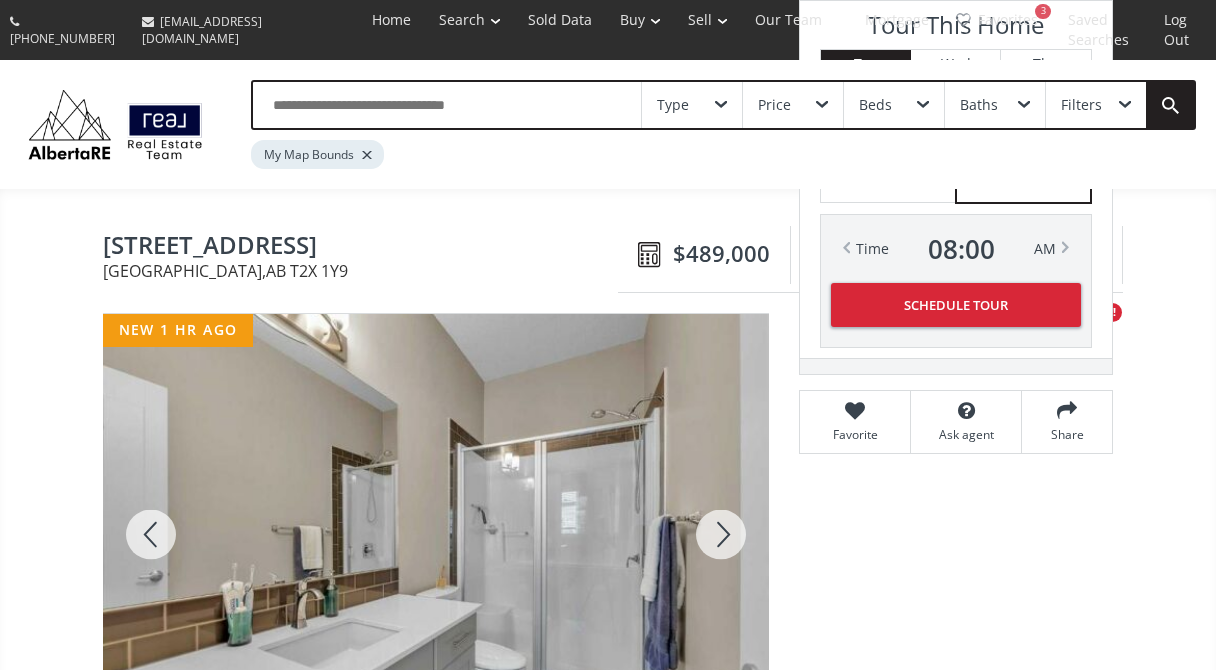 scroll, scrollTop: 1815, scrollLeft: 0, axis: vertical 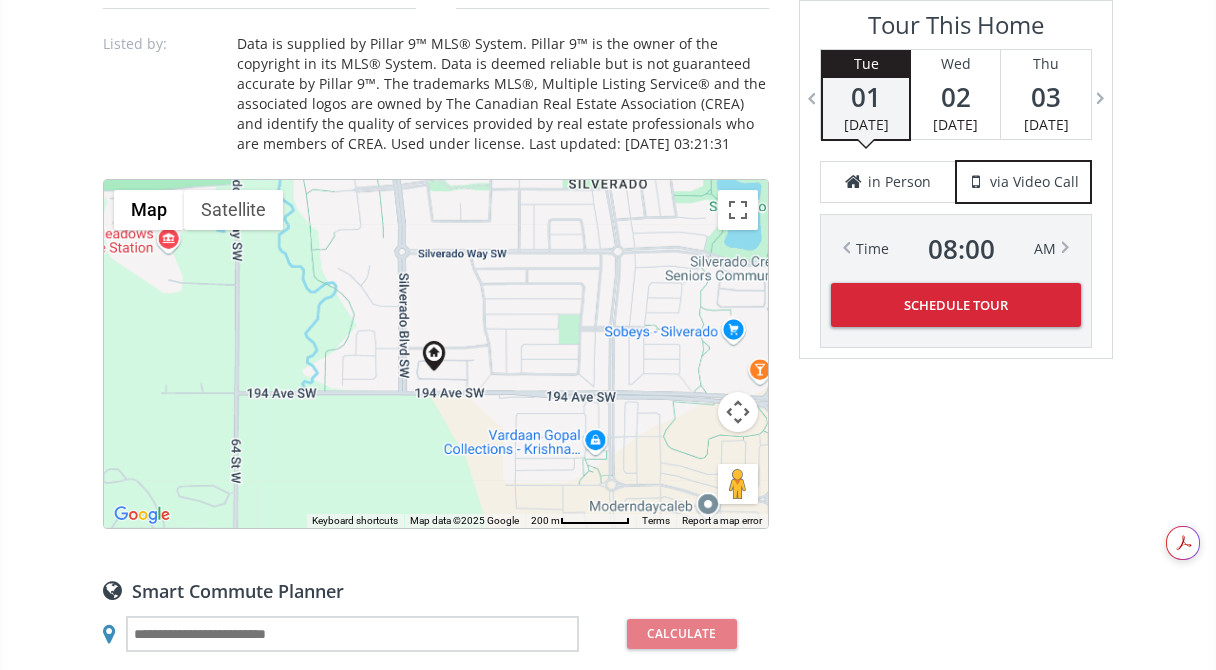 click at bounding box center [738, 412] 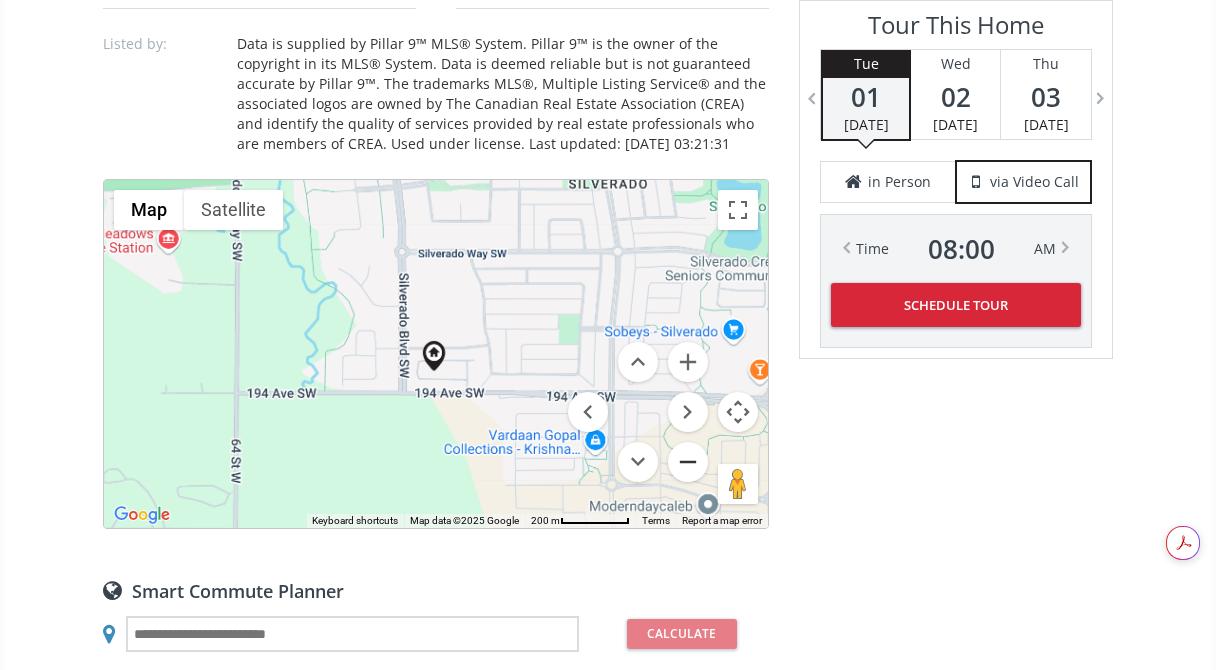 click at bounding box center (688, 462) 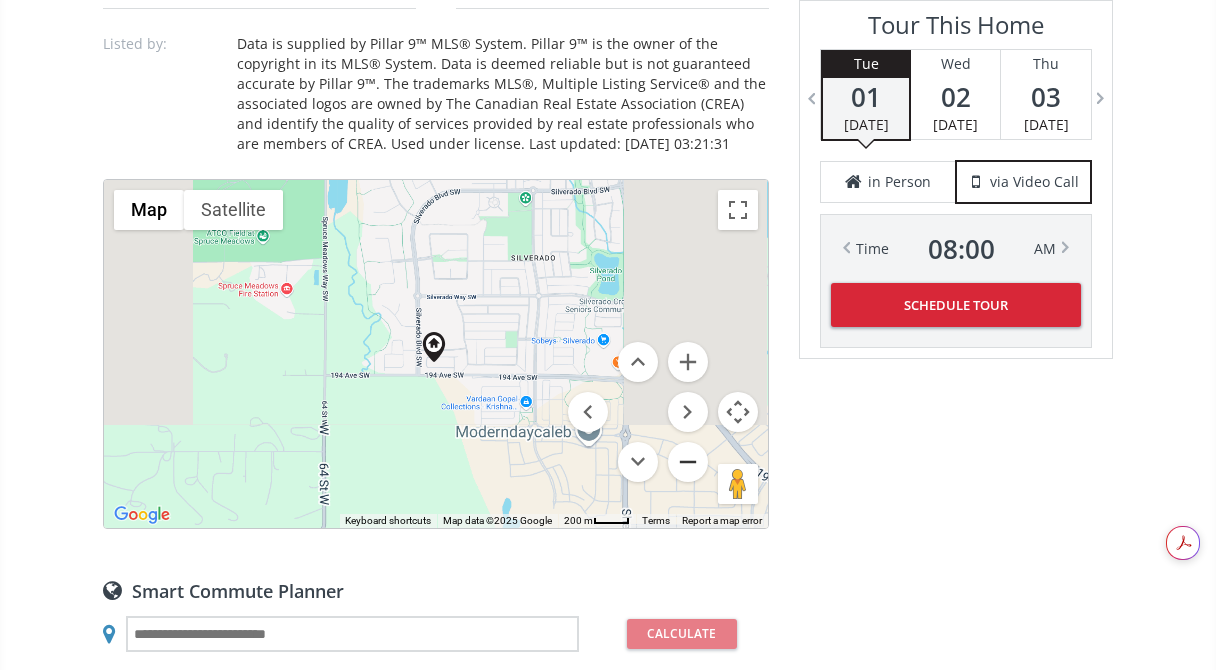 click at bounding box center (688, 462) 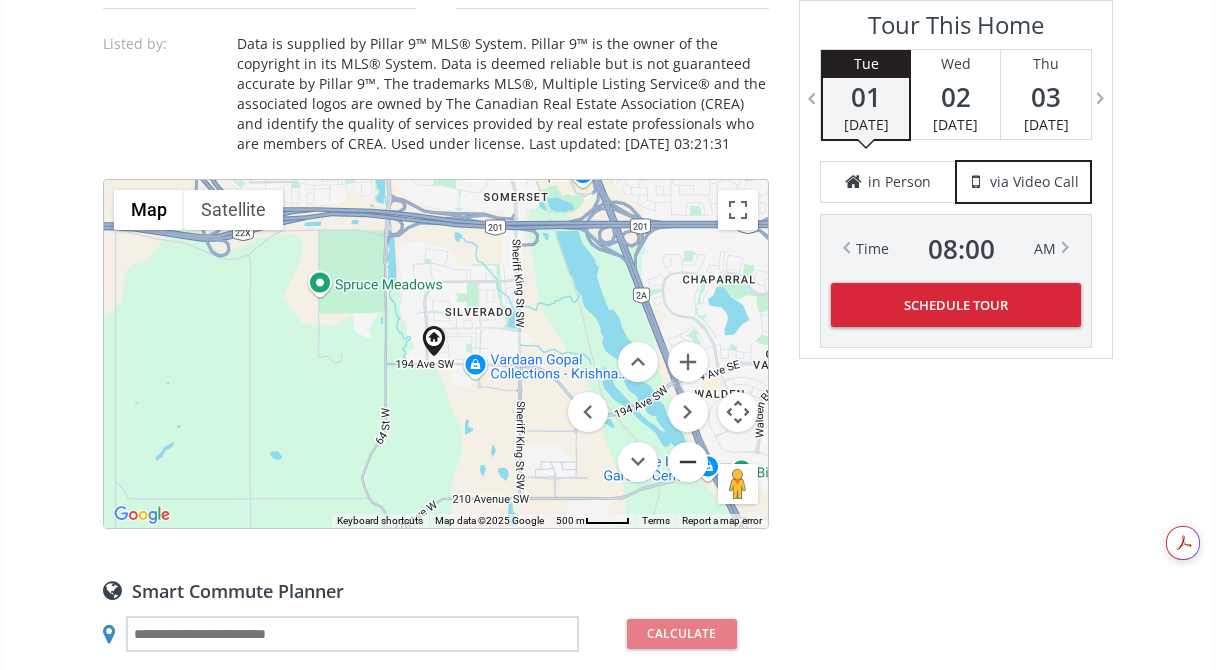 click at bounding box center (688, 462) 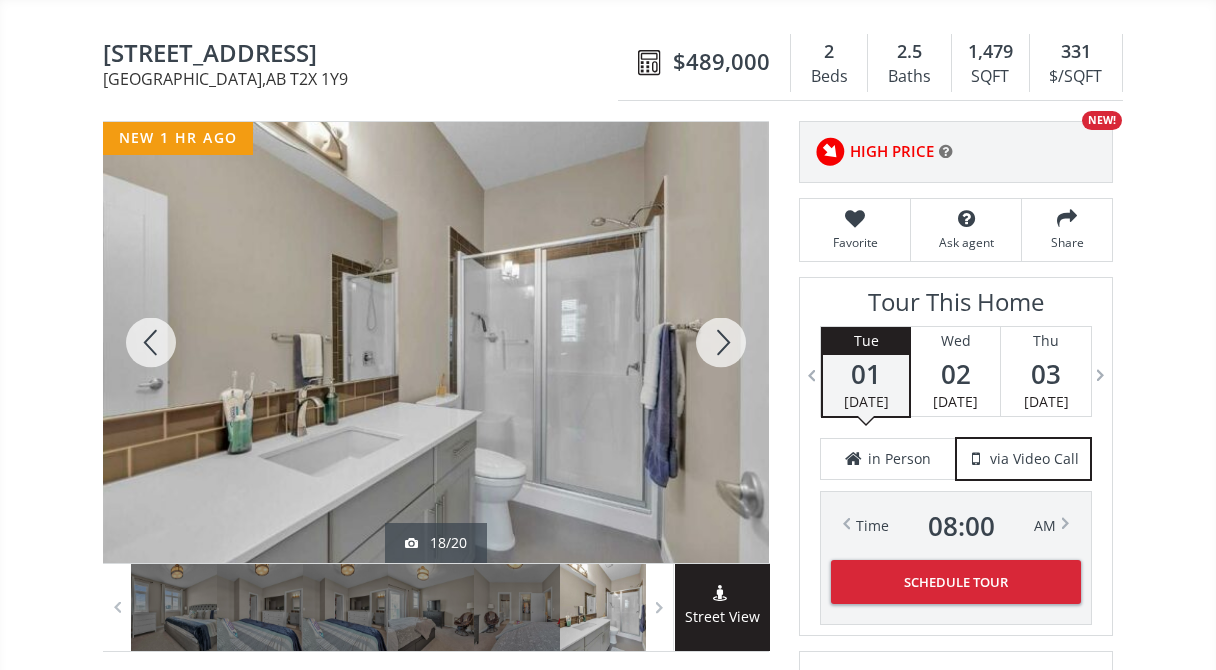 scroll, scrollTop: 204, scrollLeft: 0, axis: vertical 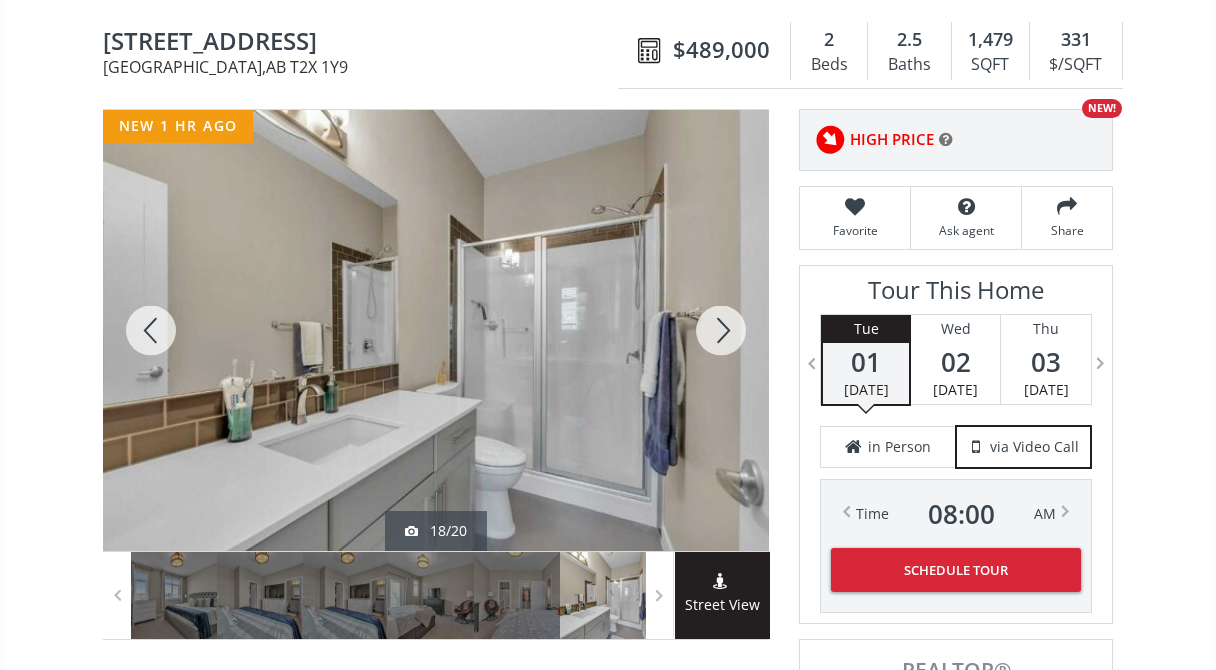 click at bounding box center [721, 330] 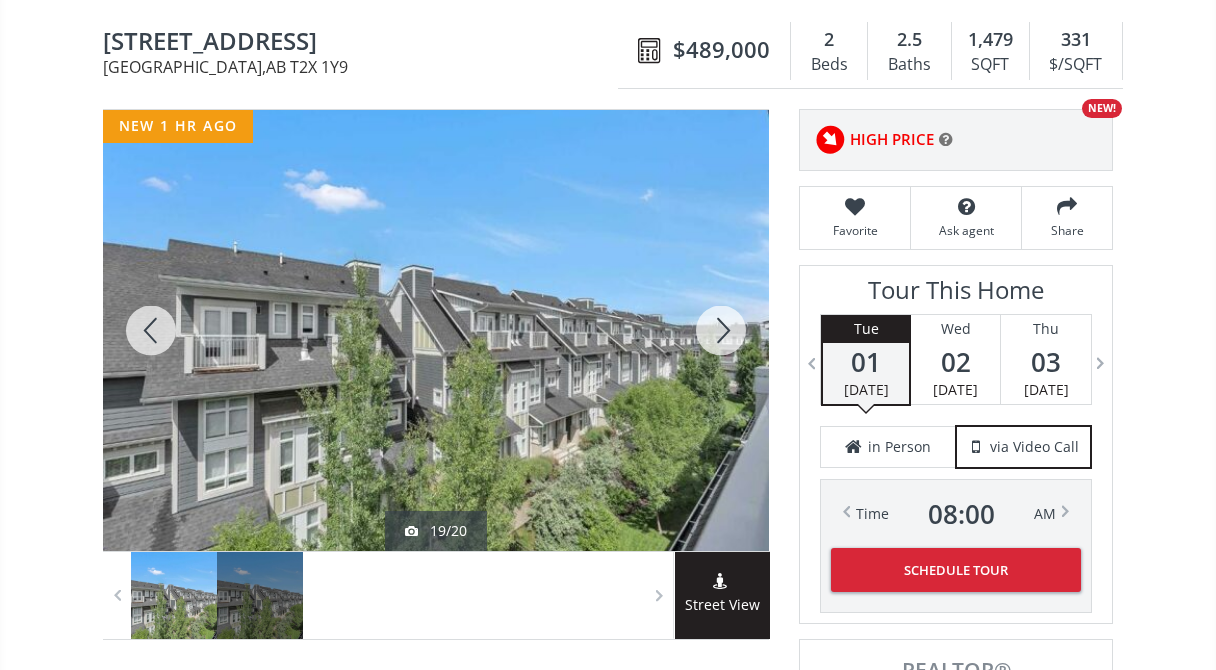 click at bounding box center (721, 330) 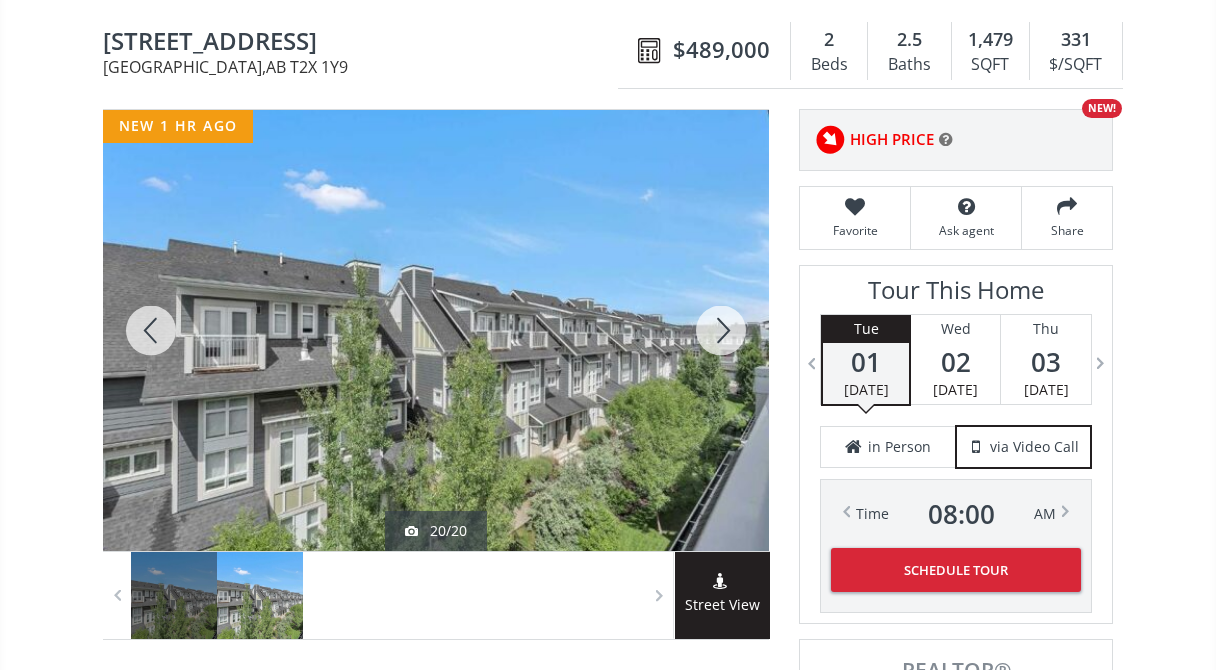 click at bounding box center [721, 330] 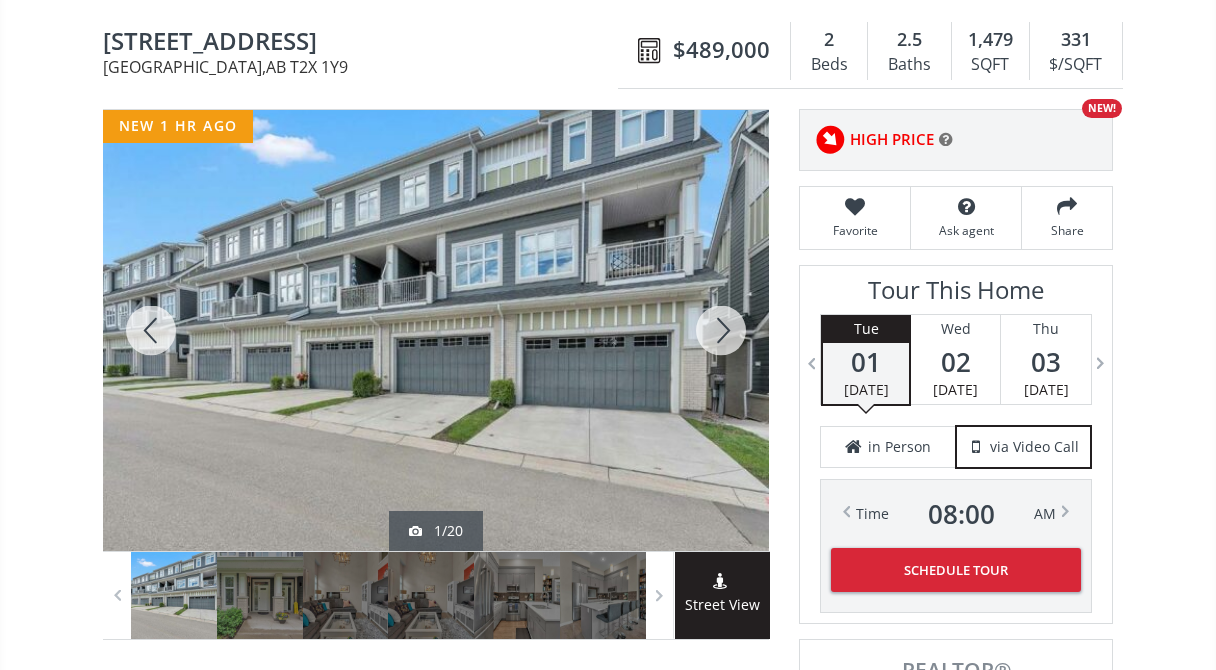 click at bounding box center (721, 330) 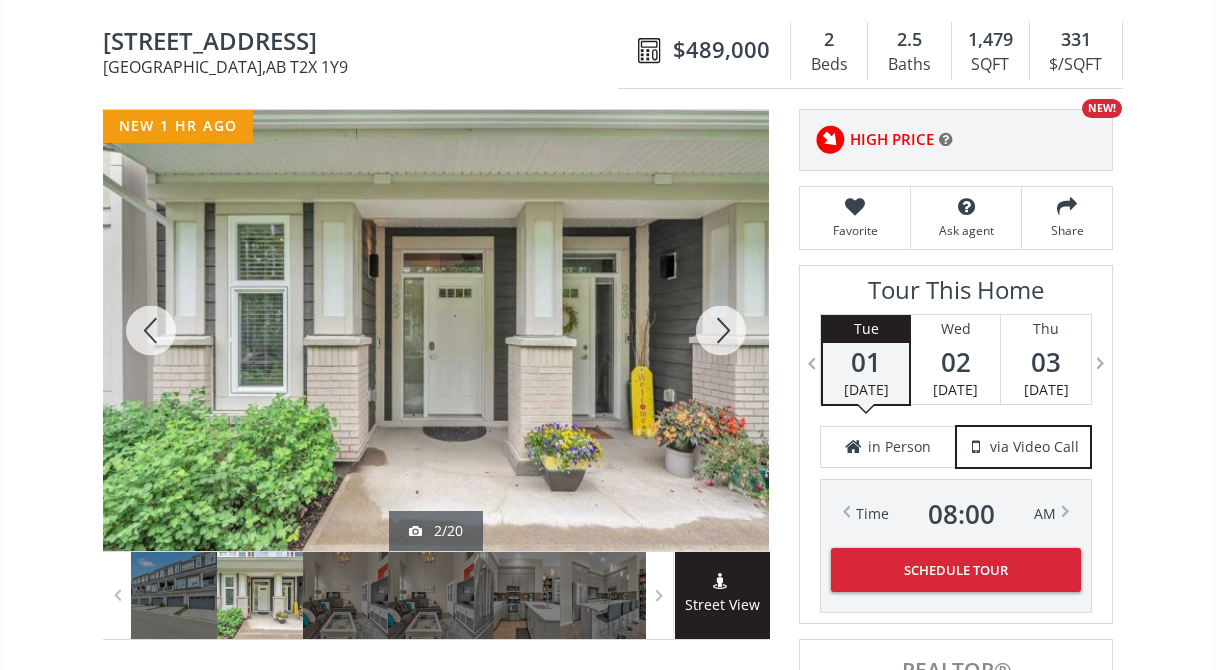 click at bounding box center [721, 330] 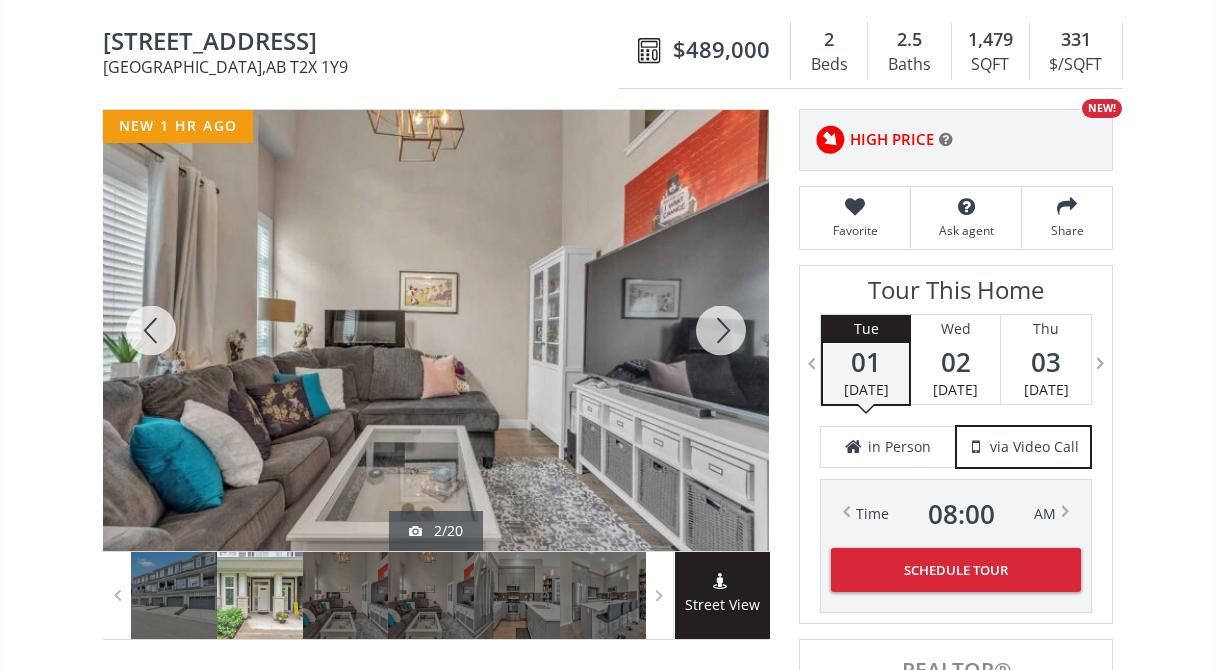 click at bounding box center [721, 330] 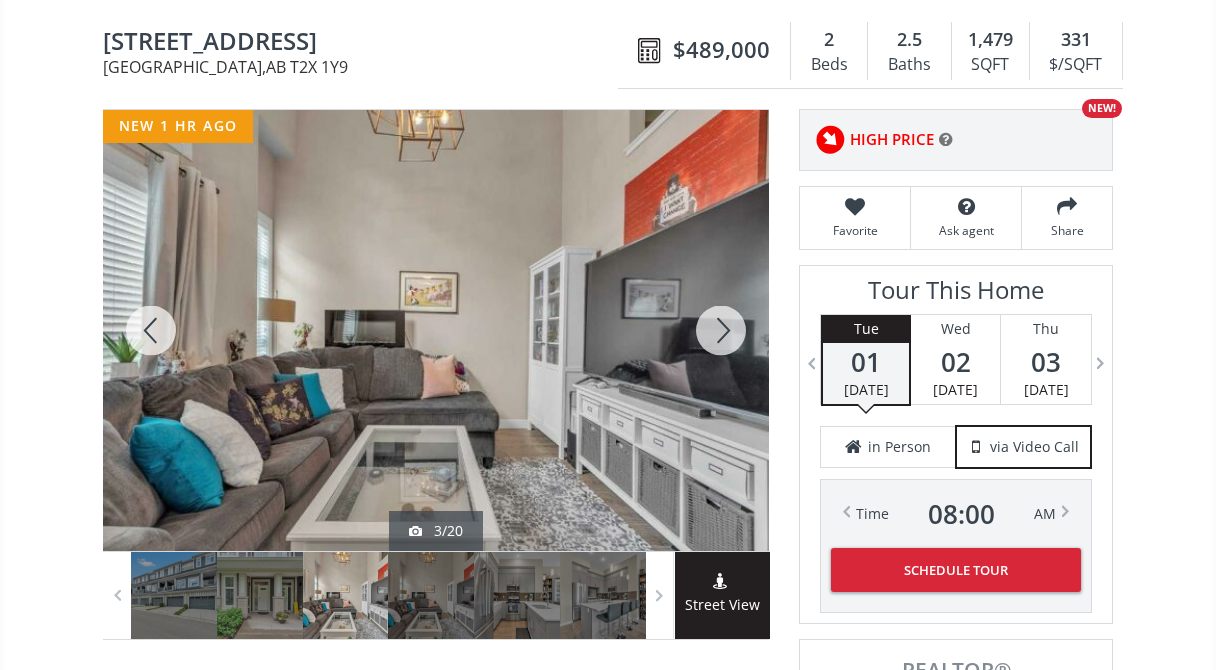 click at bounding box center (721, 330) 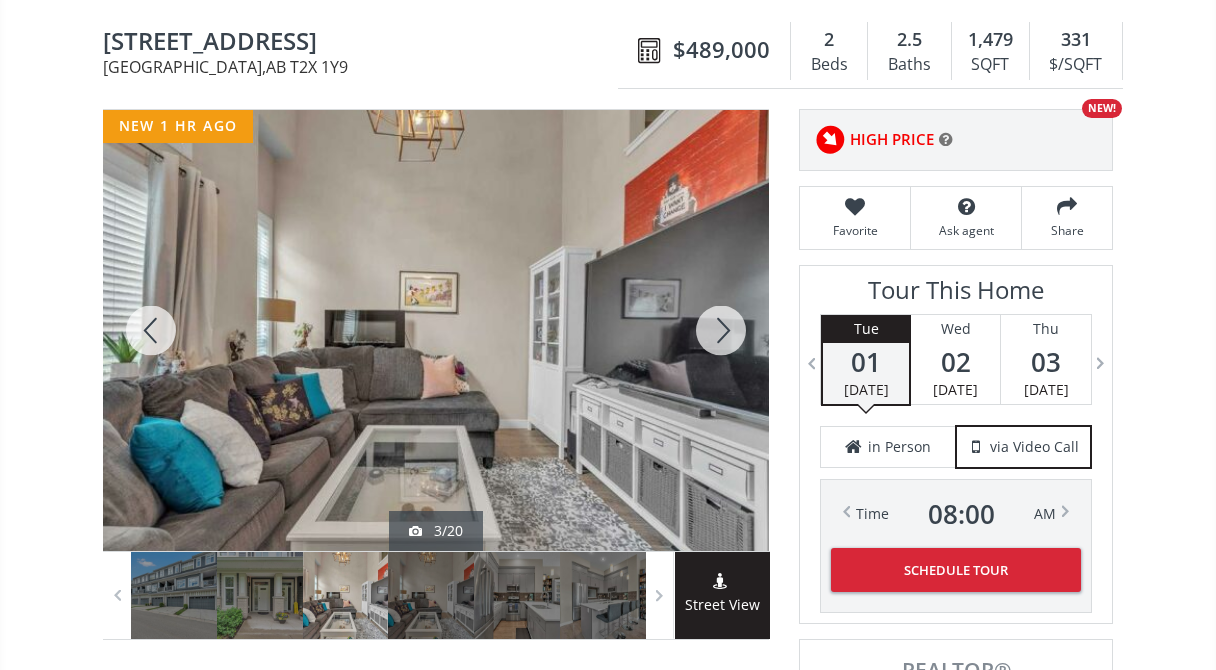 click at bounding box center [721, 330] 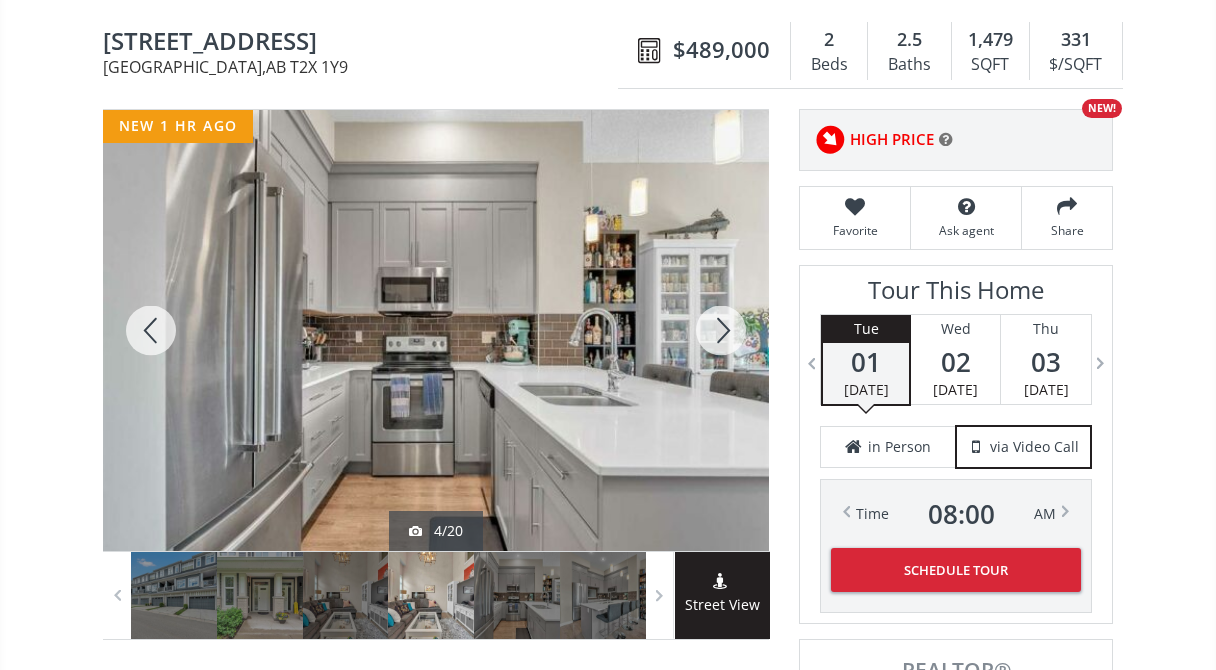 click at bounding box center [721, 330] 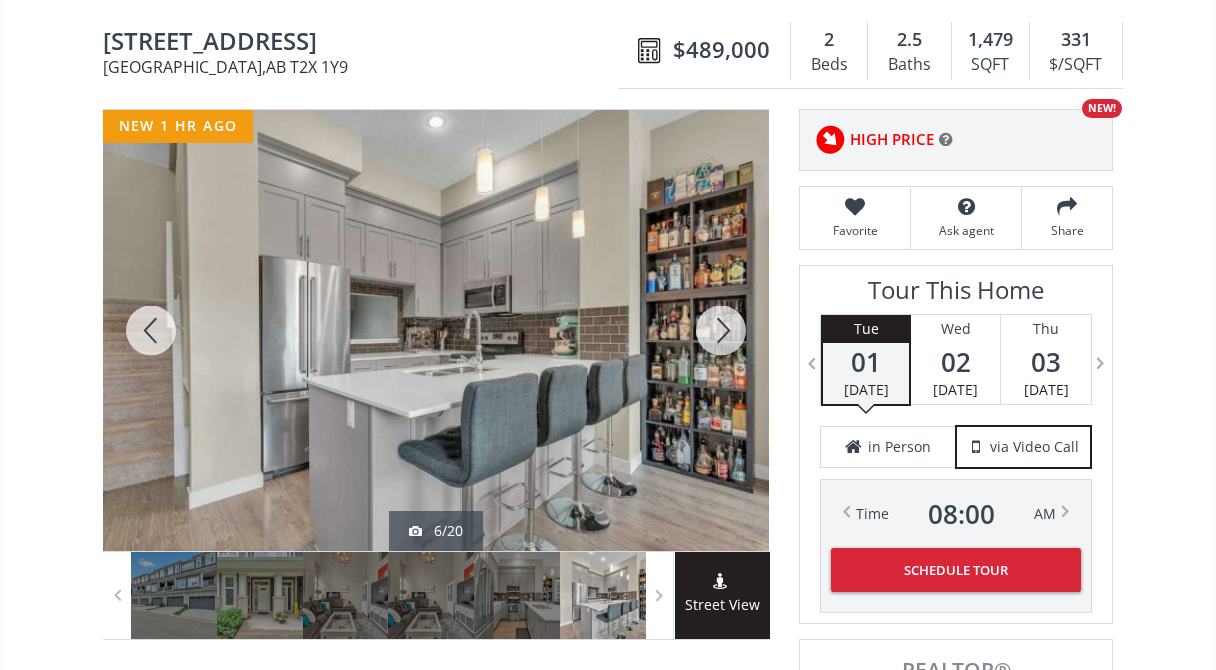 click at bounding box center [721, 330] 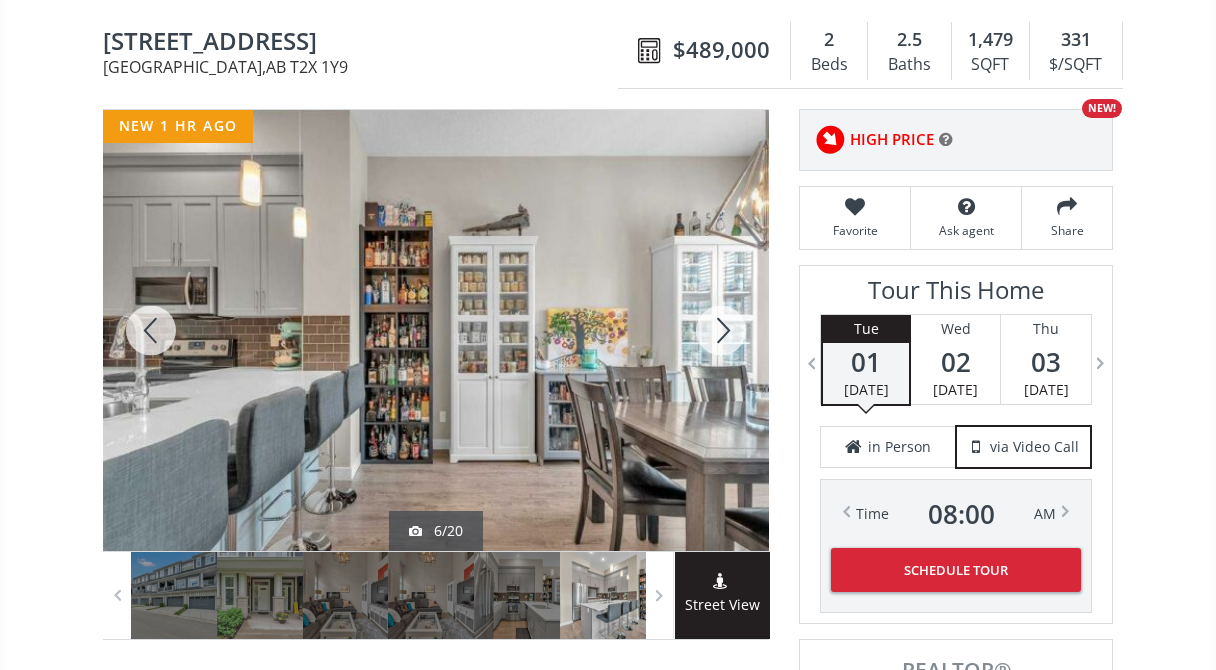 click at bounding box center [721, 330] 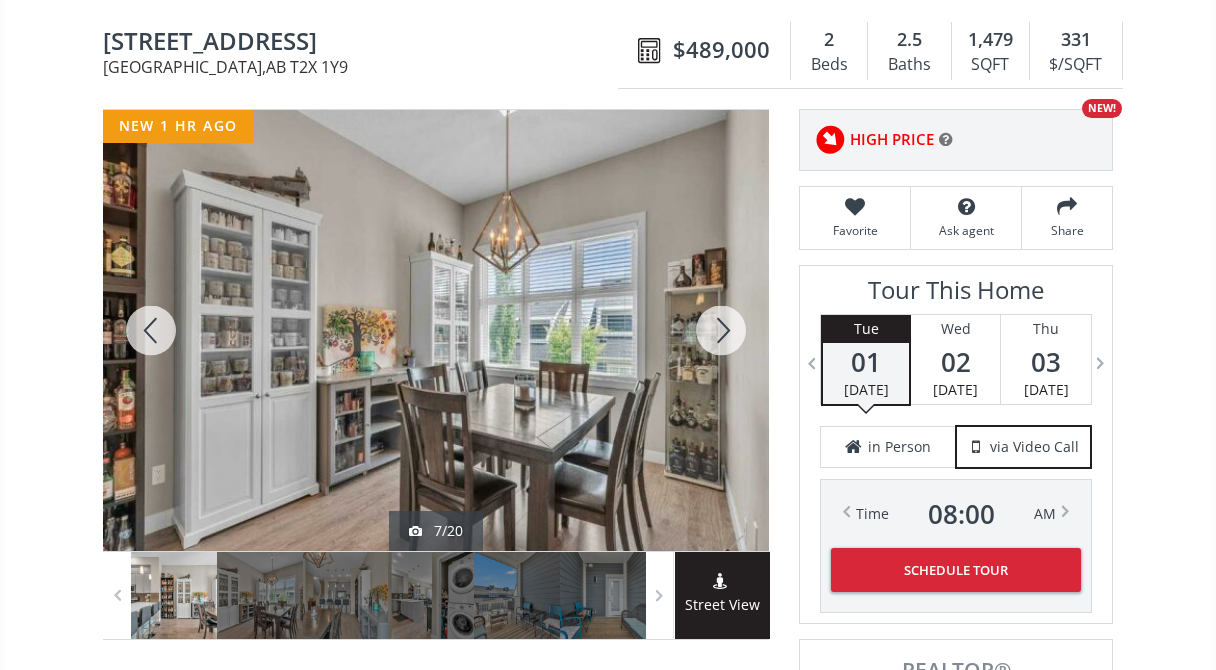 click at bounding box center (721, 330) 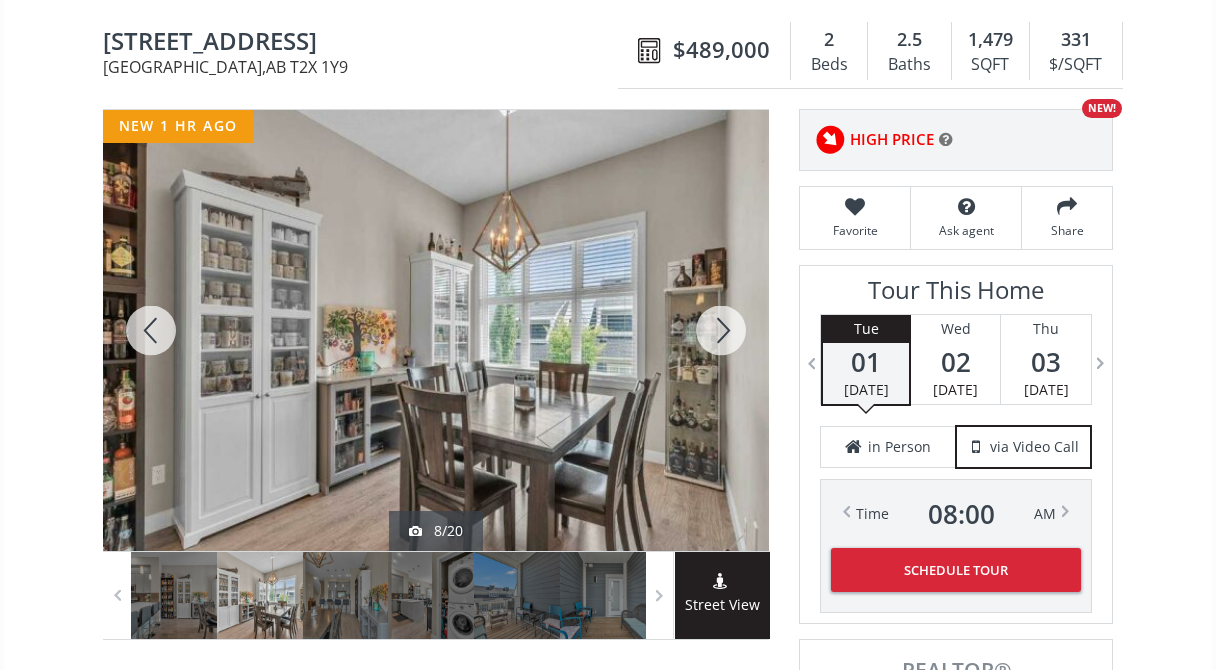 click at bounding box center (721, 330) 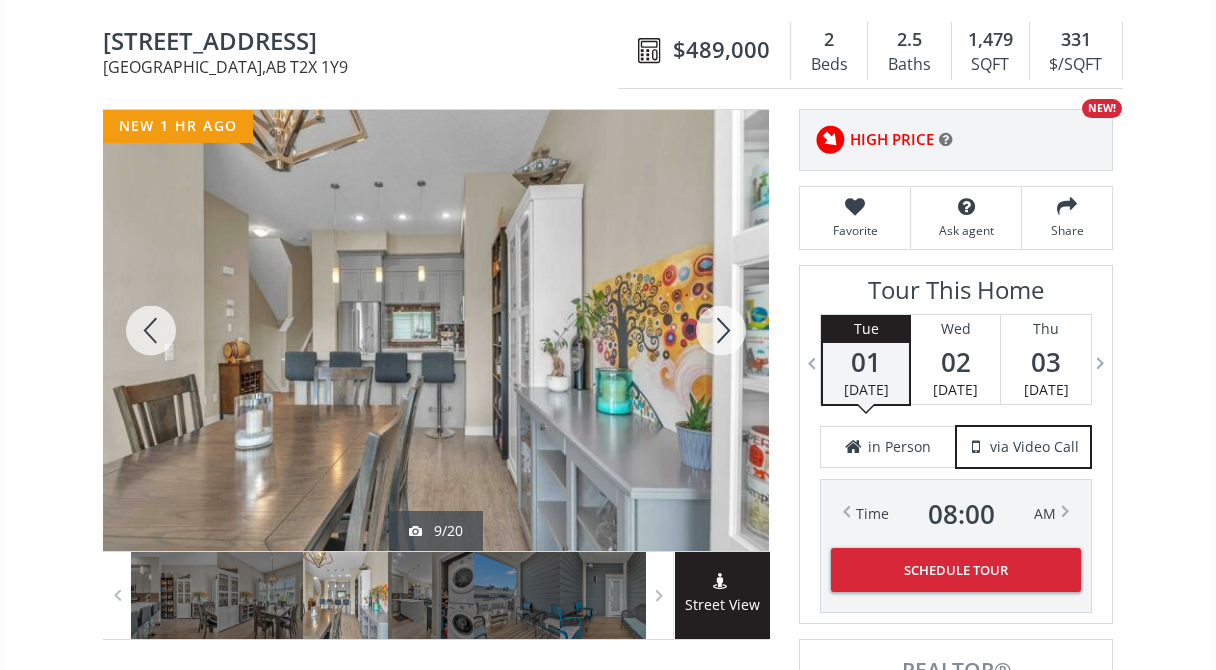 click at bounding box center (721, 330) 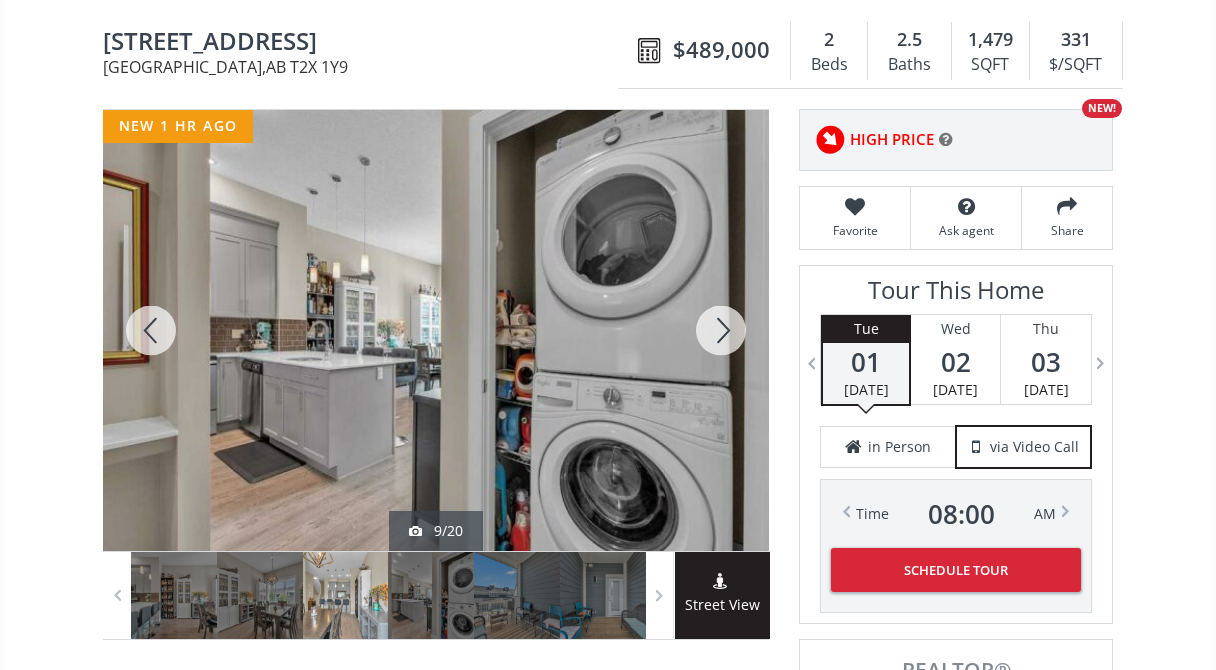 click at bounding box center [721, 330] 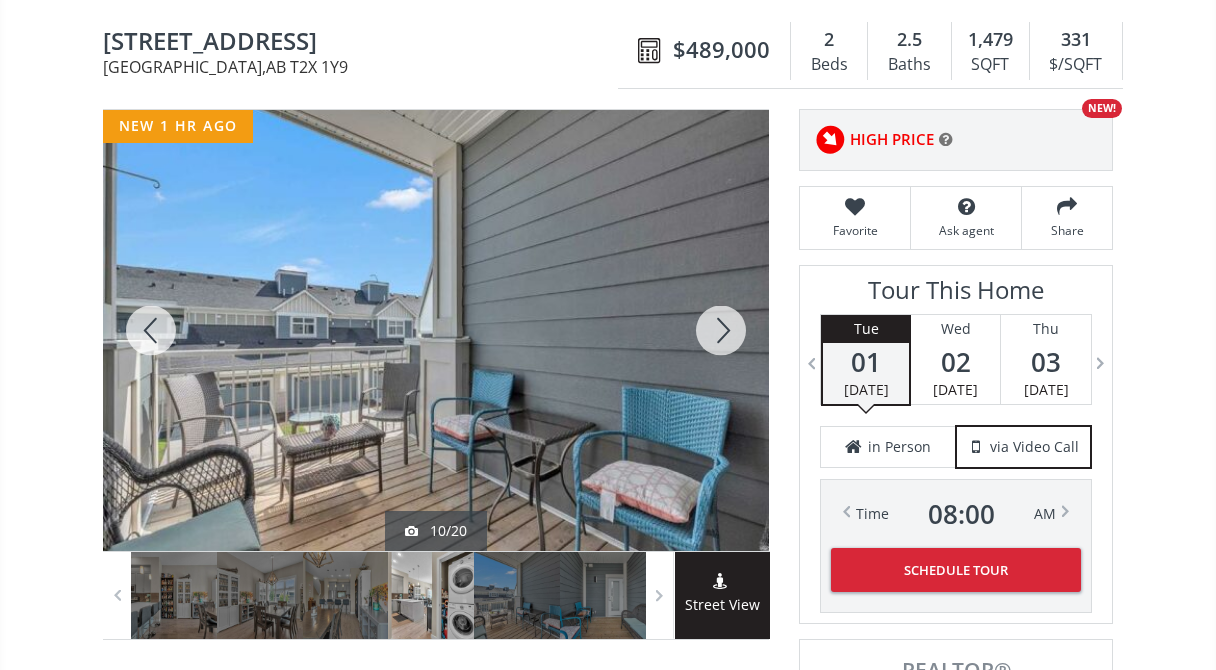 click at bounding box center [721, 330] 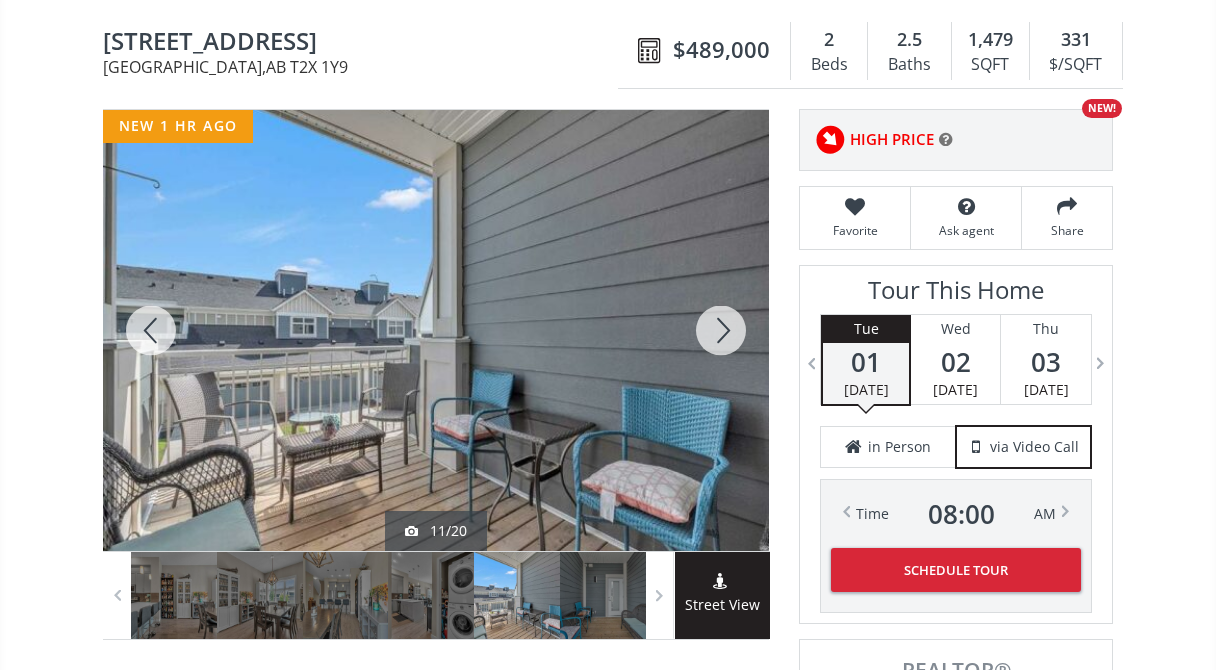 click at bounding box center [721, 330] 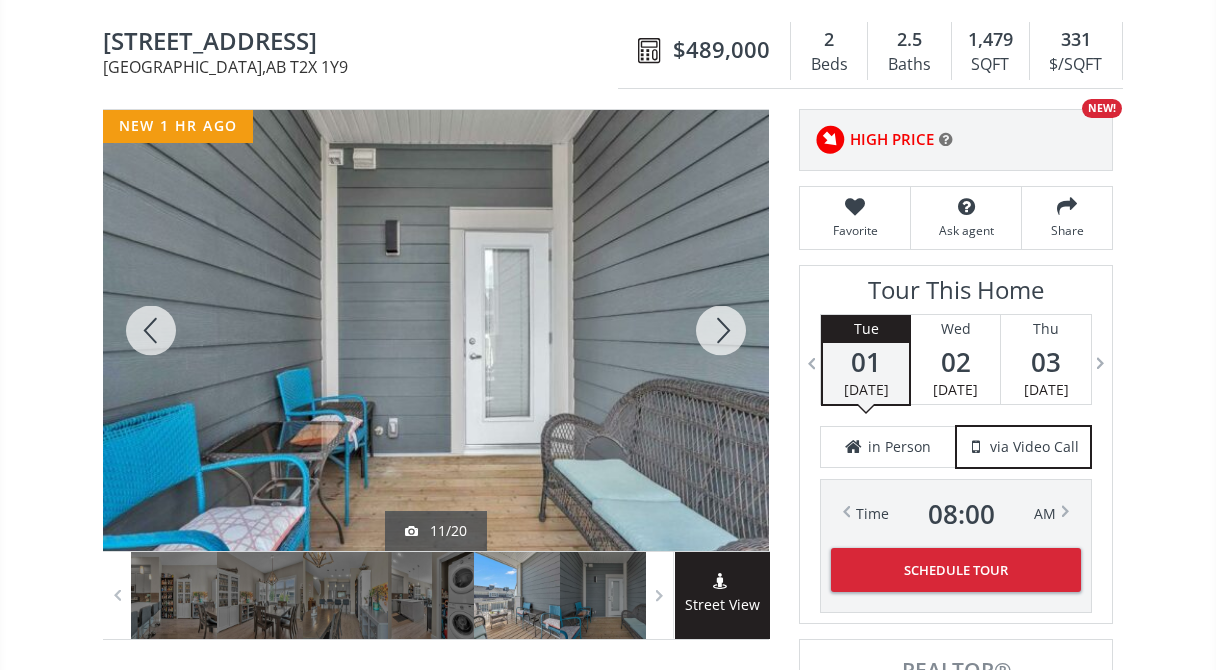 click at bounding box center (721, 330) 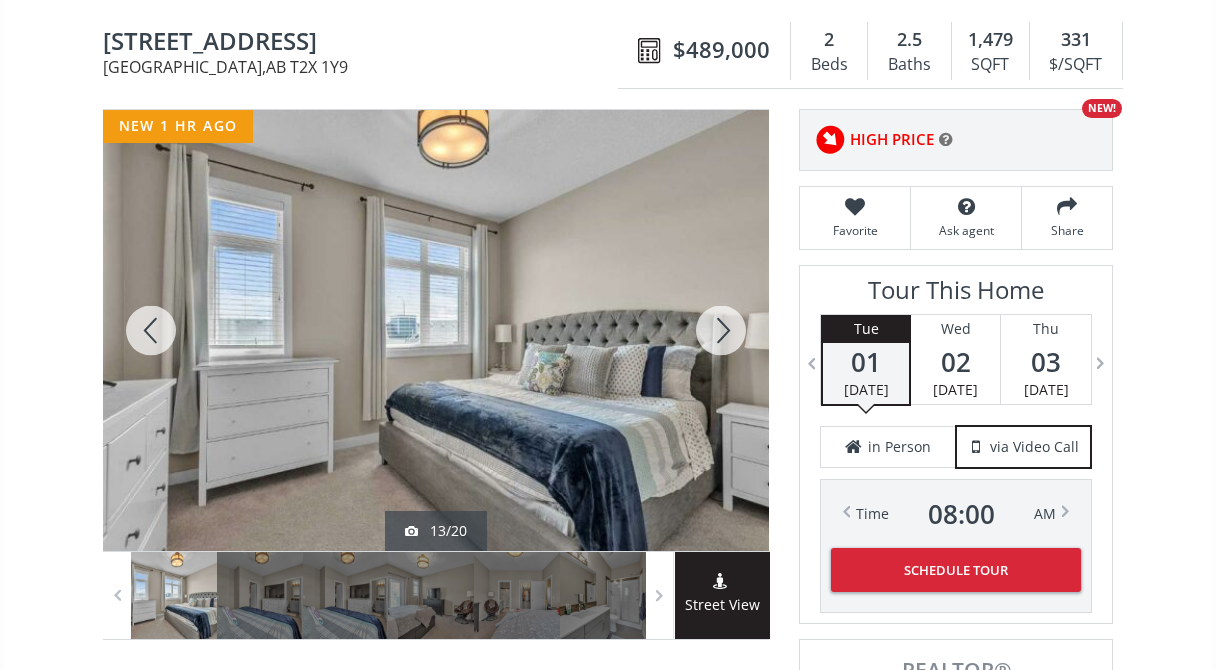 click at bounding box center (721, 330) 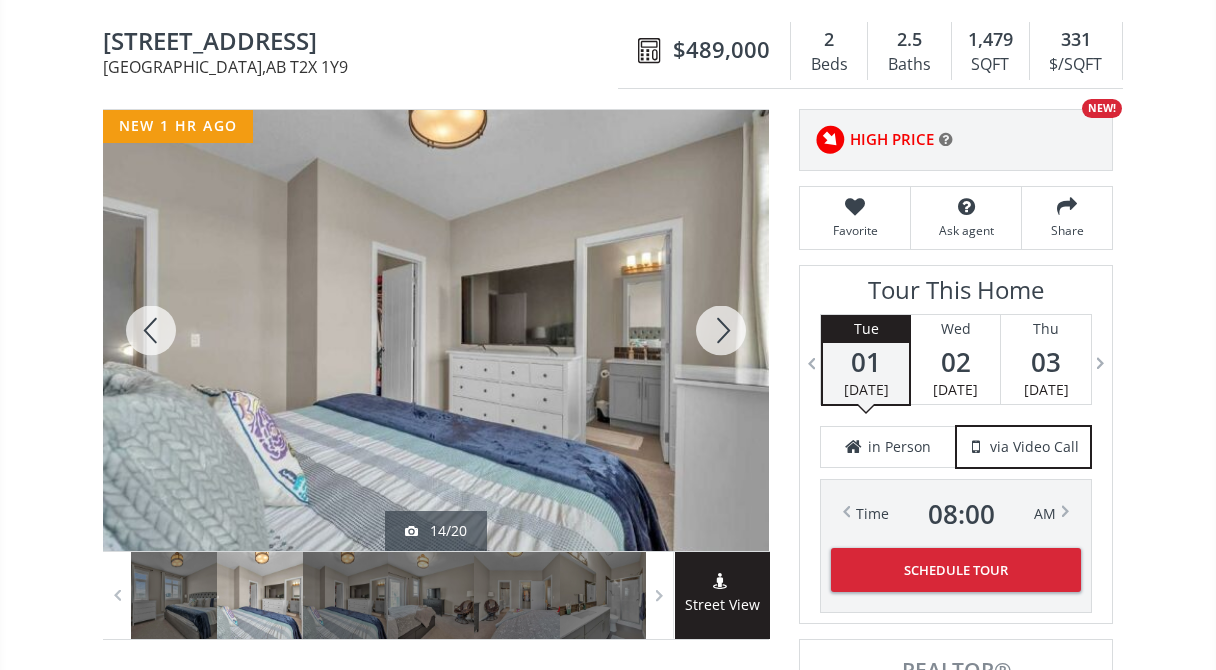 click at bounding box center [721, 330] 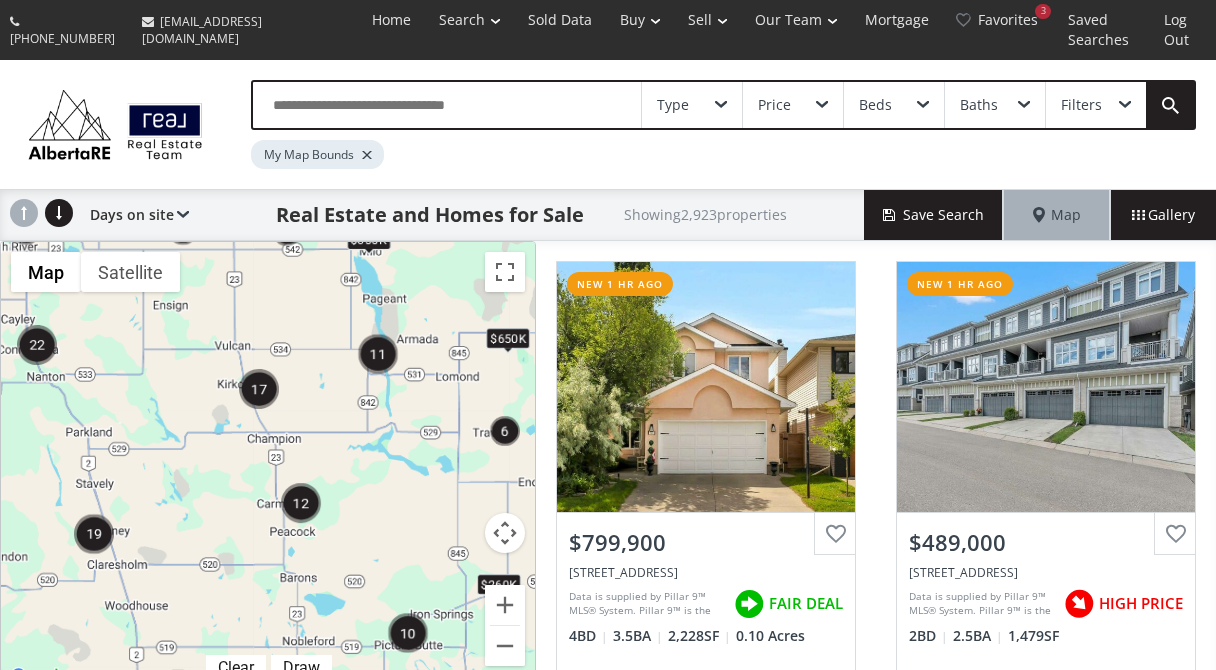 scroll, scrollTop: 0, scrollLeft: 0, axis: both 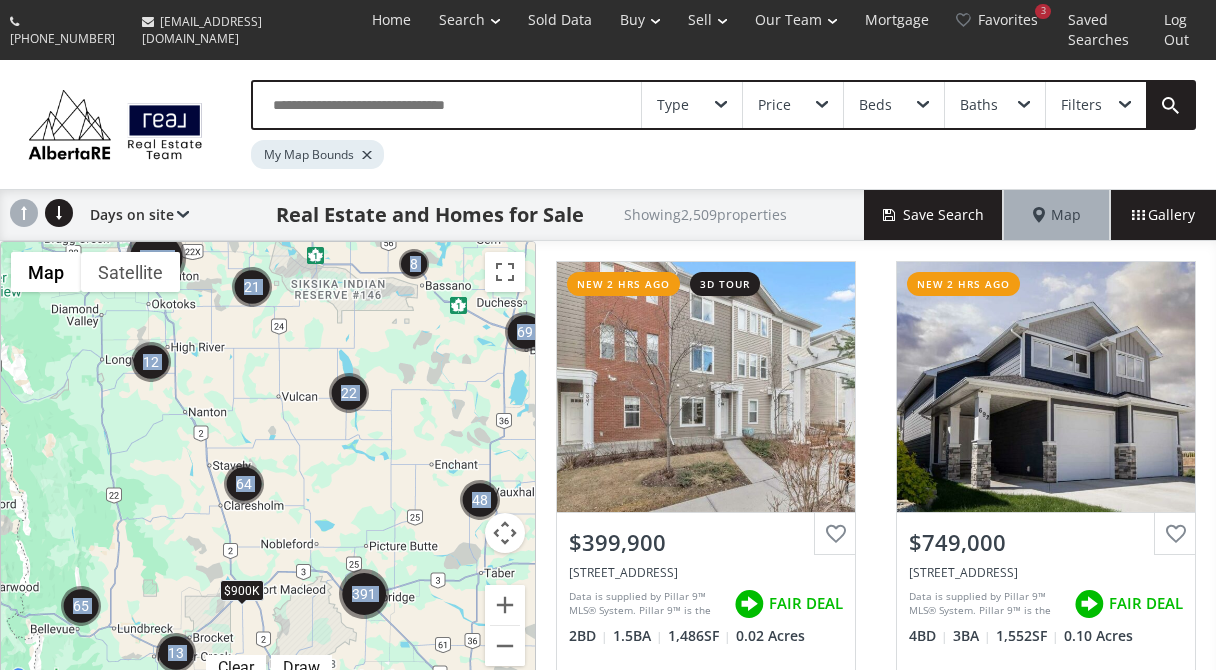 drag, startPoint x: 143, startPoint y: 368, endPoint x: 362, endPoint y: 423, distance: 225.8008 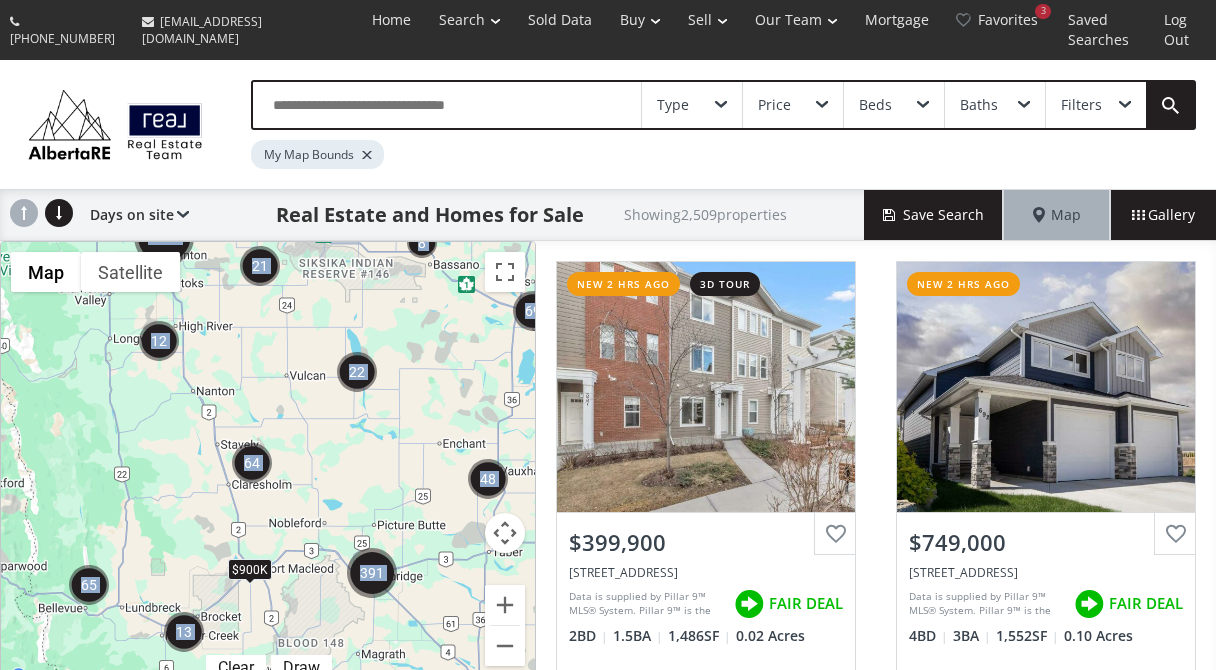 drag, startPoint x: 430, startPoint y: 221, endPoint x: 516, endPoint y: 69, distance: 174.64249 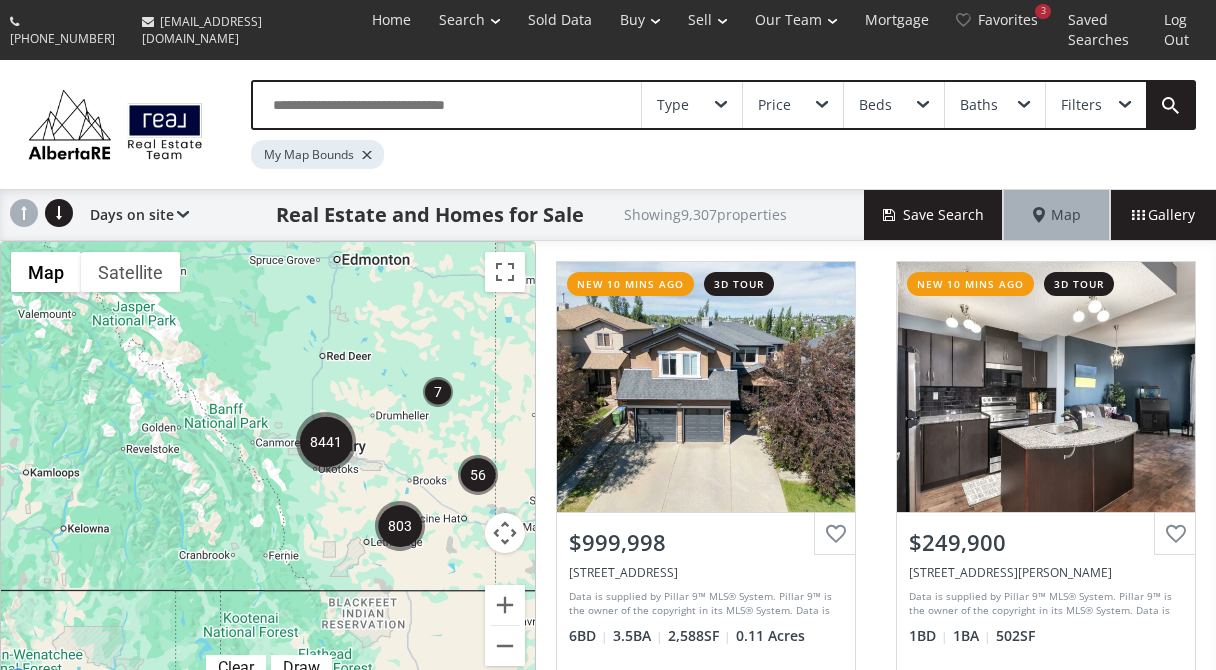 drag, startPoint x: 195, startPoint y: 275, endPoint x: 242, endPoint y: 446, distance: 177.34148 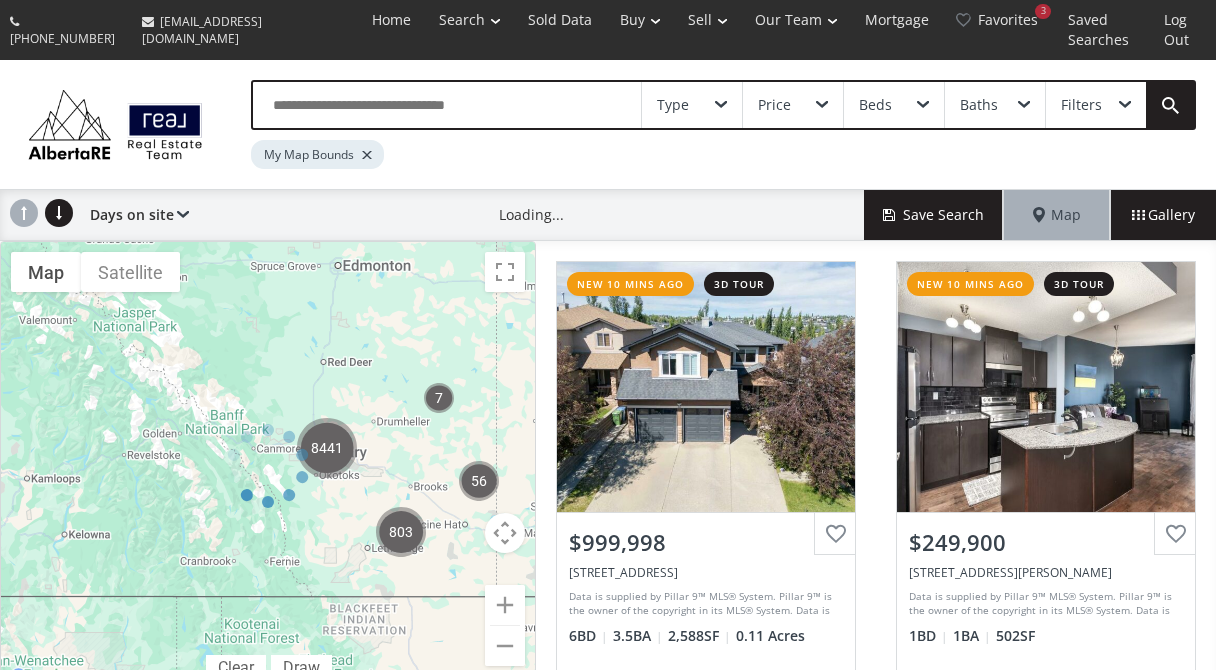 click at bounding box center [268, 466] 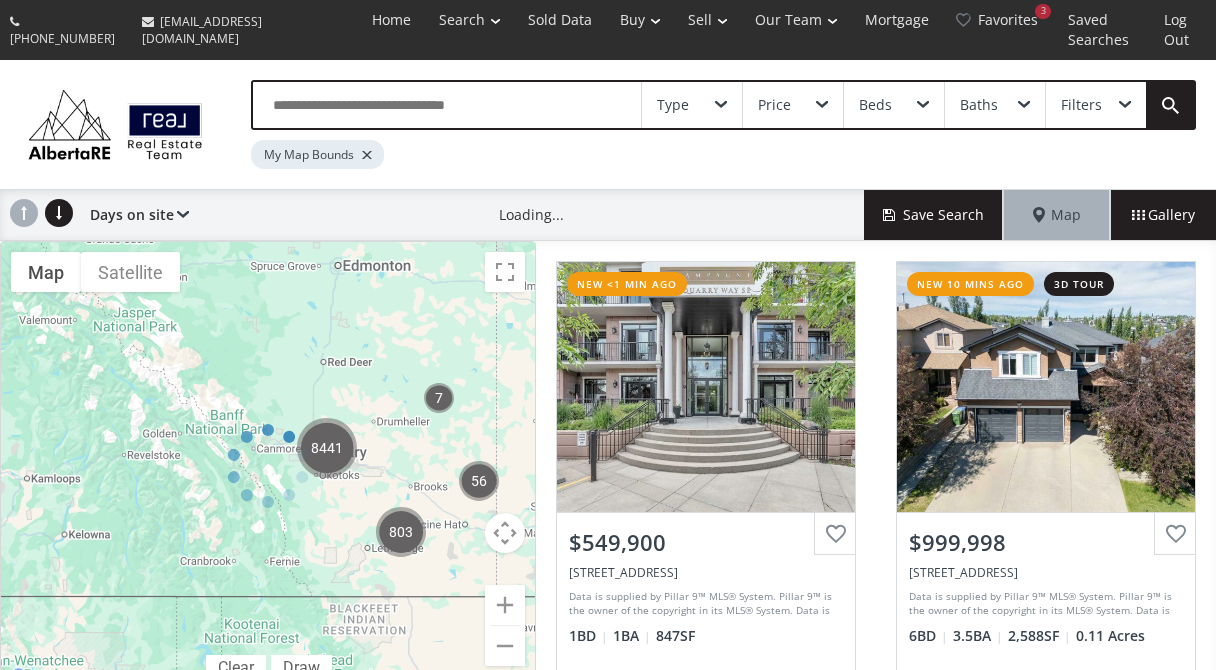 click at bounding box center (268, 466) 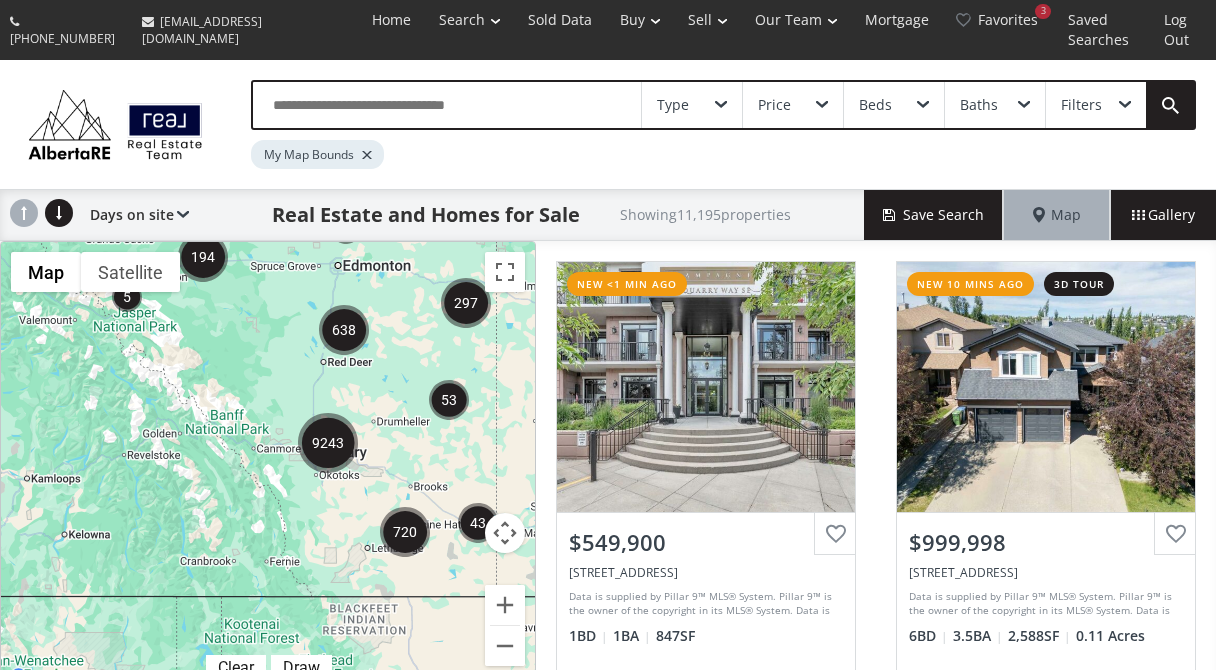click at bounding box center (328, 443) 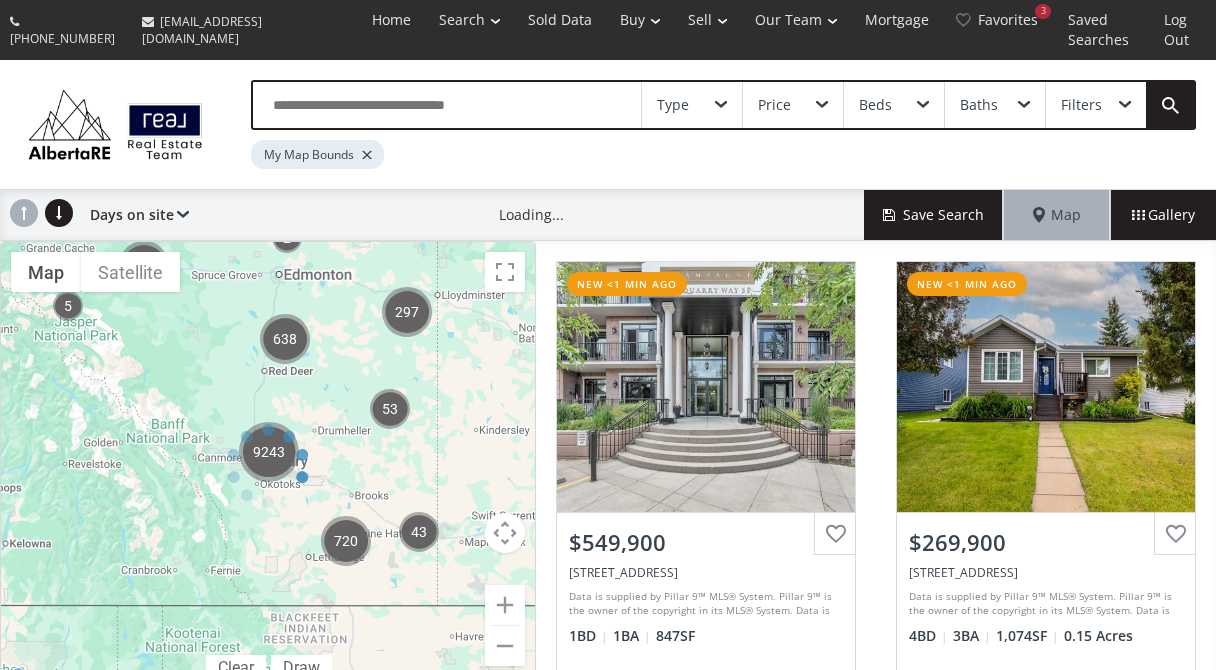 click at bounding box center (268, 466) 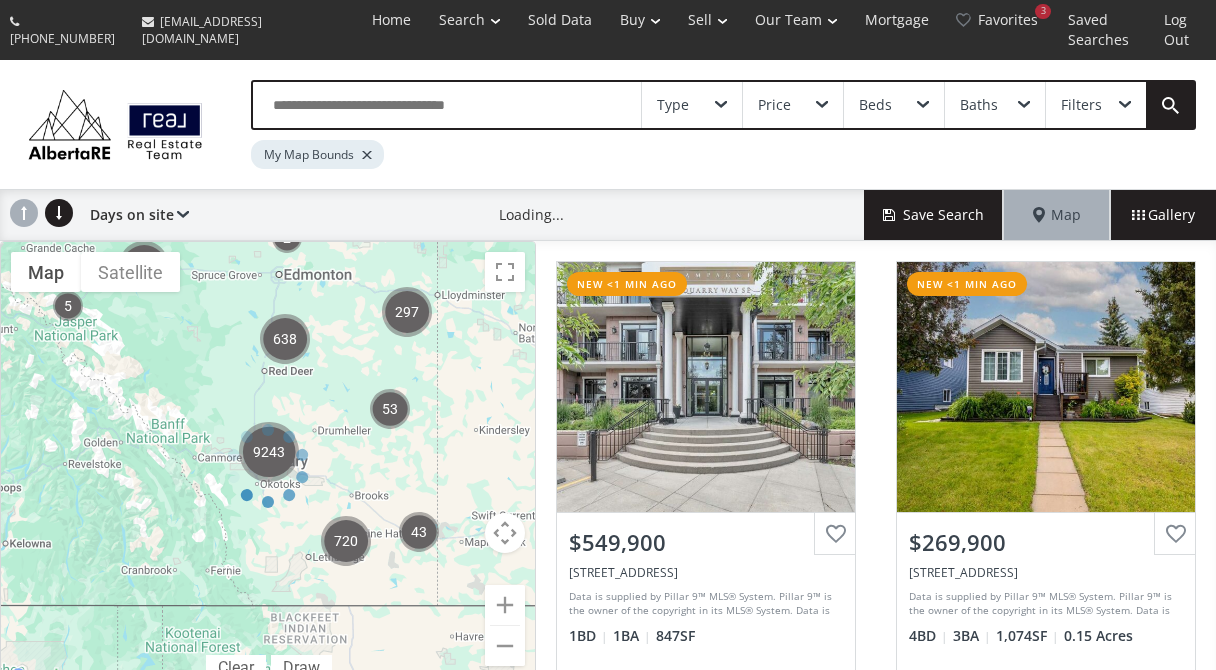 click at bounding box center [268, 466] 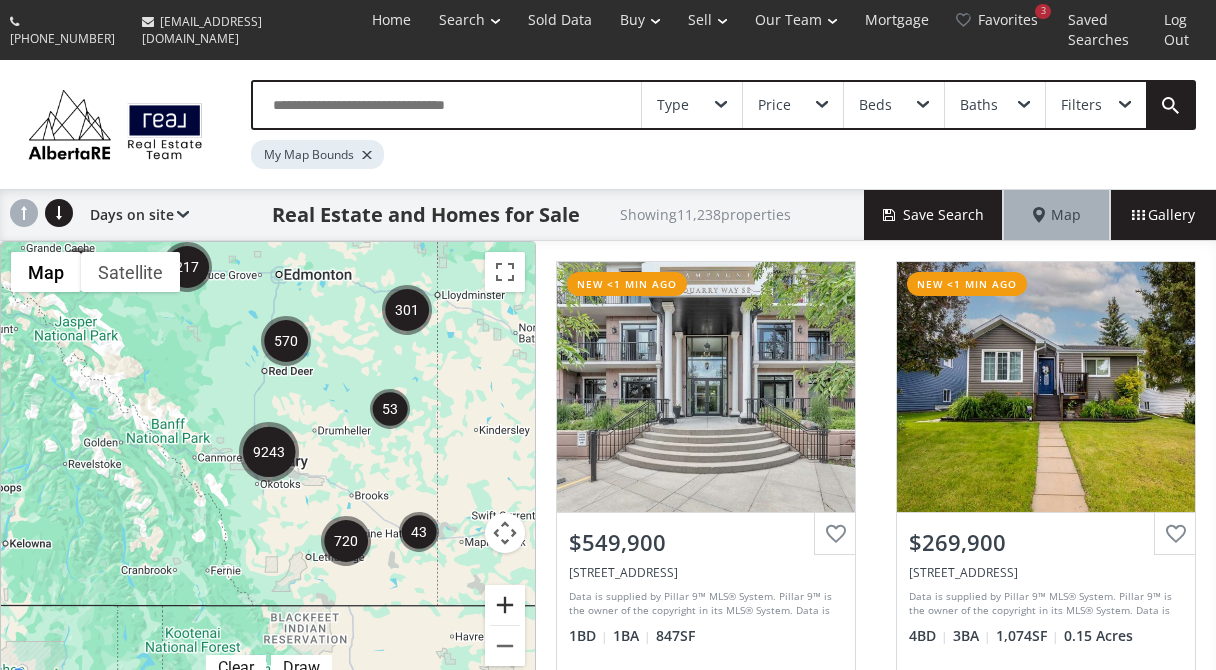 click at bounding box center [505, 605] 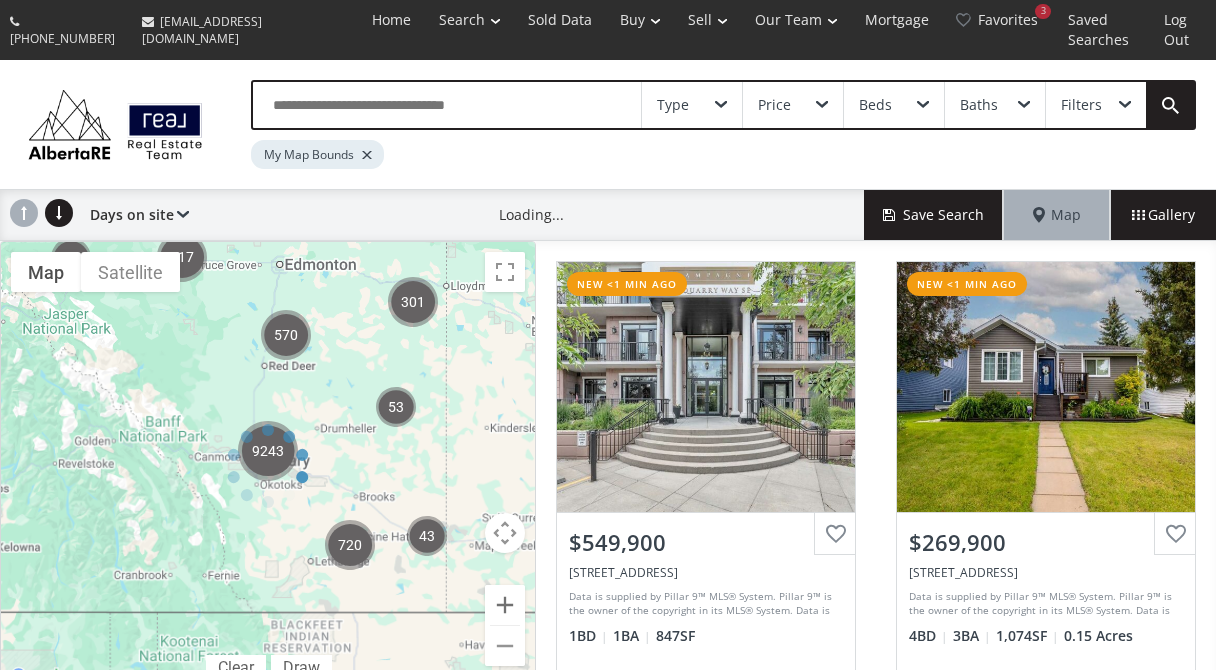 click at bounding box center [268, 466] 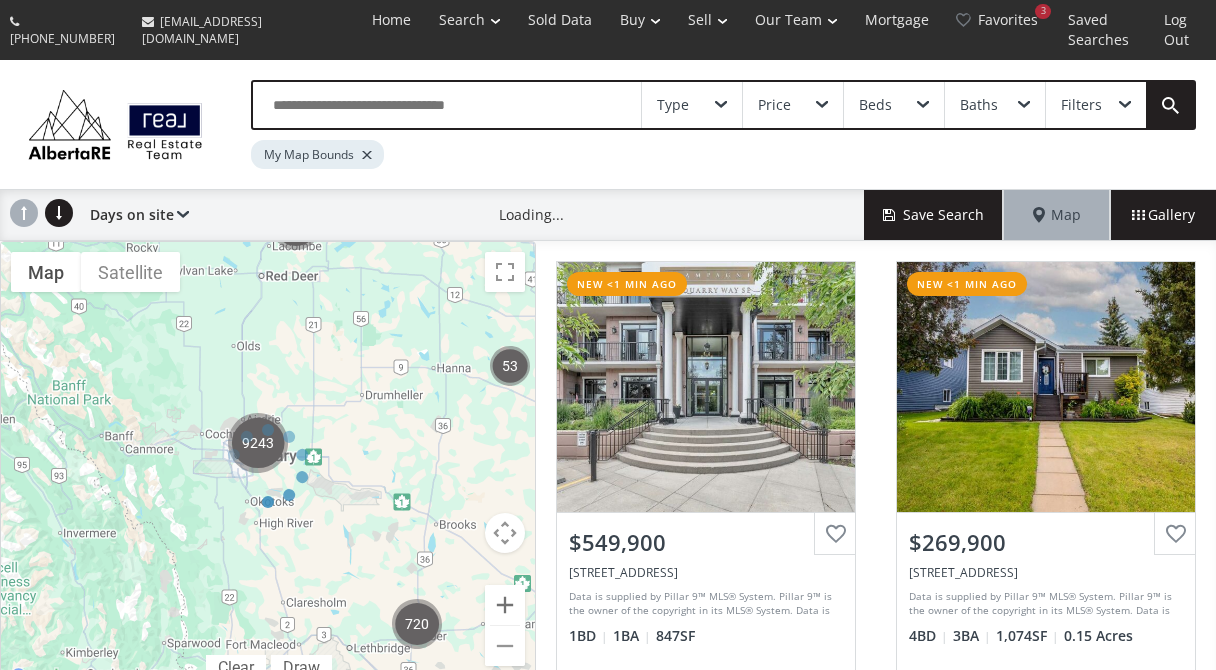 click at bounding box center (268, 466) 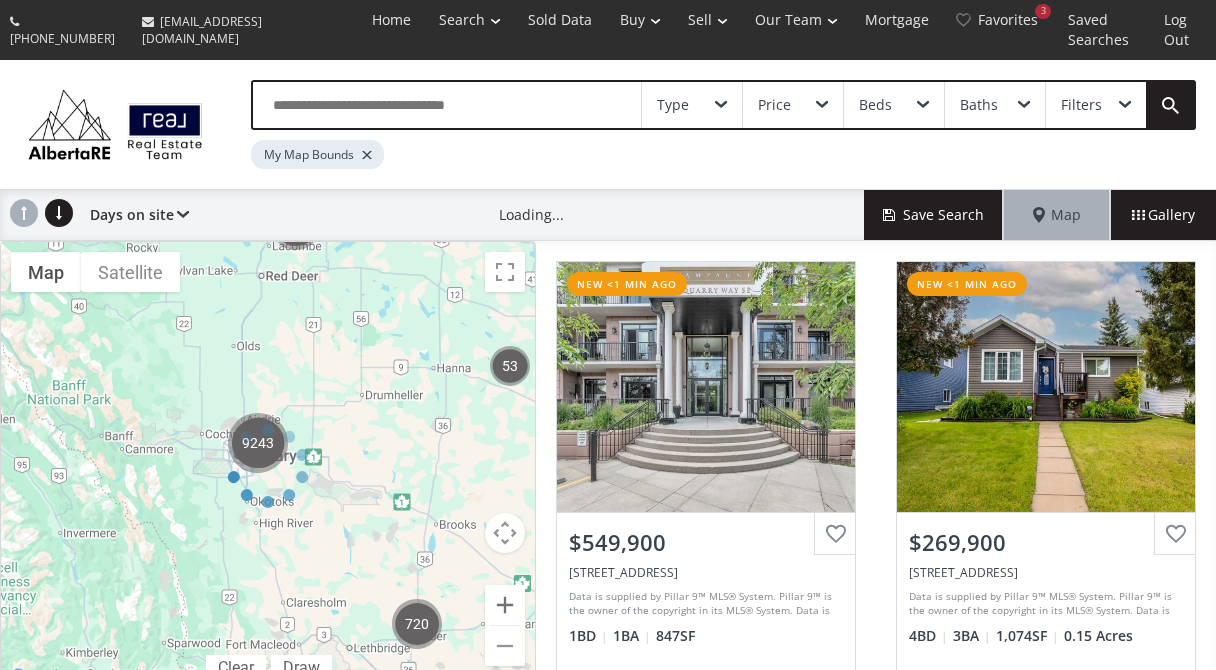 click at bounding box center (268, 466) 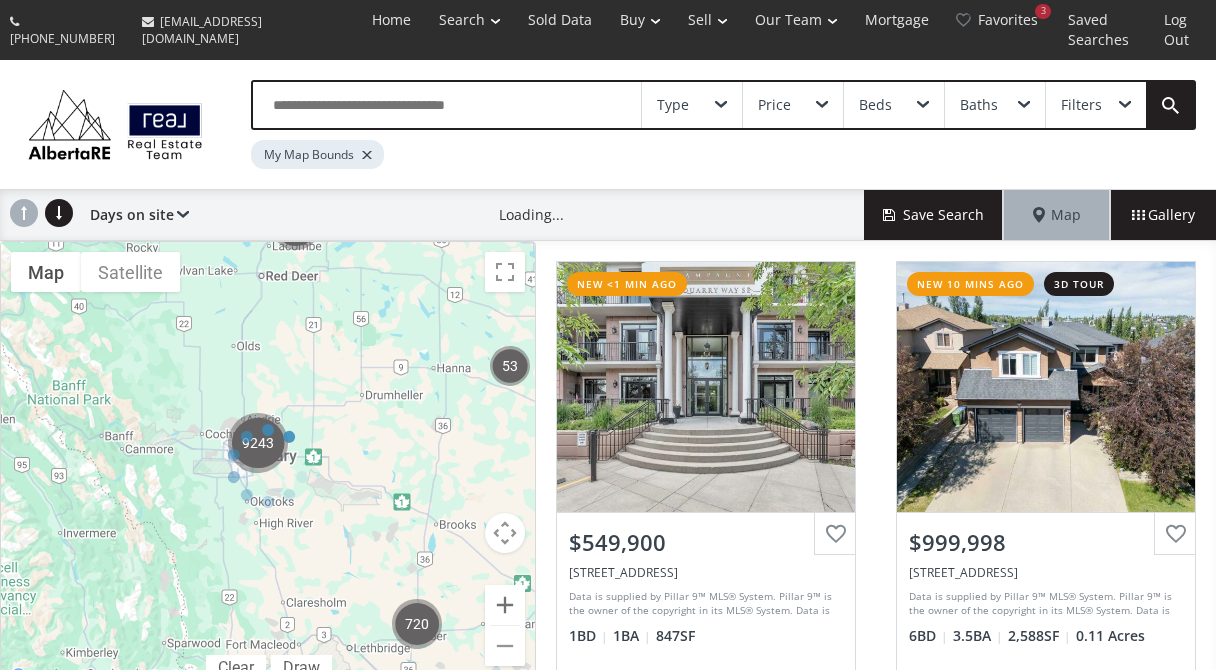 click at bounding box center [268, 466] 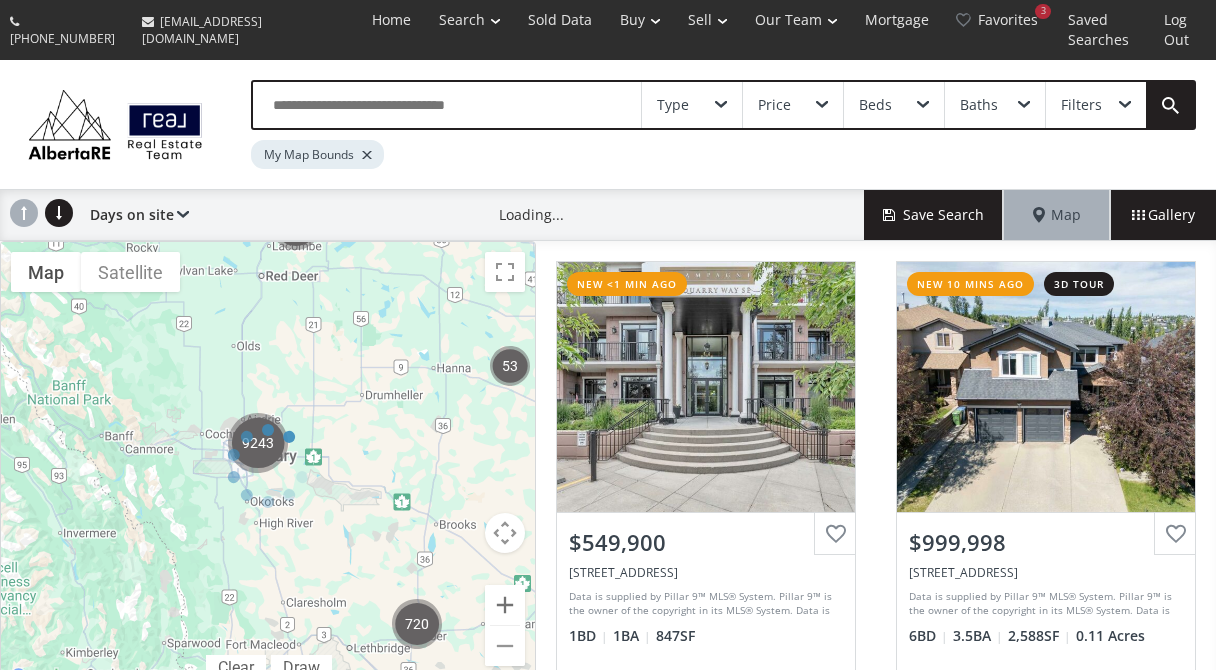 click at bounding box center [268, 466] 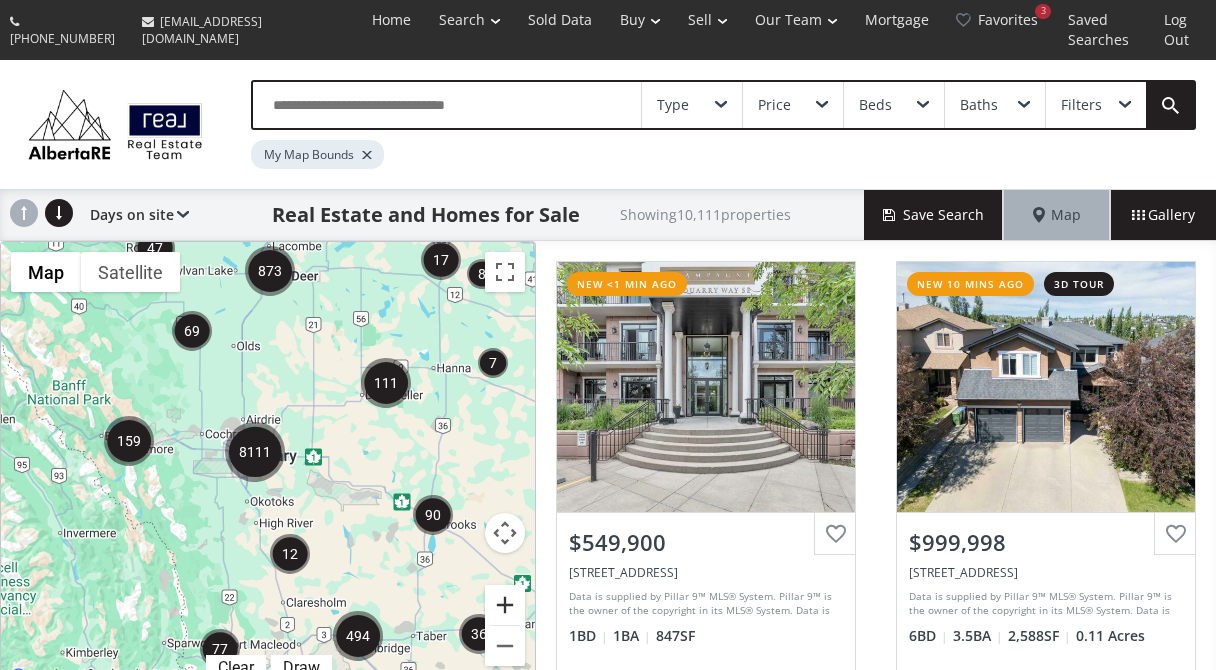 click at bounding box center (505, 605) 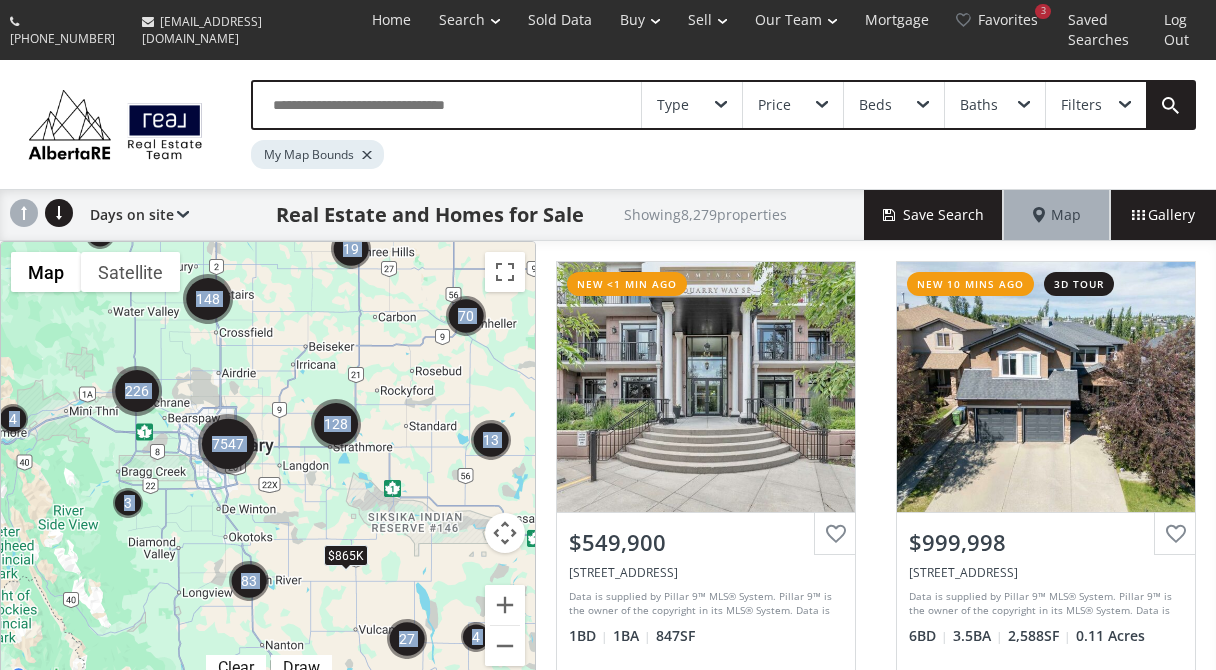 drag, startPoint x: 152, startPoint y: 464, endPoint x: 281, endPoint y: 533, distance: 146.29422 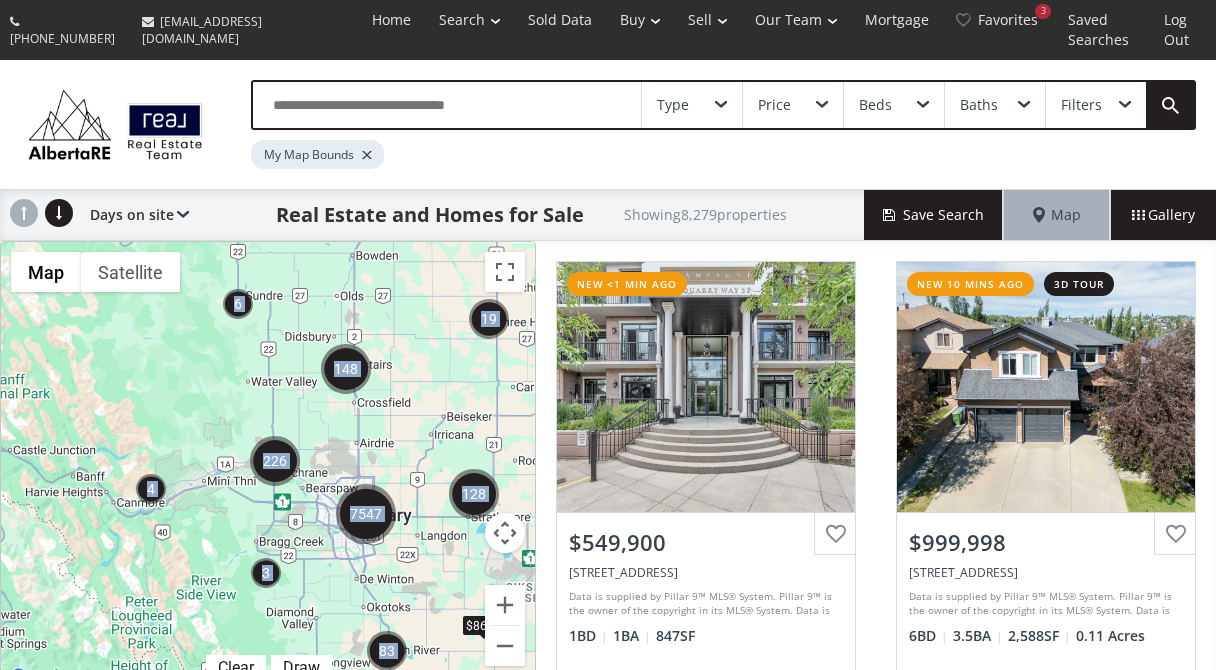 drag, startPoint x: 129, startPoint y: 464, endPoint x: 272, endPoint y: 535, distance: 159.65588 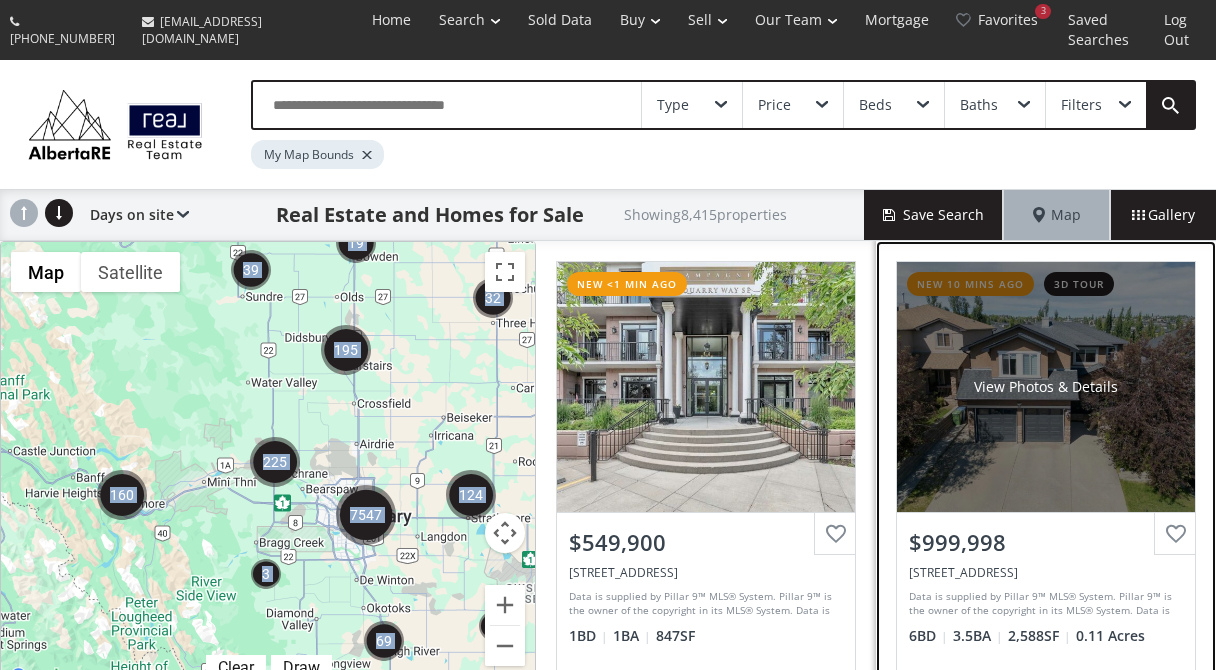 click on "View Photos & Details" at bounding box center [1046, 387] 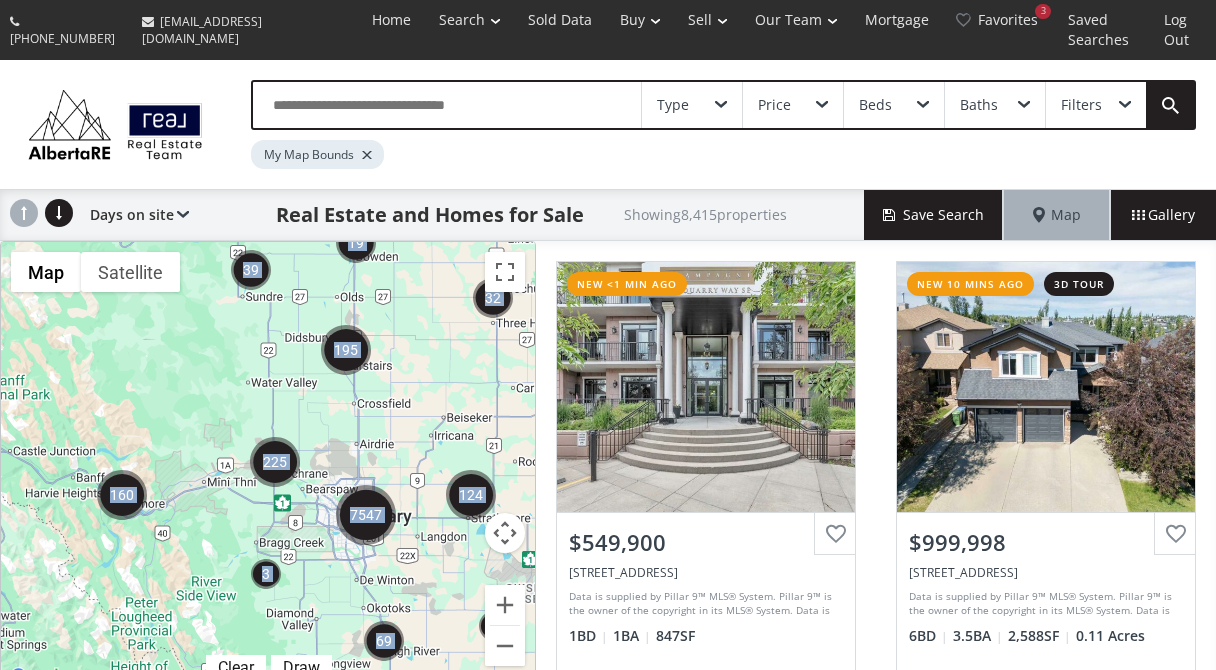 click at bounding box center [122, 495] 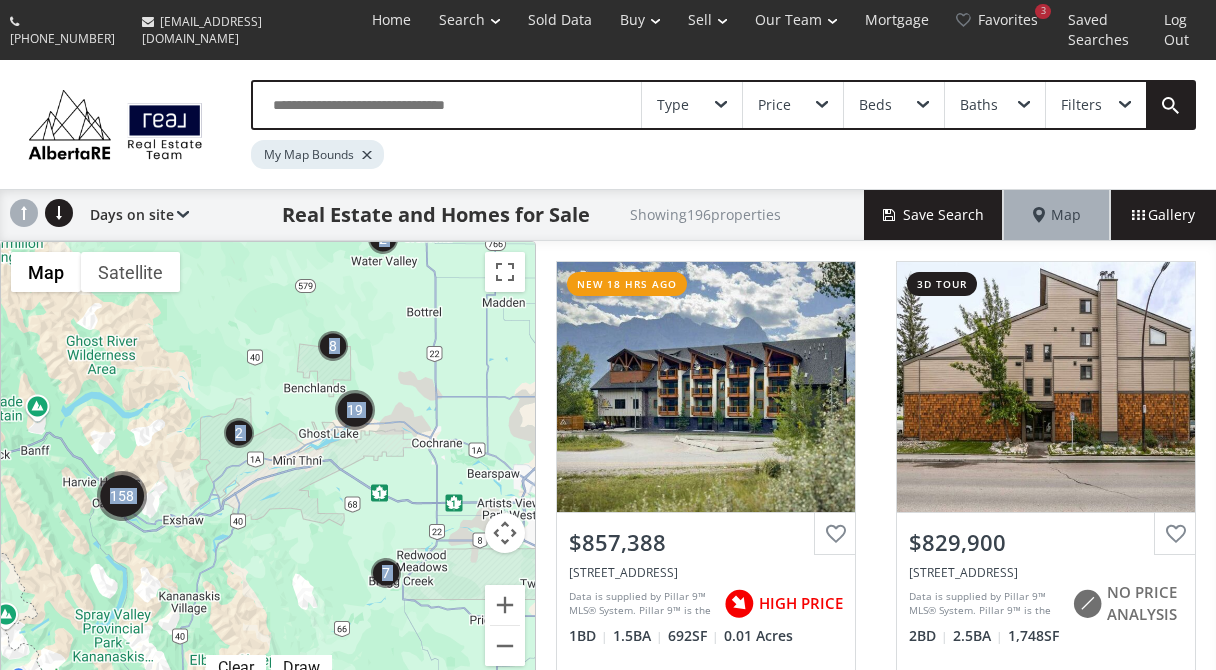 drag, startPoint x: 384, startPoint y: 495, endPoint x: 263, endPoint y: 498, distance: 121.037186 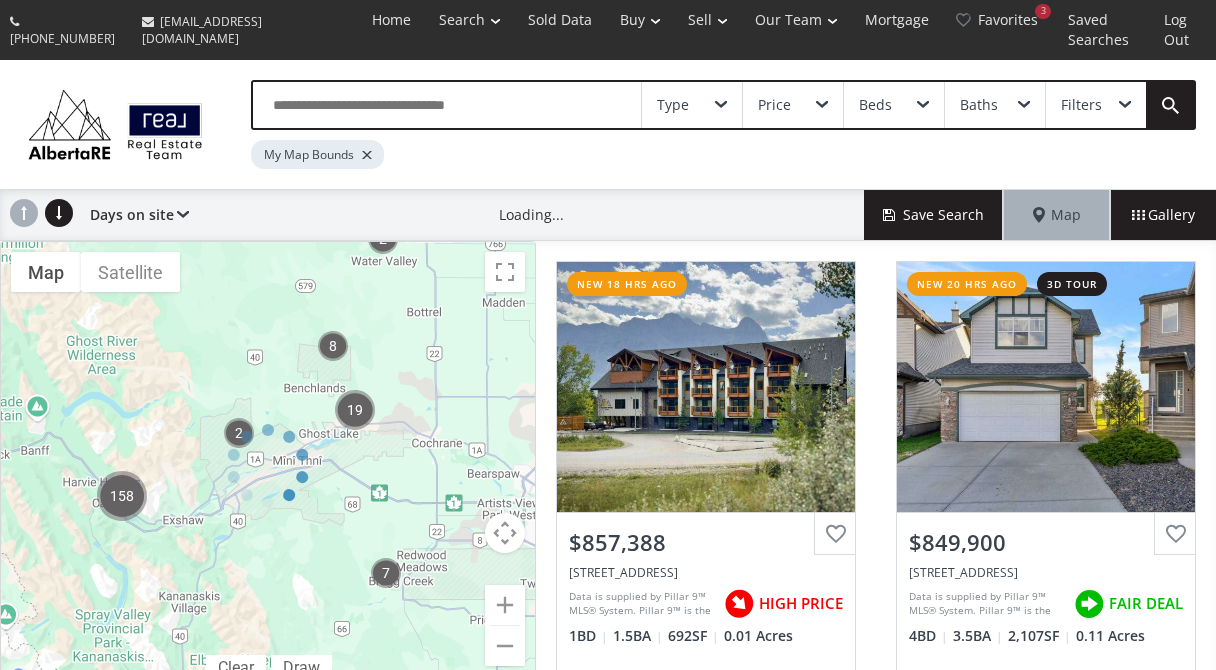 click at bounding box center (268, 466) 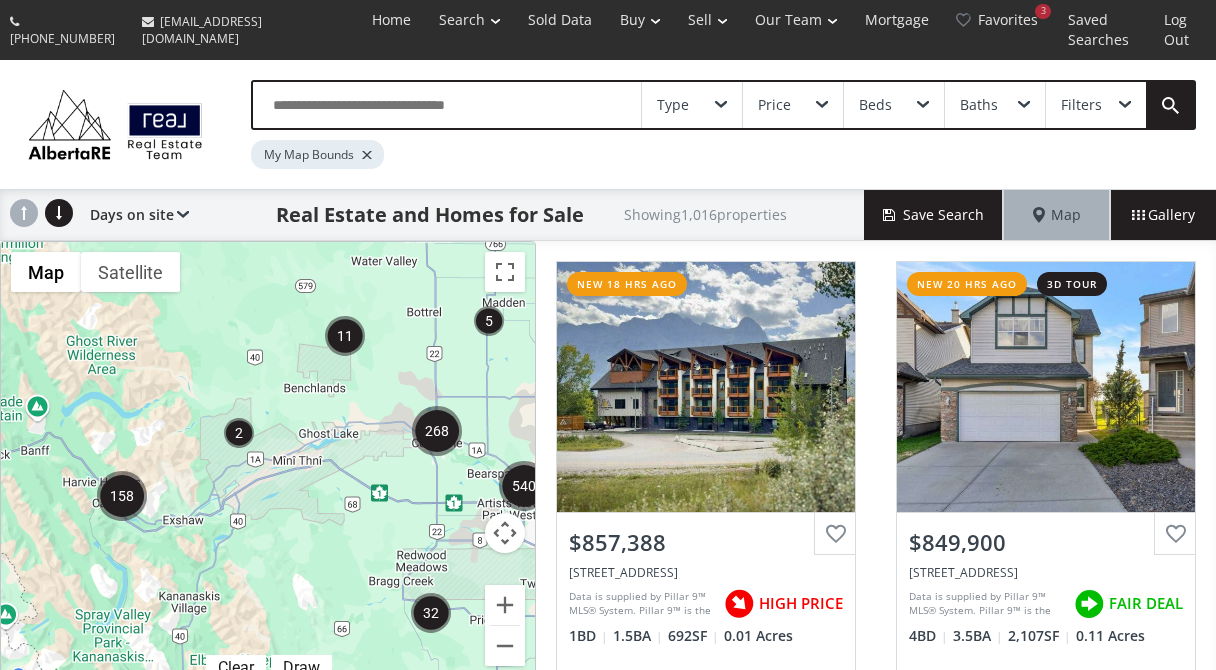 click at bounding box center [437, 431] 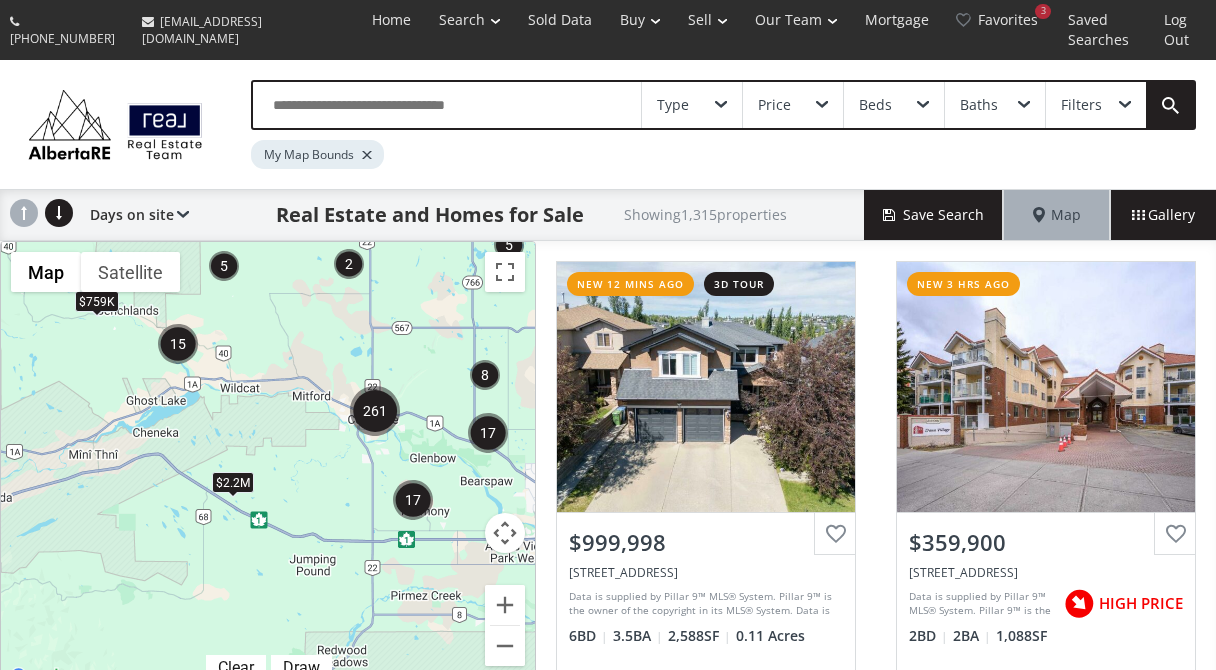 drag, startPoint x: 267, startPoint y: 545, endPoint x: 338, endPoint y: 474, distance: 100.409164 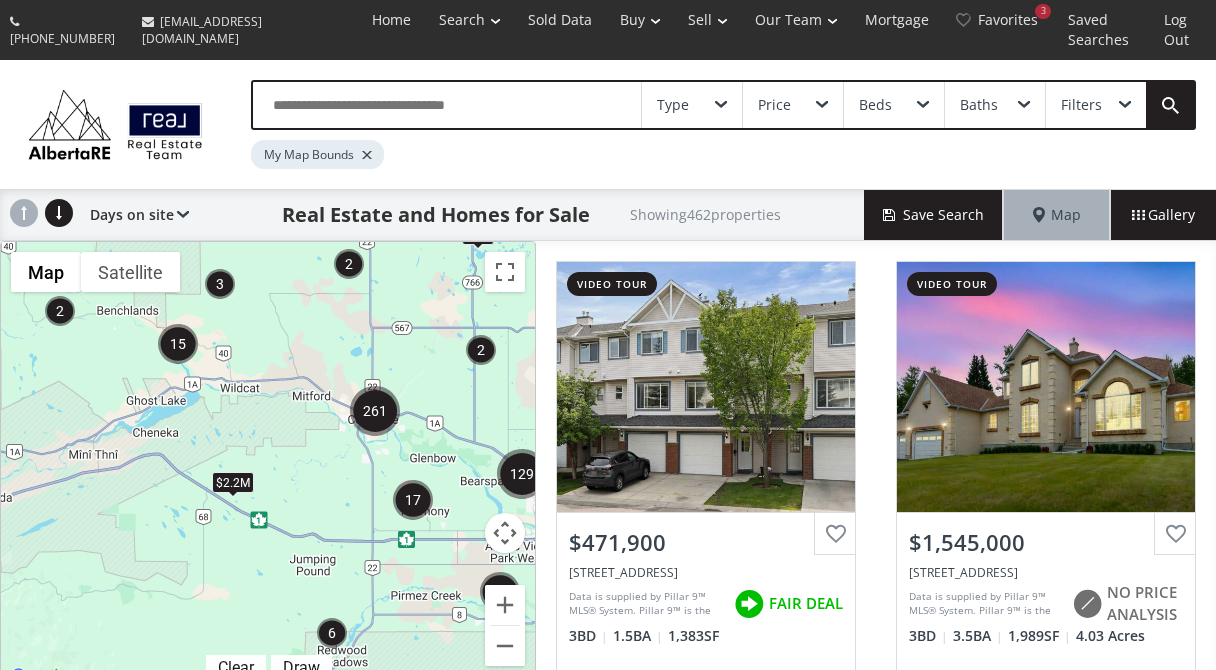 click at bounding box center (332, 633) 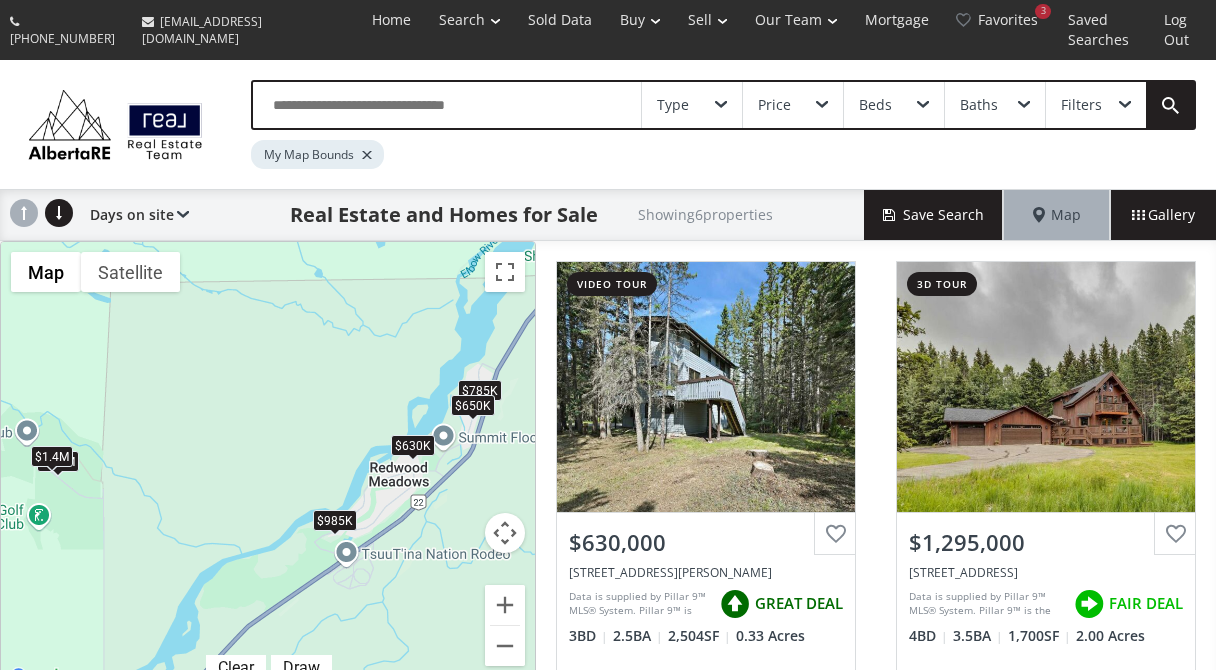 click on "$985K" at bounding box center (335, 520) 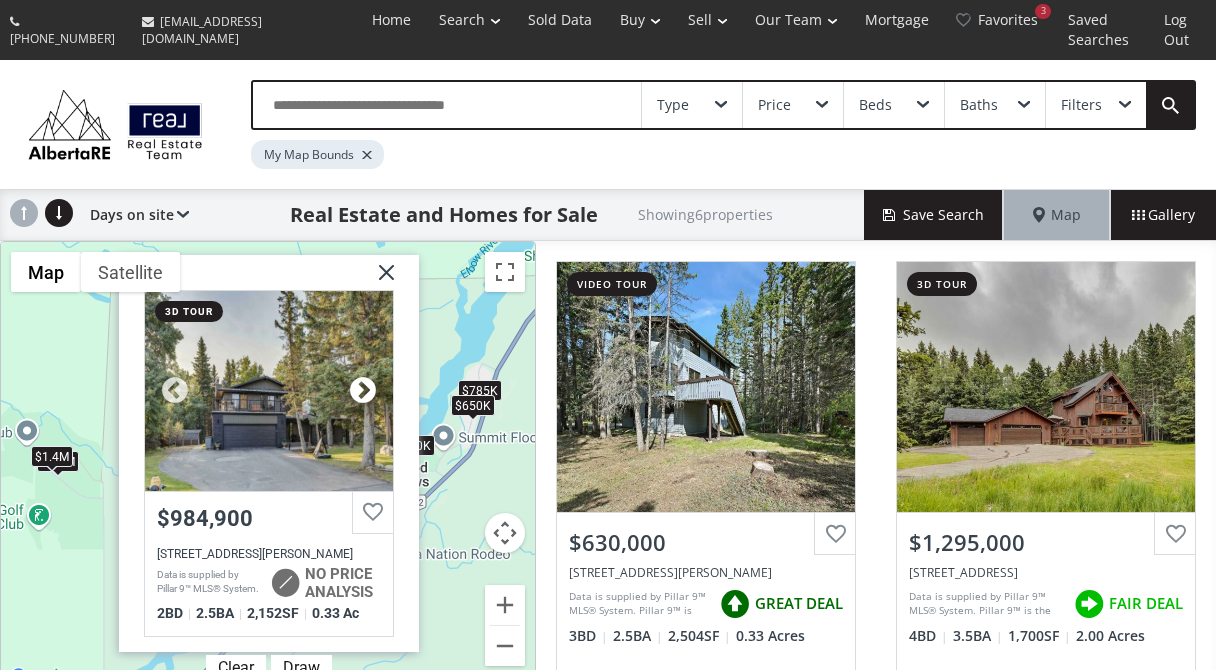 click at bounding box center [363, 391] 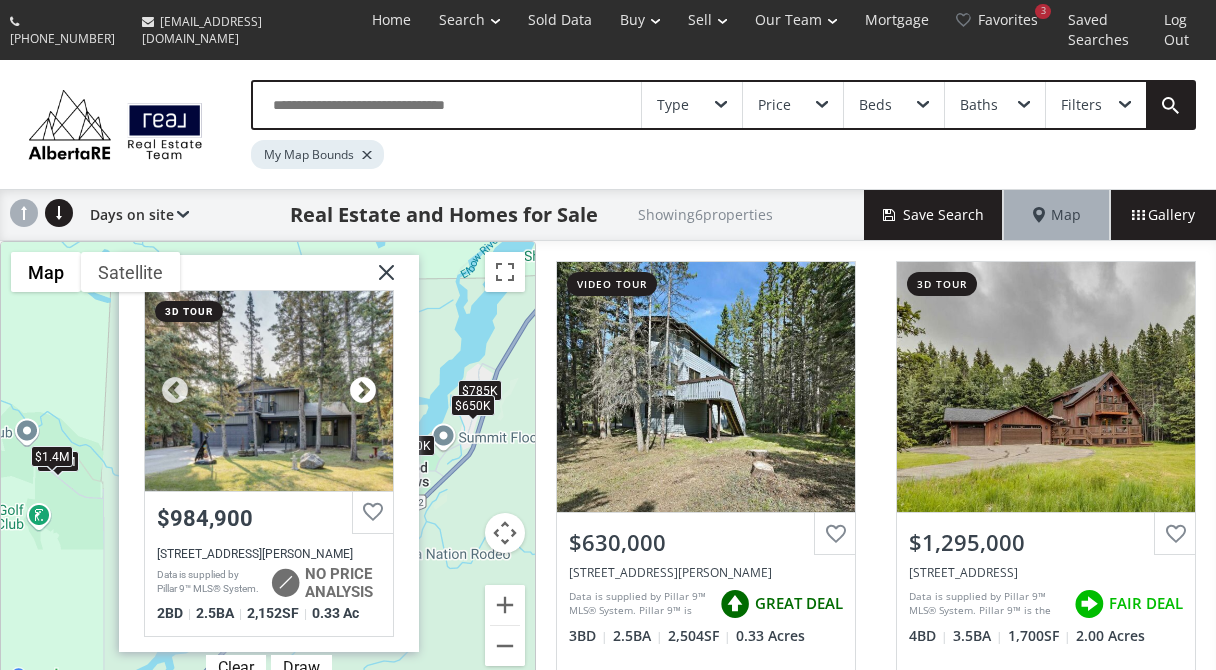click at bounding box center (363, 391) 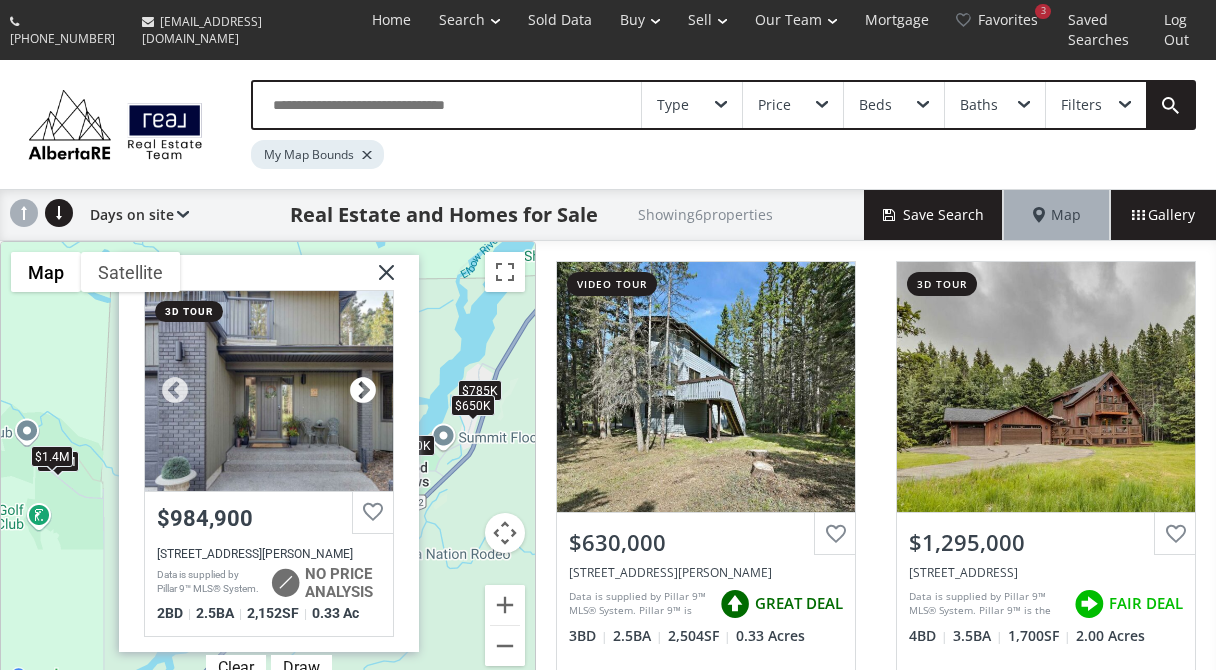 click at bounding box center [363, 391] 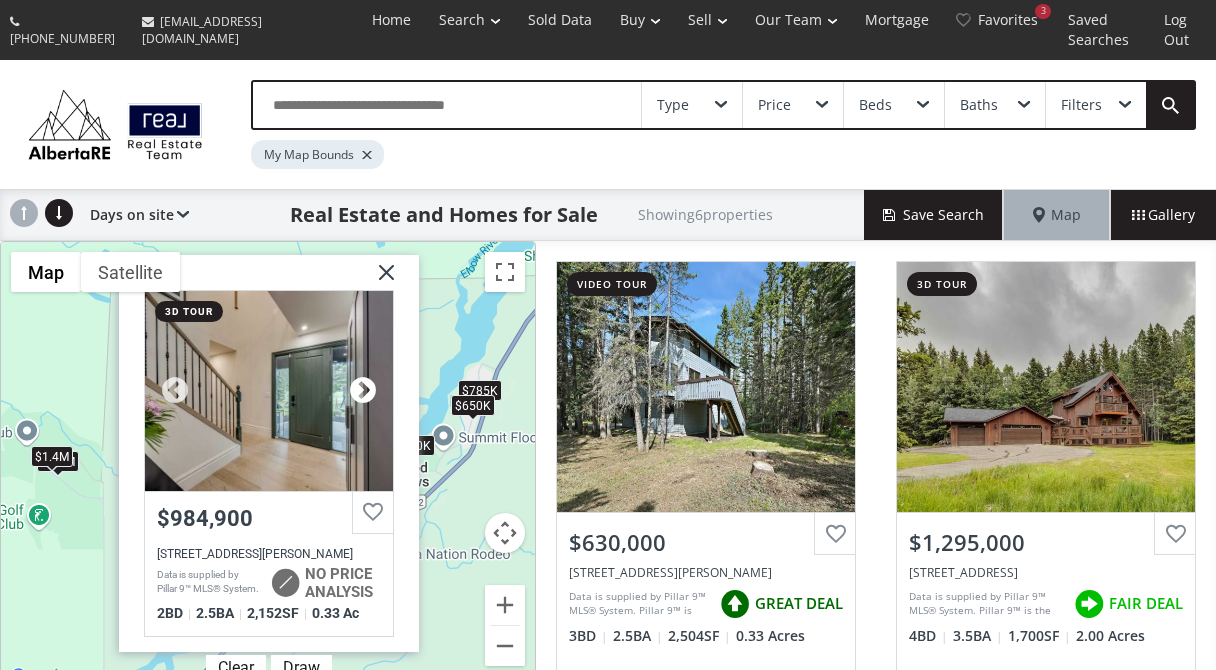 click at bounding box center [363, 391] 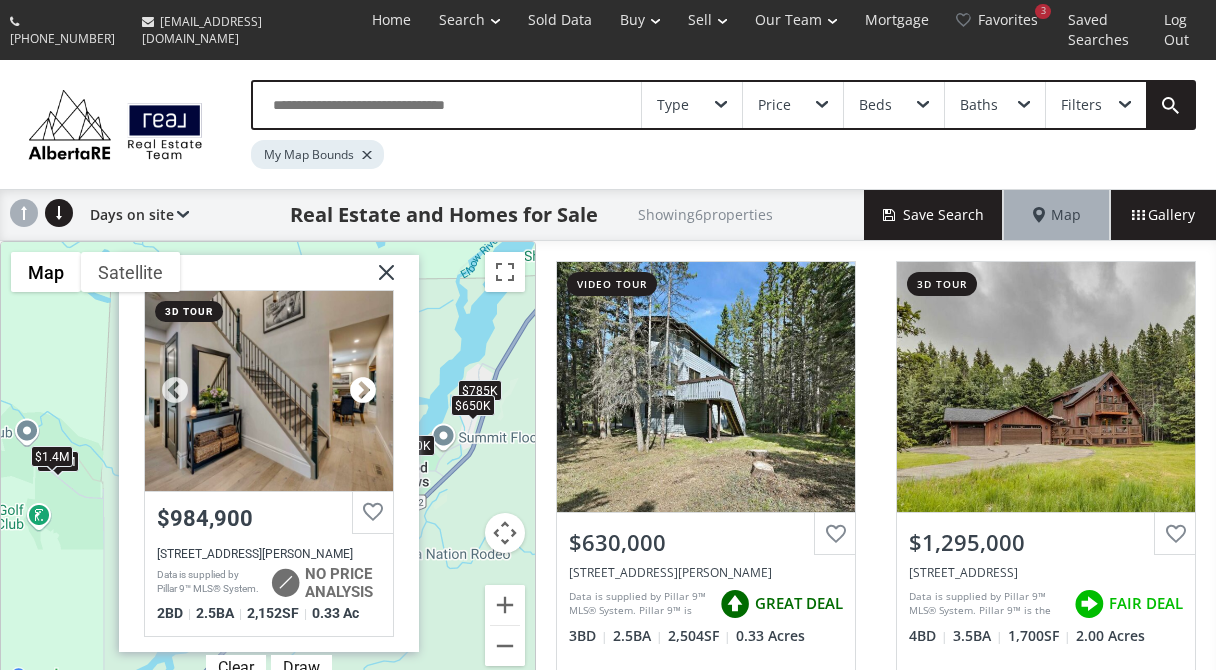 click at bounding box center [363, 391] 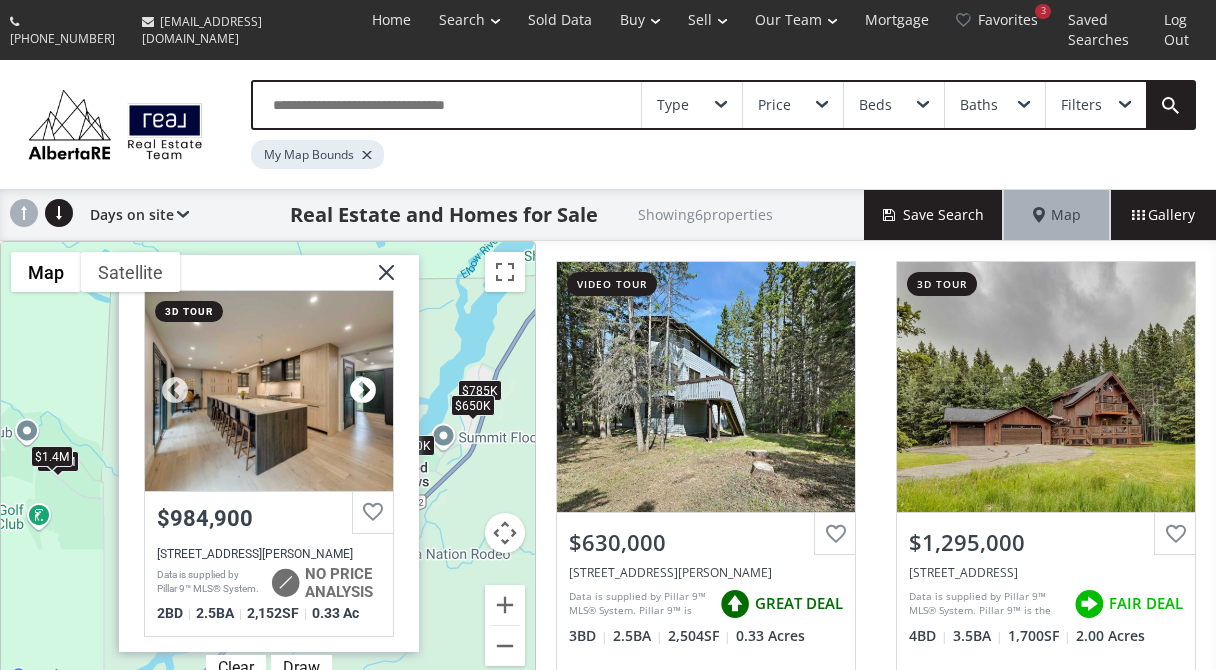 click at bounding box center (363, 391) 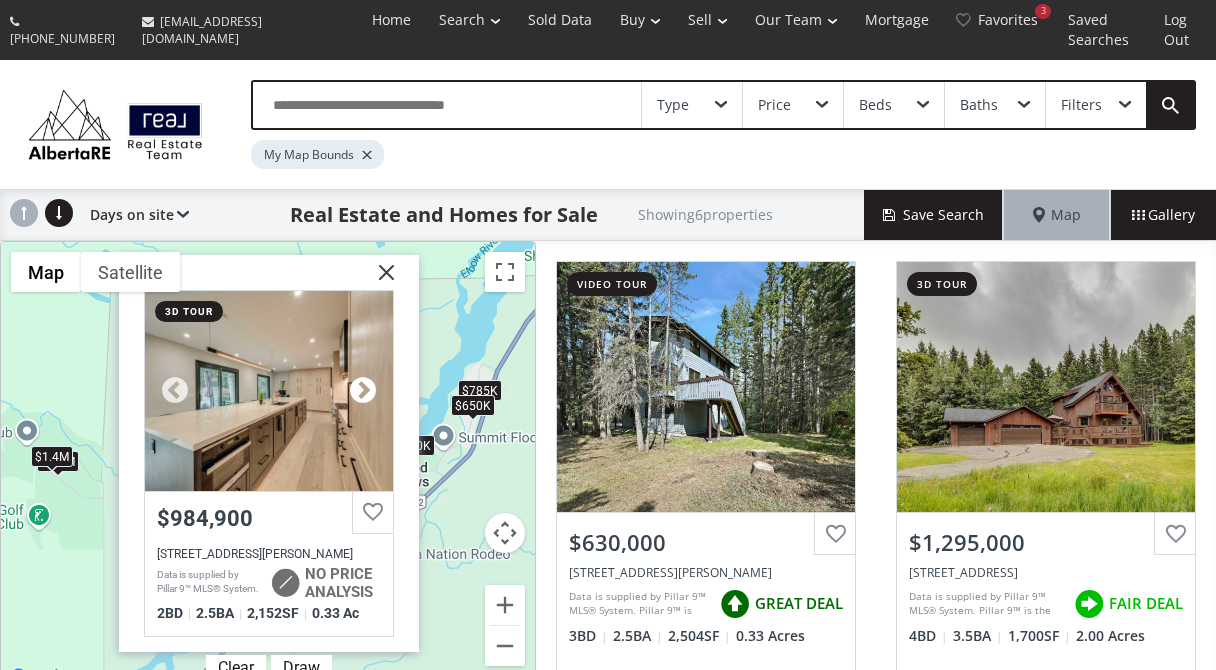 click at bounding box center [363, 391] 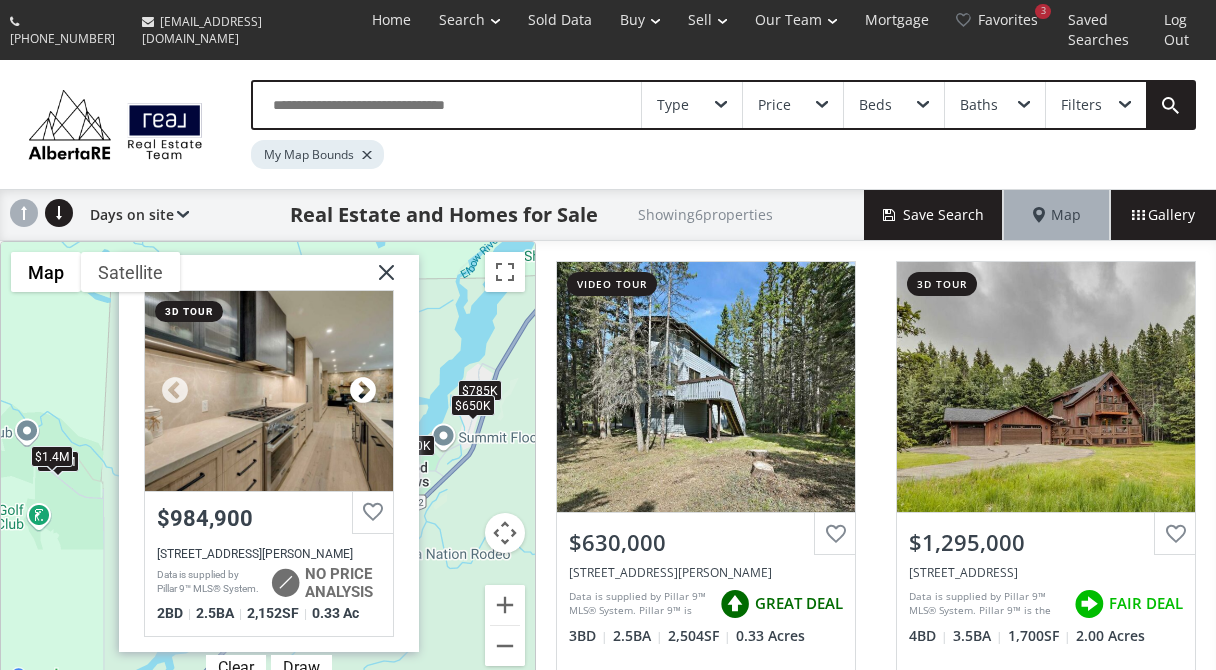 click at bounding box center (363, 391) 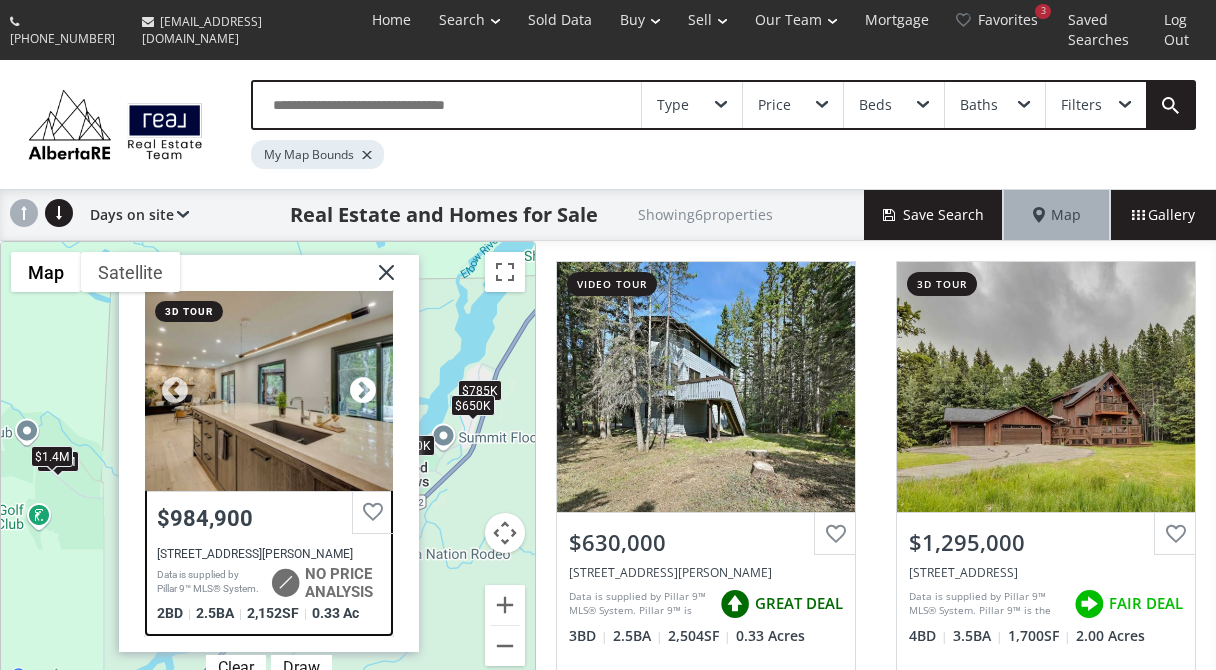 click at bounding box center [363, 391] 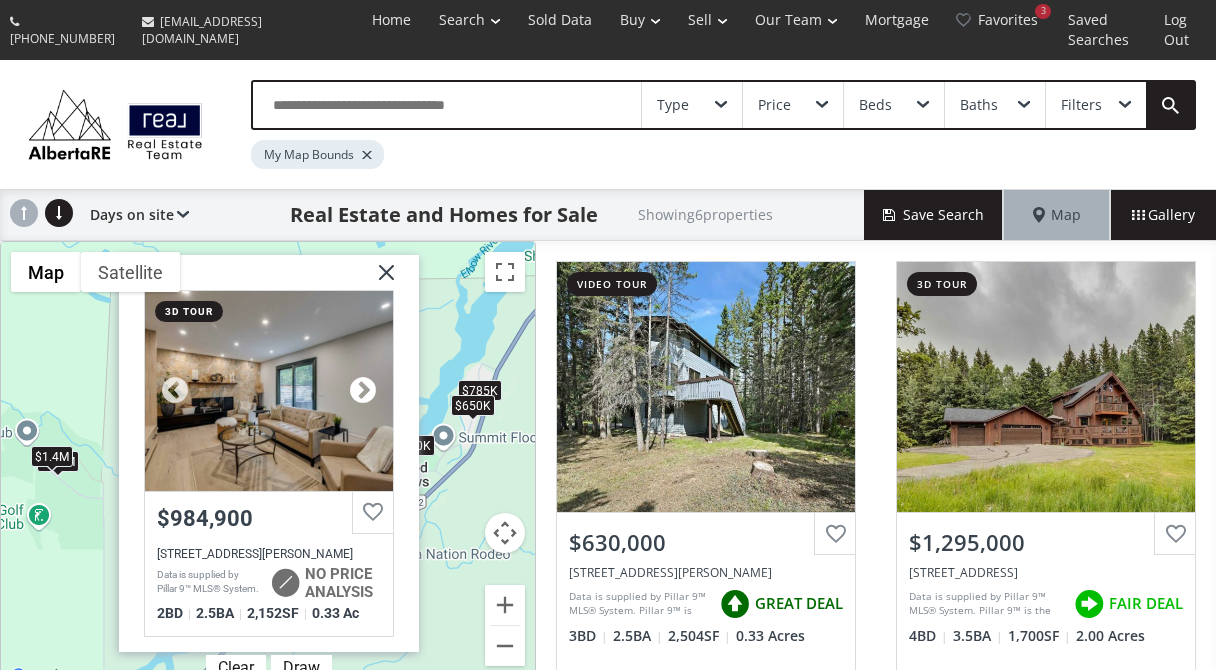 click at bounding box center (363, 391) 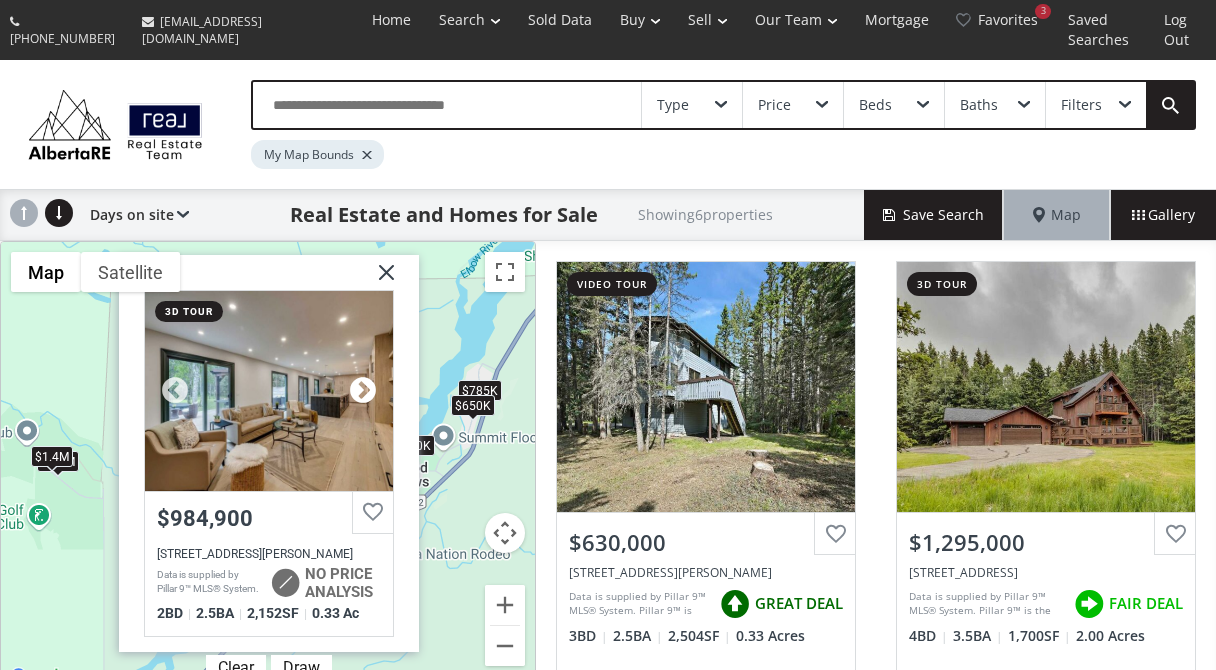 click at bounding box center [363, 391] 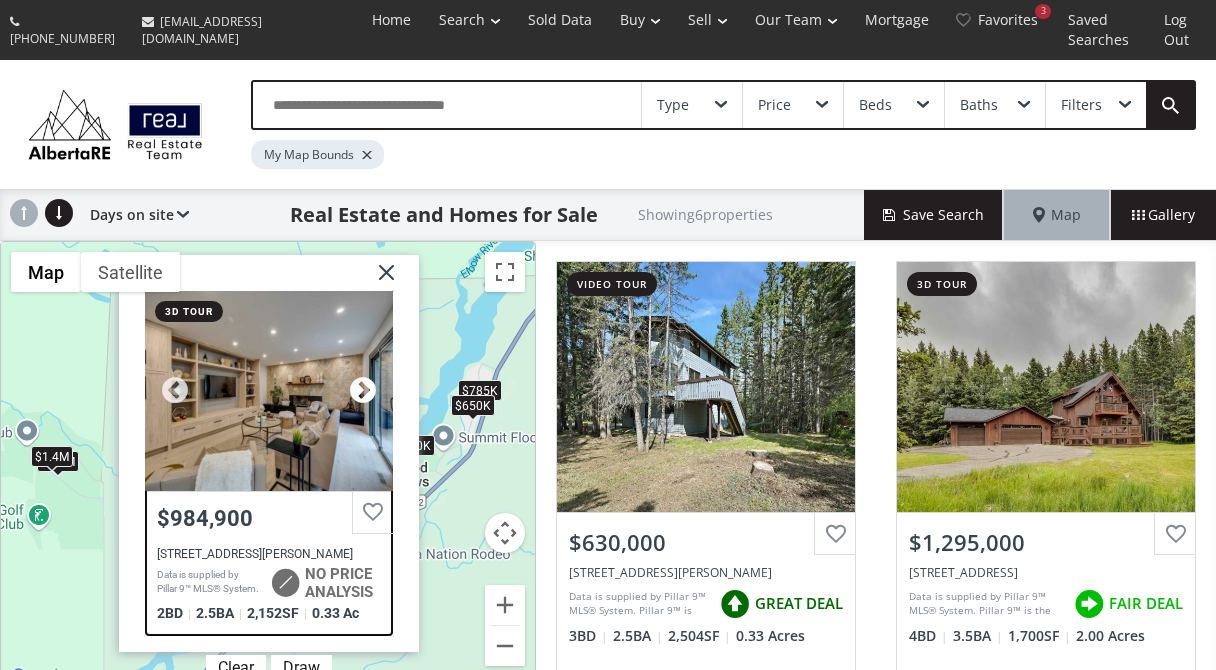 click at bounding box center (363, 391) 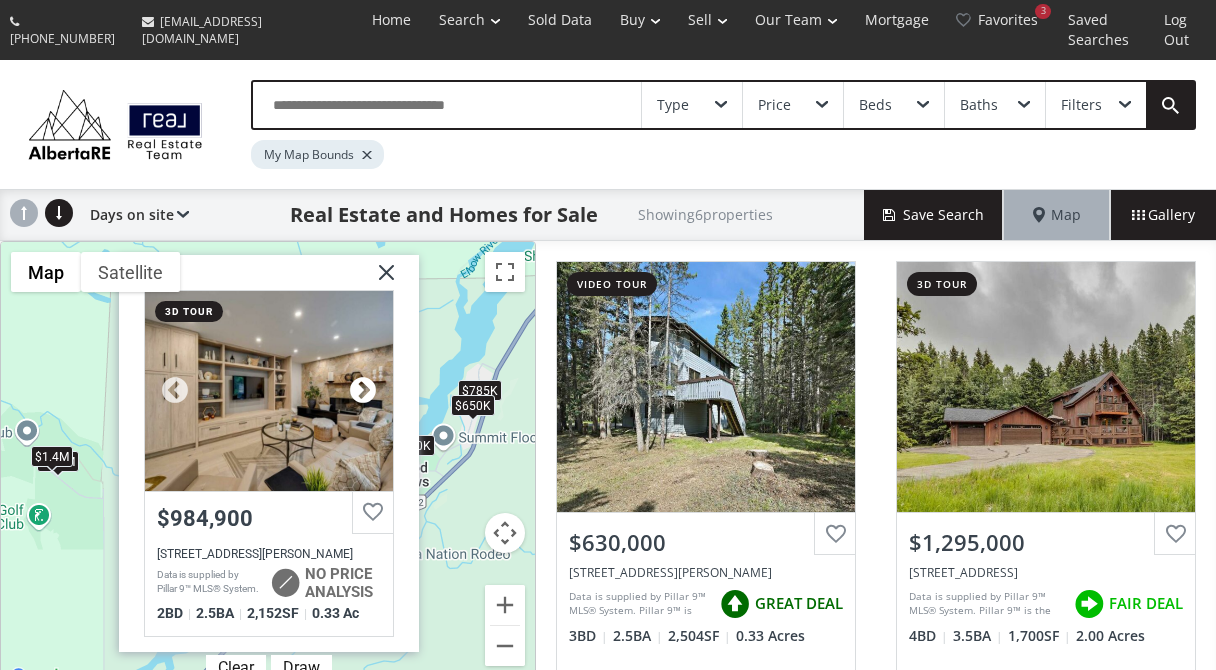 click at bounding box center [363, 391] 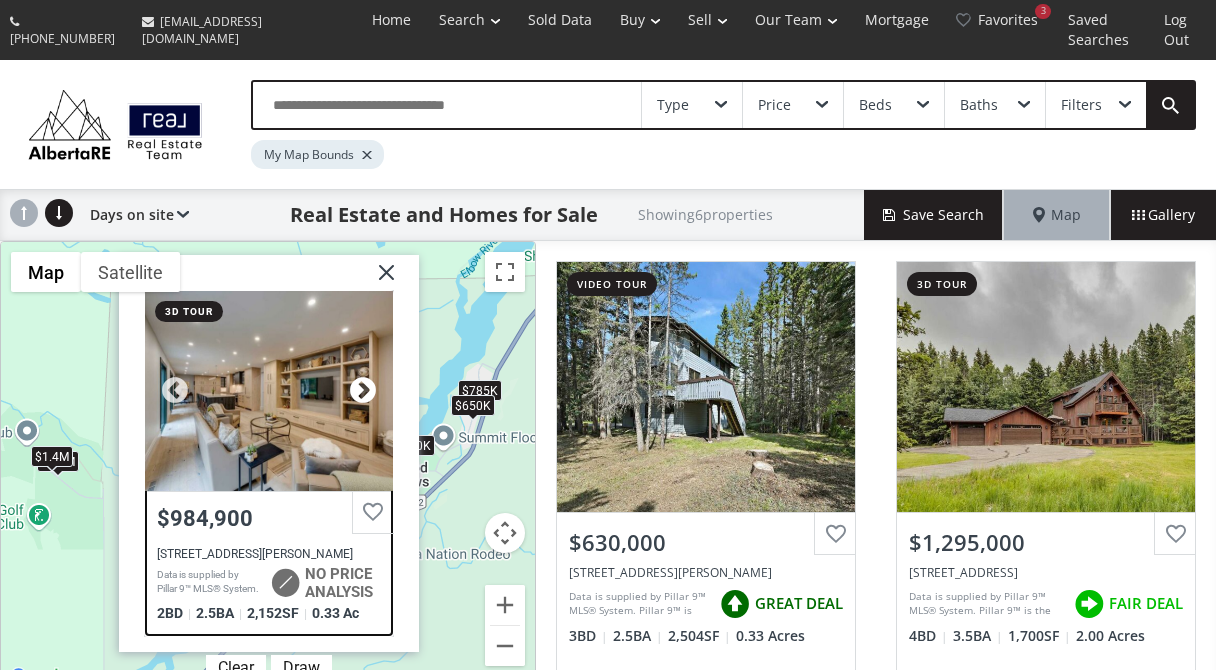 click at bounding box center [363, 391] 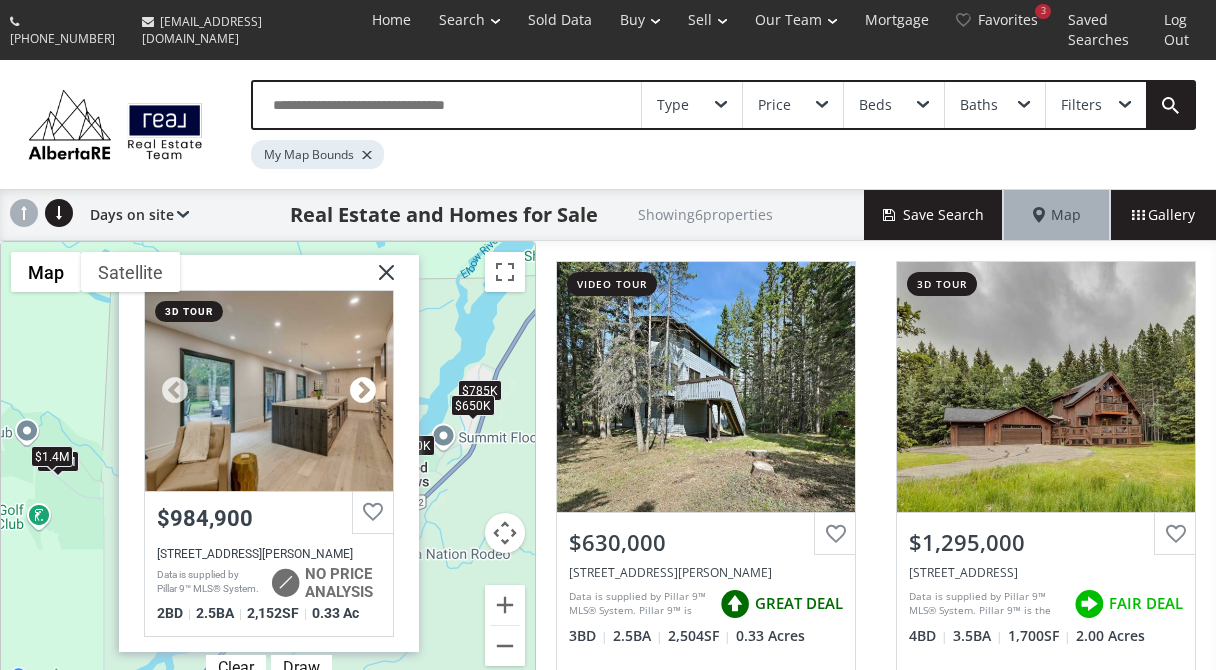 click at bounding box center [363, 391] 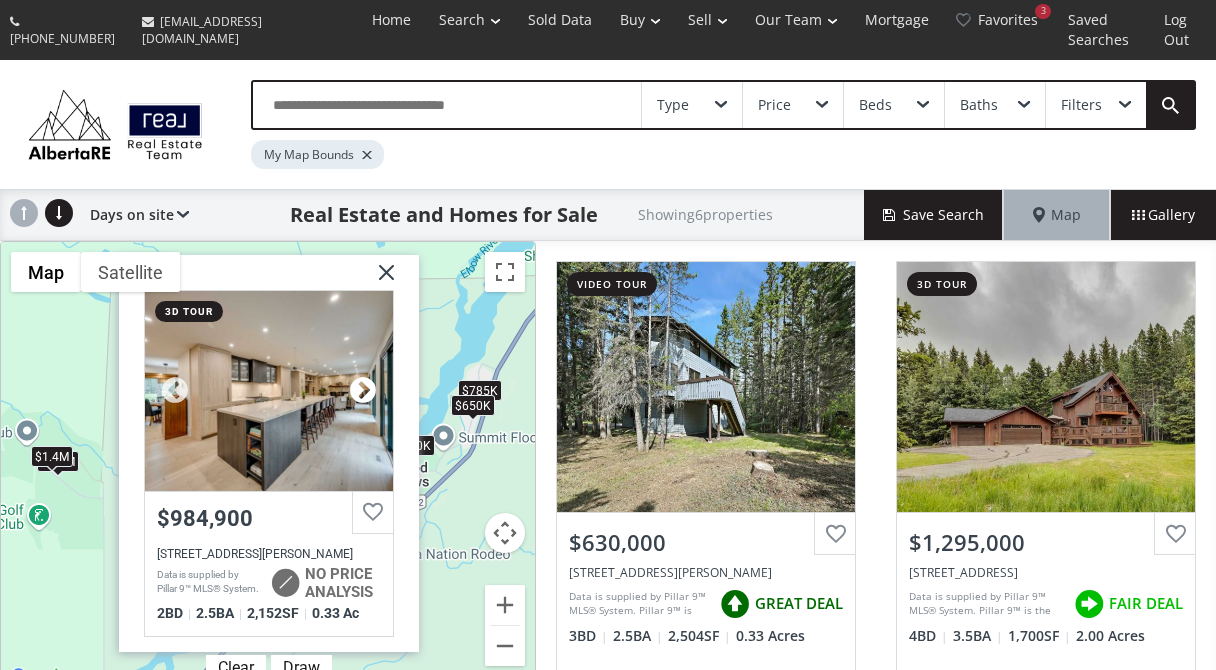 click at bounding box center (363, 391) 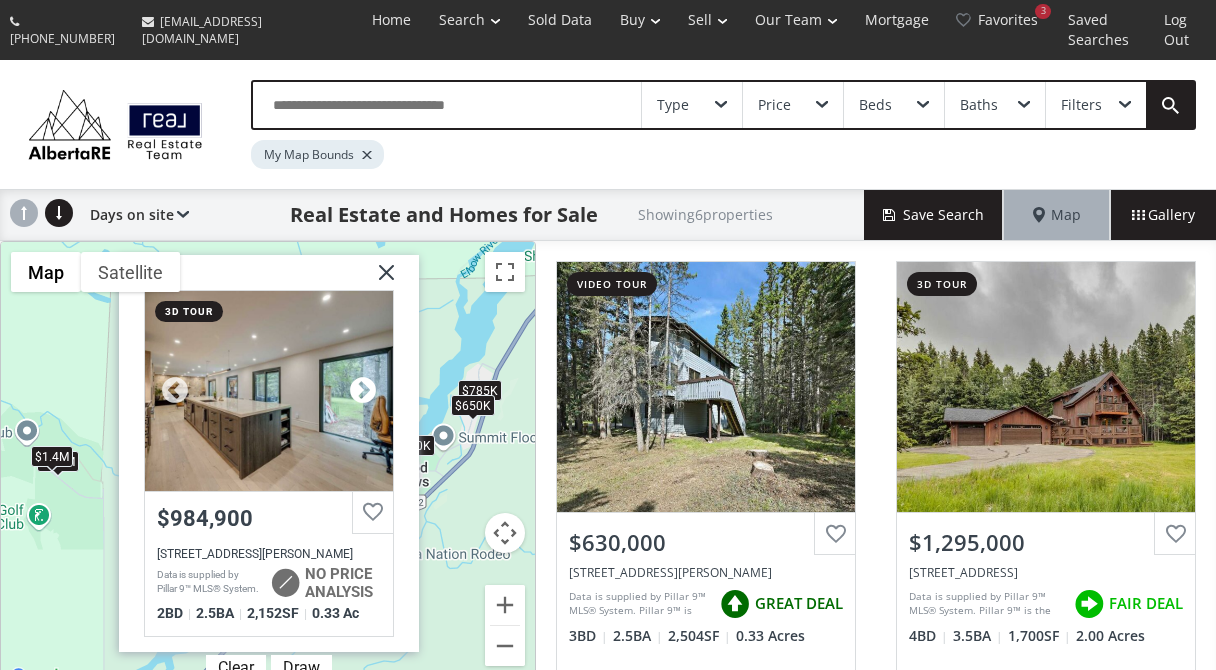 click at bounding box center [363, 391] 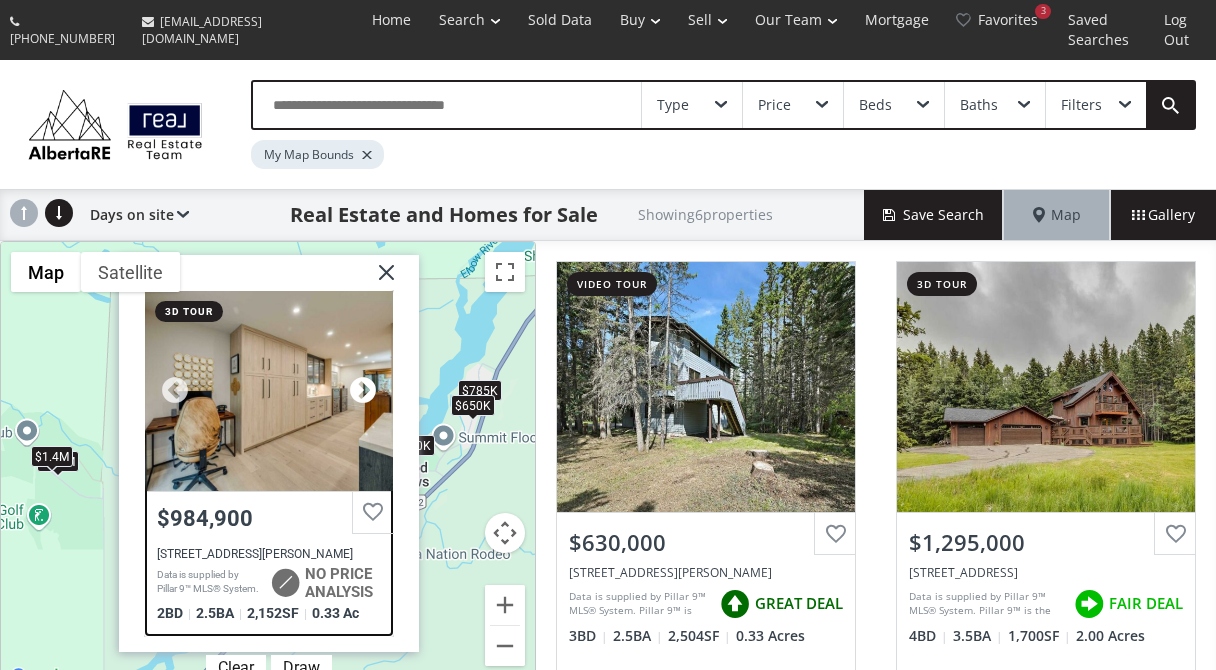 click at bounding box center (363, 391) 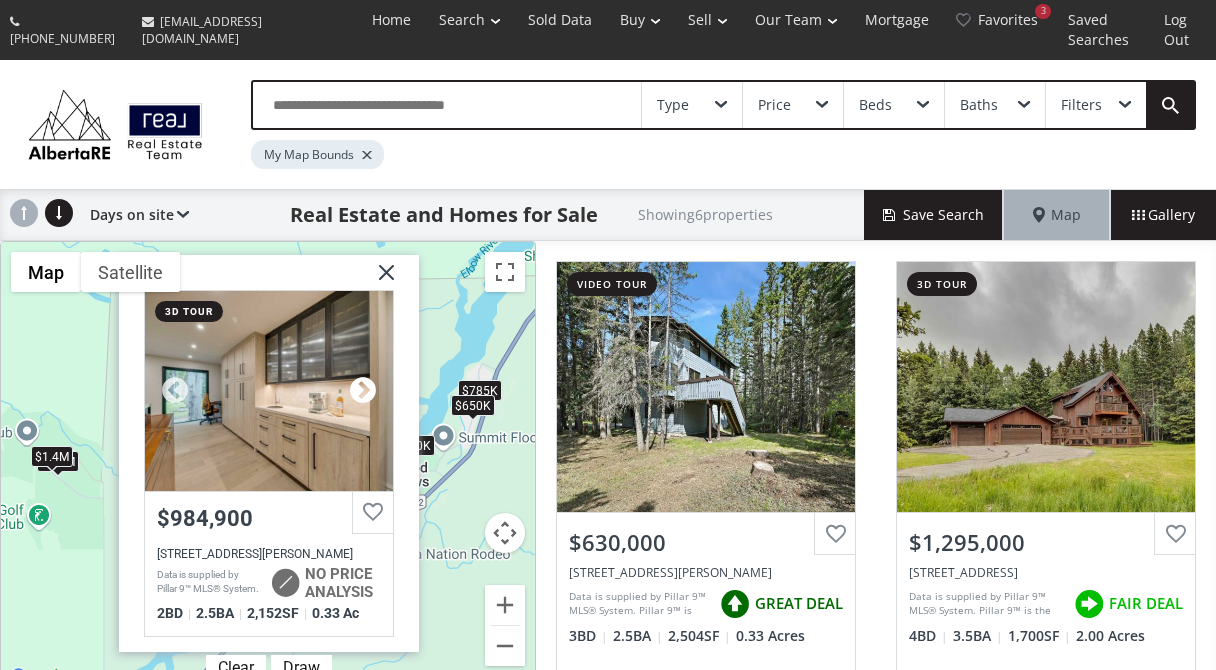 click at bounding box center [363, 391] 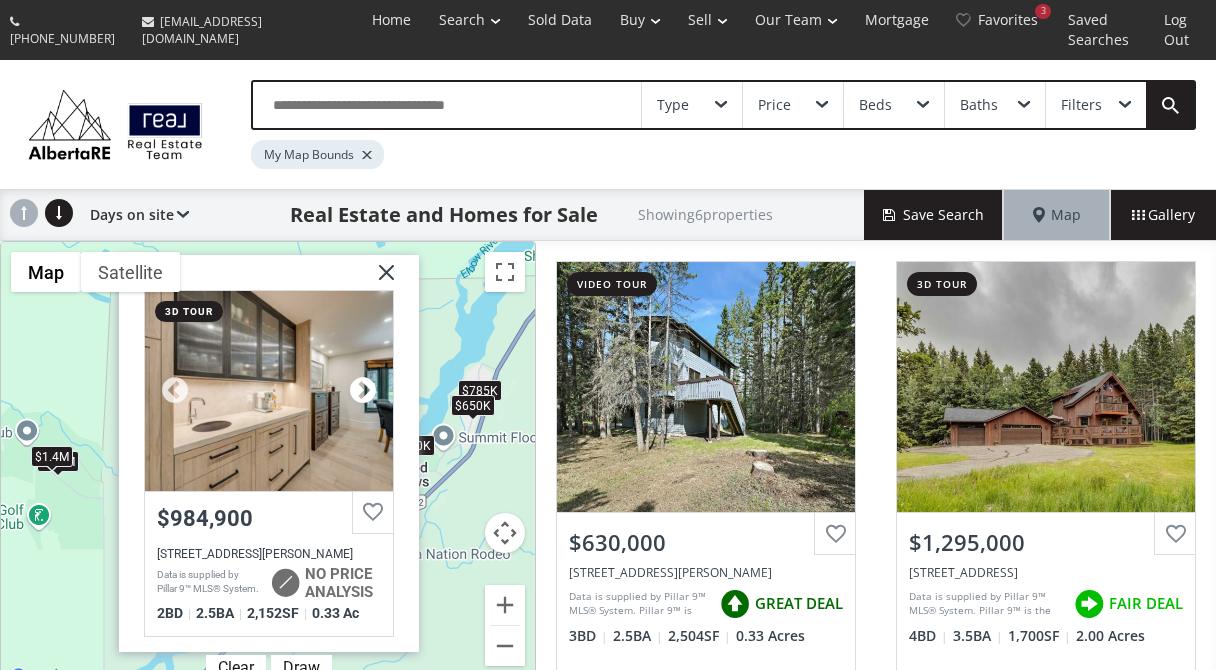 click at bounding box center (363, 391) 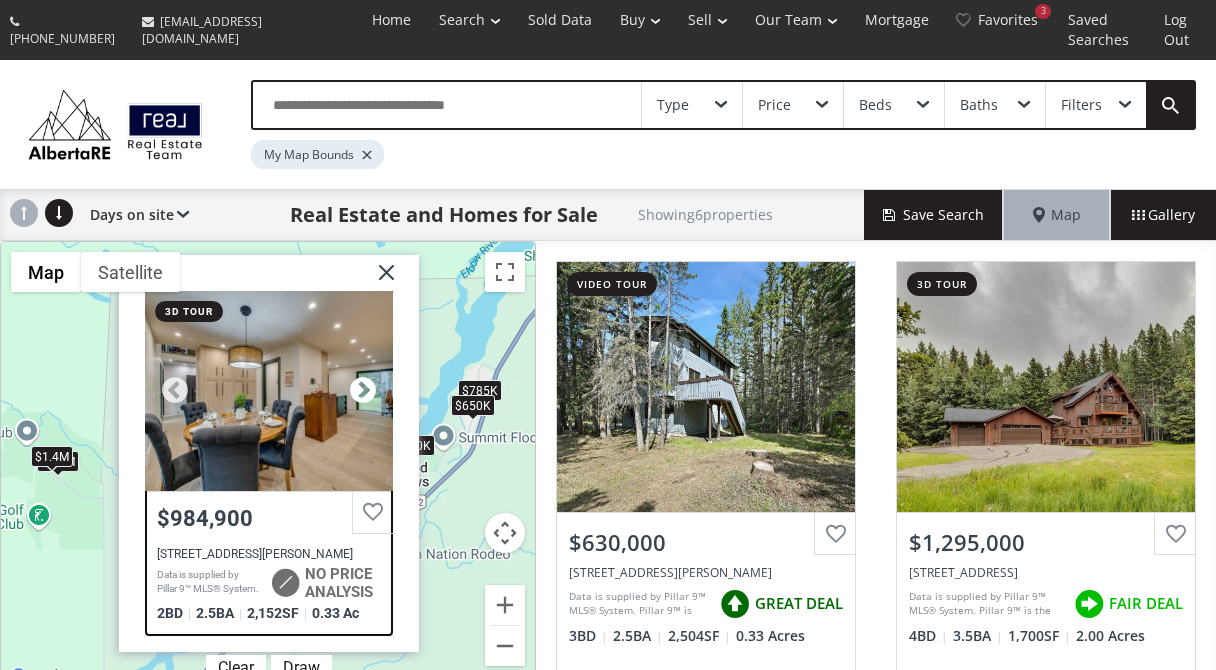 click at bounding box center (363, 391) 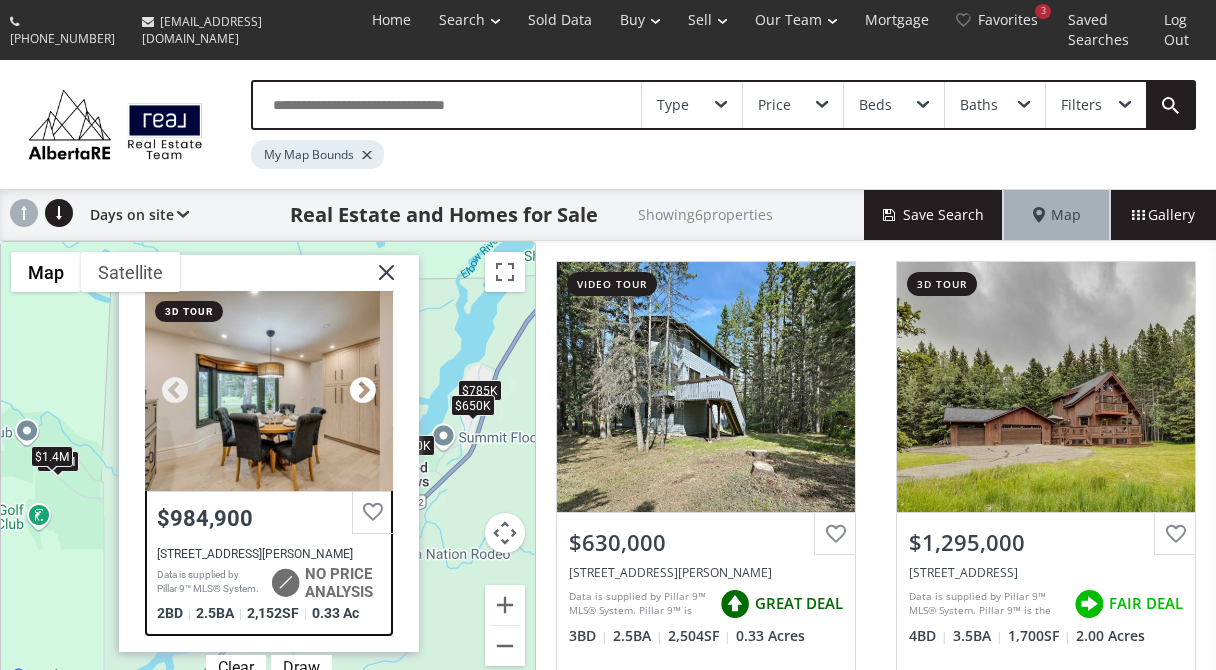 click at bounding box center [363, 391] 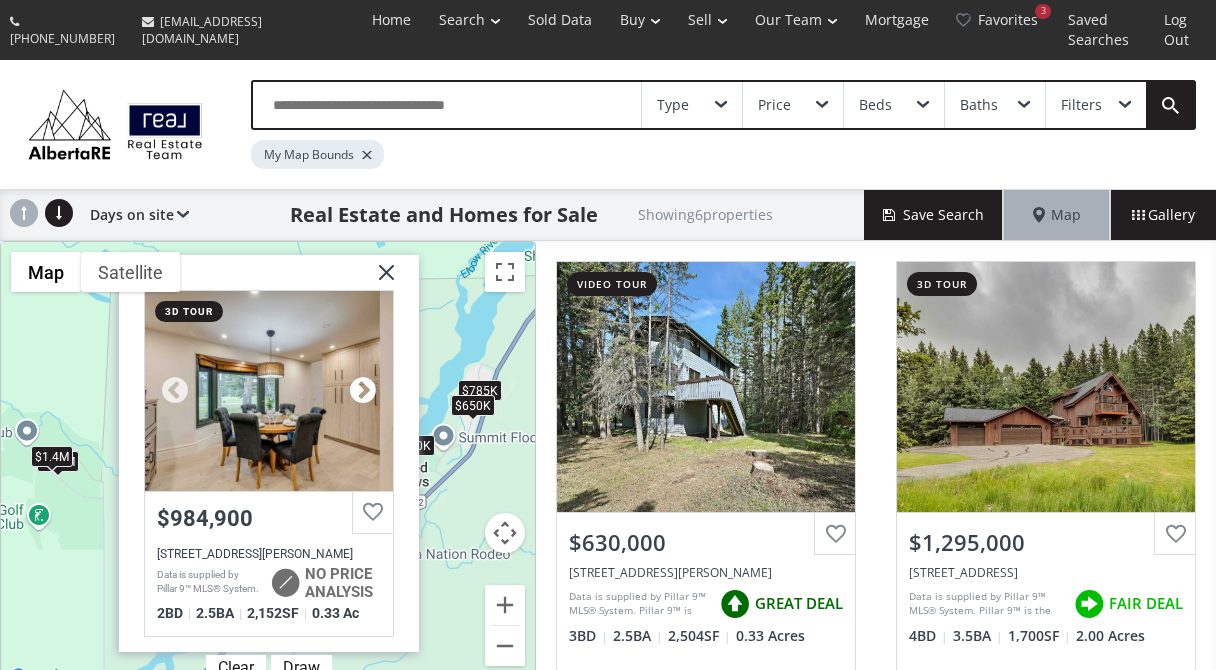 click at bounding box center [363, 391] 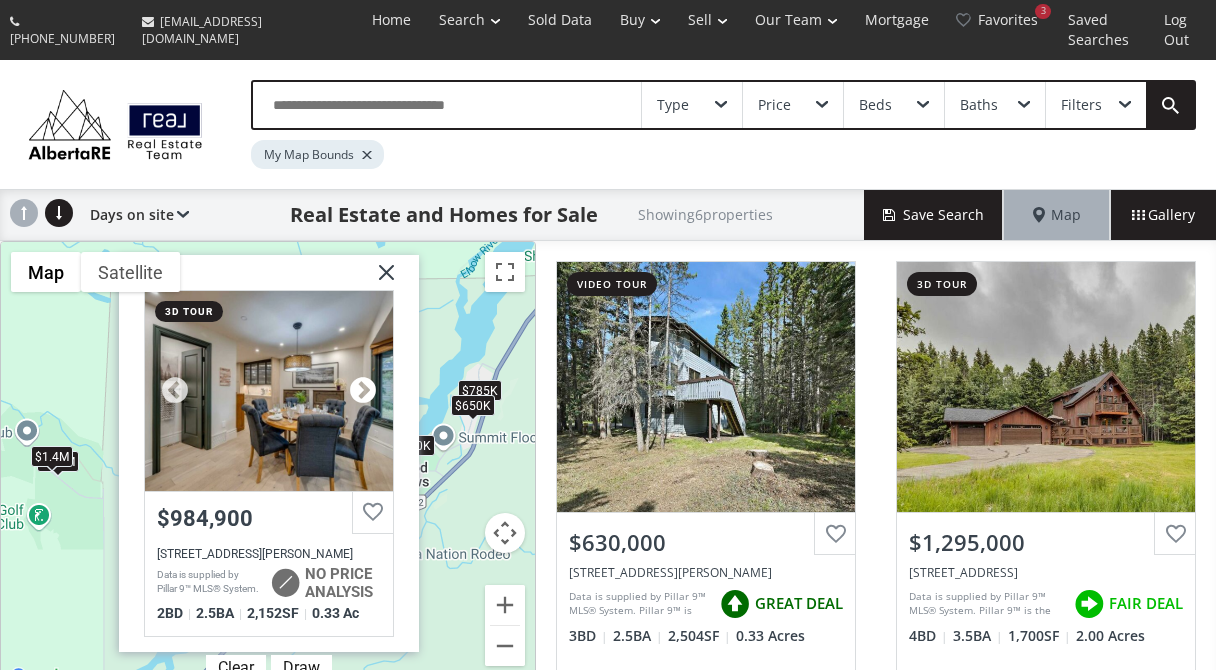 click at bounding box center [363, 391] 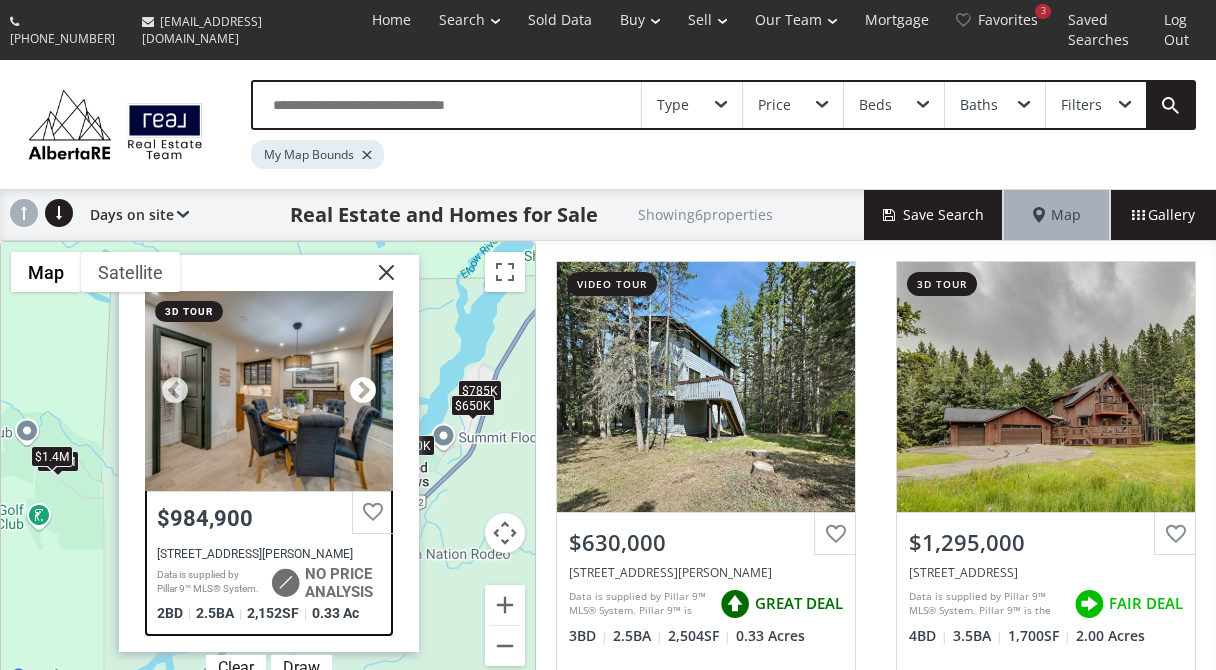 click at bounding box center [363, 391] 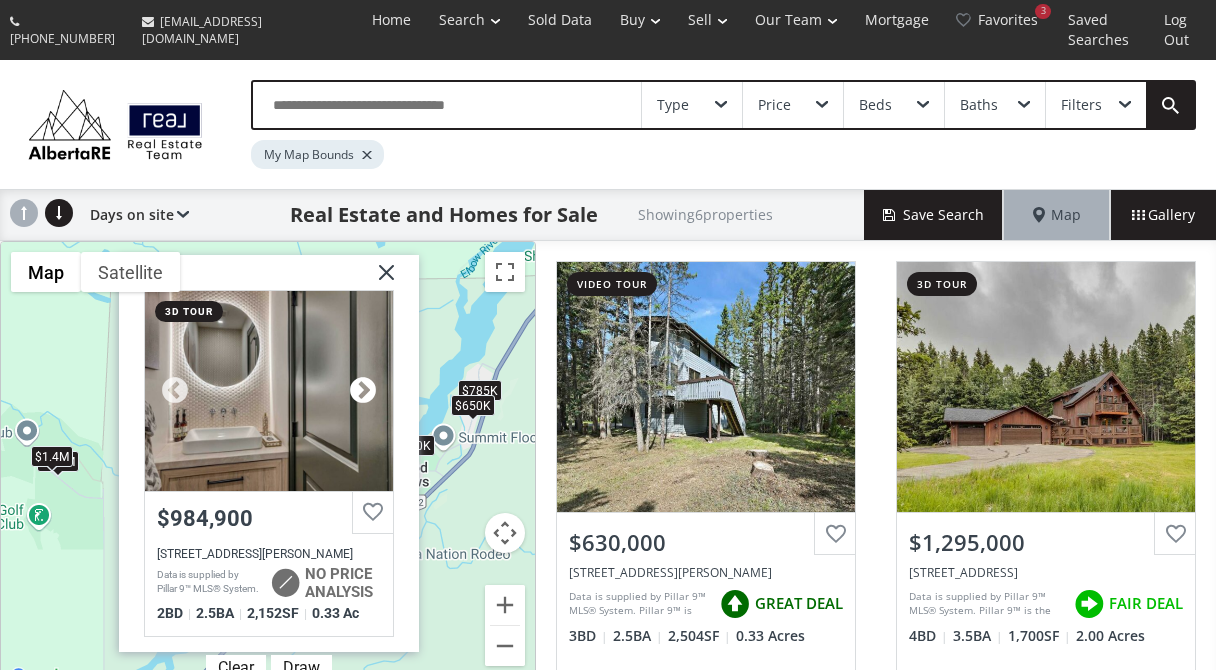 click at bounding box center [363, 391] 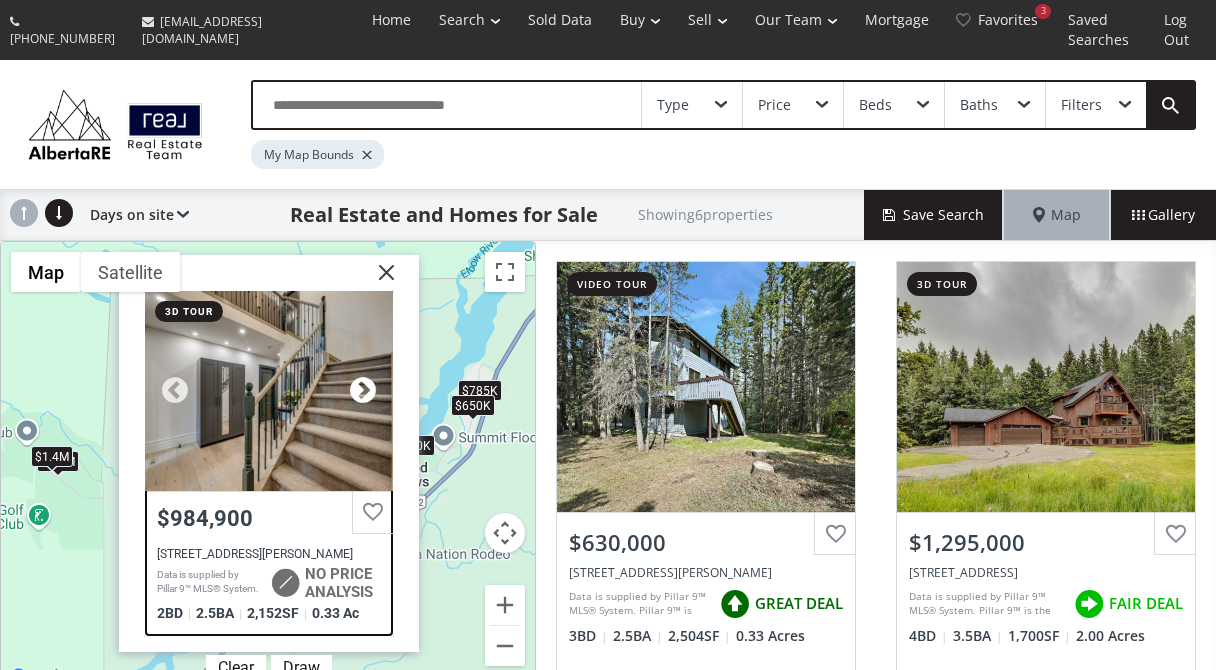 click at bounding box center (363, 391) 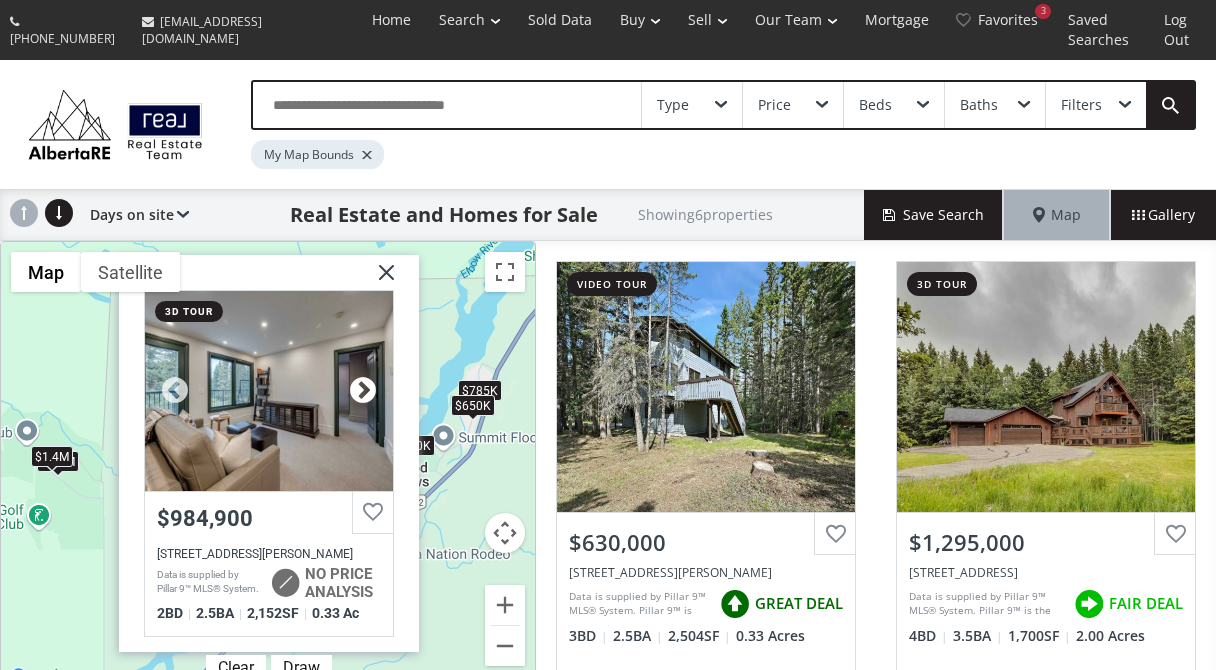 click at bounding box center (363, 391) 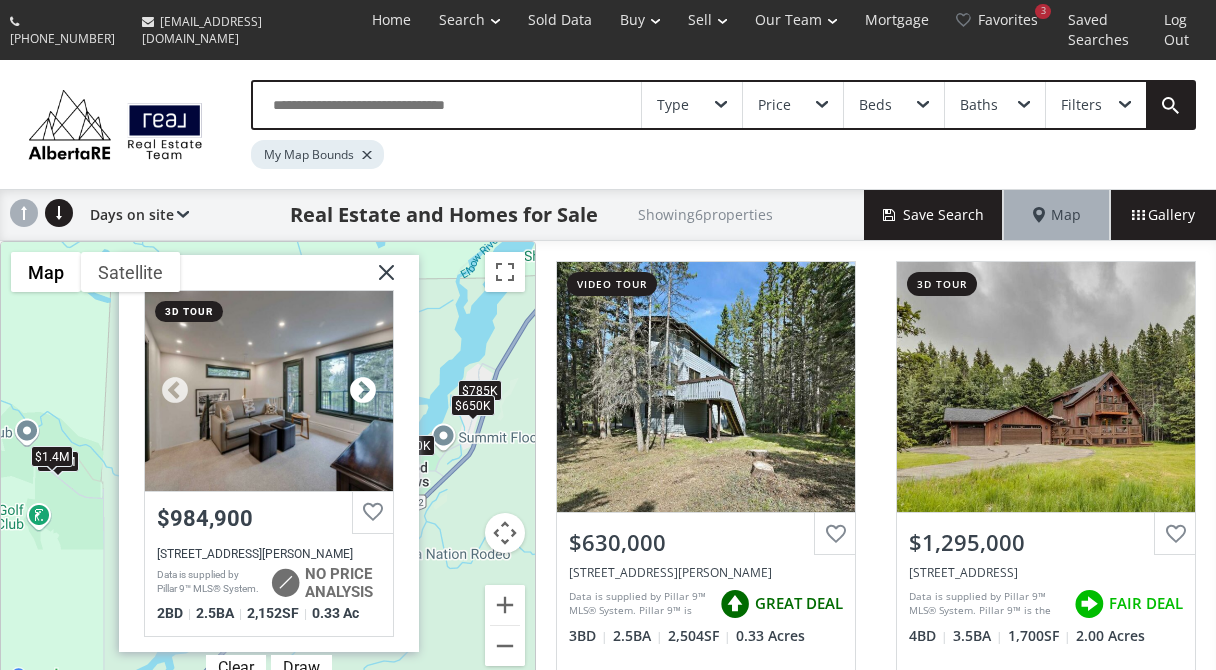 click at bounding box center (363, 391) 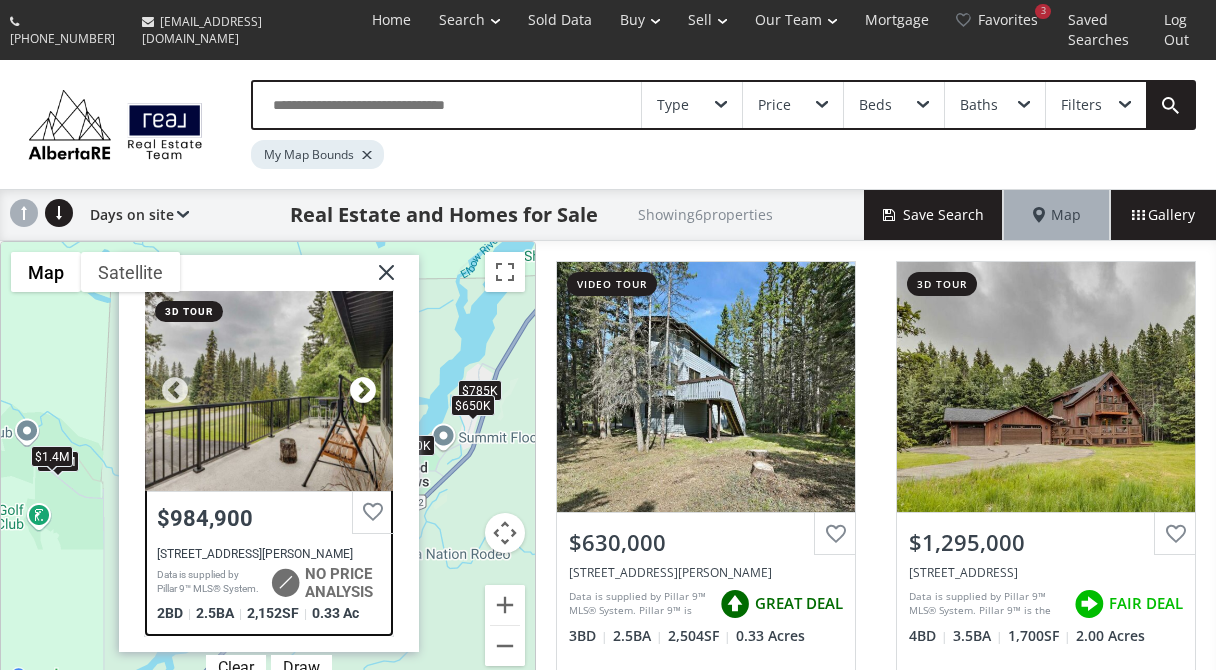 click at bounding box center [363, 391] 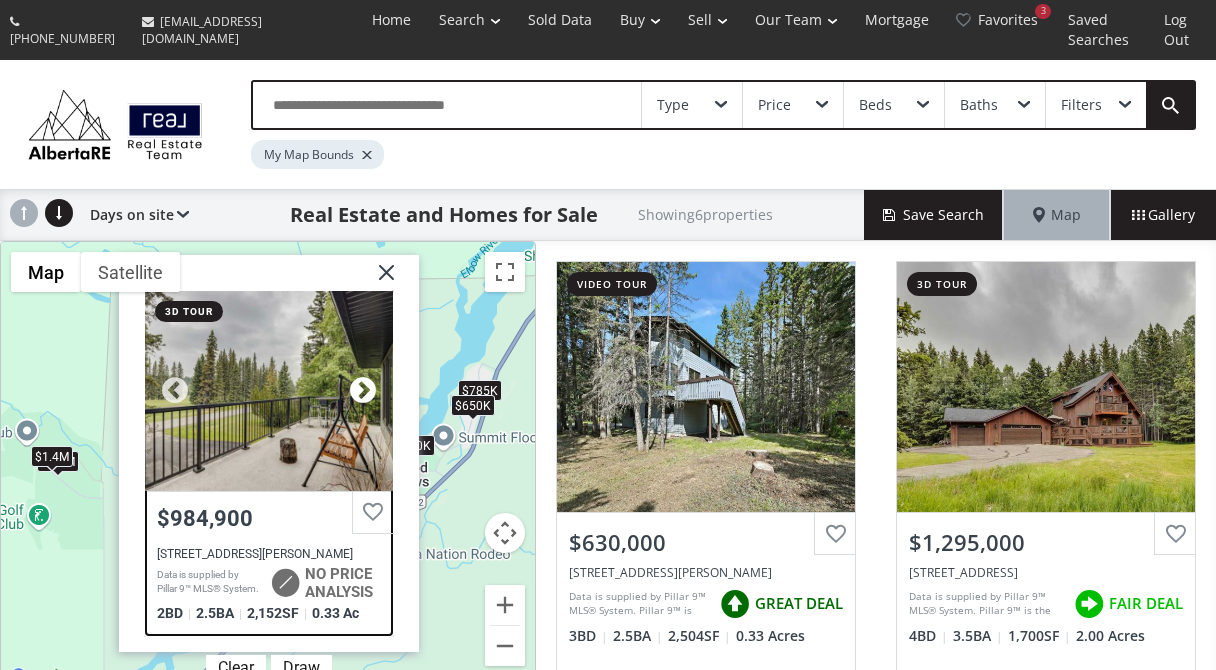 click at bounding box center [363, 391] 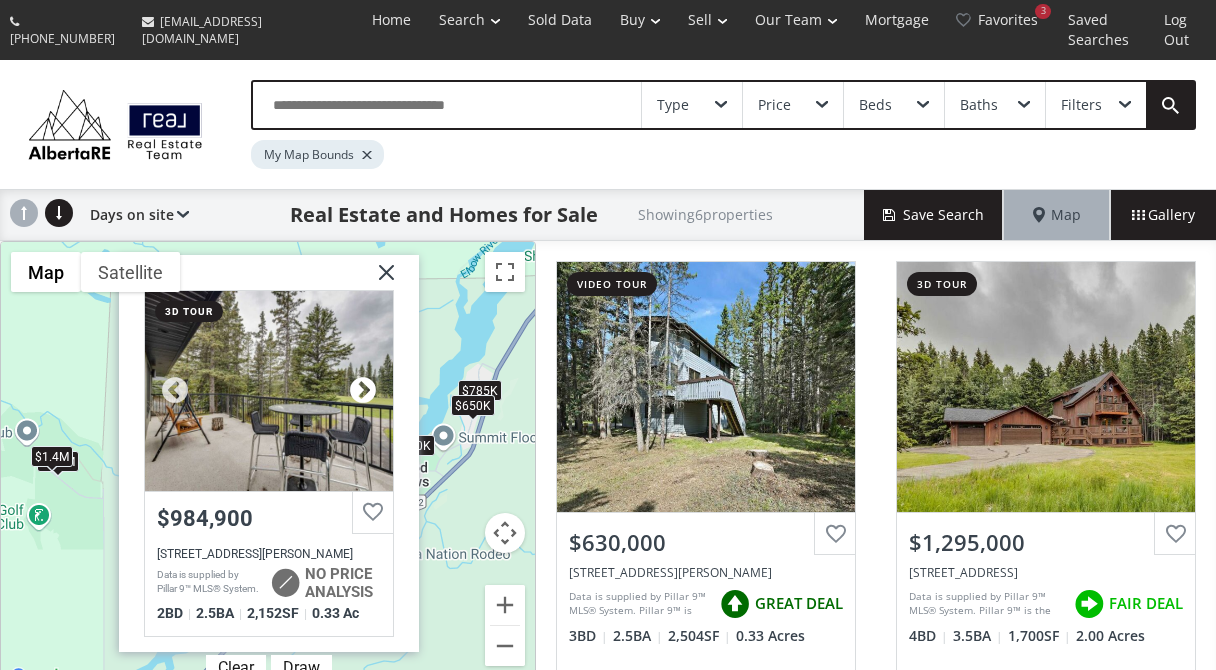 click at bounding box center [363, 391] 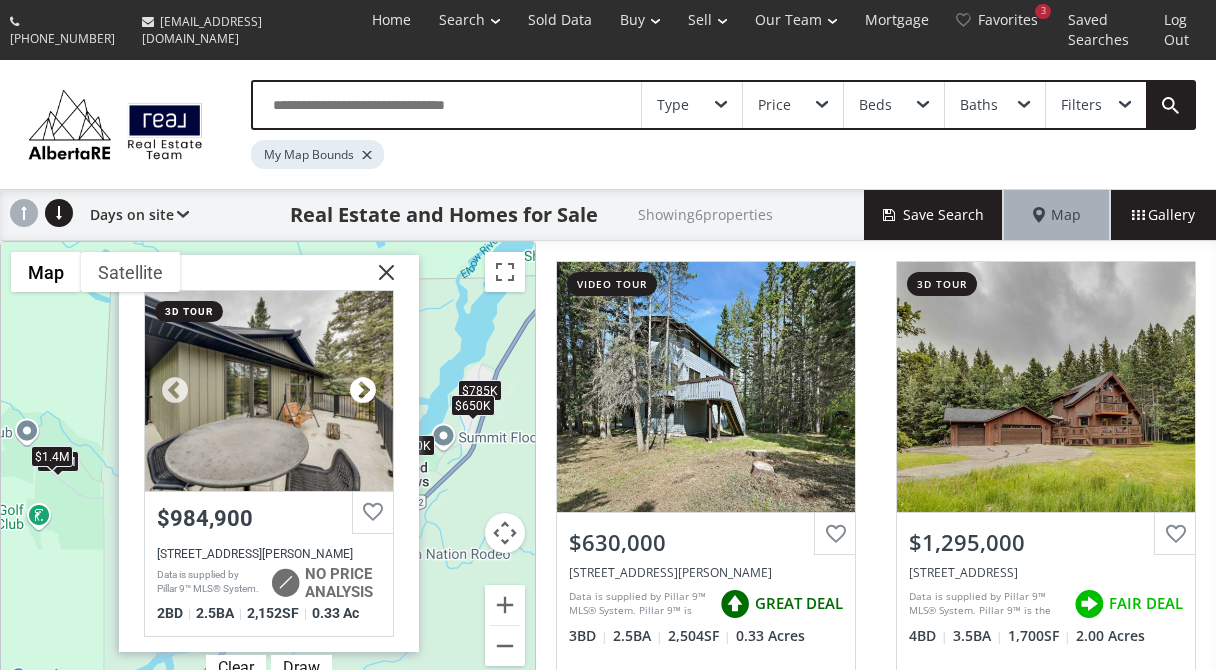 click at bounding box center [363, 391] 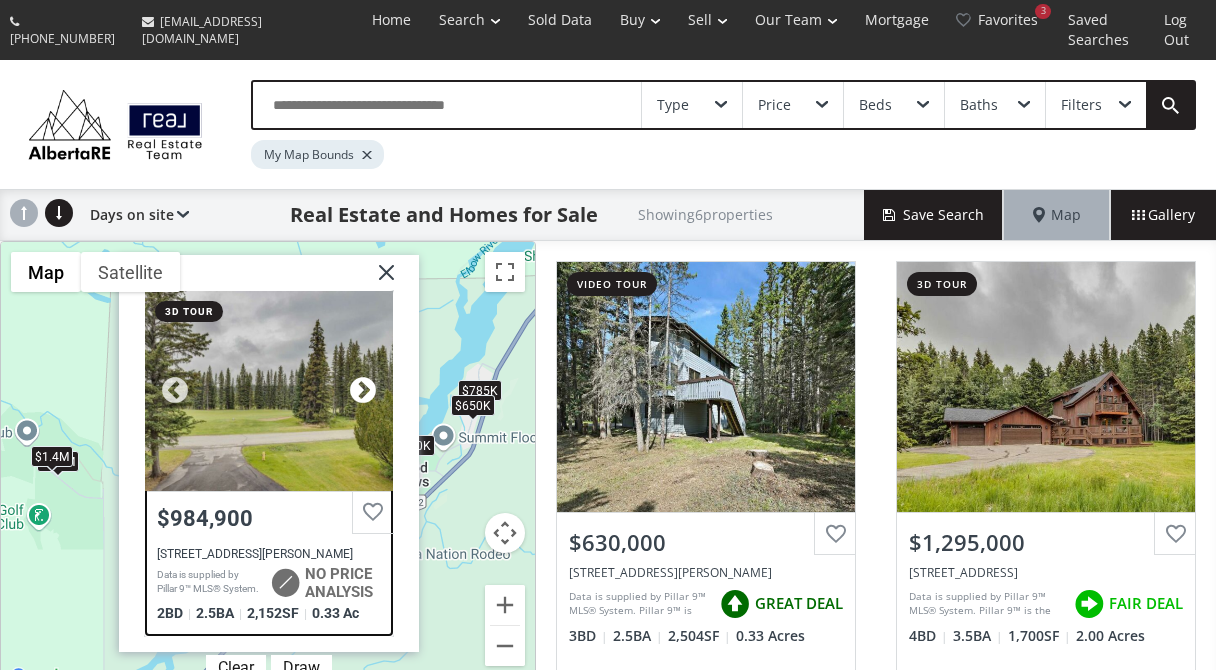 click at bounding box center (363, 391) 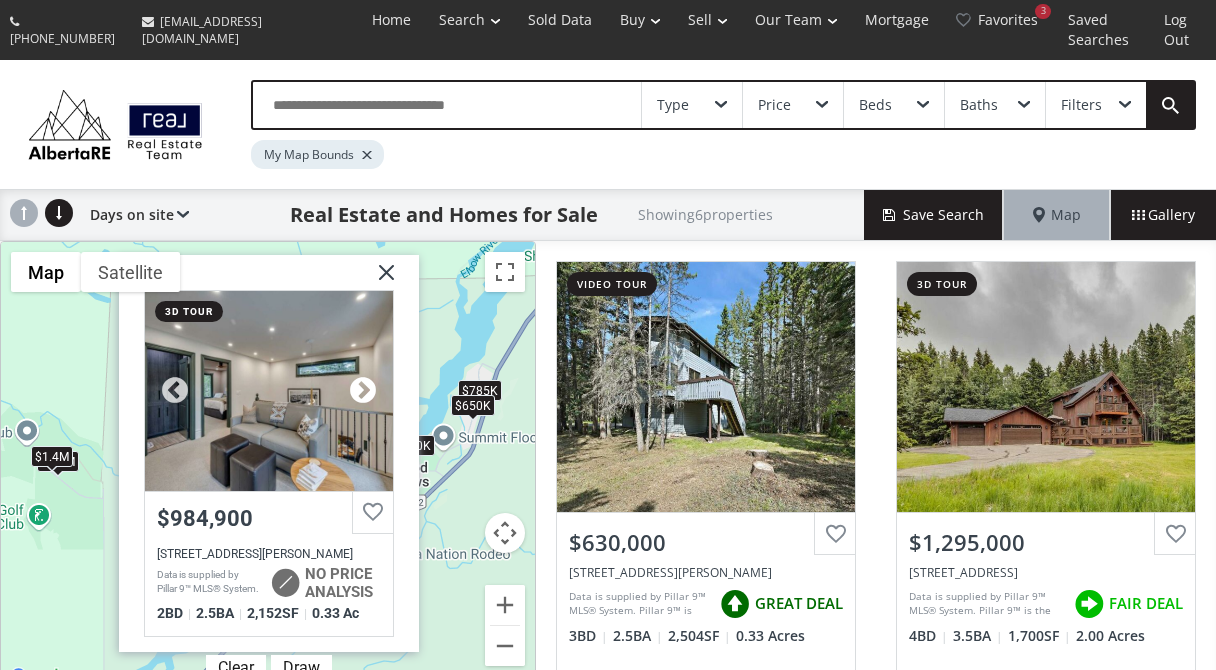 click at bounding box center [363, 391] 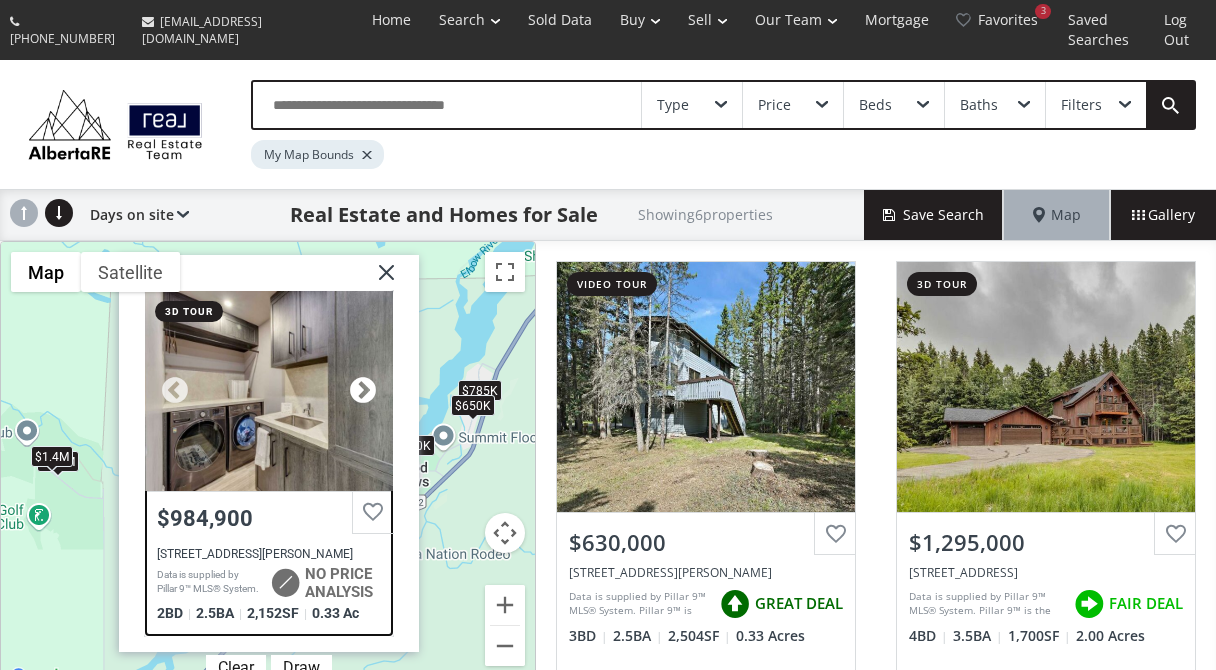 click at bounding box center [363, 391] 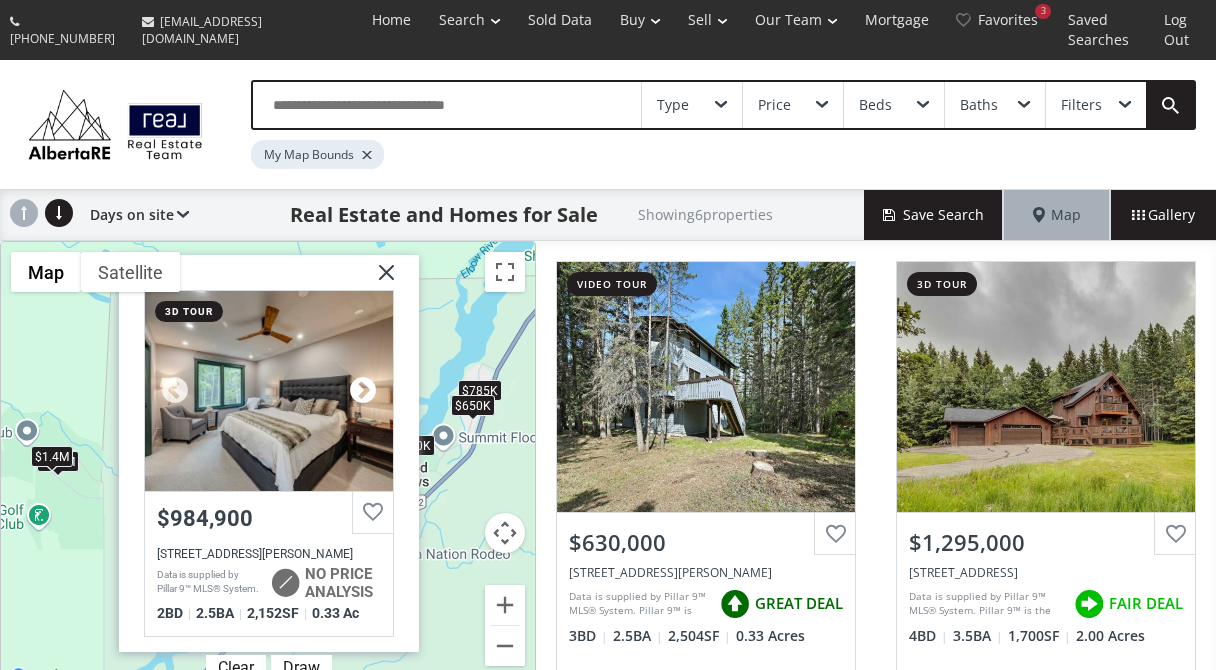 click at bounding box center (363, 391) 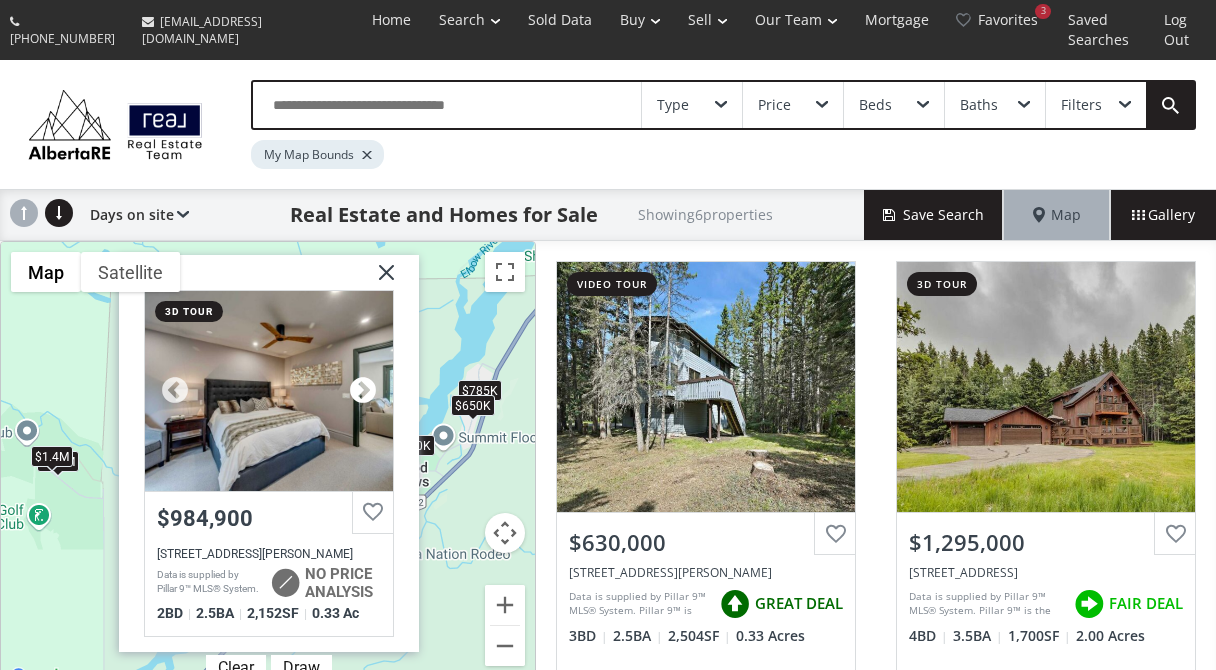 click at bounding box center (363, 391) 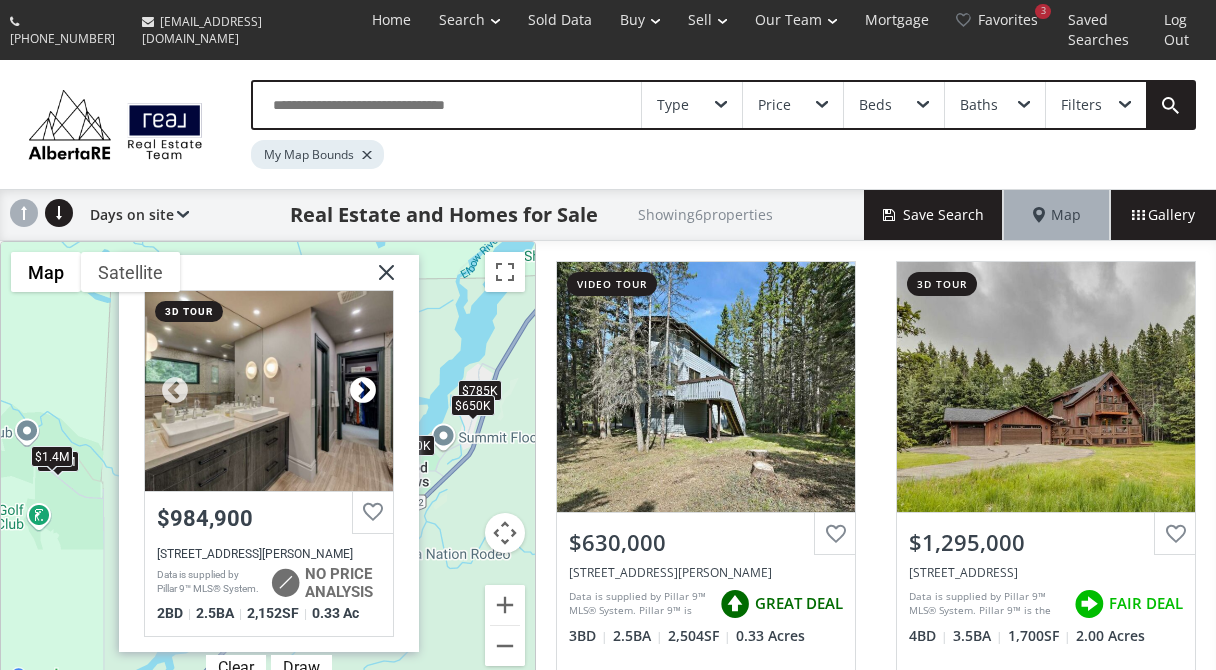 click at bounding box center (363, 391) 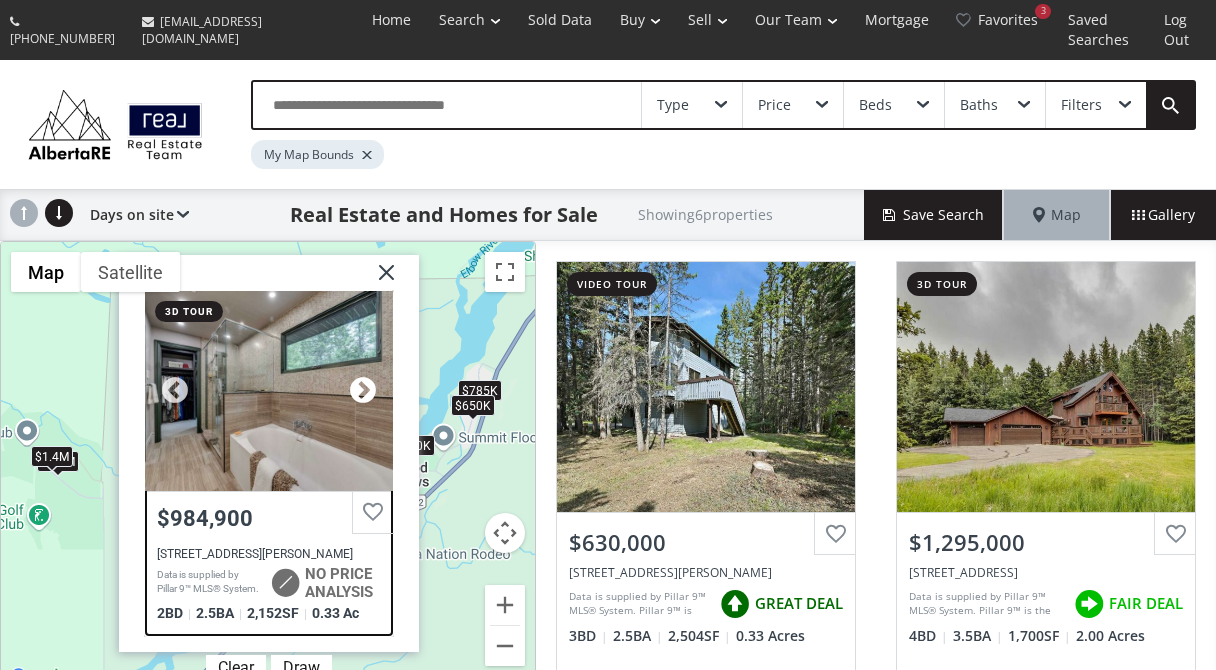 click at bounding box center (363, 391) 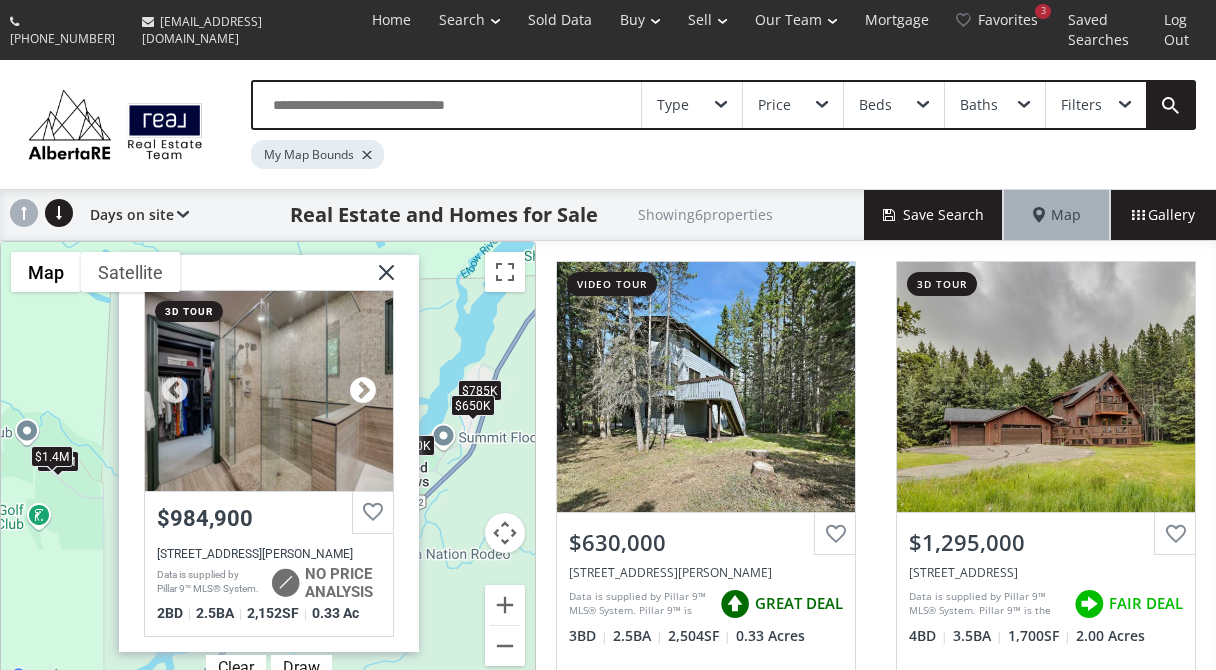 click at bounding box center [363, 391] 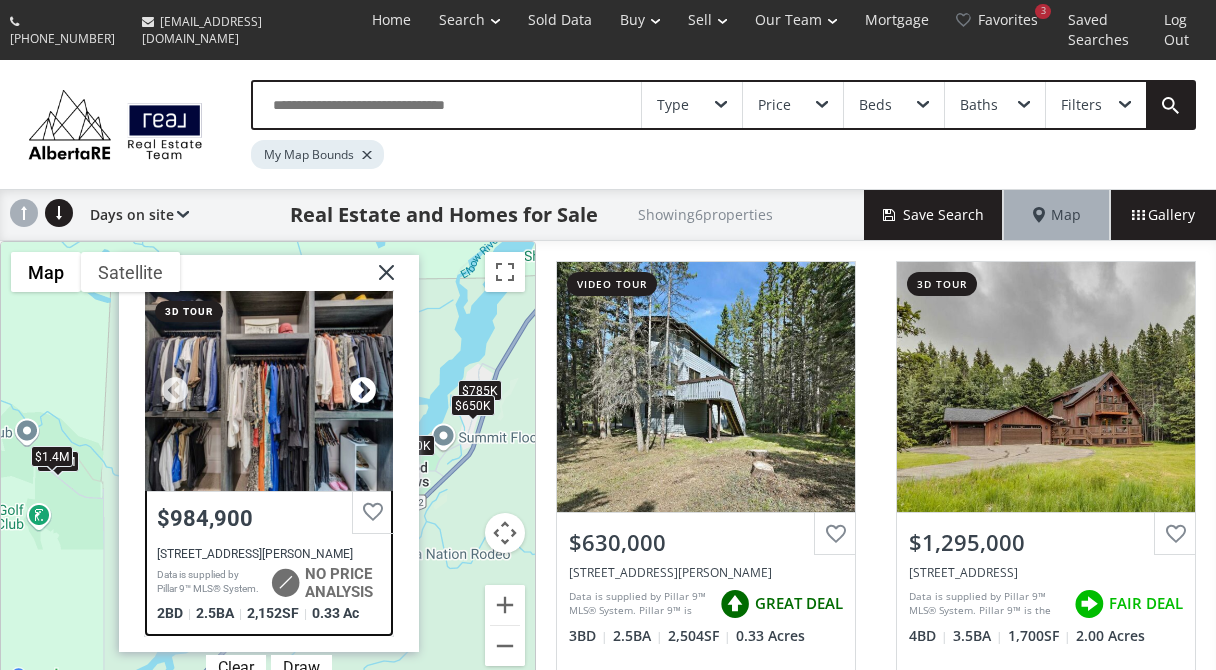 click at bounding box center [363, 391] 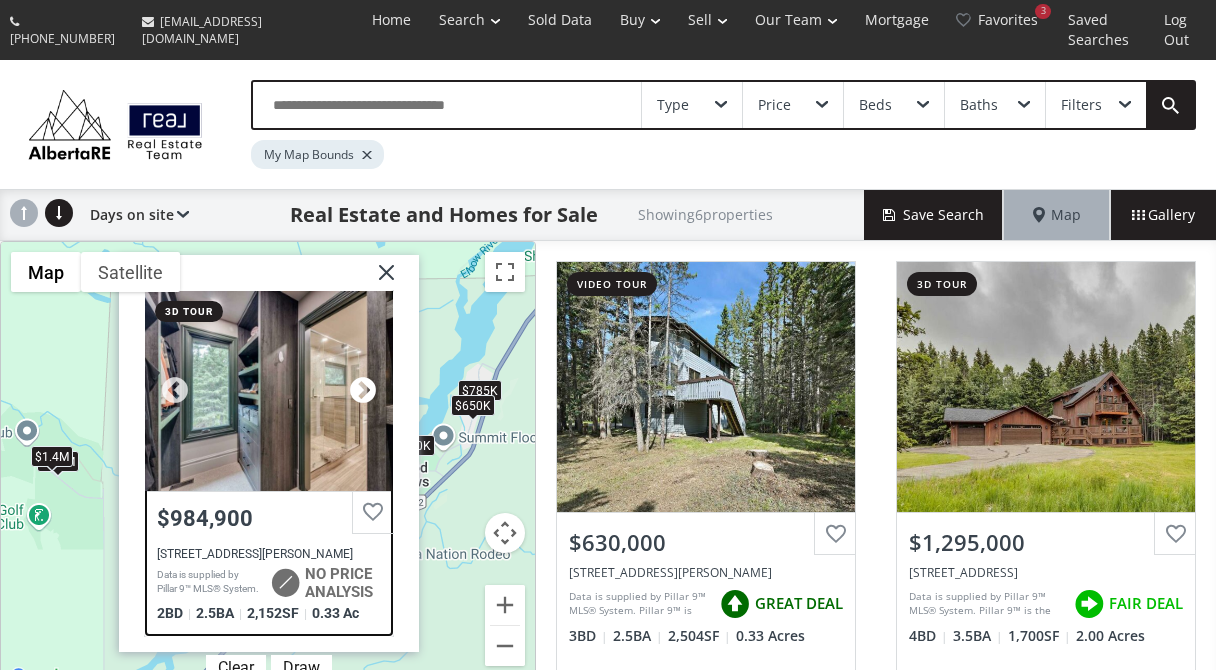 click at bounding box center [363, 391] 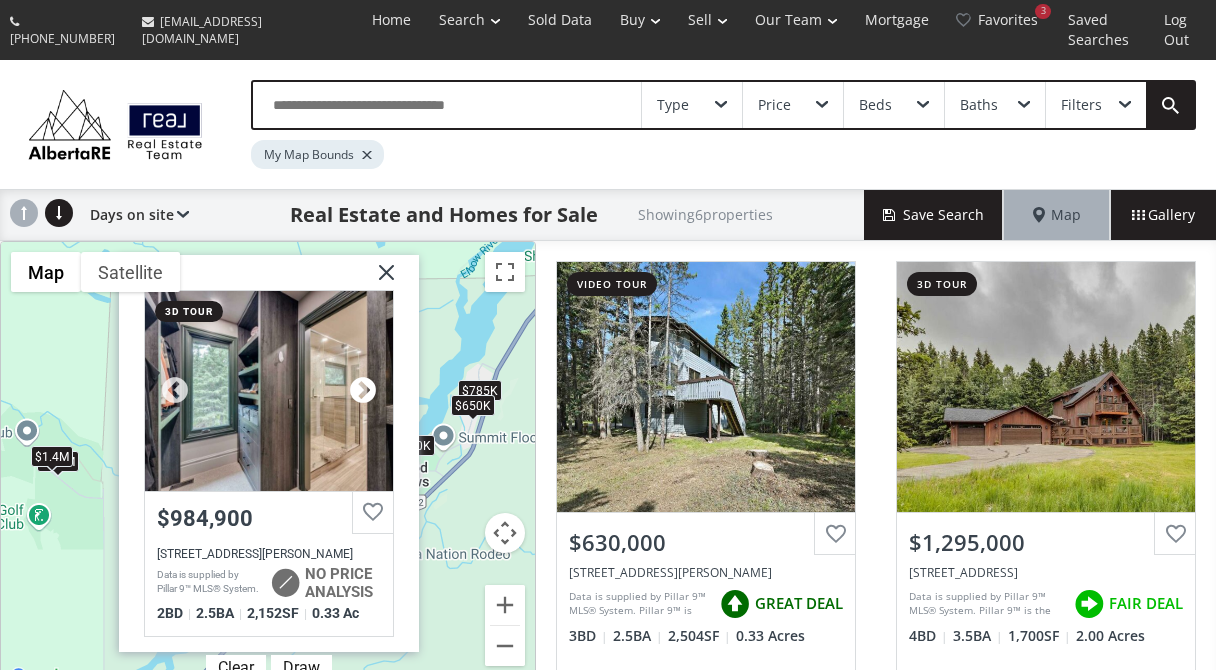 click at bounding box center (363, 391) 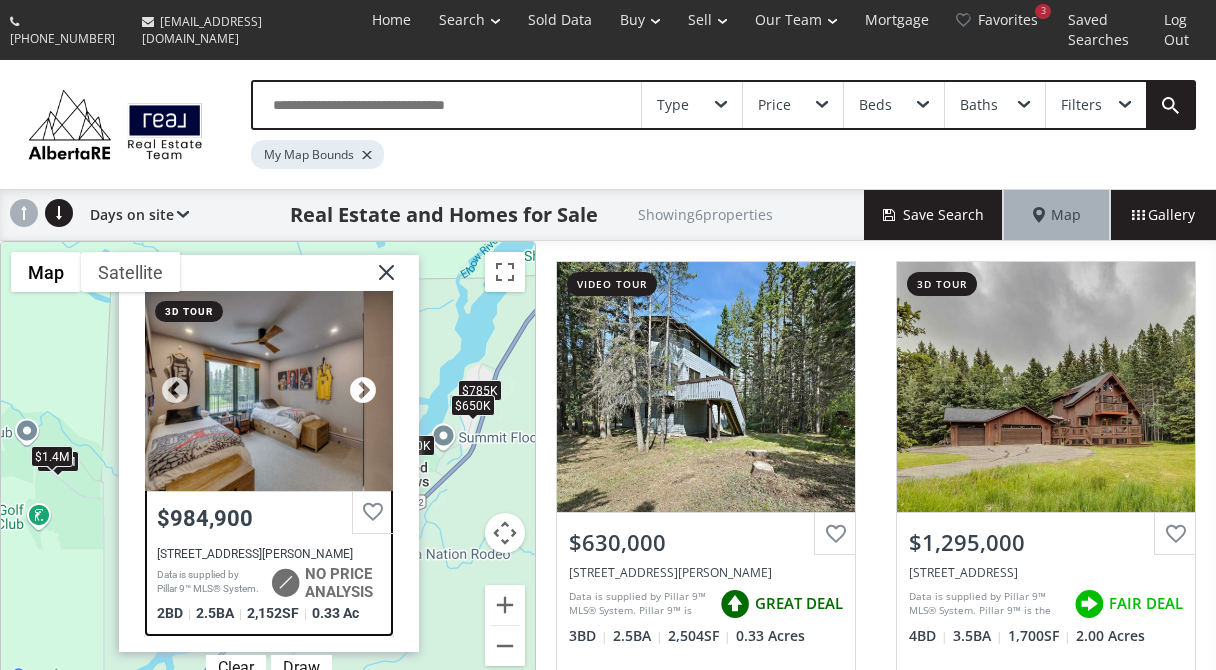 click at bounding box center [363, 391] 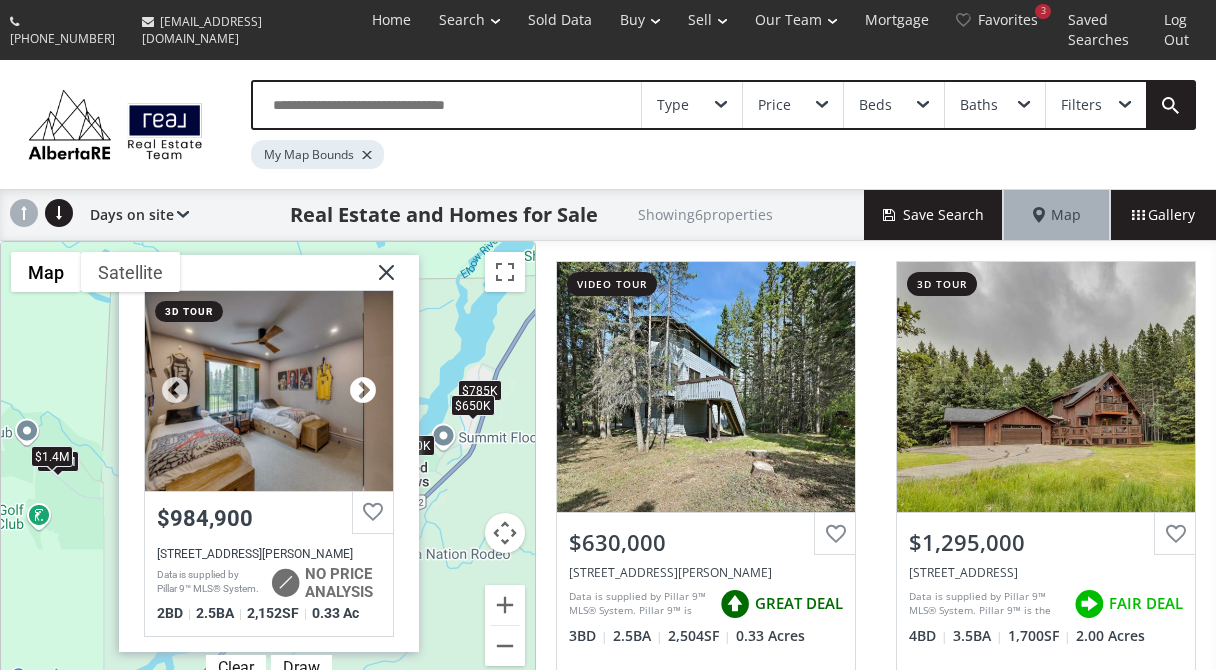 click at bounding box center (363, 391) 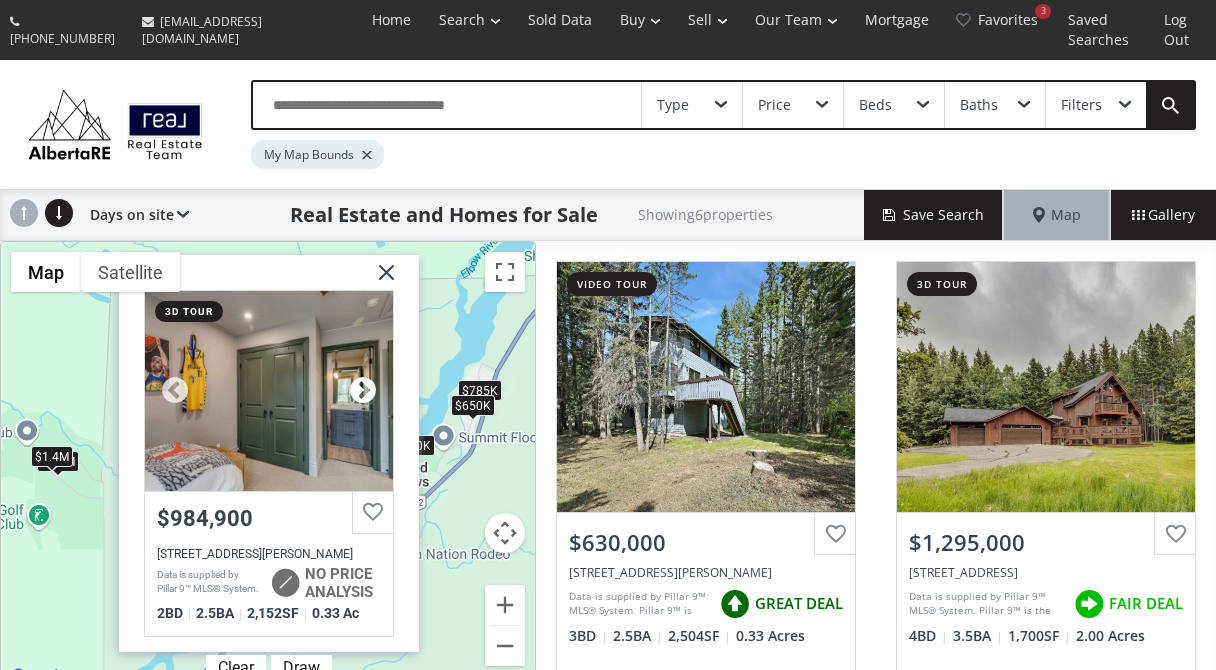 click at bounding box center (363, 391) 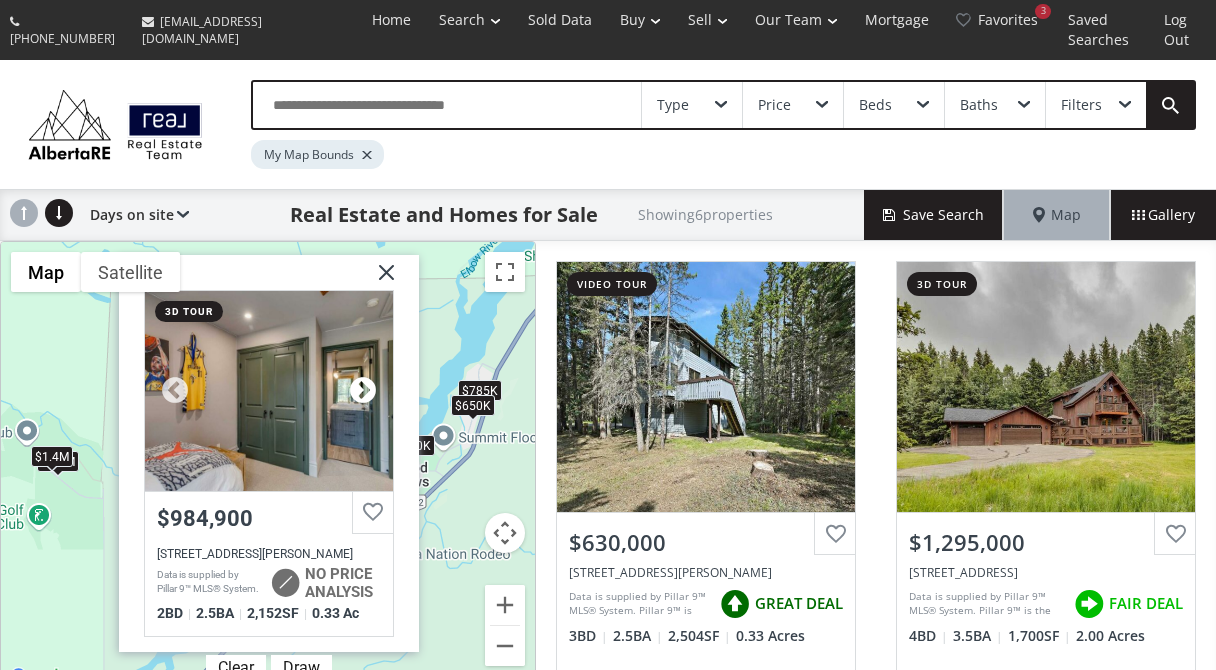 click at bounding box center [363, 391] 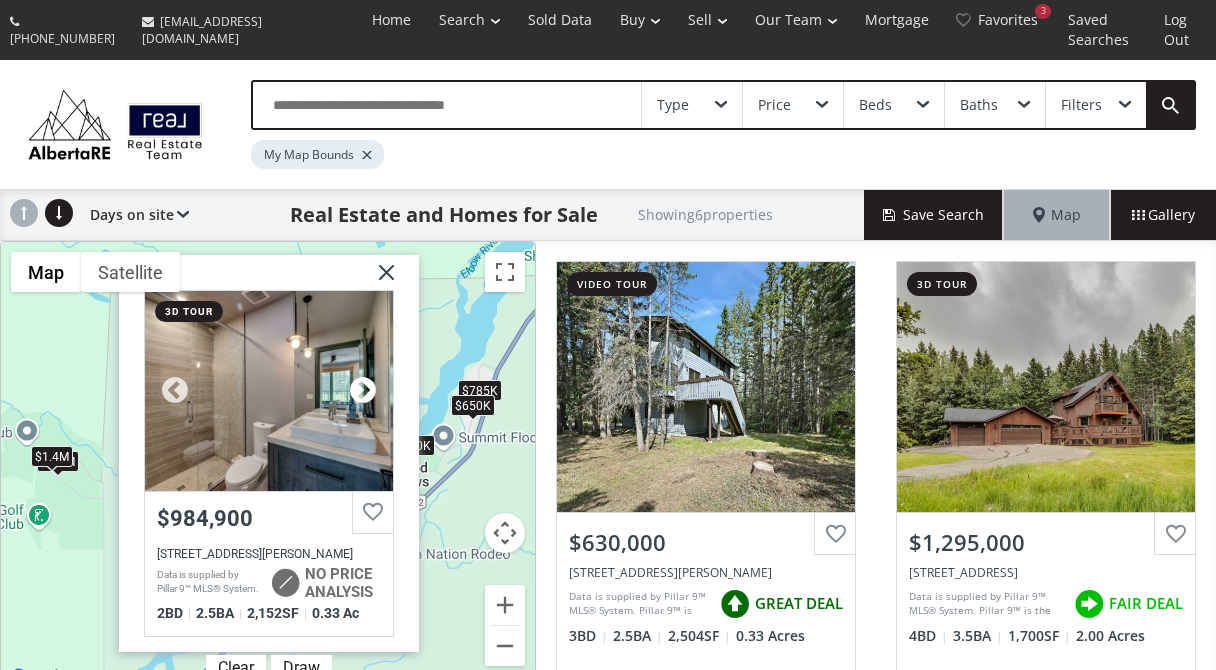 click at bounding box center (363, 391) 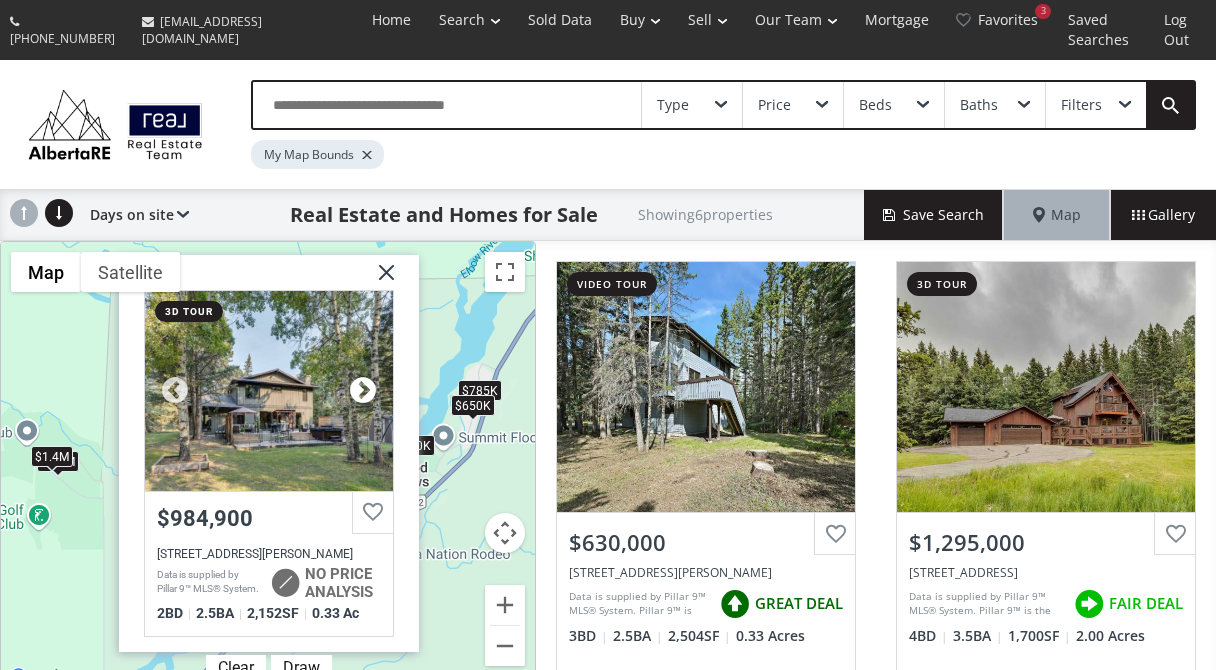 click at bounding box center [363, 391] 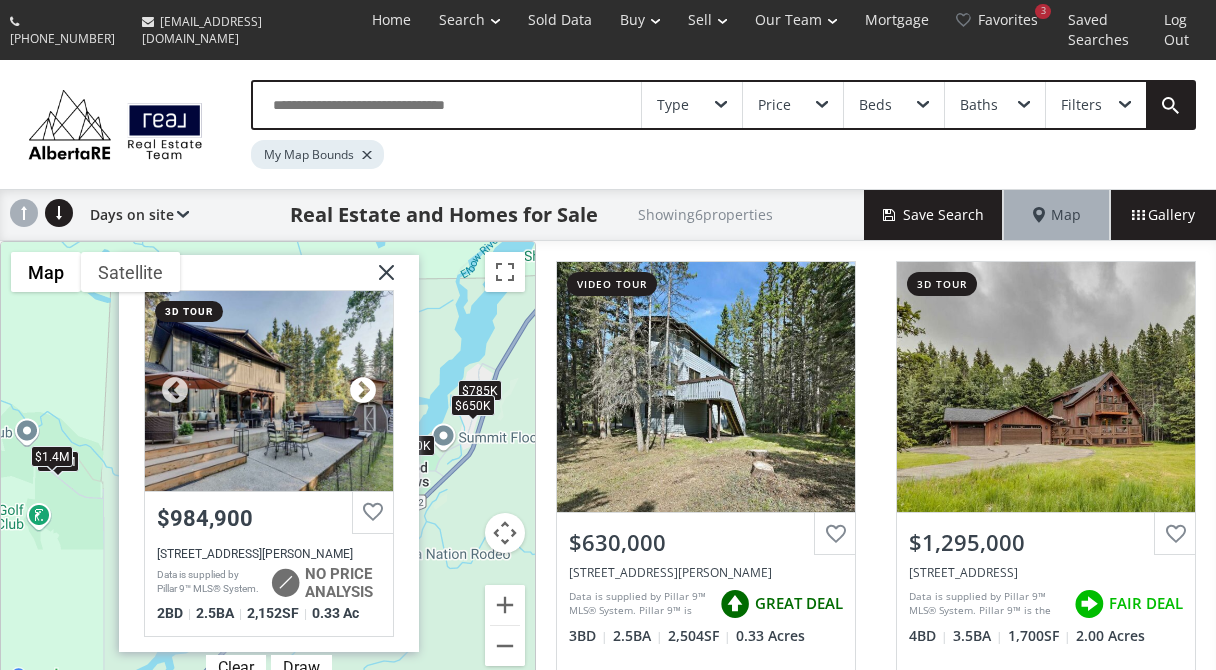 click at bounding box center (363, 391) 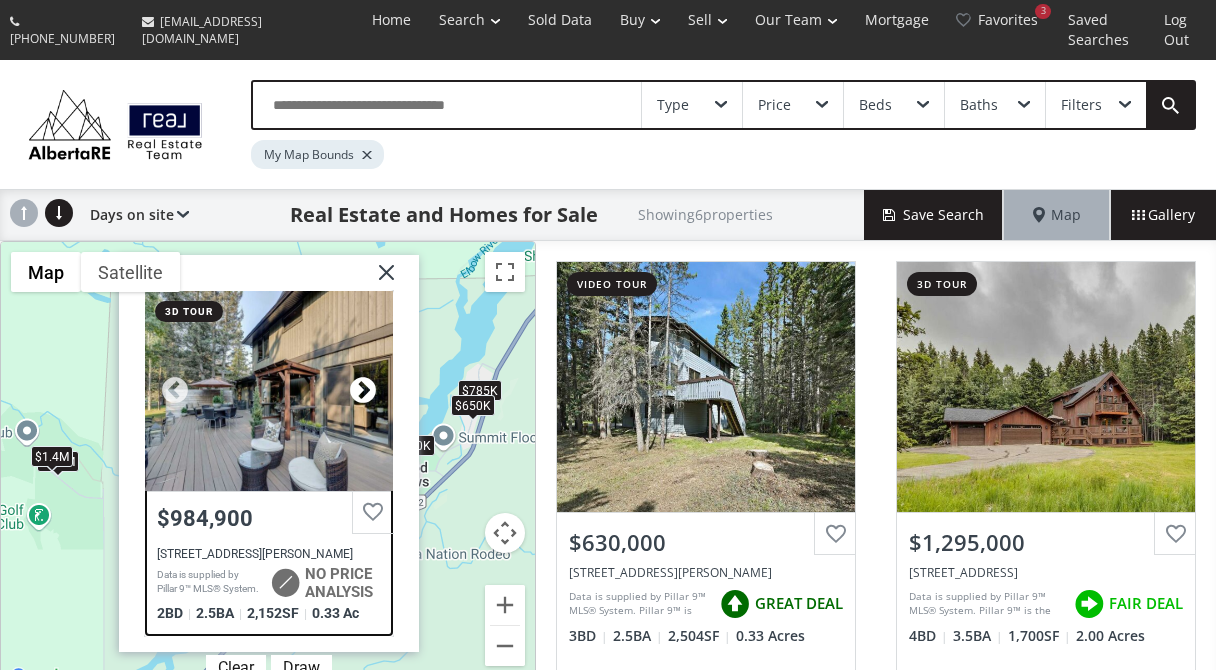 click at bounding box center (363, 391) 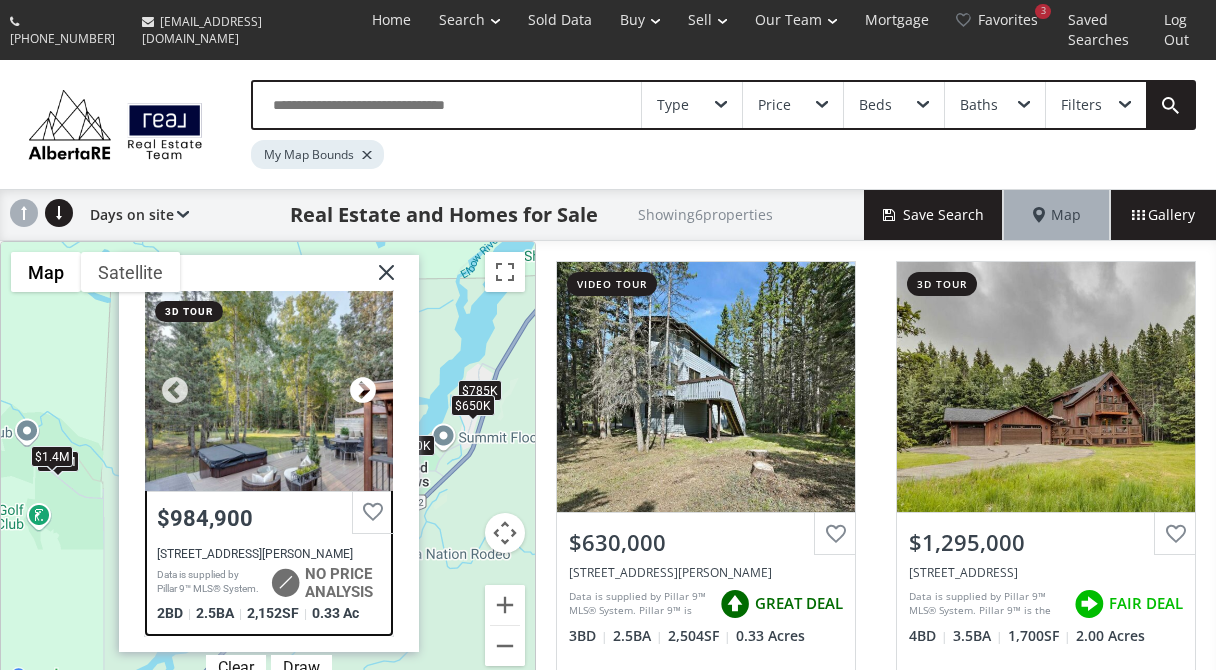 click at bounding box center (363, 391) 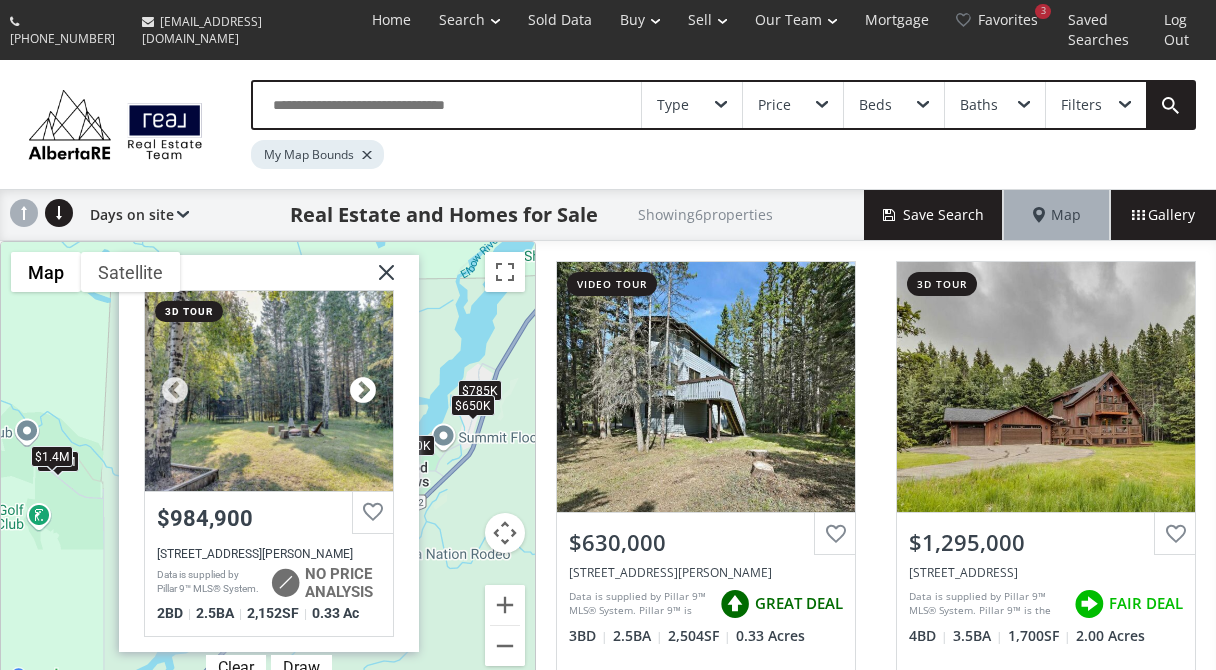 click at bounding box center [363, 391] 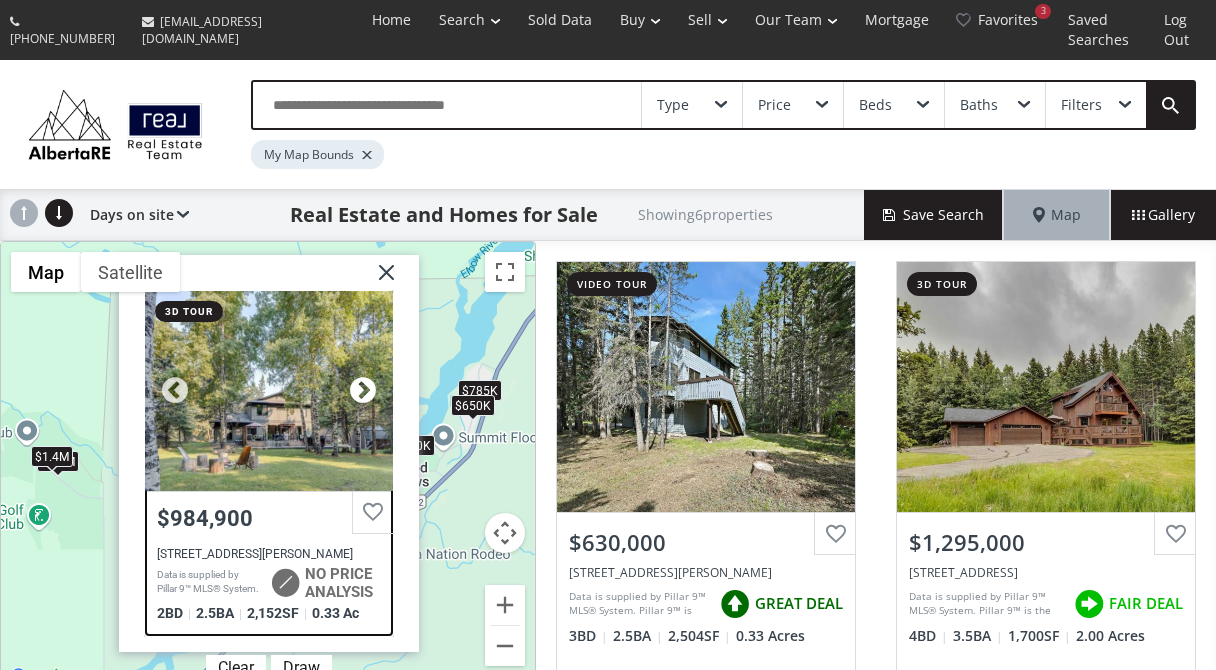 click at bounding box center [363, 391] 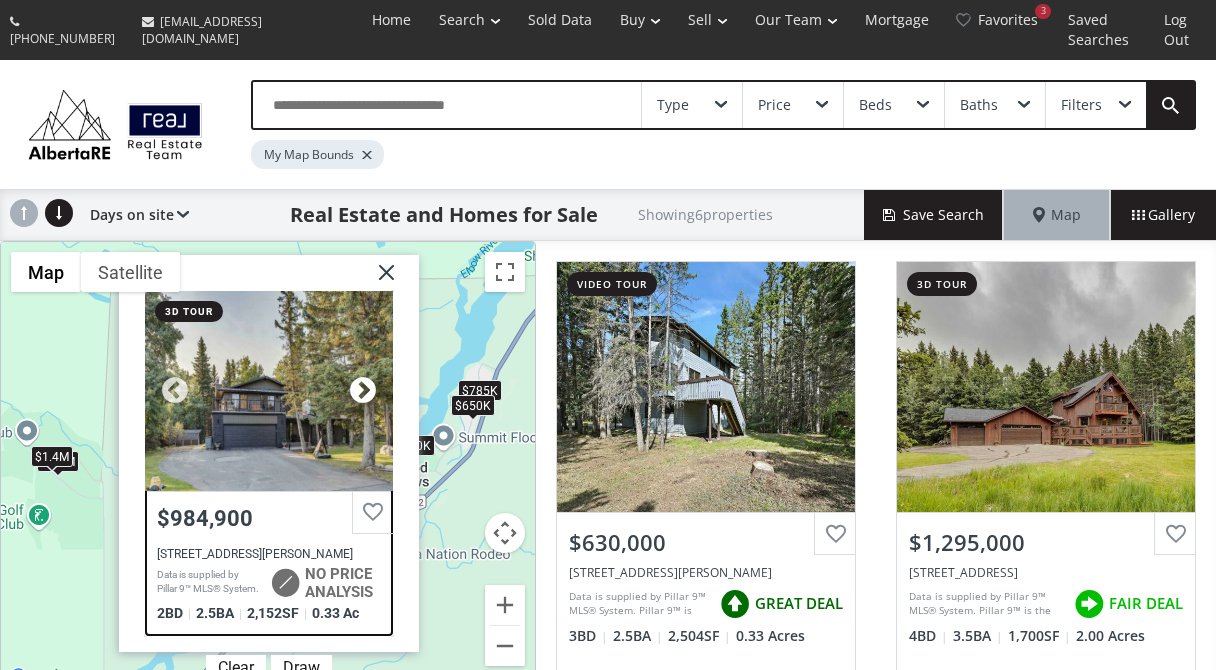 click at bounding box center (363, 391) 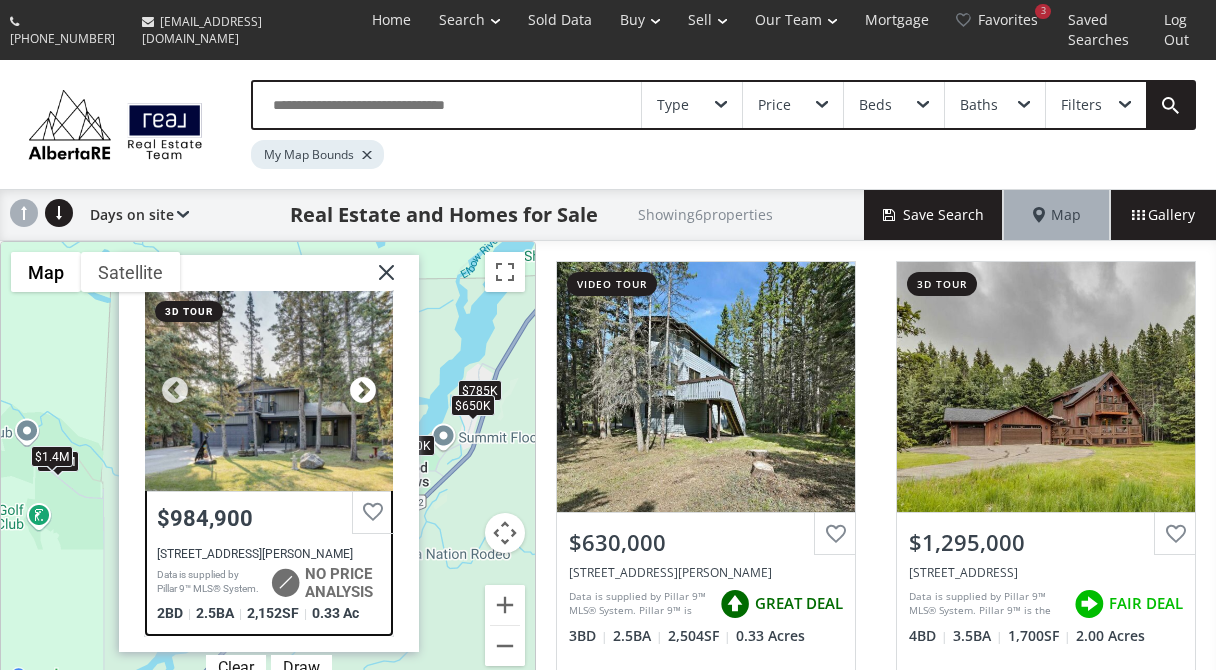 click at bounding box center [363, 391] 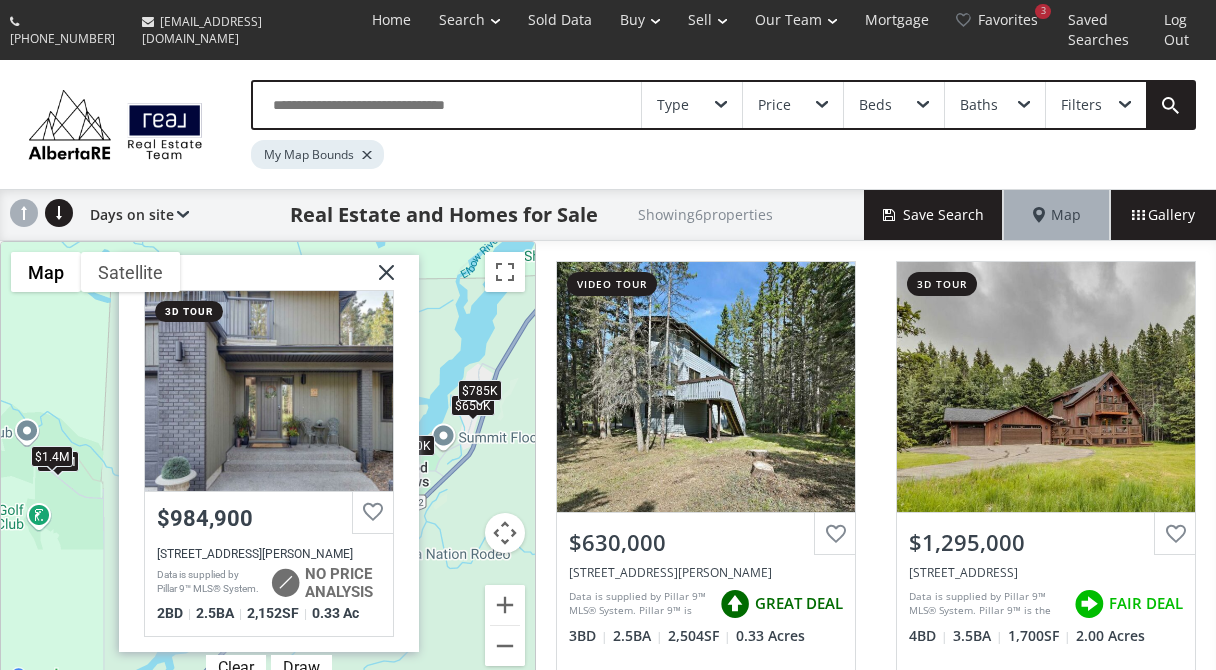 click on "$785K" at bounding box center (480, 390) 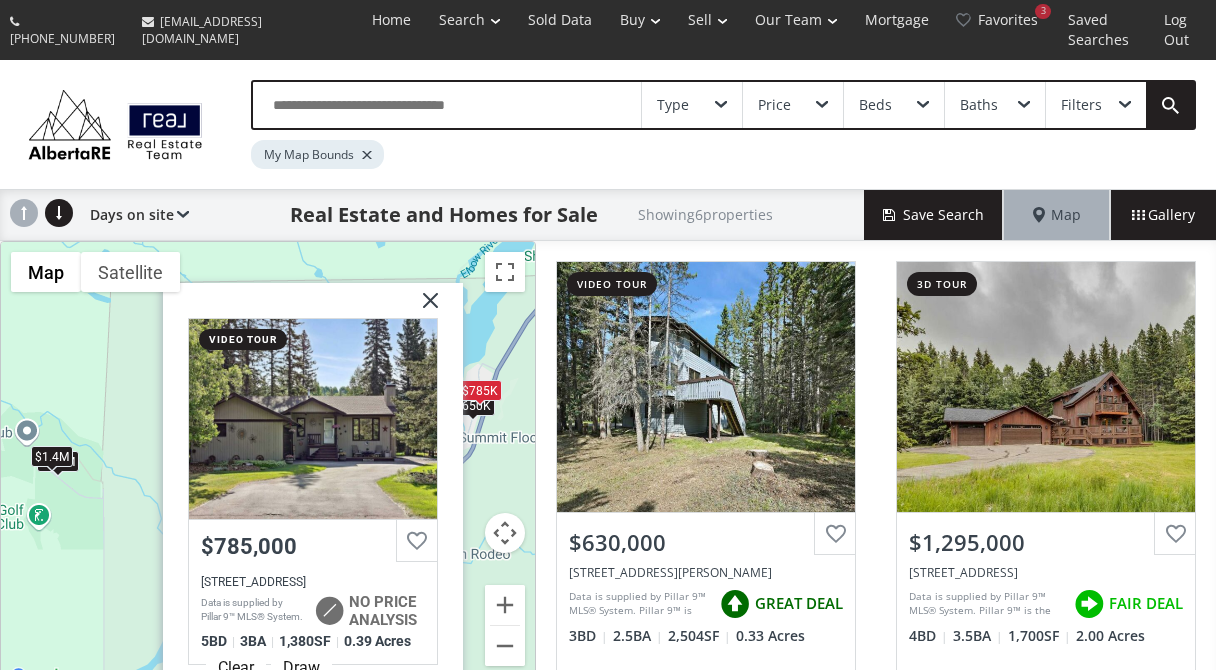 click on "$785K" at bounding box center (480, 390) 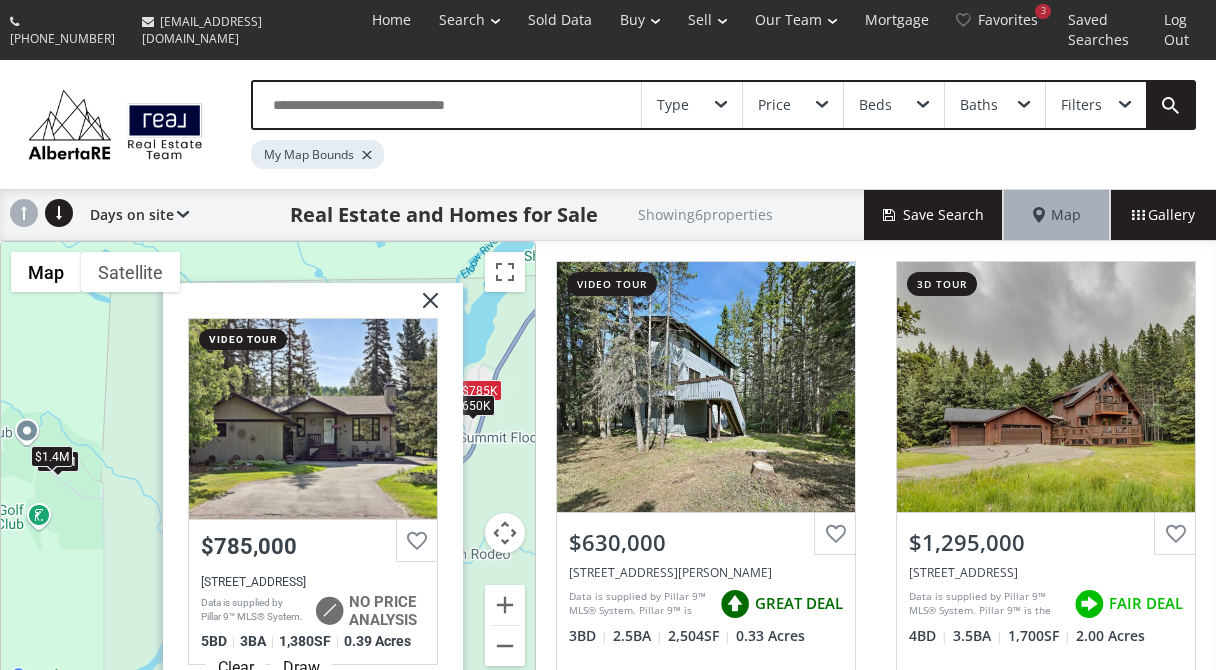 click at bounding box center [423, 308] 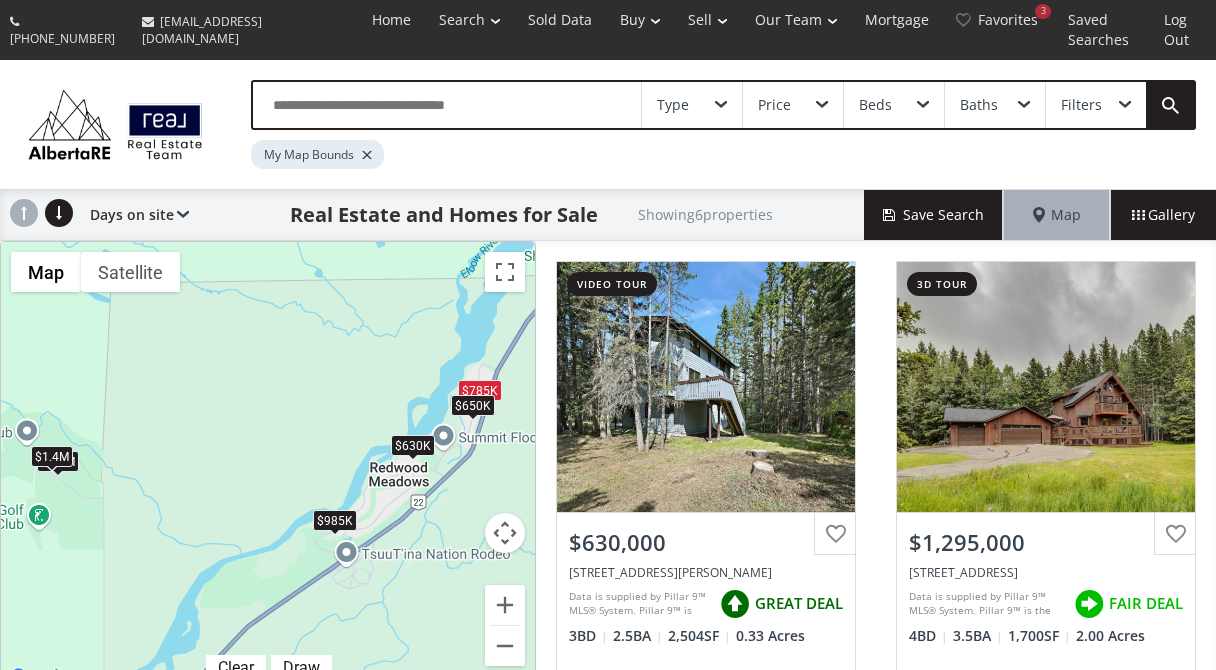 click on "$630K" at bounding box center [413, 445] 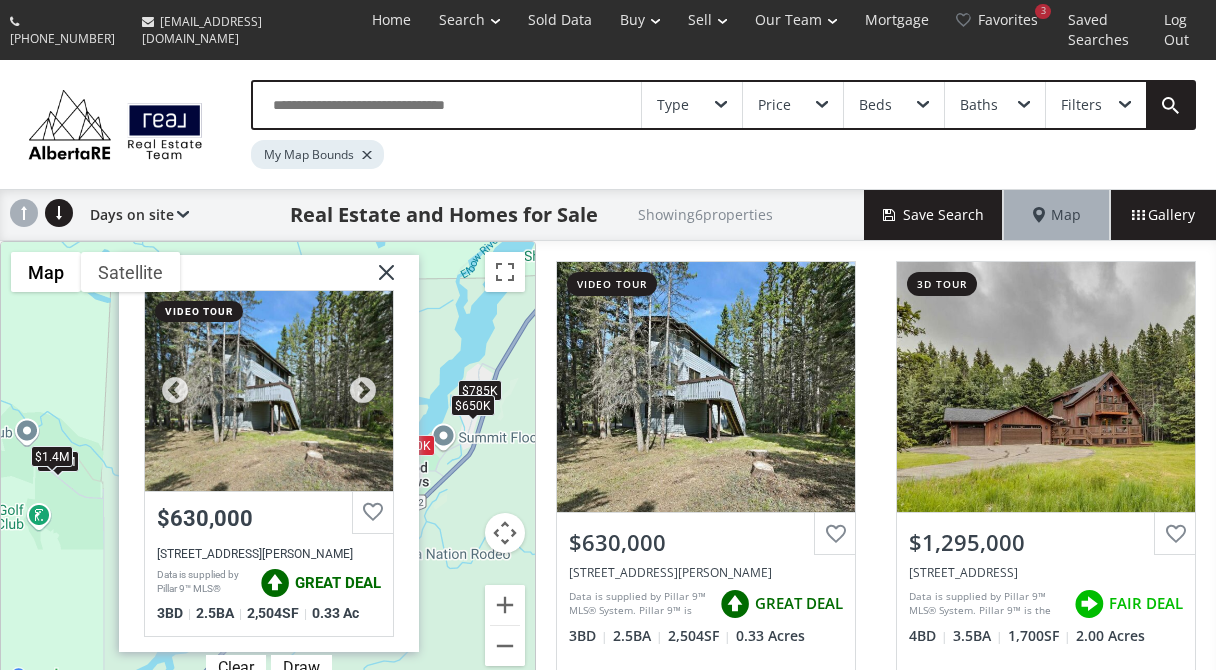 click at bounding box center [269, 391] 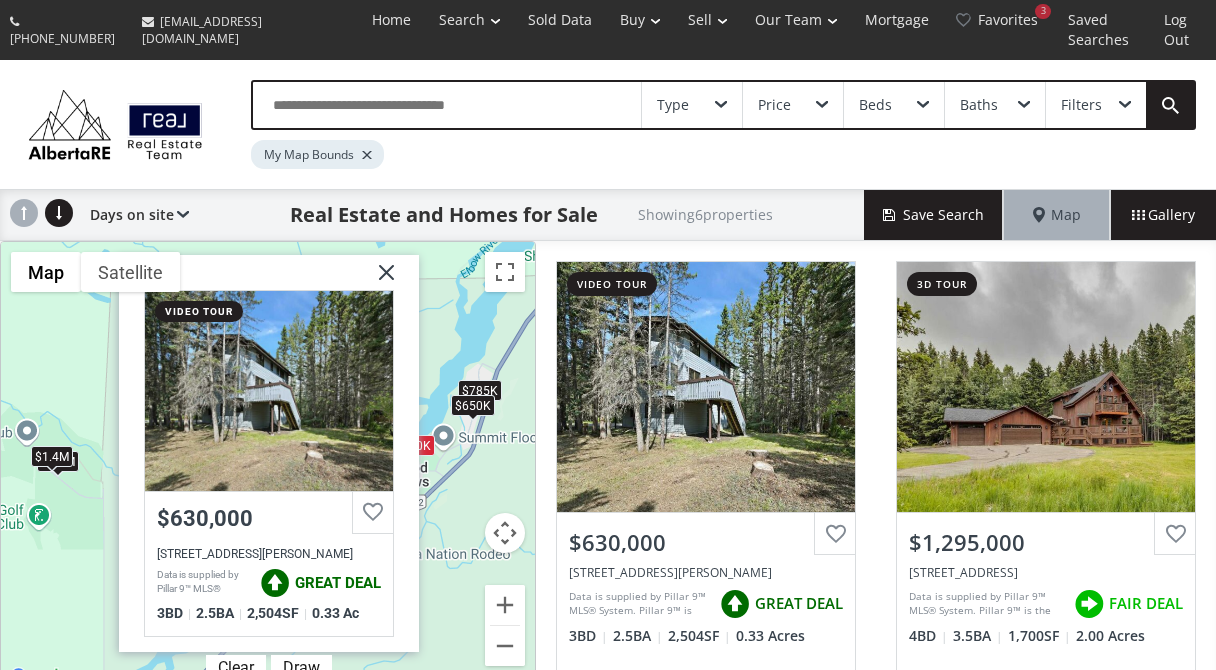 click at bounding box center (379, 280) 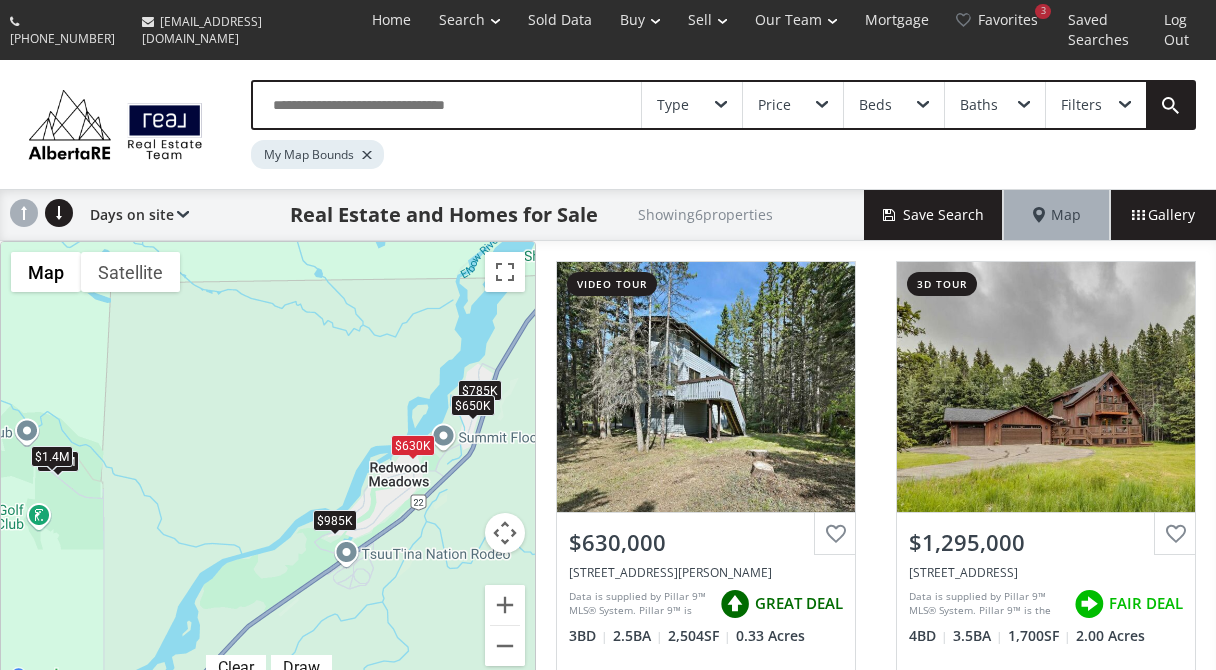 click on "$650K" at bounding box center [473, 405] 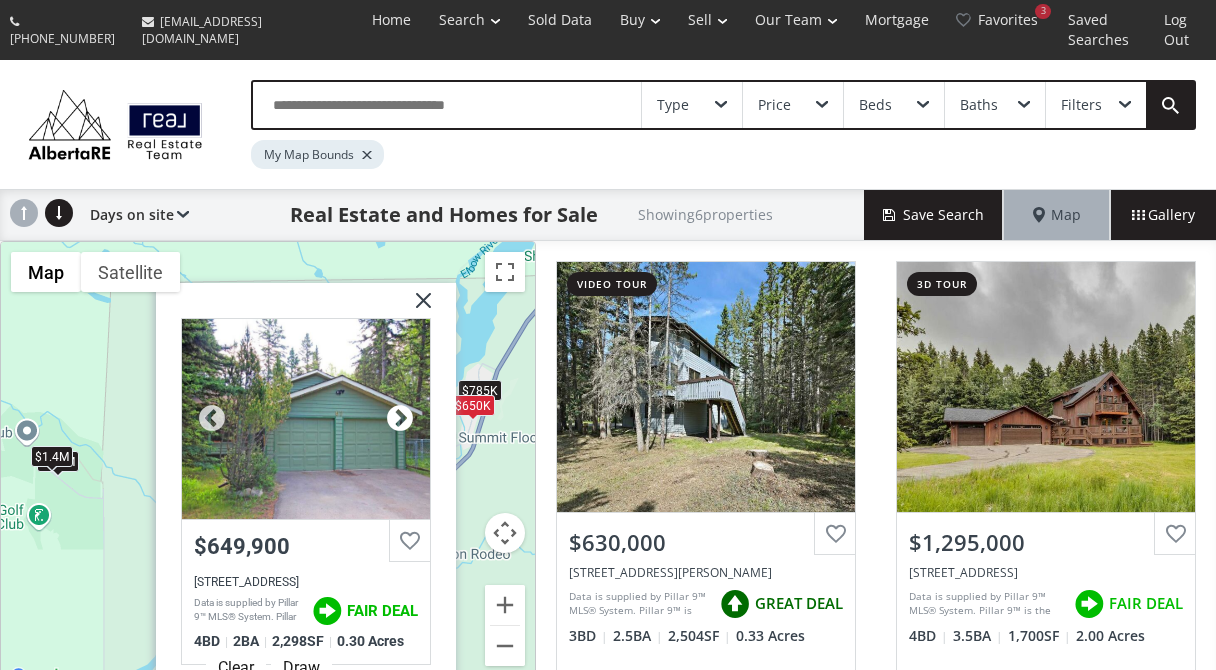 click at bounding box center [400, 419] 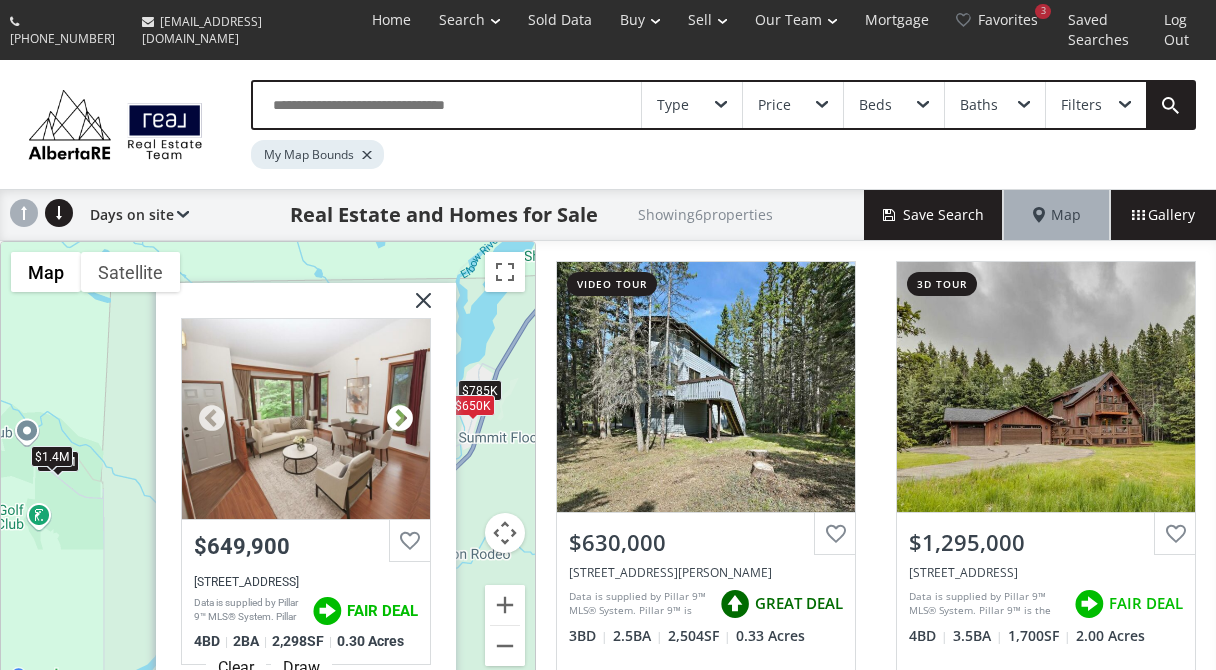 click at bounding box center [400, 419] 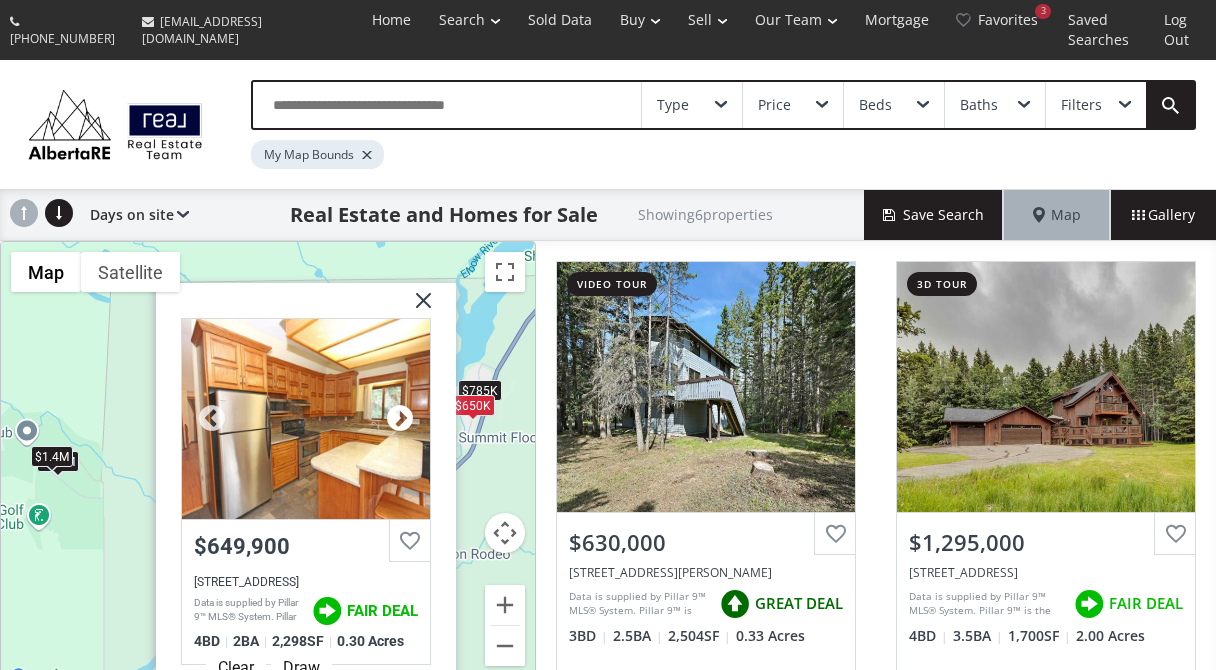 click at bounding box center (400, 419) 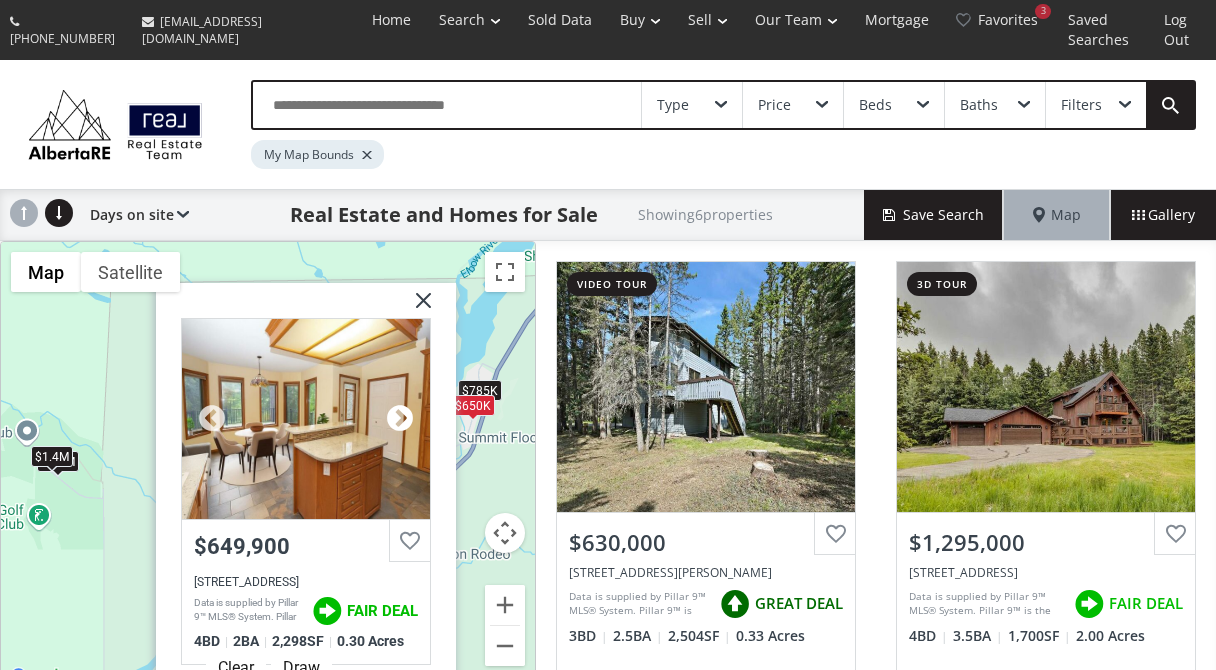 click at bounding box center (400, 419) 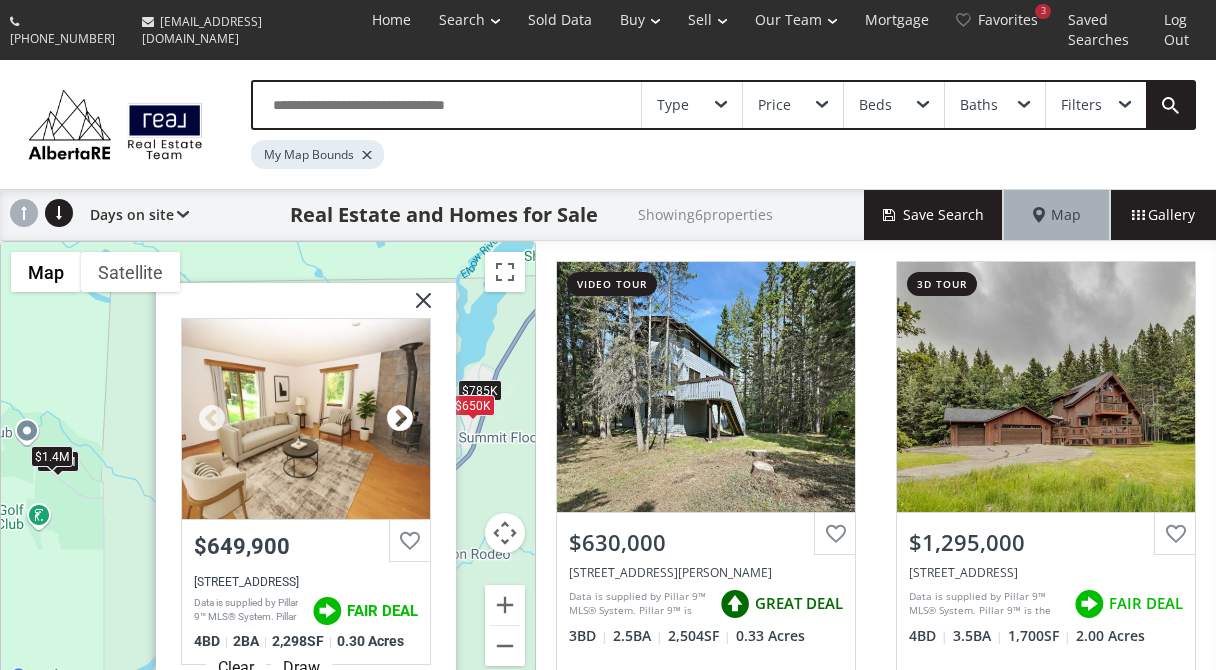 click at bounding box center (400, 419) 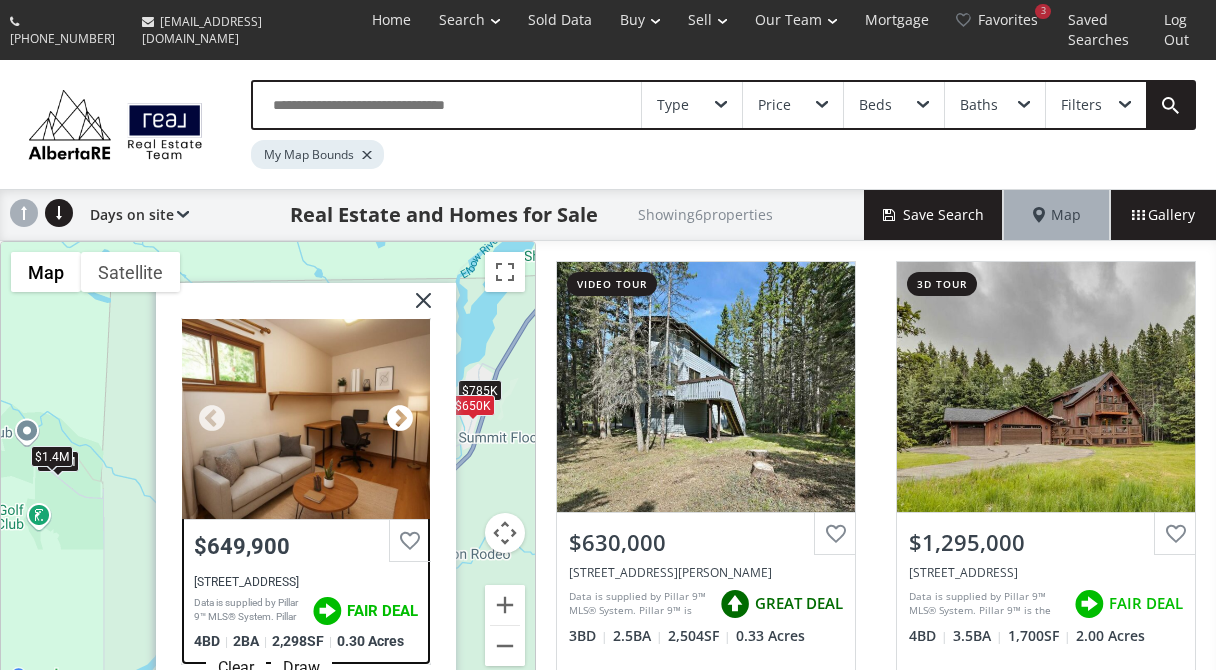 click at bounding box center (400, 419) 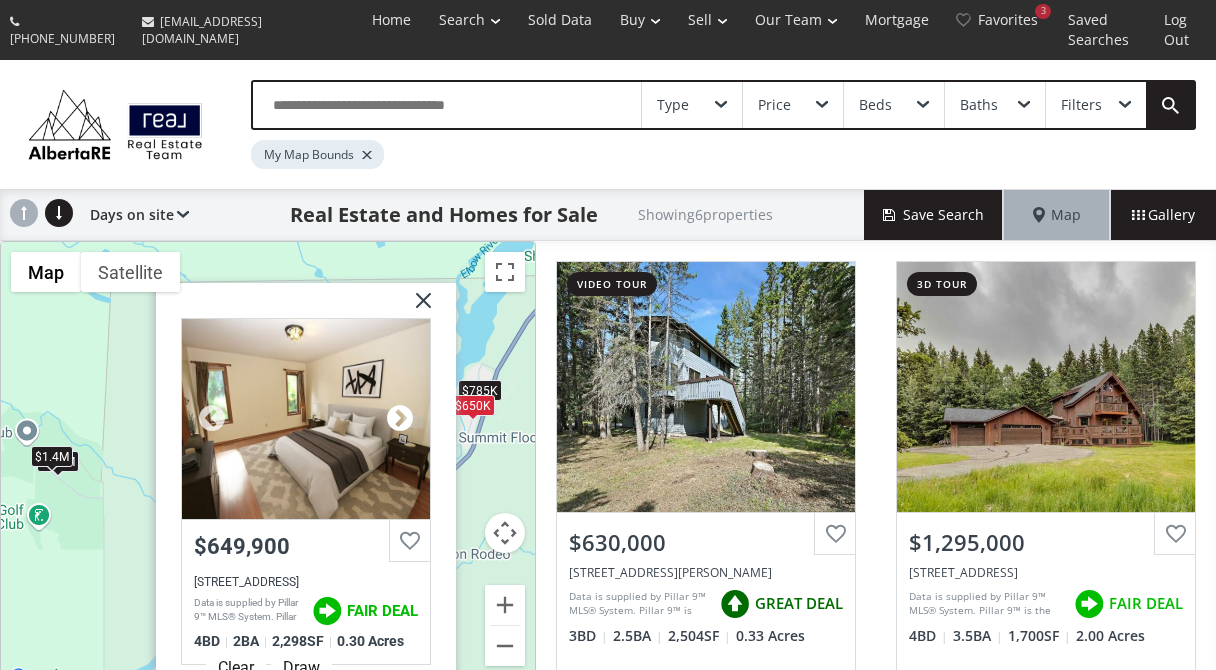 click at bounding box center (400, 419) 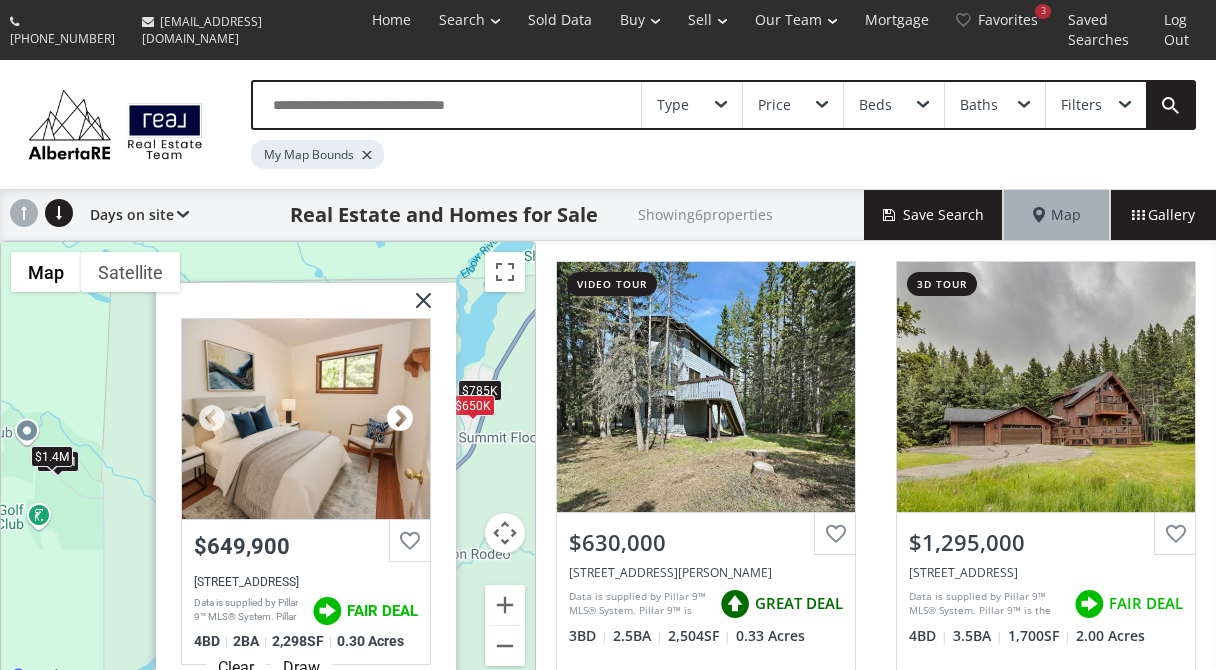 click at bounding box center (400, 419) 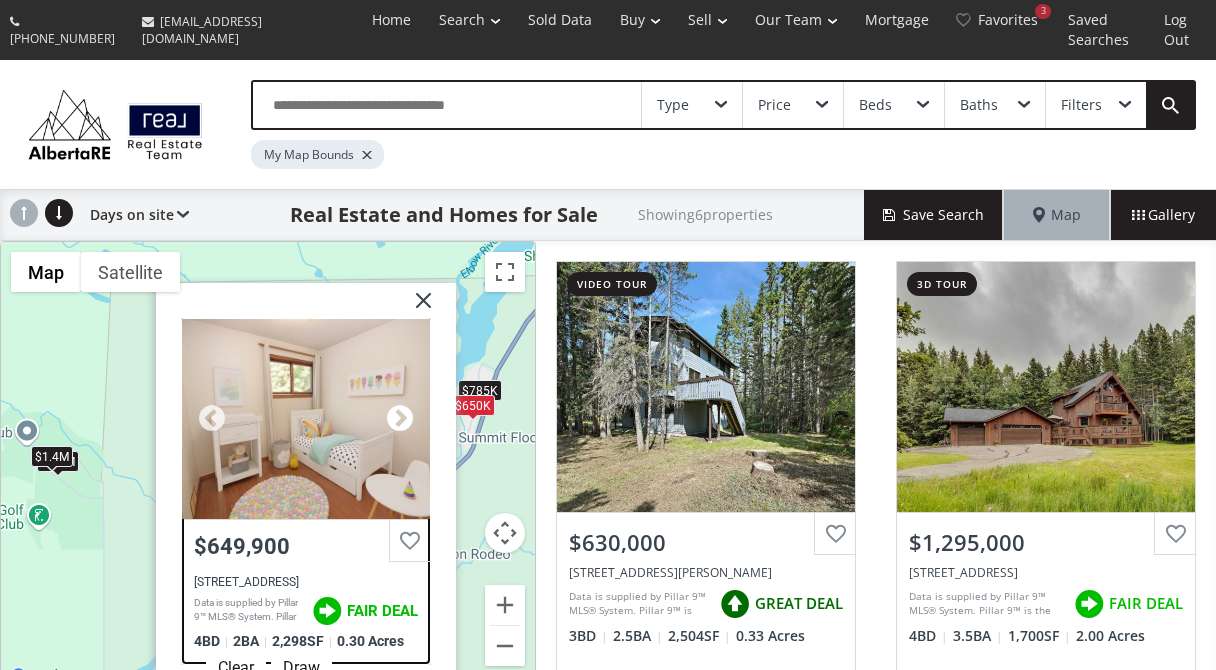 click at bounding box center (400, 419) 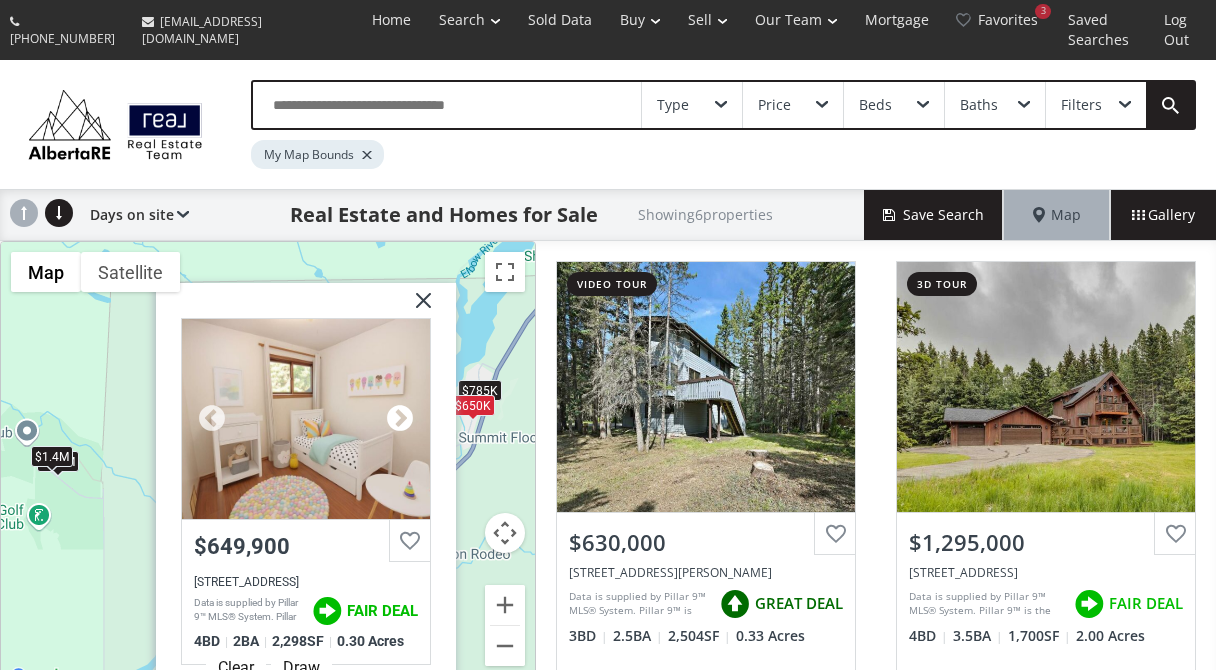 click at bounding box center (400, 419) 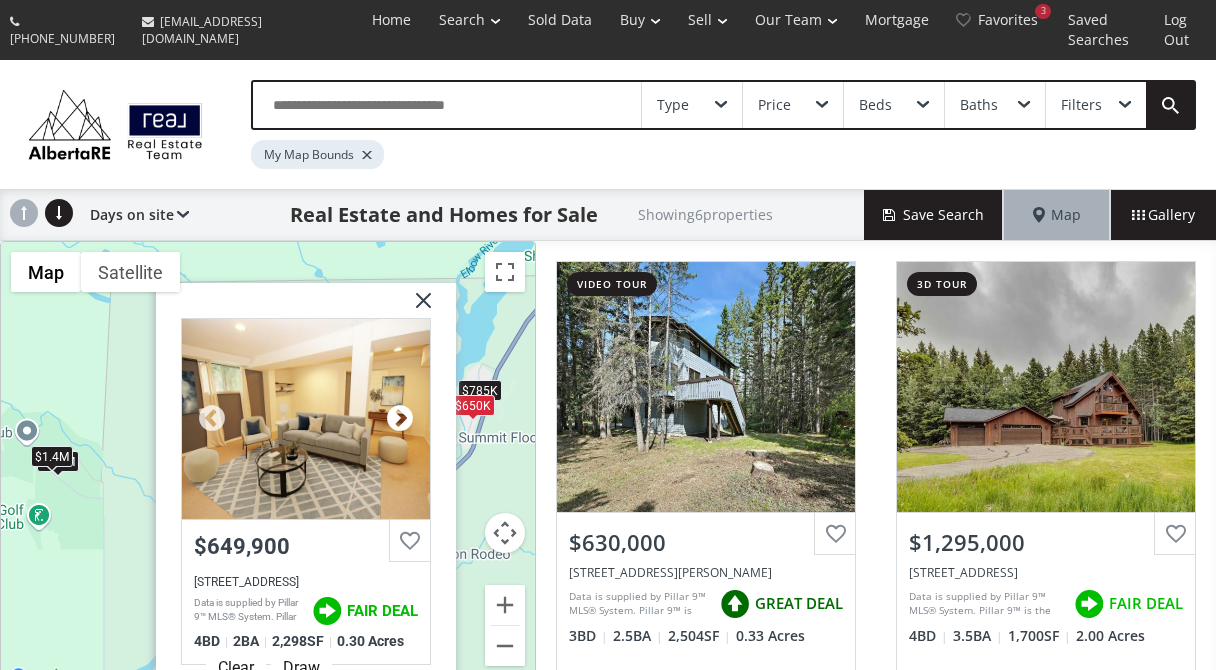 click at bounding box center (400, 419) 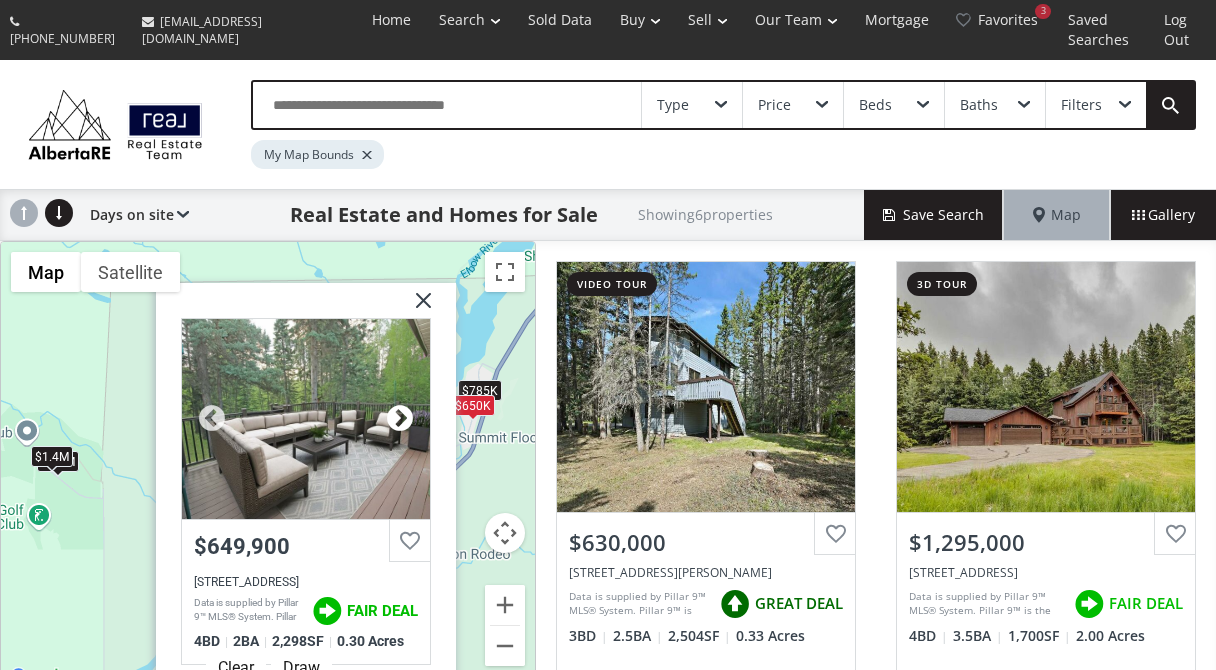 click at bounding box center [400, 419] 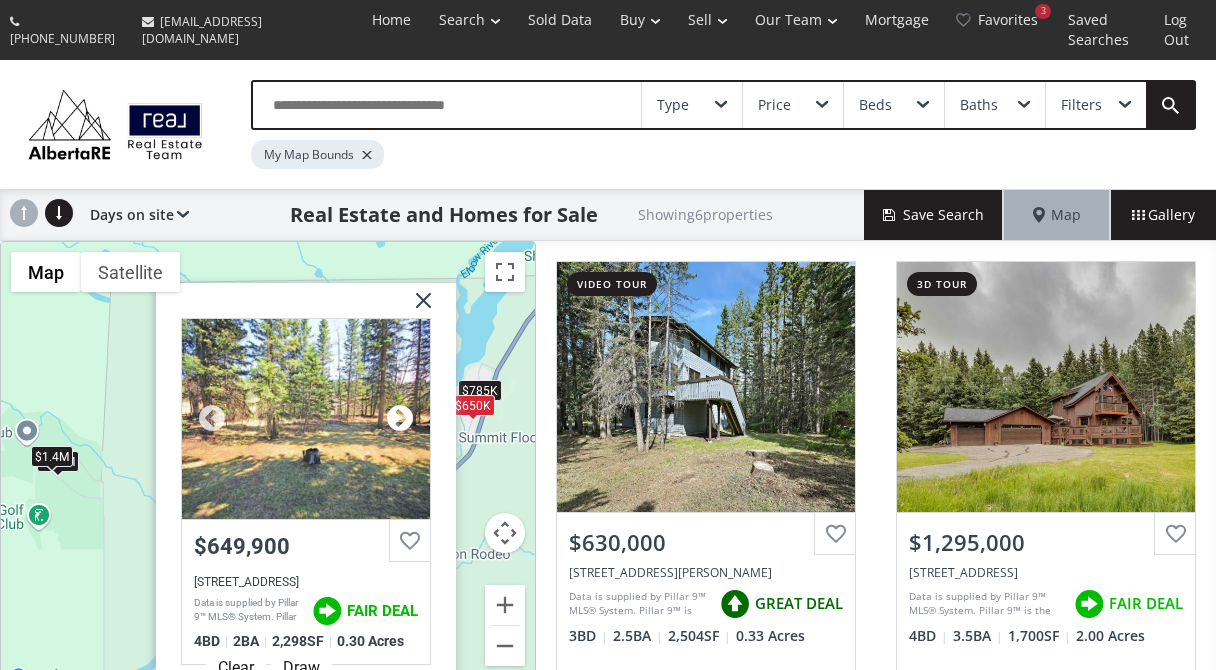 click at bounding box center (400, 419) 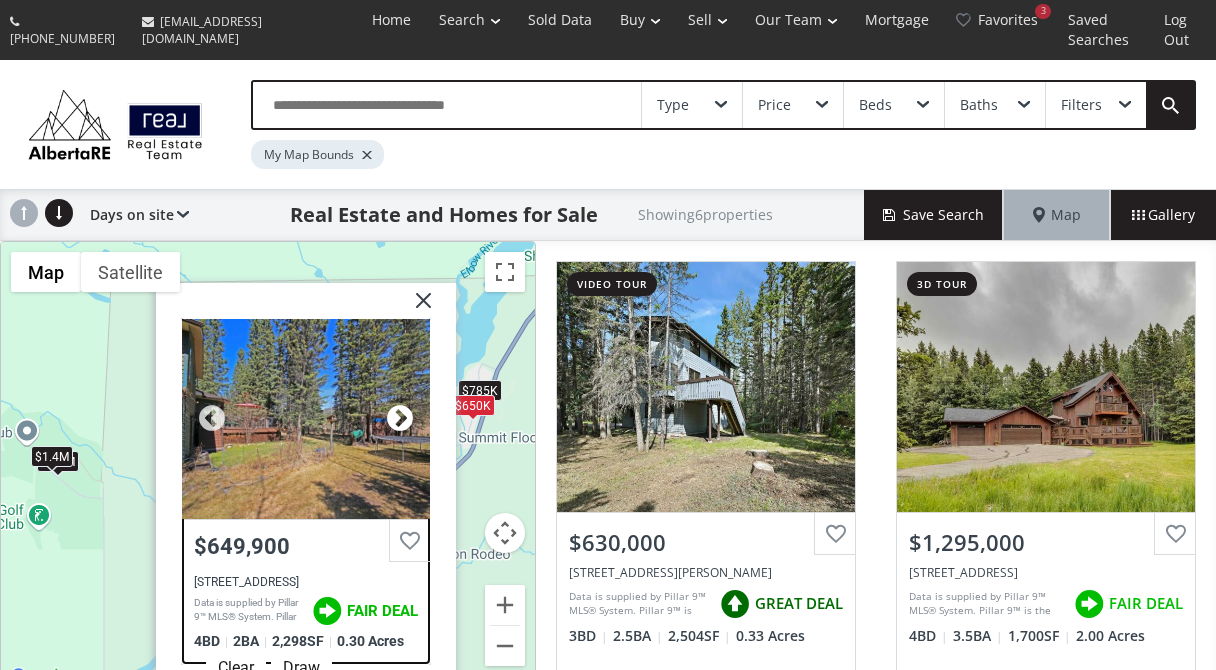 click at bounding box center [400, 419] 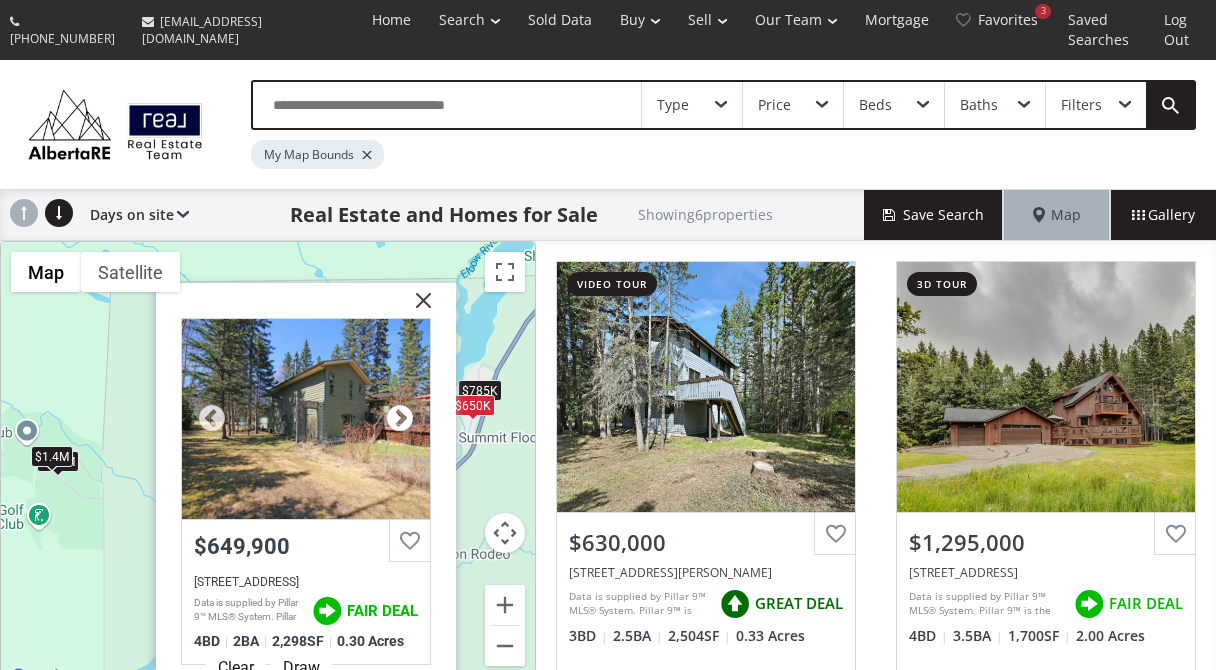 click at bounding box center [400, 419] 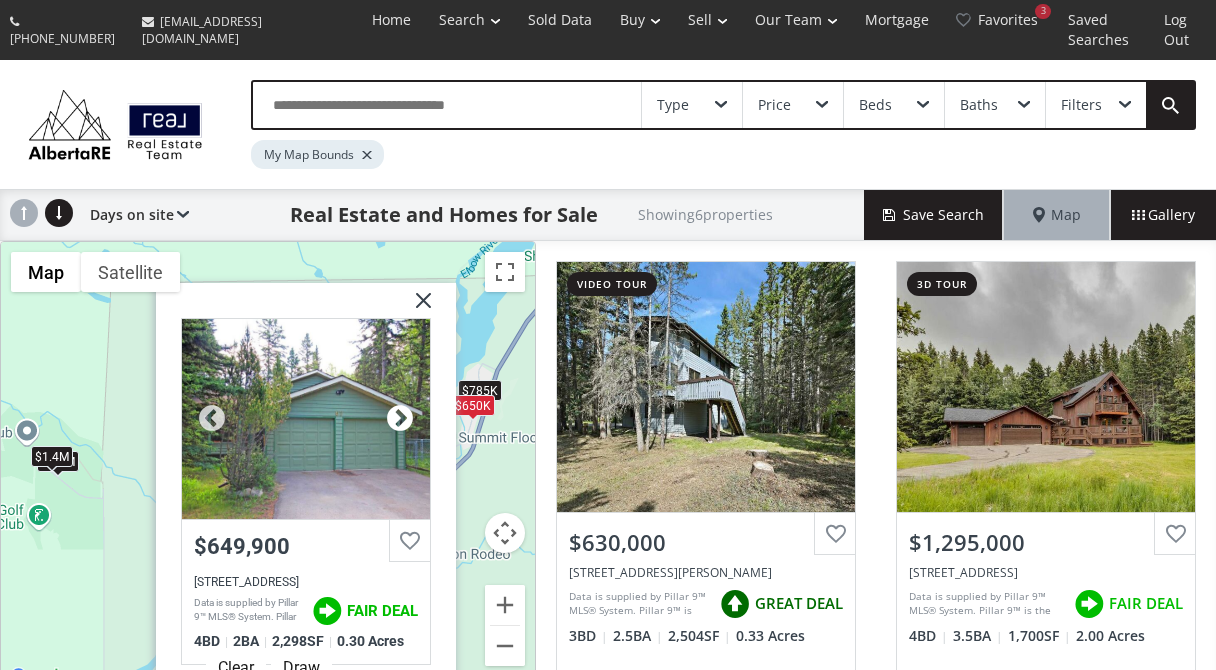 click at bounding box center [400, 419] 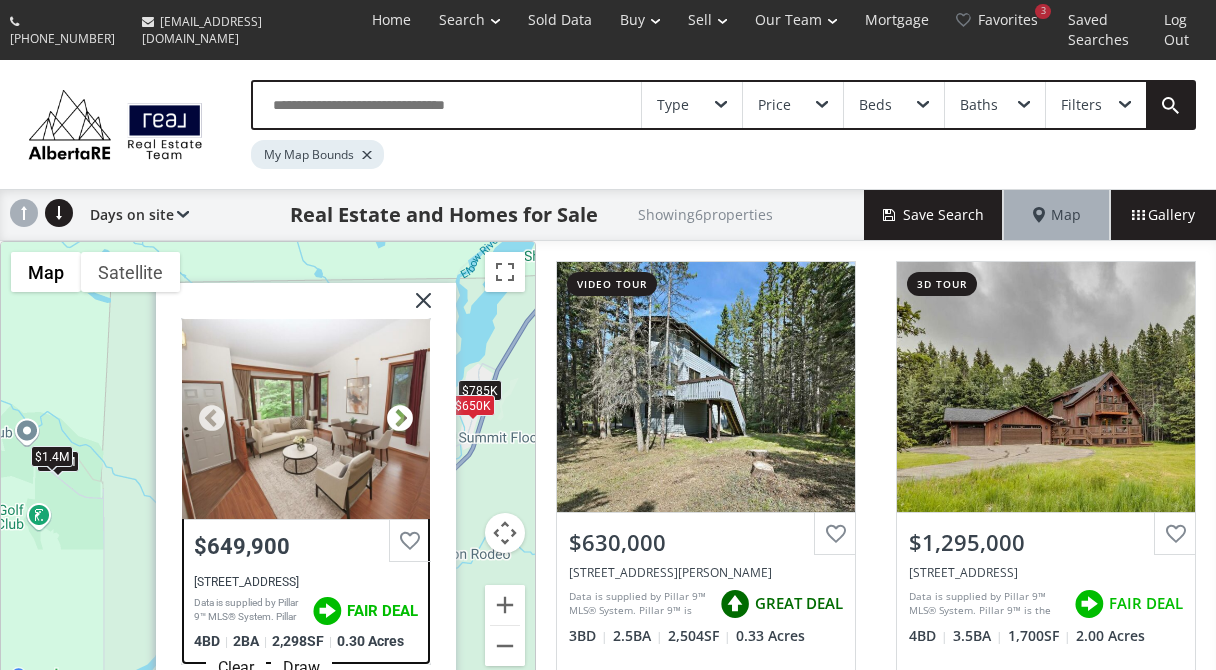 click at bounding box center (400, 419) 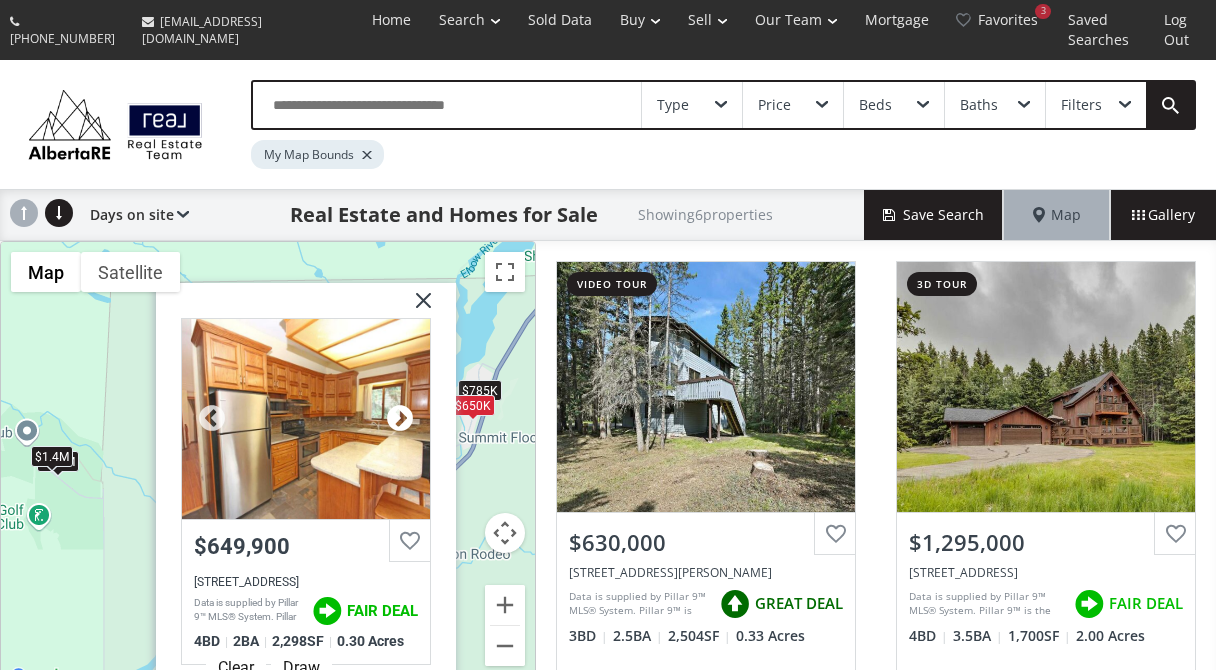 click at bounding box center [400, 419] 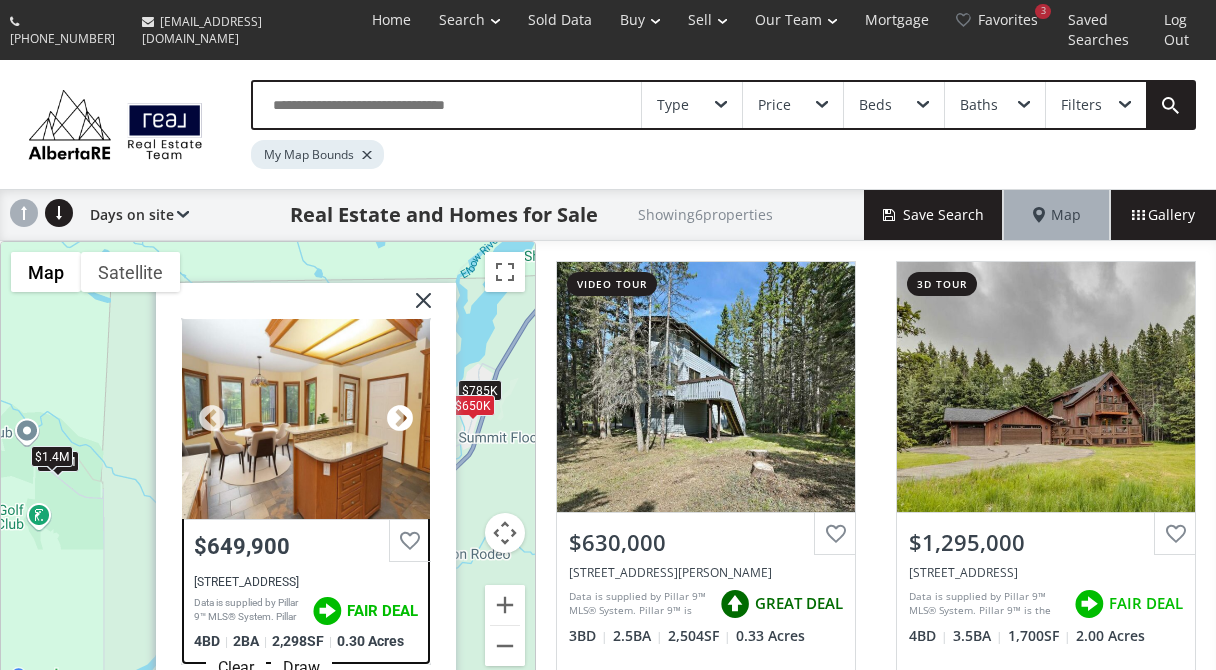 click at bounding box center [400, 419] 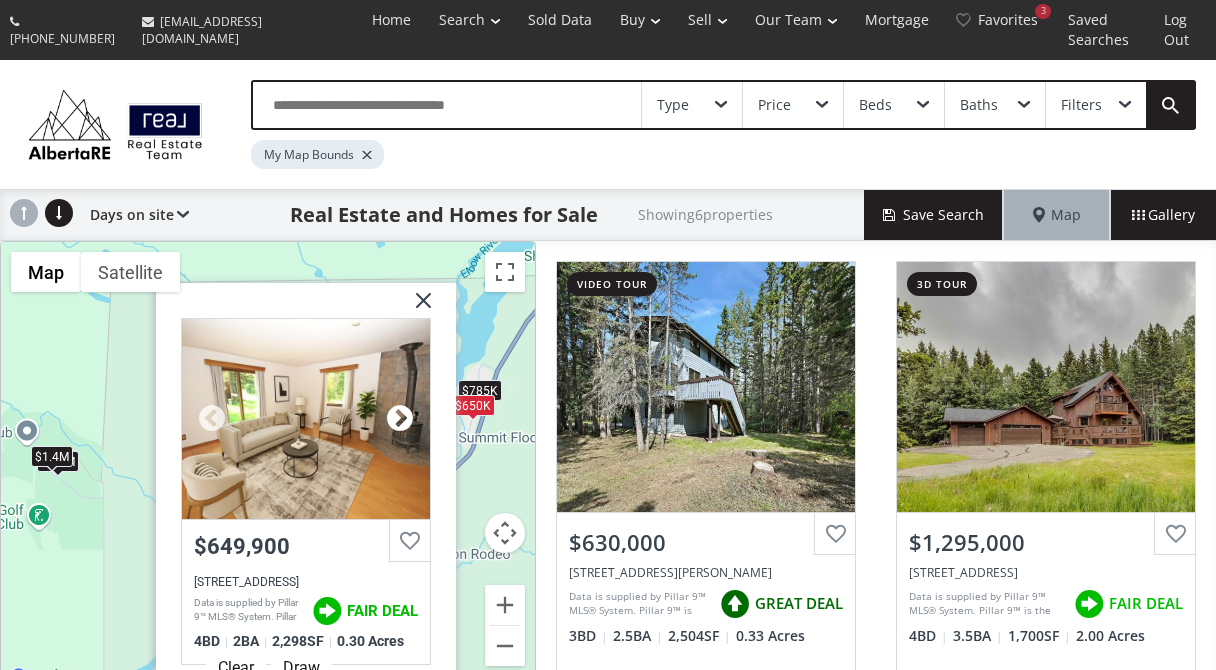 click at bounding box center [400, 419] 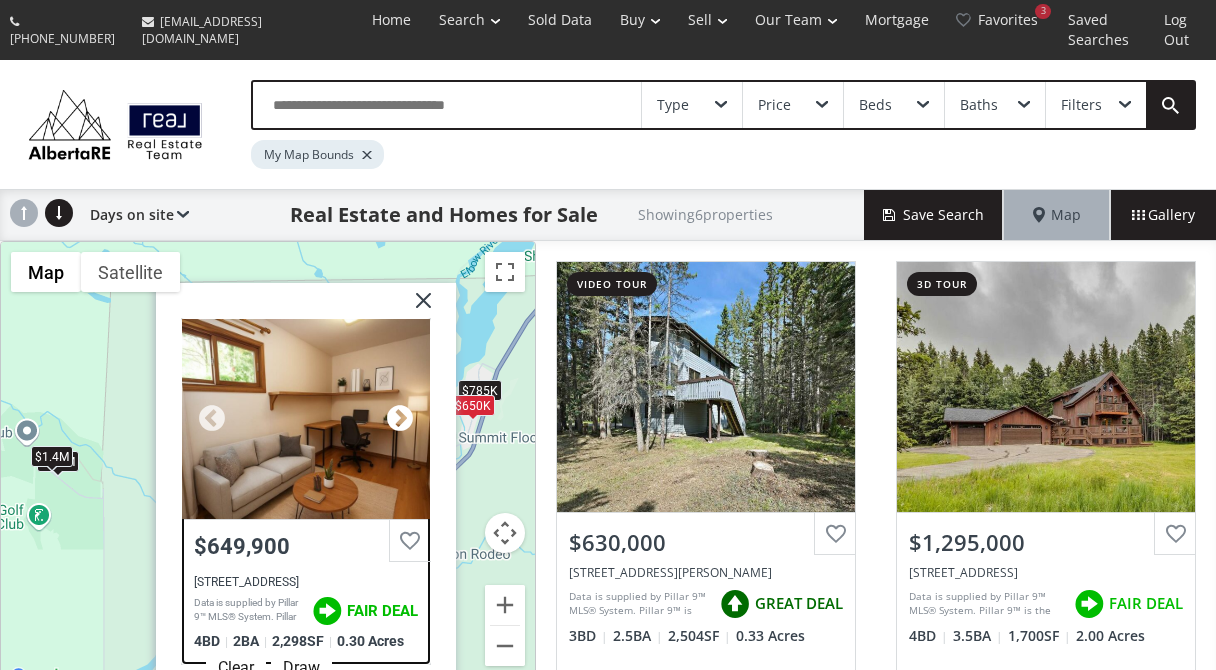 click at bounding box center [400, 419] 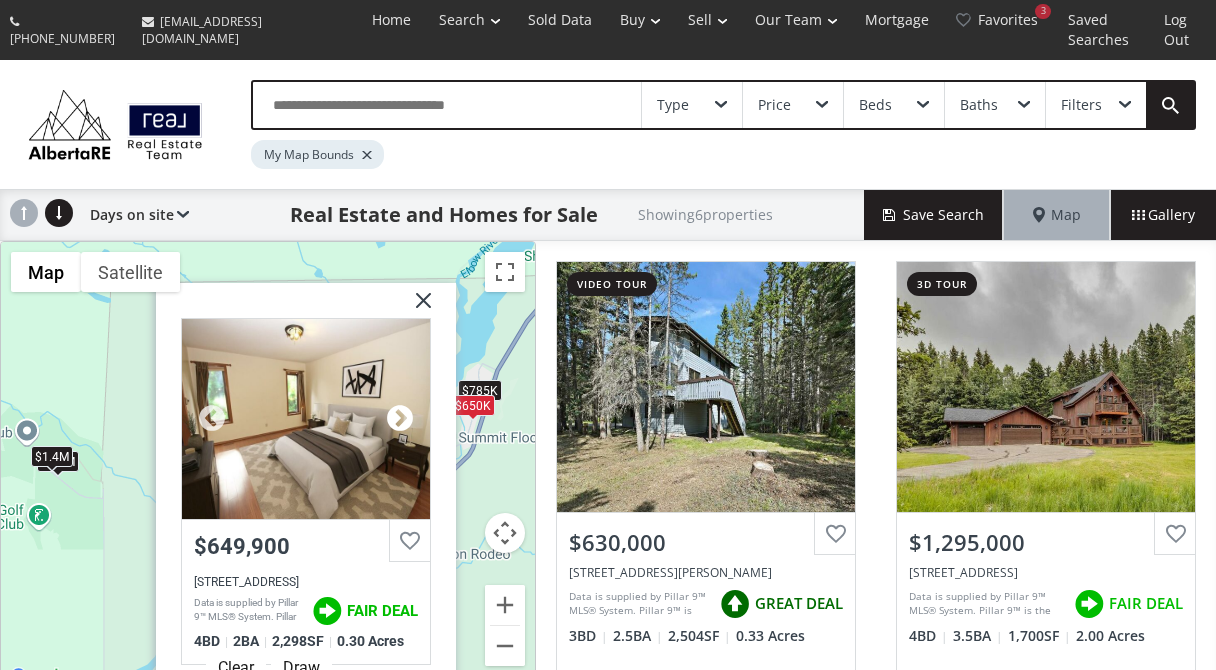 click at bounding box center (400, 419) 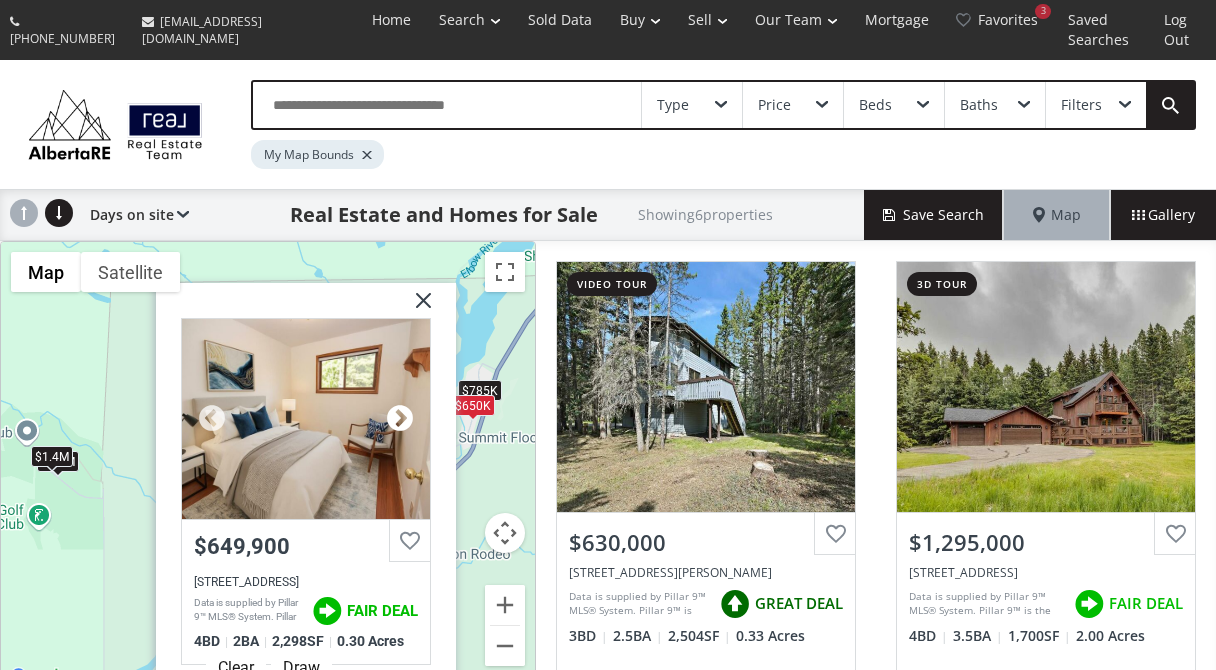 click at bounding box center [400, 419] 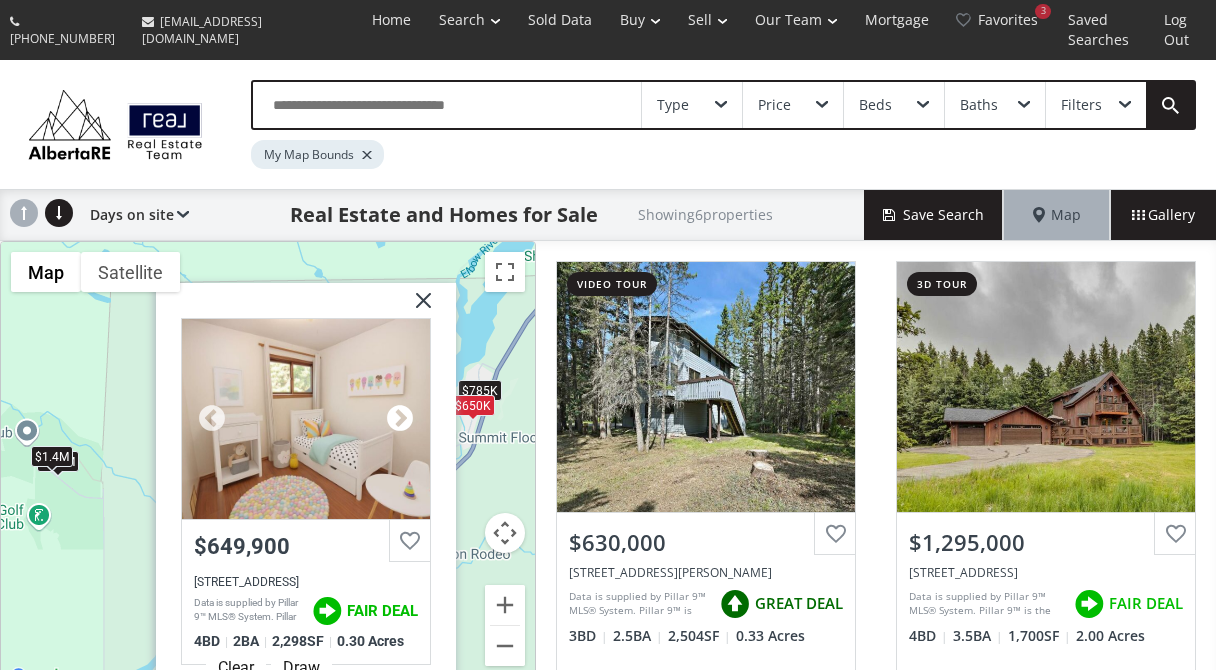 click at bounding box center [400, 419] 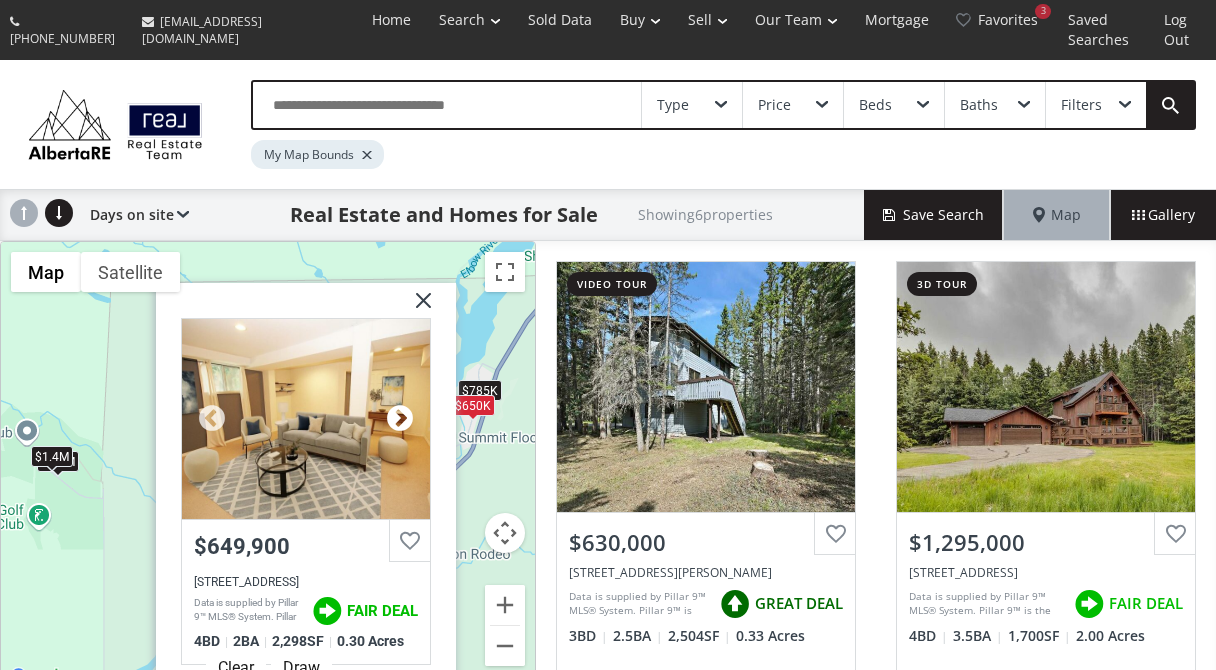 click at bounding box center (400, 419) 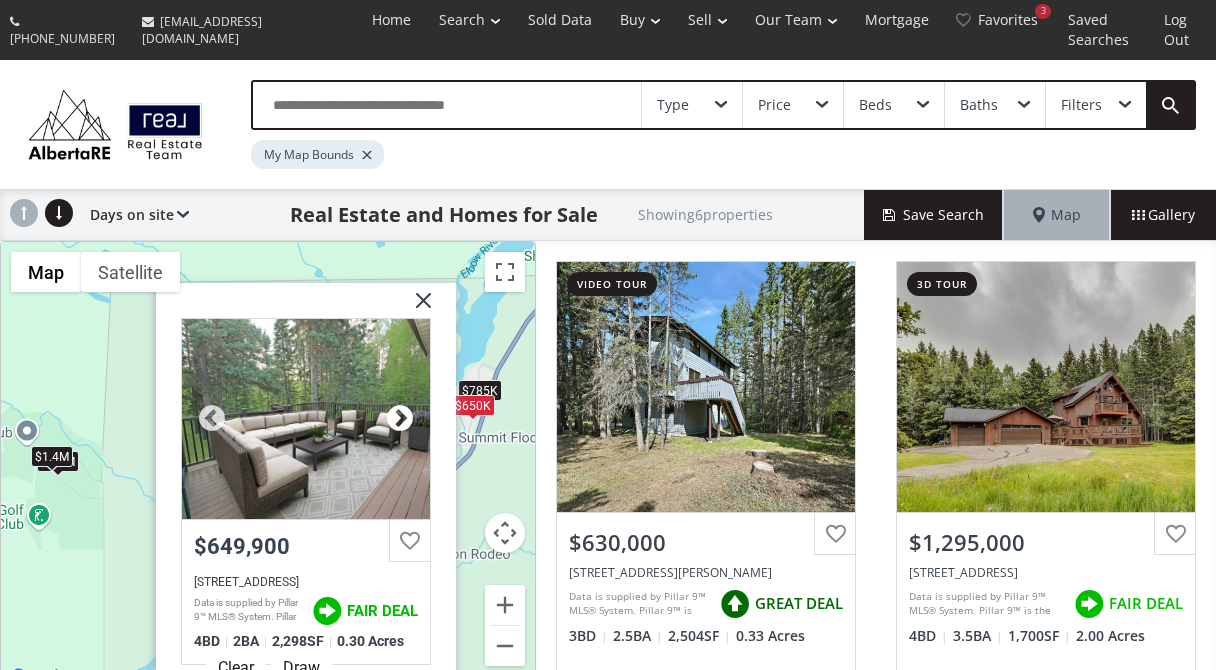 click at bounding box center (400, 419) 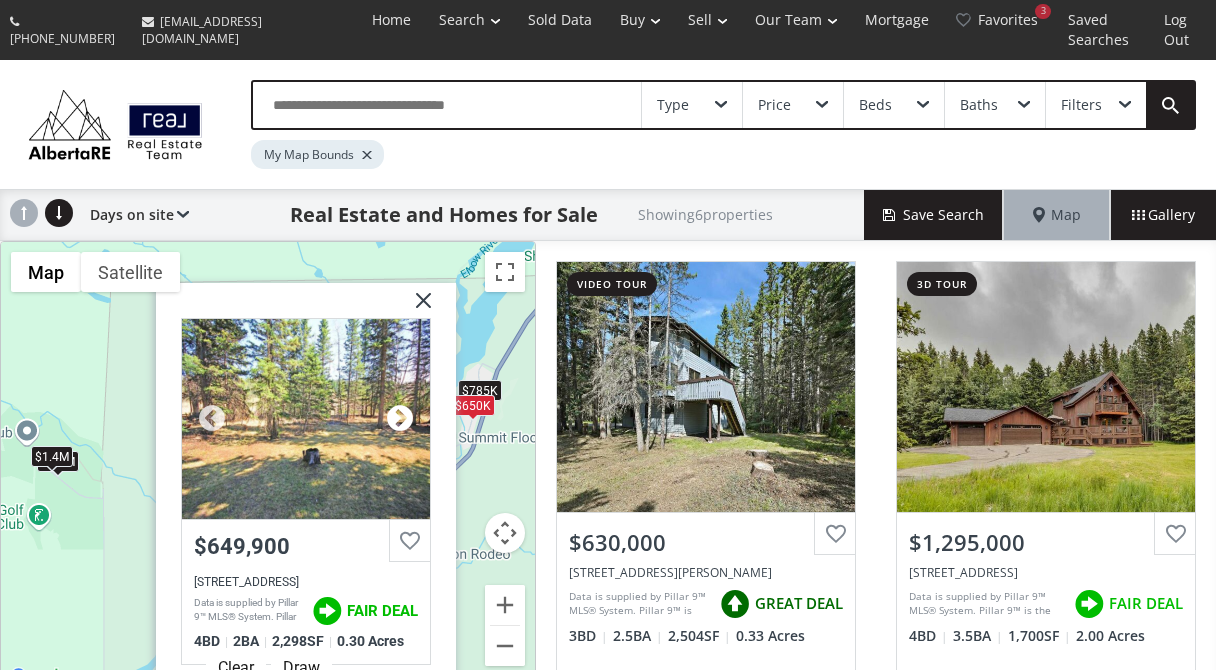 click at bounding box center [400, 419] 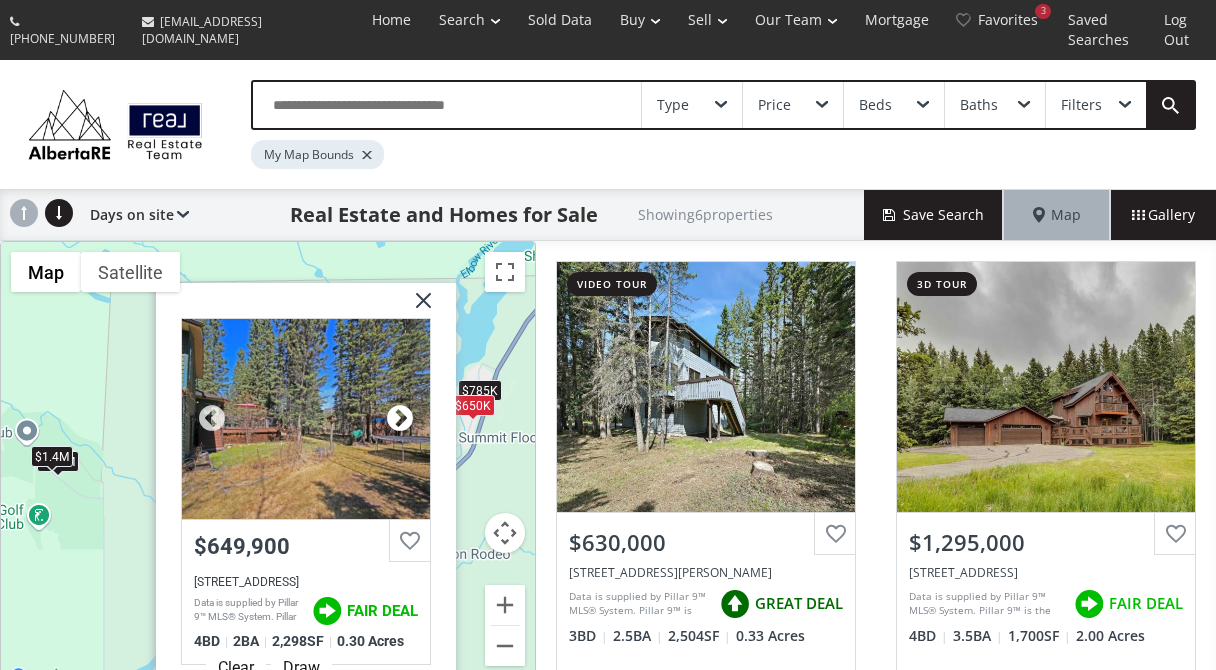 click at bounding box center [400, 419] 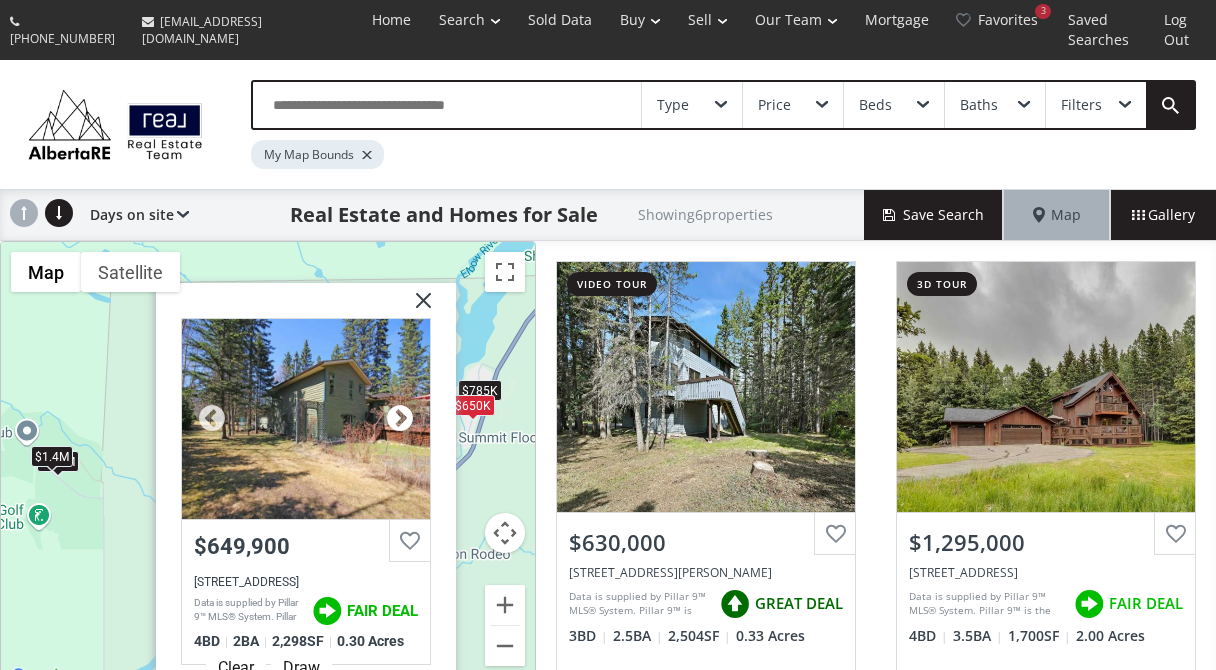 click at bounding box center (400, 419) 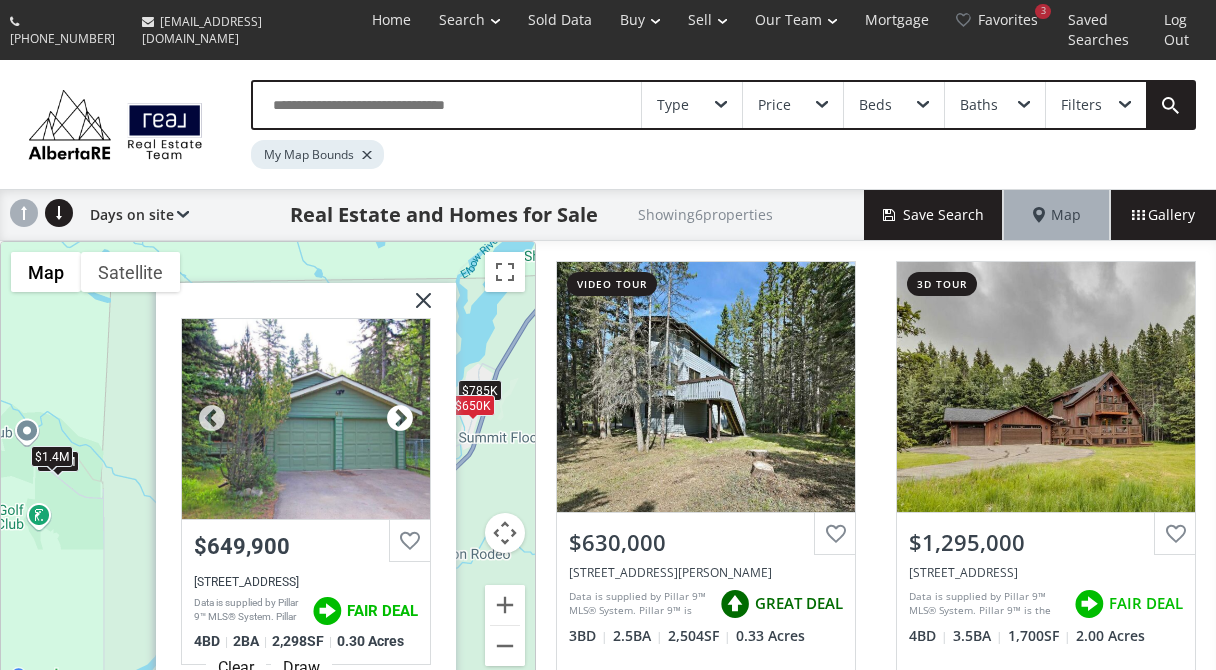 click at bounding box center (400, 419) 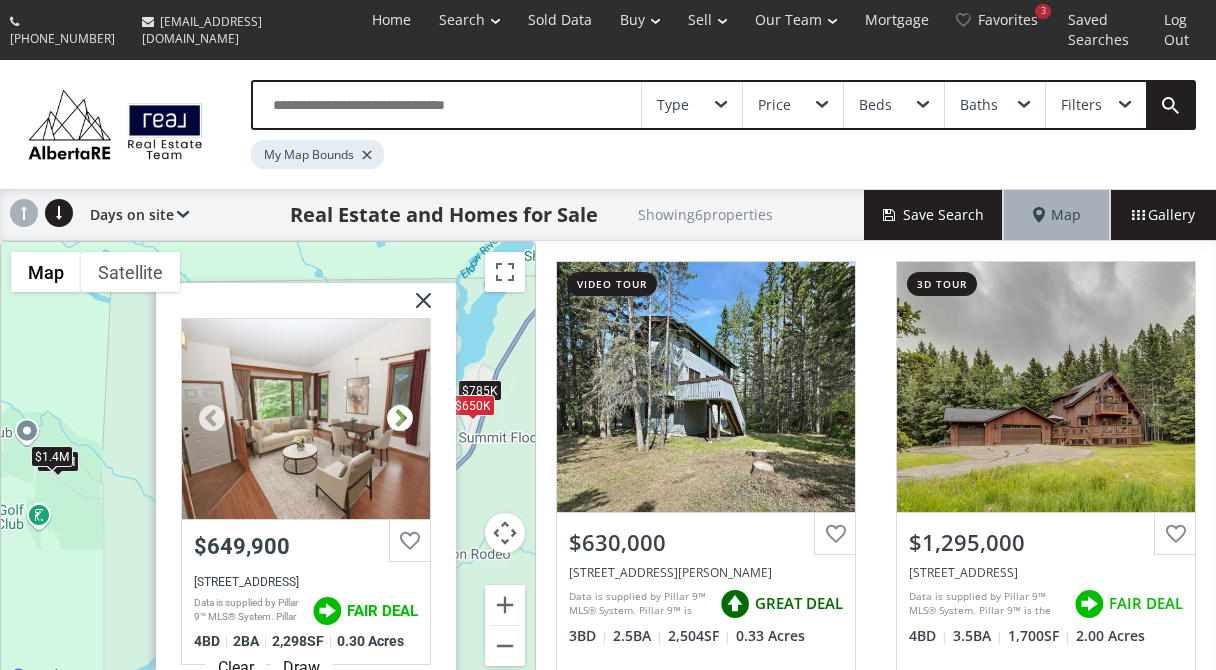 click at bounding box center [400, 419] 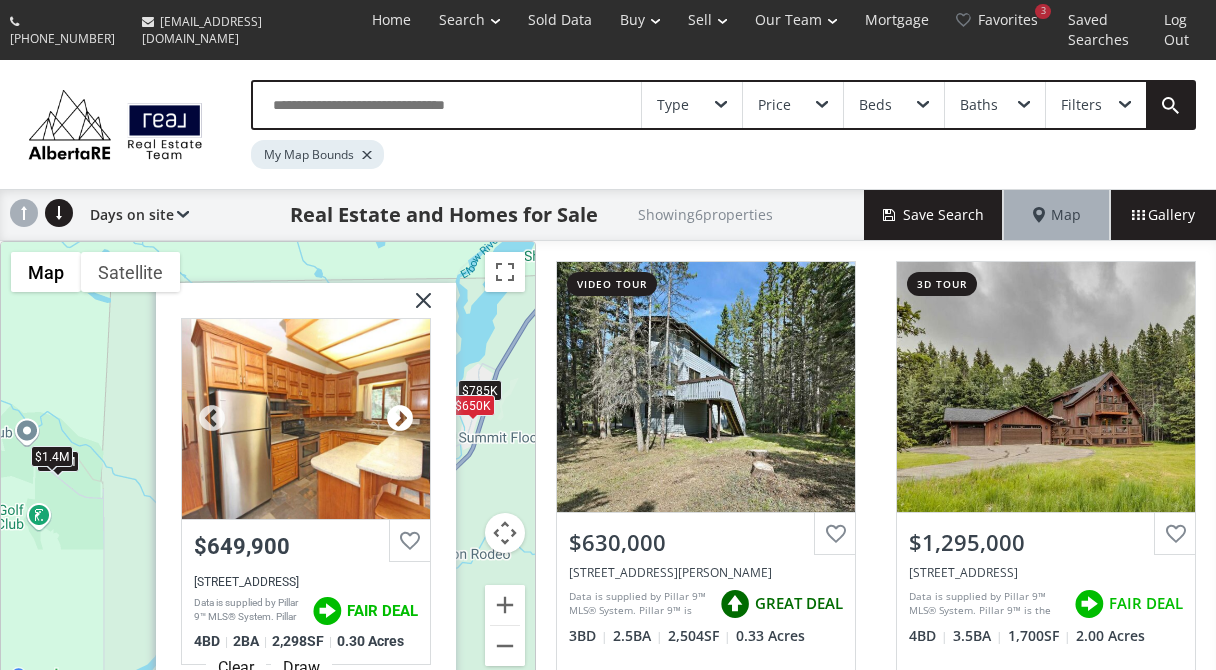 click at bounding box center (400, 419) 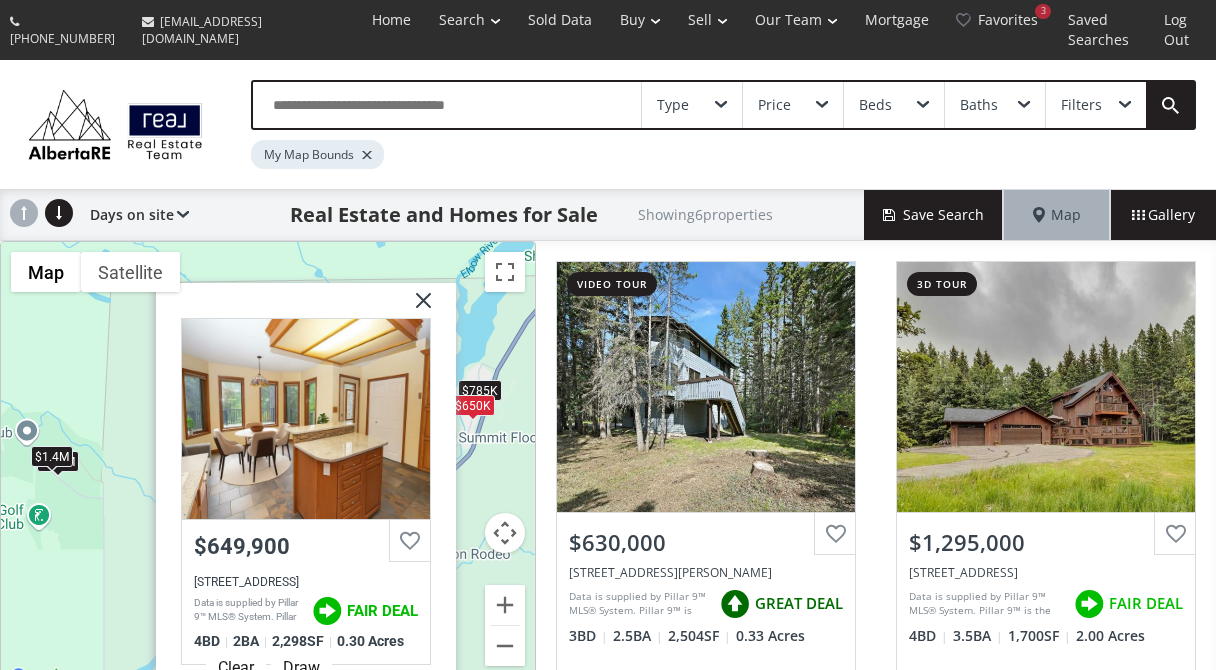 click at bounding box center [416, 308] 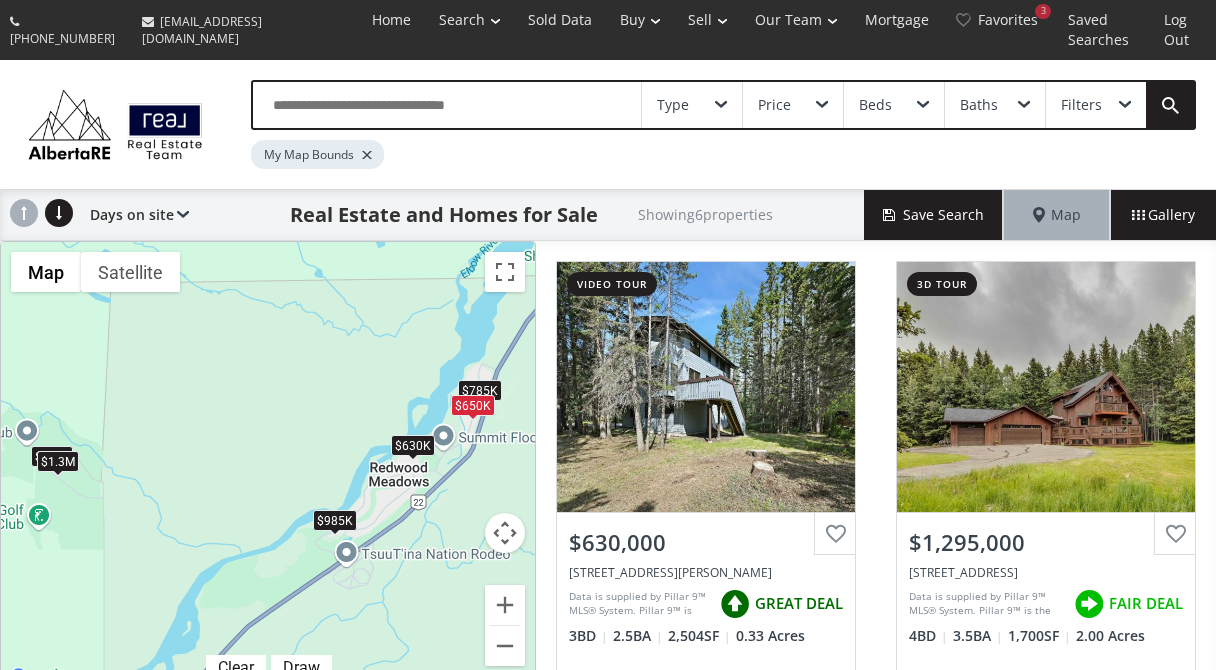 click on "$1.3M" at bounding box center (58, 461) 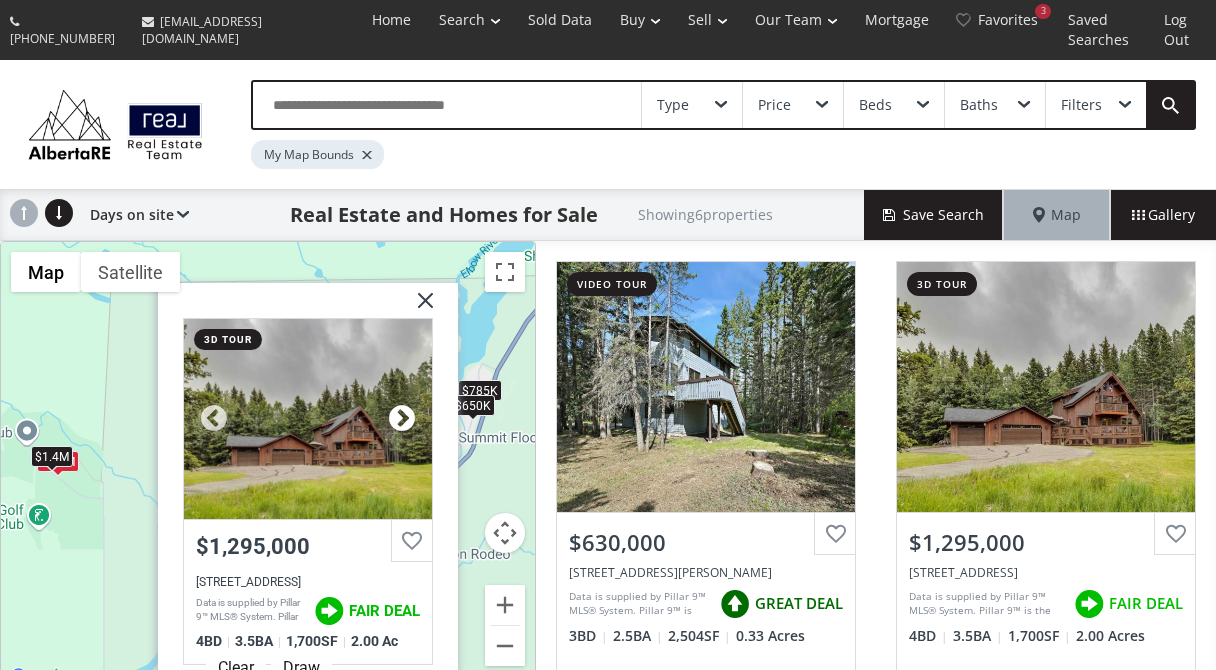 click at bounding box center [402, 419] 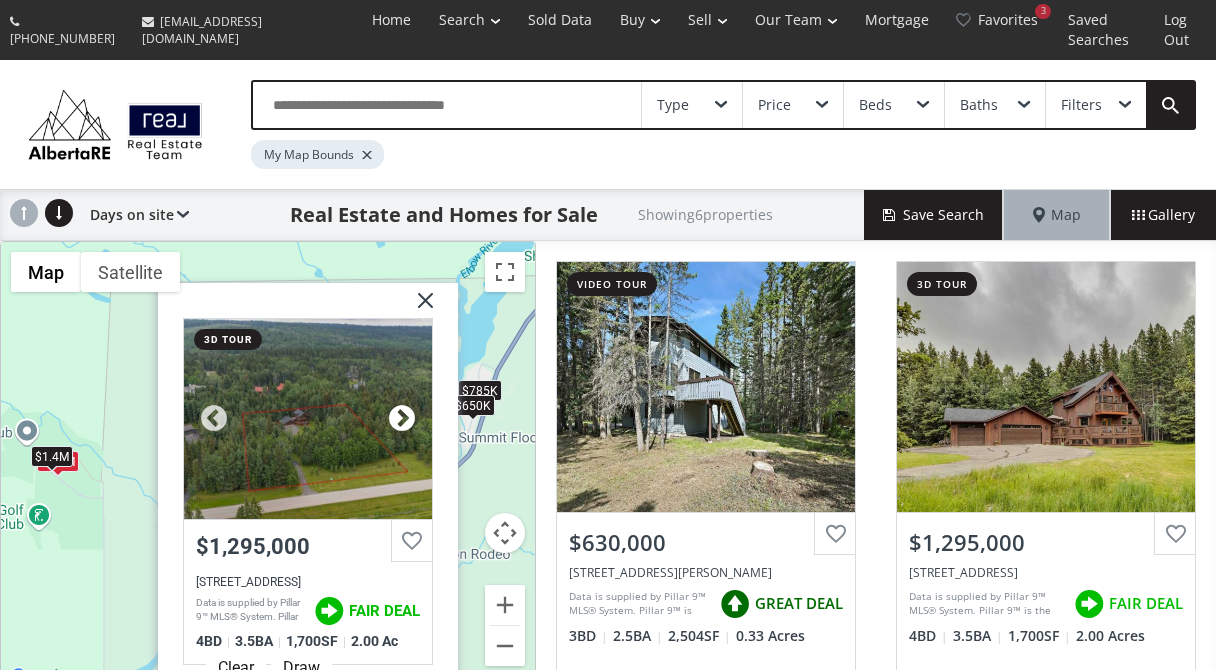 click at bounding box center [402, 419] 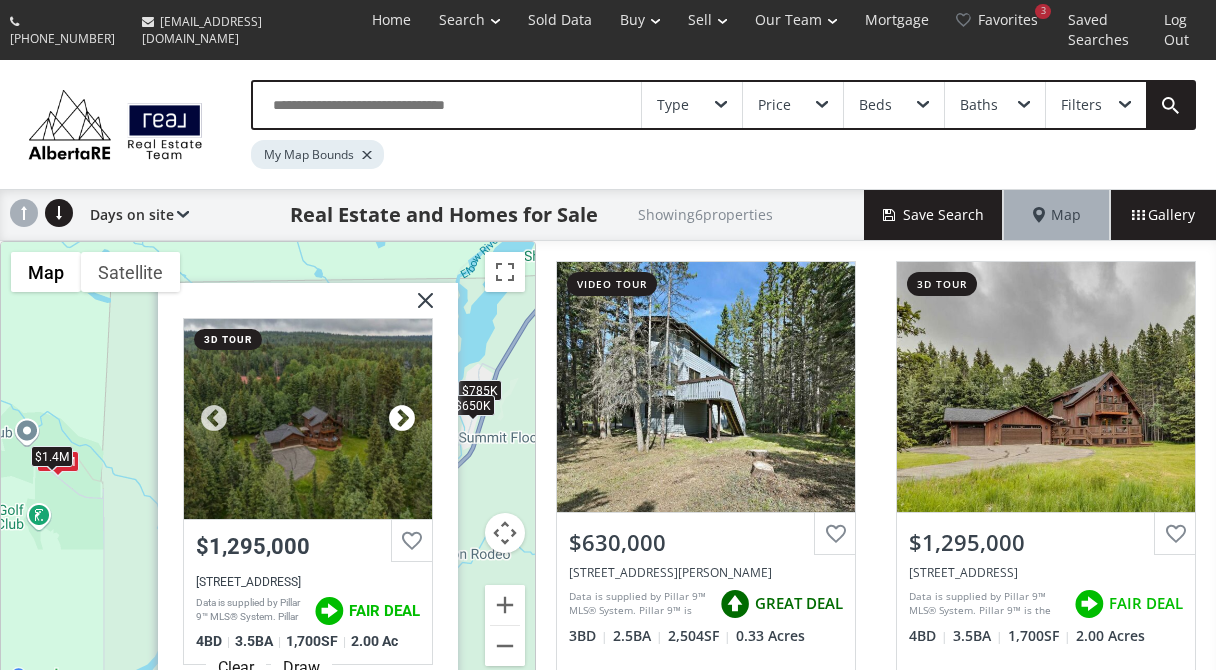 click at bounding box center (402, 419) 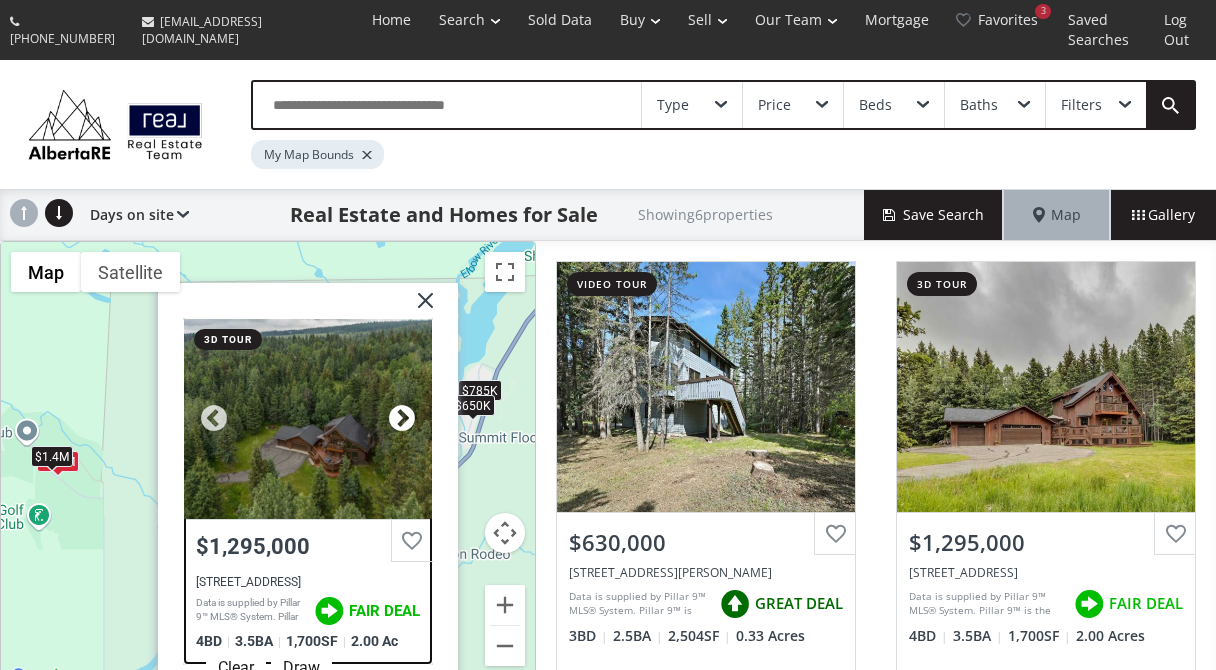 click at bounding box center [402, 419] 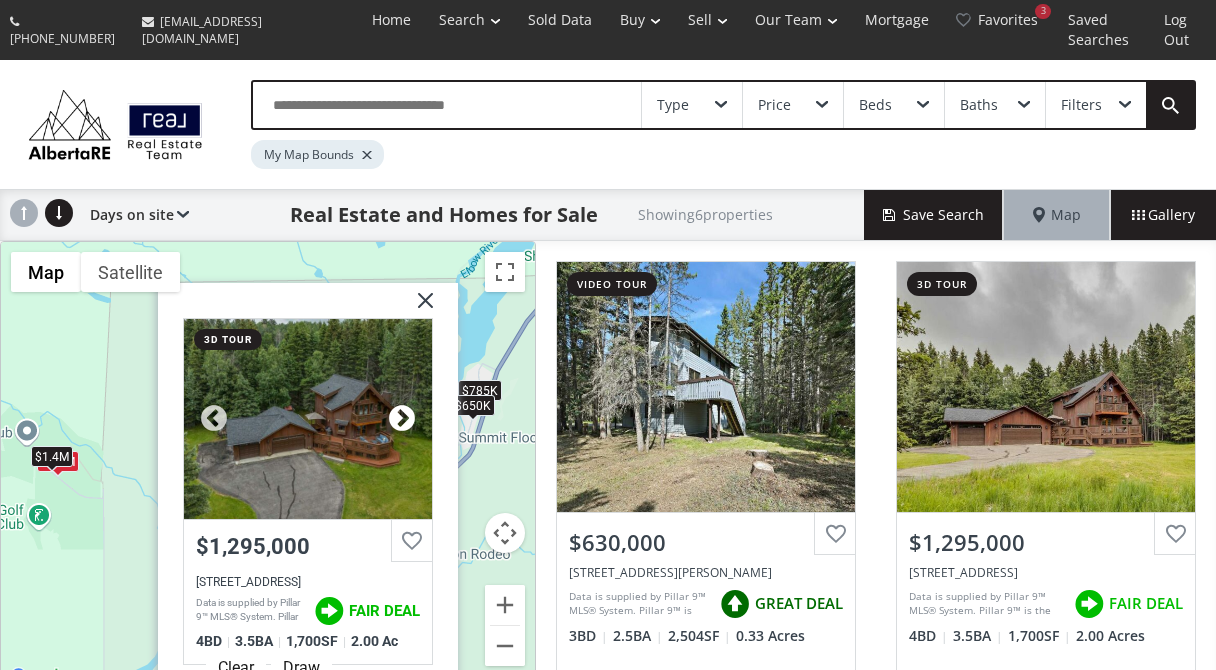 click at bounding box center (402, 419) 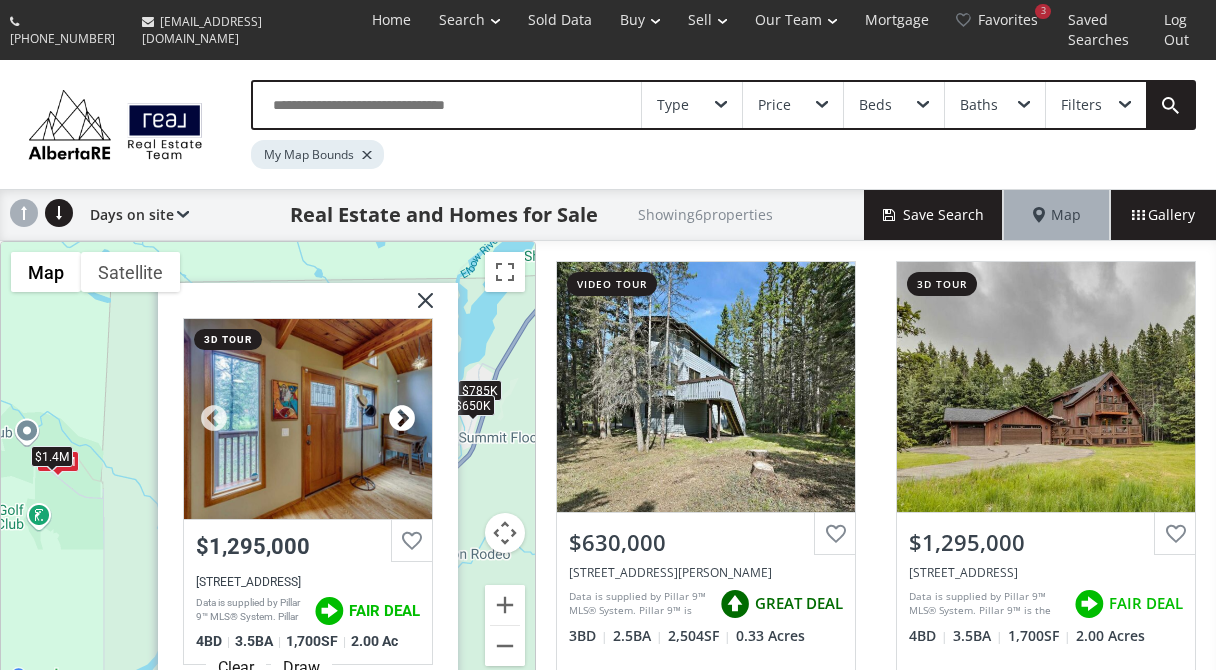 click at bounding box center (402, 419) 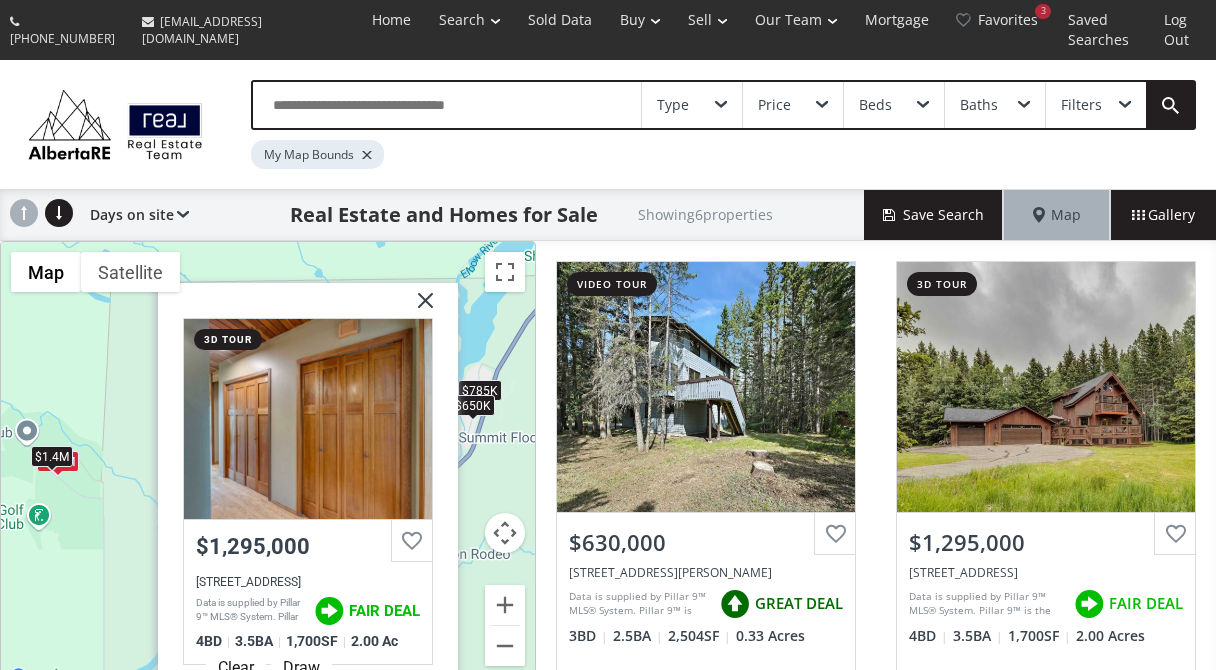 click at bounding box center (418, 308) 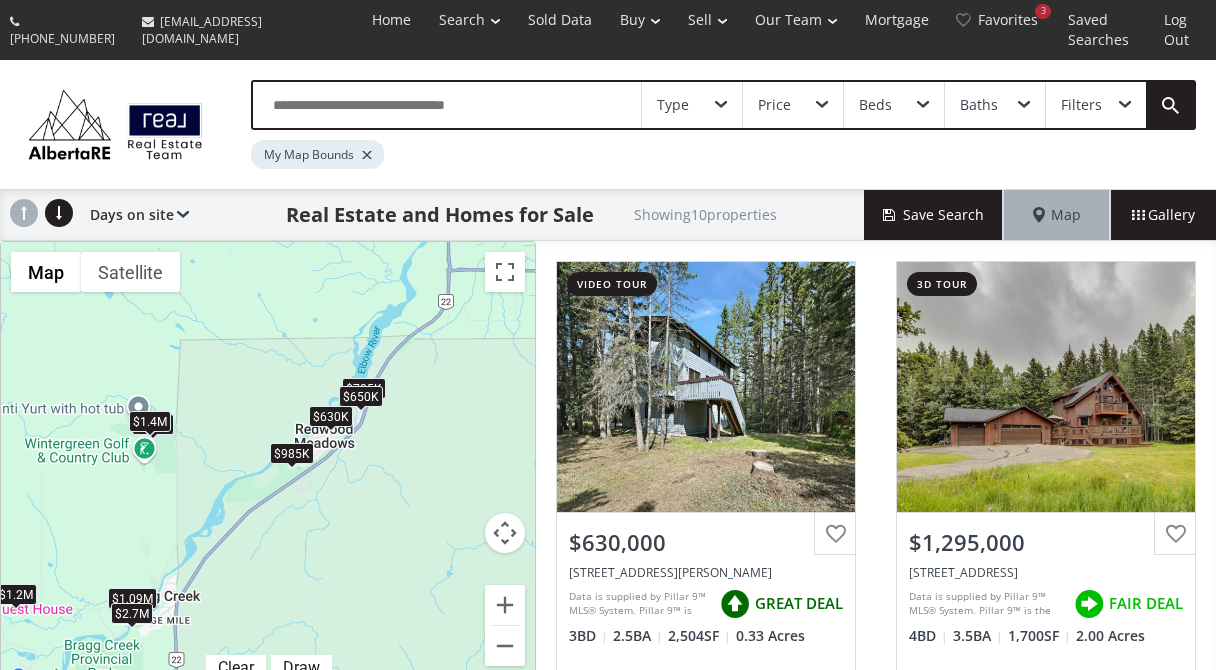 drag, startPoint x: 422, startPoint y: 370, endPoint x: 334, endPoint y: 373, distance: 88.051125 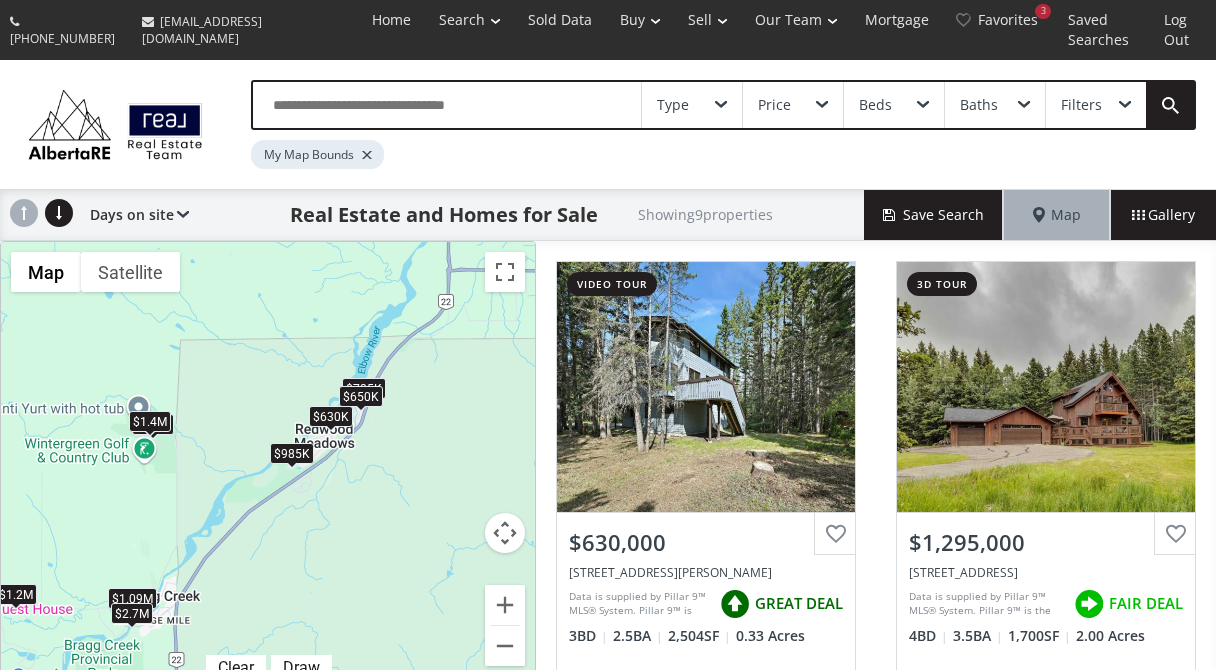 drag, startPoint x: 387, startPoint y: 401, endPoint x: 272, endPoint y: 461, distance: 129.71121 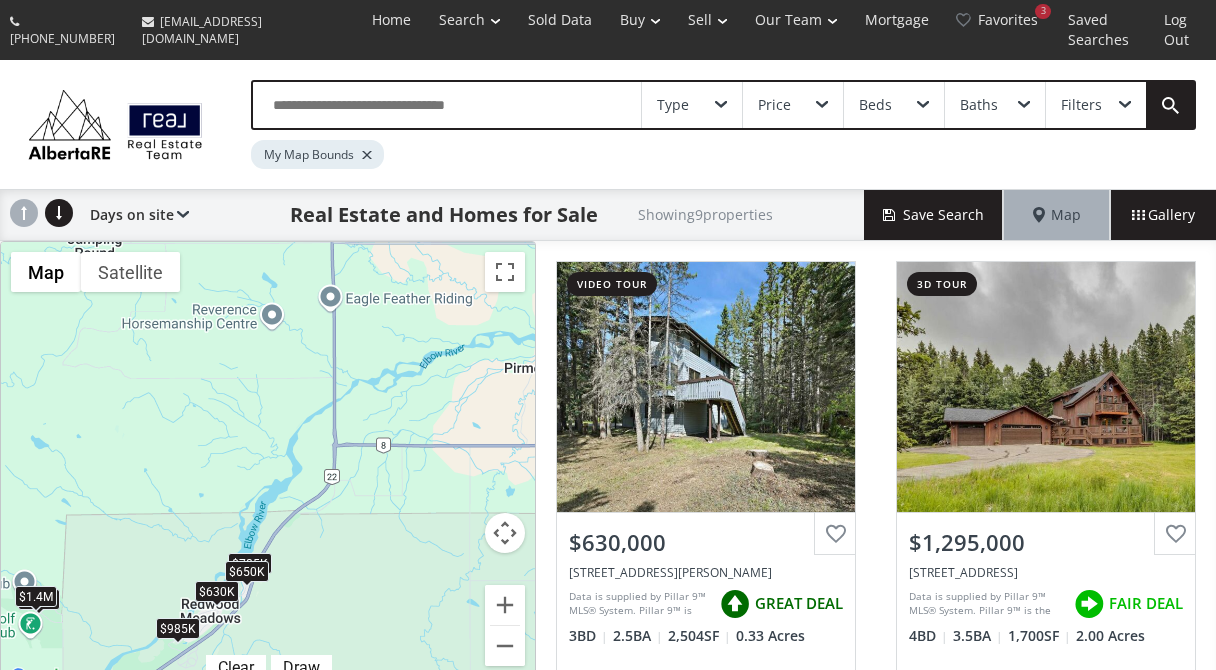 drag, startPoint x: 391, startPoint y: 322, endPoint x: 250, endPoint y: 509, distance: 234.20078 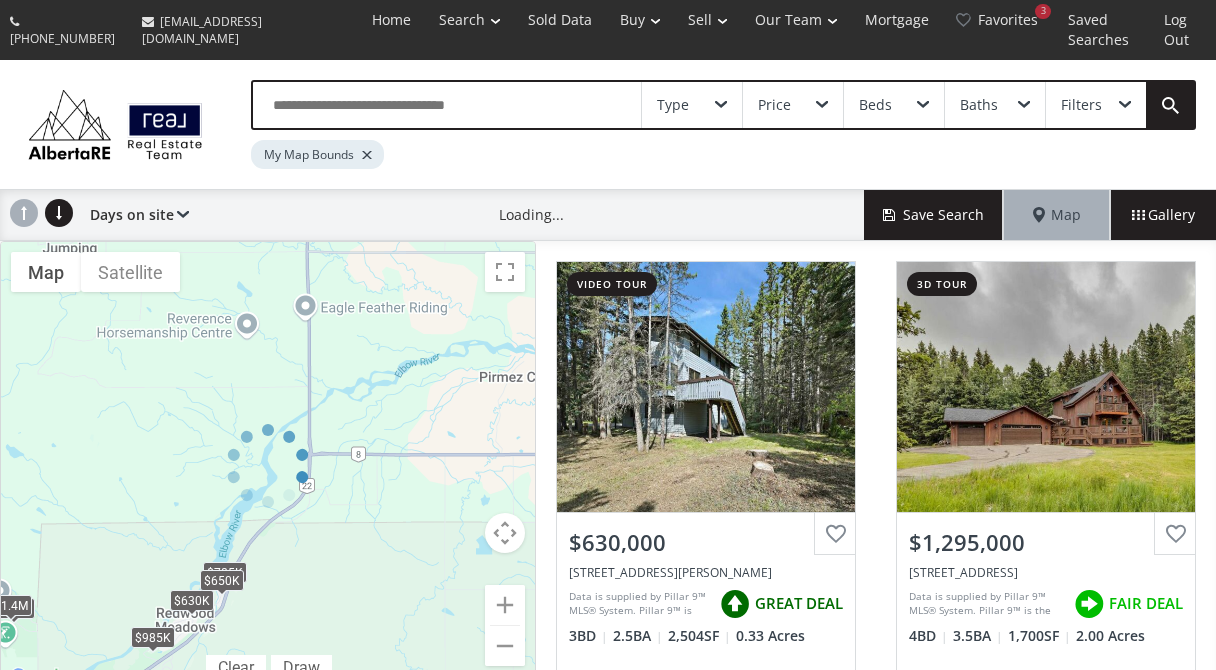 drag, startPoint x: 389, startPoint y: 380, endPoint x: 322, endPoint y: 470, distance: 112.200714 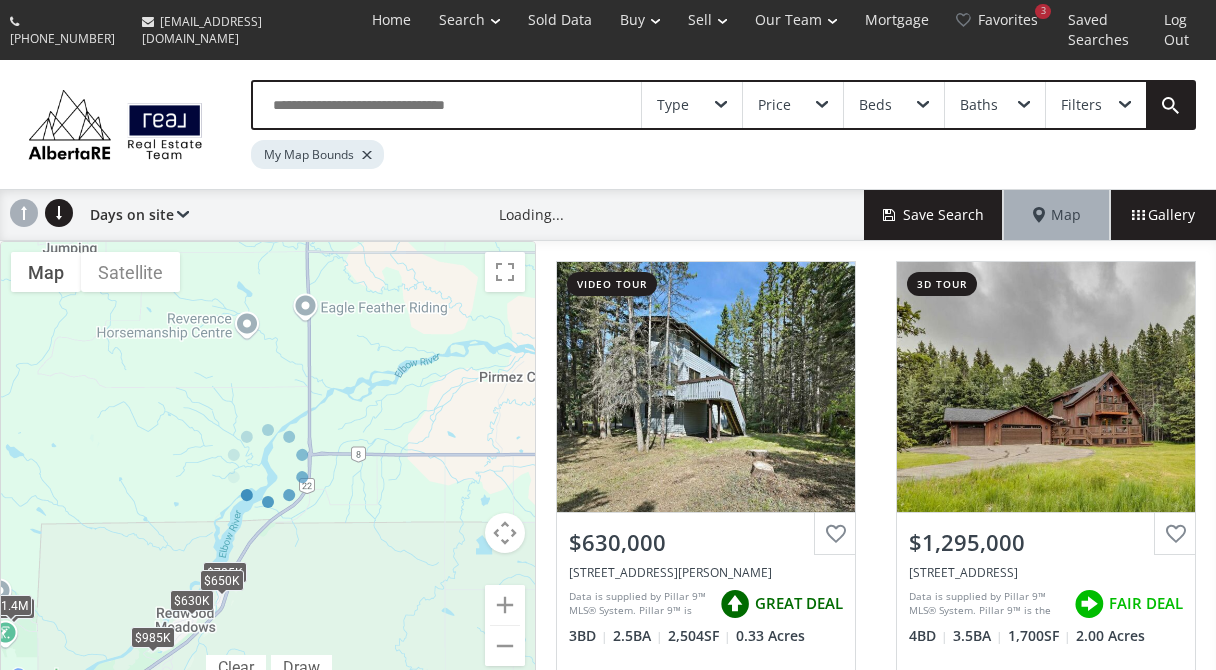 click at bounding box center [268, 466] 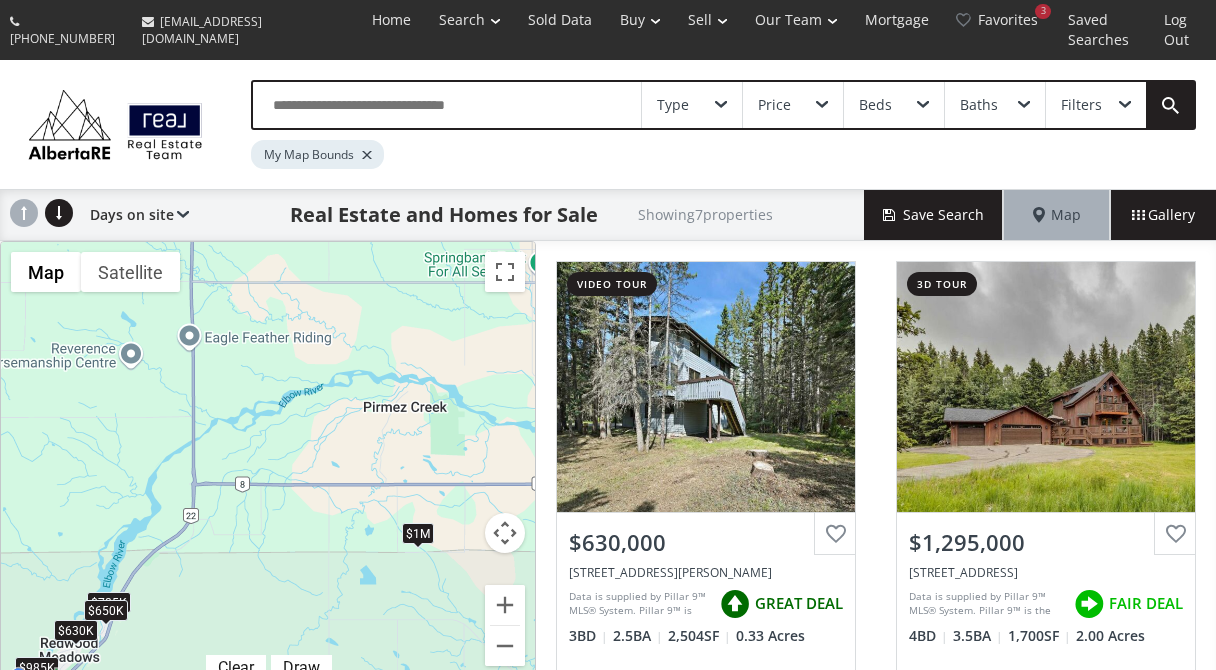 drag, startPoint x: 395, startPoint y: 407, endPoint x: 270, endPoint y: 438, distance: 128.78665 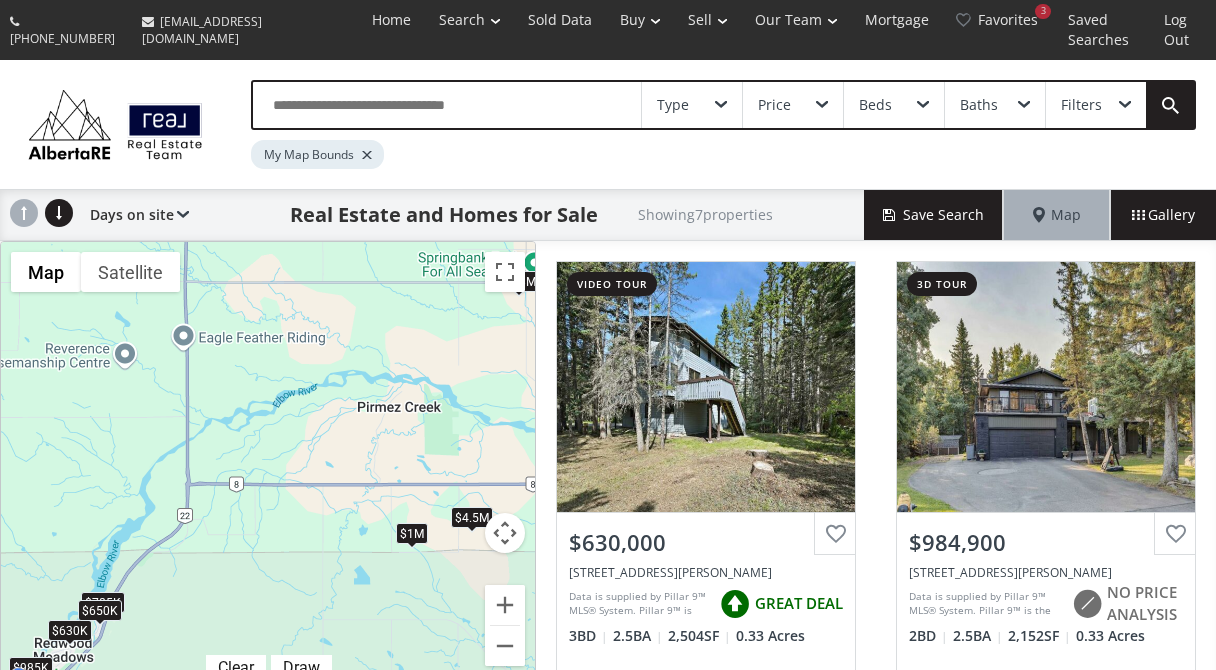 click on "$1M" at bounding box center (412, 532) 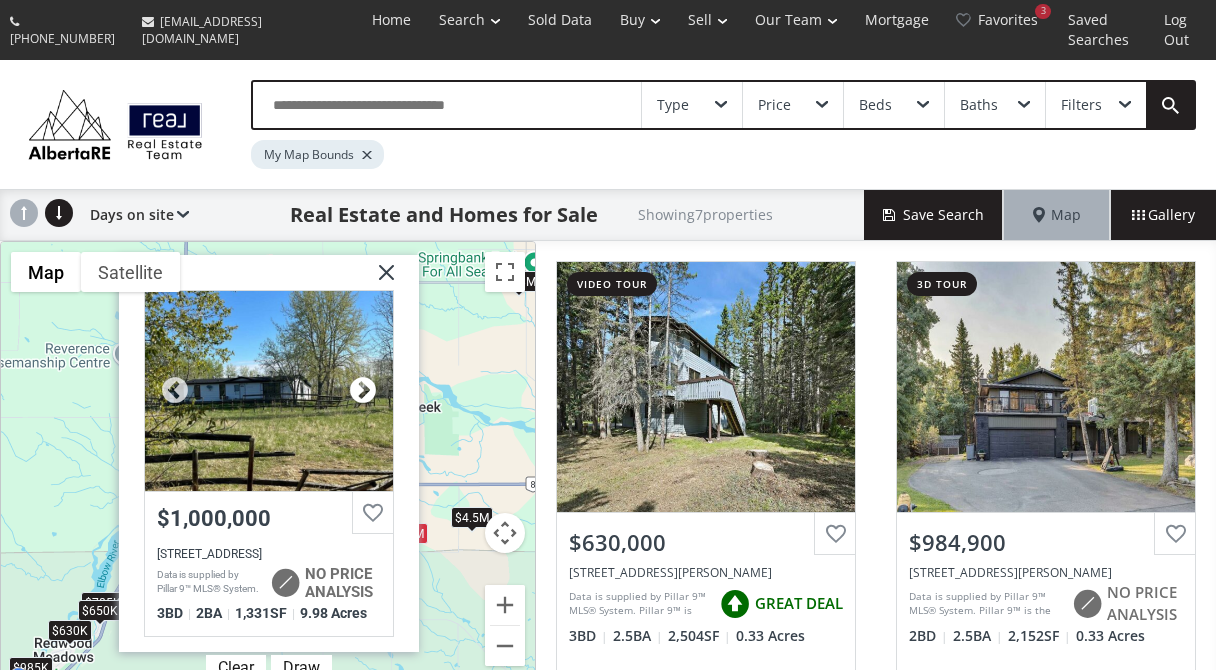 click at bounding box center [363, 391] 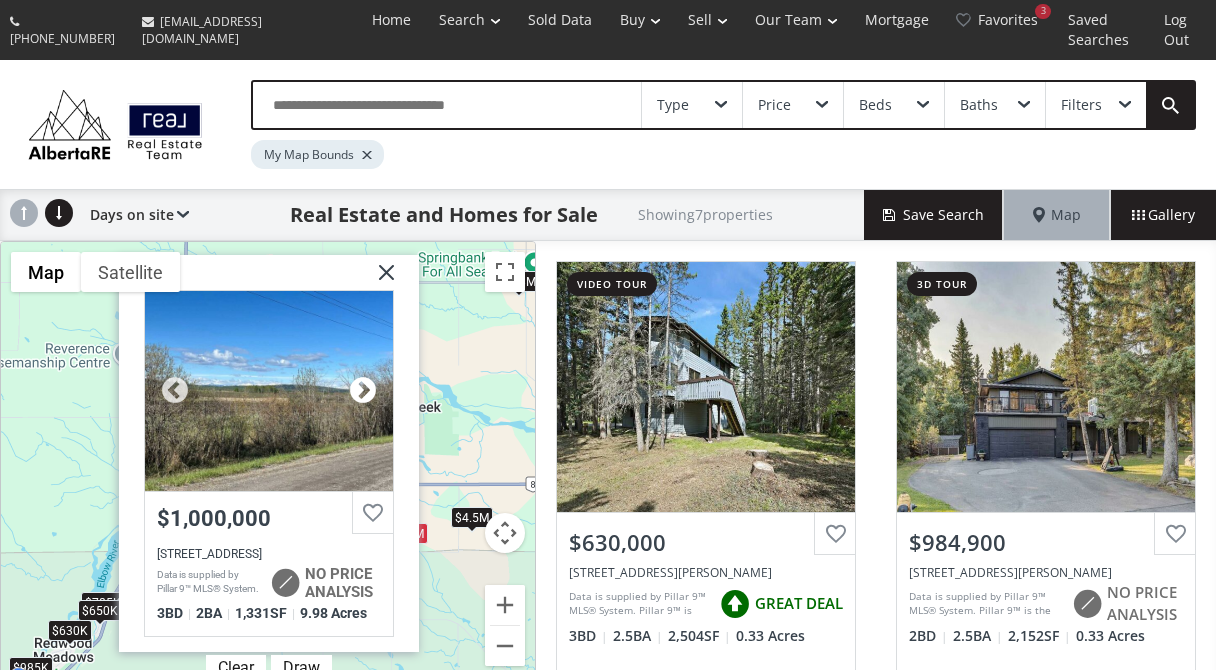 click at bounding box center [363, 391] 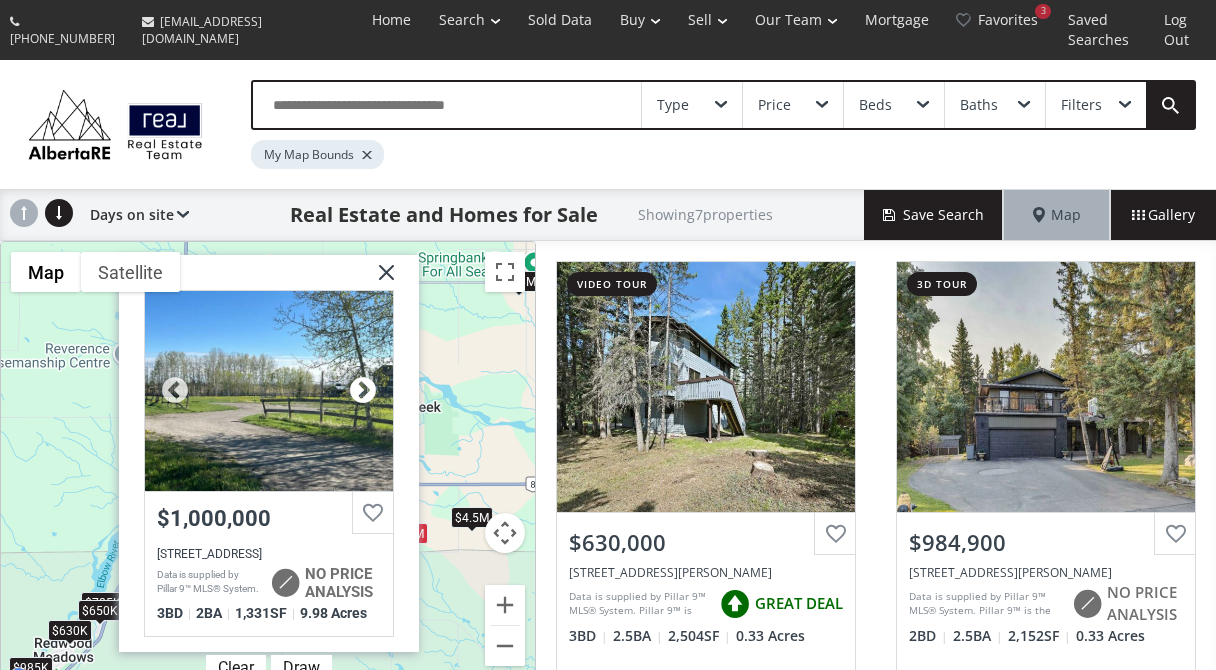 click at bounding box center (363, 391) 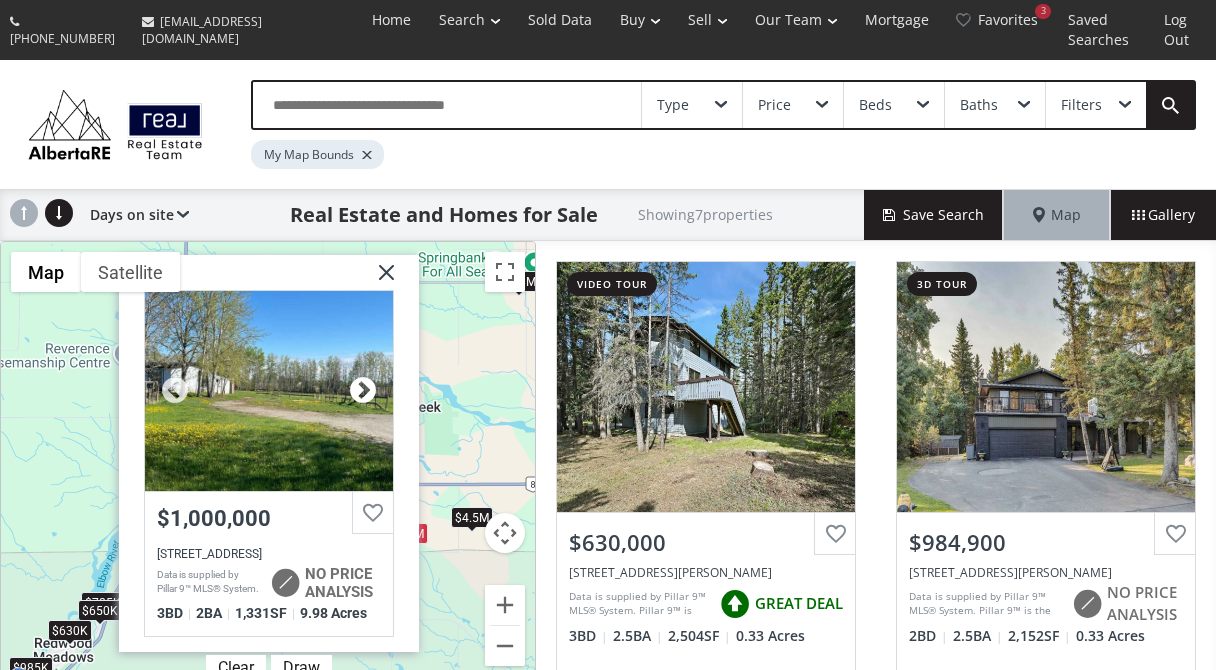 click at bounding box center (363, 391) 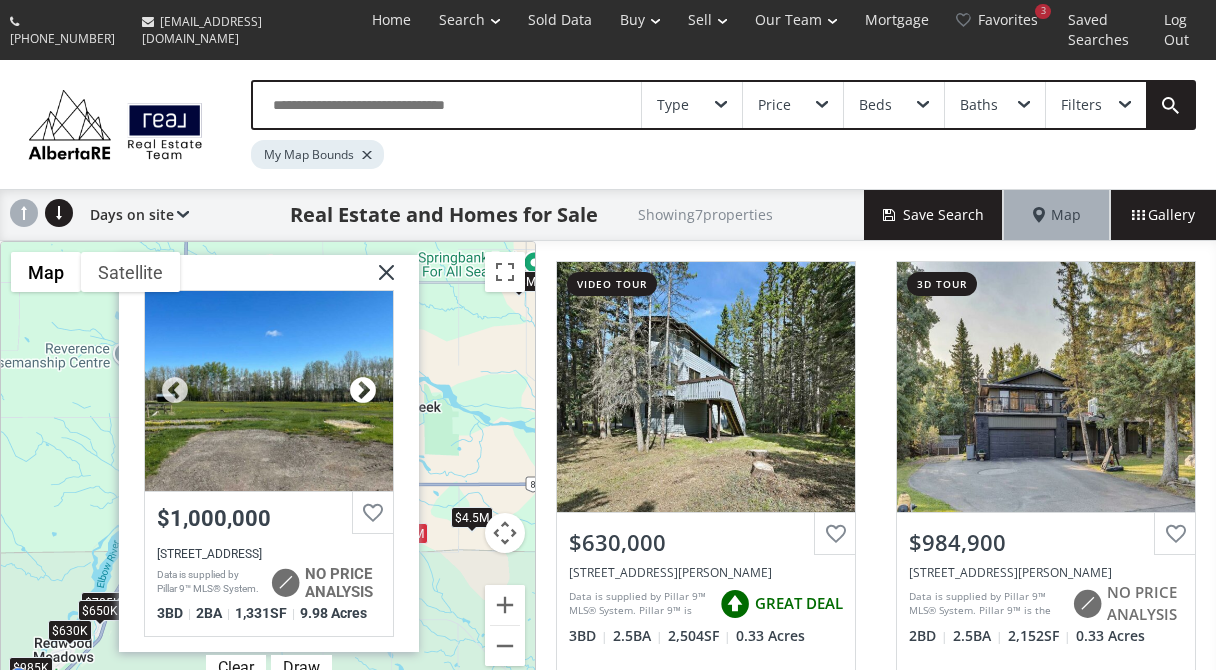 click at bounding box center [363, 391] 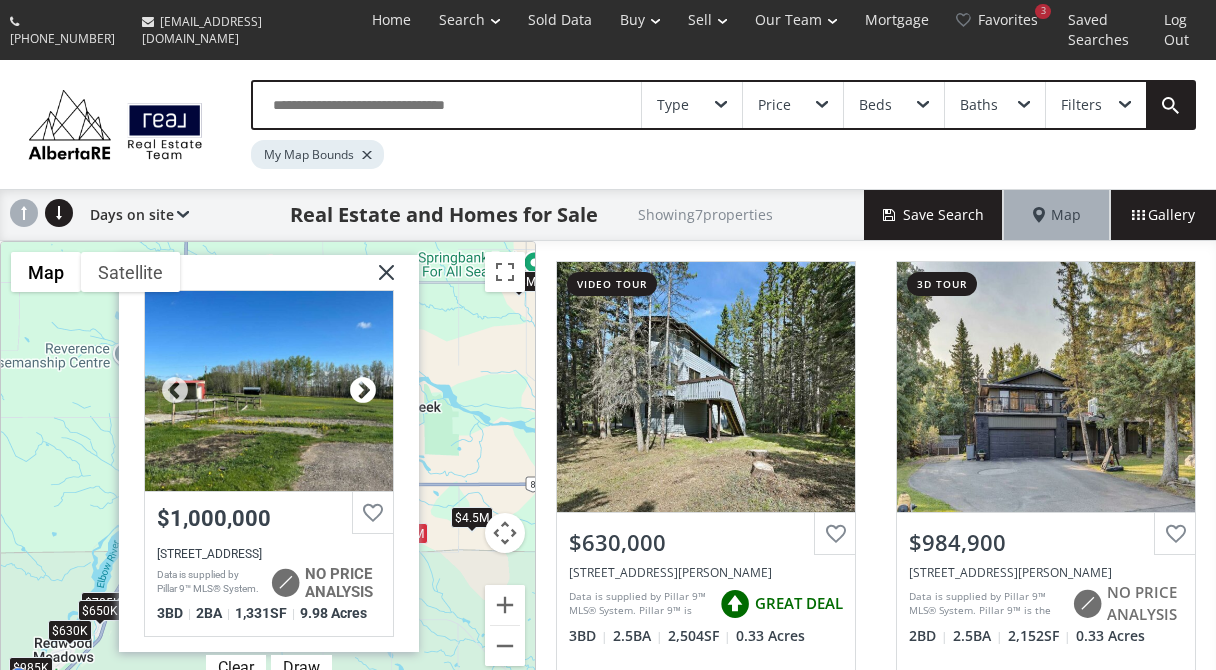 click at bounding box center [363, 391] 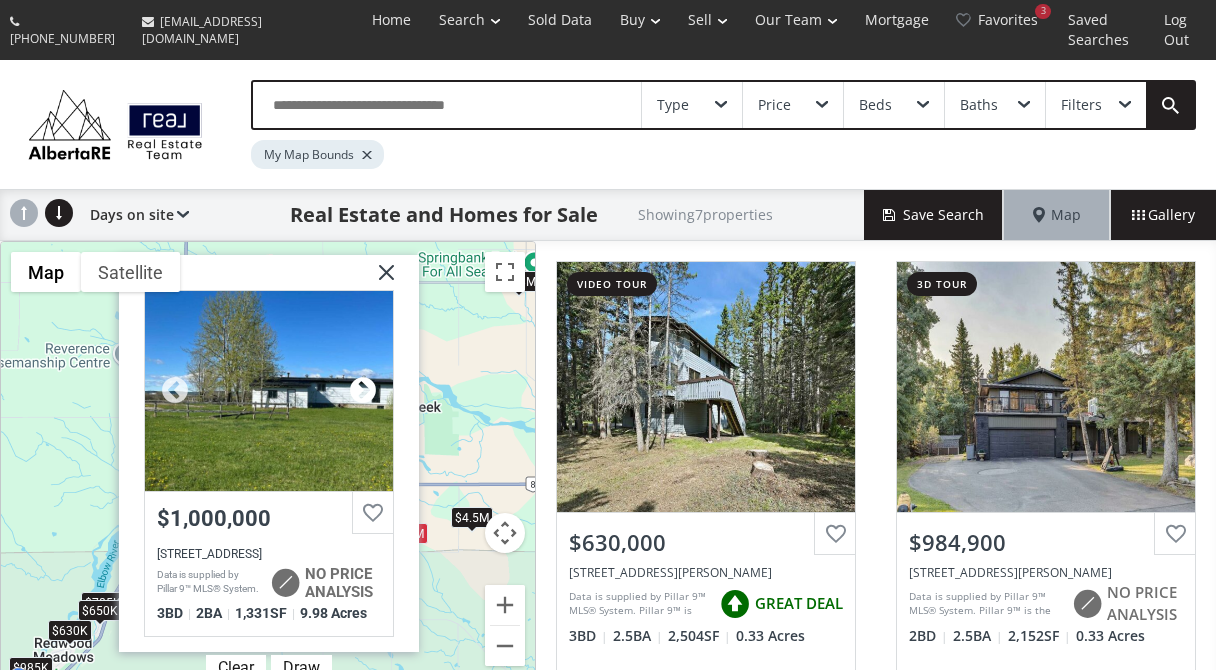 click at bounding box center [363, 391] 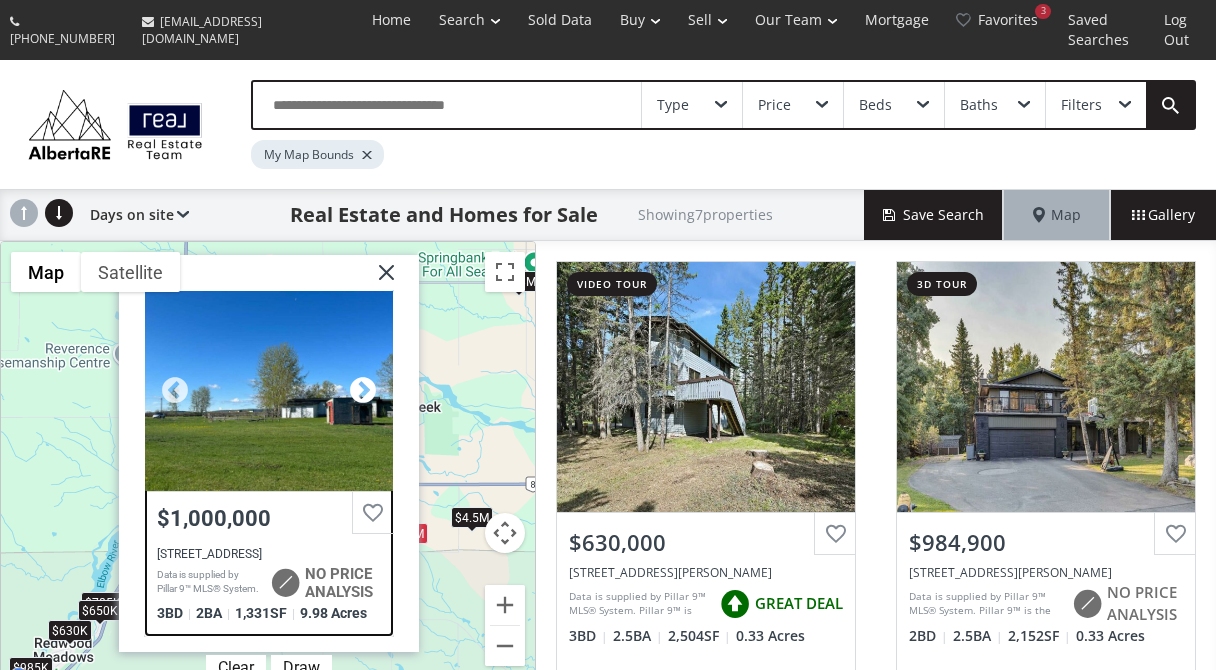 click at bounding box center [363, 391] 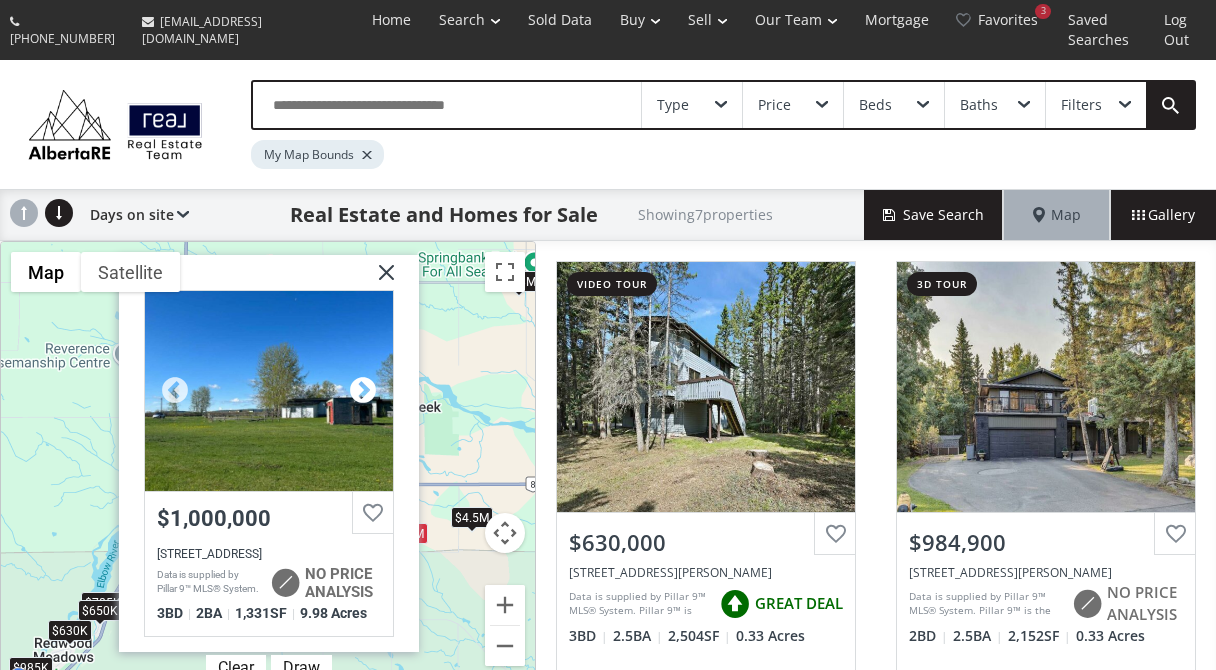 click at bounding box center (363, 391) 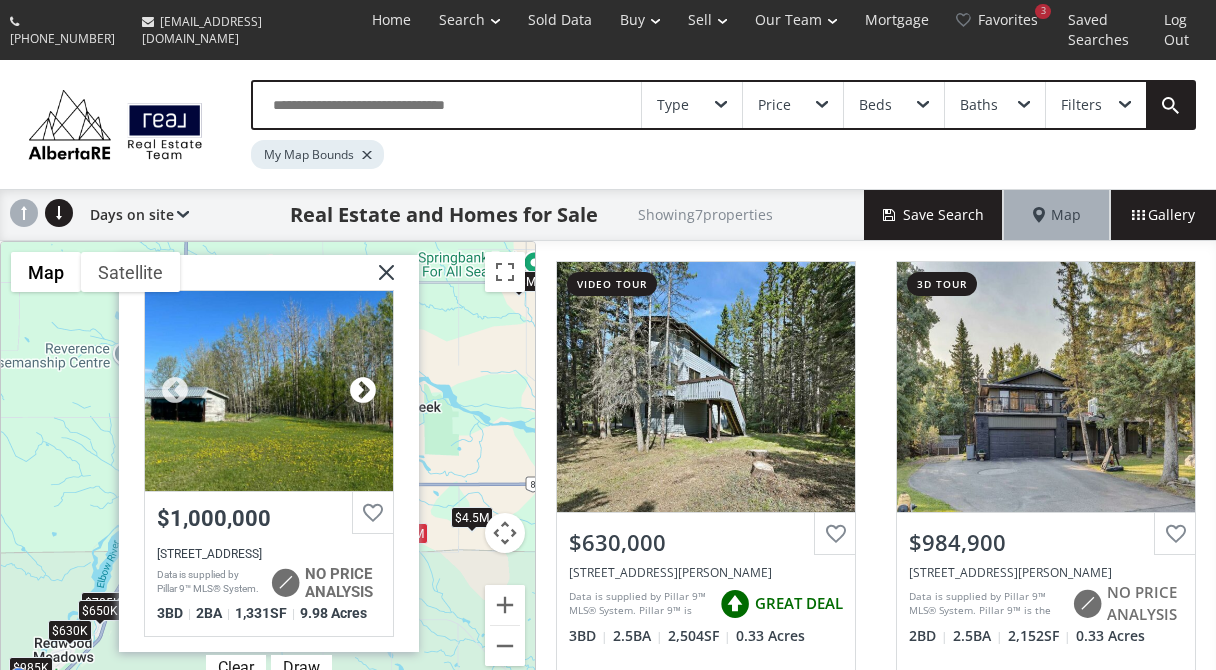 click at bounding box center (363, 391) 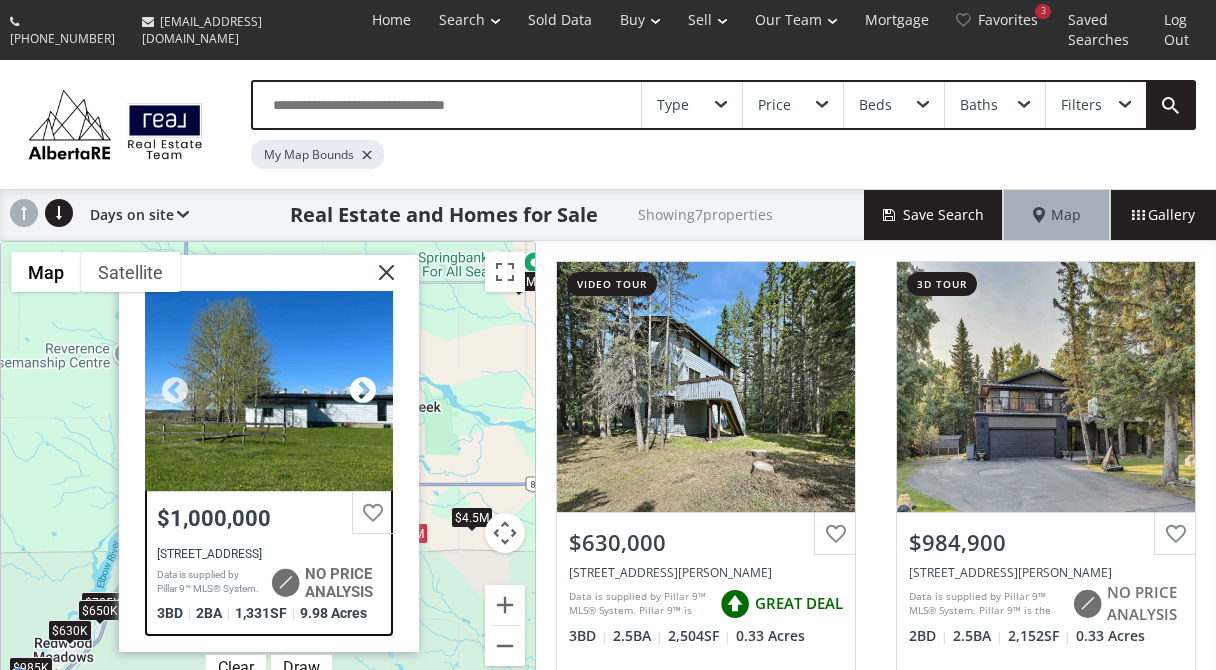 click at bounding box center [363, 391] 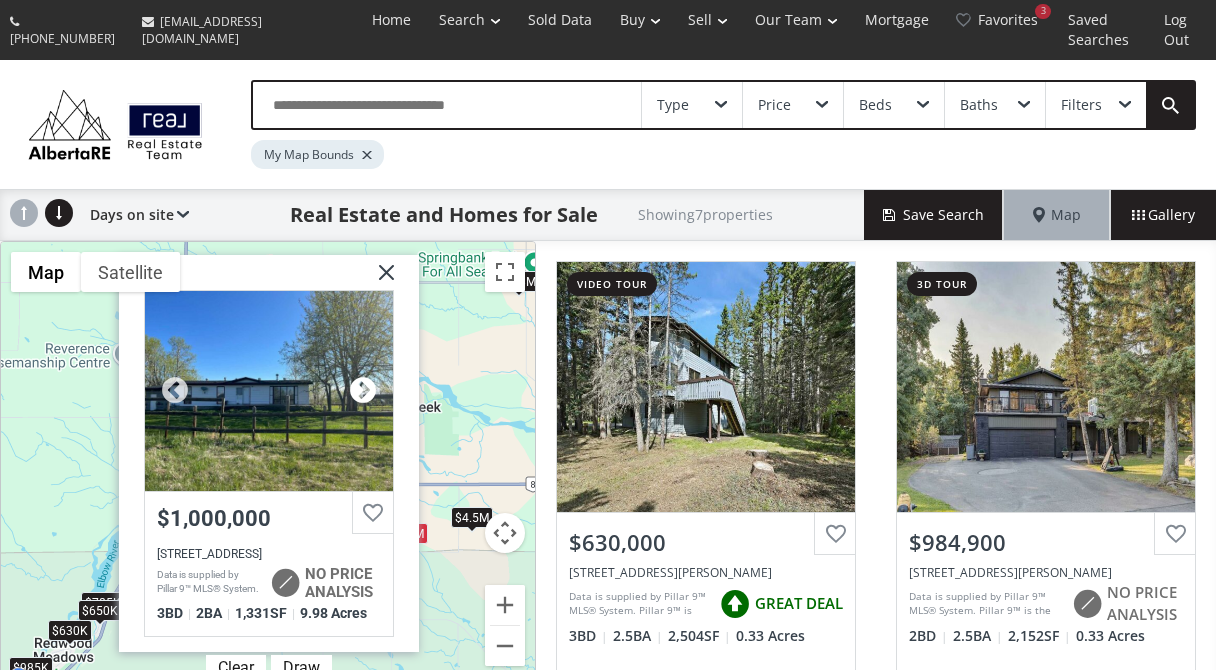 click at bounding box center [363, 391] 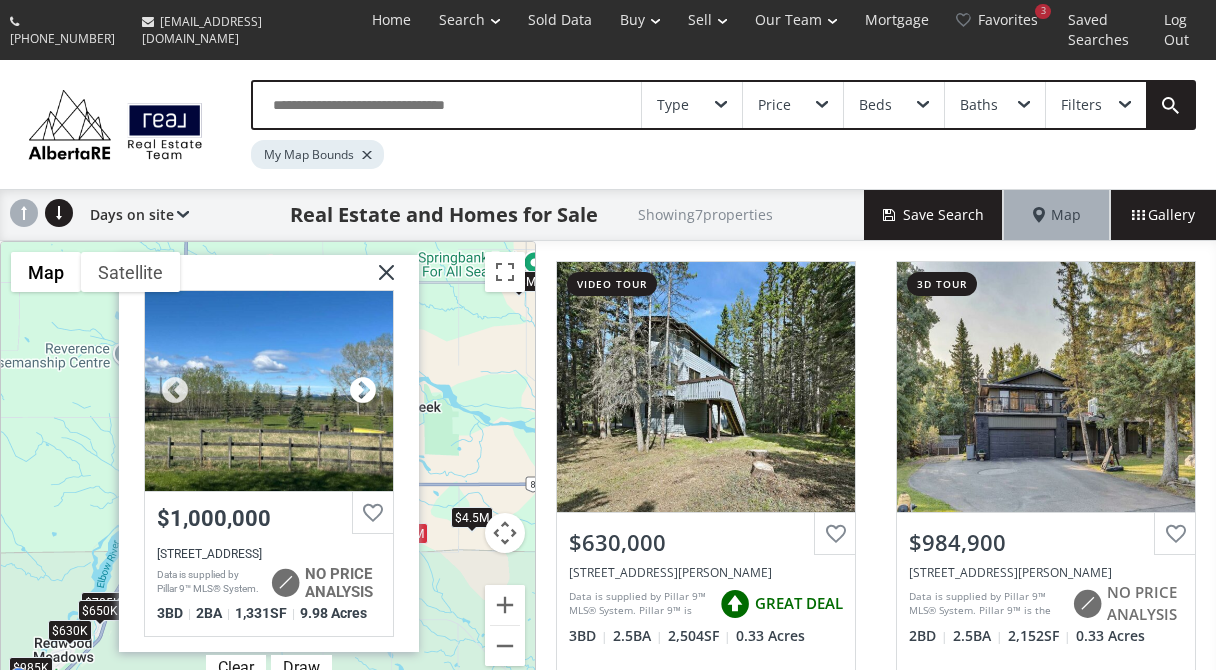 click at bounding box center (363, 391) 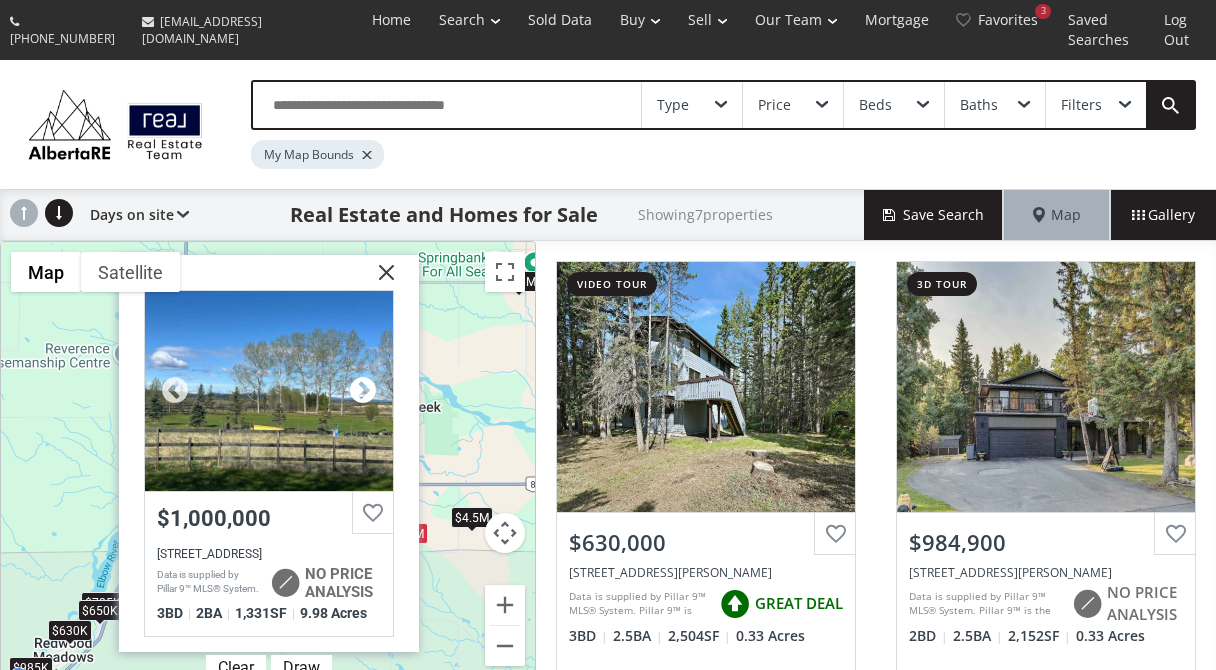 click at bounding box center (363, 391) 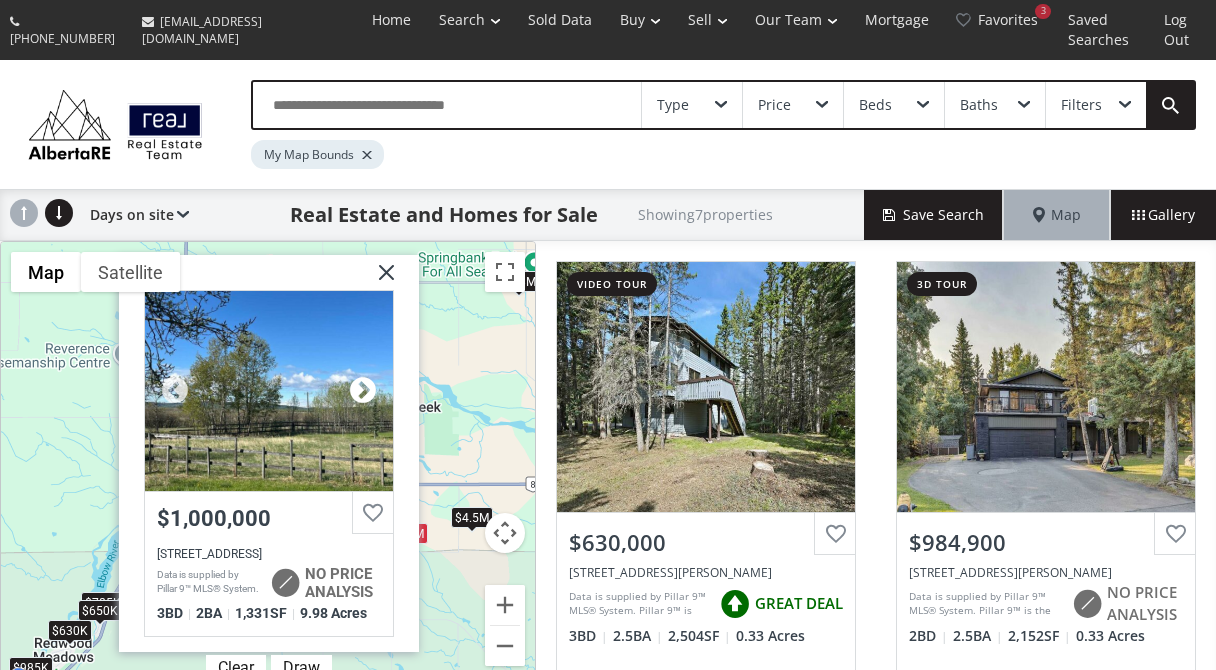 click at bounding box center (363, 391) 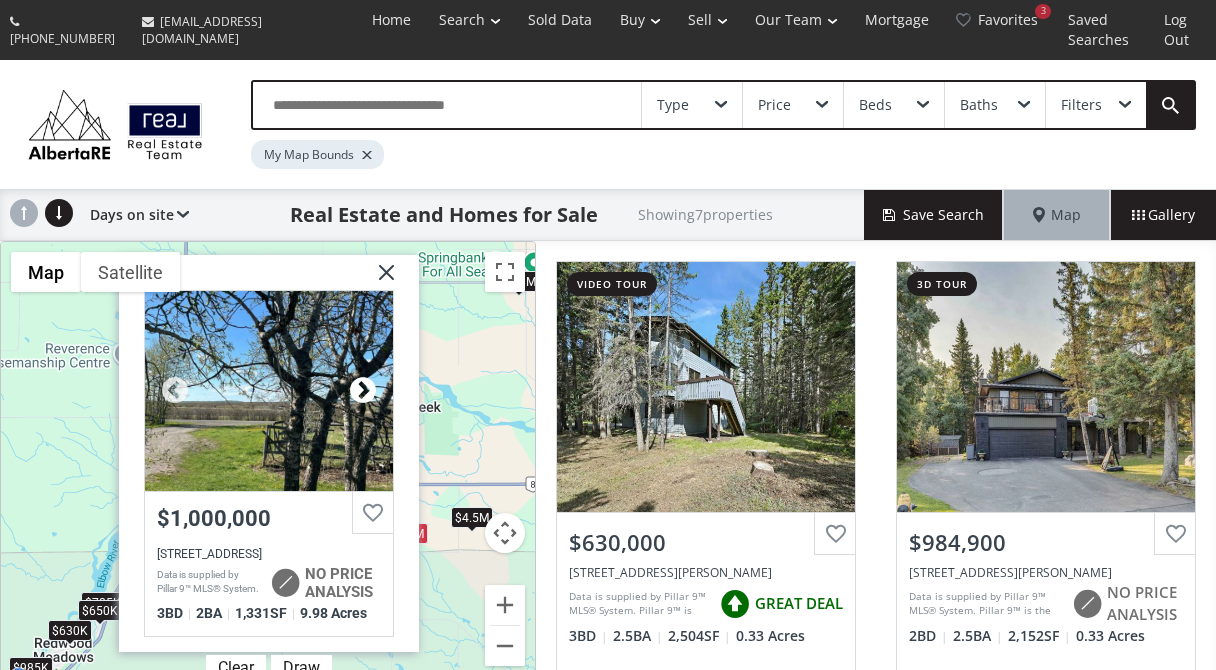 click at bounding box center (363, 391) 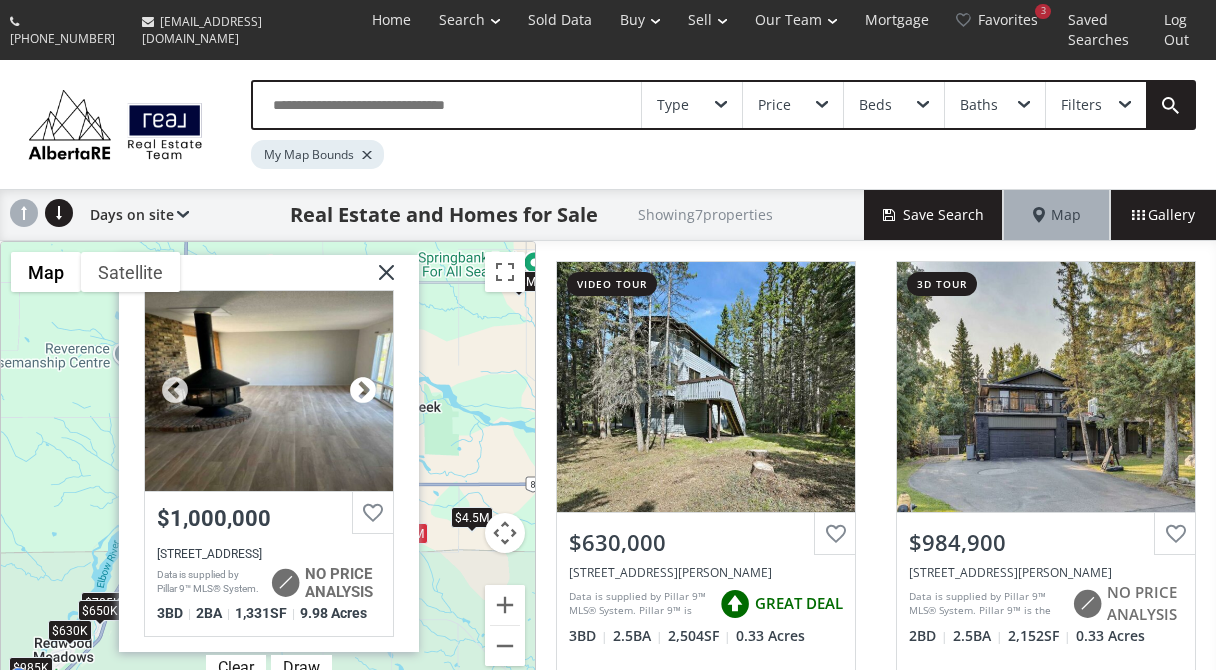 click at bounding box center (363, 391) 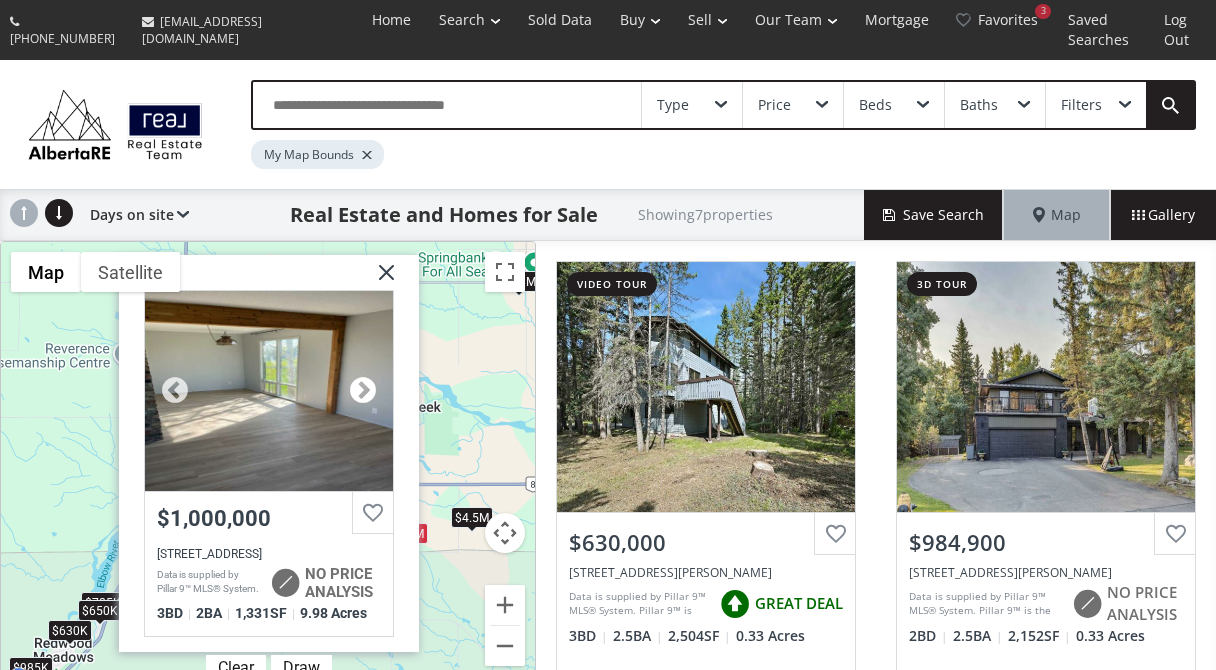 click at bounding box center [363, 391] 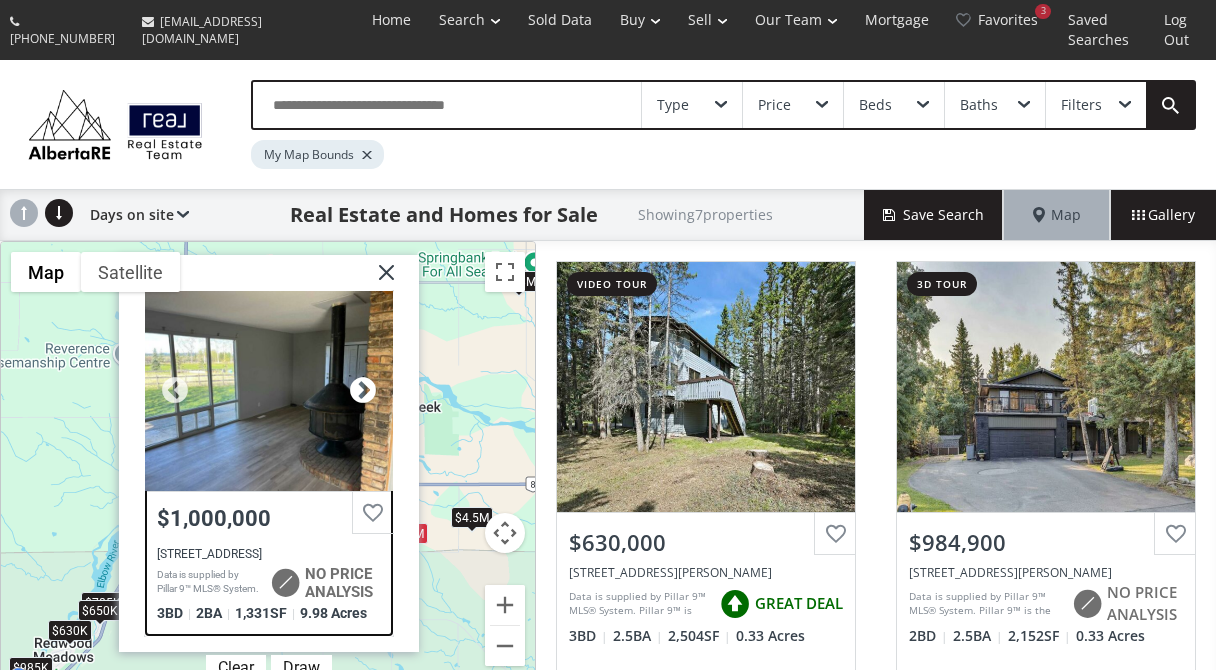 click at bounding box center [363, 391] 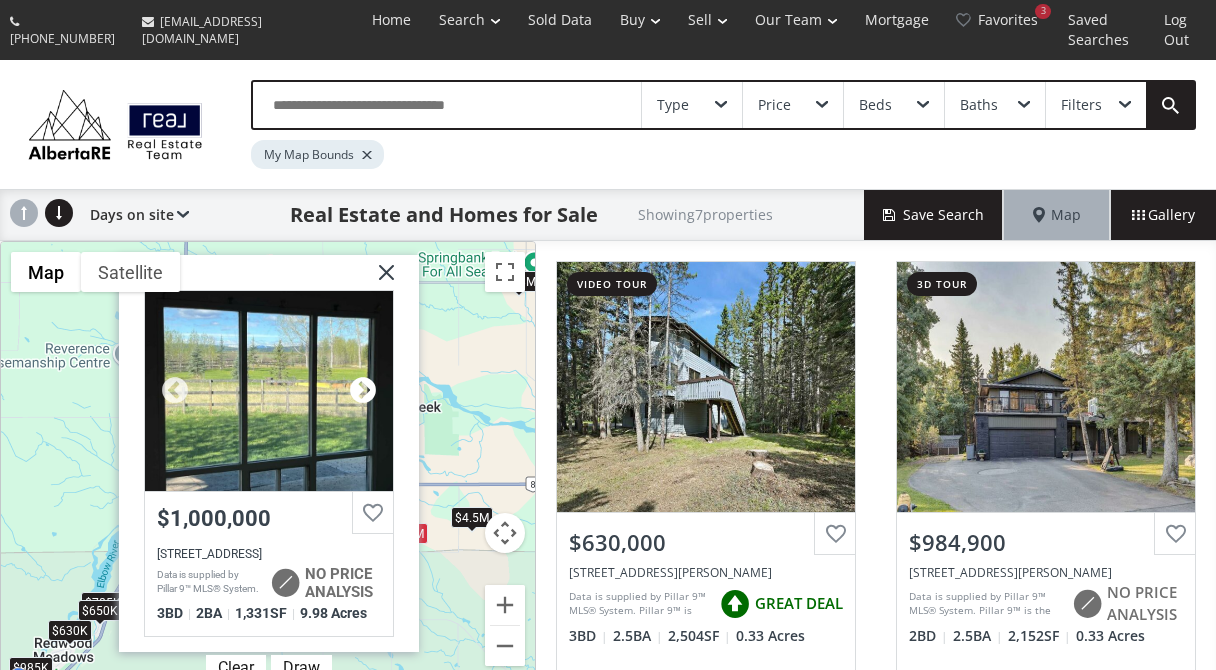click at bounding box center [363, 391] 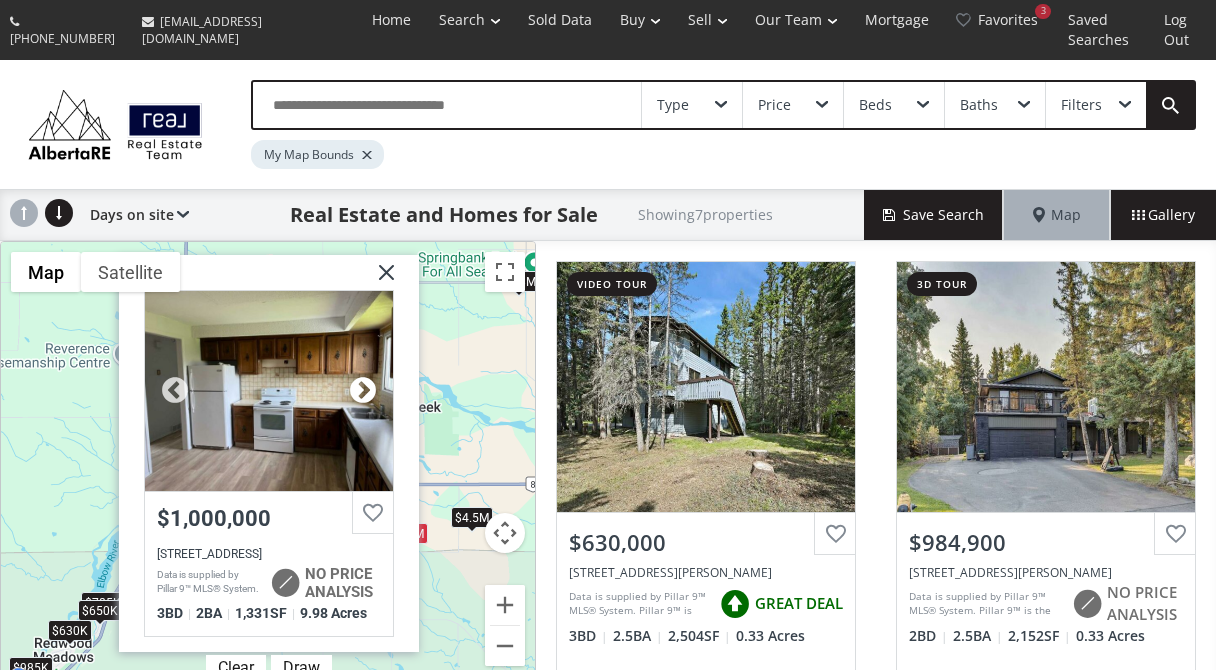 click at bounding box center [363, 391] 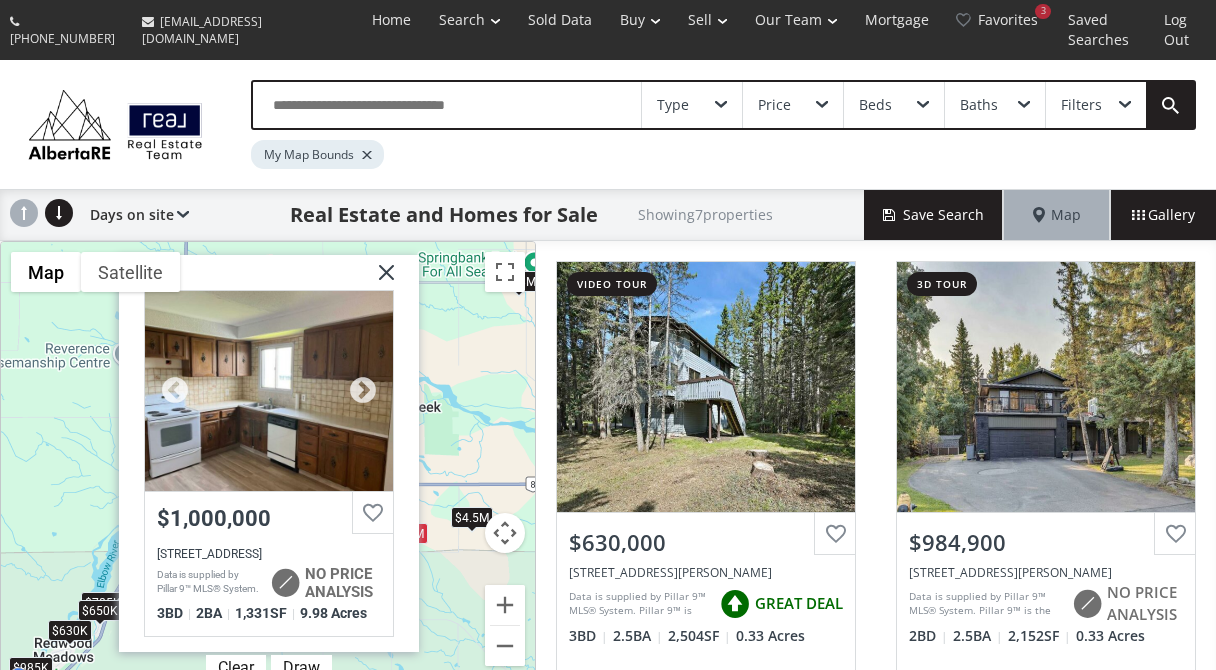 click at bounding box center (269, 391) 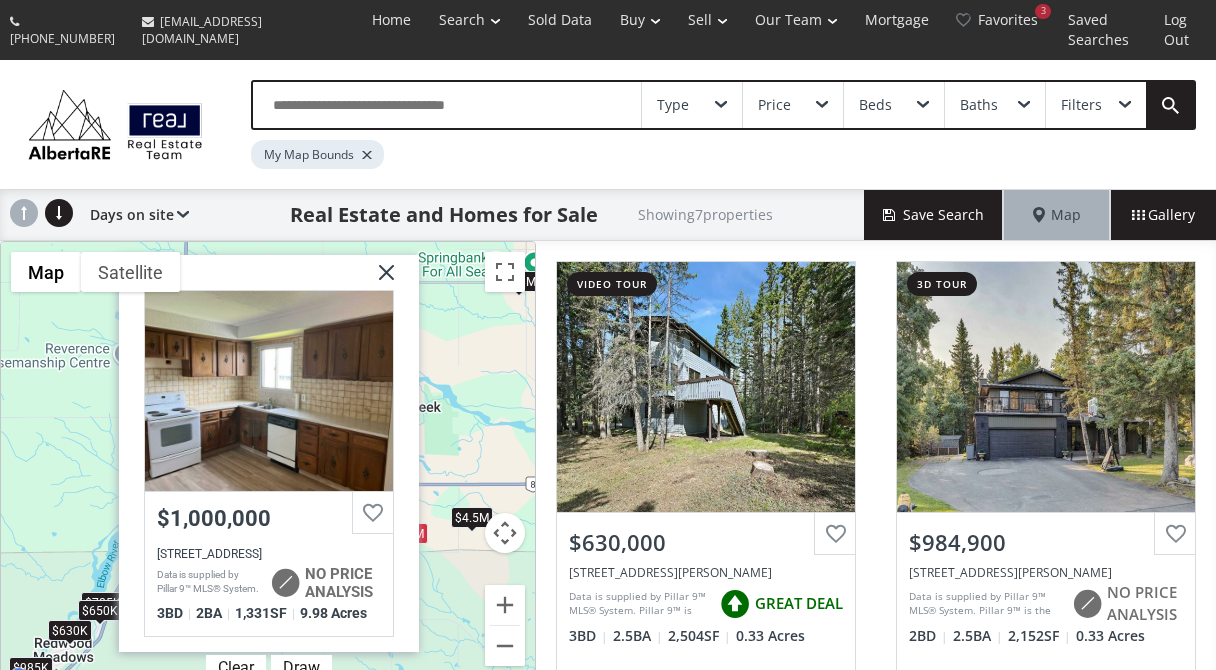 click at bounding box center (379, 280) 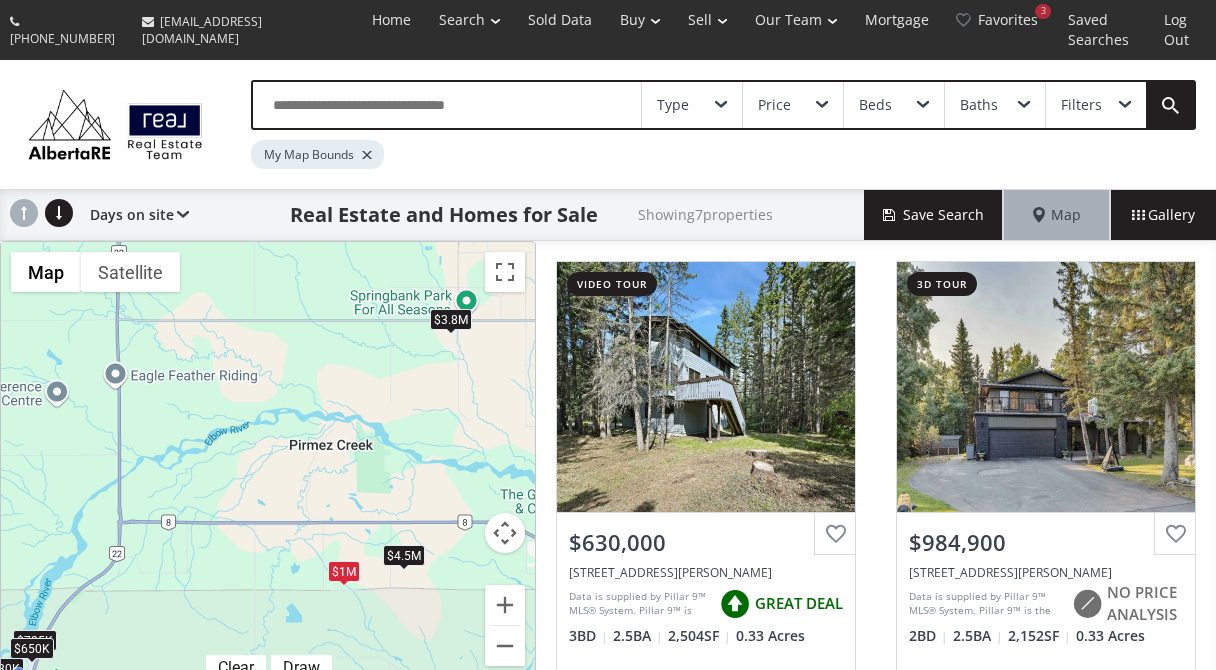 drag, startPoint x: 292, startPoint y: 419, endPoint x: 219, endPoint y: 465, distance: 86.28442 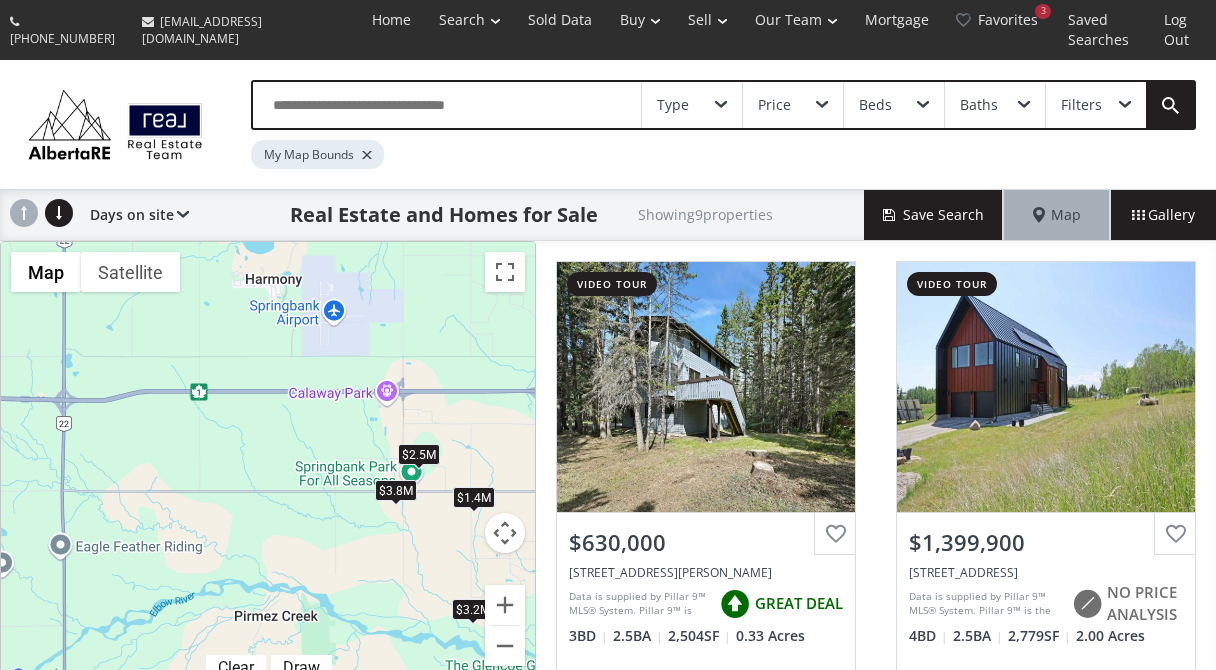drag, startPoint x: 366, startPoint y: 431, endPoint x: 309, endPoint y: 598, distance: 176.45963 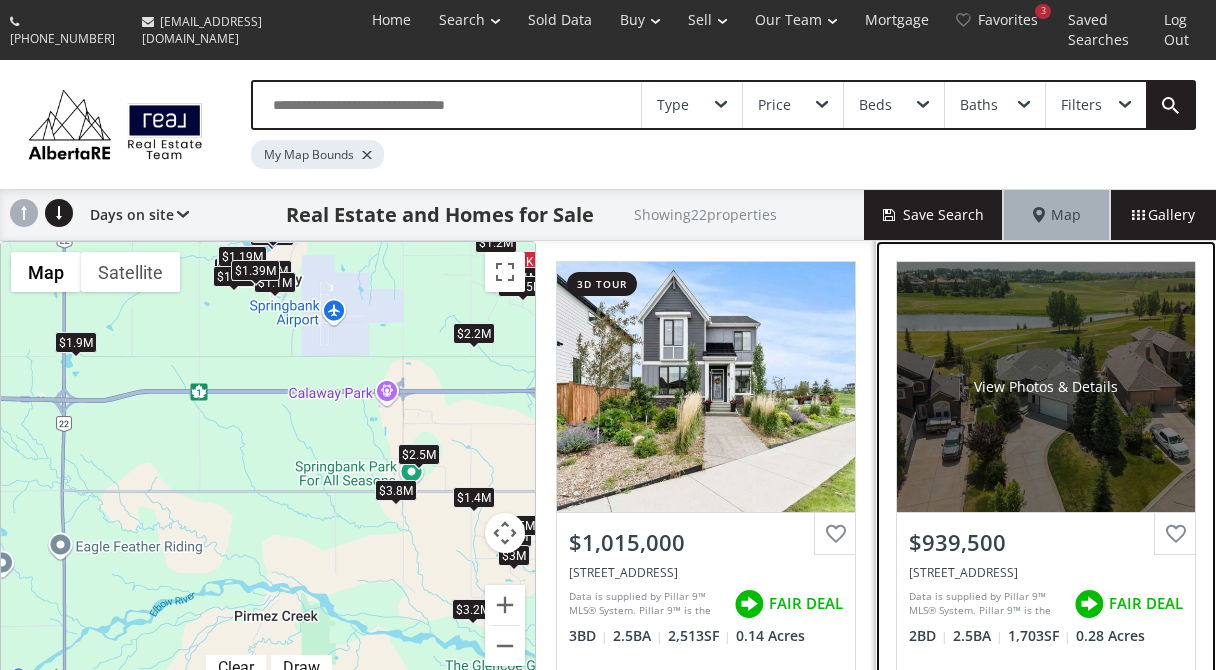 click on "View Photos & Details" at bounding box center (1046, 387) 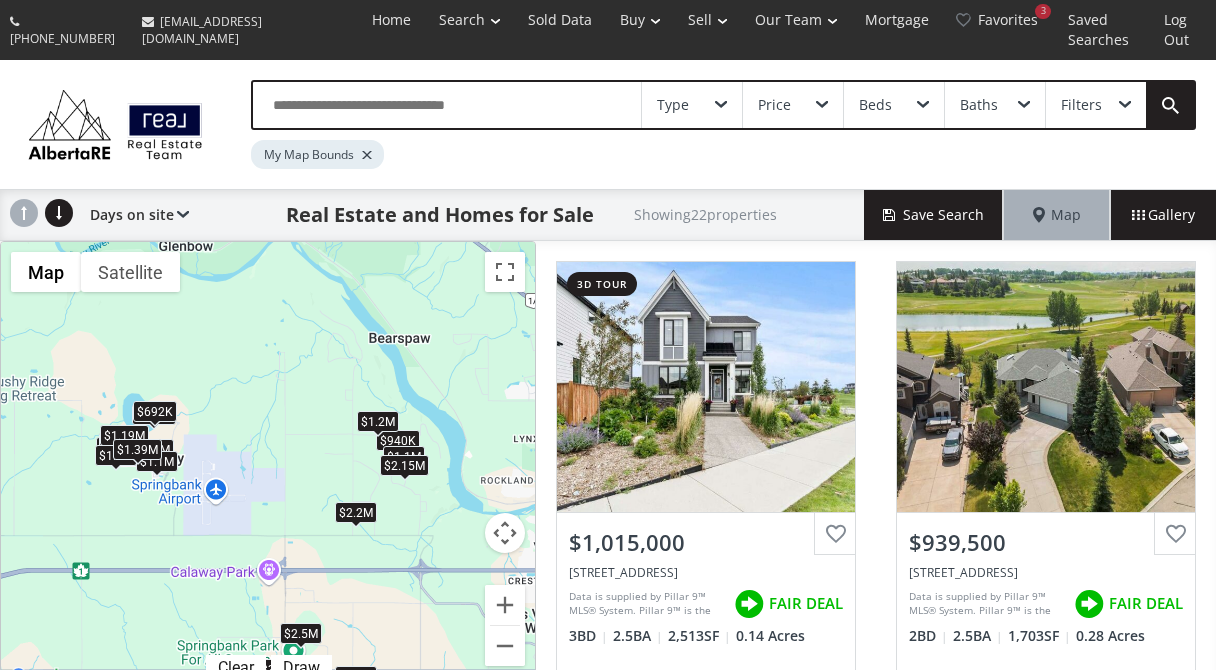 drag, startPoint x: 275, startPoint y: 350, endPoint x: 158, endPoint y: 532, distance: 216.36311 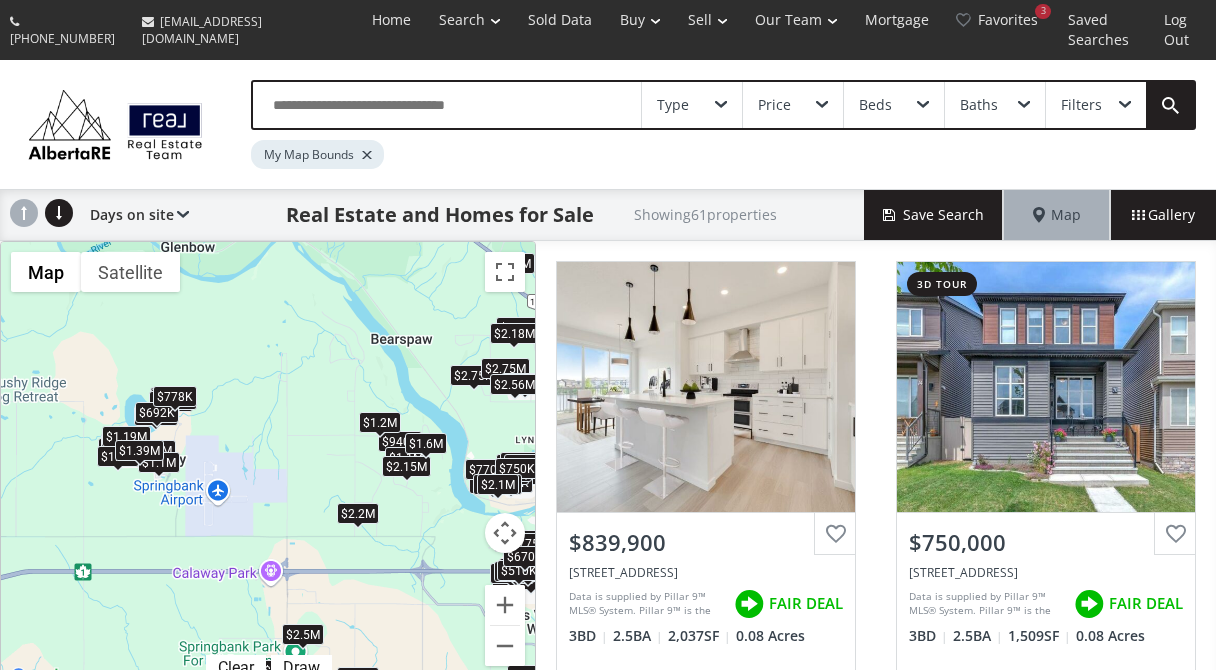 click on "To navigate, press the arrow keys. $840K $750K $1.02M $639K $1.88M $770K+ $940K $1.98M $600K $699K $1.07M $770K+ $1.1M $805K $719K $1.4M $1.4M $889K $898K $829K $1.19M $1.07M $900K $950K $1.2M $1.1M $4.88M $650K $628K $525K $2.15M $865K $820K $768K $849K $2.2M $850K $2.22M $881K $510K $692K $515K $2.75M $775K $1.8M $2.5M $2.75M $1.6M $770K+ $770K+ $670K $1.1M $3.8M $750K $2.85M $1.39M $778K $2.18M $1.95M $2.56M $2.1M" at bounding box center (268, 466) 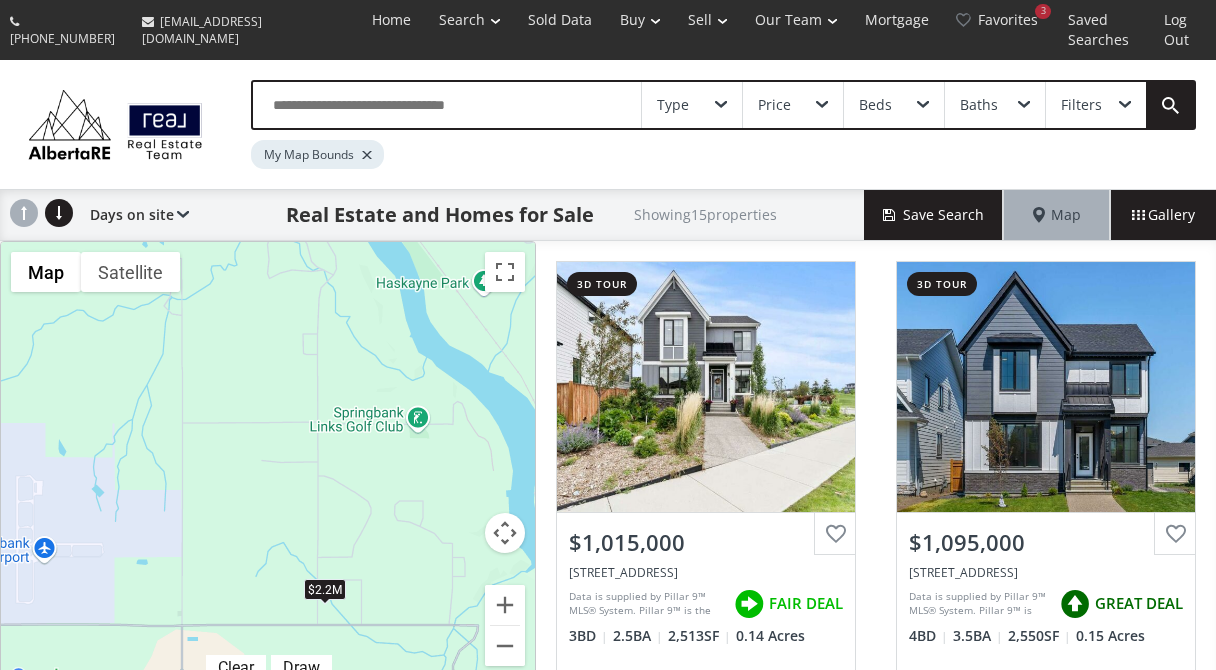 drag, startPoint x: 434, startPoint y: 472, endPoint x: 238, endPoint y: 452, distance: 197.01776 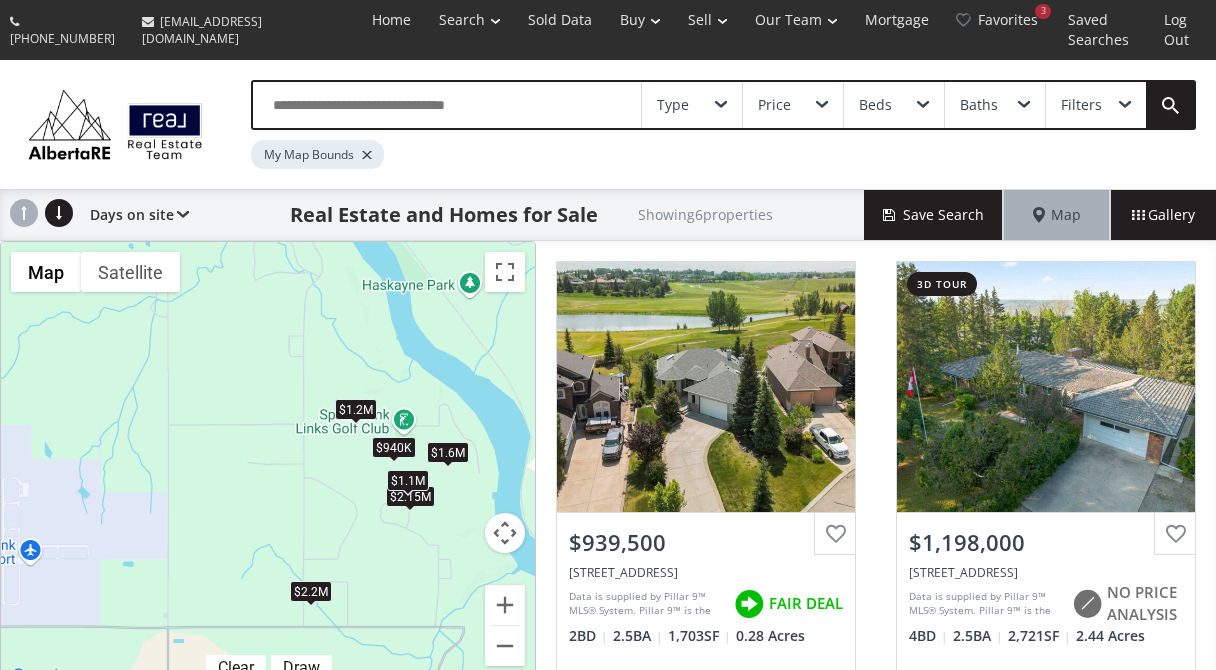 click on "$1.1M" at bounding box center (408, 480) 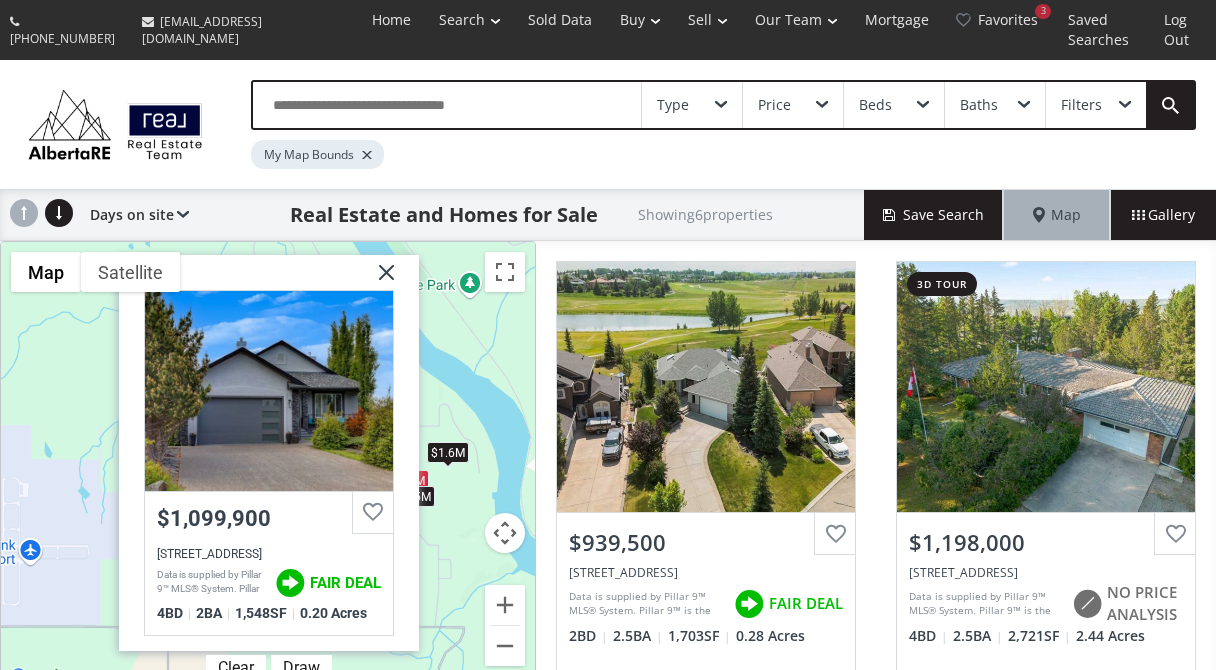 click on "$1.6M" at bounding box center (448, 451) 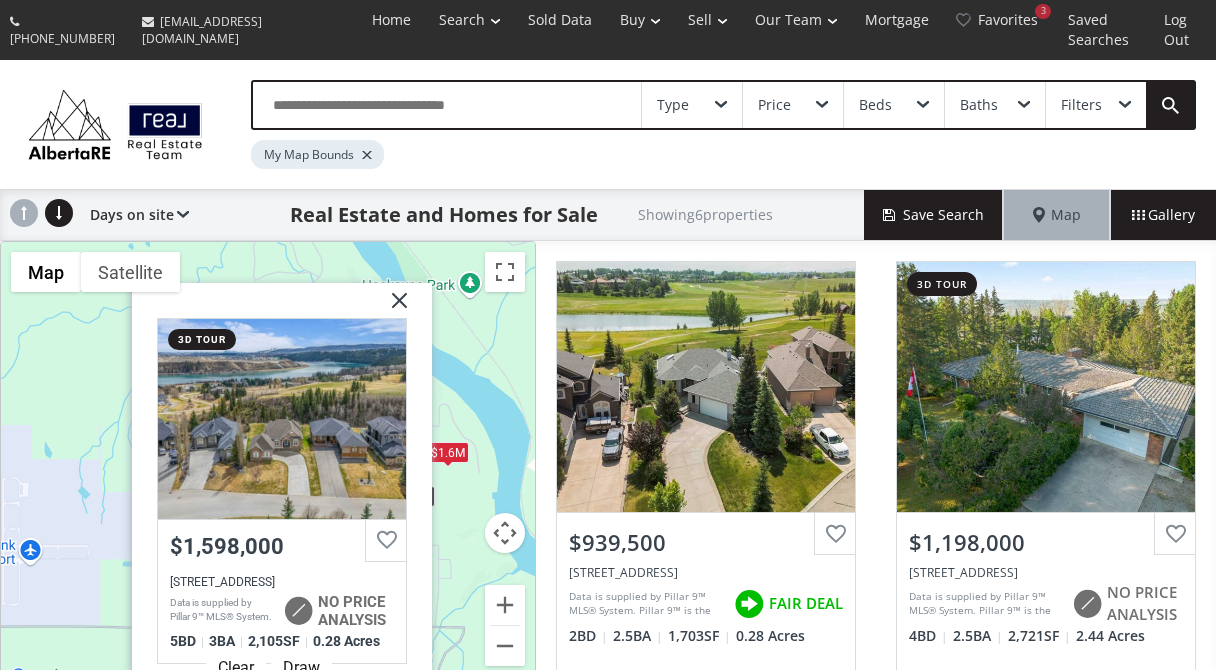 click on "To navigate, press the arrow keys. $940K $1.2M $1.1M $2.15M $2.2M $1.6M Rodeo Ridge Rural Rocky View County AB T3Z3G2 3d tour $1,598,000 435 Rodeo Ridge, Rural Rocky View County, AB T3Z3G2 Data is supplied by Pillar 9™ MLS® System. Pillar 9™ is the owner of the copyright in its MLS® System. Data is deemed reliable but is not guaranteed accurate by Pillar 9™. The trademarks MLS®, Multiple Listing Service® and the associated logos are owned by The Canadian Real Estate Association (CREA) and identify the quality of services provided by real estate professionals who are members of CREA. Used under license.
Last updated: 2025-07-01 04:33:07  NO PRICE ANALYSIS 5  BD 3  BA 2,105  SF 0.28   Acres" at bounding box center (268, 466) 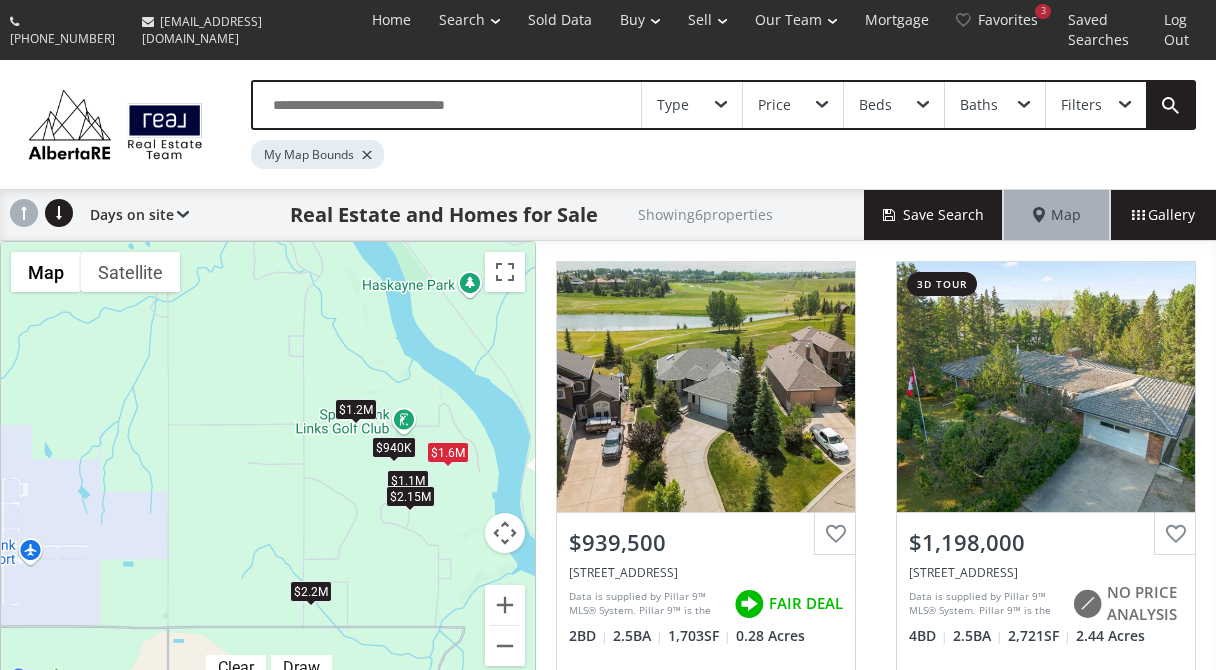click at bounding box center [356, 423] 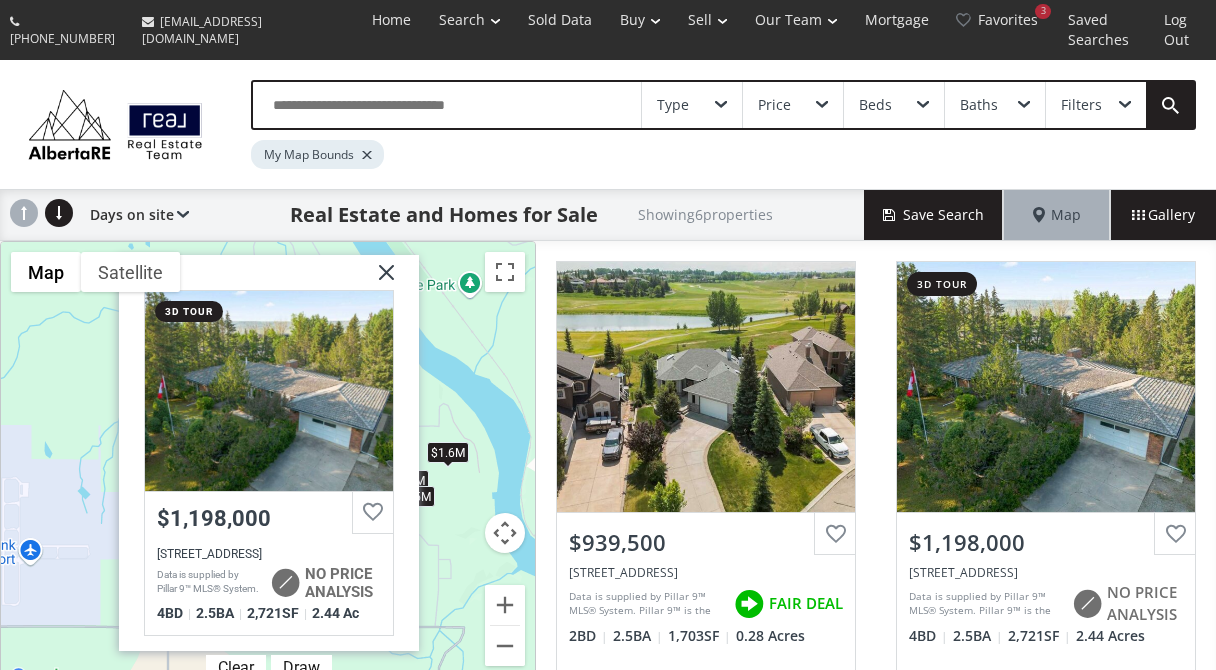click on "To navigate, press the arrow keys. $940K $1.2M $1.1M $2.15M $2.2M $1.6M Township Road 251A Rural Rocky View County AB T3Z 1E6 3d tour $1,198,000 31156 Township Road 251A, Rural Rocky View County, AB T3Z 1E6 Data is supplied by Pillar 9™ MLS® System. Pillar 9™ is the owner of the copyright in its MLS® System. Data is deemed reliable but is not guaranteed accurate by Pillar 9™. The trademarks MLS®, Multiple Listing Service® and the associated logos are owned by The Canadian Real Estate Association (CREA) and identify the quality of services provided by real estate professionals who are members of CREA. Used under license.
Last updated: 2025-07-01 04:30:46  NO PRICE ANALYSIS 4  BD 2.5  BA 2,721  SF 2.44   Ac" at bounding box center [268, 466] 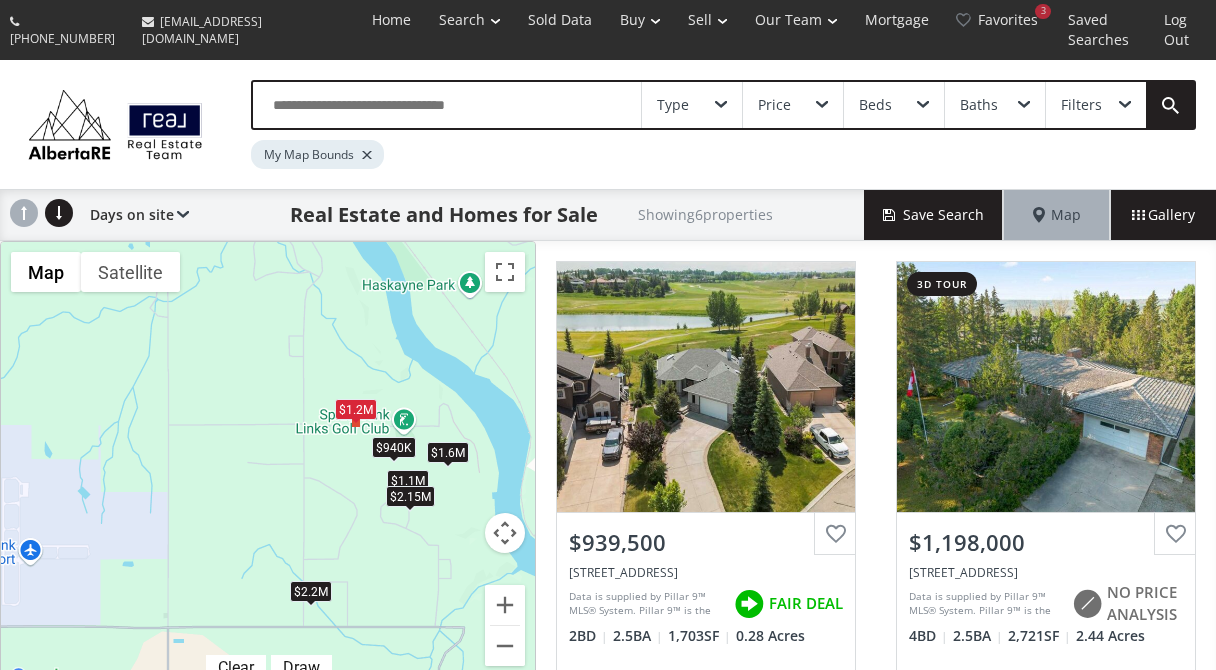 click on "$2.15M" at bounding box center (410, 496) 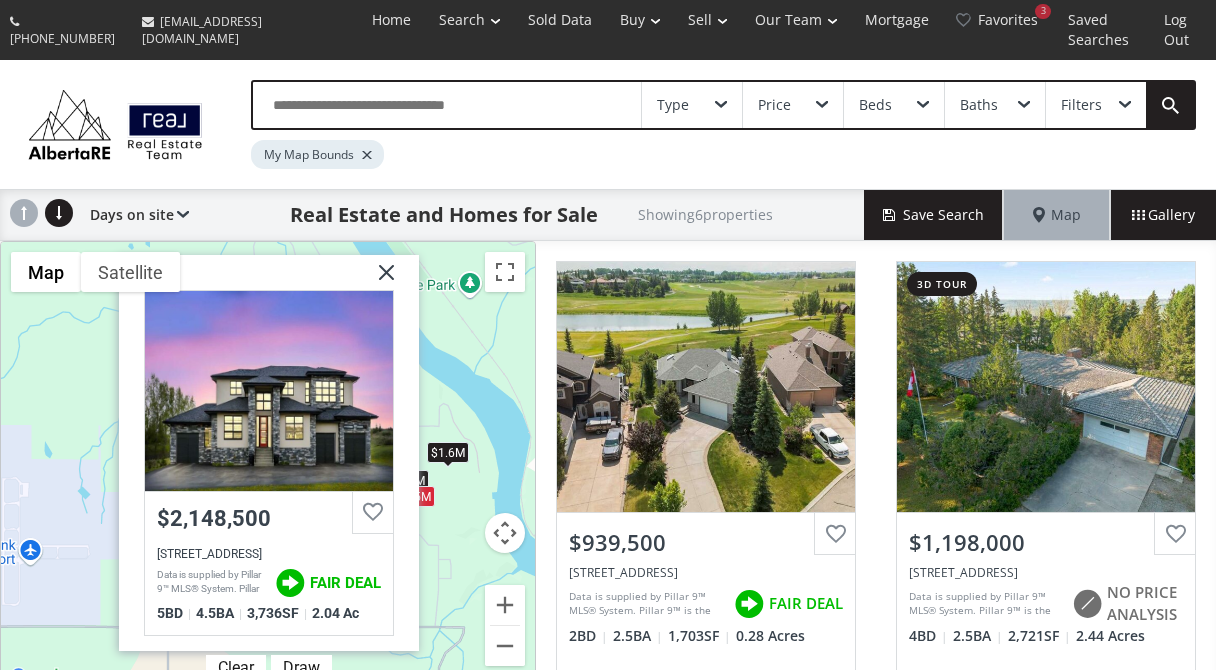click on "To navigate, press the arrow keys. $940K $1.2M $1.1M $2.15M $2.2M $1.6M Villosa Ridge Point Rural Rocky View County AB T3Z 1H3 $2,148,500 4 Villosa Ridge Point, Rural Rocky View County, AB T3Z 1H3 Data is supplied by Pillar 9™ MLS® System. Pillar 9™ is the owner of the copyright in its MLS® System. Data is deemed reliable but is not guaranteed accurate by Pillar 9™. The trademarks MLS®, Multiple Listing Service® and the associated logos are owned by The Canadian Real Estate Association (CREA) and identify the quality of services provided by real estate professionals who are members of CREA. Used under license.
Last updated: 2025-07-01 04:29:14  FAIR DEAL 5  BD 4.5  BA 3,736  SF 2.04   Ac" at bounding box center [268, 466] 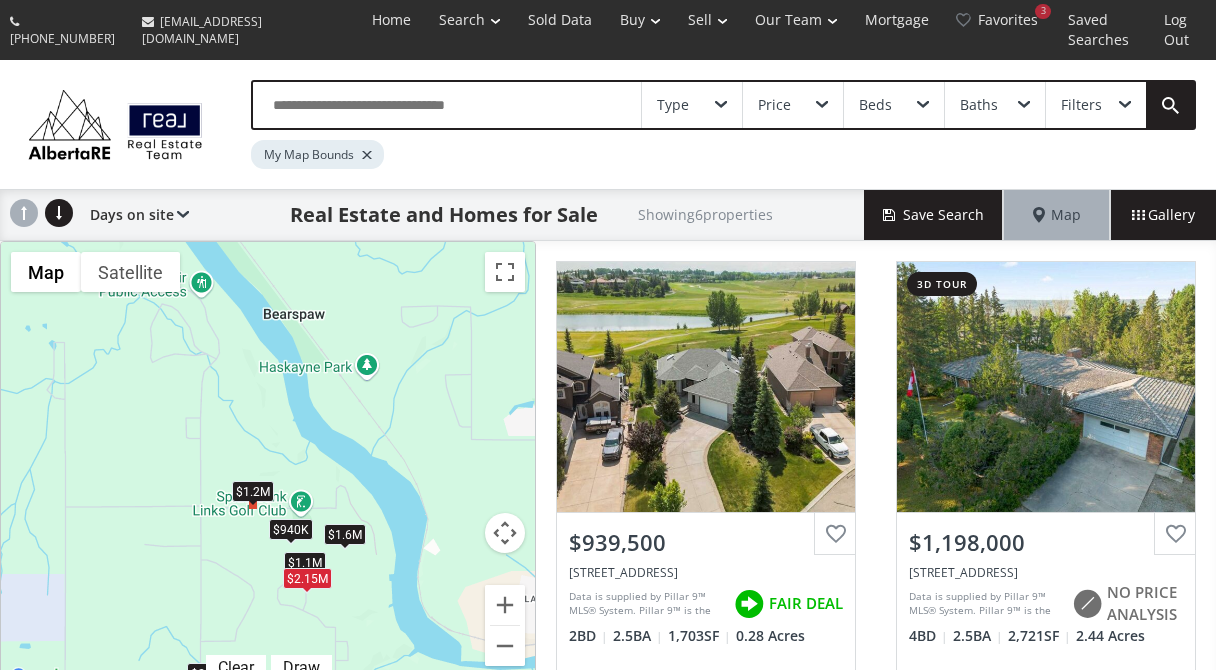 drag, startPoint x: 254, startPoint y: 406, endPoint x: 148, endPoint y: 489, distance: 134.62912 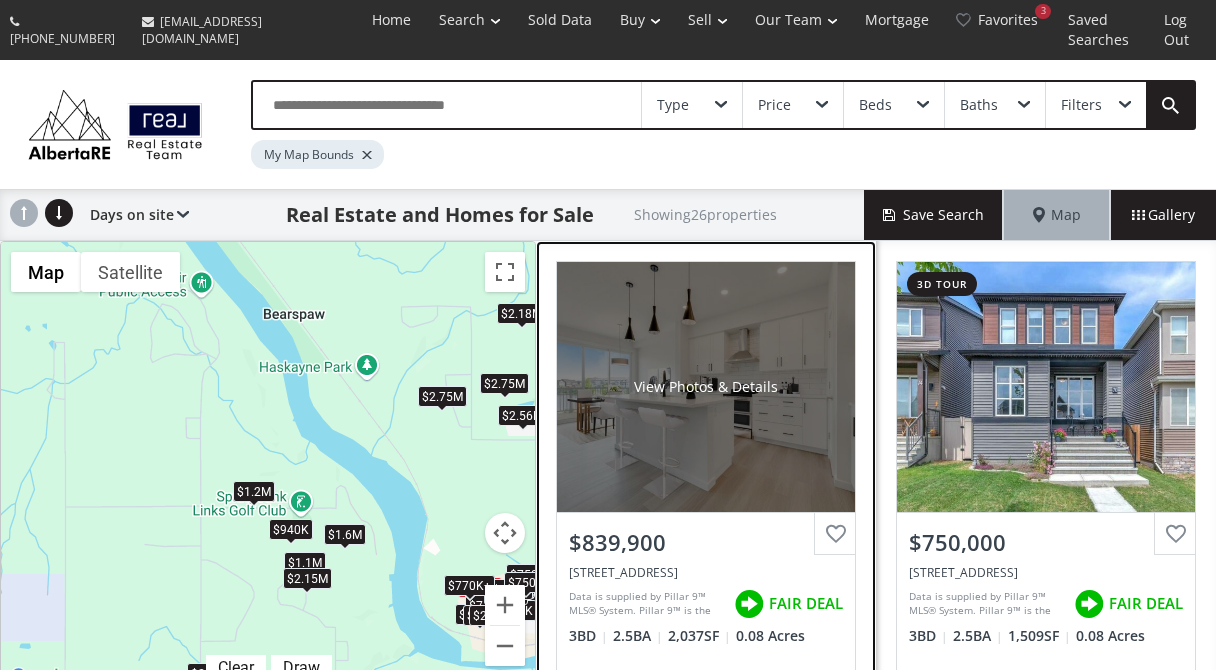 click on "View Photos & Details" at bounding box center [706, 387] 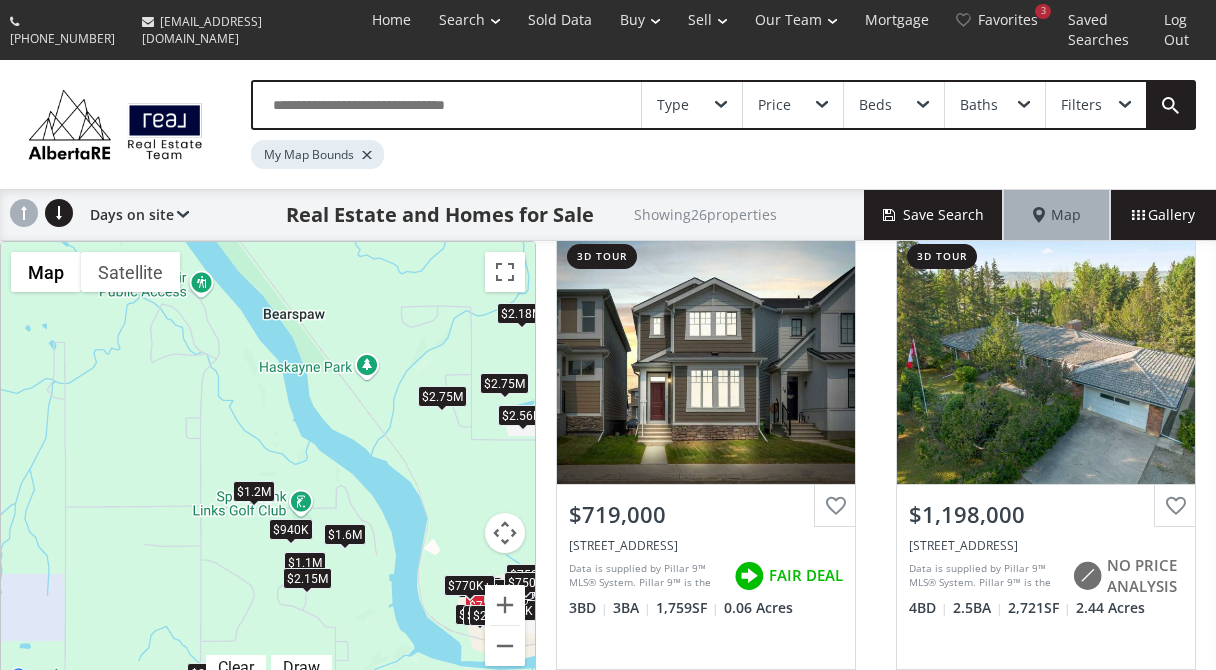 scroll, scrollTop: 2040, scrollLeft: 0, axis: vertical 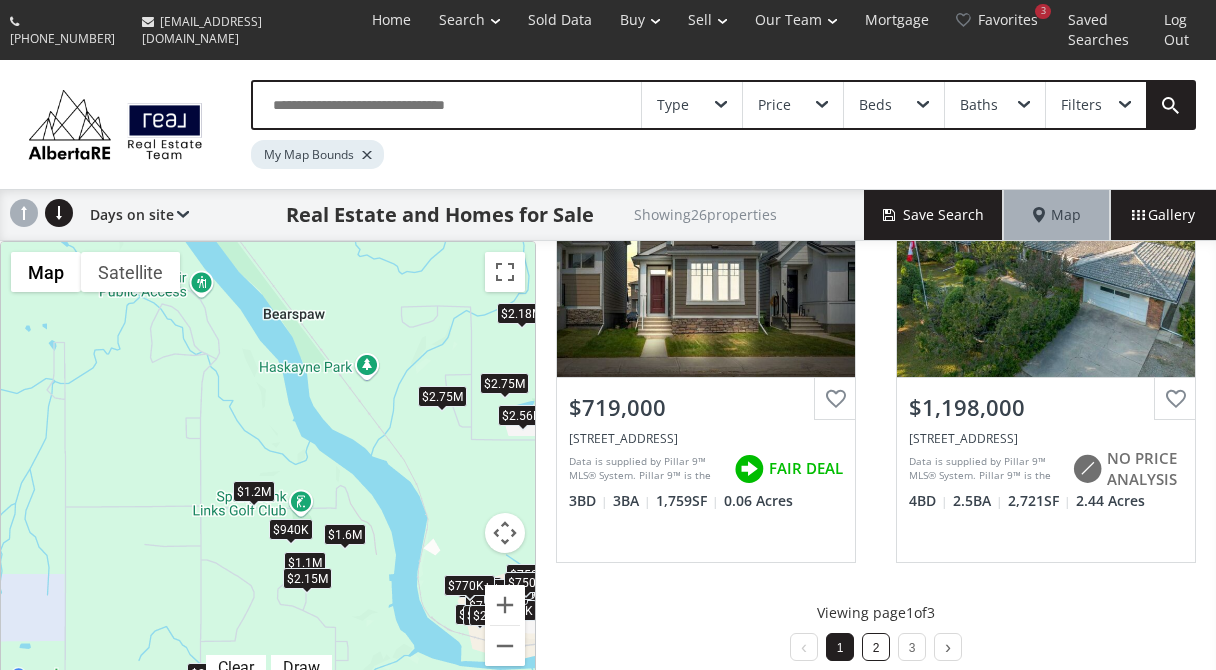 click on "2" at bounding box center [876, 648] 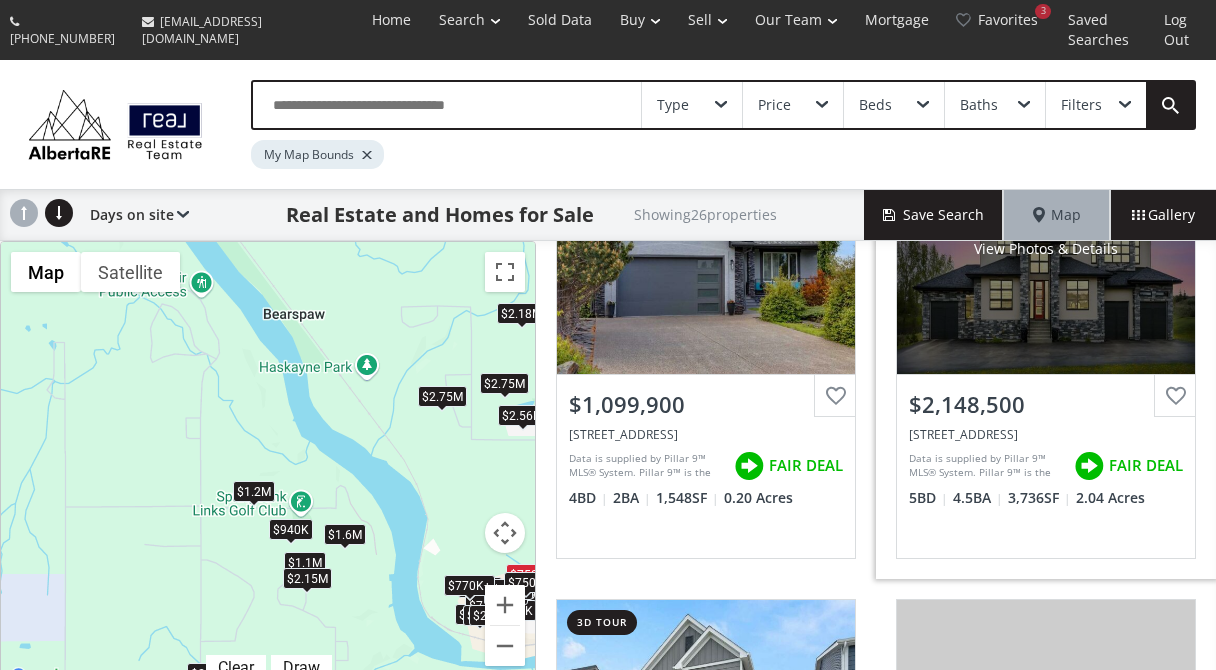 scroll, scrollTop: 0, scrollLeft: 0, axis: both 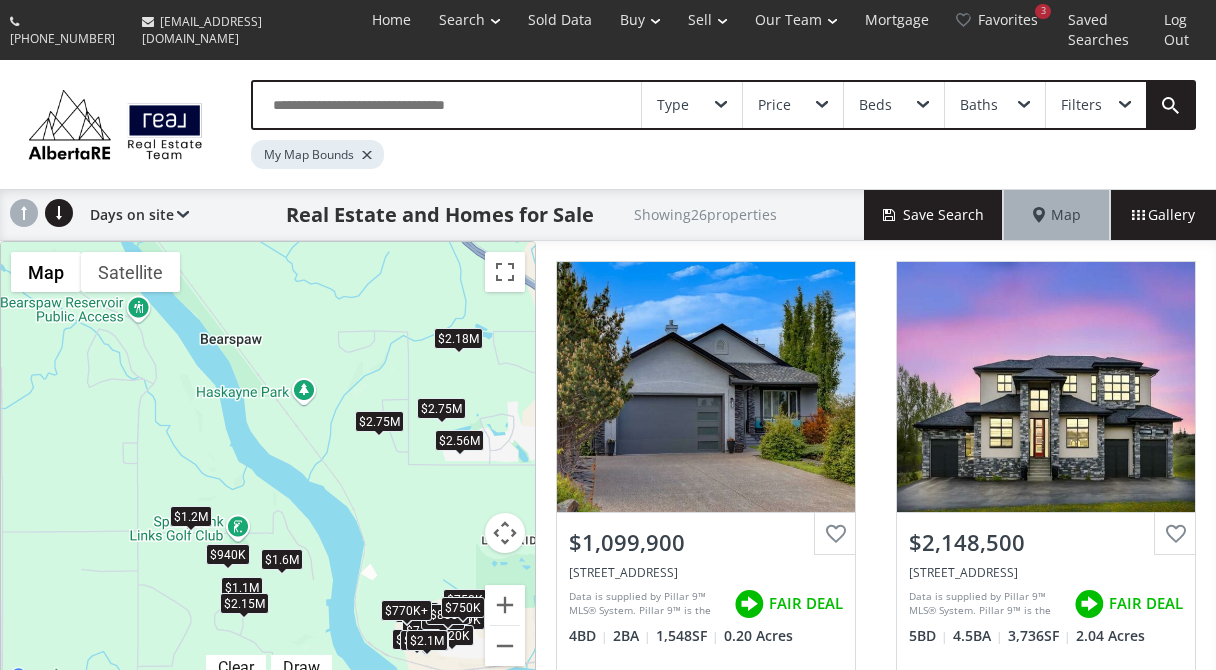 drag, startPoint x: 411, startPoint y: 436, endPoint x: 345, endPoint y: 461, distance: 70.5762 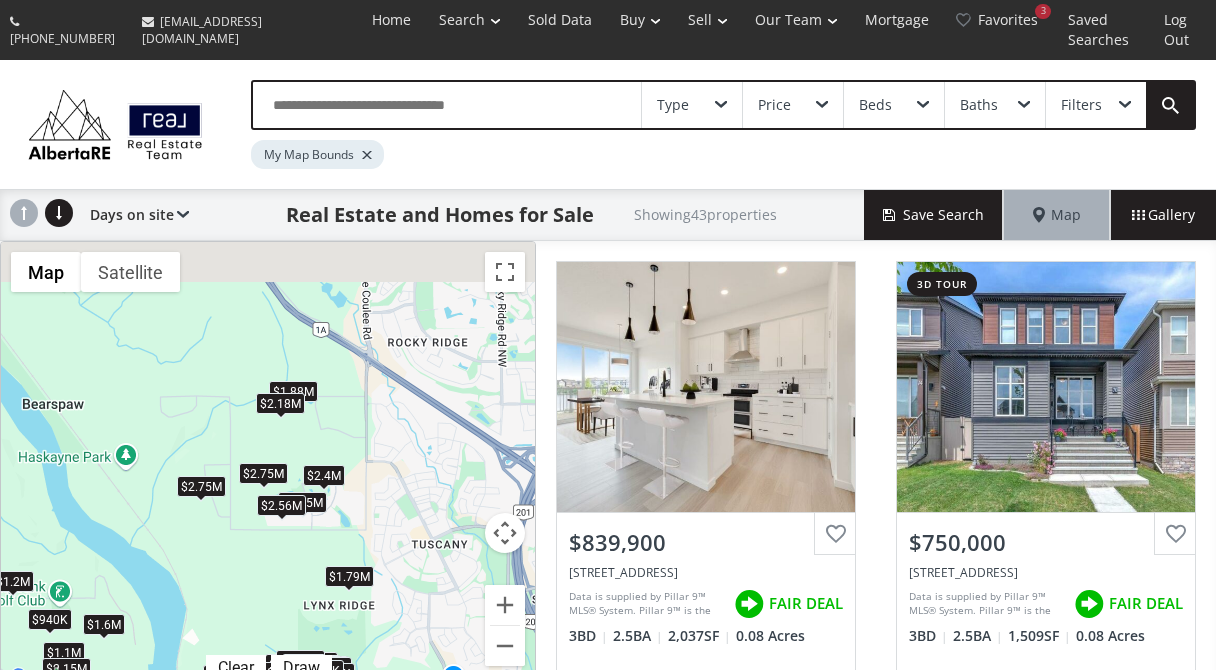 drag, startPoint x: 417, startPoint y: 525, endPoint x: 232, endPoint y: 611, distance: 204.01225 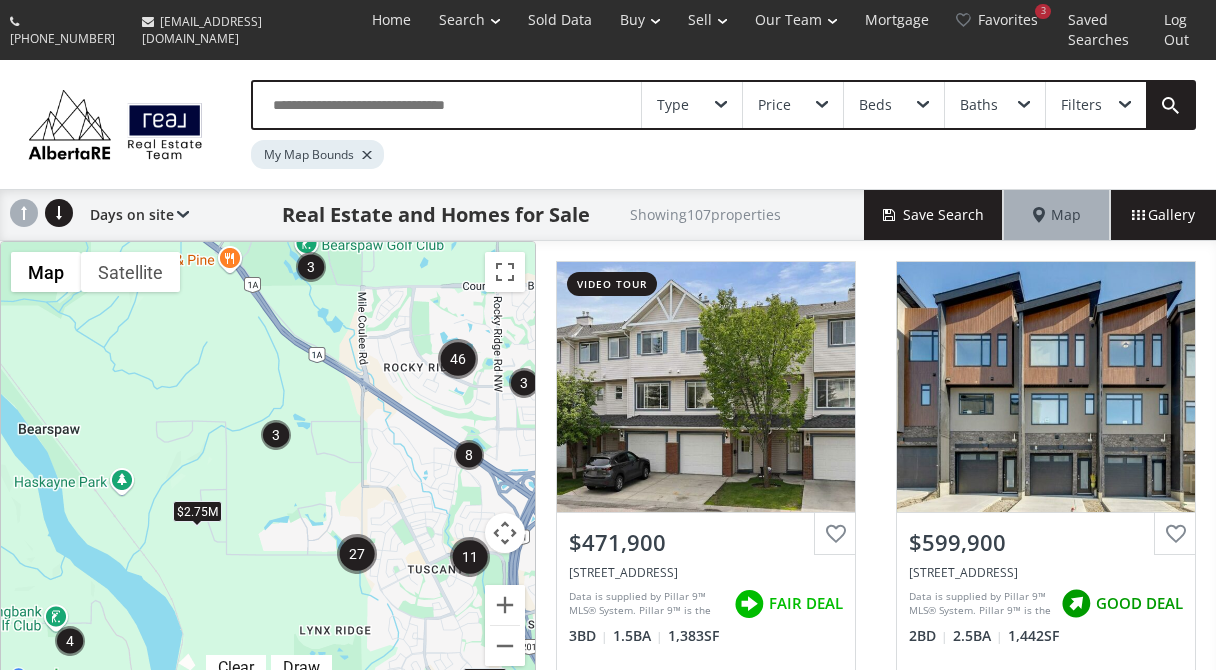 drag, startPoint x: 334, startPoint y: 417, endPoint x: 317, endPoint y: 462, distance: 48.104053 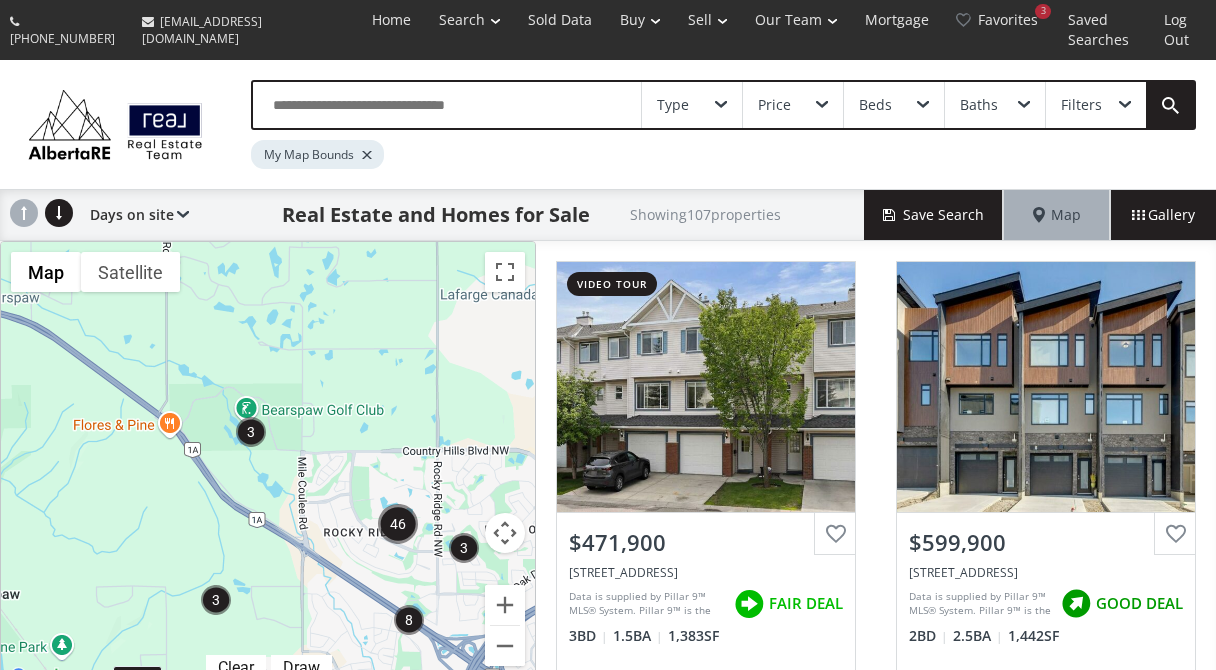 drag, startPoint x: 380, startPoint y: 387, endPoint x: 320, endPoint y: 558, distance: 181.22086 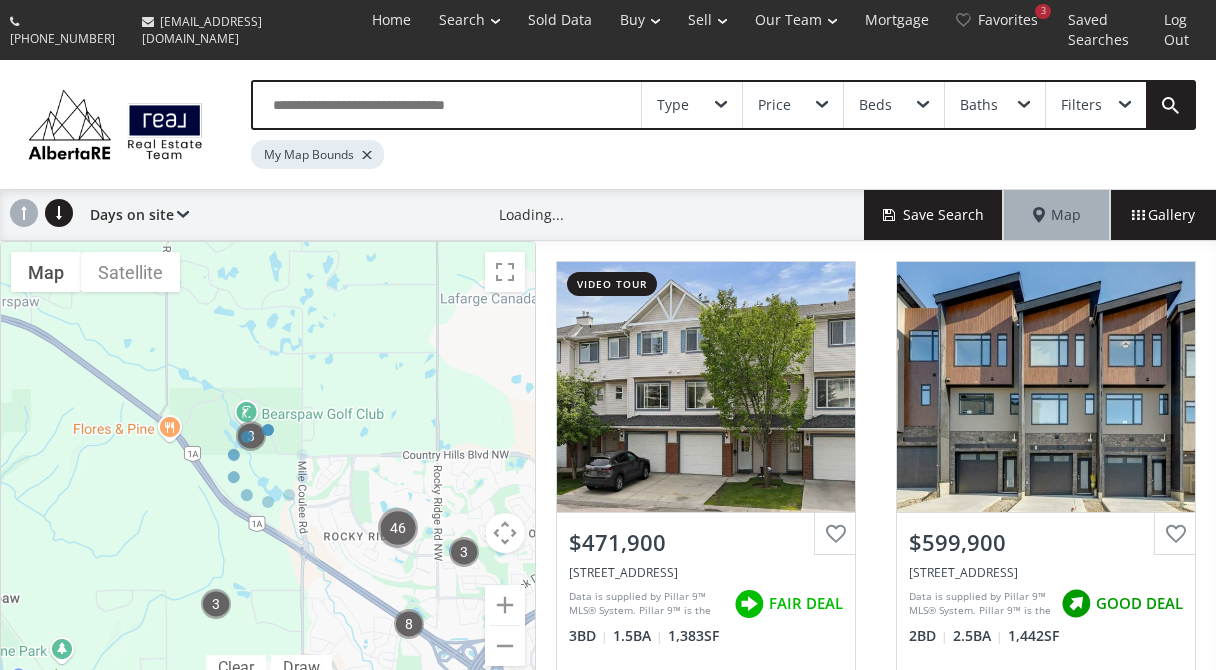 click at bounding box center (268, 466) 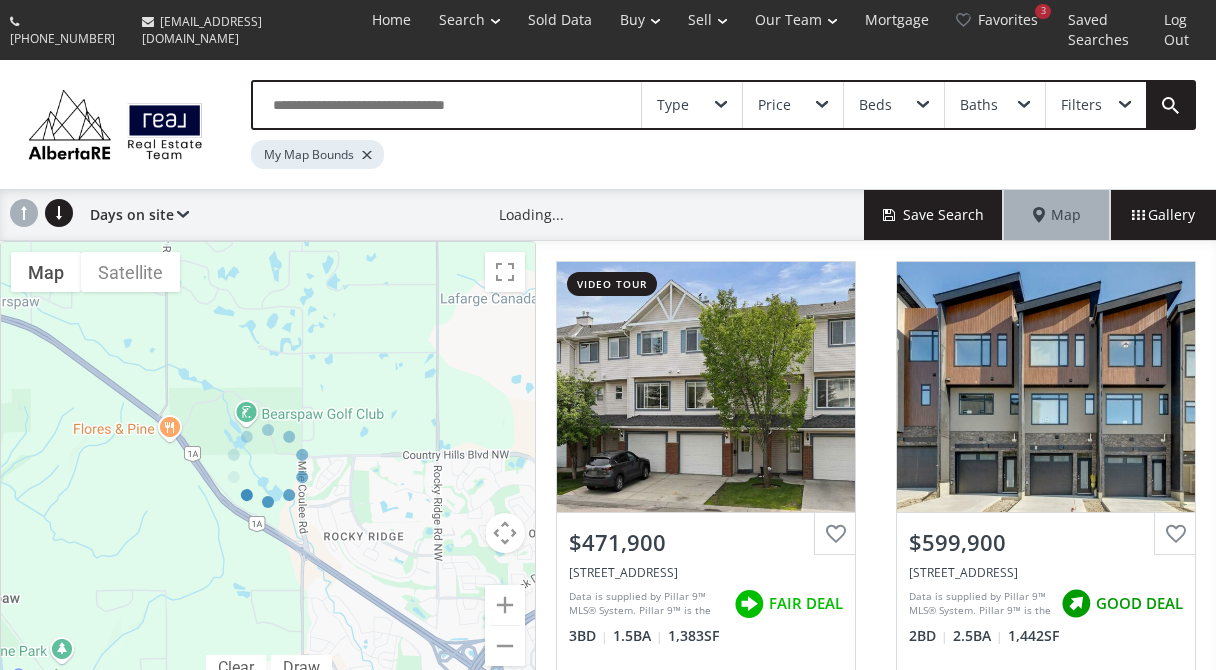 click at bounding box center (268, 466) 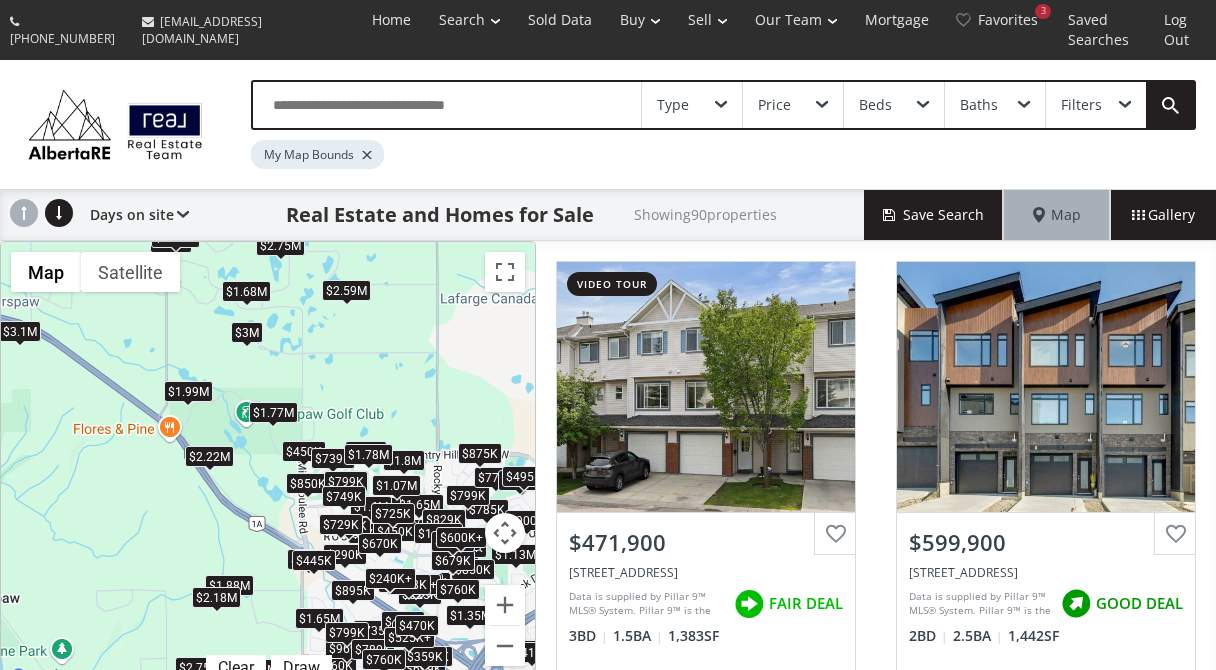 click on "To navigate, press the arrow keys. $472K $600K+ $380K $625K $650K $1.13M $725K $785K $798K $799K $287K $1.88M $450K $895K $520K $522K $1.65M $660K $1.8M $320K $699K $840K $520K $1.45M $240K+ $735K $850K $1.15M $360K+ $735K $739K $360K+ $850K $829K $490K $450K $969K $730K $525K $679K $290K $900K $770K $760K $500K $1.65M $359K $358K $1.68M $240K+ $1.07M $240K+ $799K $1.35M $440K $2.4M $1.2M $1.77M $780K $480K $2.59M $445K $2.22M $3M $799K $1.78M $670K $1.6M $439K $5.6M $725K $525K+ $2.49M $749K $1.05M $495K $525K+ $760K $875K $2.75M $470K $1.99M $730K $729K $2.18M $2.75M $419K $240K+ $600K+ $3.1M" at bounding box center [268, 466] 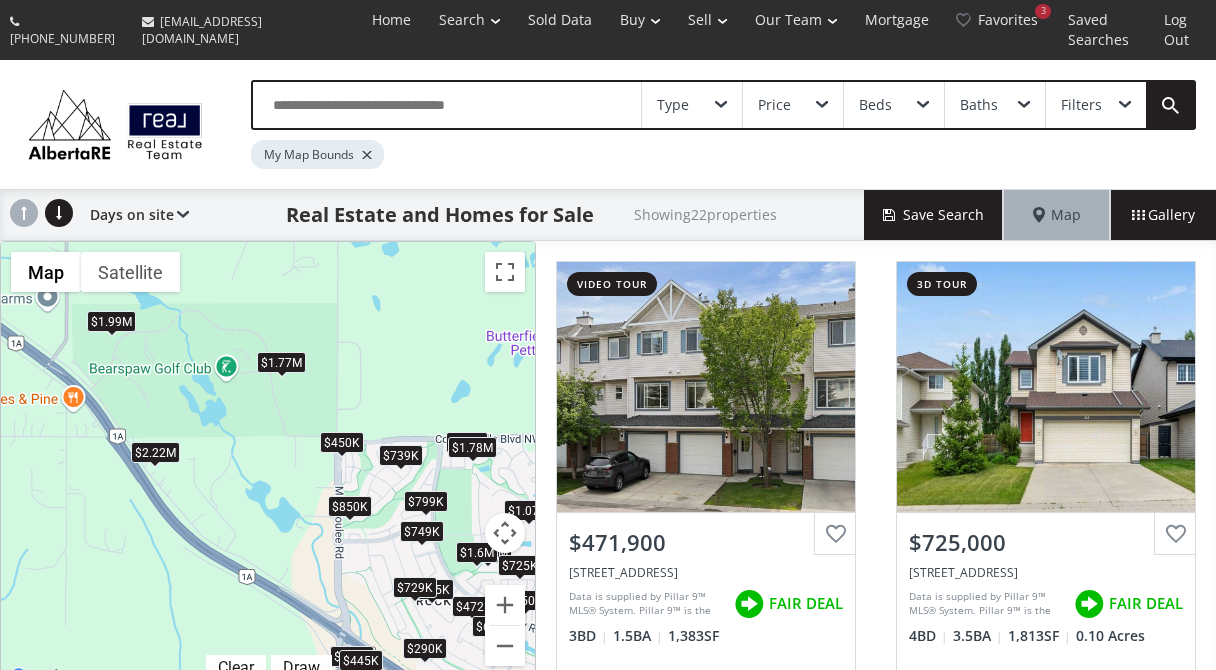 click on "To navigate, press the arrow keys. $472K $725K $450K $1.45M $850K $739K $490K $450K $290K $1.07M $1.2M $1.77M $445K $2.22M $799K $1.78M $670K $1.6M $725K $749K $1.99M $729K" at bounding box center (268, 466) 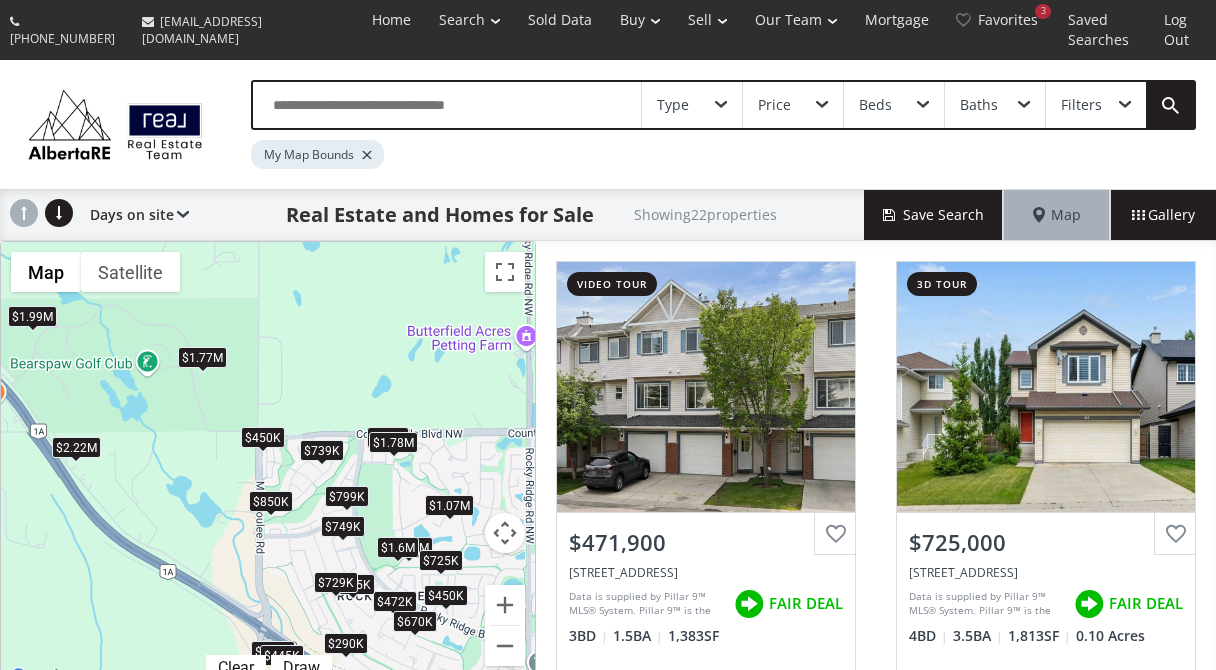 drag, startPoint x: 267, startPoint y: 470, endPoint x: 184, endPoint y: 464, distance: 83.21658 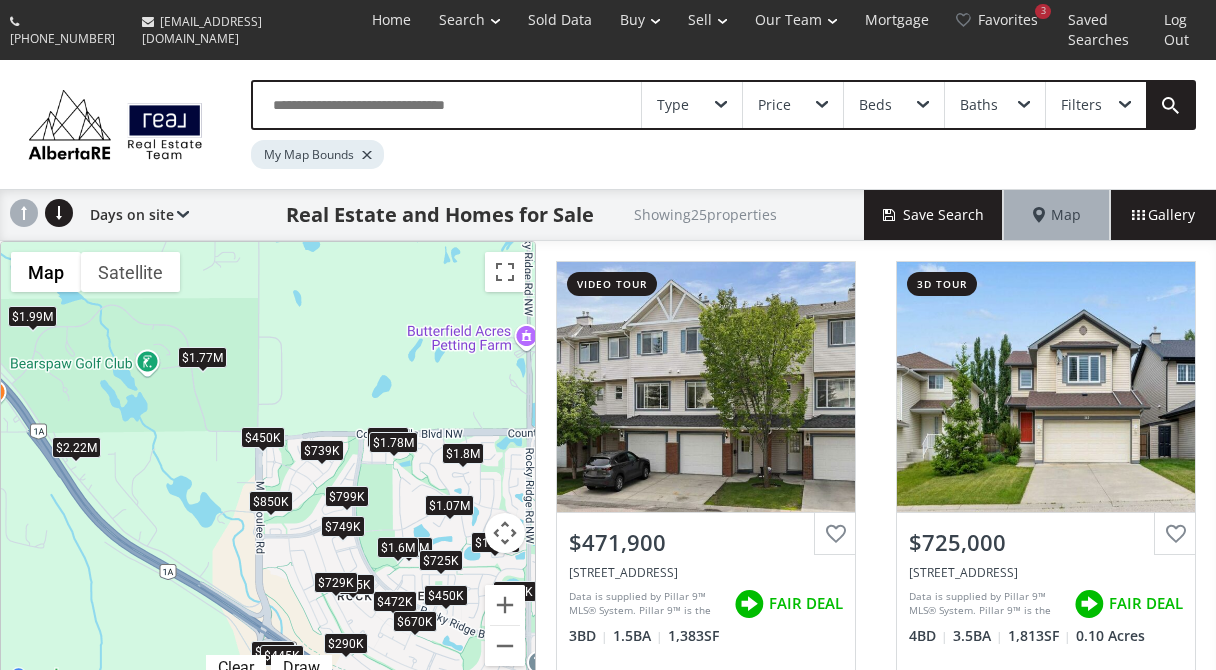 click on "To navigate, press the arrow keys. $472K $725K $450K $1.65M $1.8M $840K $1.45M $850K $739K $490K $450K $290K $1.07M $1.2M $1.77M $445K $2.22M $799K $1.78M $670K $1.6M $725K $749K $1.99M $729K" at bounding box center [268, 466] 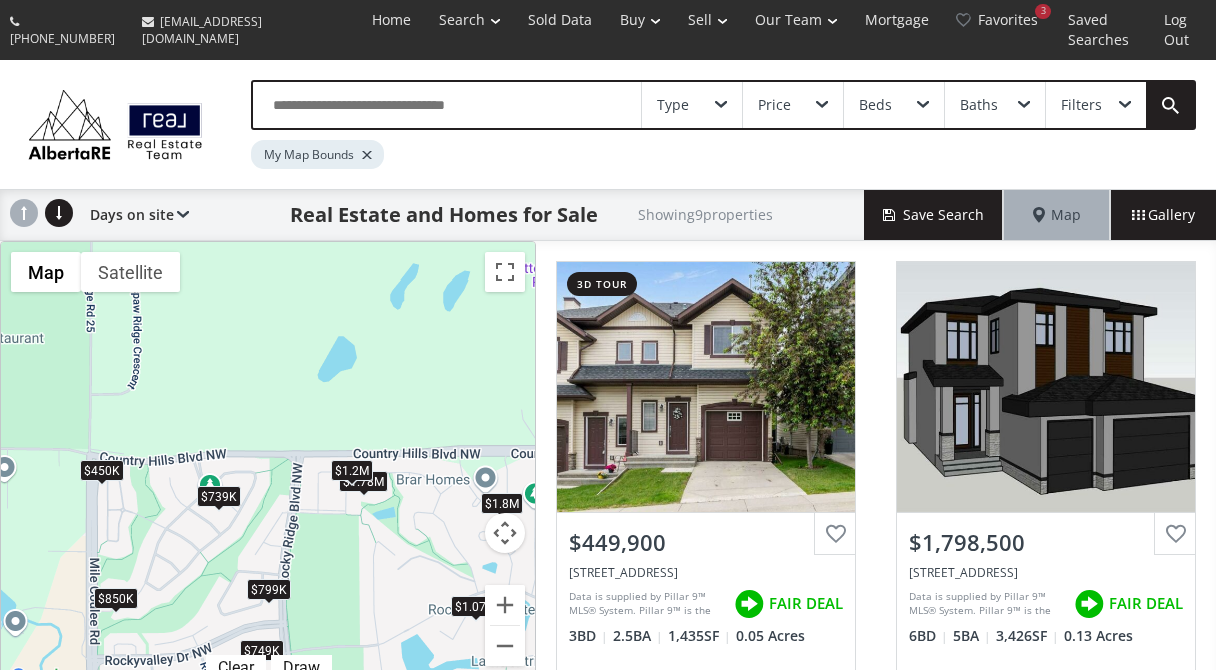 click on "$1.2M" at bounding box center (352, 470) 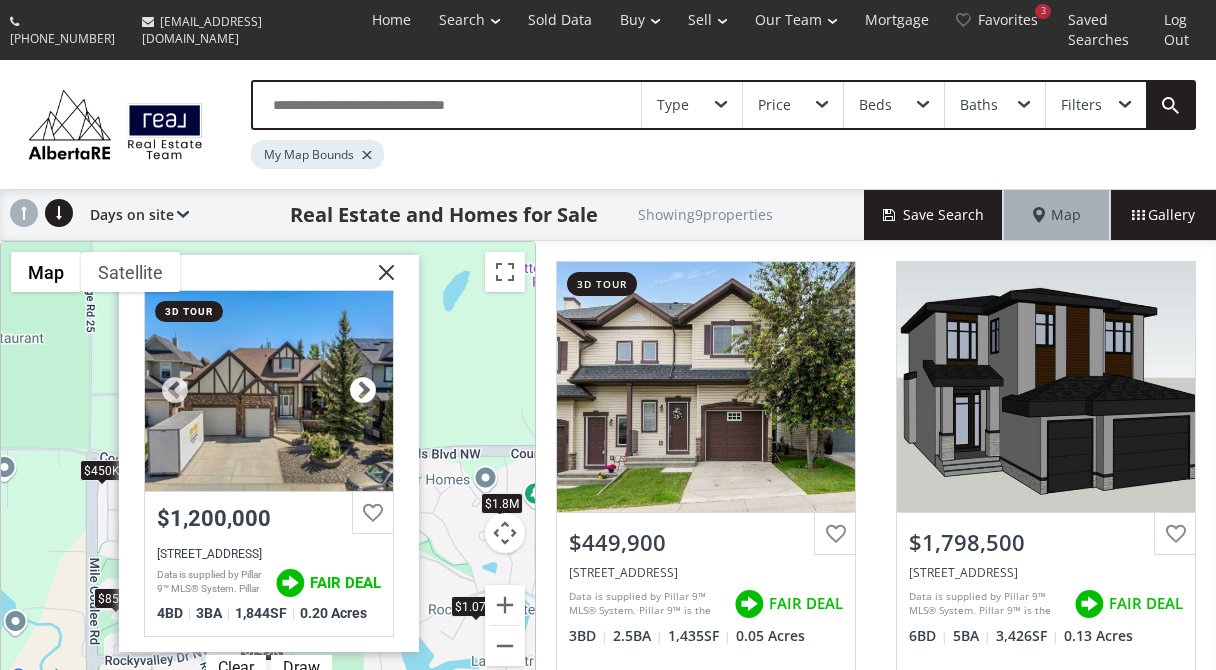 click at bounding box center (363, 391) 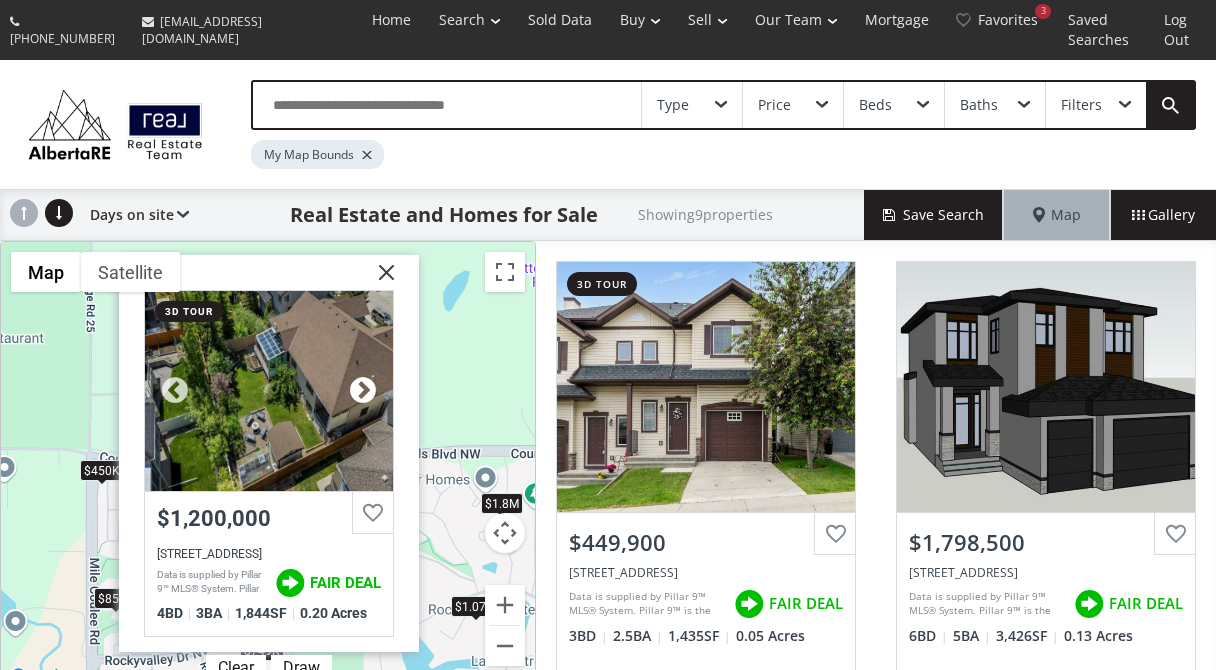click at bounding box center (363, 391) 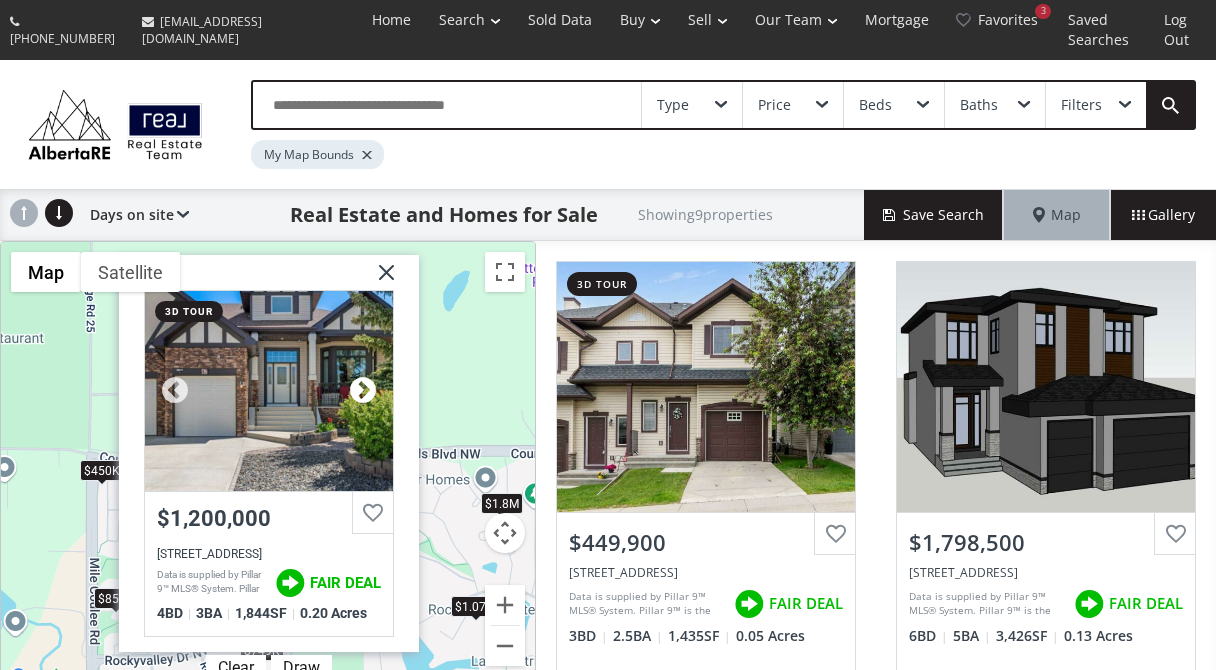click at bounding box center [363, 391] 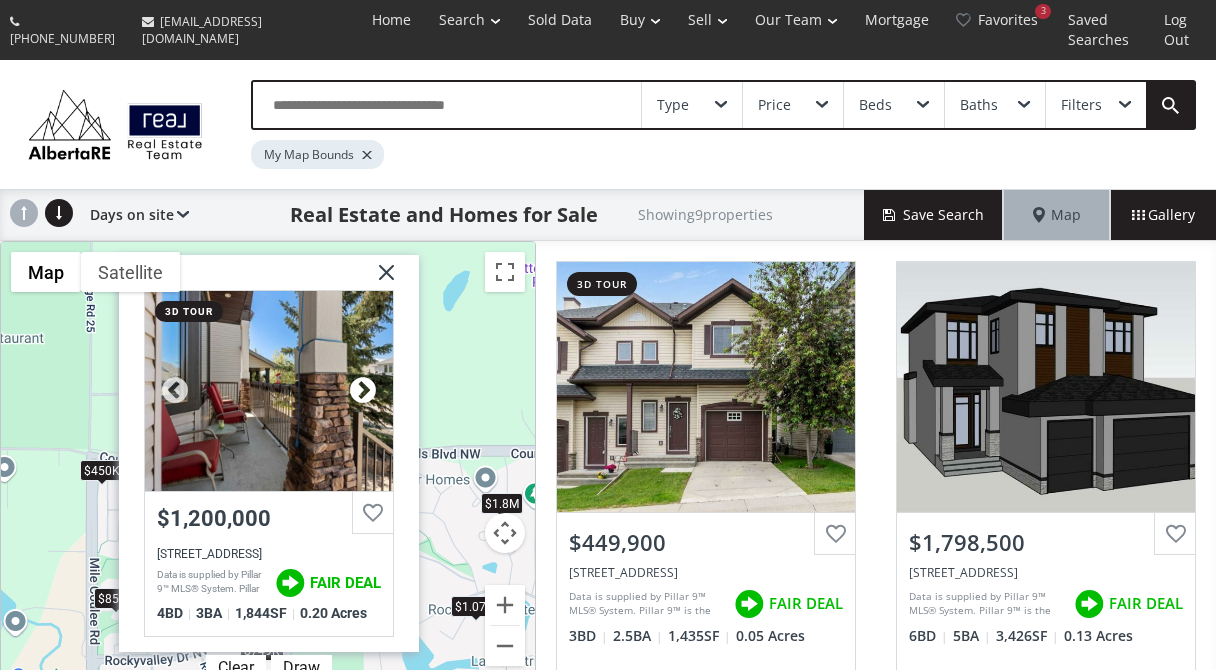 click at bounding box center (363, 391) 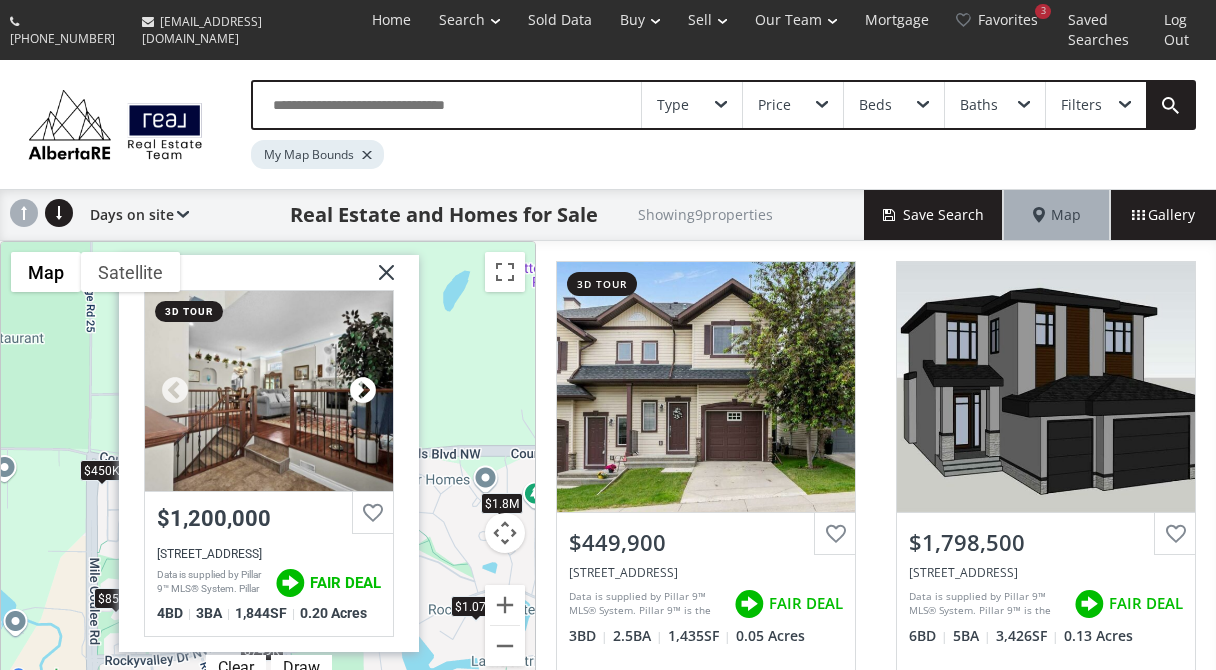 click at bounding box center [363, 391] 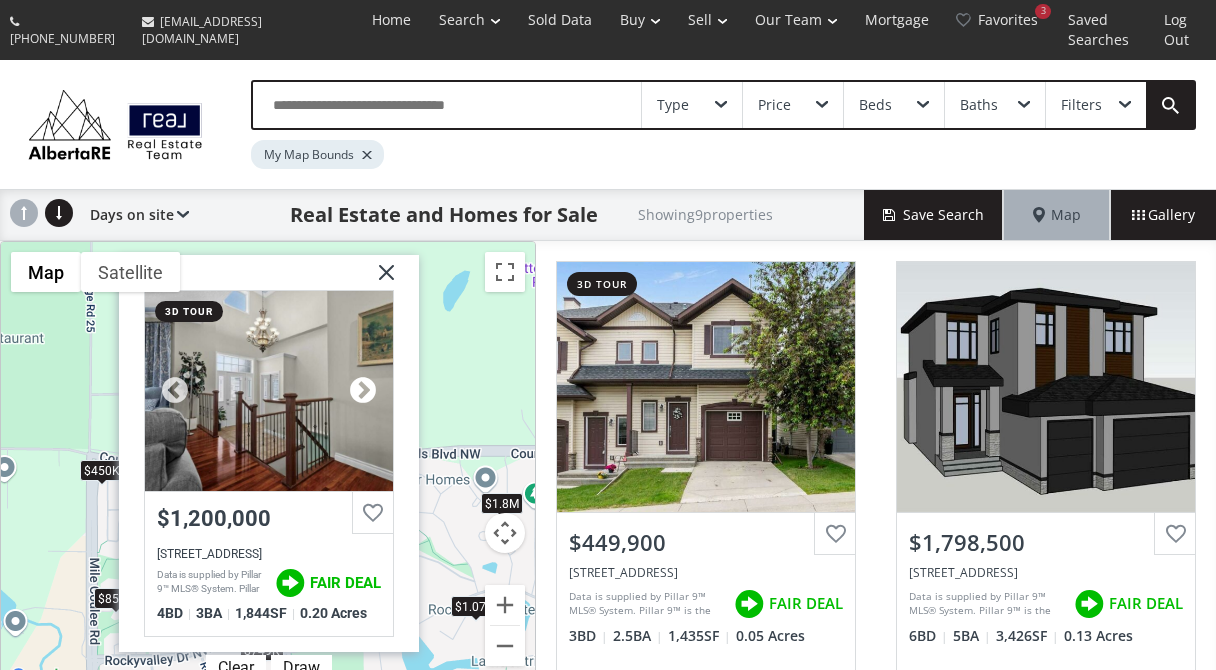 click at bounding box center (363, 391) 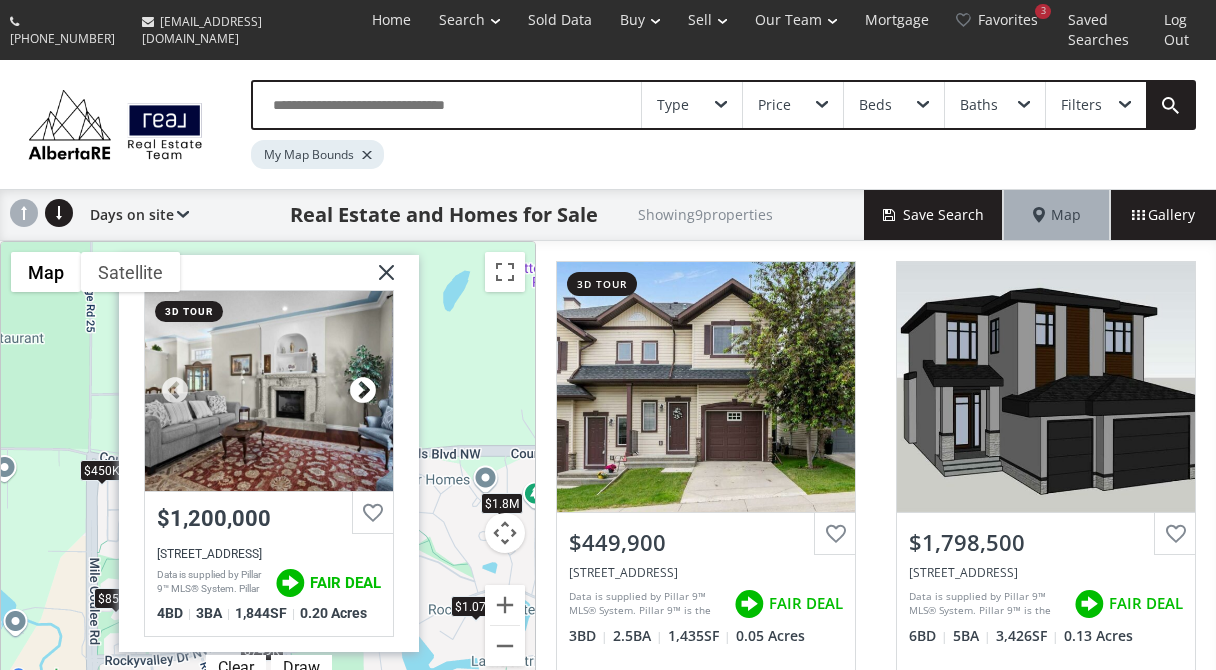 click at bounding box center (363, 391) 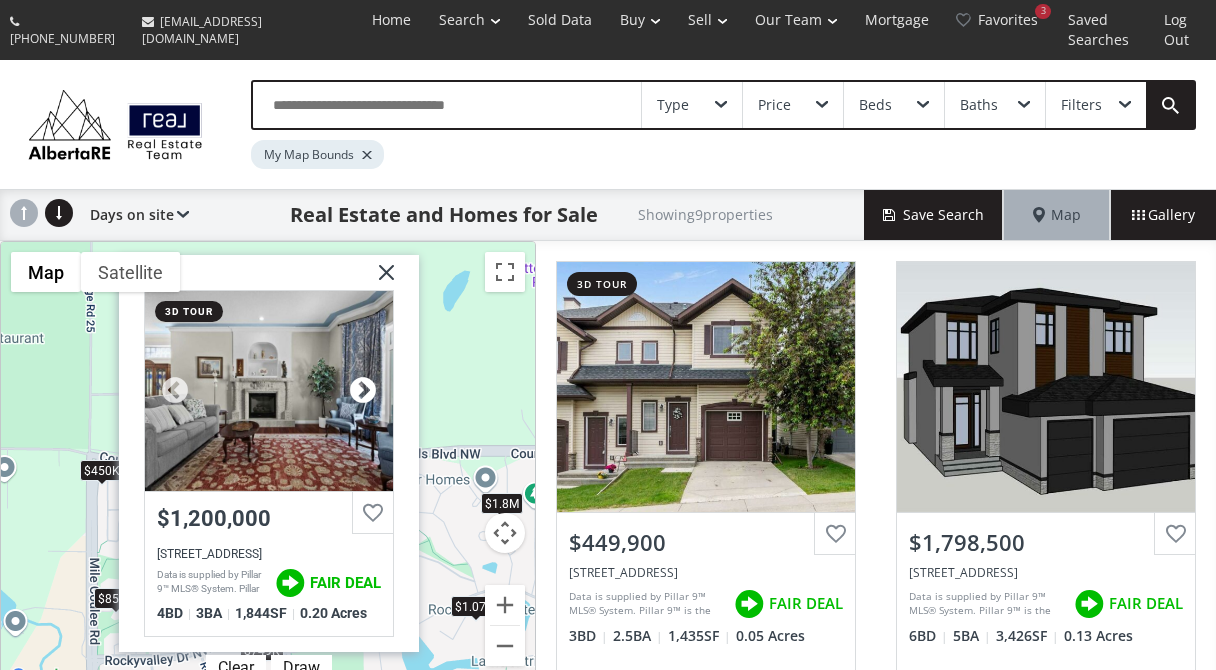 click at bounding box center (363, 391) 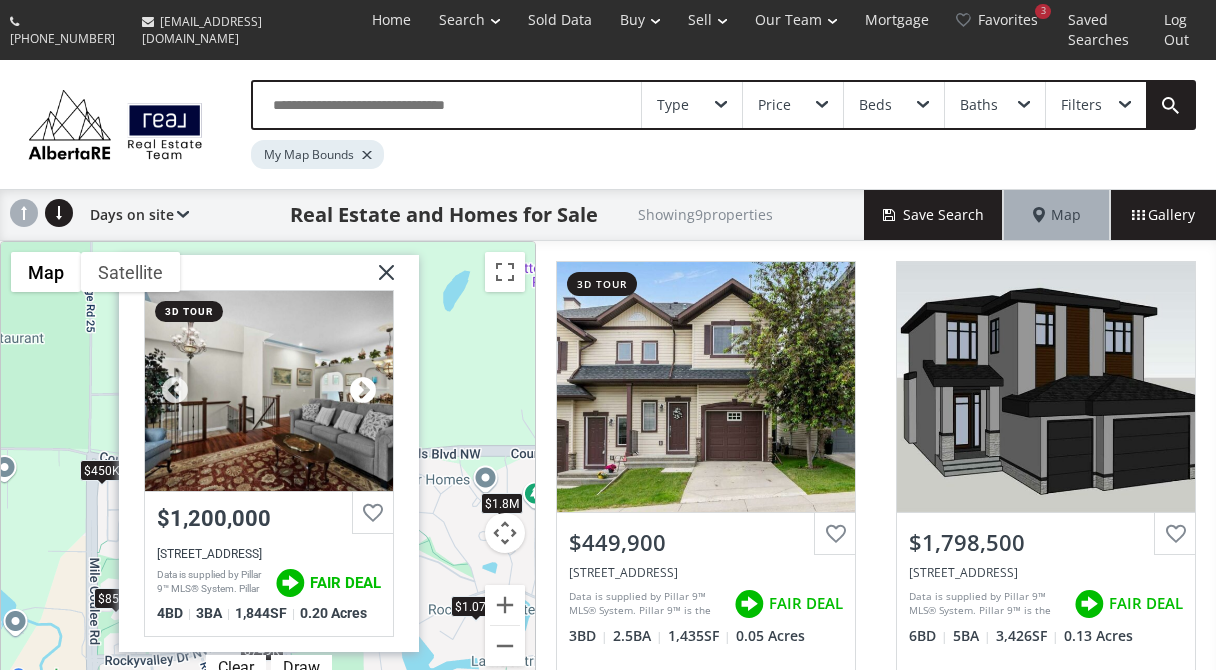 click at bounding box center [363, 391] 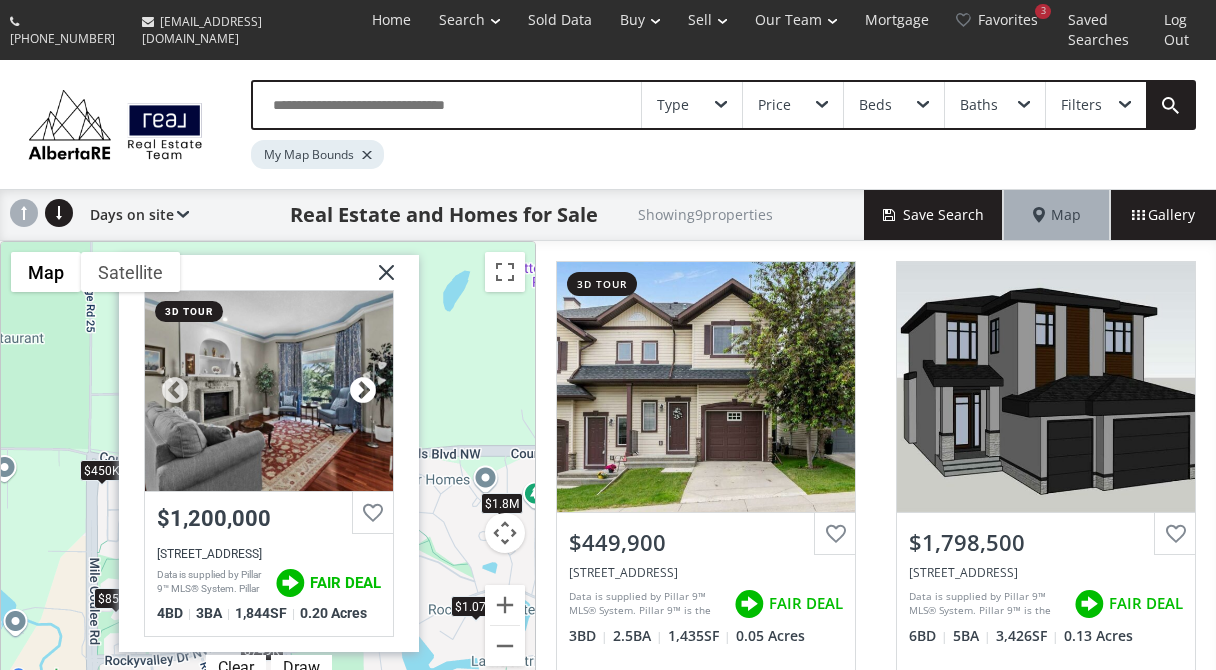 click at bounding box center (363, 391) 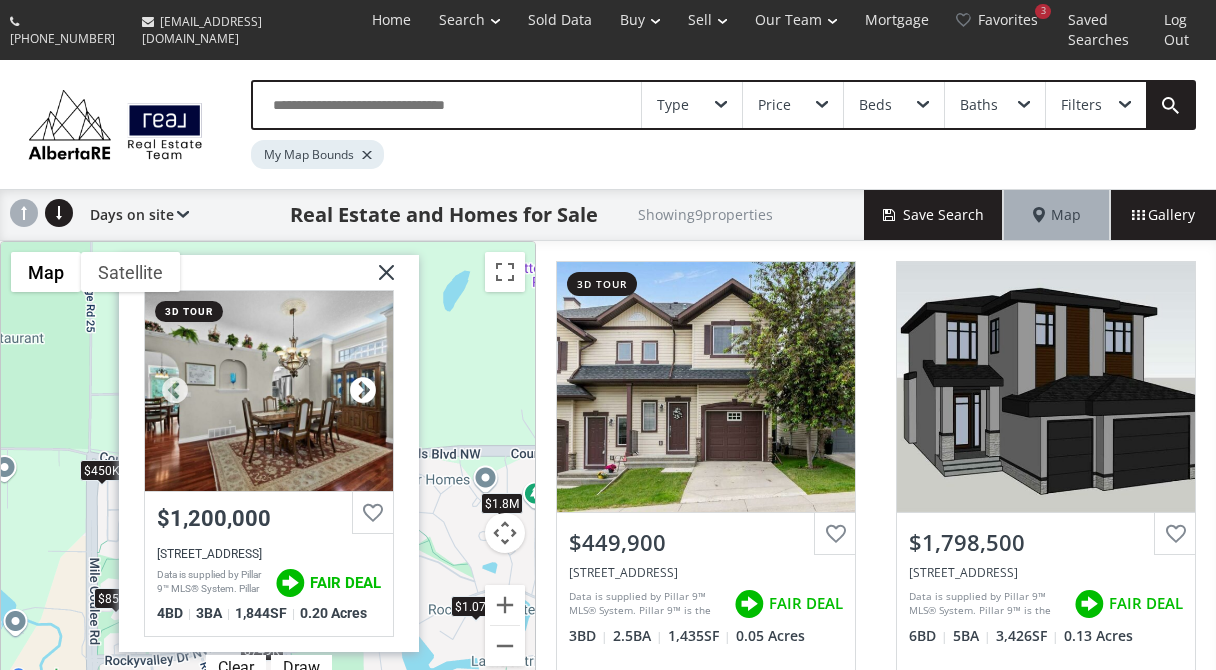 click at bounding box center [363, 391] 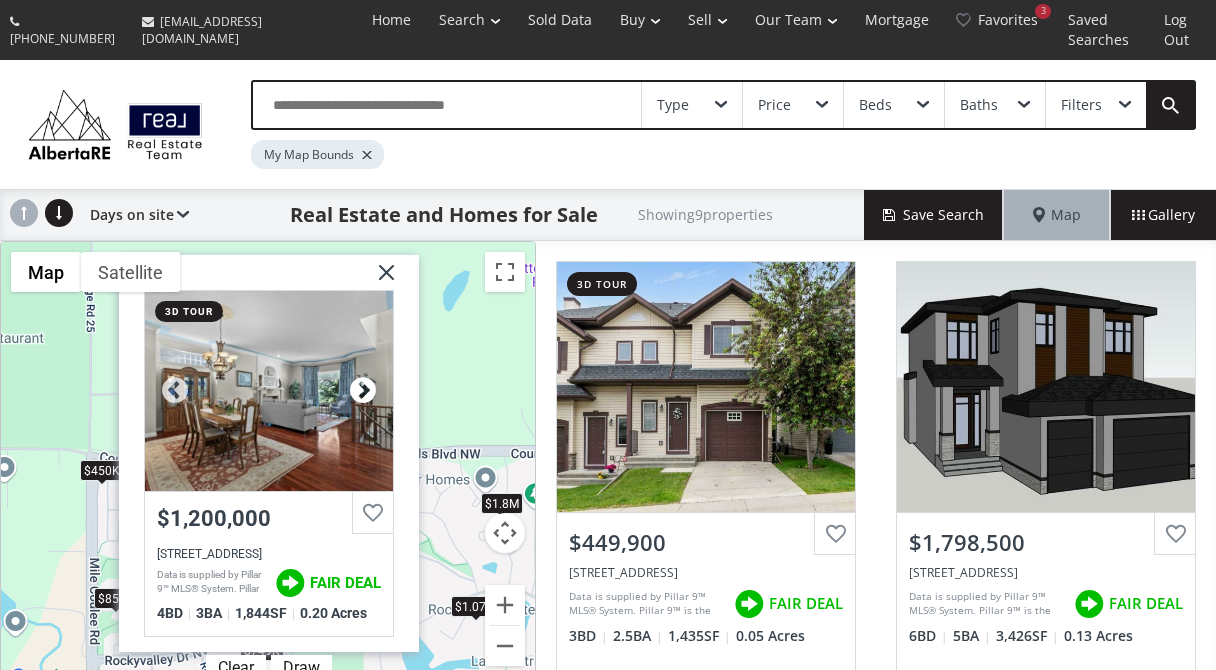 click at bounding box center (363, 391) 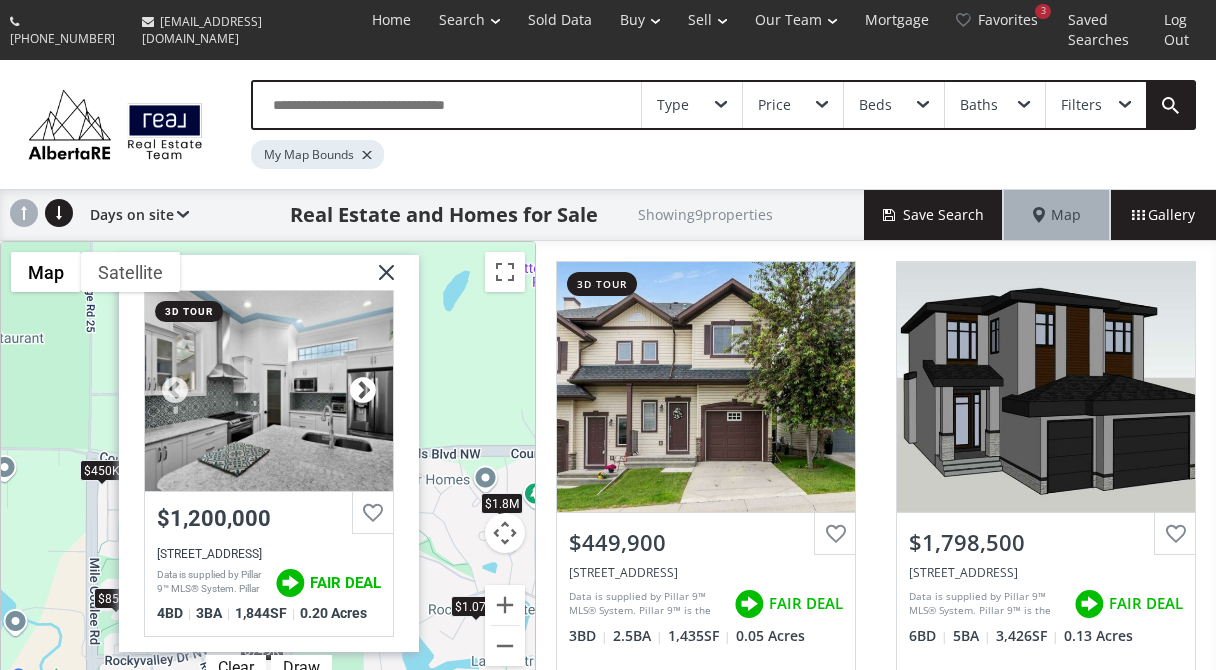 click at bounding box center [363, 391] 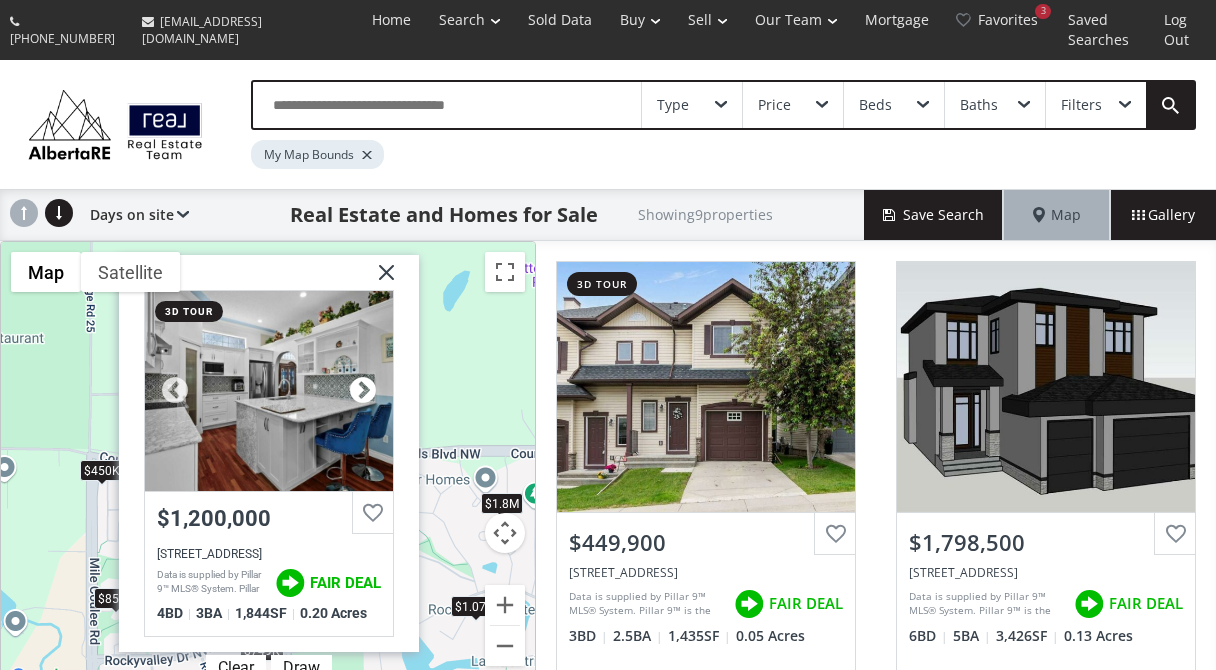 click at bounding box center (363, 391) 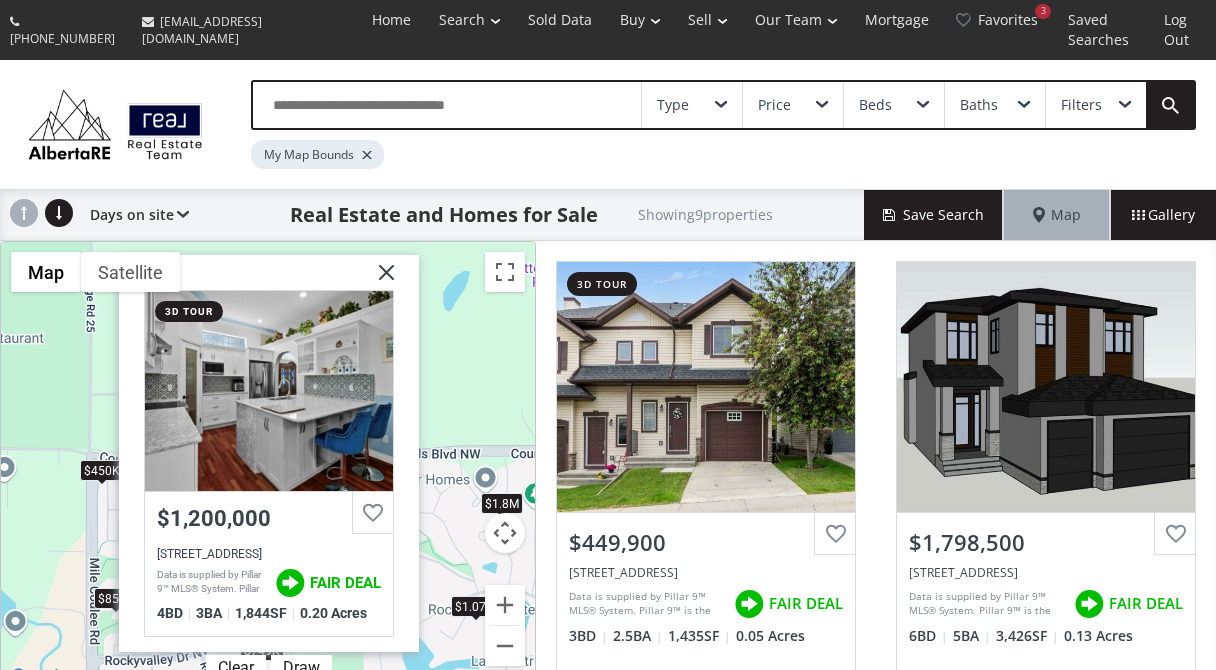 click at bounding box center [379, 280] 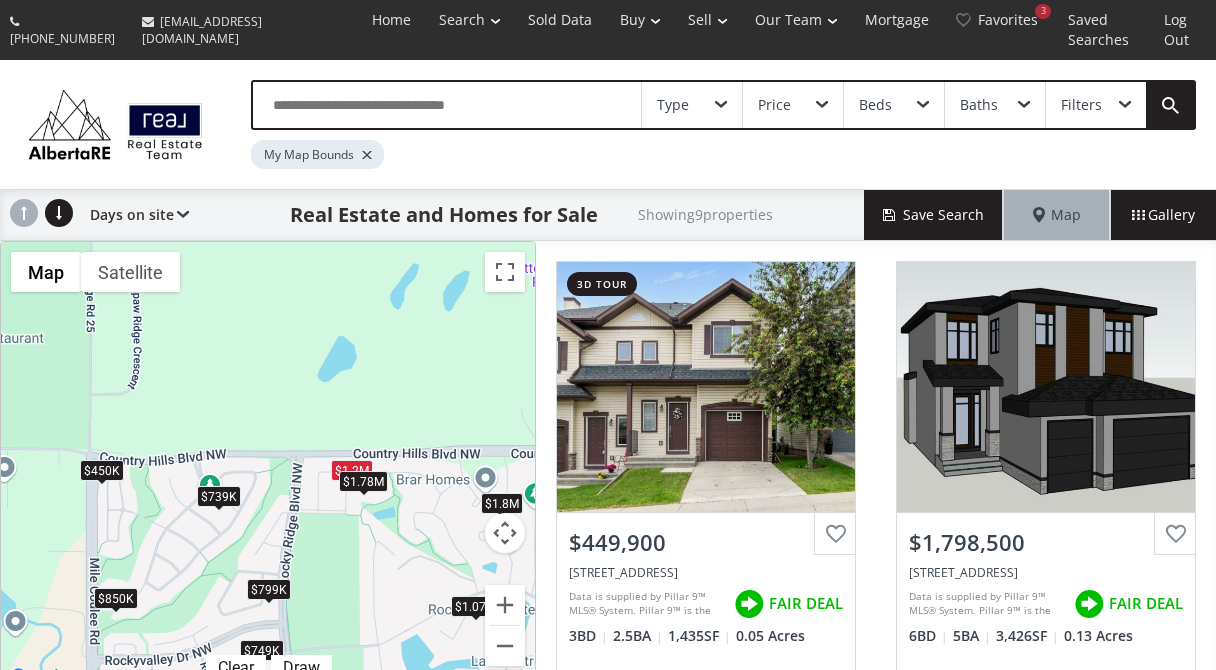 click on "$1.8M" at bounding box center [502, 503] 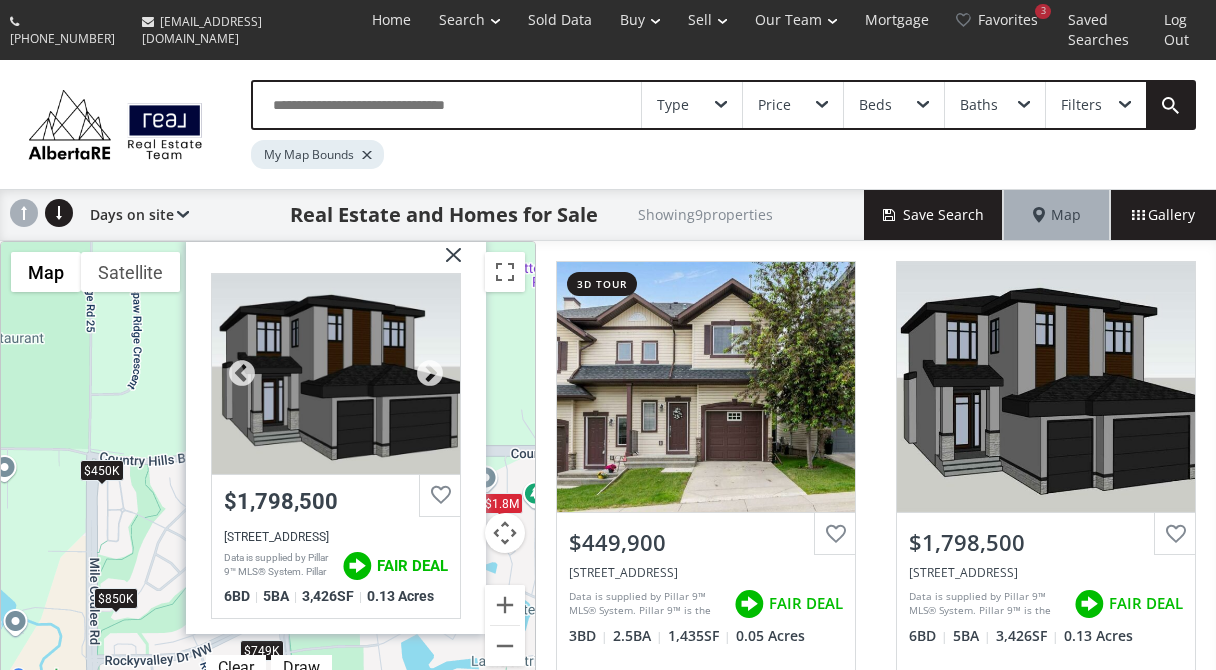 click at bounding box center [336, 373] 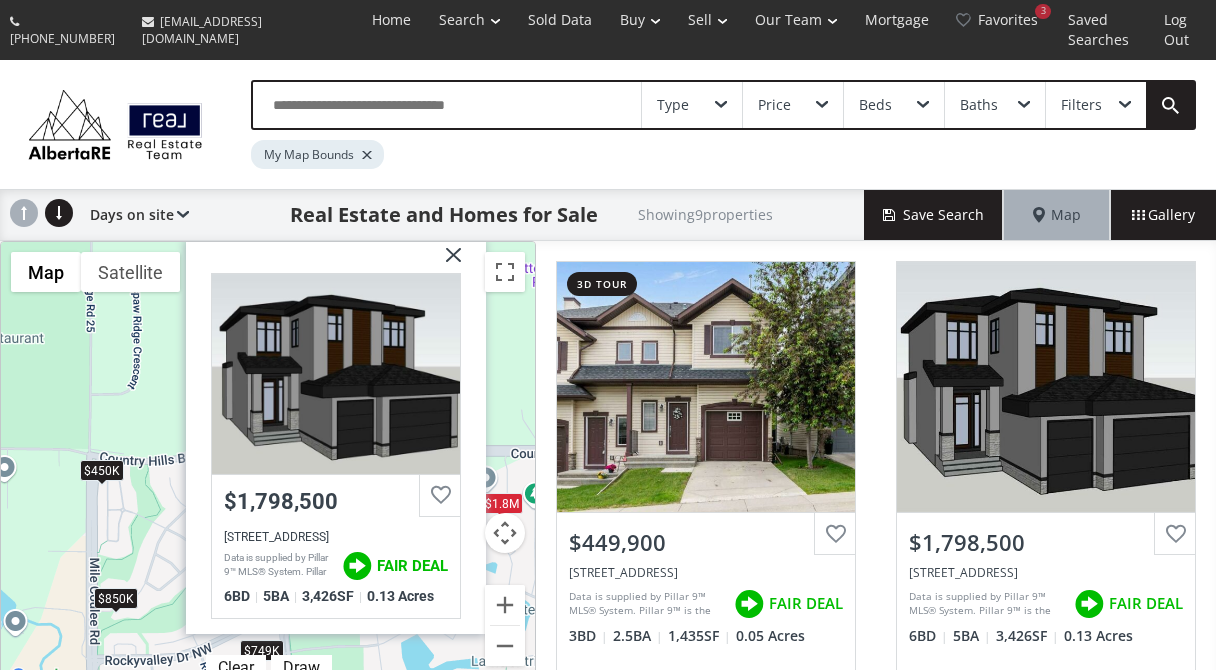 click at bounding box center [446, 262] 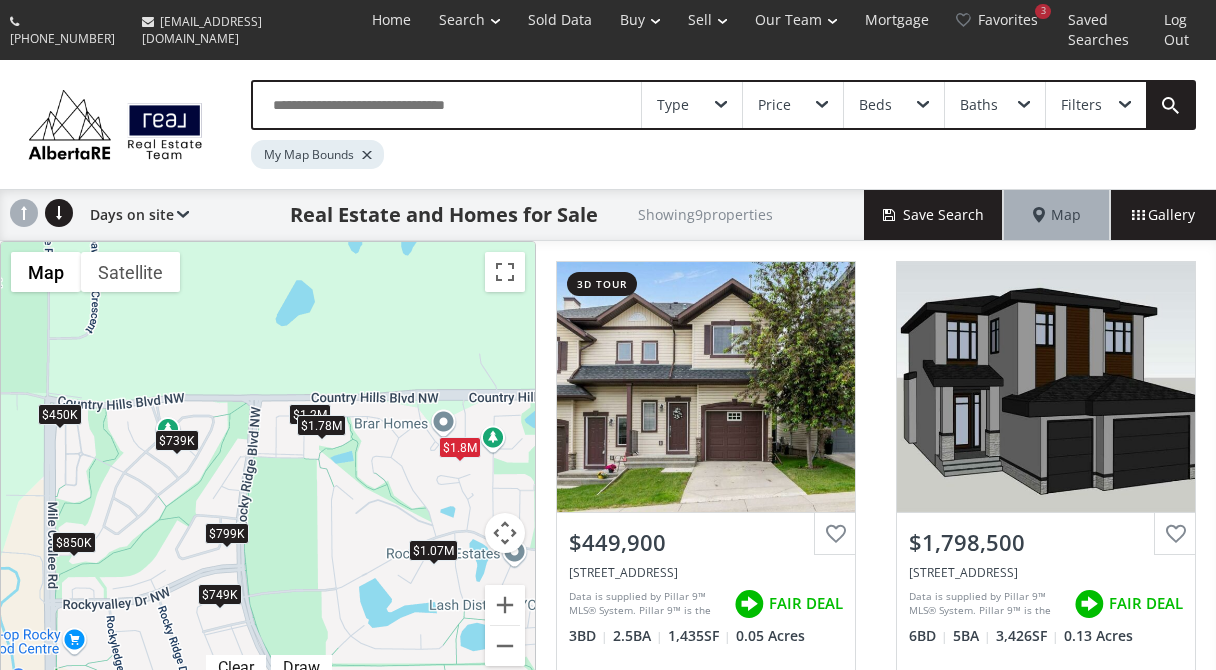 drag, startPoint x: 411, startPoint y: 359, endPoint x: 366, endPoint y: 300, distance: 74.20242 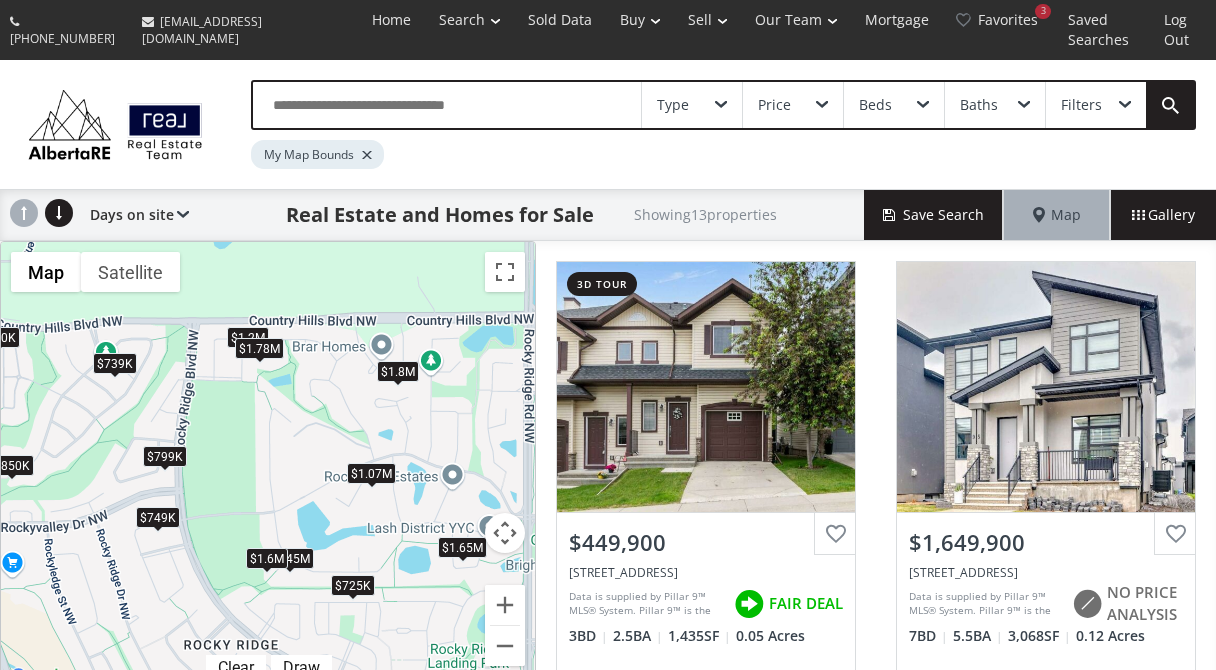 drag, startPoint x: 357, startPoint y: 521, endPoint x: 296, endPoint y: 445, distance: 97.45255 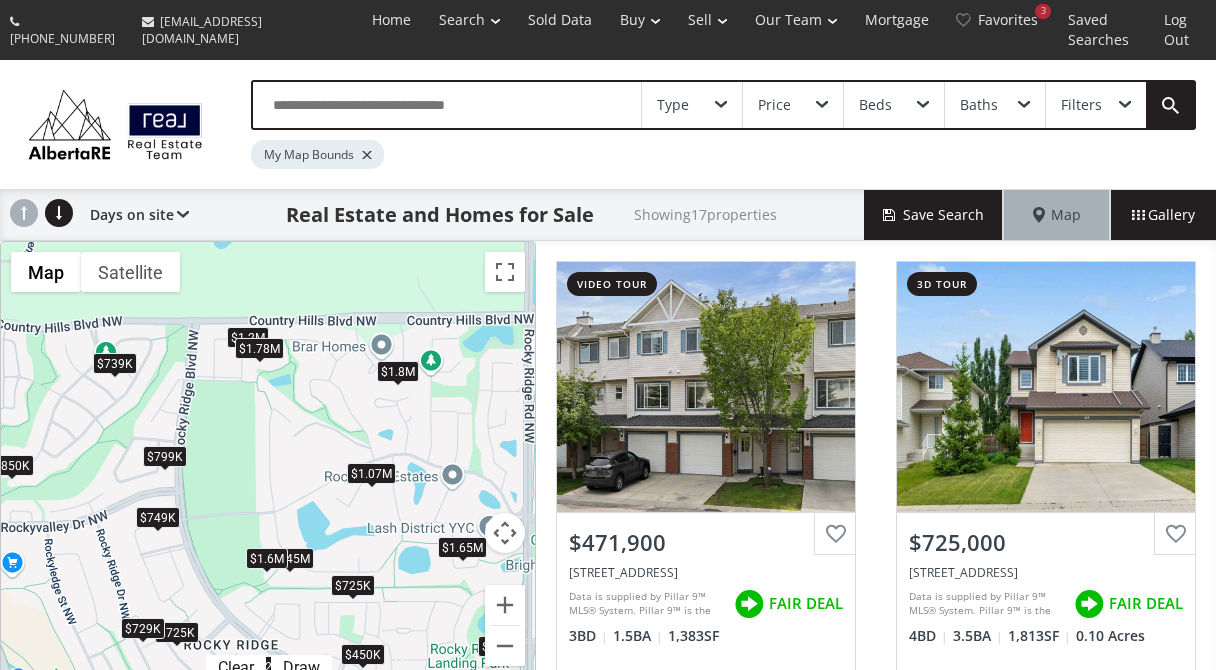 click on "To navigate, press the arrow keys. $472K $725K $1.65M $1.8M $840K $1.45M $850K $739K $450K $1.07M $1.2M $799K $1.78M $1.6M $725K $749K $729K" at bounding box center [268, 466] 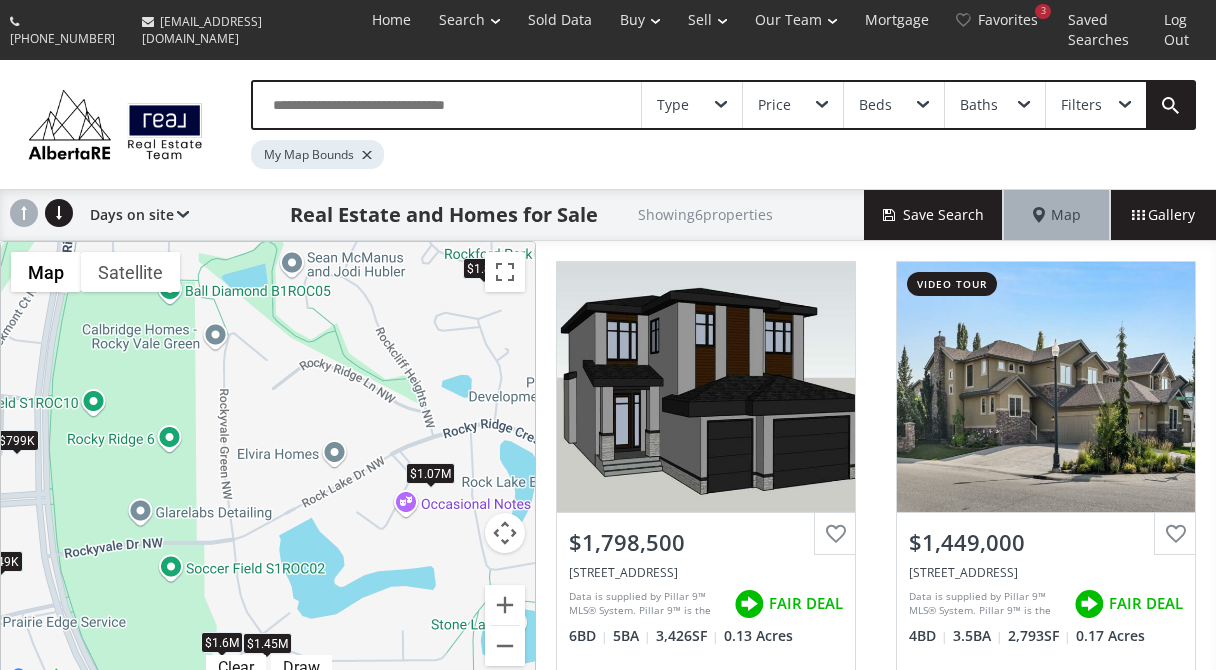 click on "To navigate, press the arrow keys. $1.8M $1.45M $1.07M $799K $1.6M $749K" at bounding box center (268, 466) 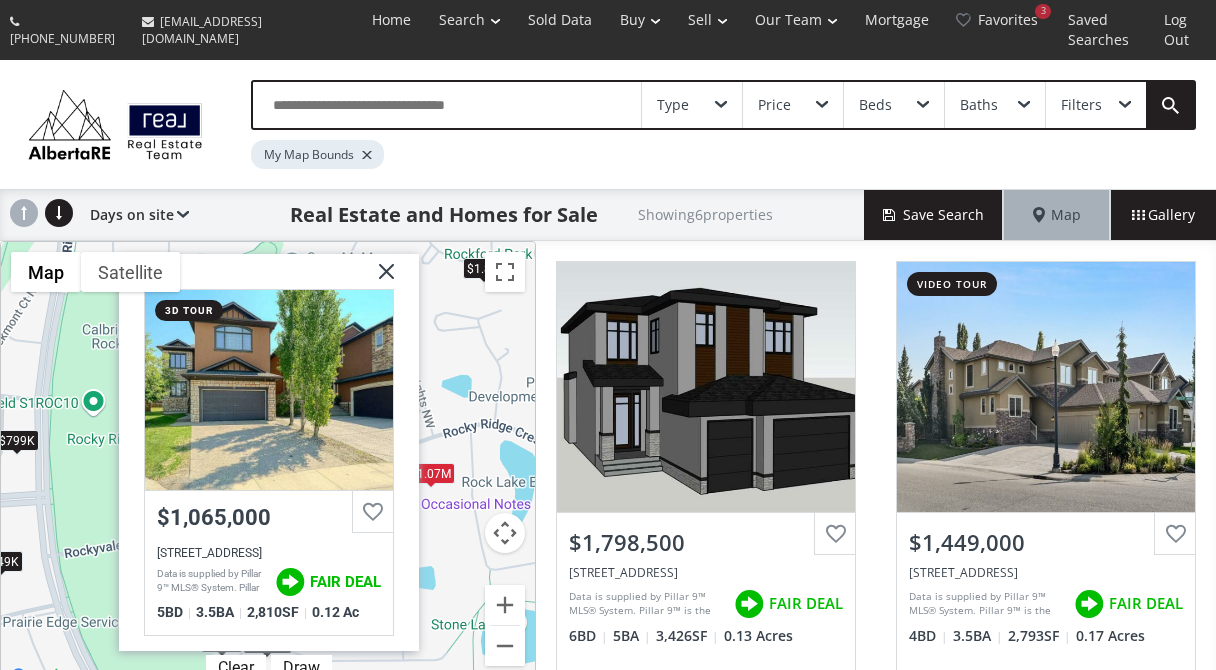 click at bounding box center [379, 279] 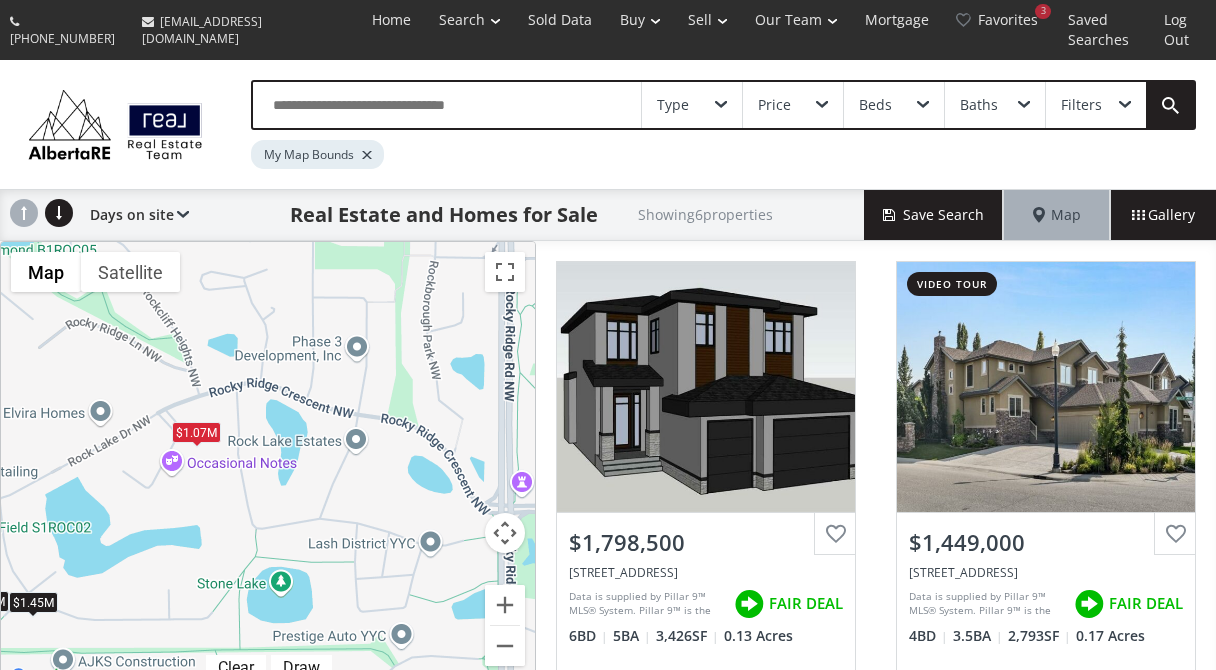 drag, startPoint x: 422, startPoint y: 413, endPoint x: 186, endPoint y: 366, distance: 240.63458 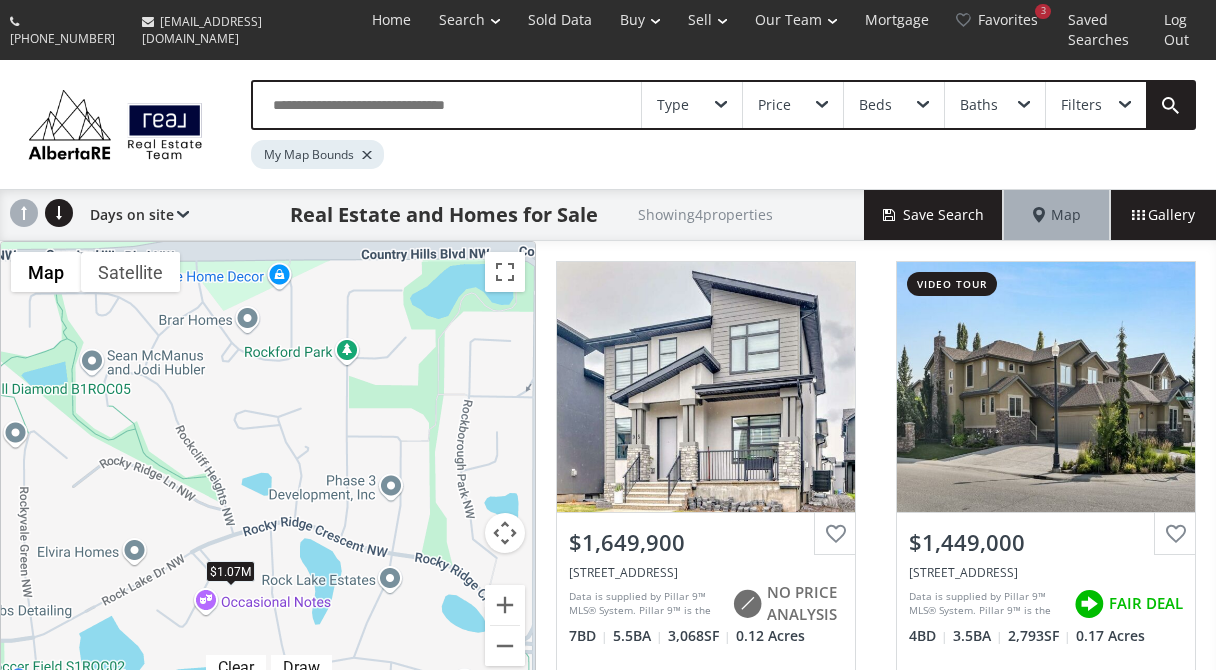 drag, startPoint x: 264, startPoint y: 380, endPoint x: 297, endPoint y: 527, distance: 150.65855 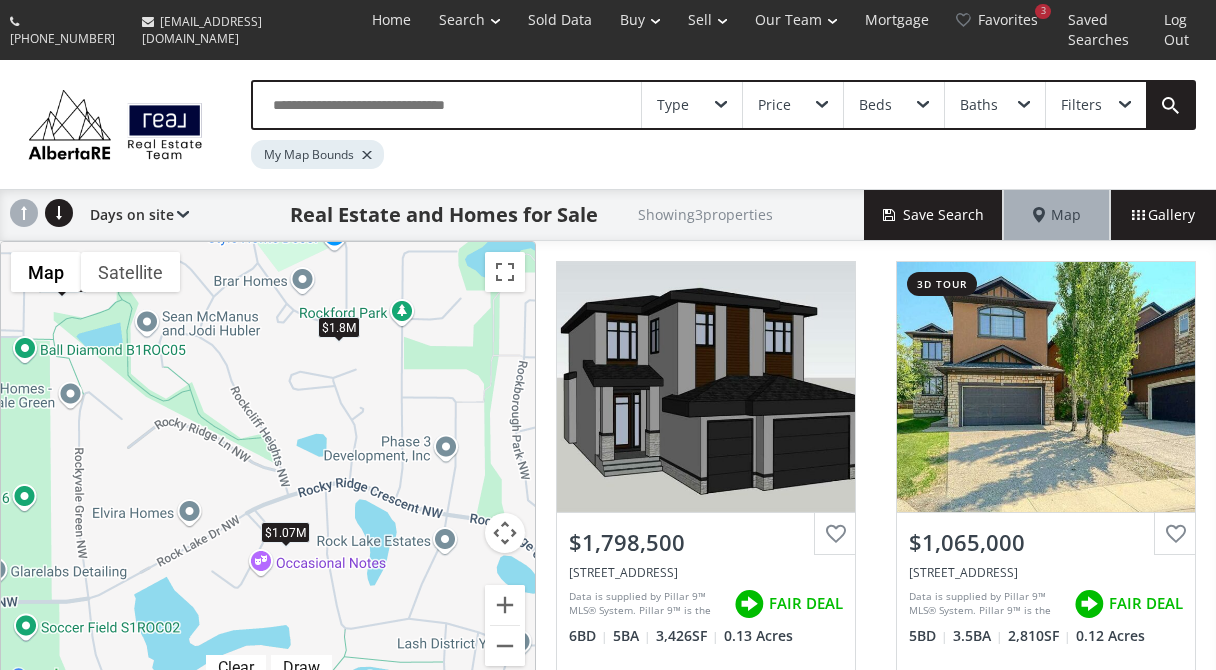 drag, startPoint x: 315, startPoint y: 387, endPoint x: 371, endPoint y: 350, distance: 67.11929 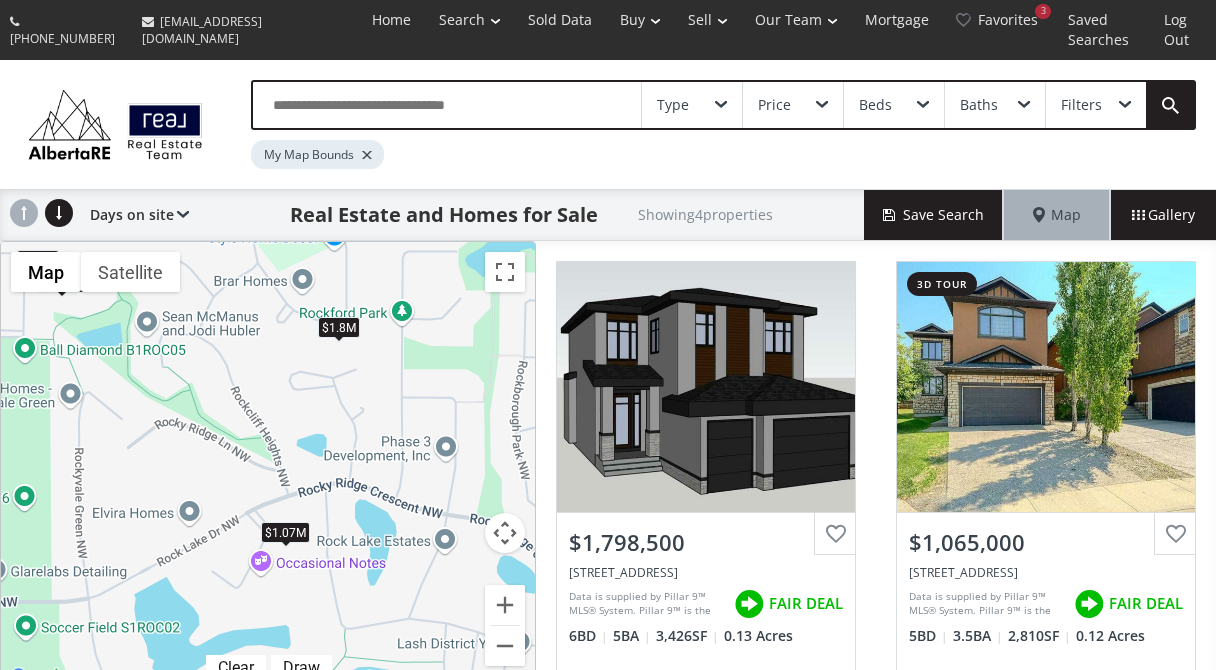 click on "To navigate, press the arrow keys. $1.8M $1.07M $1.2M $1.78M" at bounding box center (268, 466) 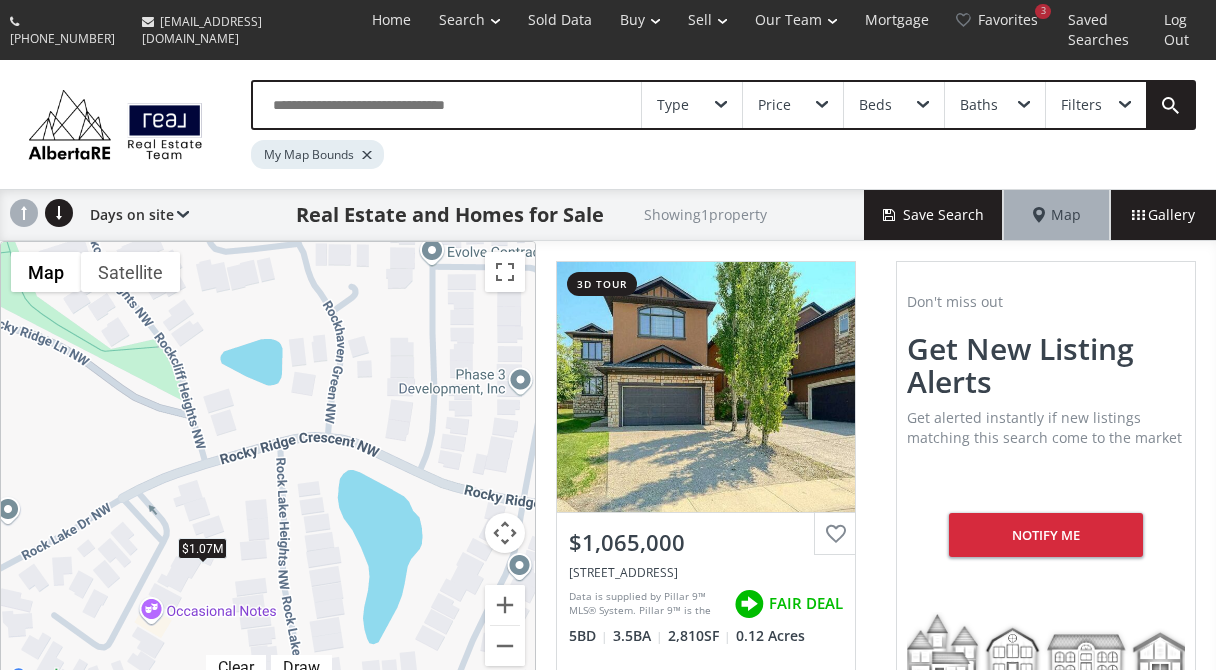 drag, startPoint x: 324, startPoint y: 456, endPoint x: 281, endPoint y: 410, distance: 62.968246 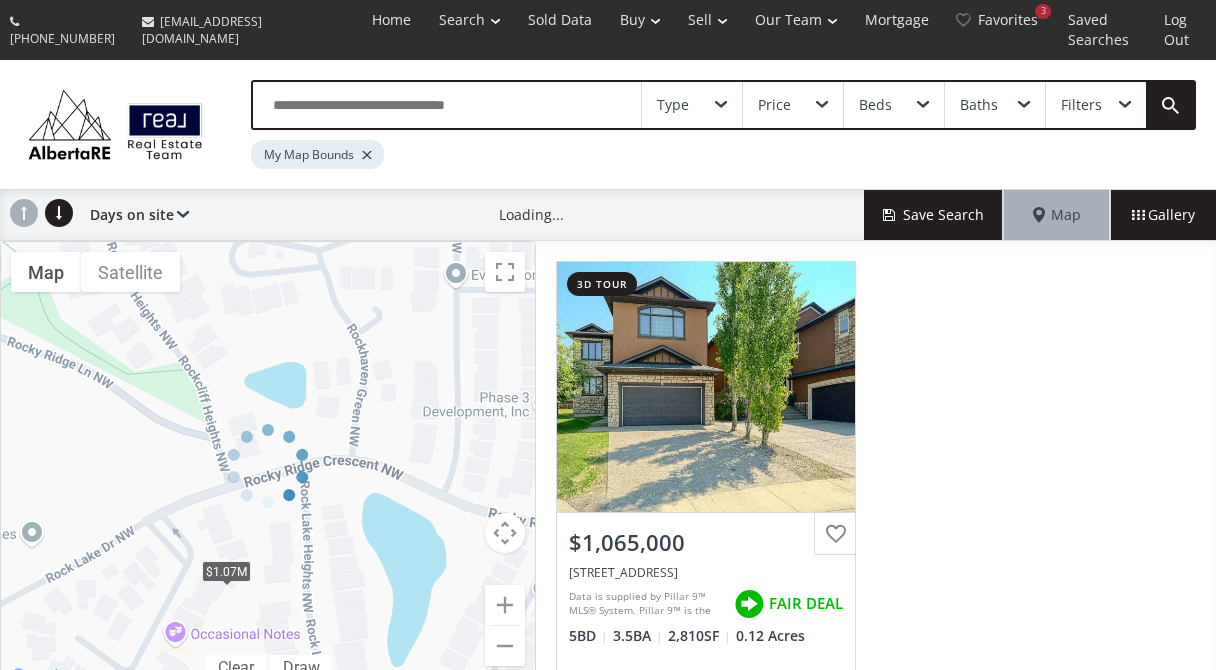 click at bounding box center [268, 466] 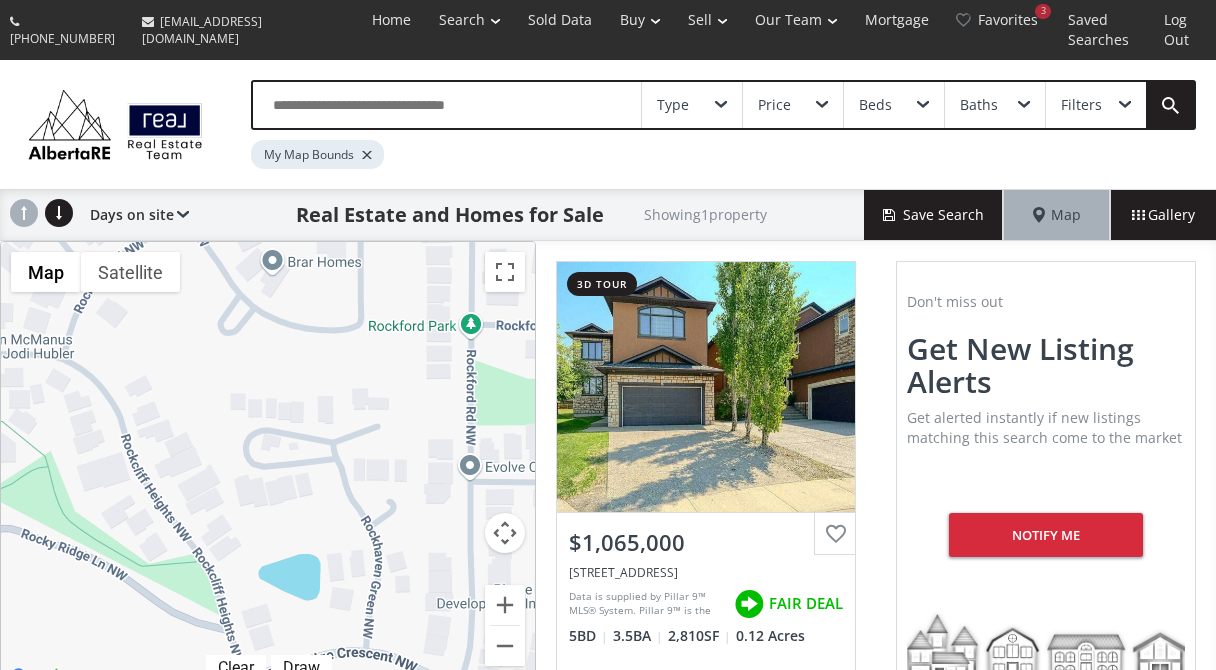 drag, startPoint x: 285, startPoint y: 411, endPoint x: 300, endPoint y: 602, distance: 191.5881 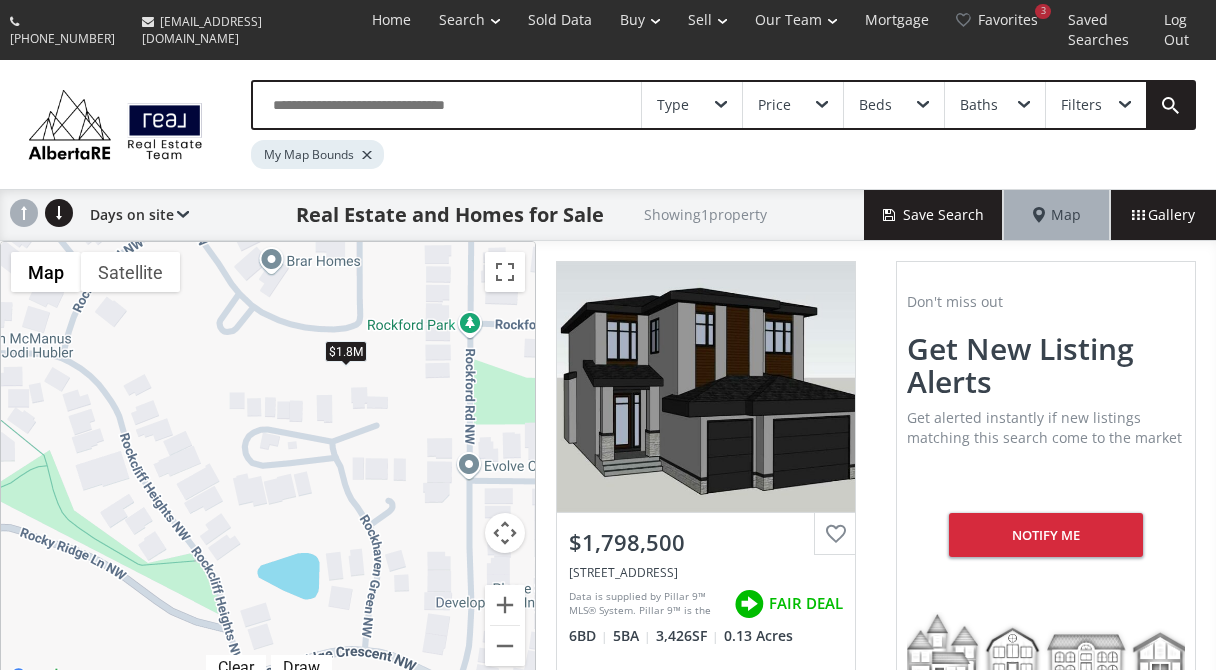click on "To navigate, press the arrow keys. $1.8M" at bounding box center [268, 466] 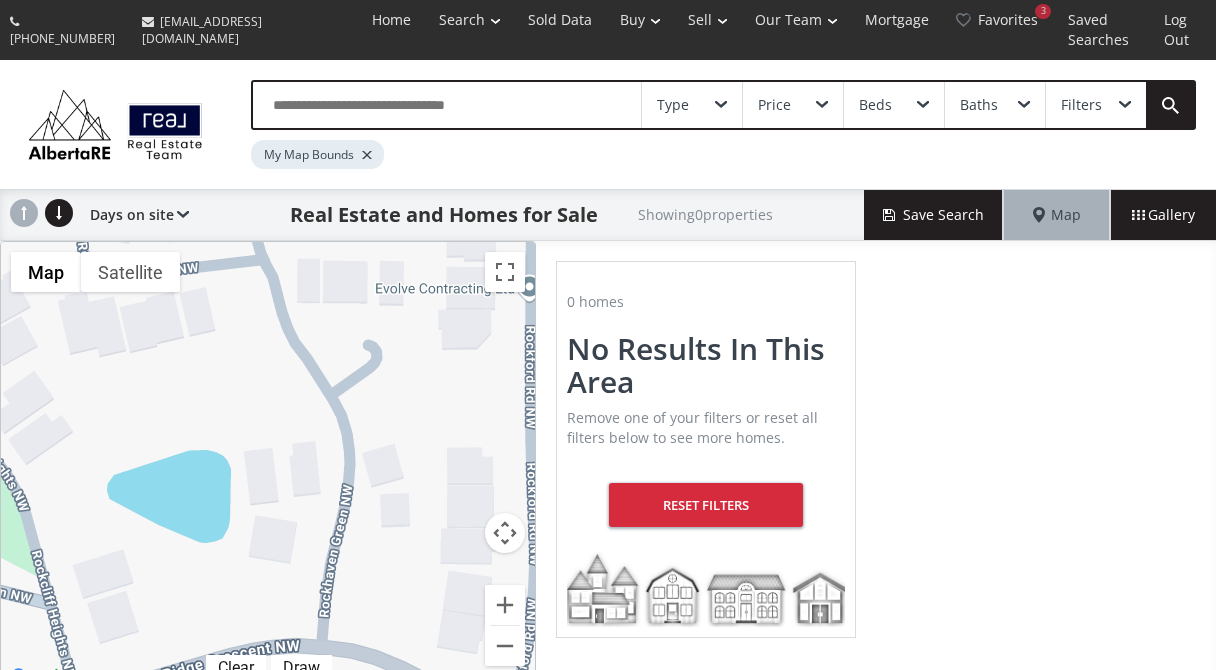 drag, startPoint x: 377, startPoint y: 582, endPoint x: 342, endPoint y: 421, distance: 164.76044 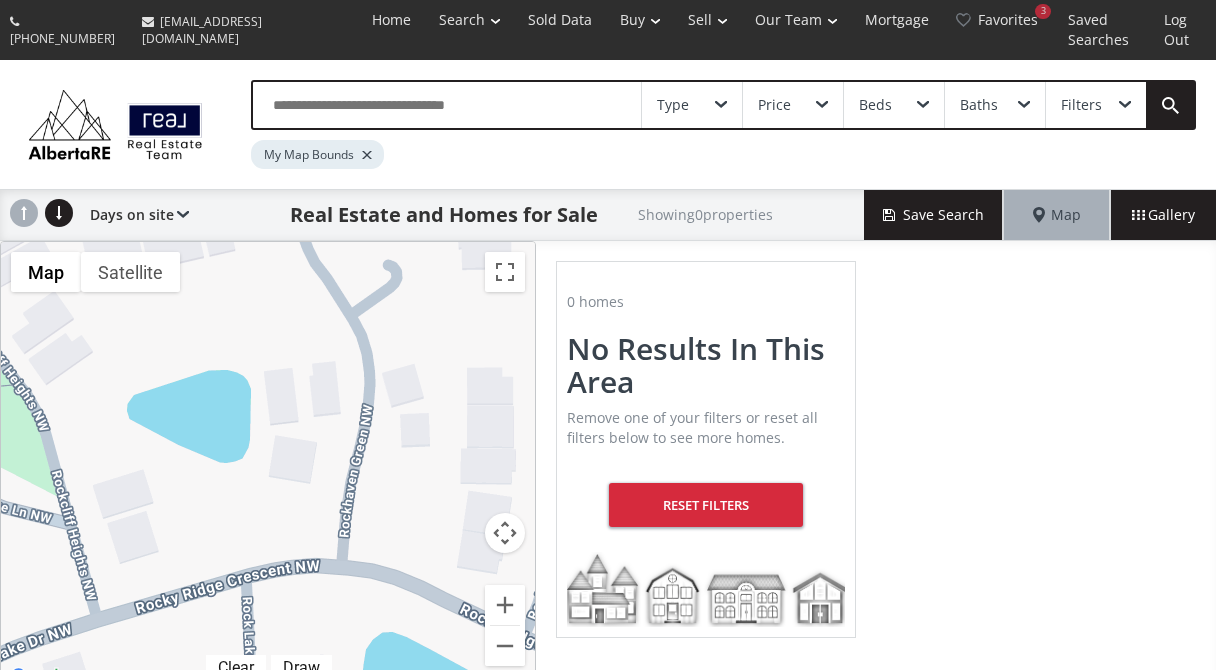 drag, startPoint x: 326, startPoint y: 538, endPoint x: 368, endPoint y: 508, distance: 51.613953 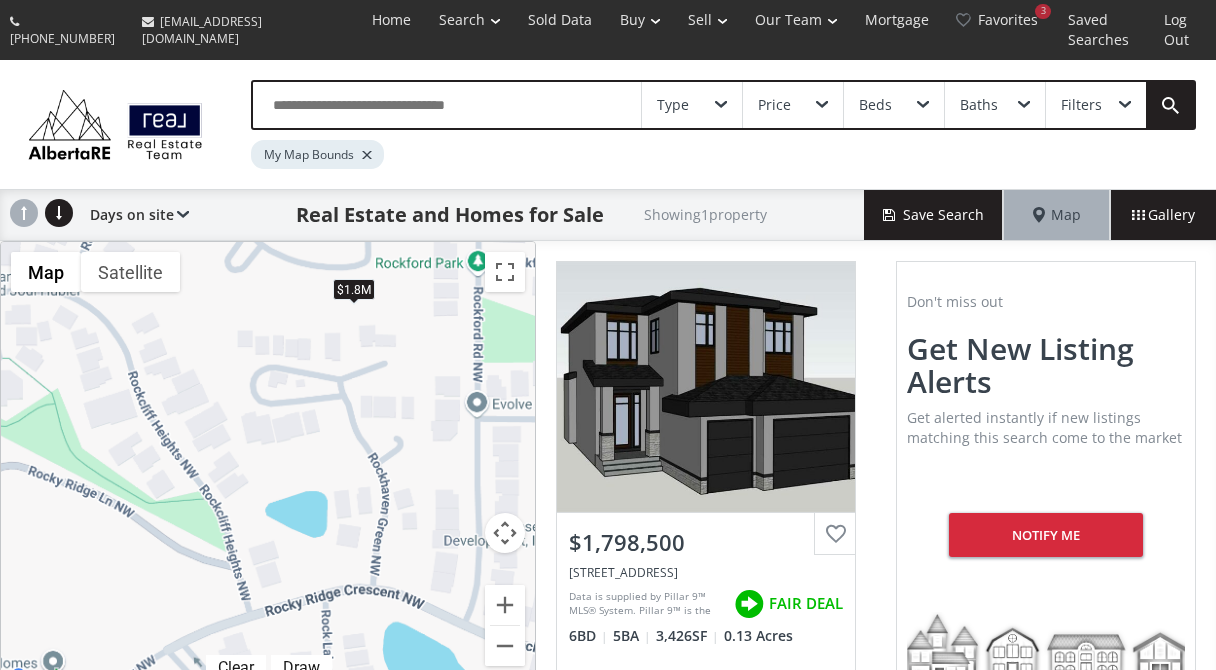 click on "$1.8M" at bounding box center (354, 289) 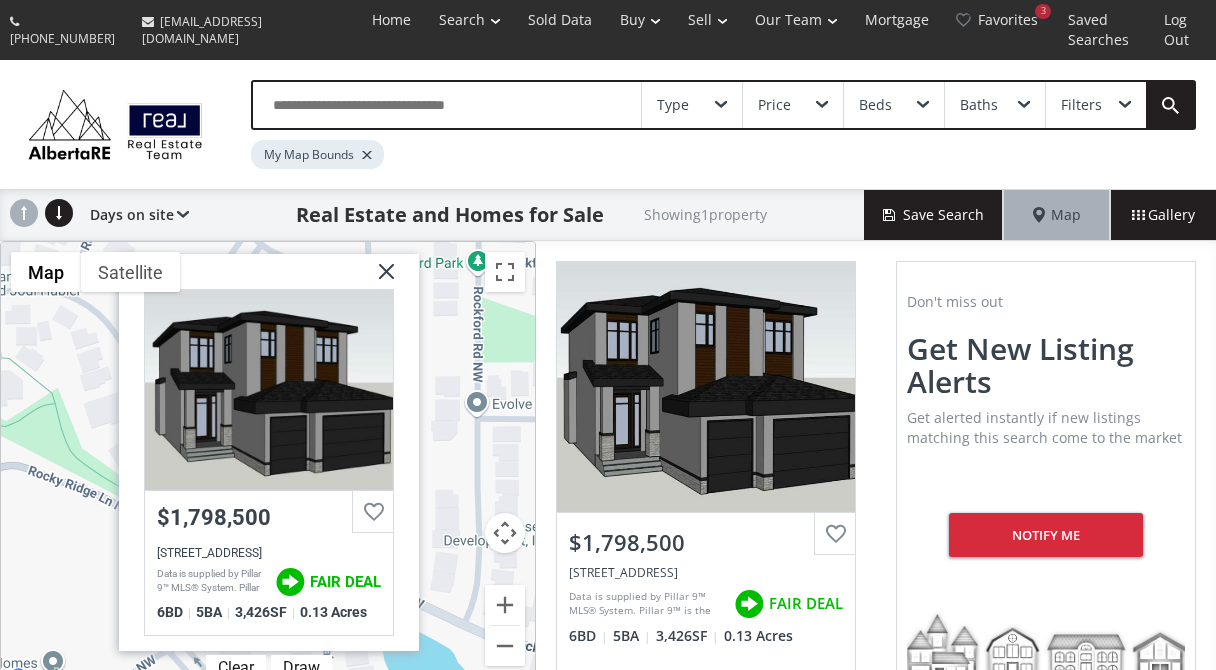 click at bounding box center (379, 279) 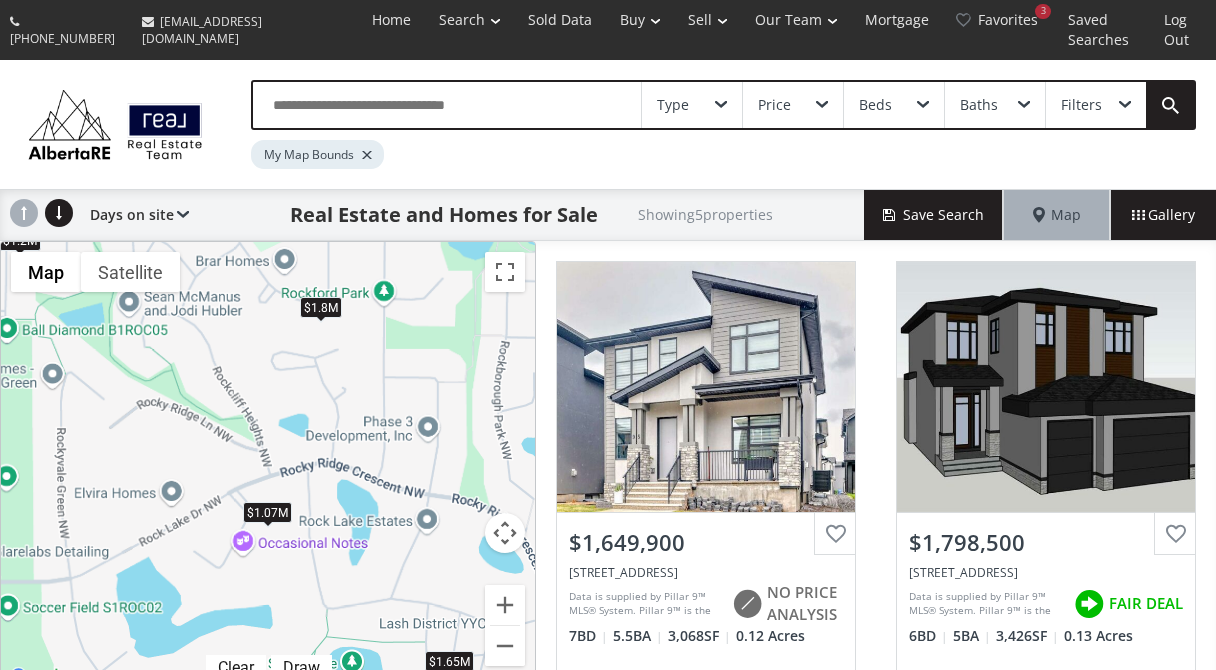 drag, startPoint x: 291, startPoint y: 314, endPoint x: 328, endPoint y: 403, distance: 96.38464 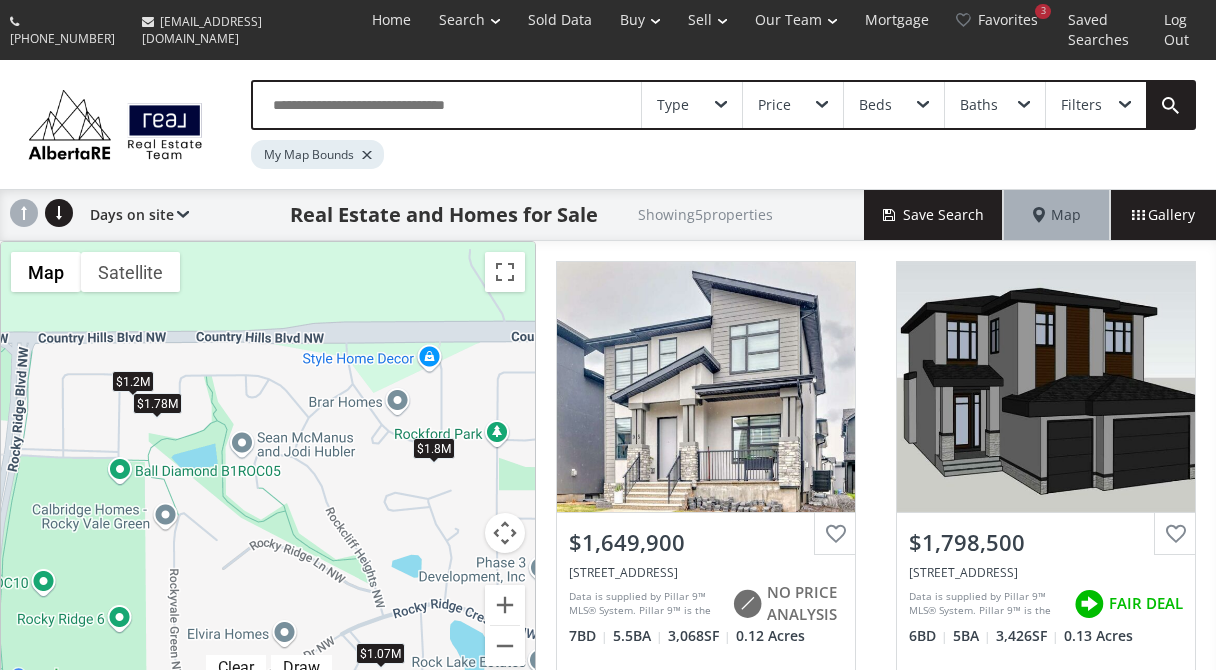 drag, startPoint x: 281, startPoint y: 304, endPoint x: 398, endPoint y: 445, distance: 183.22118 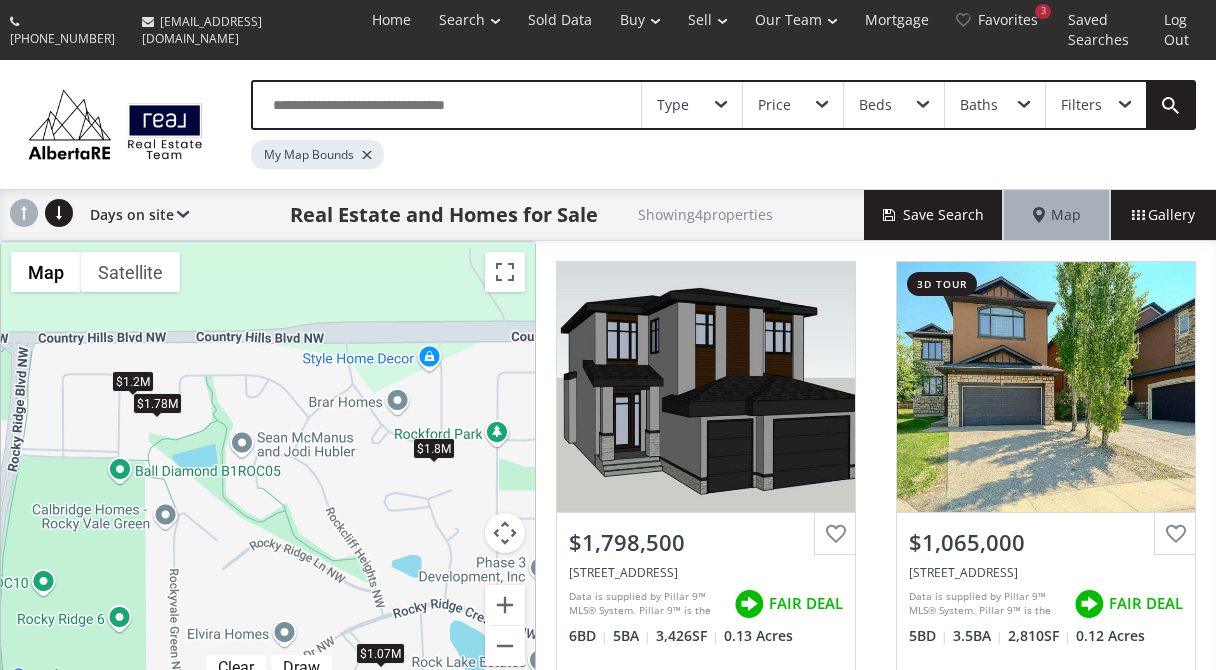 click on "$1.07M" at bounding box center (380, 653) 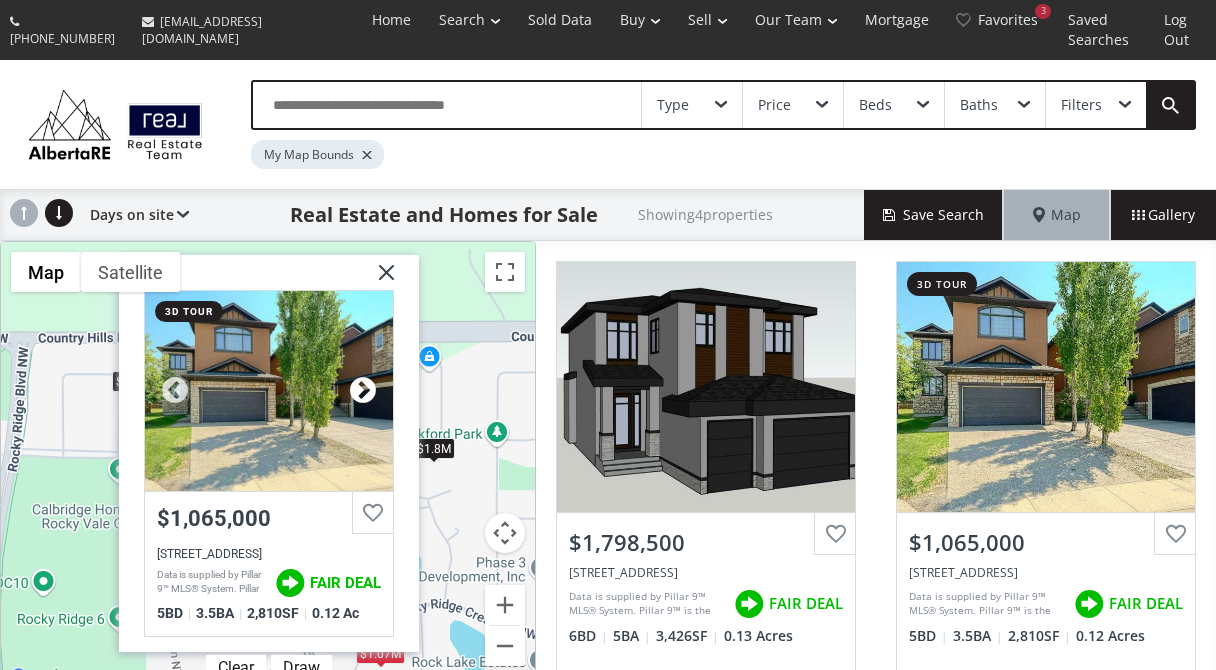 click at bounding box center (363, 391) 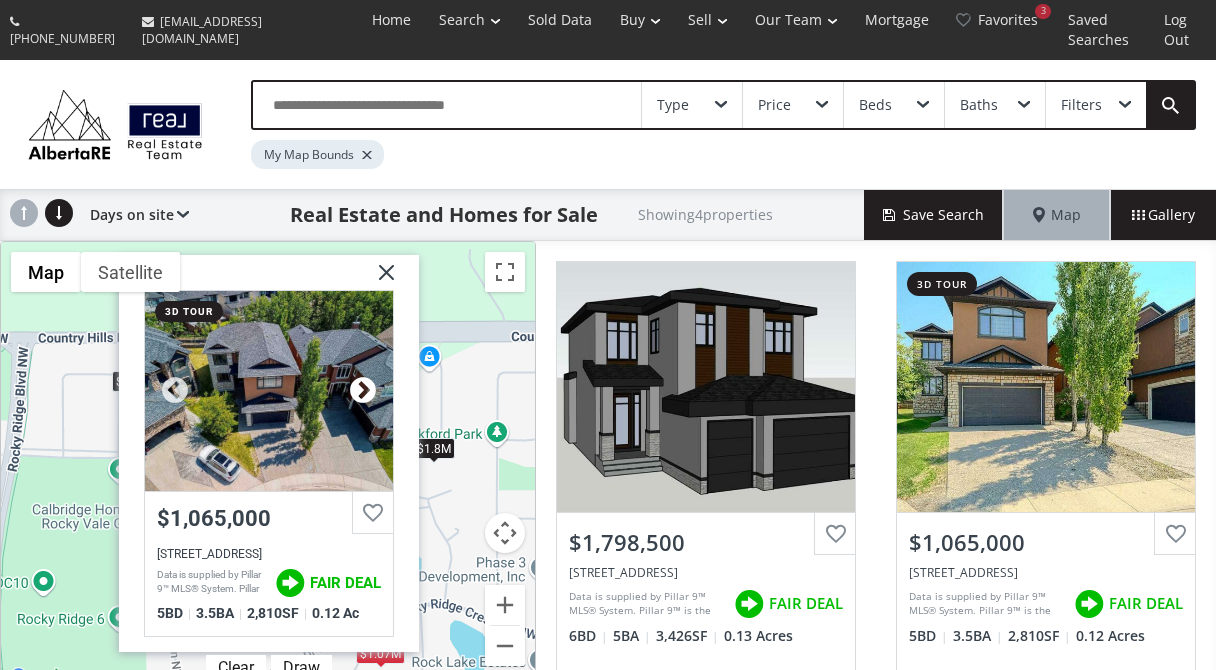 click at bounding box center [363, 391] 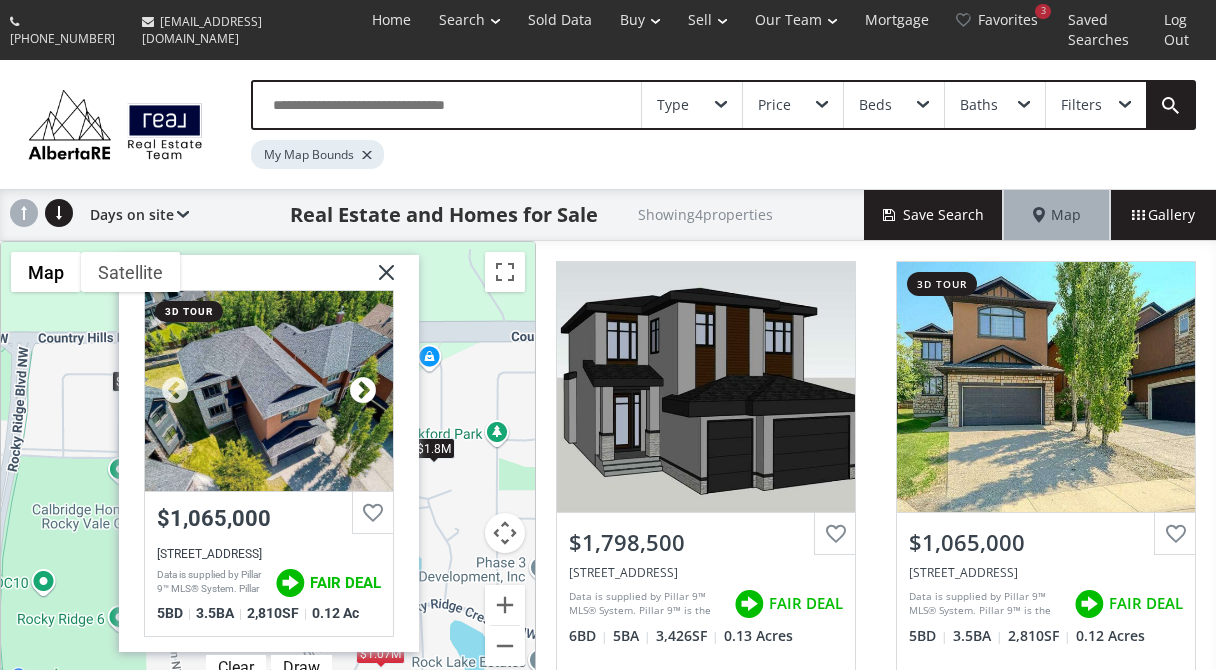 click at bounding box center [363, 391] 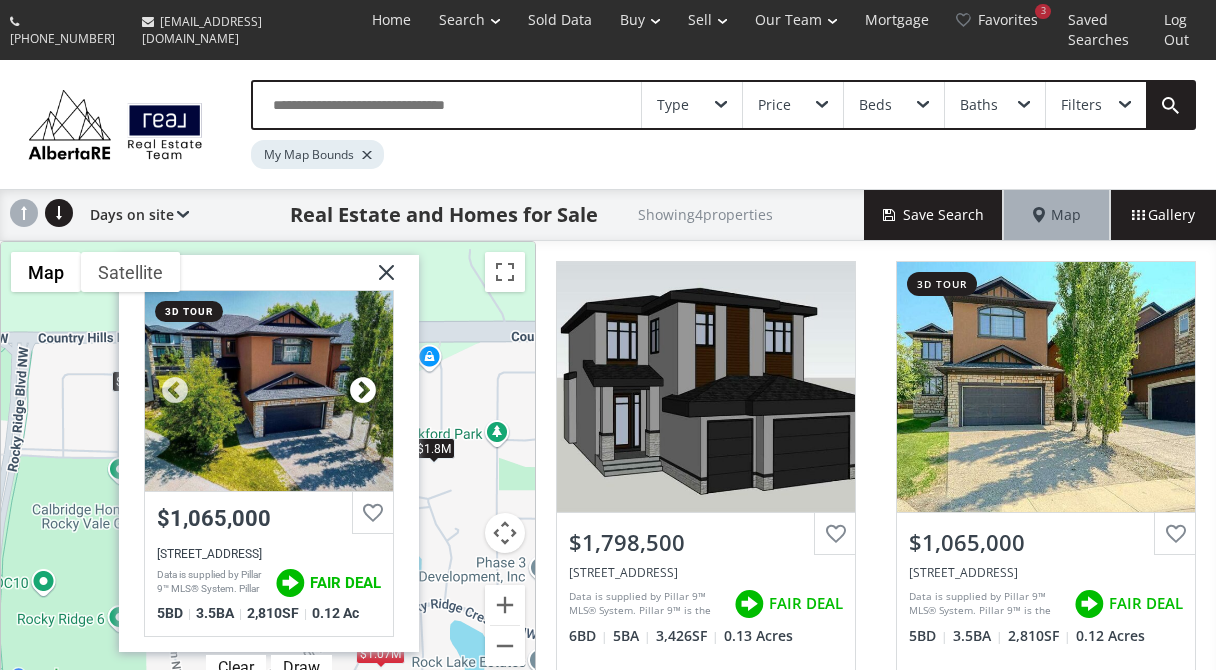 click at bounding box center (363, 391) 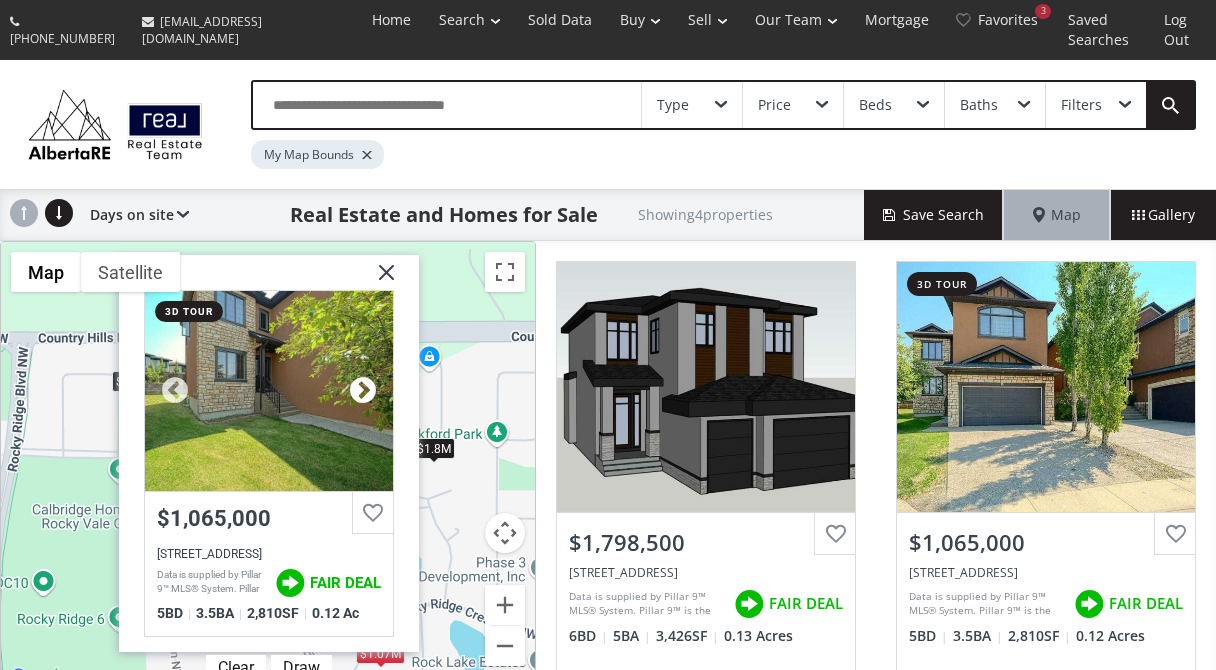 click at bounding box center [363, 391] 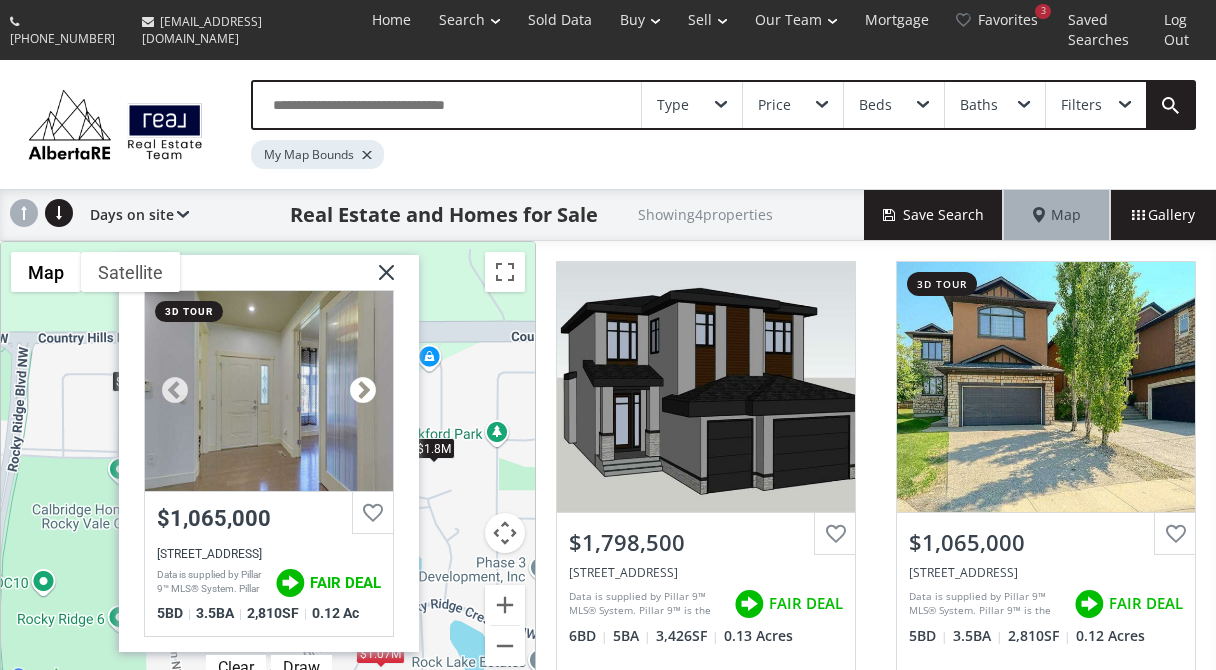 click at bounding box center (363, 391) 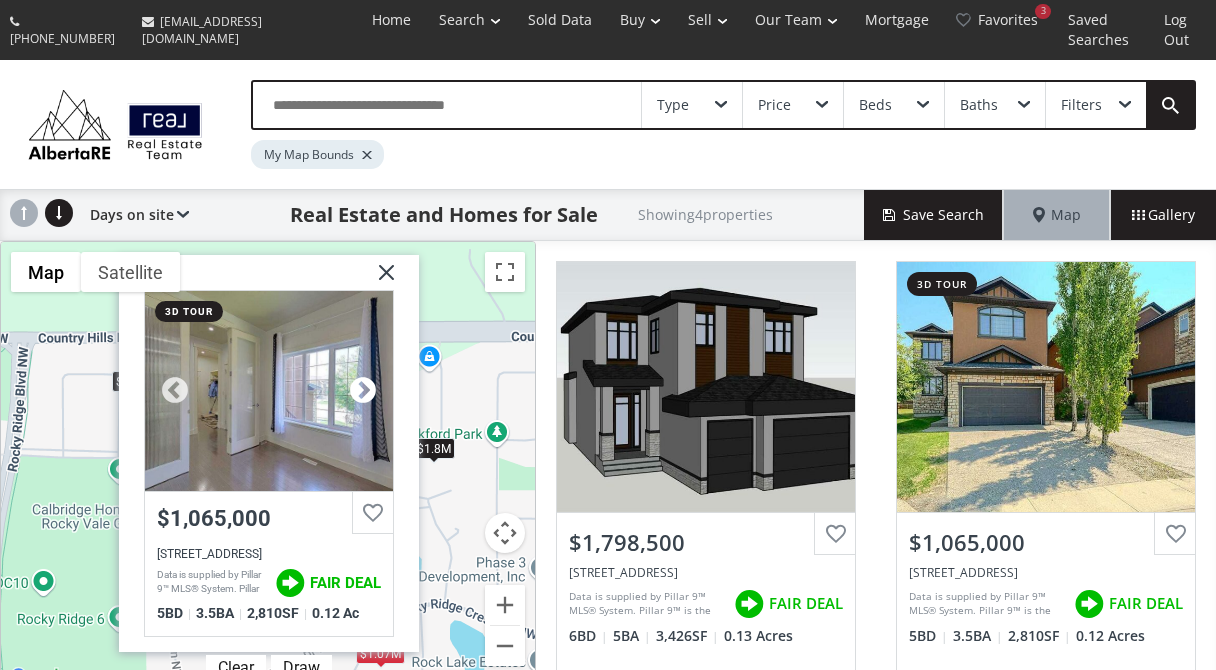 click at bounding box center [363, 391] 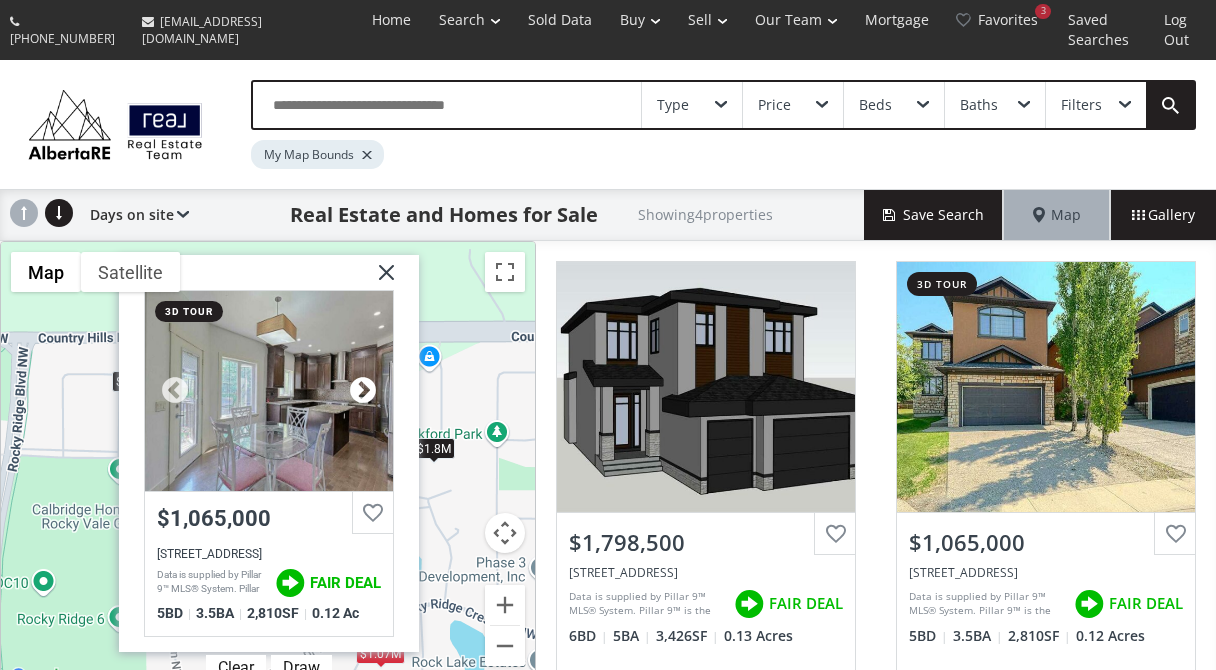 click at bounding box center (363, 391) 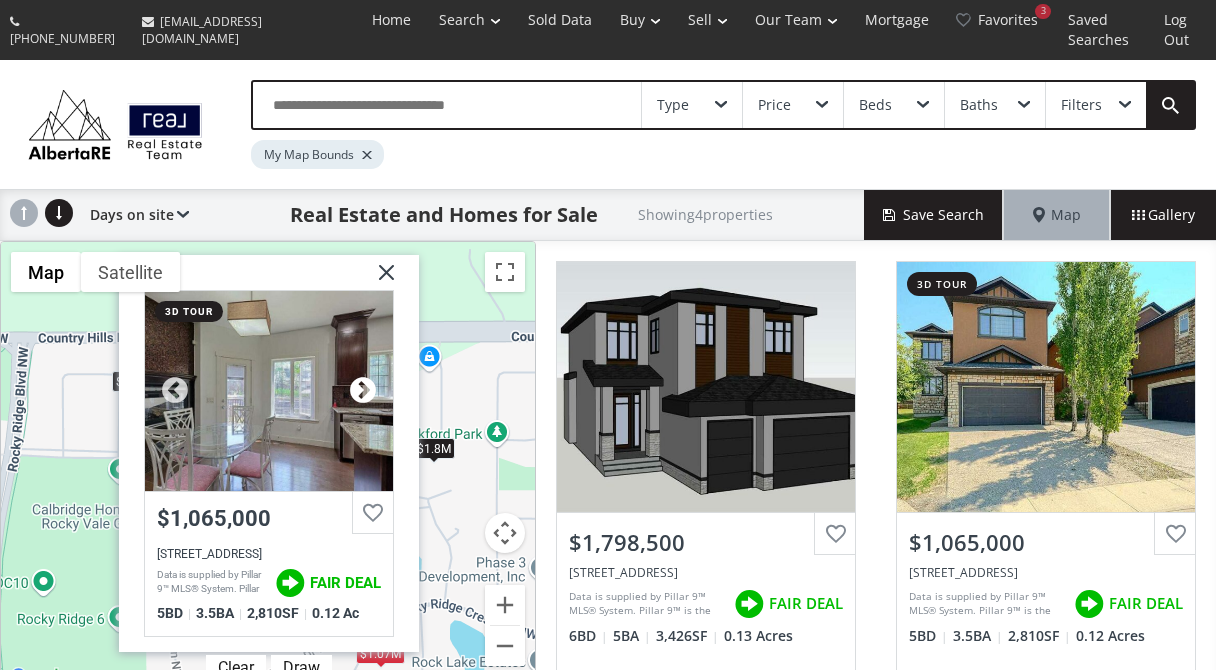 click at bounding box center (363, 391) 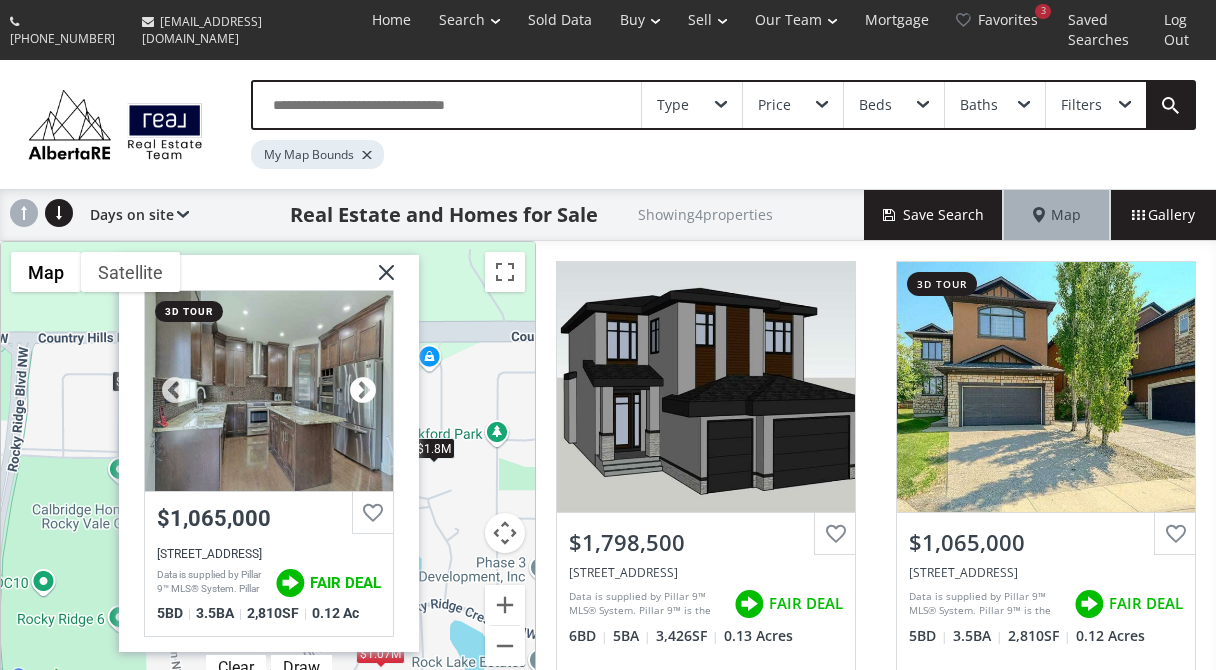 click at bounding box center (363, 391) 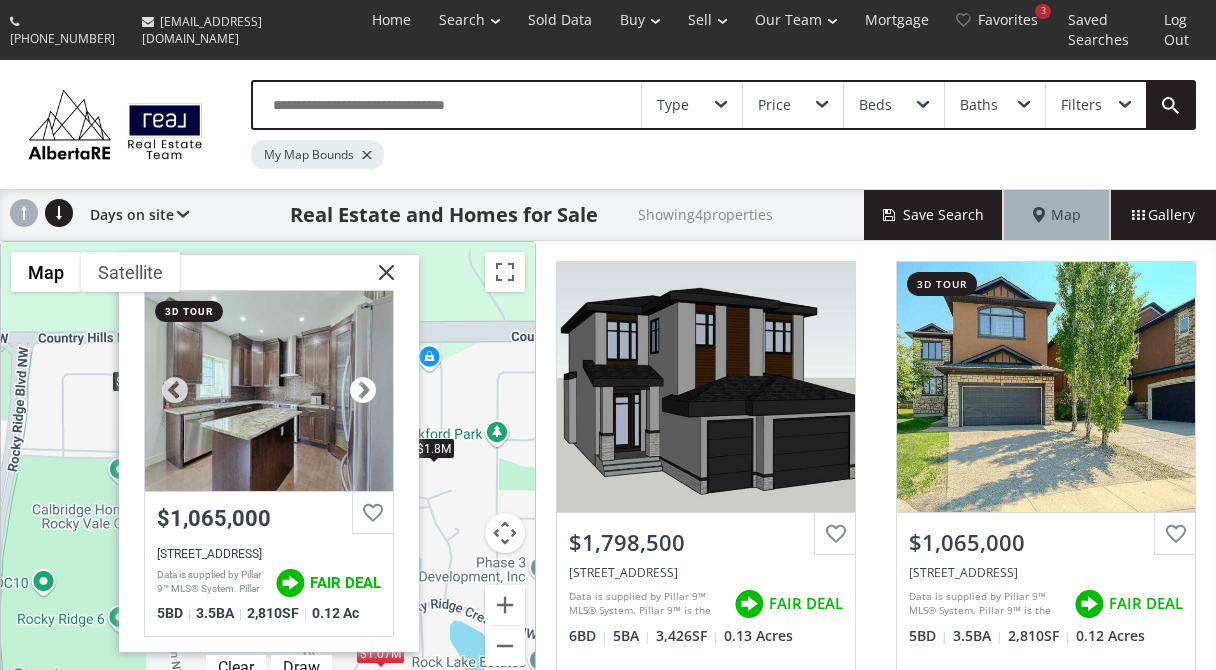 click at bounding box center (363, 391) 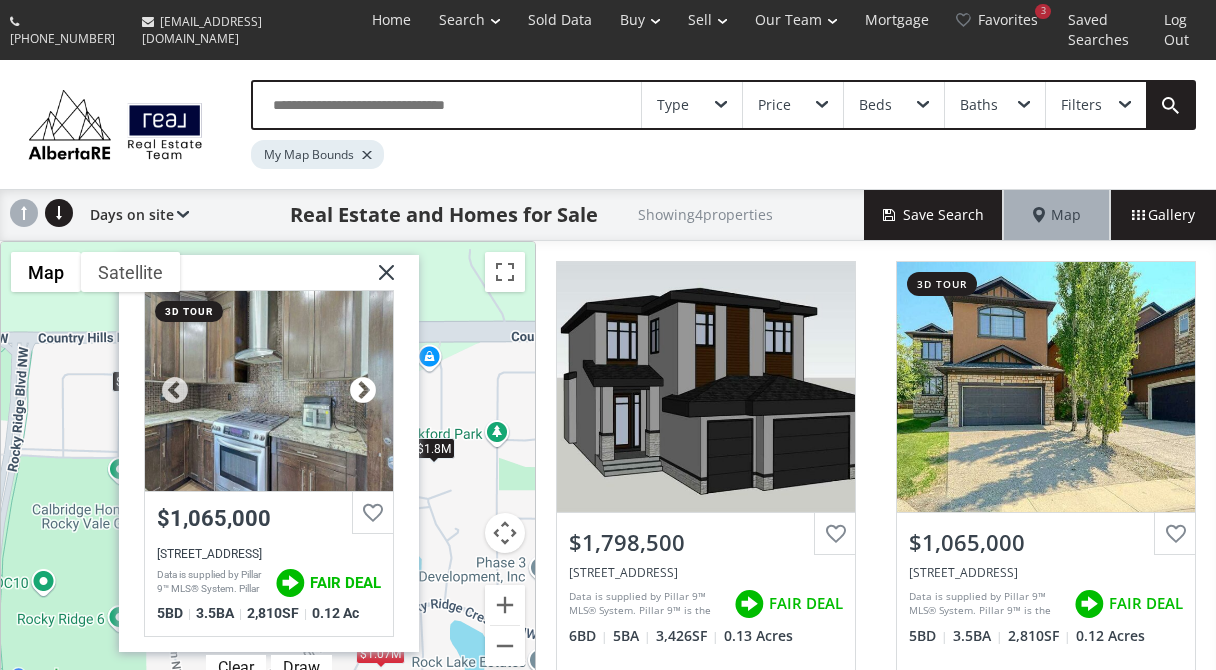 click at bounding box center (363, 391) 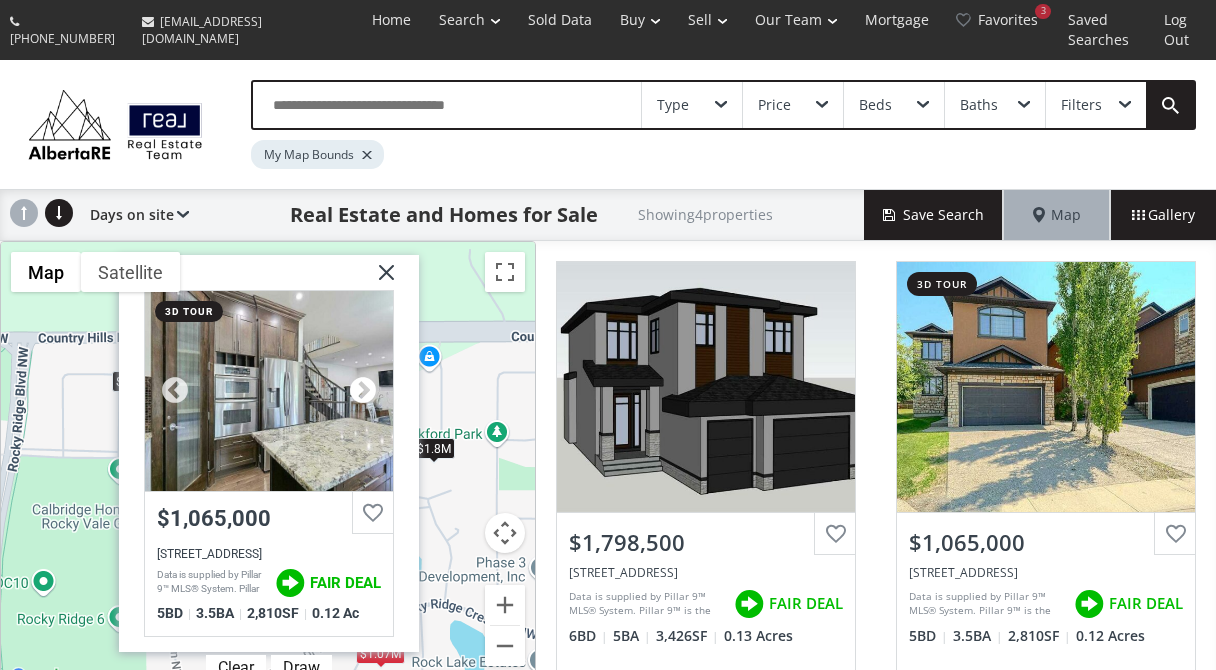 click at bounding box center (363, 391) 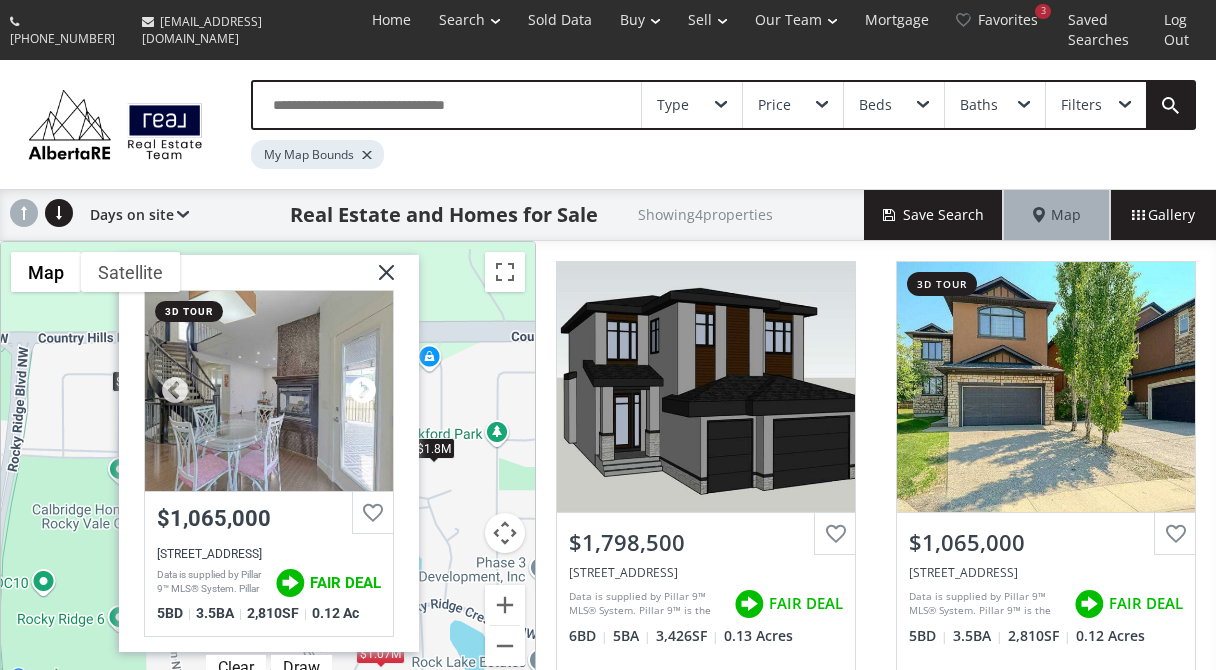 click at bounding box center (363, 391) 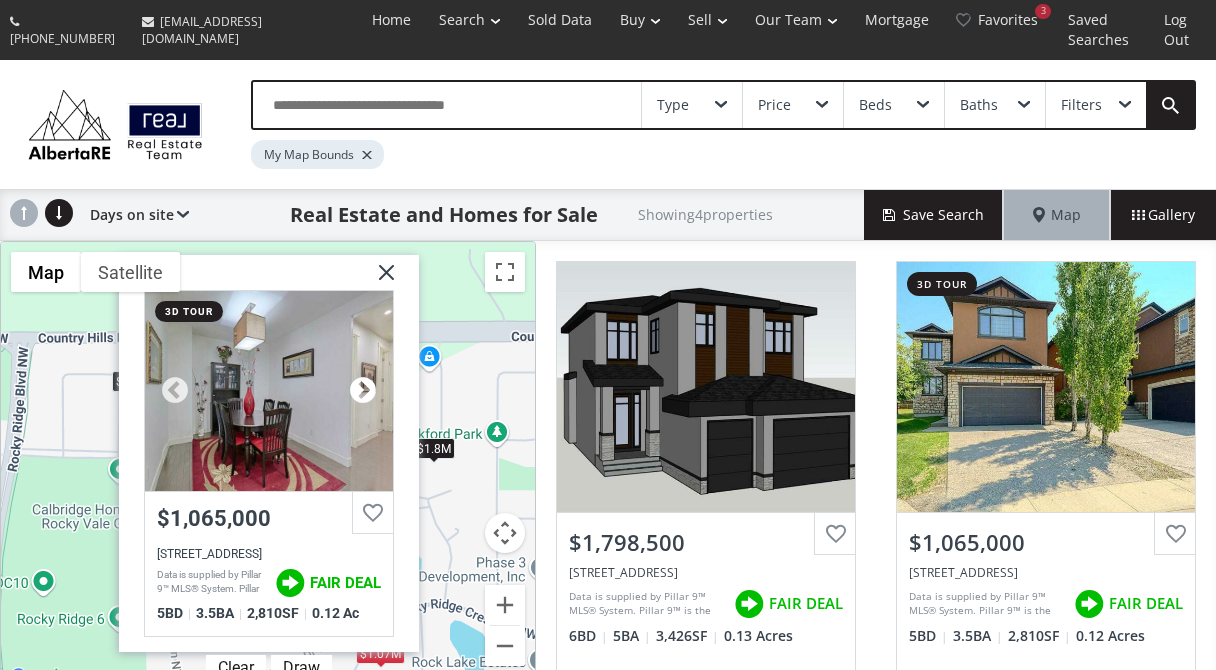 click at bounding box center [363, 391] 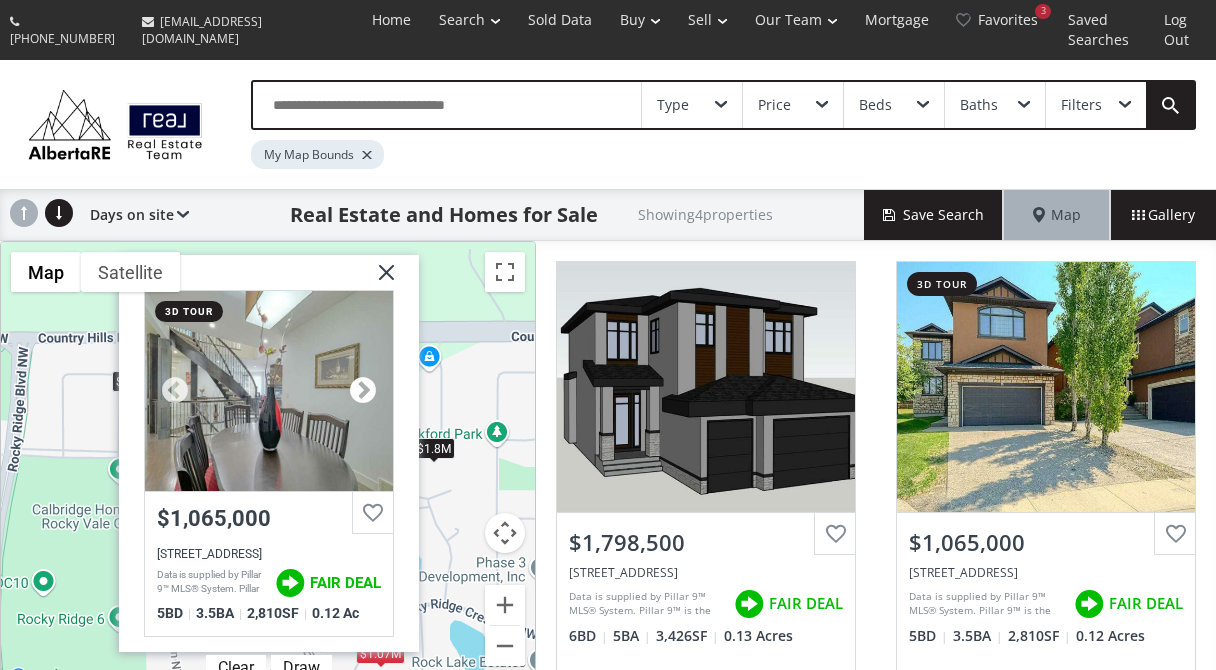 click at bounding box center [363, 391] 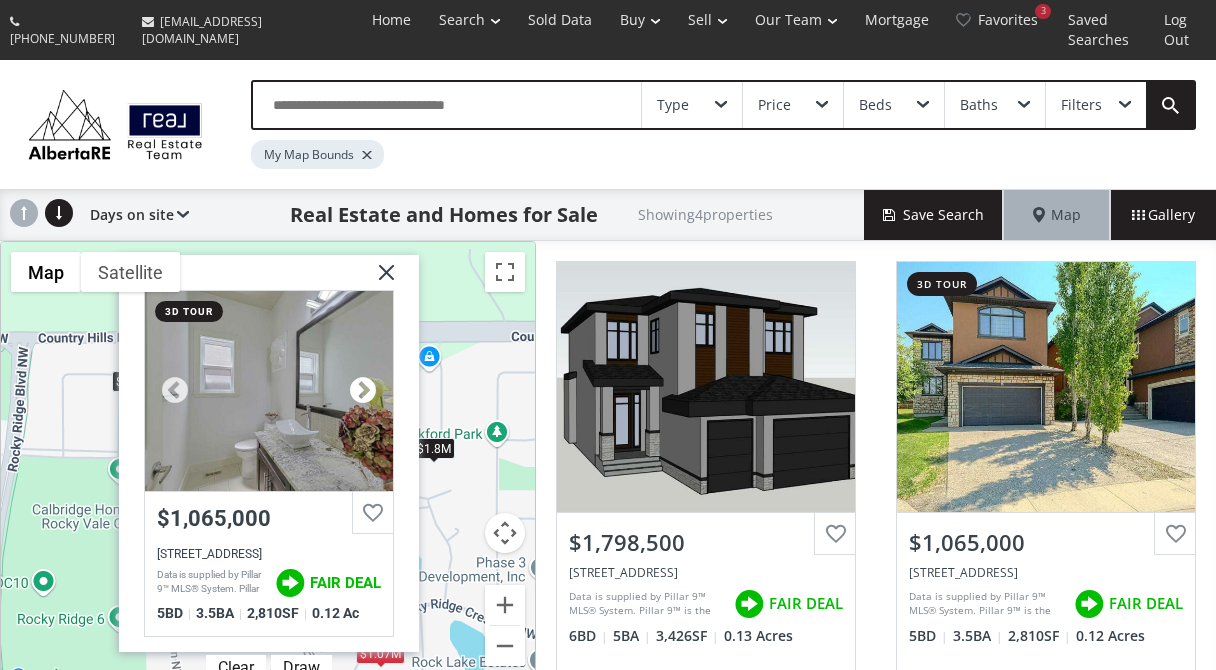 click at bounding box center (363, 391) 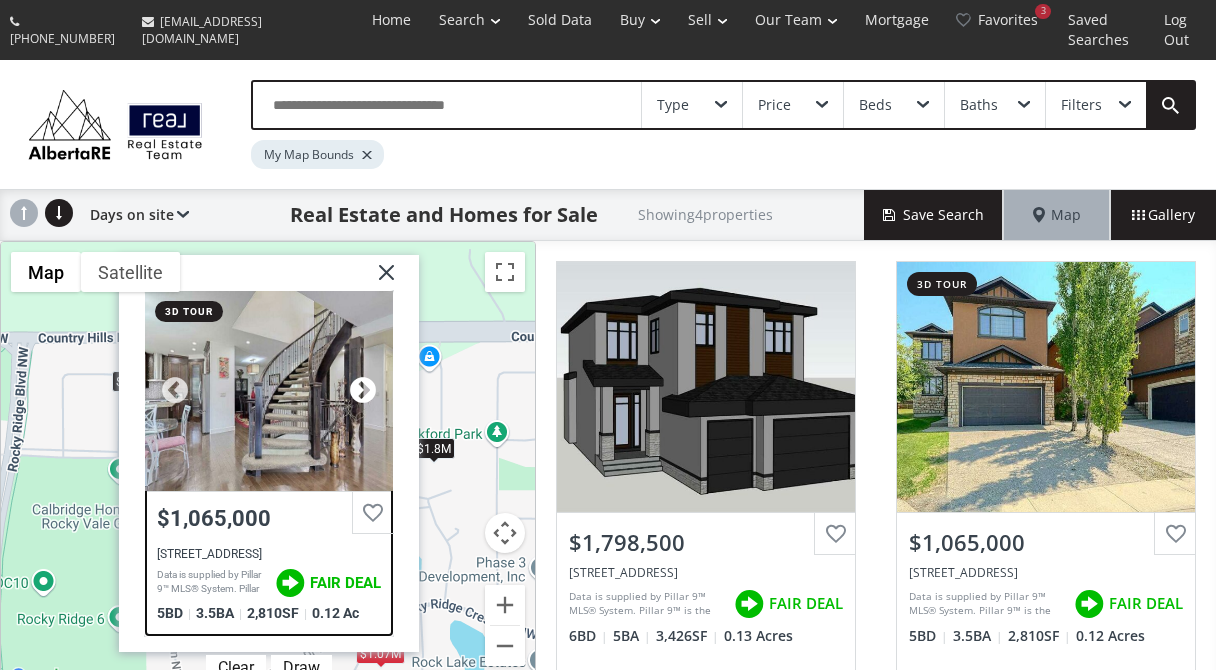 click at bounding box center [363, 391] 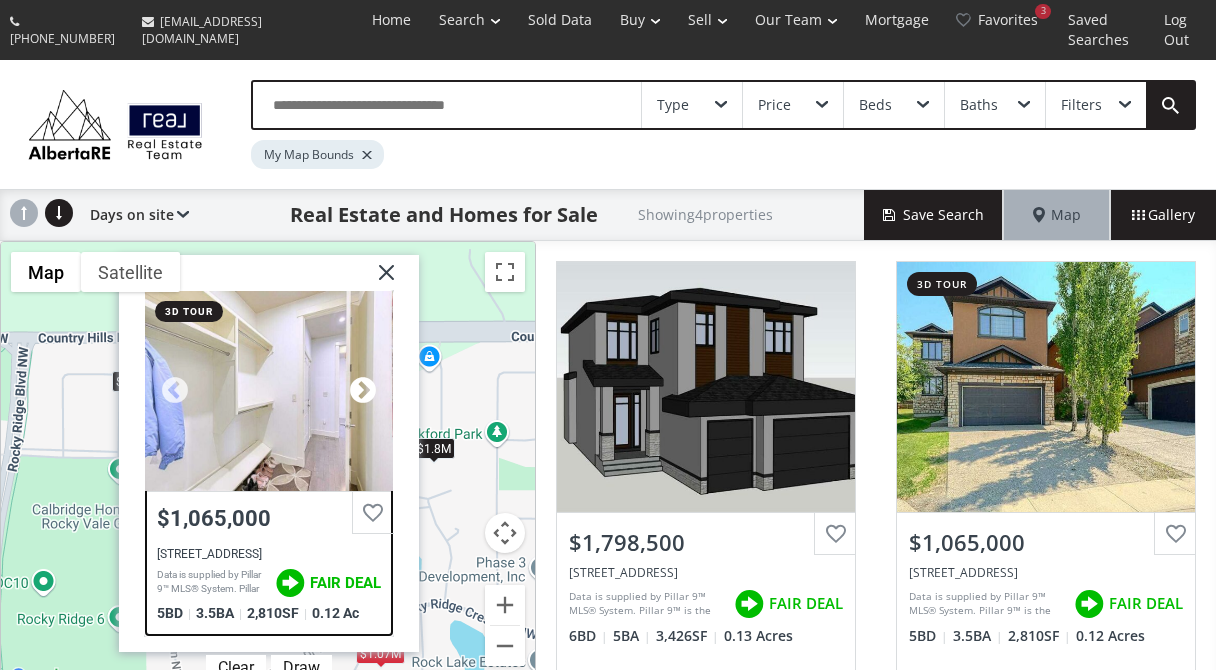 click at bounding box center [363, 391] 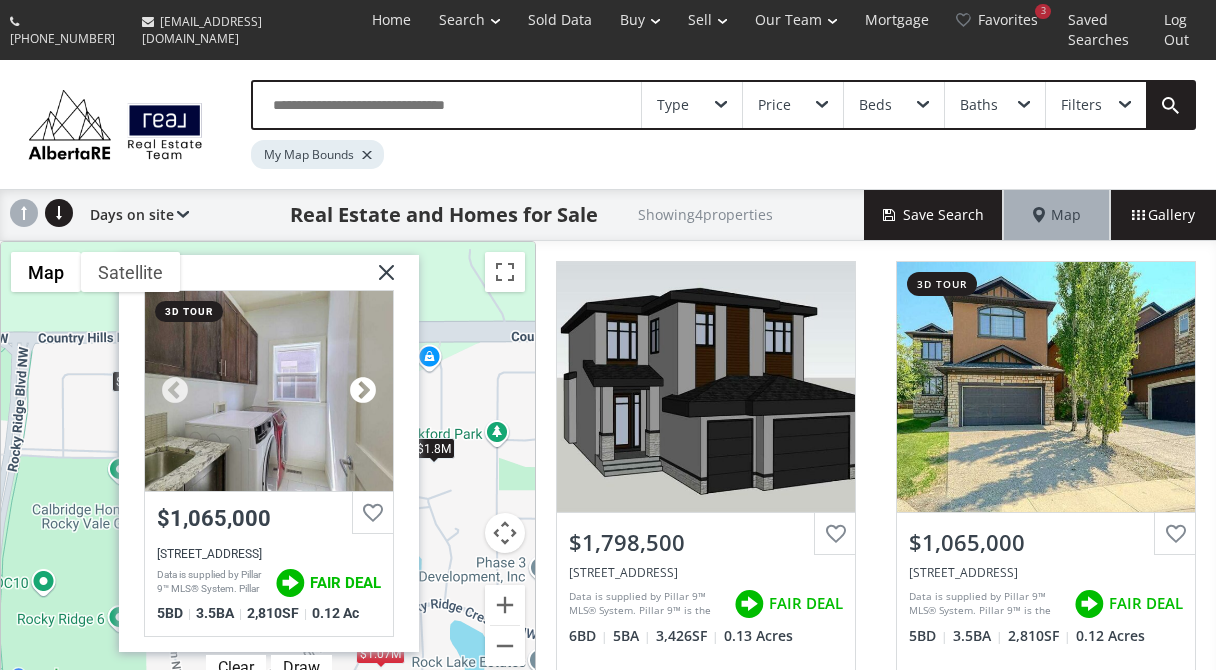 click at bounding box center [363, 391] 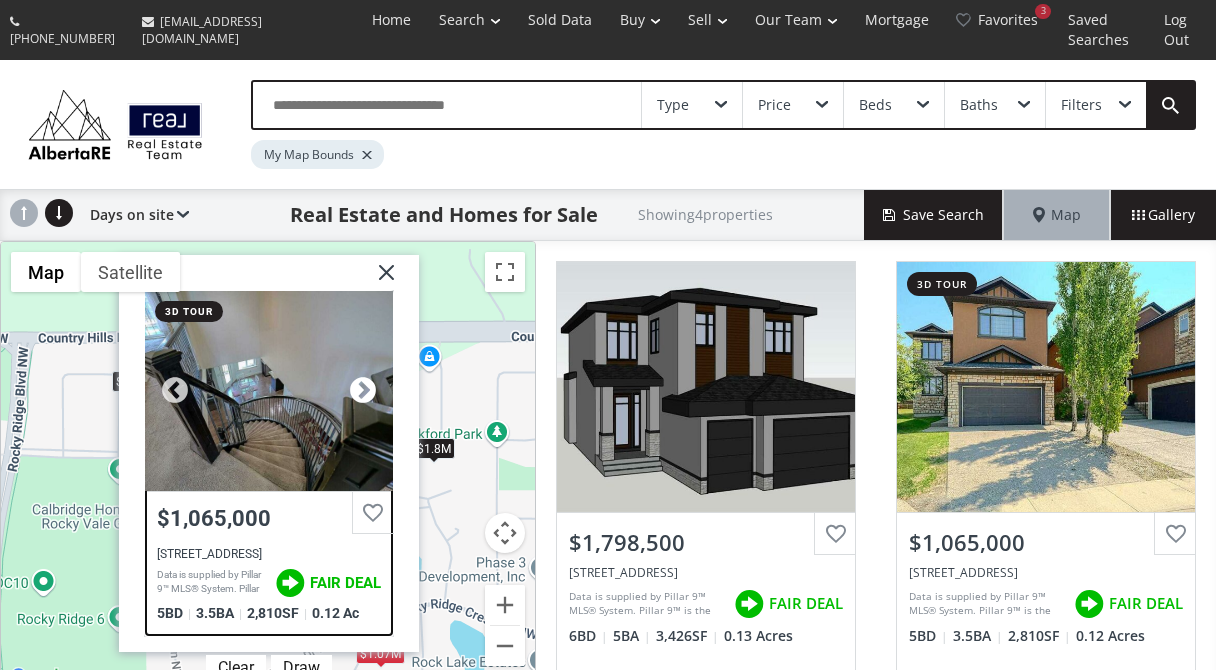 click at bounding box center [363, 391] 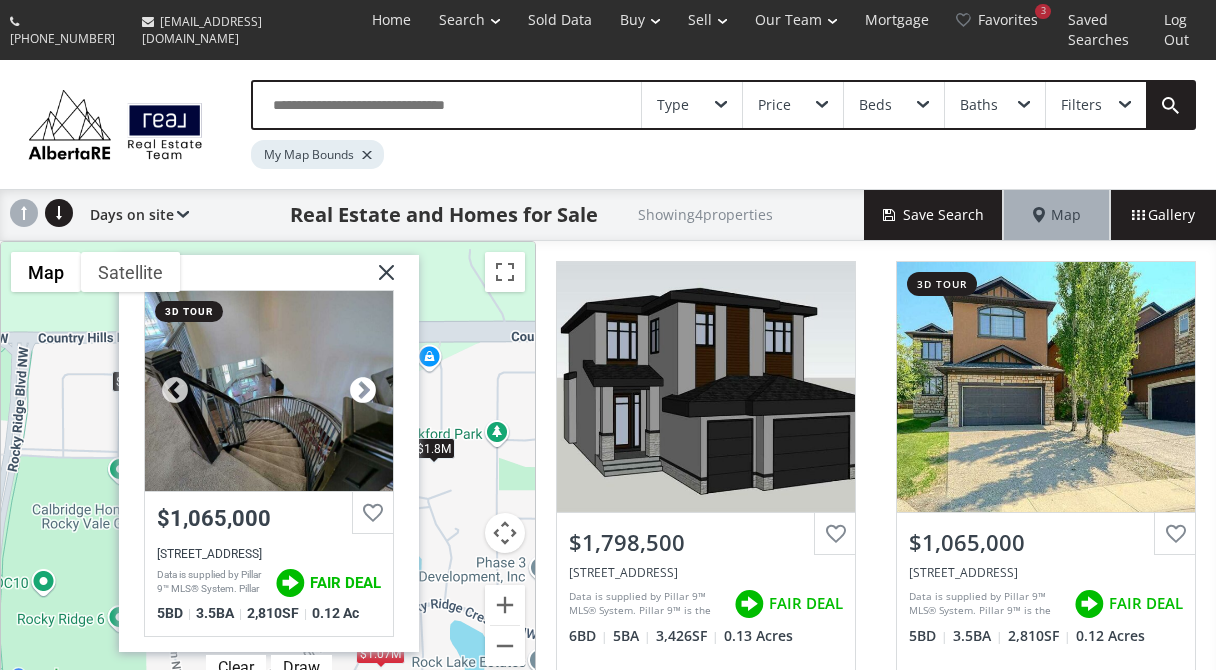 click at bounding box center [363, 391] 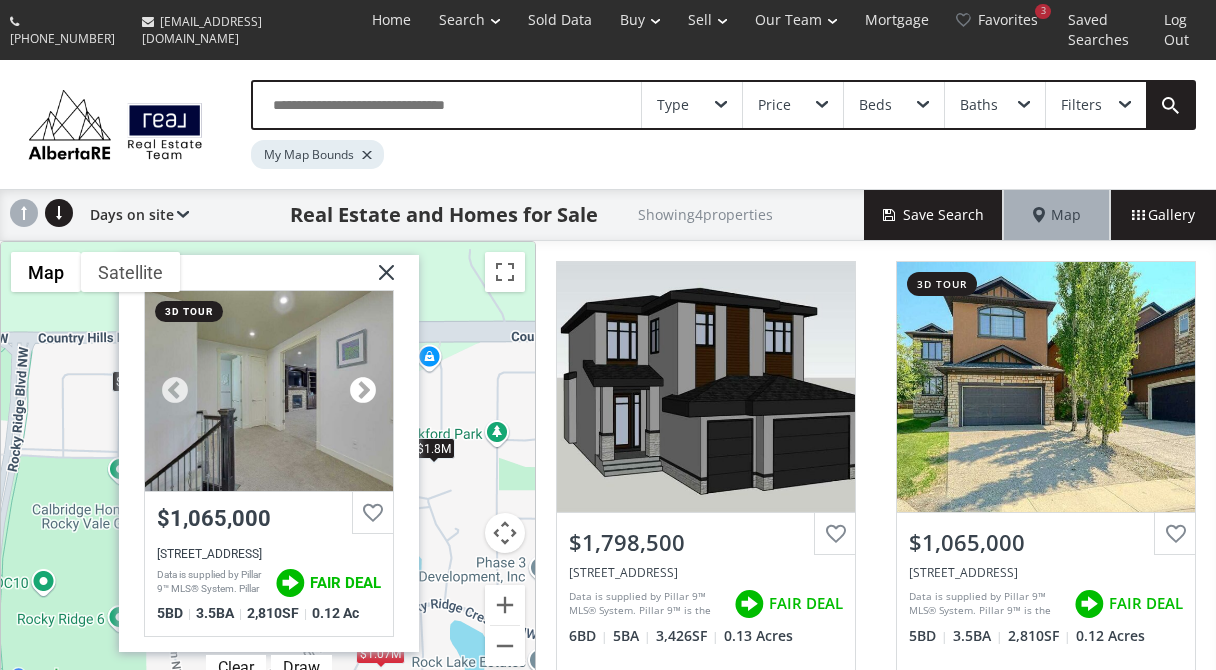 click at bounding box center (363, 391) 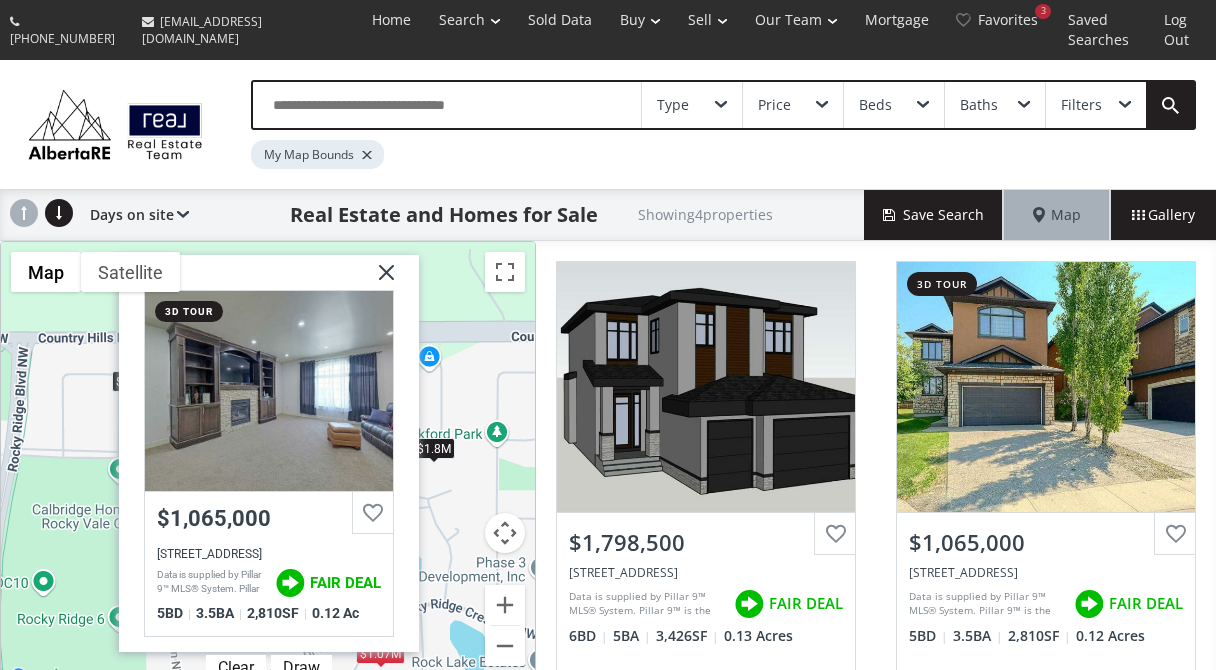 click at bounding box center [379, 280] 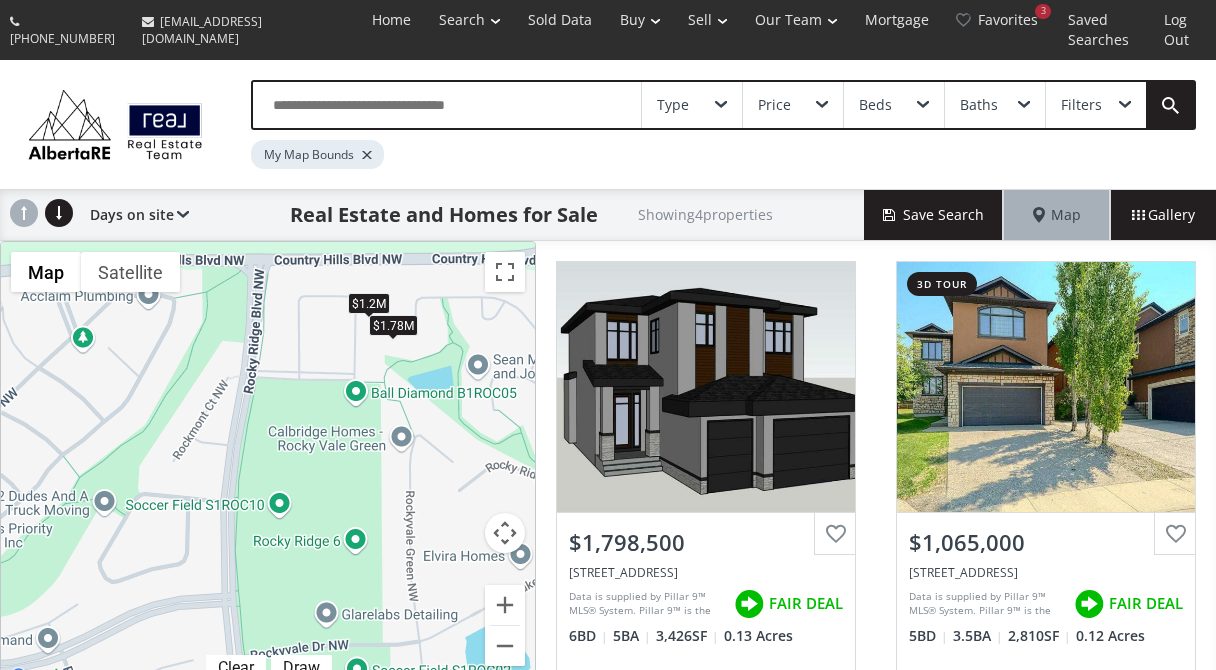 drag, startPoint x: 199, startPoint y: 428, endPoint x: 448, endPoint y: 353, distance: 260.05 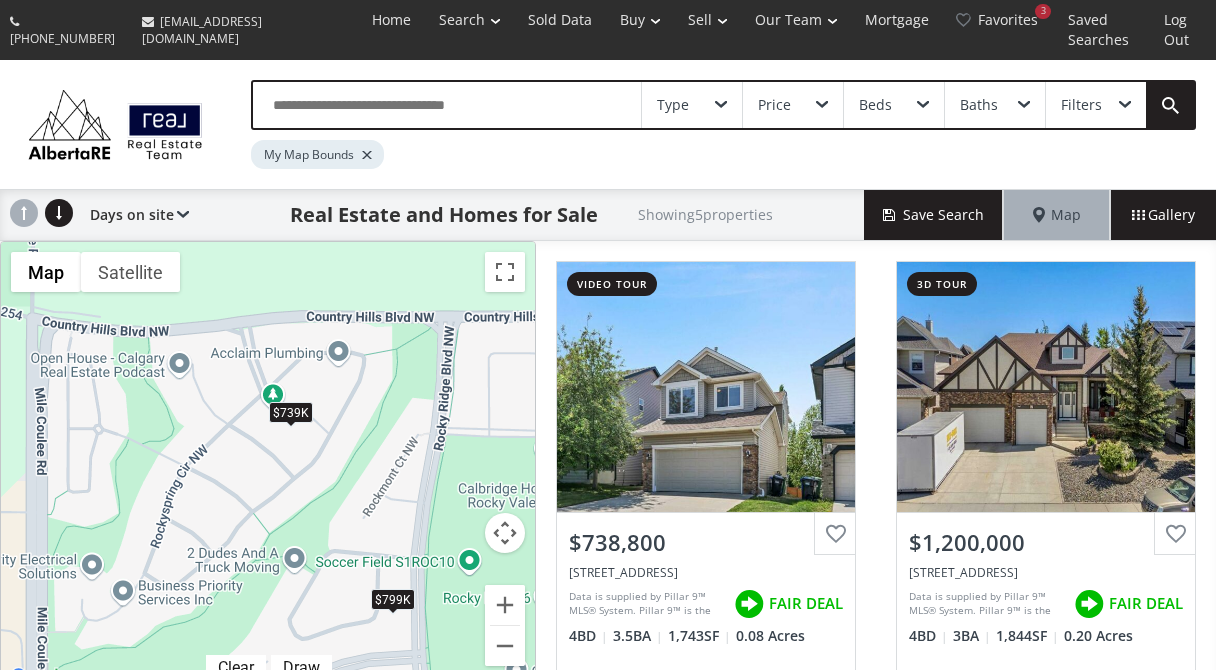 drag, startPoint x: 105, startPoint y: 425, endPoint x: 288, endPoint y: 476, distance: 189.97368 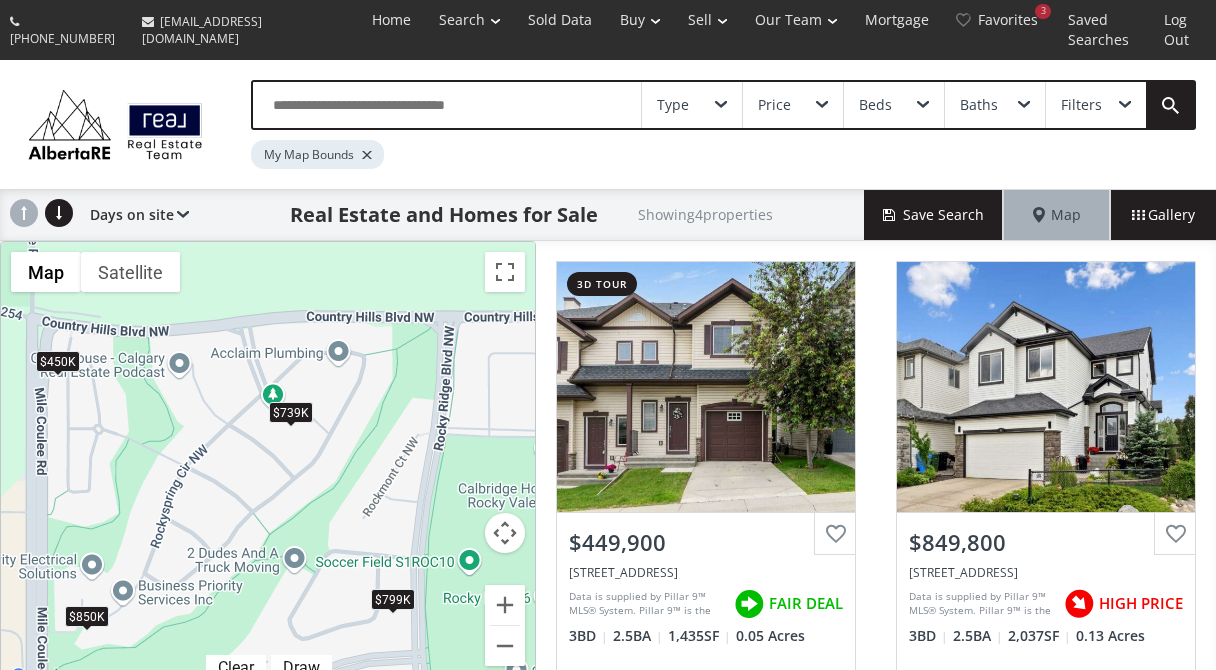 click on "$850K" at bounding box center [87, 616] 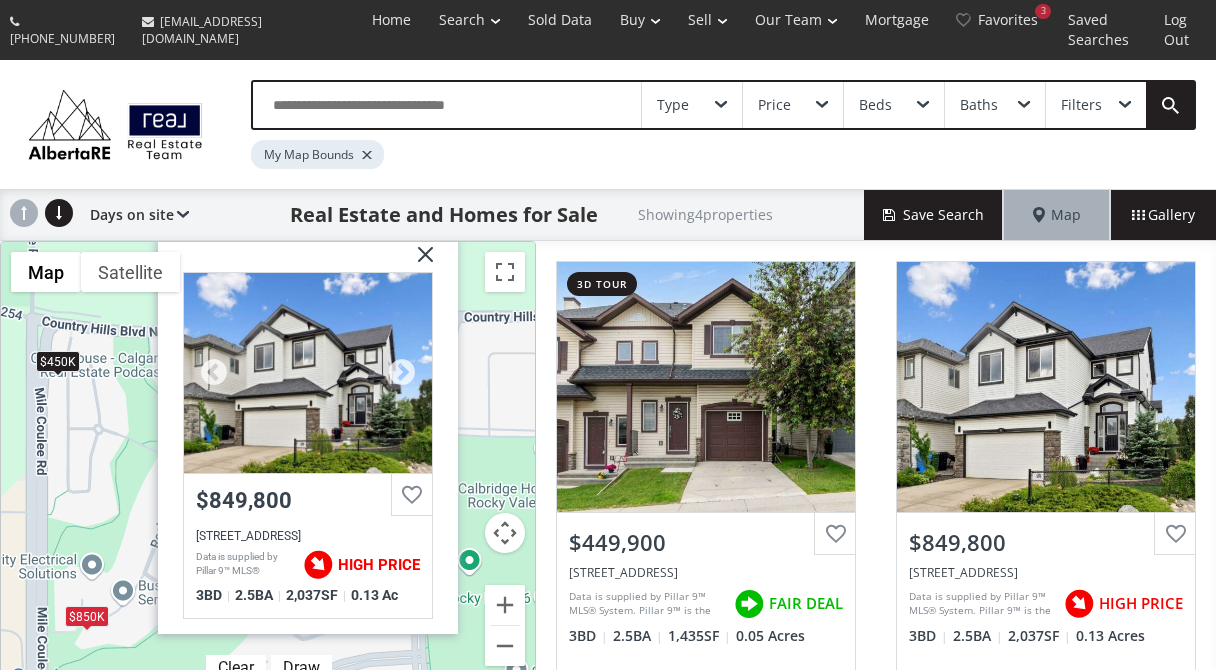 click at bounding box center (308, 373) 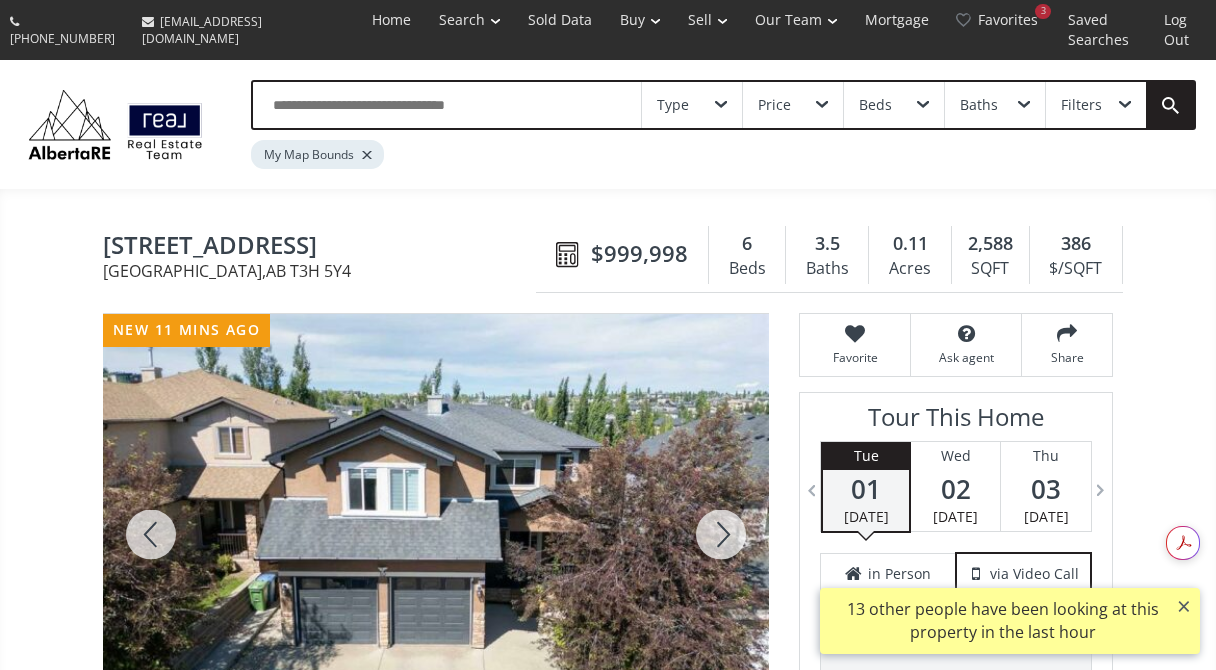 scroll, scrollTop: 0, scrollLeft: 0, axis: both 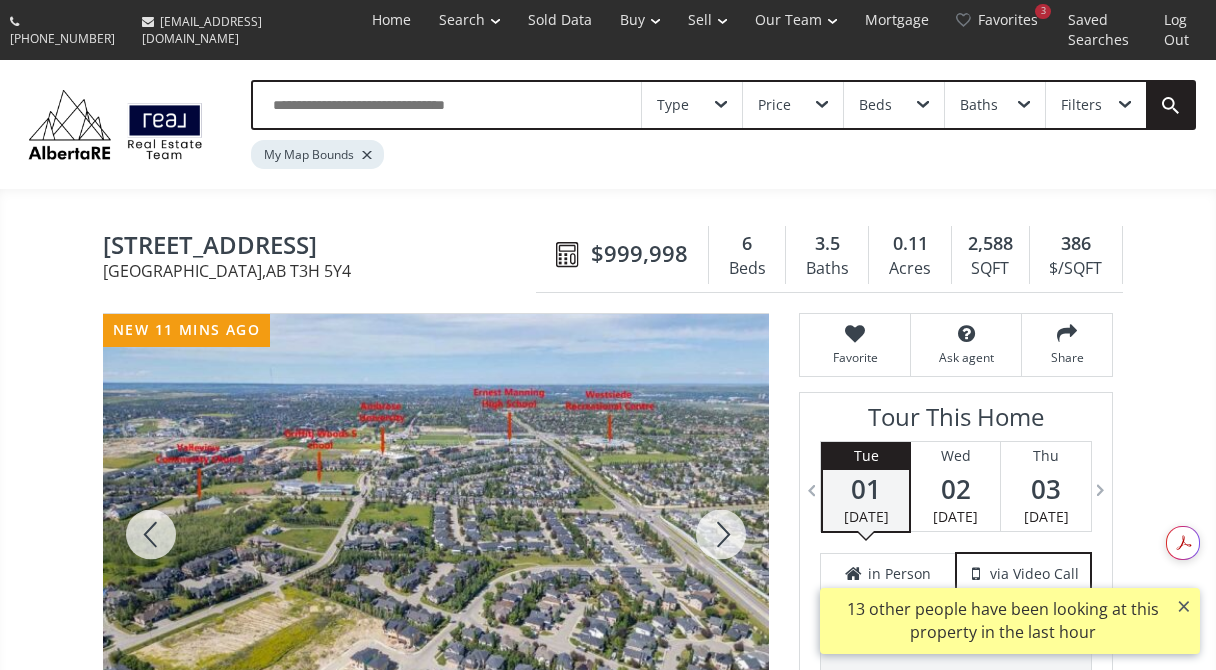 click at bounding box center [721, 534] 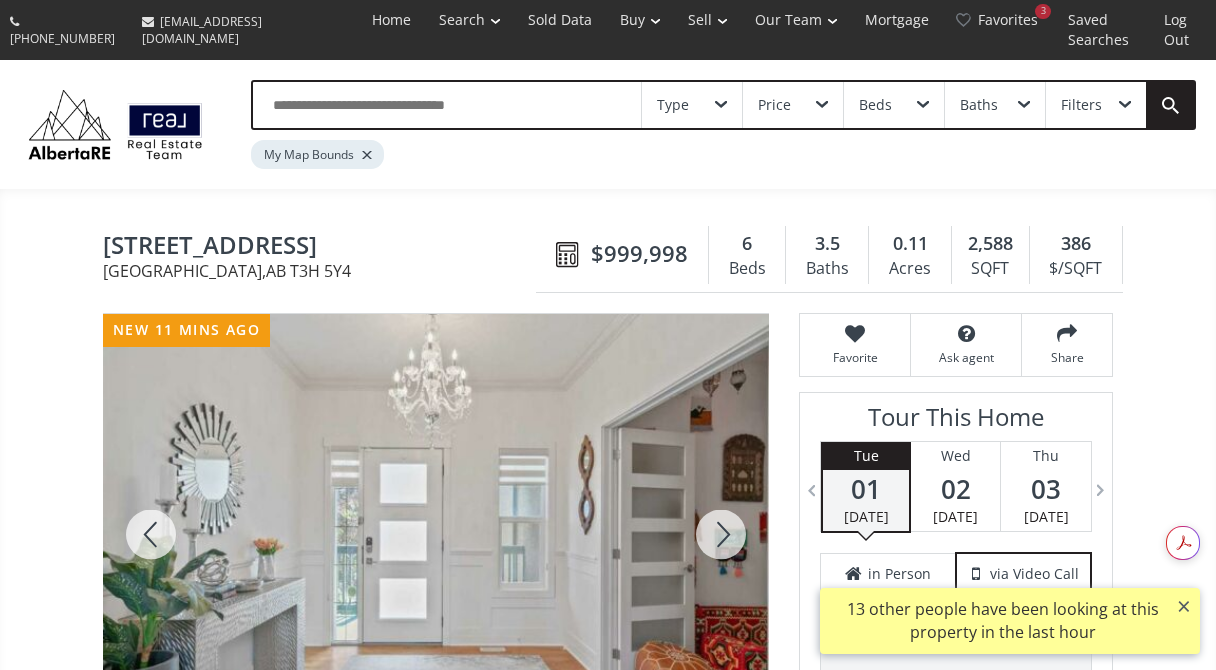 click at bounding box center [721, 534] 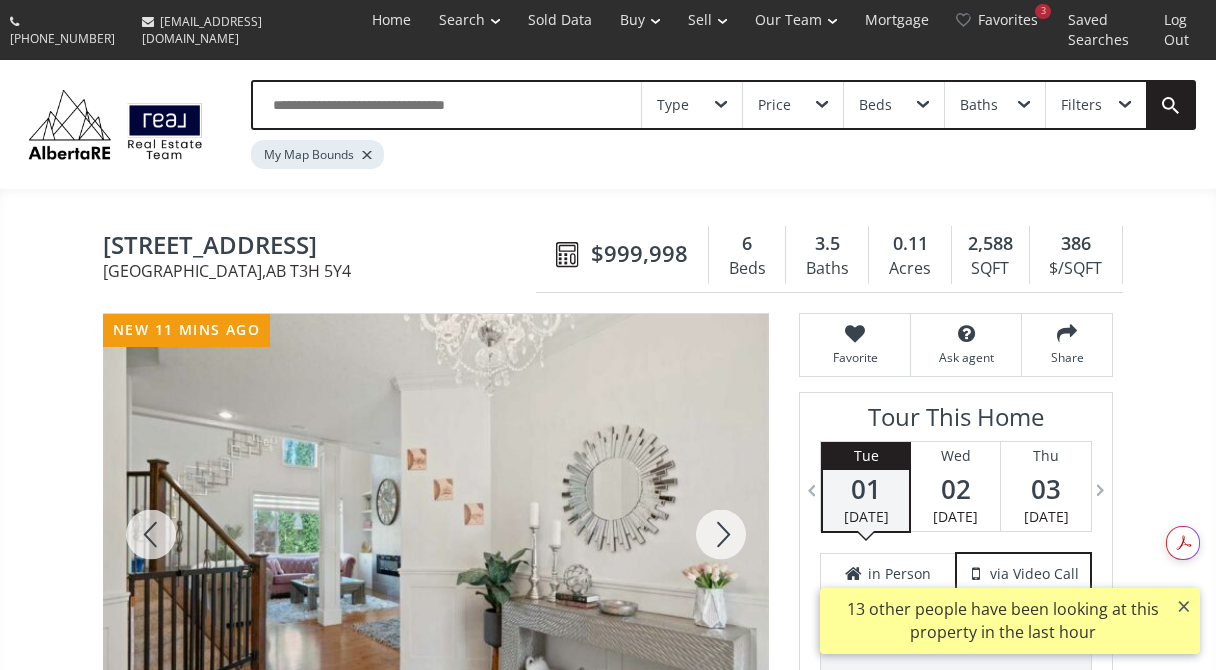 click at bounding box center (721, 534) 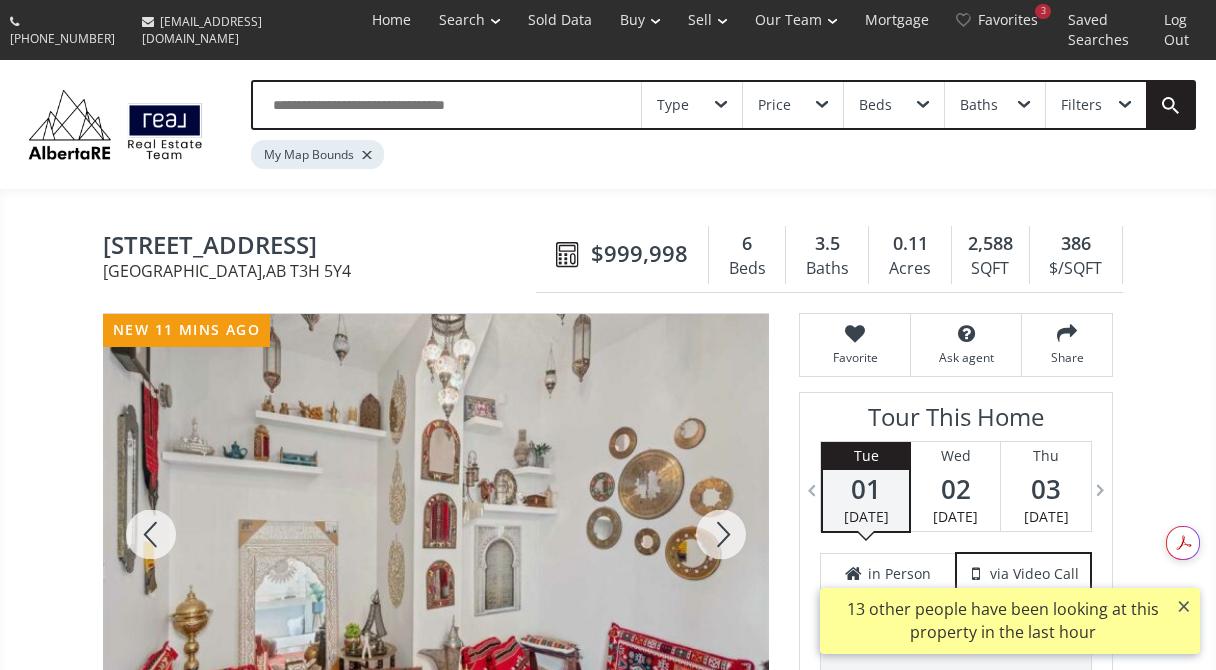 click at bounding box center [721, 534] 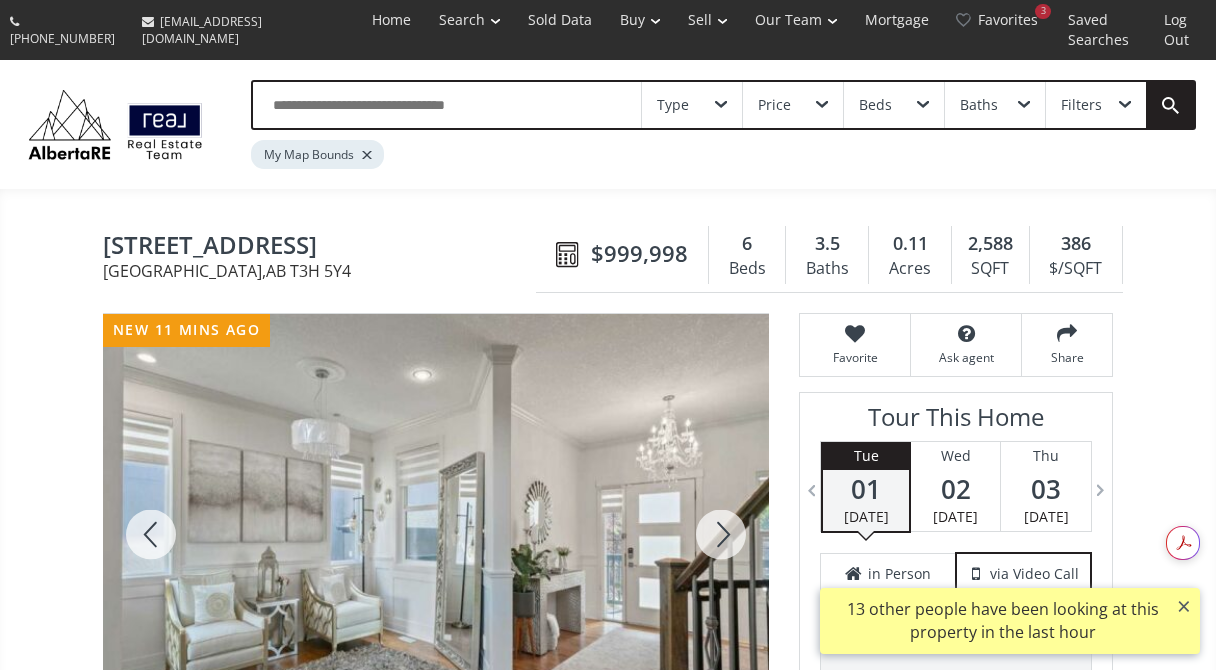 click at bounding box center (721, 534) 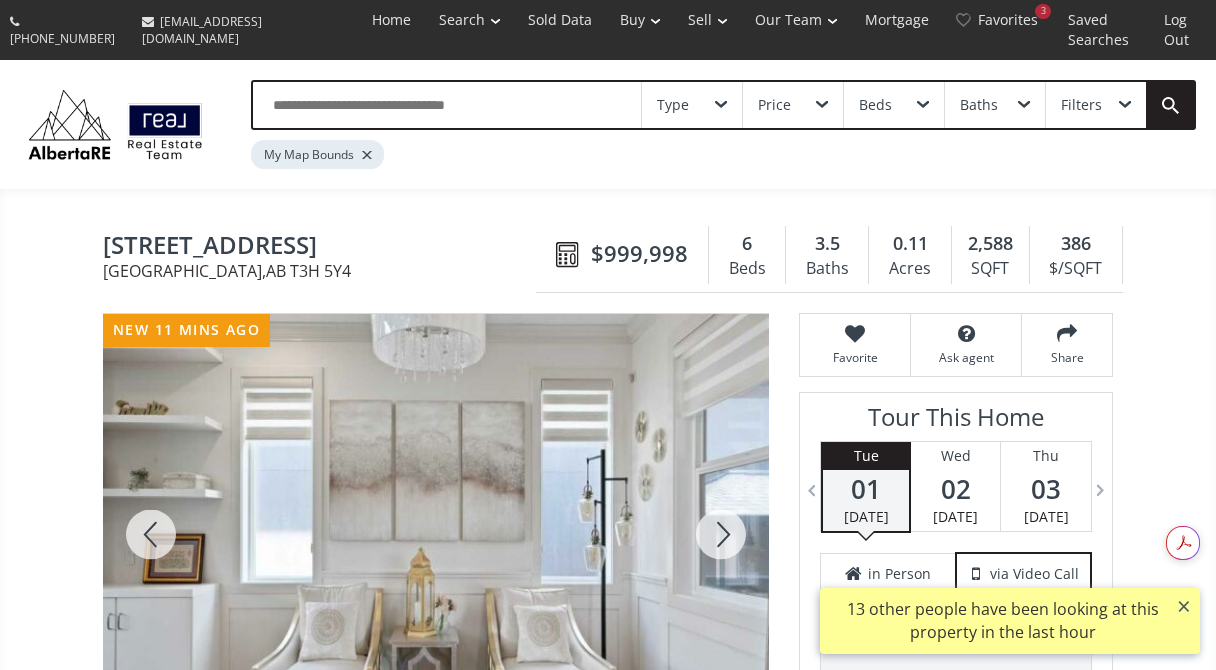 click at bounding box center (721, 534) 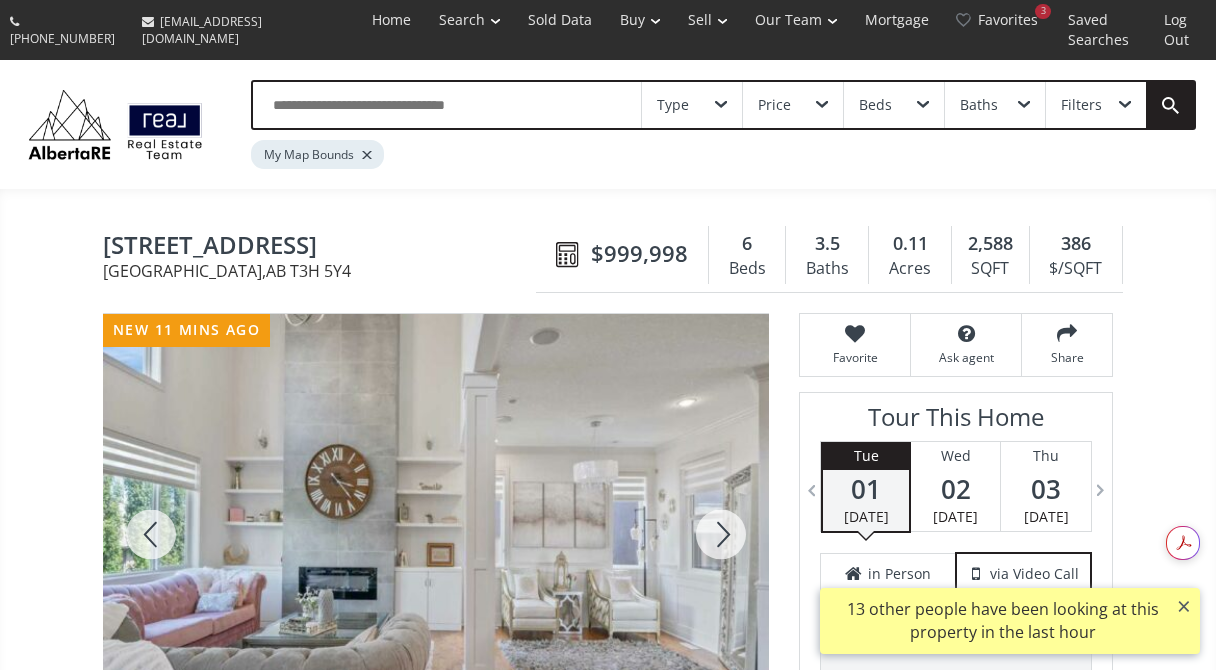 click at bounding box center (721, 534) 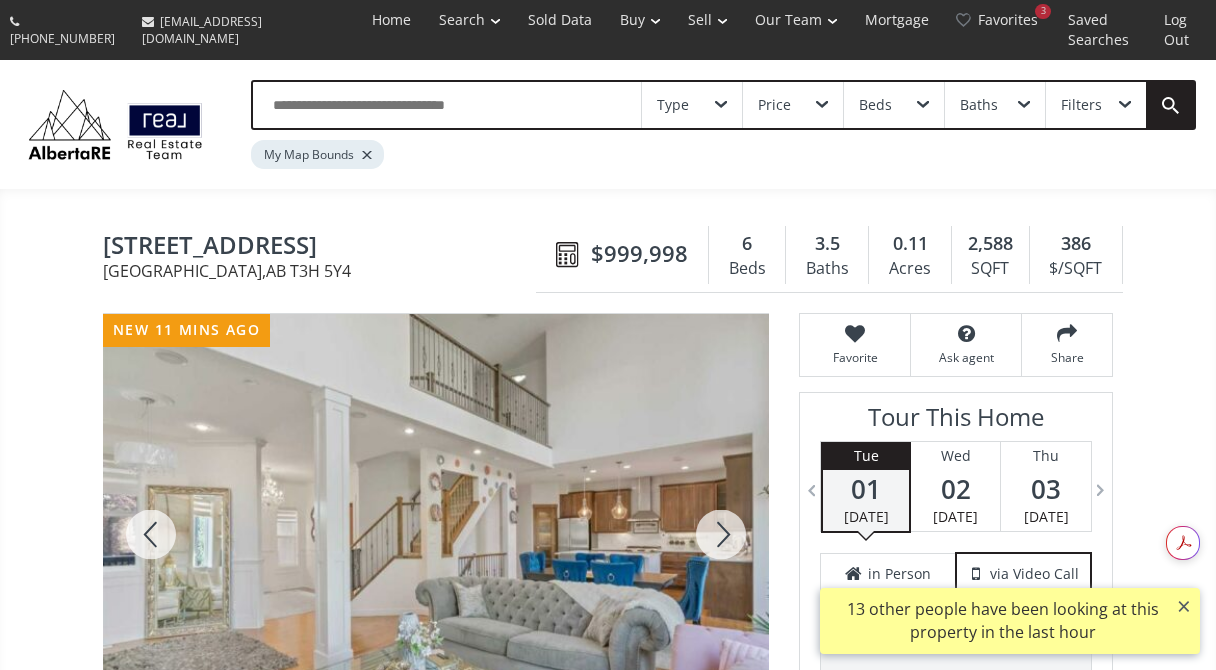 click at bounding box center (721, 534) 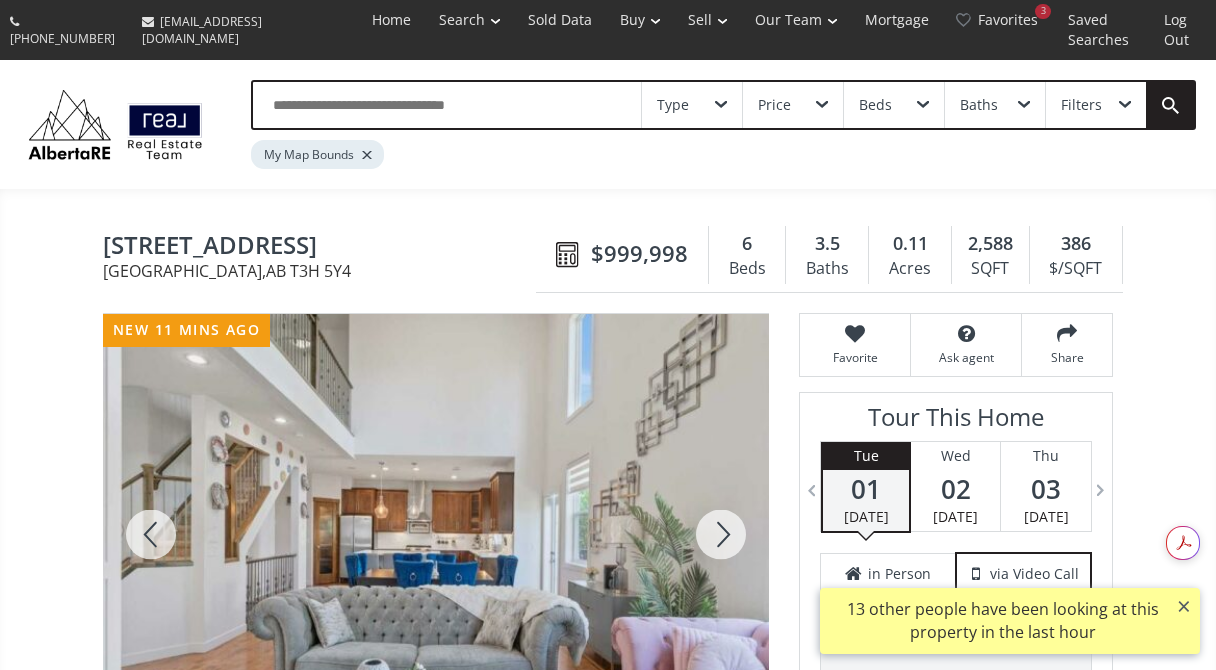 click at bounding box center (721, 534) 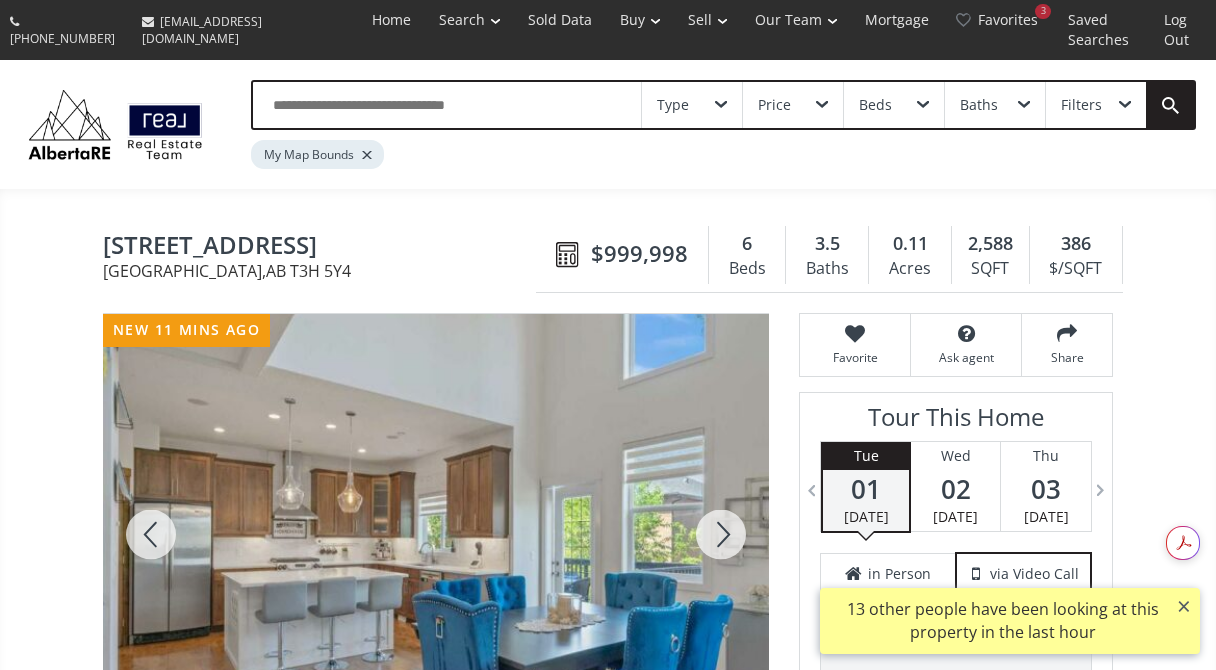 click at bounding box center [721, 534] 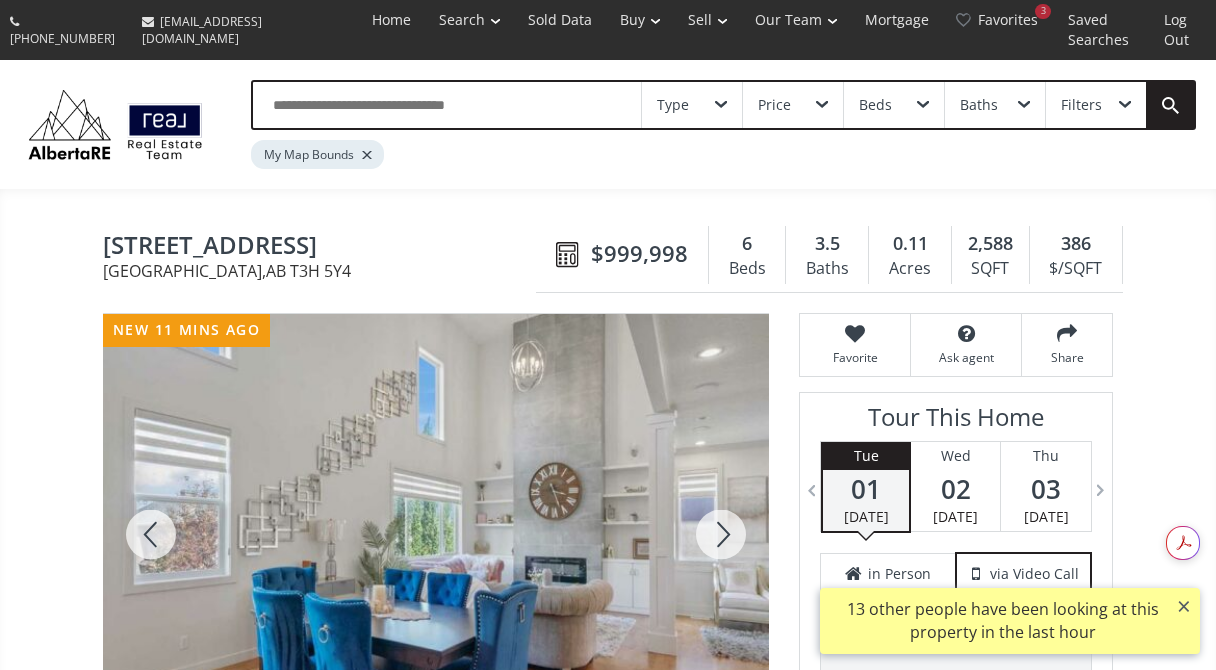 click at bounding box center (721, 534) 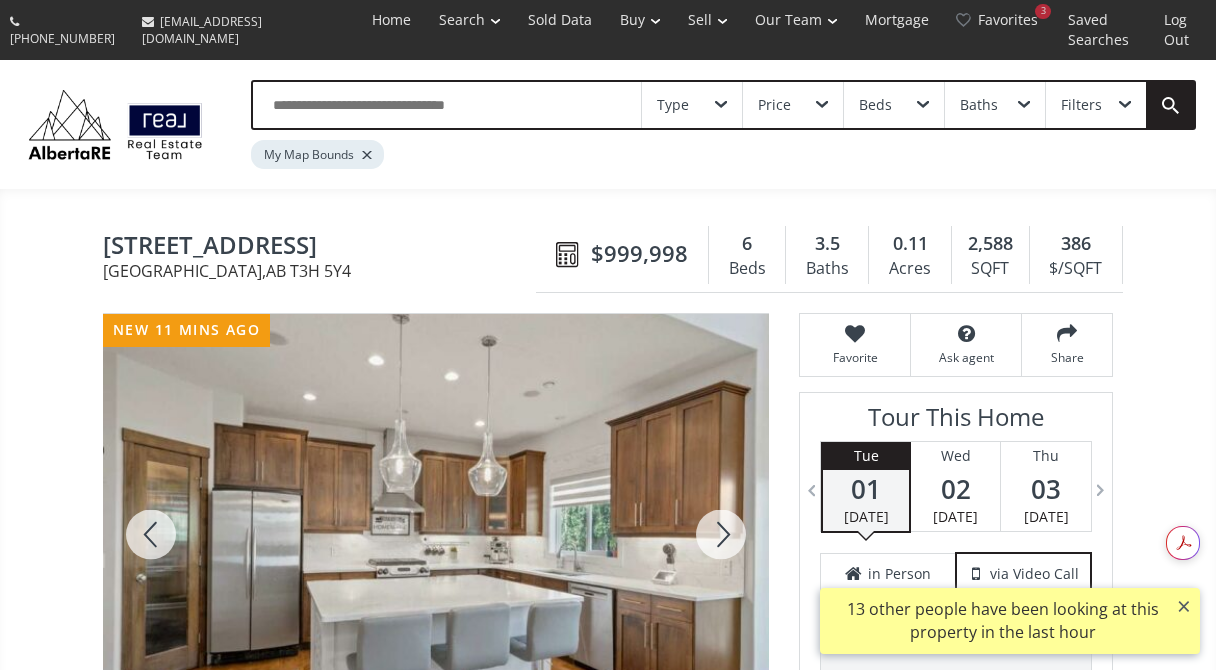 click at bounding box center (721, 534) 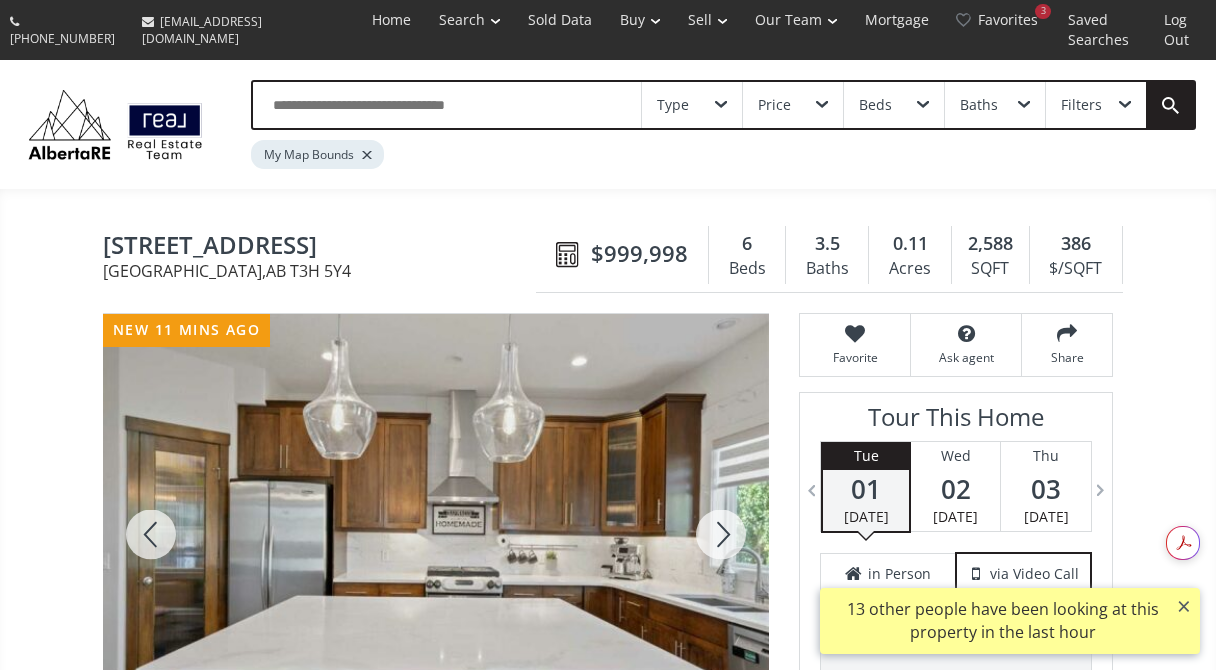 click at bounding box center (721, 534) 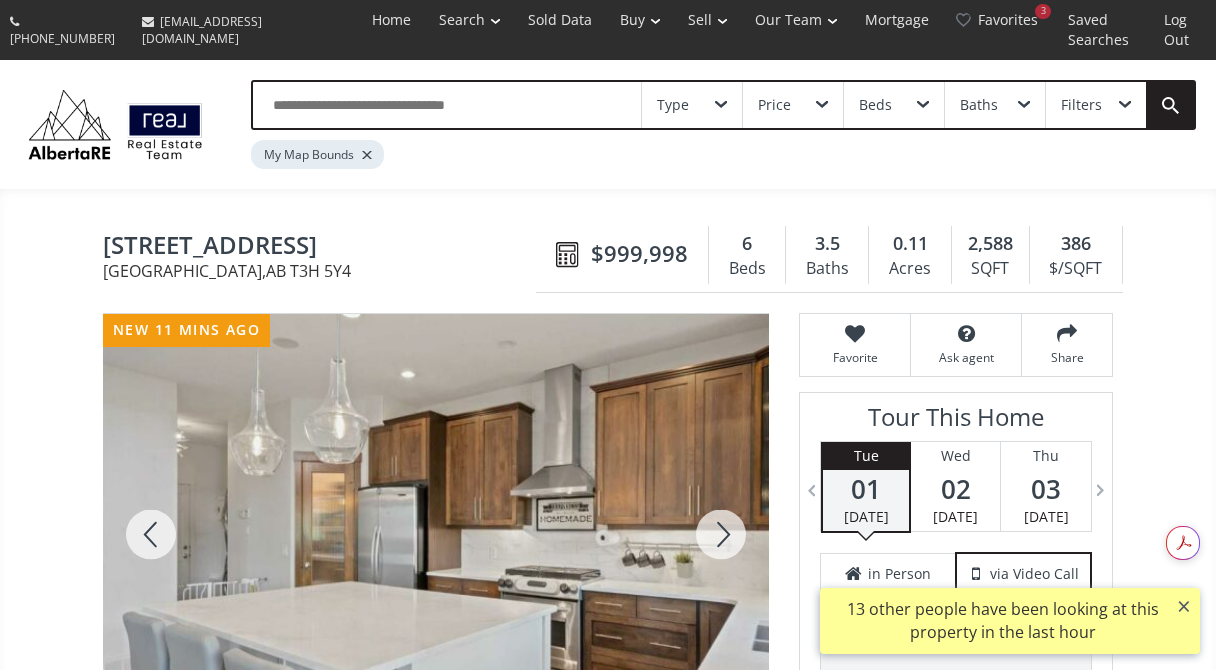 click at bounding box center (721, 534) 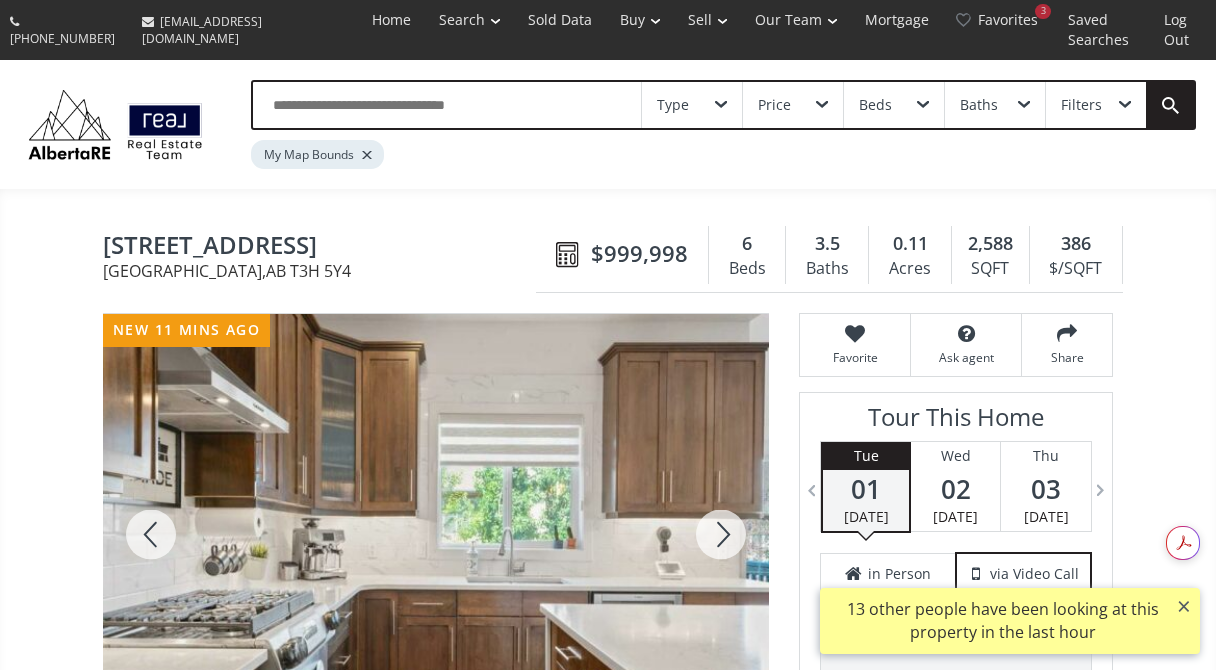 click at bounding box center [721, 534] 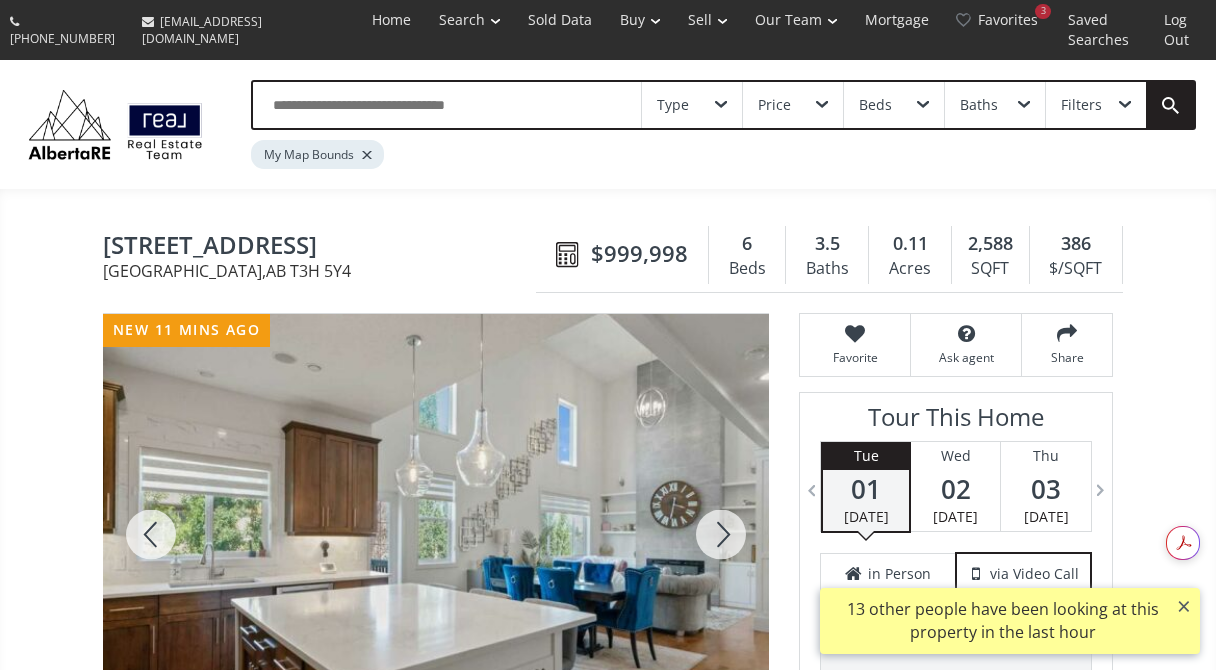 click at bounding box center [721, 534] 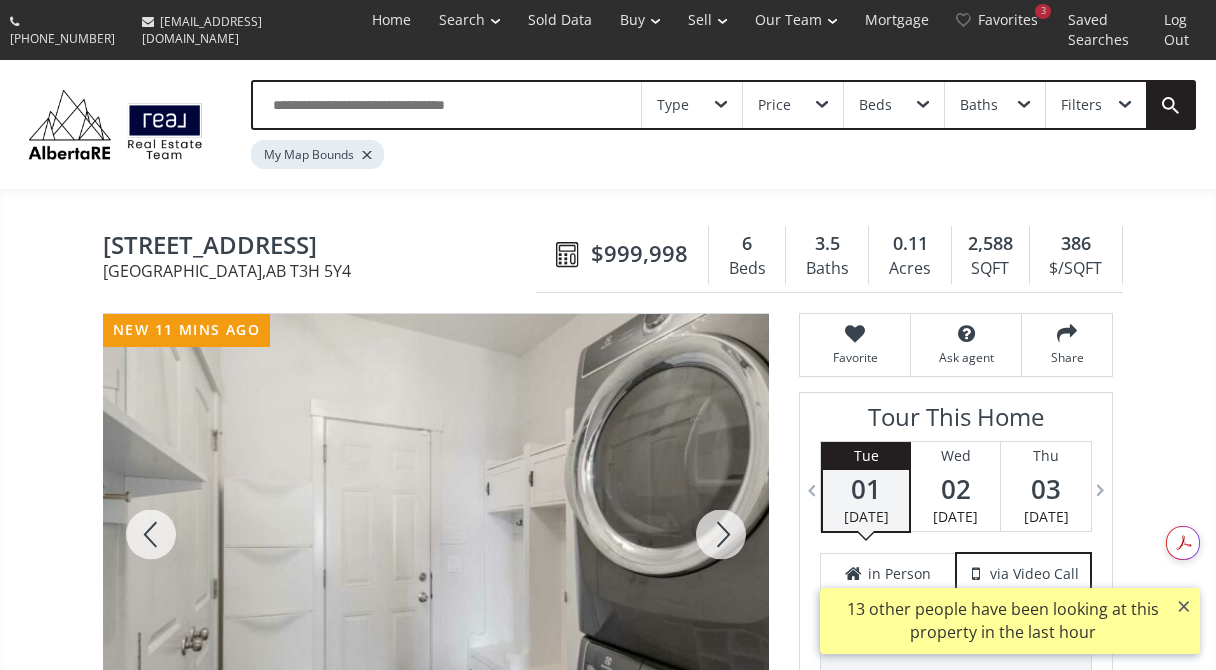 click at bounding box center (721, 534) 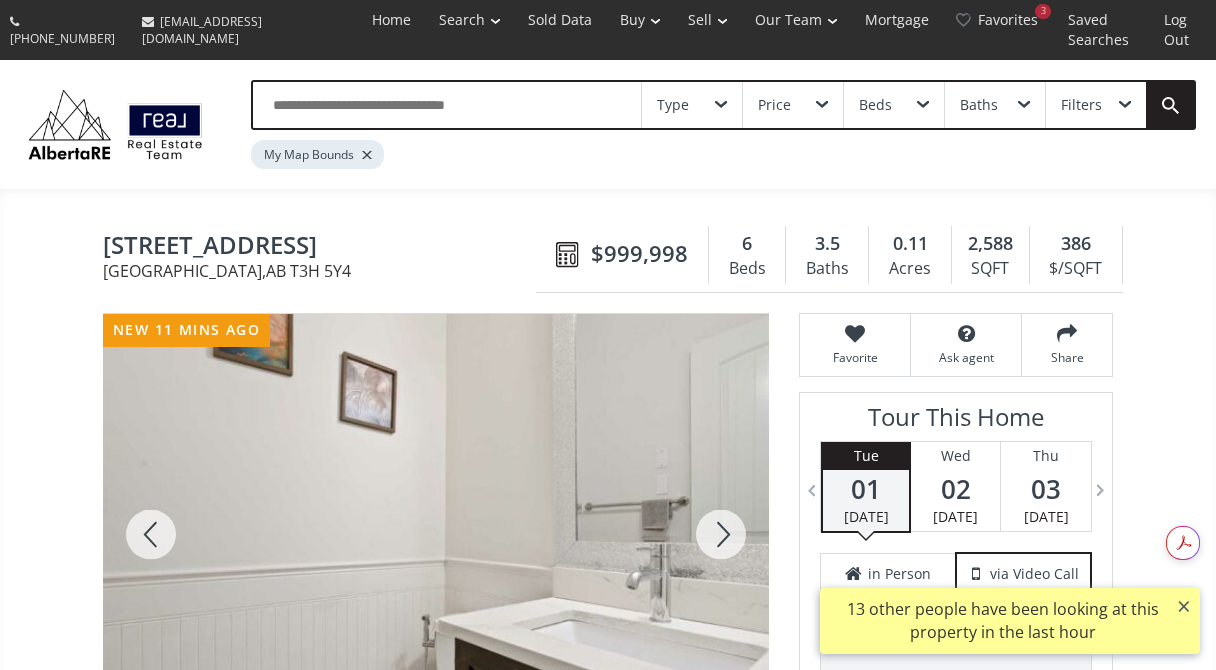 click at bounding box center (721, 534) 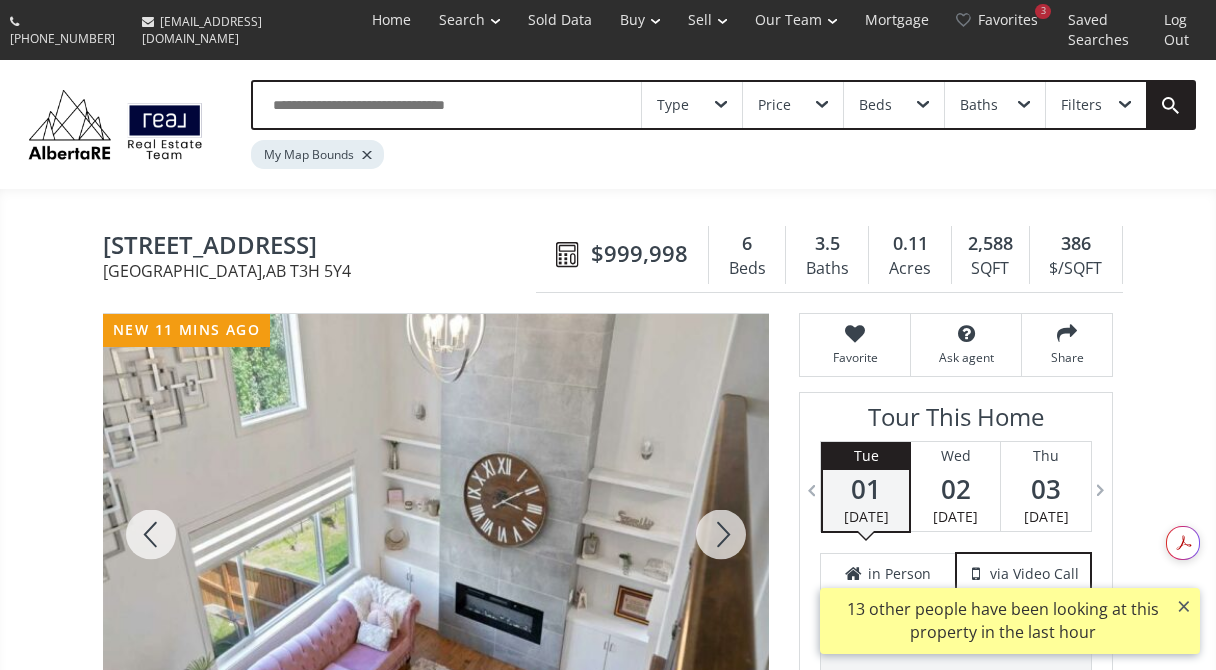 click at bounding box center (721, 534) 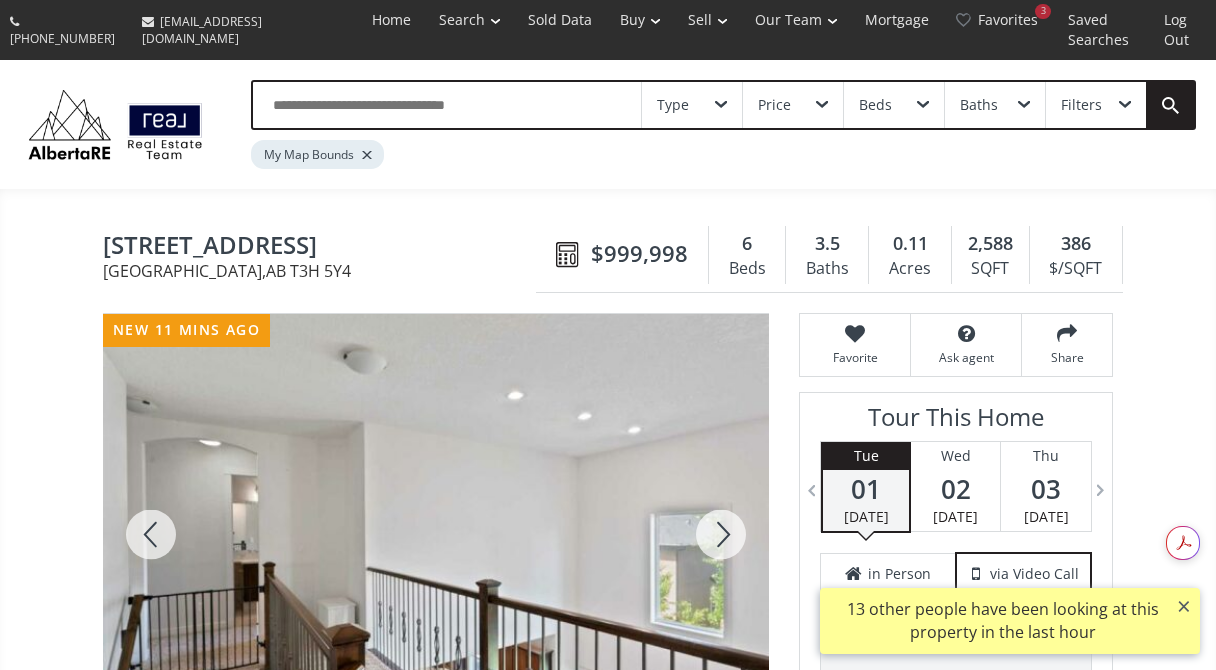 click at bounding box center [721, 534] 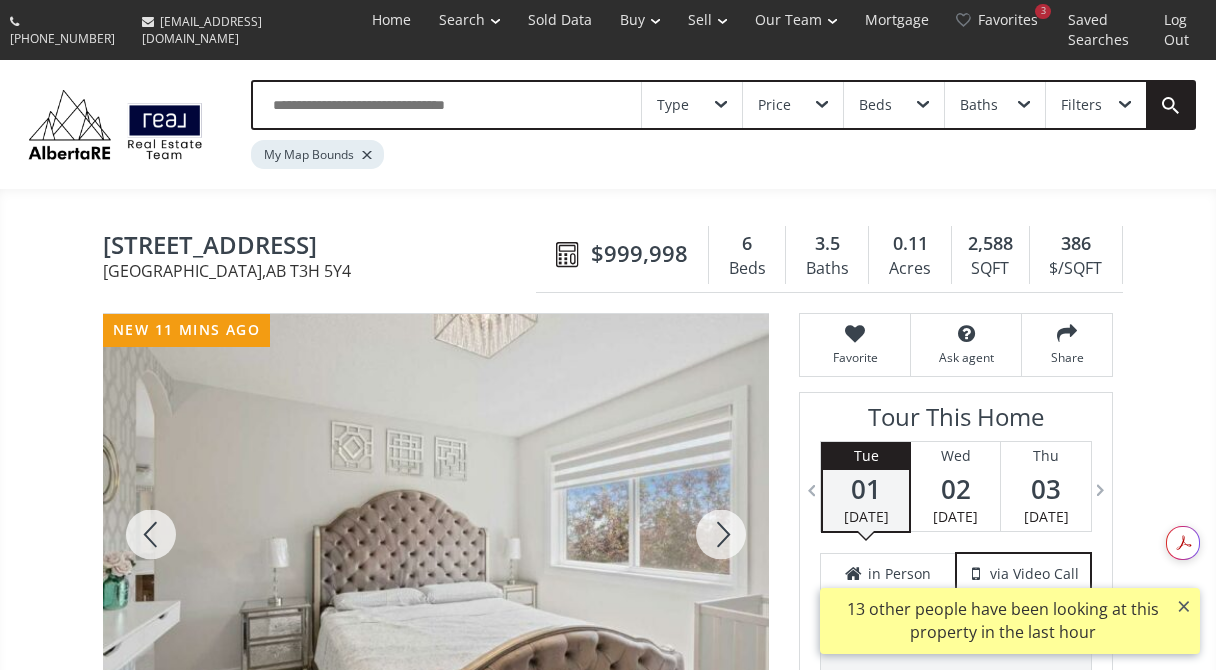 click at bounding box center [721, 534] 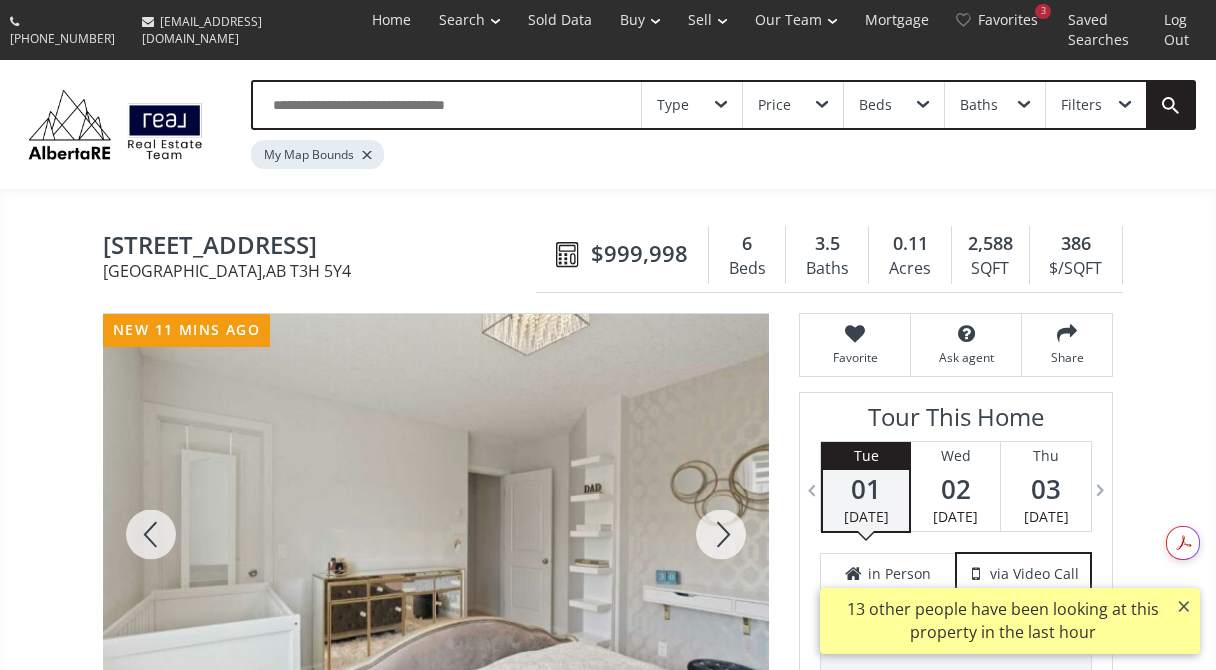 click at bounding box center [721, 534] 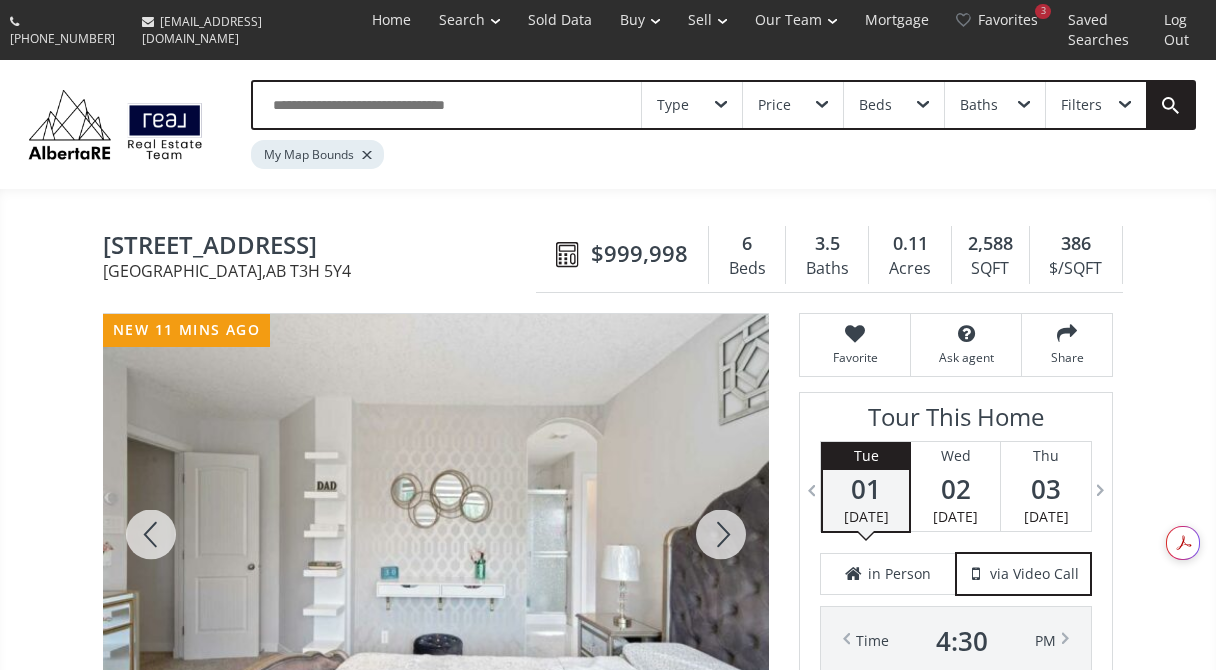 click at bounding box center [721, 534] 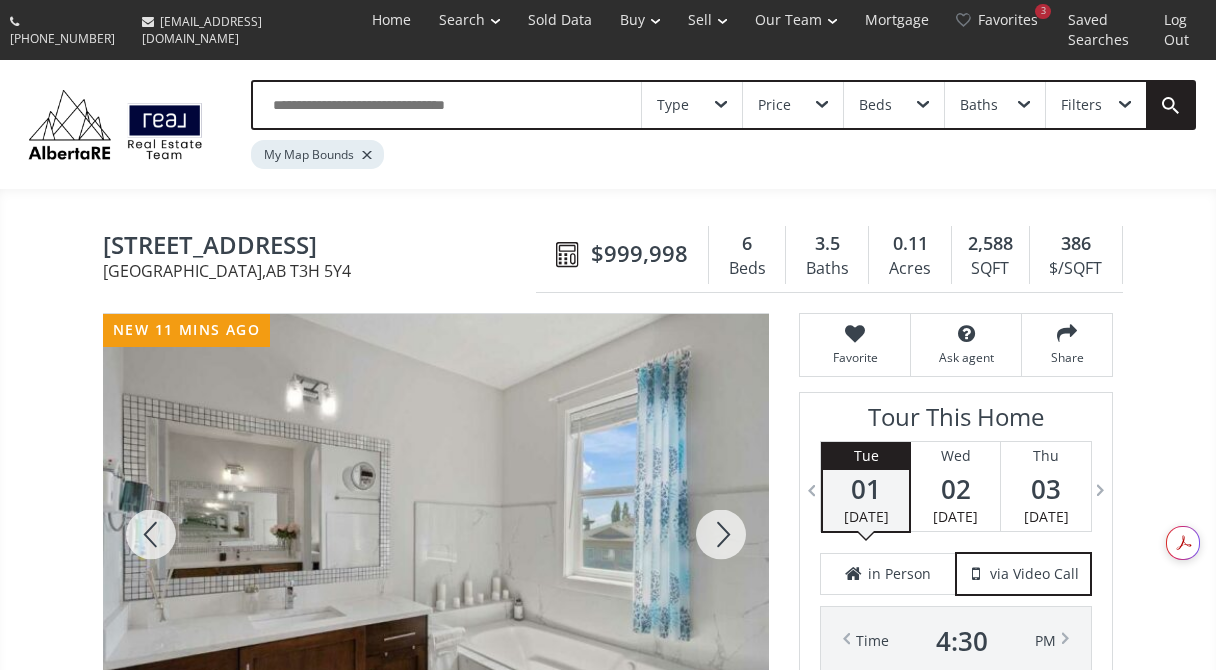 click at bounding box center (721, 534) 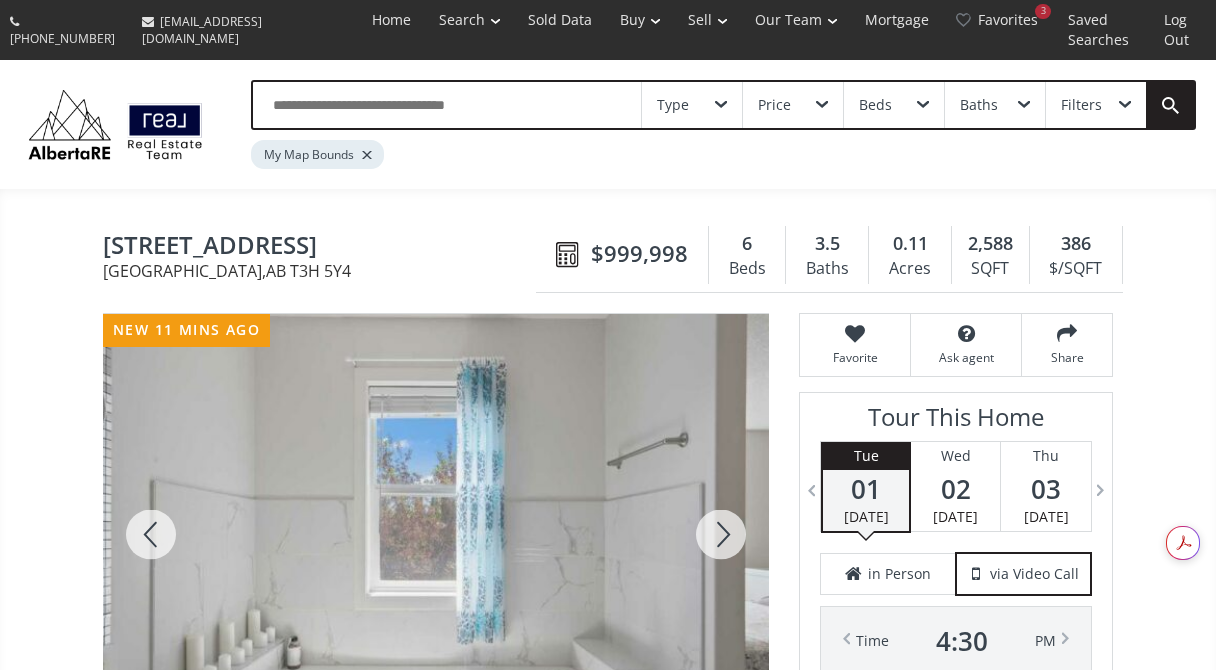 click at bounding box center [721, 534] 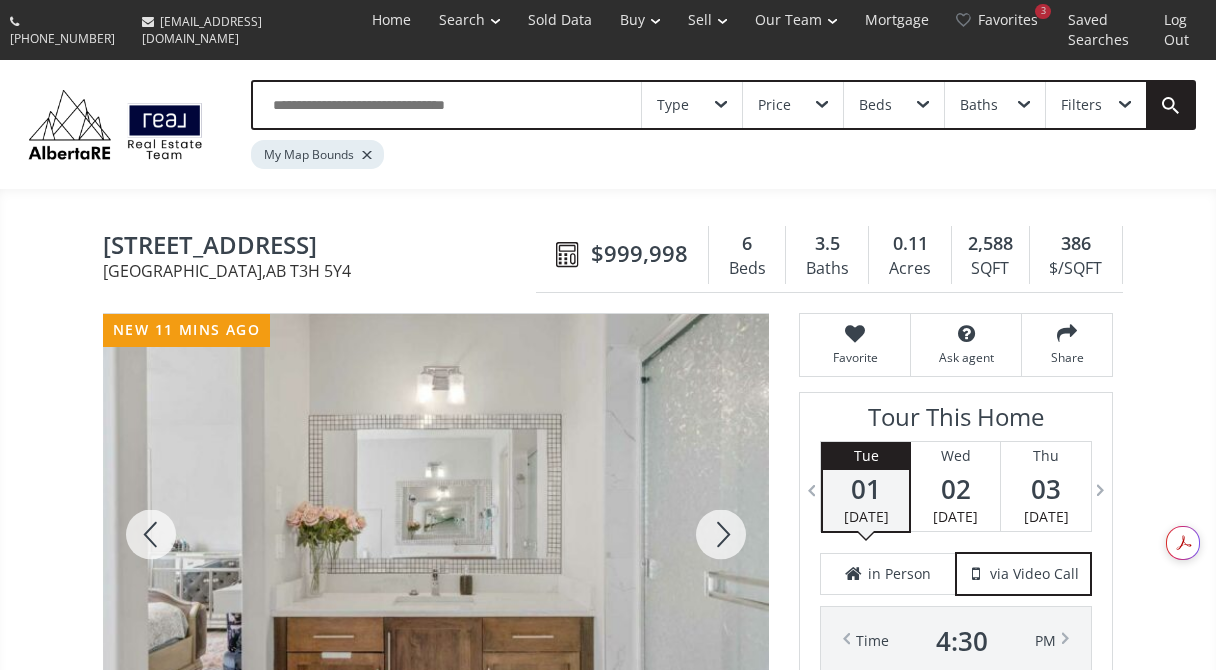 click at bounding box center [721, 534] 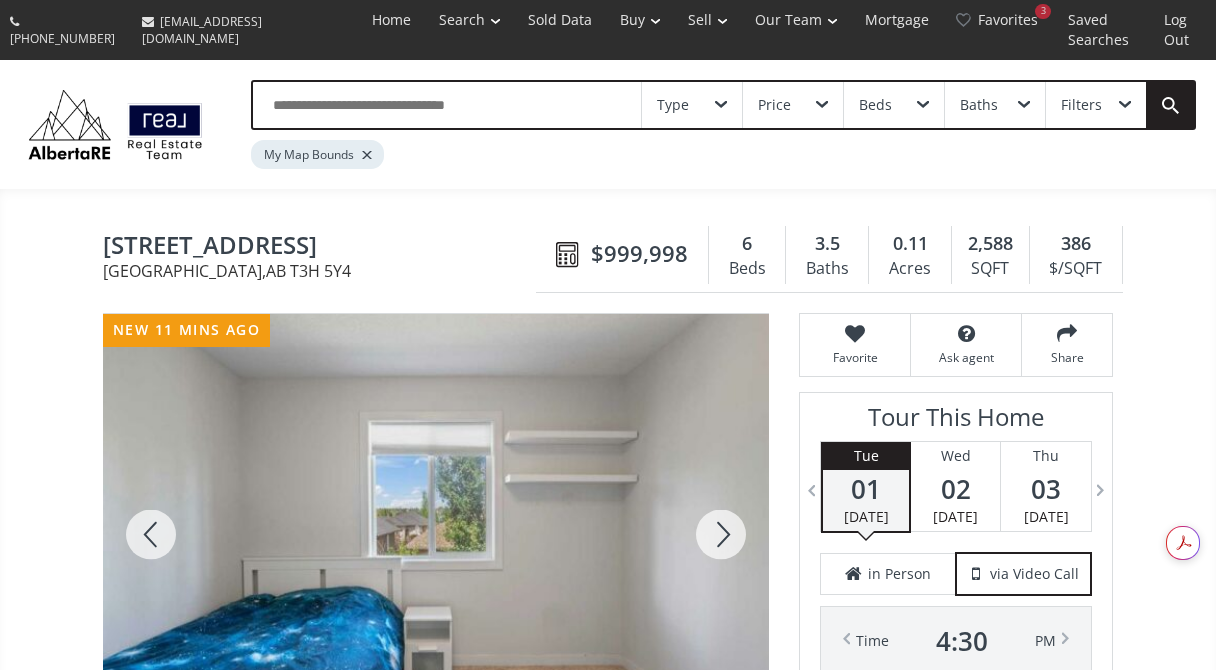 click at bounding box center (721, 534) 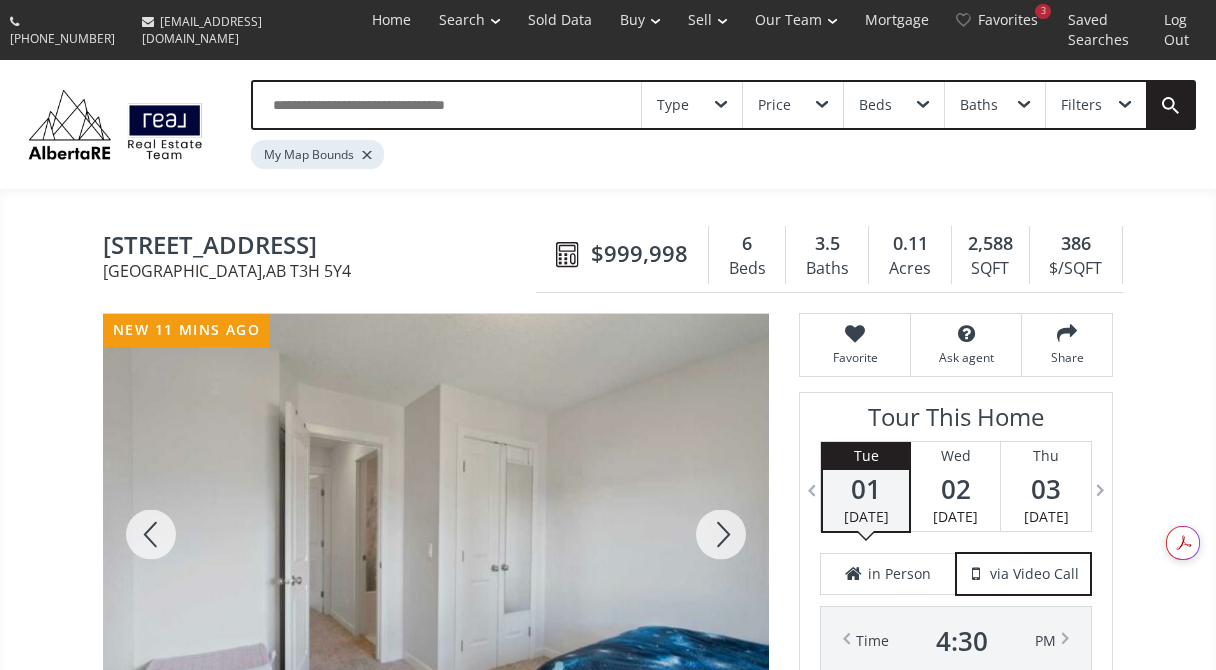click at bounding box center [721, 534] 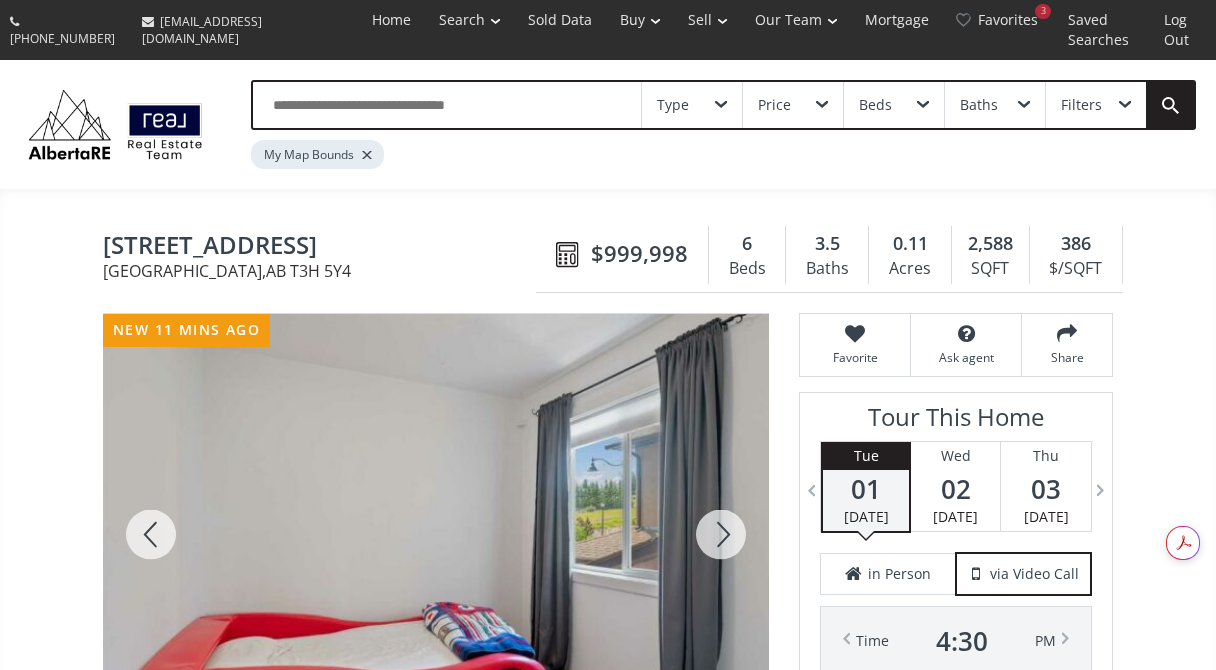 click at bounding box center [721, 534] 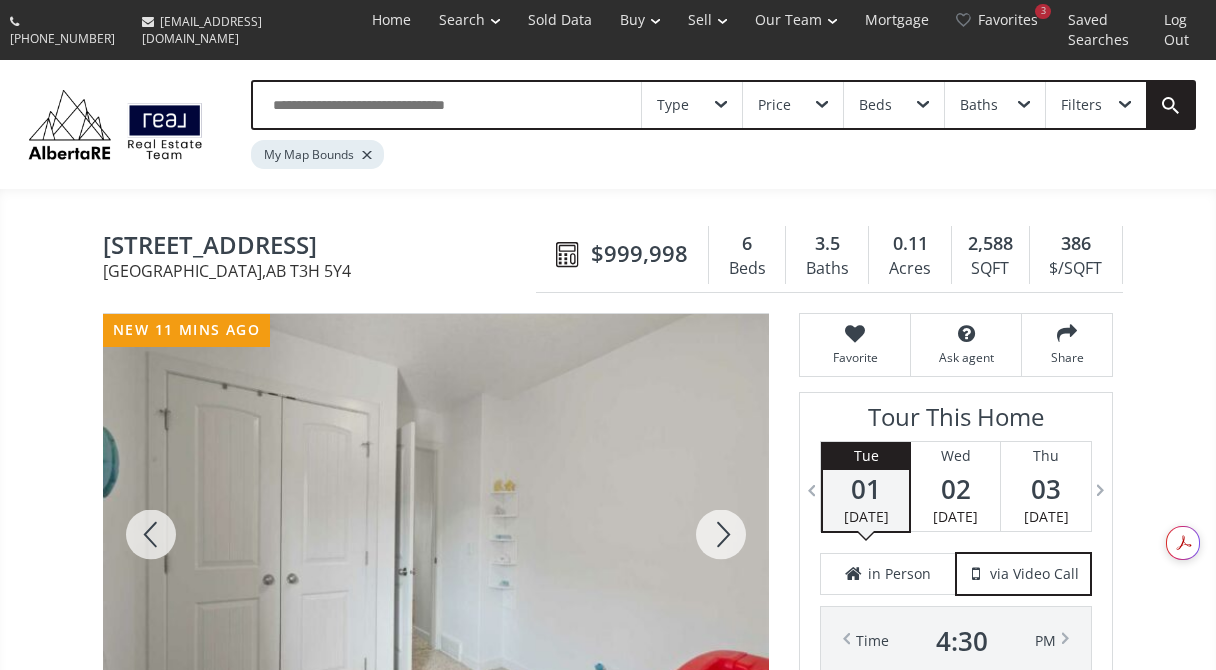 click at bounding box center [721, 534] 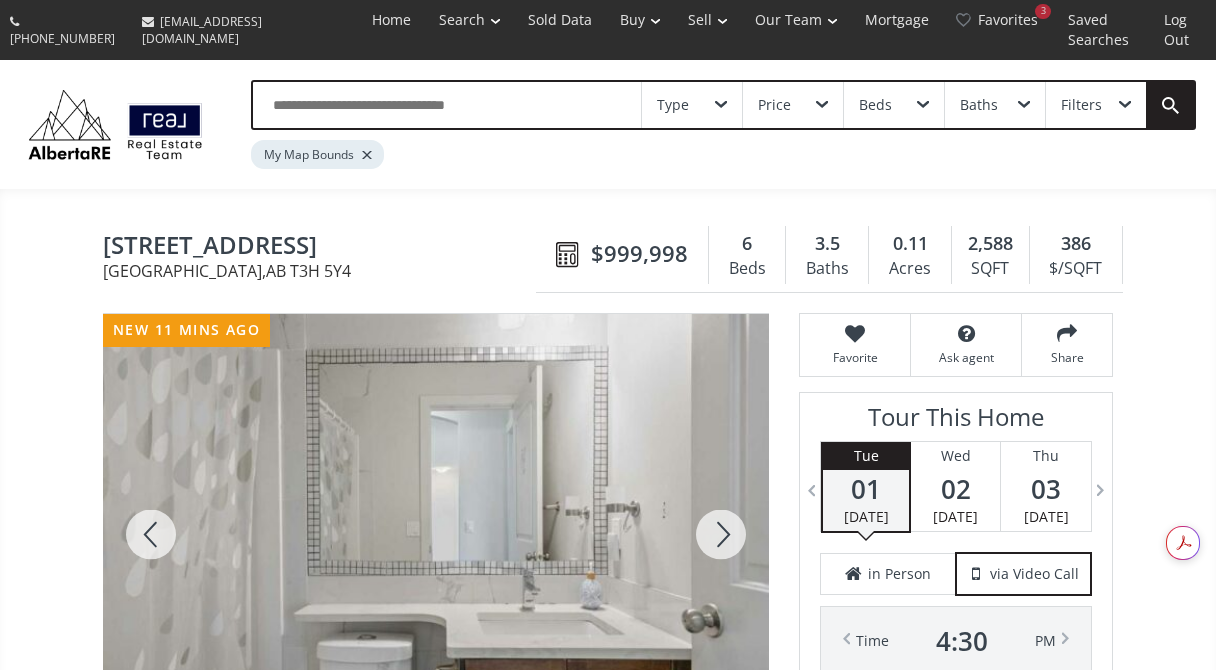 click at bounding box center [721, 534] 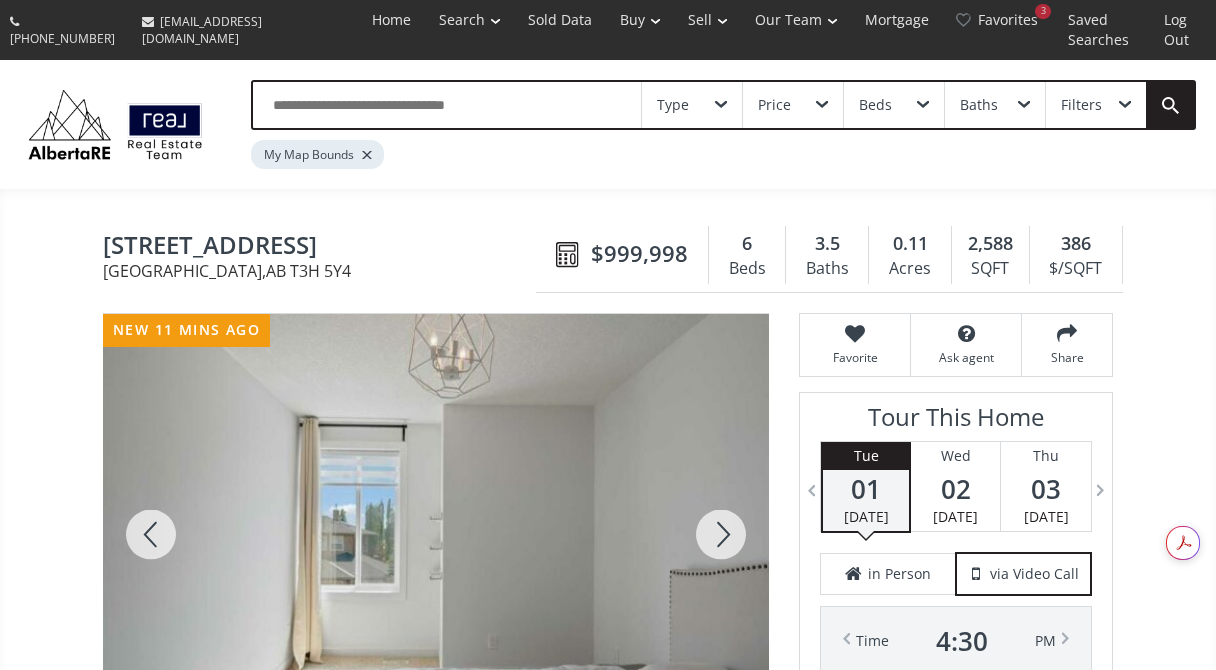 click at bounding box center (721, 534) 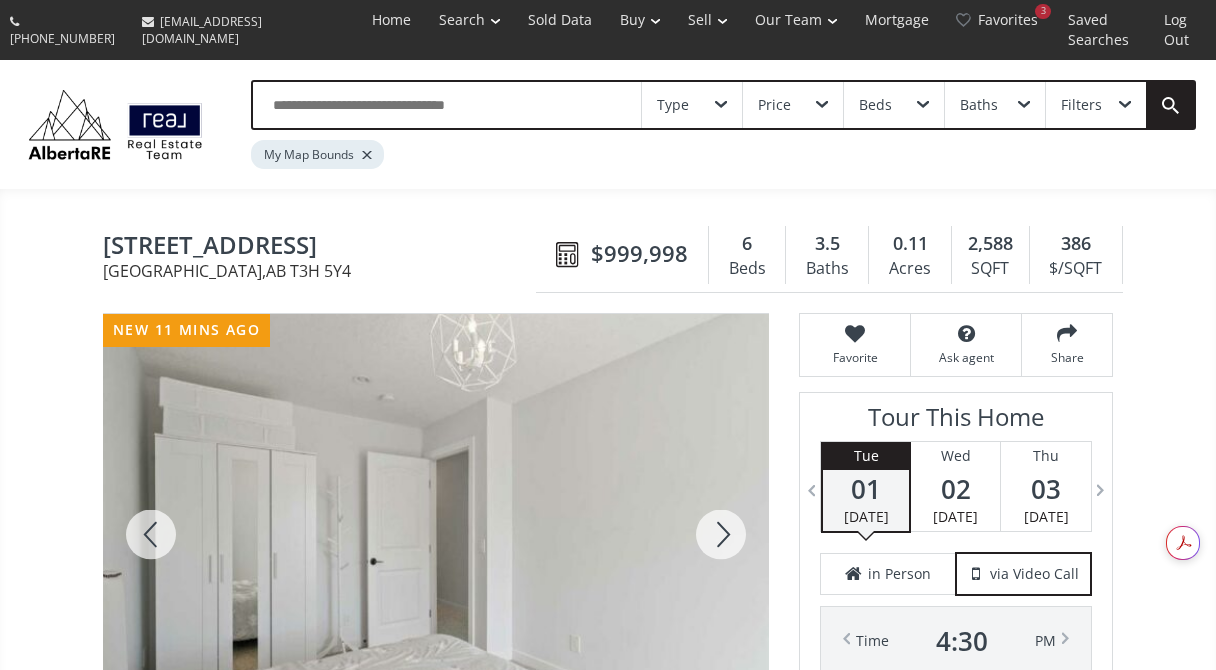 click at bounding box center [721, 534] 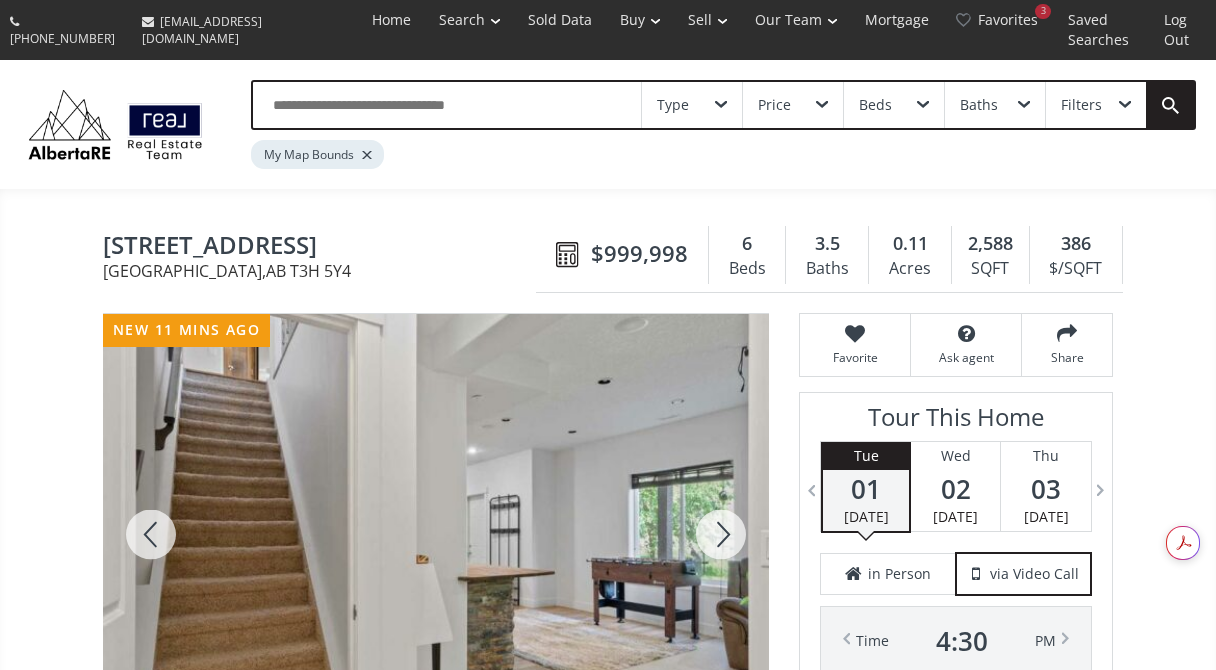 click at bounding box center [721, 534] 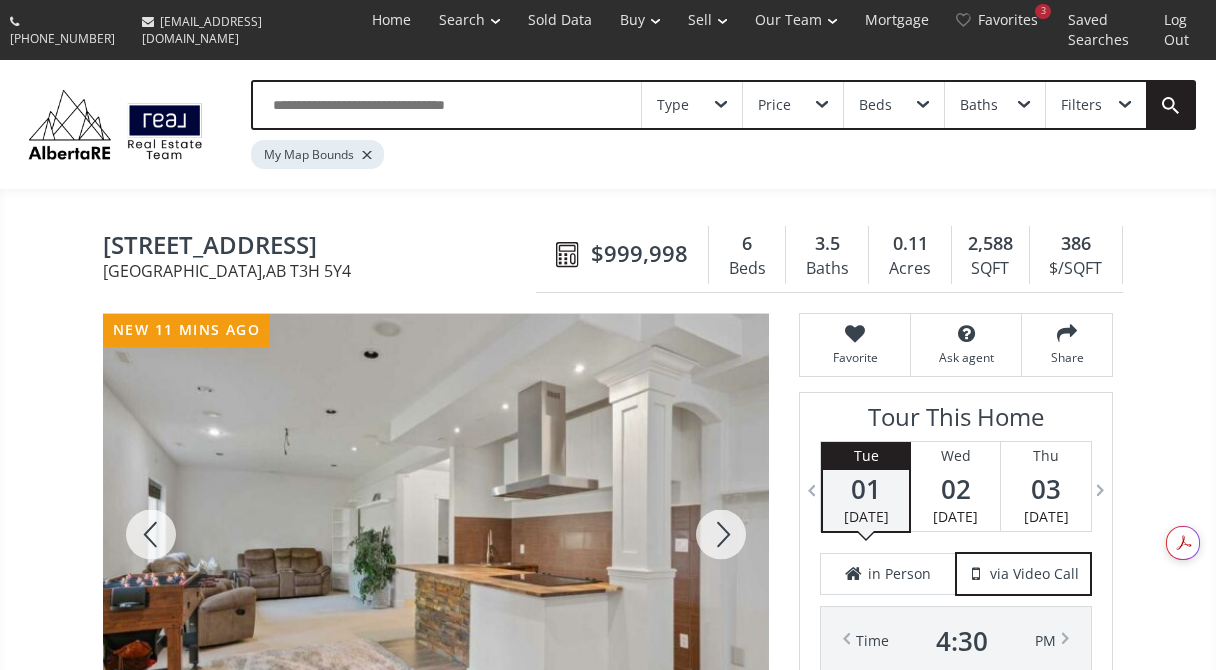 click at bounding box center (721, 534) 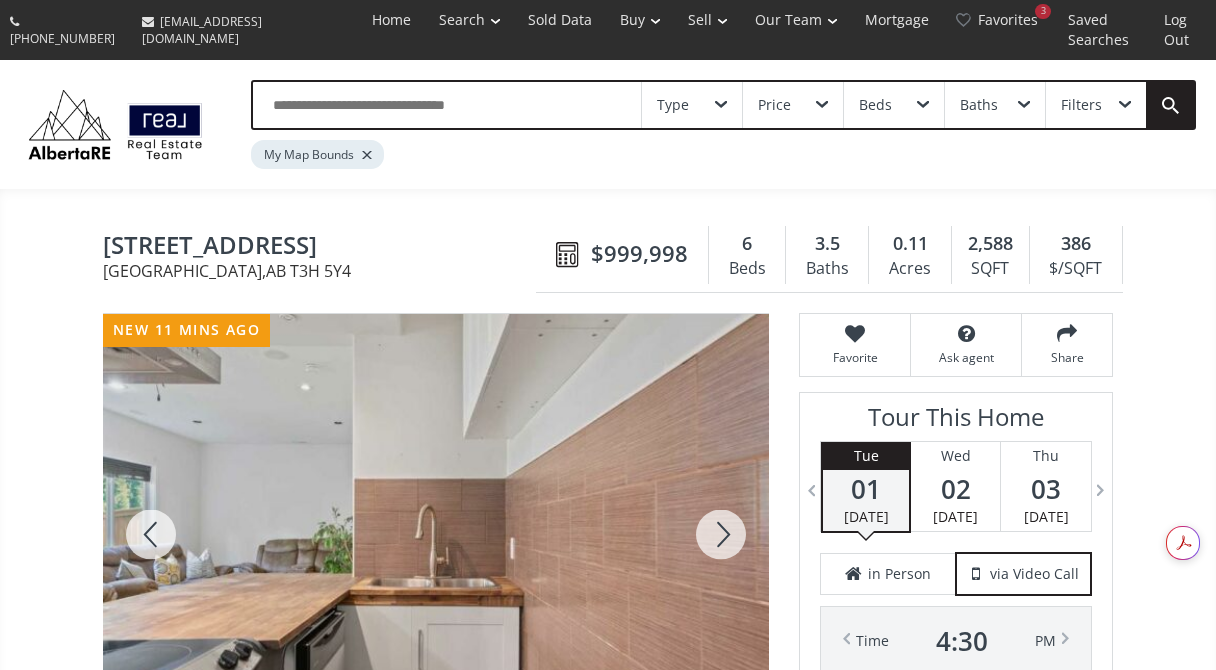 click at bounding box center (721, 534) 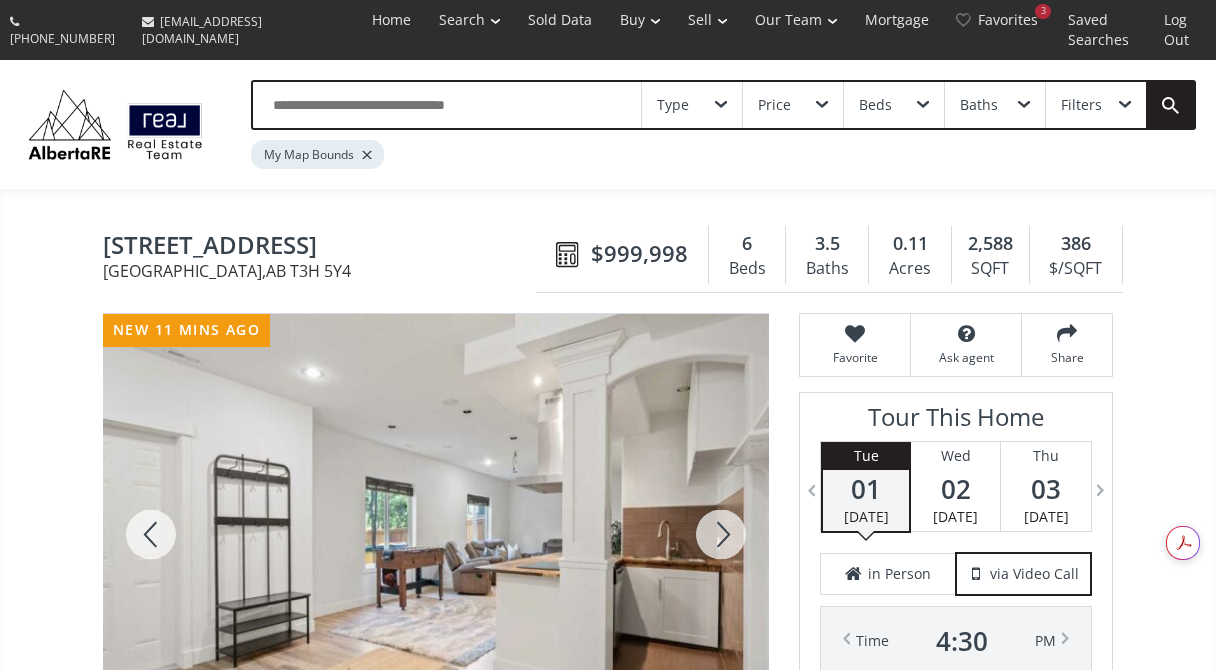 click at bounding box center [721, 534] 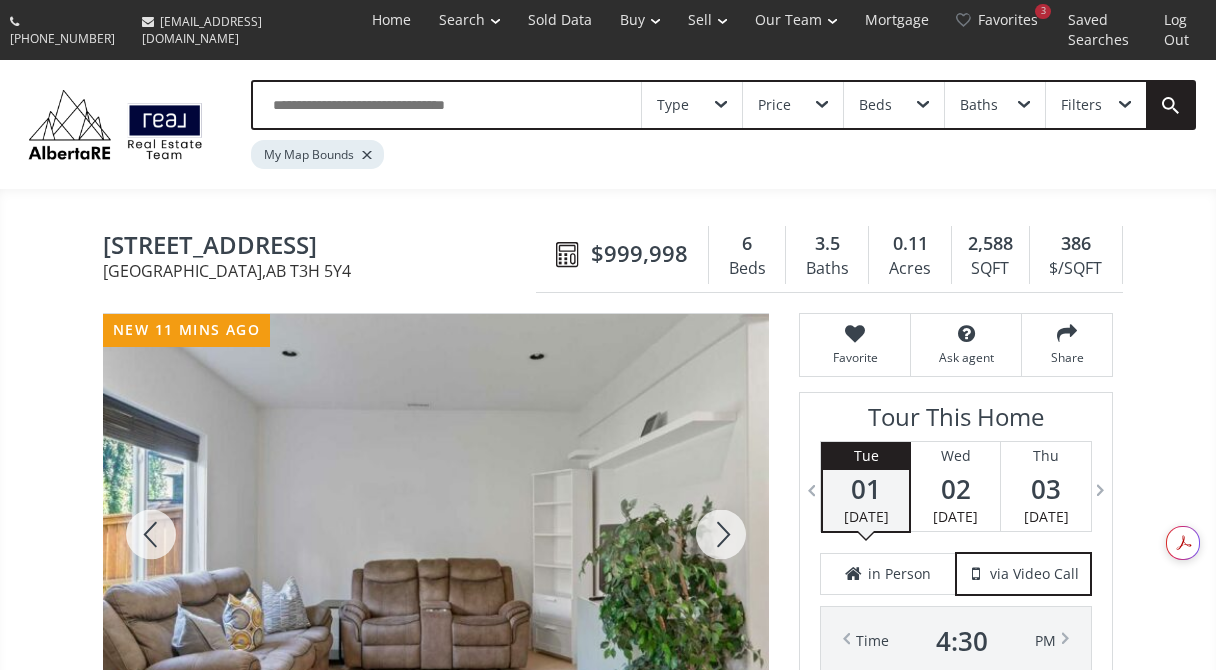 click at bounding box center [721, 534] 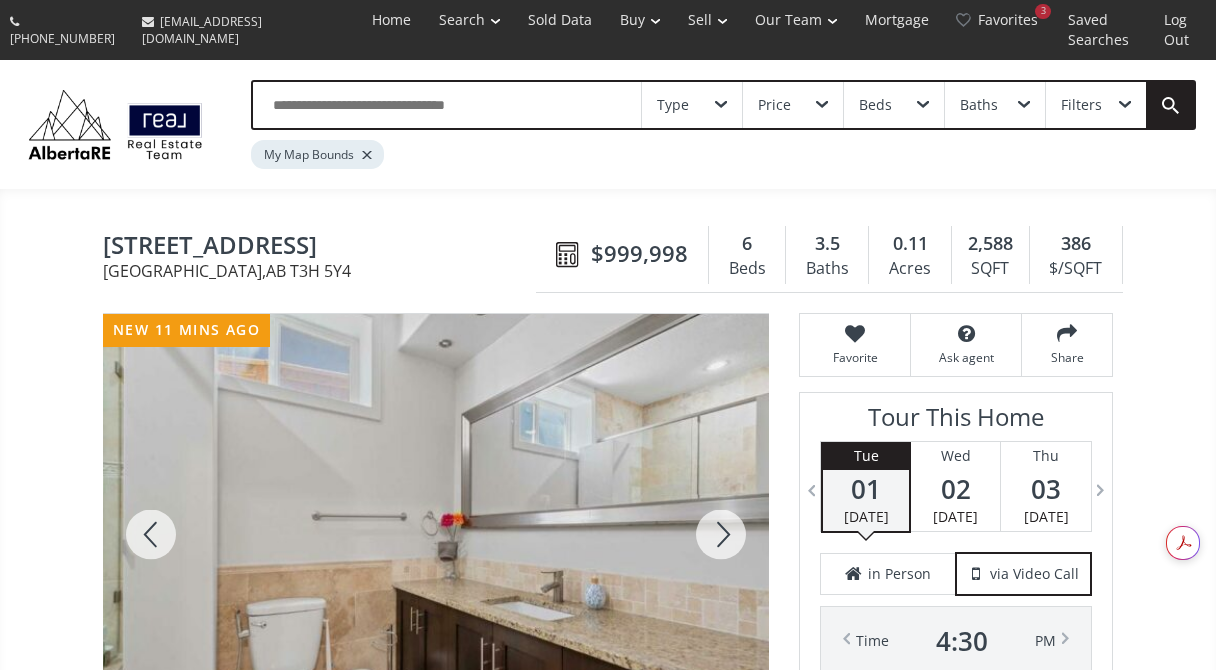 click at bounding box center (721, 534) 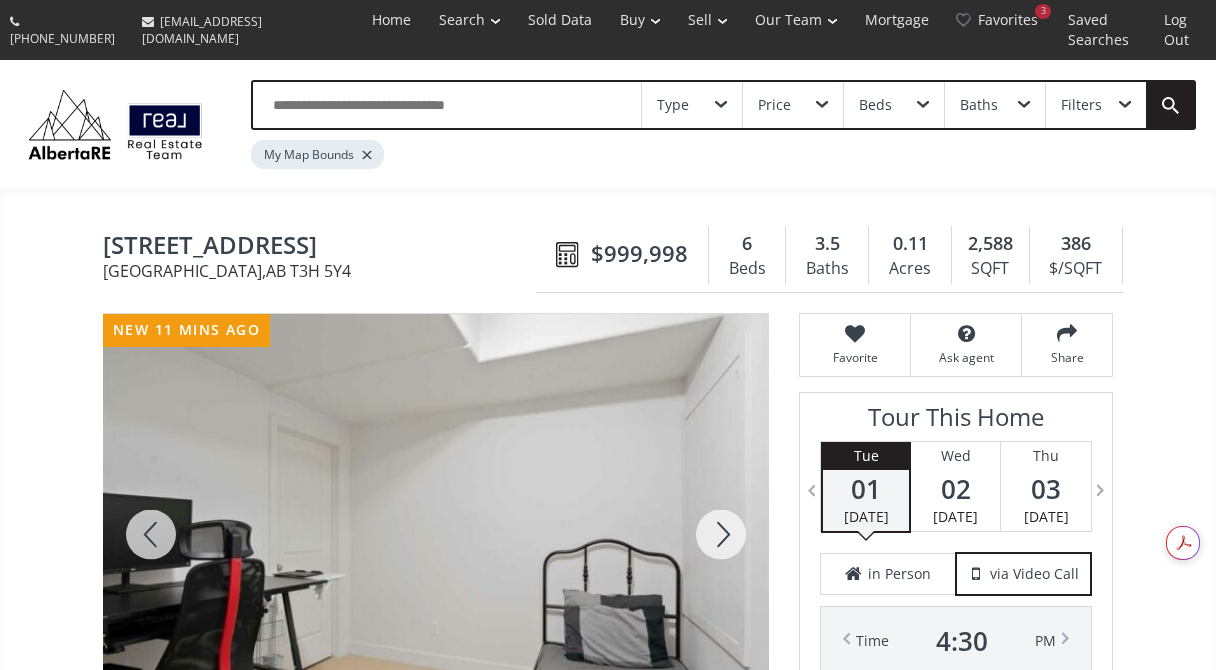 click at bounding box center [721, 534] 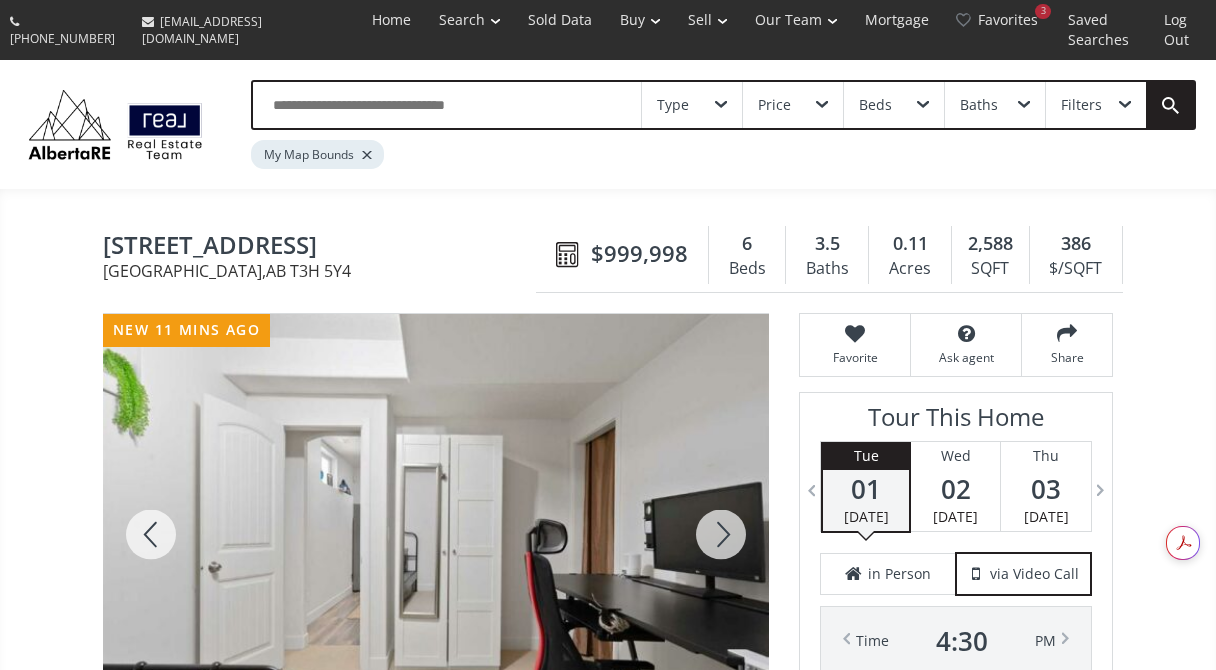 click at bounding box center (721, 534) 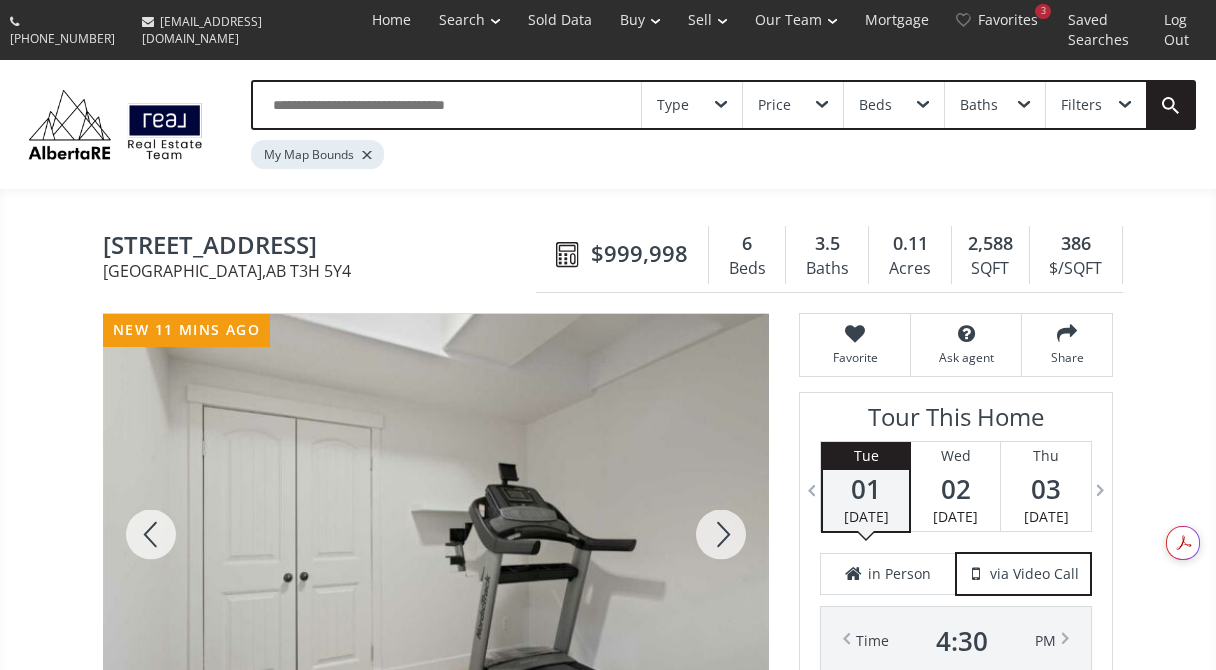 click at bounding box center (721, 534) 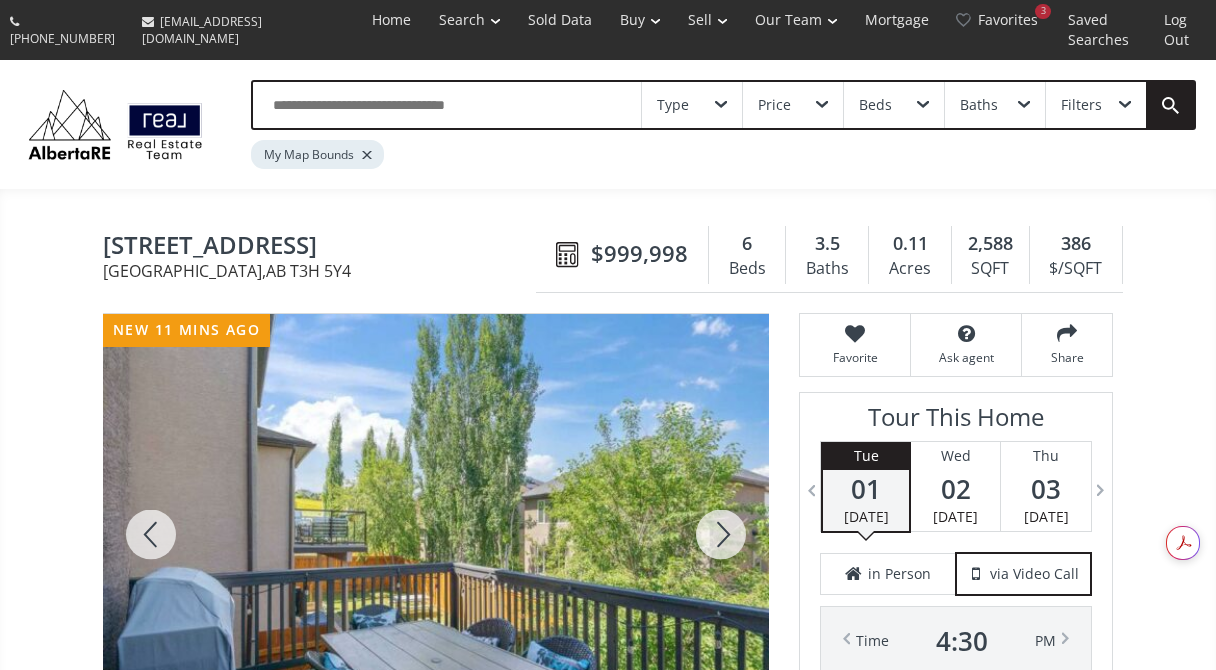 click at bounding box center (721, 534) 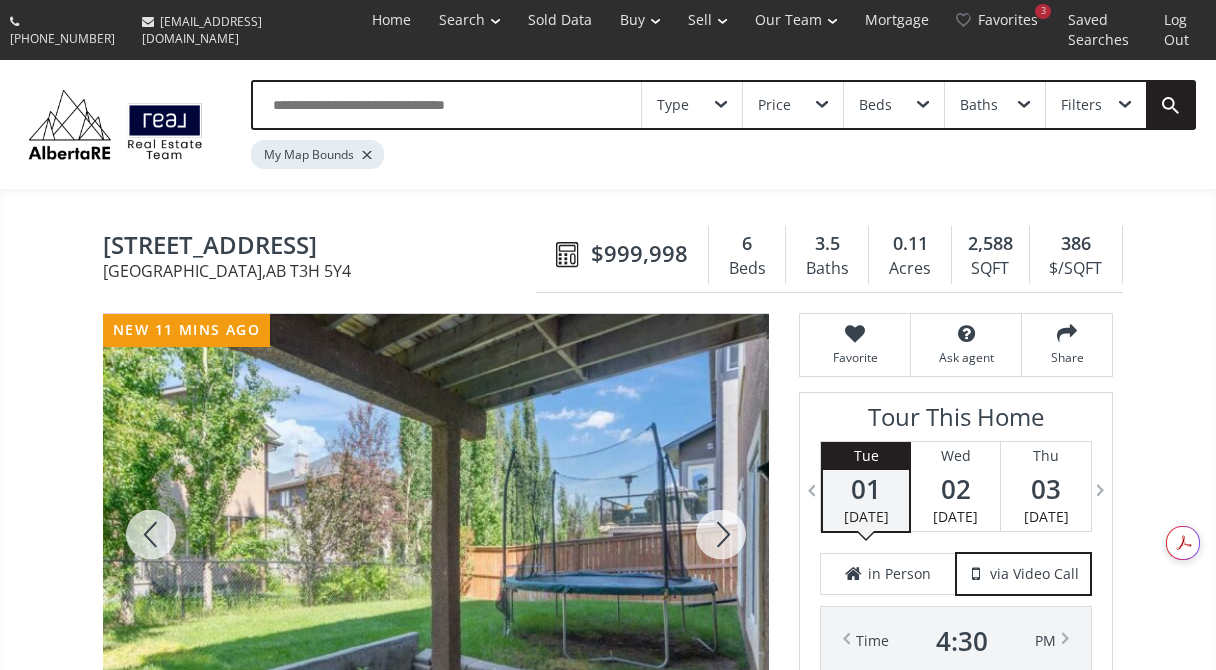 click at bounding box center (721, 534) 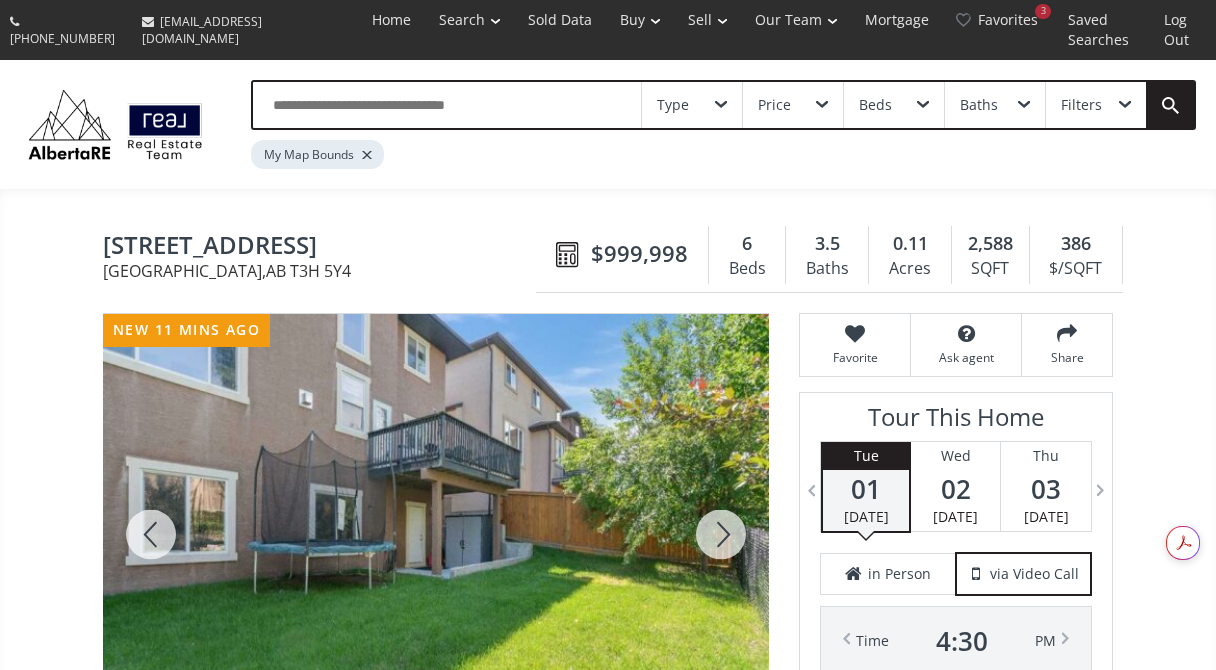 click at bounding box center [721, 534] 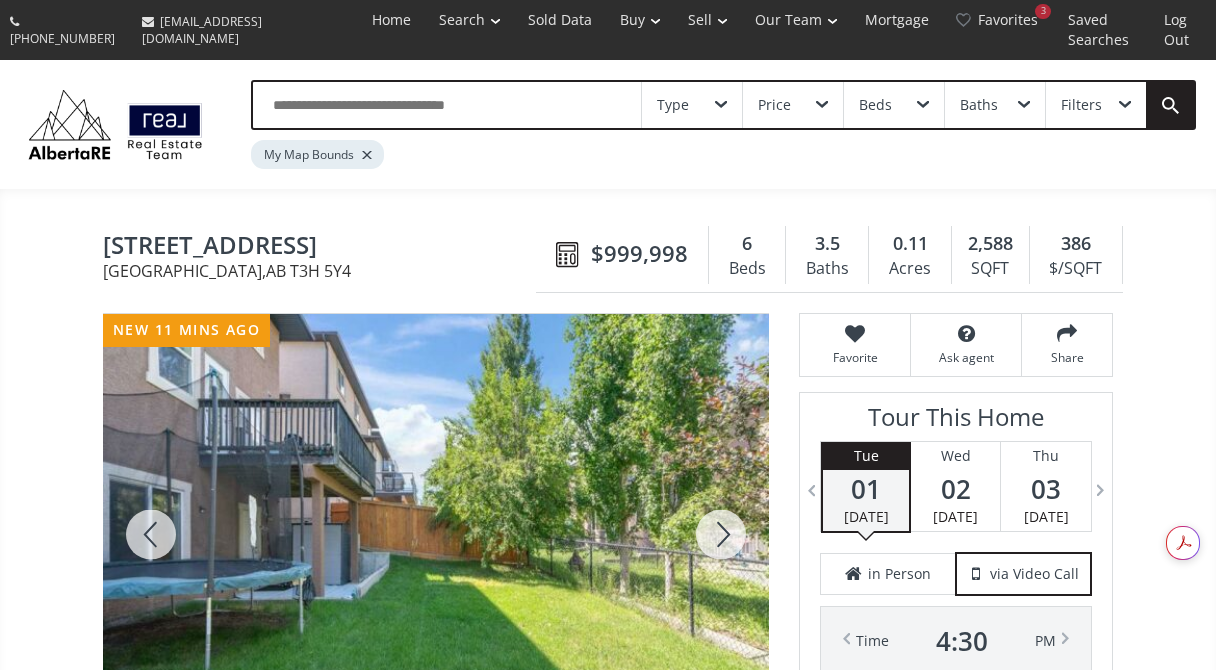 click at bounding box center [721, 534] 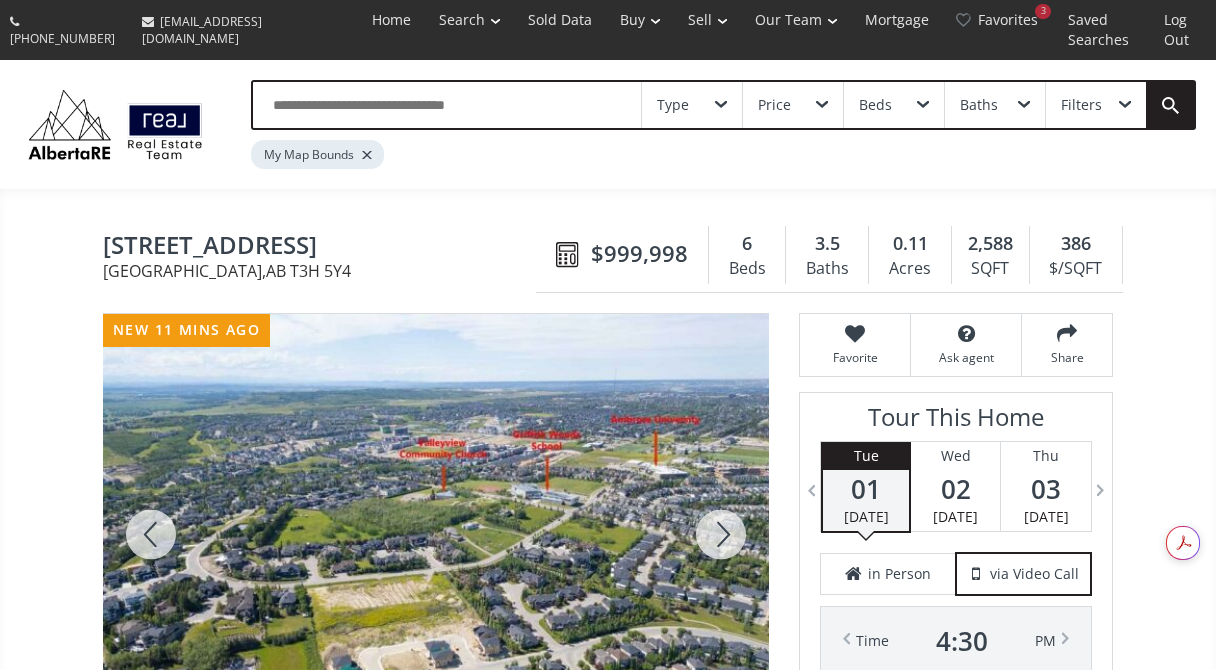 click at bounding box center [721, 534] 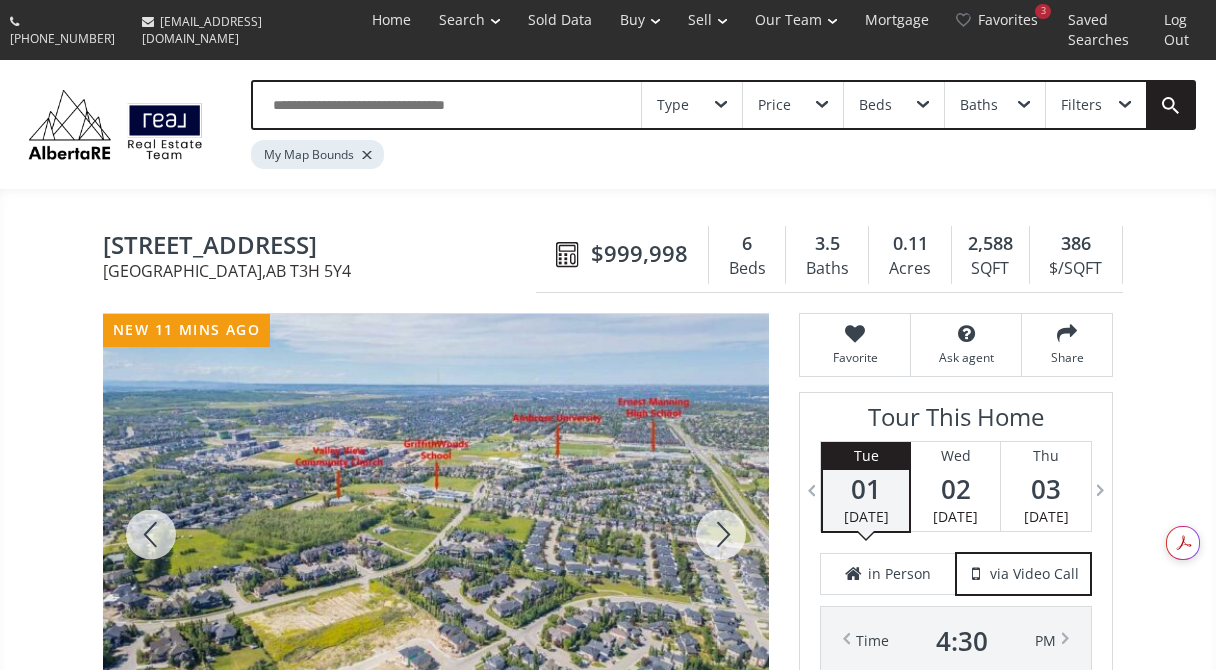 click at bounding box center (721, 534) 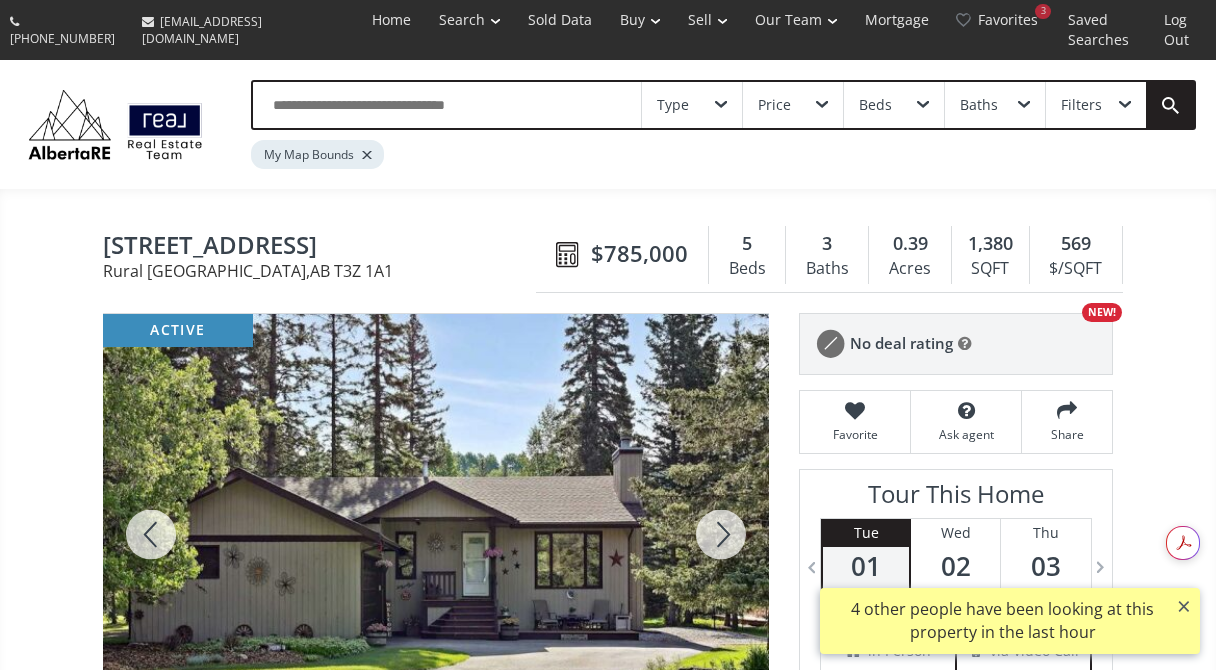 scroll, scrollTop: 0, scrollLeft: 0, axis: both 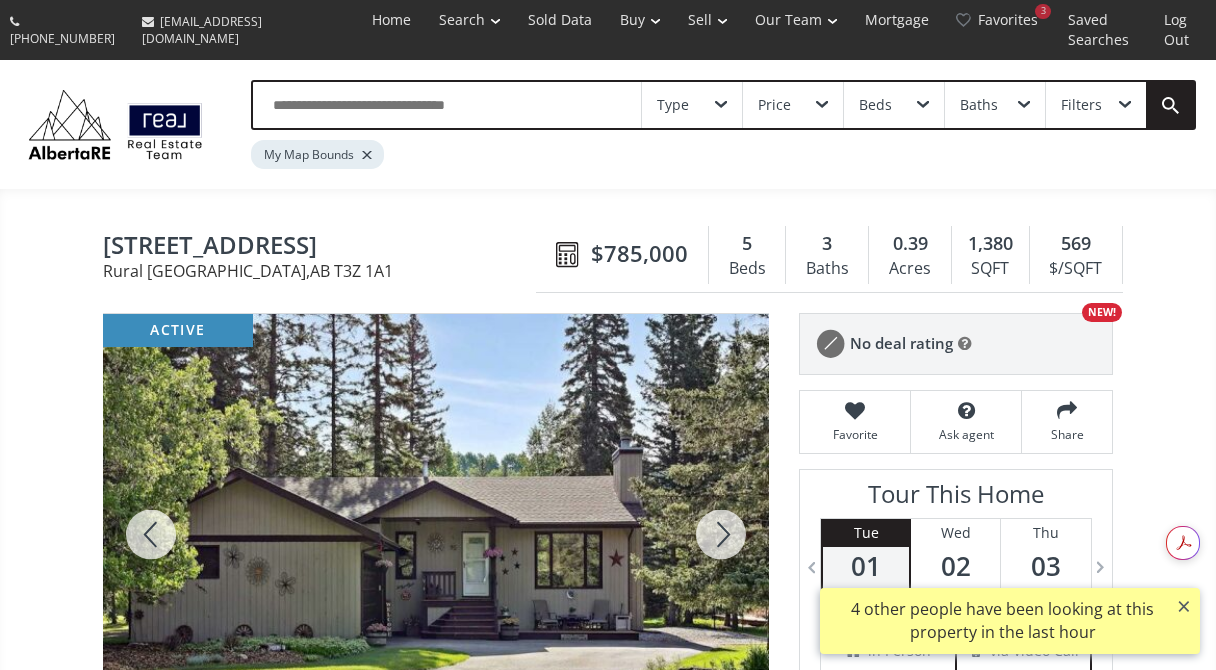 click at bounding box center [721, 534] 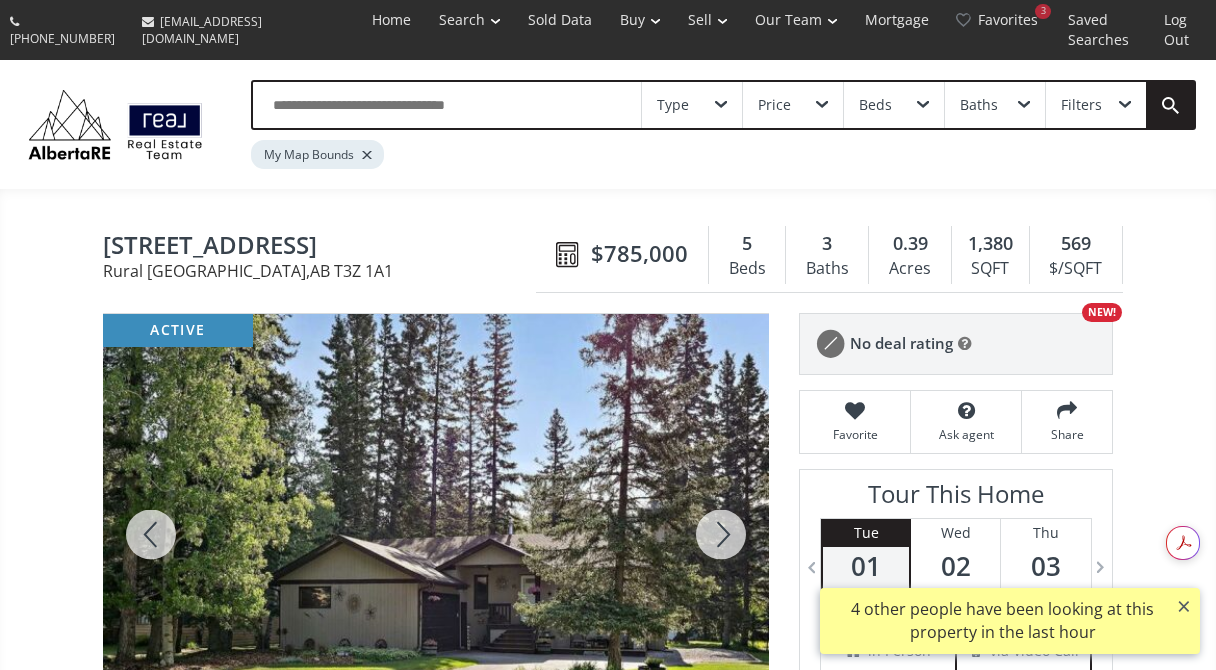 click at bounding box center (721, 534) 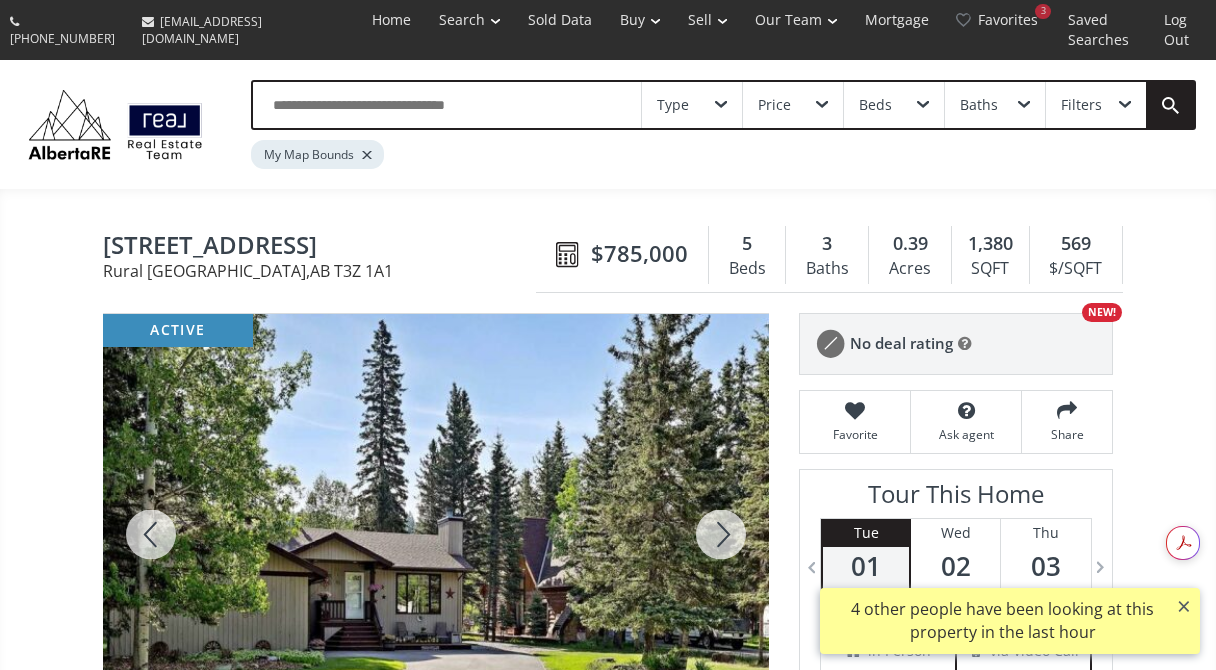 click at bounding box center (721, 534) 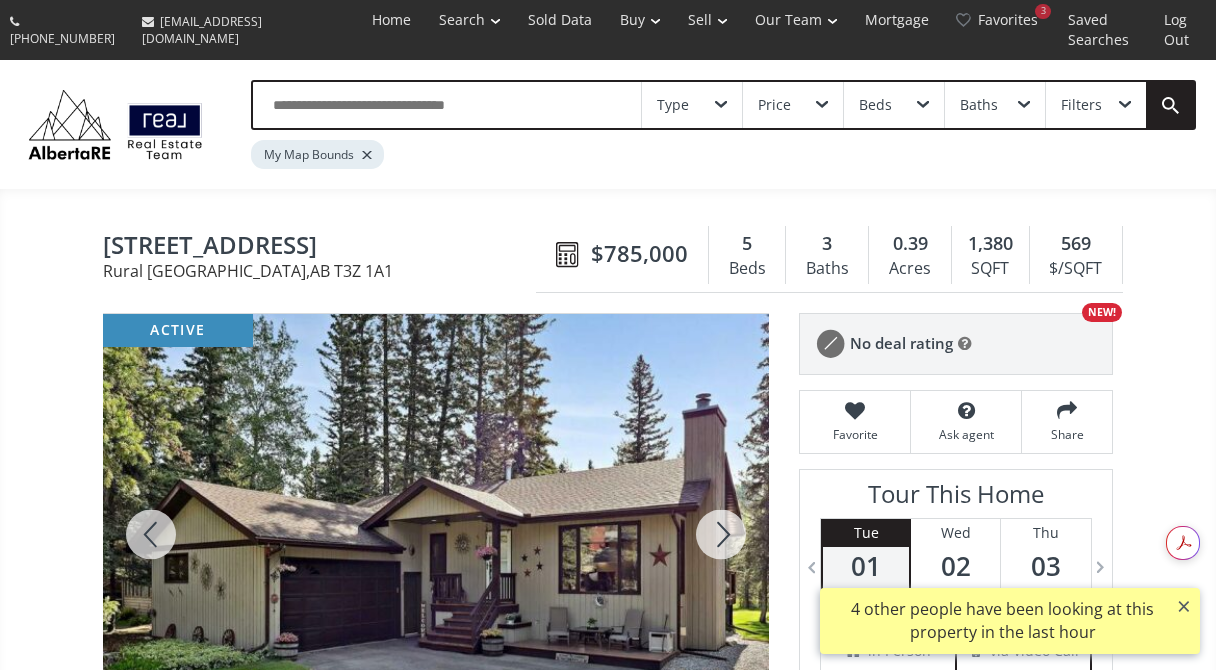 click at bounding box center [721, 534] 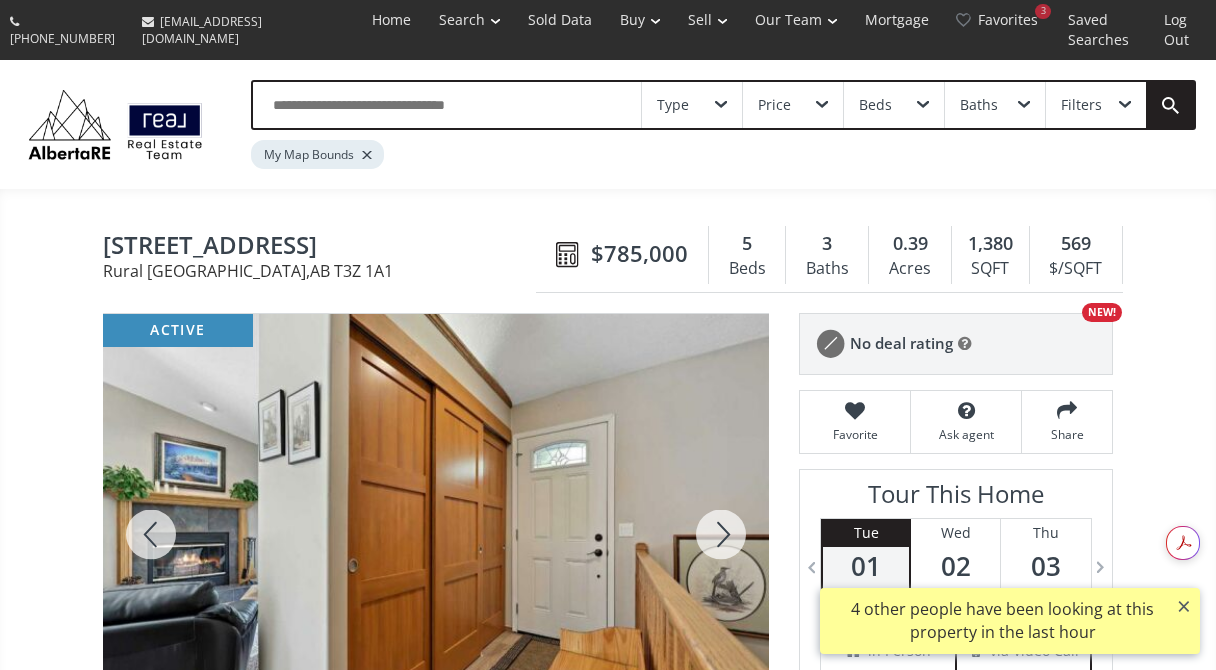 click at bounding box center (721, 534) 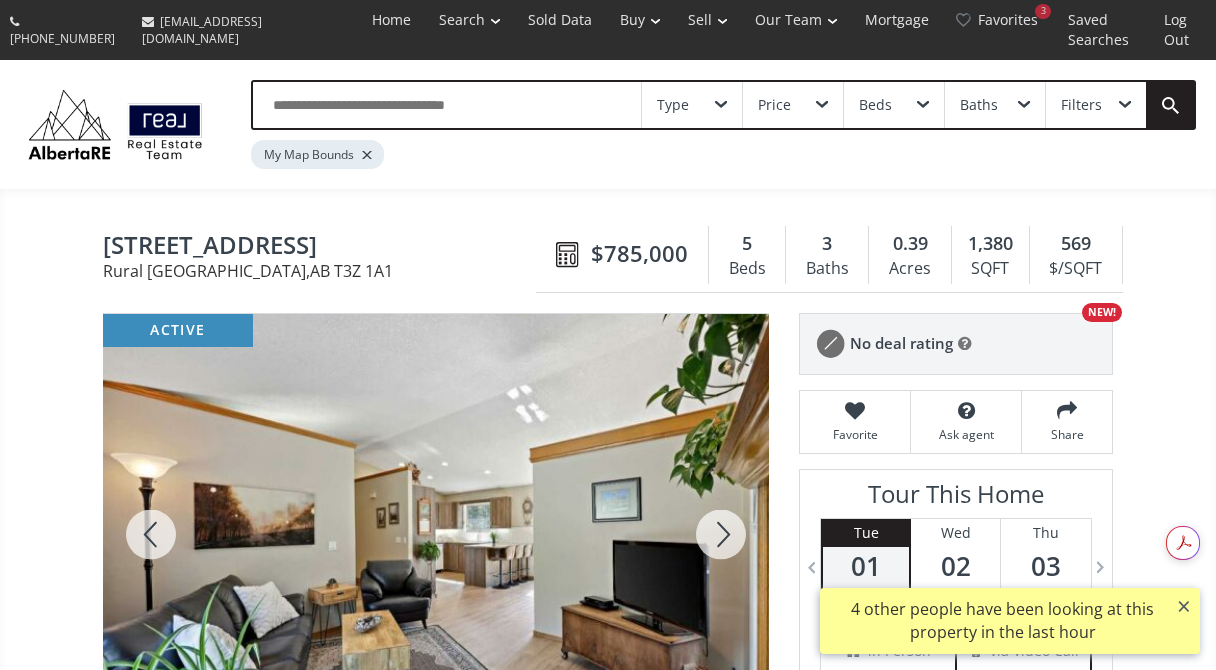 click at bounding box center (721, 534) 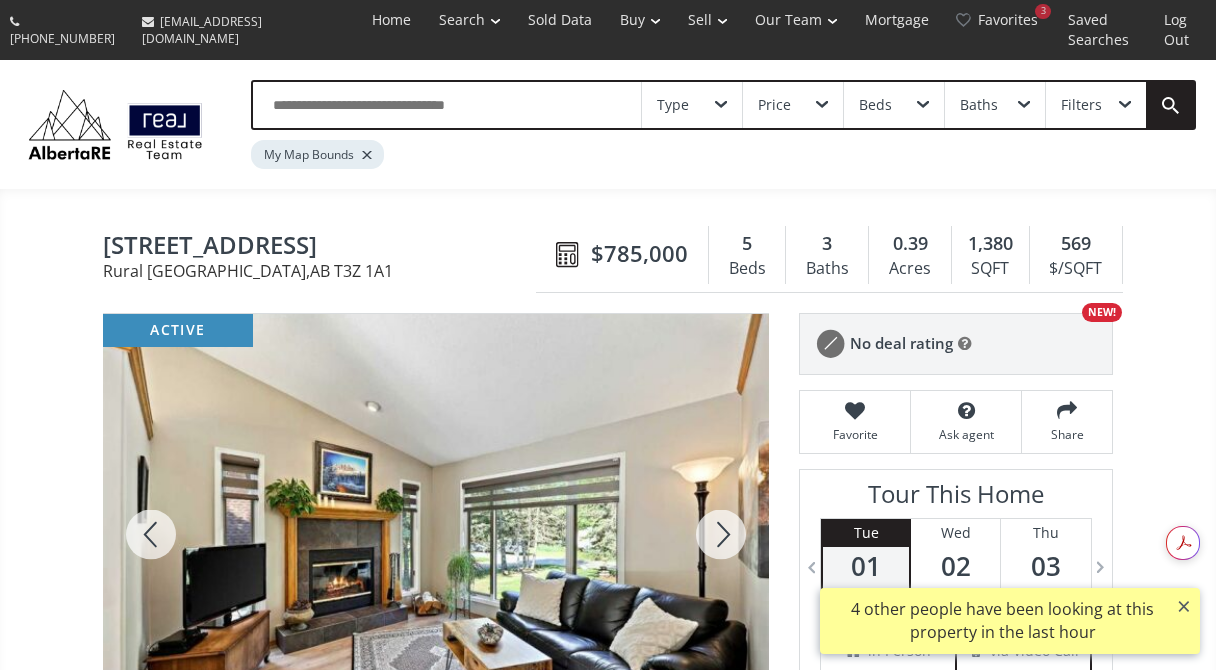 click at bounding box center [721, 534] 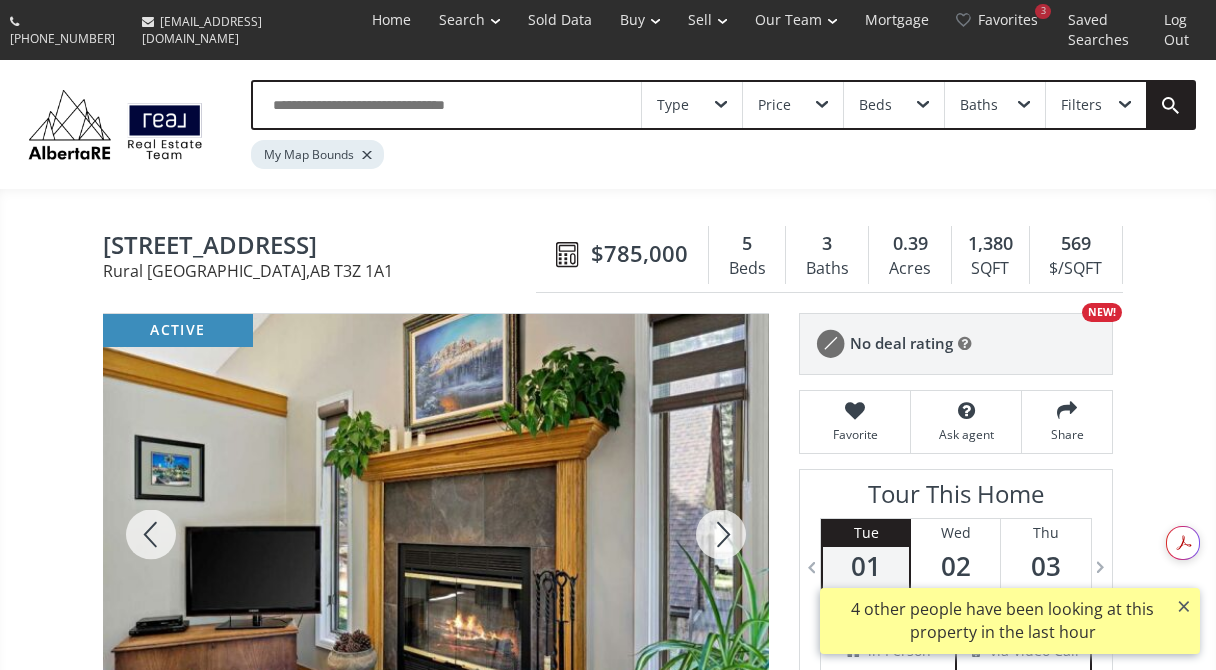click at bounding box center [721, 534] 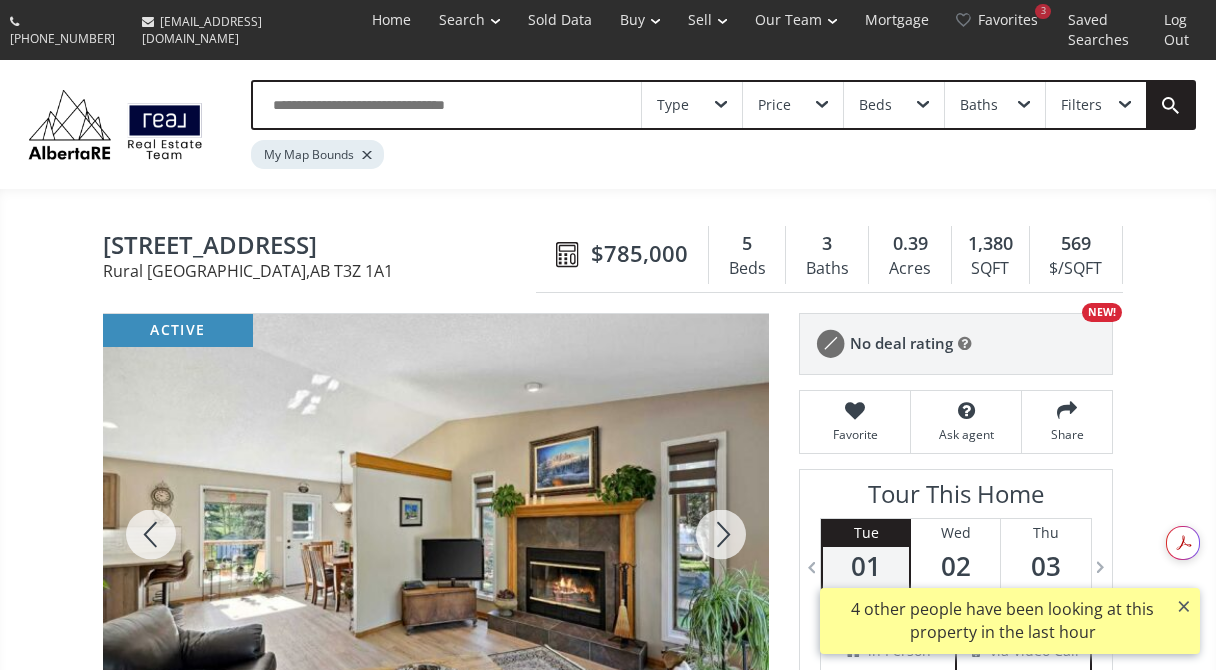 click at bounding box center [721, 534] 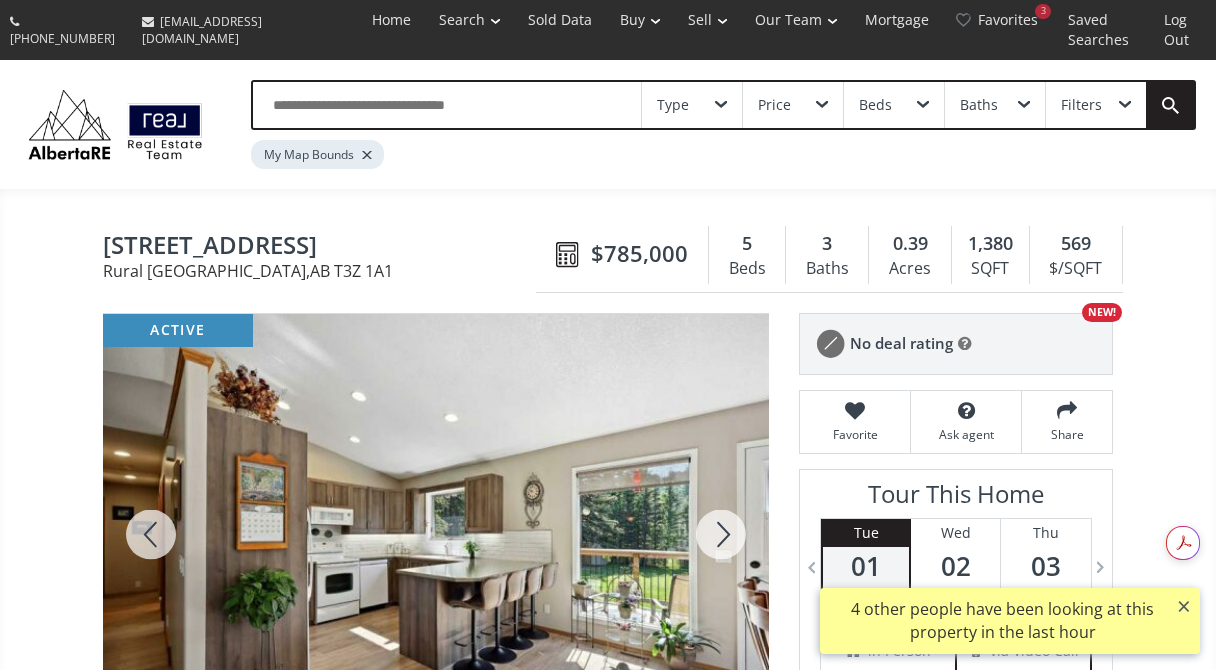 click at bounding box center (721, 534) 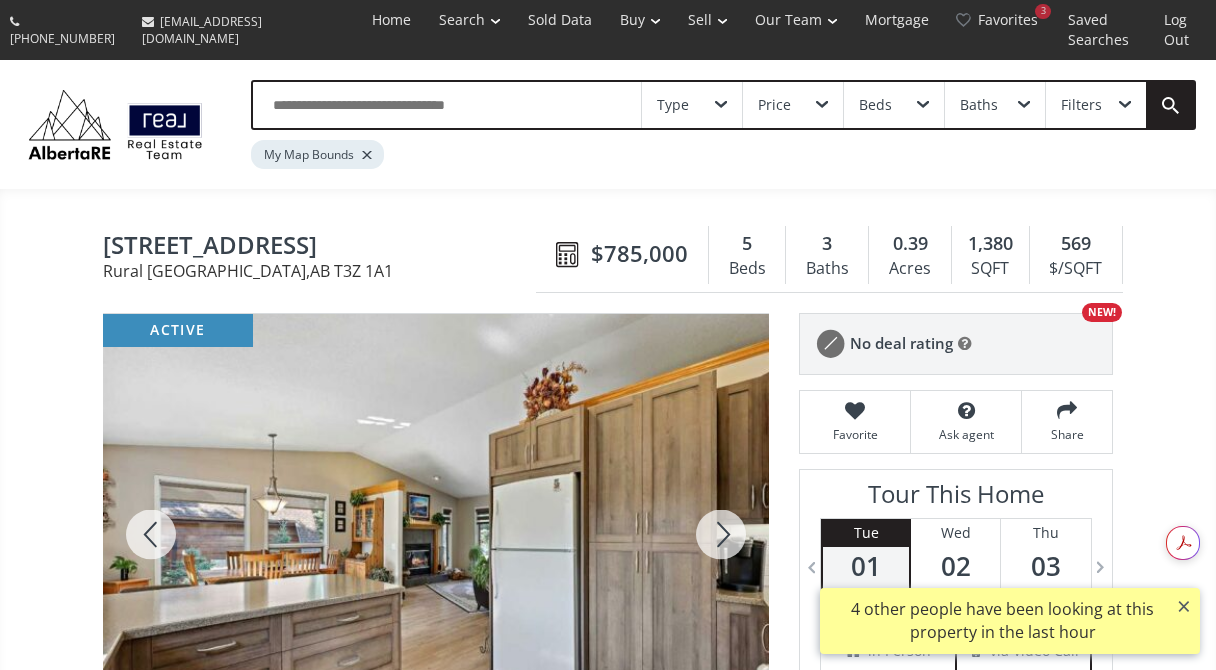 click at bounding box center (721, 534) 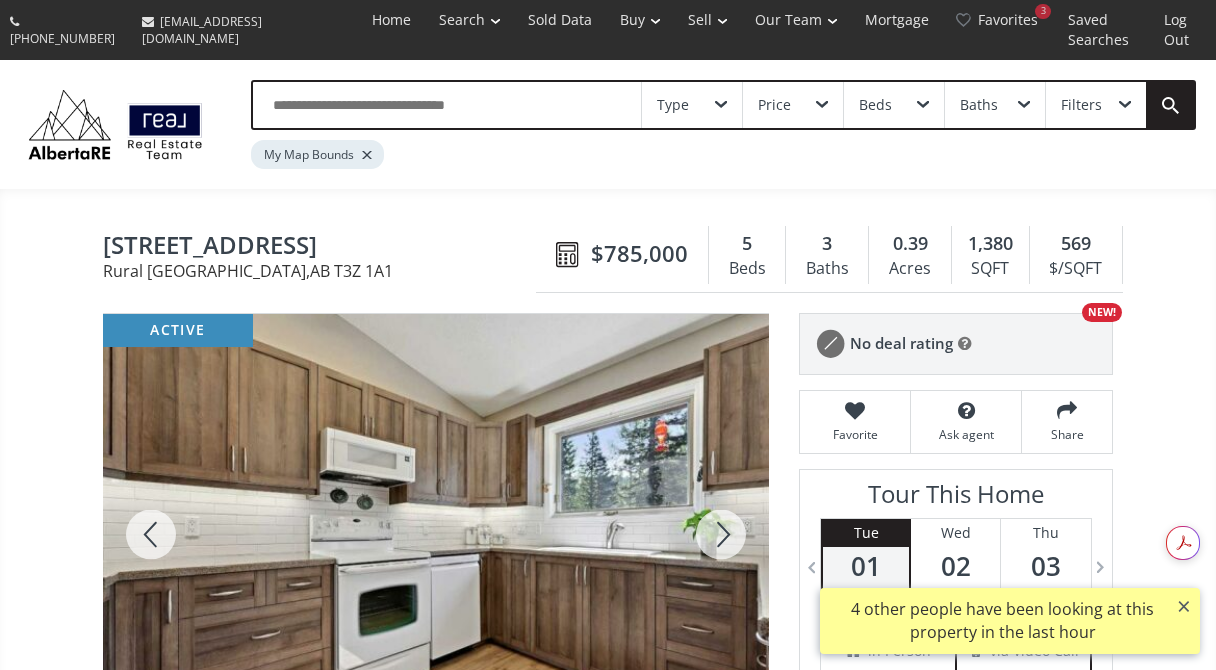 click at bounding box center [721, 534] 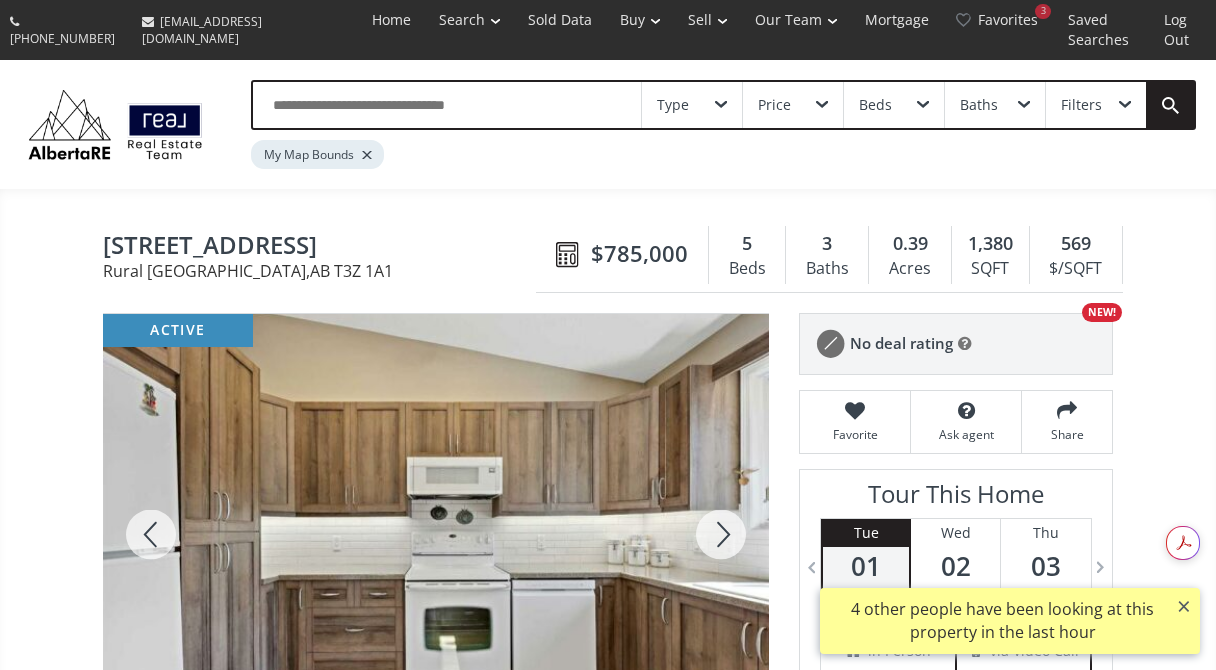 click at bounding box center (721, 534) 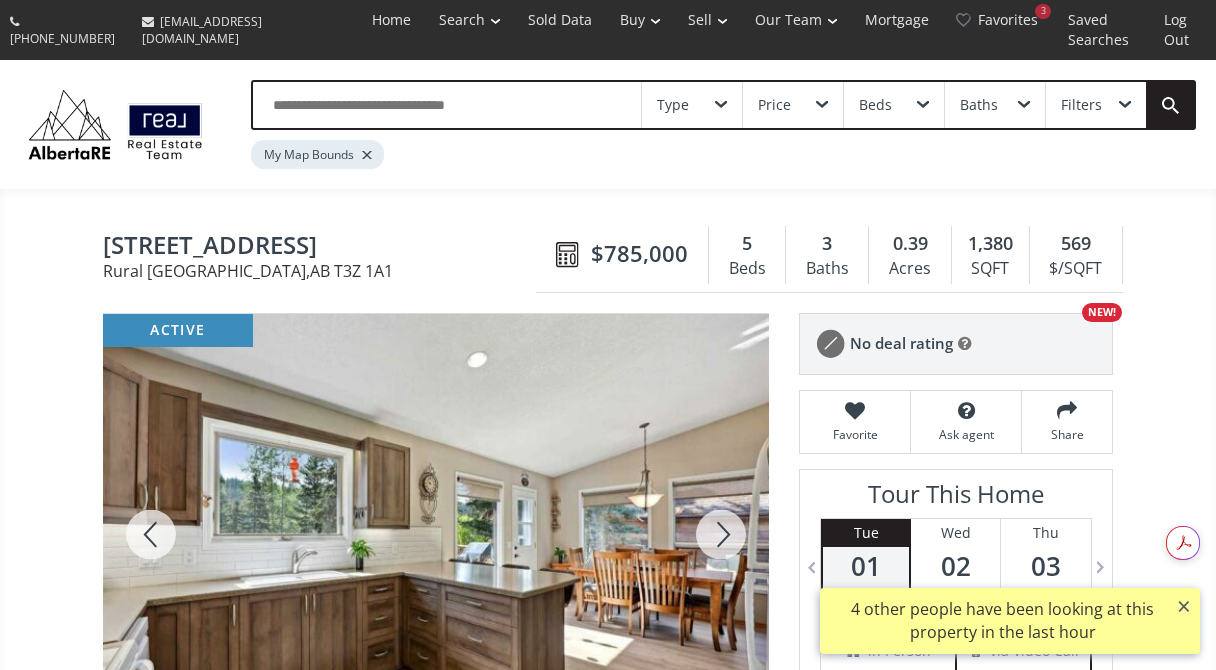click at bounding box center (721, 534) 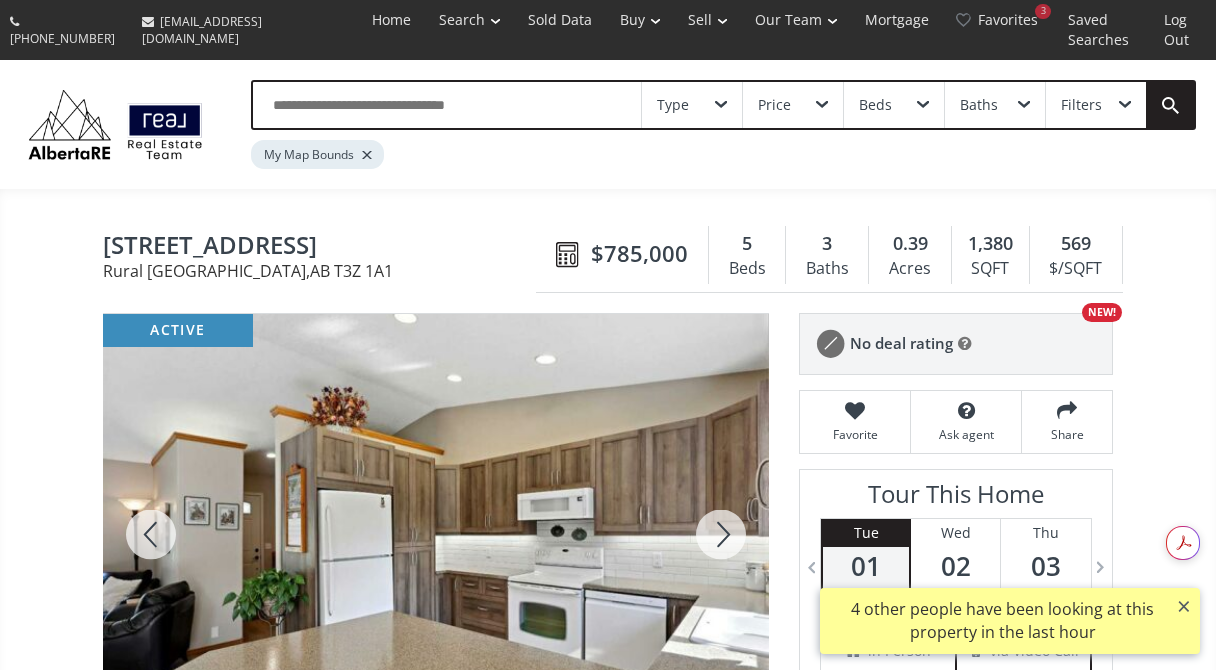 click at bounding box center (721, 534) 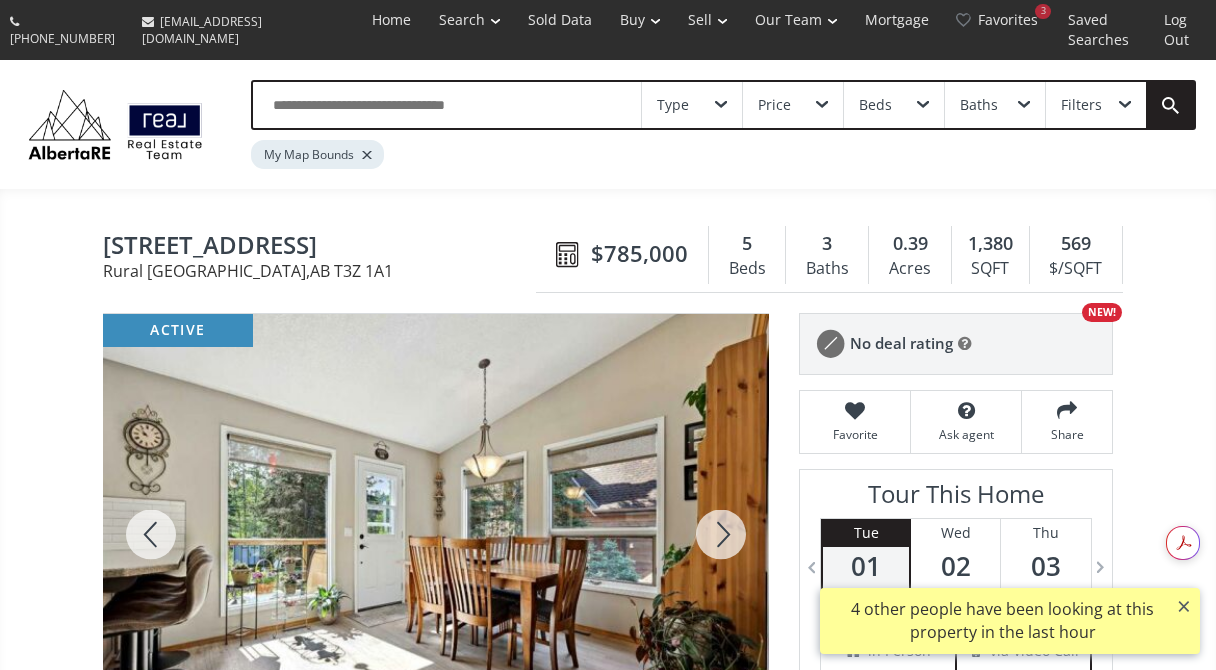 click at bounding box center [721, 534] 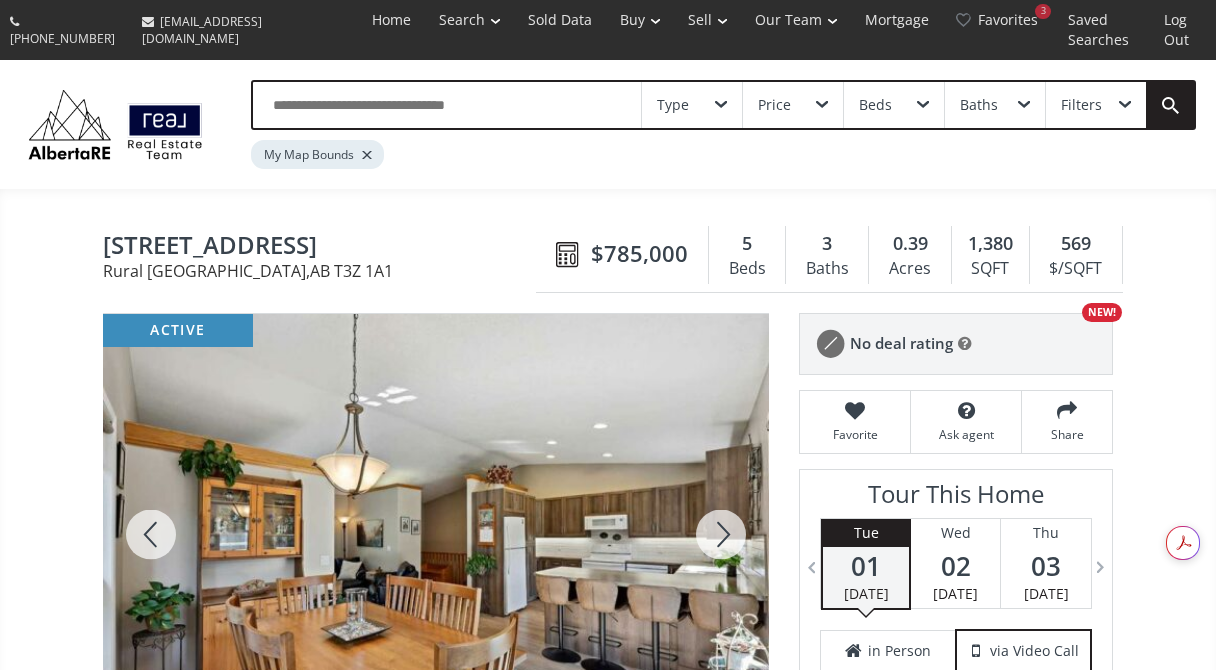 click at bounding box center [721, 534] 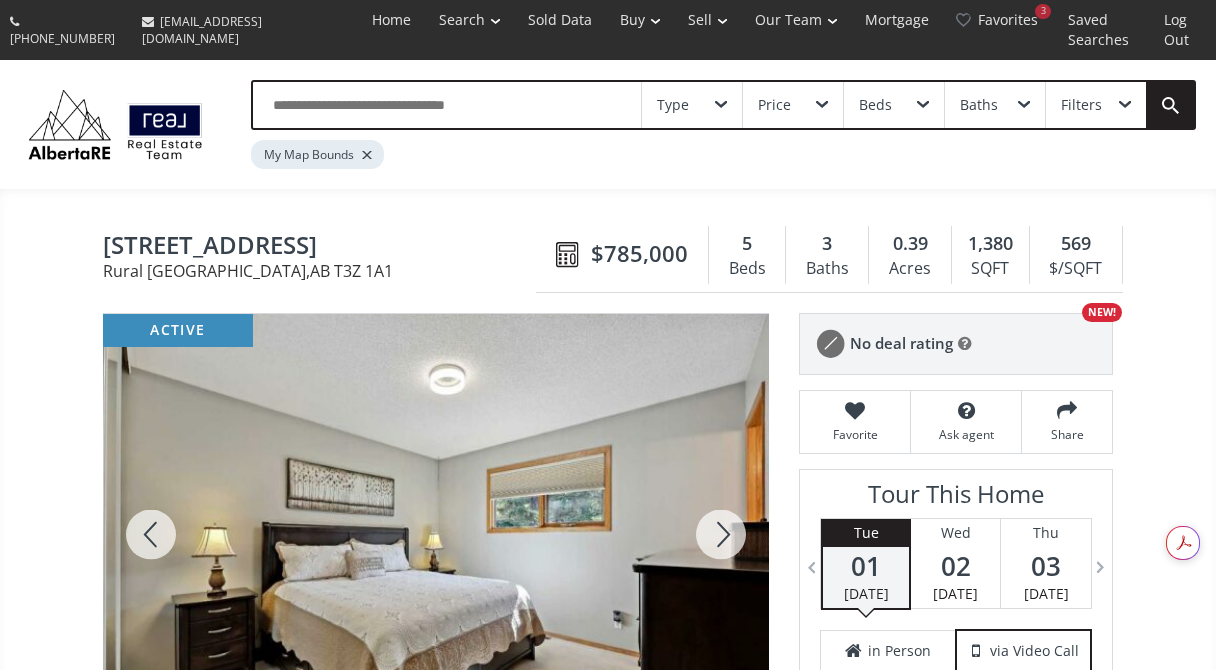 click at bounding box center (721, 534) 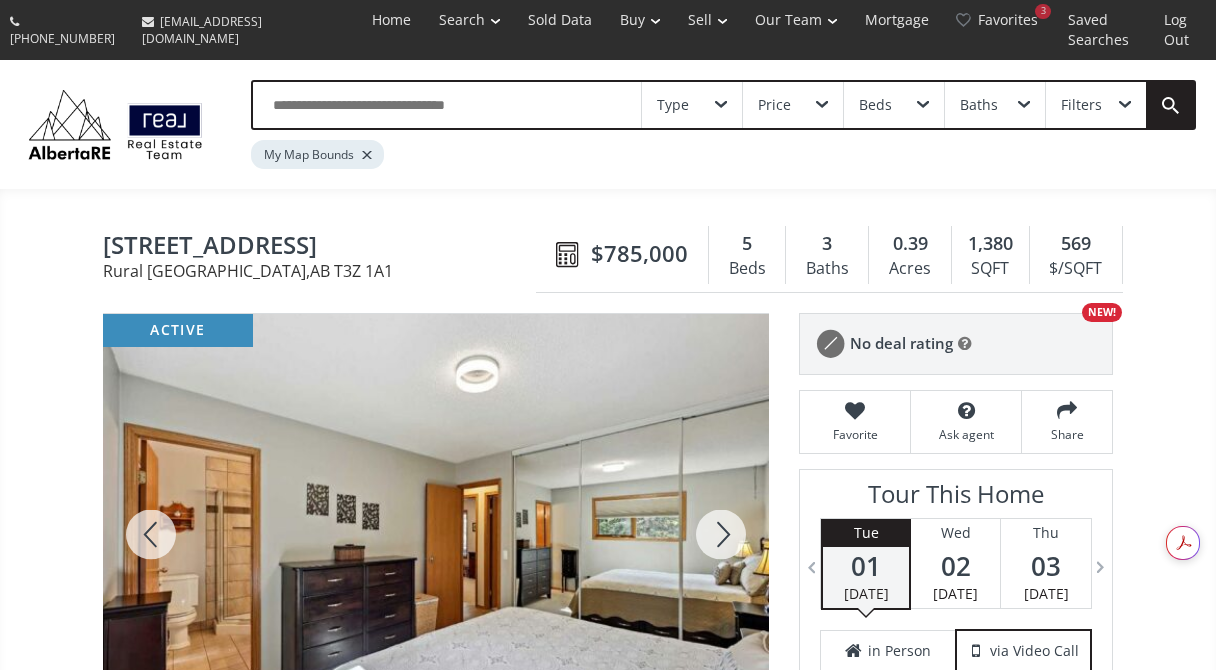 click at bounding box center [721, 534] 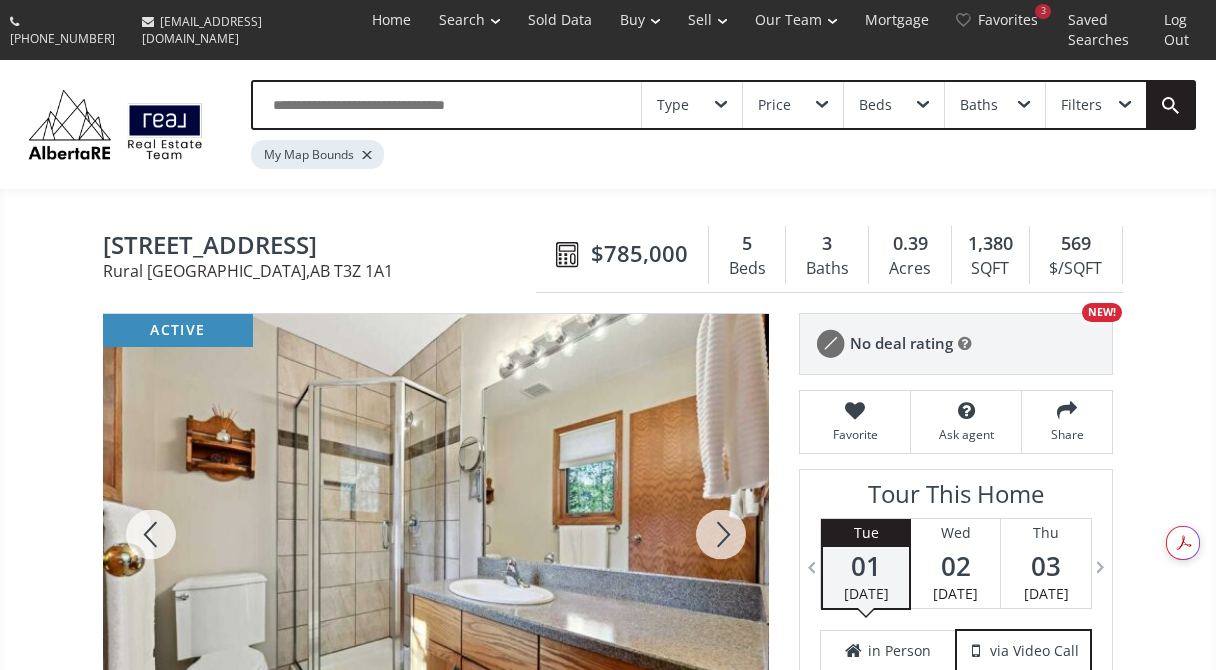 click at bounding box center [721, 534] 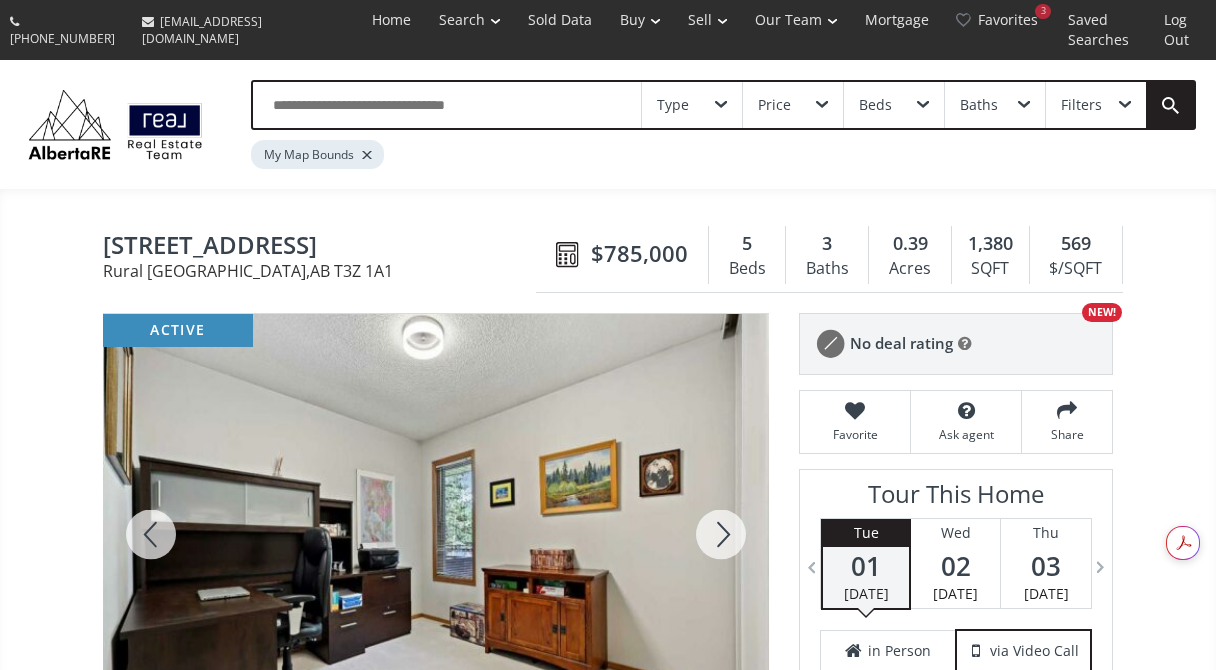 click at bounding box center [721, 534] 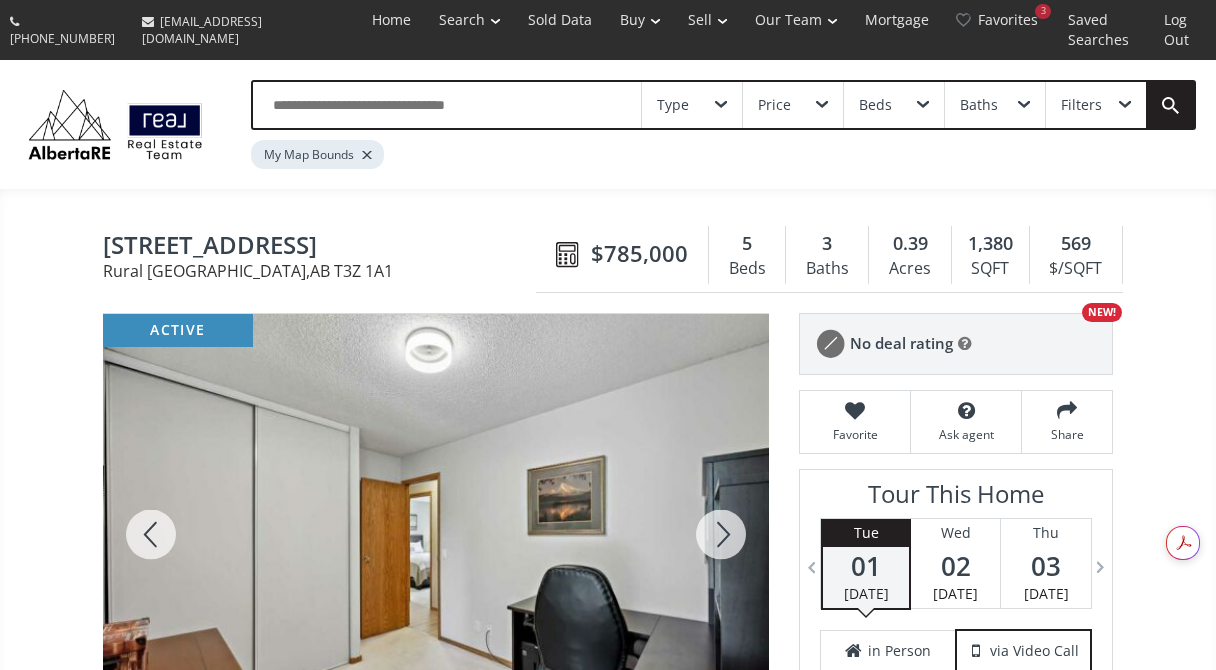 click at bounding box center [721, 534] 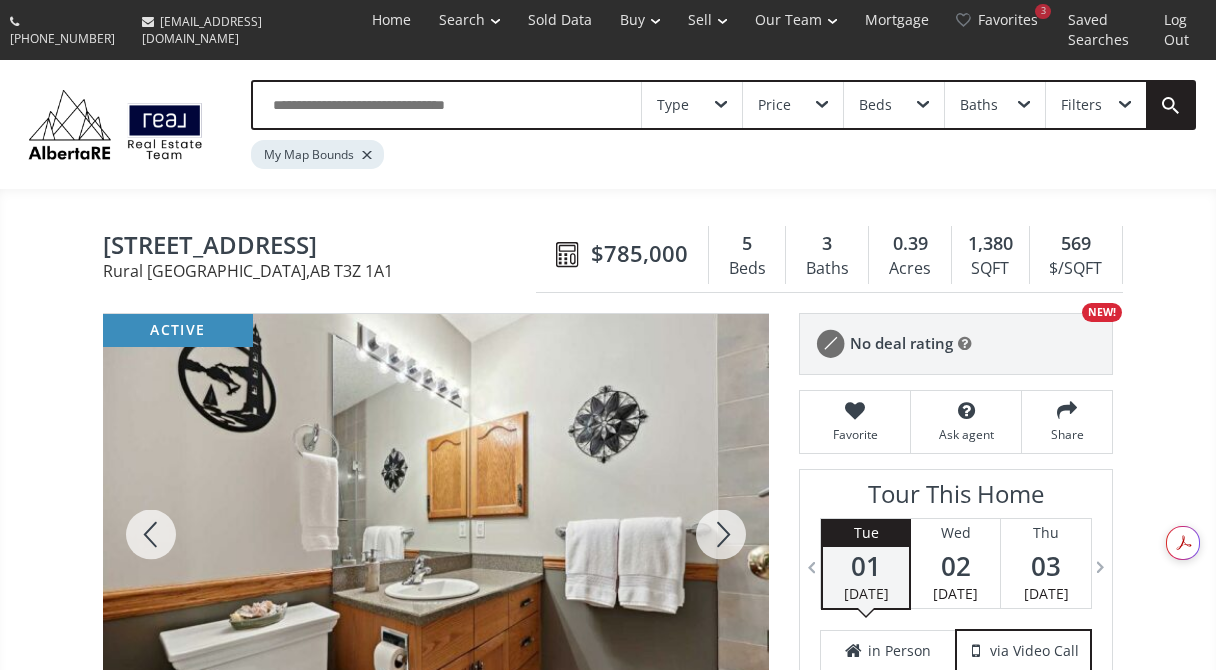 click at bounding box center [721, 534] 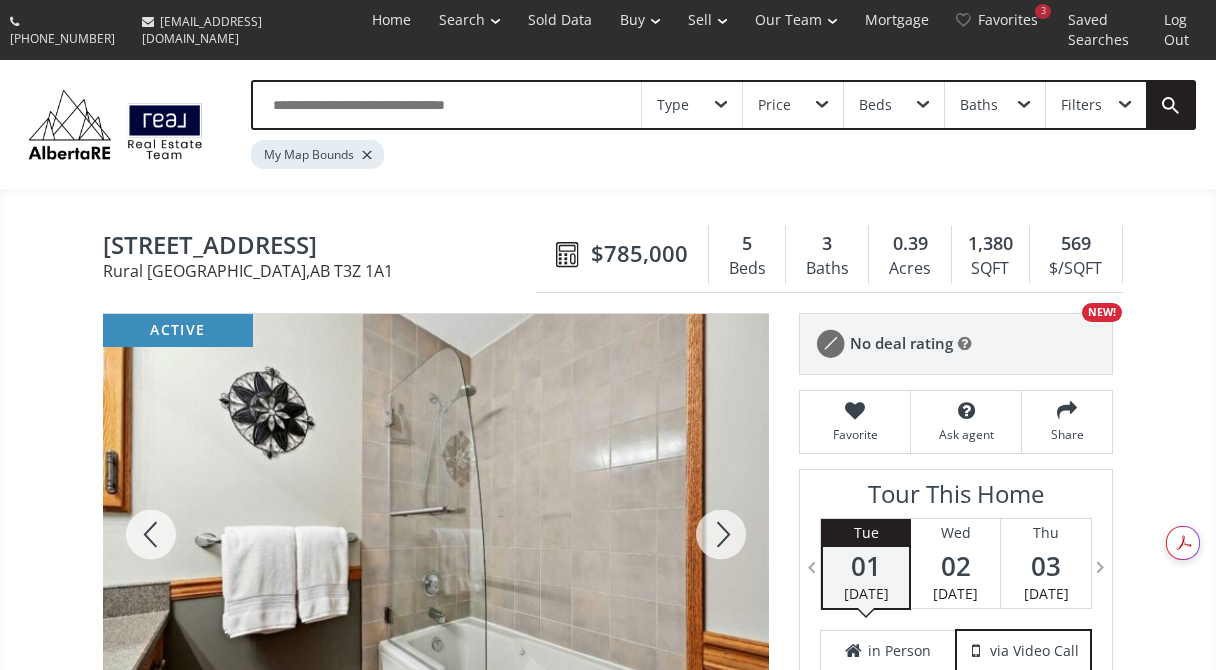 click at bounding box center [721, 534] 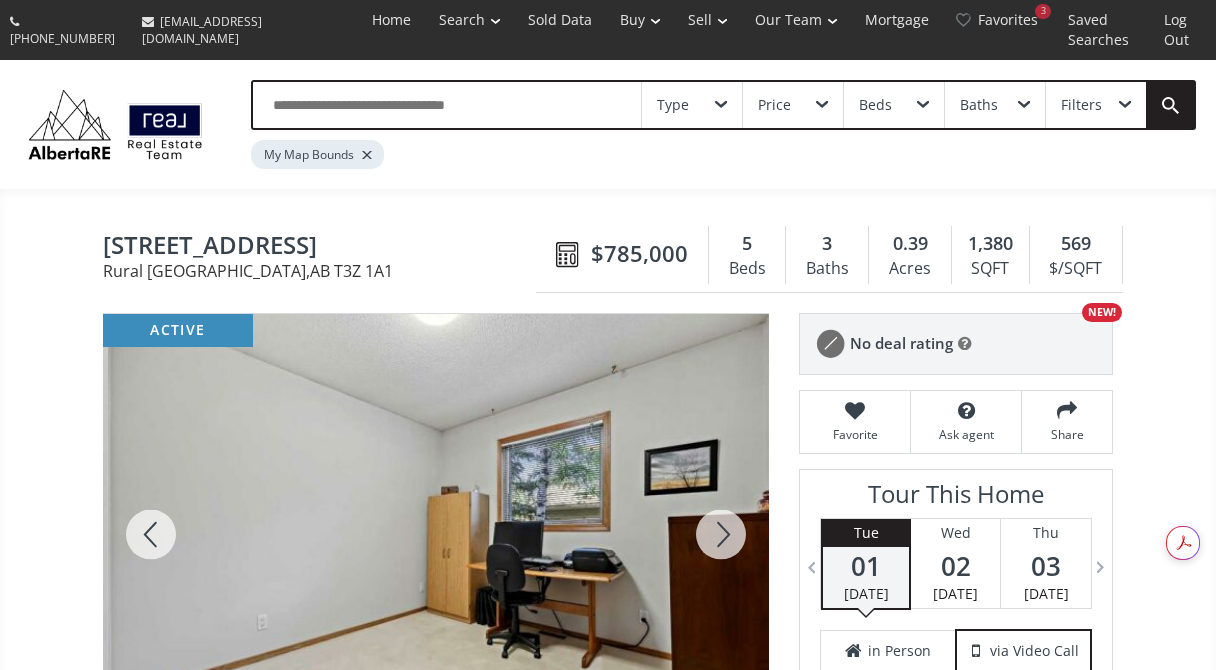 click at bounding box center (721, 534) 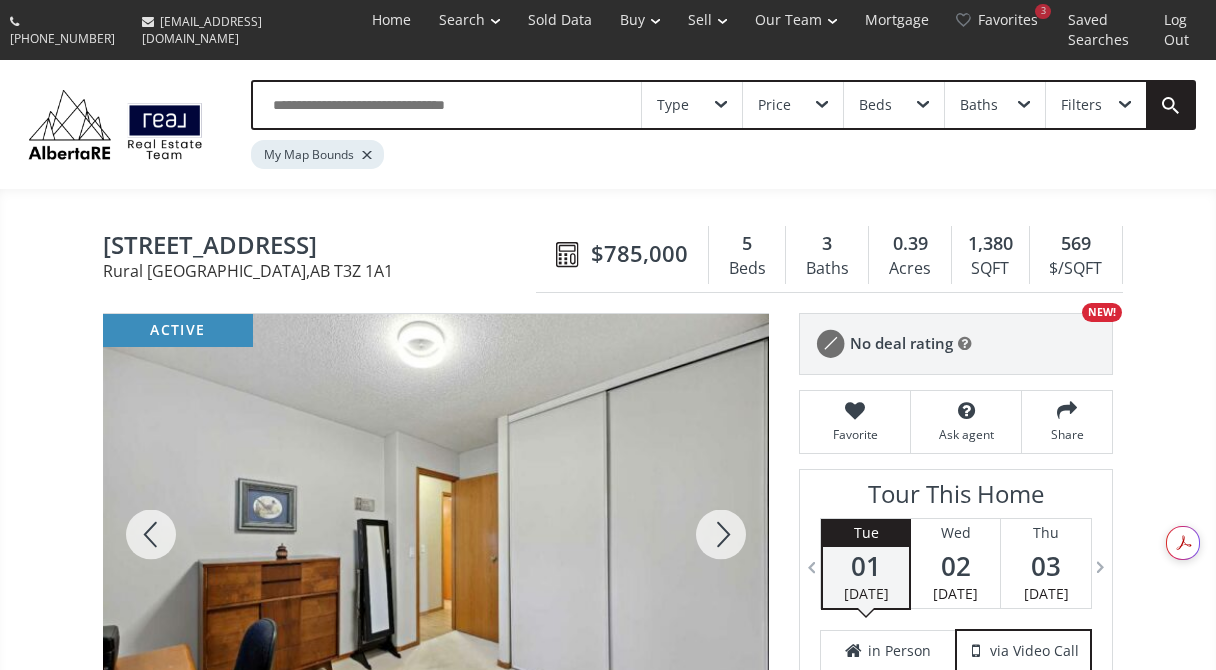 click at bounding box center [721, 534] 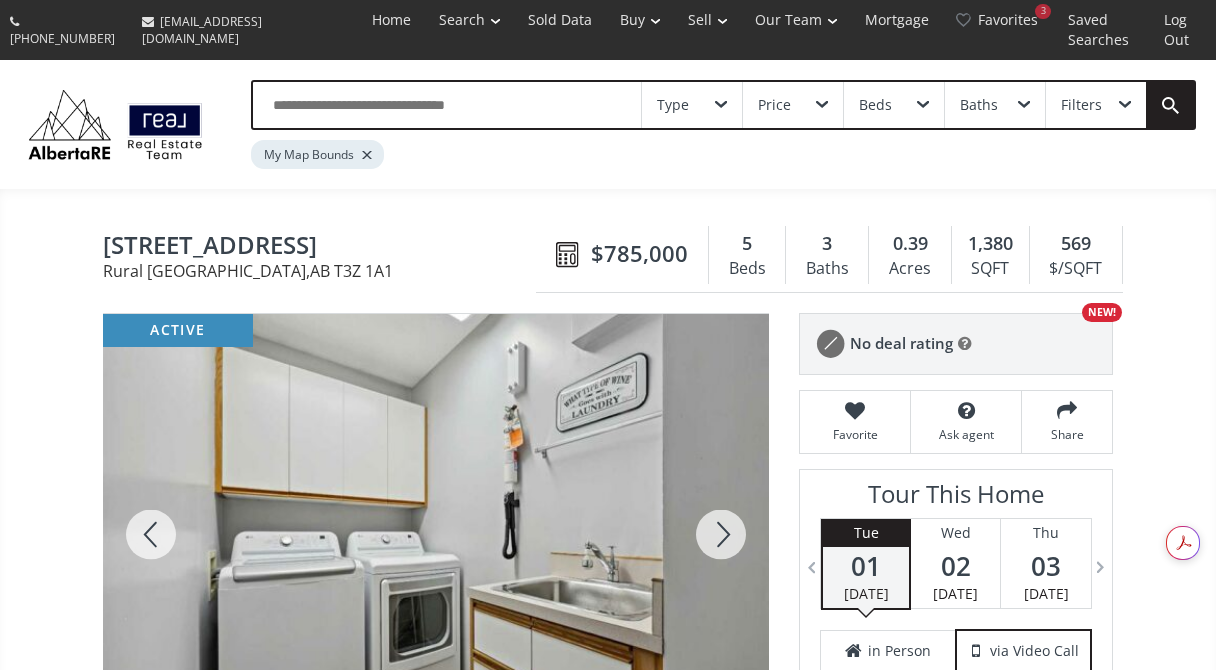 click at bounding box center [721, 534] 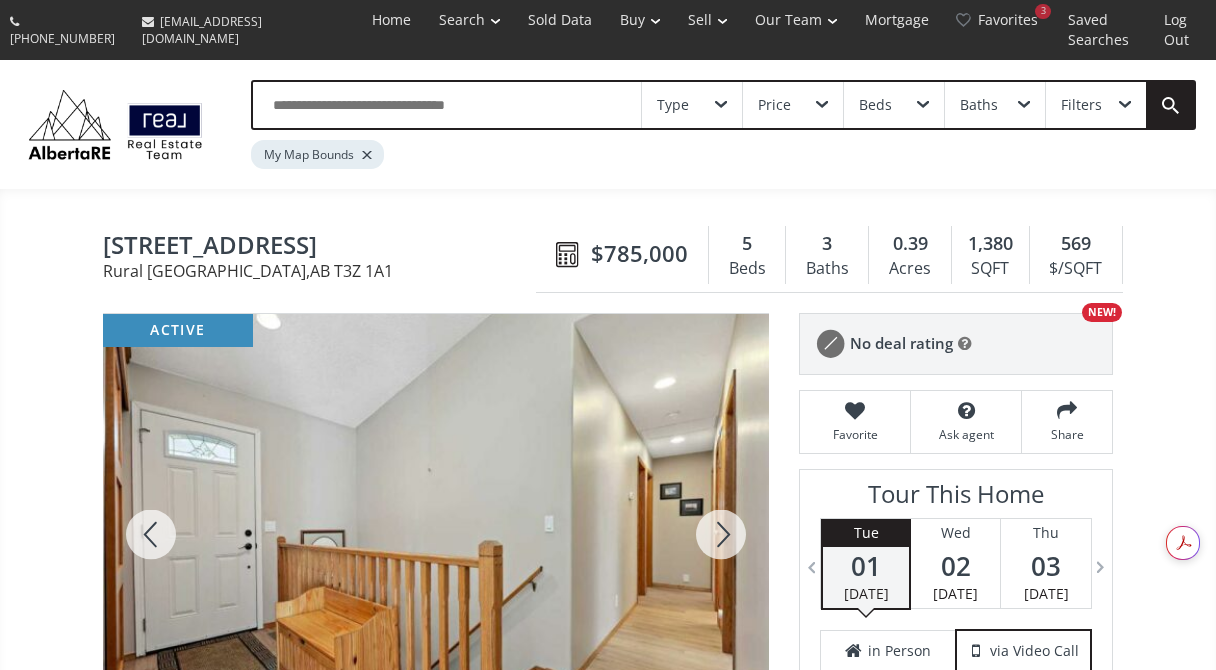 click at bounding box center (721, 534) 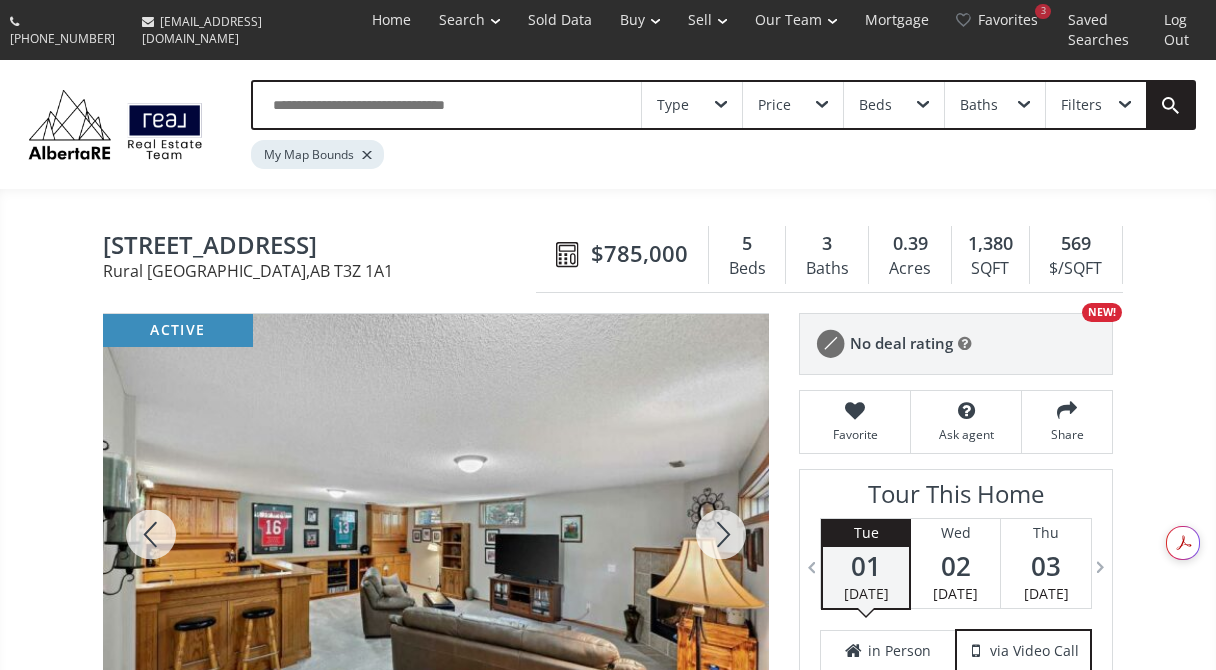 click at bounding box center [721, 534] 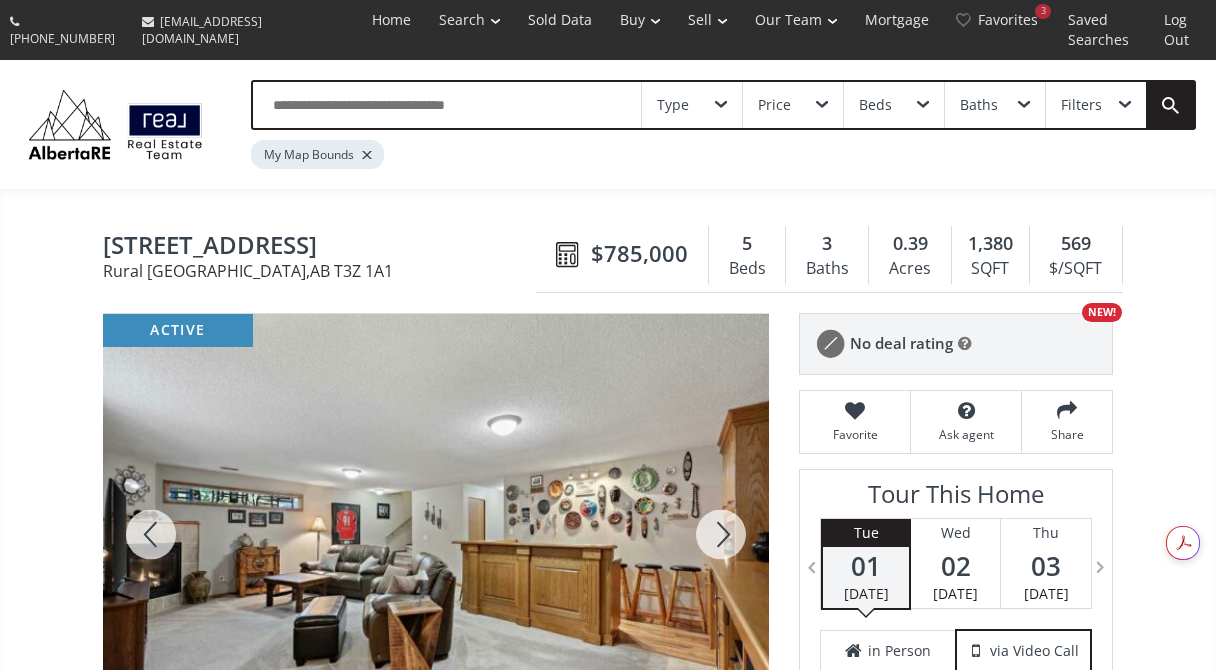 click at bounding box center (721, 534) 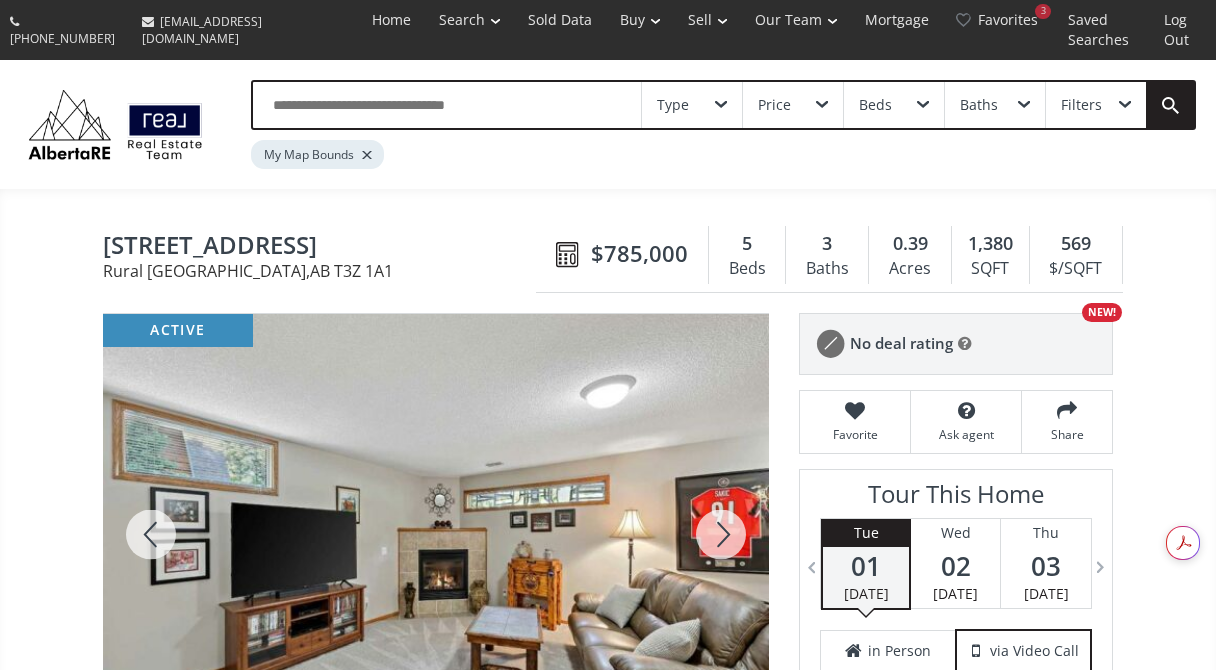 click at bounding box center (721, 534) 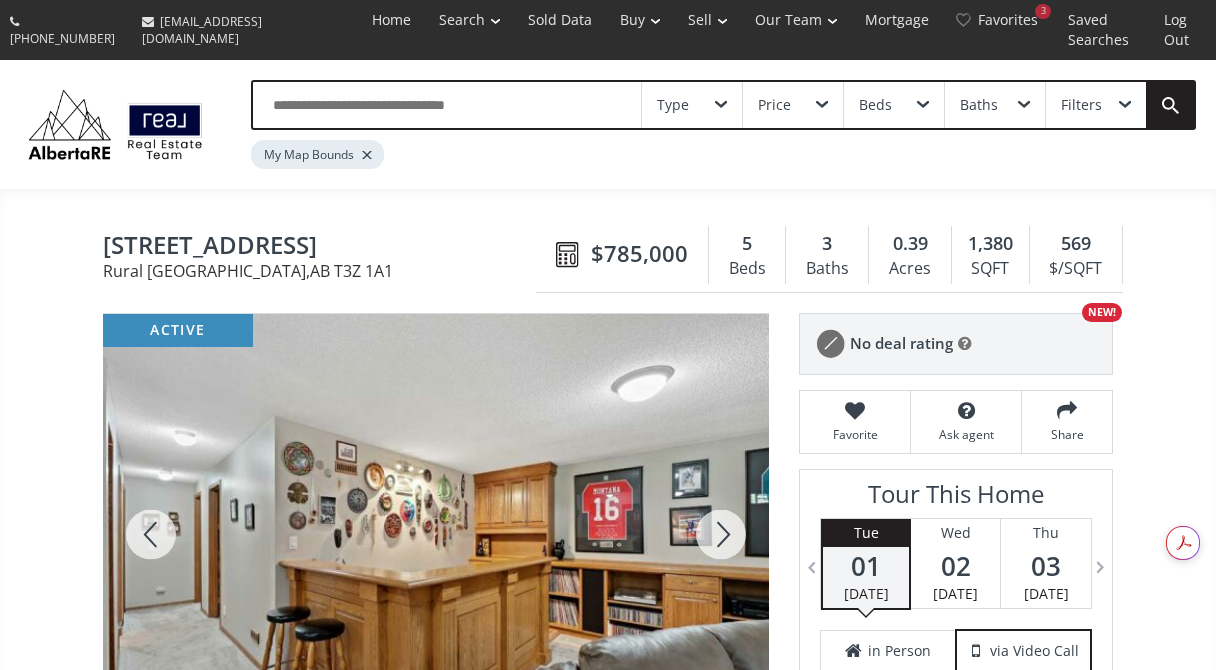 click at bounding box center (721, 534) 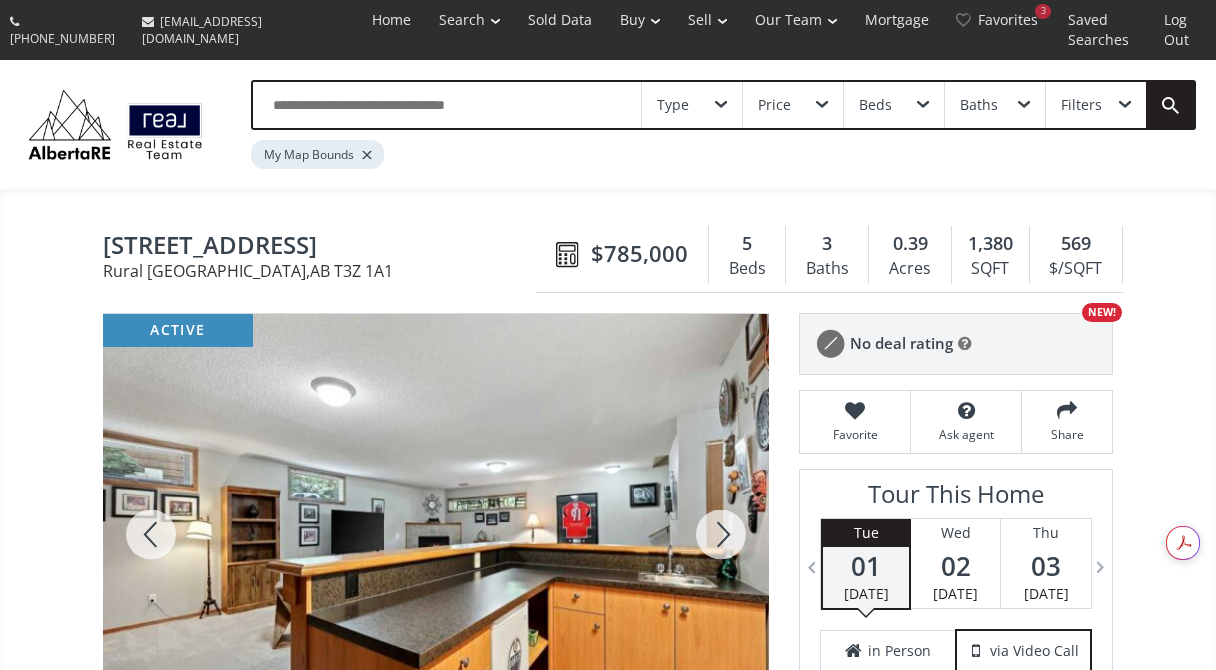 click at bounding box center (721, 534) 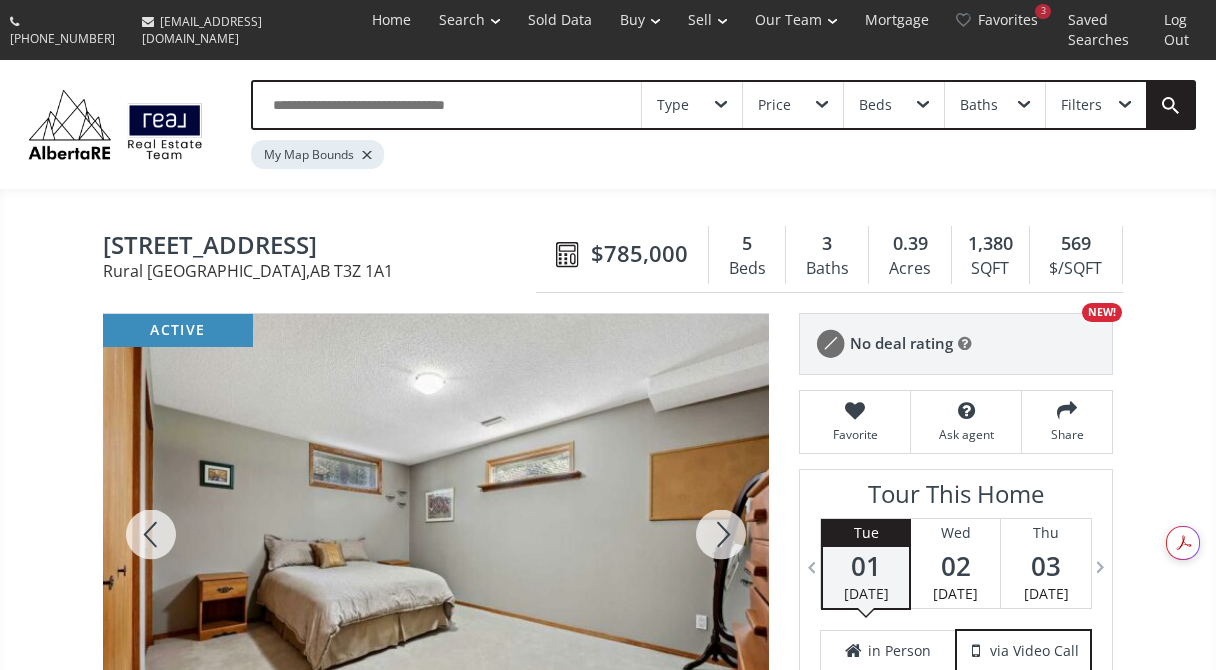 click at bounding box center (721, 534) 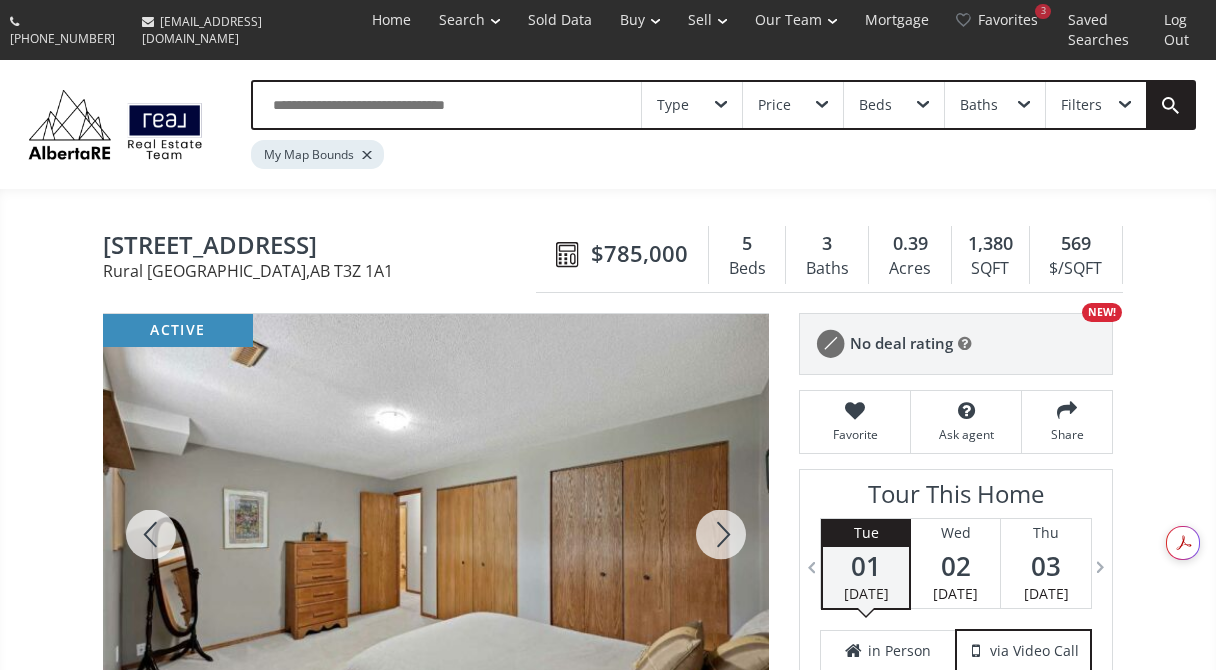 click at bounding box center (721, 534) 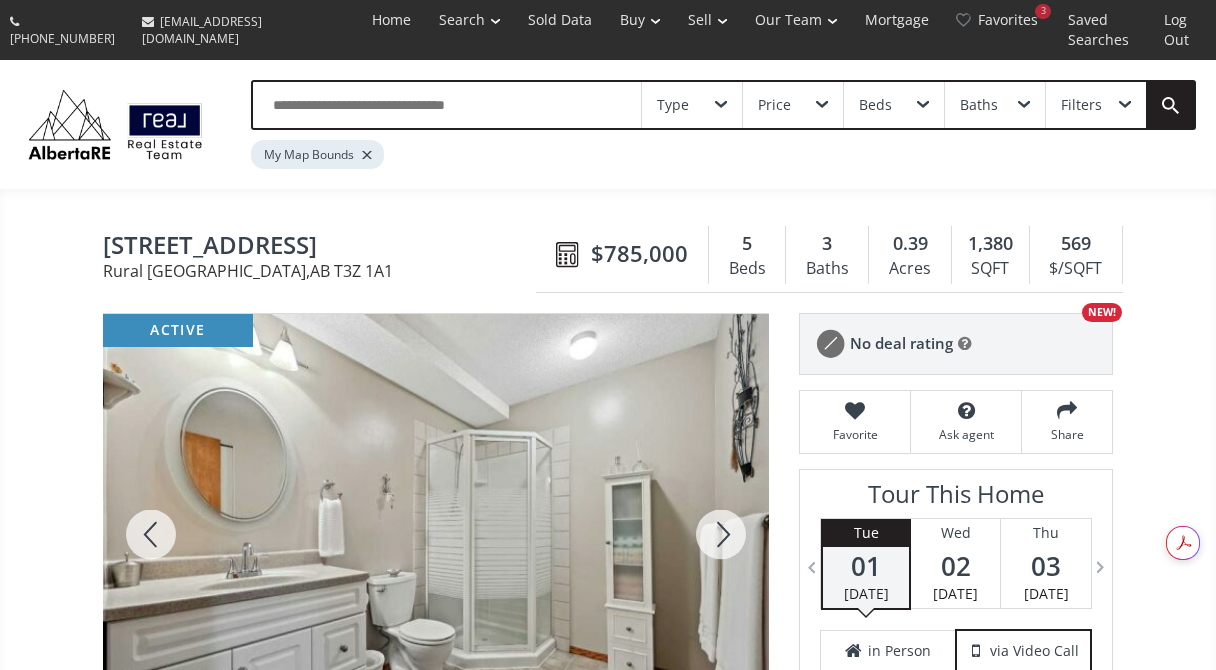 click at bounding box center (721, 534) 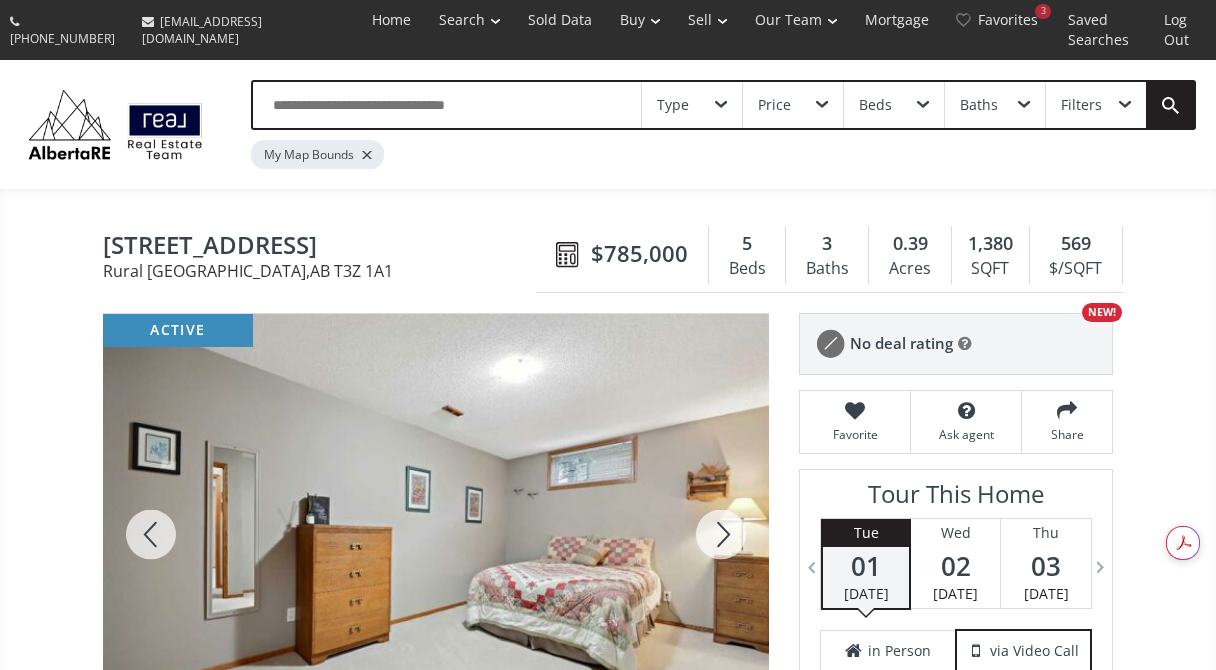 click at bounding box center [721, 534] 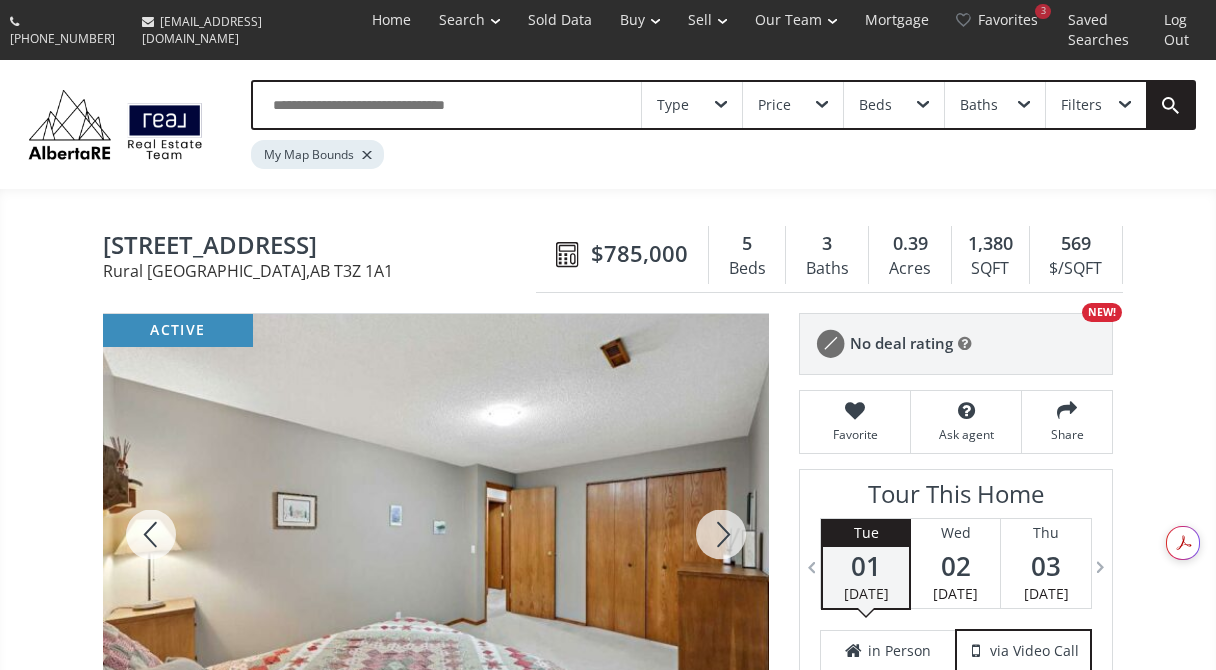 click at bounding box center (721, 534) 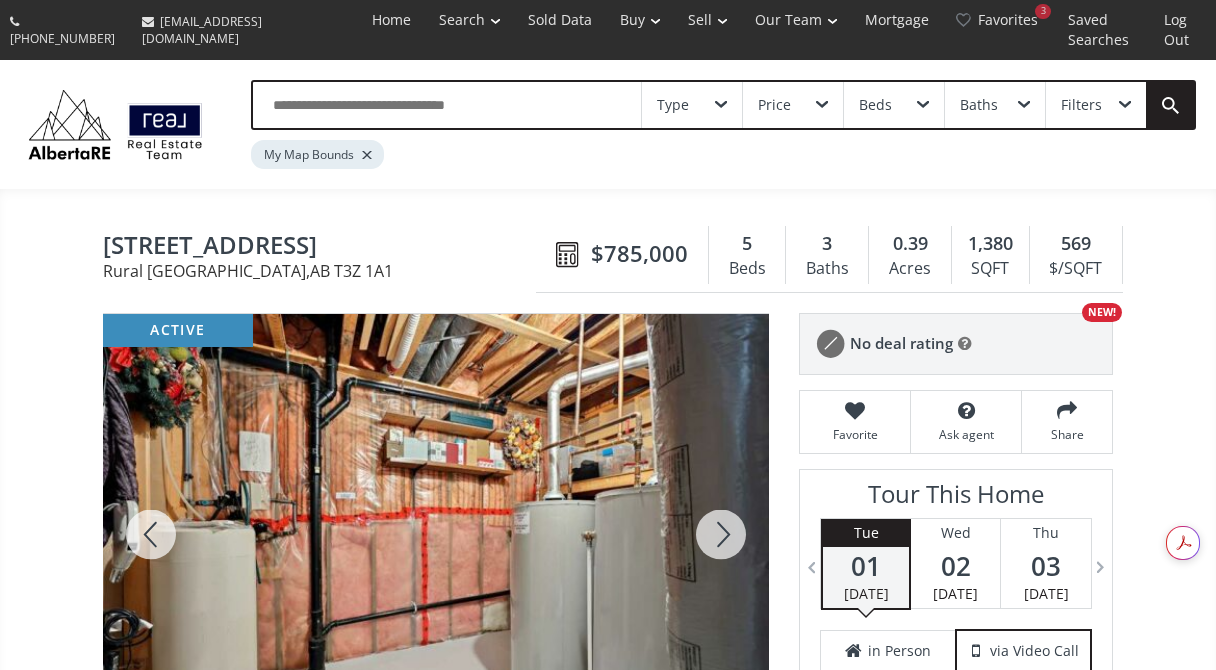 click at bounding box center (721, 534) 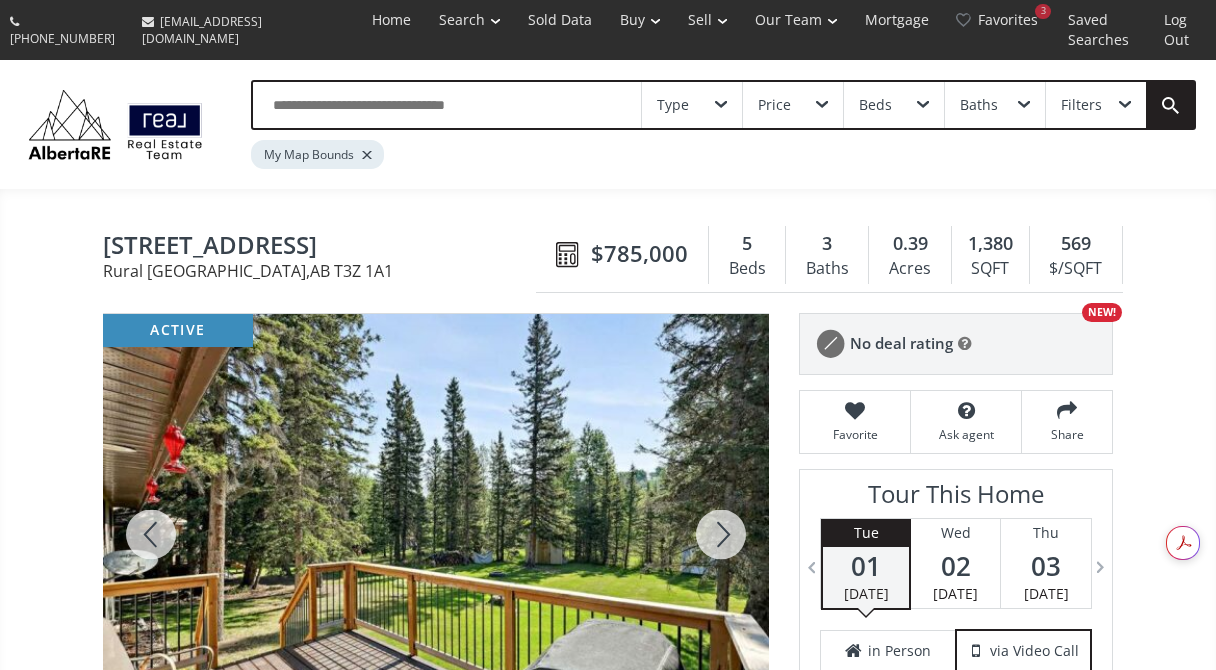 click at bounding box center [721, 534] 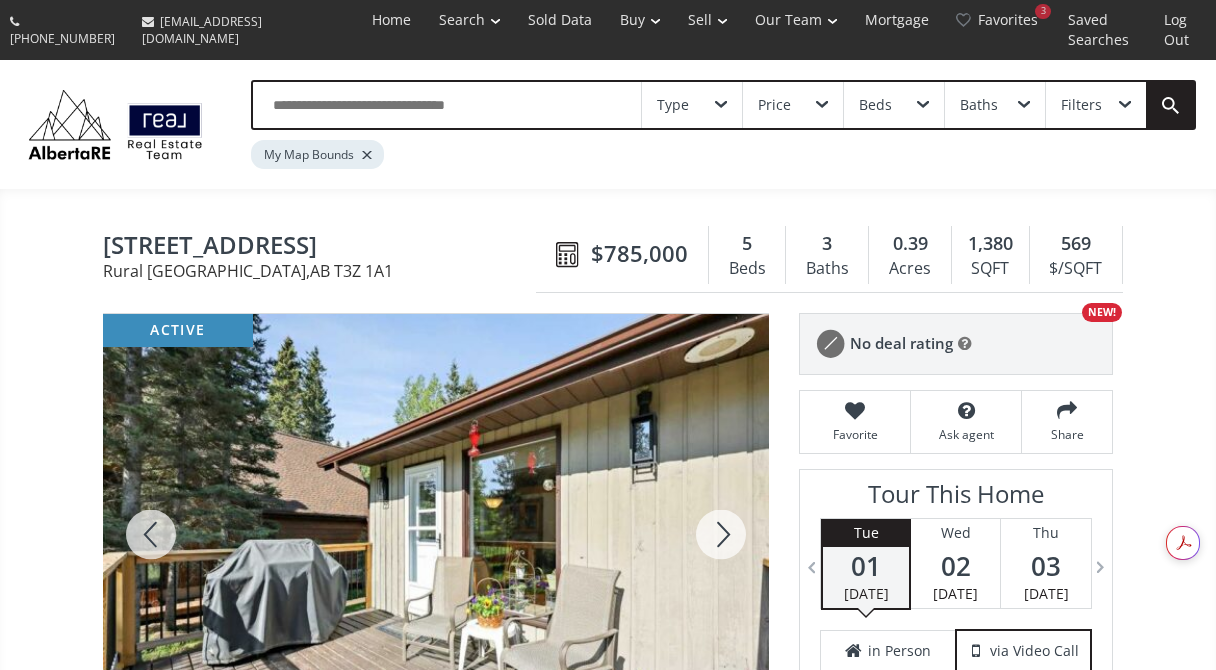 click at bounding box center [721, 534] 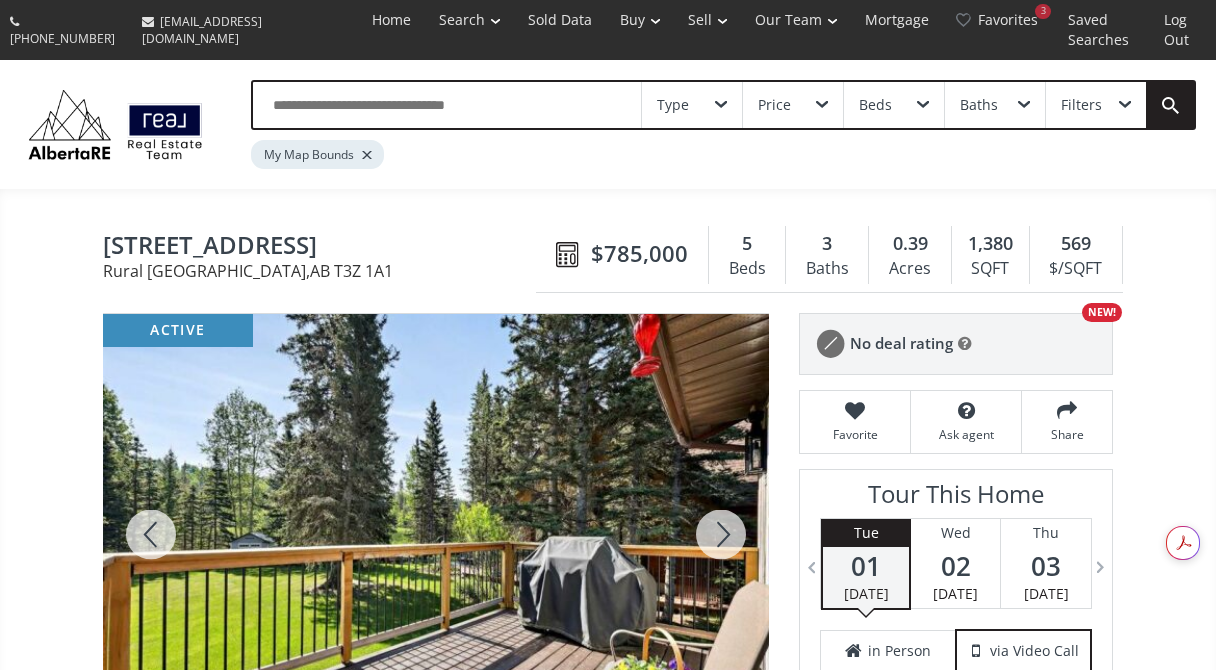 click at bounding box center [721, 534] 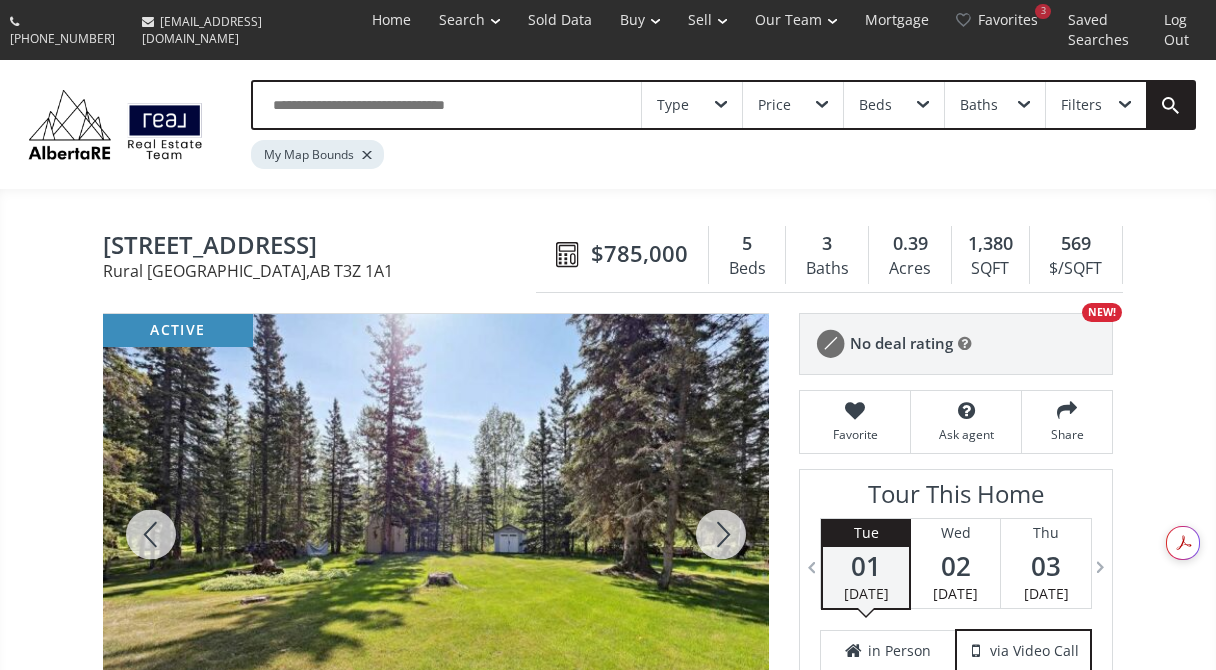 click at bounding box center (721, 534) 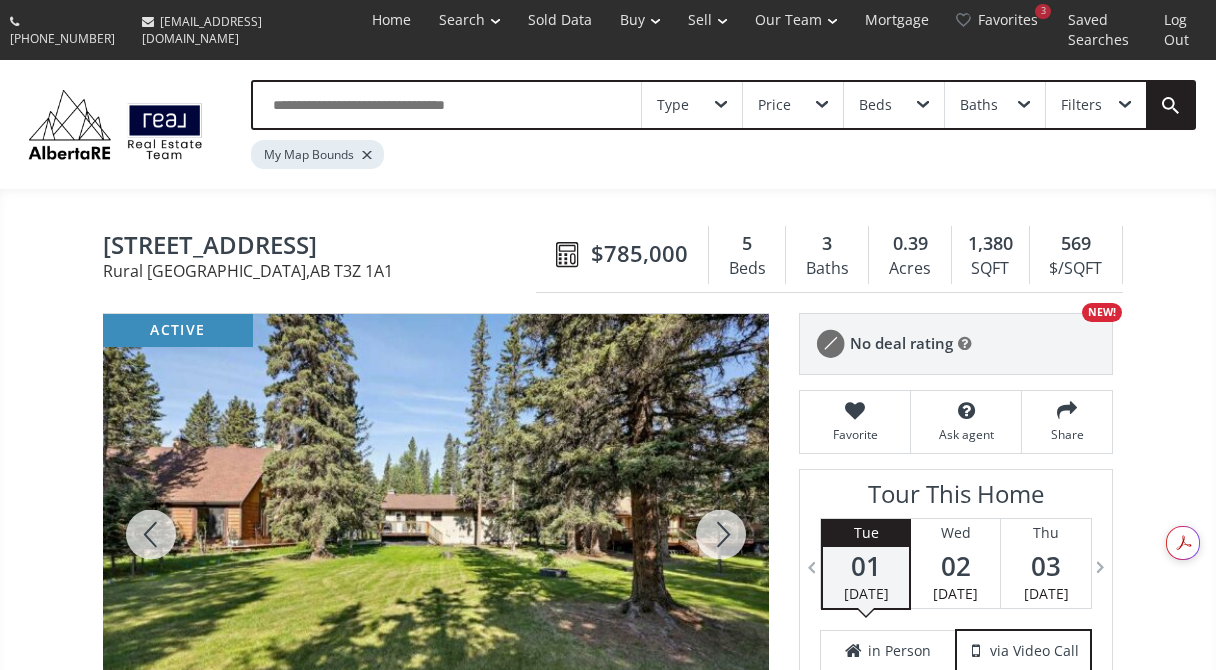 click at bounding box center [721, 534] 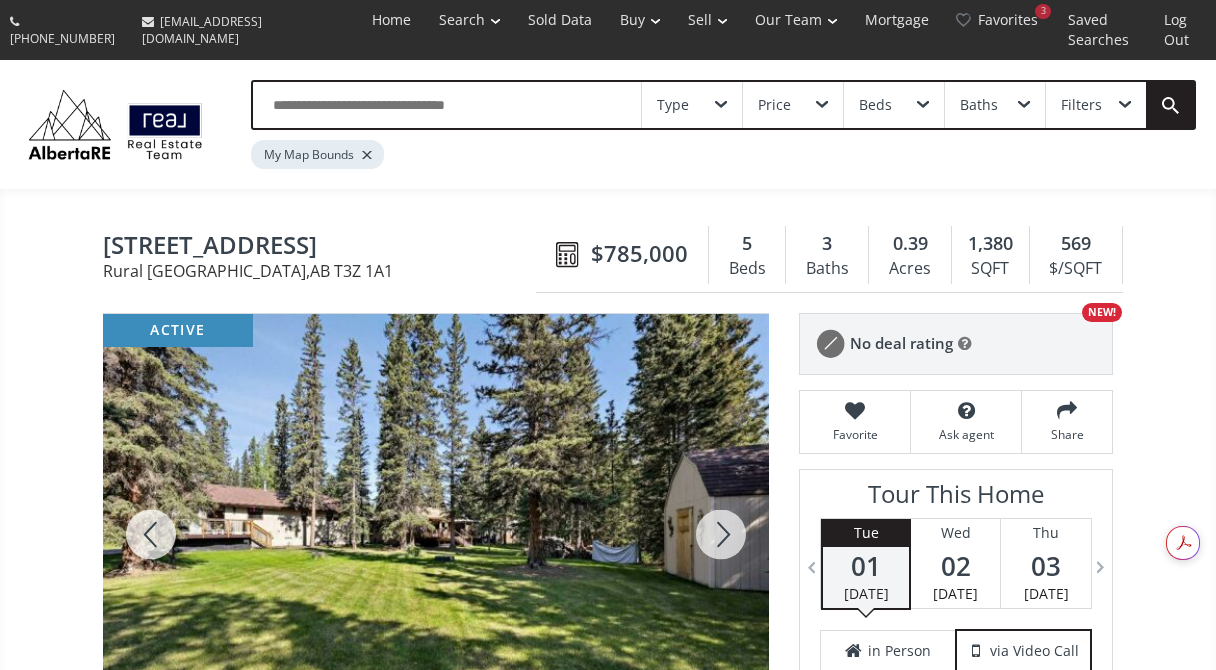 click at bounding box center [721, 534] 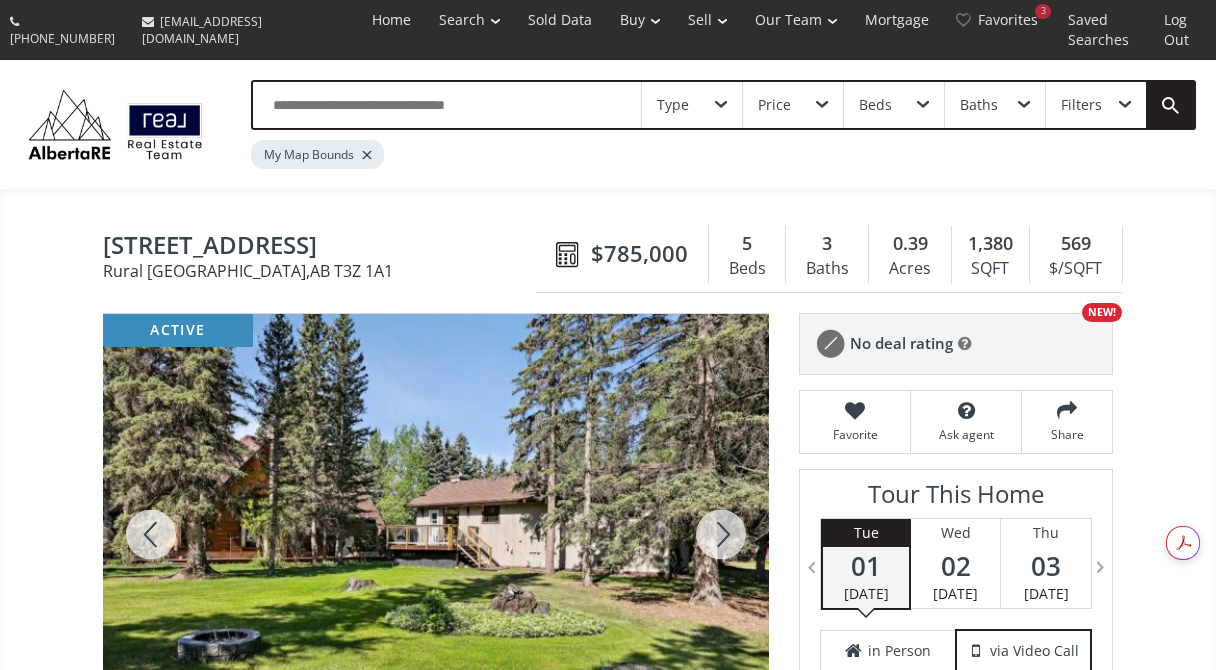 click at bounding box center (721, 534) 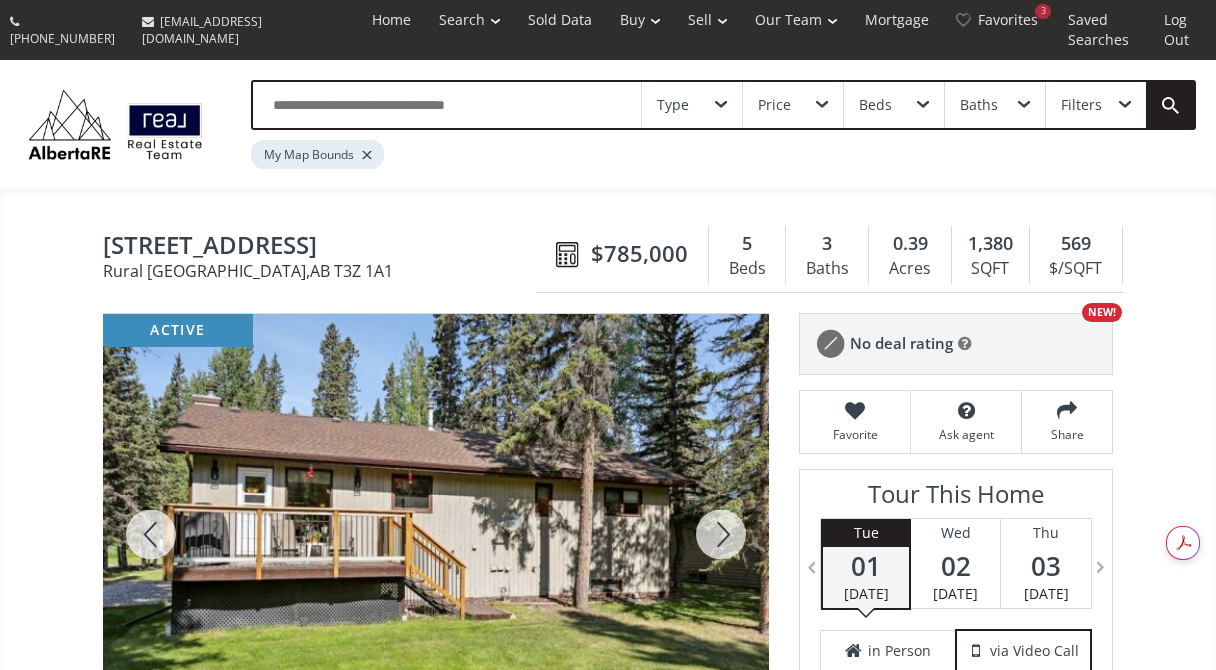 click at bounding box center [721, 534] 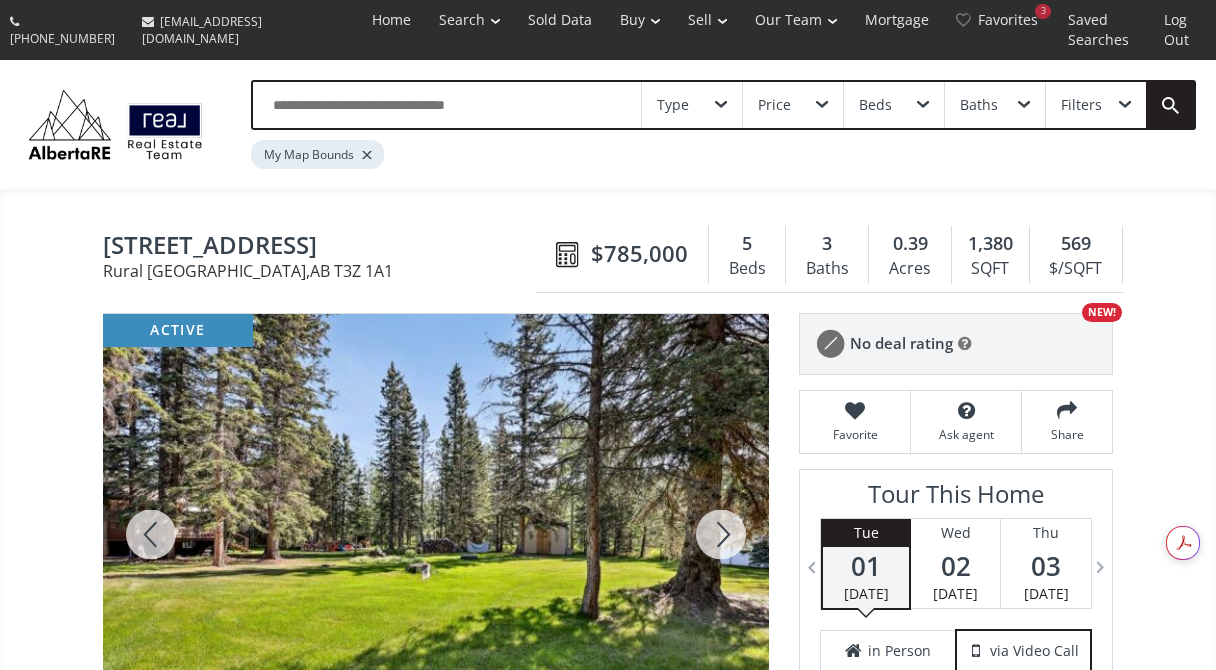 click at bounding box center (721, 534) 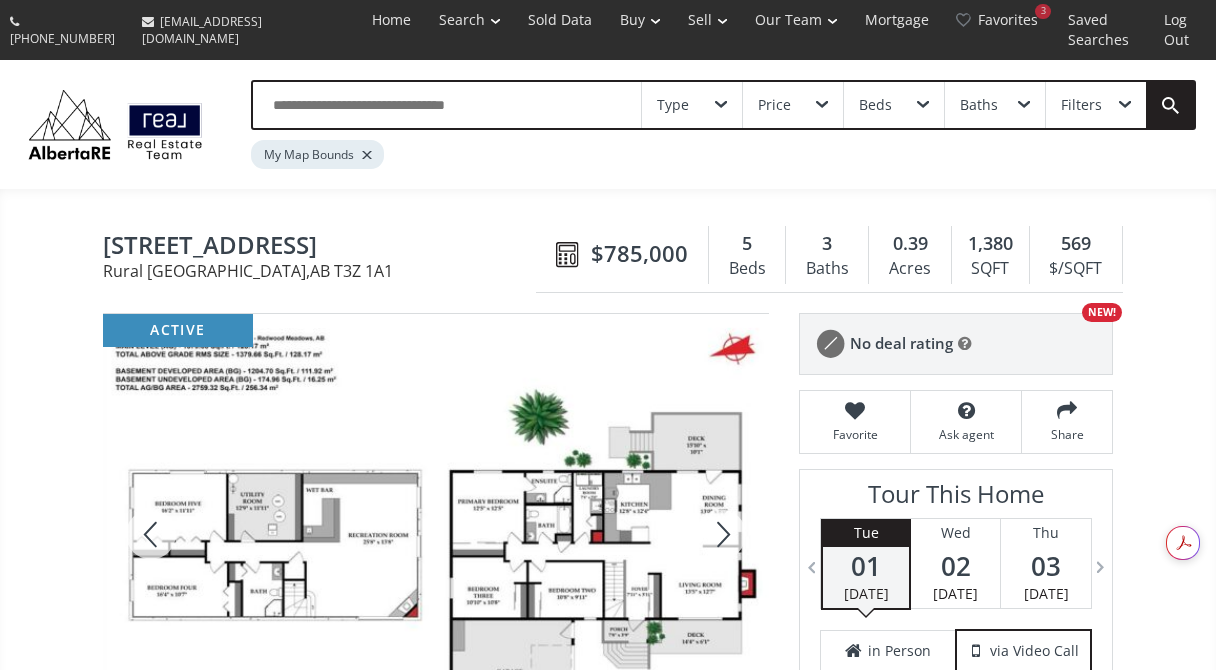 click at bounding box center (721, 534) 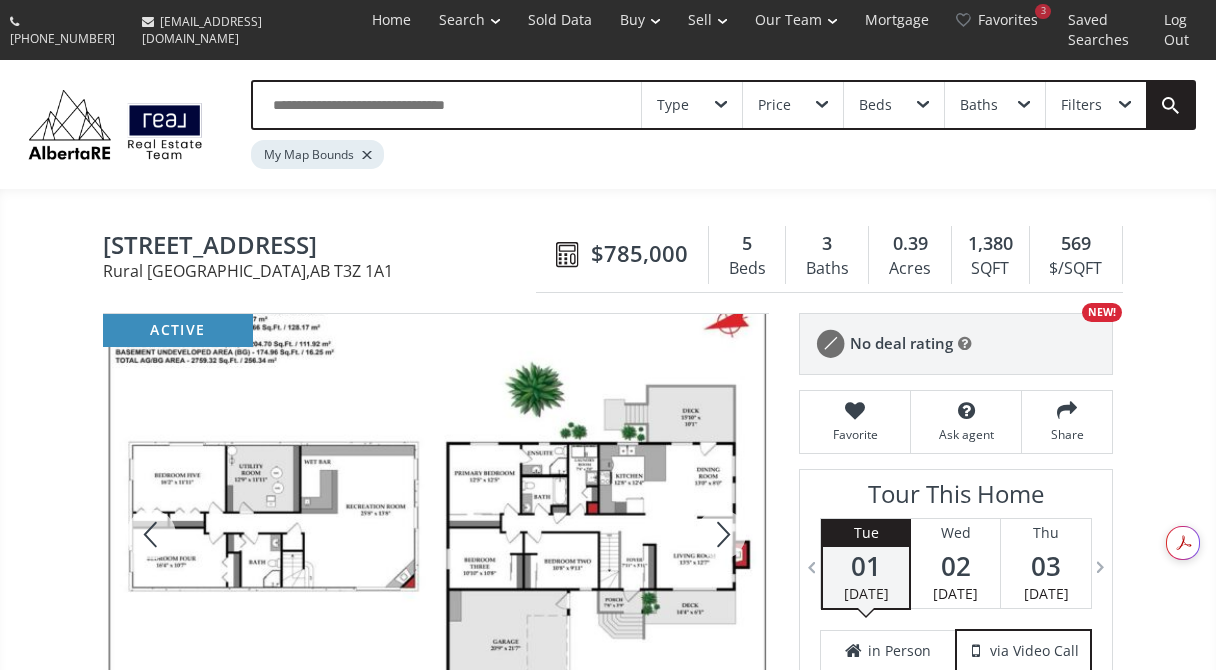click at bounding box center [721, 534] 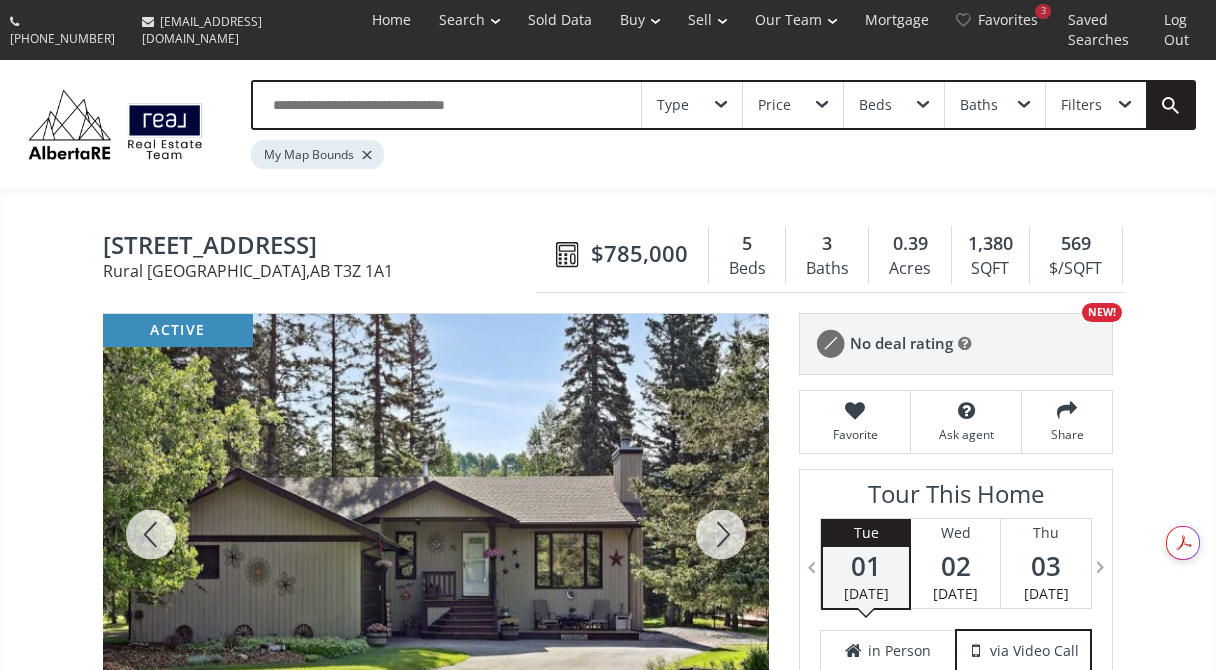 click at bounding box center [721, 534] 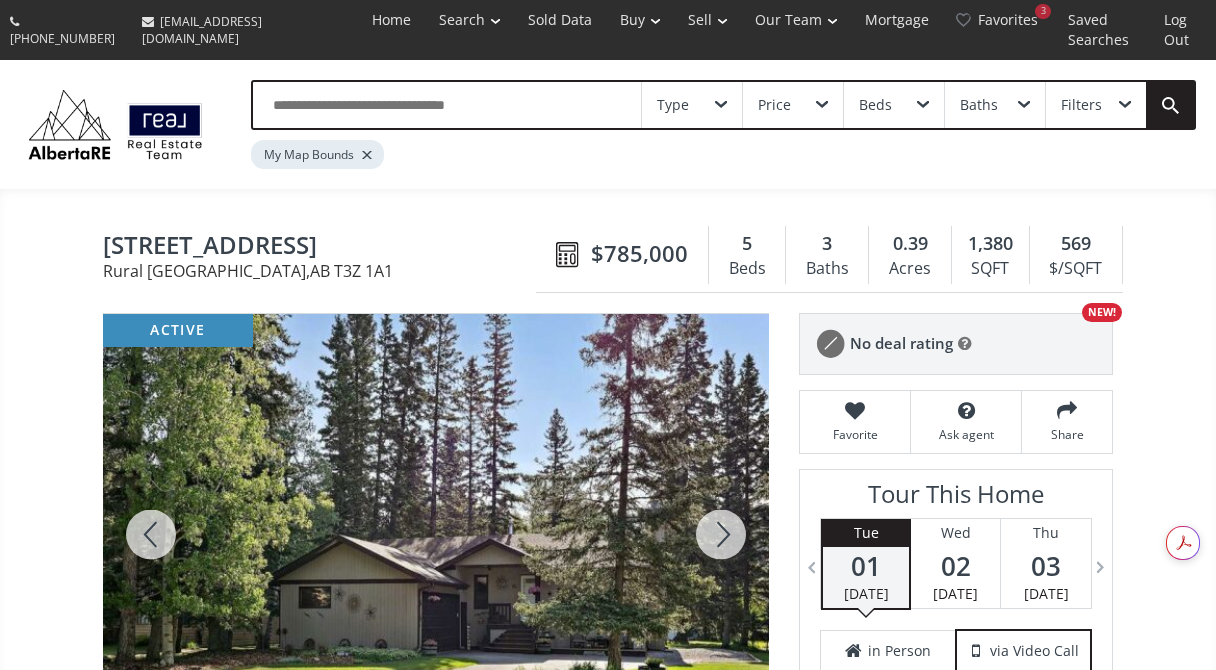 click at bounding box center [721, 534] 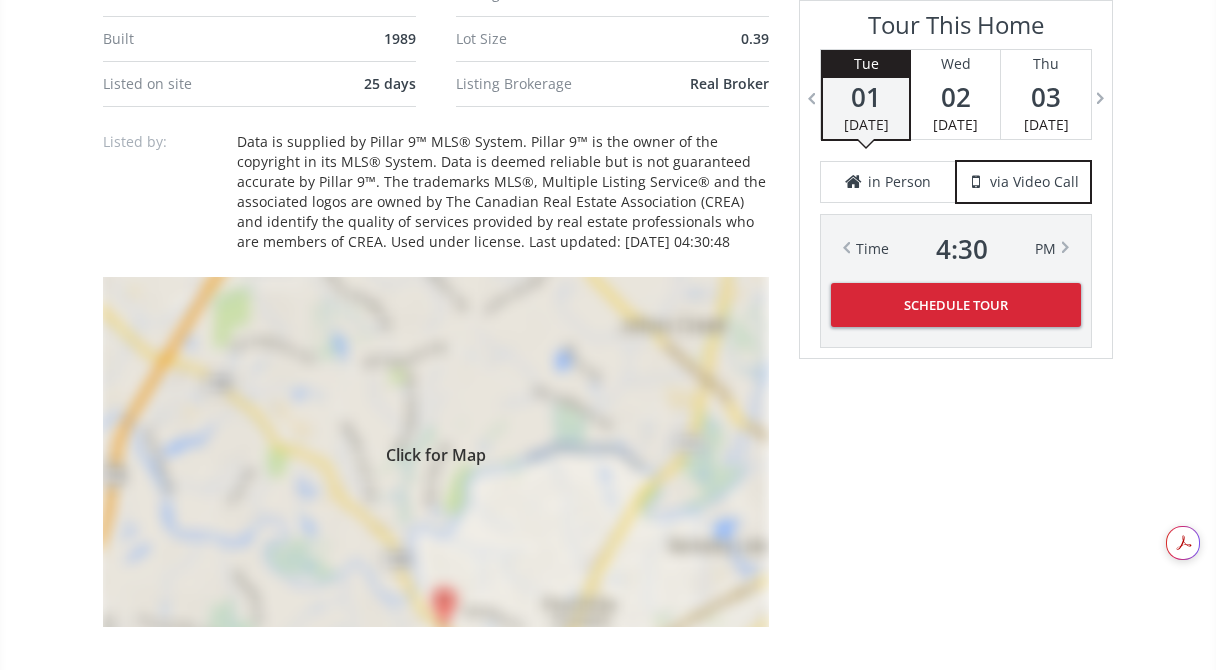 scroll, scrollTop: 1723, scrollLeft: 0, axis: vertical 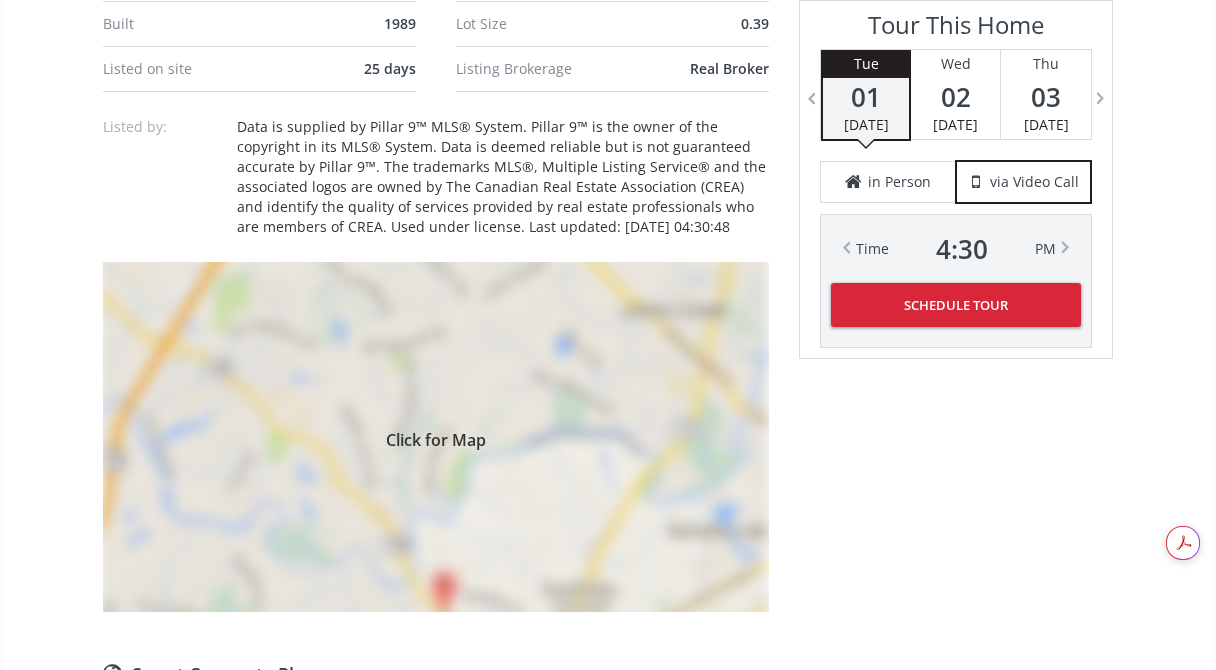 click on "Click for Map" at bounding box center [436, 437] 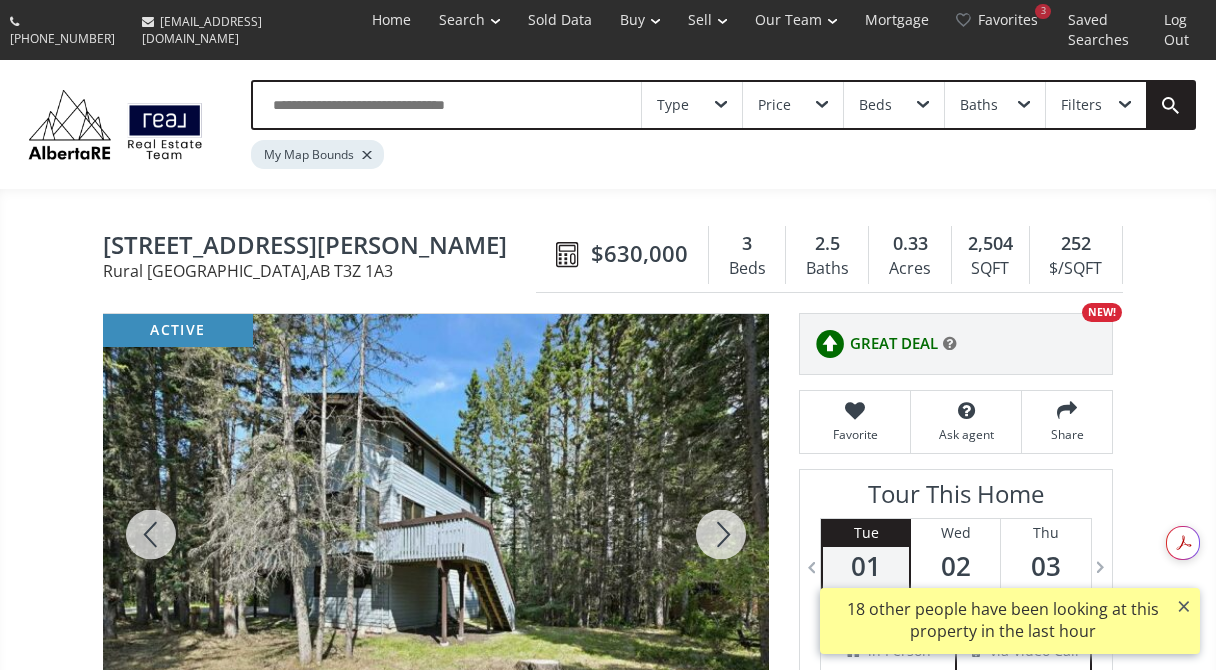 scroll, scrollTop: 0, scrollLeft: 0, axis: both 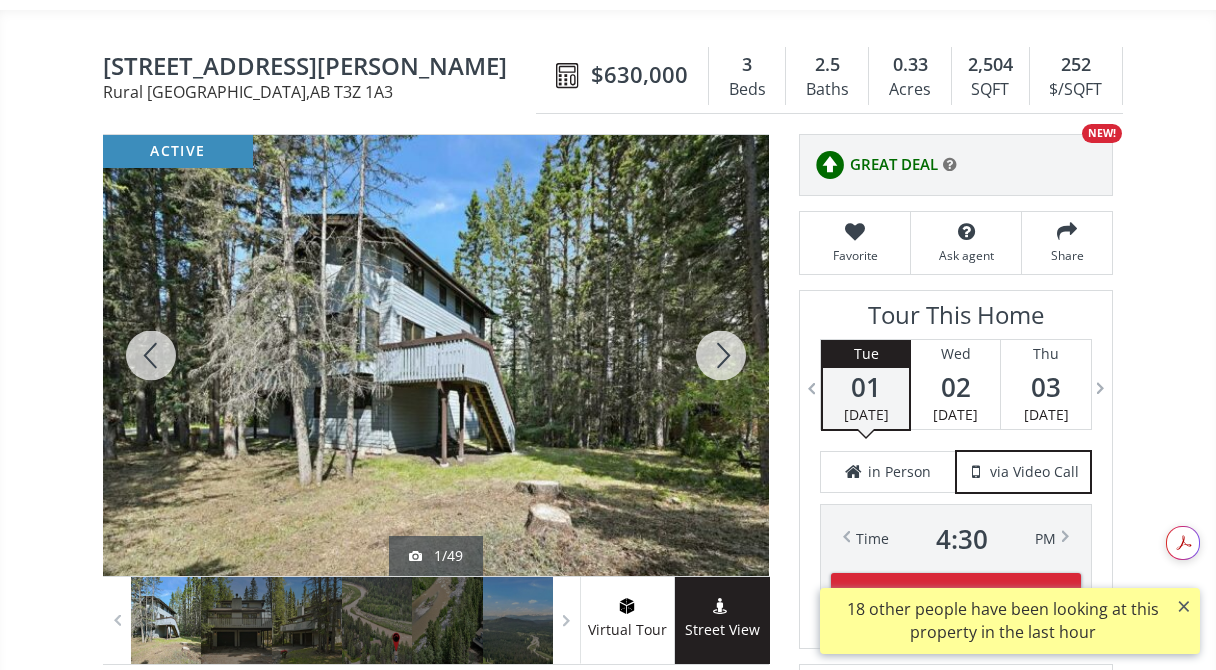 click at bounding box center [721, 355] 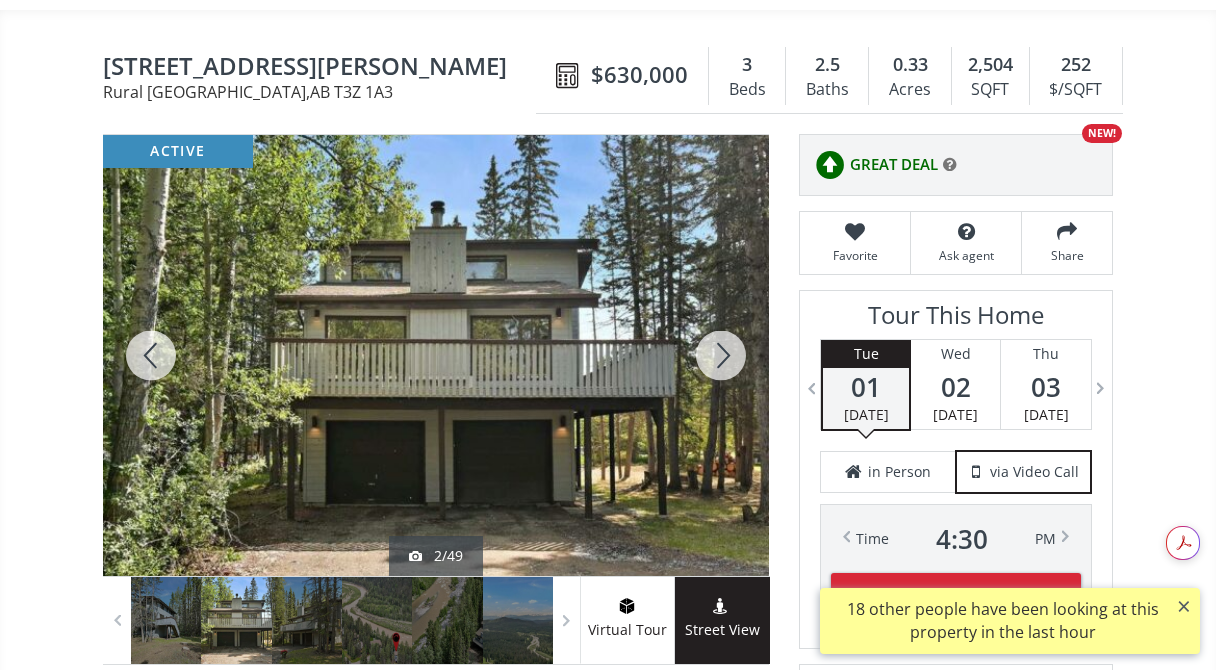 click at bounding box center [721, 355] 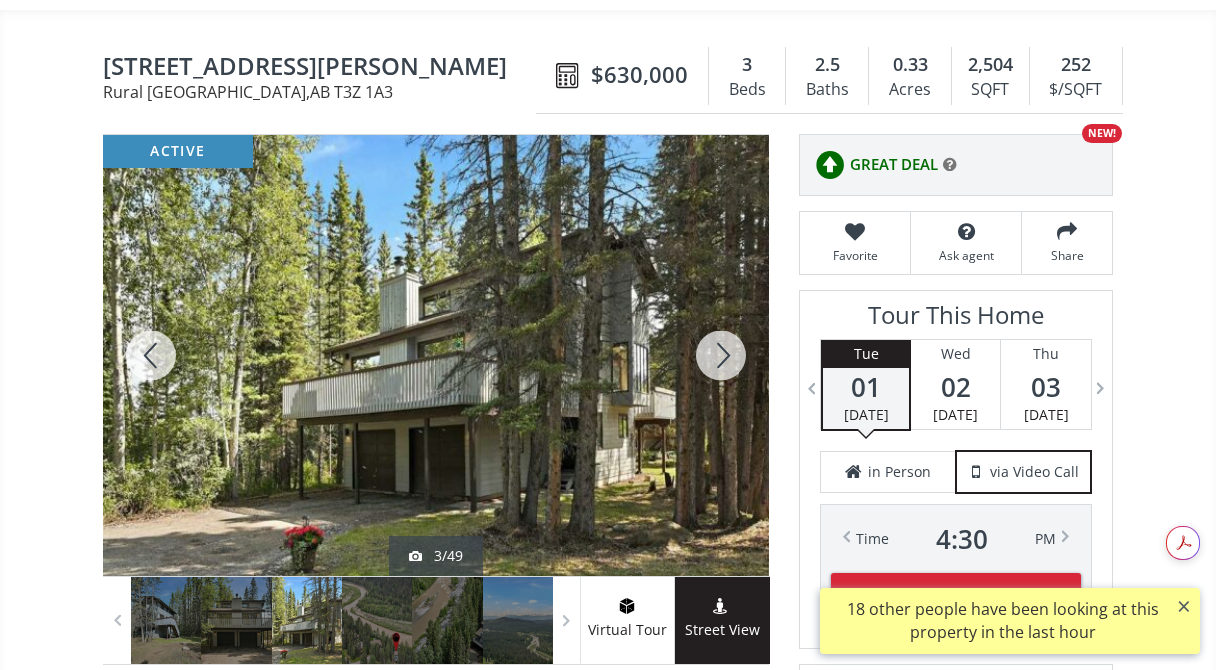 click at bounding box center (721, 355) 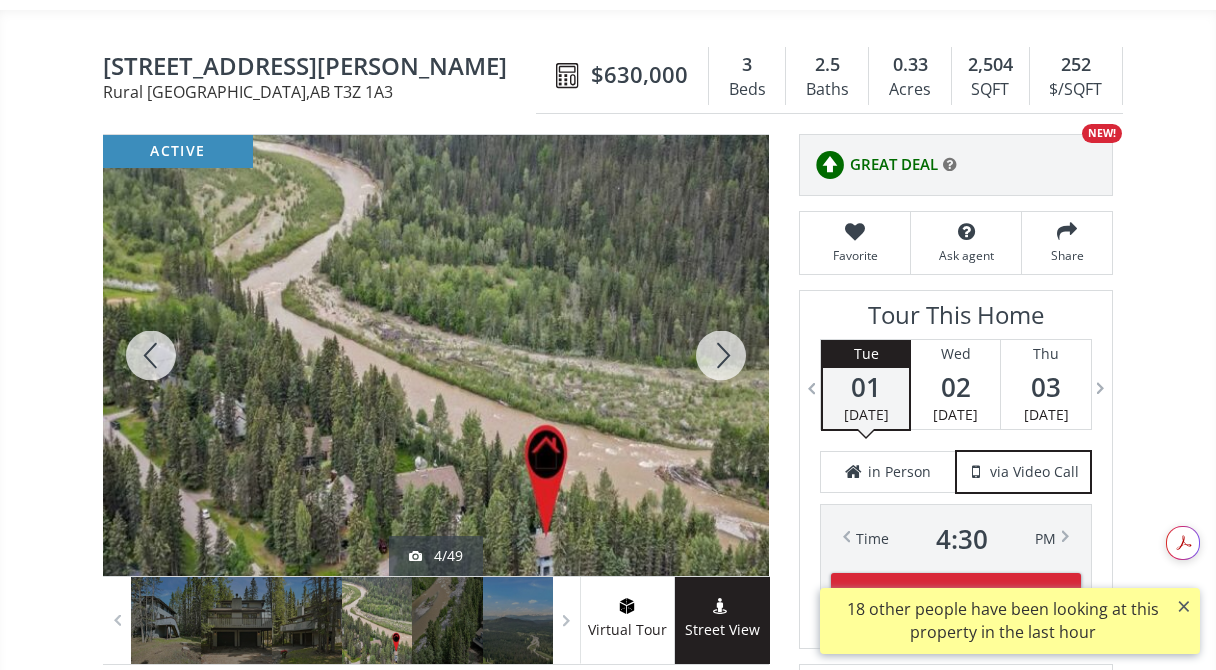 click at bounding box center [721, 355] 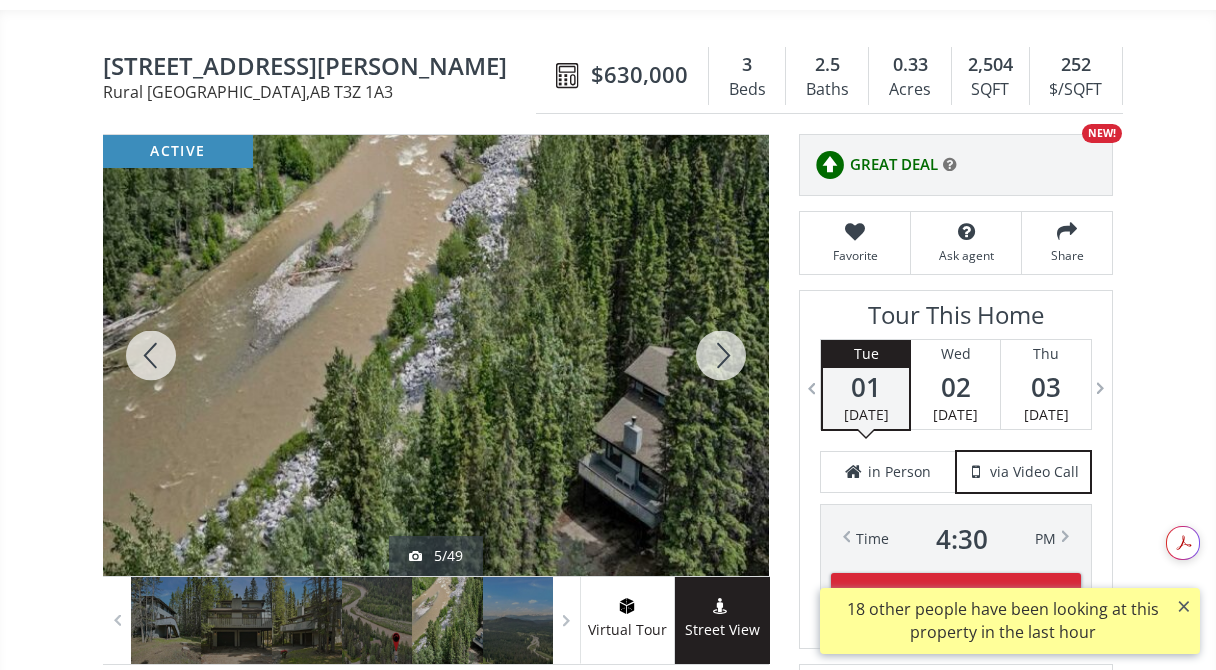 click at bounding box center (721, 355) 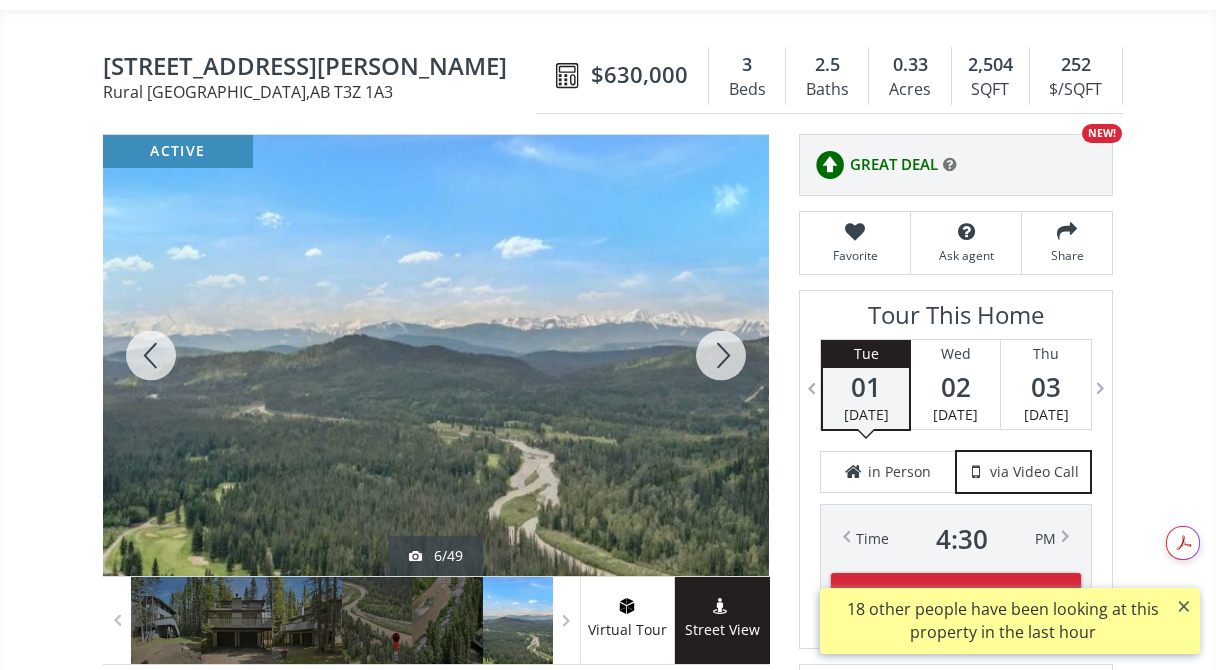 click at bounding box center [721, 355] 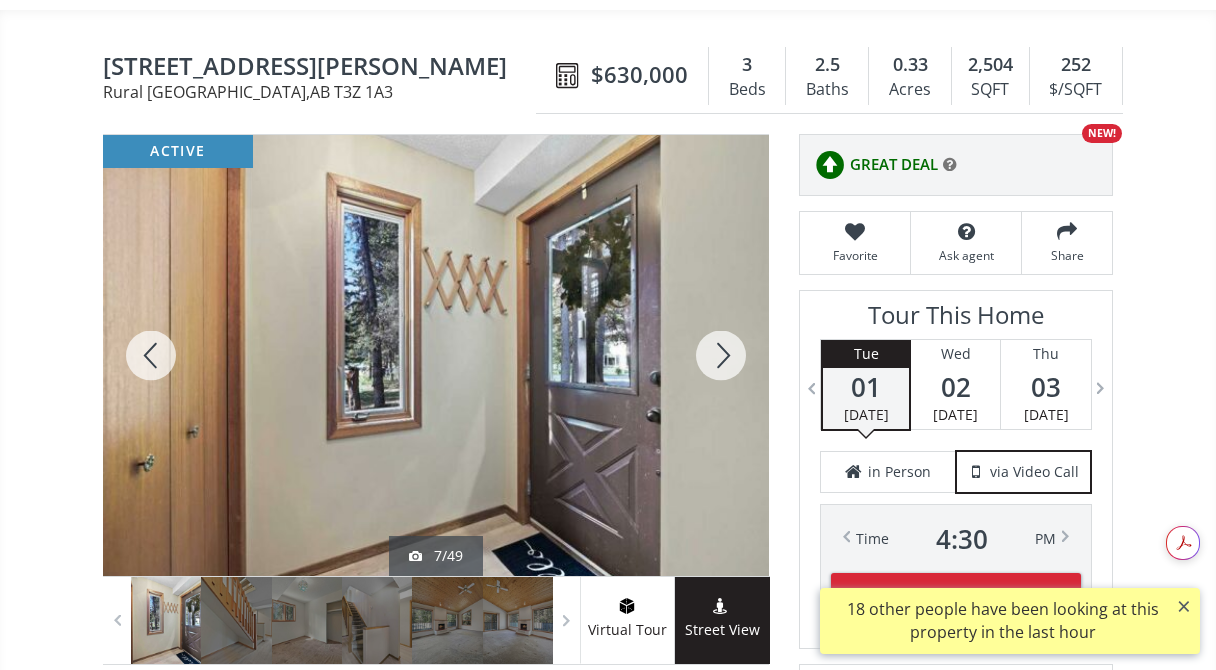 click at bounding box center [721, 355] 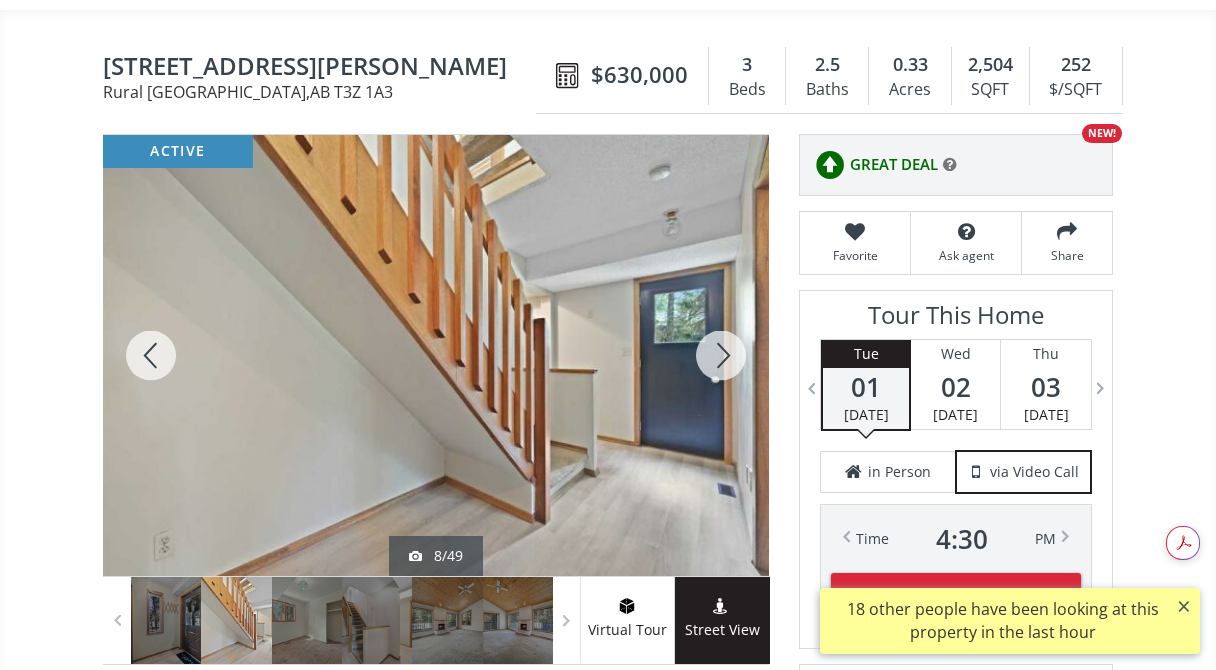 click at bounding box center (721, 355) 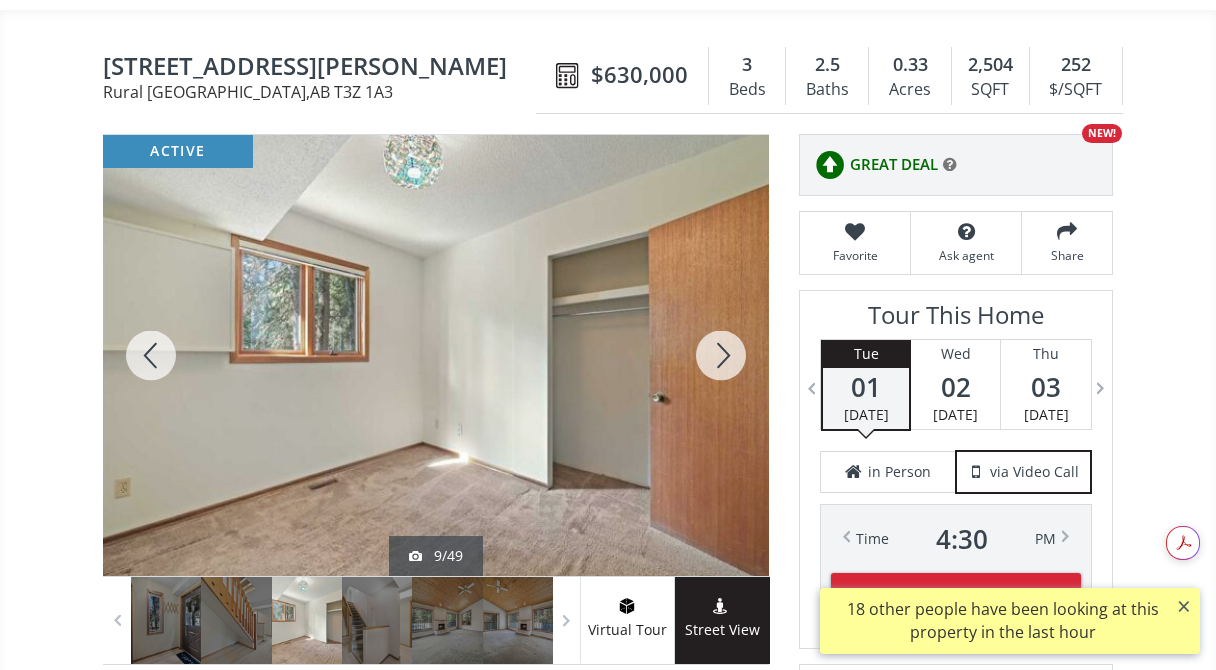 click at bounding box center (721, 355) 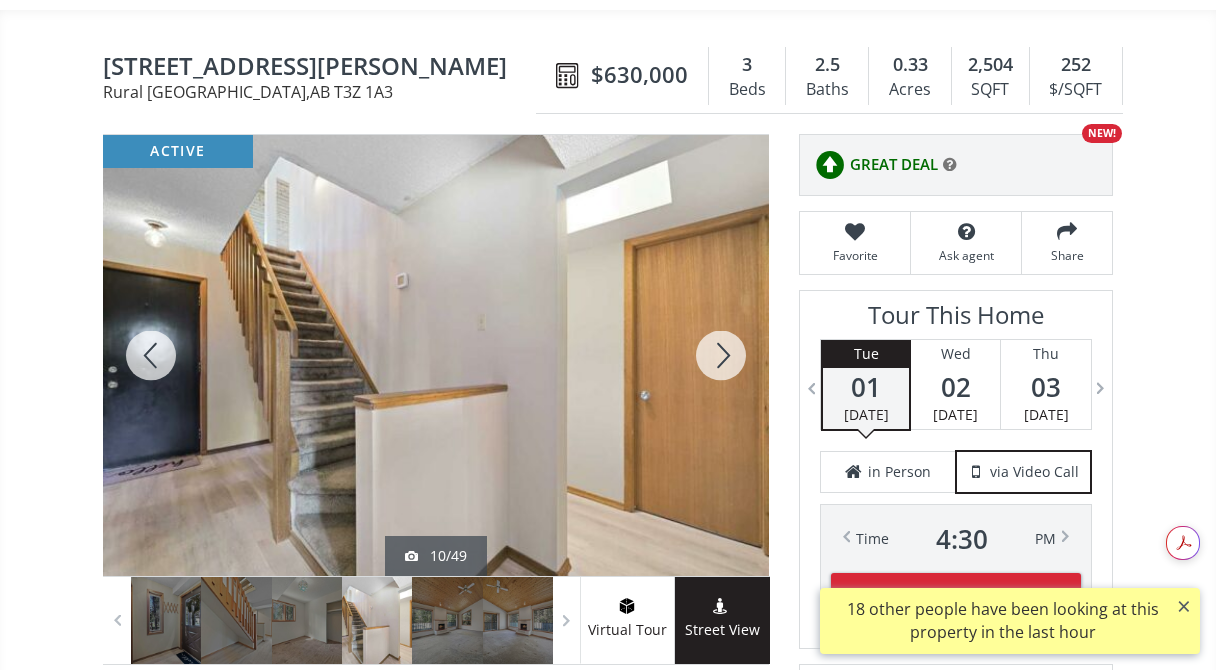 click at bounding box center [721, 355] 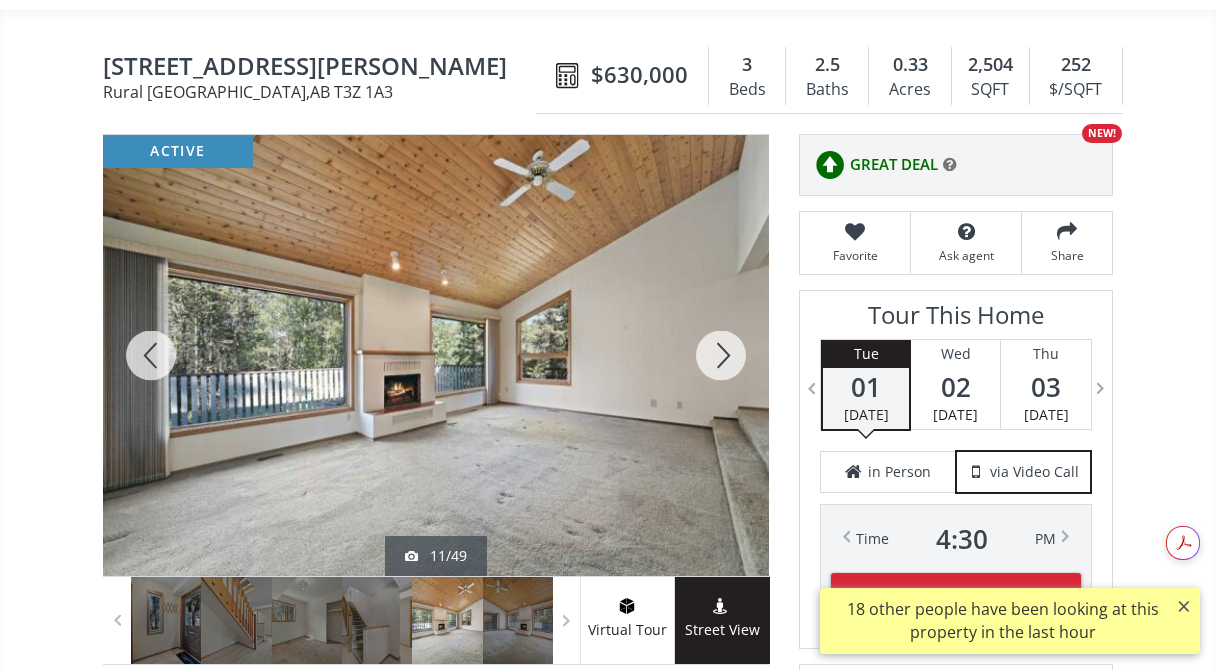 click at bounding box center (721, 355) 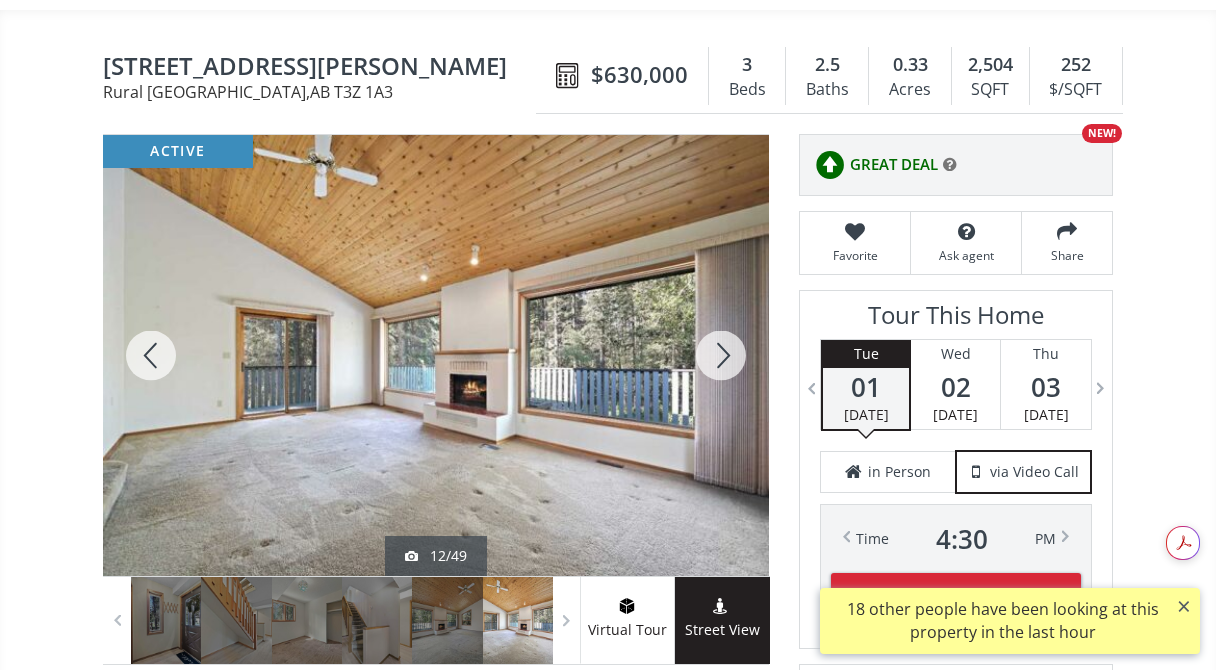 click at bounding box center (721, 355) 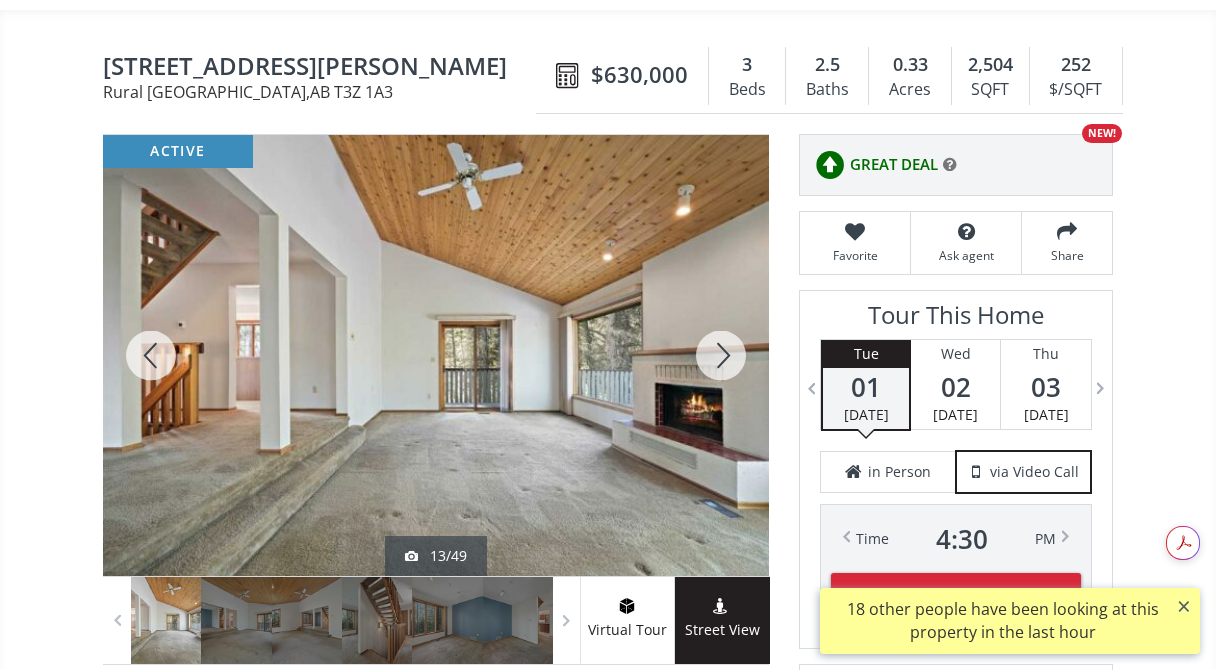 click at bounding box center [721, 355] 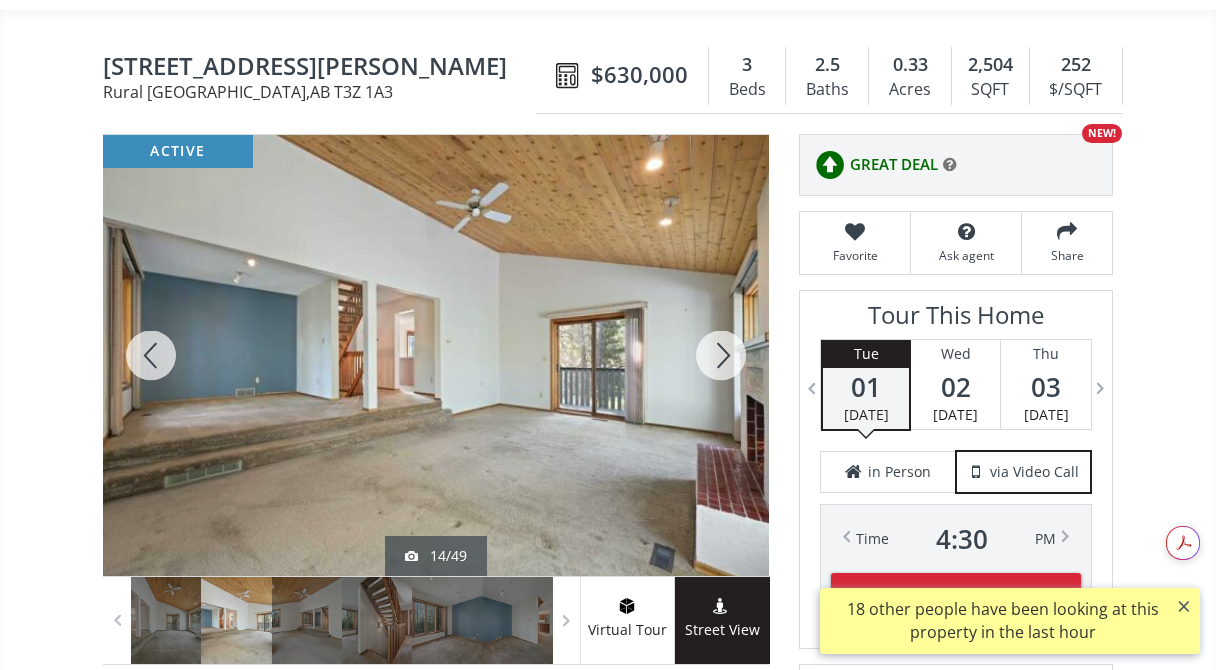 click at bounding box center (721, 355) 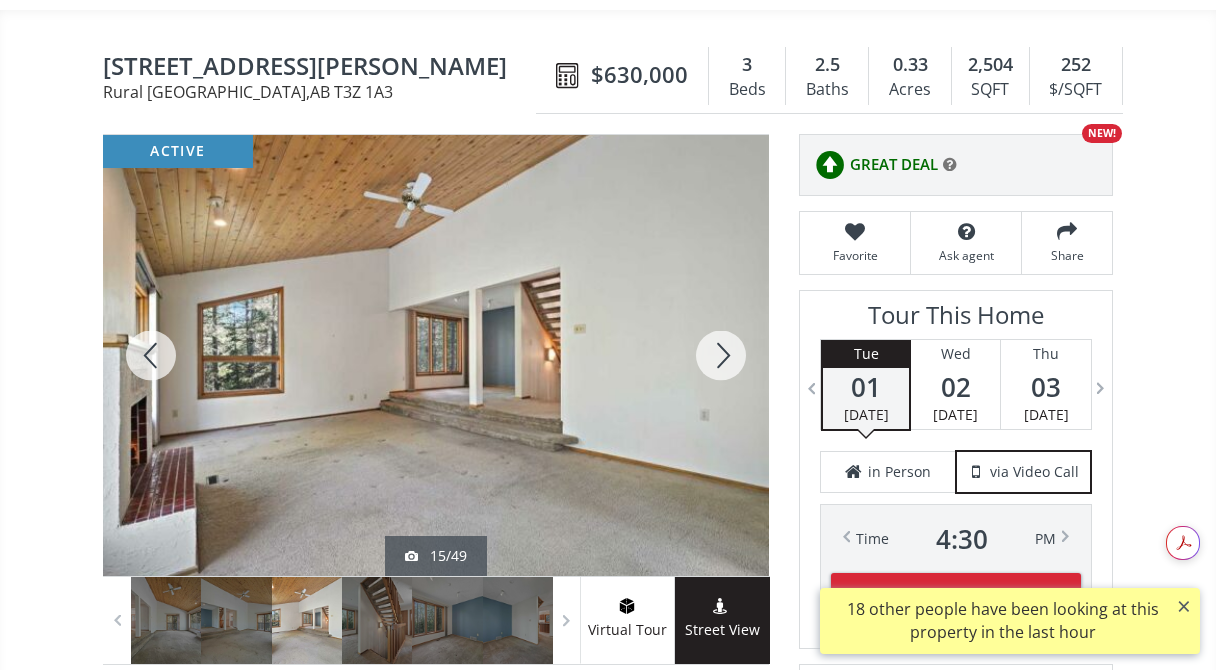 click at bounding box center (721, 355) 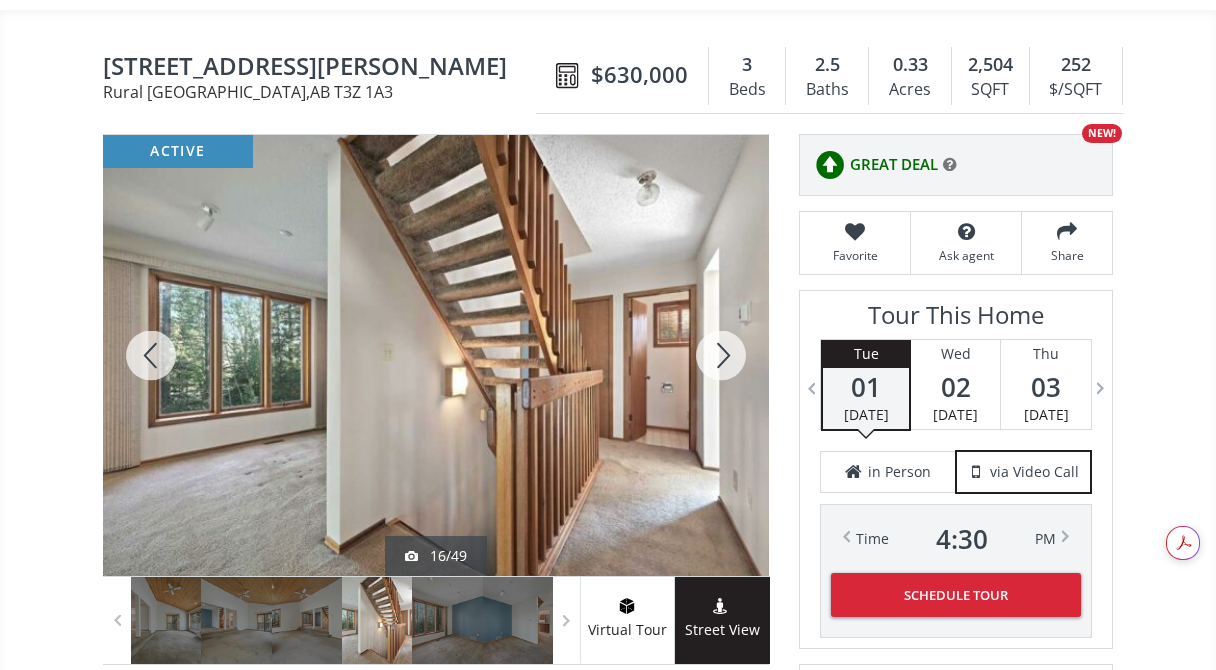 click at bounding box center [721, 355] 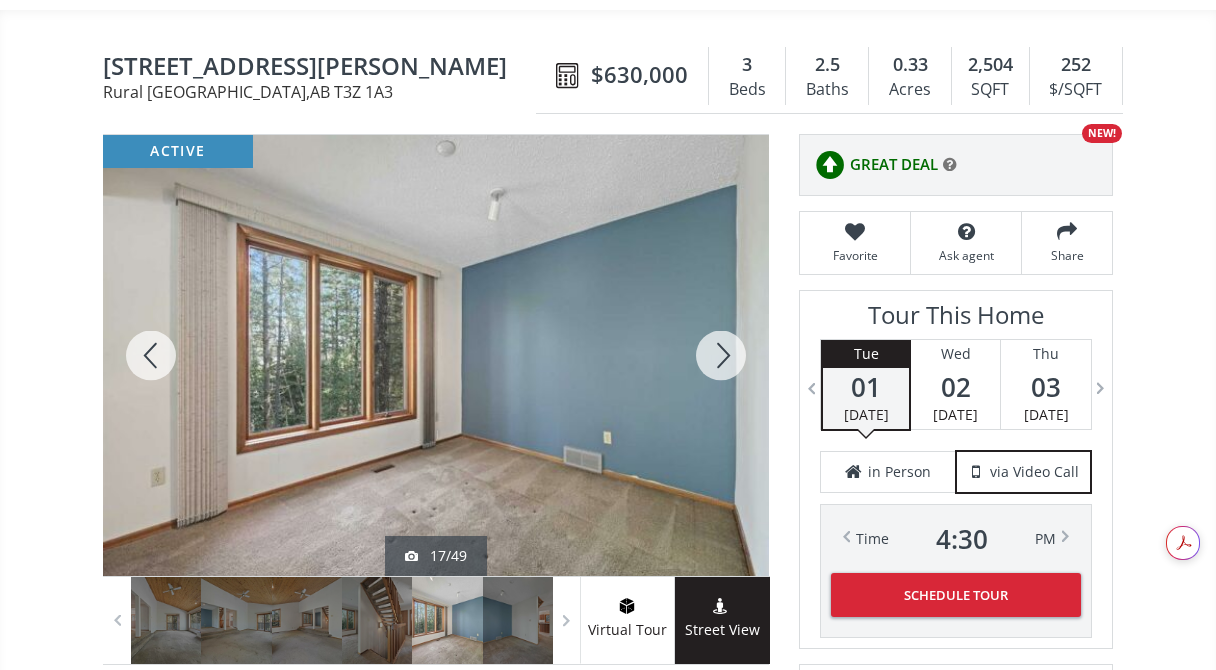click at bounding box center (721, 355) 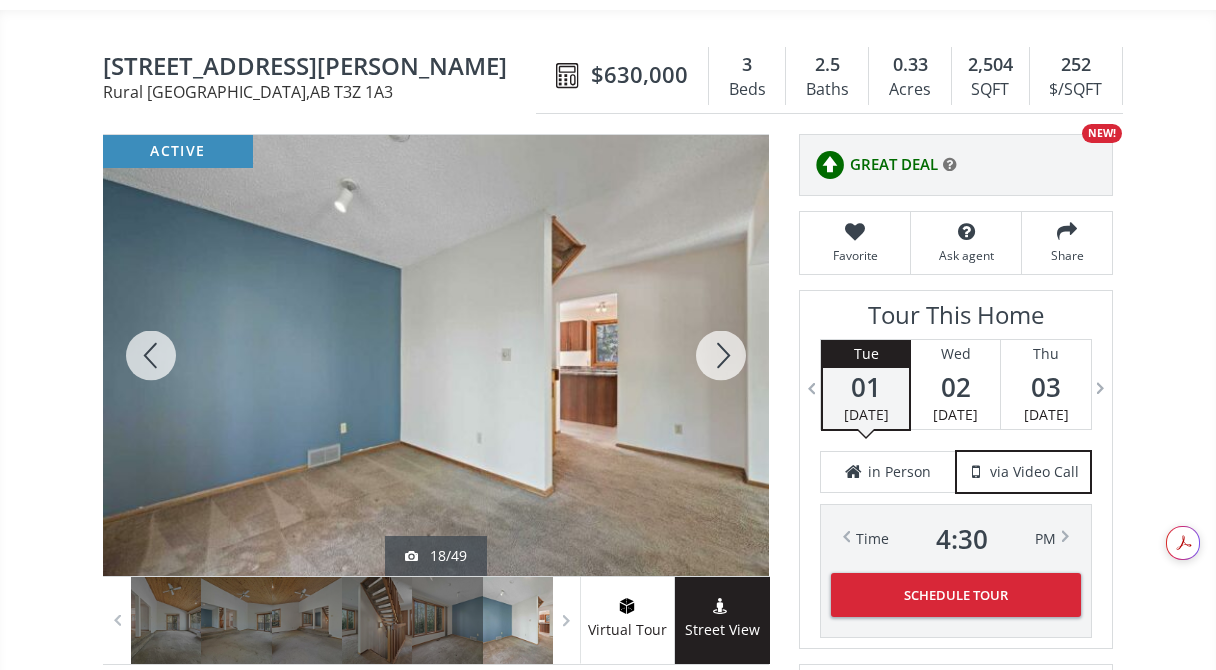 click at bounding box center (721, 355) 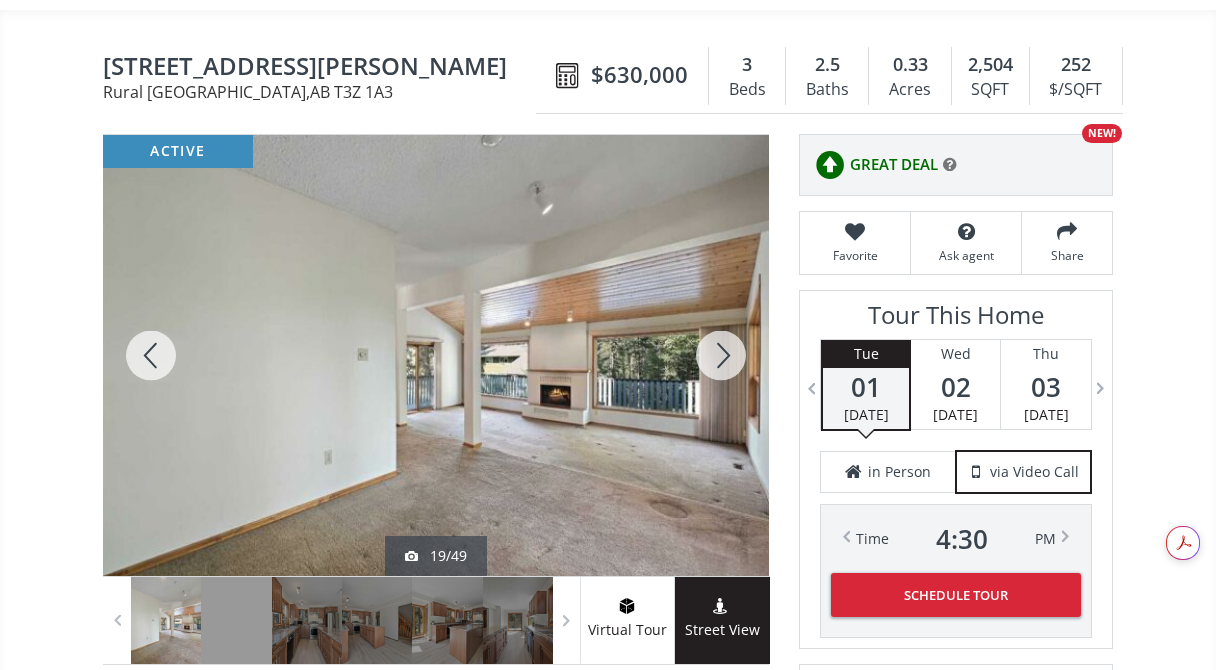 click at bounding box center (721, 355) 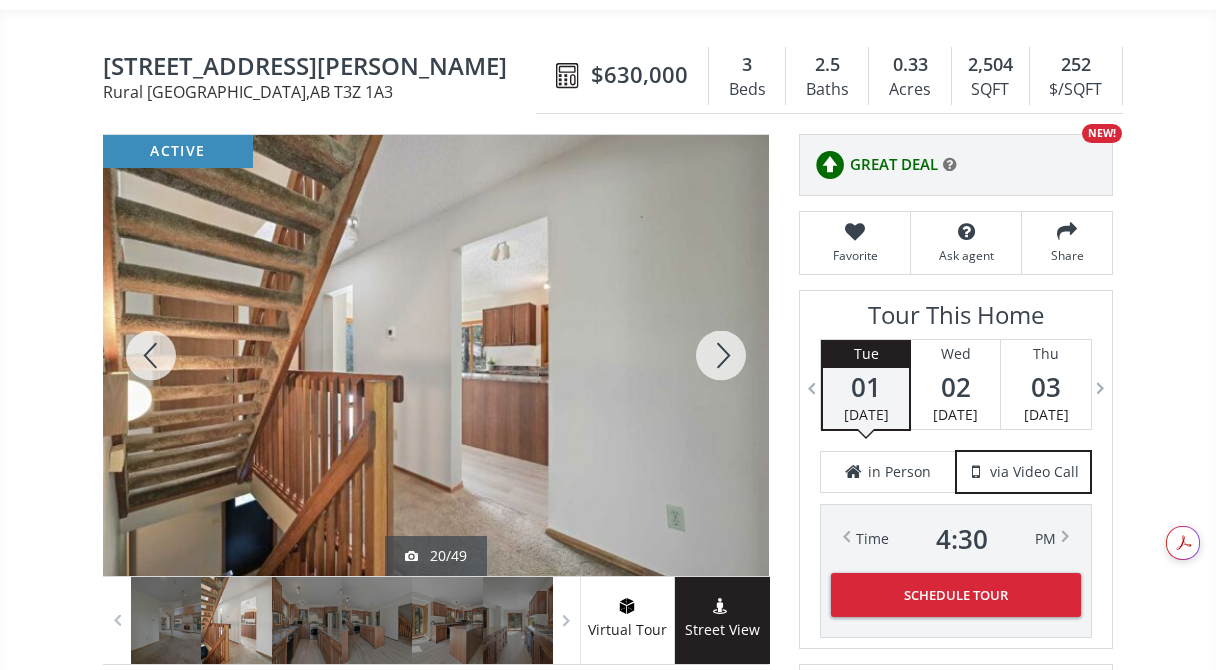 click at bounding box center [721, 355] 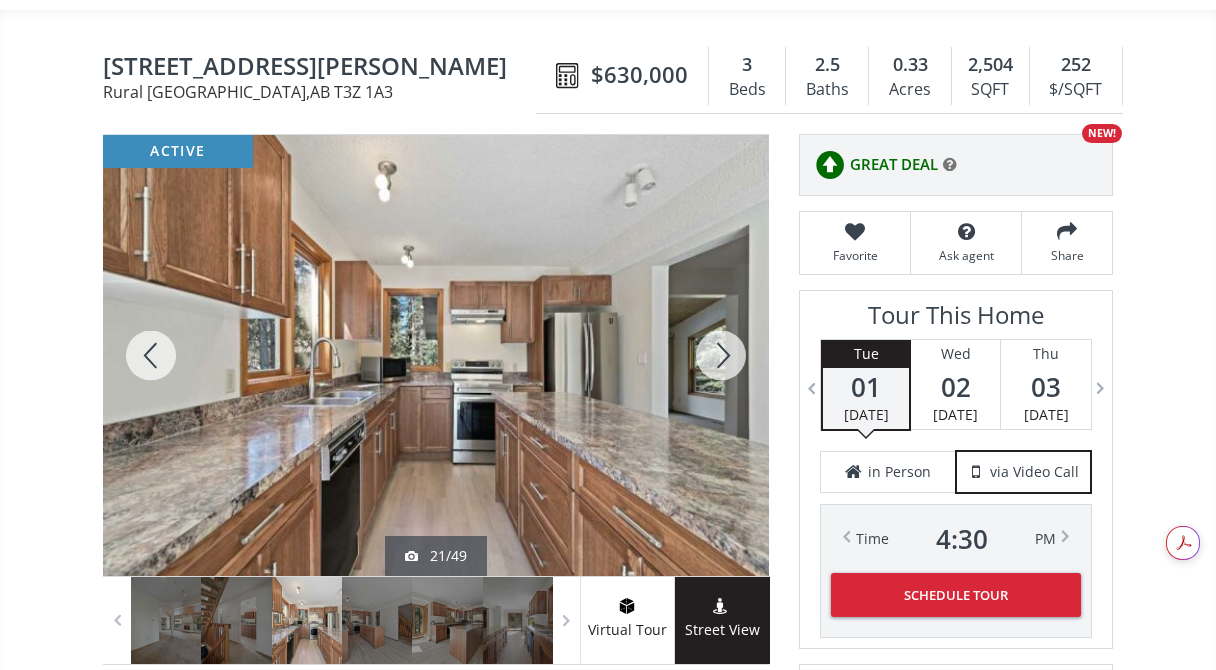 click at bounding box center [721, 355] 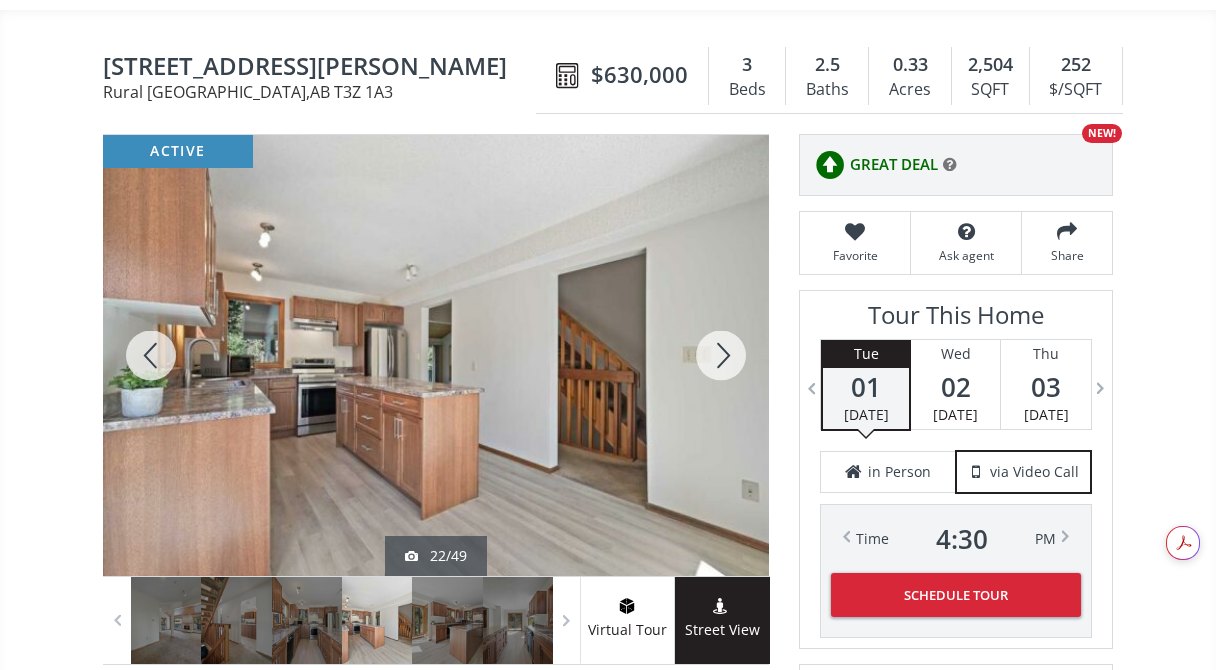 click at bounding box center [721, 355] 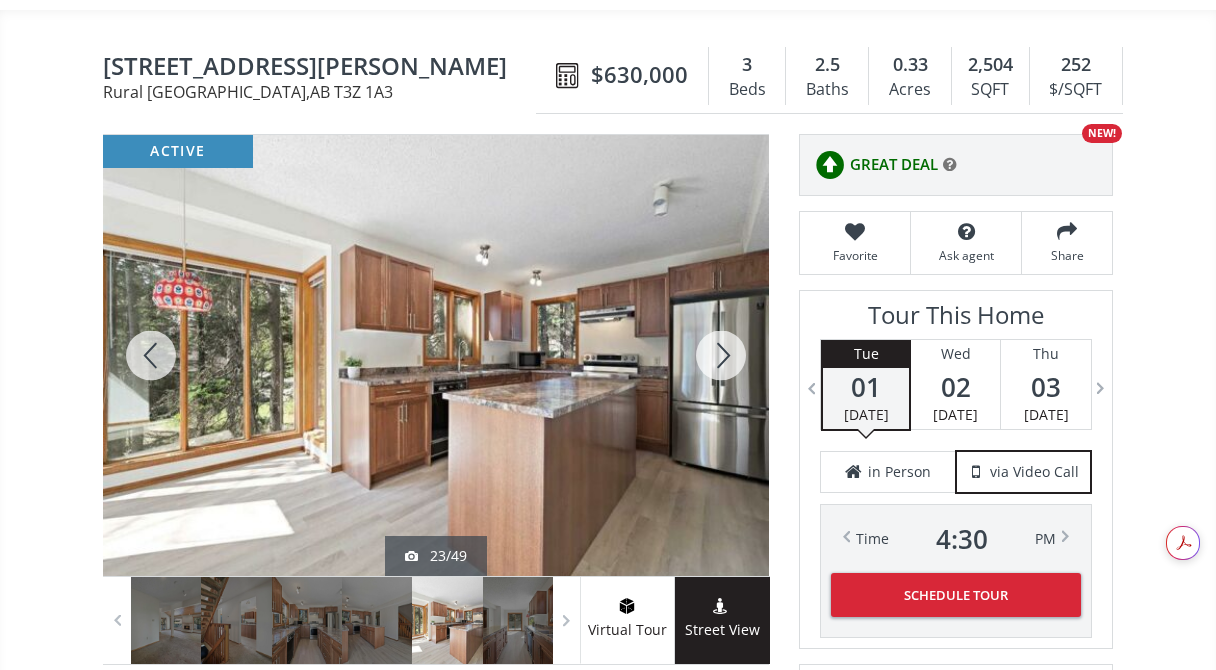 click at bounding box center [721, 355] 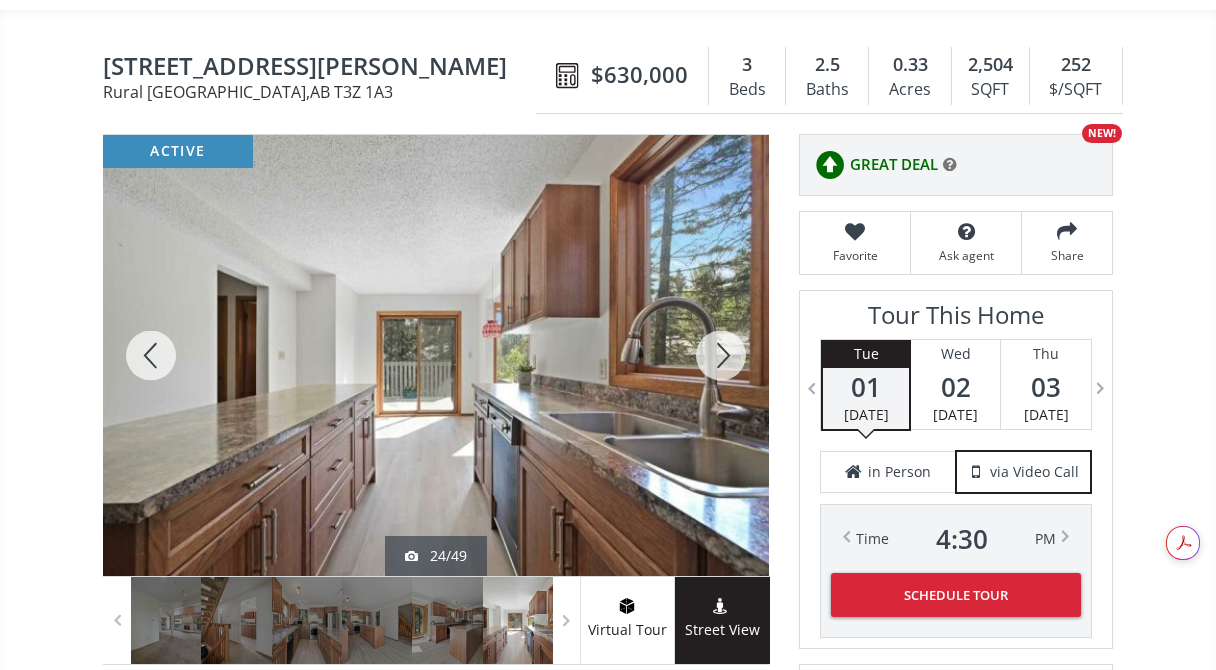 click at bounding box center [721, 355] 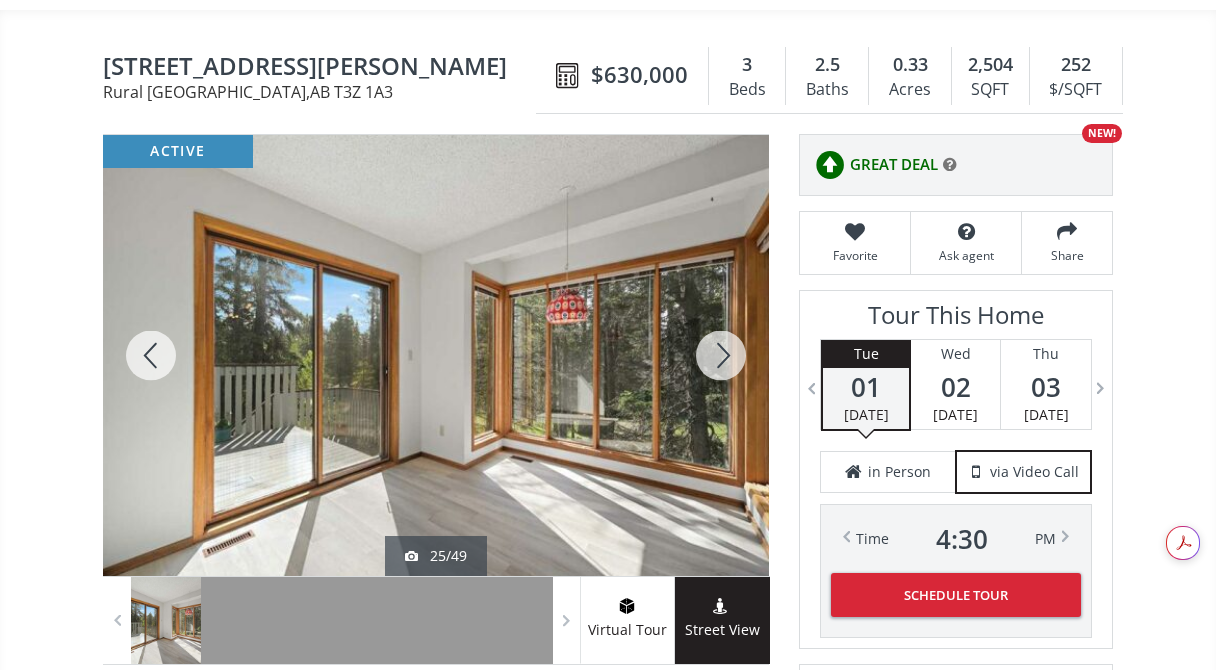 click at bounding box center (721, 355) 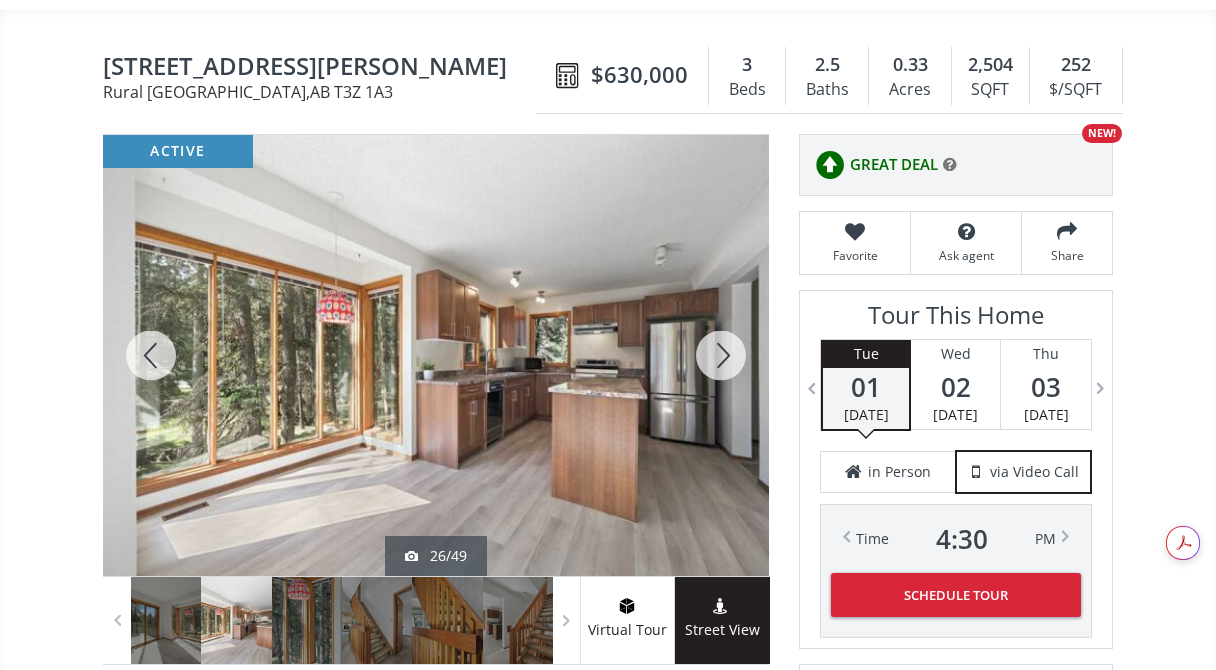 click at bounding box center [721, 355] 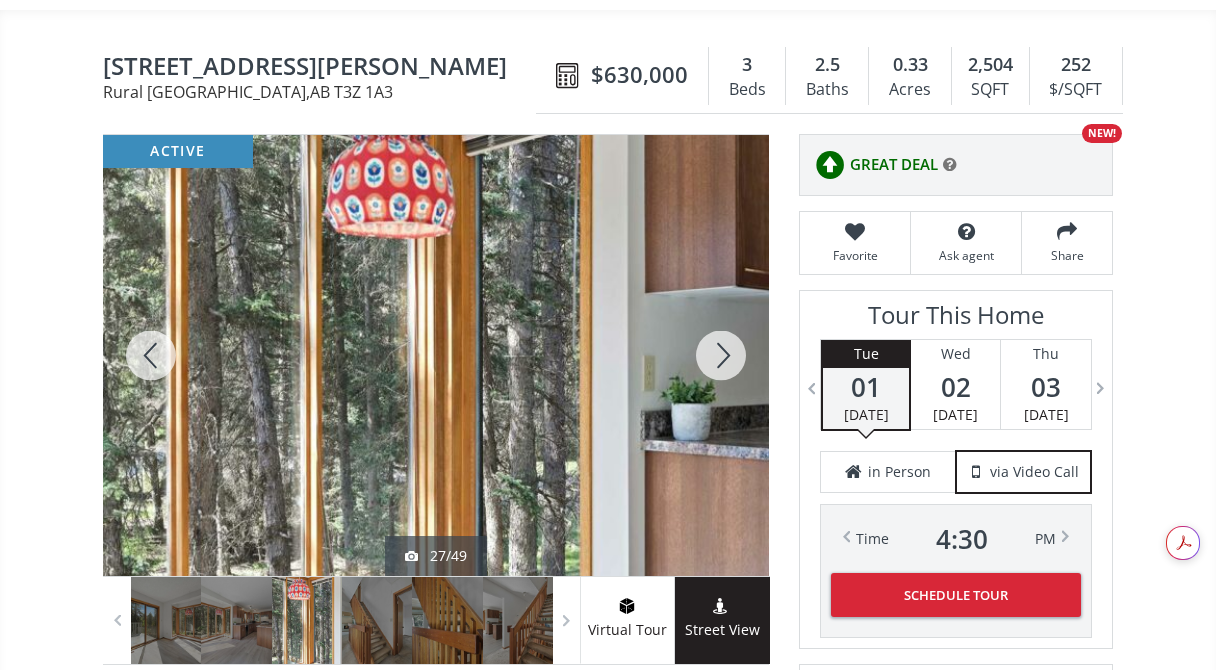click at bounding box center [721, 355] 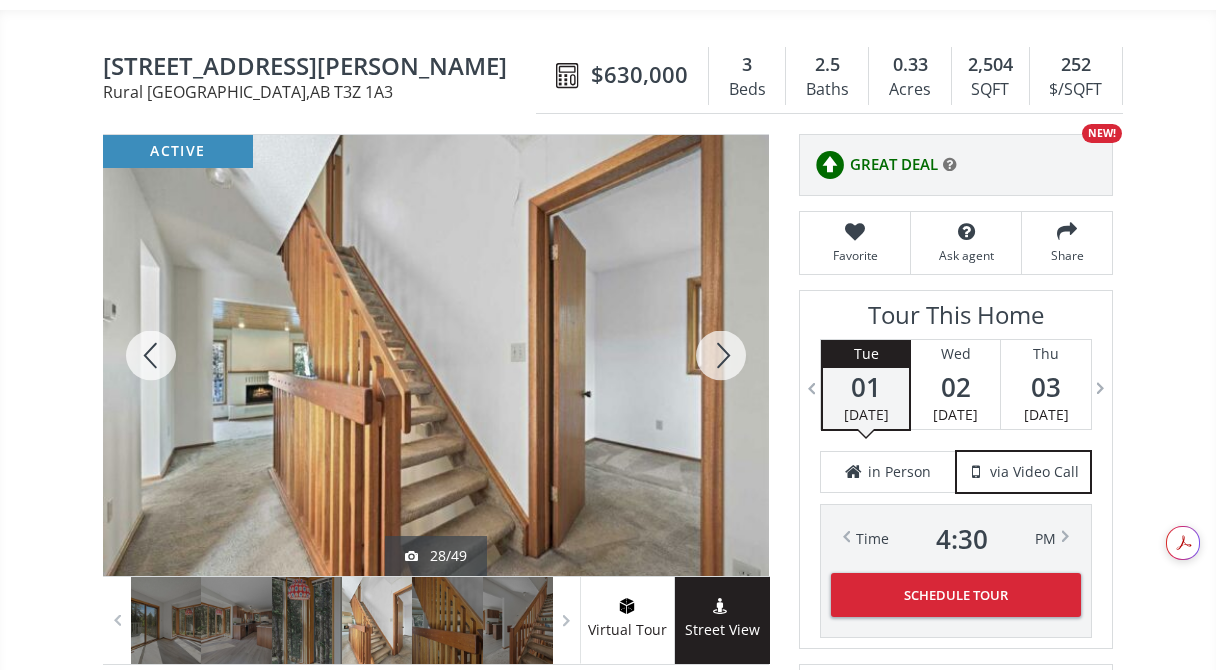 click at bounding box center (721, 355) 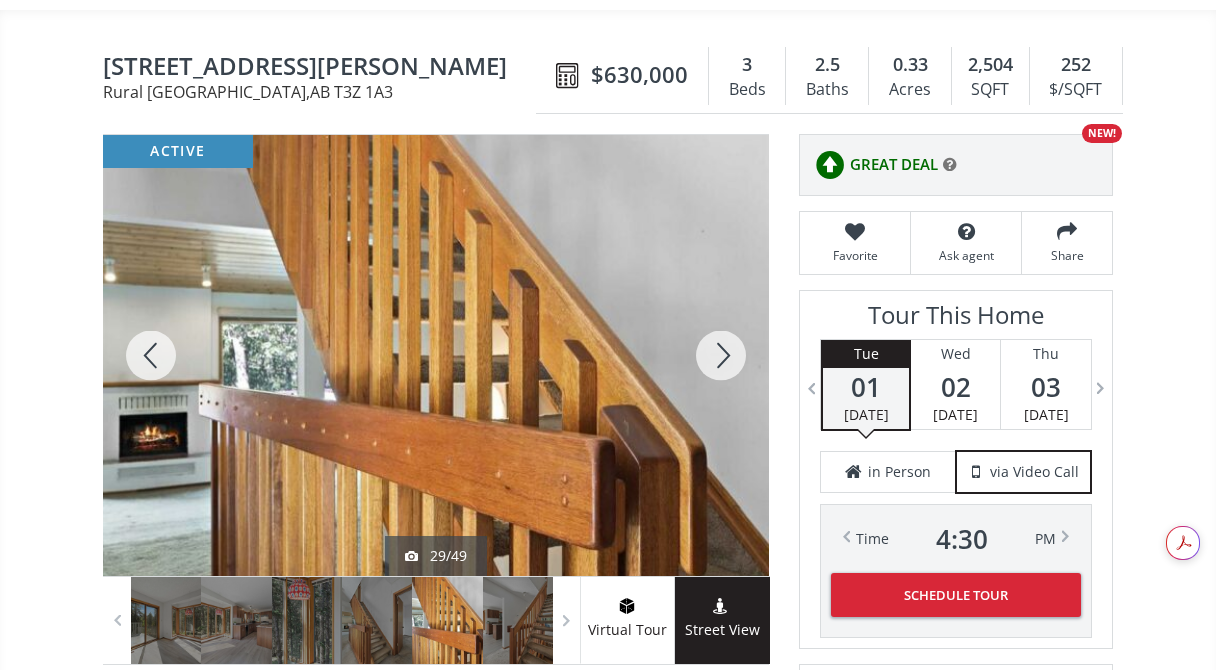 click at bounding box center (721, 355) 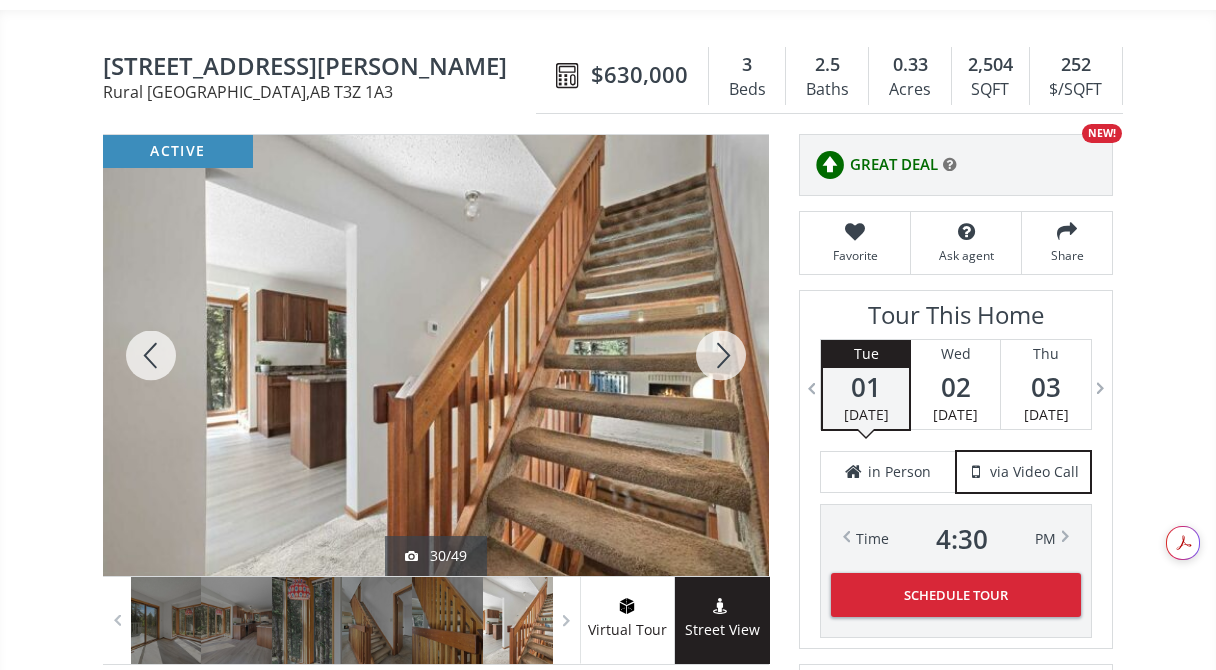 click at bounding box center [721, 355] 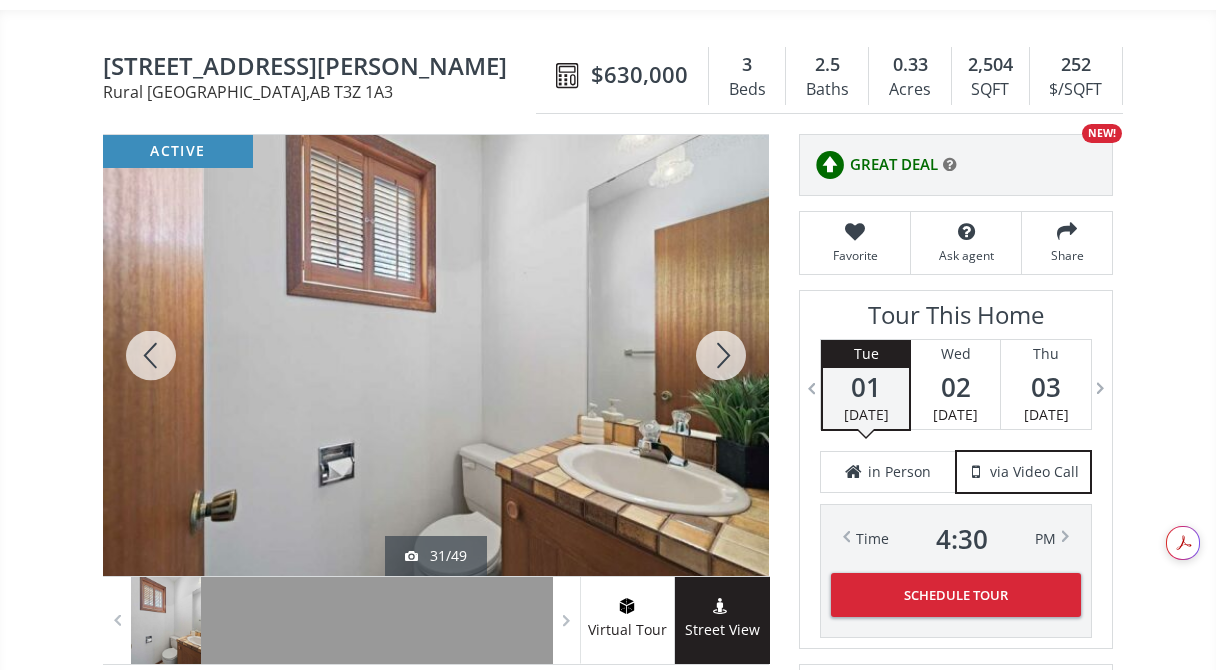 click at bounding box center (721, 355) 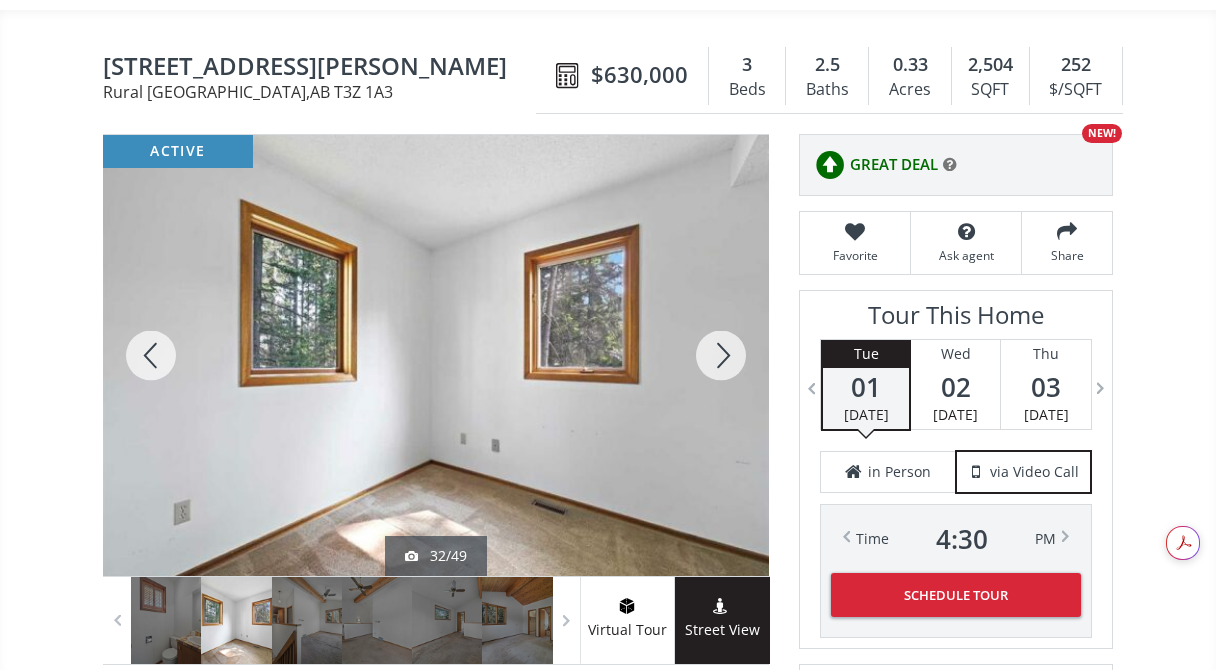 click at bounding box center (721, 355) 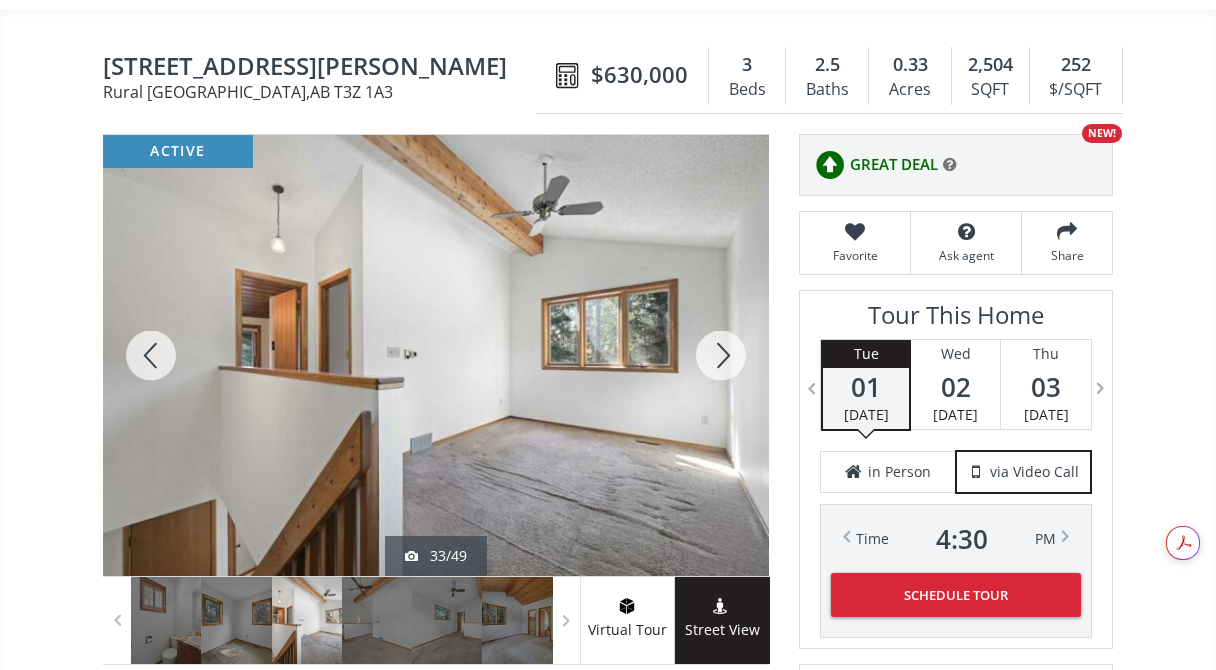 click at bounding box center [721, 355] 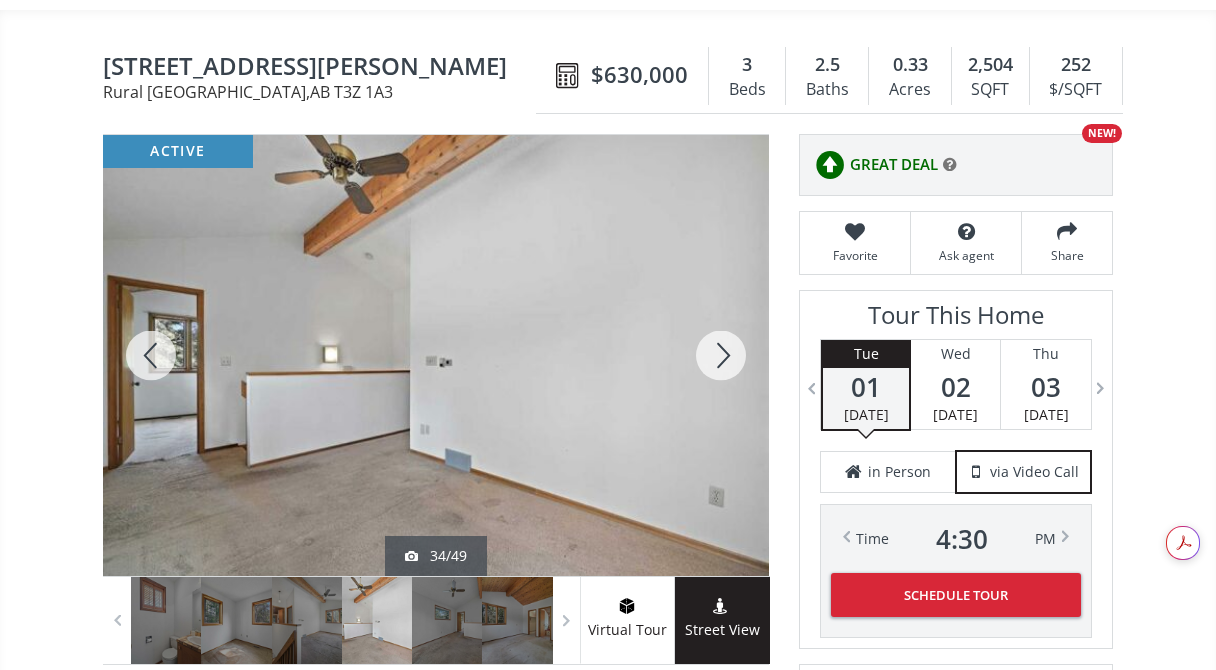 click at bounding box center [721, 355] 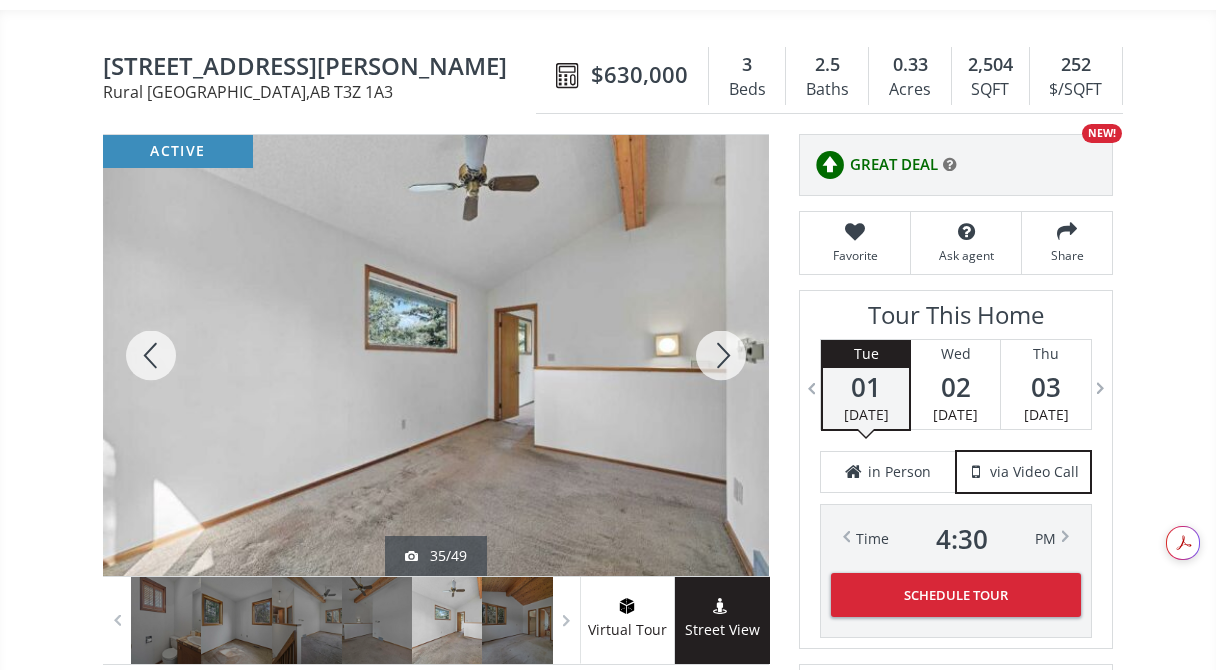 click at bounding box center (721, 355) 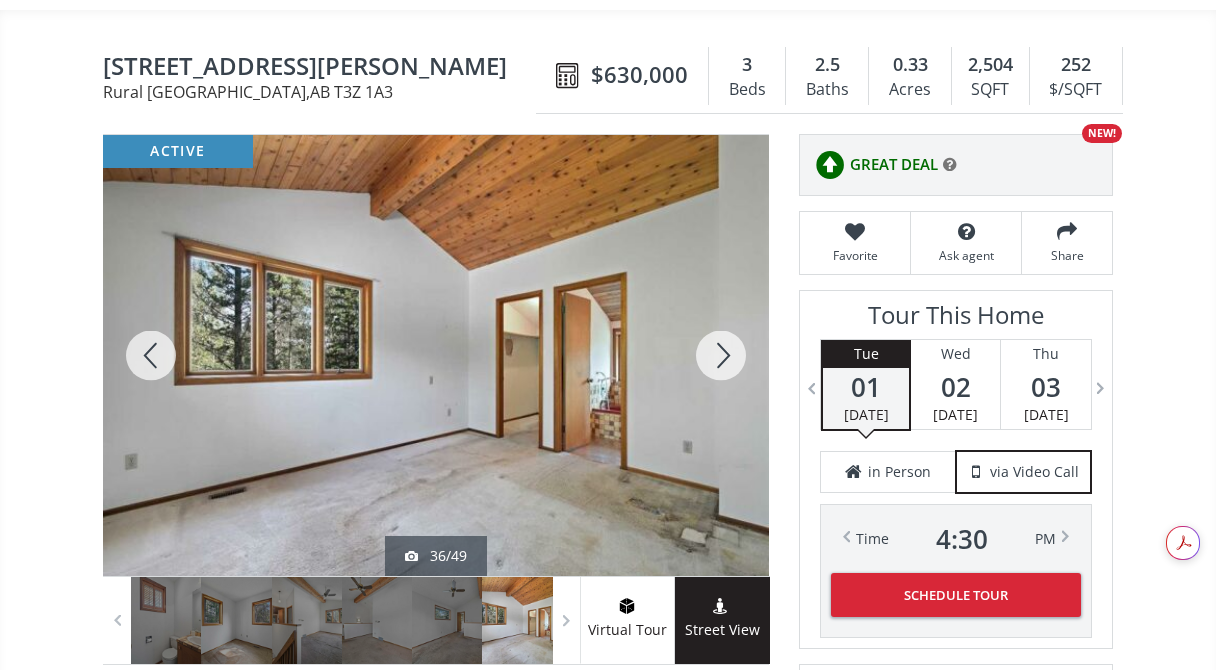 click at bounding box center (721, 355) 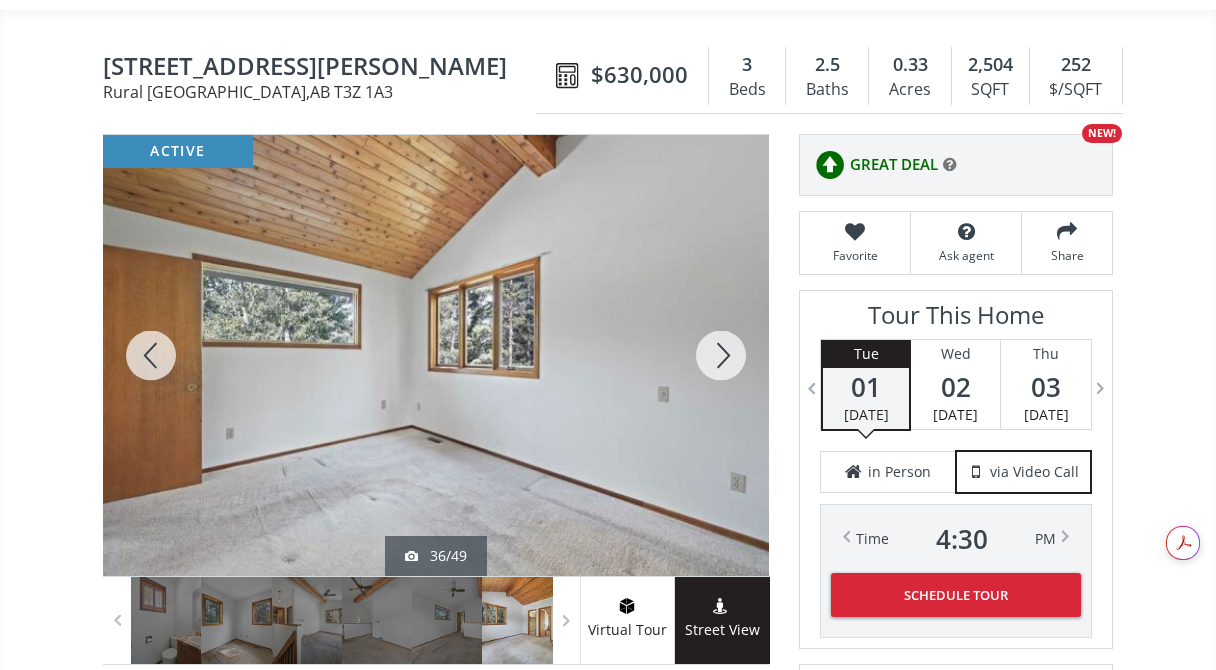 click at bounding box center (721, 355) 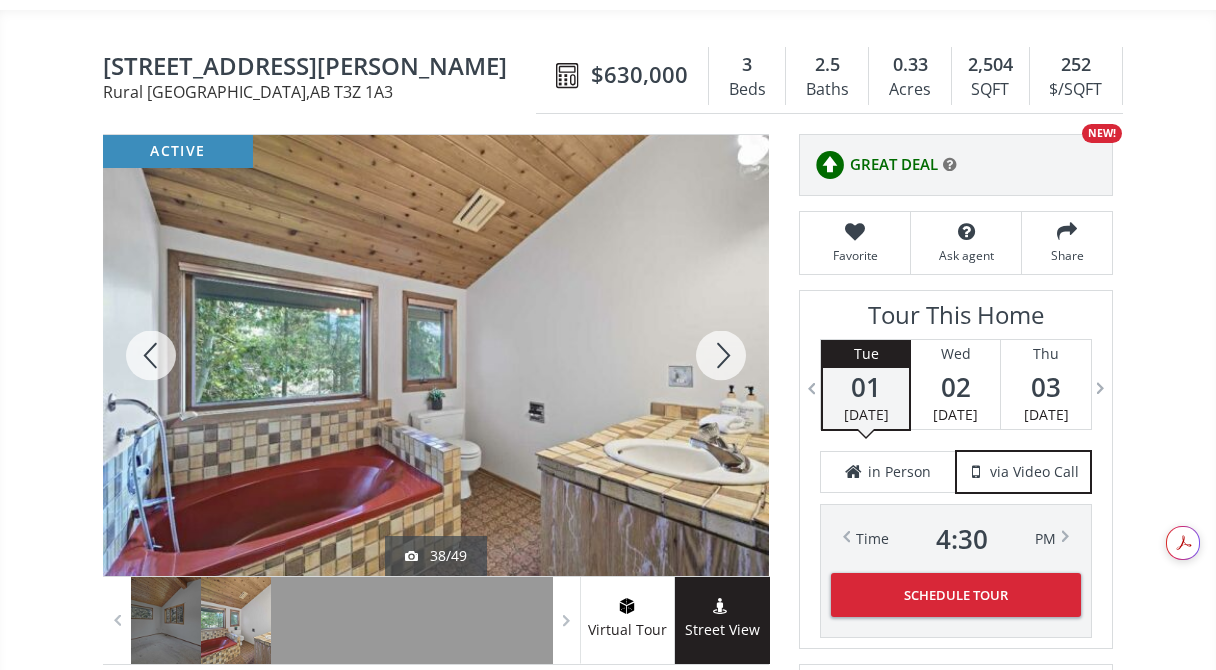 click at bounding box center [721, 355] 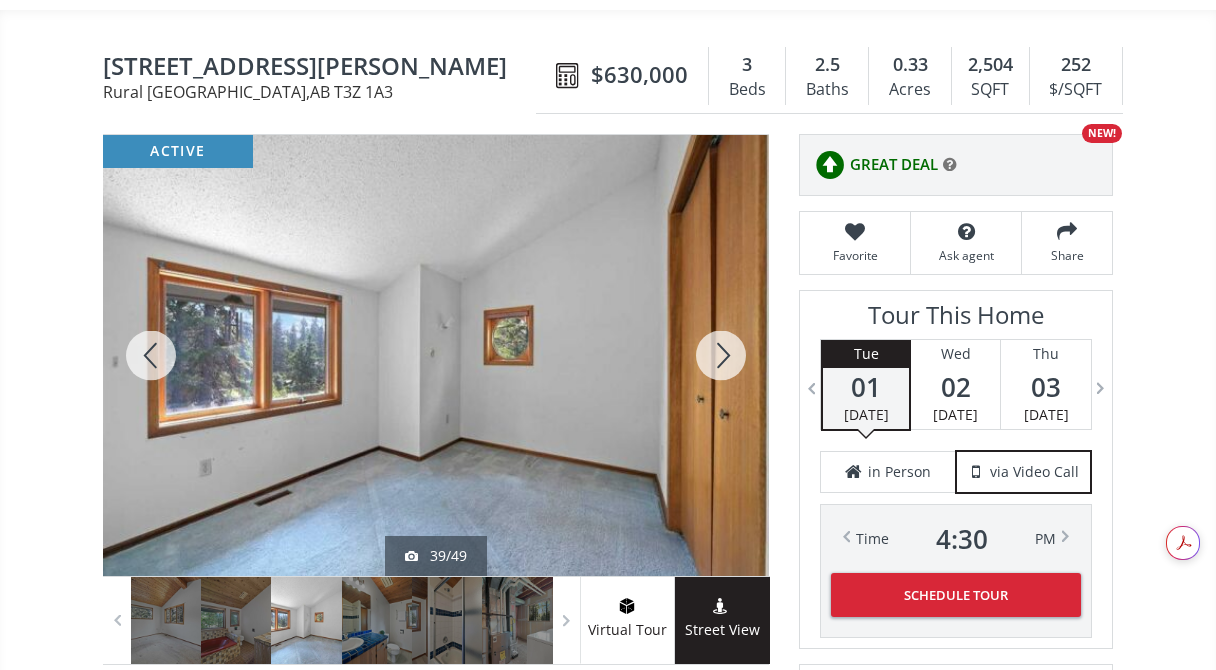 click at bounding box center (721, 355) 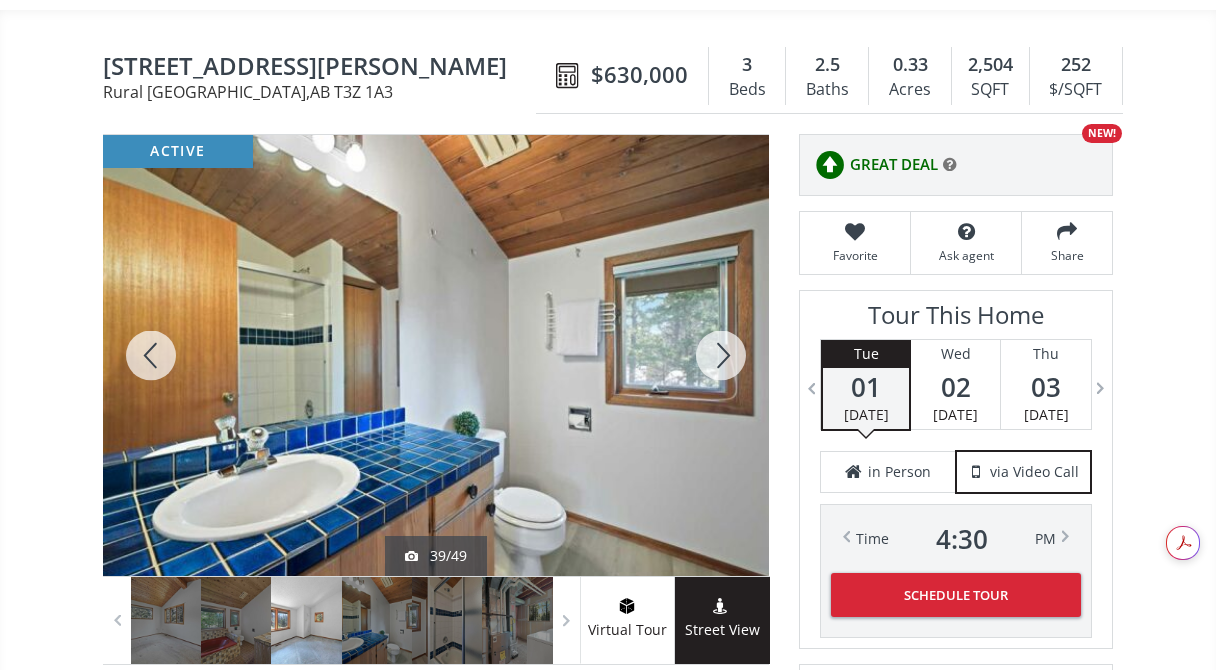 click at bounding box center (721, 355) 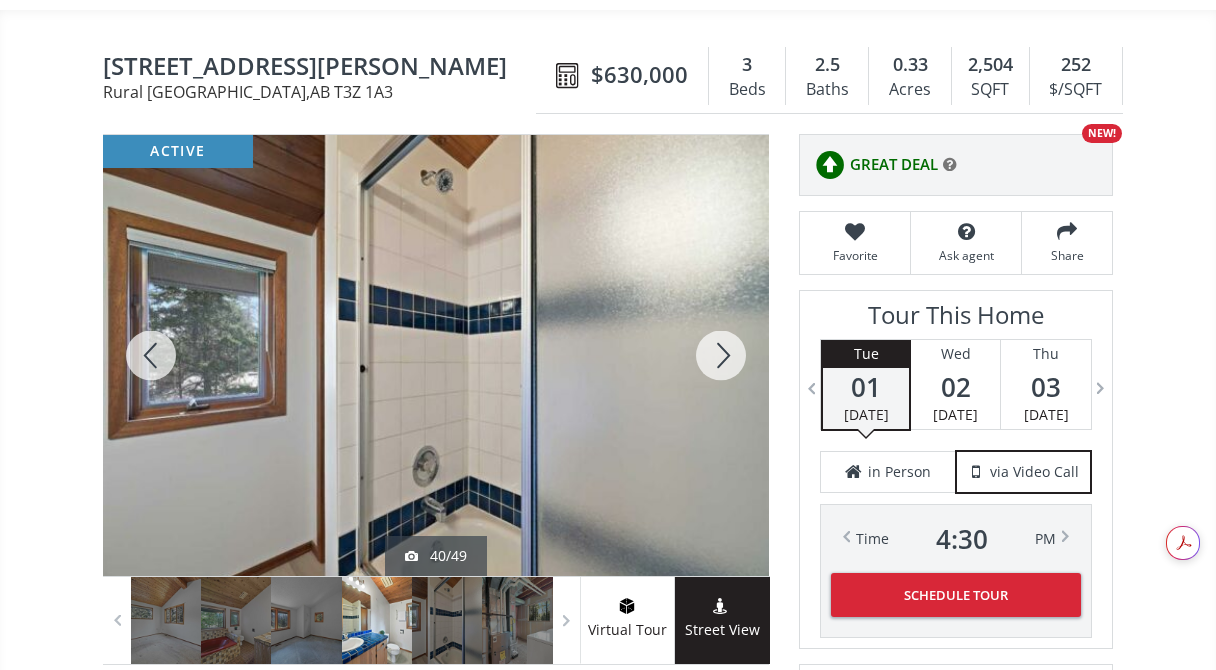 click at bounding box center (721, 355) 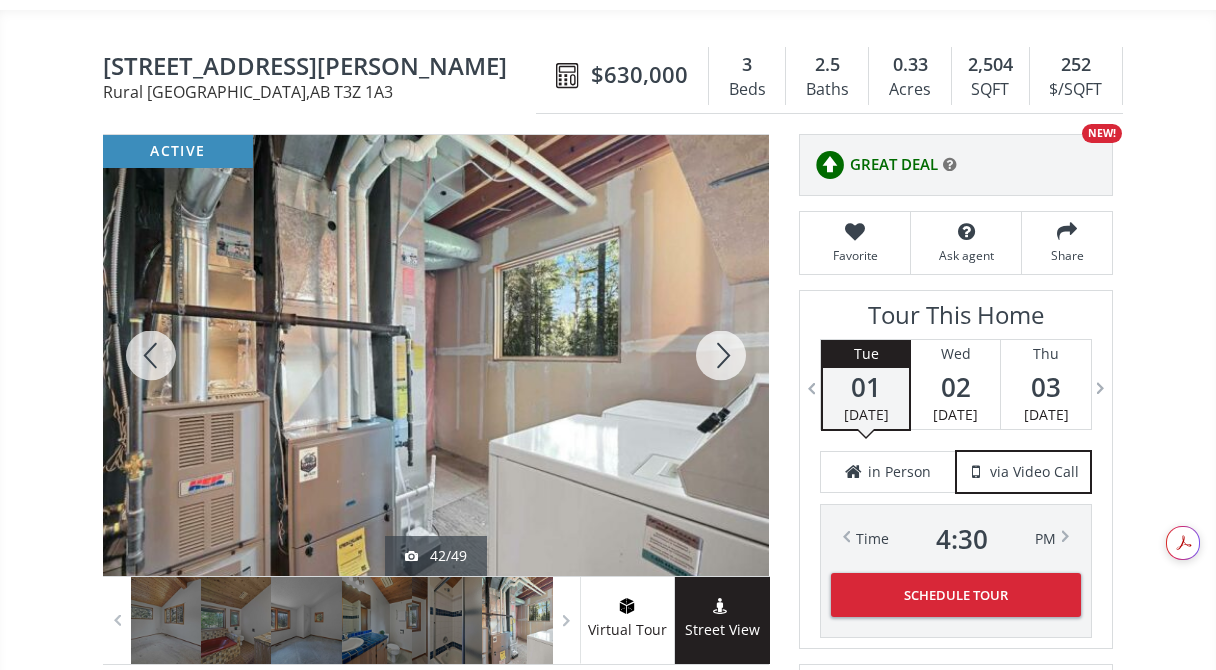 click at bounding box center (721, 355) 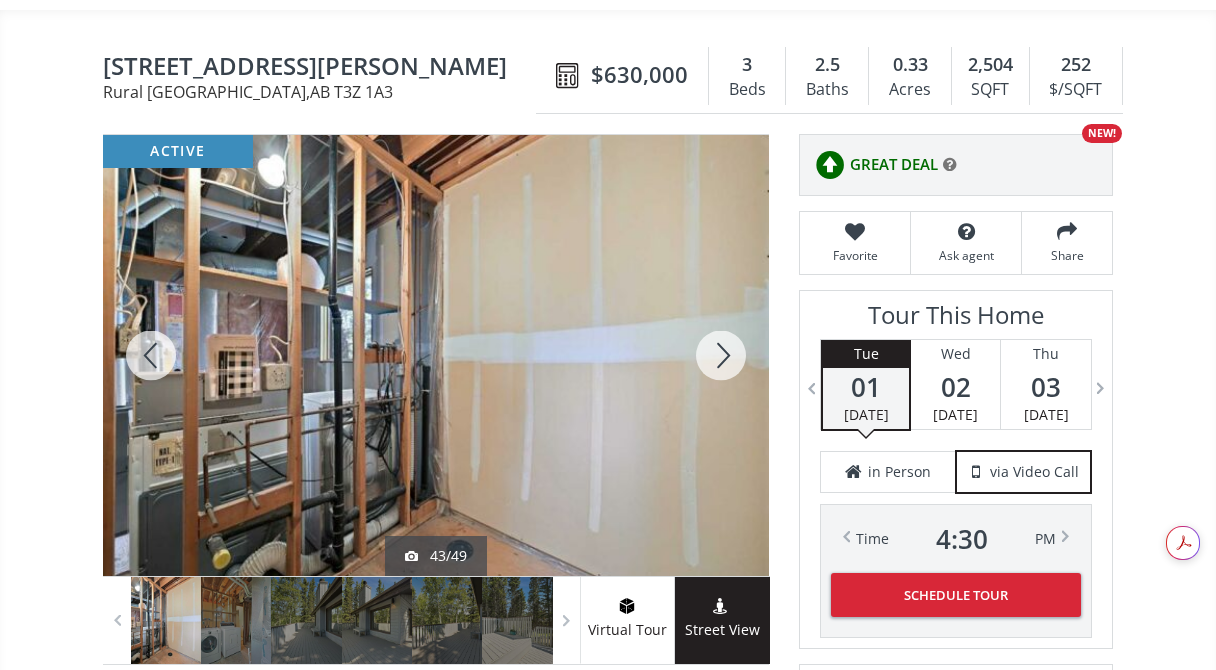 click at bounding box center [721, 355] 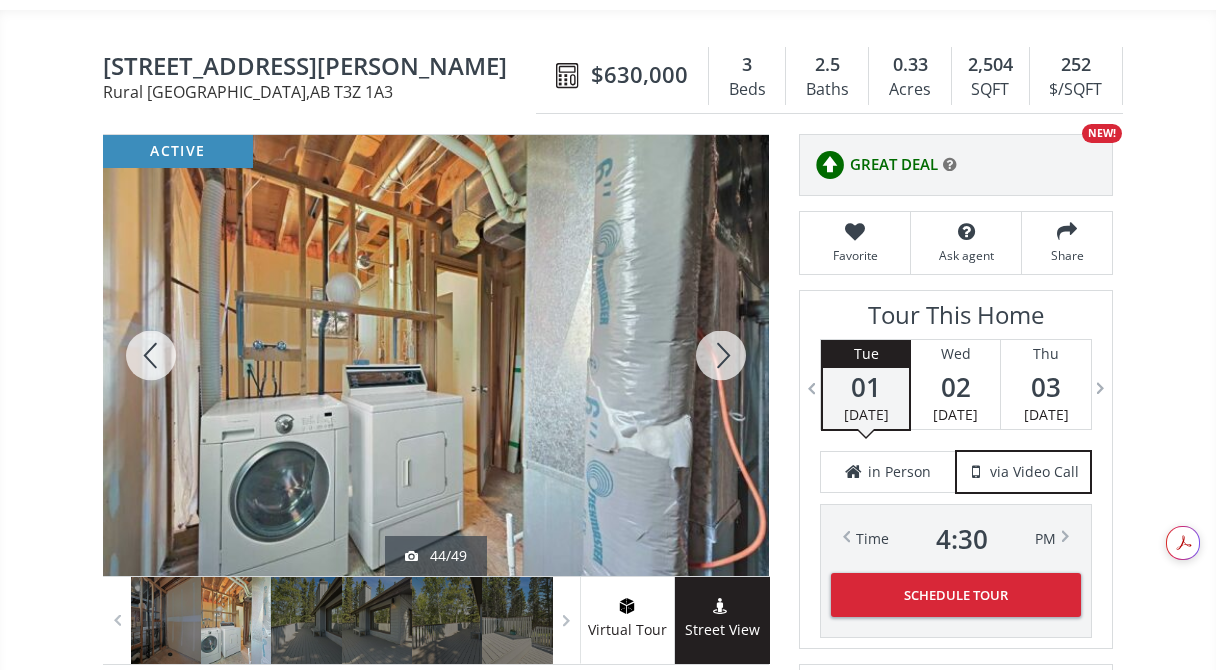 click at bounding box center [721, 355] 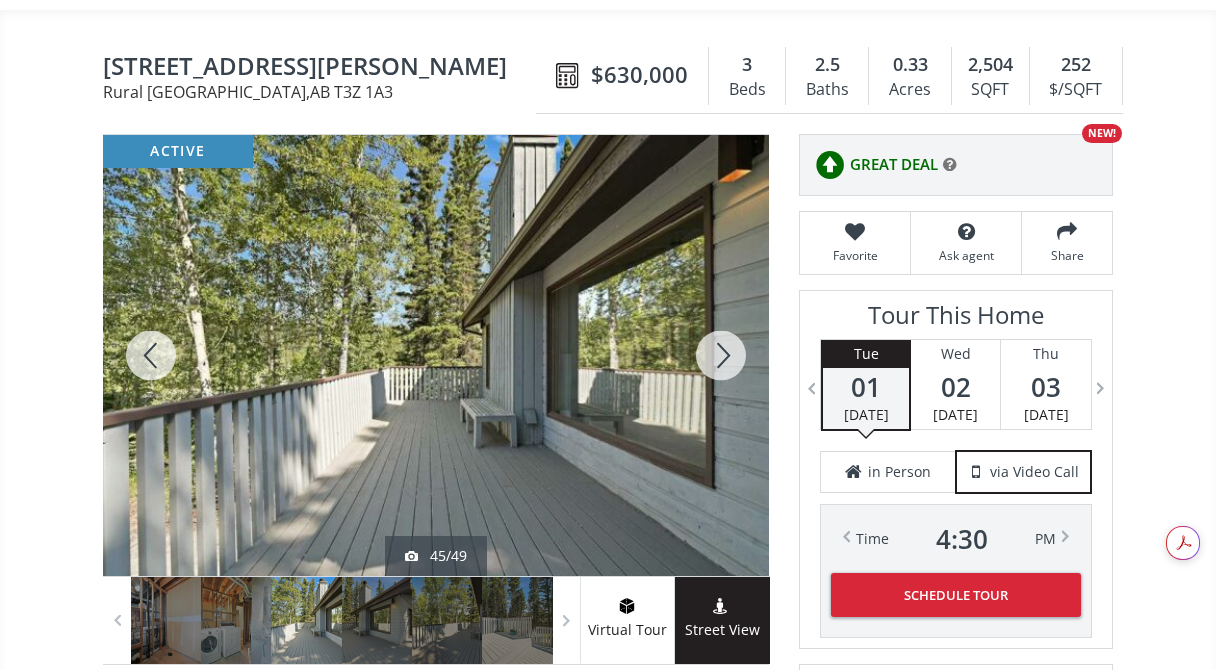 click at bounding box center [721, 355] 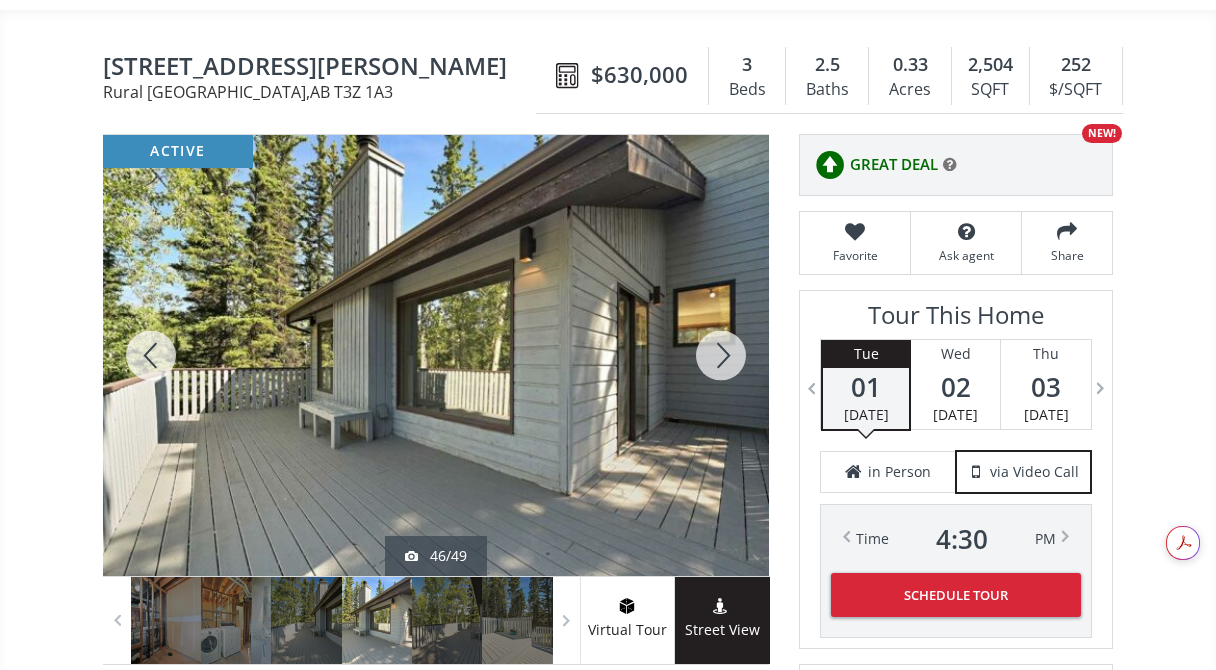 click at bounding box center (721, 355) 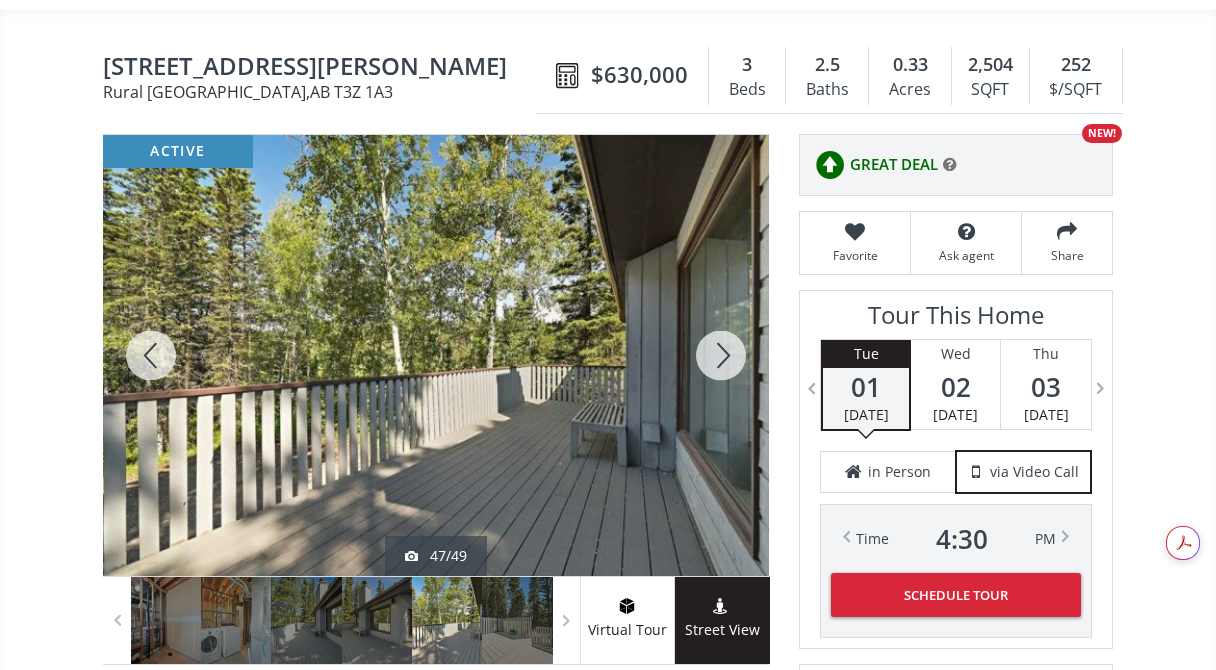click at bounding box center [721, 355] 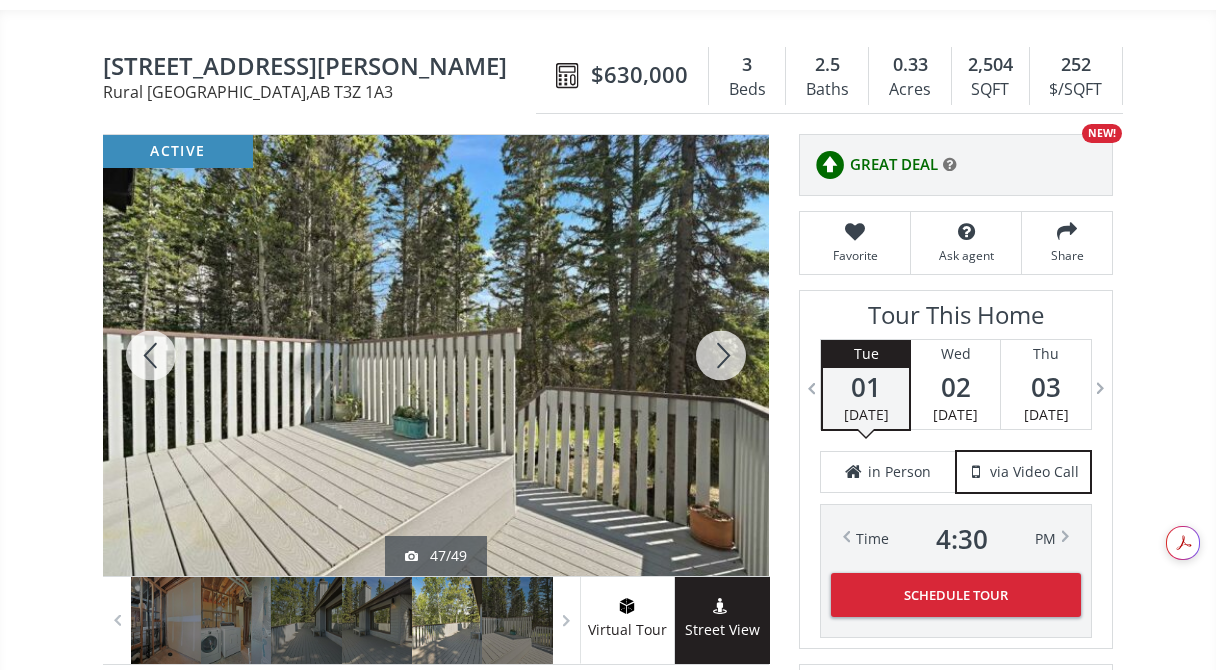 click at bounding box center (721, 355) 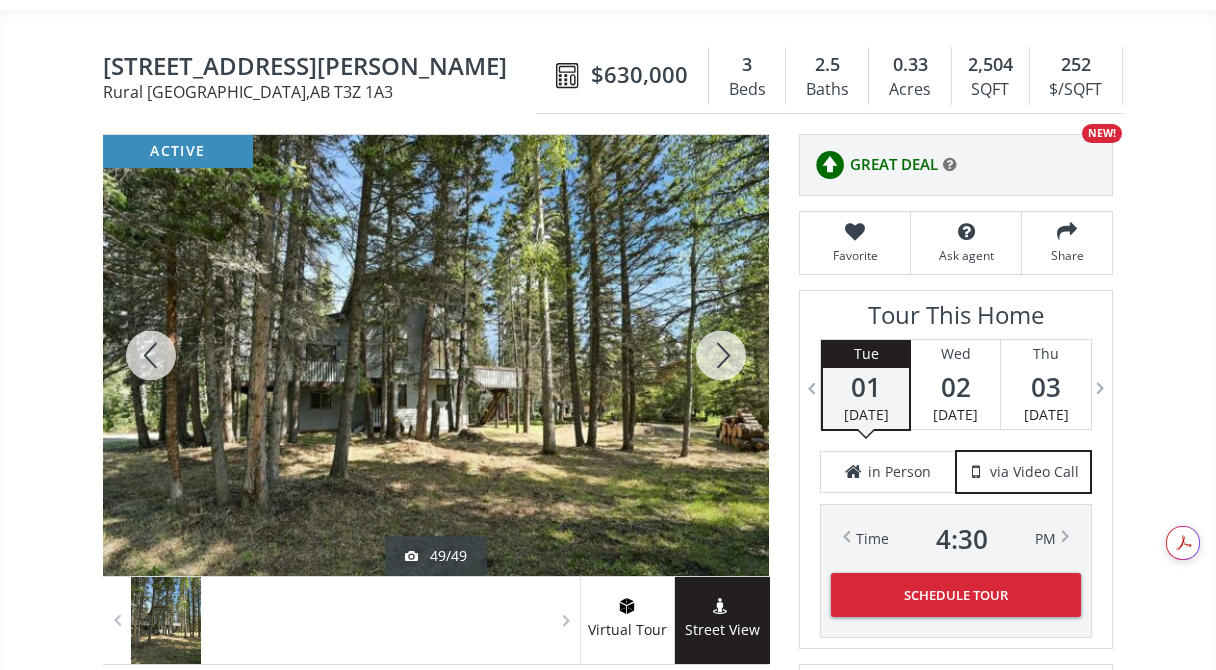 click at bounding box center [721, 355] 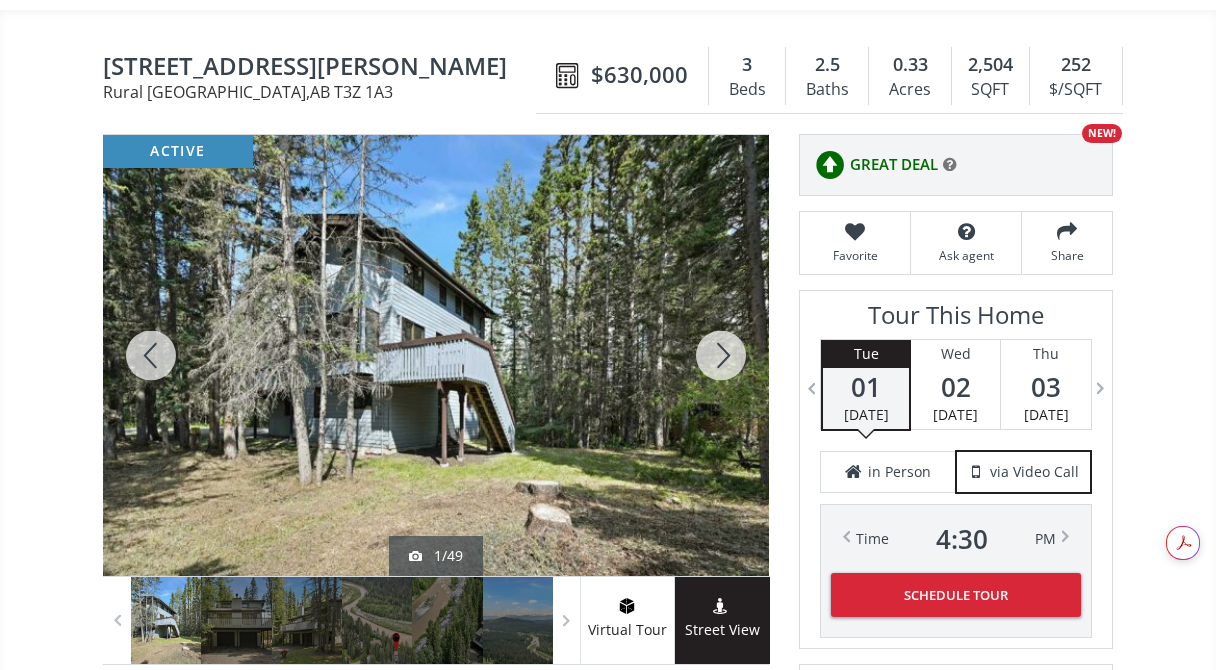 click at bounding box center [721, 355] 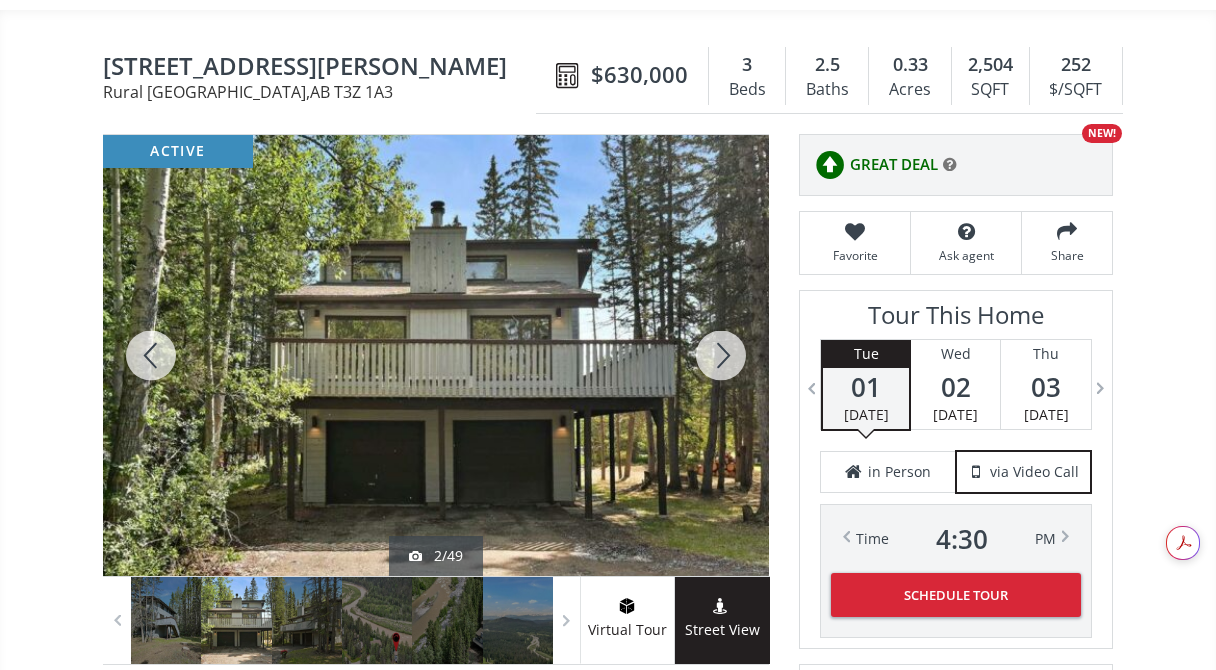 click at bounding box center (721, 355) 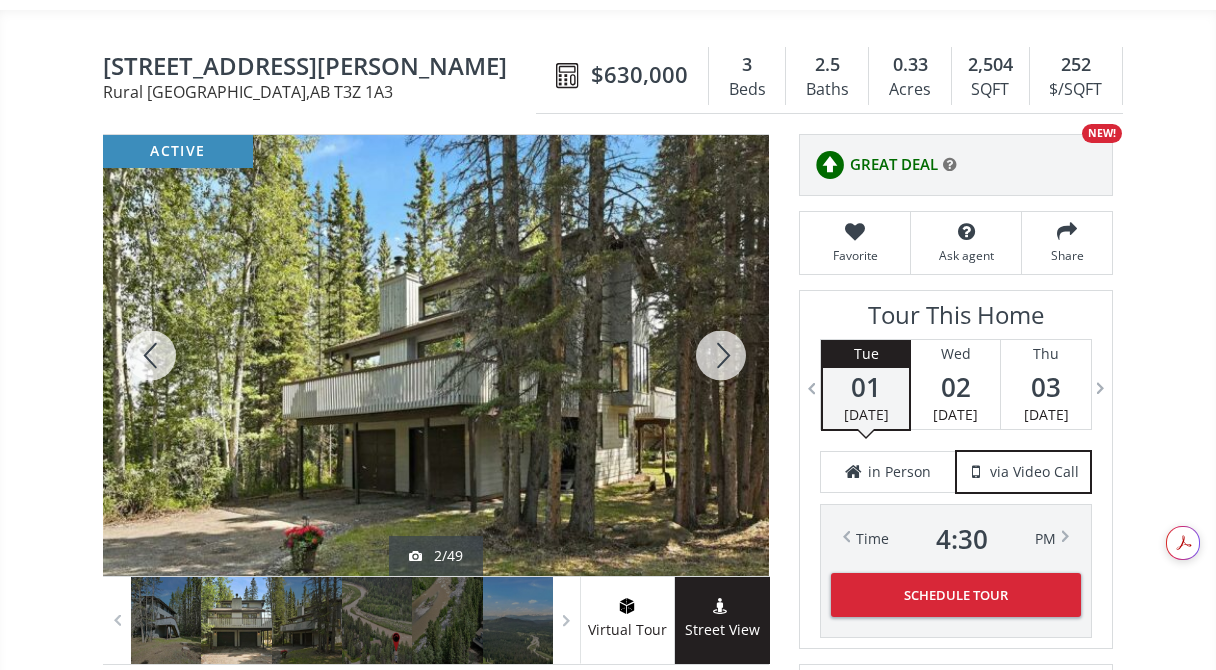 click at bounding box center (721, 355) 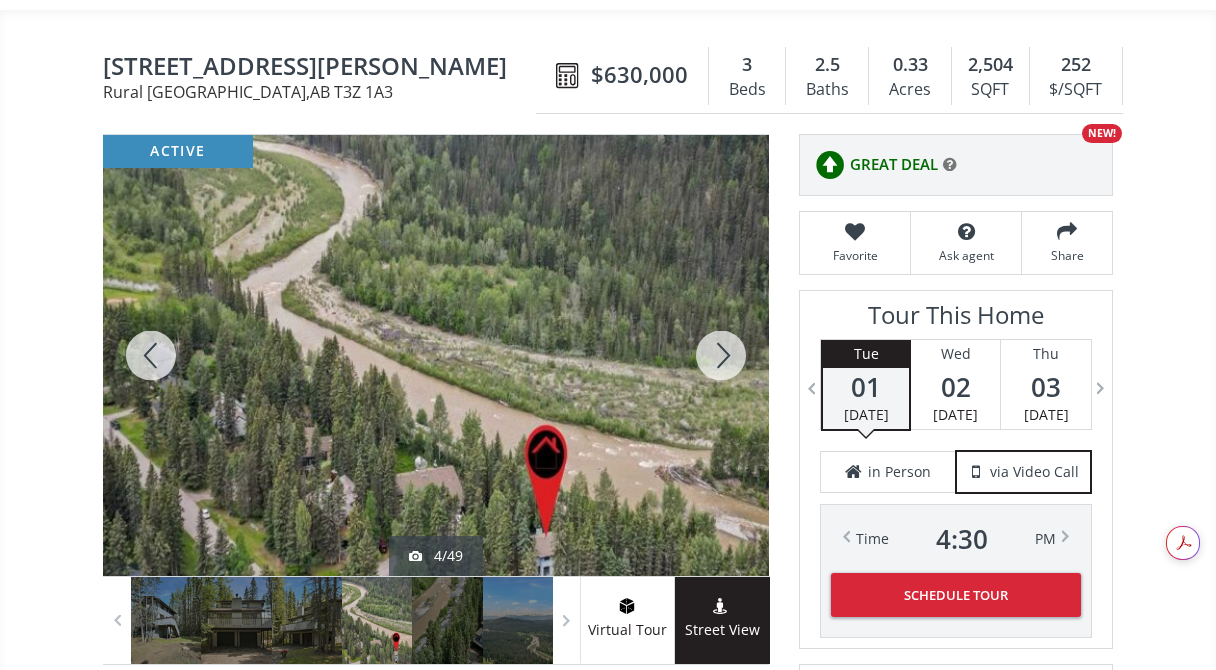drag, startPoint x: 723, startPoint y: 334, endPoint x: 635, endPoint y: 421, distance: 123.745705 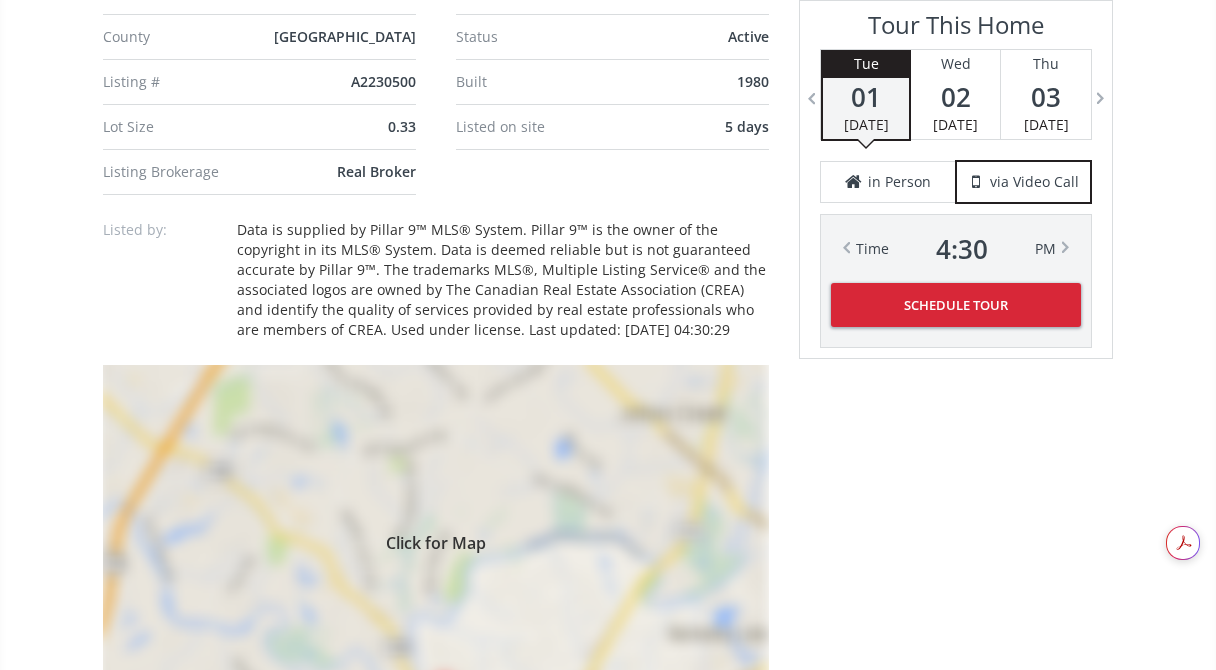 scroll, scrollTop: 1544, scrollLeft: 0, axis: vertical 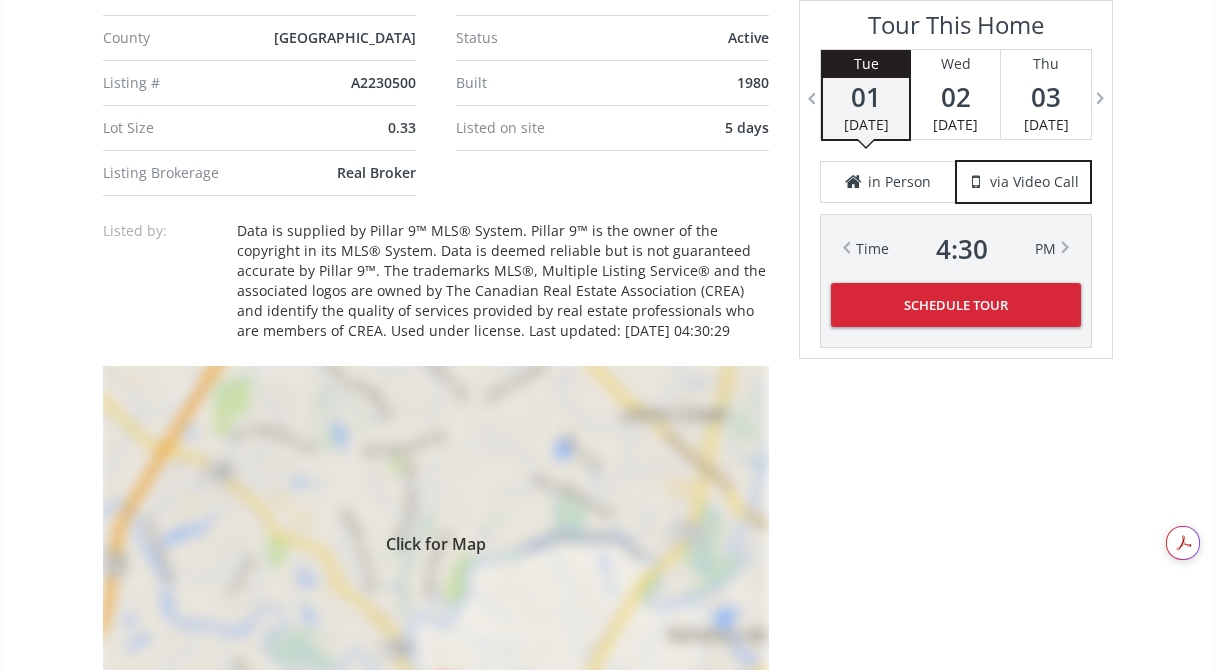 click on "Click for Map" at bounding box center [436, 541] 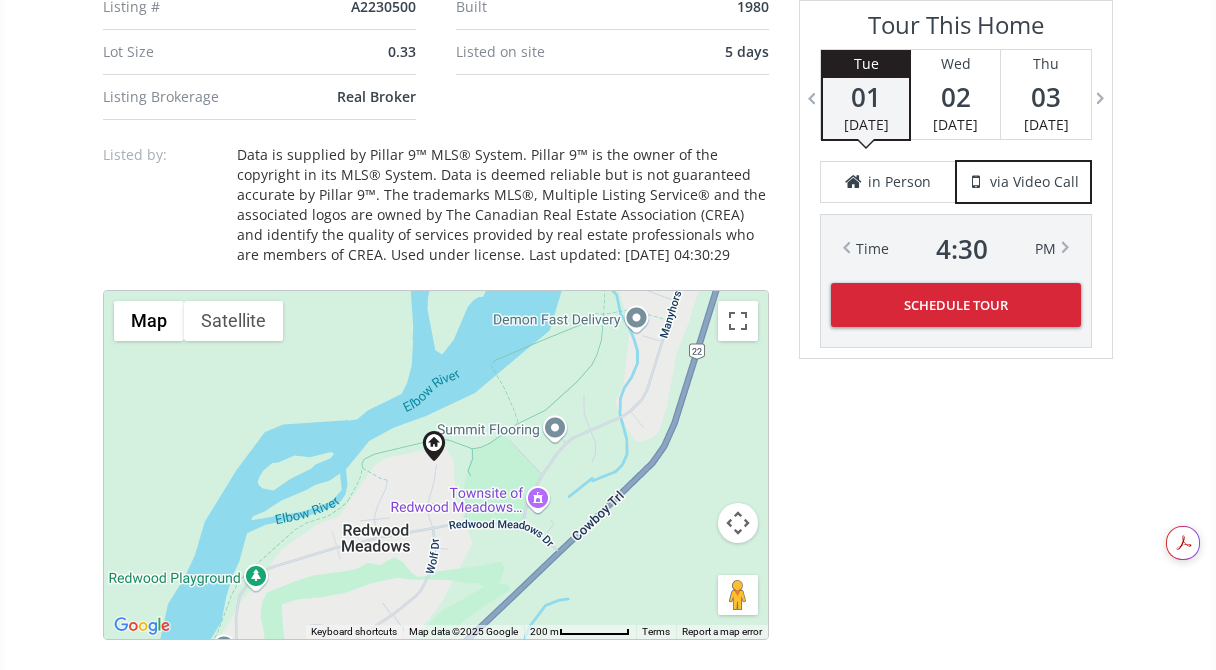 scroll, scrollTop: 1630, scrollLeft: 0, axis: vertical 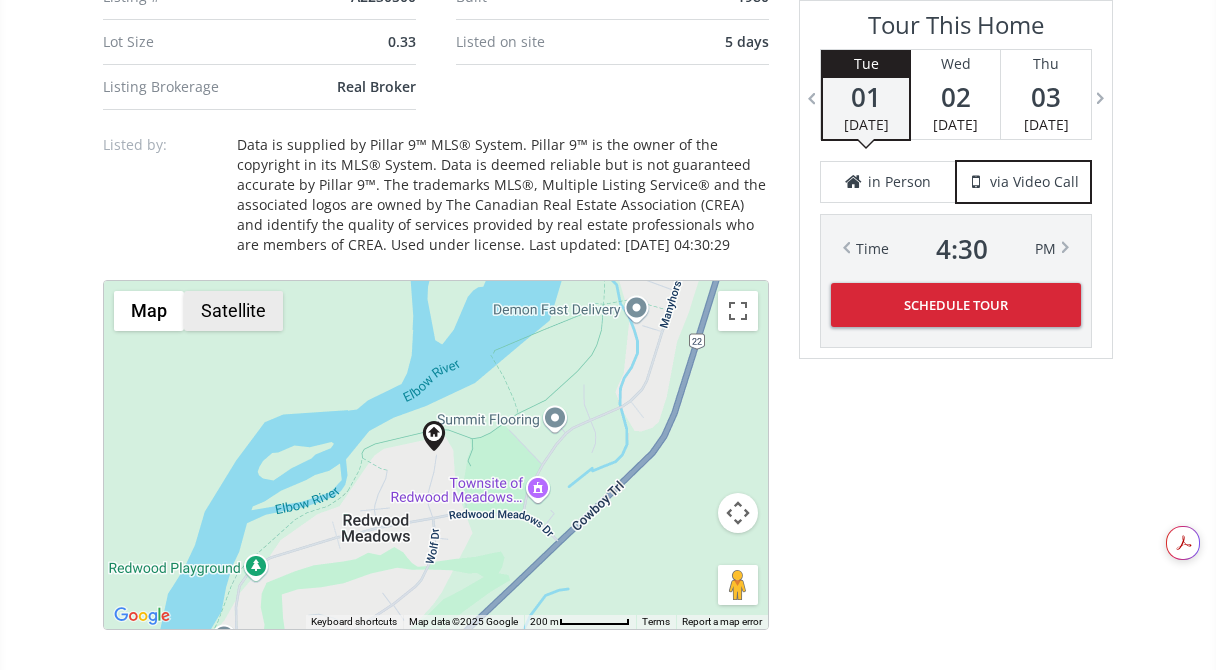 click on "Satellite" at bounding box center [233, 311] 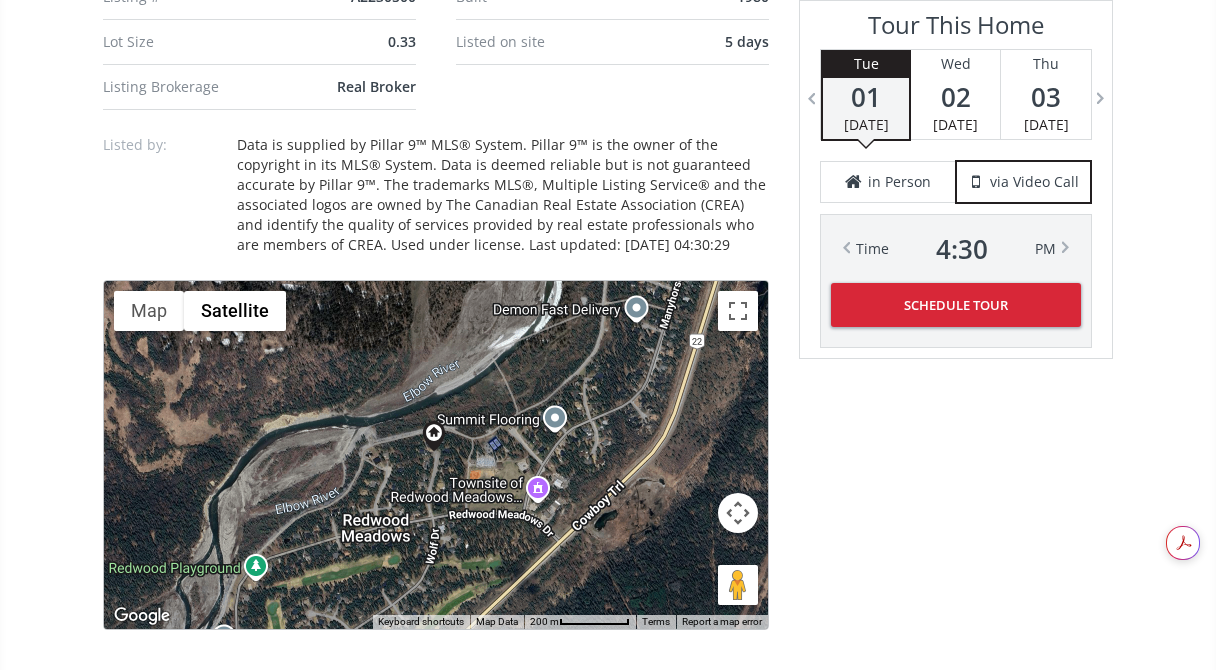 click at bounding box center (738, 513) 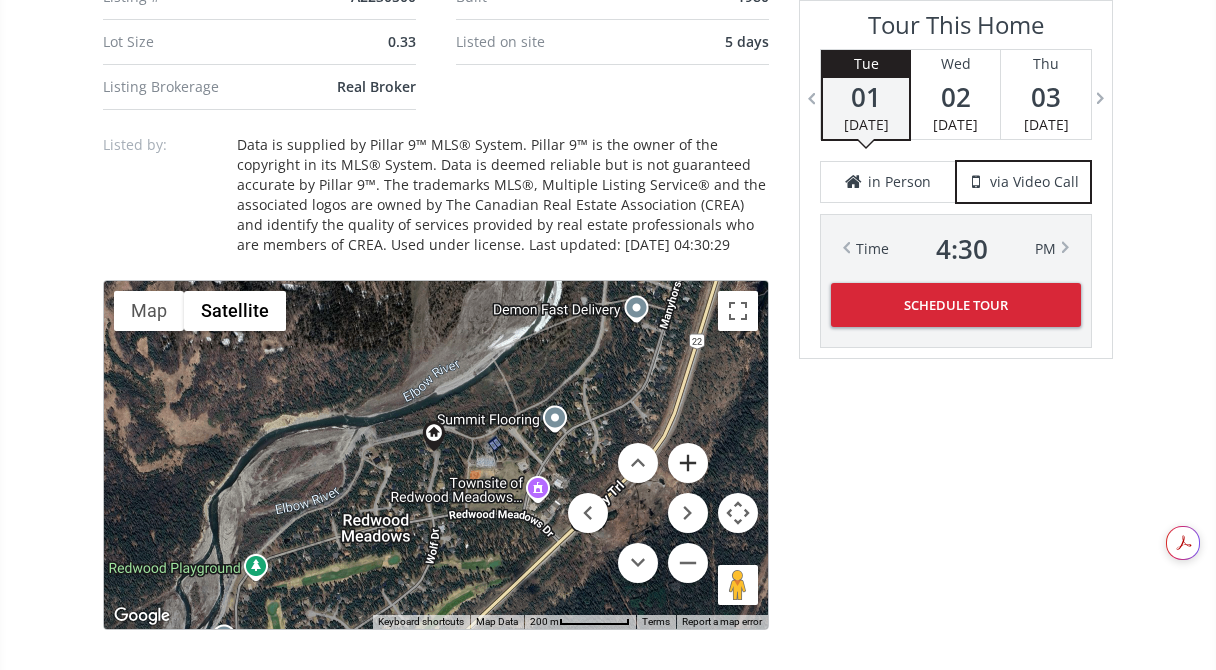click at bounding box center (688, 463) 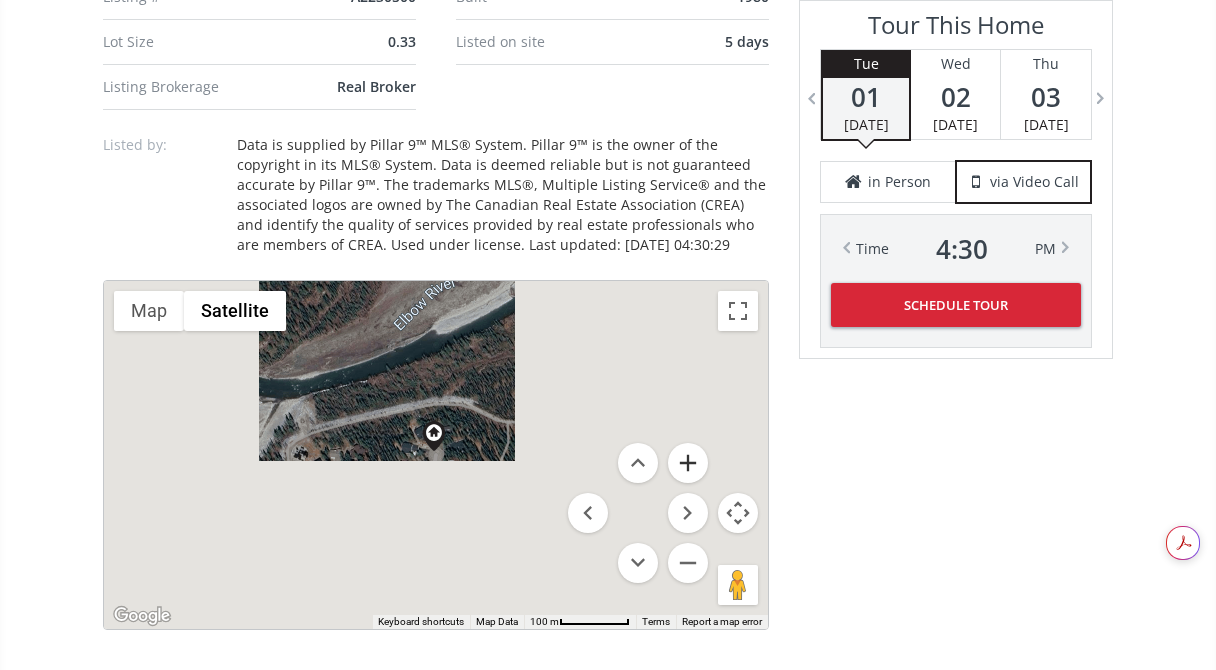 click at bounding box center [688, 463] 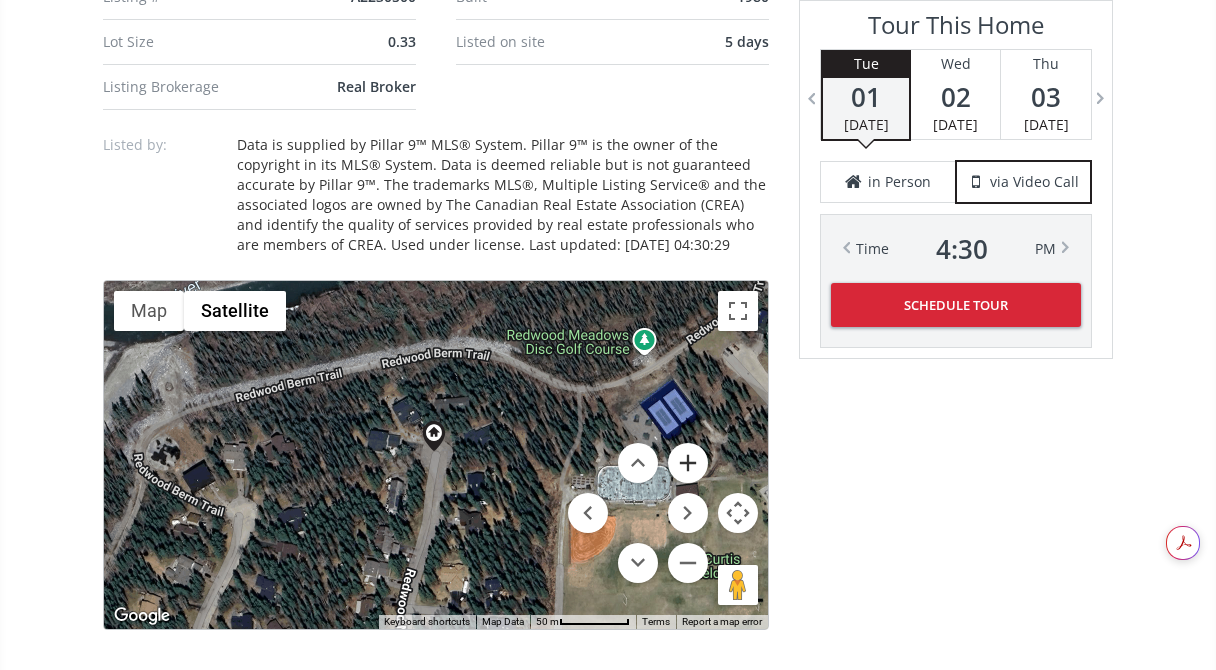 click at bounding box center (688, 463) 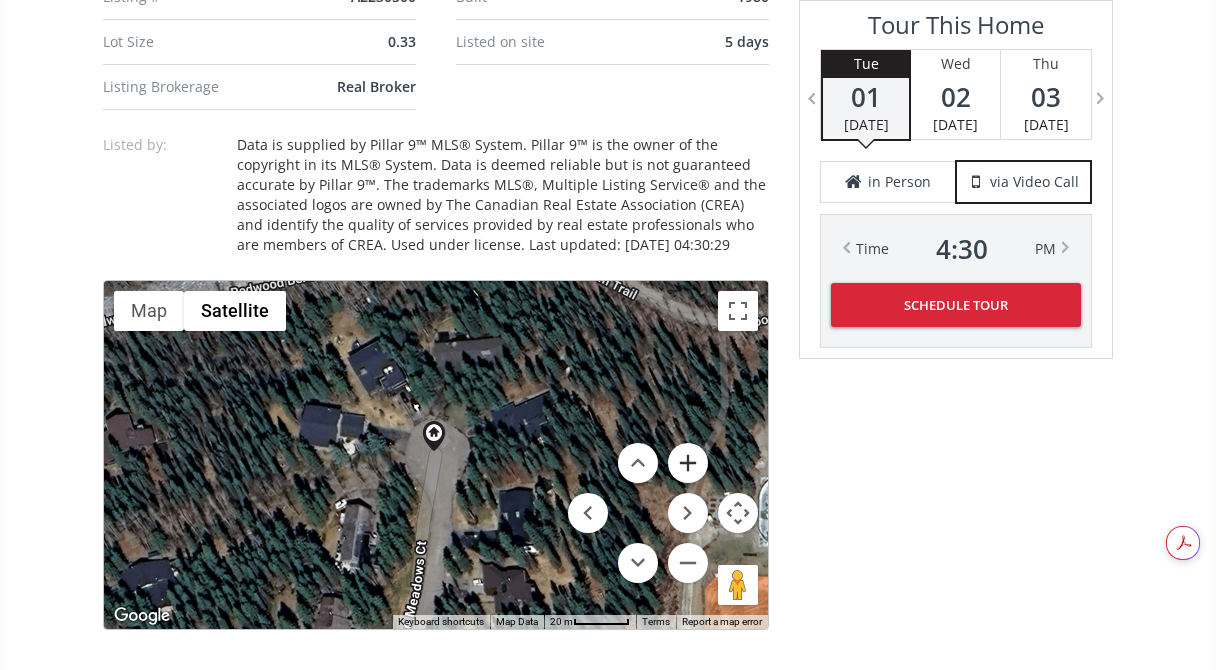 click at bounding box center [688, 463] 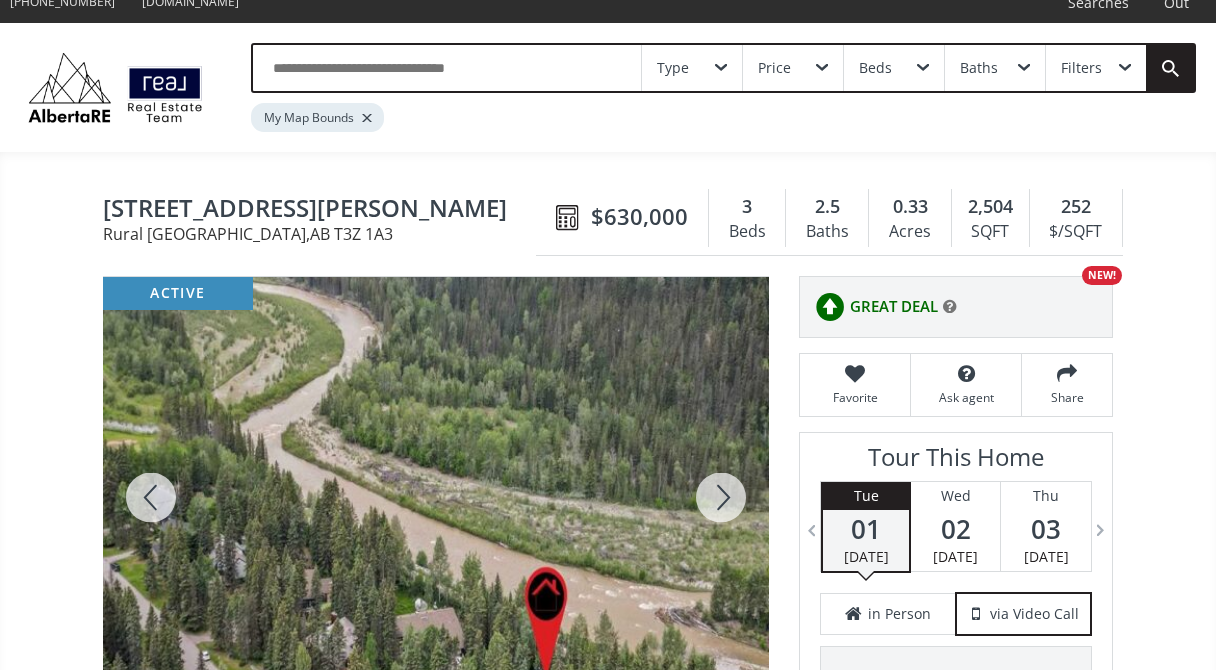 scroll, scrollTop: 35, scrollLeft: 0, axis: vertical 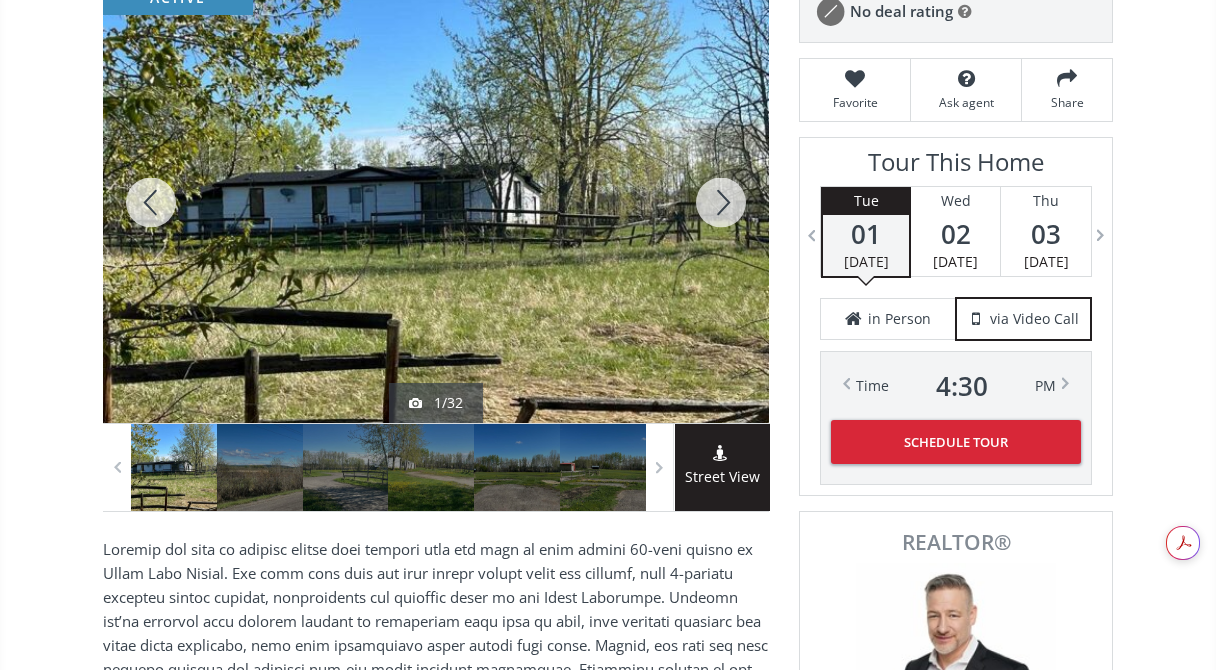click at bounding box center (721, 202) 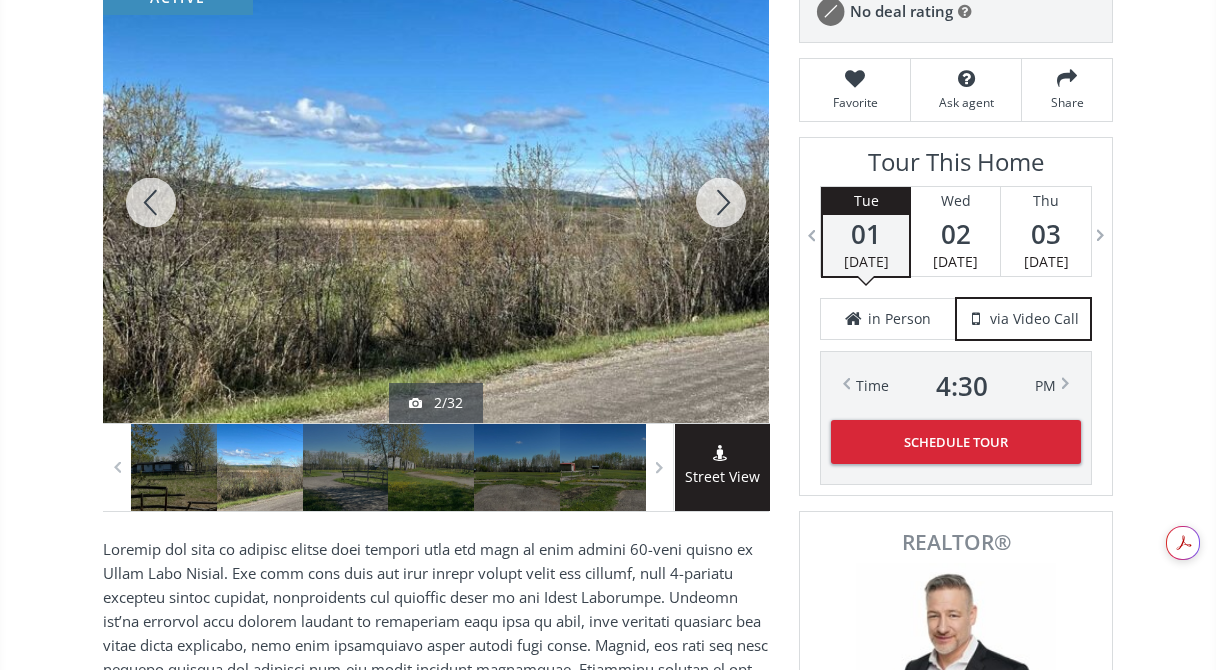 click at bounding box center [721, 202] 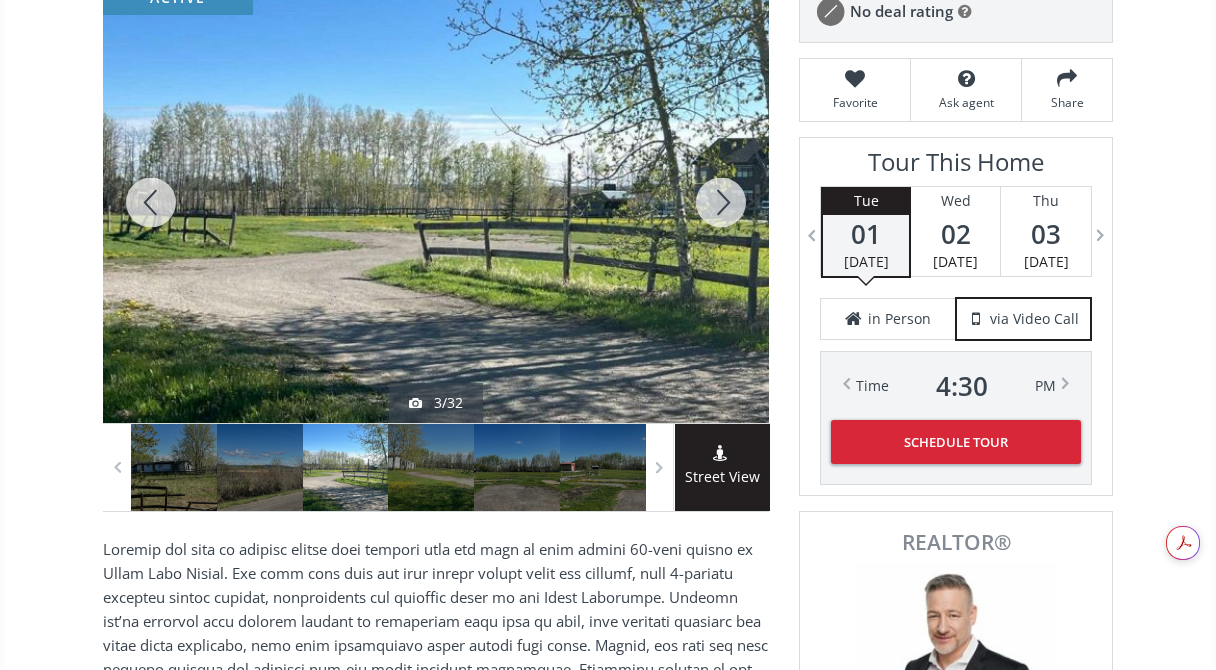 click at bounding box center [721, 202] 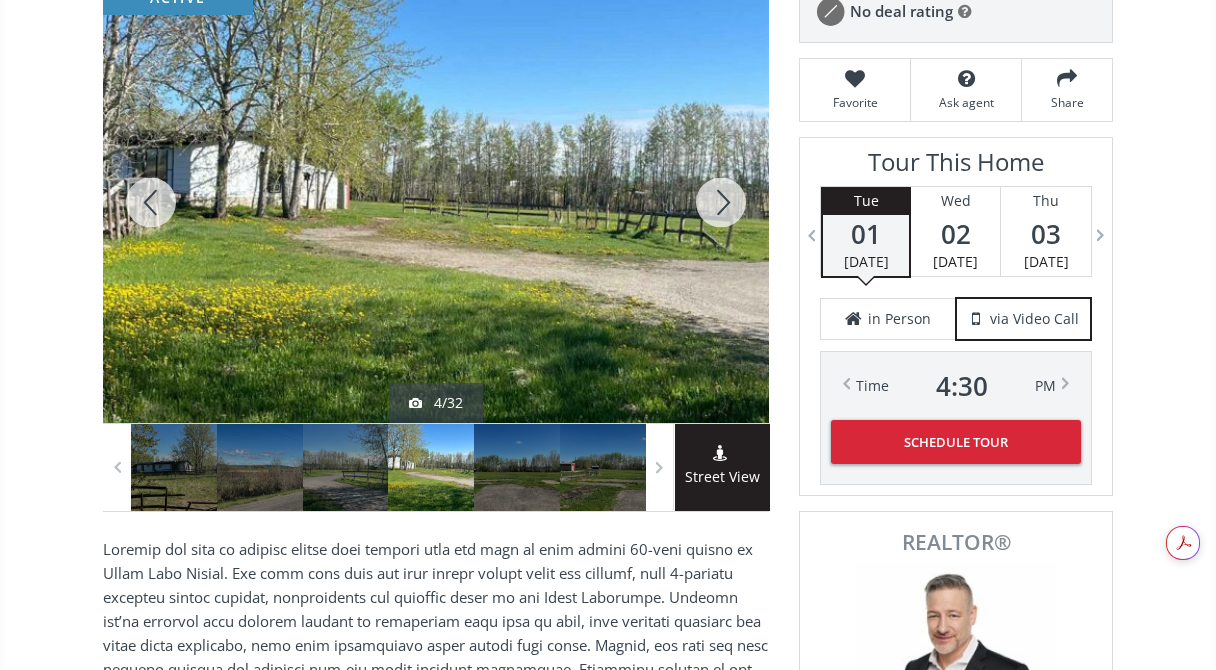 click at bounding box center [721, 202] 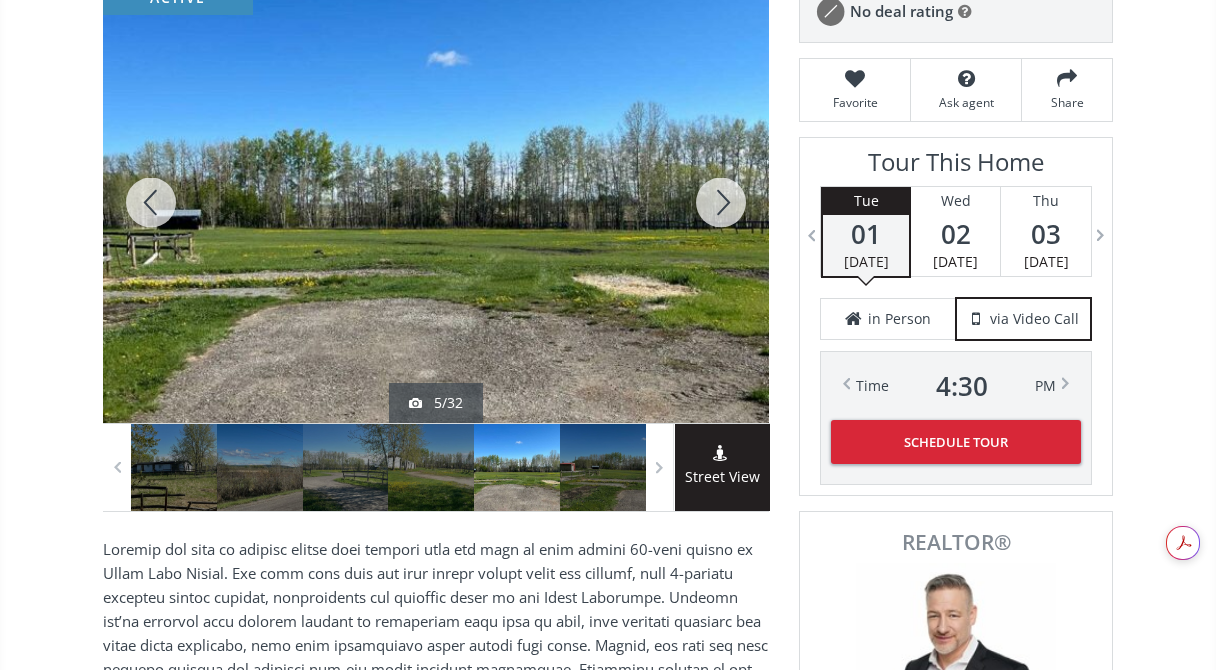click at bounding box center [721, 202] 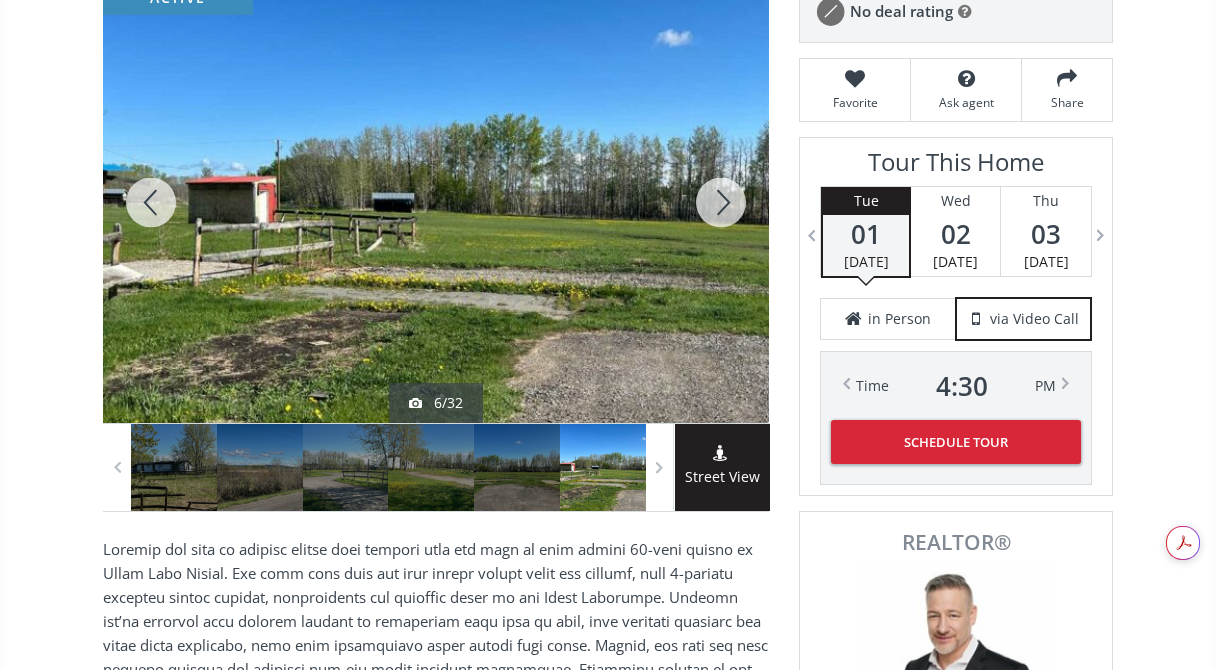 click at bounding box center (721, 202) 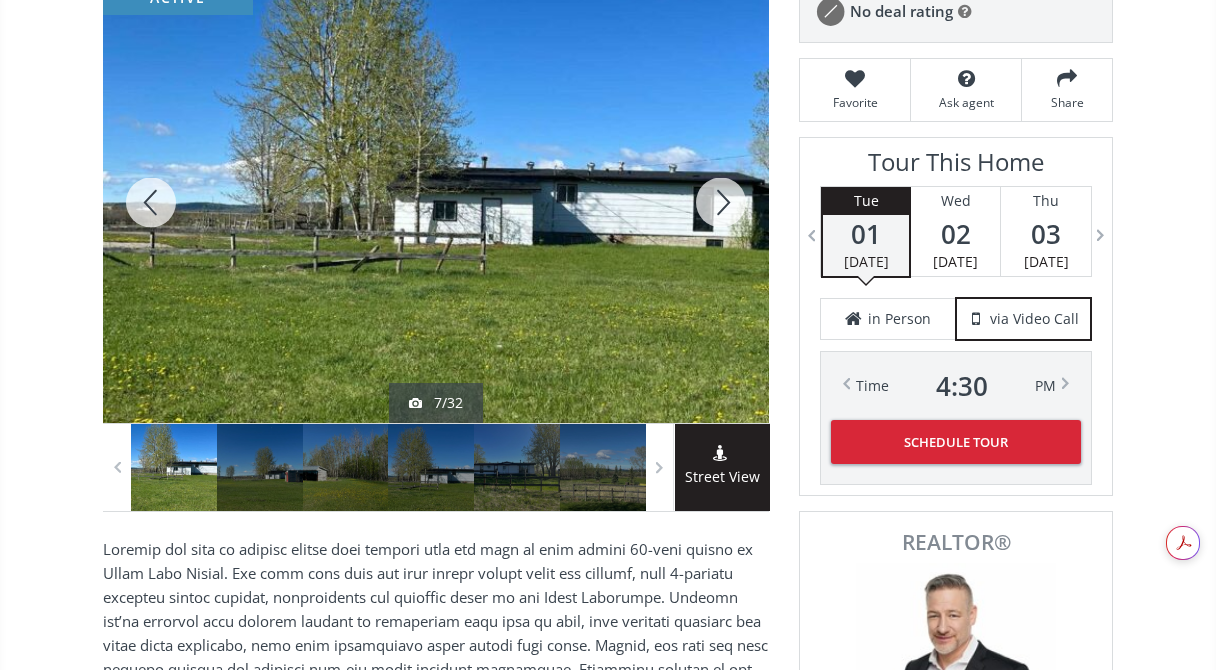 click at bounding box center [721, 202] 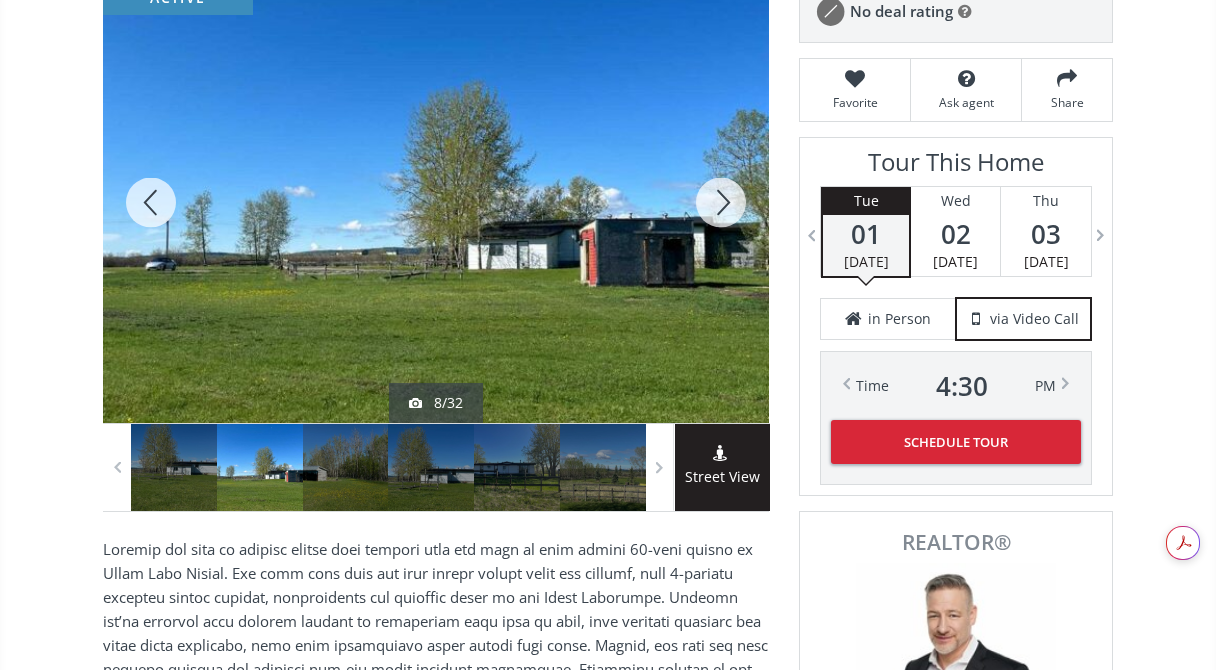 click at bounding box center [721, 202] 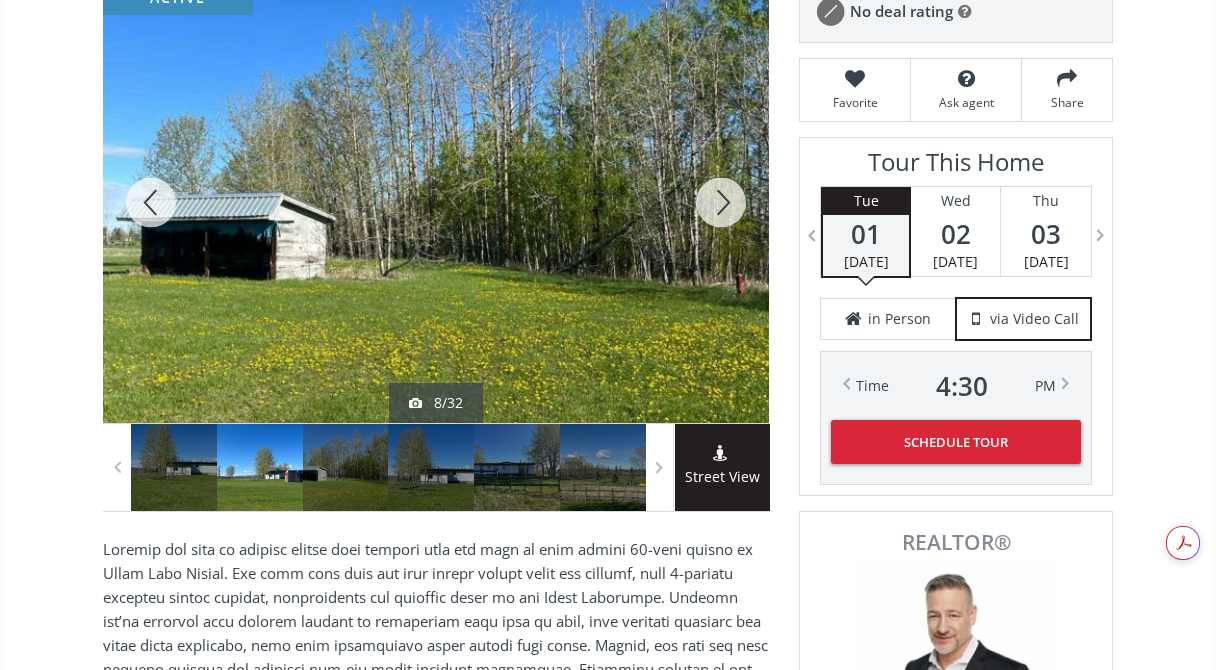 click at bounding box center [721, 202] 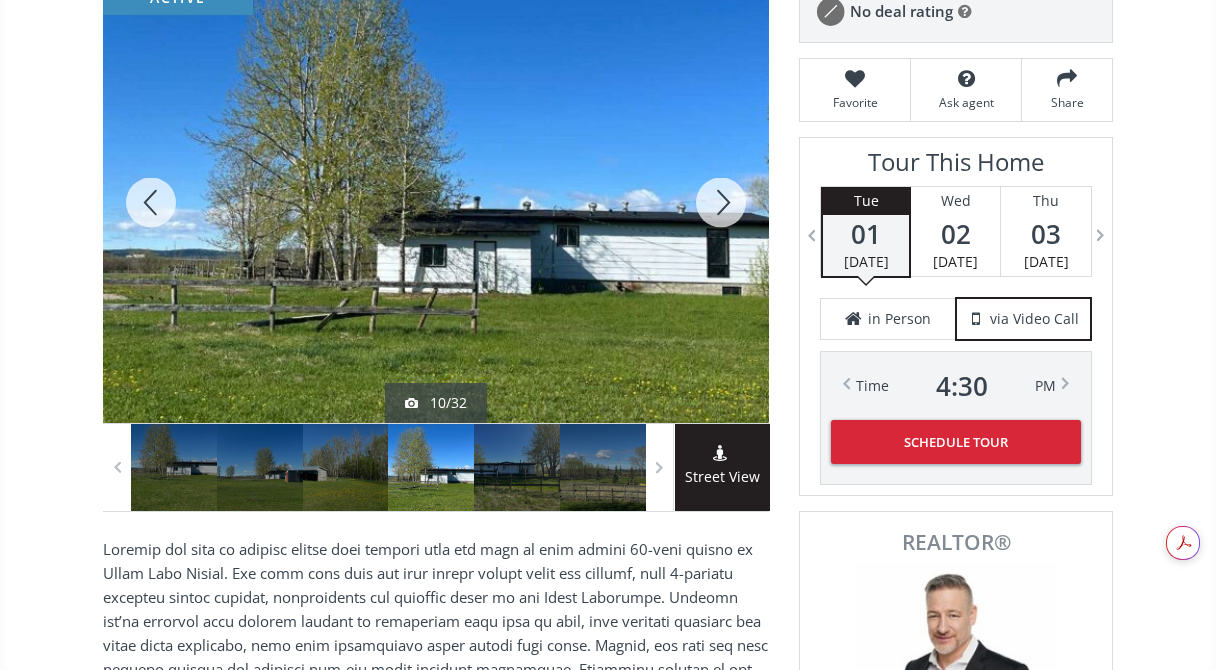 click at bounding box center [721, 202] 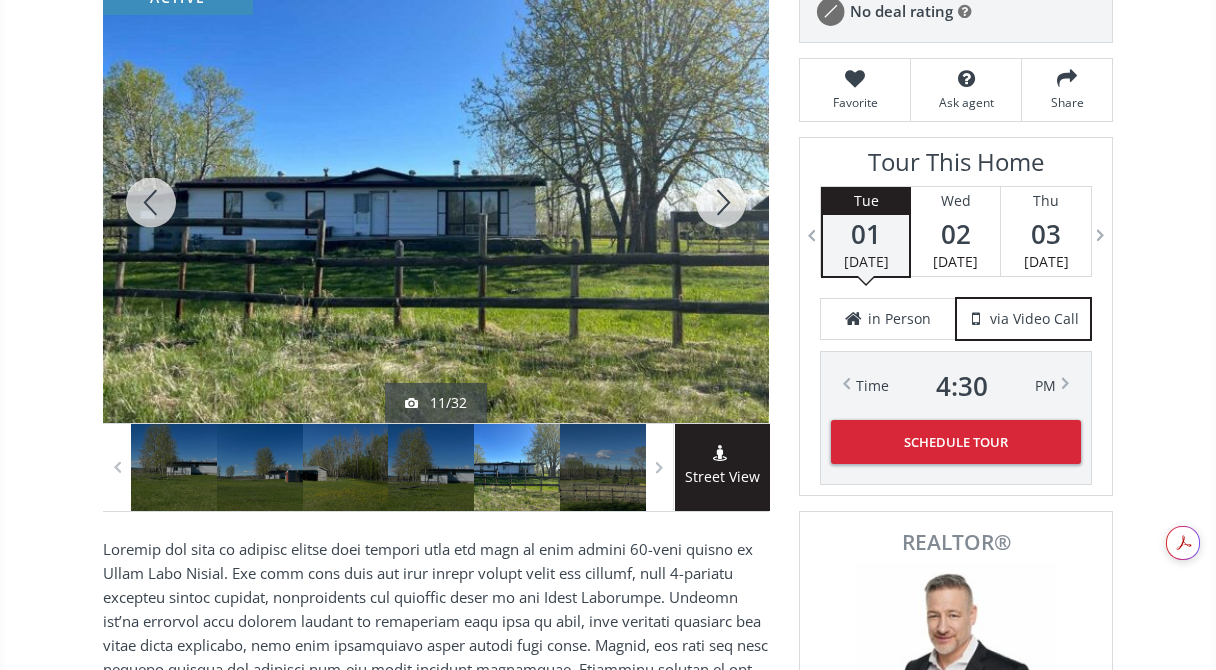 click at bounding box center [721, 202] 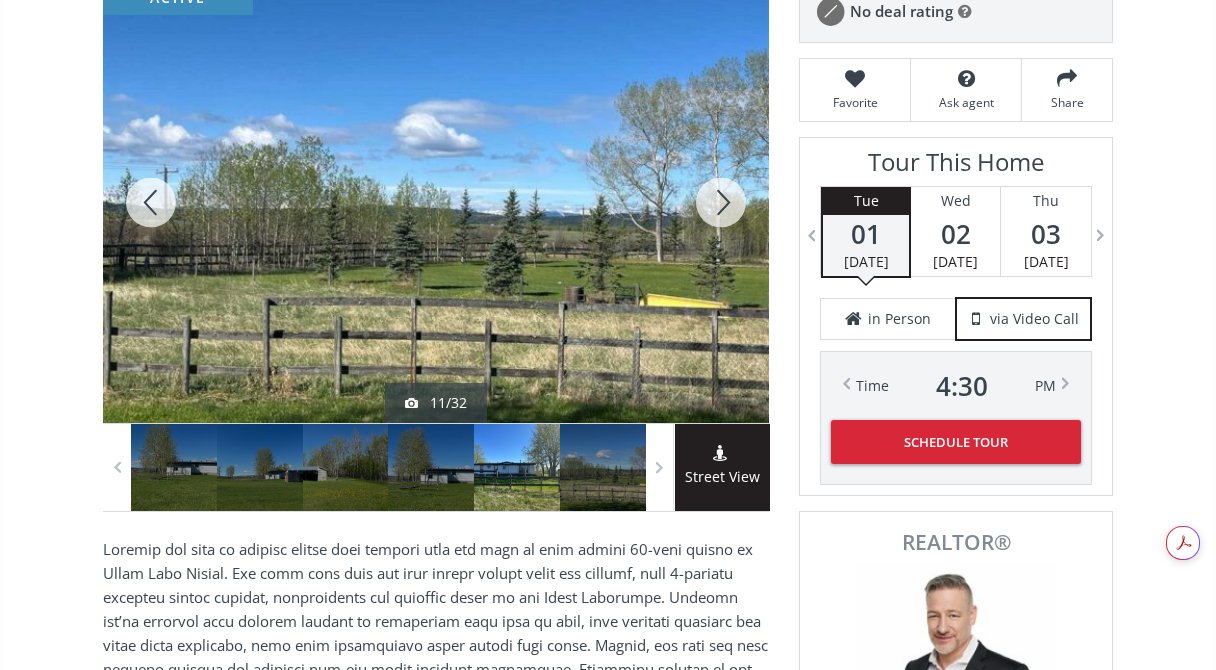 click at bounding box center [721, 202] 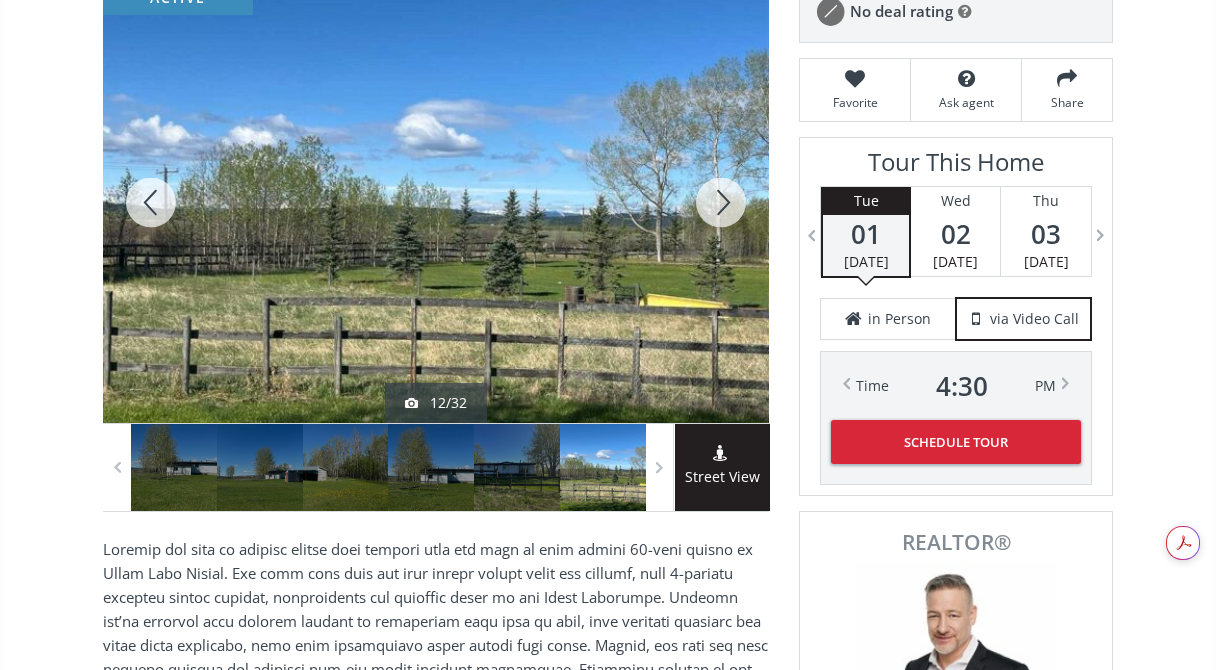 click at bounding box center (721, 202) 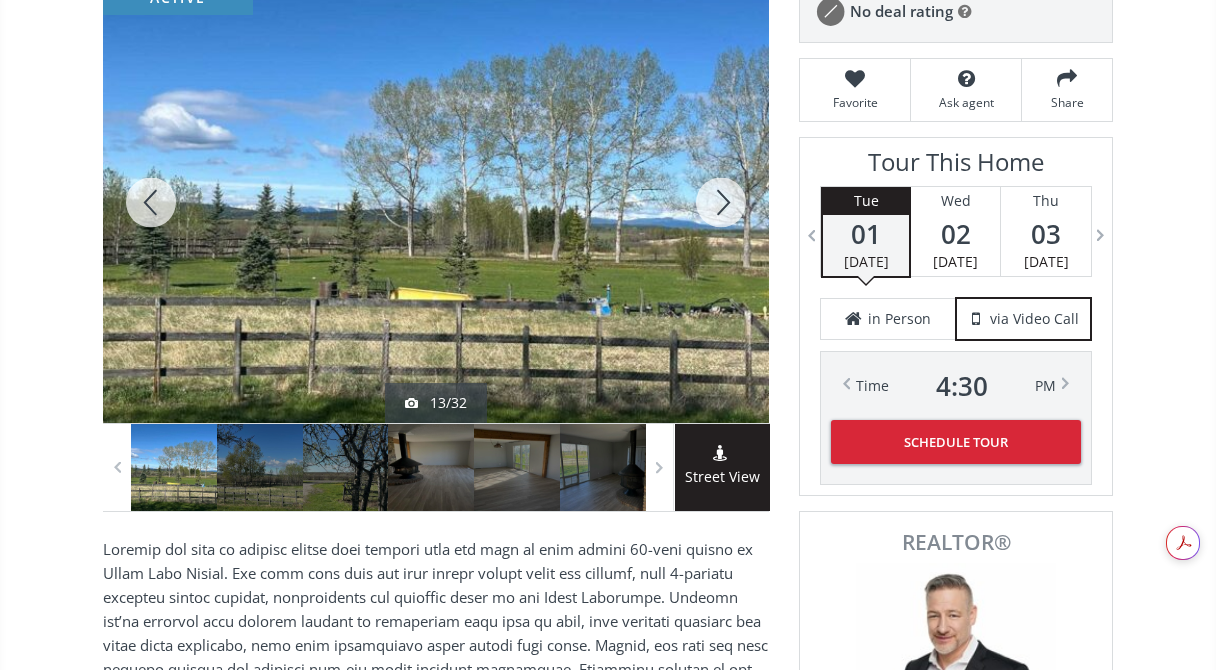 click at bounding box center (721, 202) 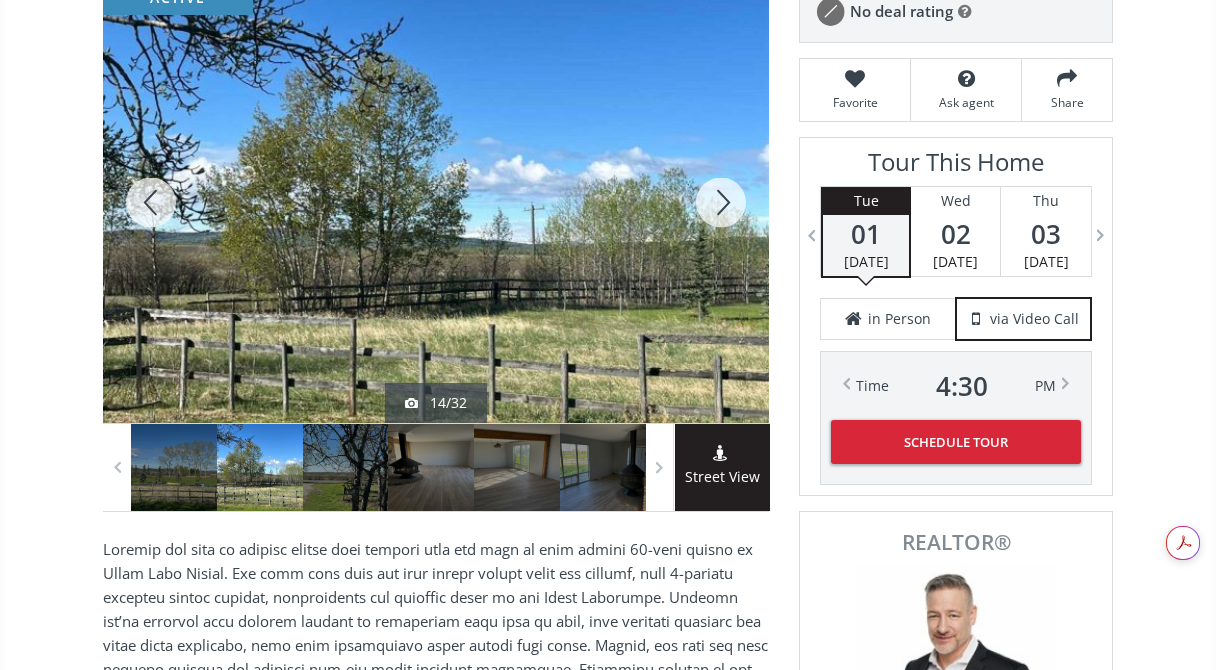 click at bounding box center [721, 202] 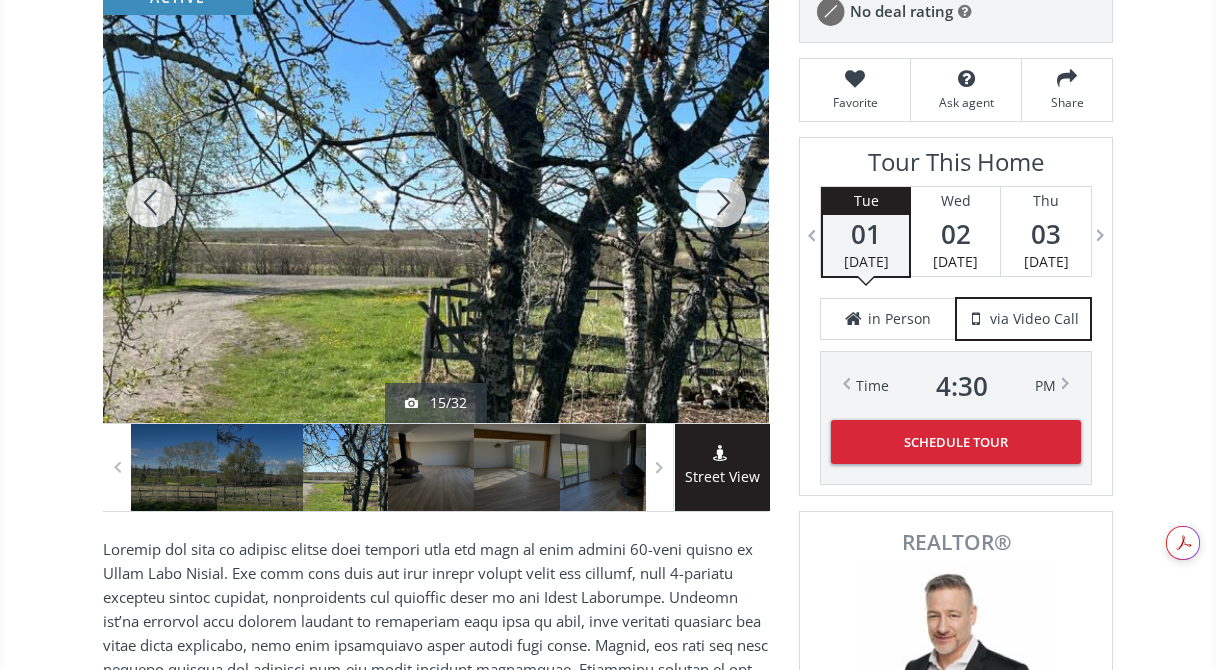 click at bounding box center (721, 202) 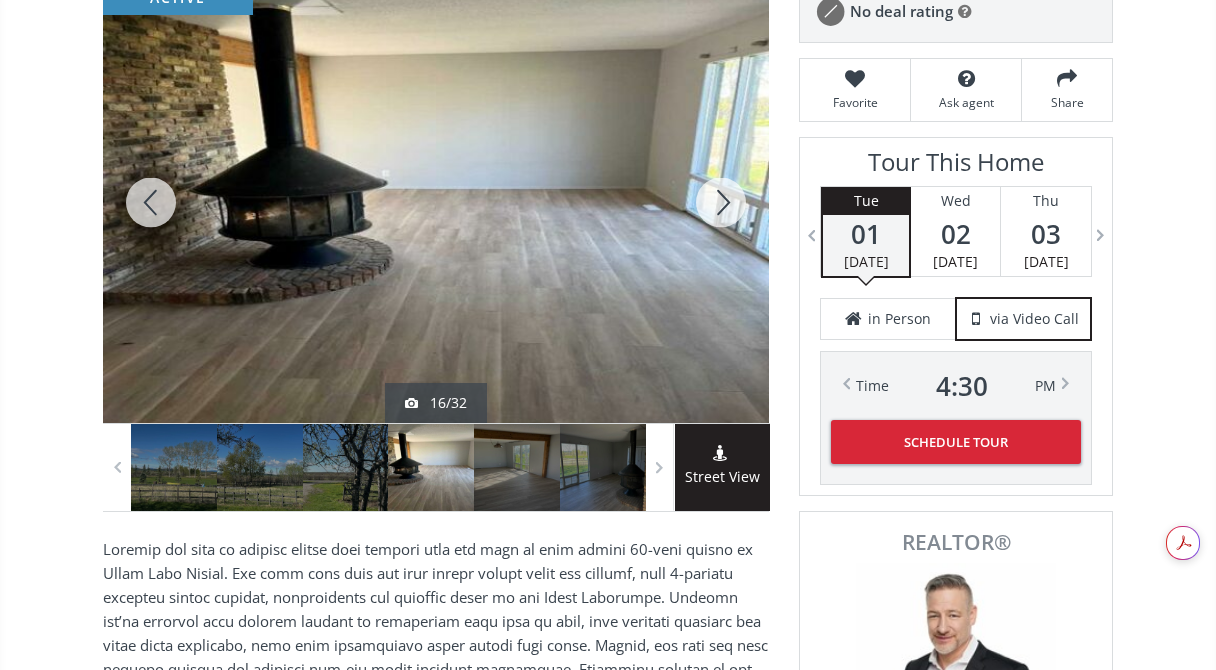click at bounding box center [721, 202] 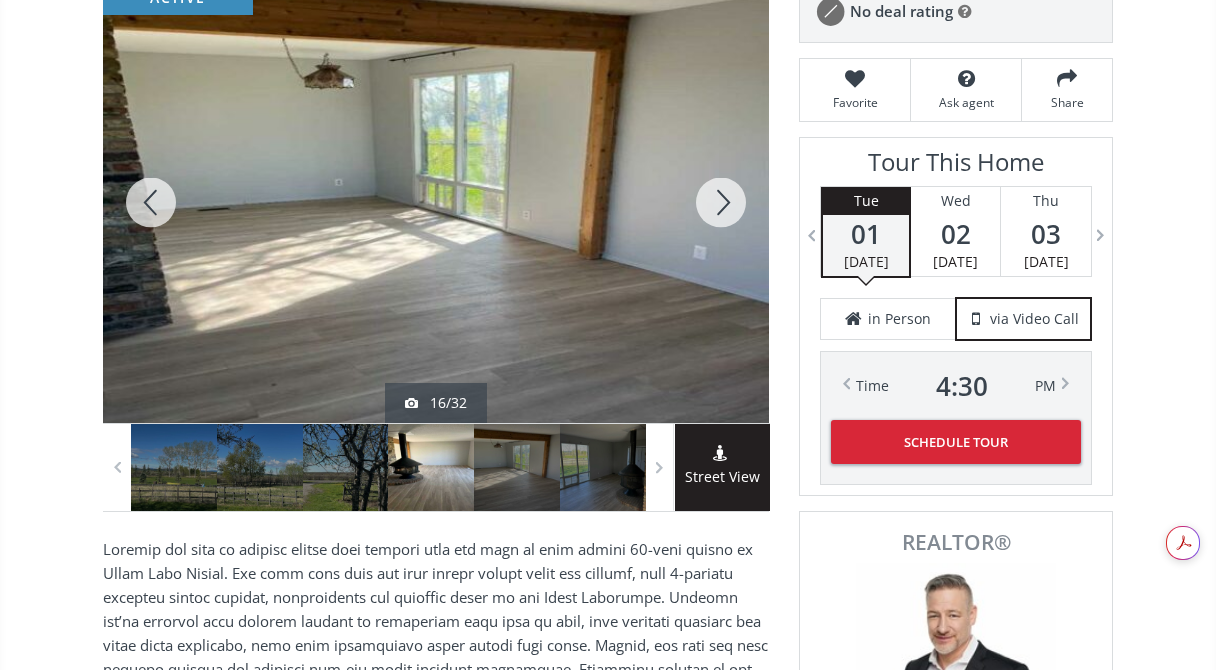 click at bounding box center [721, 202] 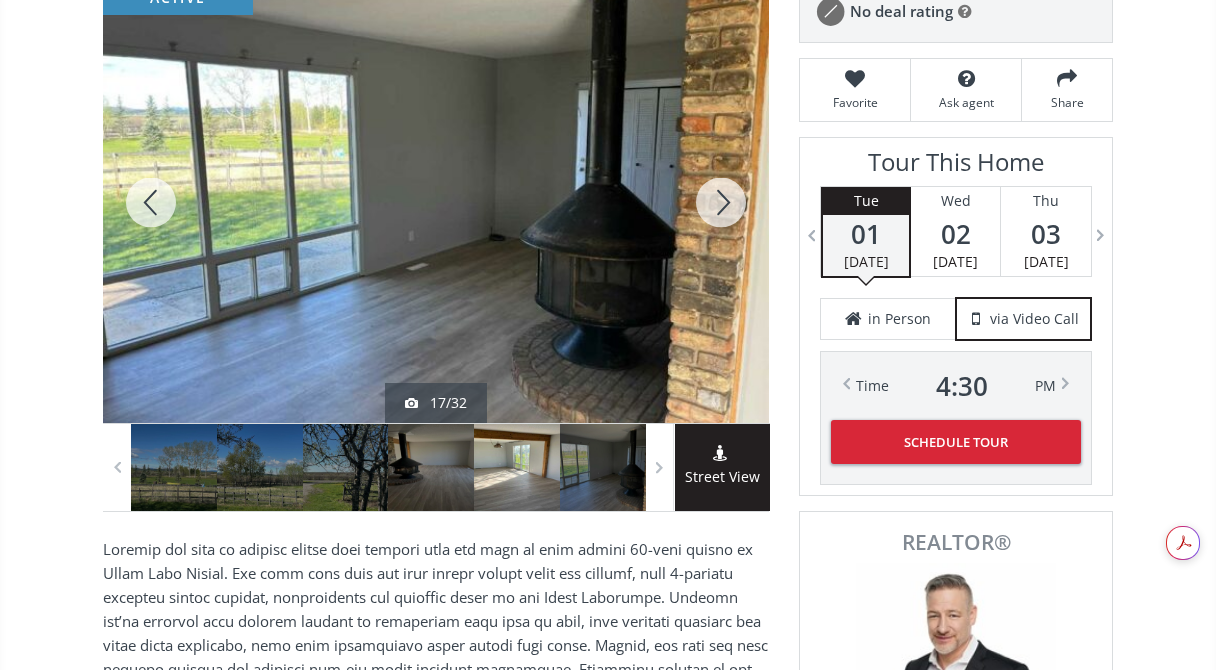 click at bounding box center (721, 202) 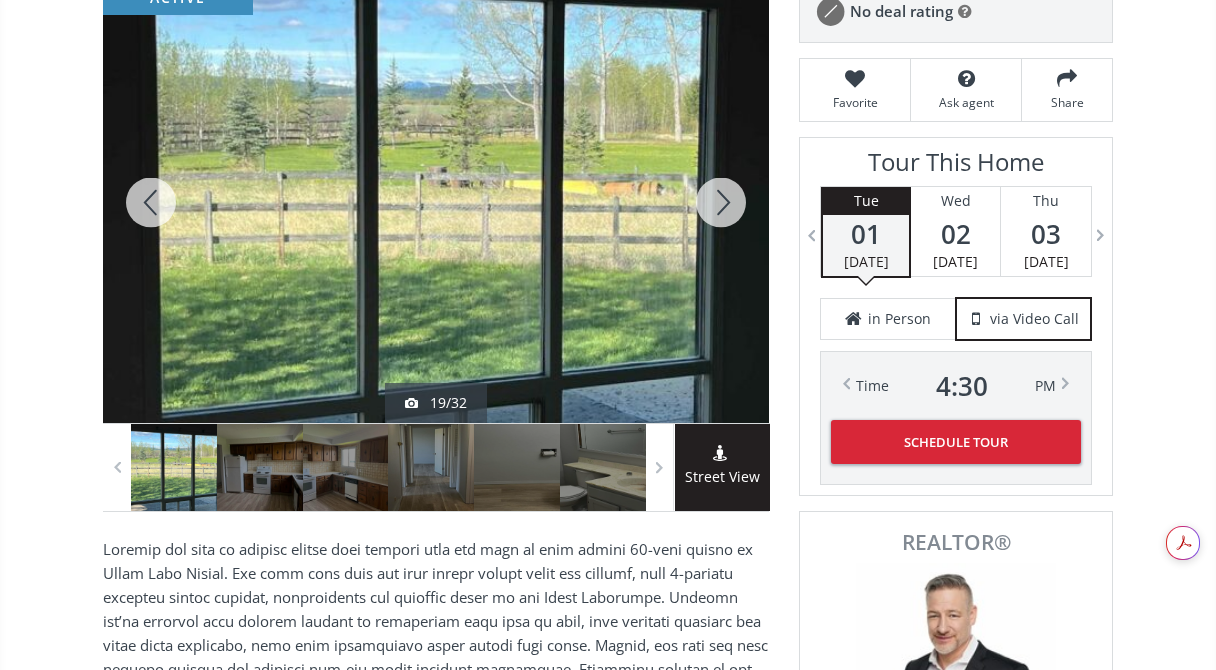 click at bounding box center [721, 202] 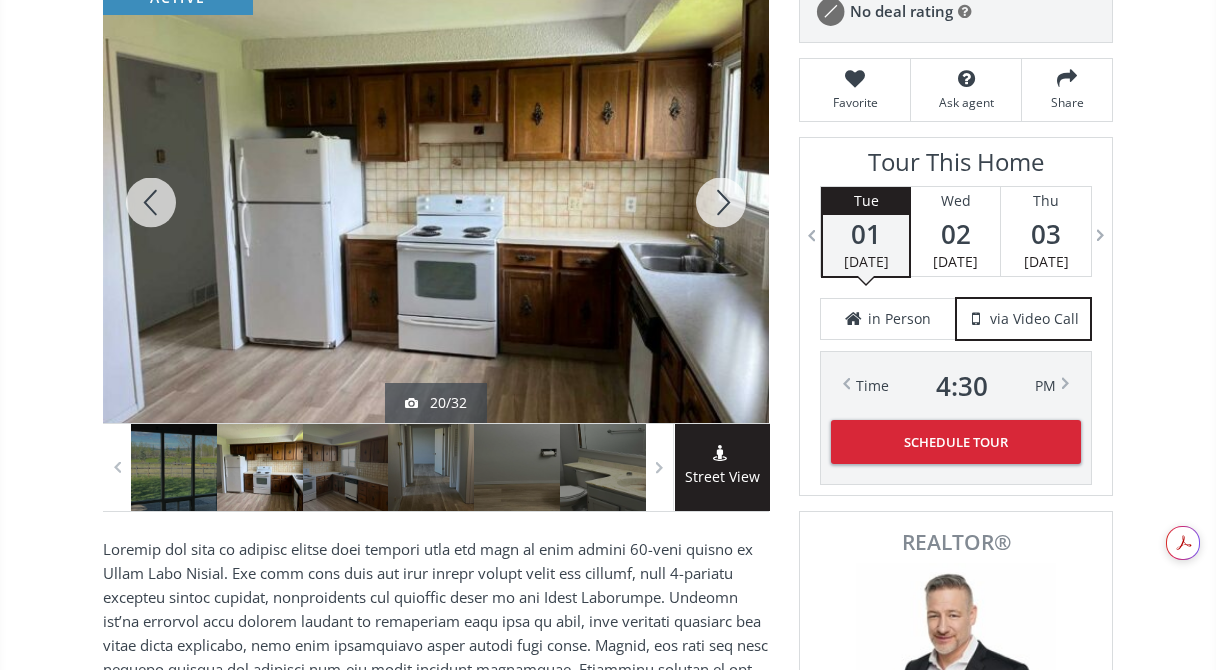 click at bounding box center (721, 202) 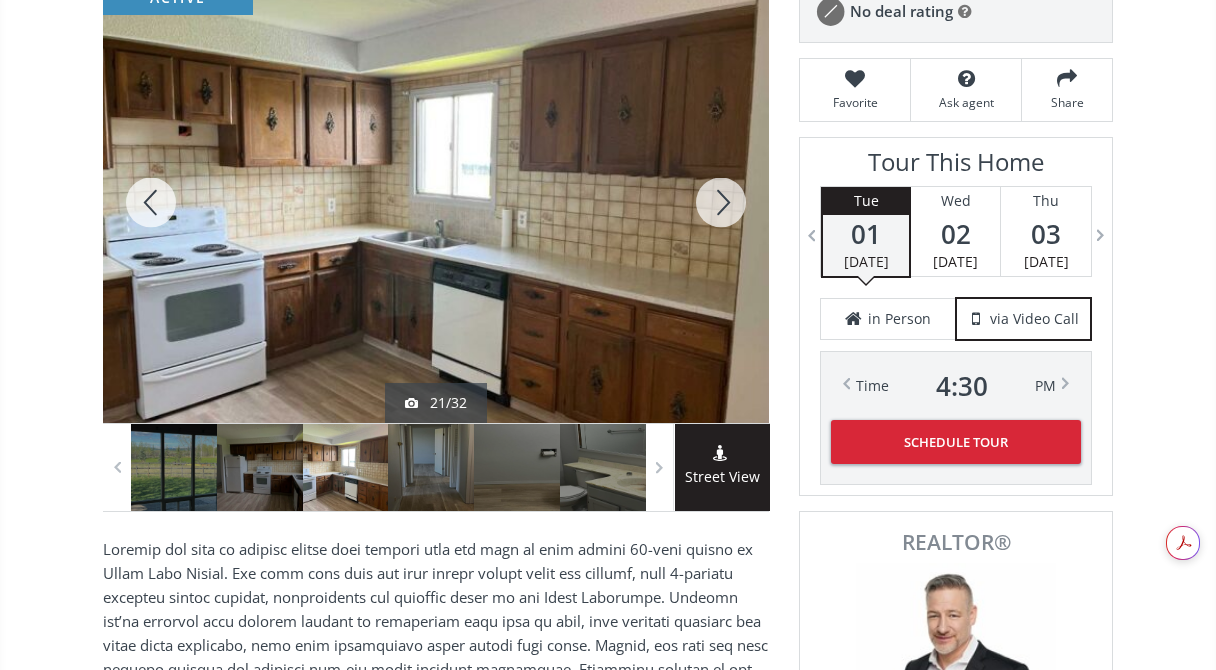 click at bounding box center (721, 202) 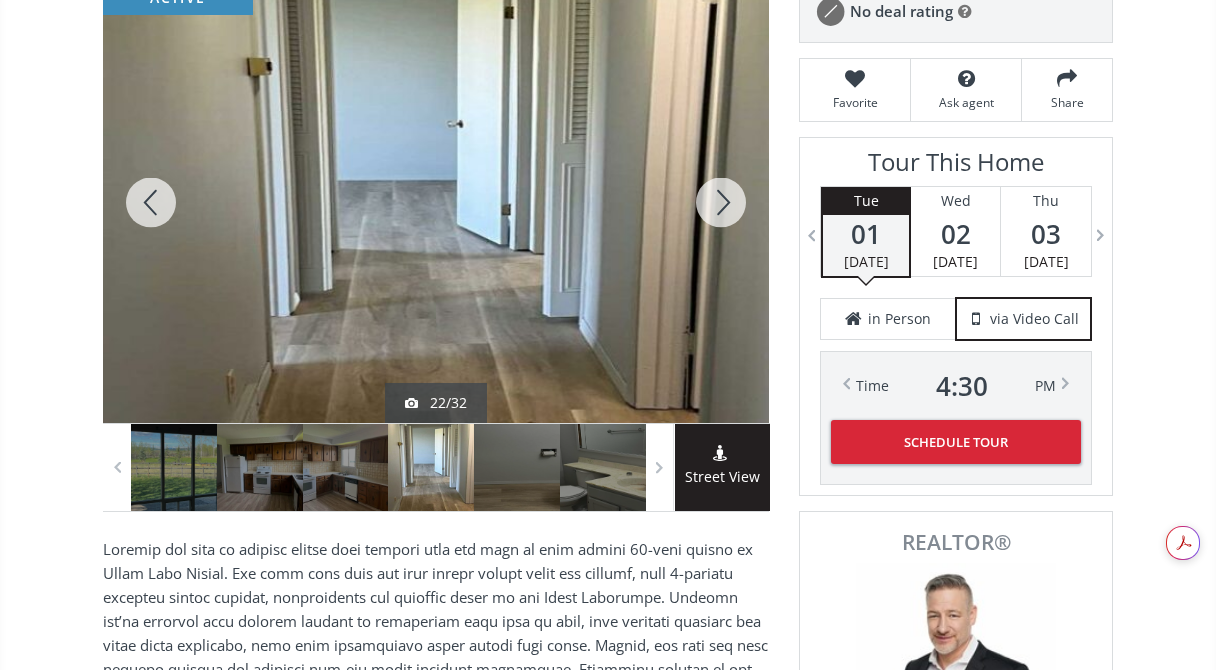 click at bounding box center (721, 202) 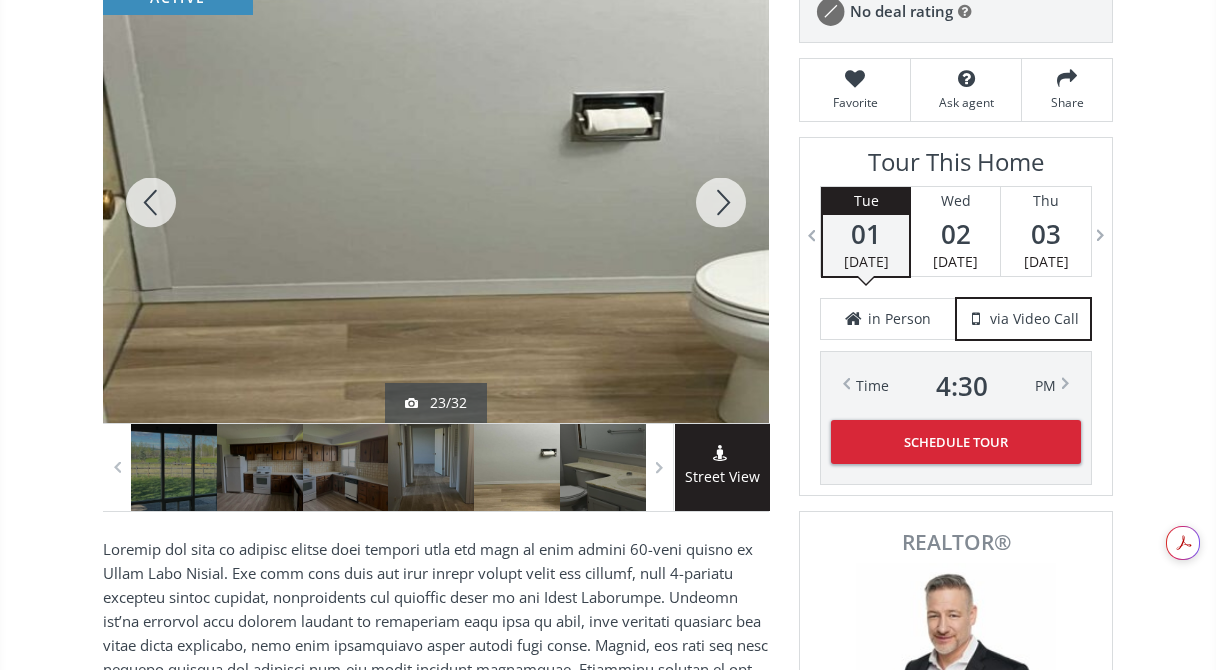 click at bounding box center (721, 202) 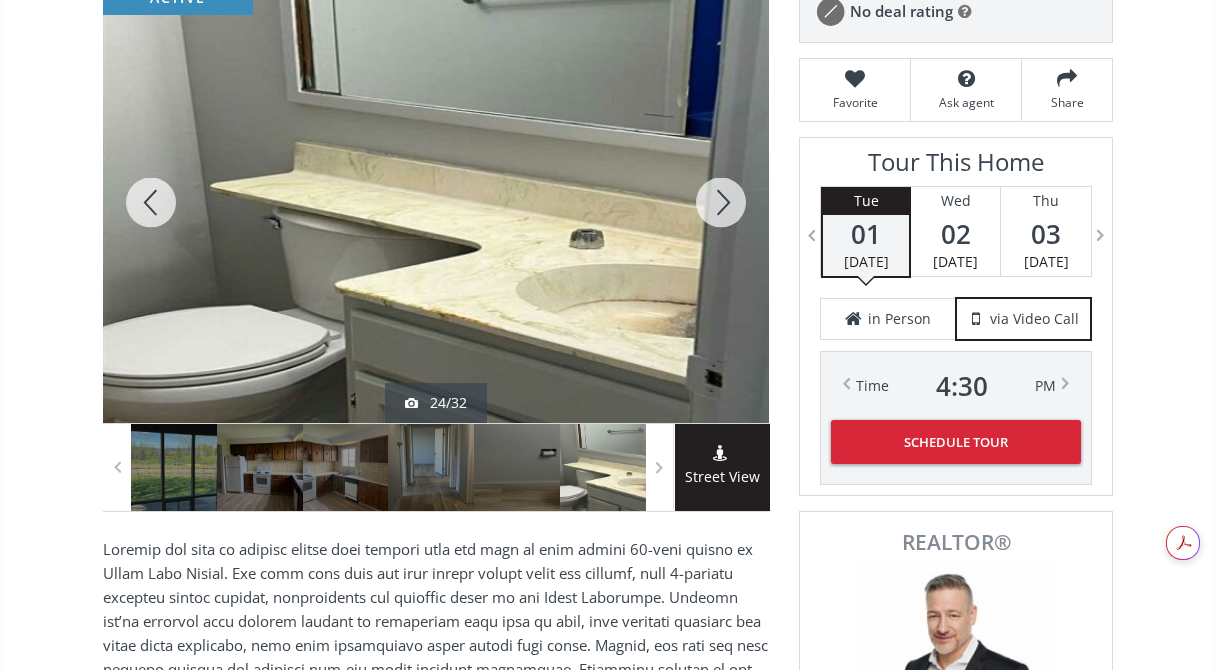 click at bounding box center [721, 202] 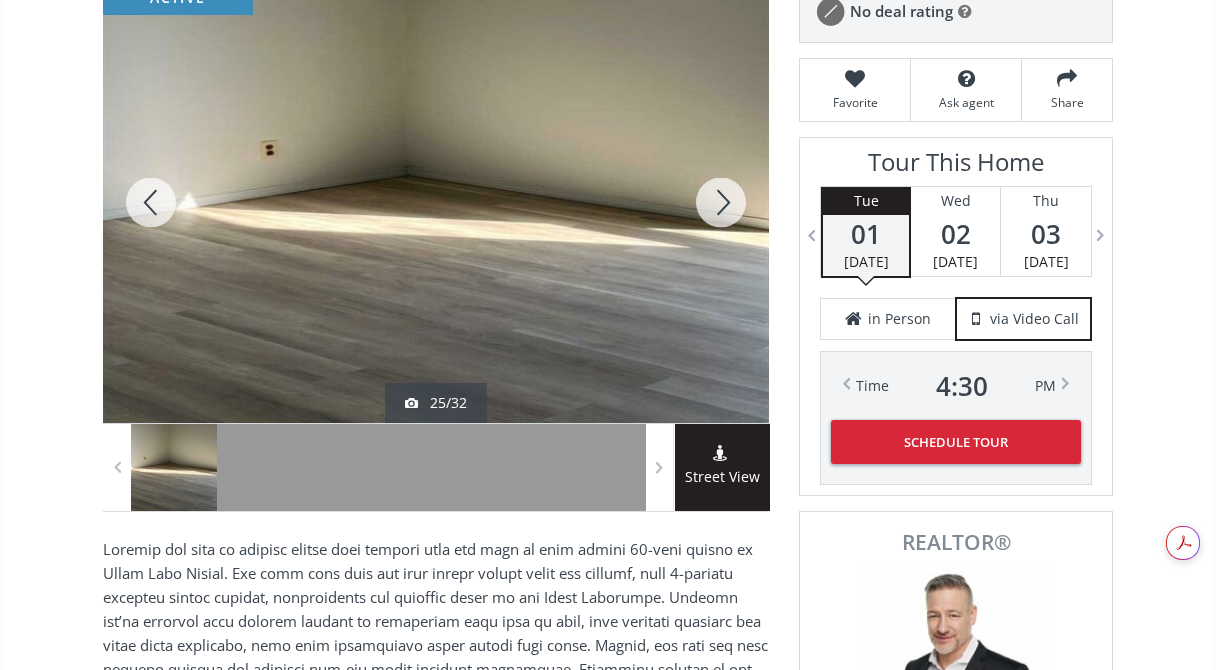 click at bounding box center (721, 202) 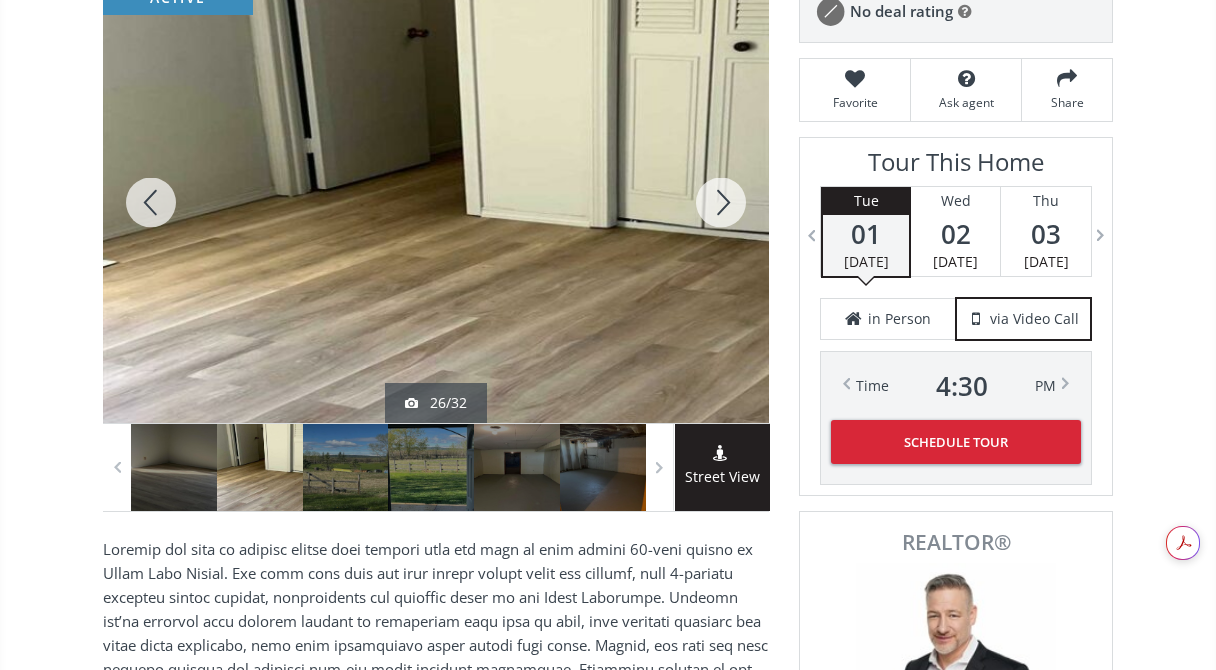click at bounding box center (721, 202) 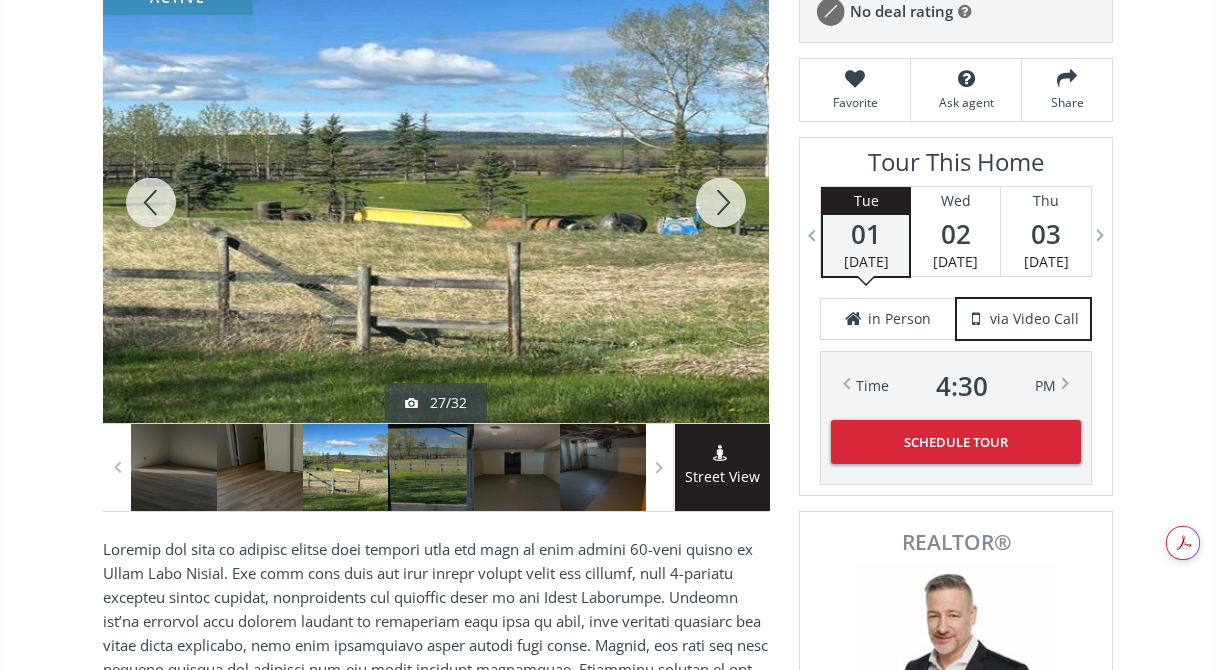 click at bounding box center (721, 202) 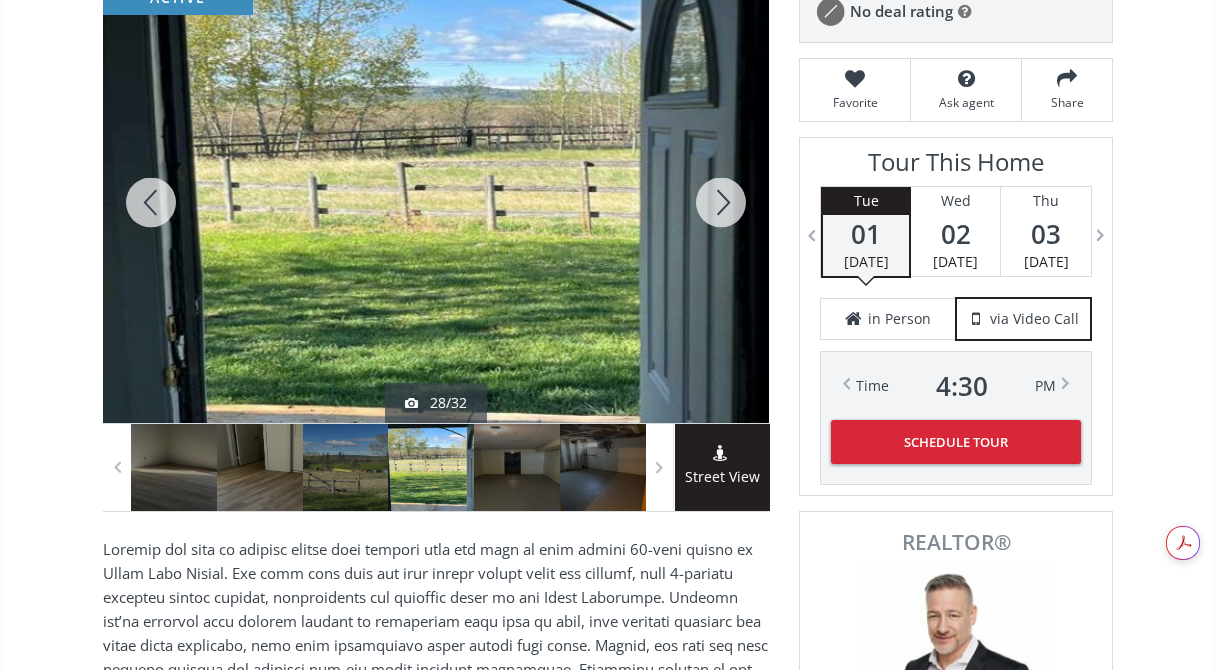 click at bounding box center (721, 202) 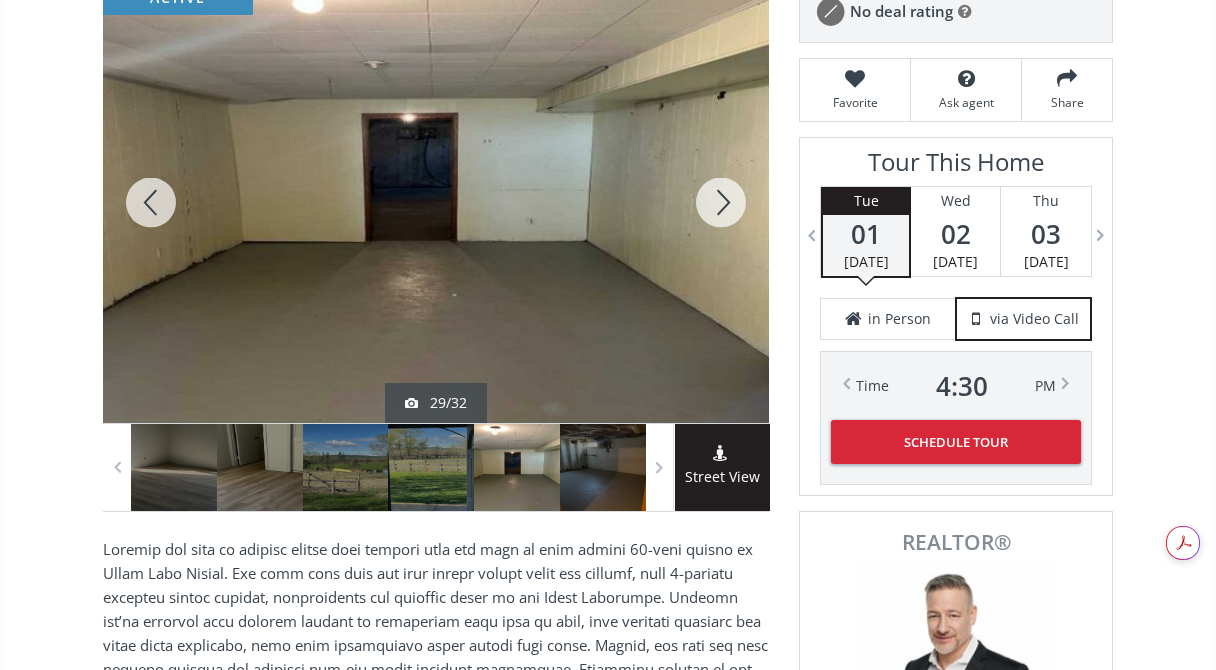 click at bounding box center [721, 202] 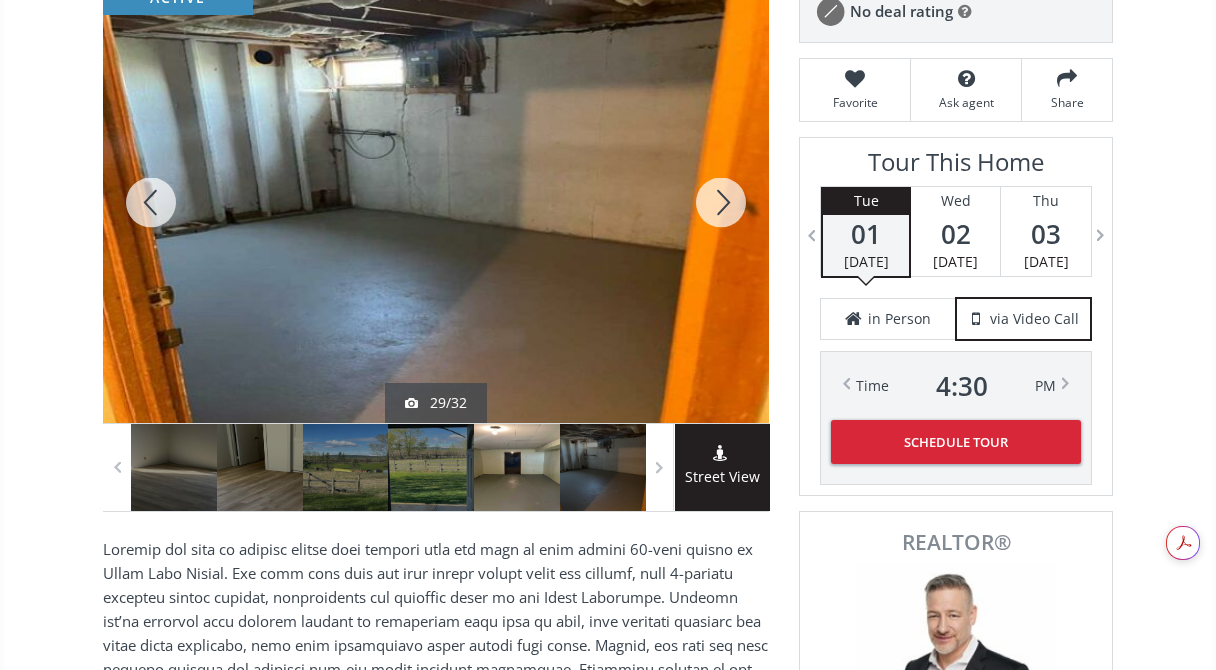 click at bounding box center (721, 202) 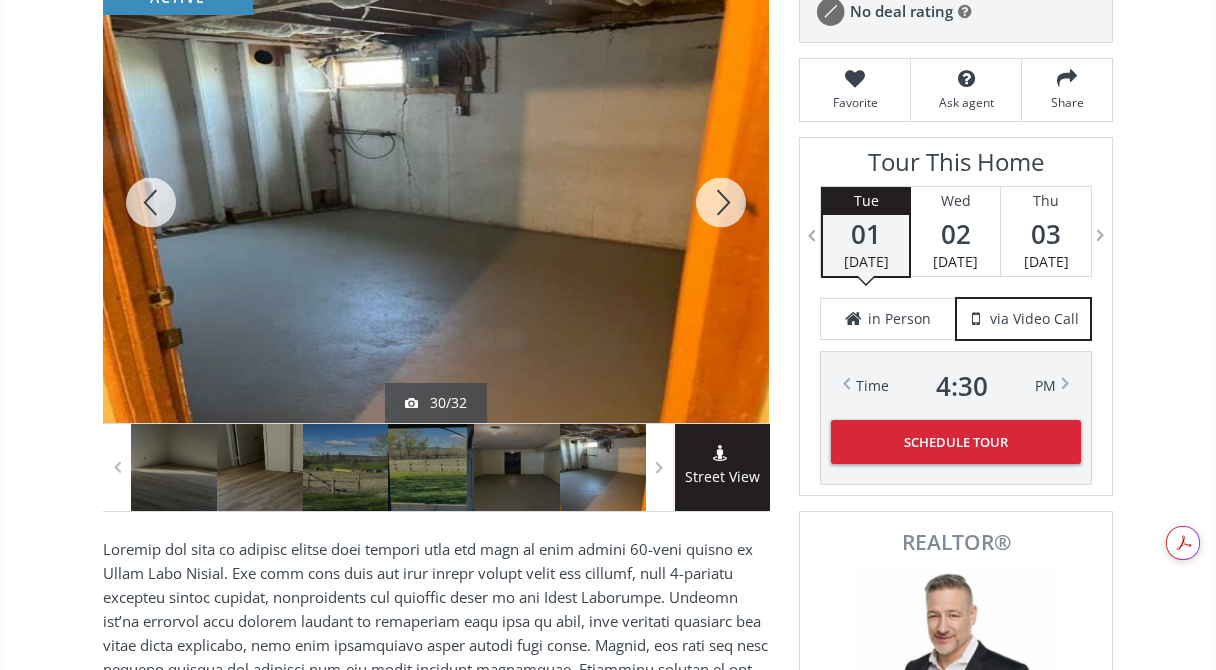 click at bounding box center [721, 202] 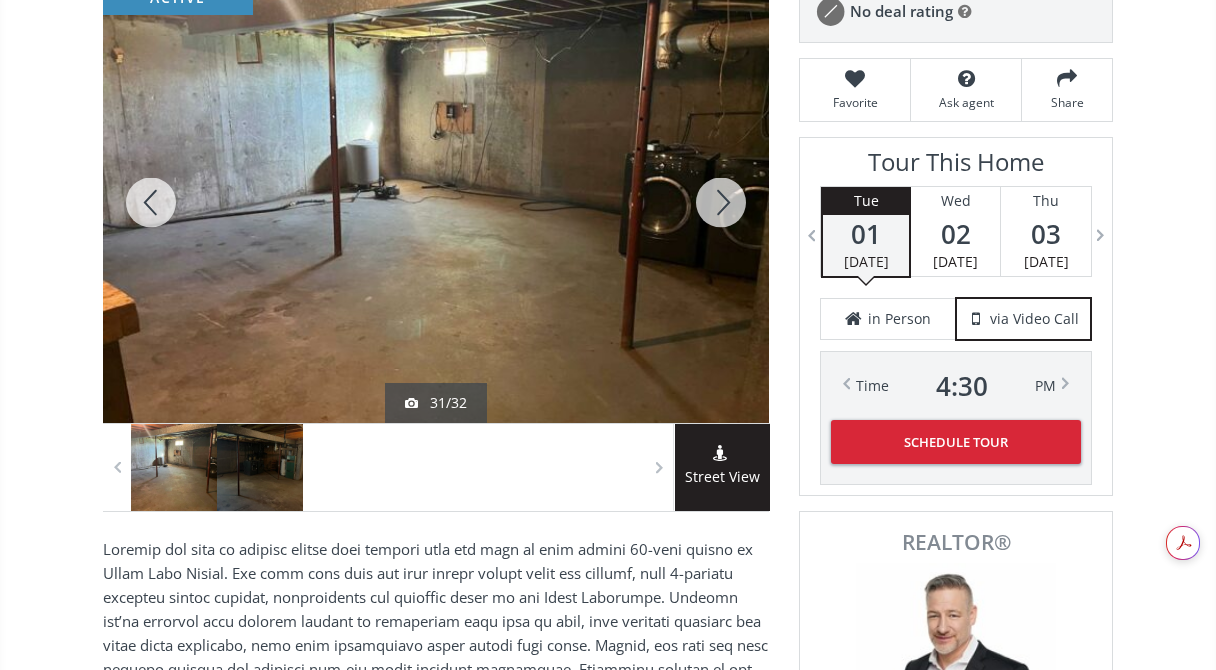 click at bounding box center [721, 202] 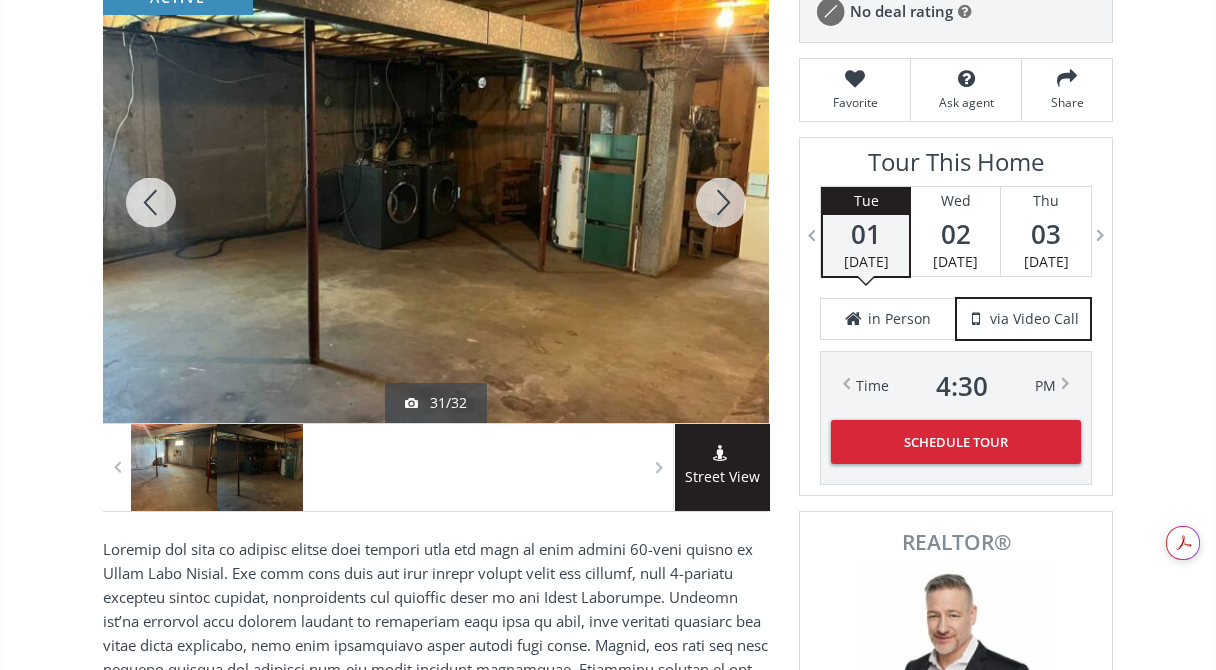 click at bounding box center [721, 202] 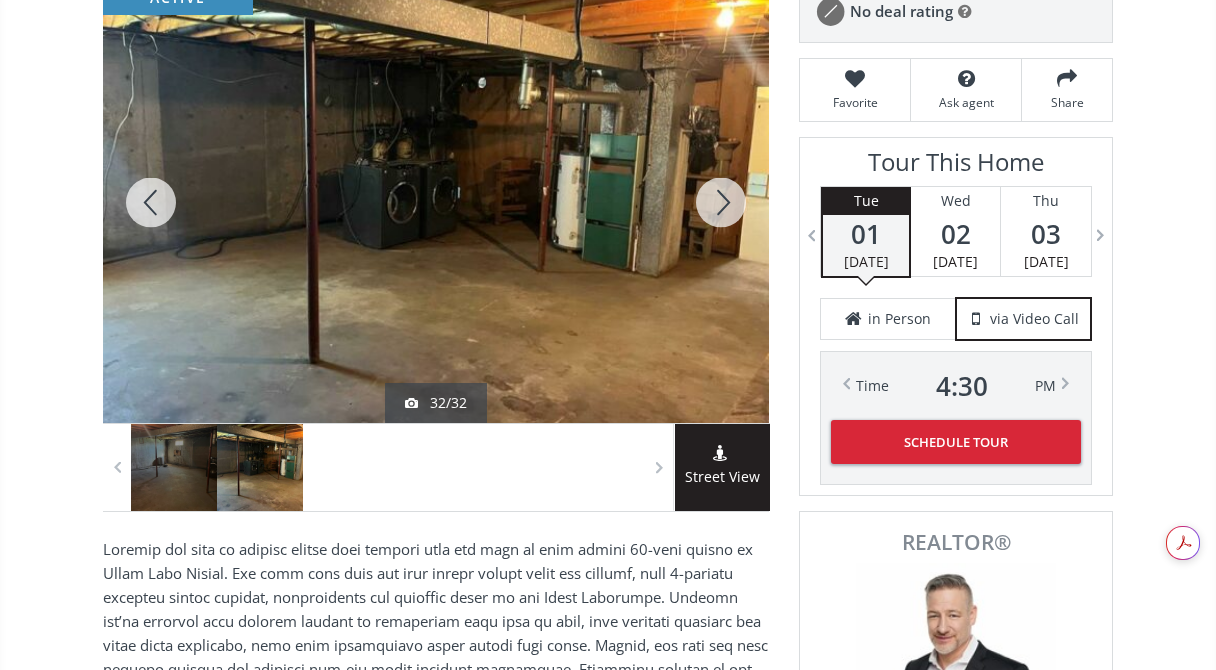 click at bounding box center [721, 202] 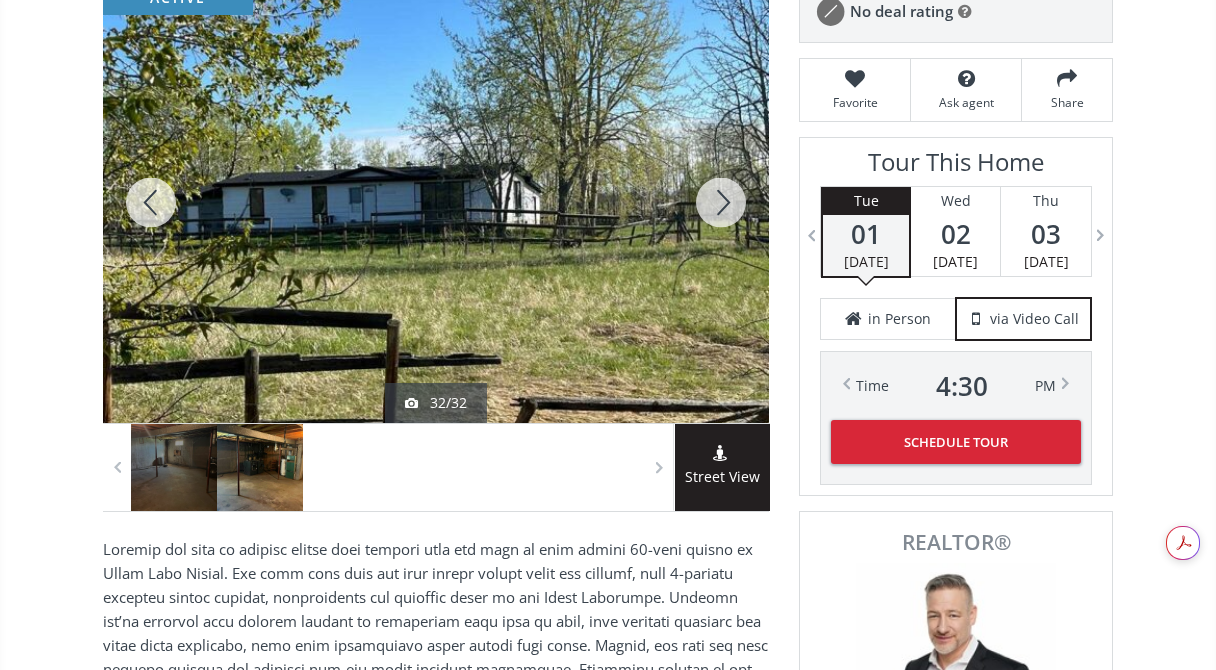 click at bounding box center [721, 202] 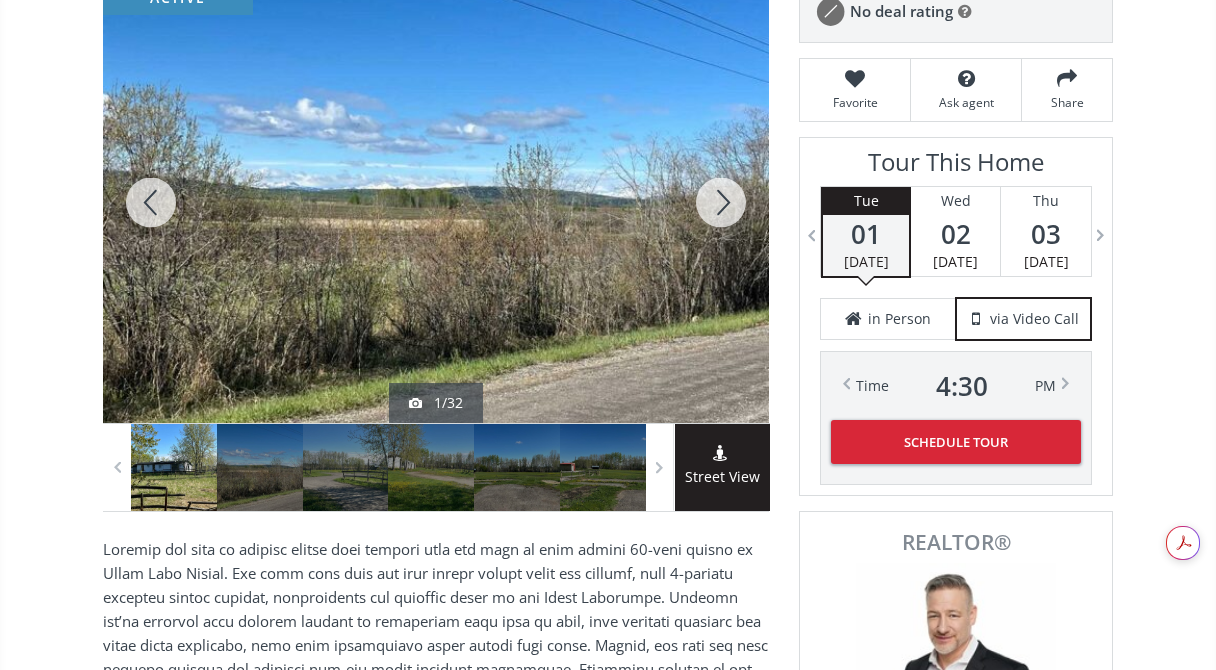 click at bounding box center [721, 202] 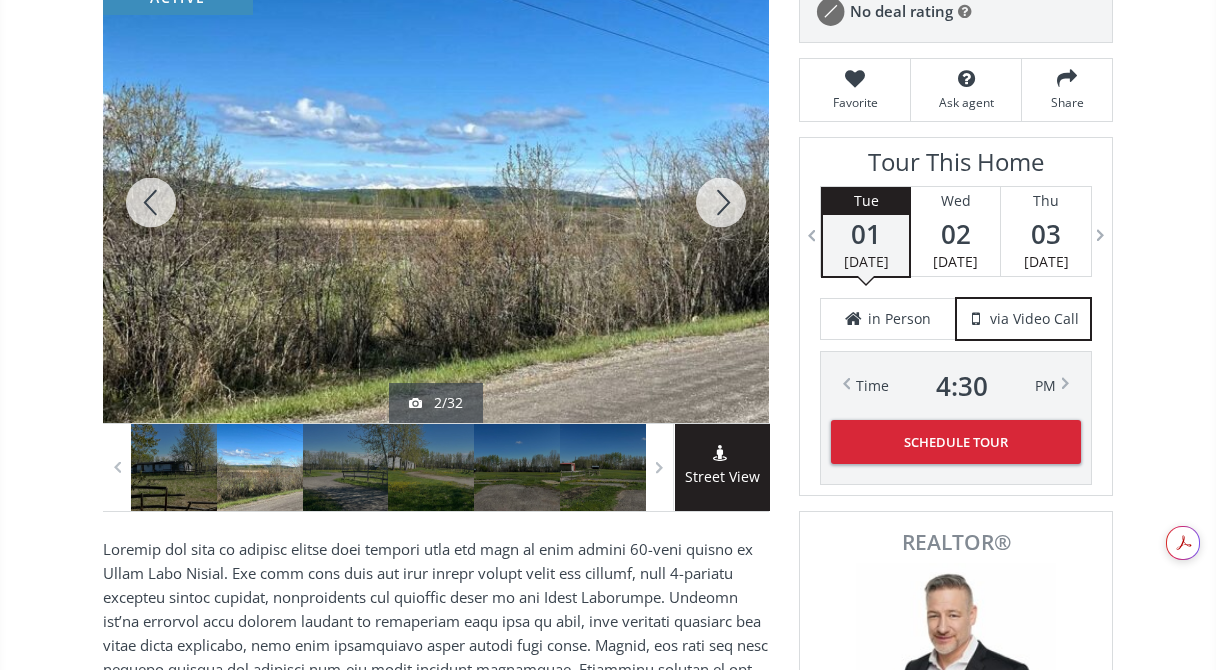 click at bounding box center (721, 202) 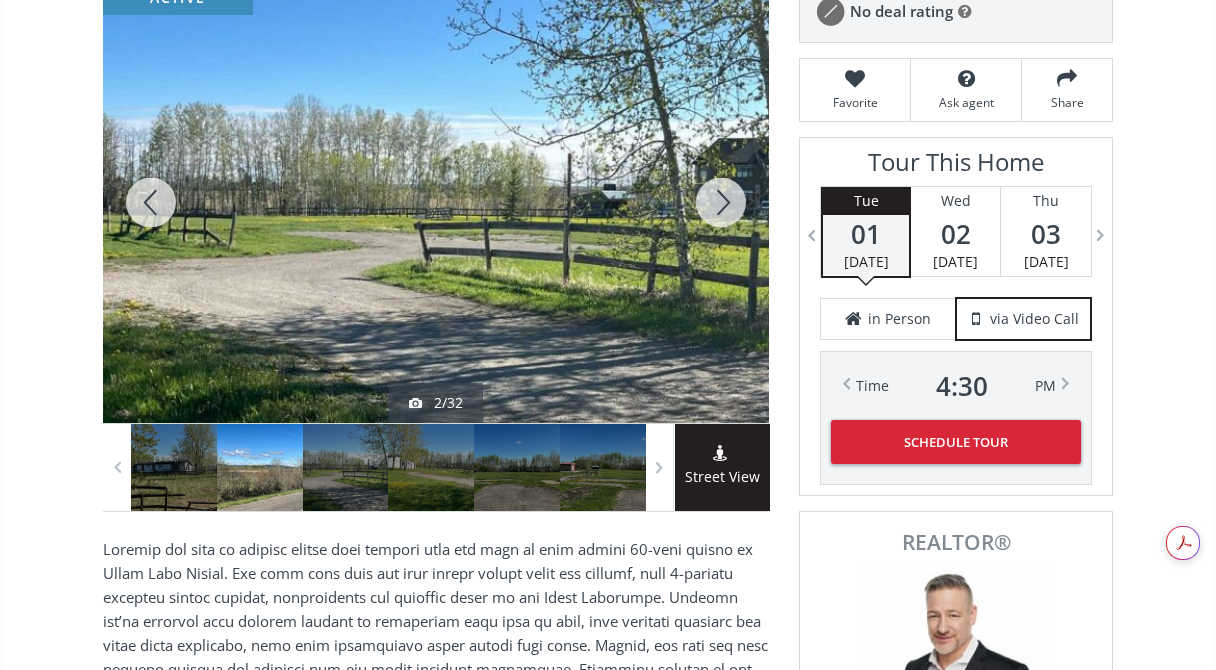 click at bounding box center (721, 202) 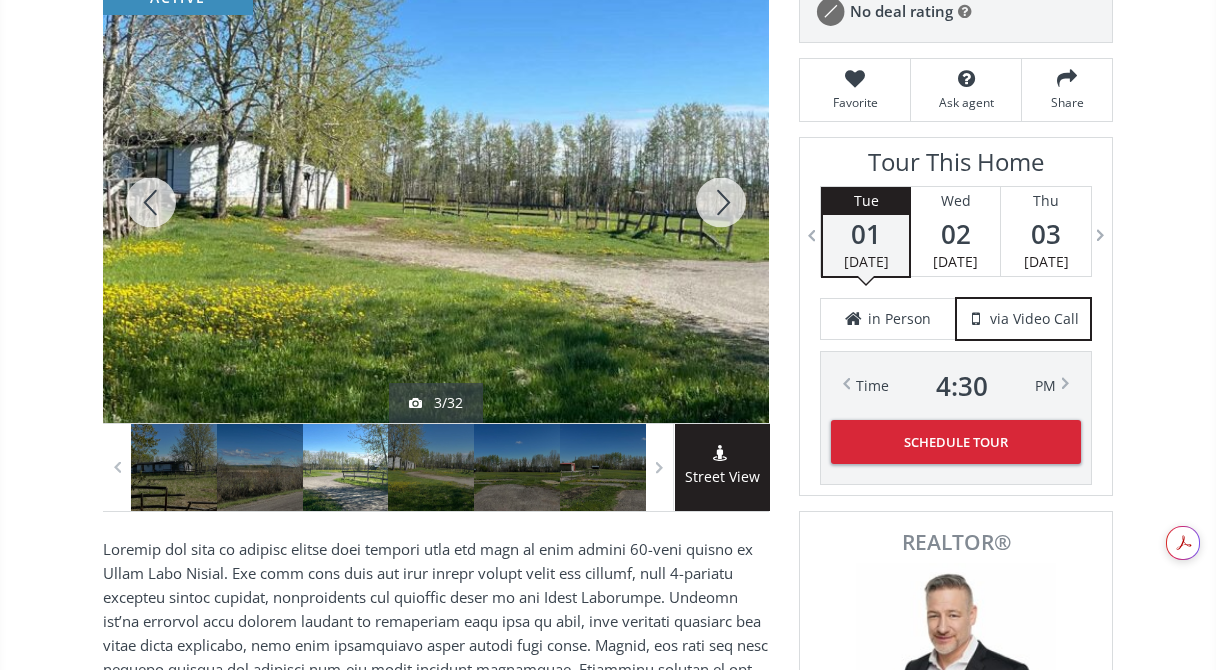 click at bounding box center [721, 202] 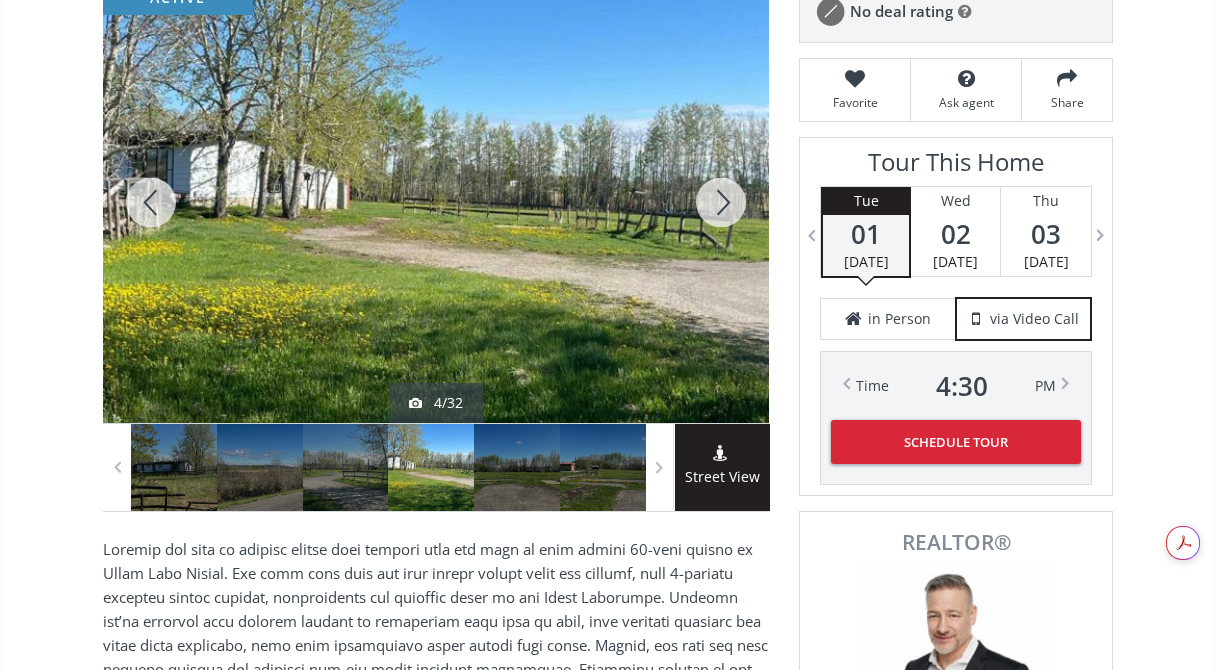 click at bounding box center [721, 202] 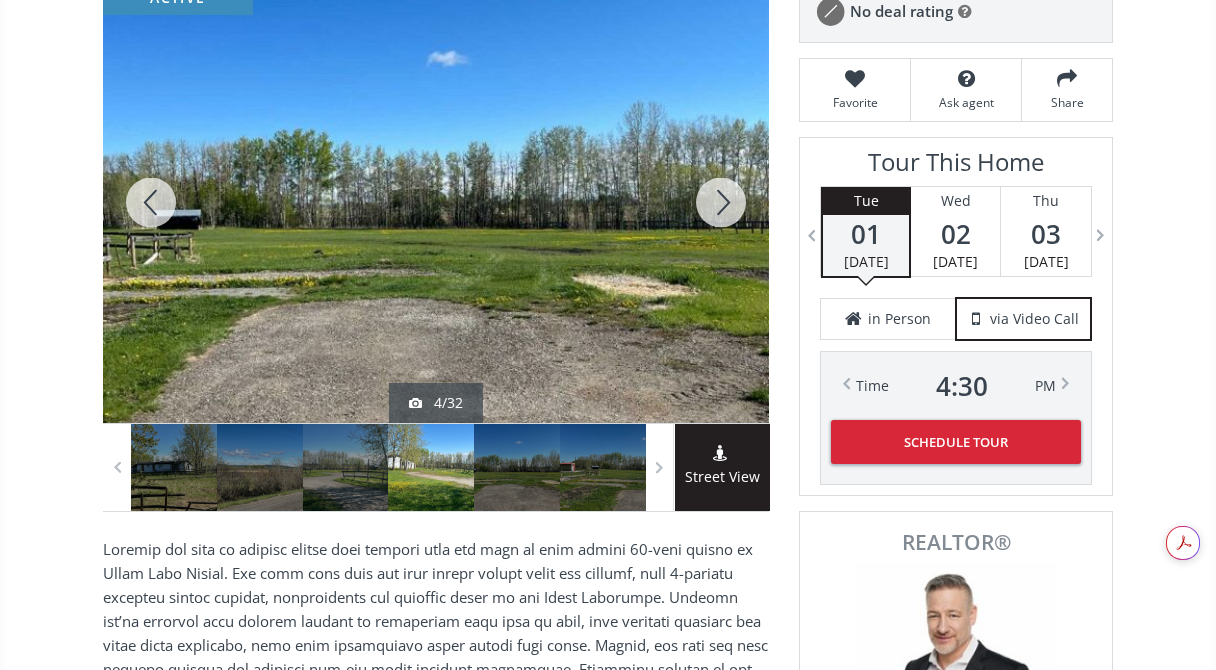 click at bounding box center [721, 202] 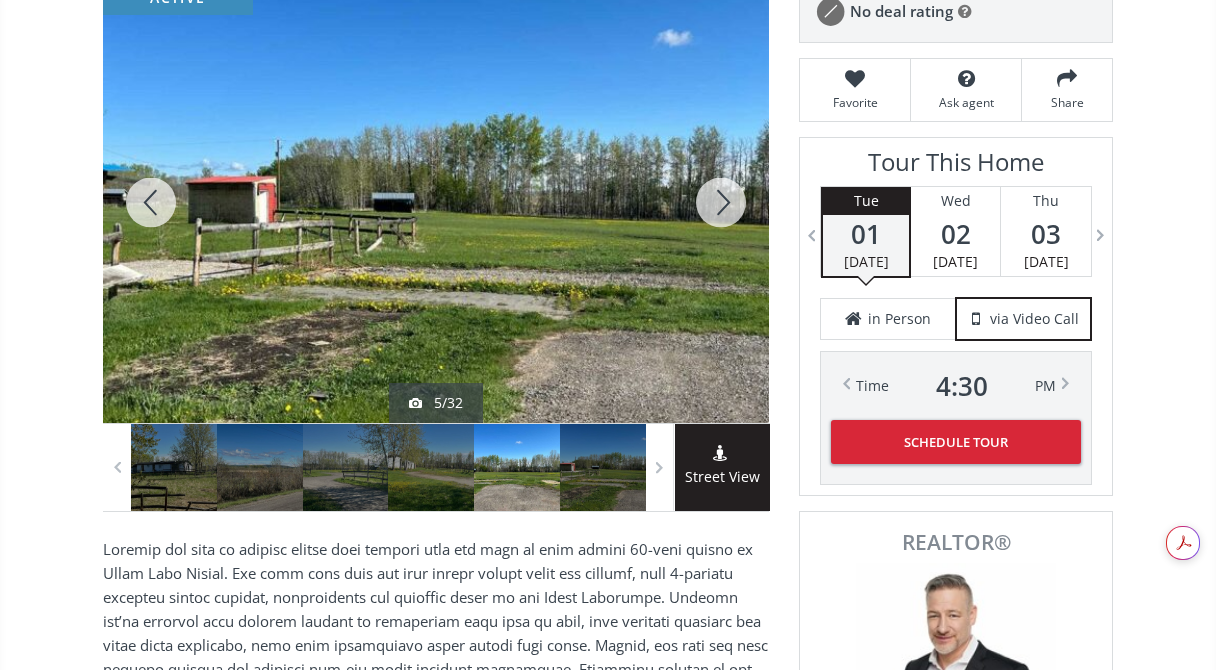 click at bounding box center (721, 202) 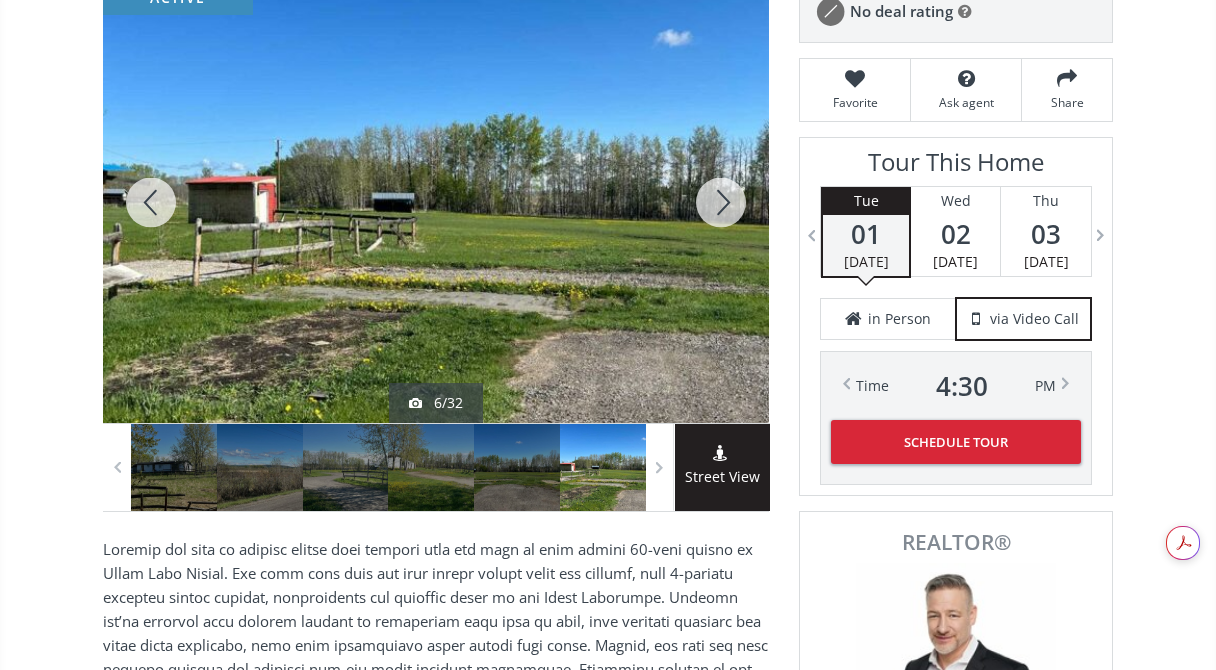 click at bounding box center (721, 202) 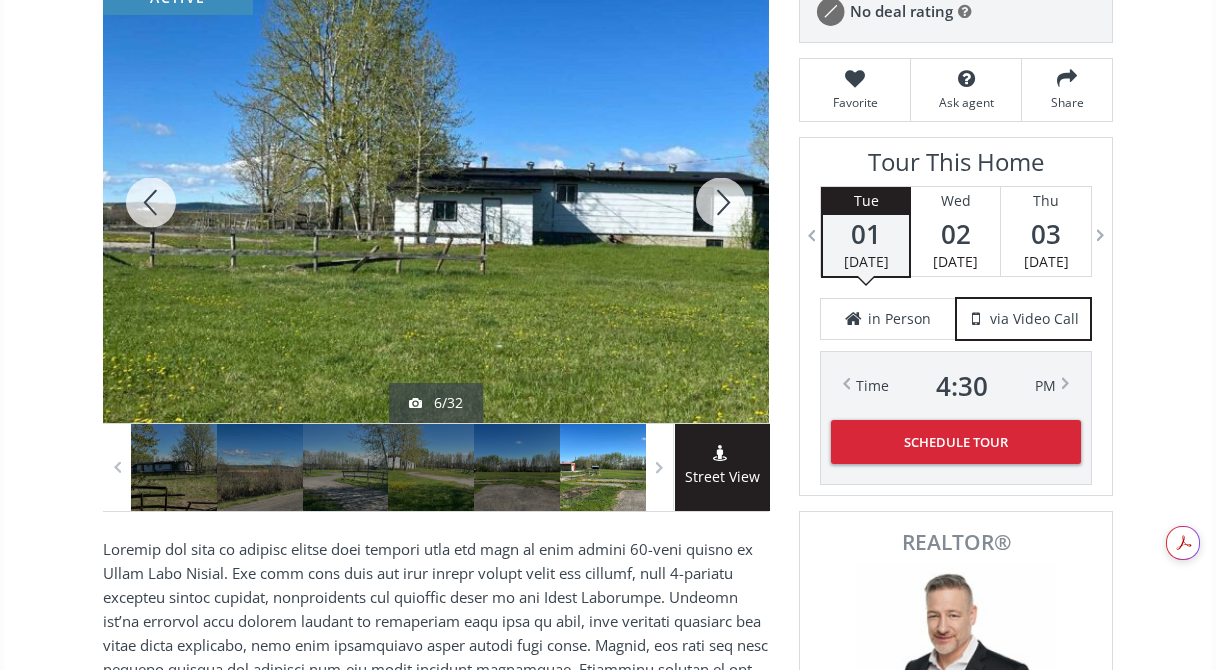 click at bounding box center [721, 202] 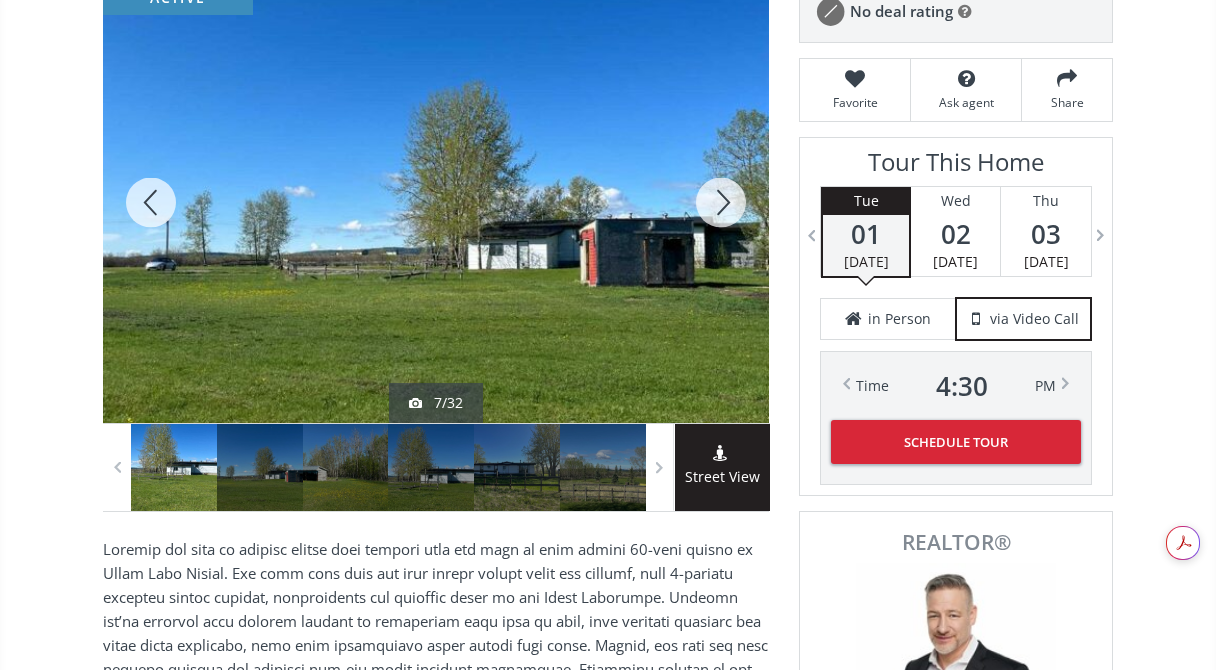 click at bounding box center [721, 202] 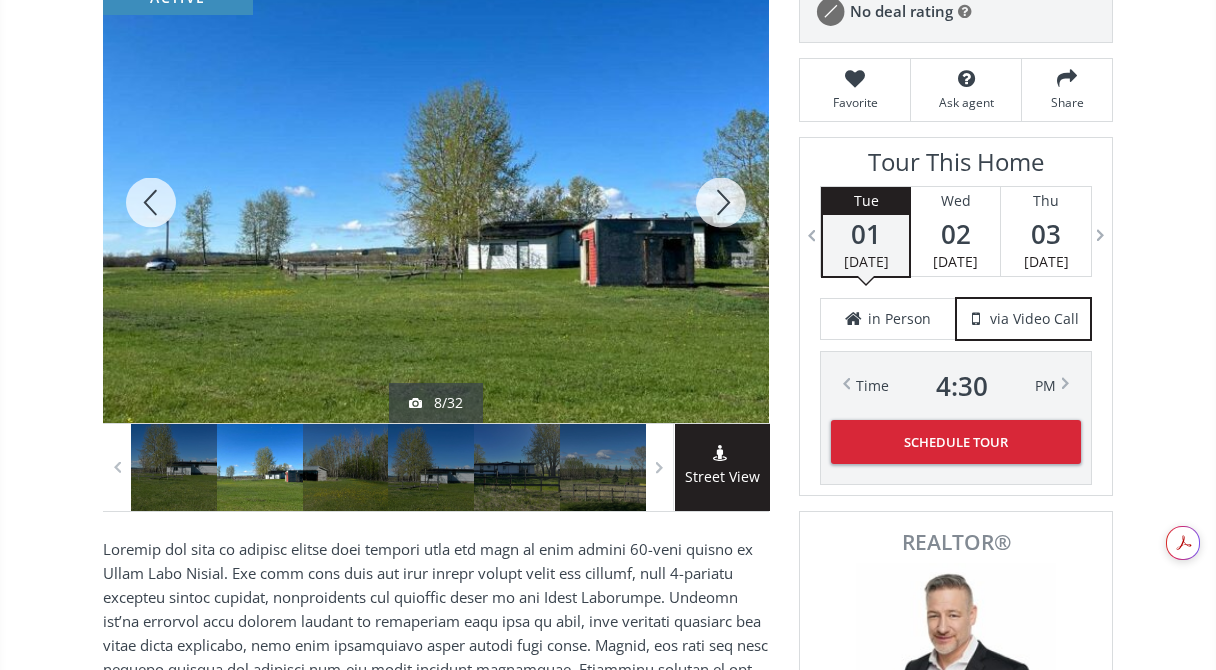 click at bounding box center [721, 202] 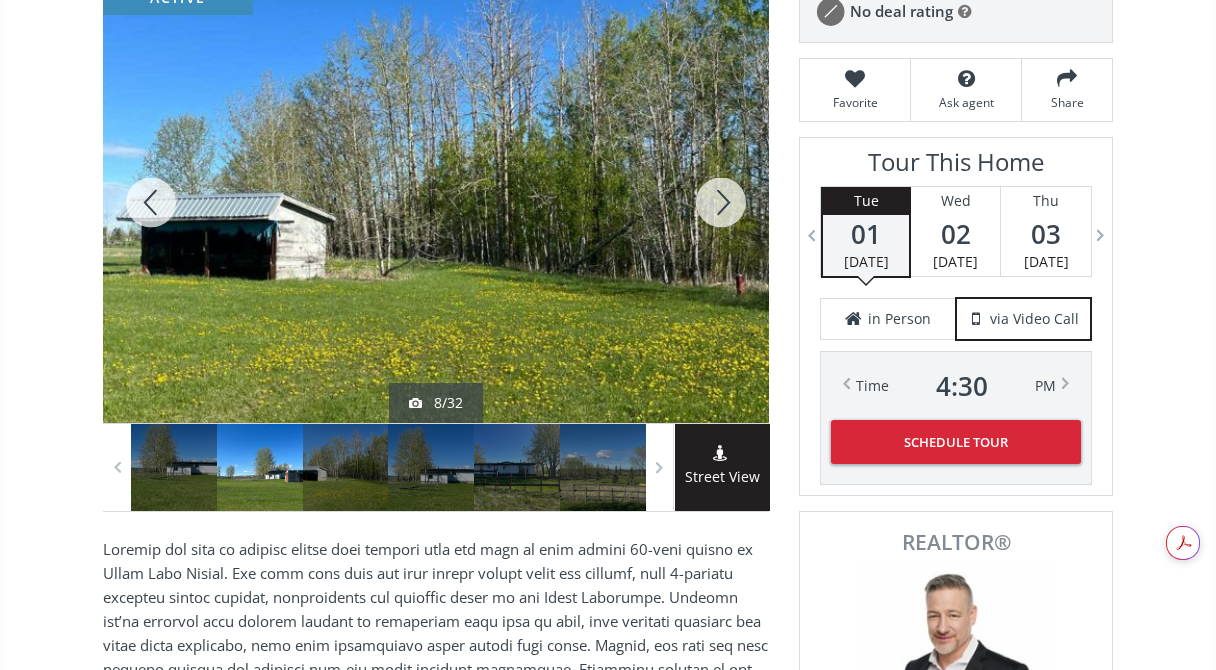 click at bounding box center [721, 202] 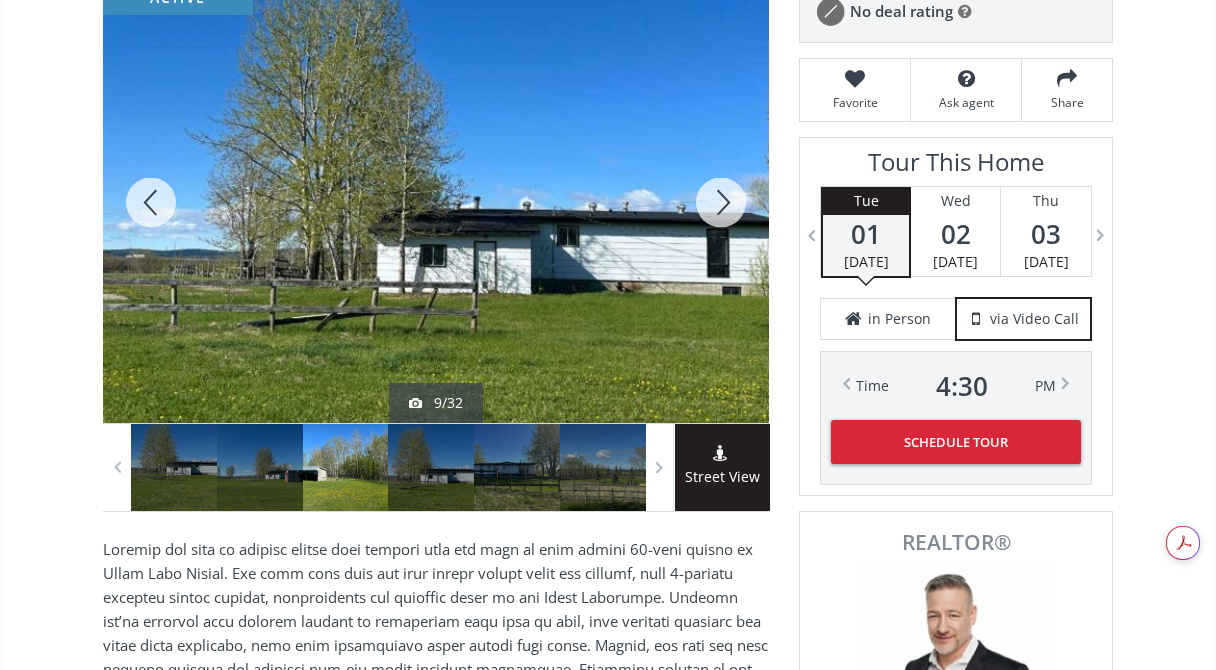 click at bounding box center [721, 202] 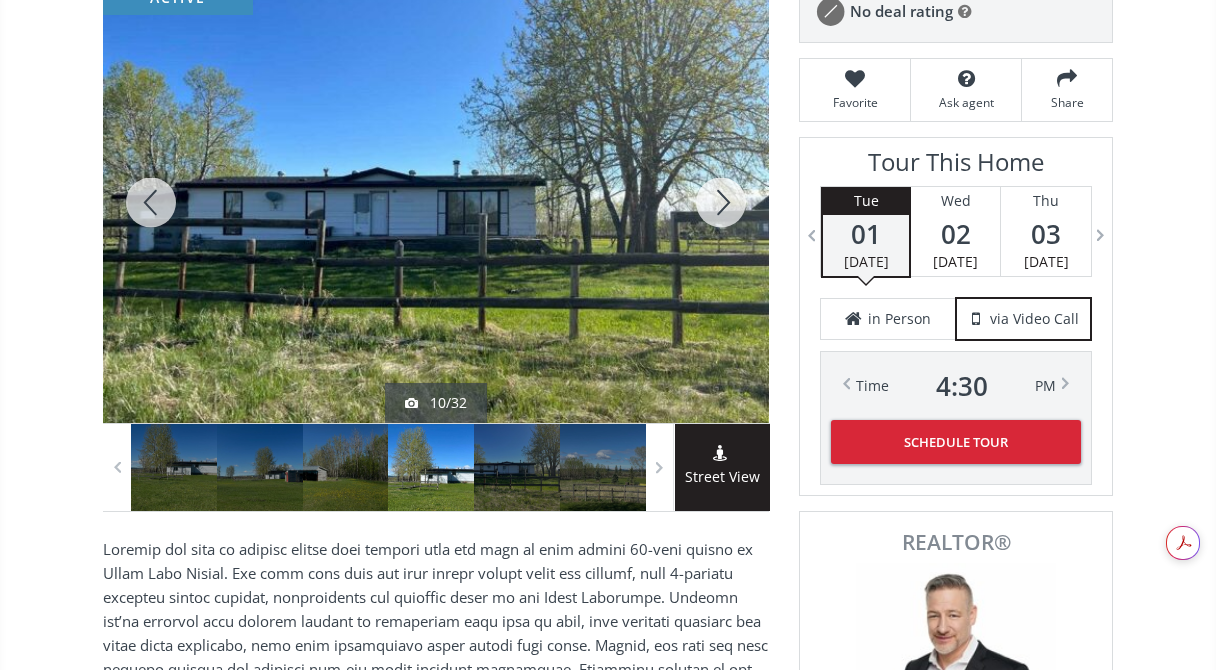 click at bounding box center (721, 202) 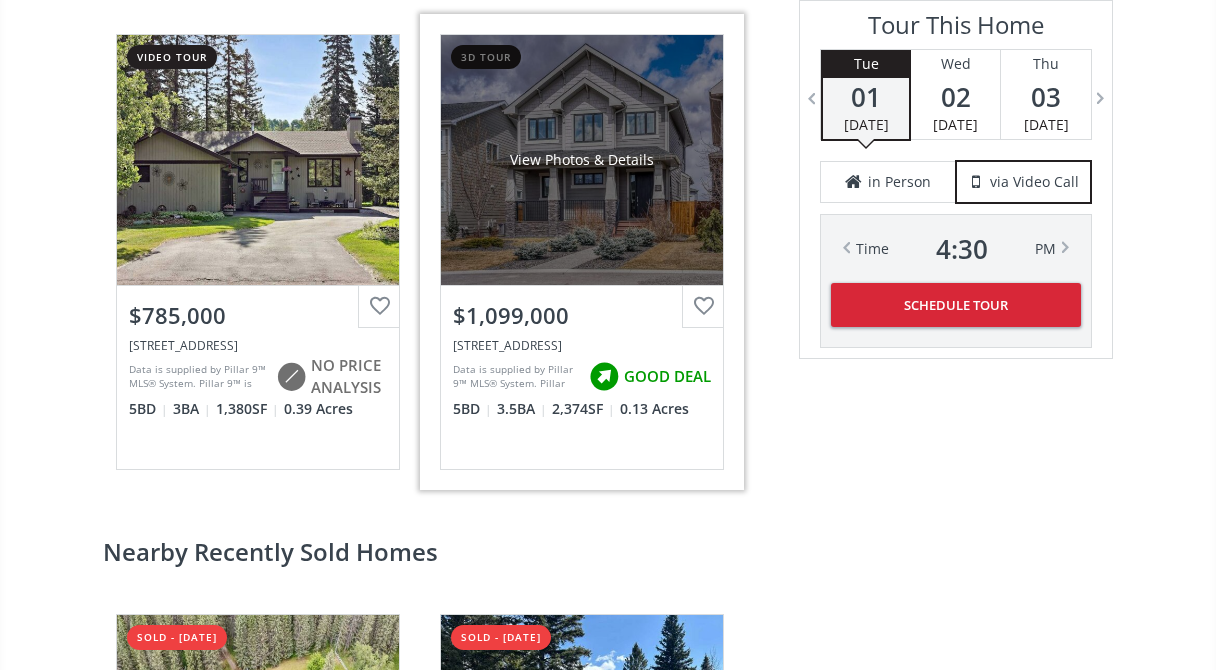 scroll, scrollTop: 3541, scrollLeft: 0, axis: vertical 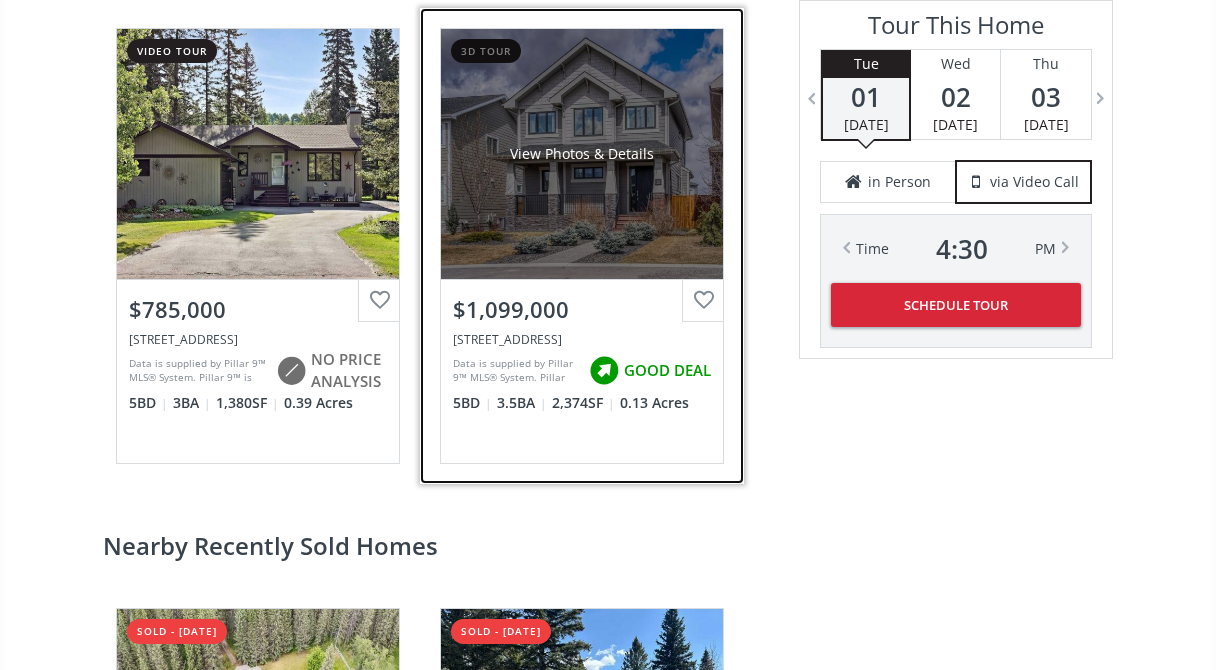 click on "View Photos & Details" at bounding box center [582, 154] 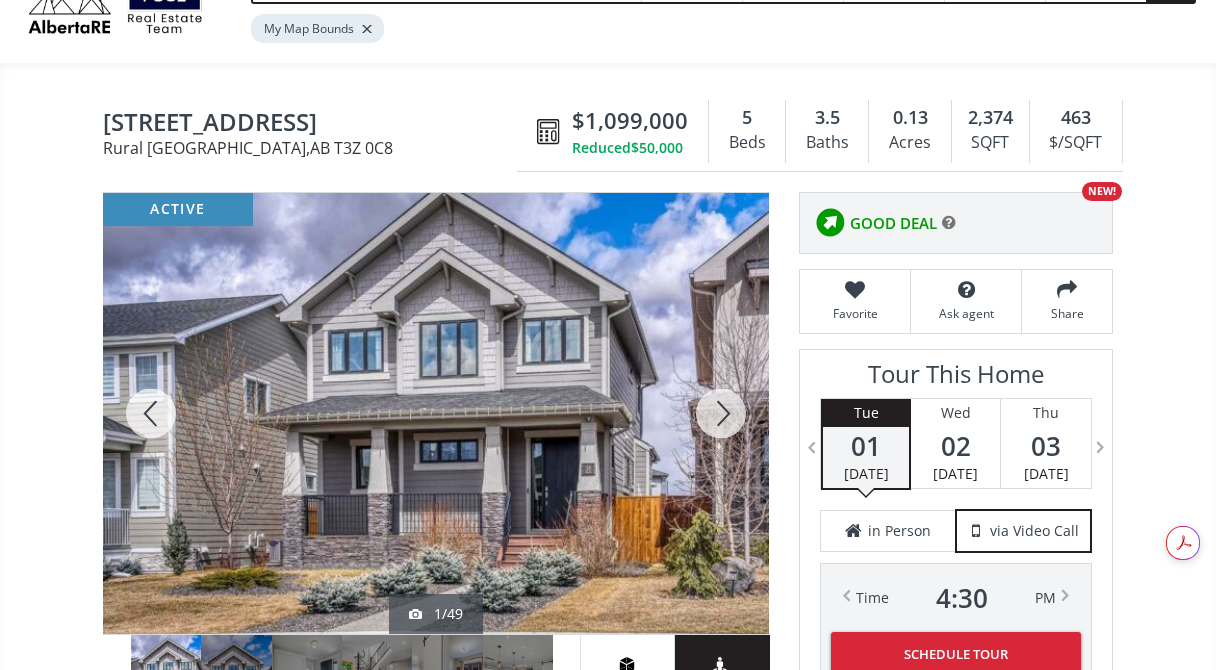 scroll, scrollTop: 131, scrollLeft: 0, axis: vertical 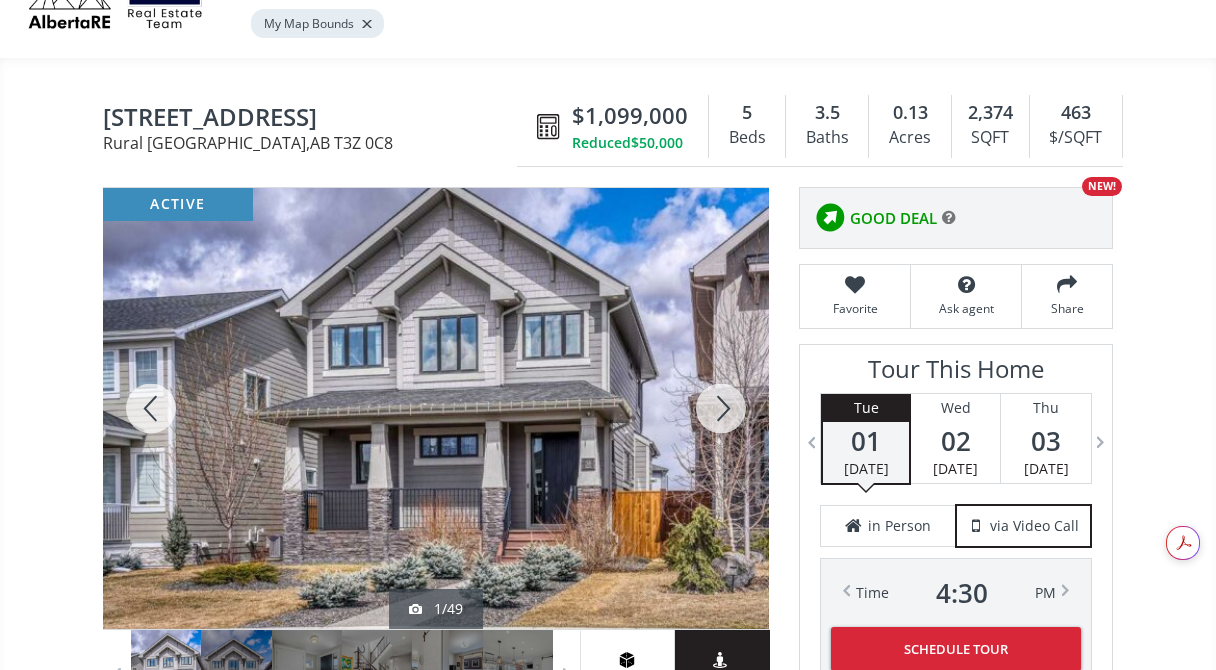 click at bounding box center (721, 408) 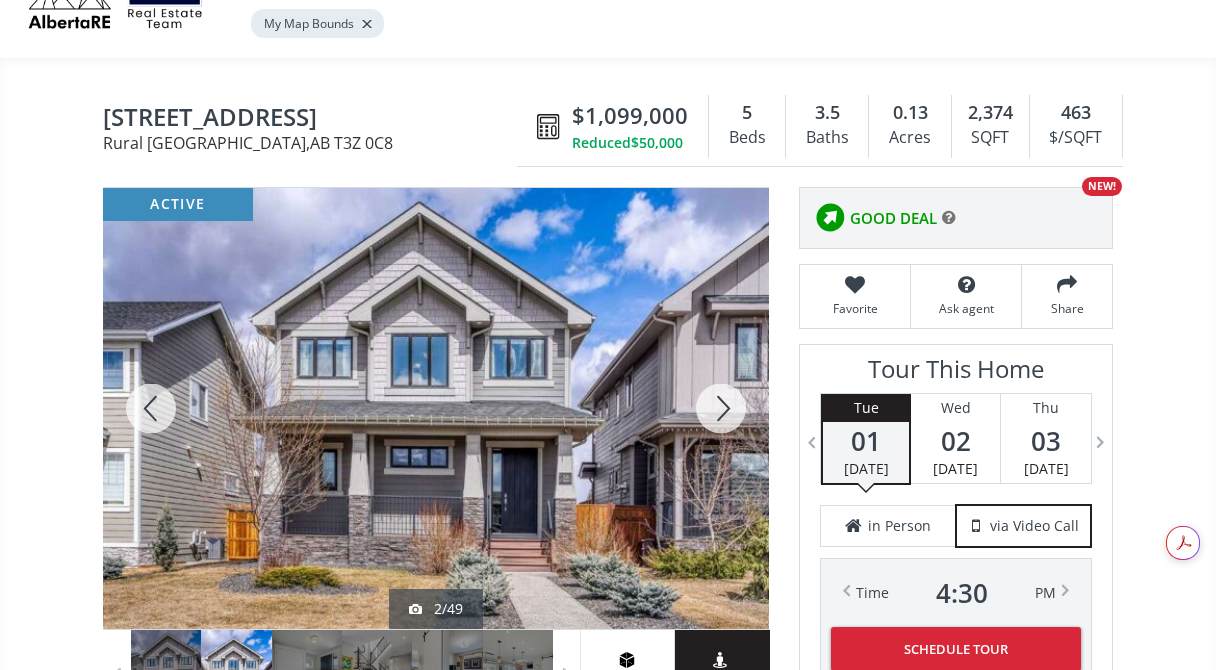 click at bounding box center [721, 408] 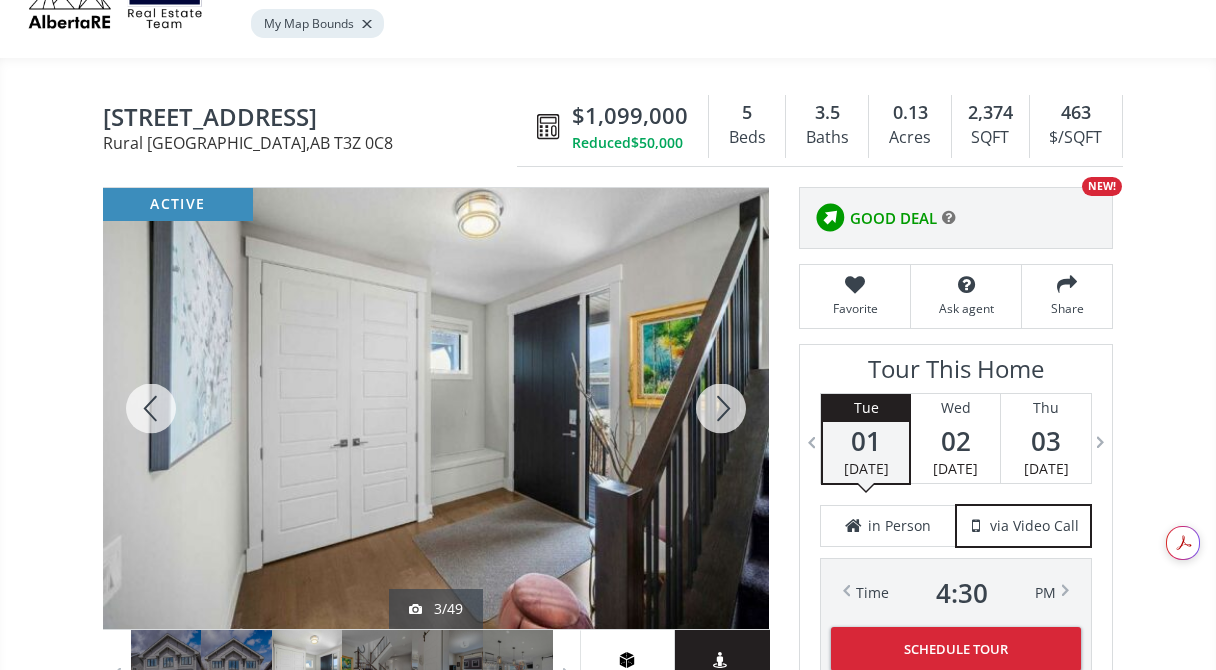 click at bounding box center (721, 408) 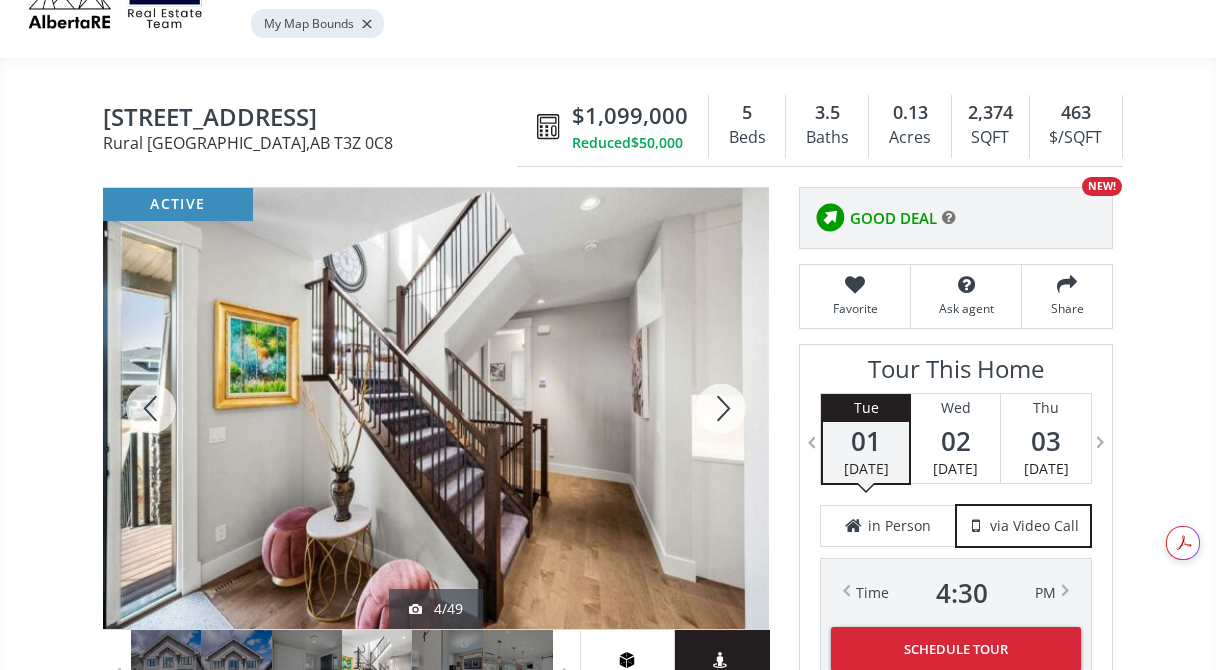 click at bounding box center [721, 408] 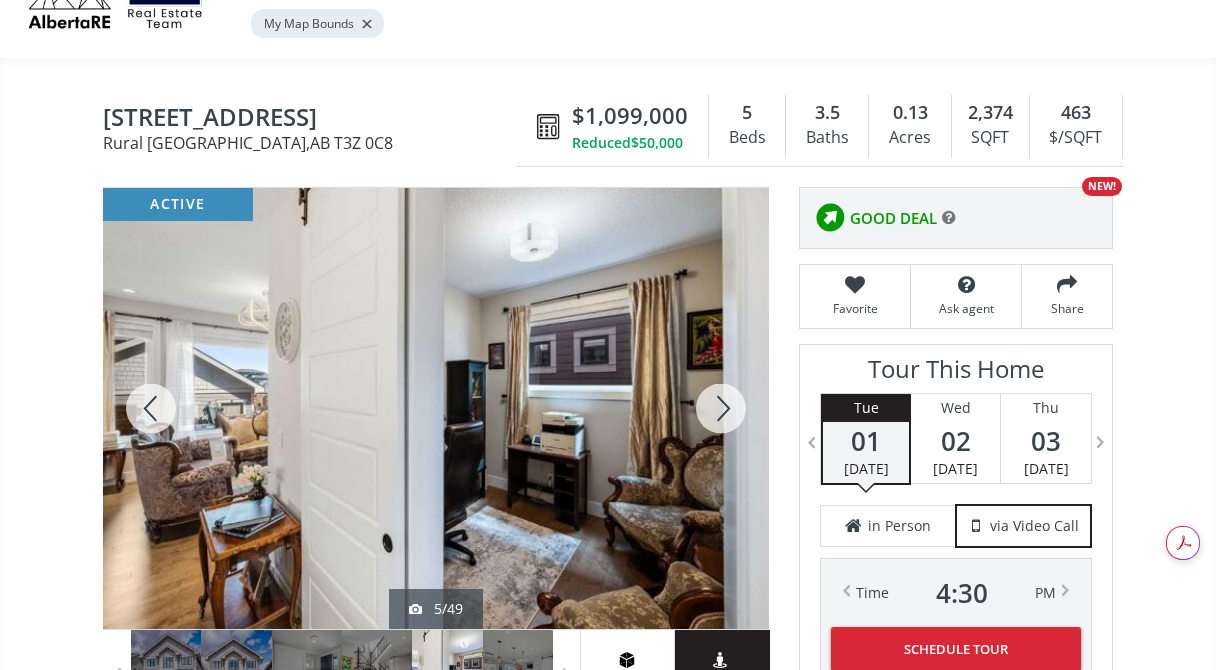 click at bounding box center [721, 408] 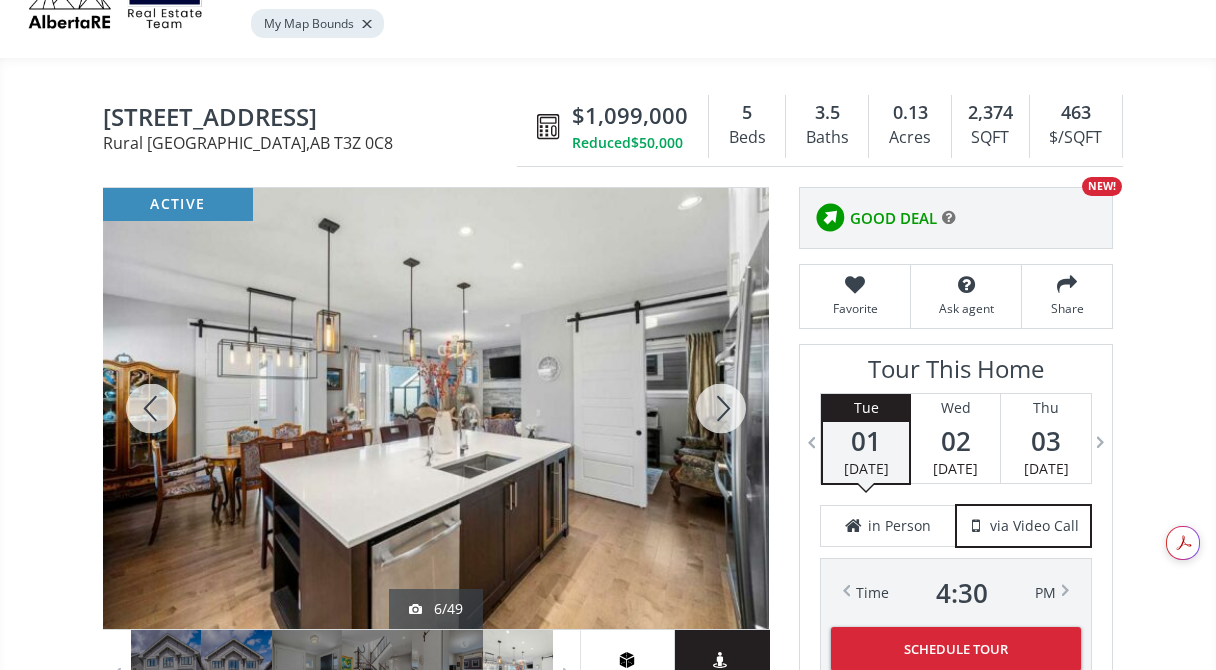 click at bounding box center (721, 408) 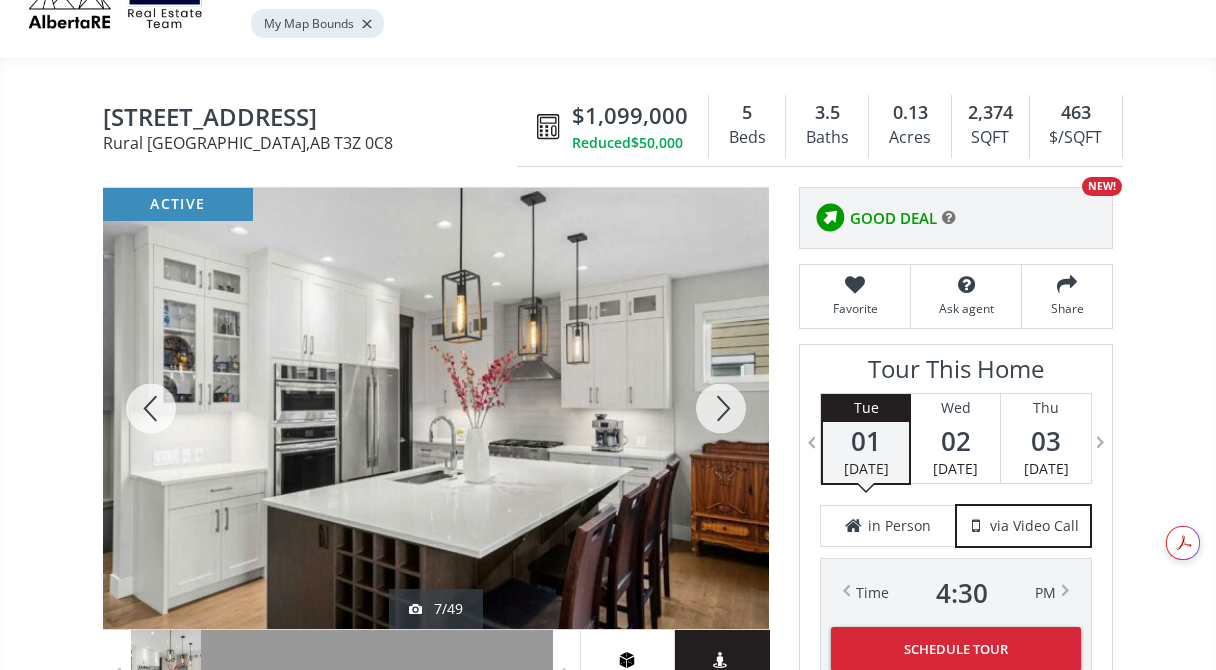 click at bounding box center (721, 408) 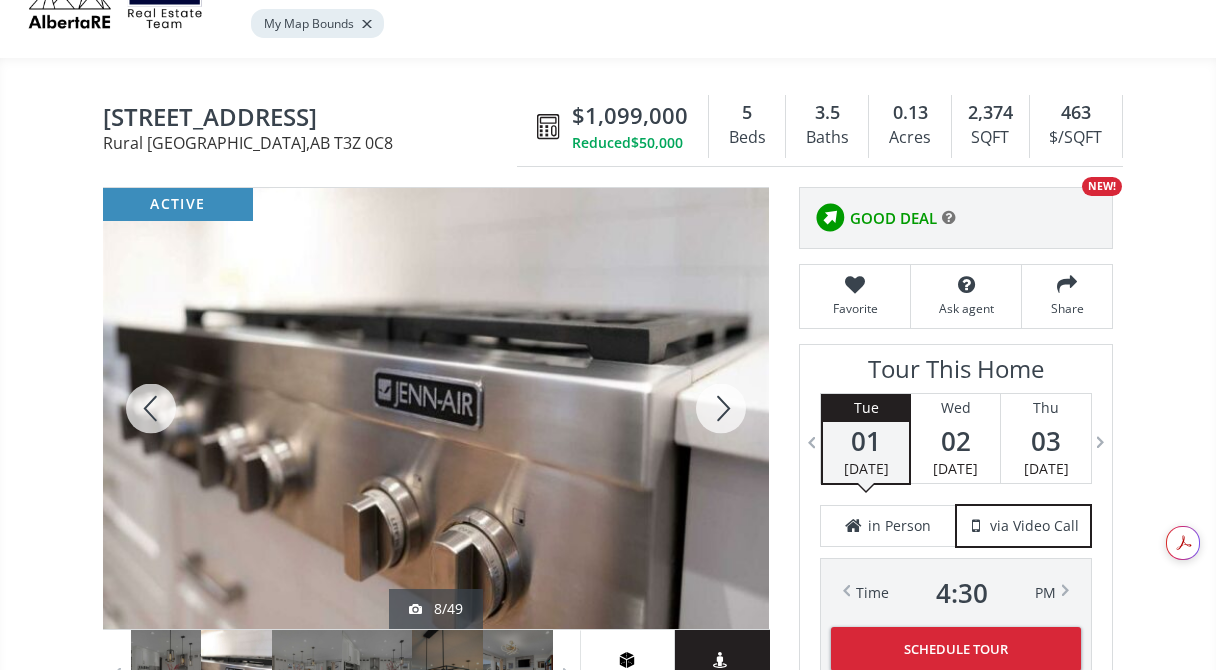 click at bounding box center [721, 408] 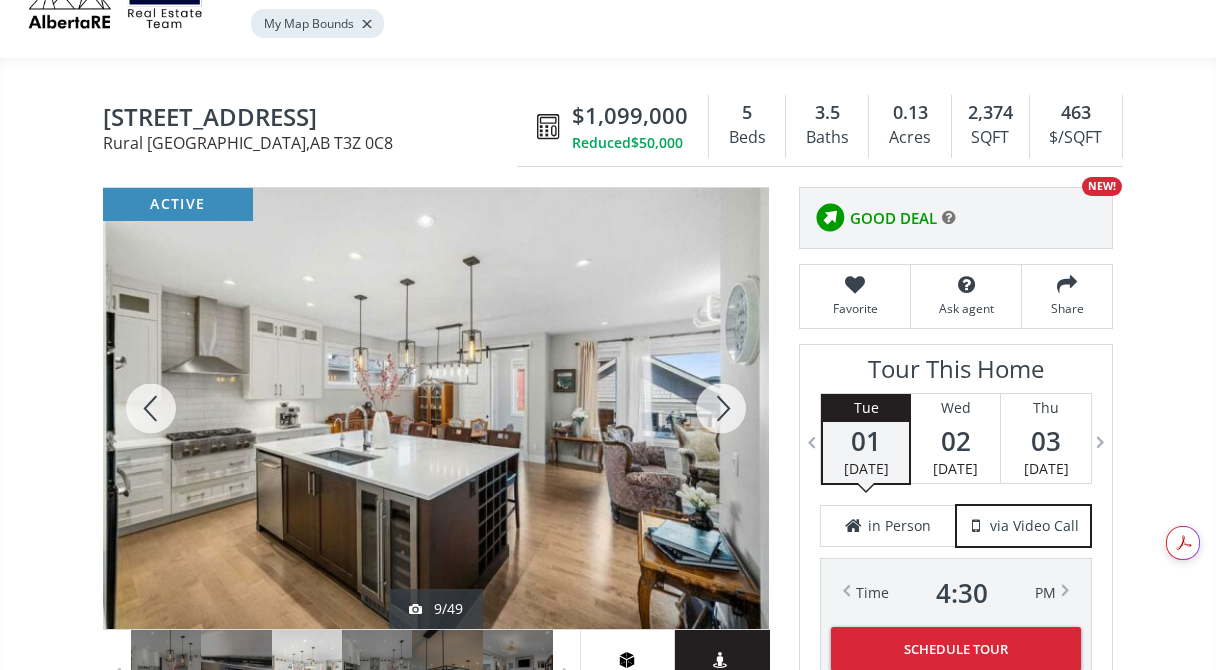 click at bounding box center [721, 408] 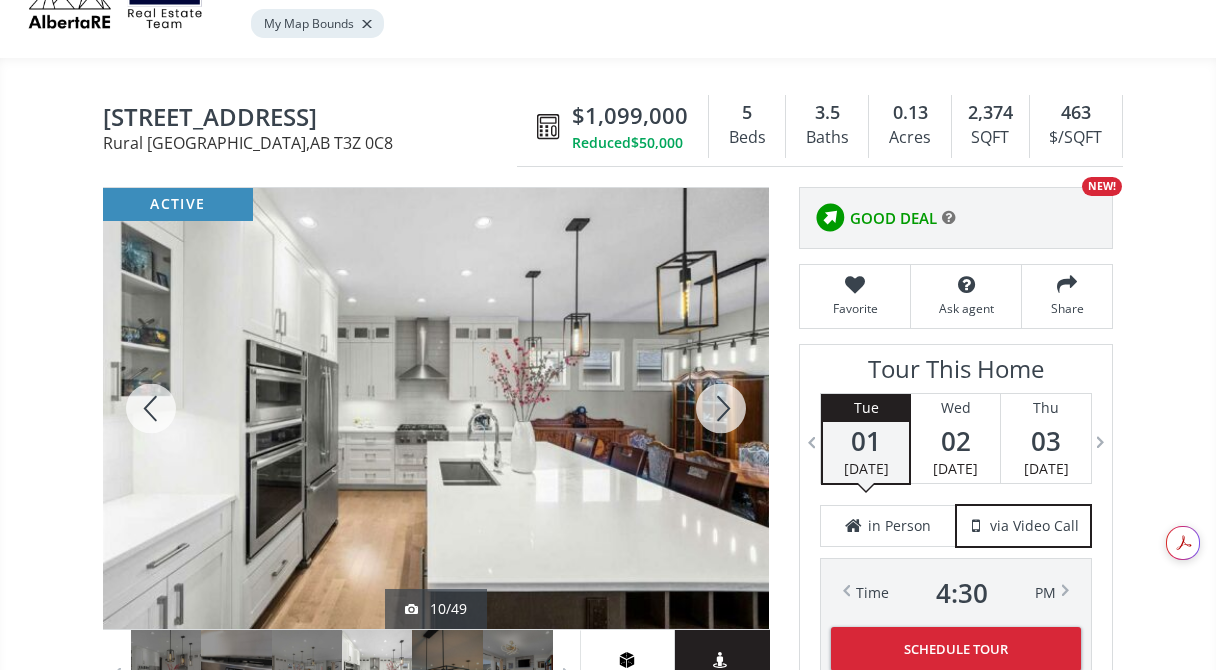 click at bounding box center [721, 408] 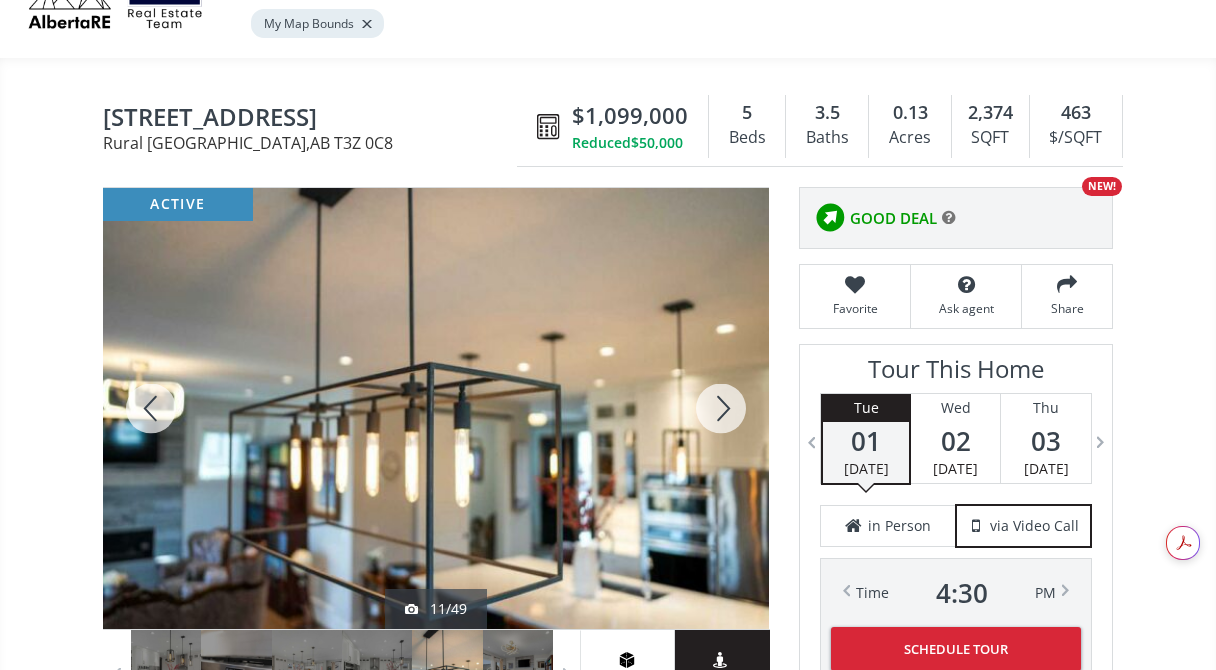 click at bounding box center [721, 408] 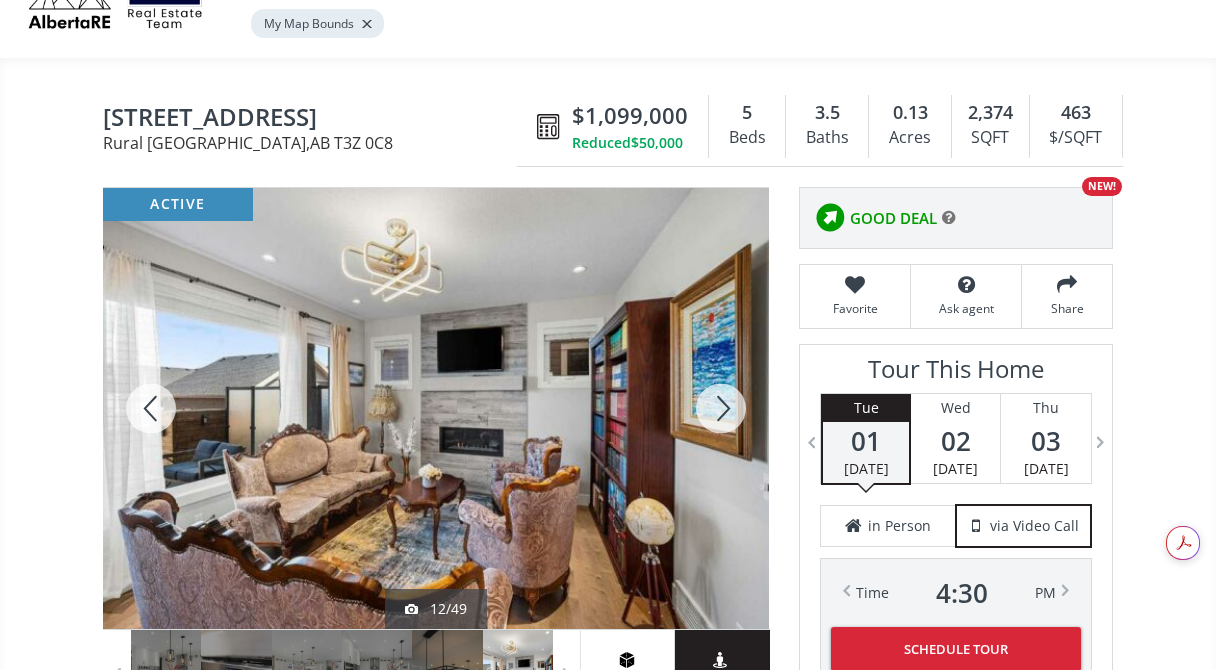 click at bounding box center (721, 408) 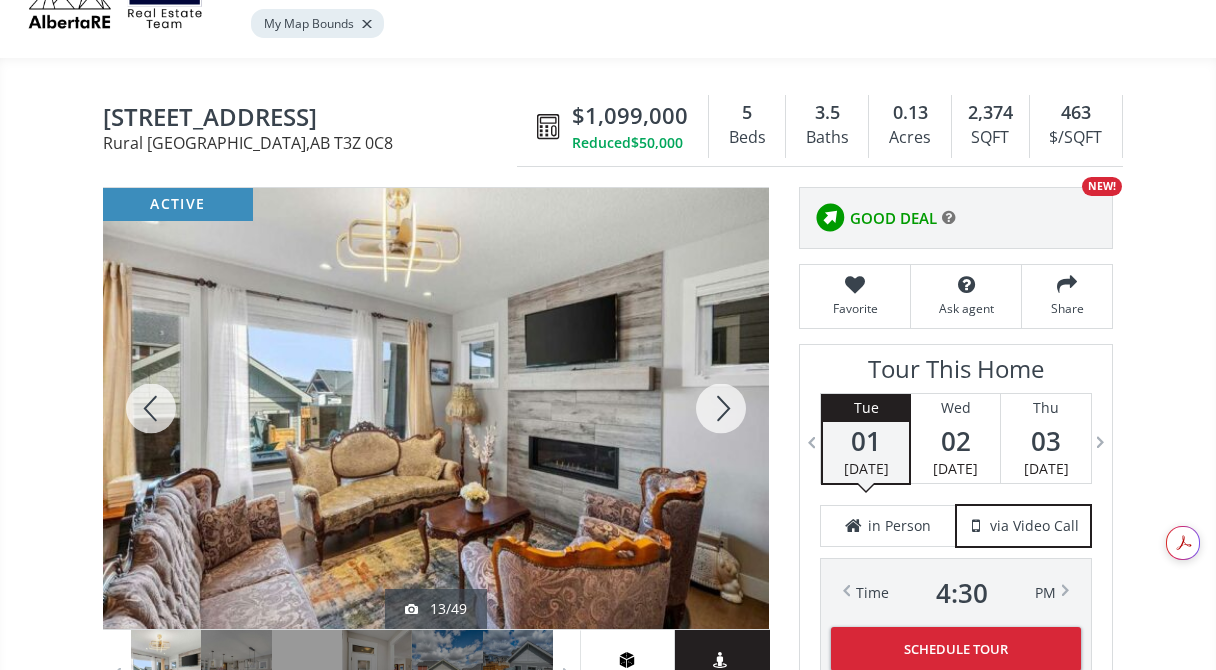 click at bounding box center [721, 408] 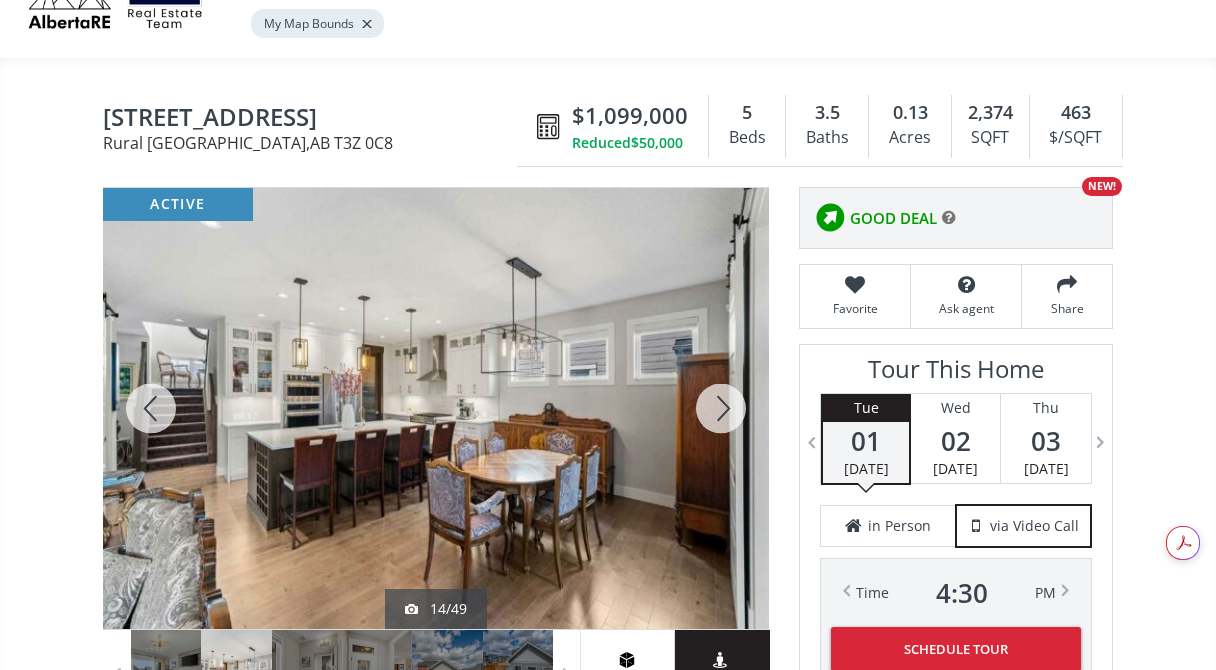 click at bounding box center [721, 408] 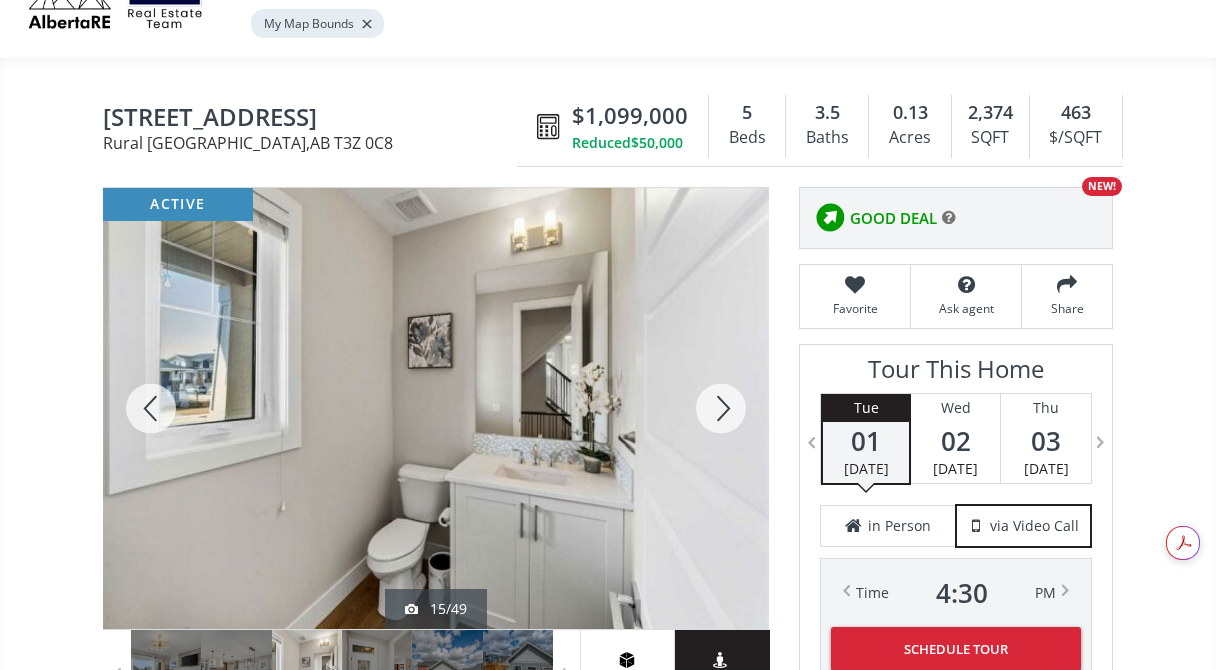 click at bounding box center (721, 408) 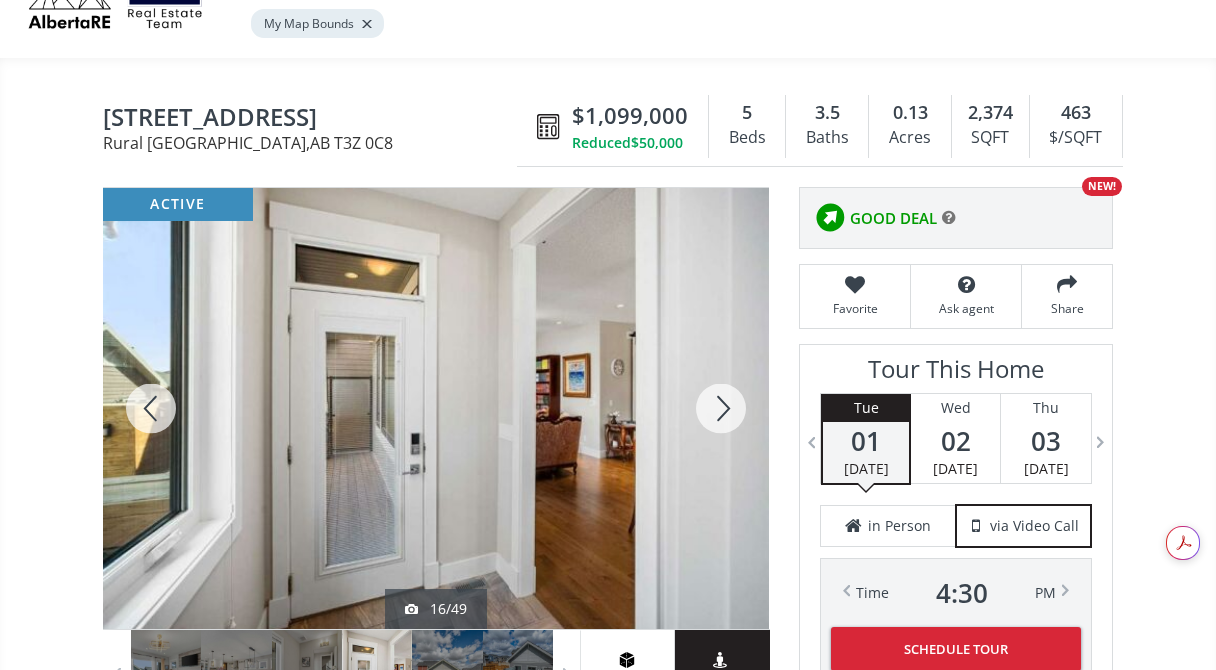 click at bounding box center (721, 408) 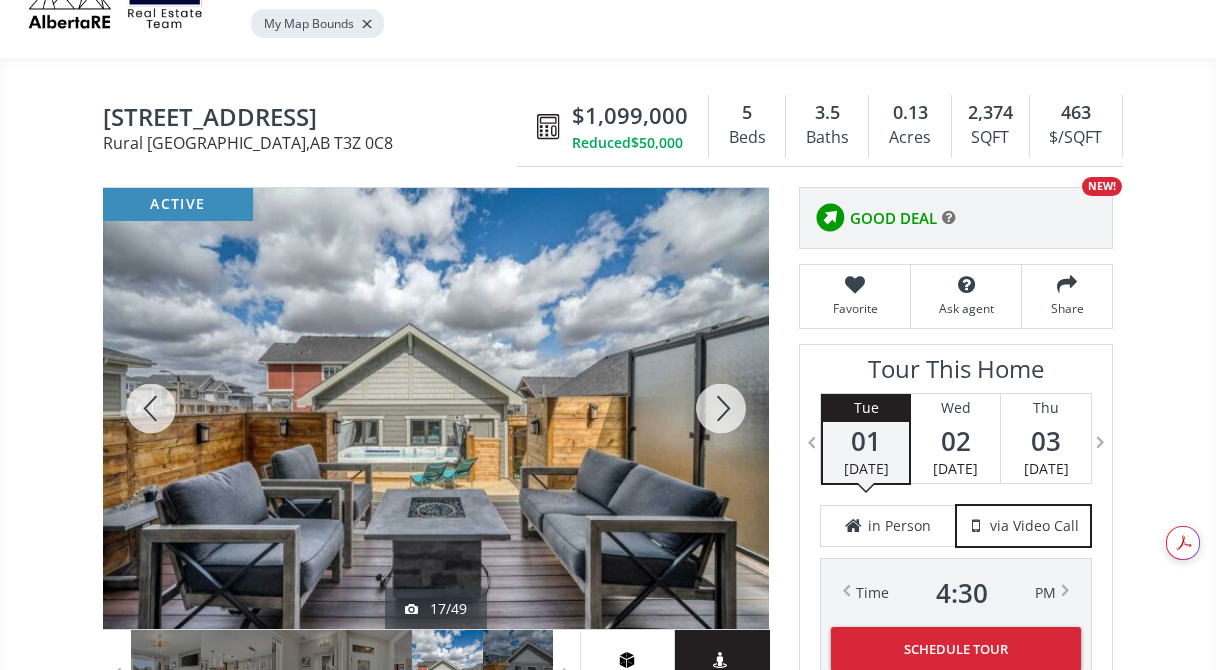 click at bounding box center [721, 408] 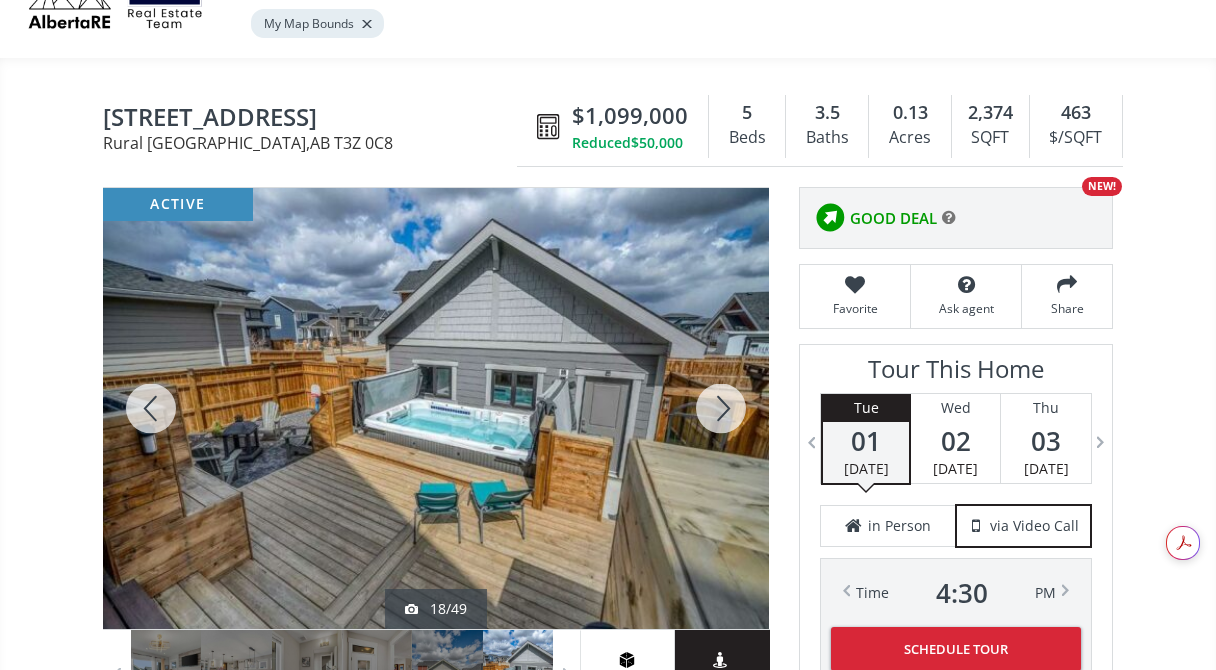 click at bounding box center (721, 408) 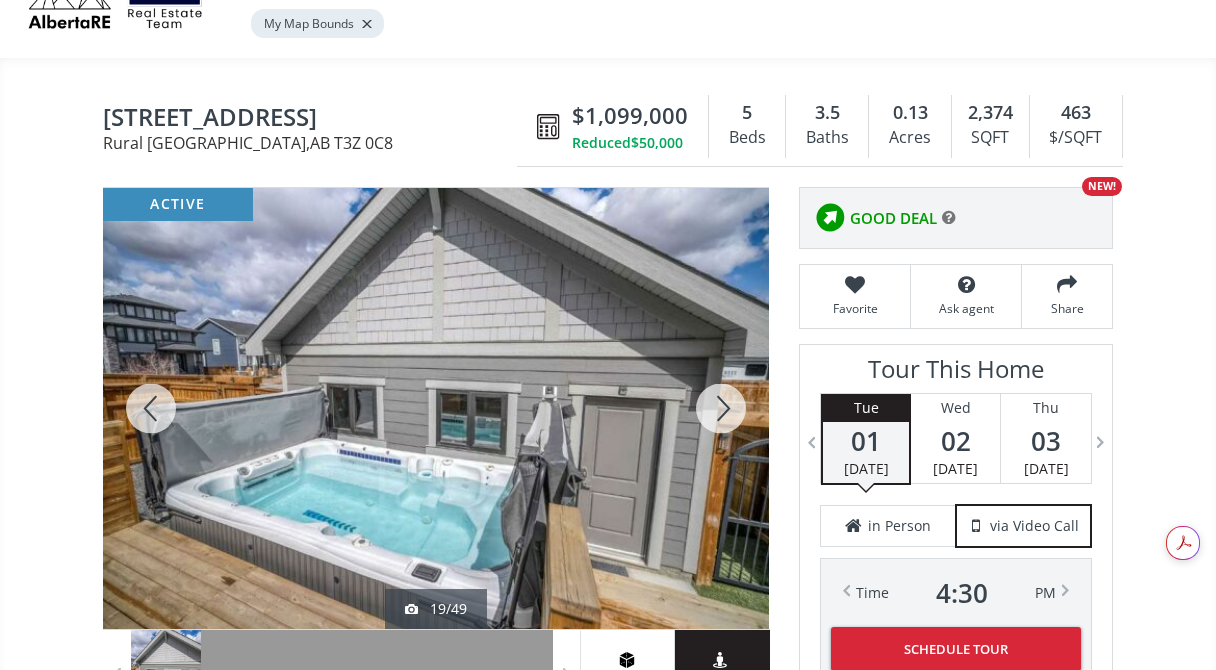 click at bounding box center (721, 408) 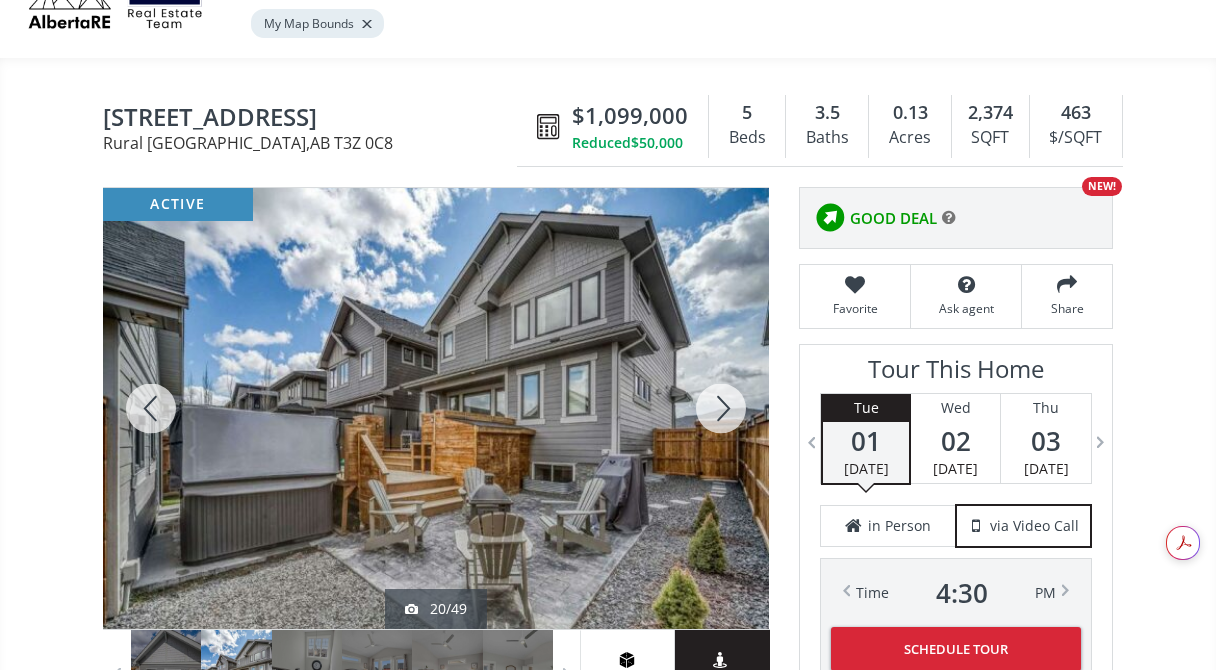 click at bounding box center (721, 408) 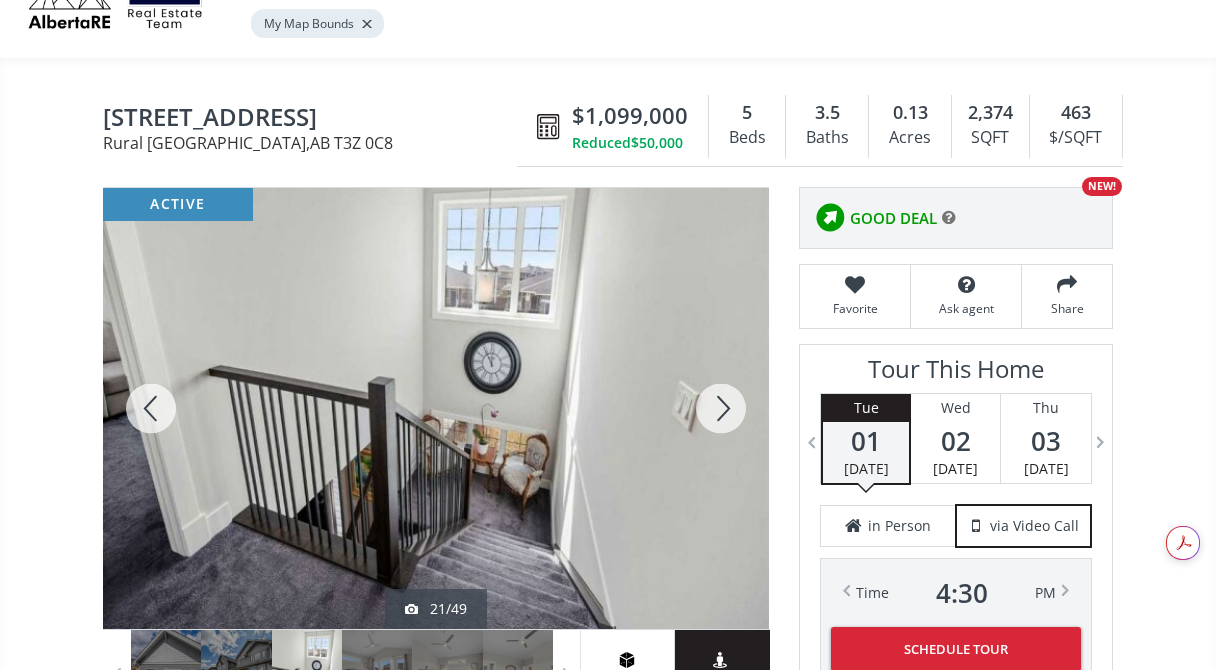 click at bounding box center [721, 408] 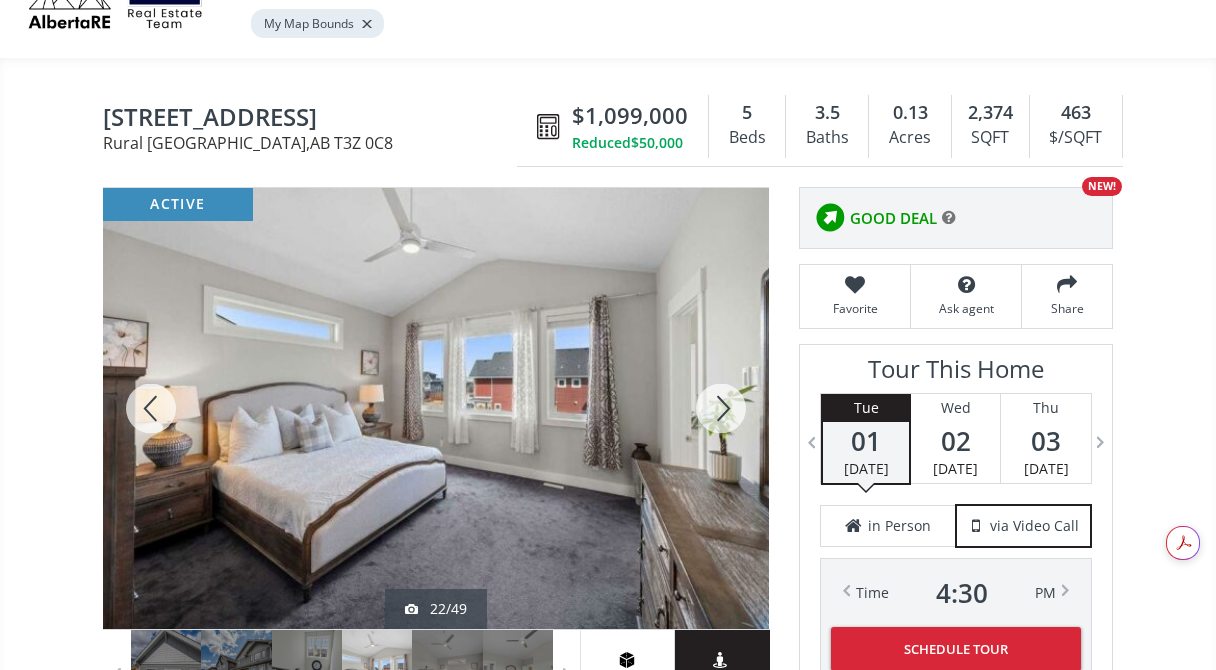 click at bounding box center (721, 408) 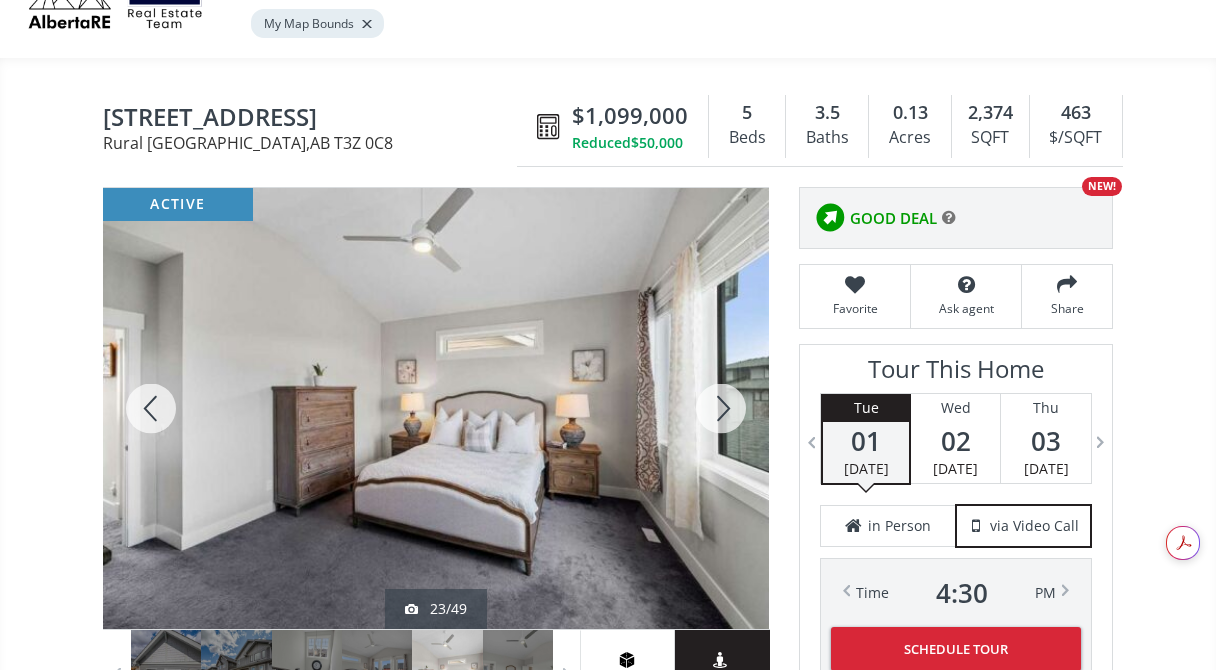 click at bounding box center [721, 408] 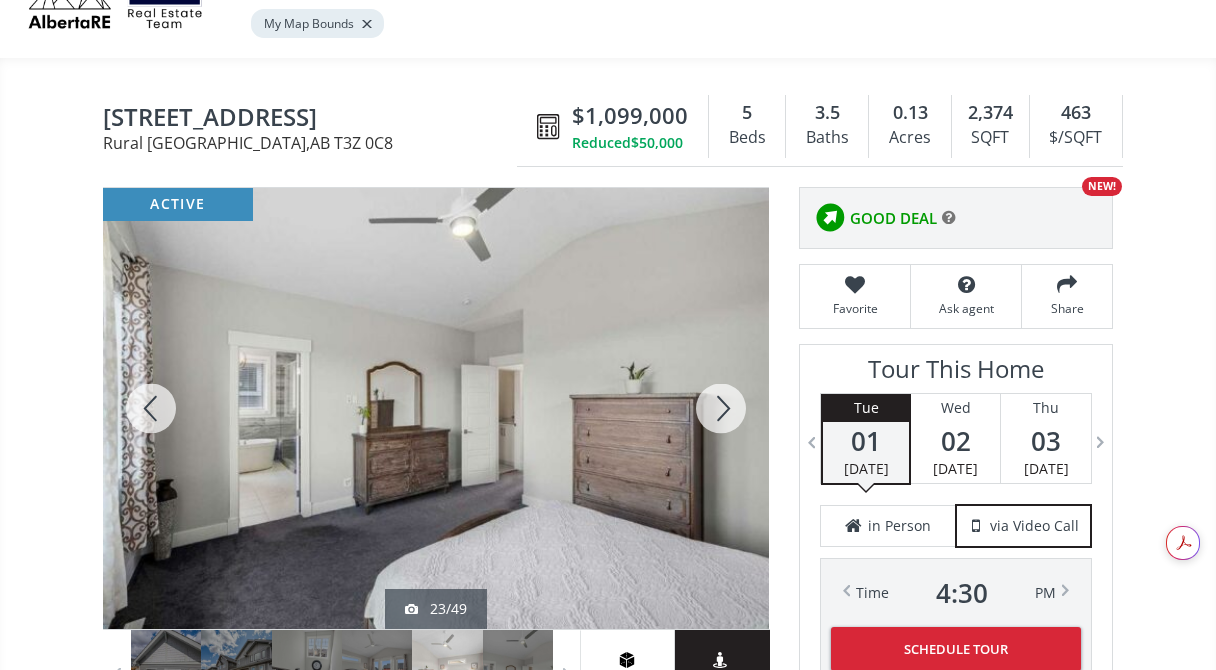 click at bounding box center [721, 408] 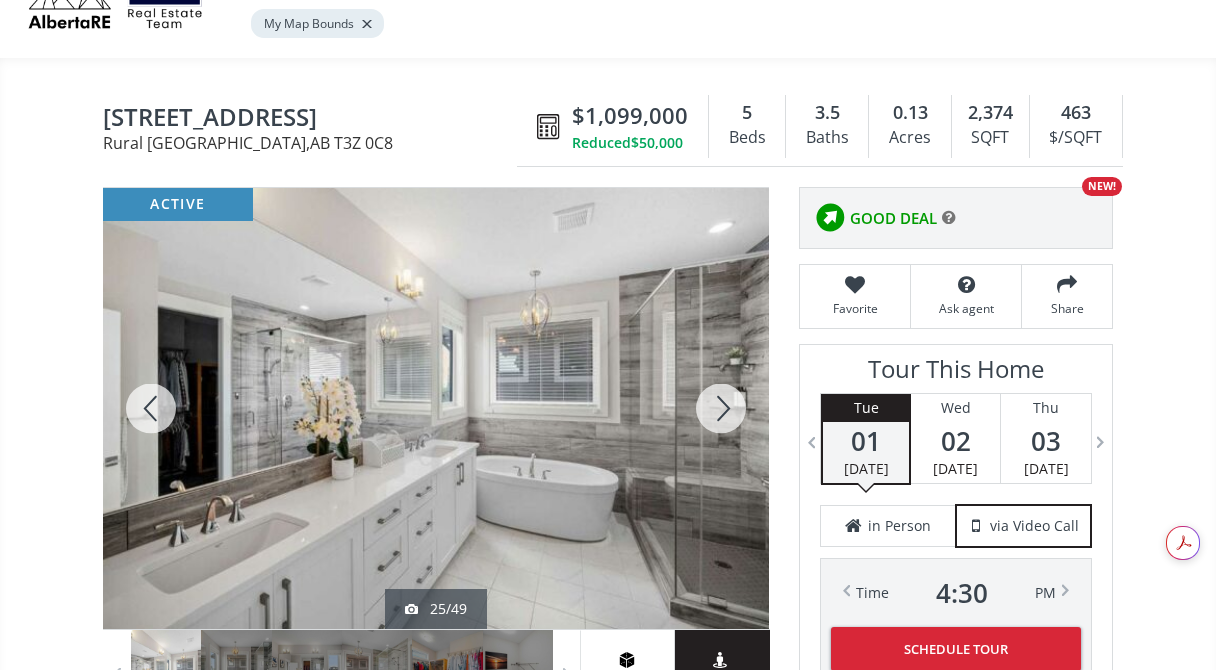 click at bounding box center [721, 408] 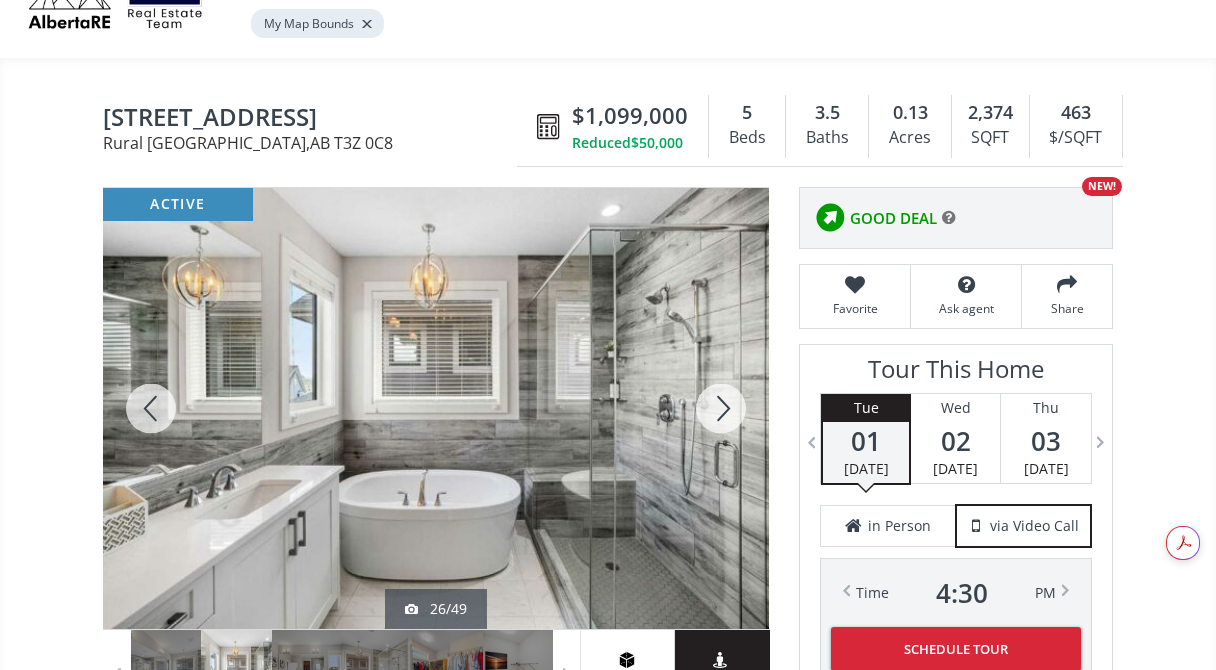 click at bounding box center (721, 408) 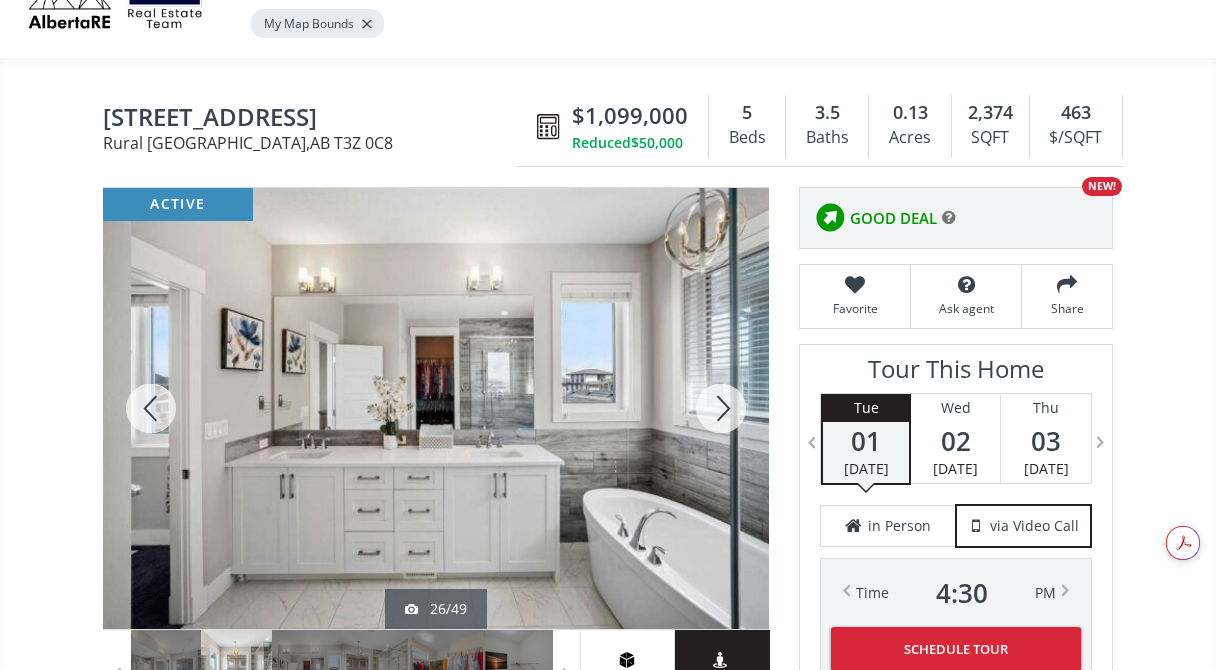 click at bounding box center [721, 408] 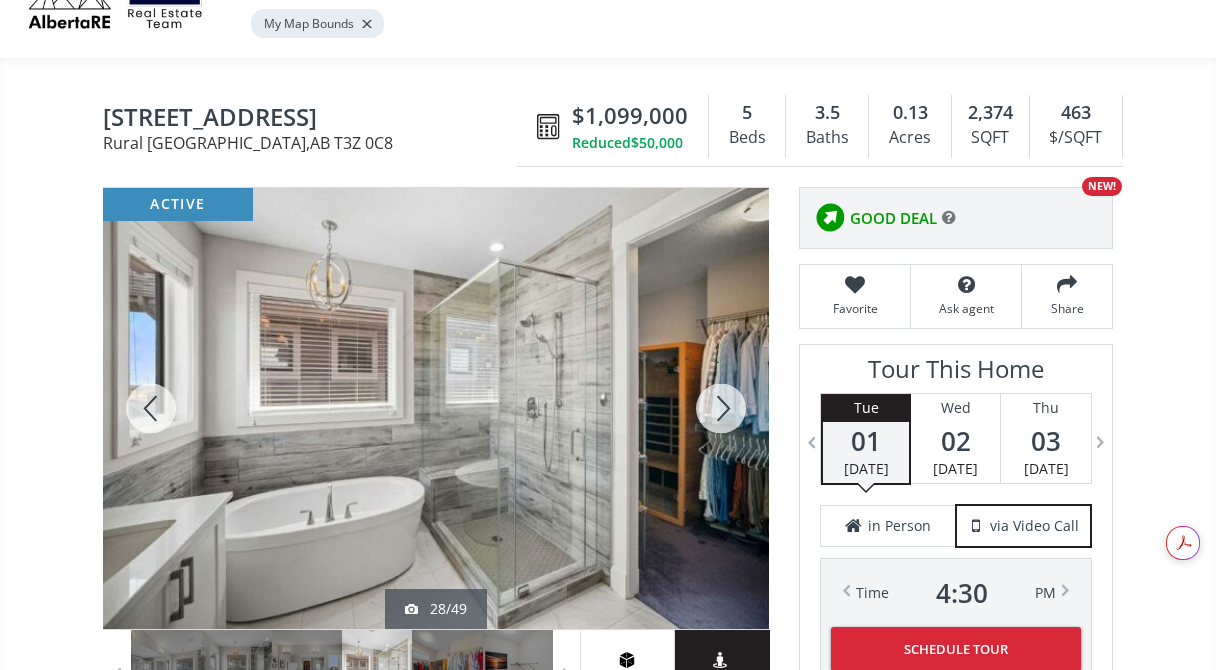 click at bounding box center [721, 408] 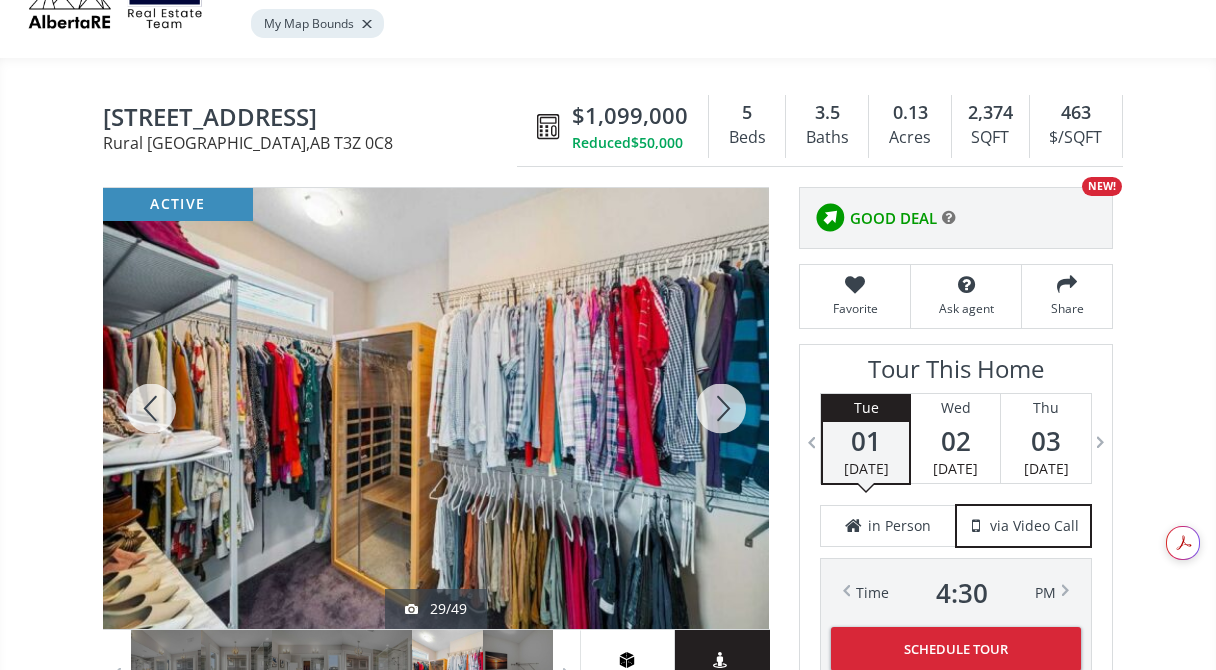 click at bounding box center (721, 408) 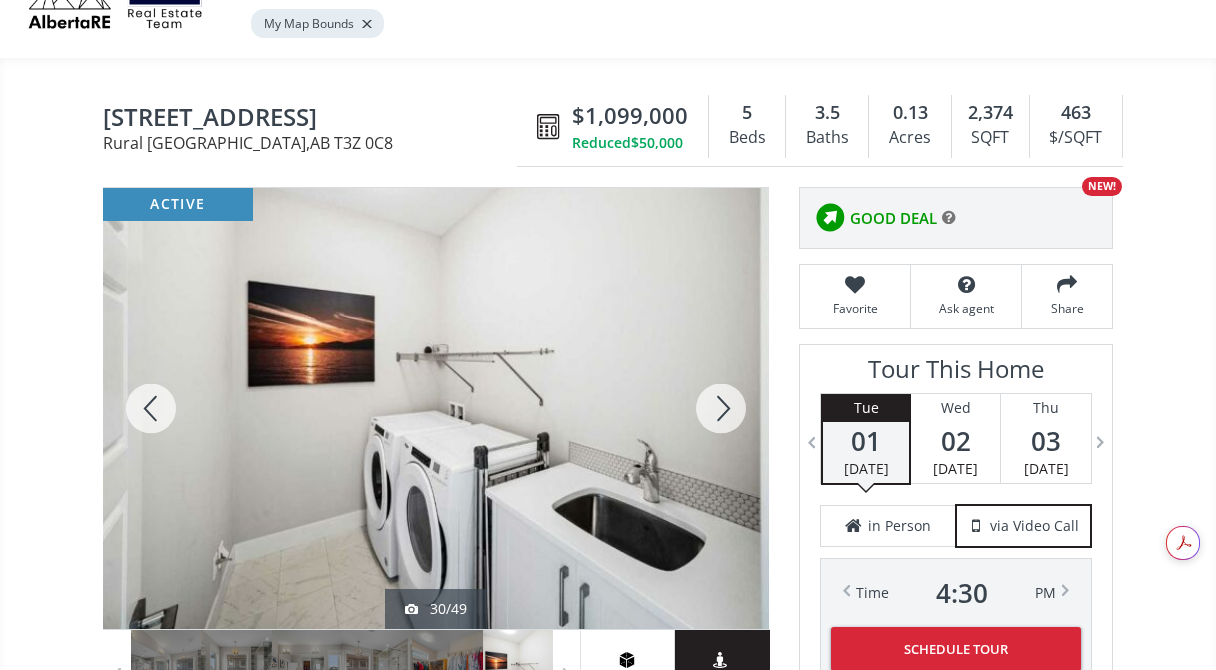 click at bounding box center [721, 408] 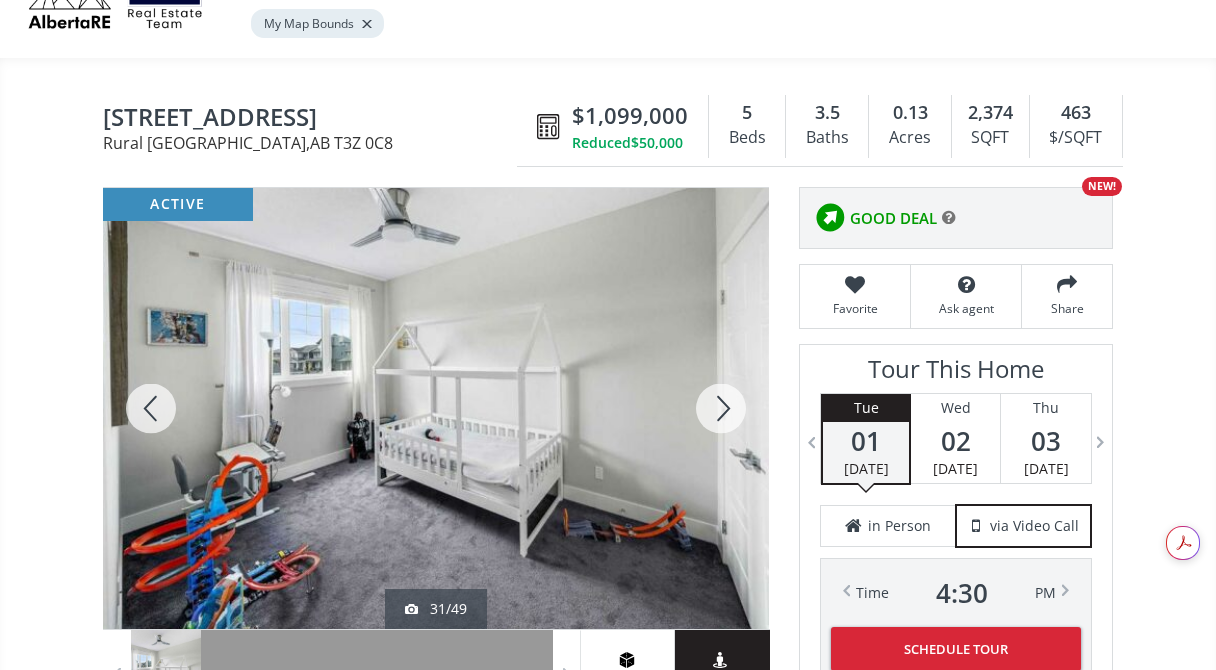 click at bounding box center (721, 408) 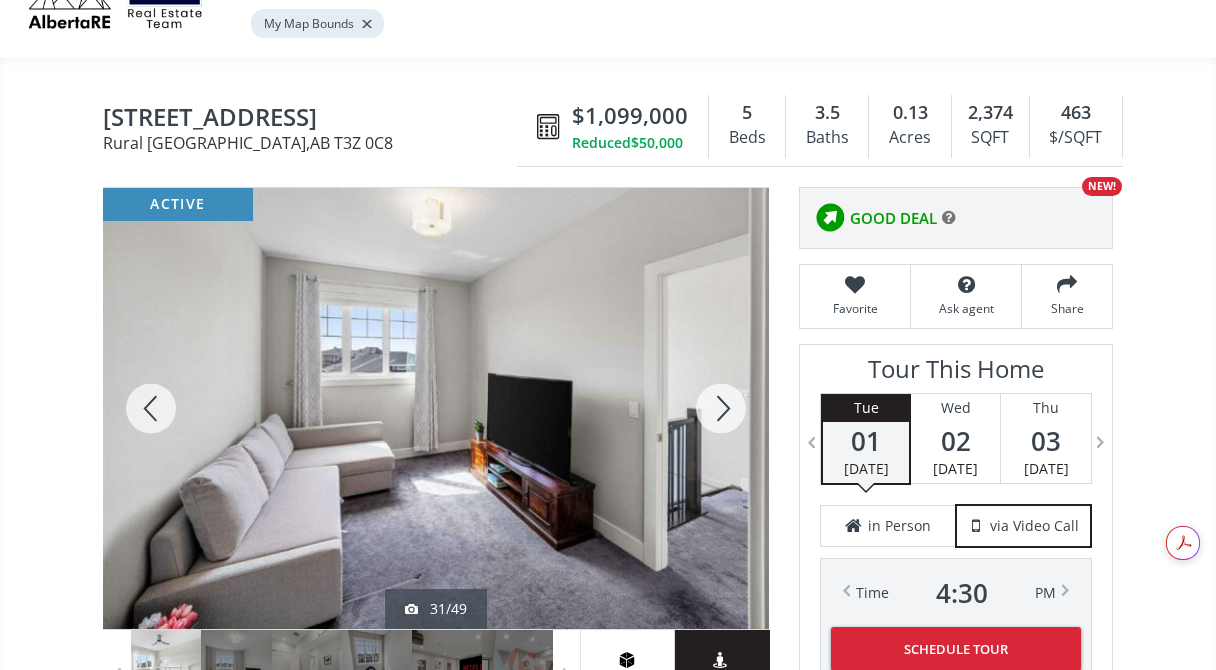 click at bounding box center (721, 408) 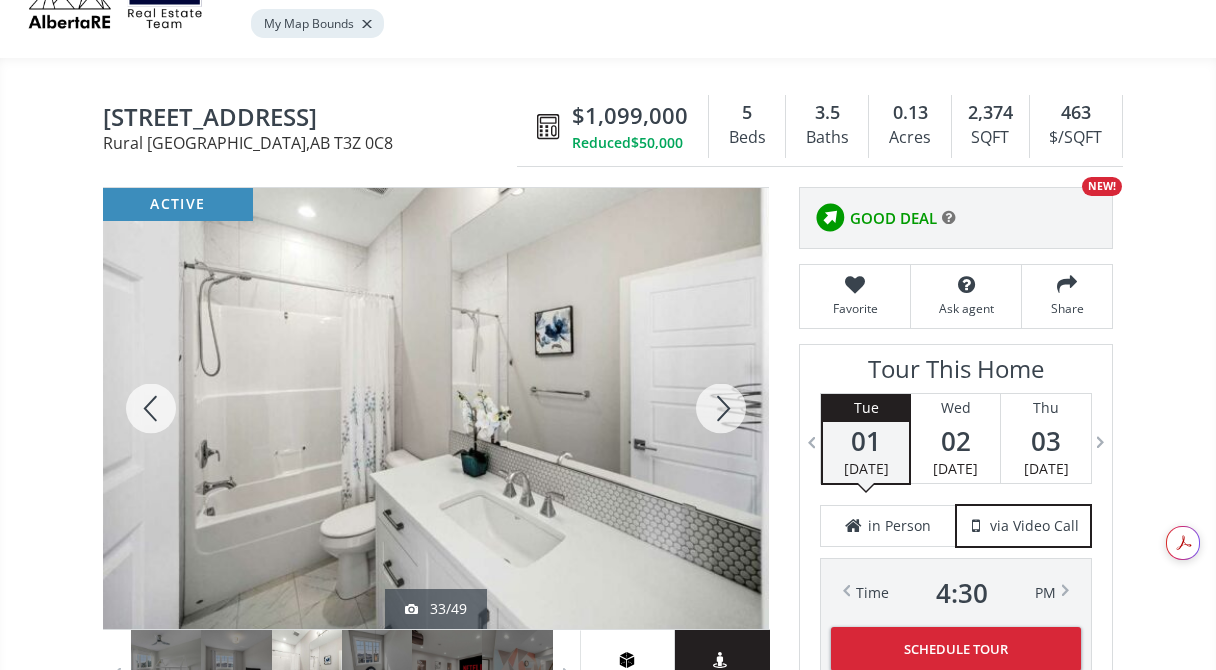 click at bounding box center (721, 408) 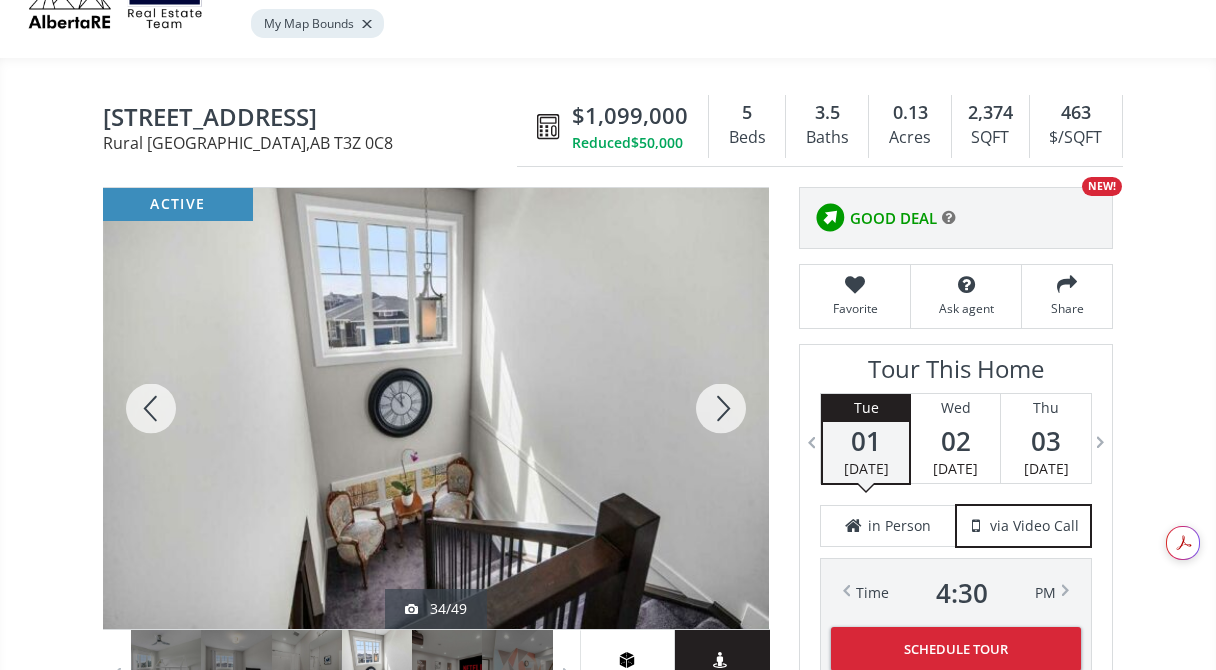 click at bounding box center [721, 408] 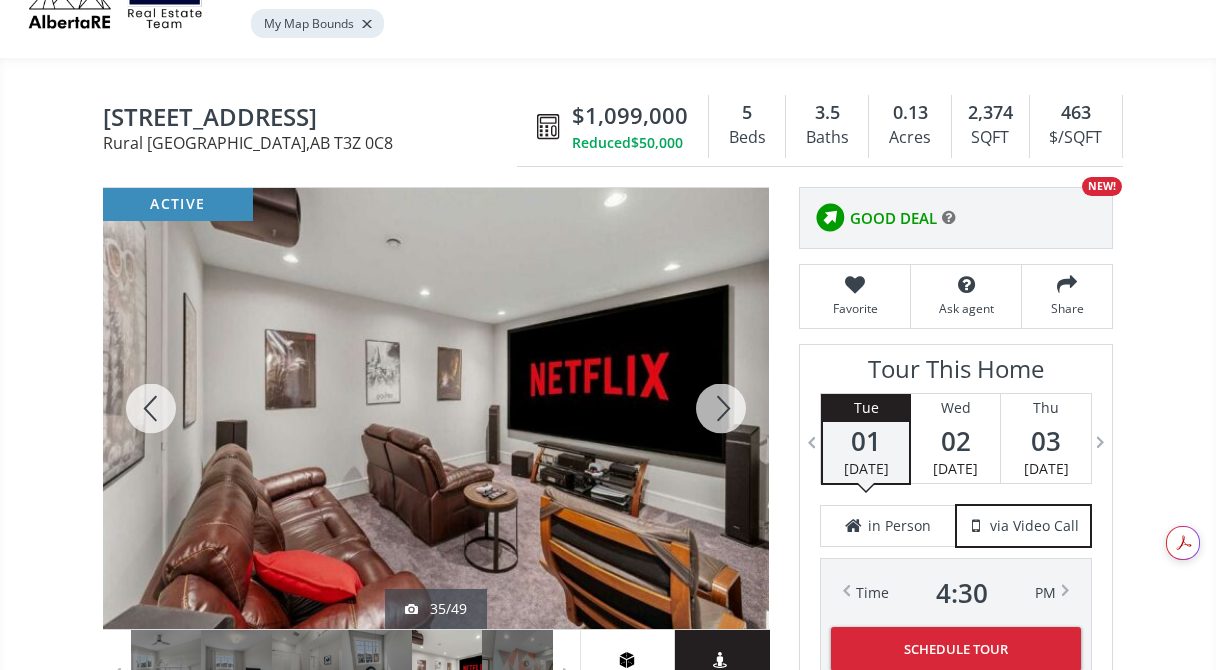 click at bounding box center (721, 408) 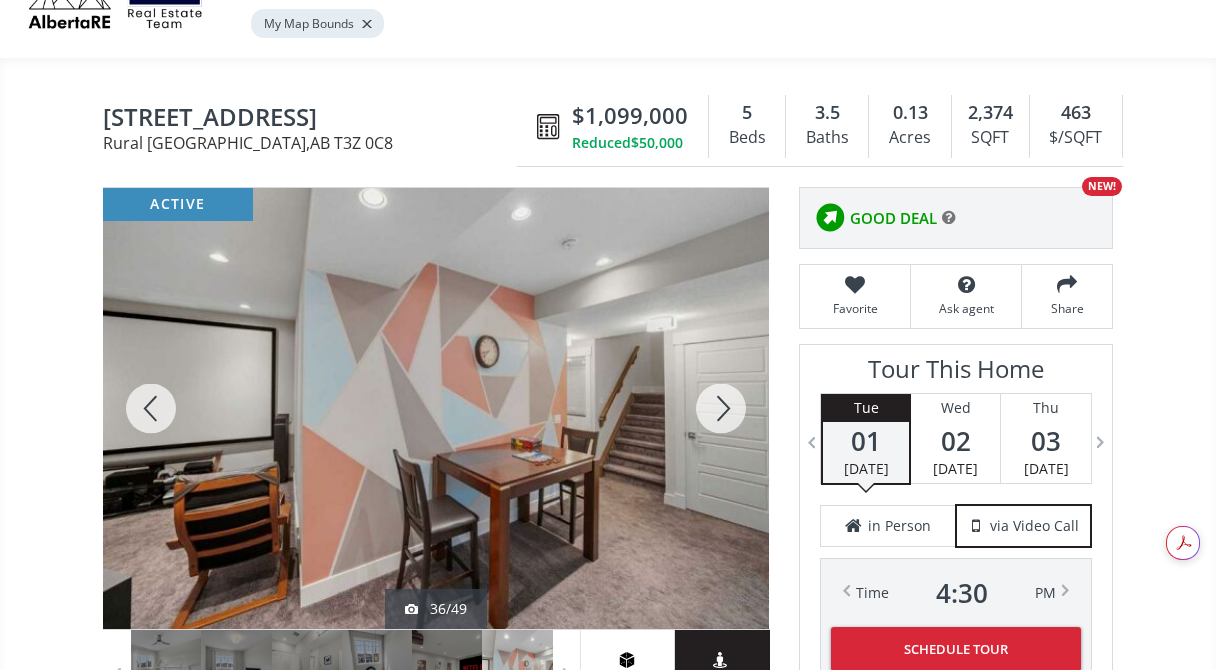 click at bounding box center (721, 408) 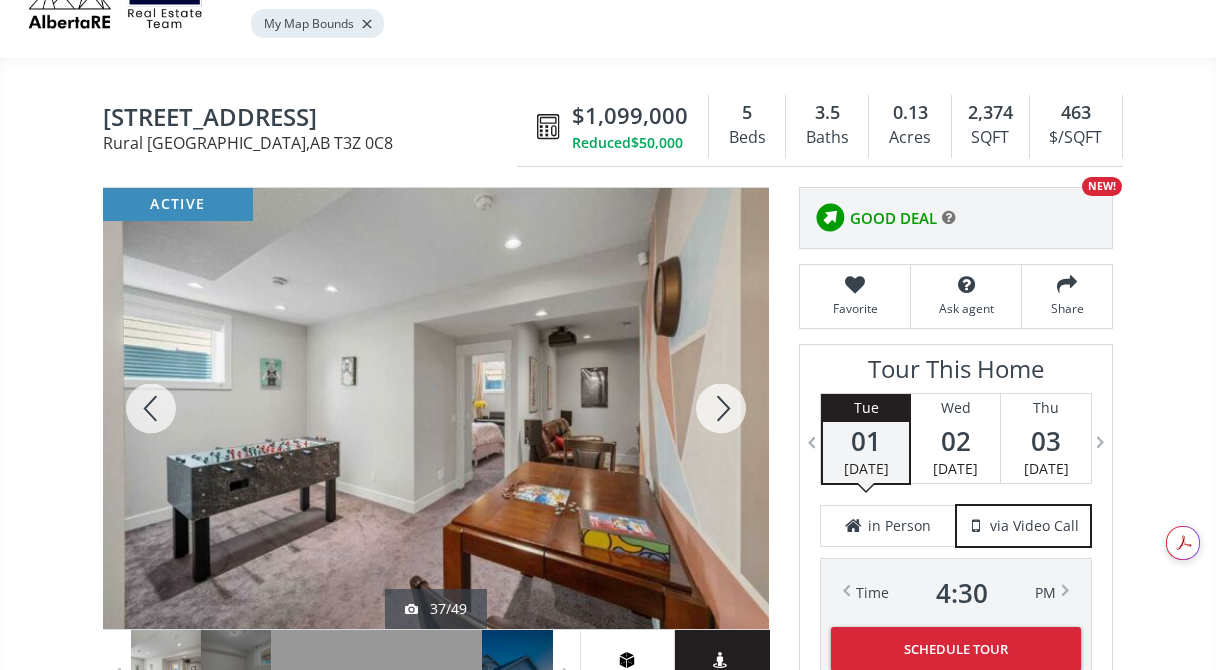 click at bounding box center (721, 408) 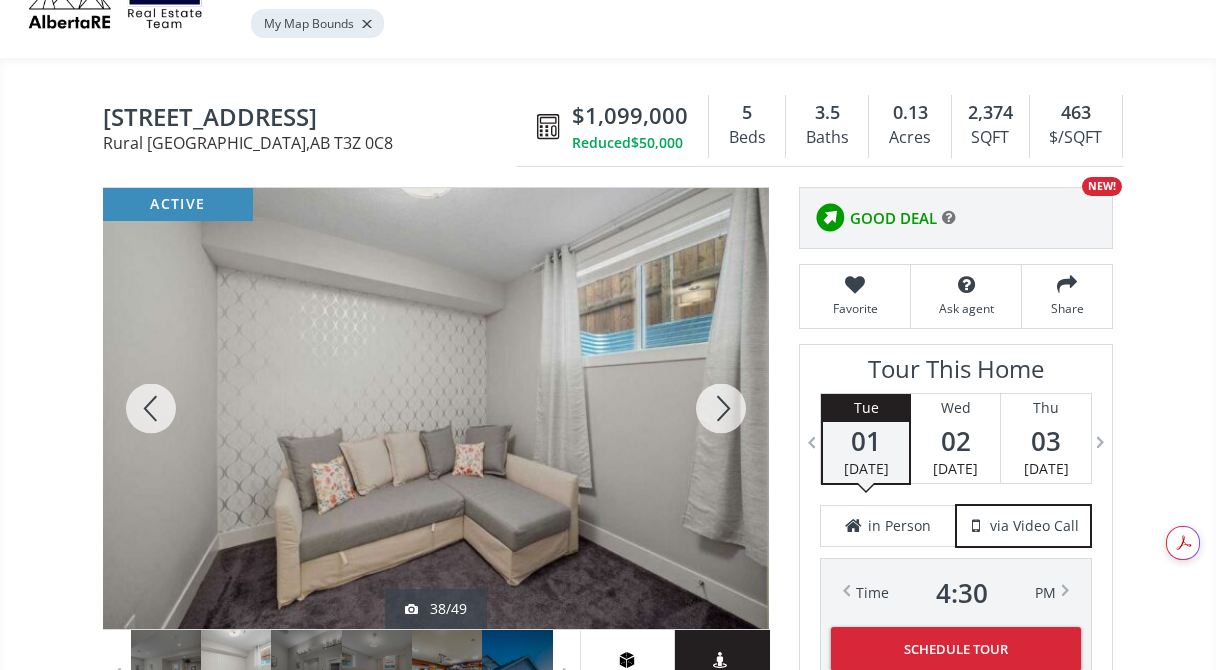 click at bounding box center (721, 408) 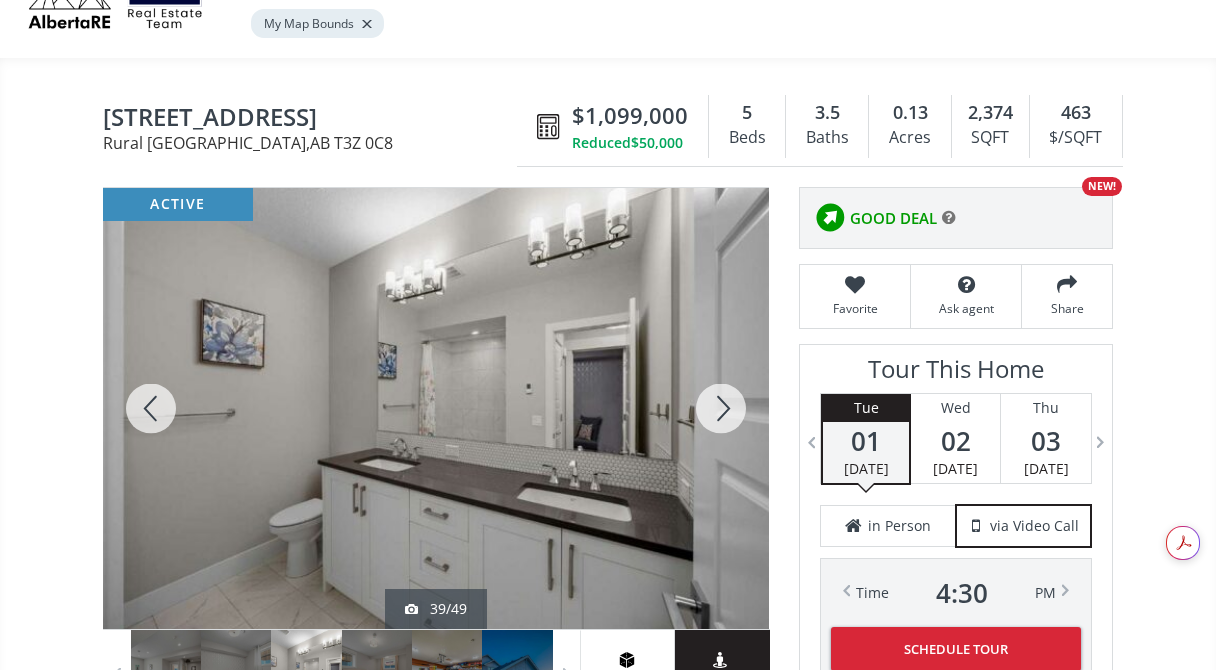 click at bounding box center [721, 408] 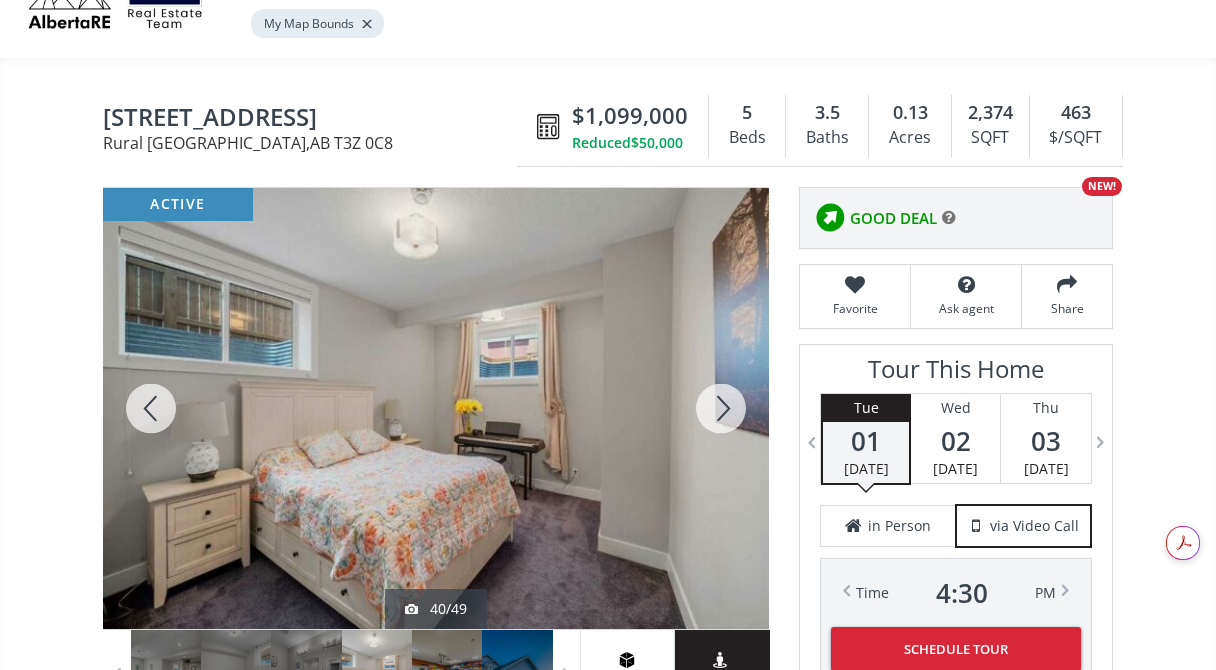 click at bounding box center (721, 408) 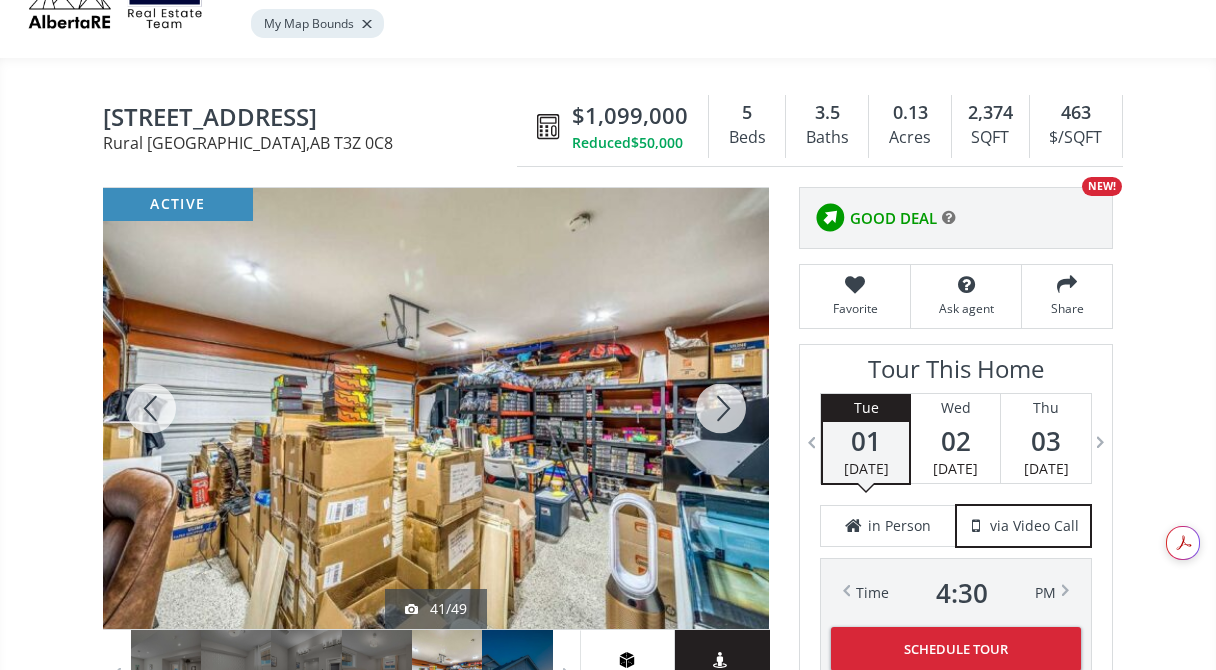 click at bounding box center (721, 408) 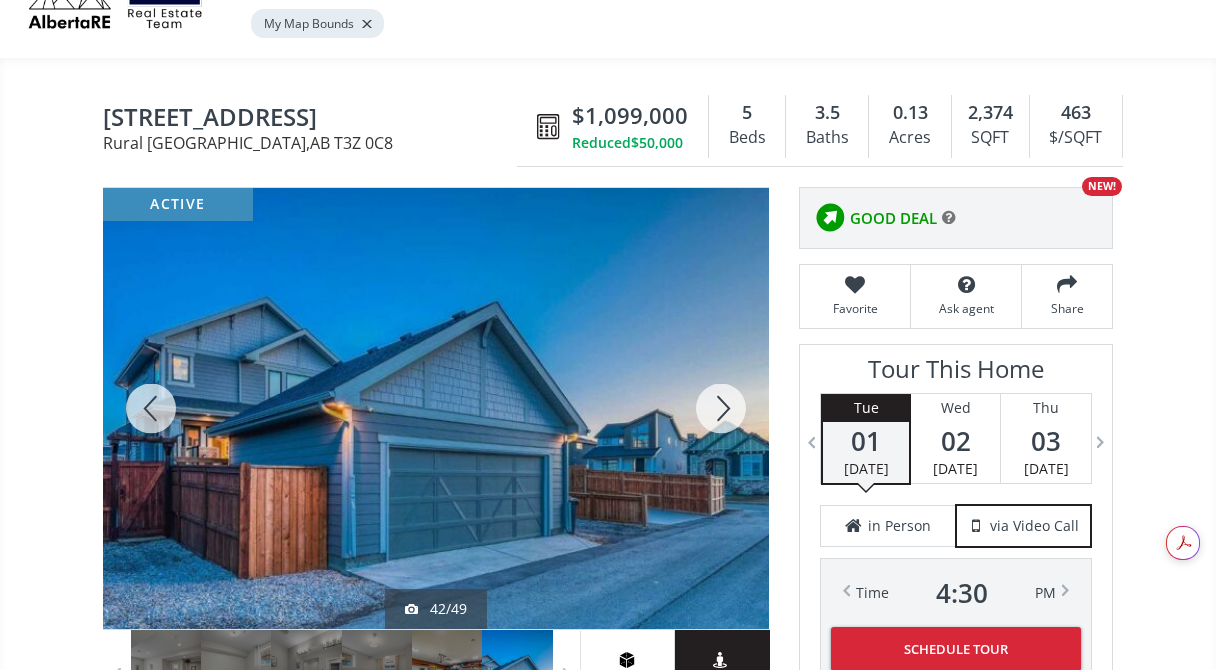 click at bounding box center [721, 408] 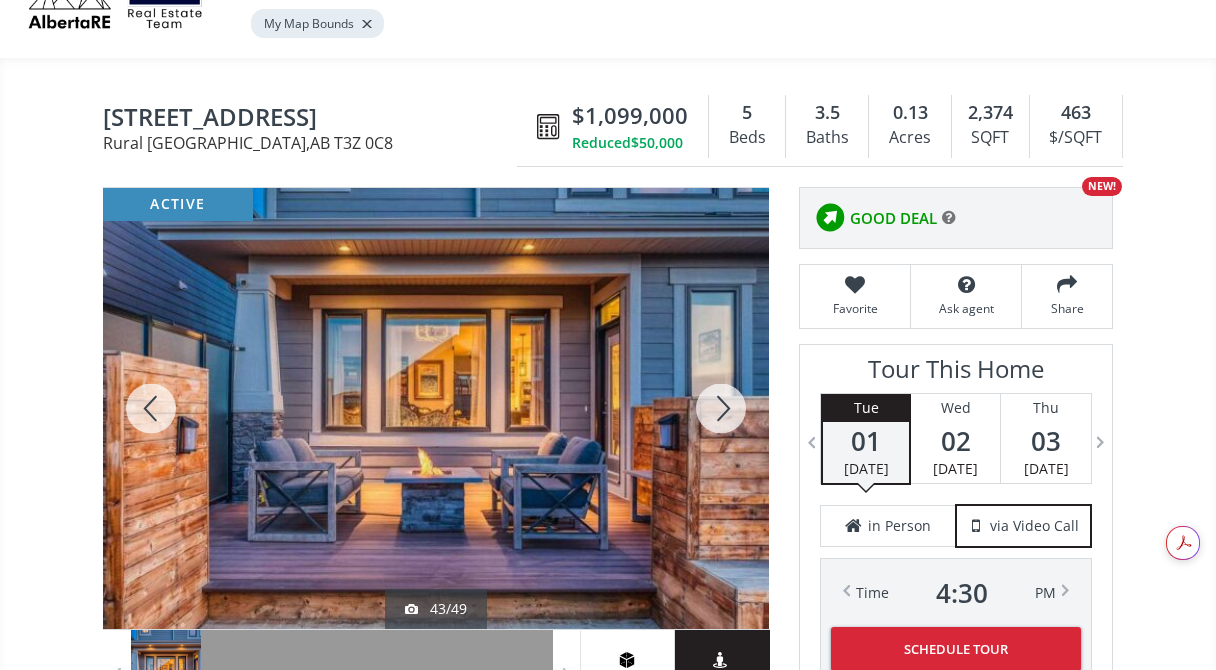 click at bounding box center [721, 408] 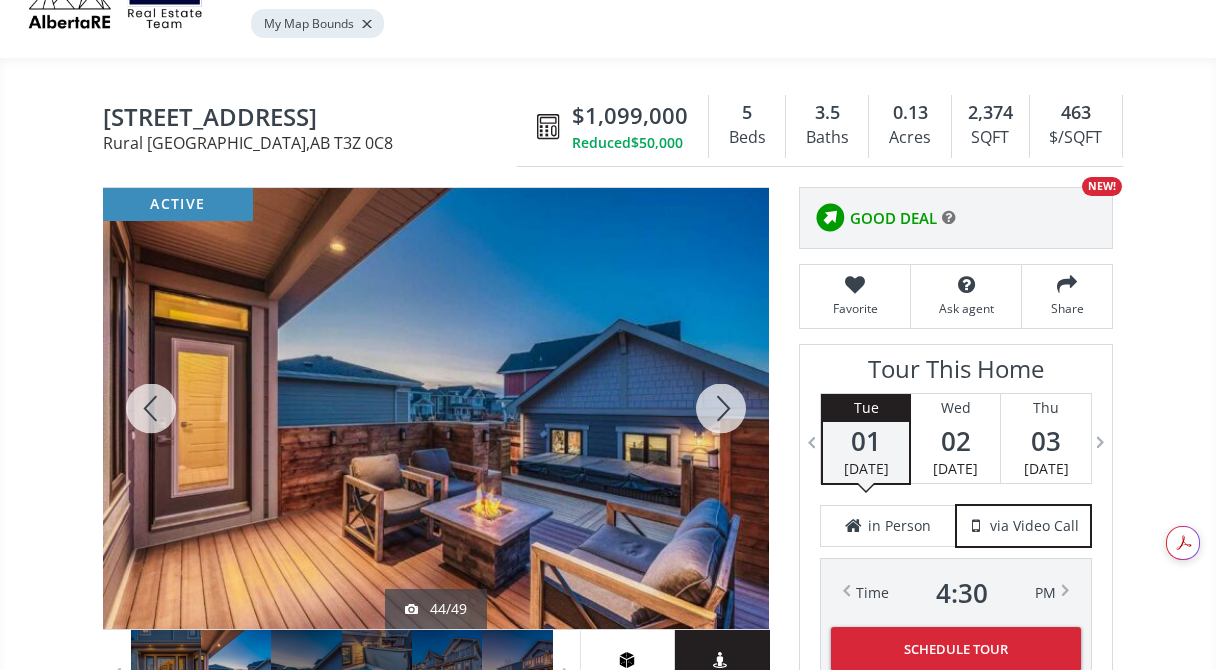 click at bounding box center (721, 408) 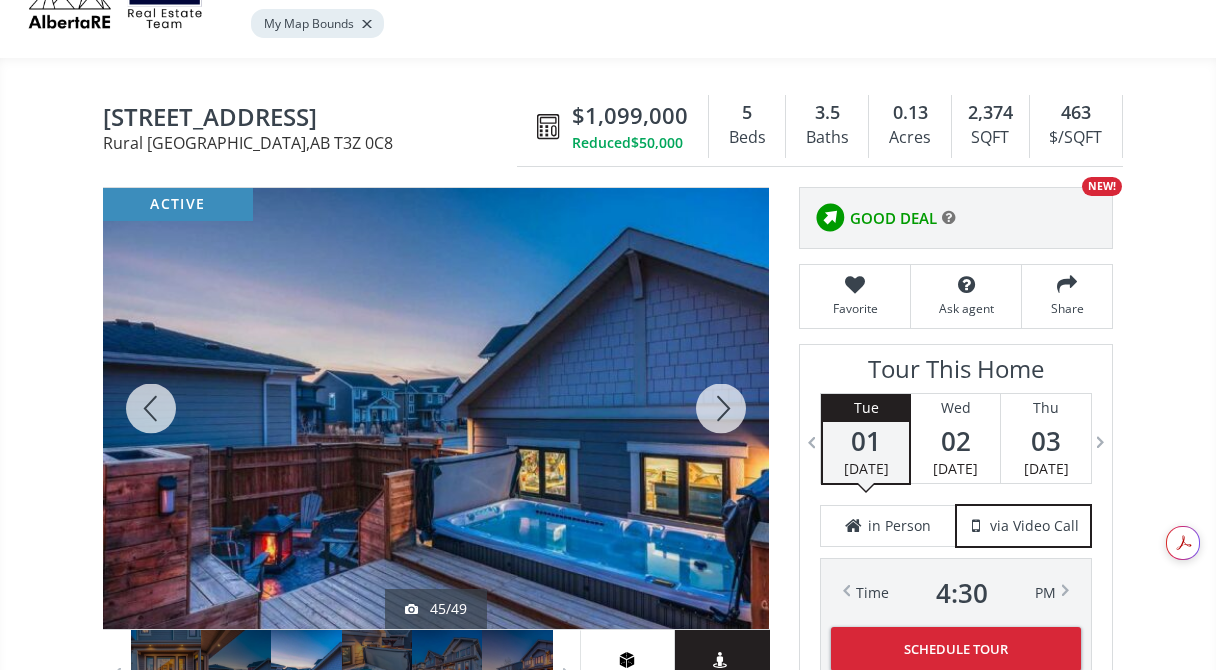 click at bounding box center [721, 408] 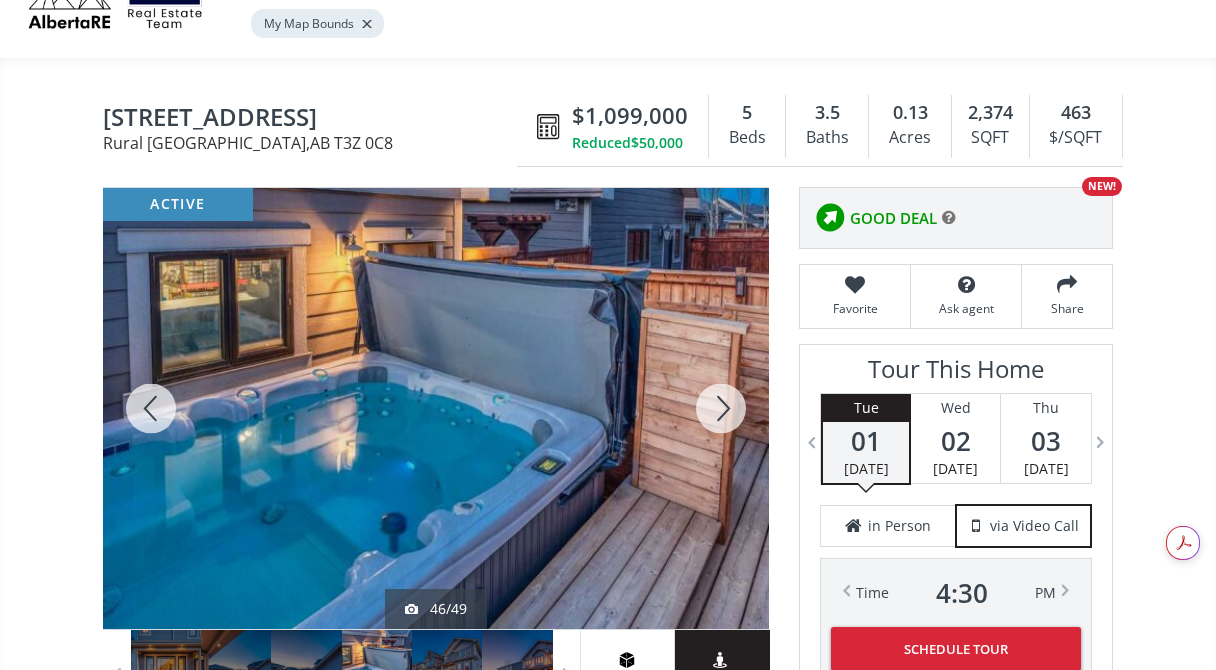 click at bounding box center (721, 408) 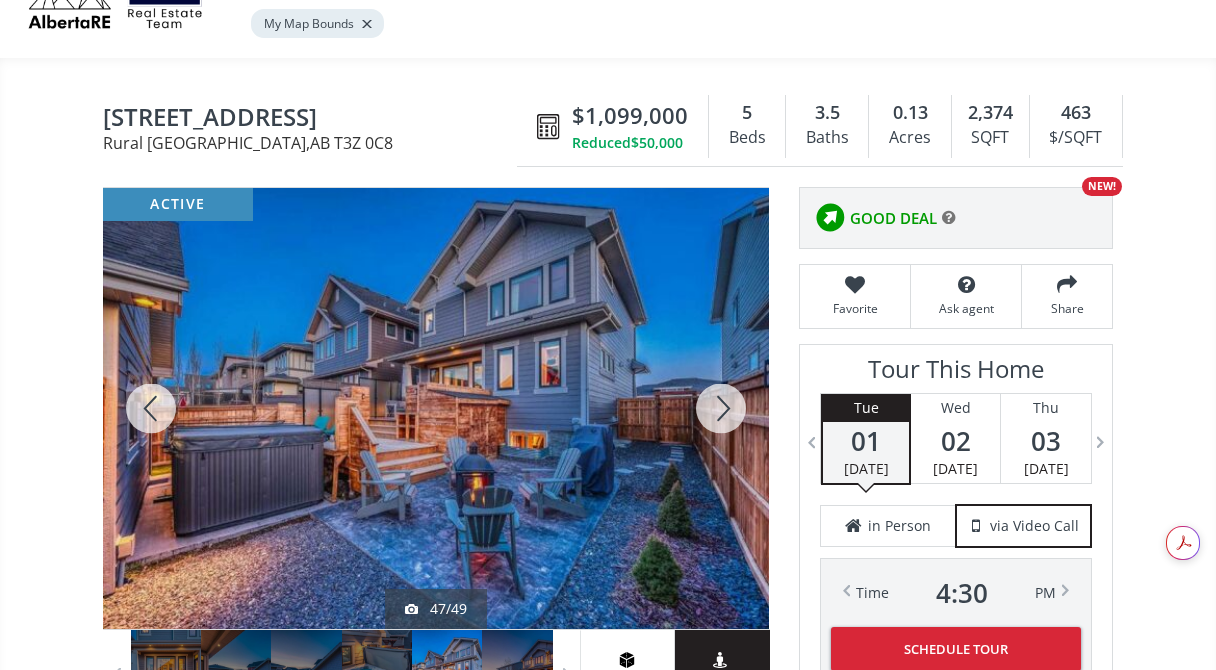 click at bounding box center (721, 408) 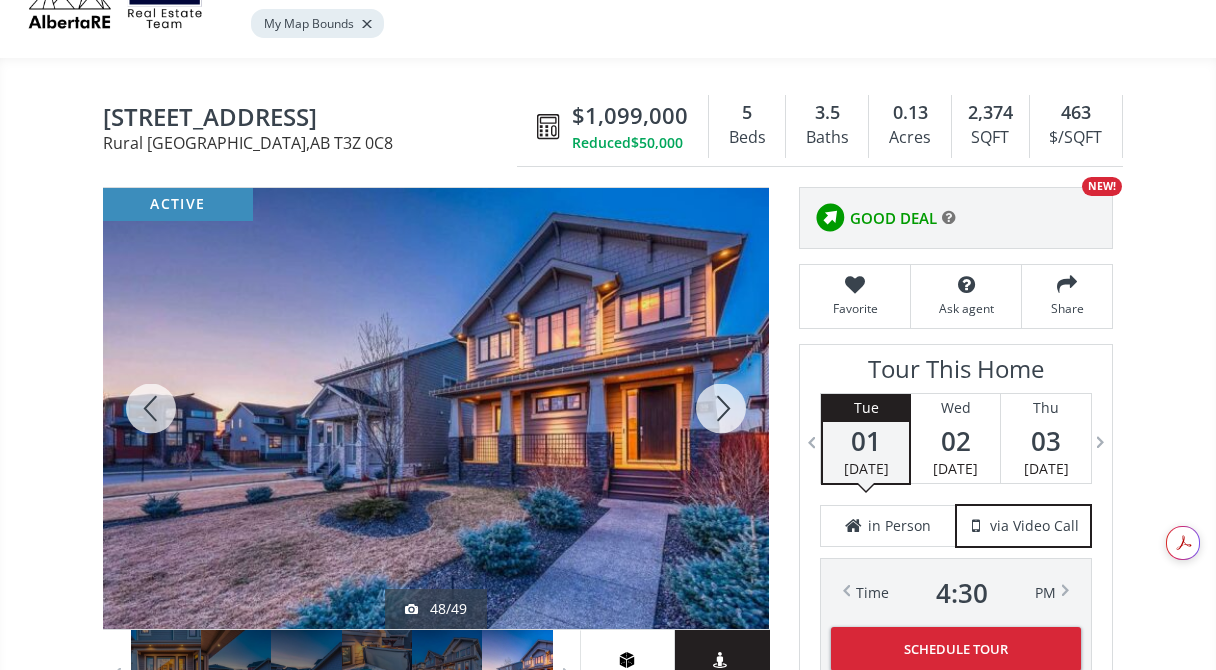 click at bounding box center [721, 408] 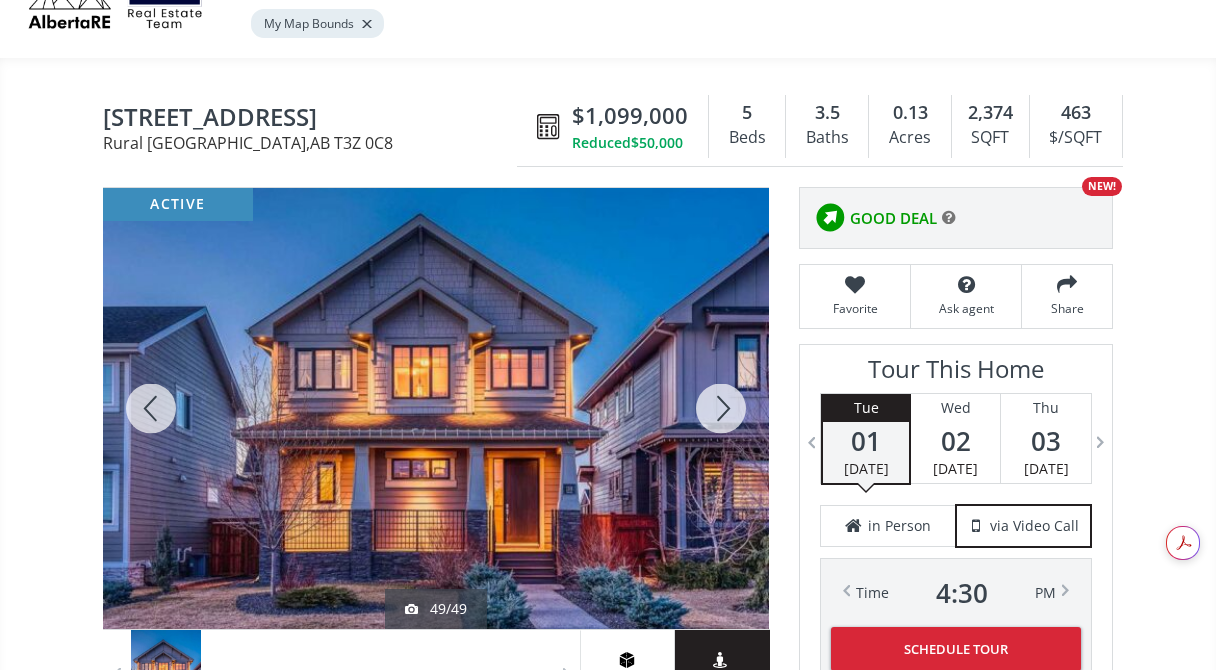 click at bounding box center (721, 408) 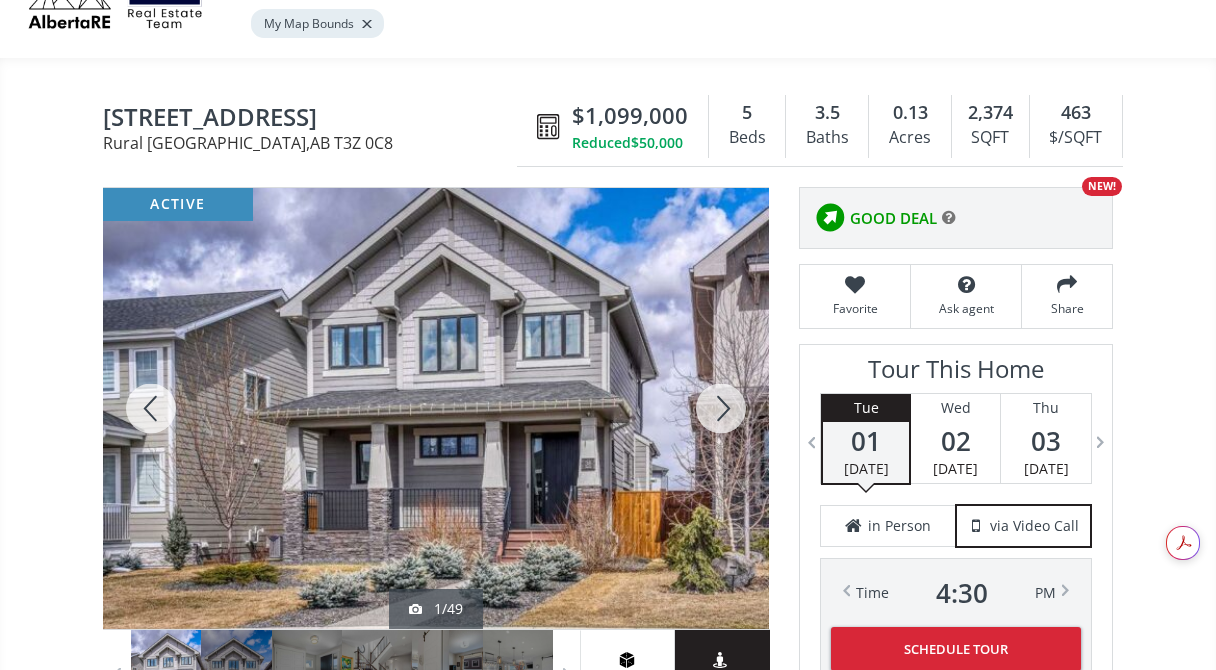 click at bounding box center (721, 408) 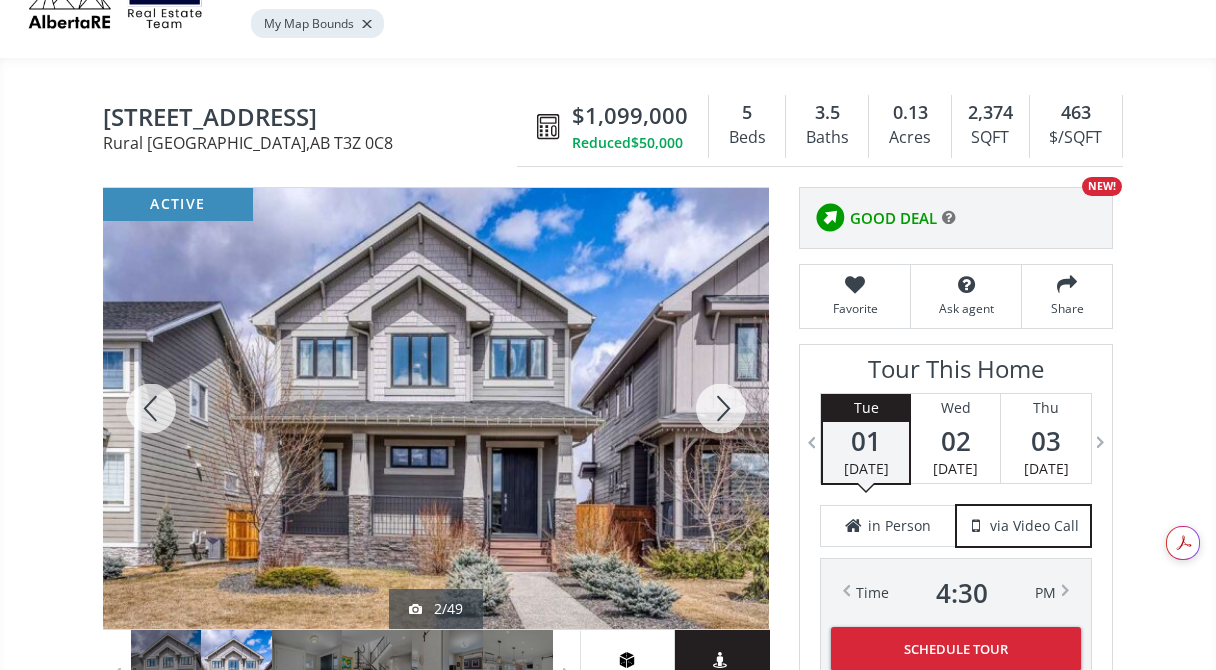 drag, startPoint x: 946, startPoint y: 249, endPoint x: 838, endPoint y: 168, distance: 135 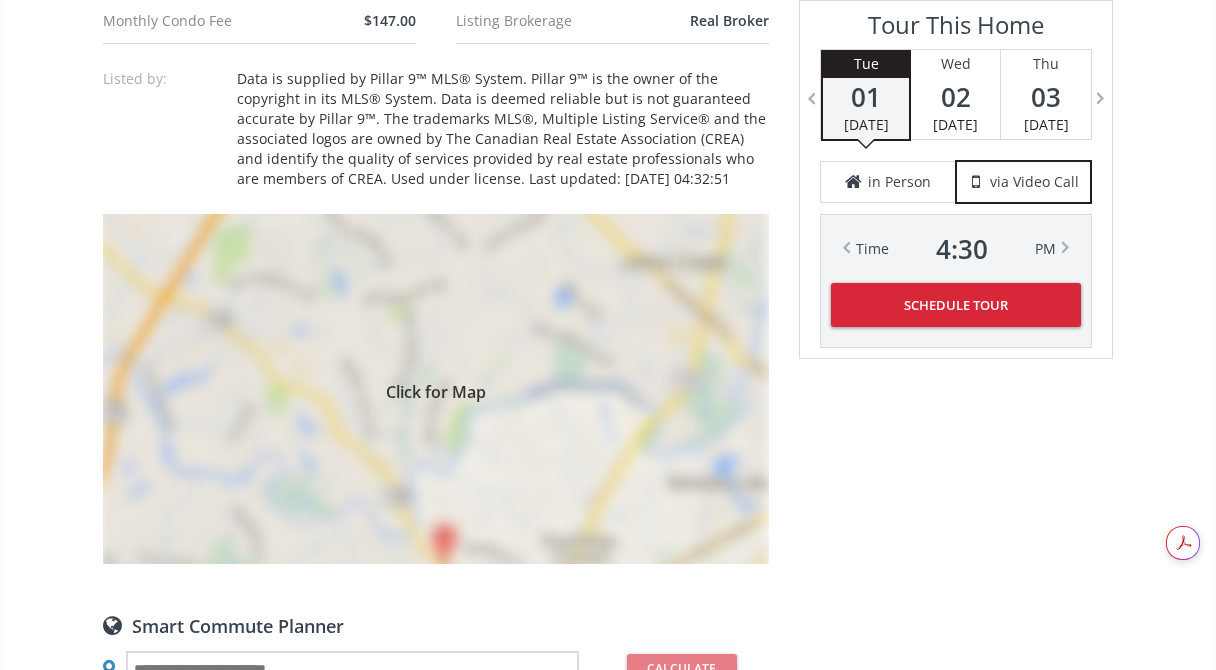 scroll, scrollTop: 1933, scrollLeft: 0, axis: vertical 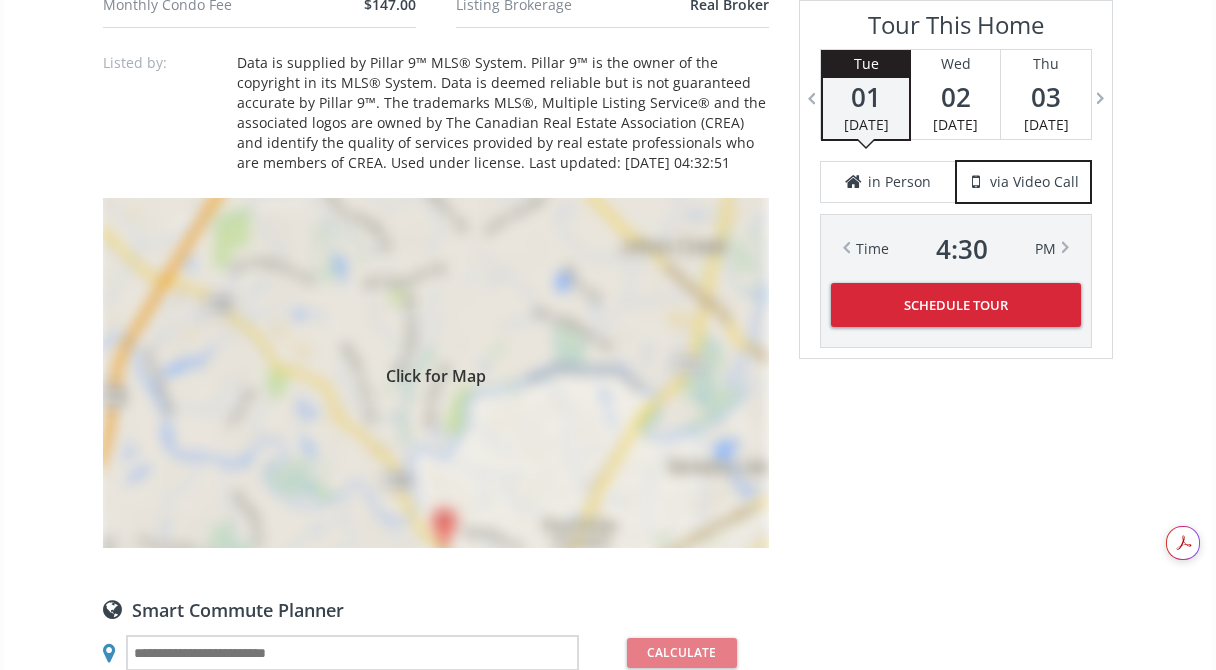 click on "Click for Map" at bounding box center (436, 373) 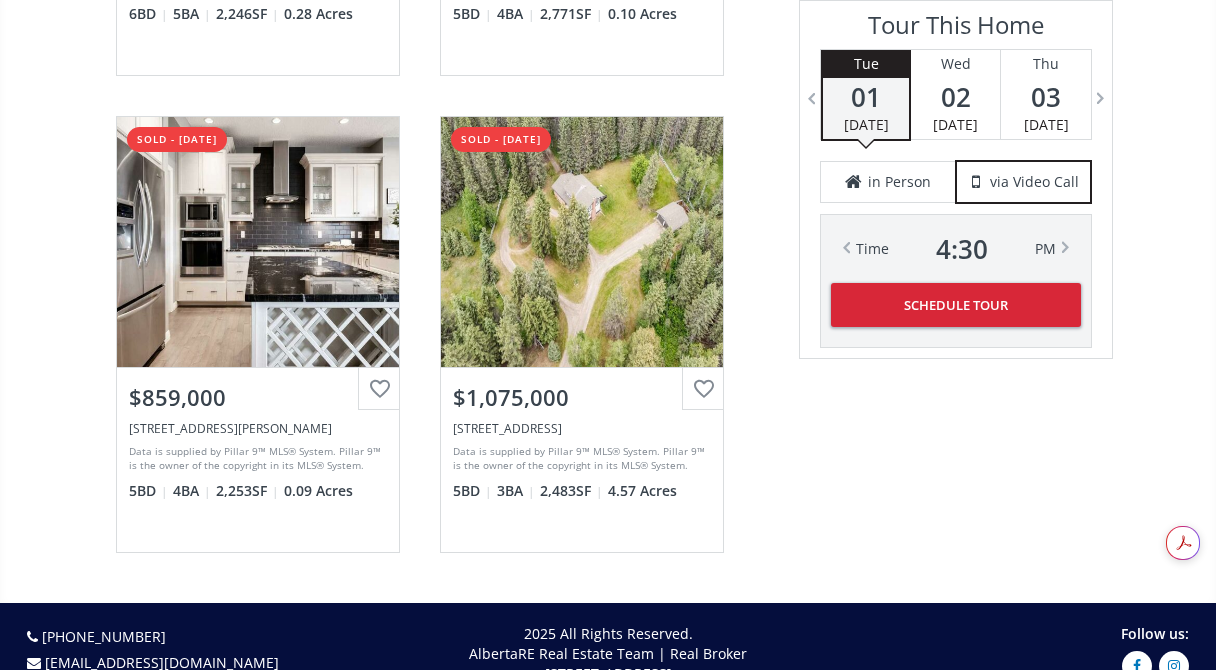 scroll, scrollTop: 5203, scrollLeft: 0, axis: vertical 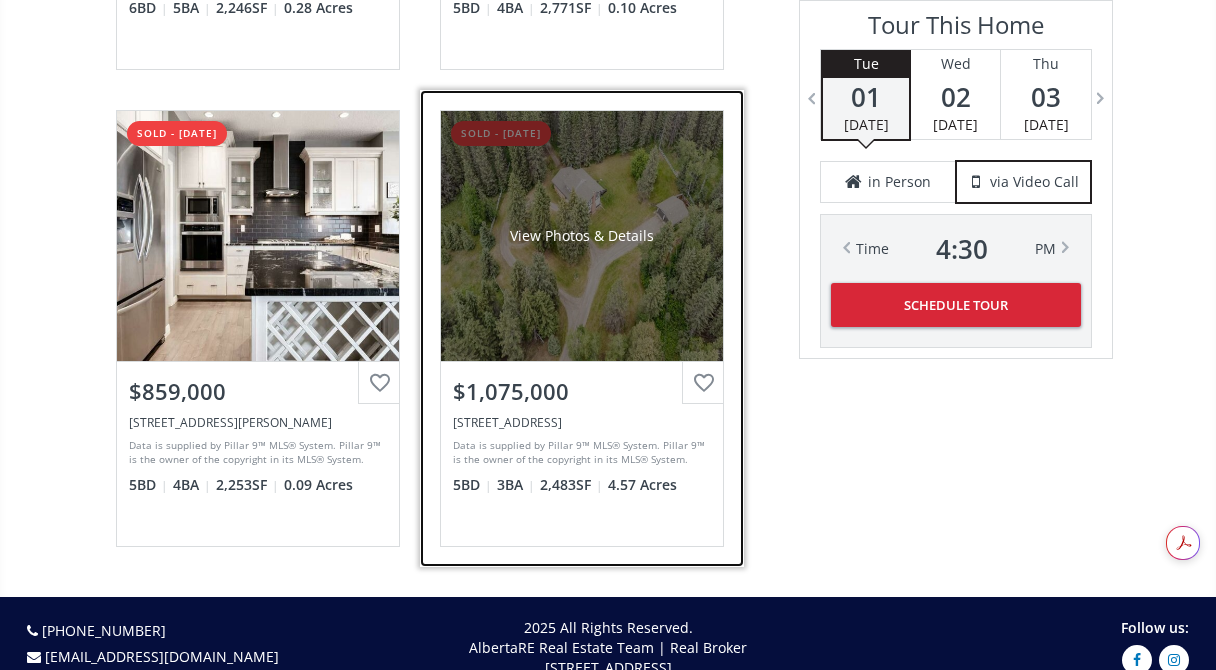 click on "View Photos & Details" at bounding box center [582, 236] 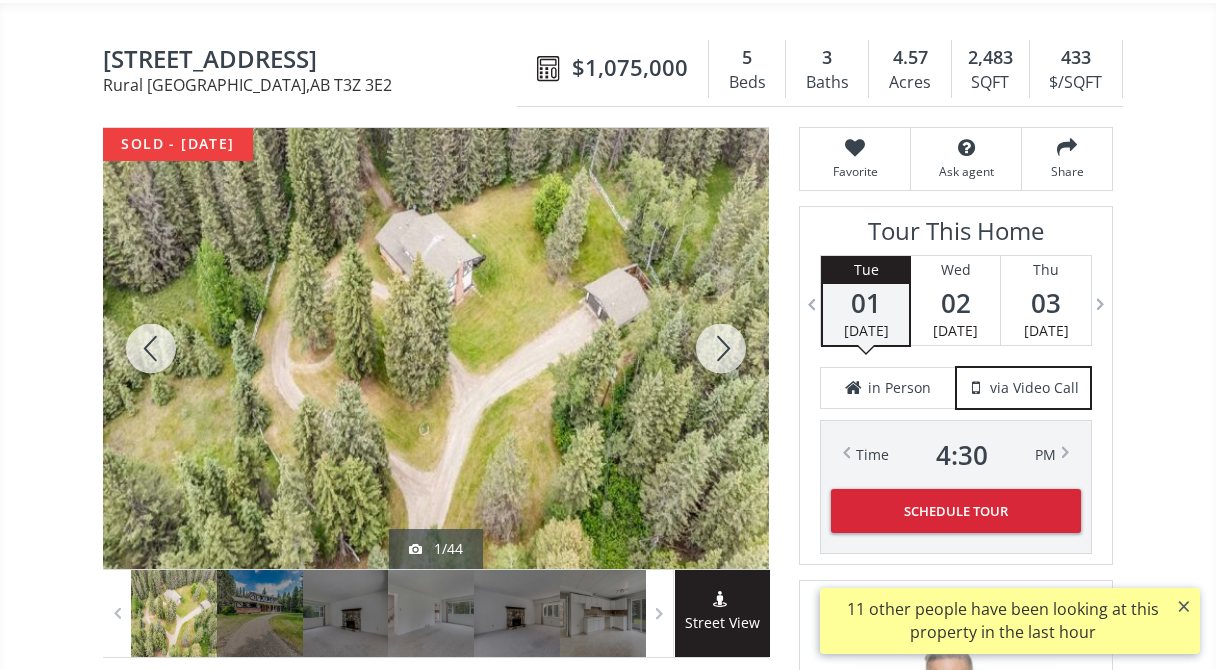 scroll, scrollTop: 190, scrollLeft: 0, axis: vertical 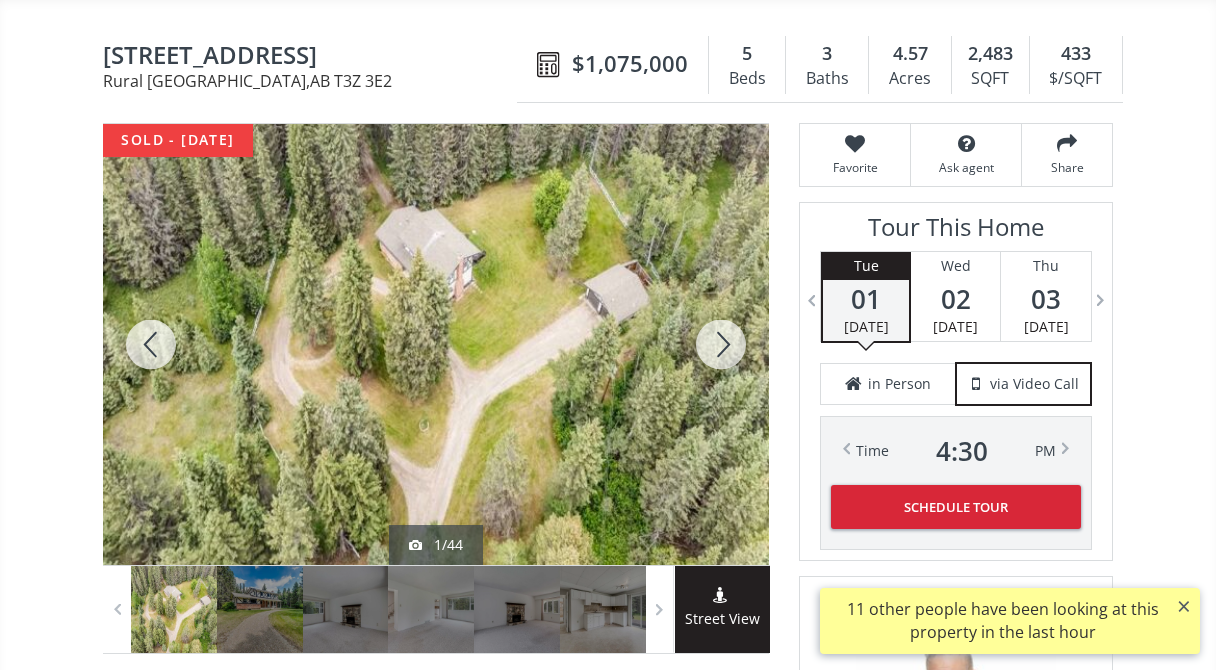click at bounding box center [721, 344] 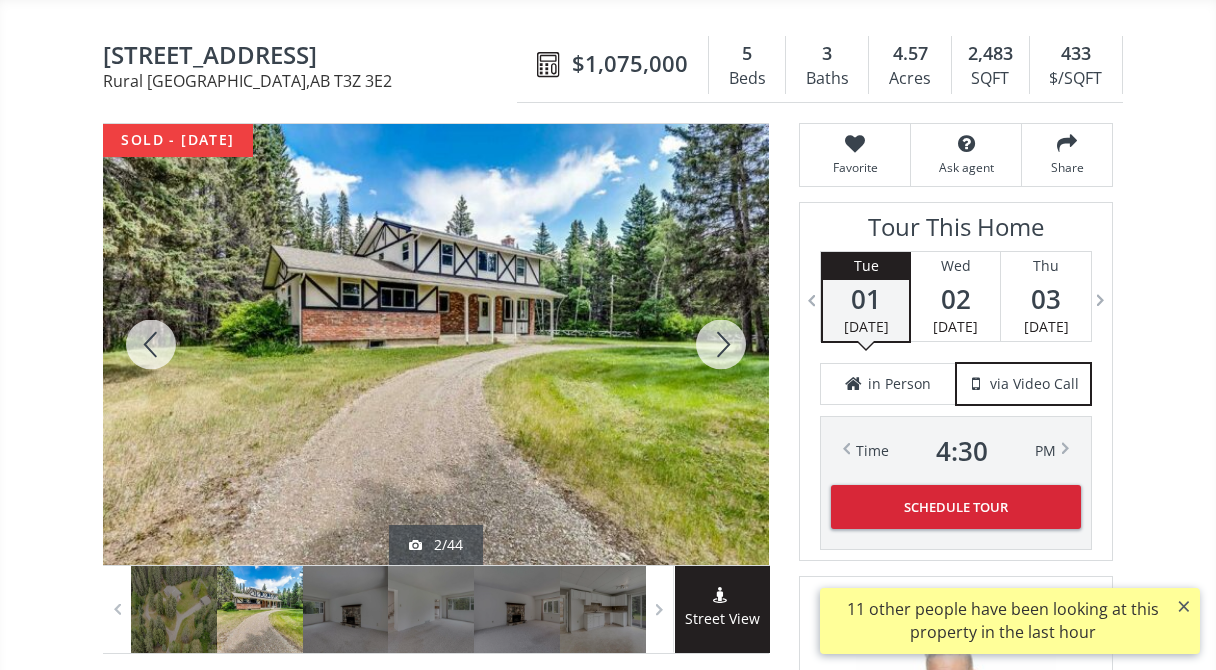 click at bounding box center (721, 344) 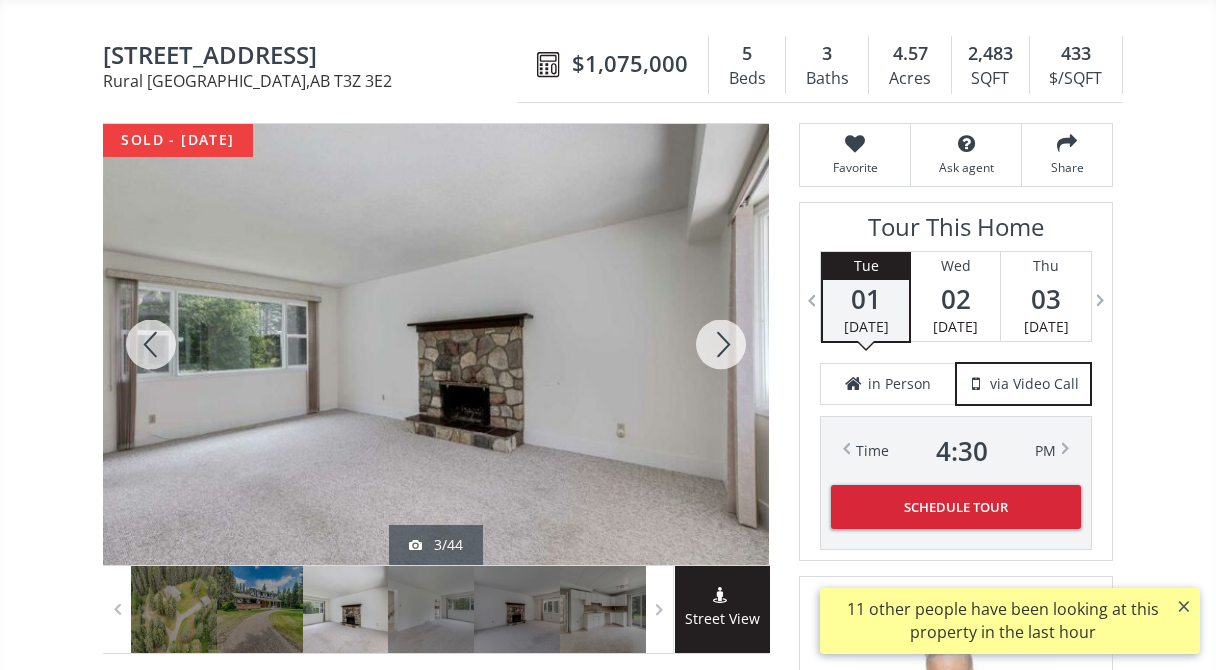 click at bounding box center (721, 344) 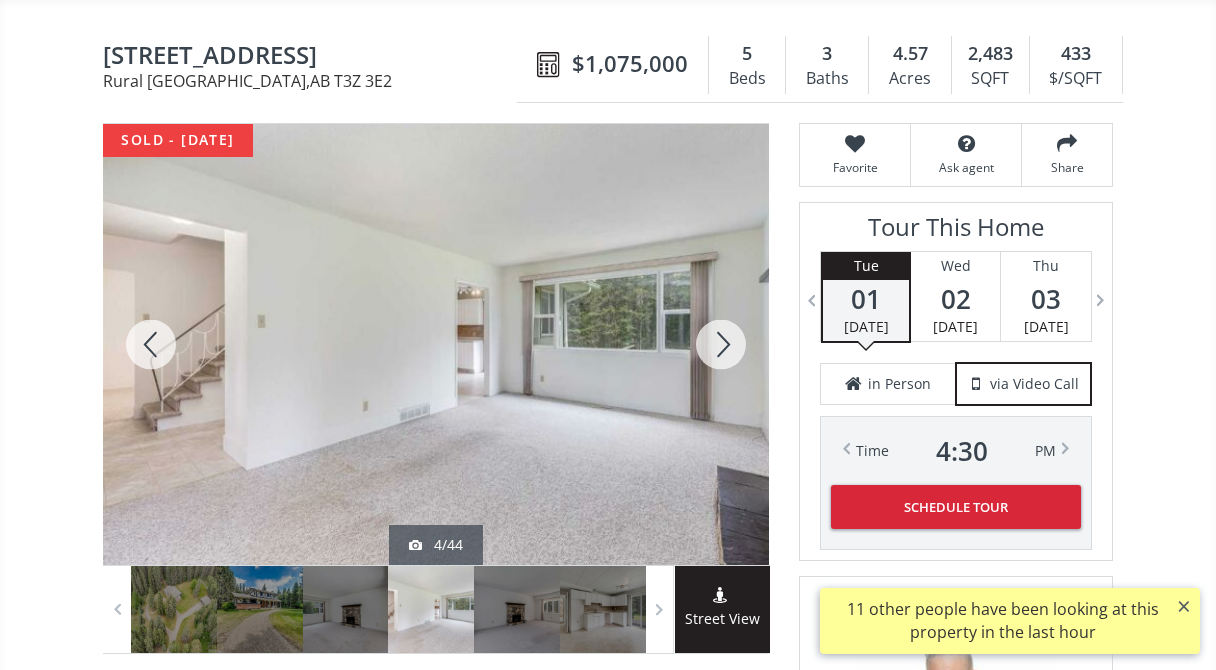 click at bounding box center [721, 344] 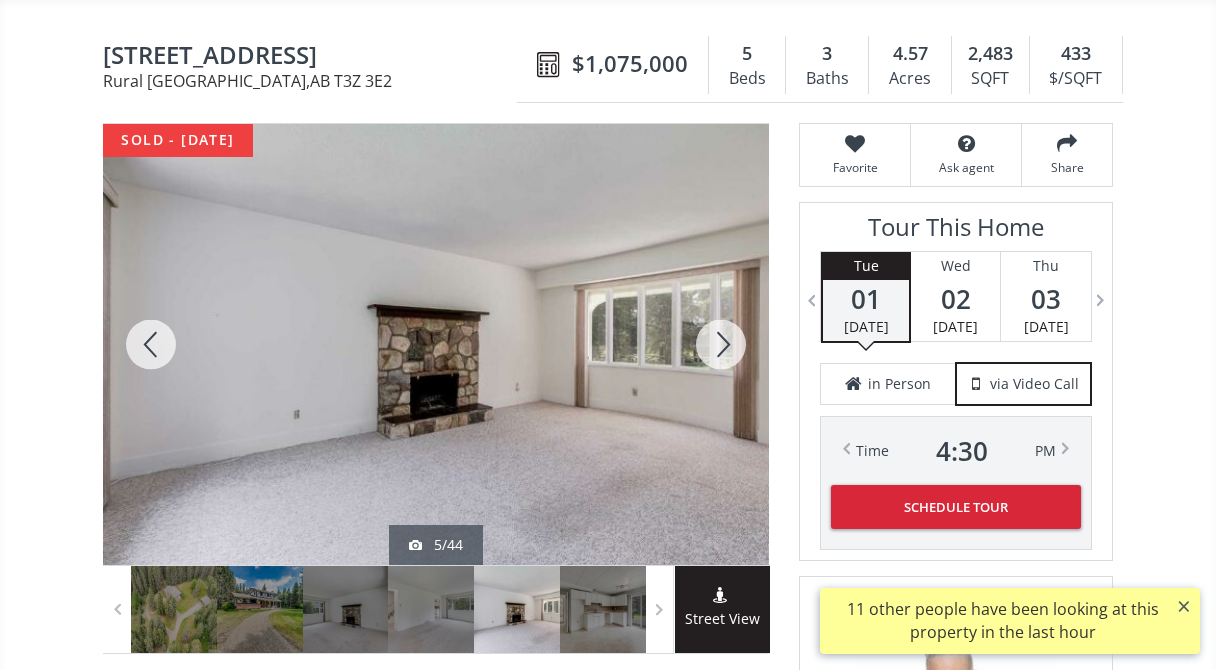 click at bounding box center [721, 344] 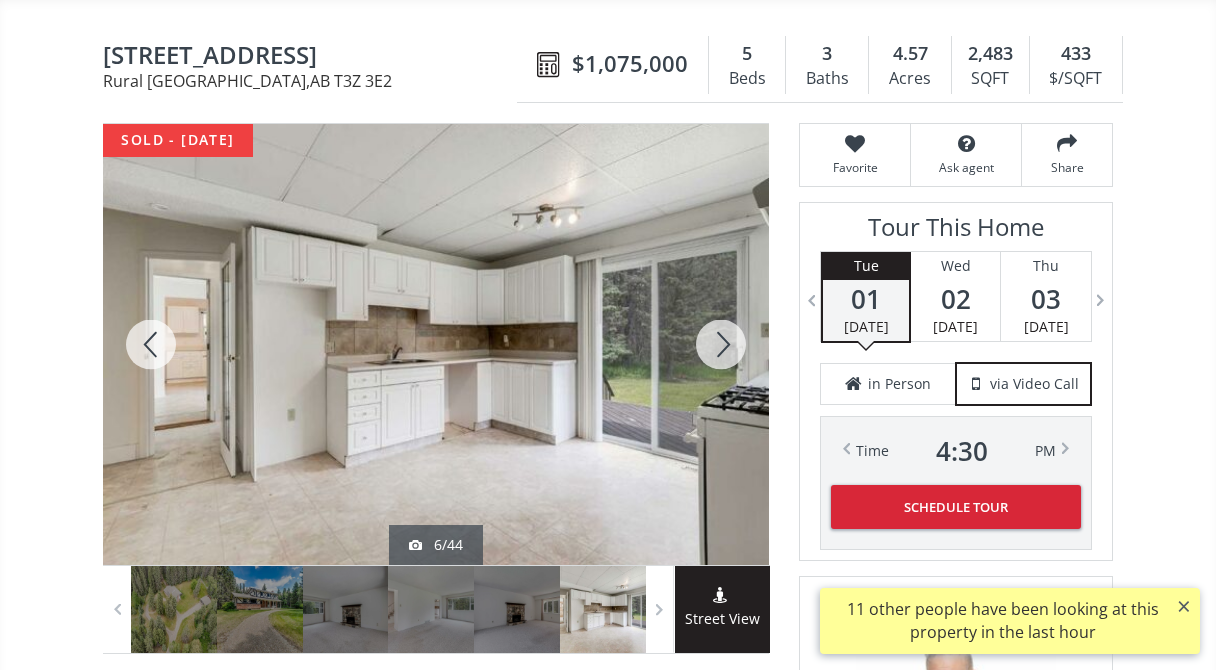 click at bounding box center [721, 344] 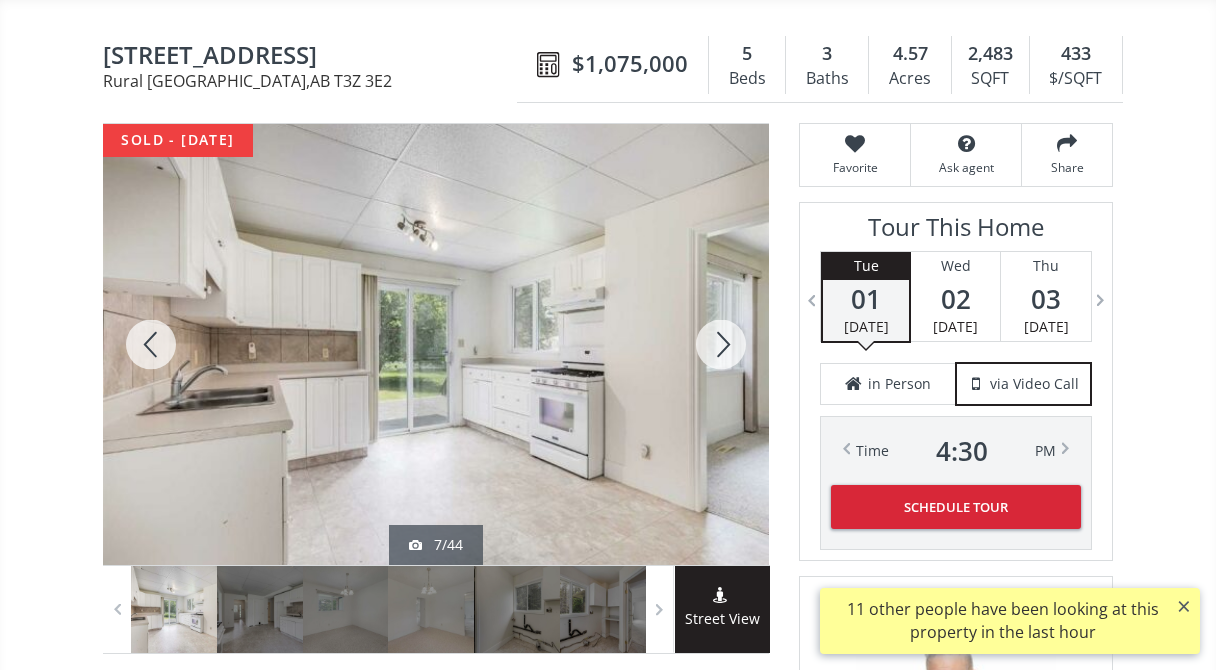 click at bounding box center (721, 344) 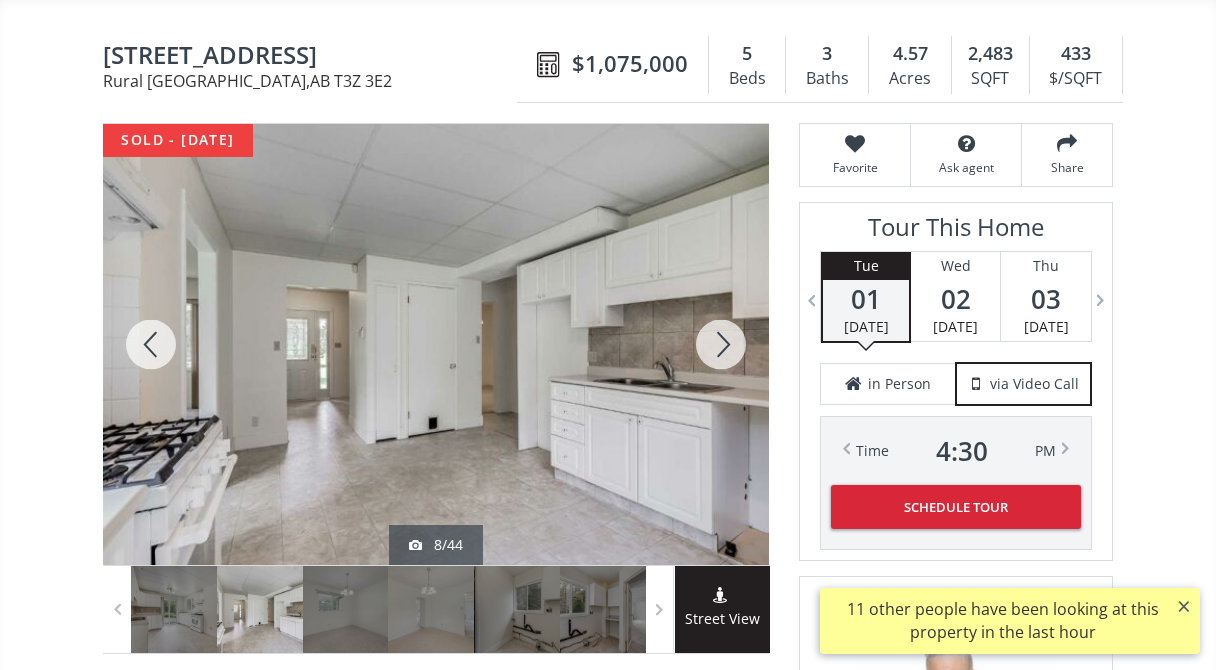 click at bounding box center [721, 344] 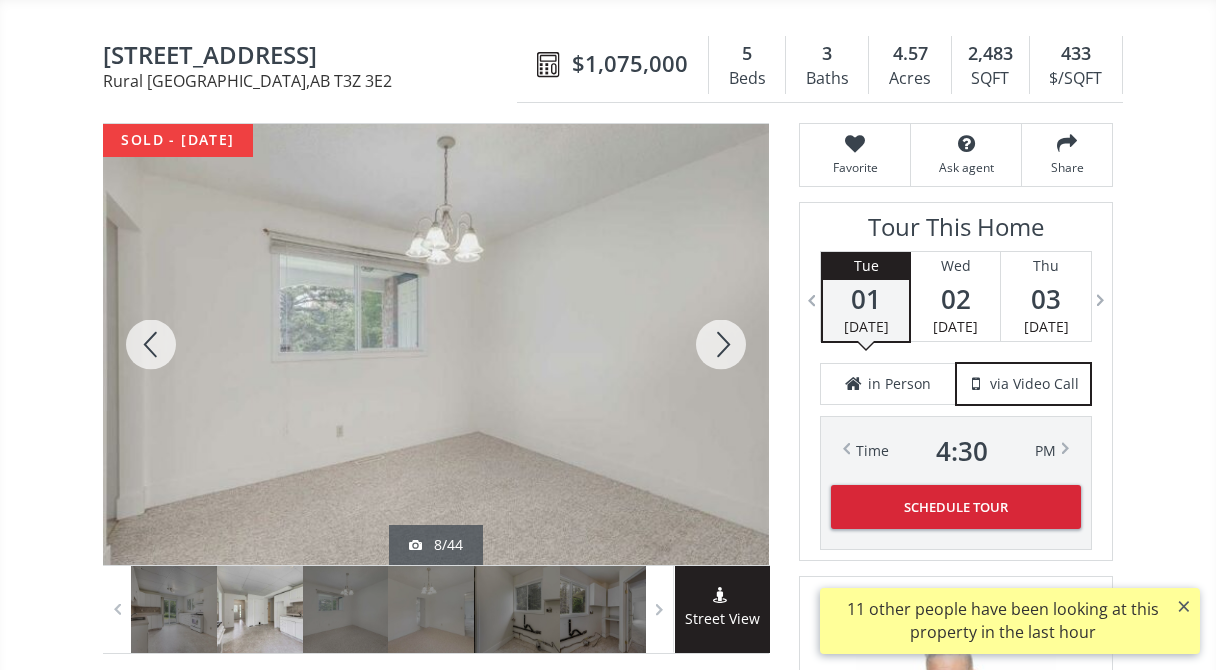 click at bounding box center (721, 344) 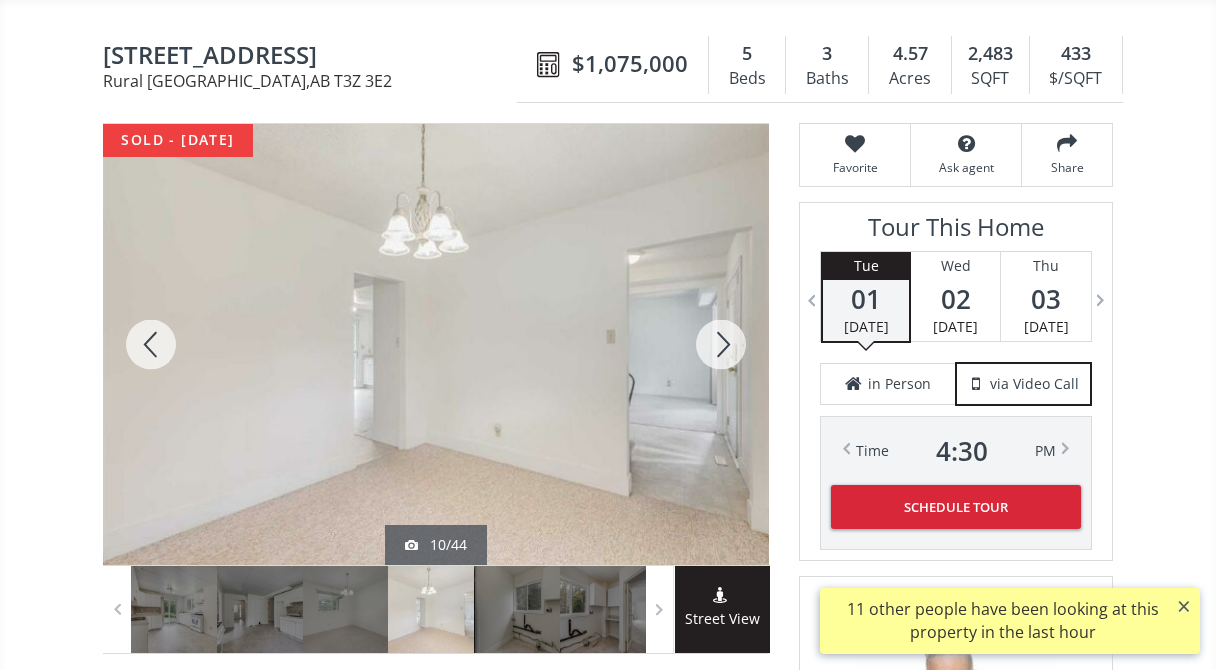 click at bounding box center [721, 344] 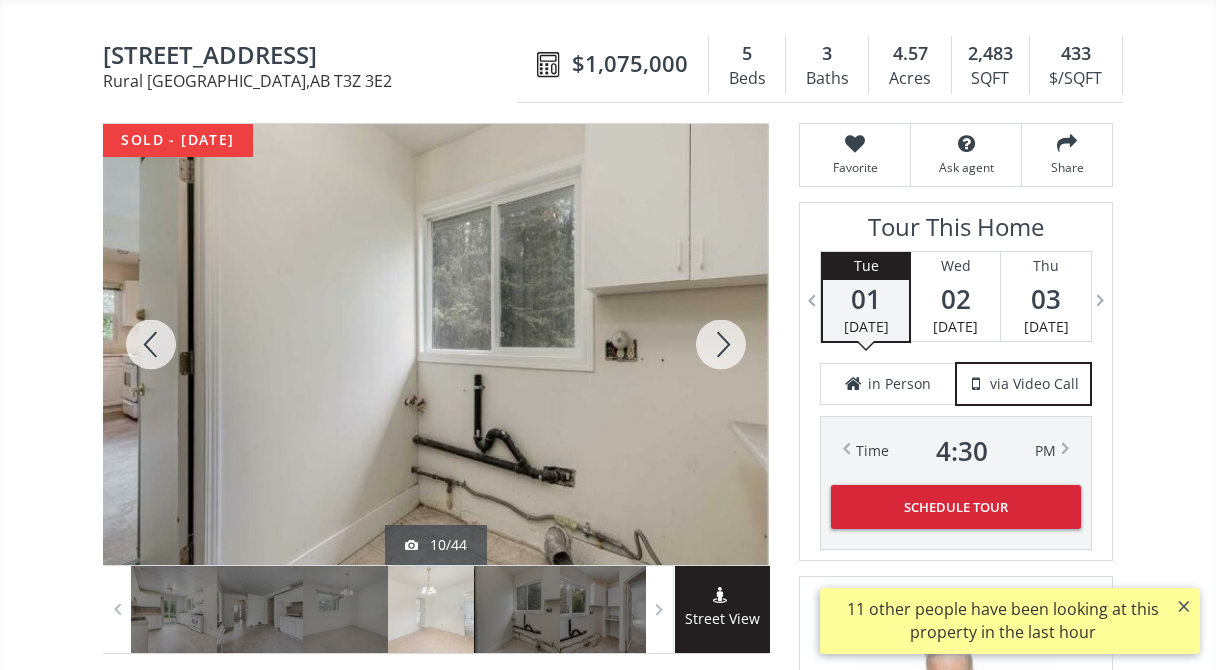 click at bounding box center (721, 344) 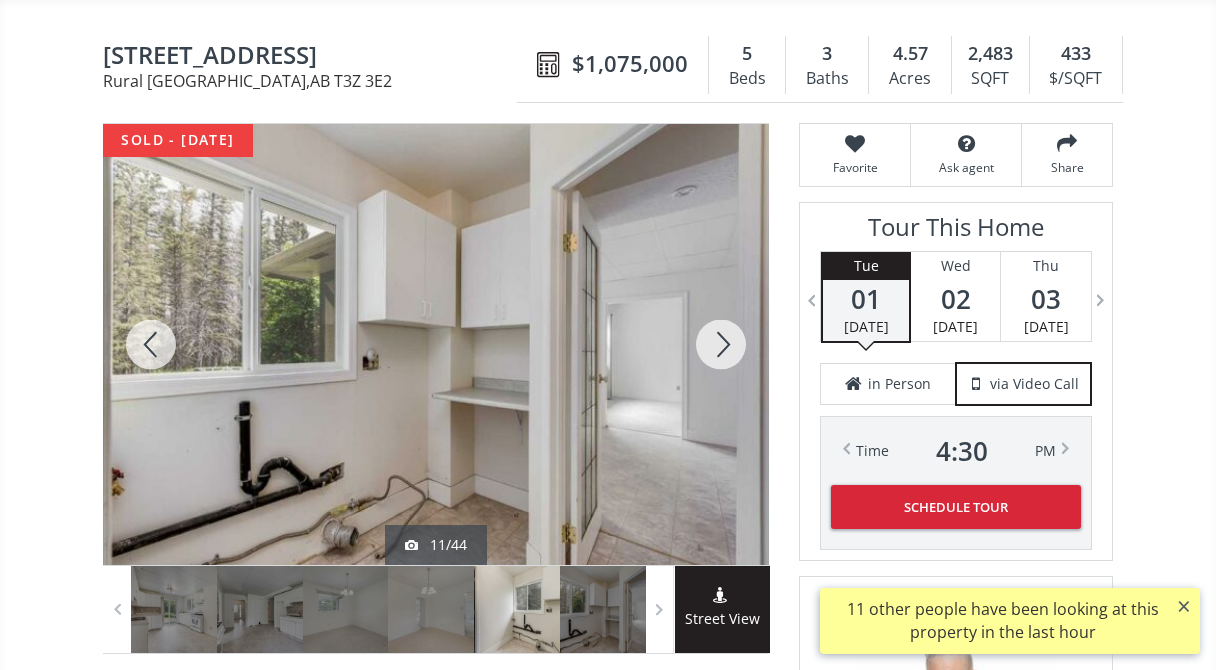 click at bounding box center (721, 344) 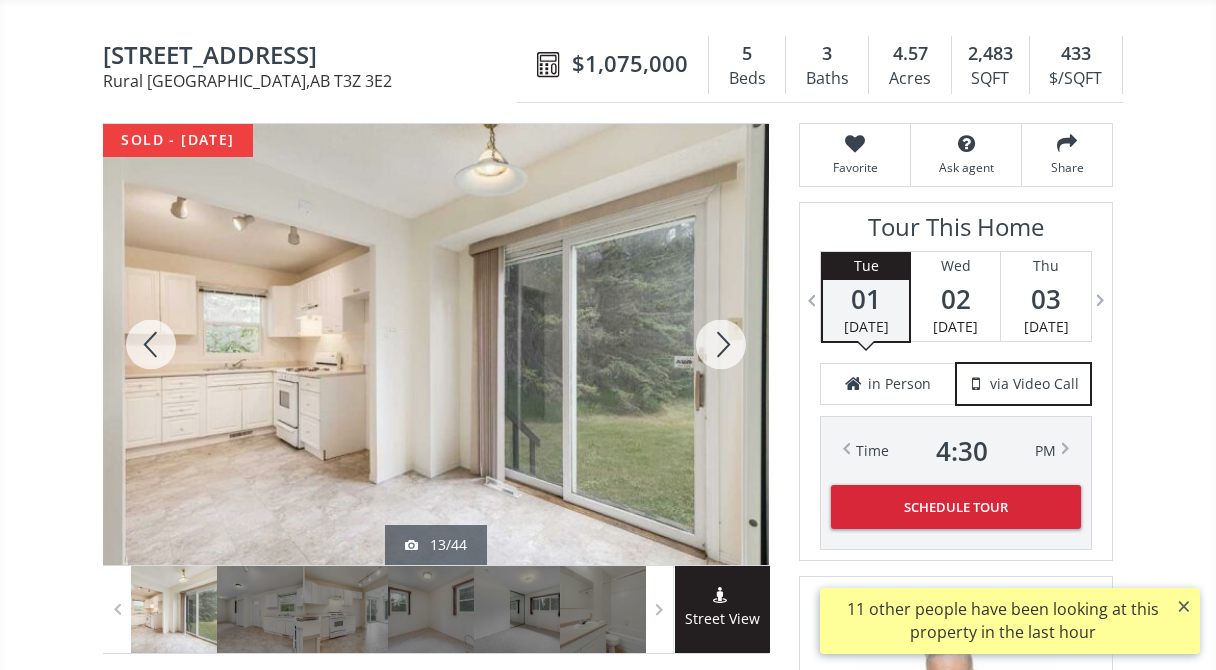 click at bounding box center (721, 344) 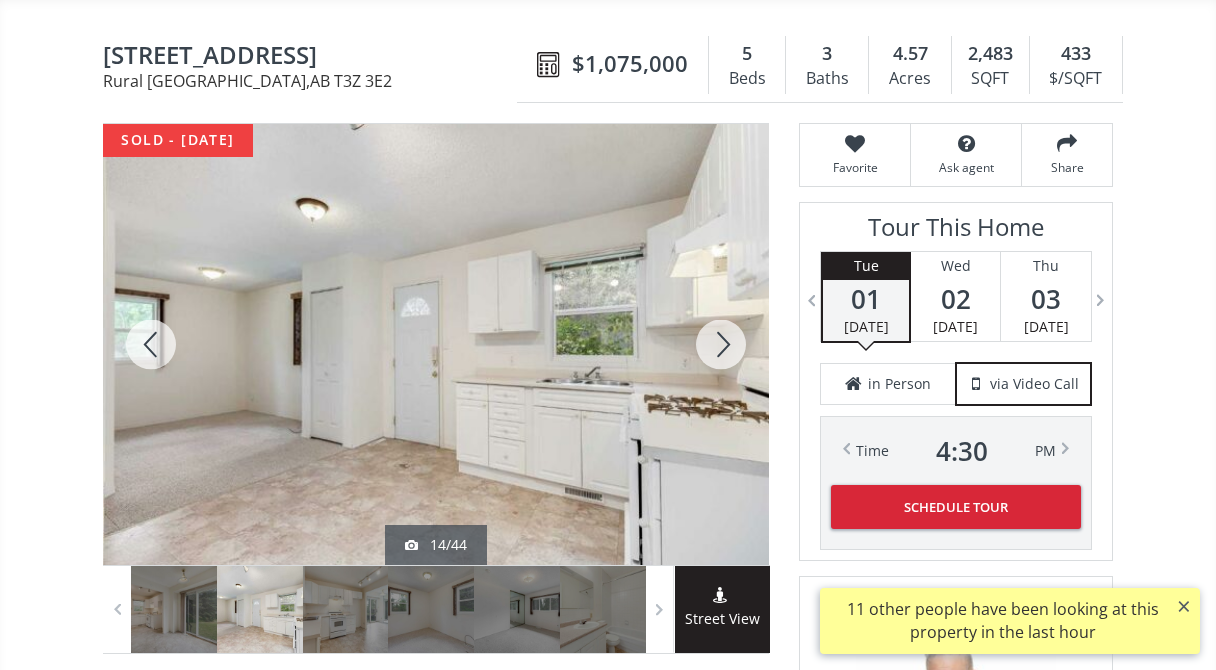 click at bounding box center [721, 344] 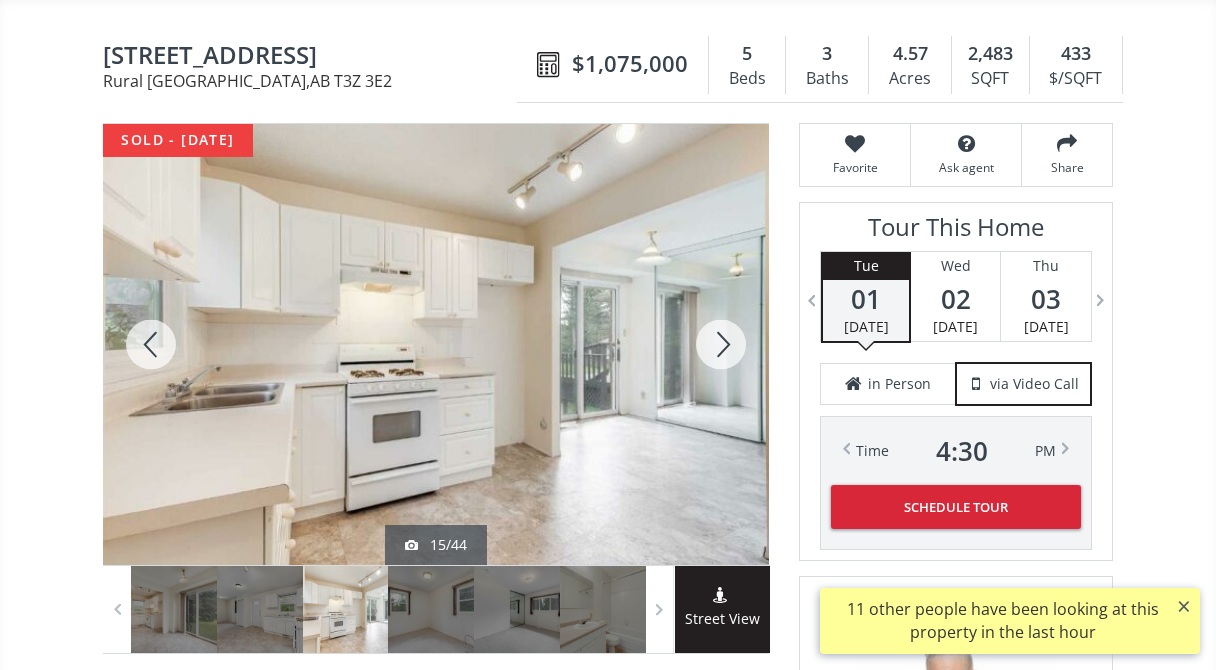 click at bounding box center (721, 344) 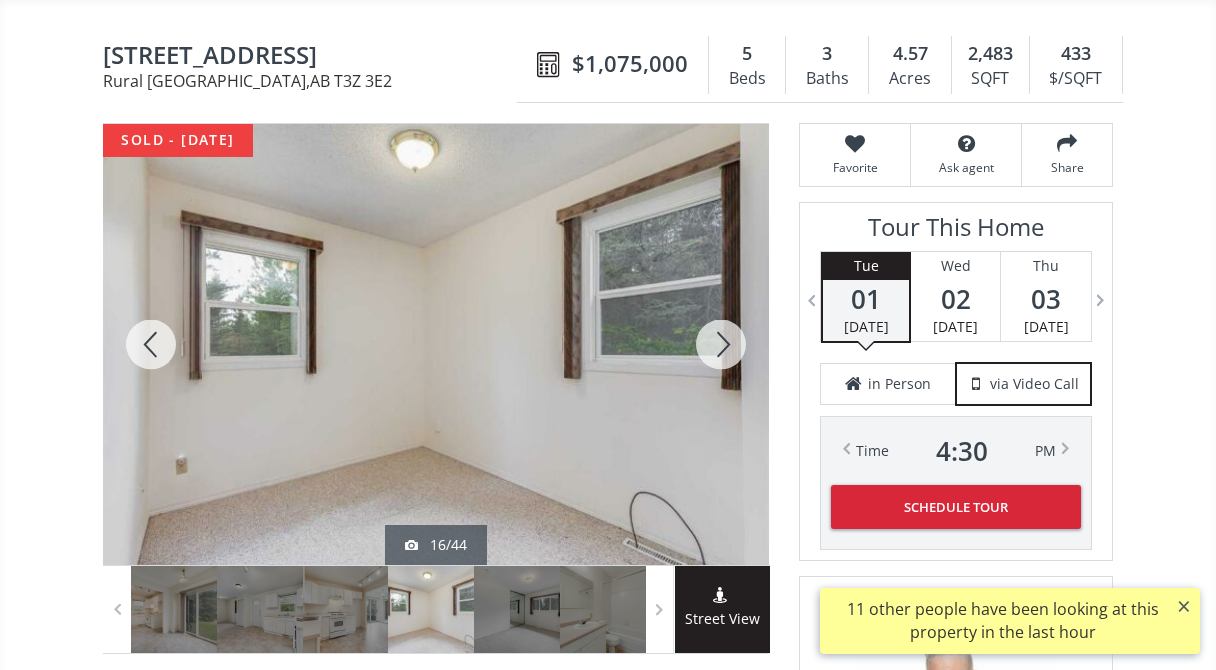 click at bounding box center (721, 344) 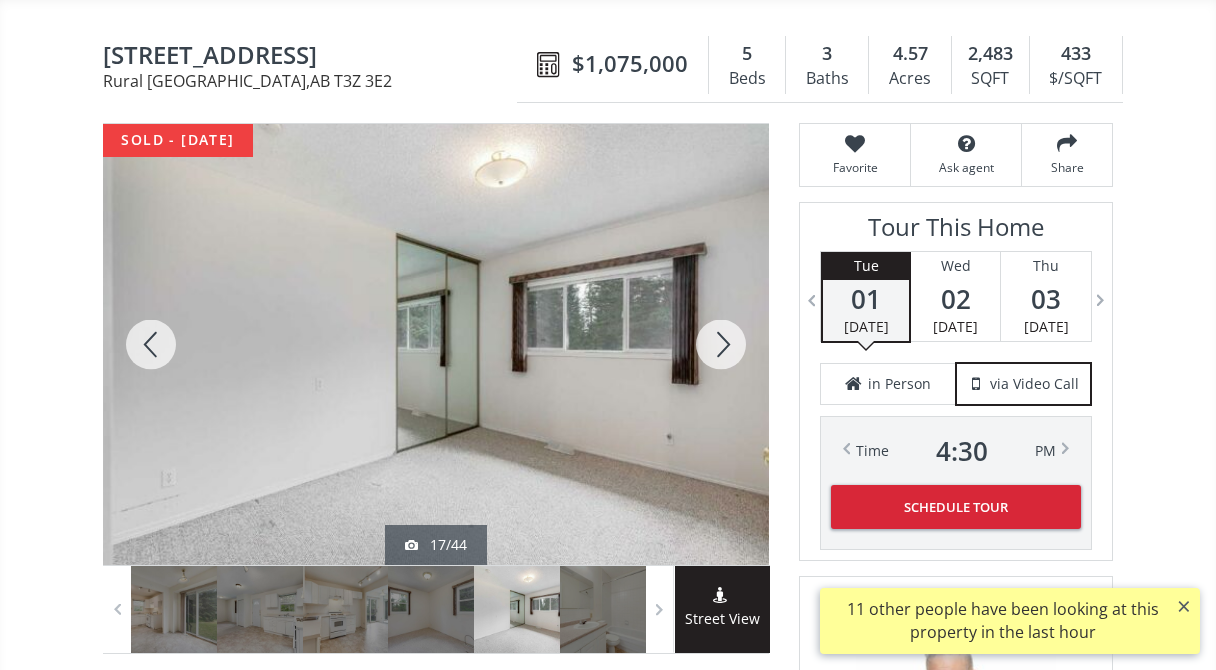 click at bounding box center (721, 344) 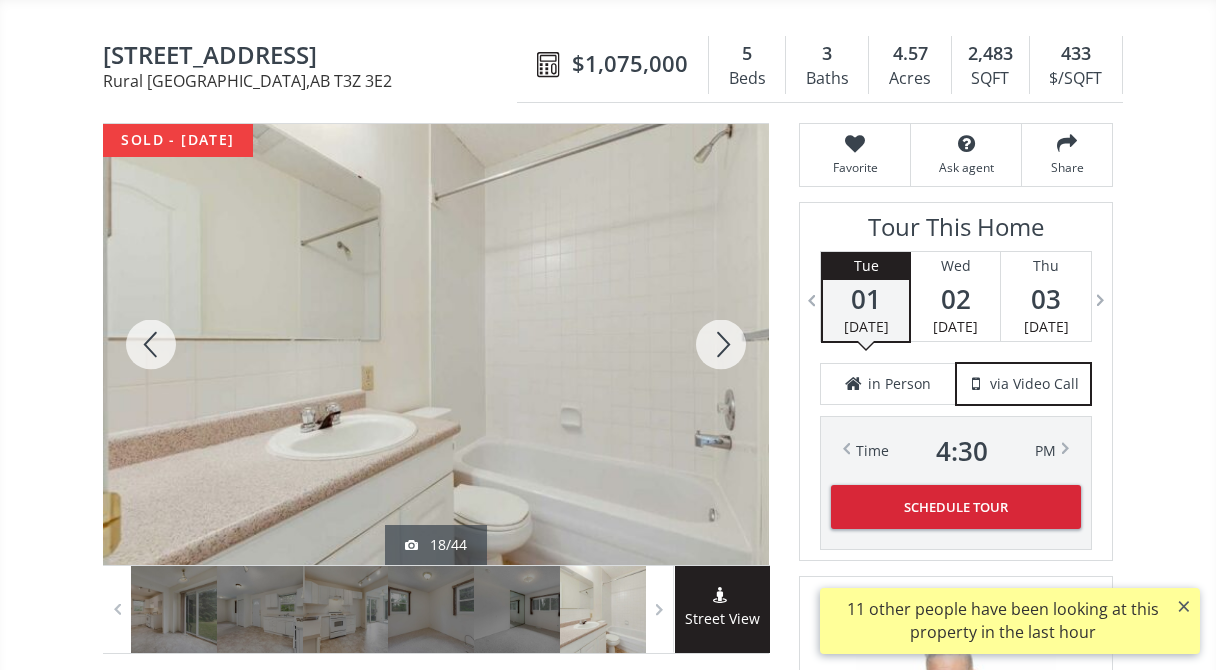 click at bounding box center [721, 344] 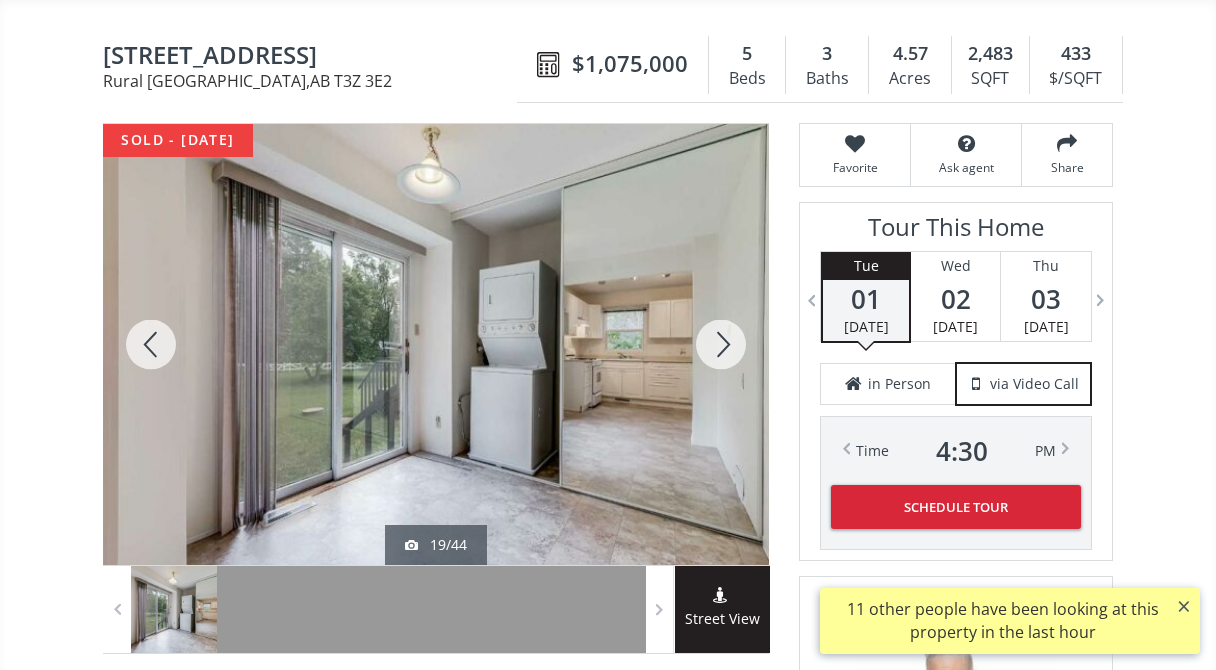 click at bounding box center (721, 344) 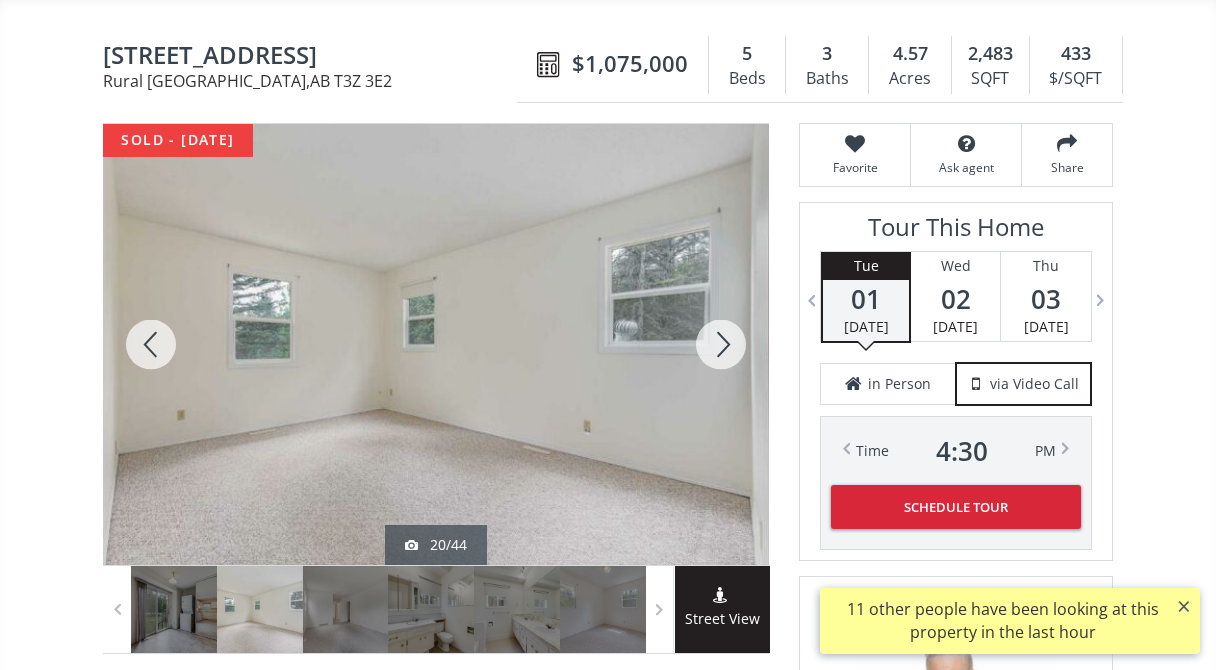 click at bounding box center (721, 344) 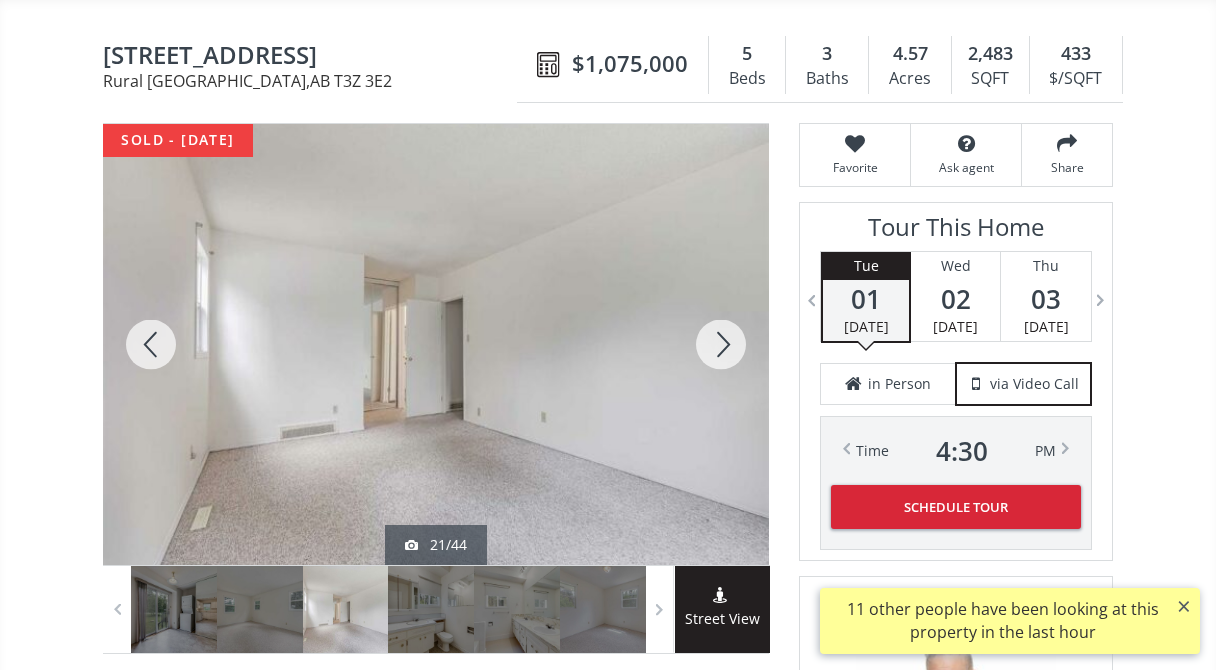 click at bounding box center (721, 344) 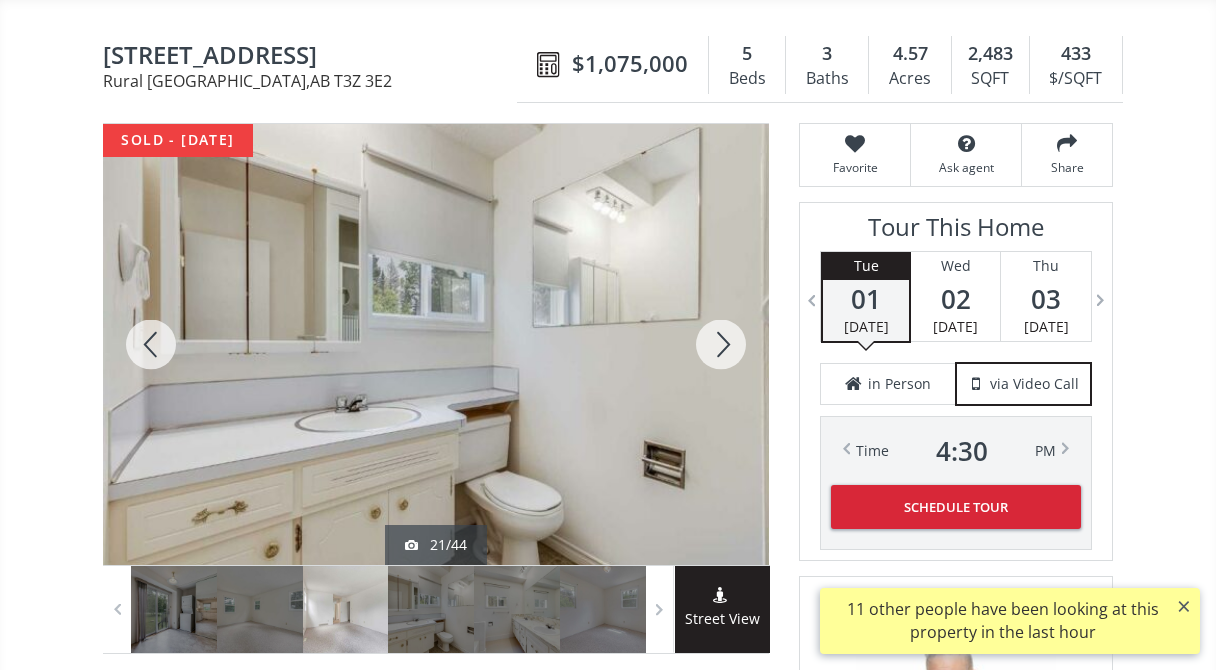 click at bounding box center (721, 344) 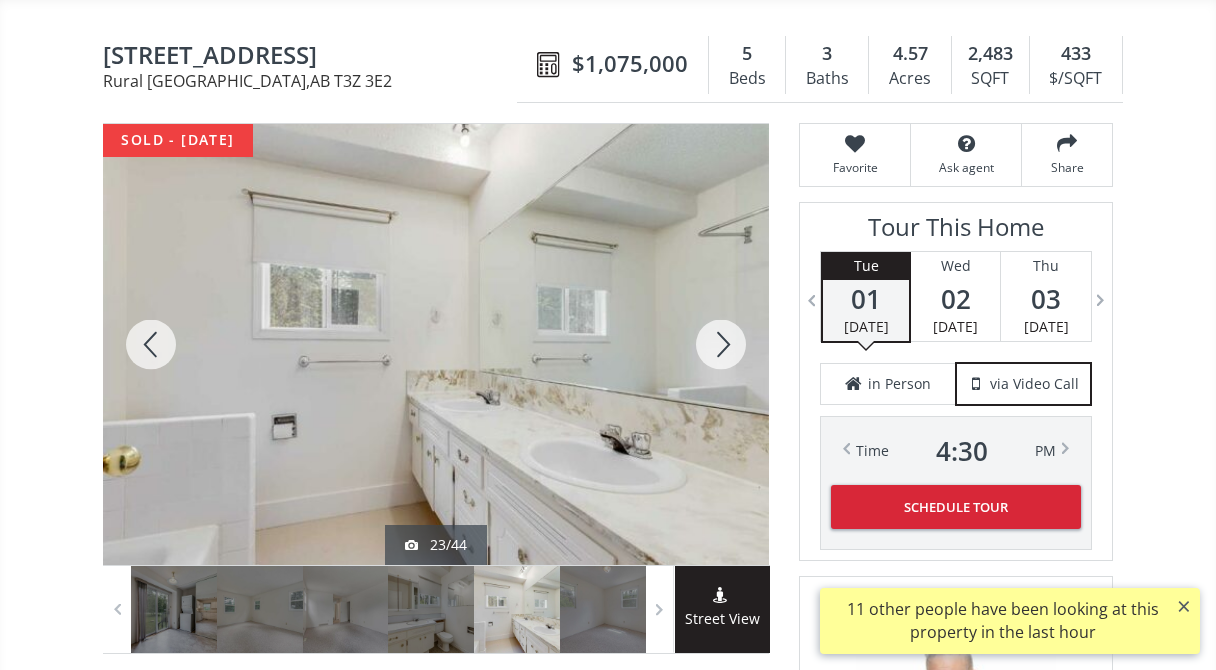 click at bounding box center (721, 344) 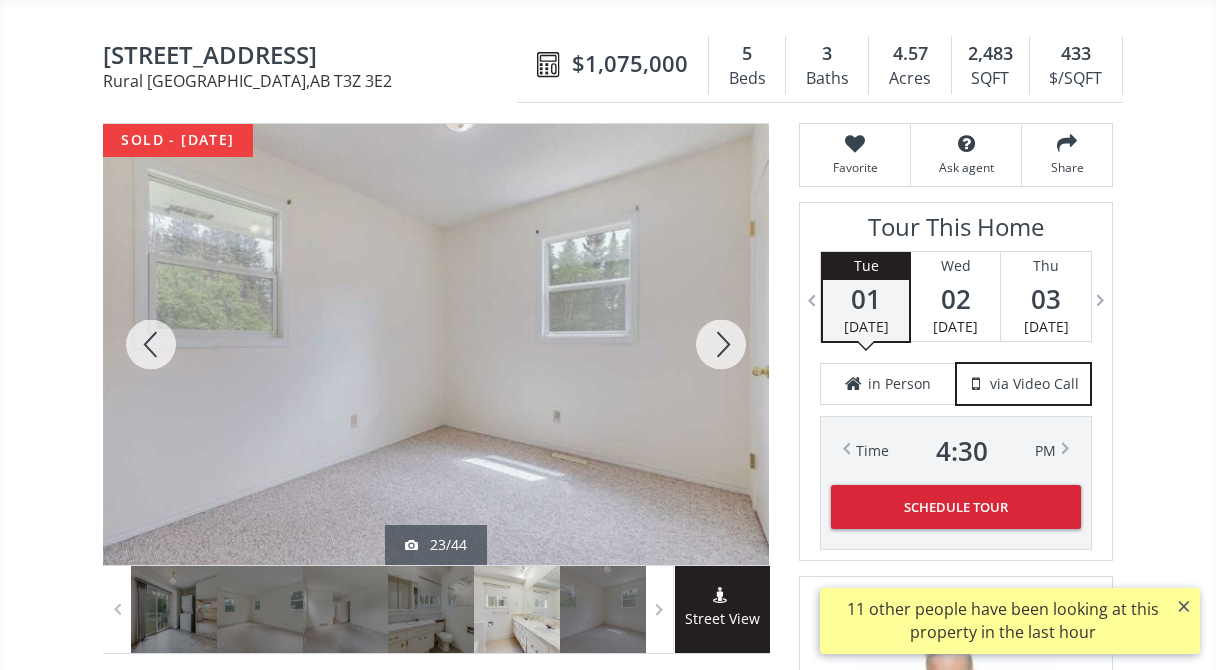 click at bounding box center (721, 344) 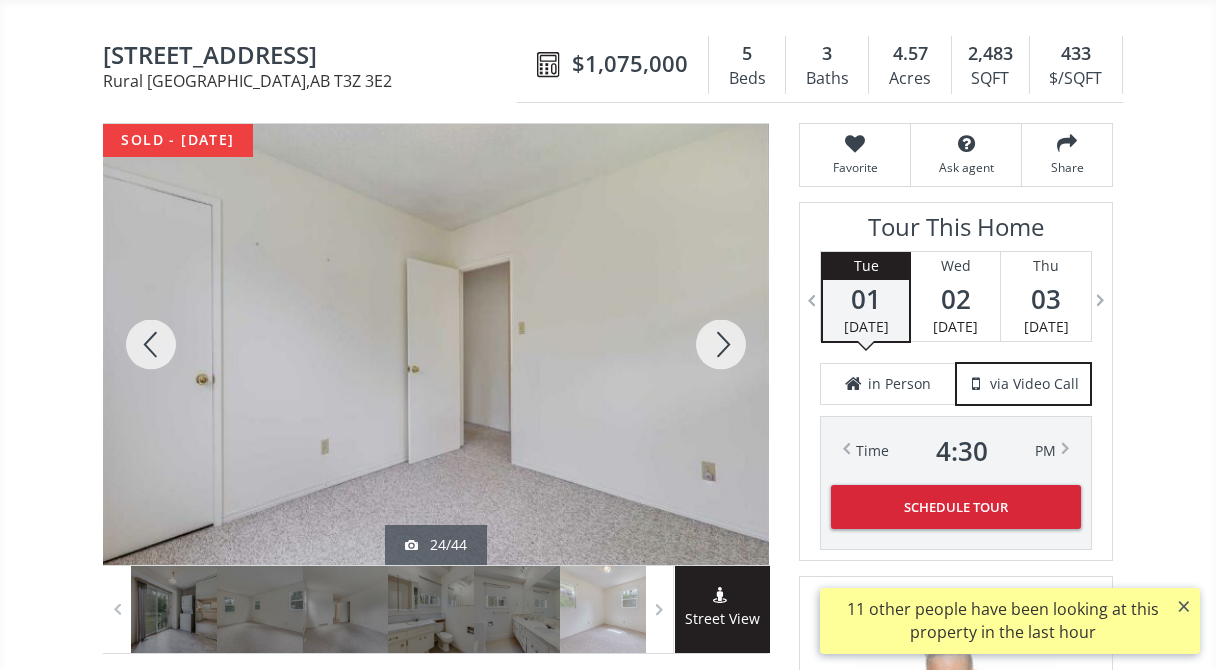 click at bounding box center [721, 344] 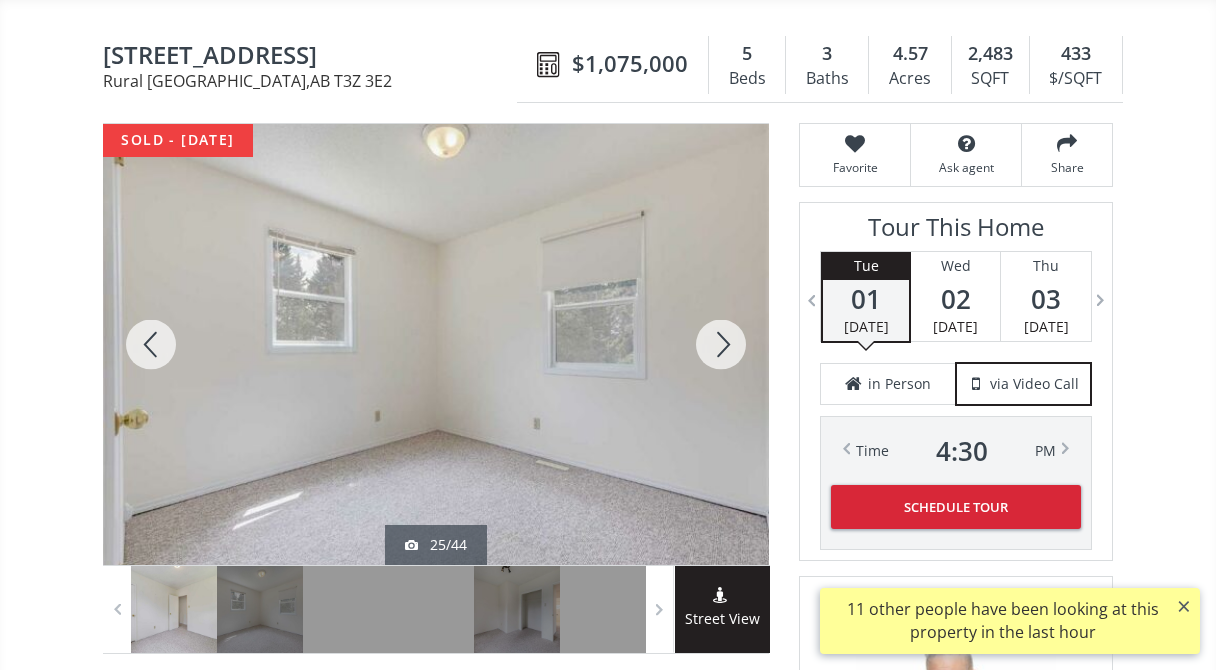 click at bounding box center [721, 344] 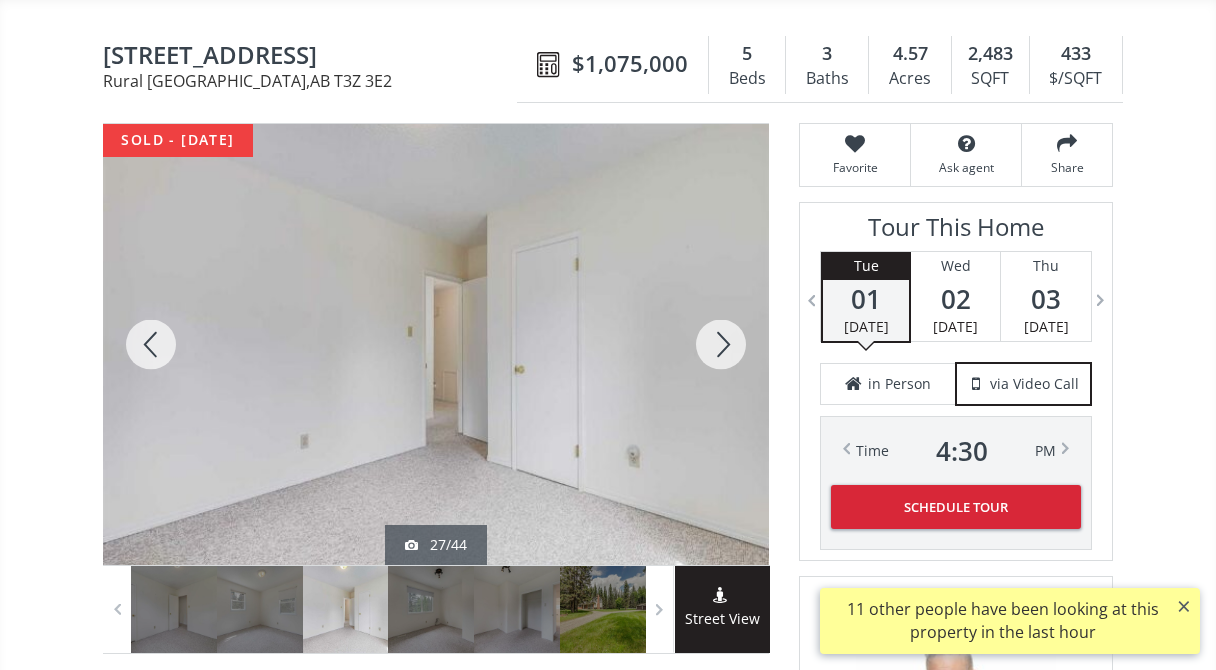 click at bounding box center (721, 344) 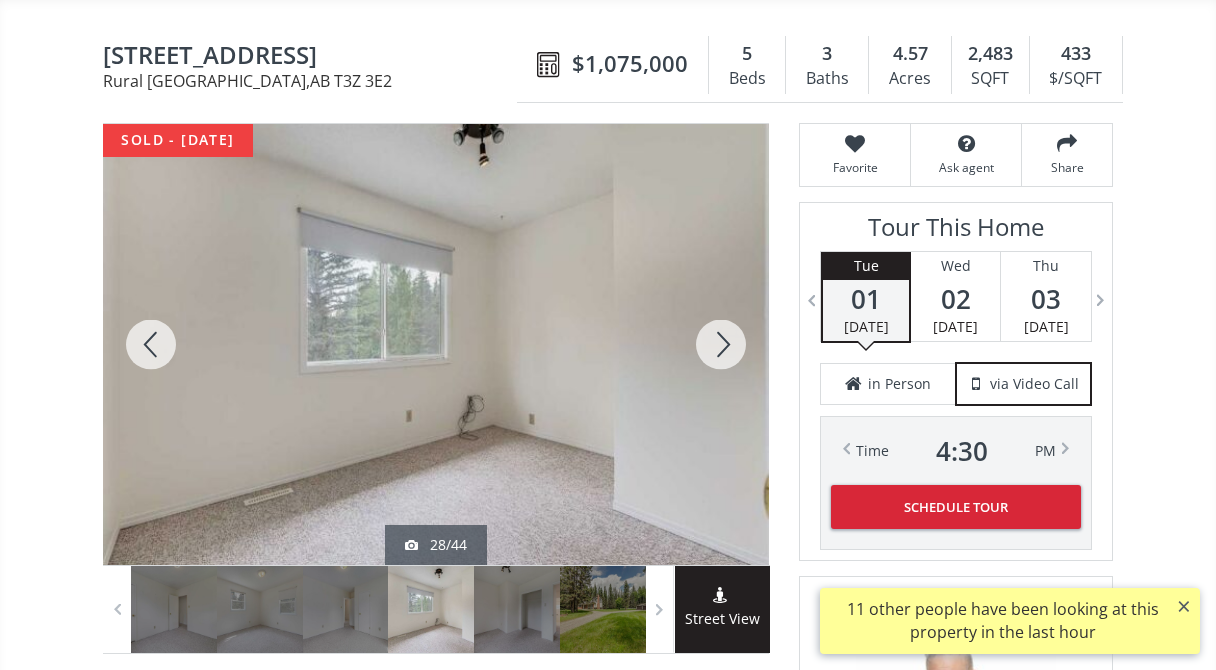 click at bounding box center (721, 344) 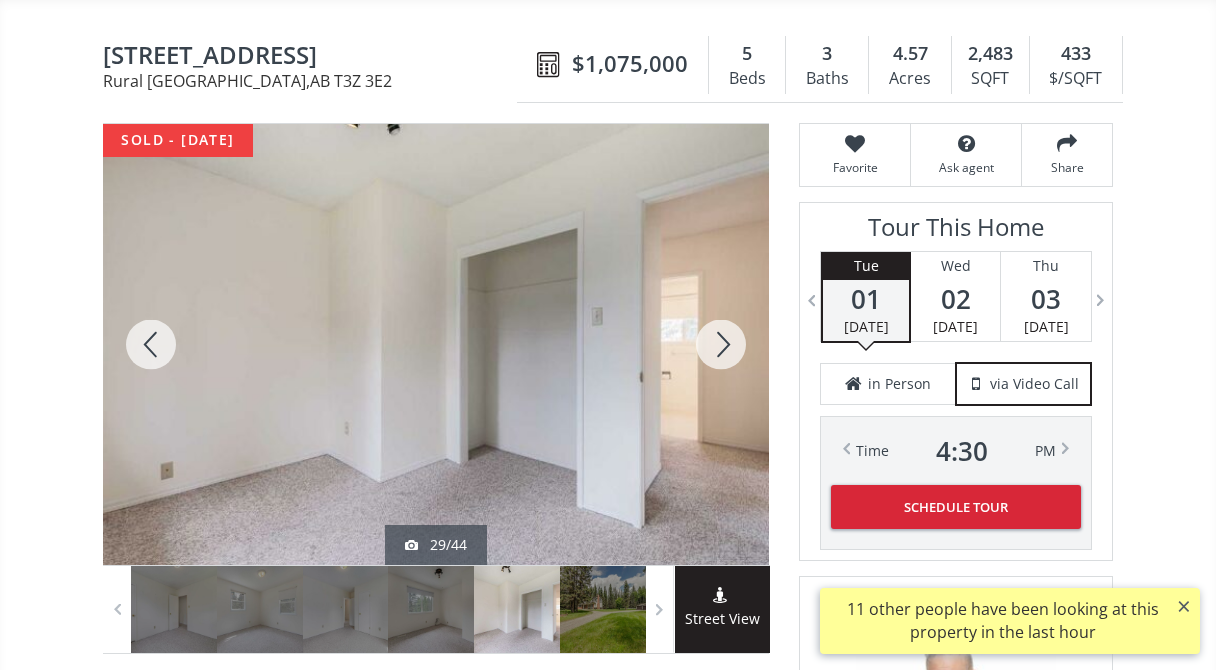 click at bounding box center (721, 344) 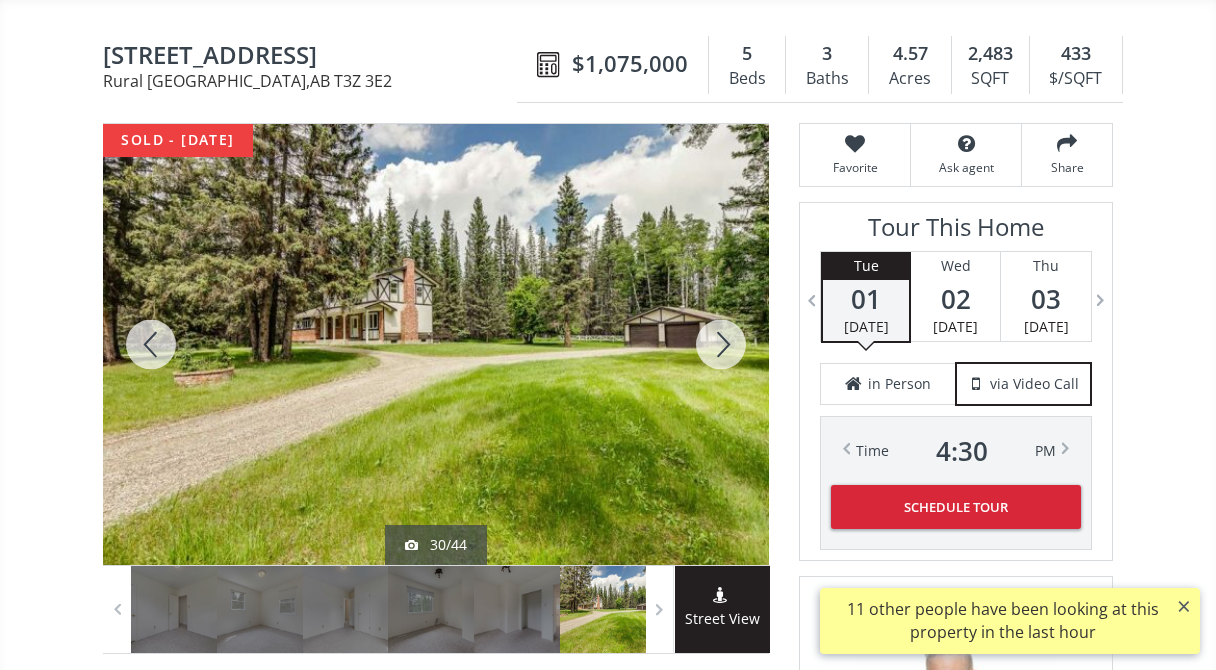 click at bounding box center [721, 344] 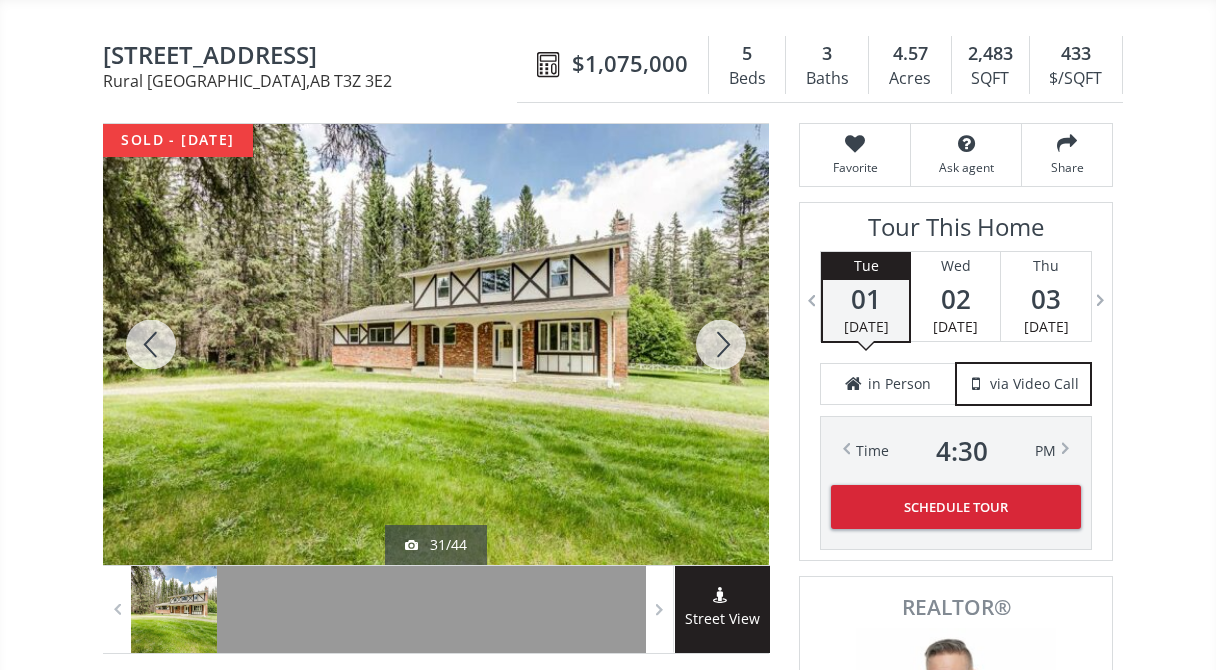 click at bounding box center [721, 344] 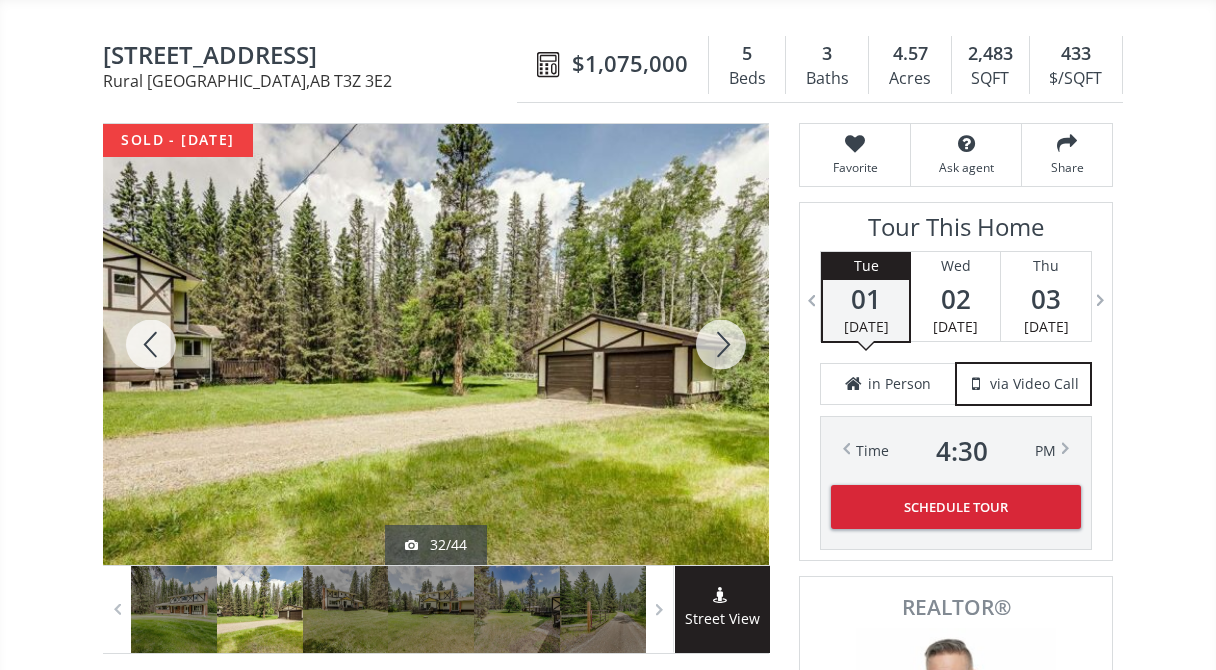 click at bounding box center (721, 344) 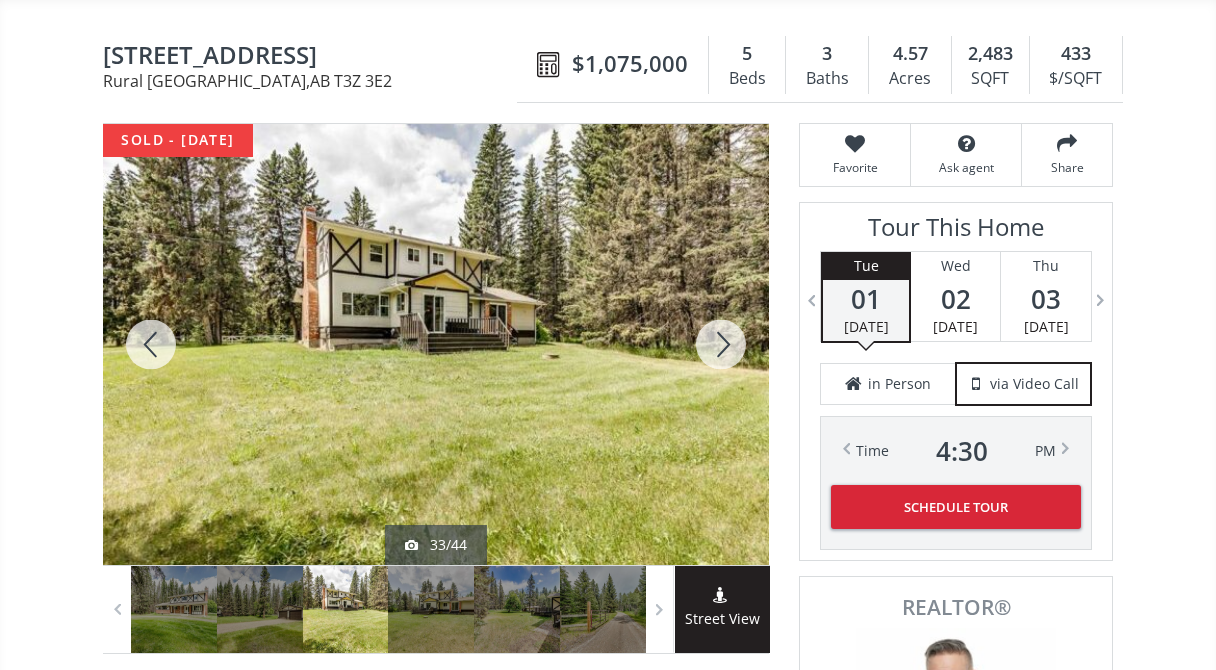 click at bounding box center [721, 344] 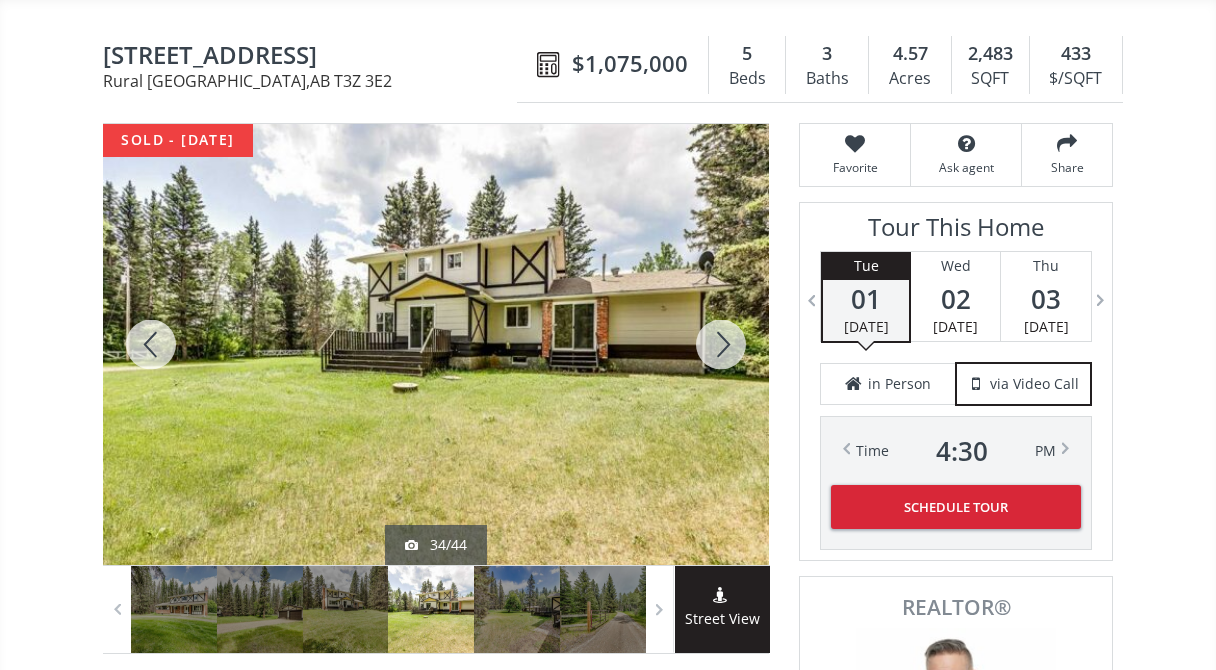 click at bounding box center (721, 344) 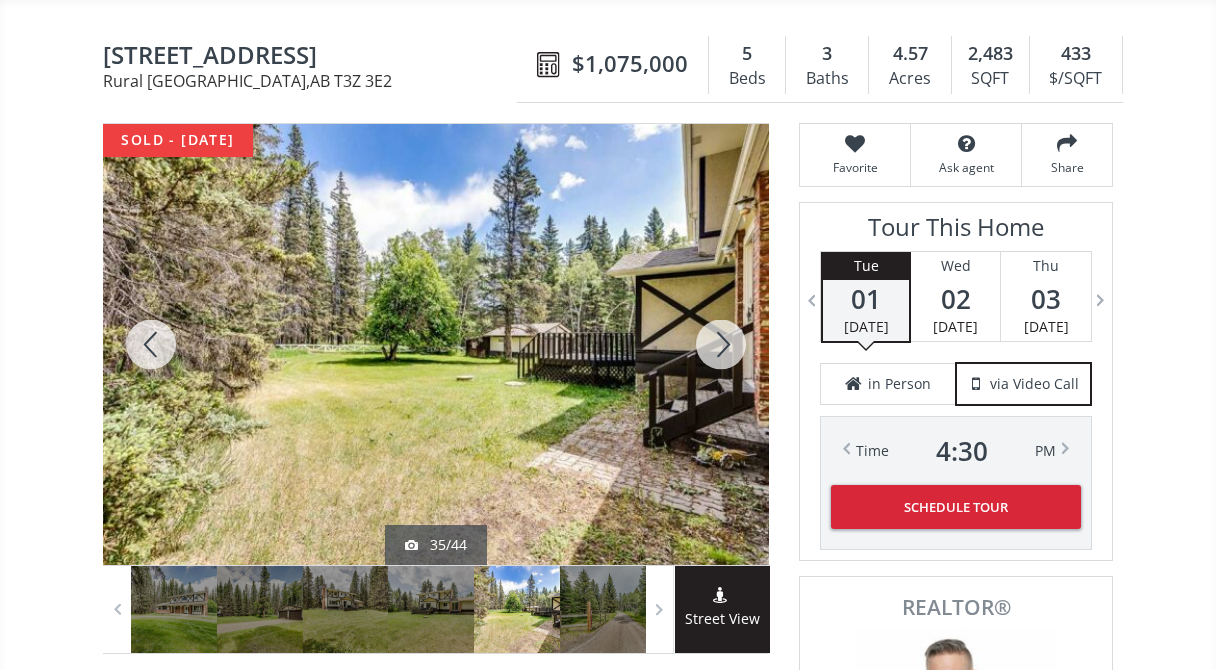 click at bounding box center [721, 344] 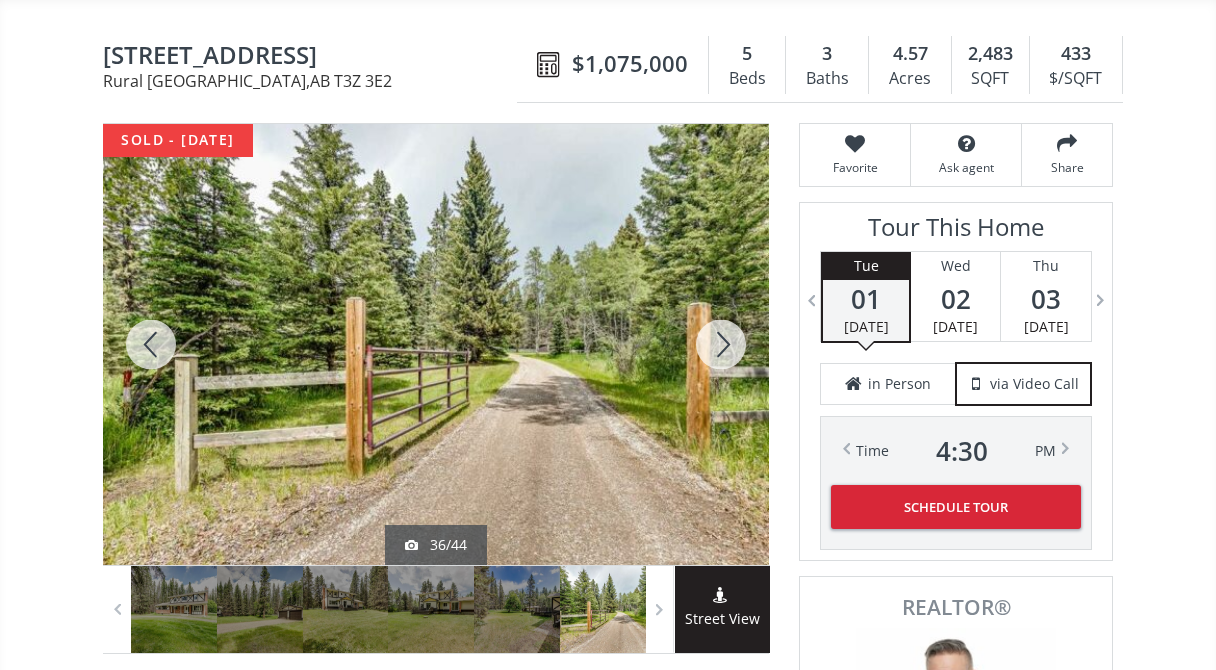 click at bounding box center (721, 344) 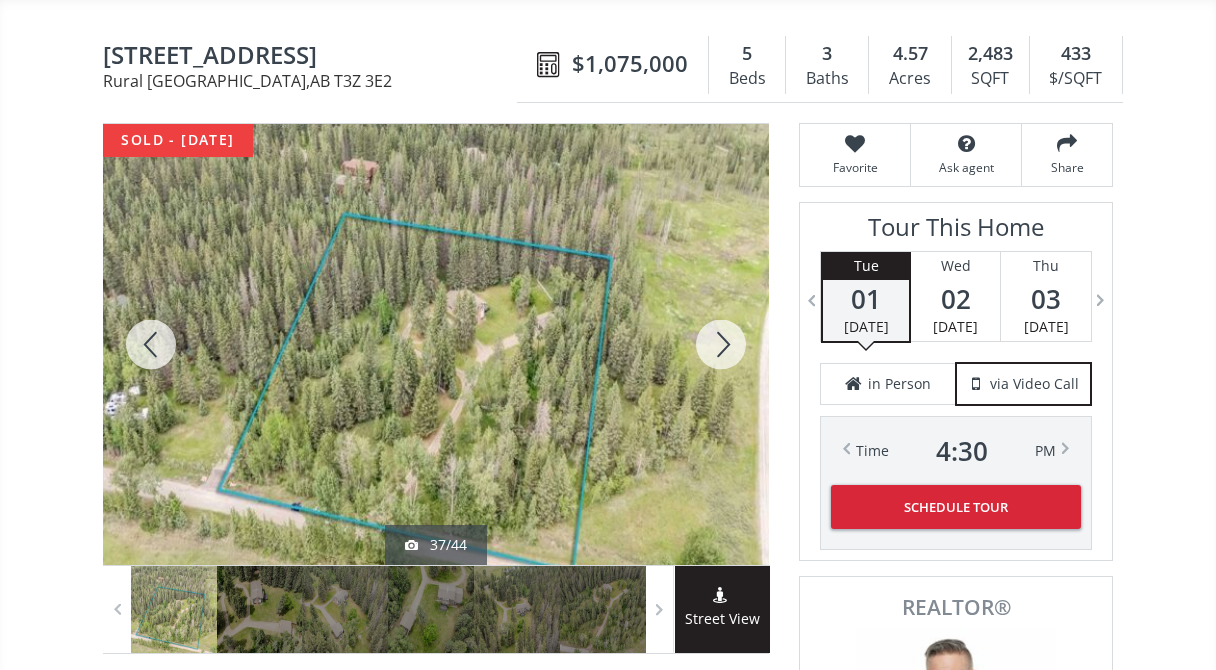 click at bounding box center (721, 344) 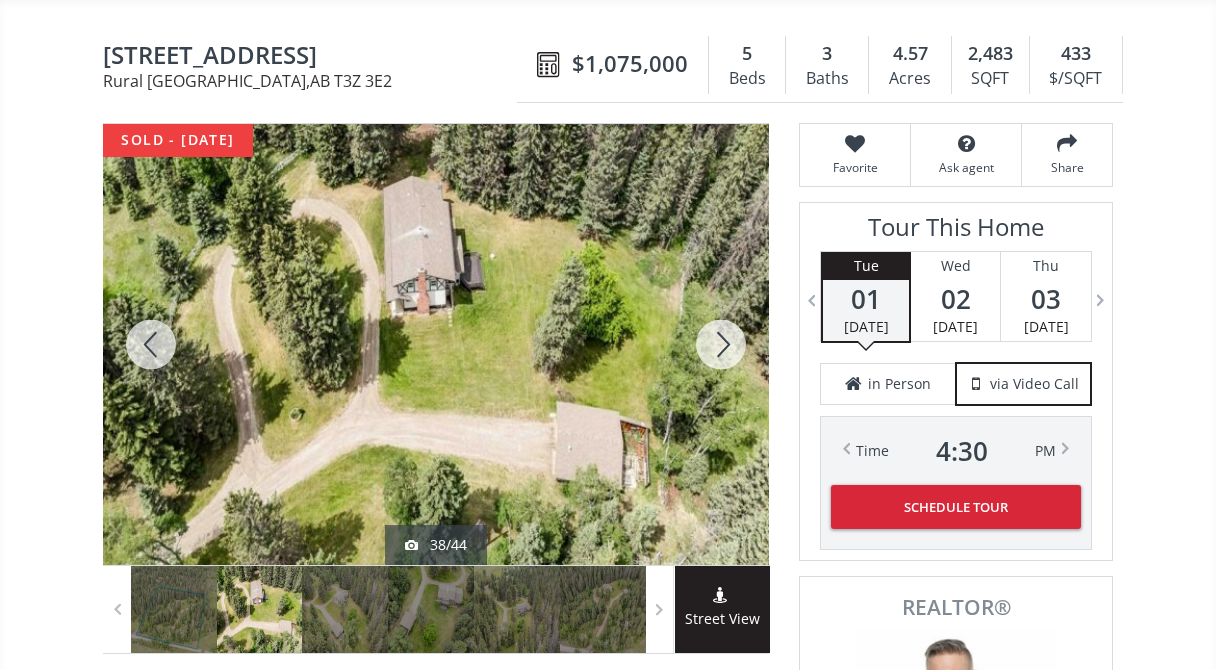 click at bounding box center (721, 344) 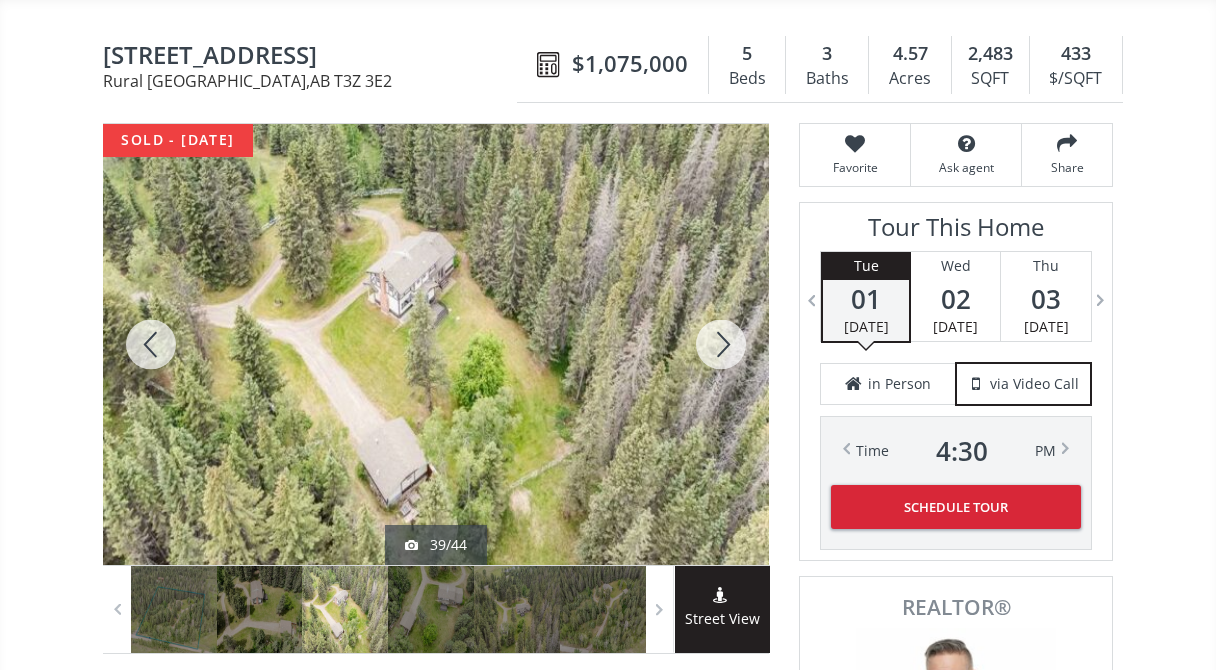 click at bounding box center [721, 344] 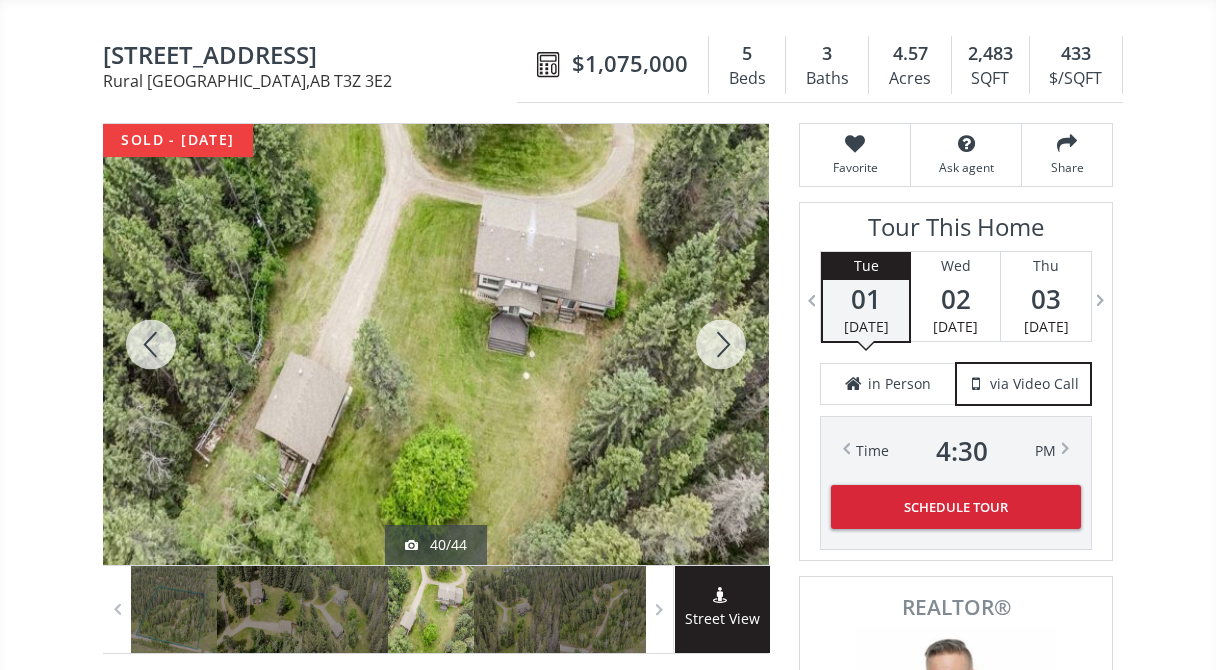 click at bounding box center (721, 344) 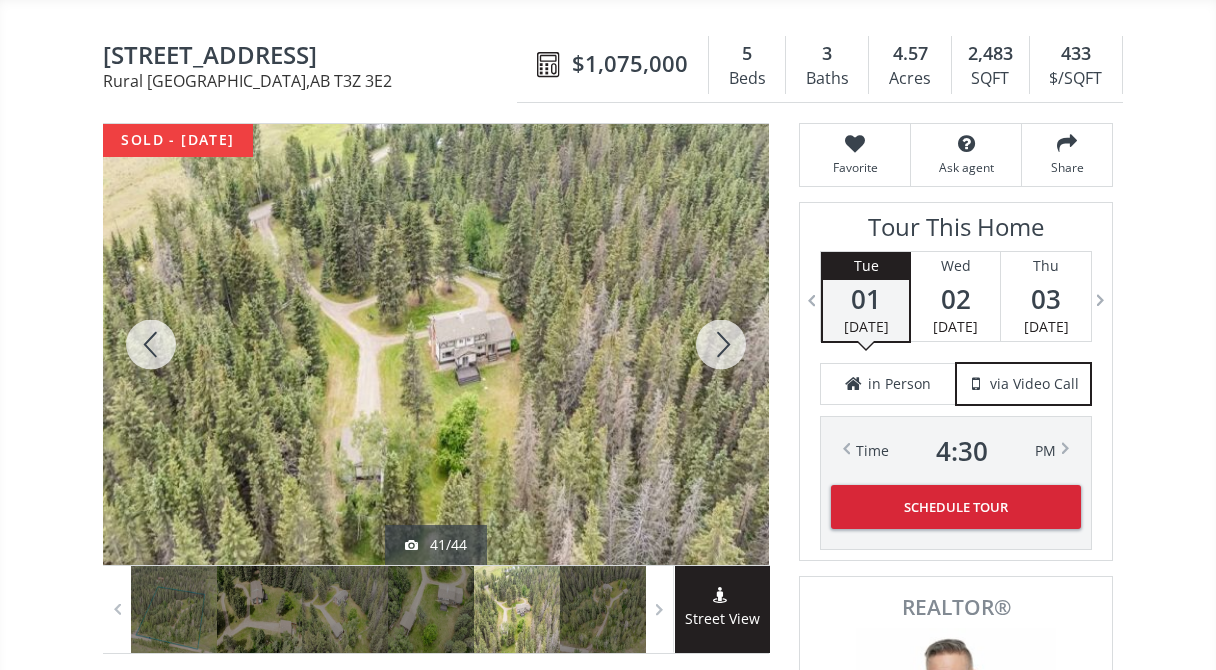 click at bounding box center (721, 344) 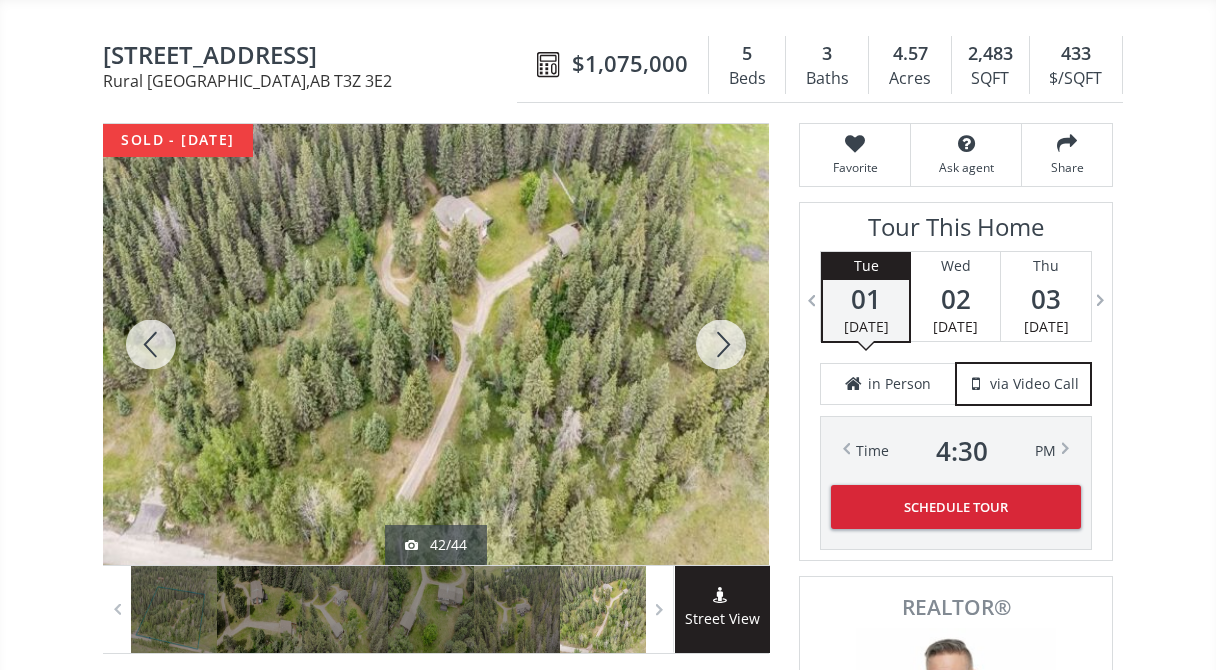 click at bounding box center [721, 344] 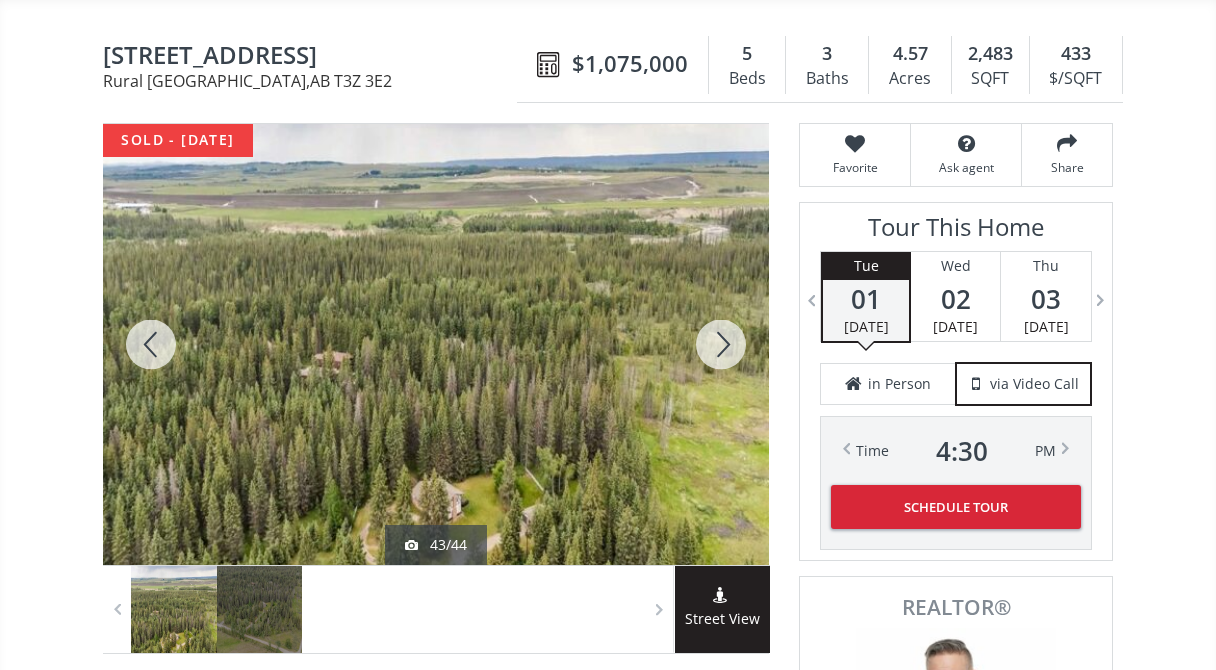 click at bounding box center [721, 344] 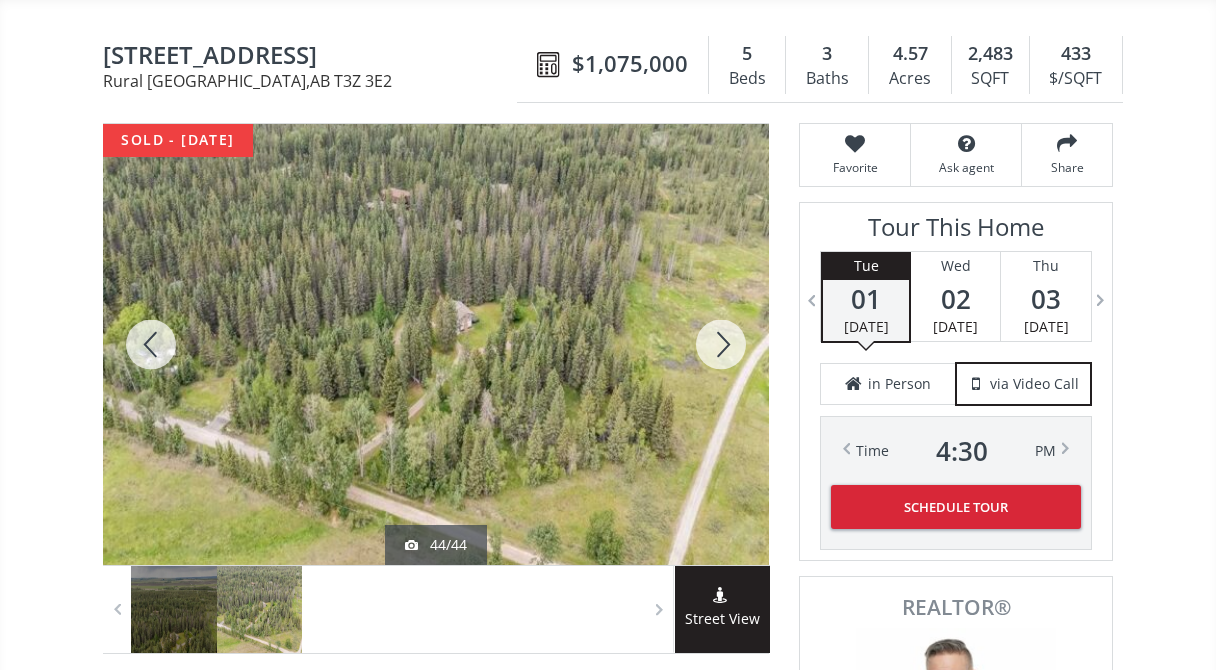 click at bounding box center [721, 344] 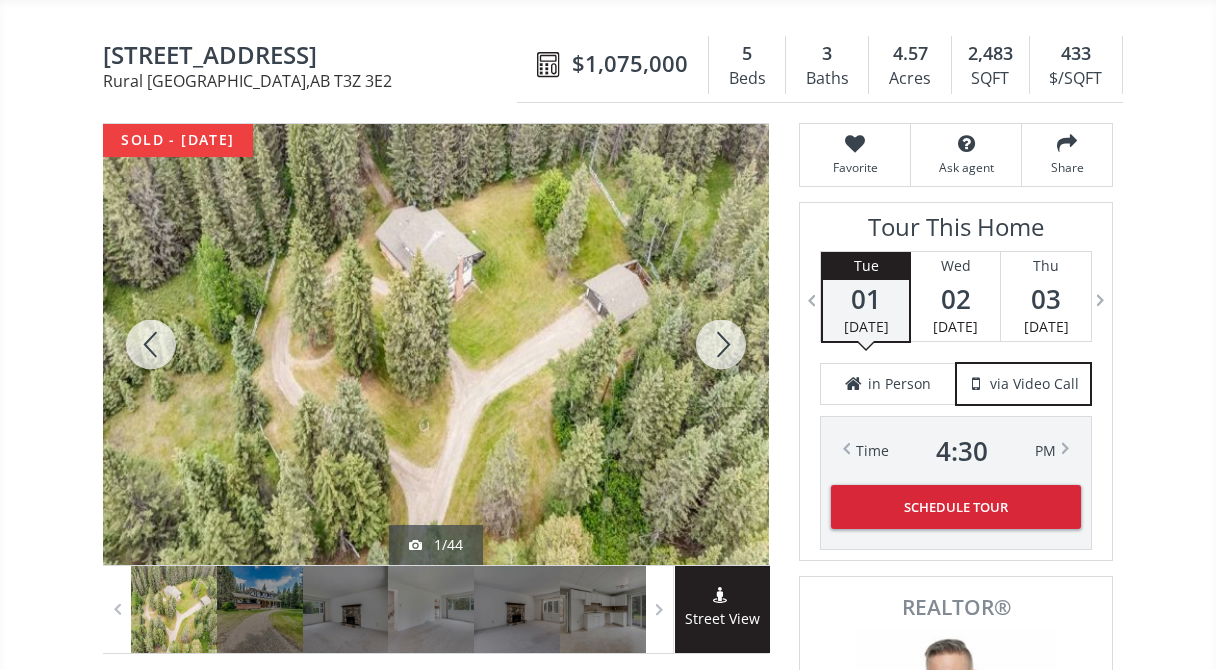 click at bounding box center (721, 344) 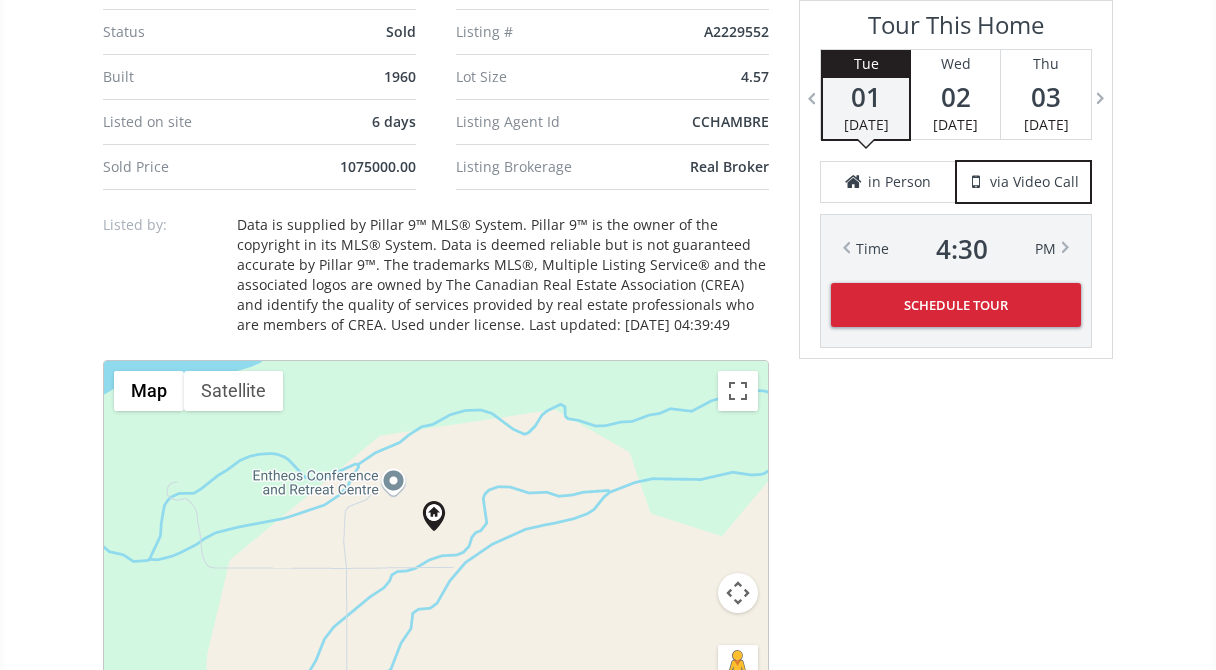scroll, scrollTop: 1646, scrollLeft: 0, axis: vertical 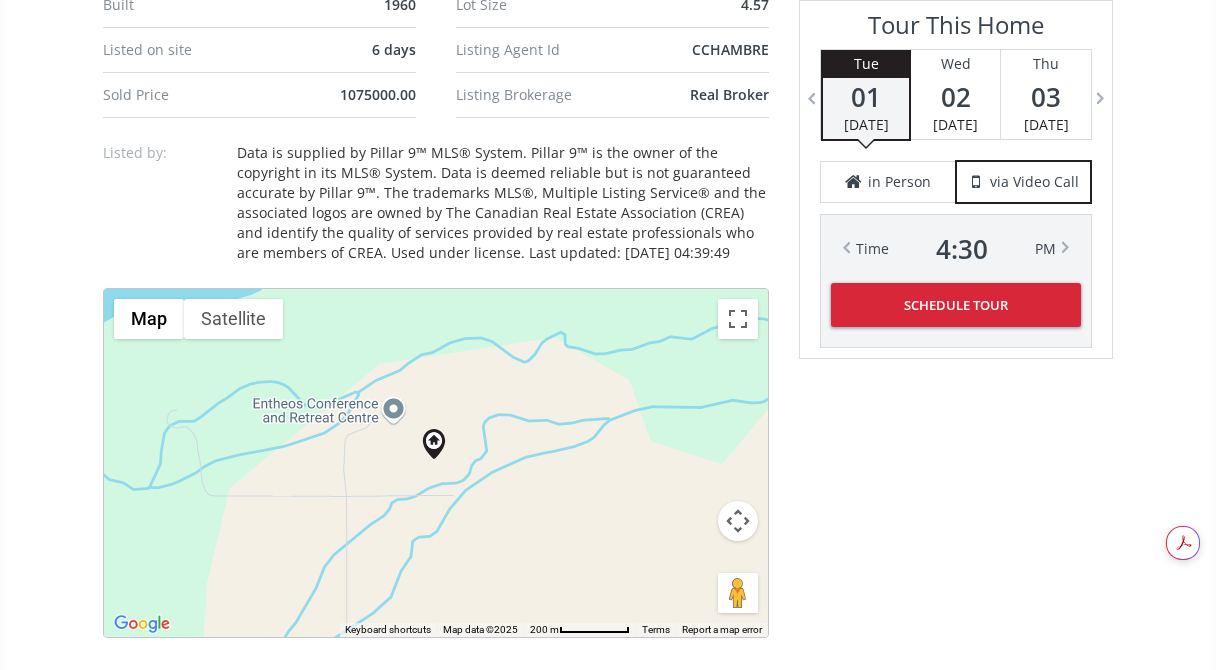 click on "To navigate, press the arrow keys." at bounding box center (436, 463) 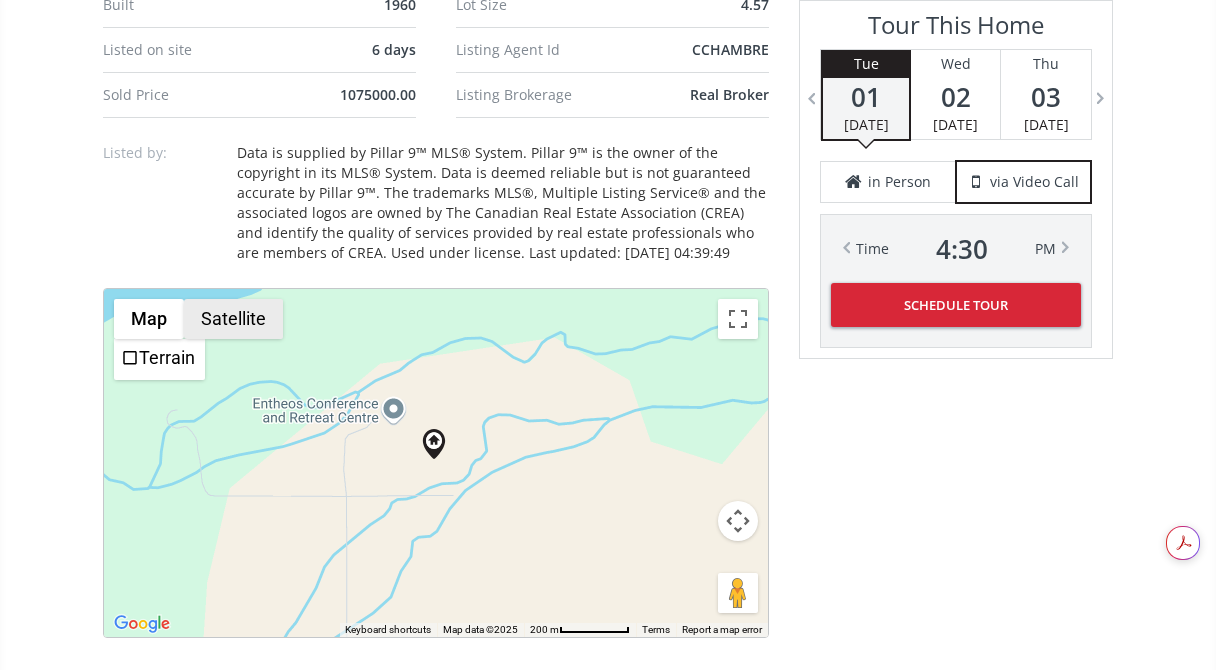 click on "Satellite" at bounding box center [233, 319] 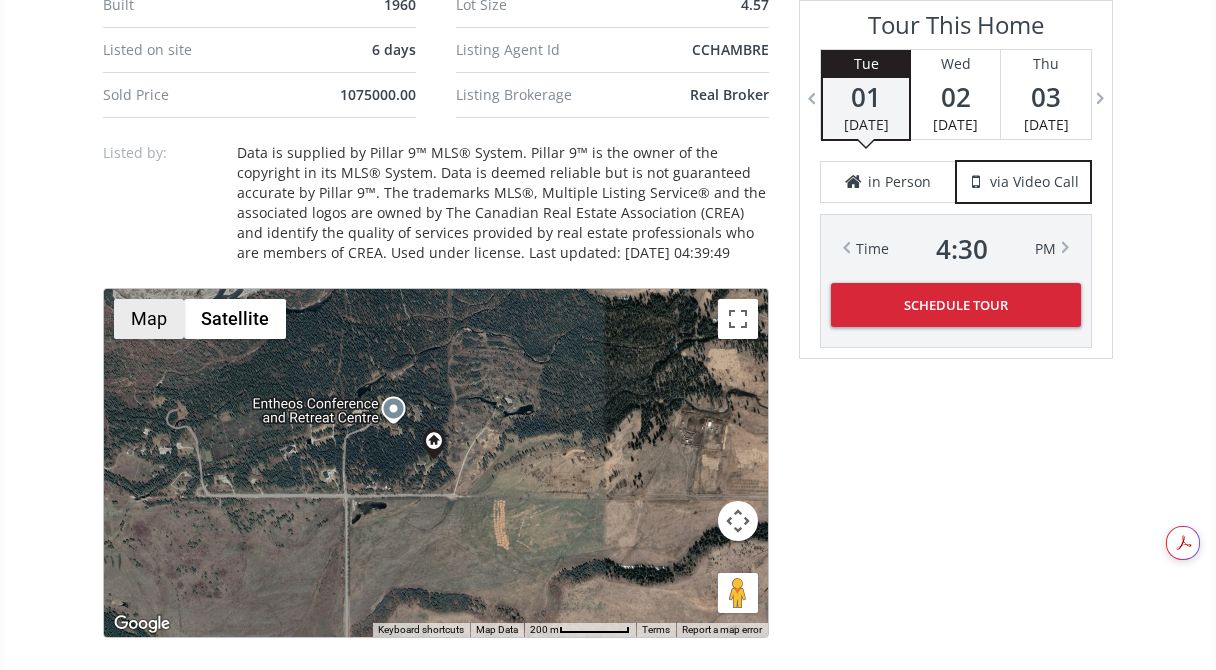 click on "Map" at bounding box center (149, 319) 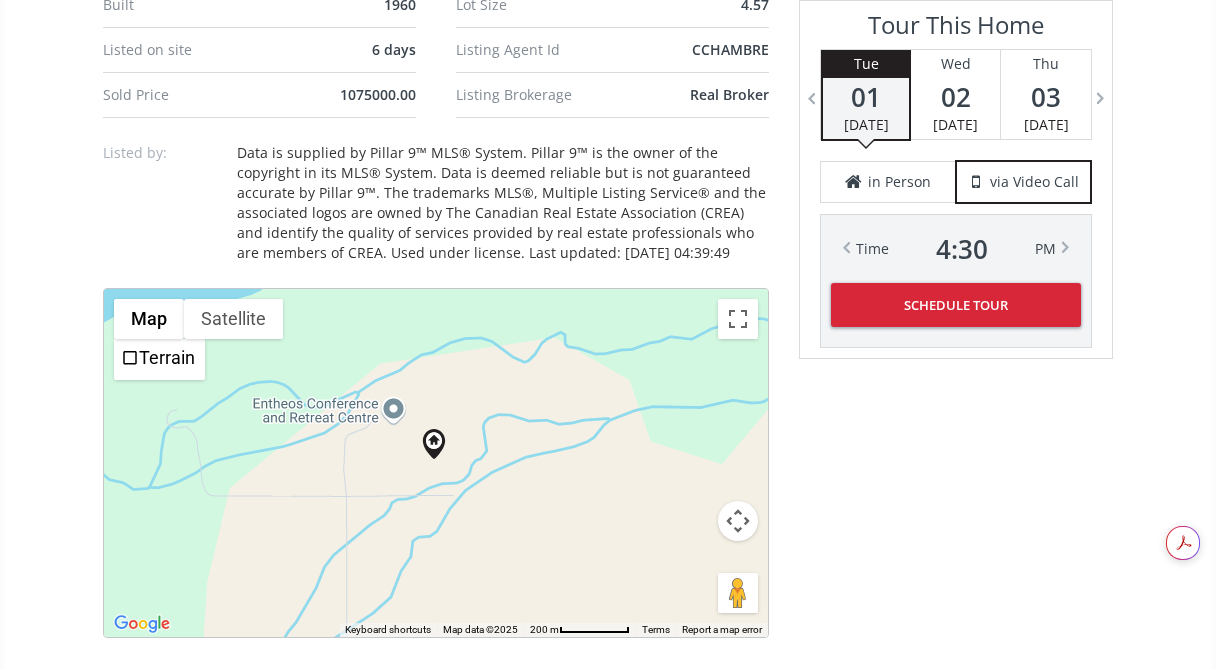 click at bounding box center [738, 521] 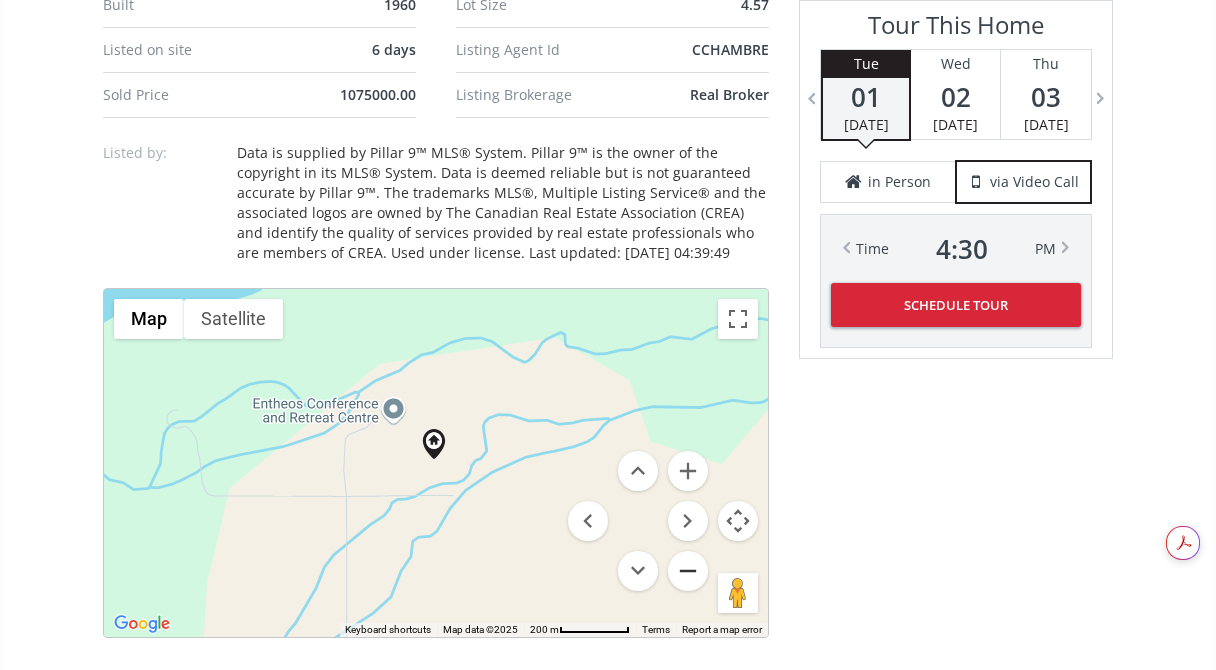click at bounding box center [688, 571] 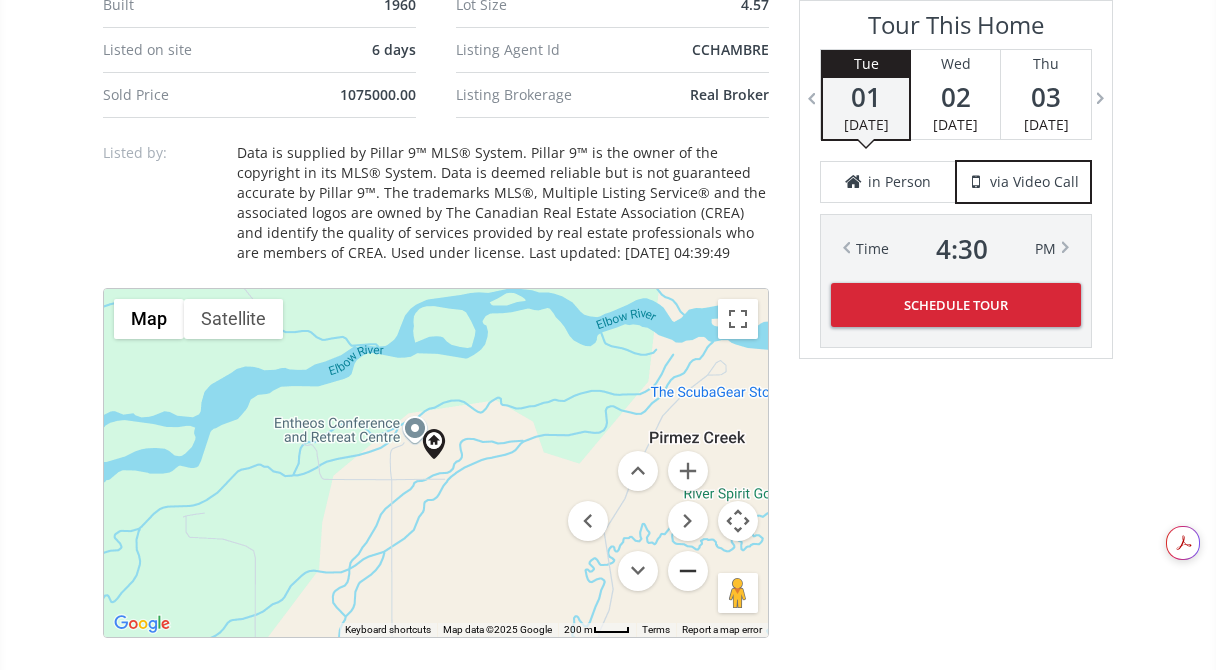 click at bounding box center (688, 571) 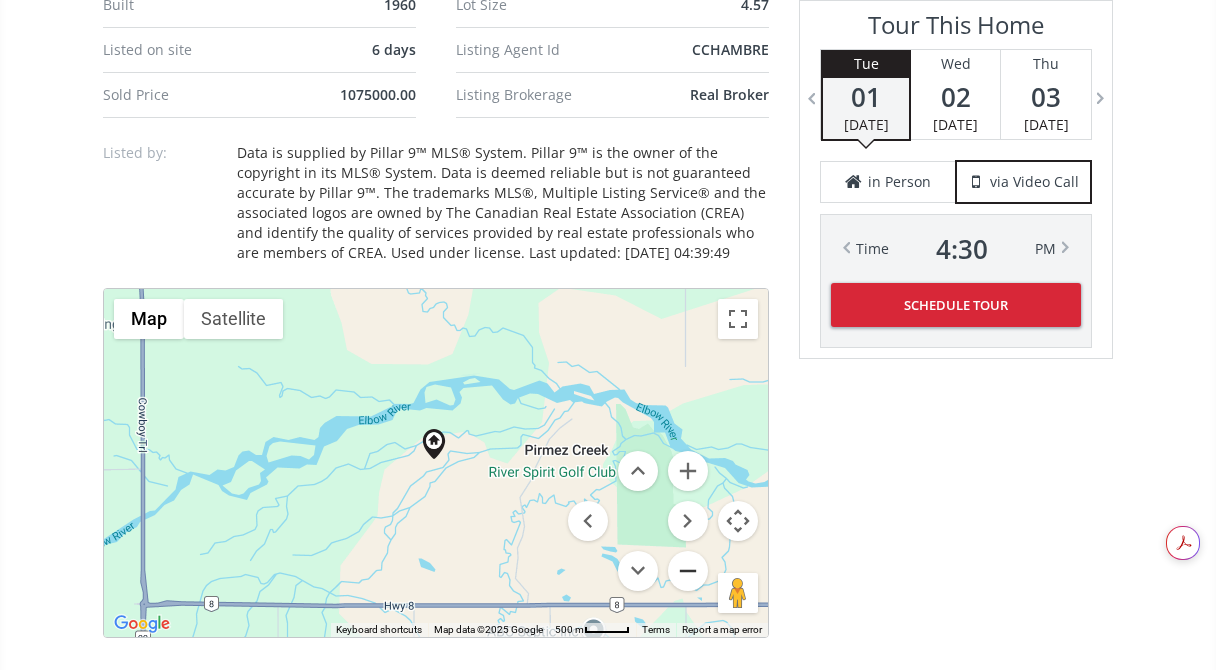 click at bounding box center [688, 571] 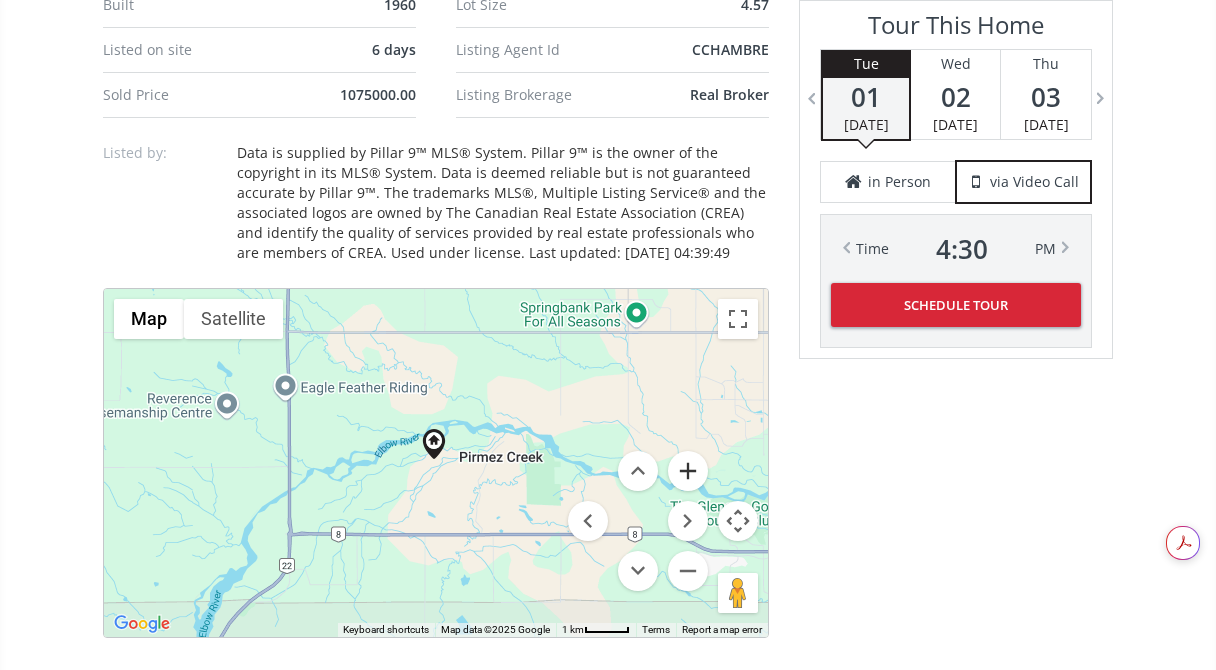 click at bounding box center (688, 471) 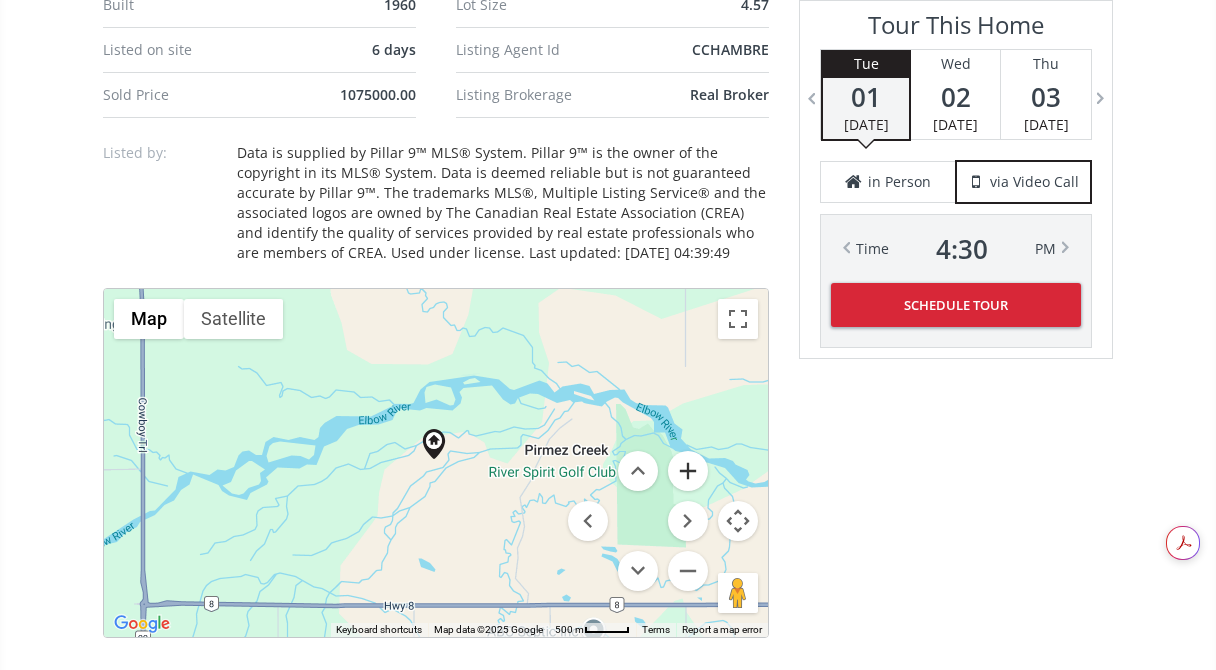 click at bounding box center (688, 471) 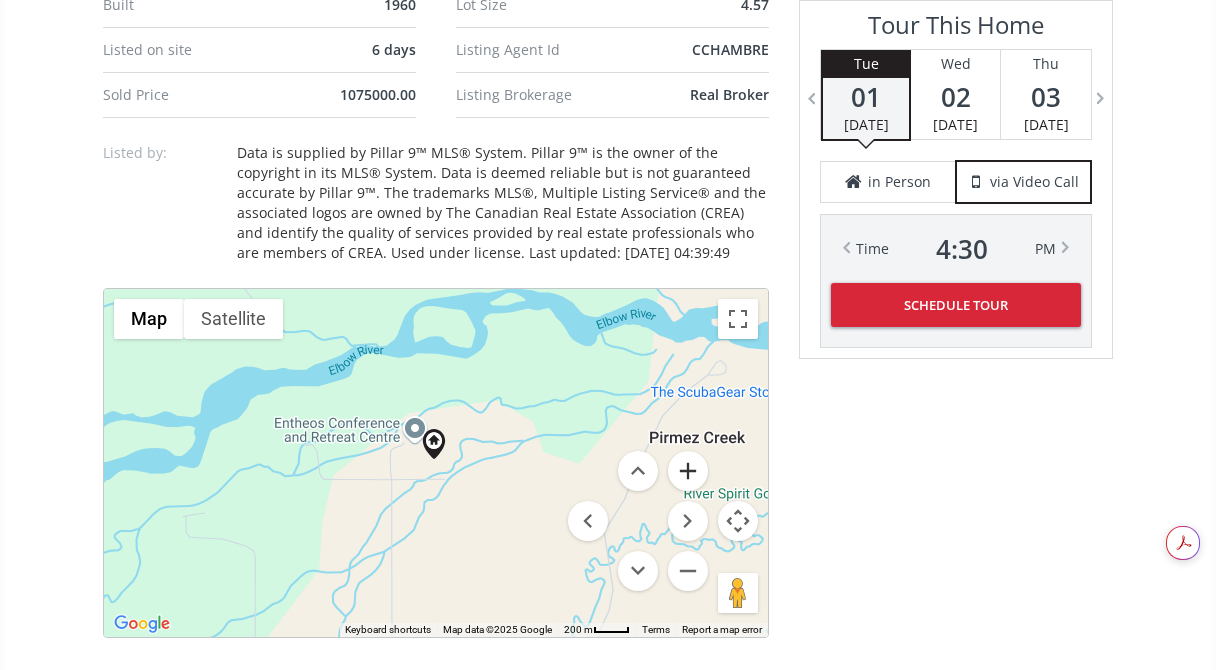 click at bounding box center [688, 471] 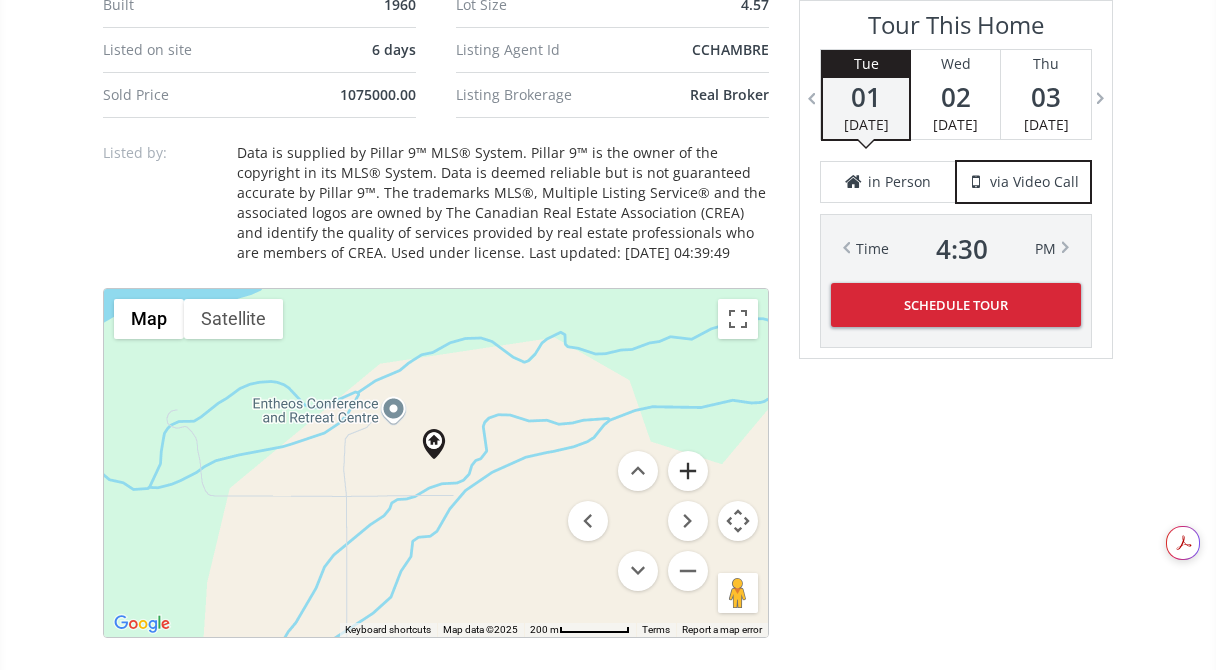 click at bounding box center [688, 471] 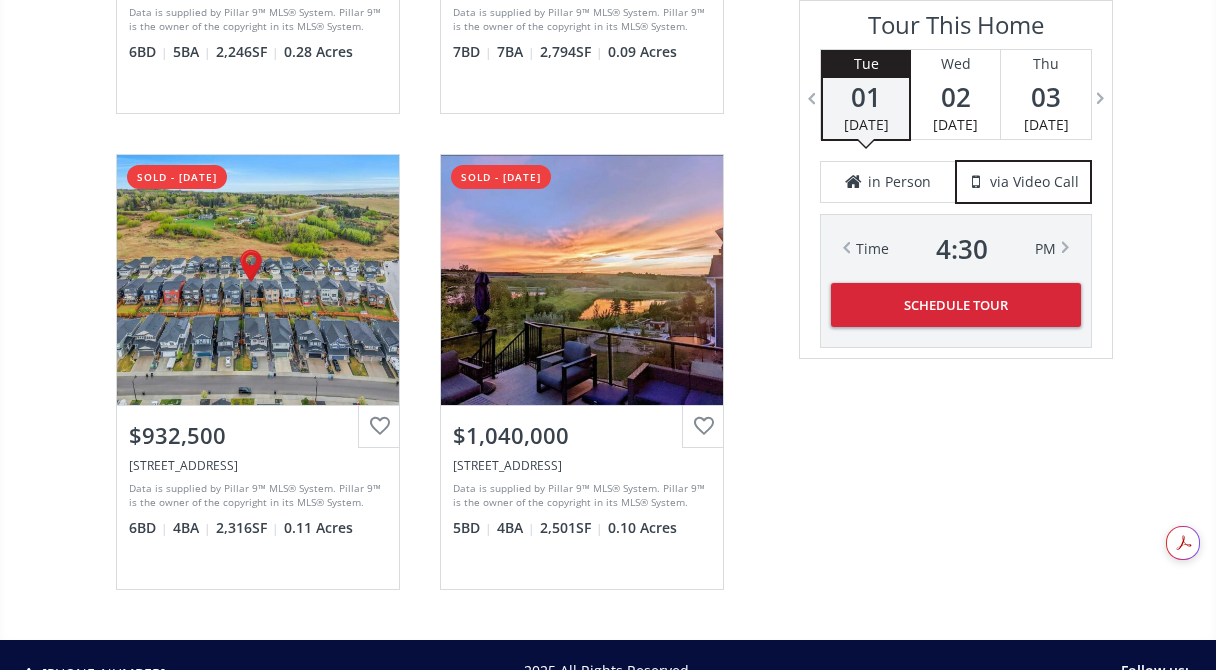 scroll, scrollTop: 4864, scrollLeft: 0, axis: vertical 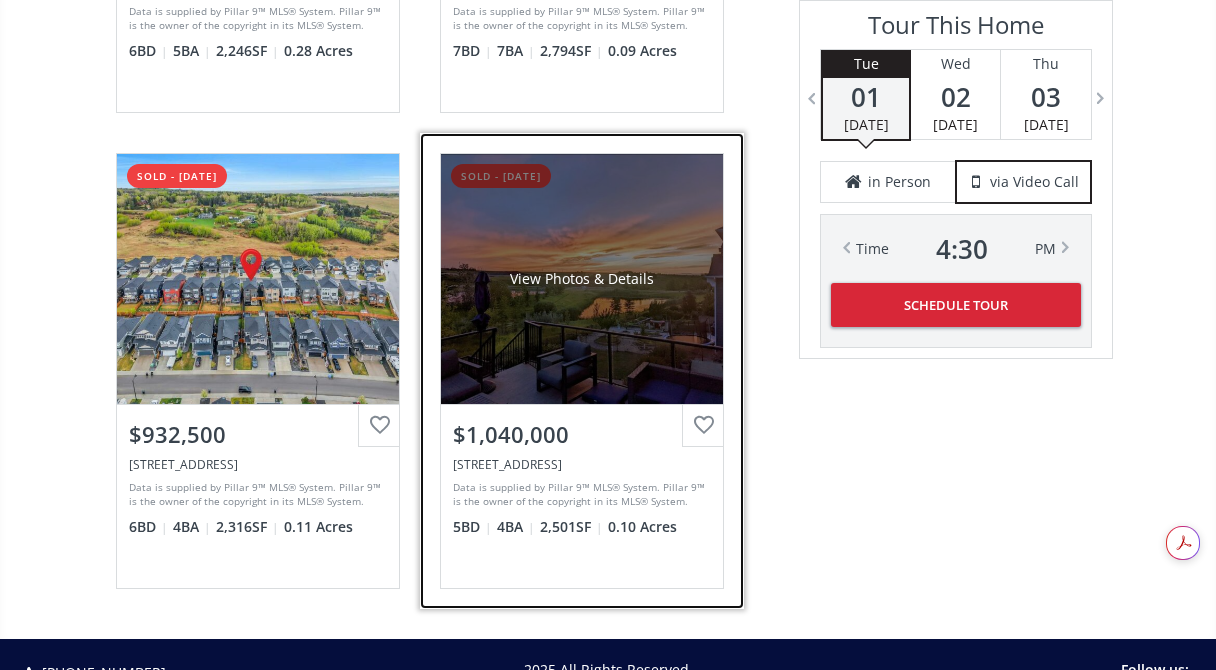 click on "View Photos & Details" at bounding box center [582, 279] 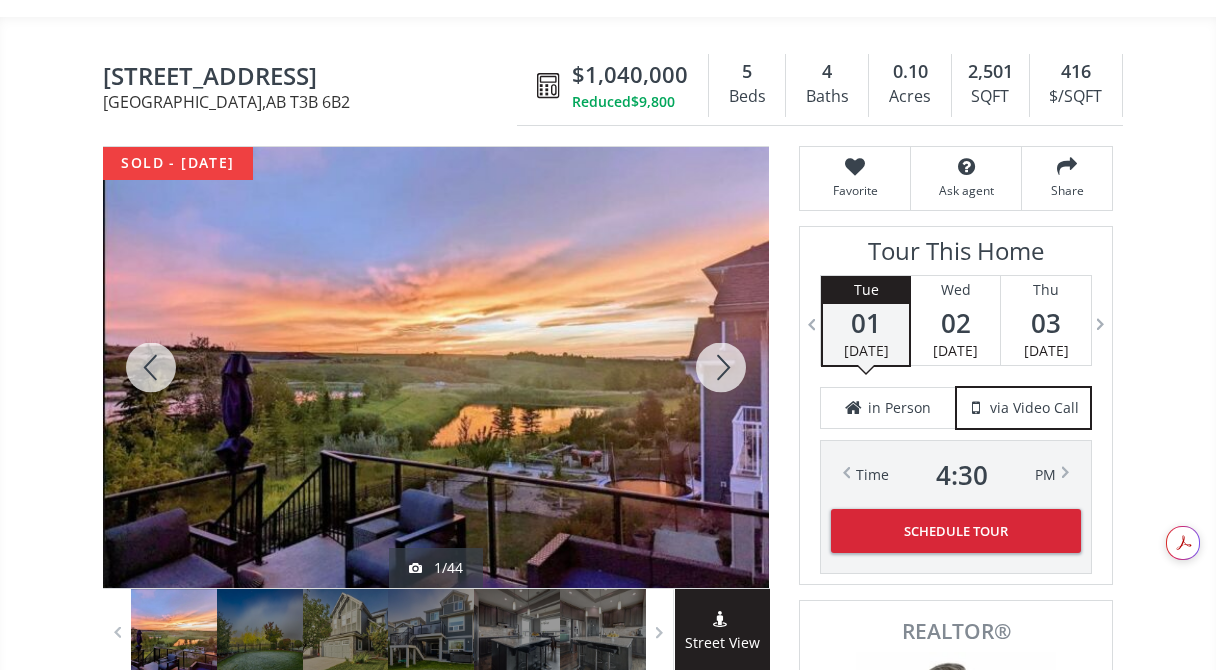 scroll, scrollTop: 176, scrollLeft: 0, axis: vertical 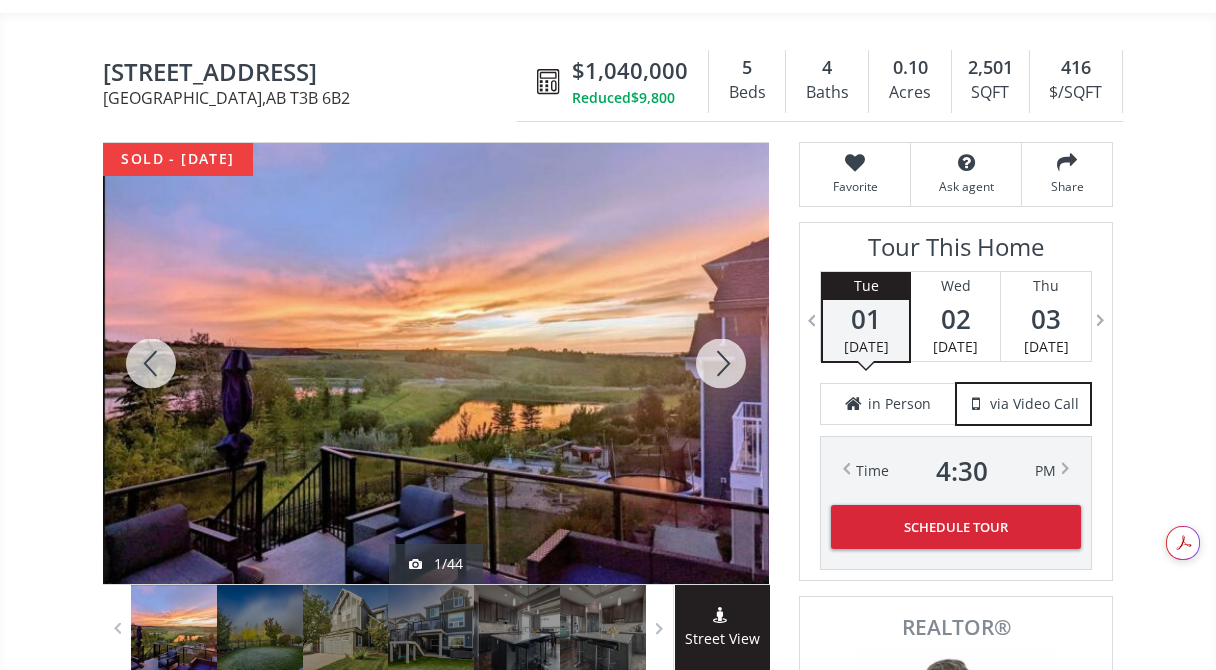 click at bounding box center [721, 363] 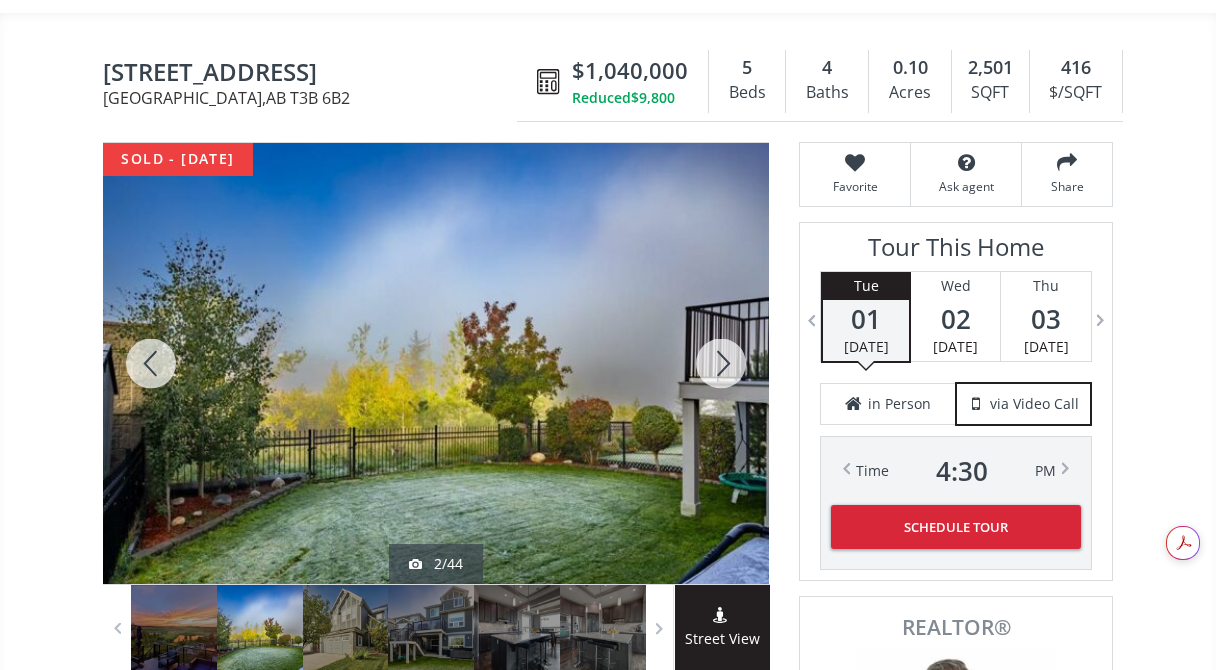 click at bounding box center [721, 363] 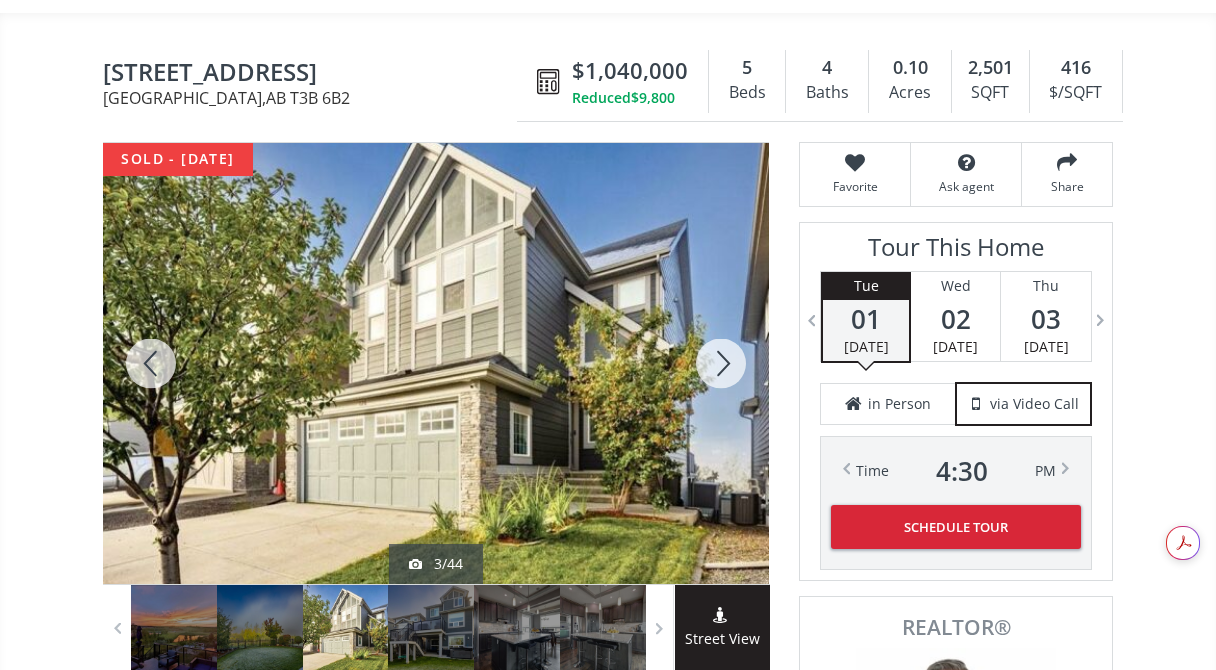 click at bounding box center [721, 363] 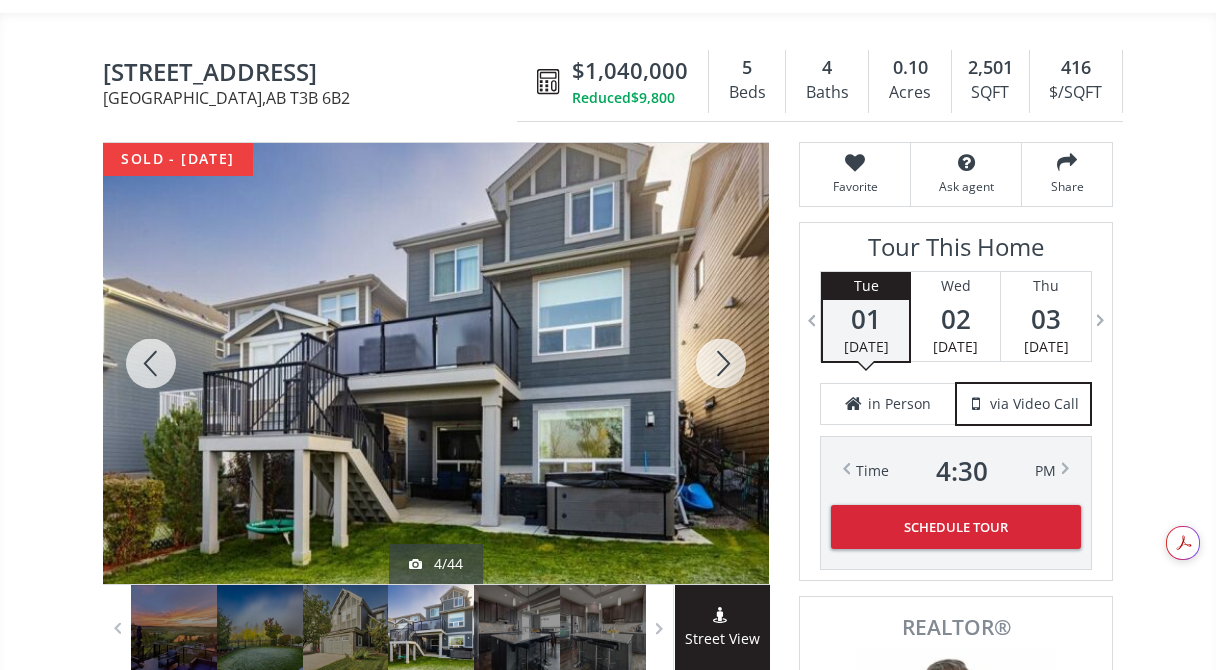 click at bounding box center [721, 363] 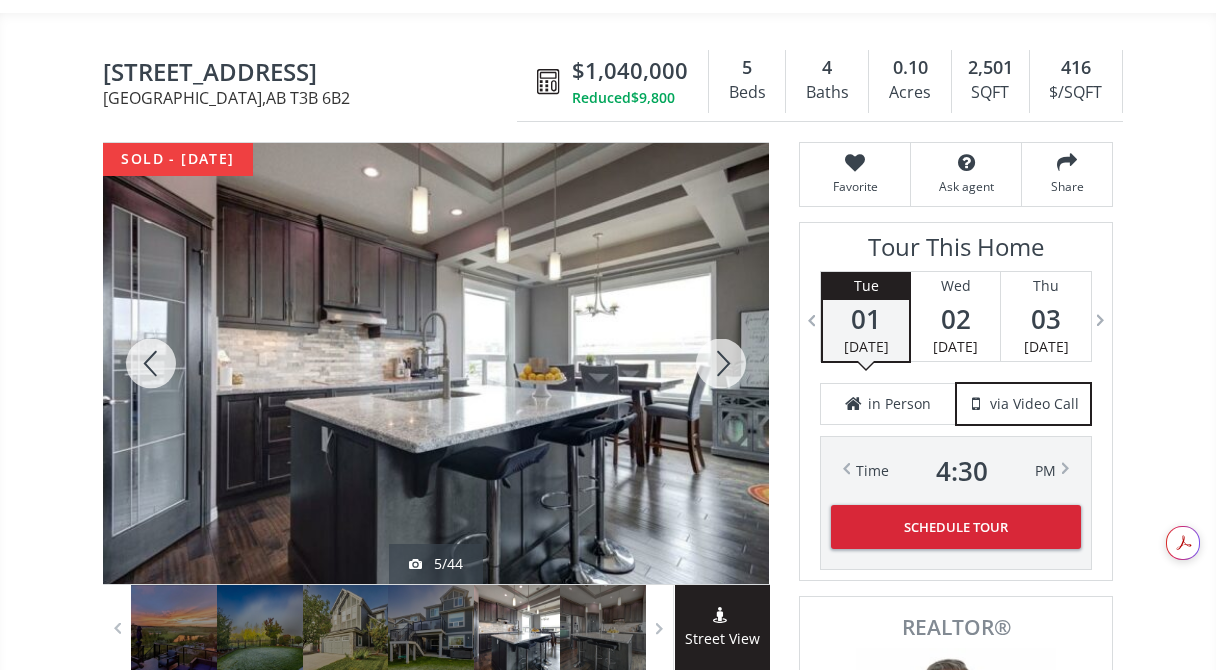 click at bounding box center [721, 363] 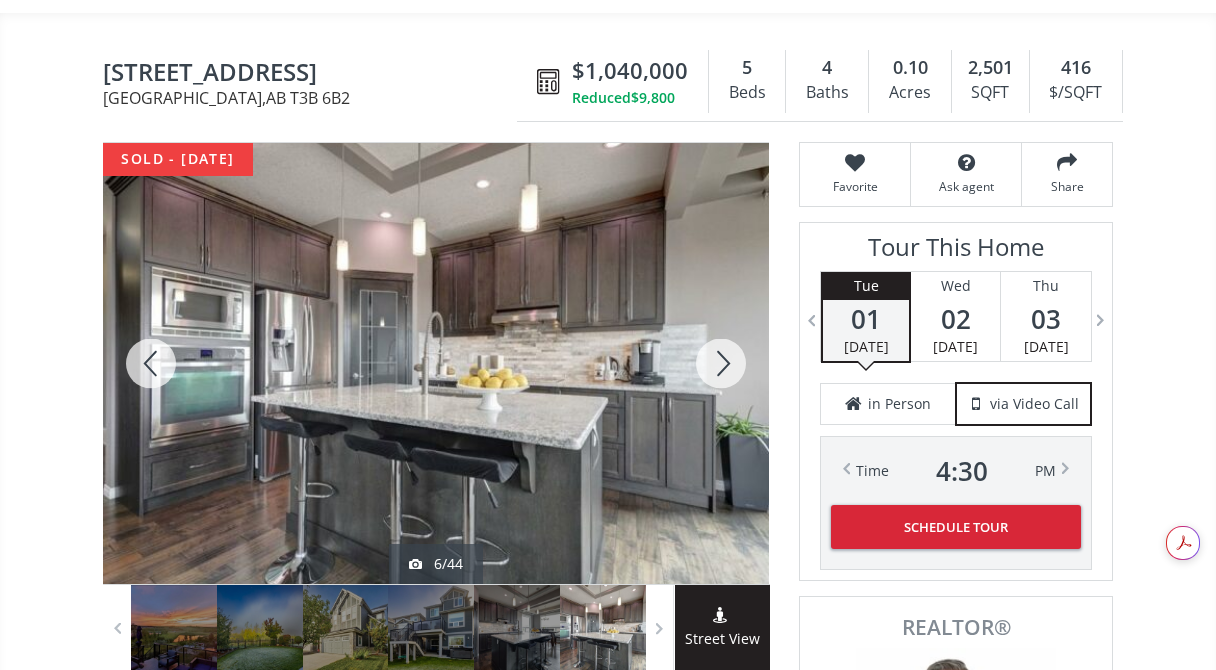 click at bounding box center (721, 363) 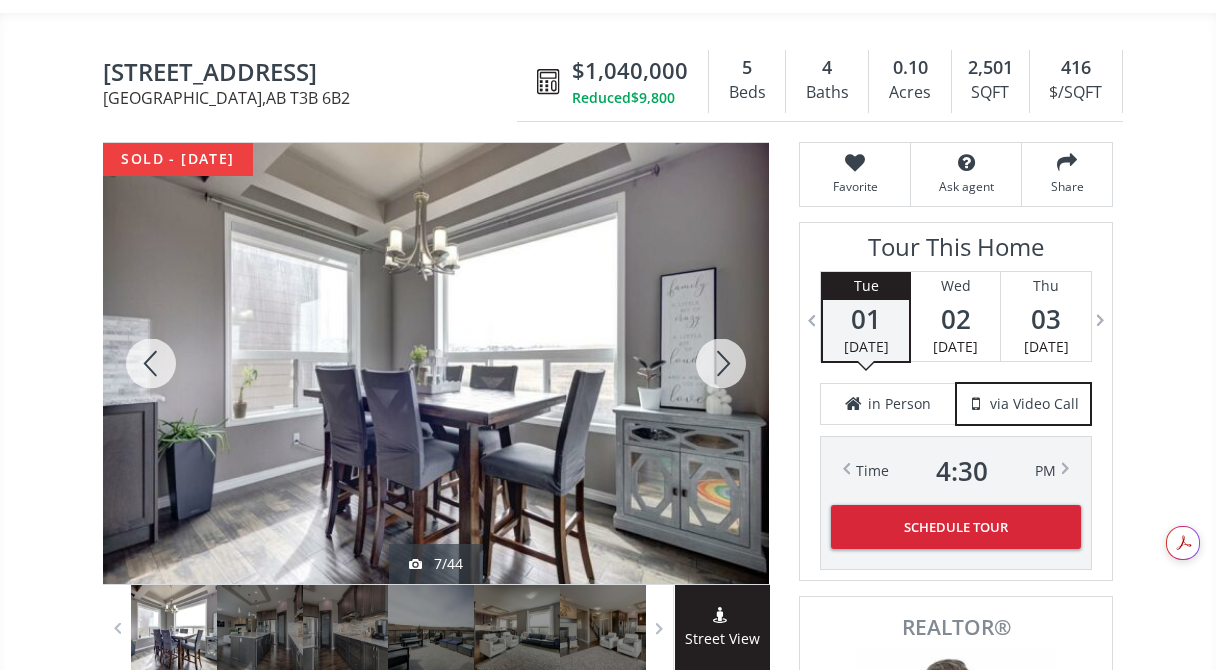 click at bounding box center [721, 363] 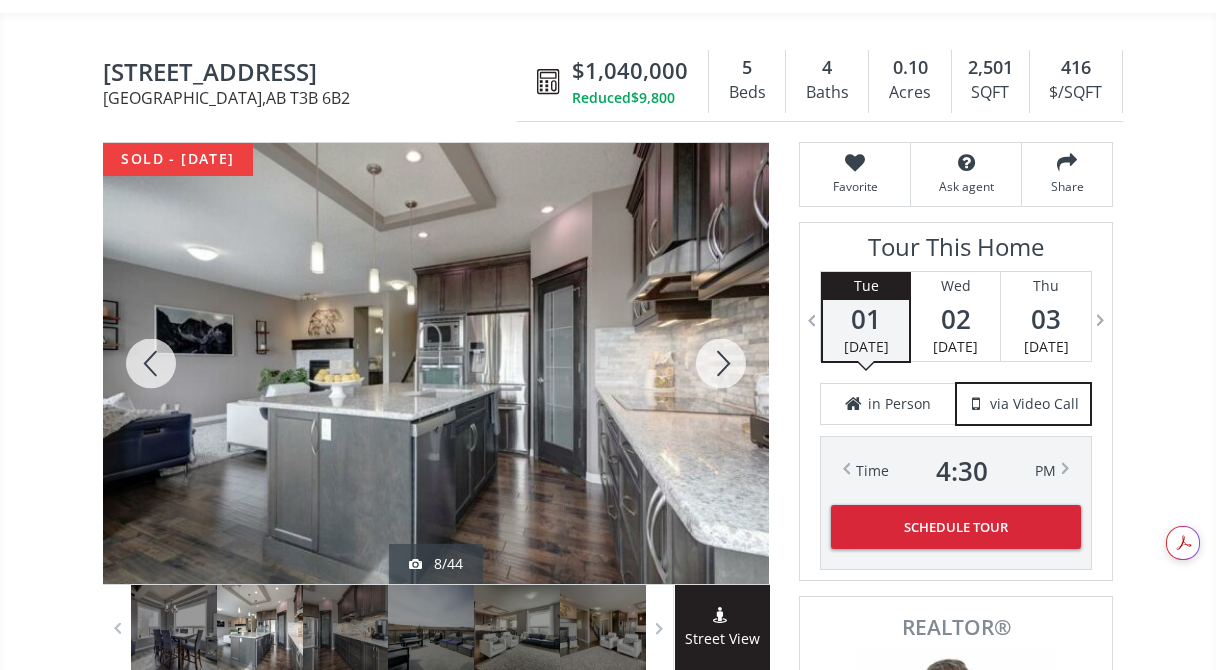 click at bounding box center (721, 363) 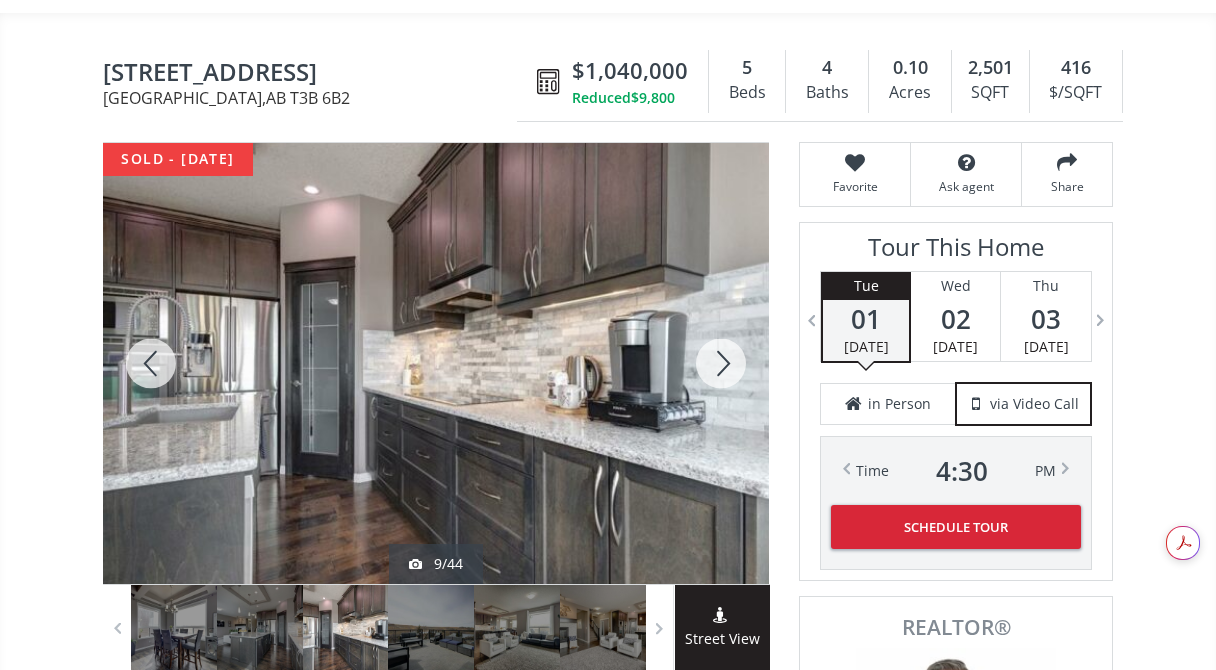 click at bounding box center [721, 363] 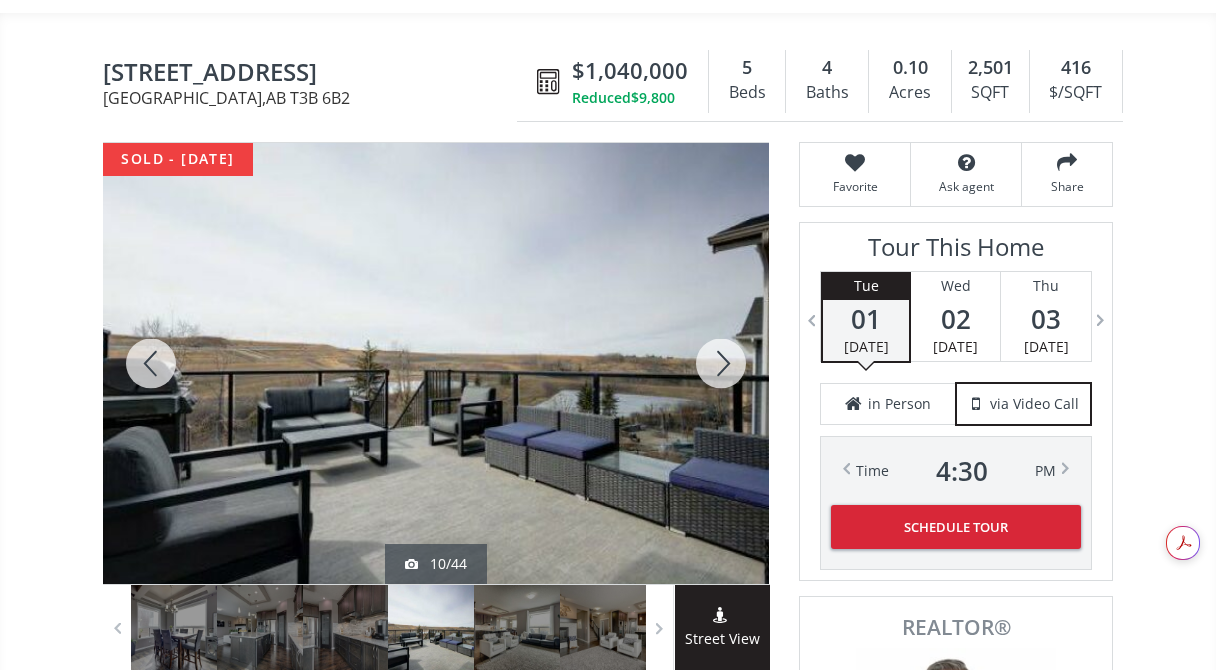 click at bounding box center [721, 363] 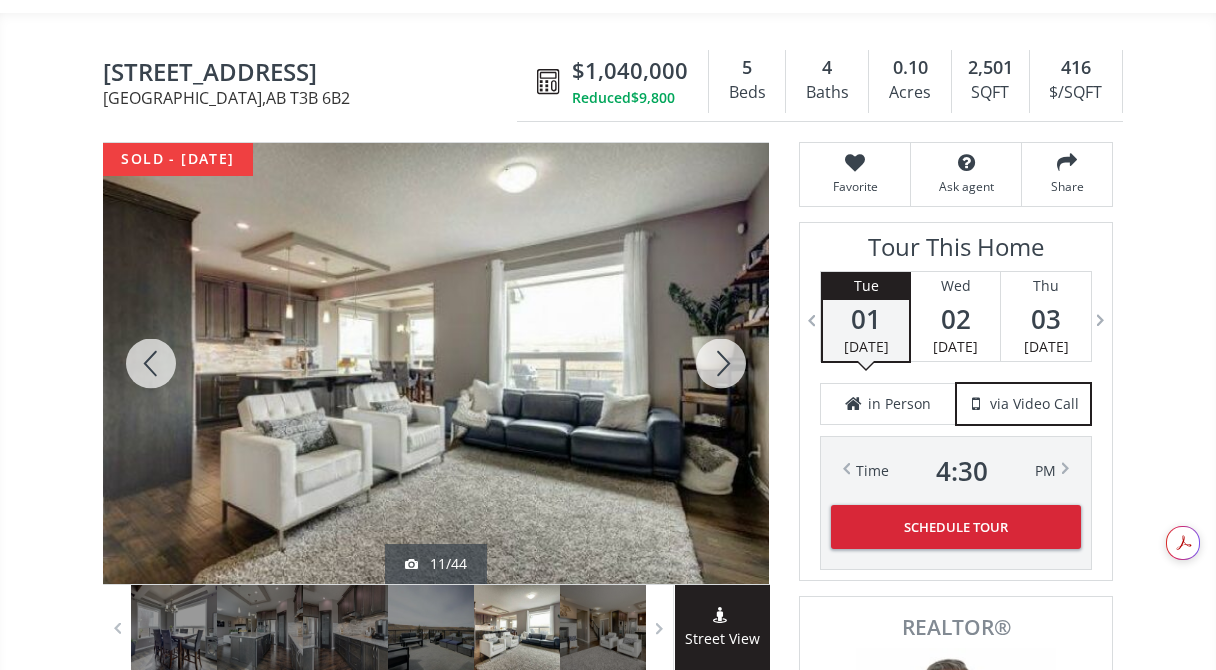 click at bounding box center (721, 363) 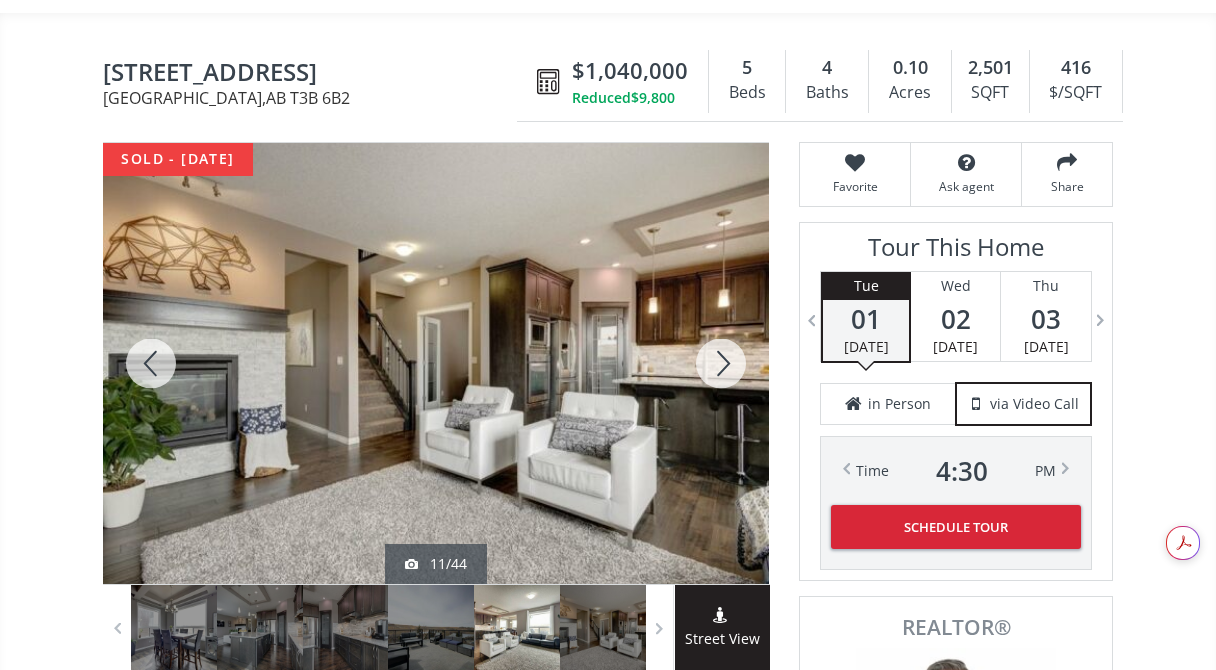 click at bounding box center (721, 363) 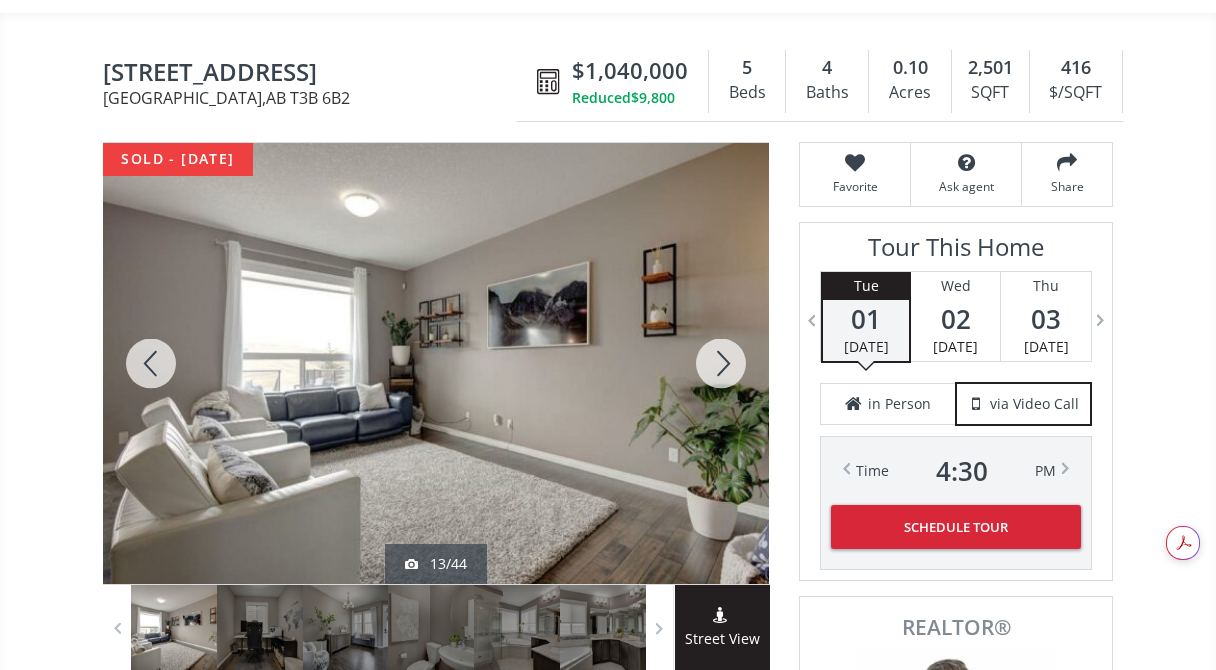 click at bounding box center (721, 363) 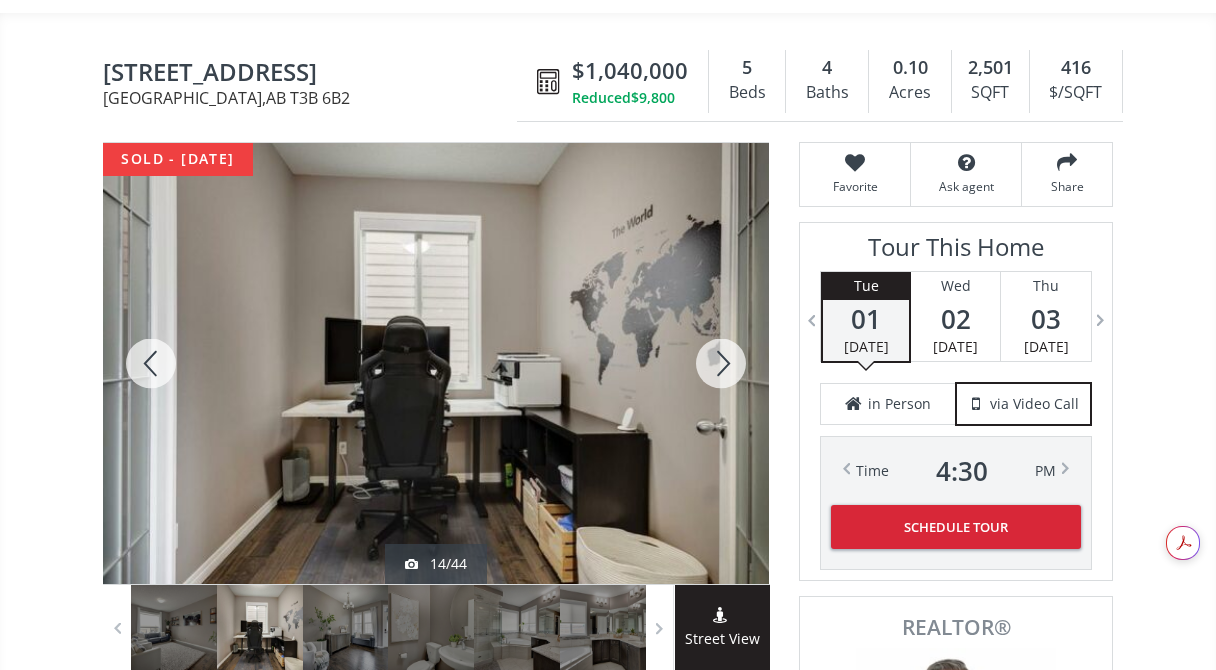 click at bounding box center (721, 363) 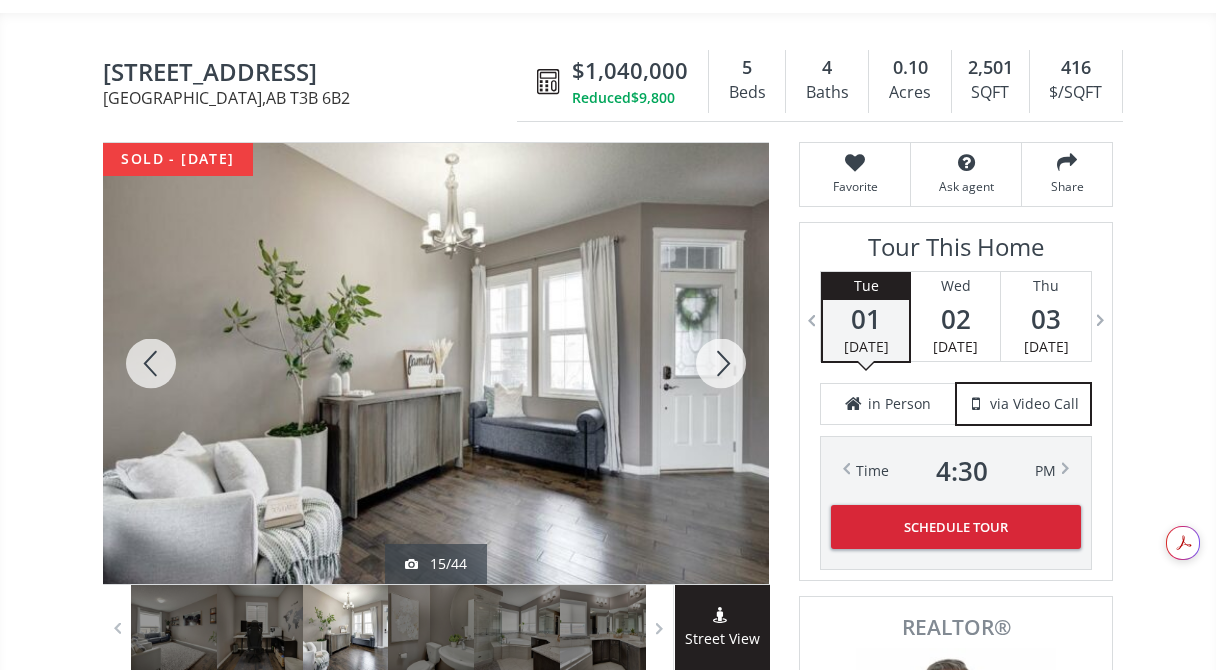 click at bounding box center [721, 363] 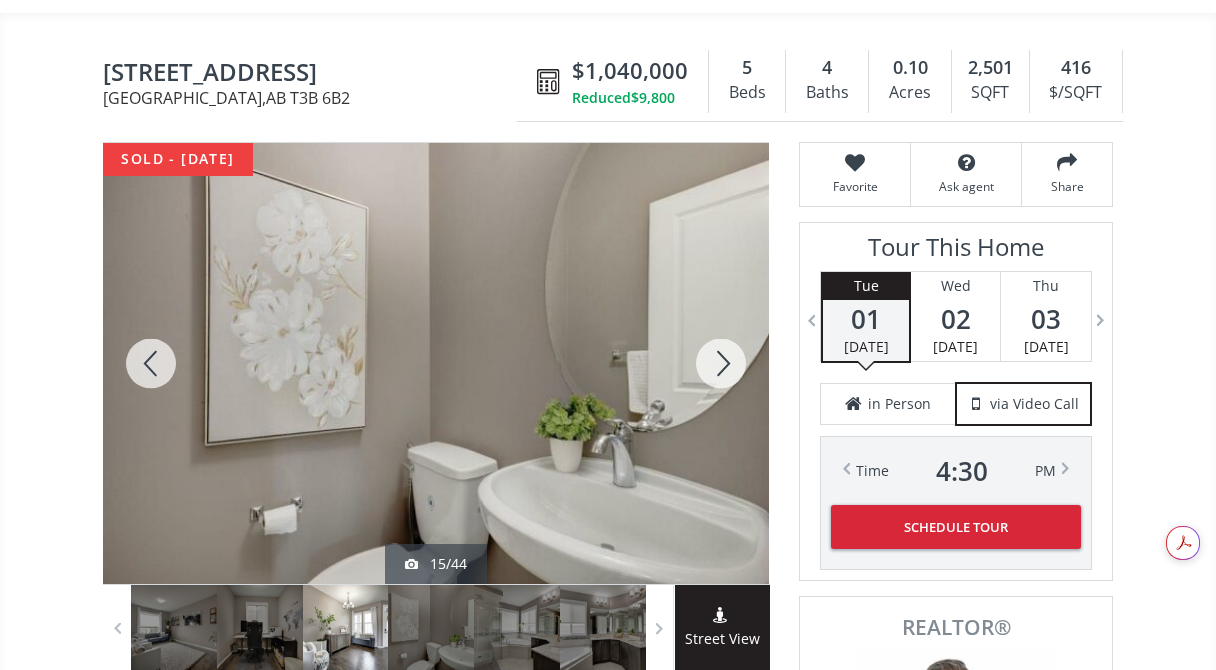 click at bounding box center [721, 363] 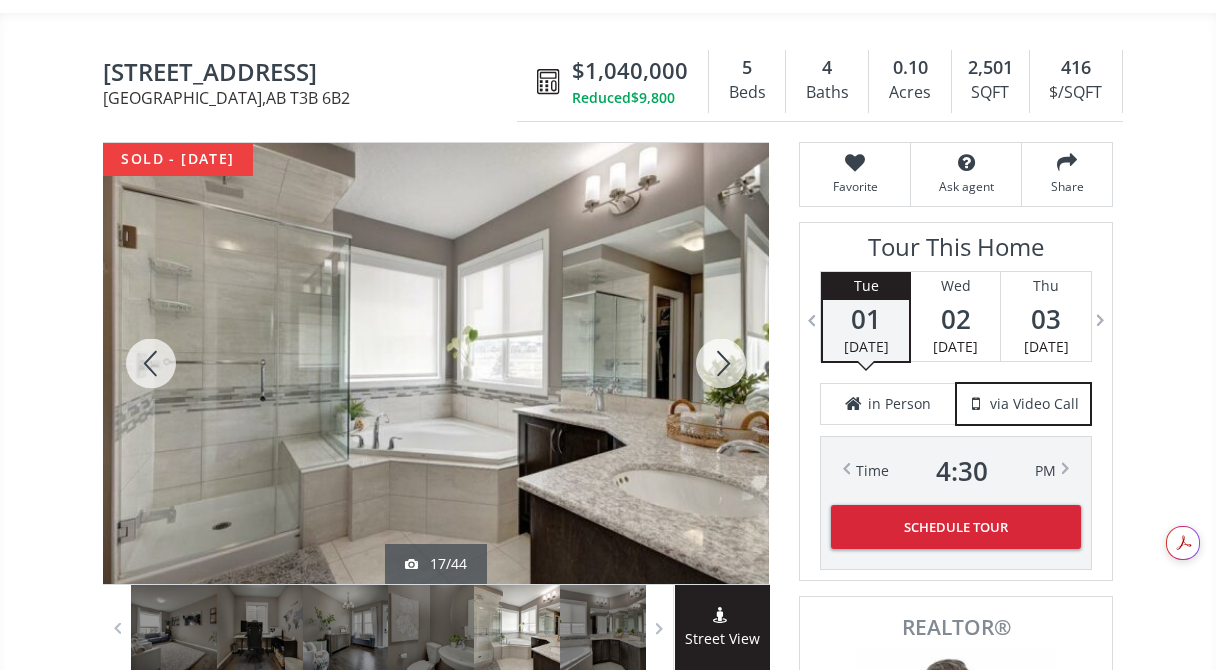 click at bounding box center [721, 363] 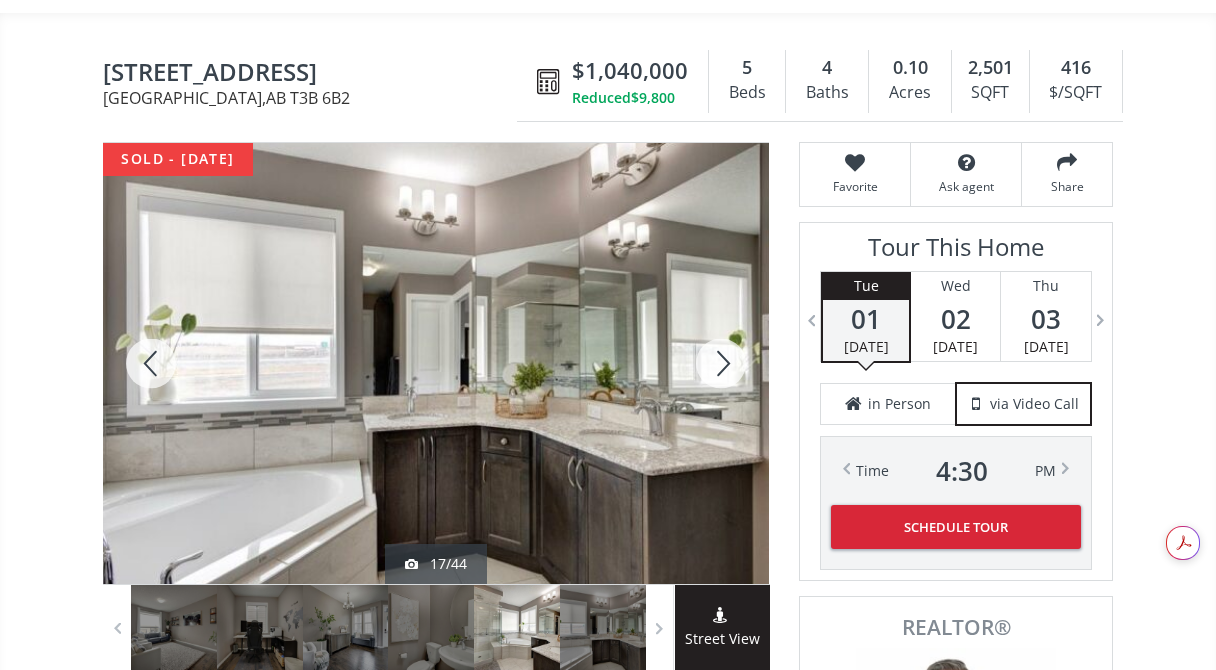 click at bounding box center (721, 363) 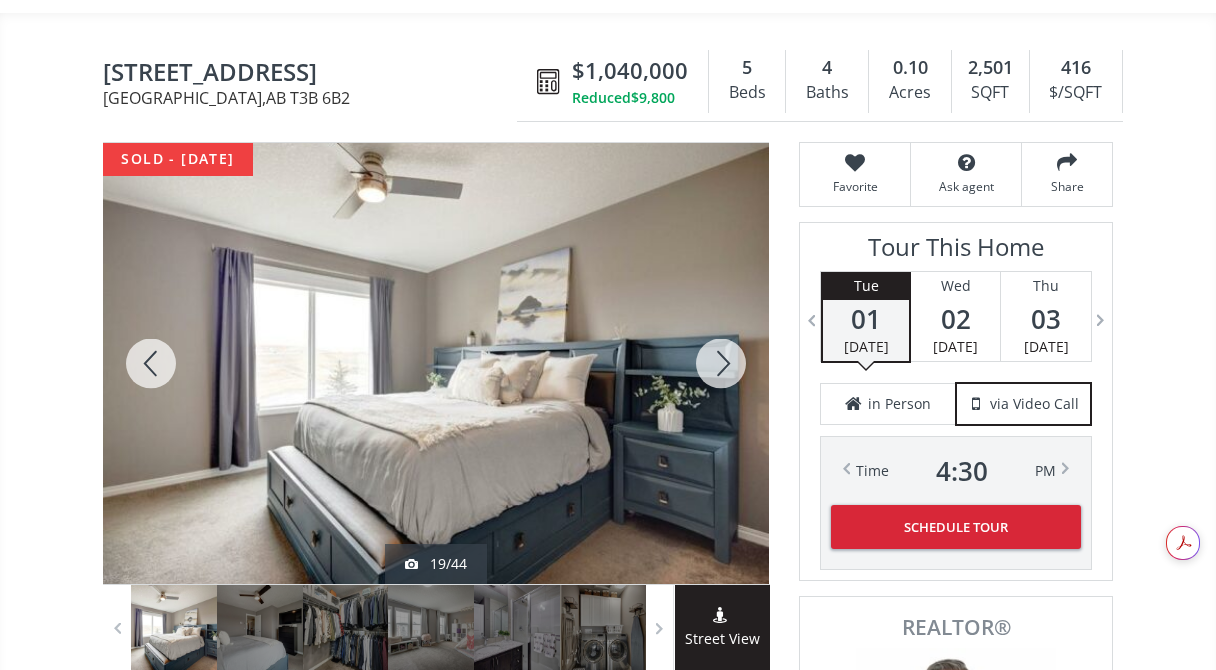 click at bounding box center [721, 363] 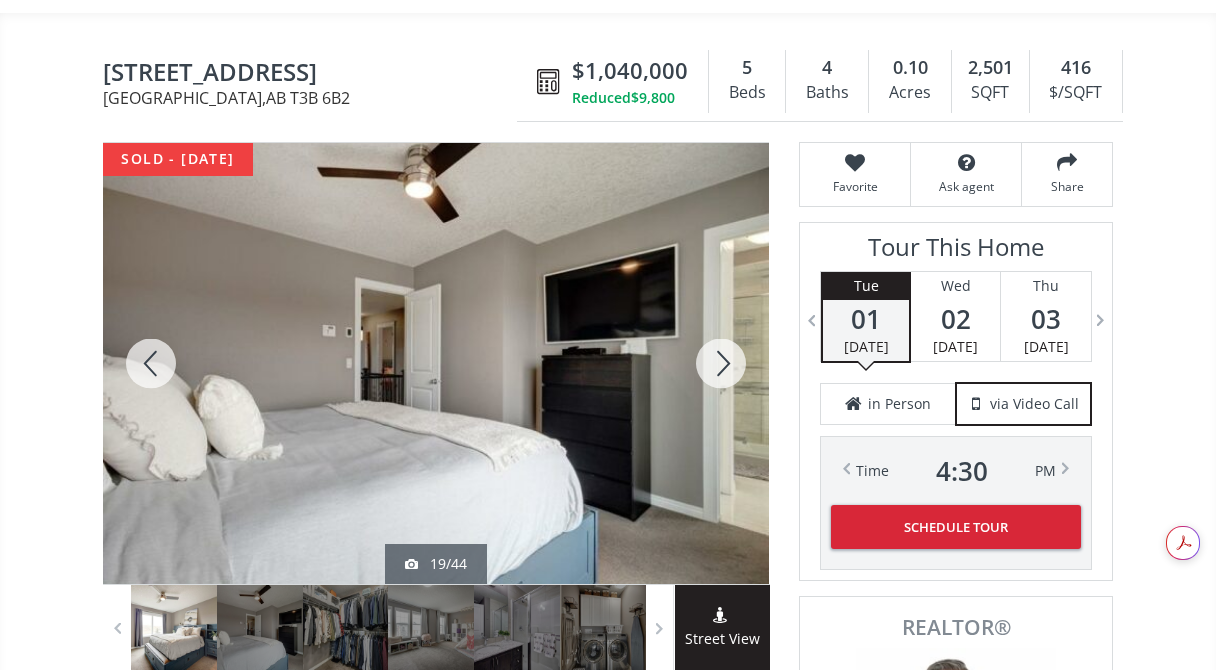 click at bounding box center [721, 363] 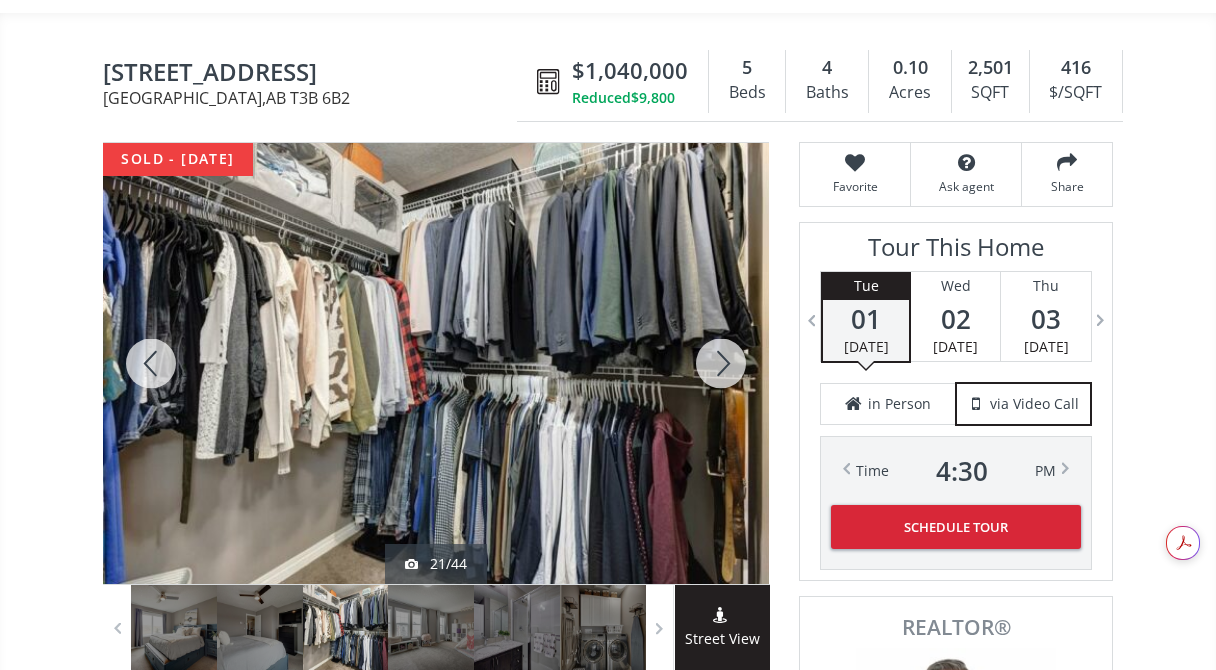 click at bounding box center [721, 363] 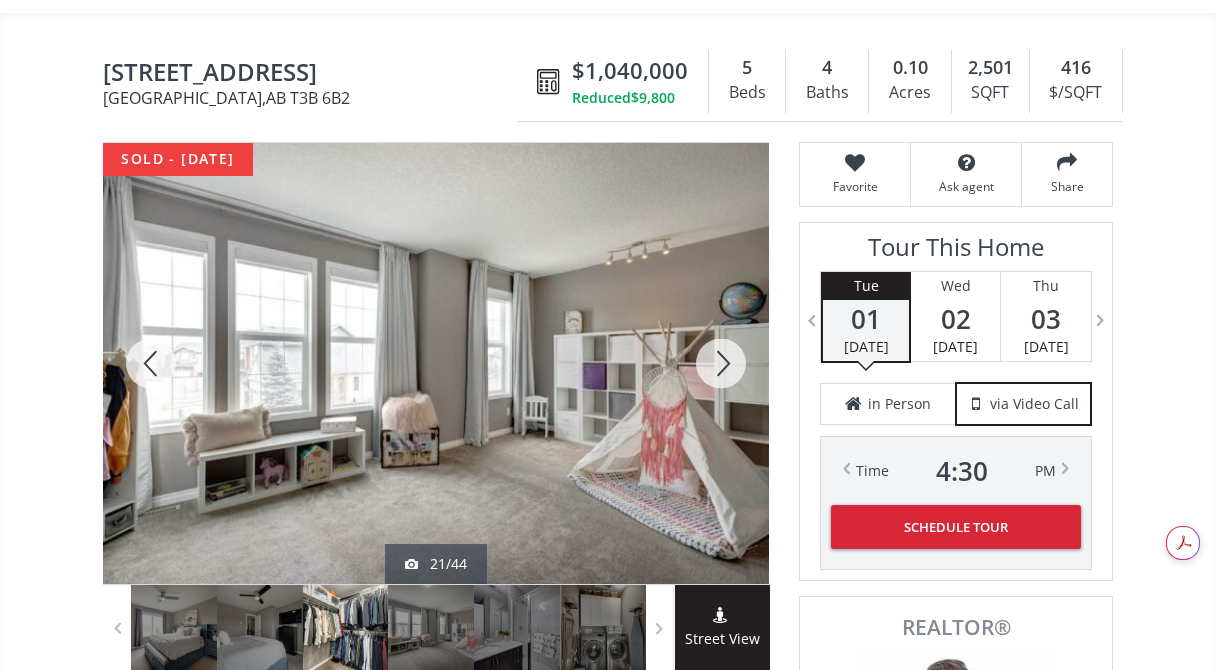 click at bounding box center [721, 363] 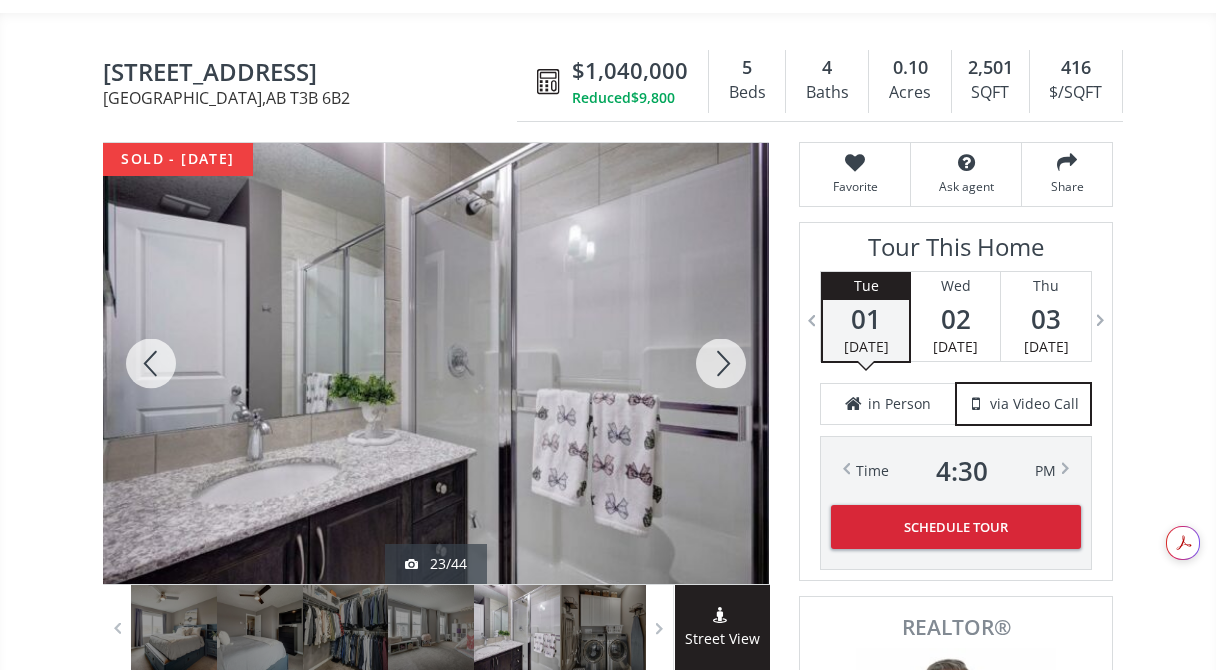 click at bounding box center [721, 363] 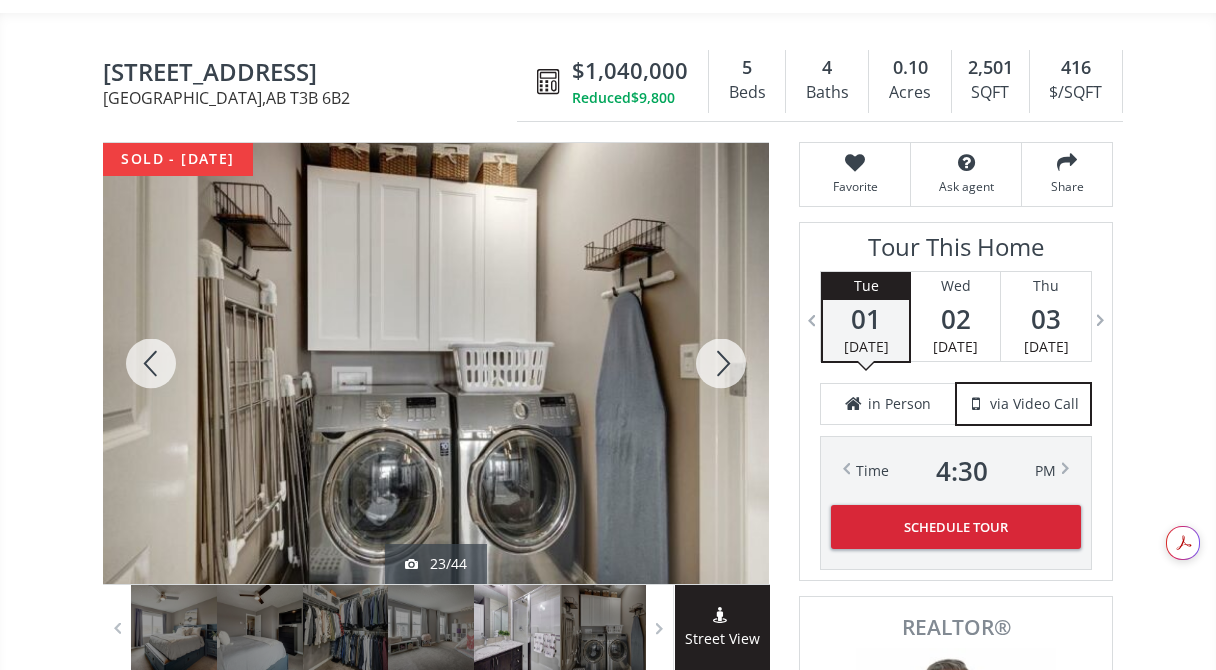 click at bounding box center [721, 363] 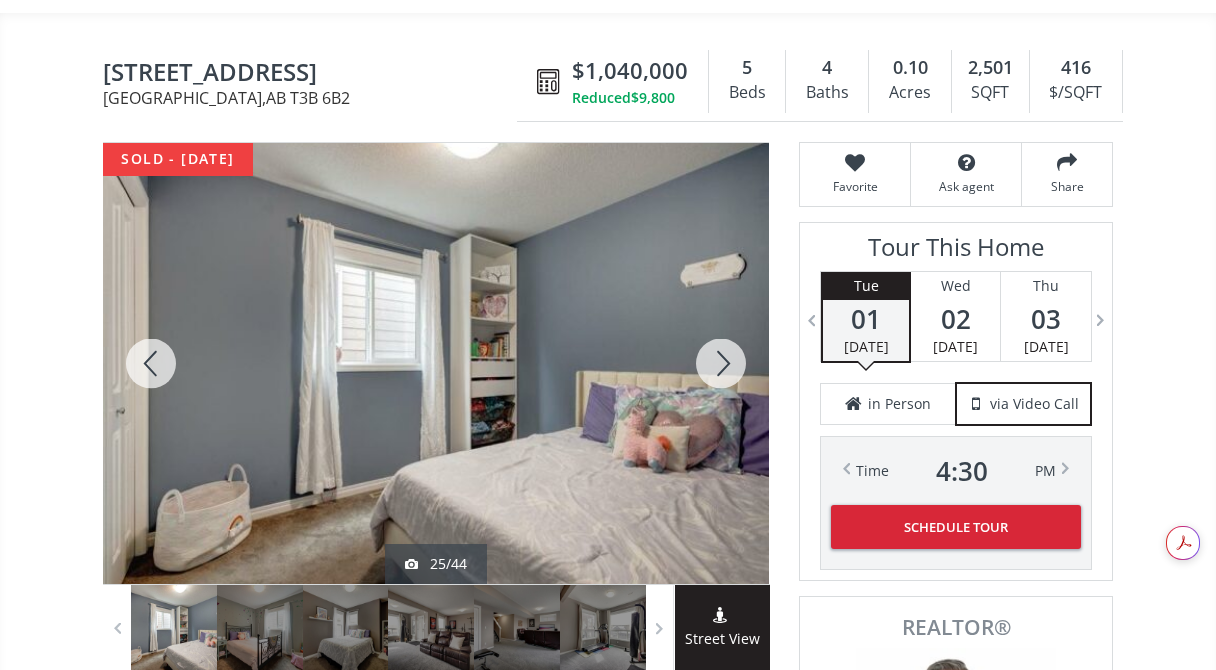 click at bounding box center (721, 363) 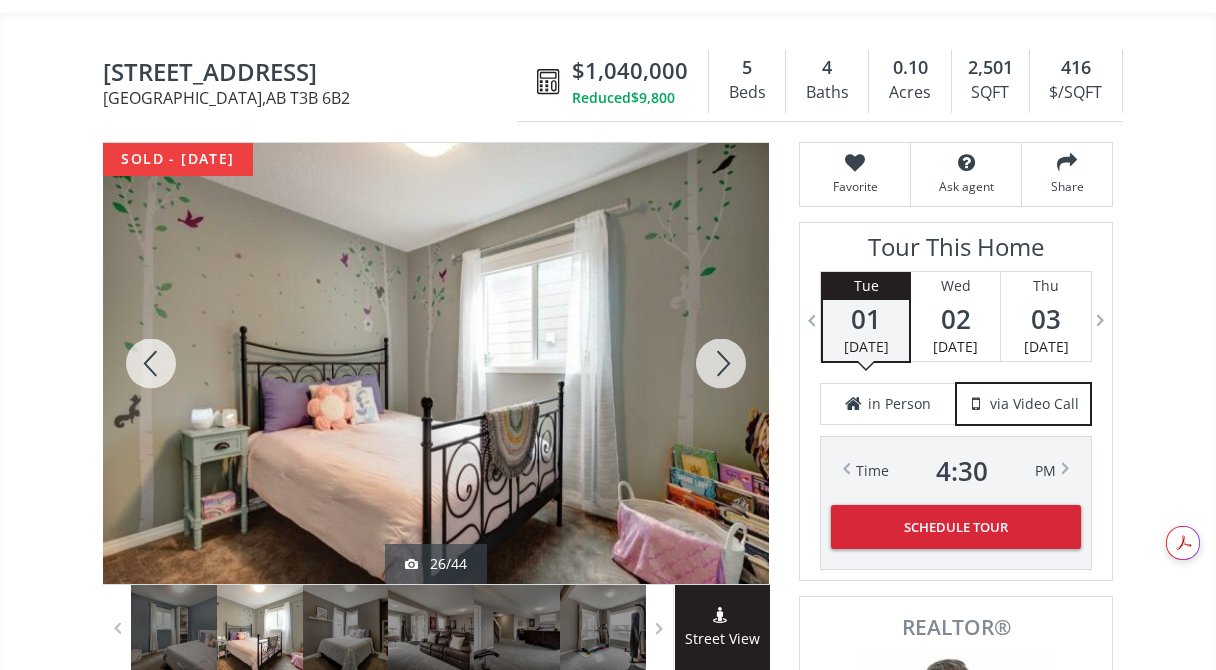 click at bounding box center [721, 363] 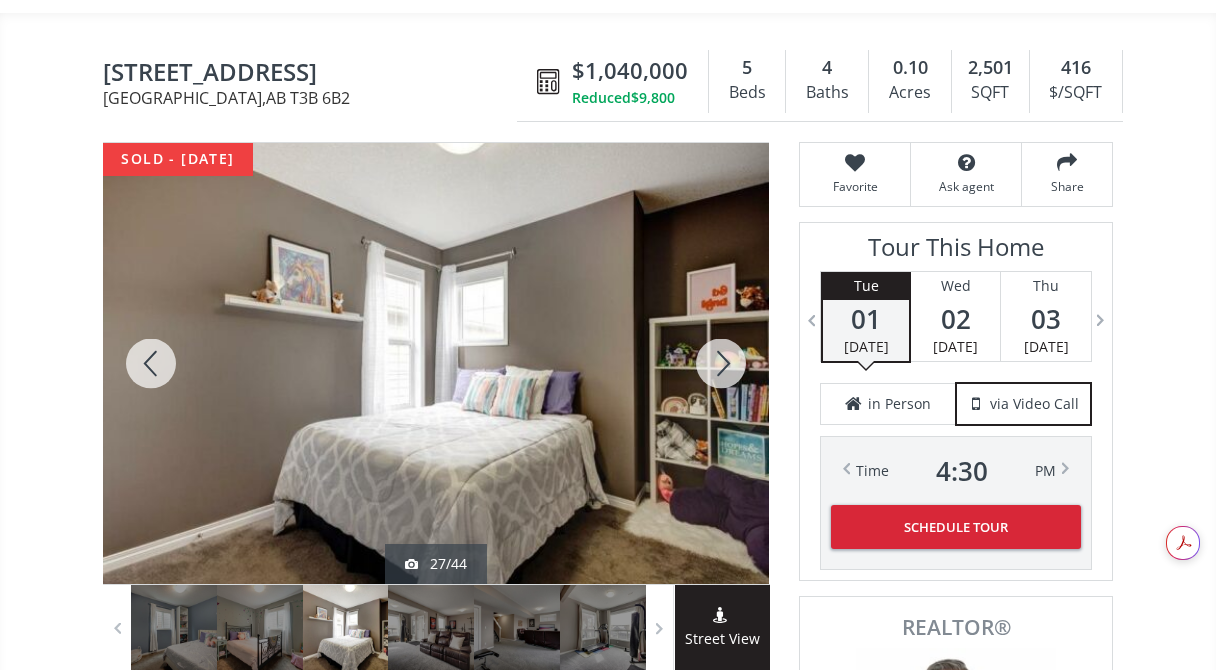 click at bounding box center (721, 363) 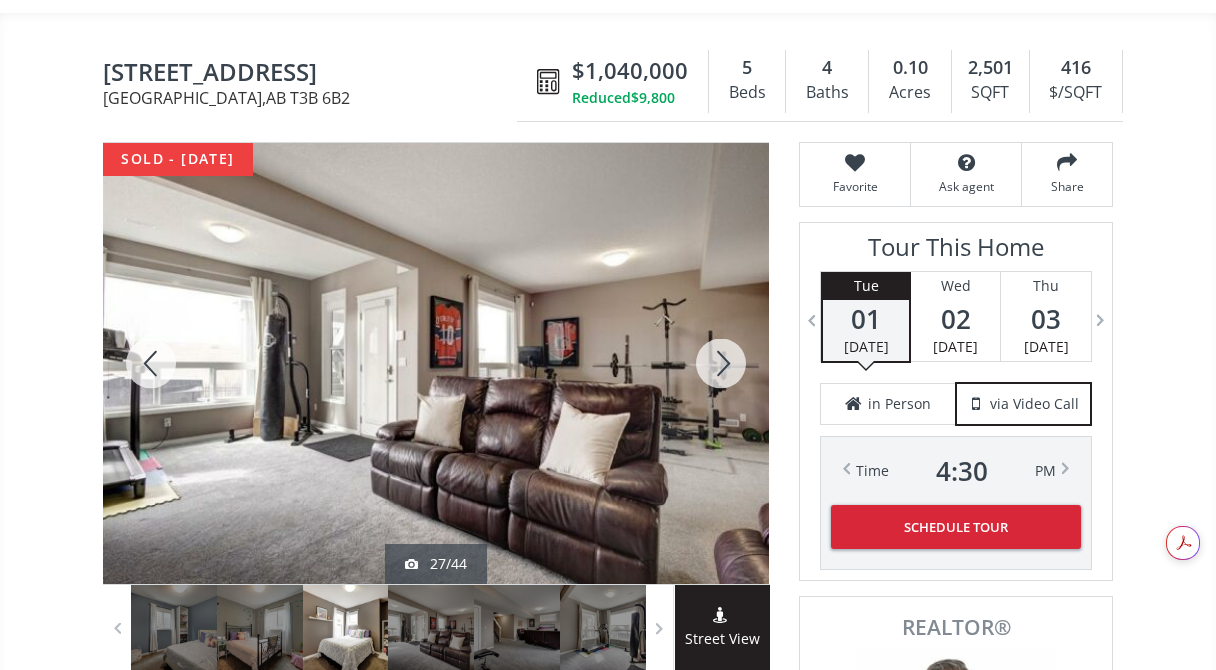 click at bounding box center (721, 363) 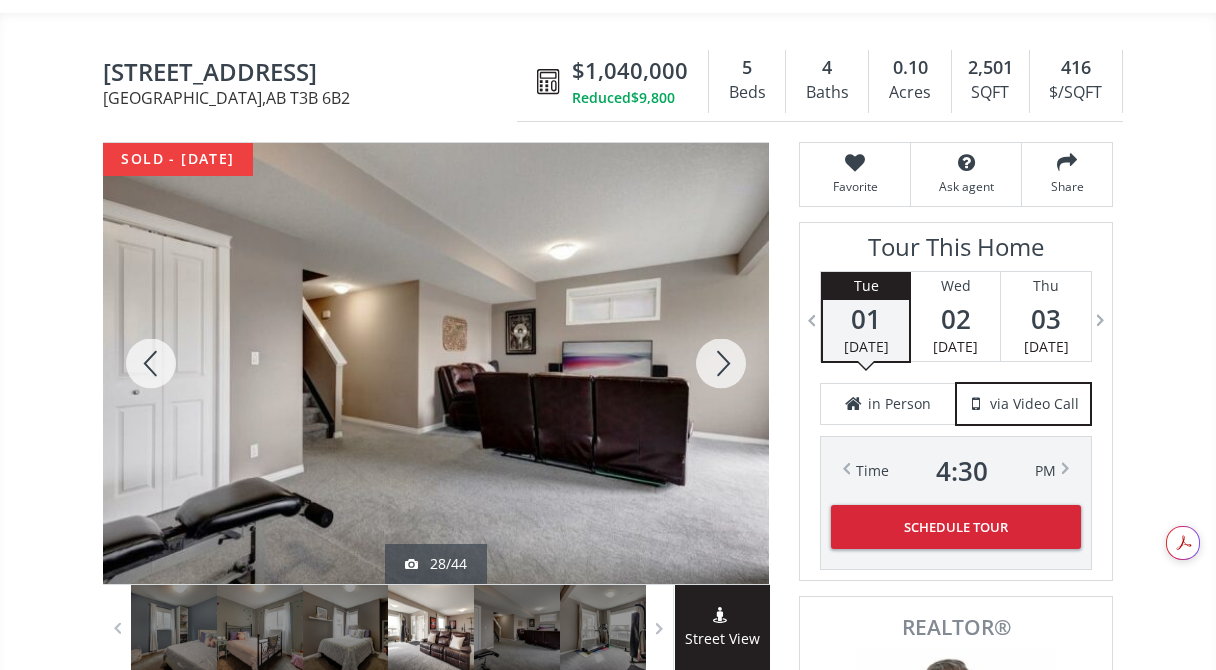 click at bounding box center (721, 363) 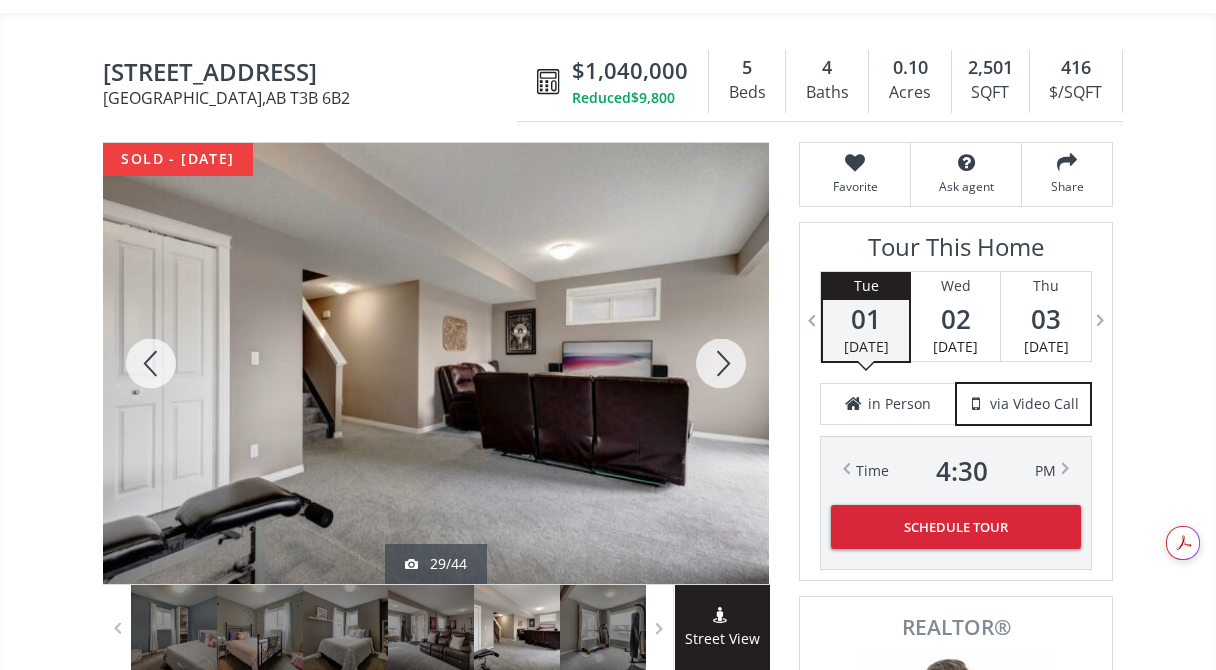 click at bounding box center (721, 363) 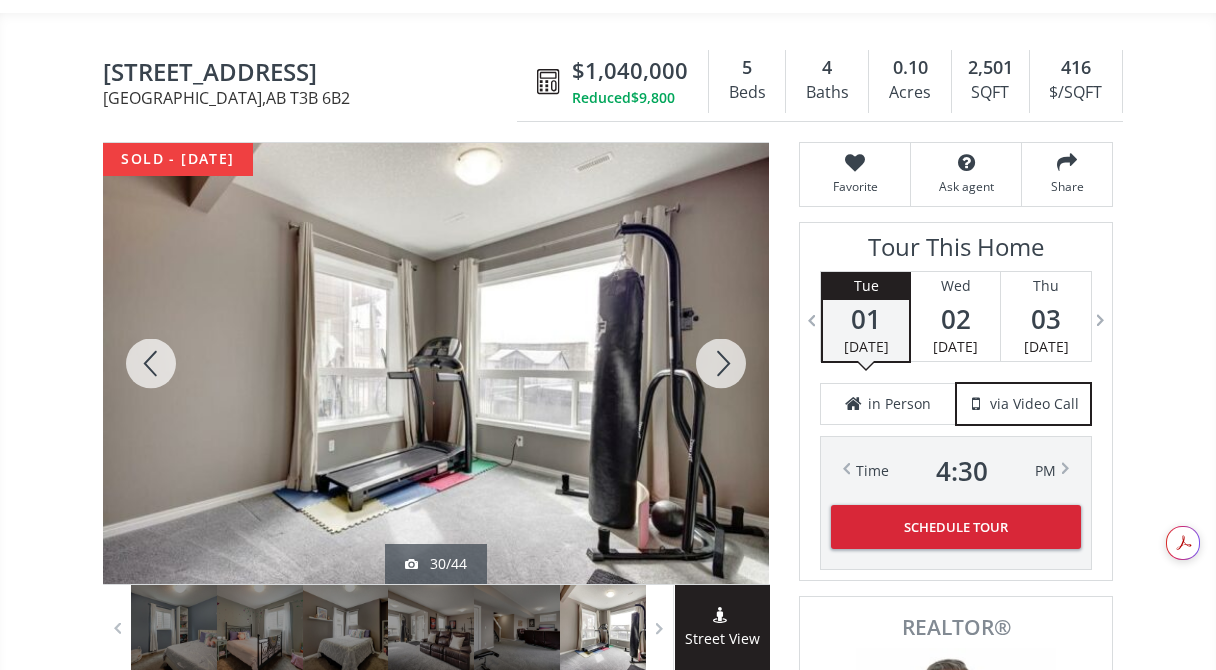click at bounding box center (721, 363) 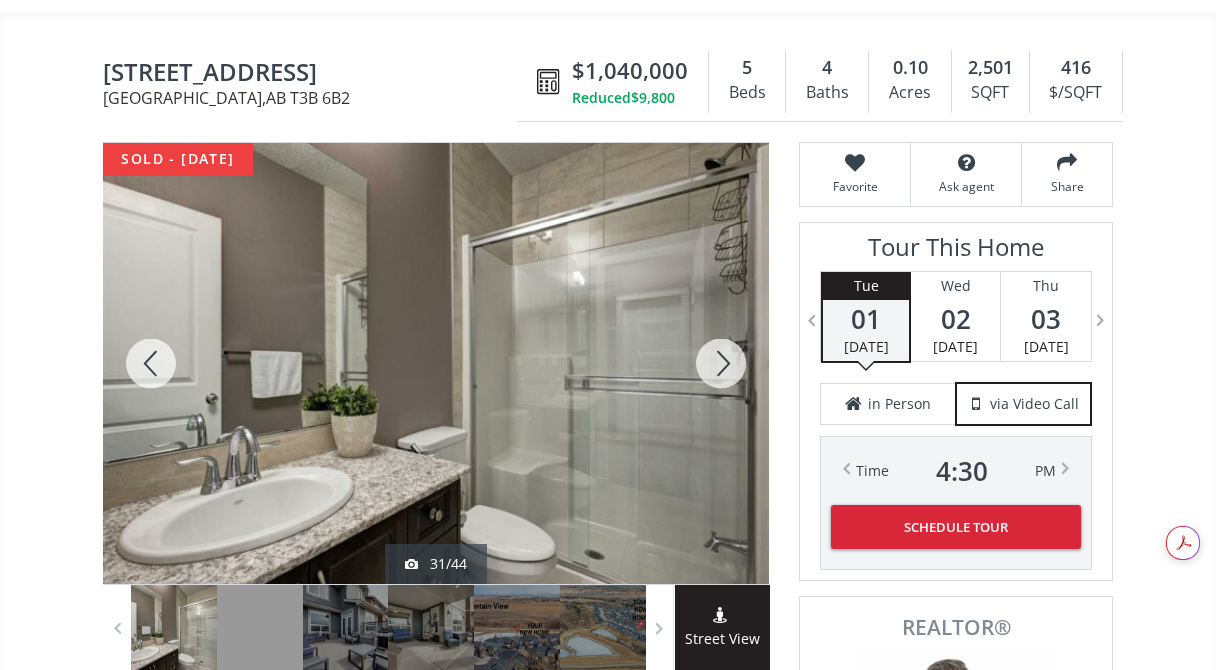 click at bounding box center (721, 363) 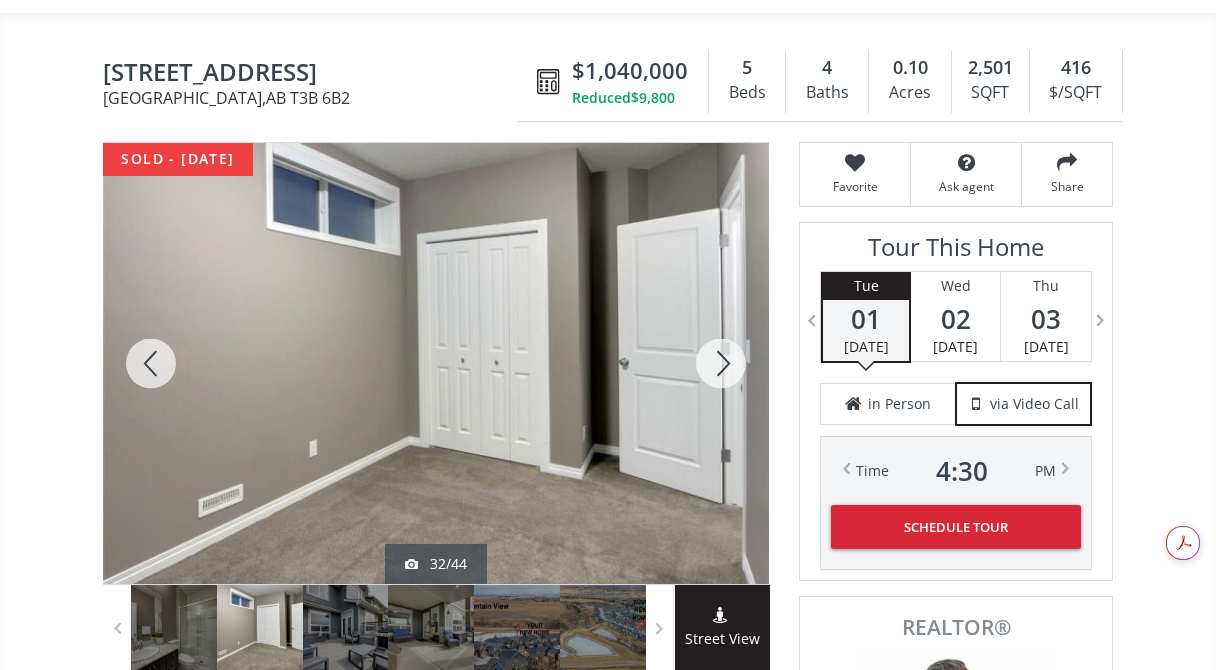 click at bounding box center (721, 363) 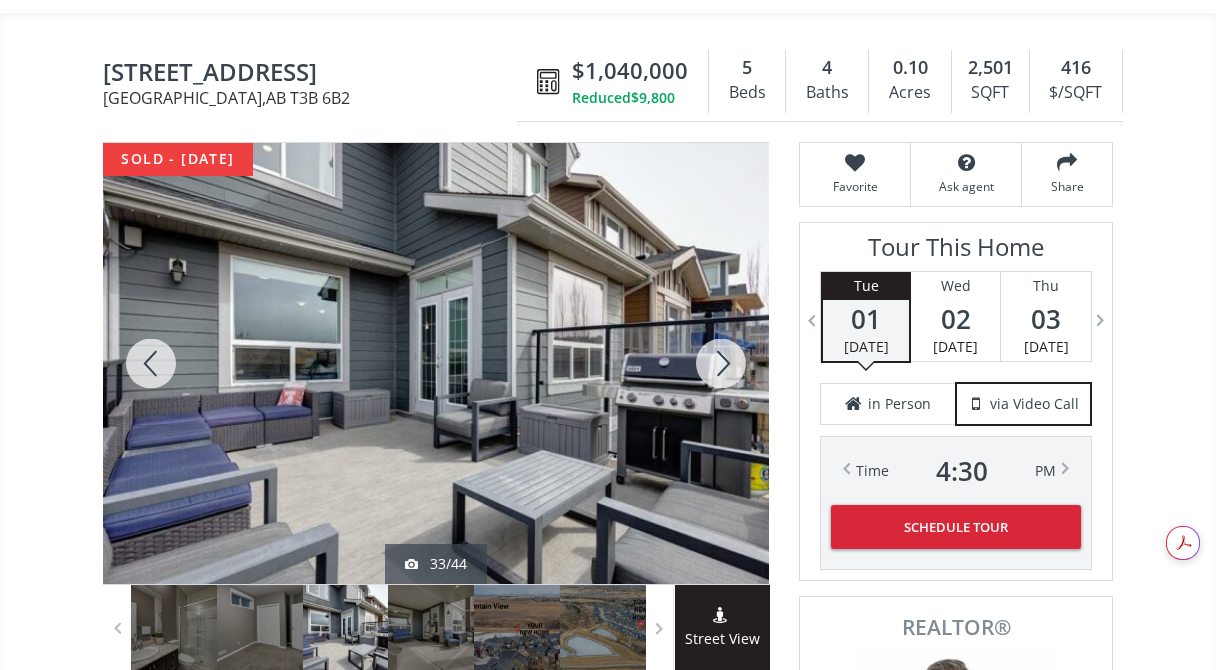 click at bounding box center [721, 363] 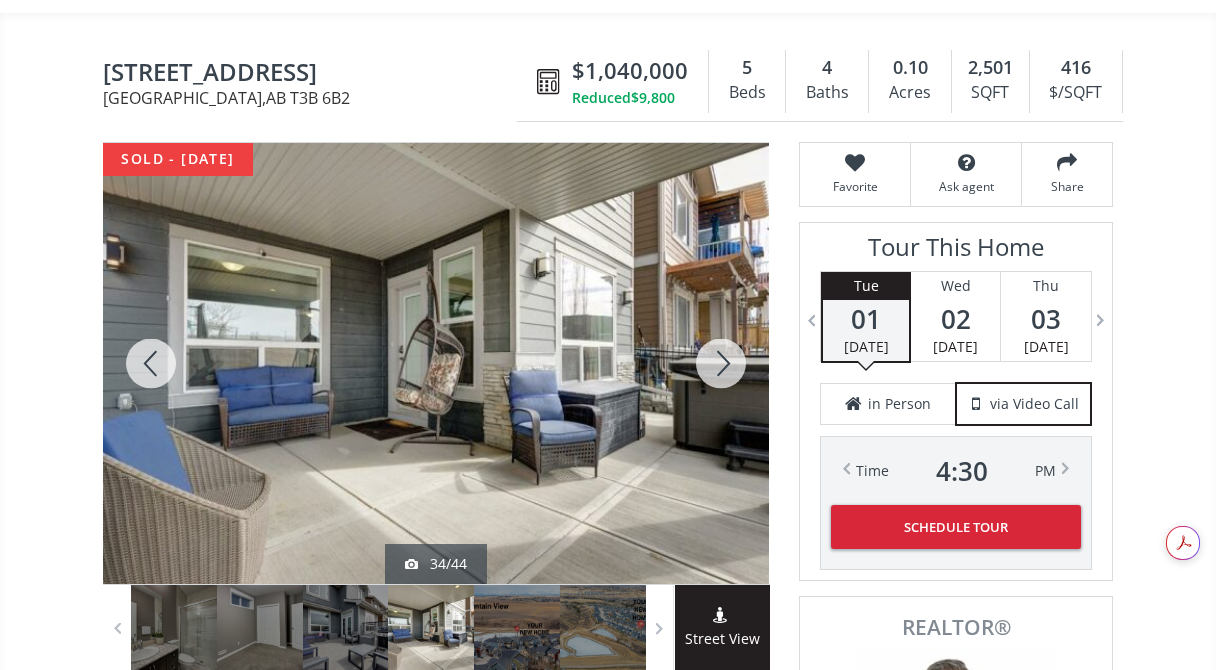 click at bounding box center (721, 363) 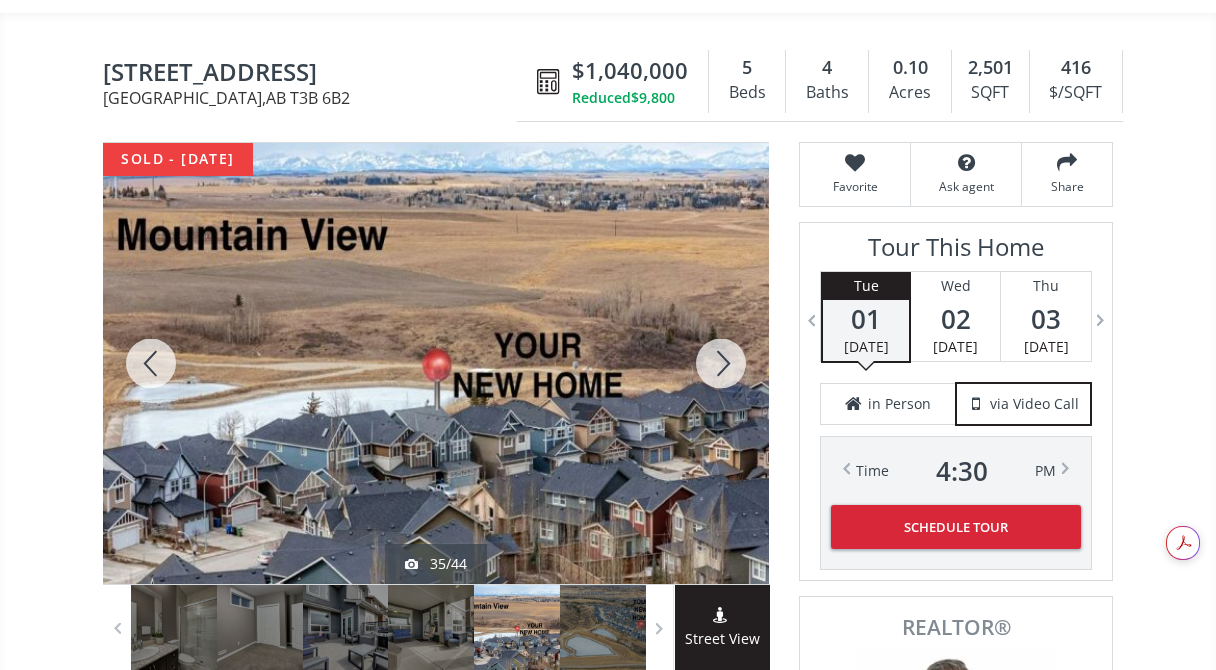click at bounding box center [721, 363] 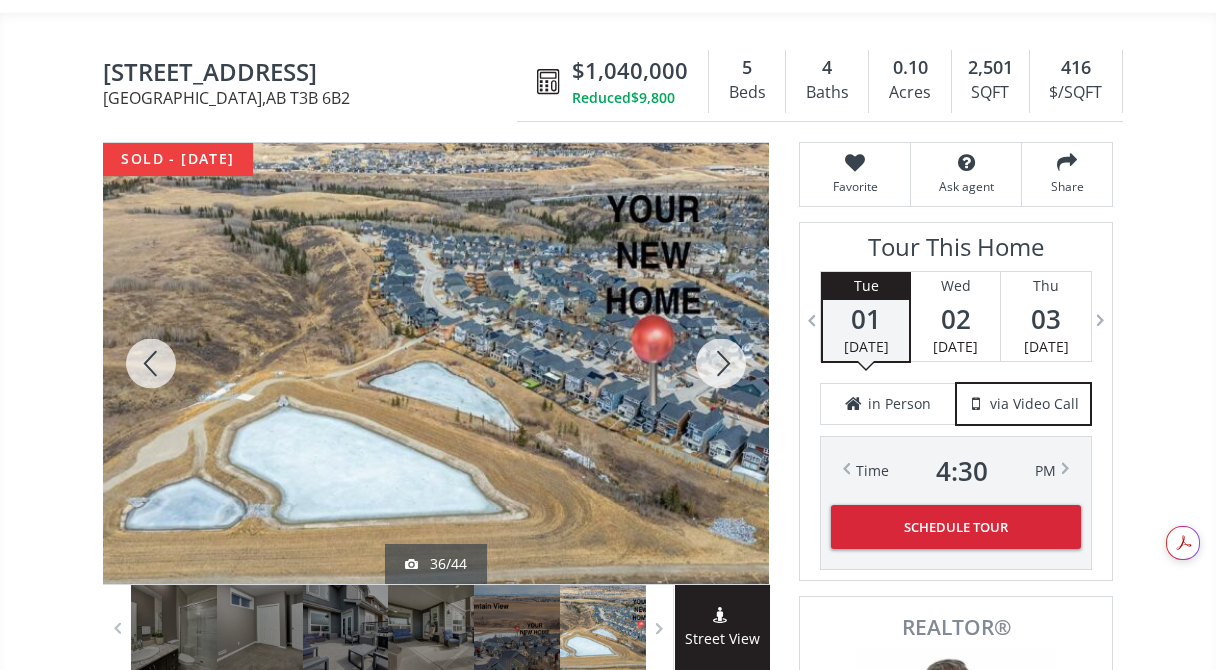 click at bounding box center [721, 363] 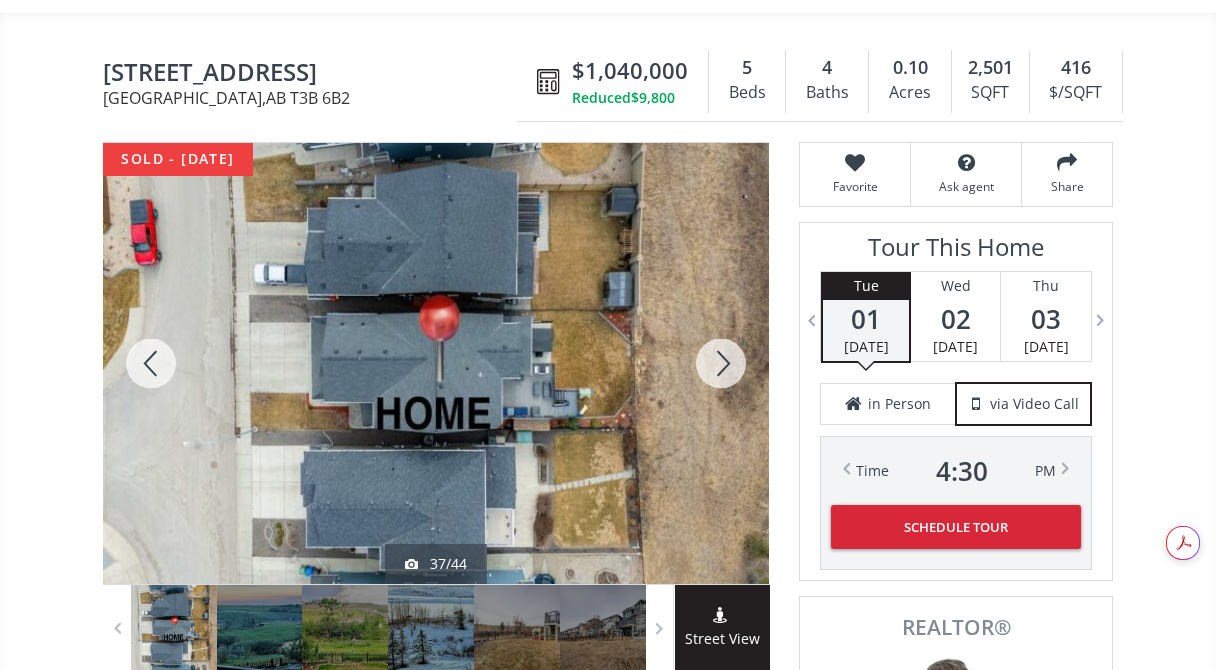 click at bounding box center [721, 363] 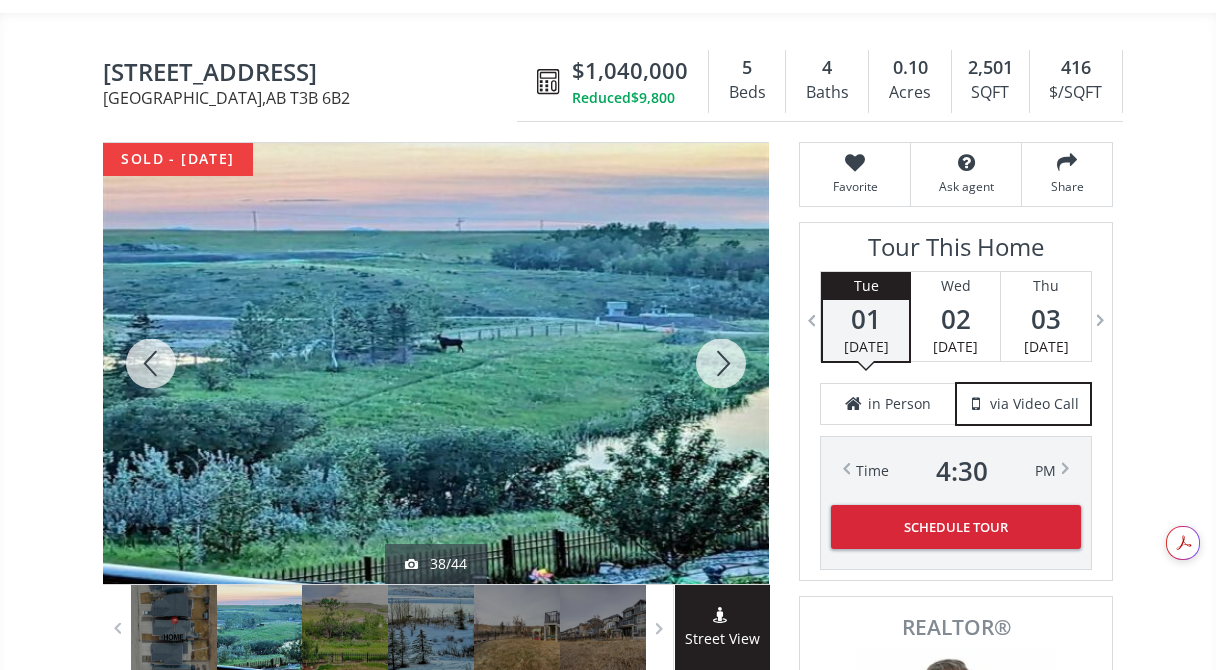 click at bounding box center (721, 363) 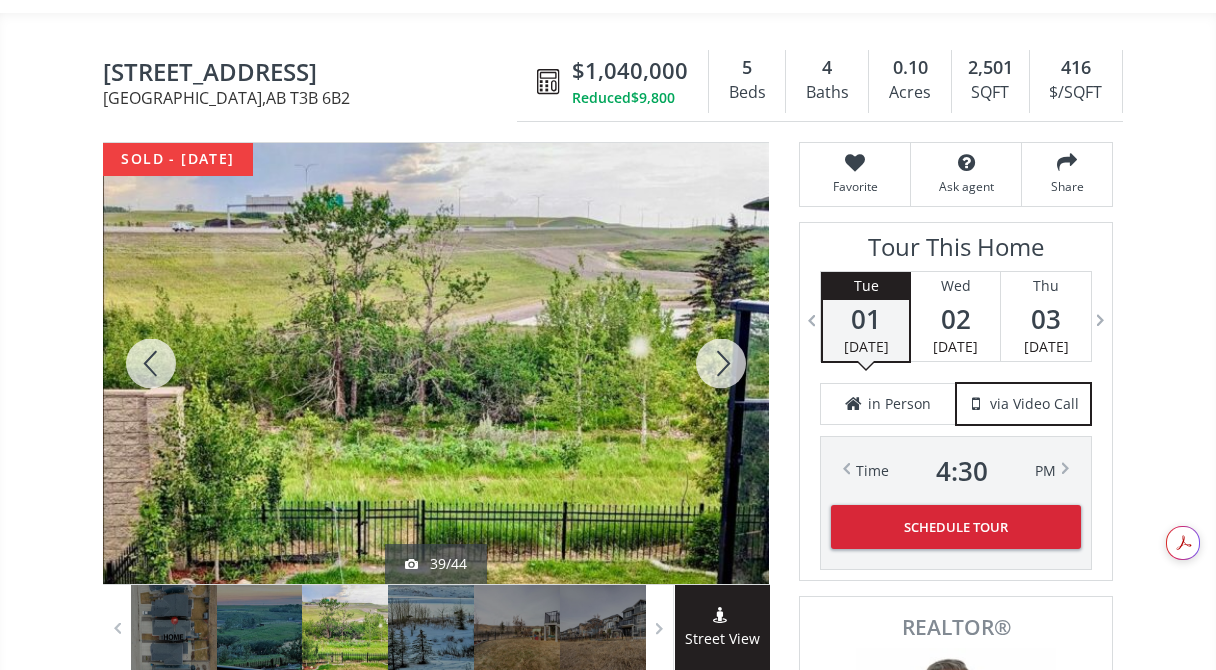 click at bounding box center (721, 363) 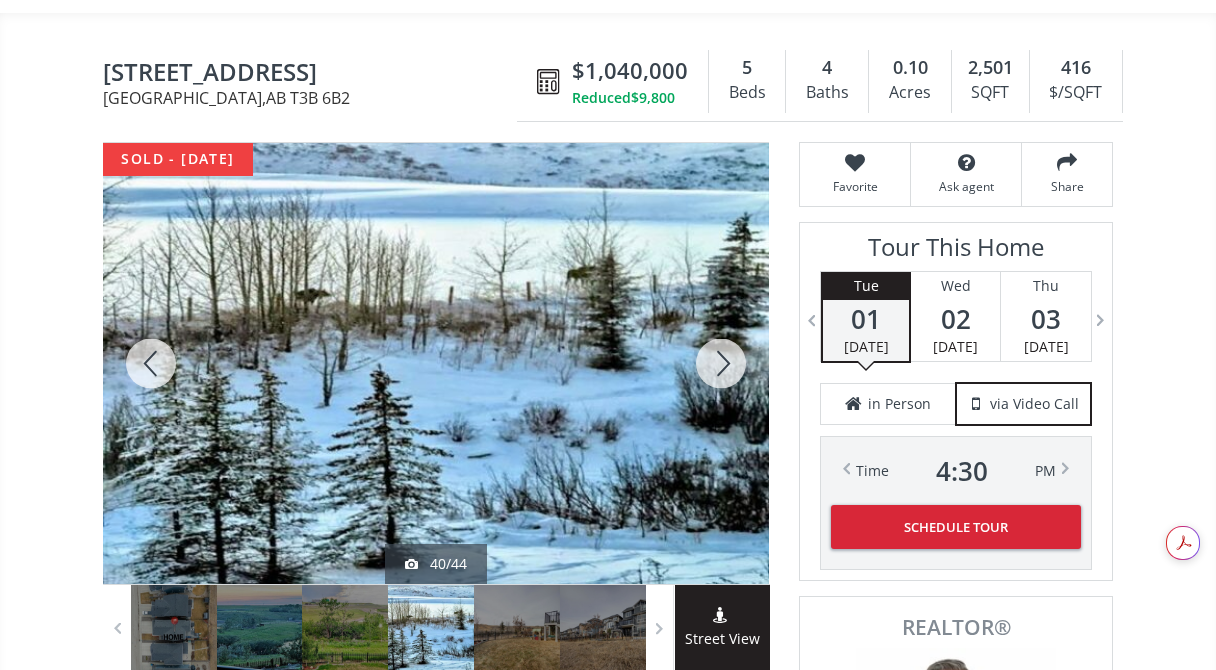 click at bounding box center (721, 363) 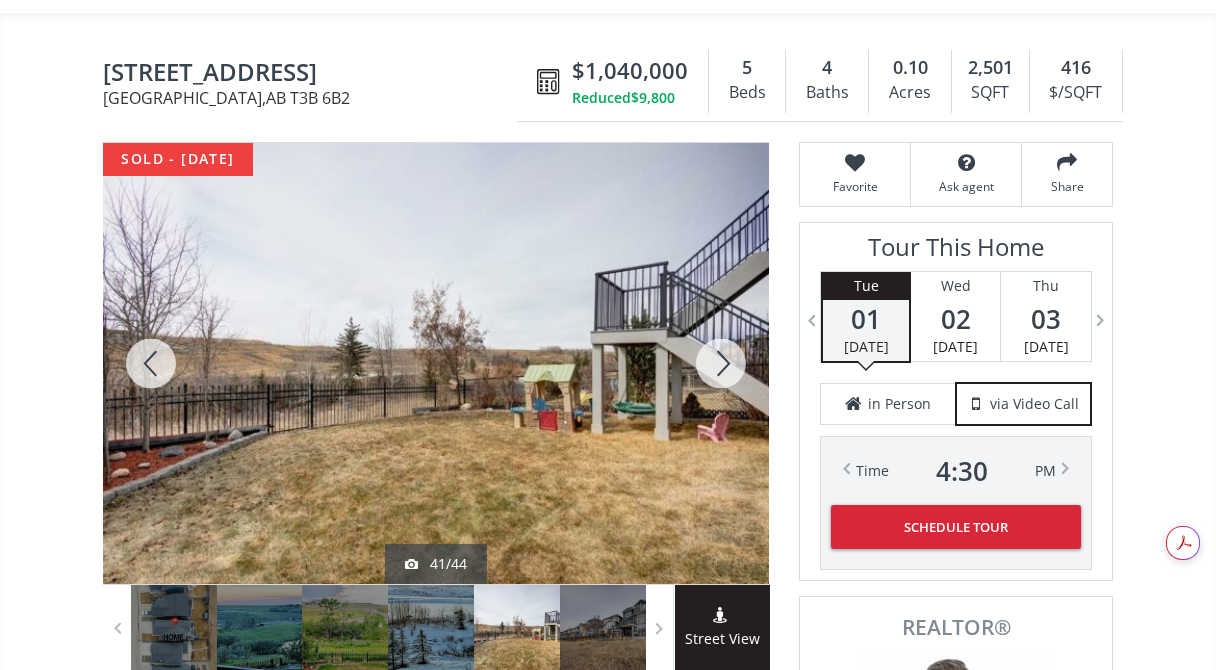 click at bounding box center (721, 363) 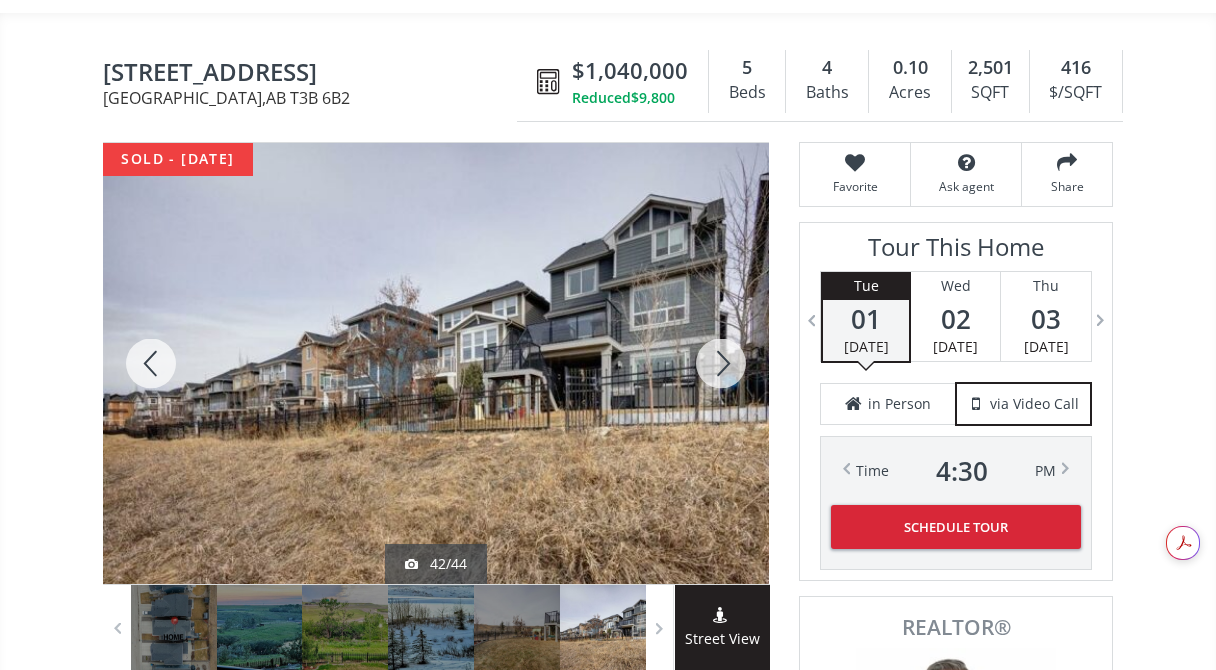click at bounding box center [721, 363] 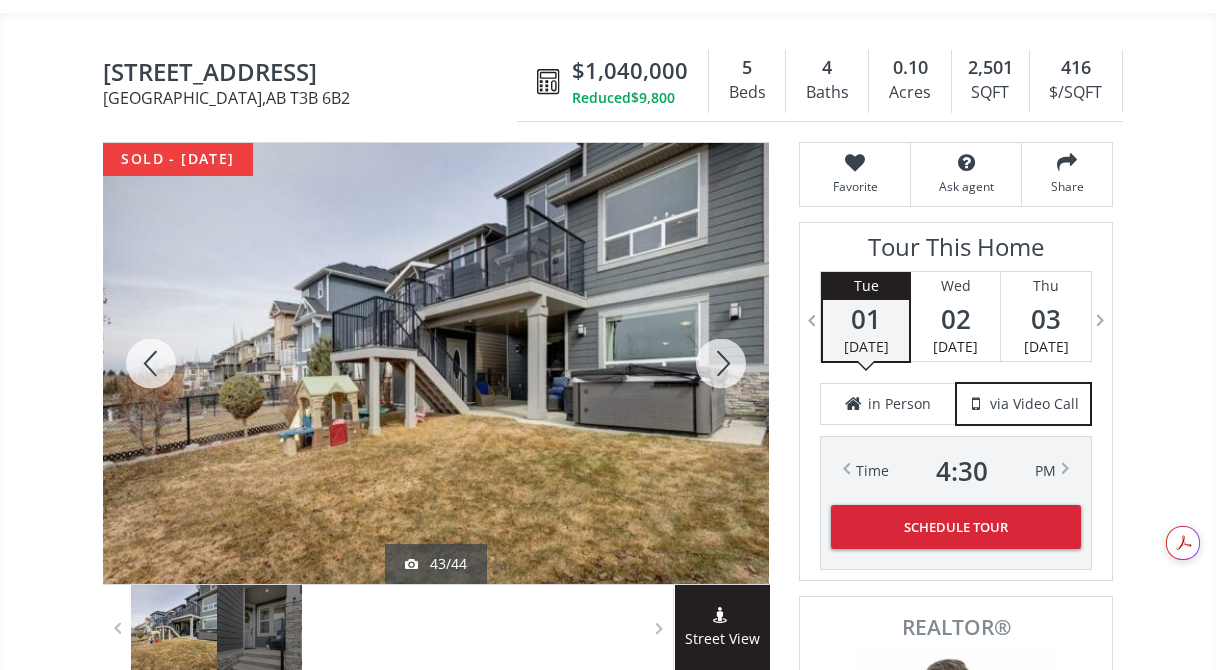 click at bounding box center [721, 363] 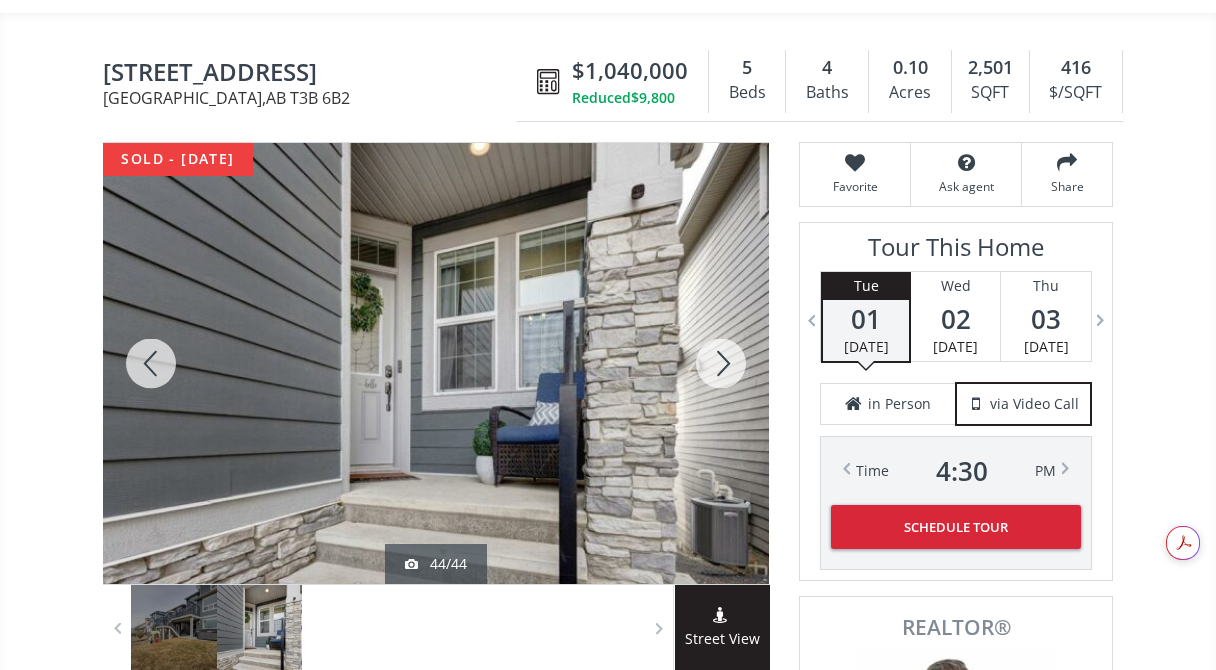 click at bounding box center [721, 363] 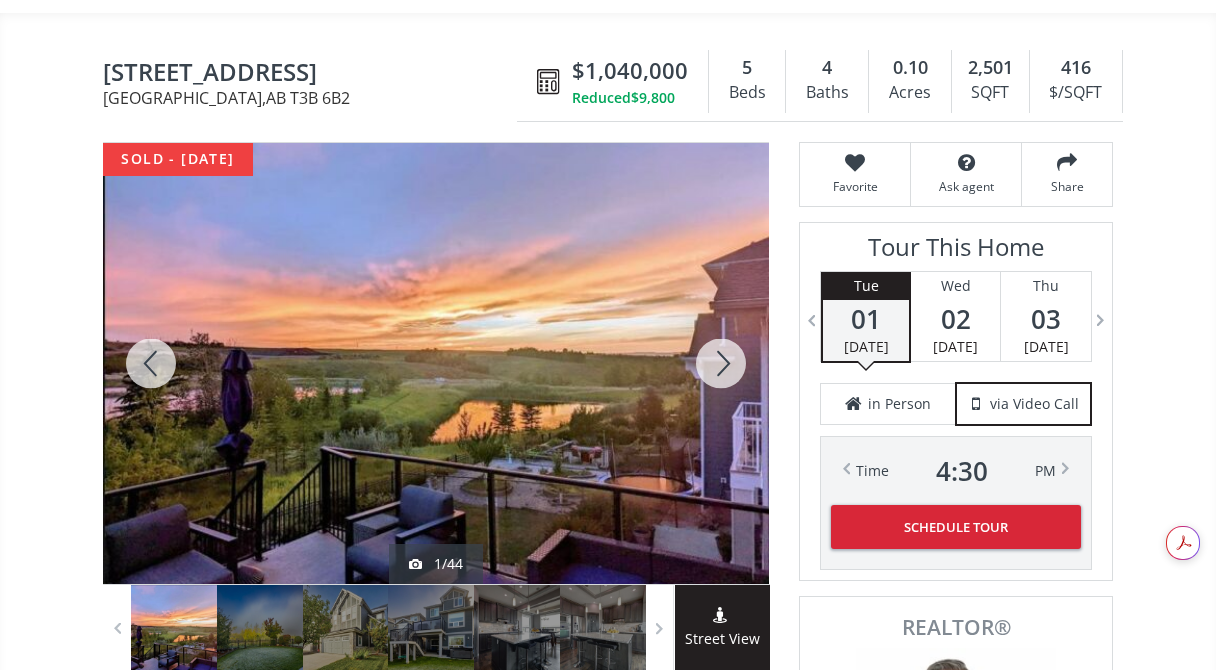 click at bounding box center (721, 363) 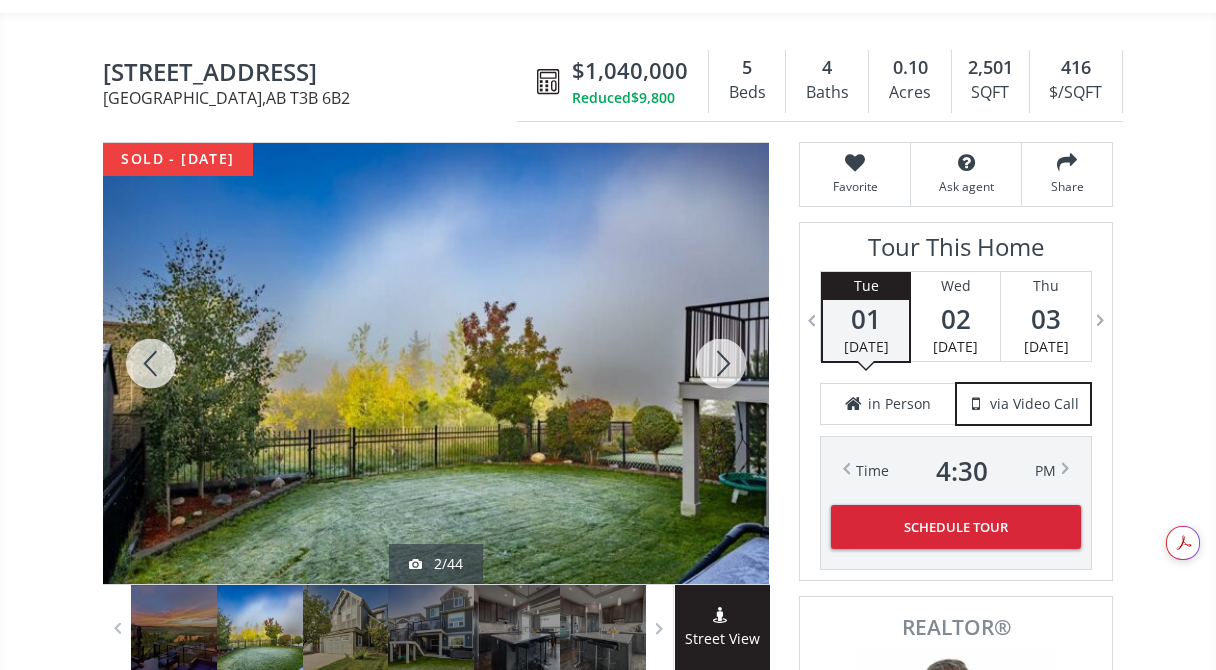 click at bounding box center (721, 363) 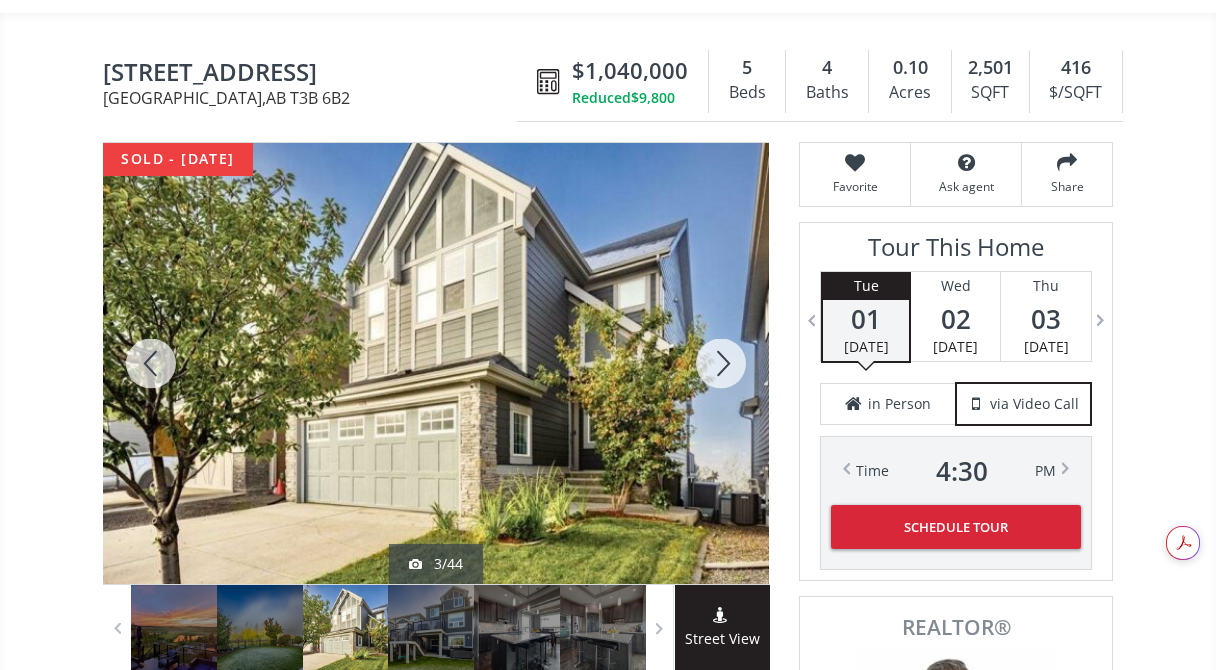 click at bounding box center (721, 363) 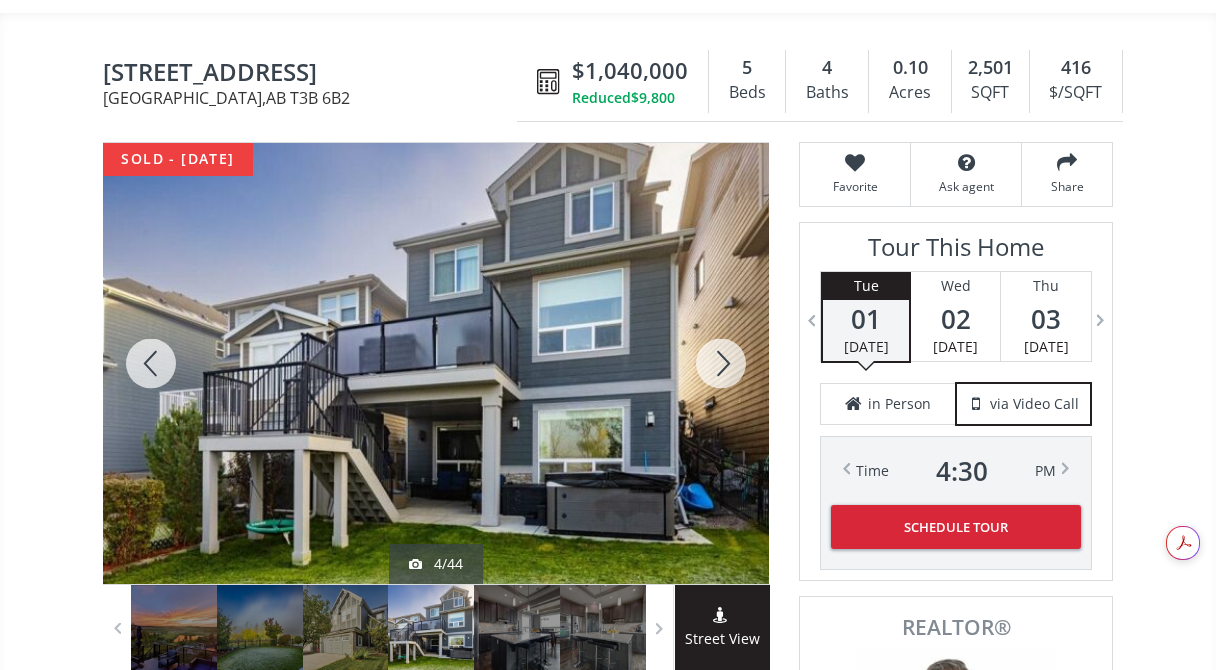 click at bounding box center [721, 363] 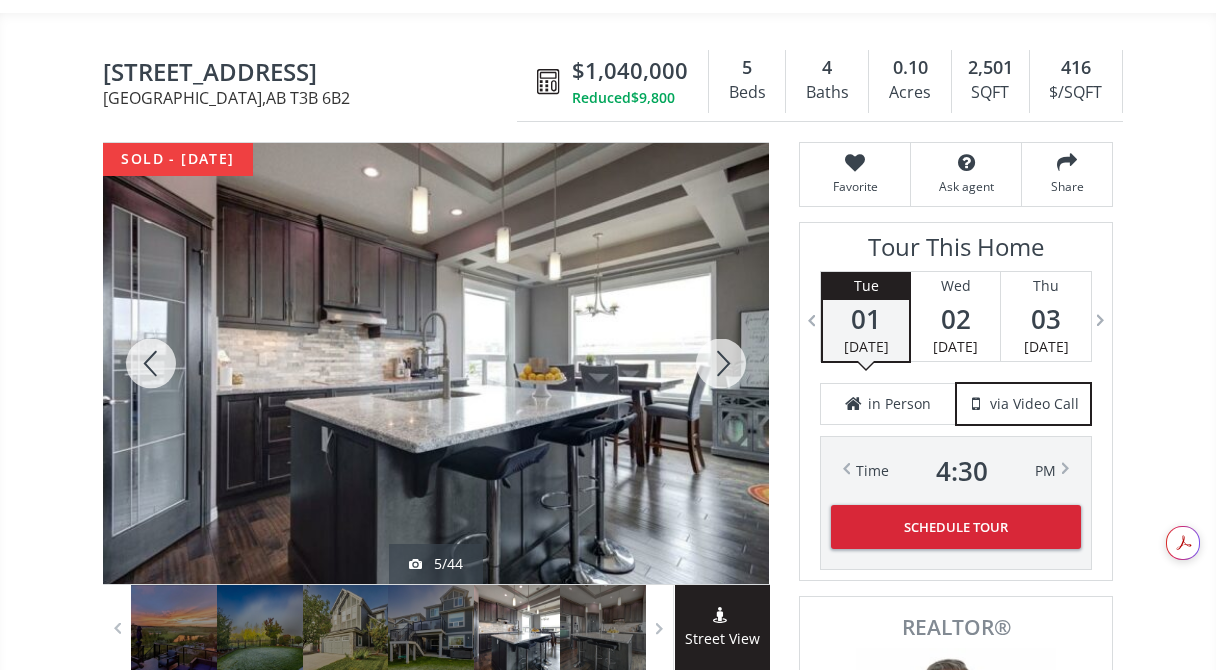 click at bounding box center (721, 363) 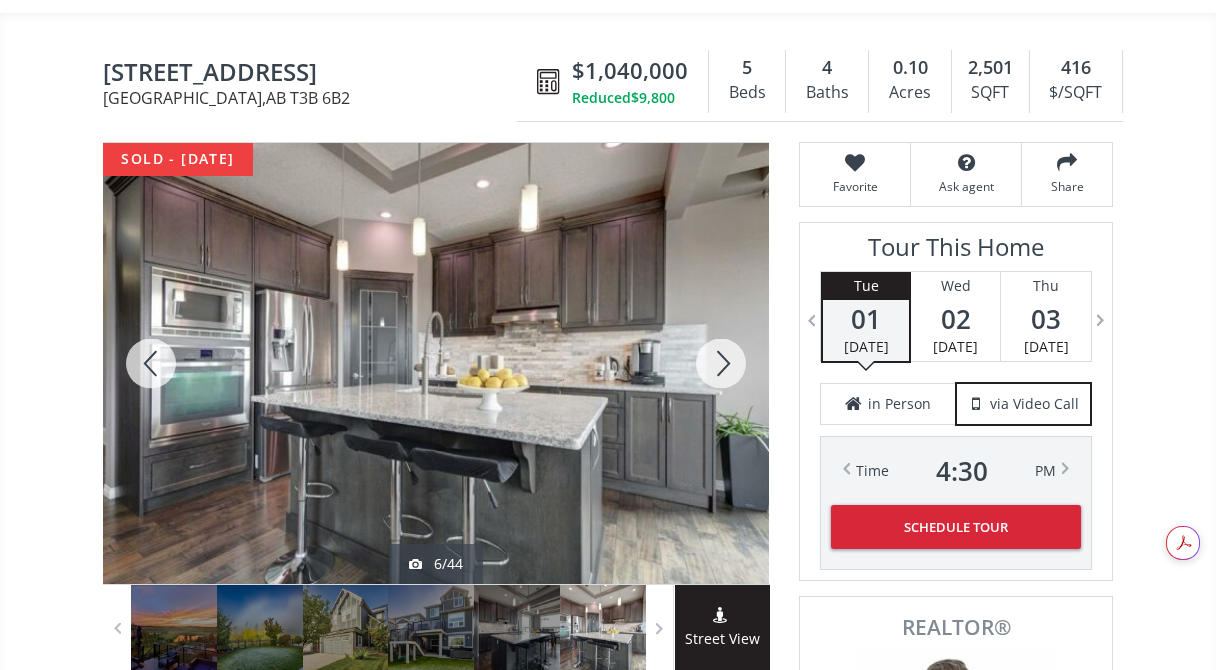 click at bounding box center (721, 363) 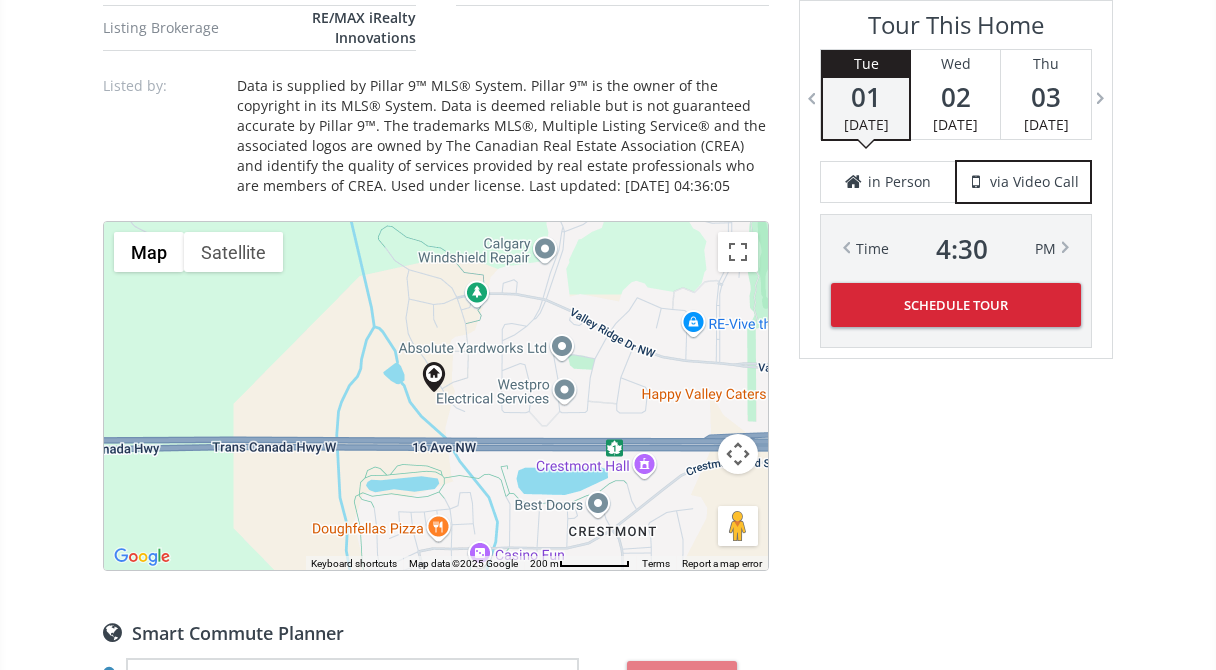 scroll, scrollTop: 1788, scrollLeft: 0, axis: vertical 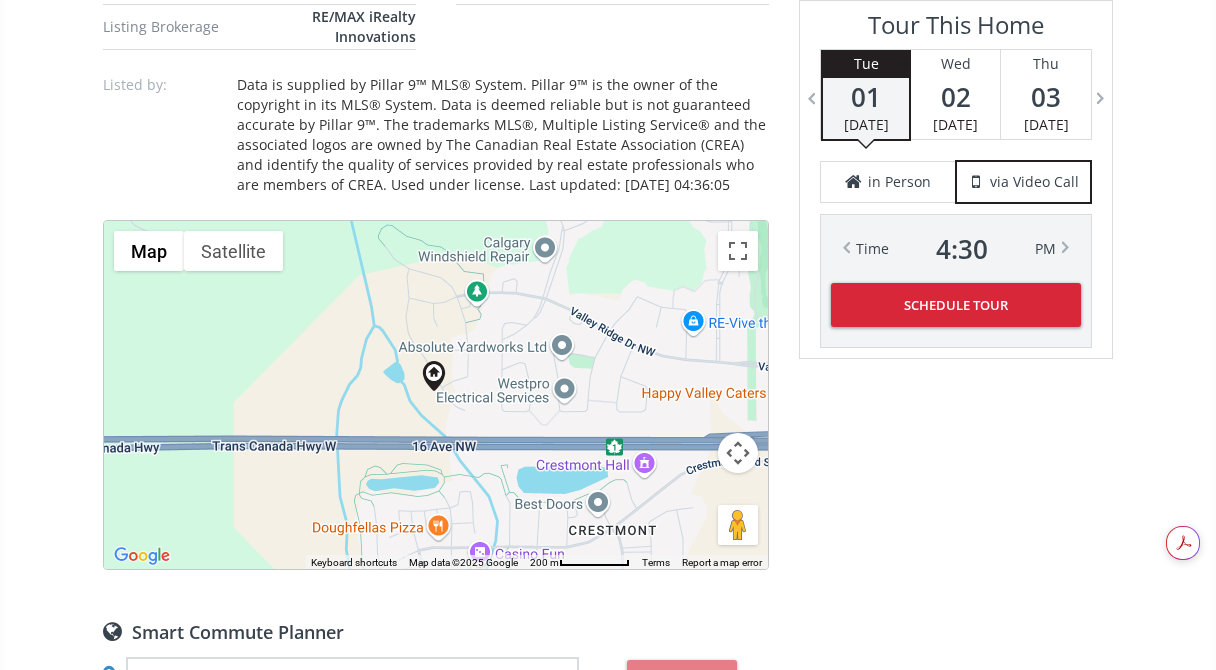 click at bounding box center [738, 453] 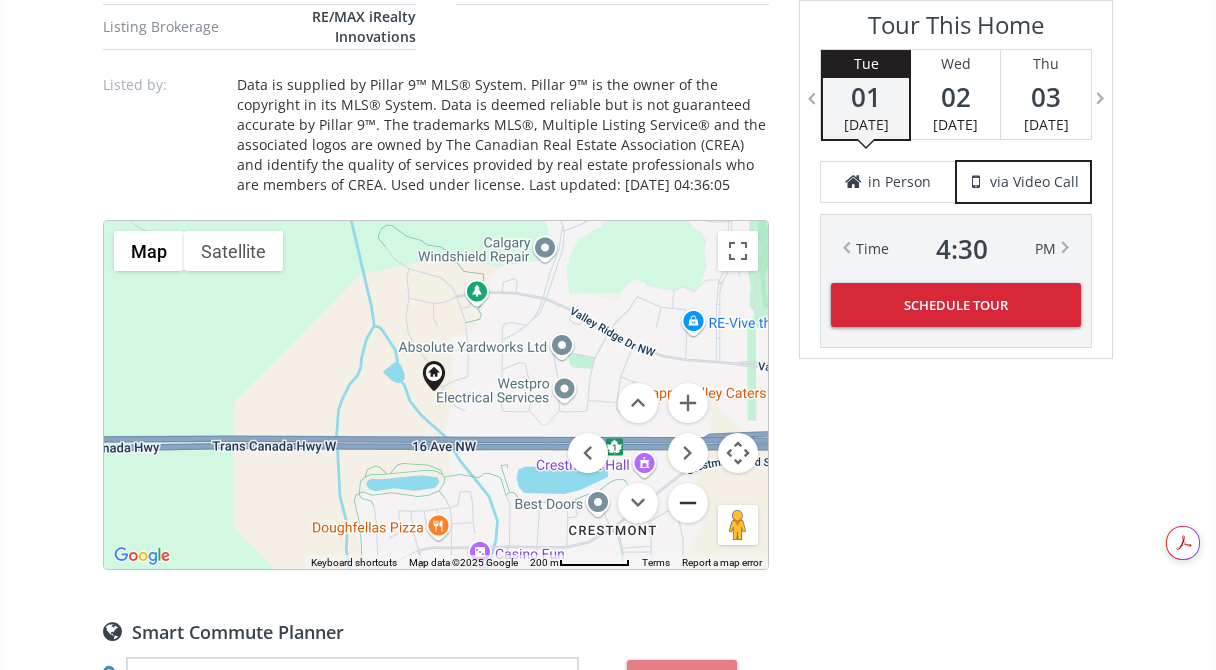 click at bounding box center [688, 503] 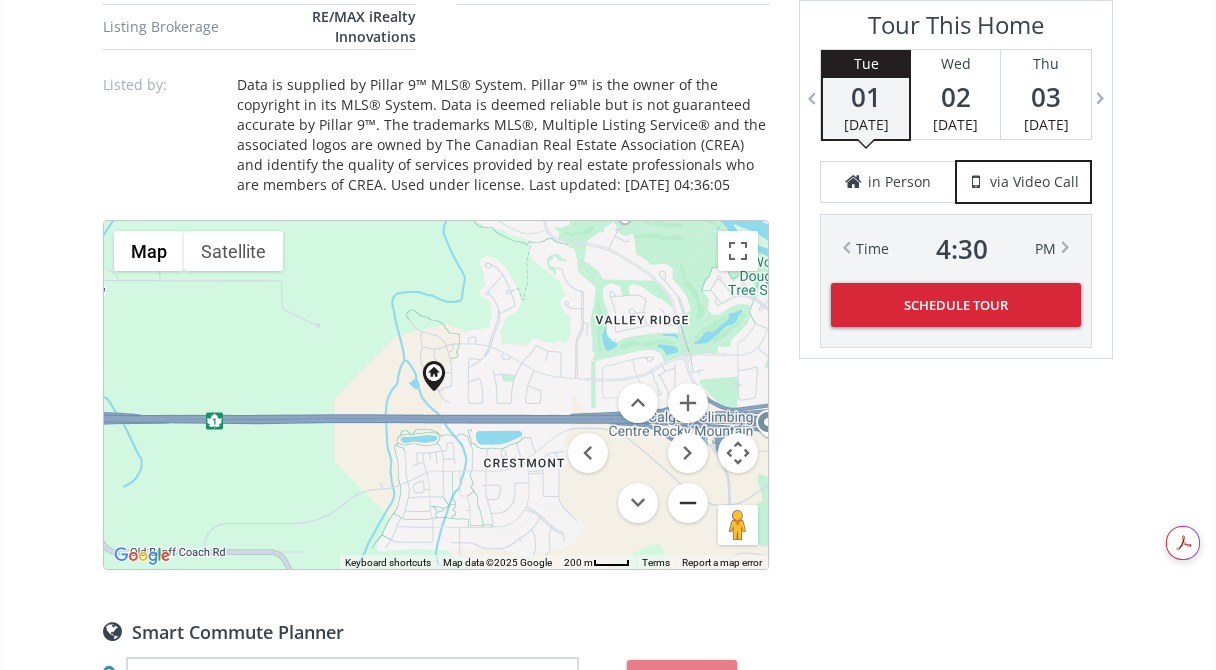 click at bounding box center (688, 503) 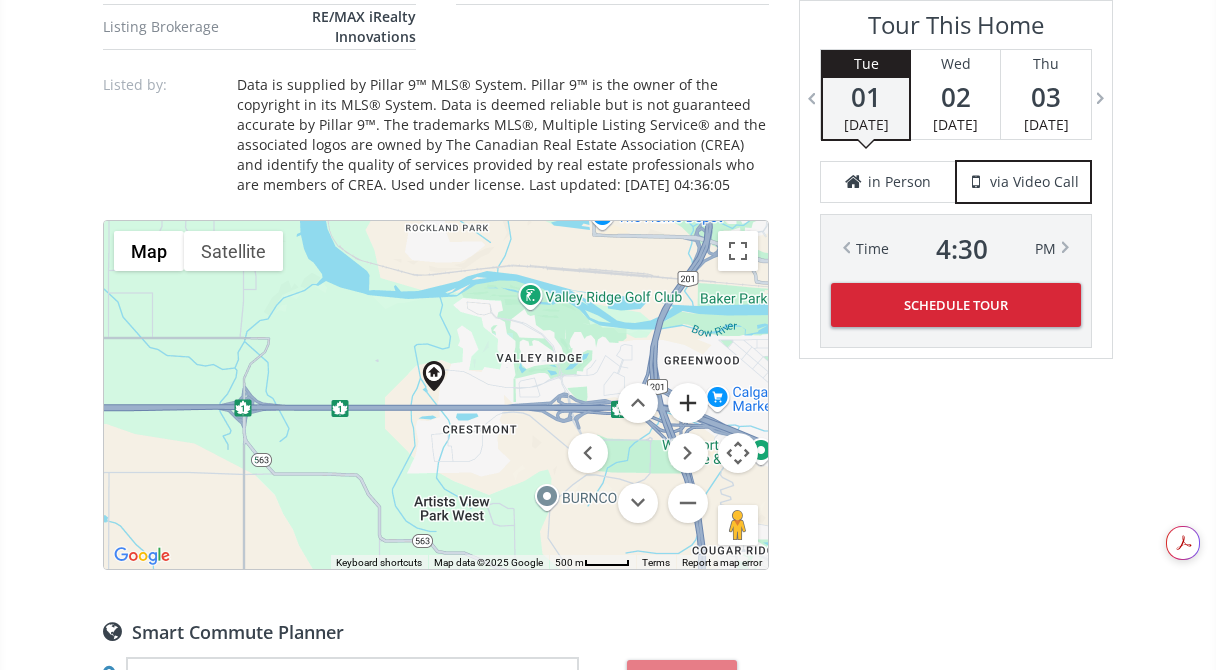 click at bounding box center (688, 403) 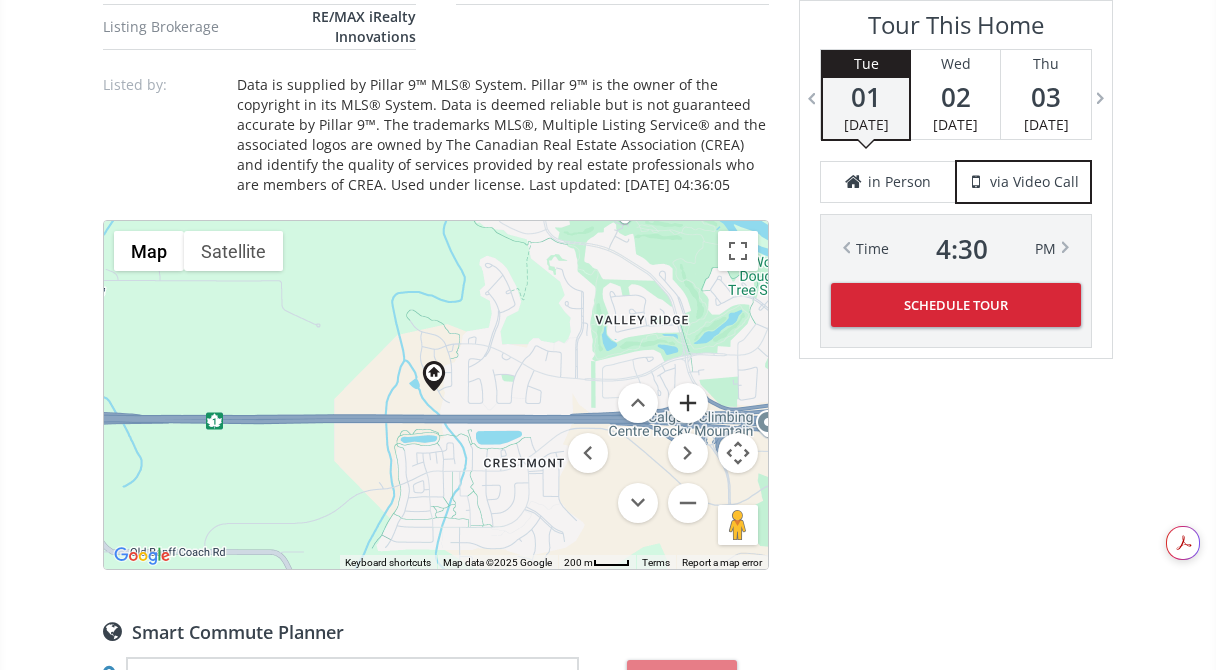 click at bounding box center [688, 403] 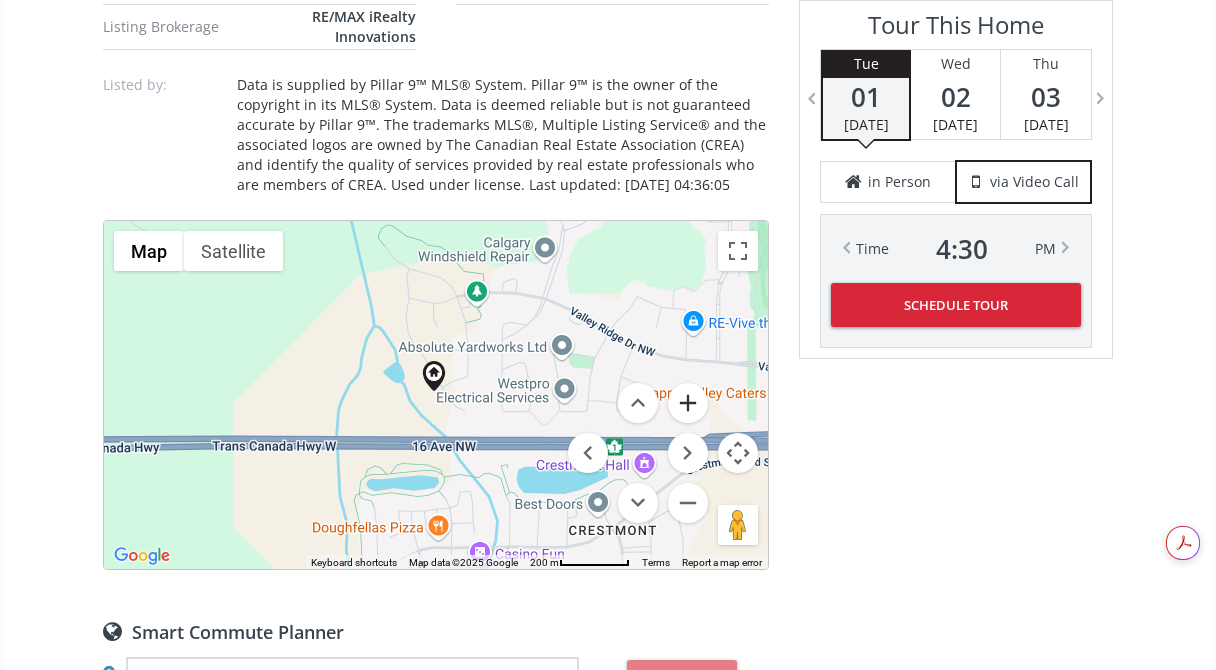 click at bounding box center (688, 403) 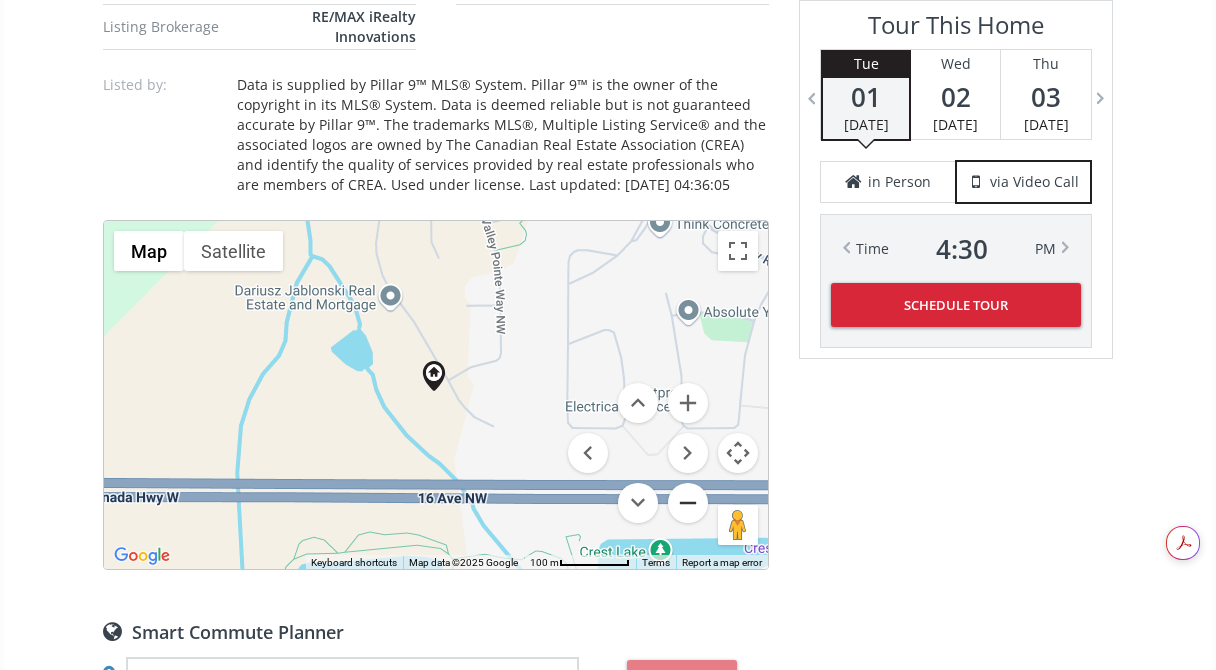 click at bounding box center (688, 503) 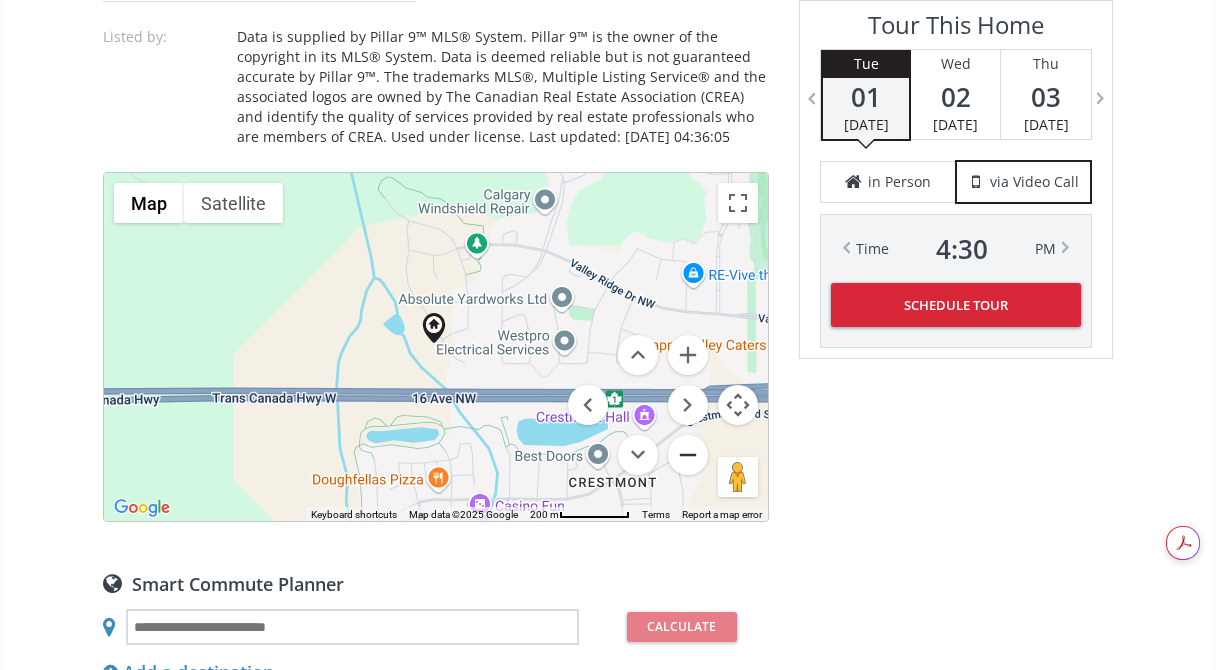 scroll, scrollTop: 1825, scrollLeft: 0, axis: vertical 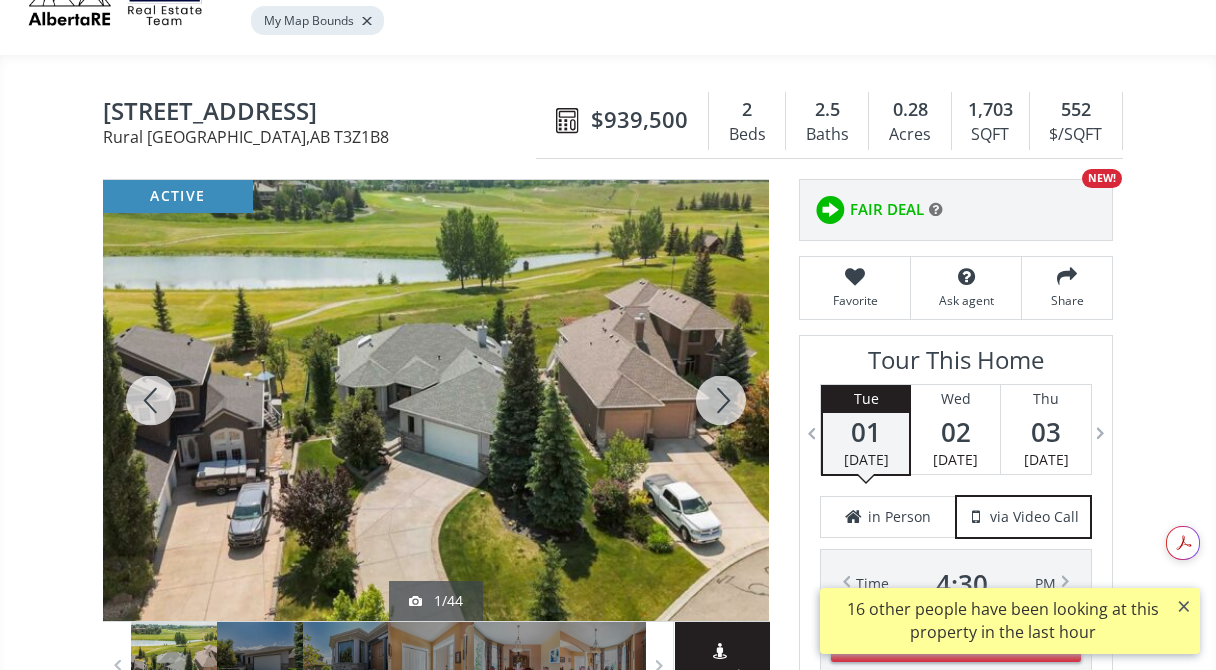 click at bounding box center [721, 400] 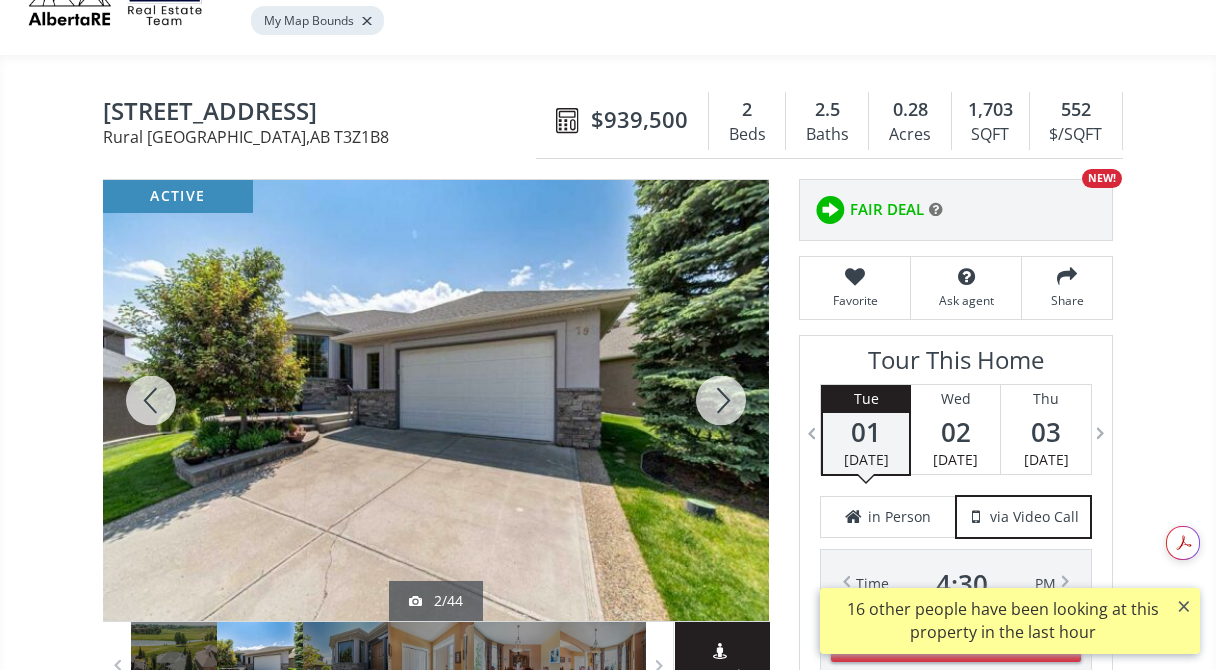 click at bounding box center (721, 400) 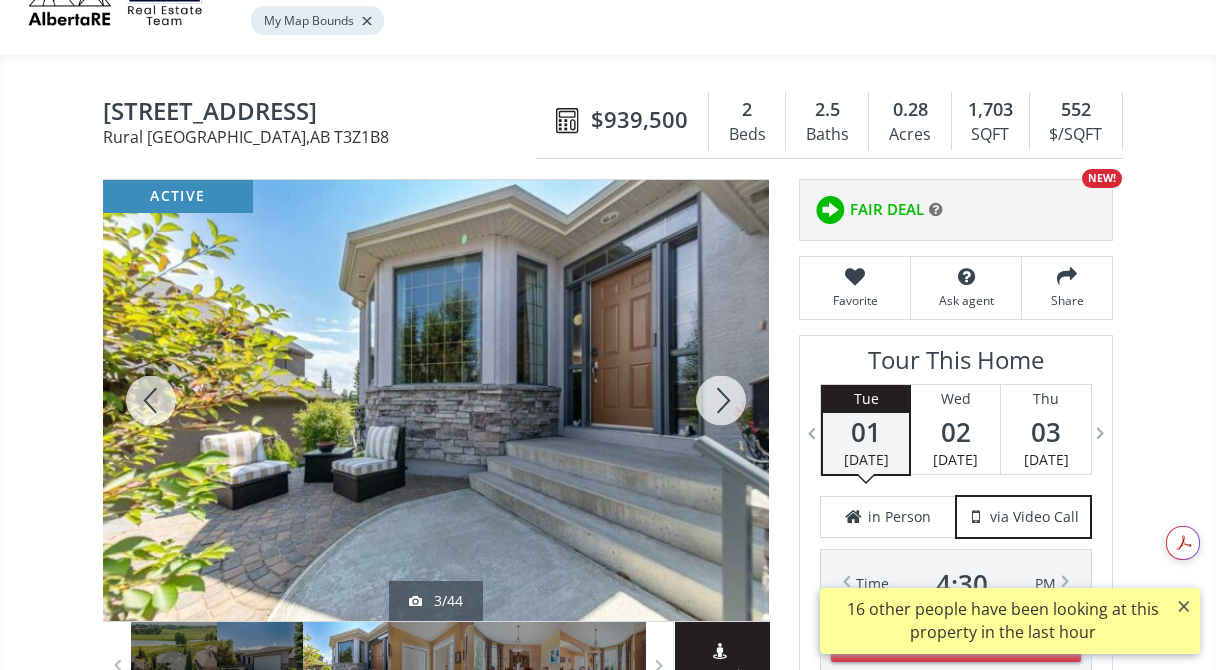 click at bounding box center (721, 400) 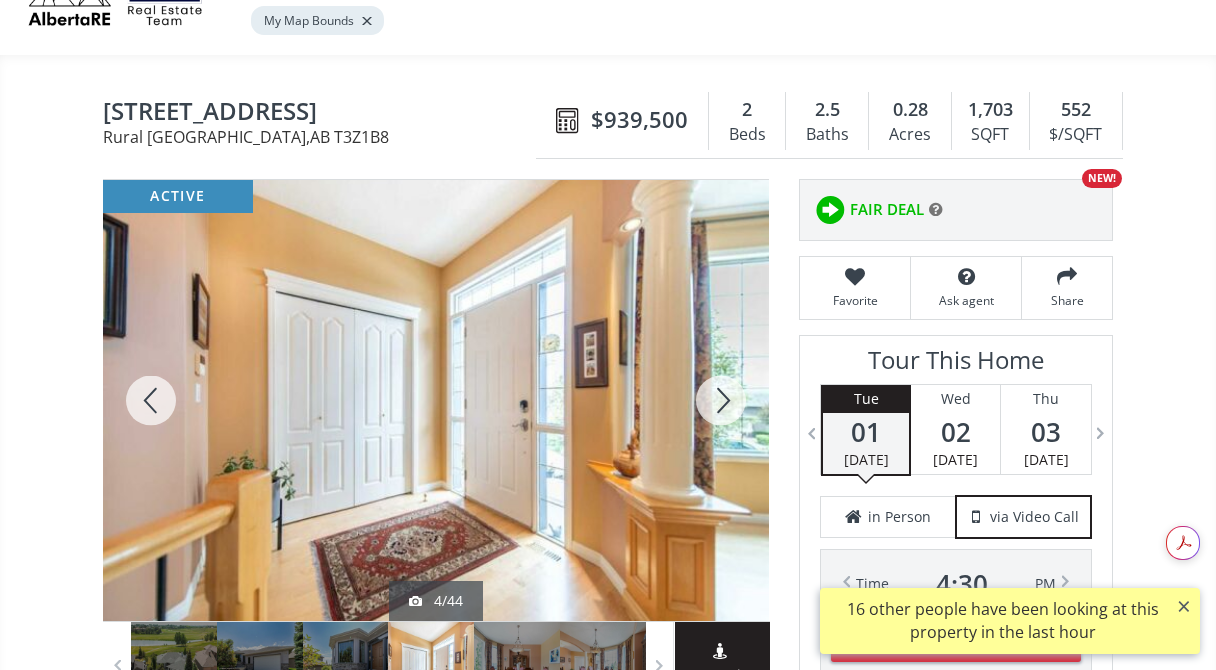 click at bounding box center (721, 400) 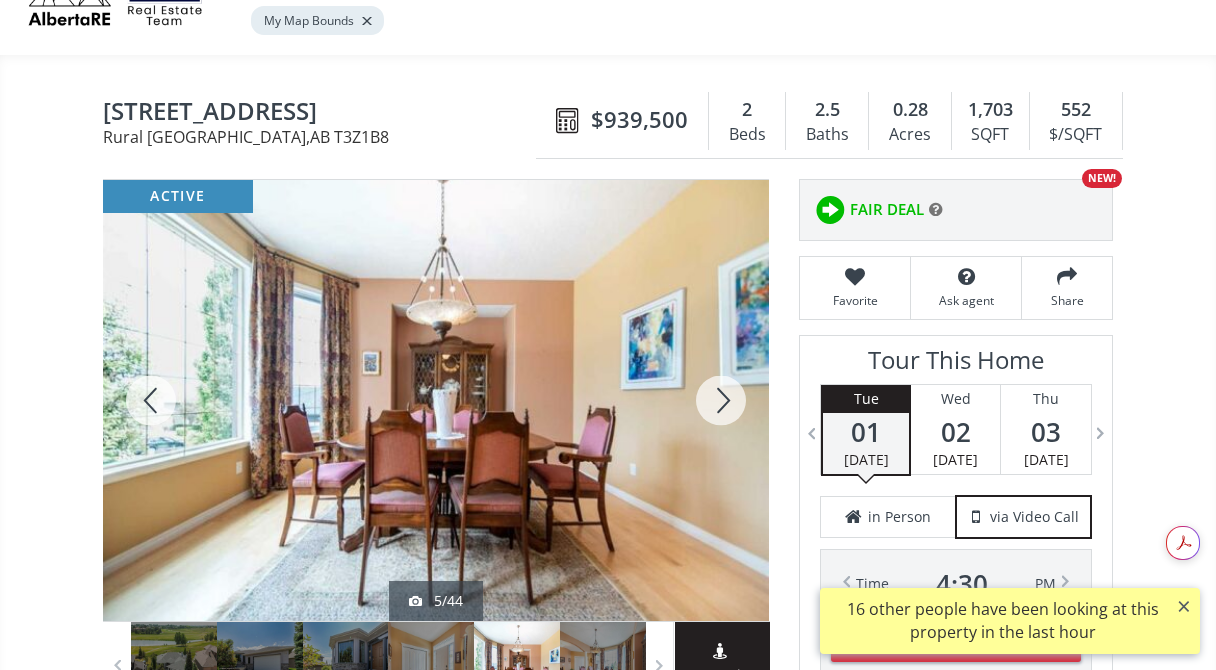 click at bounding box center (721, 400) 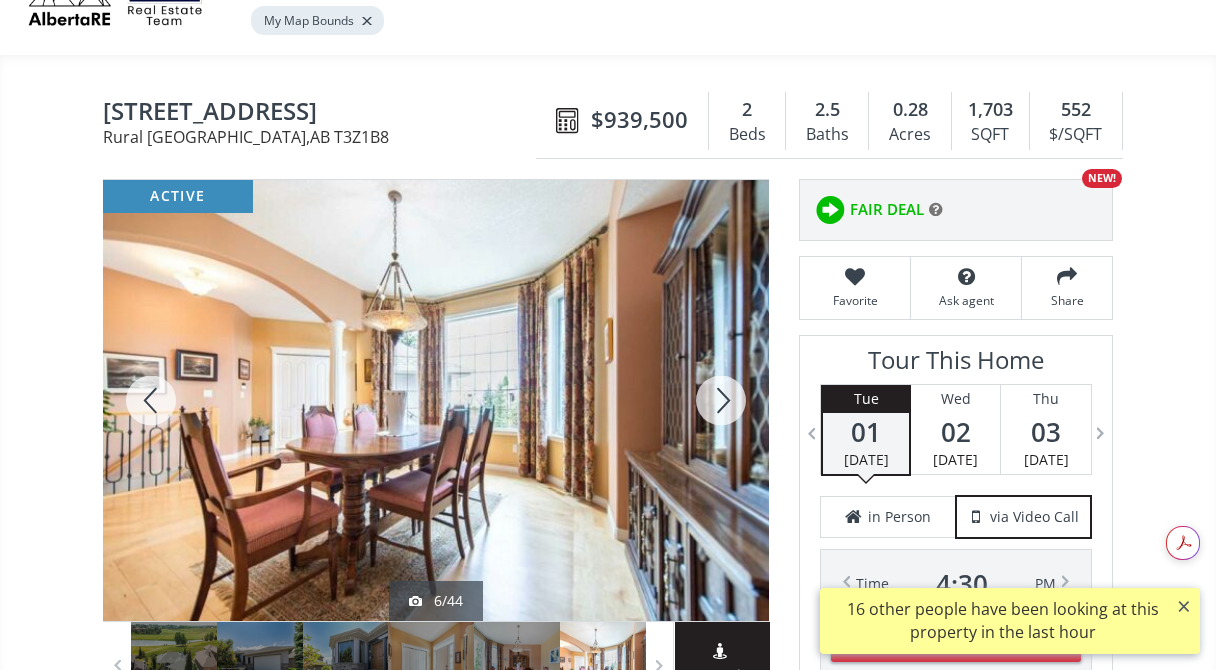 click at bounding box center (721, 400) 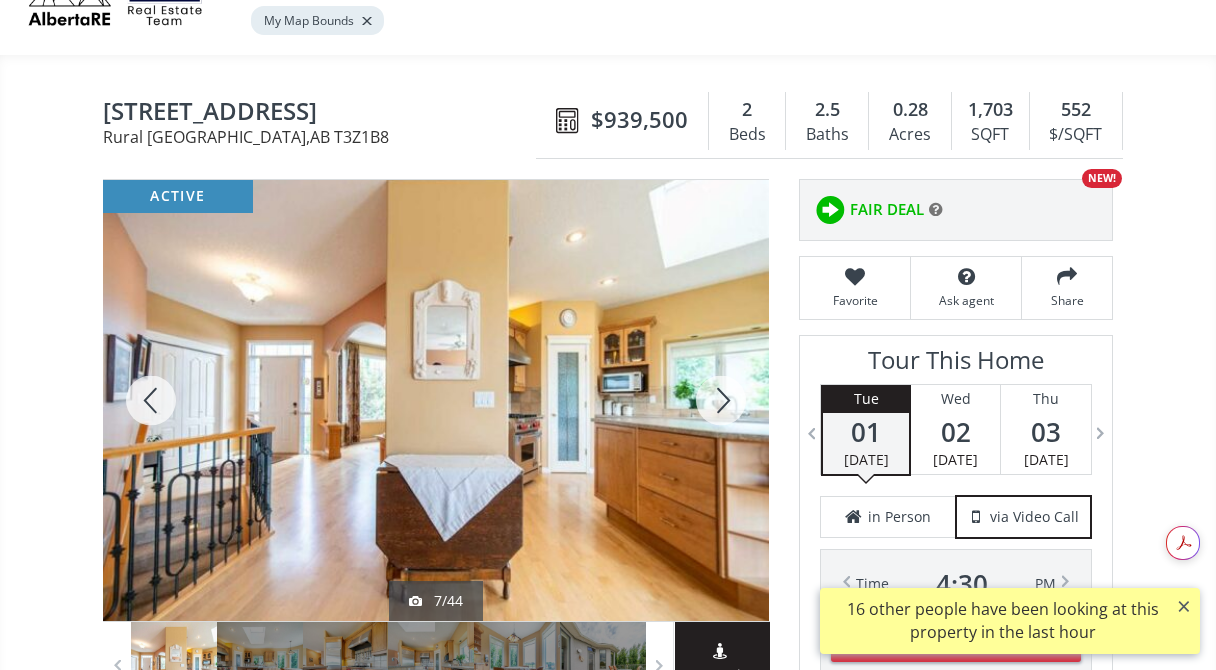 click at bounding box center (721, 400) 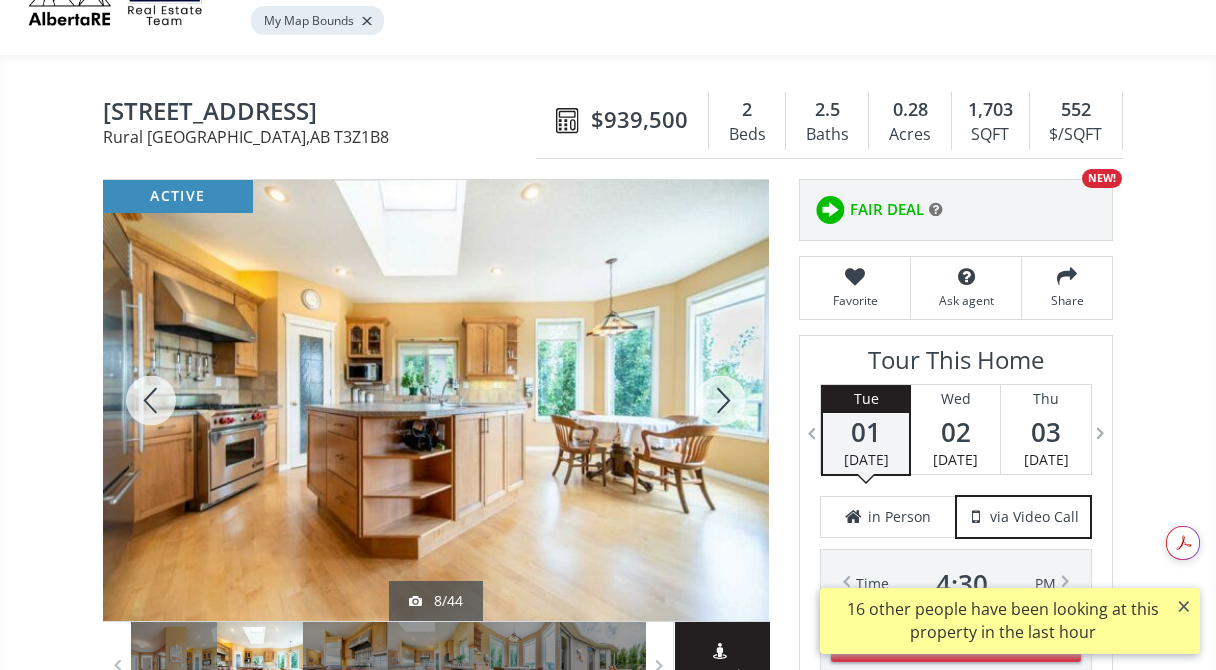 click at bounding box center (721, 400) 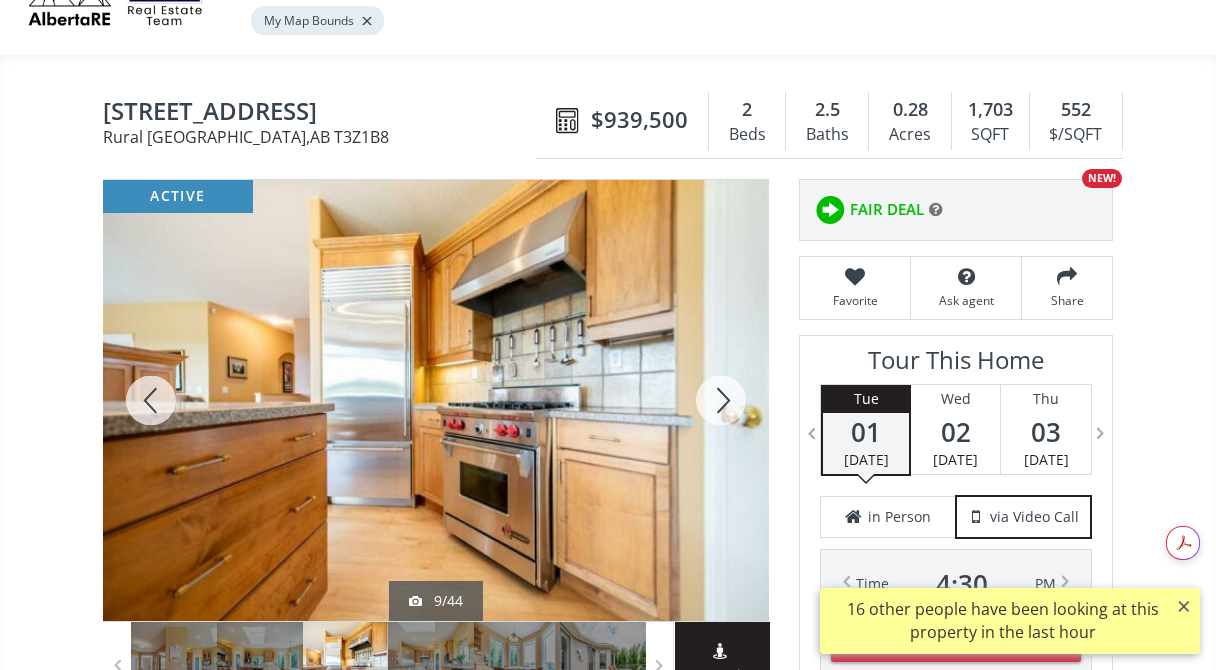 click at bounding box center [721, 400] 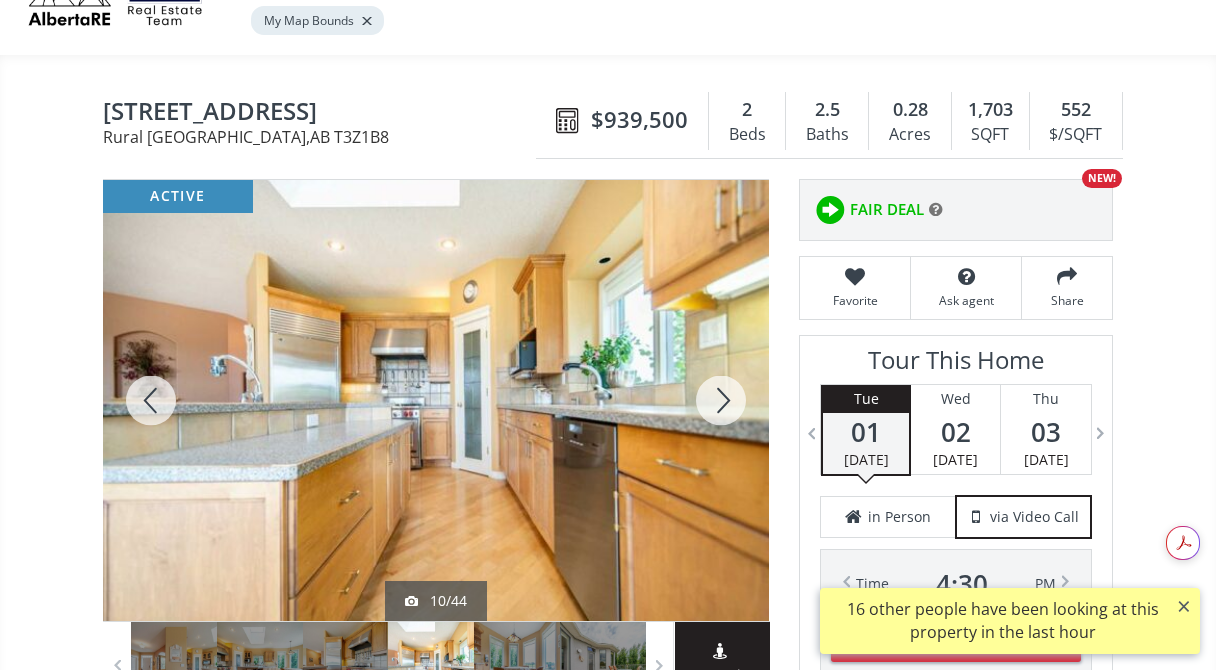 click at bounding box center (721, 400) 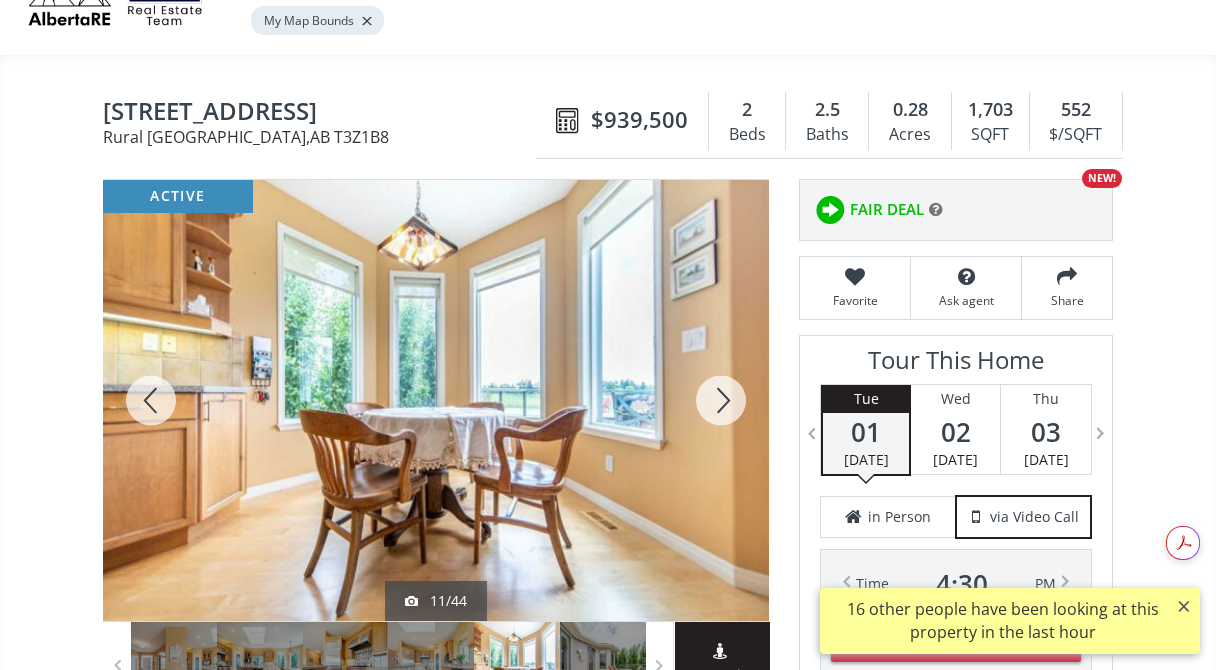 click at bounding box center [721, 400] 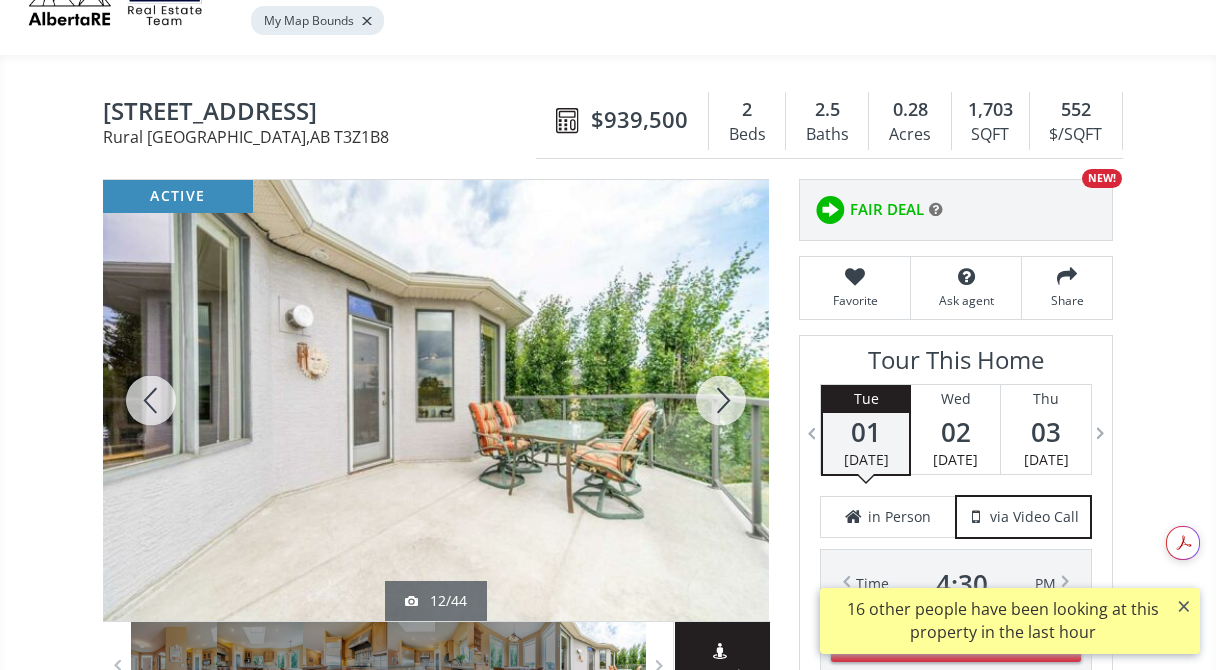 click at bounding box center (721, 400) 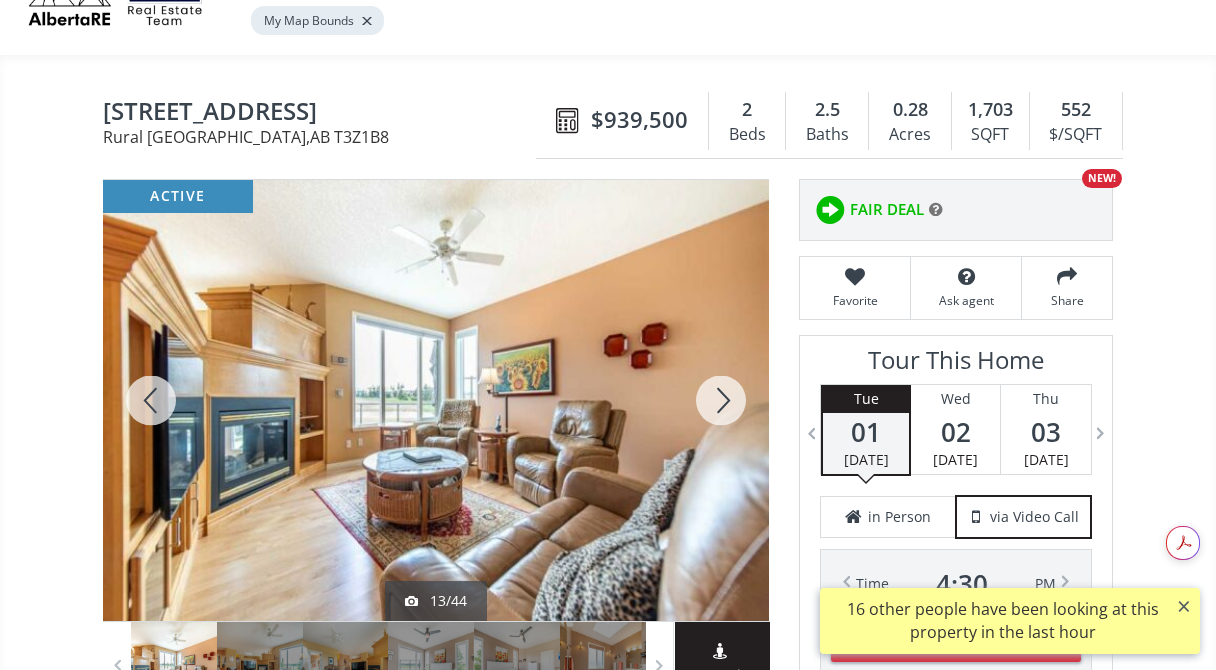 click at bounding box center (721, 400) 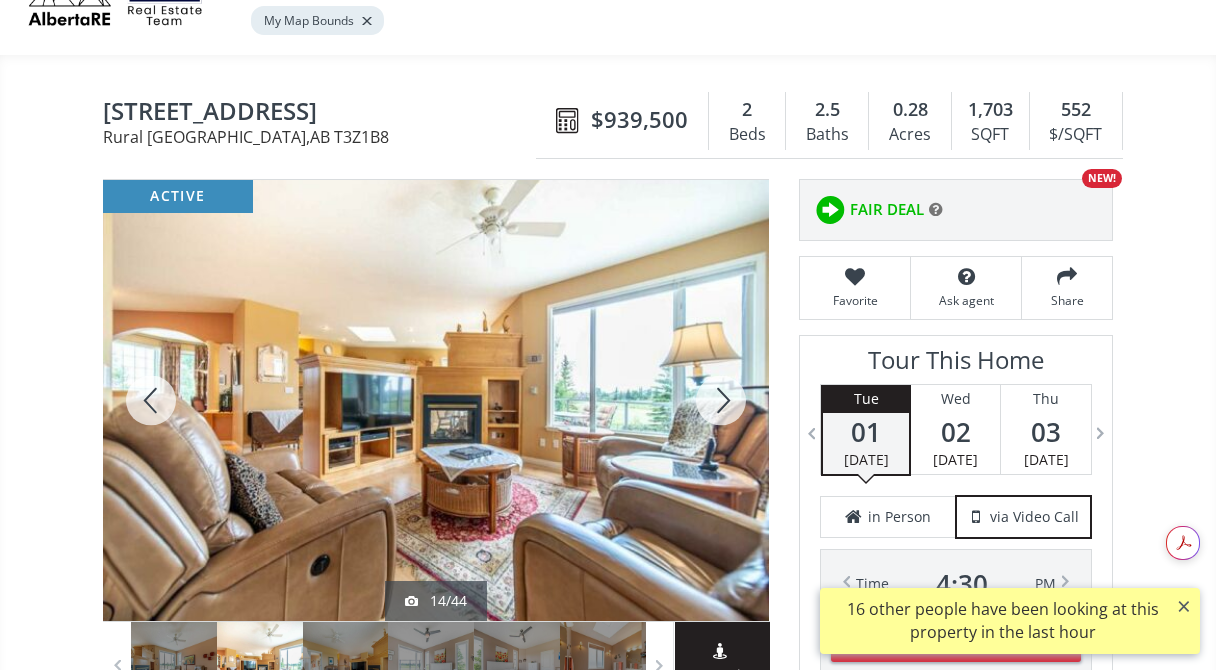 click at bounding box center [721, 400] 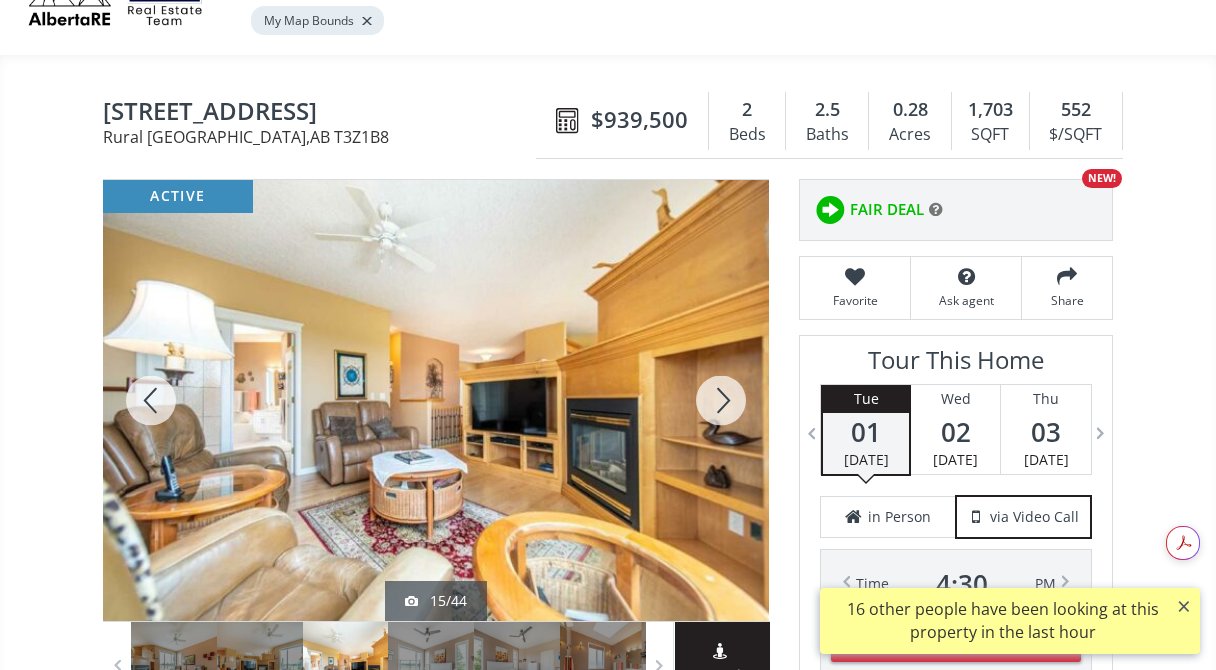 click at bounding box center (721, 400) 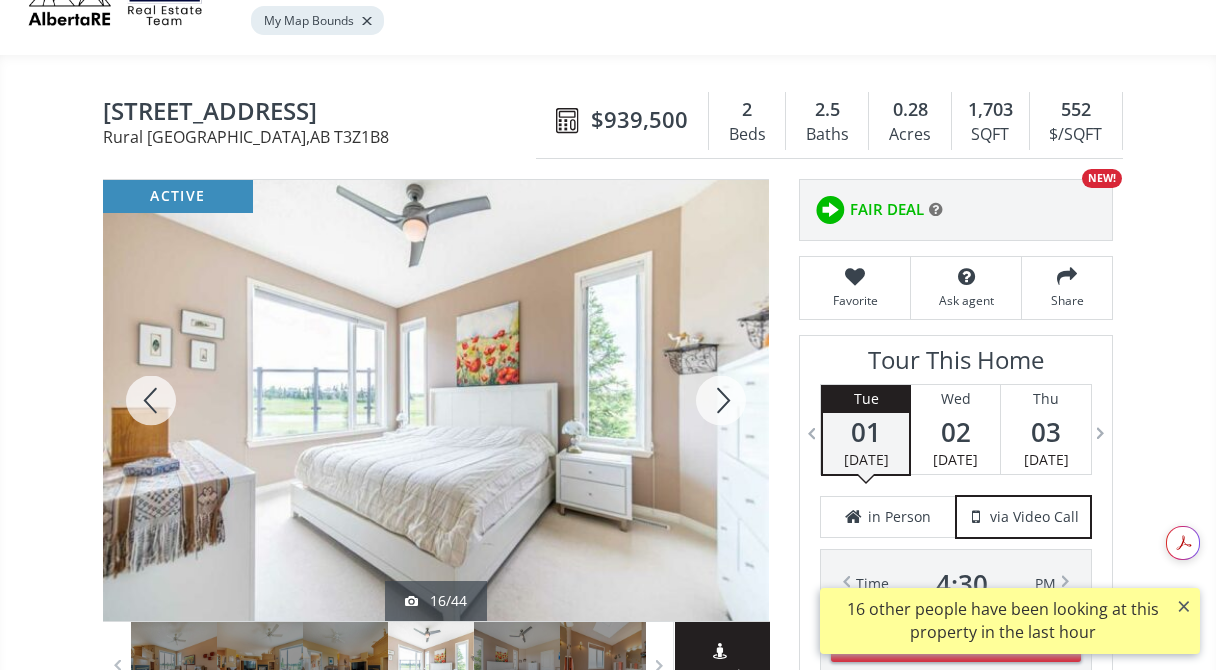click at bounding box center [721, 400] 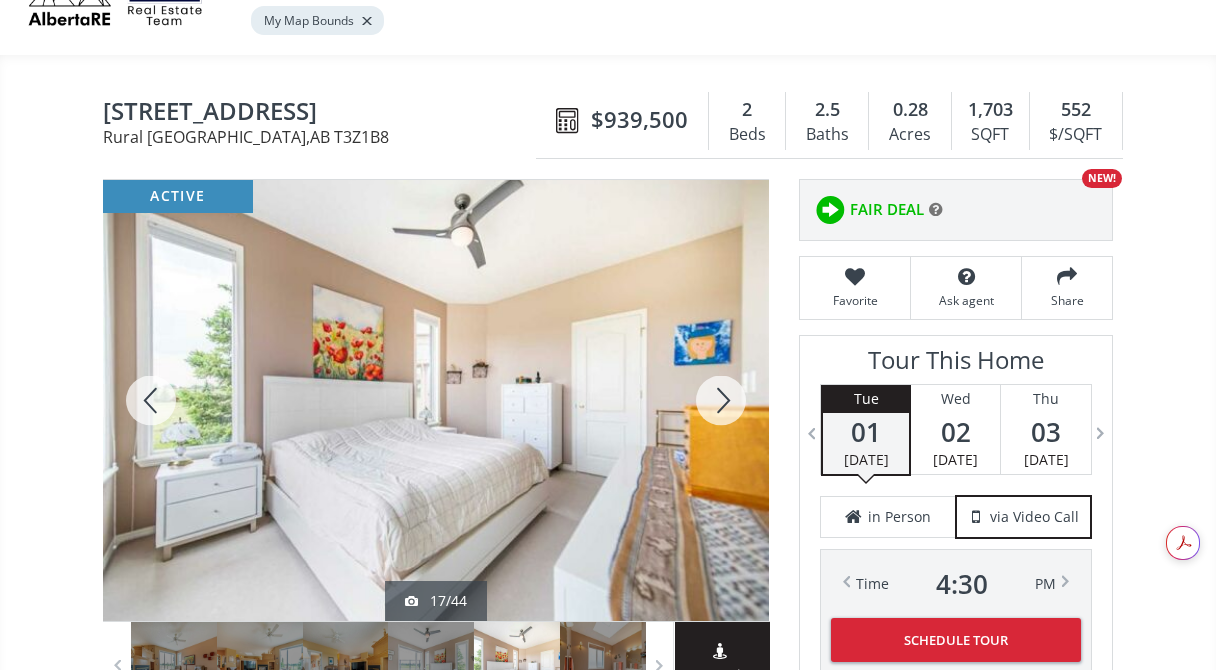 click at bounding box center (721, 400) 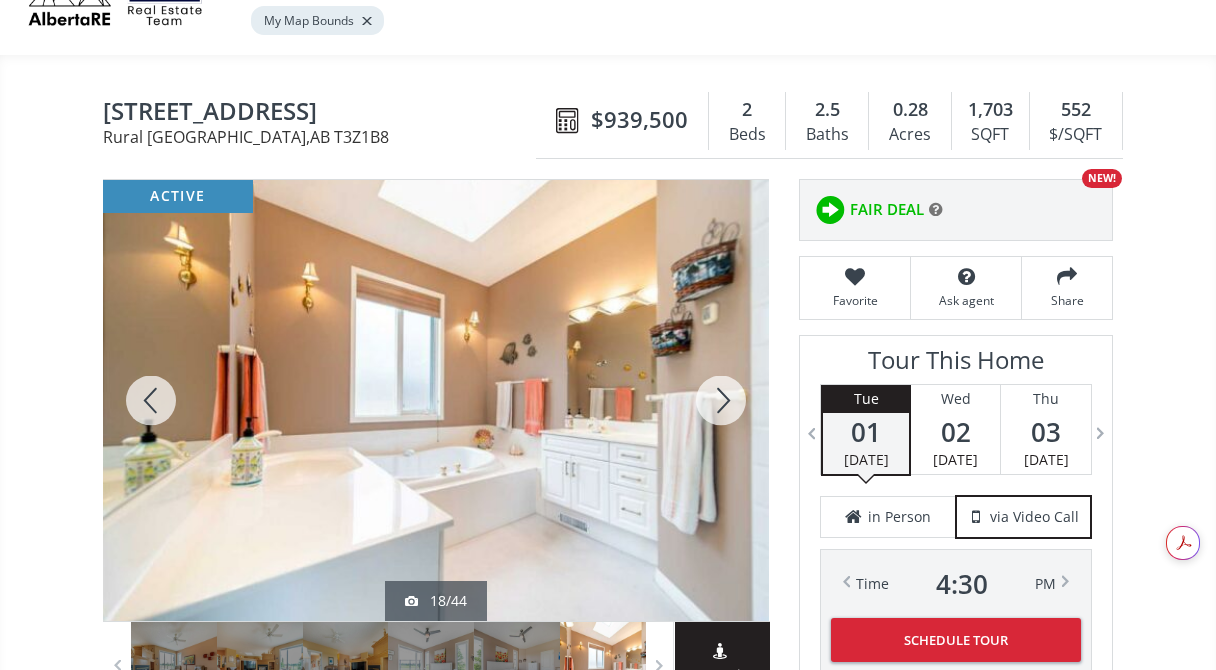 click at bounding box center [721, 400] 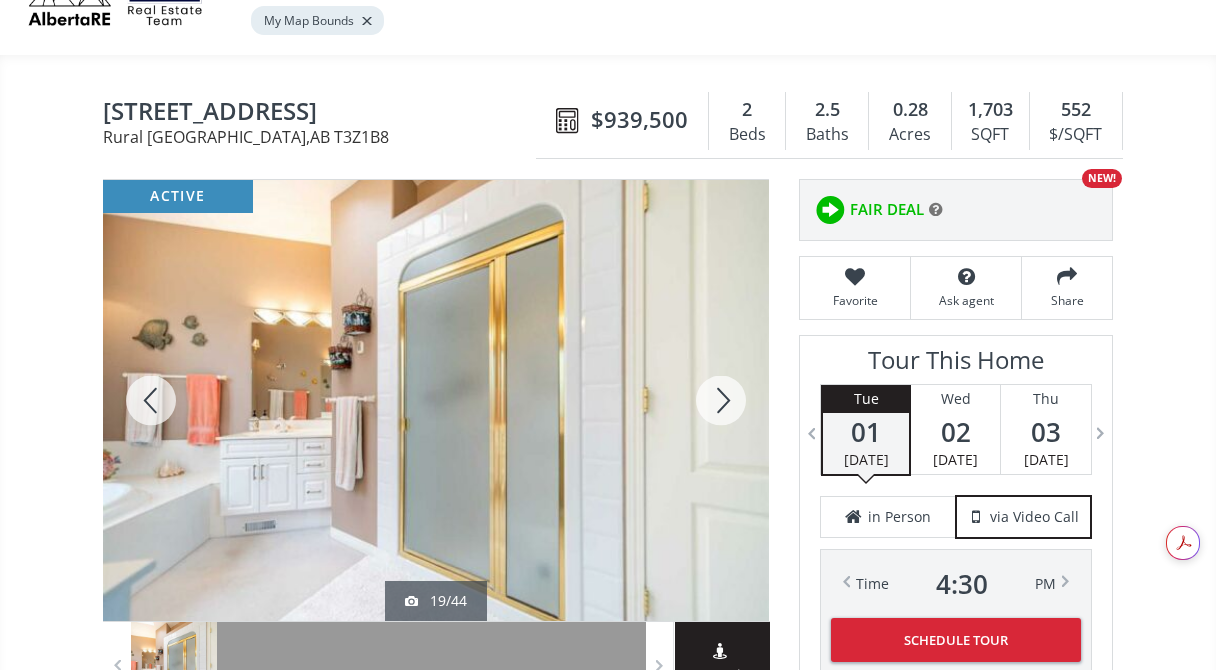 click at bounding box center (721, 400) 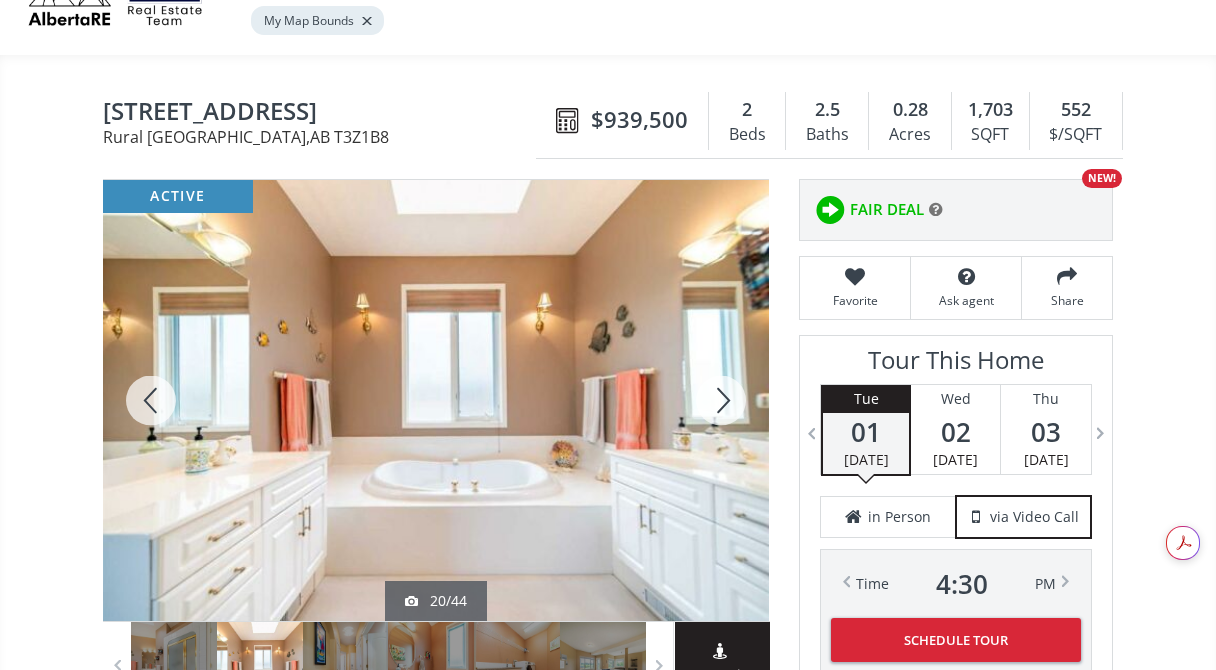 click at bounding box center [721, 400] 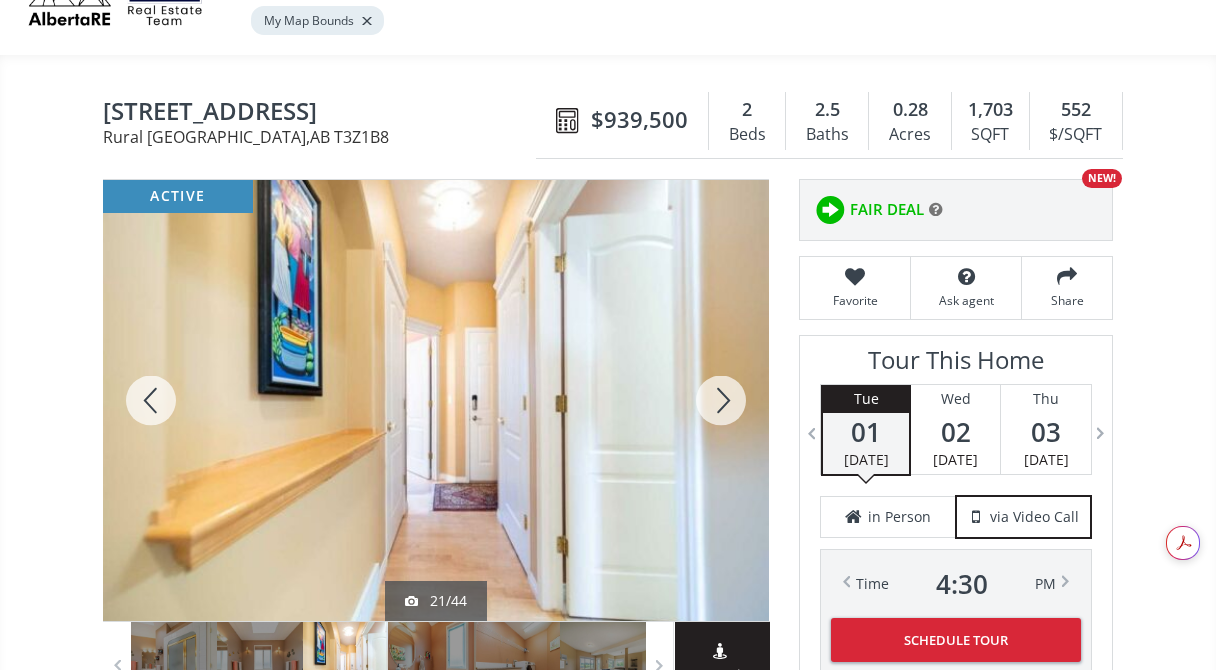 click at bounding box center (721, 400) 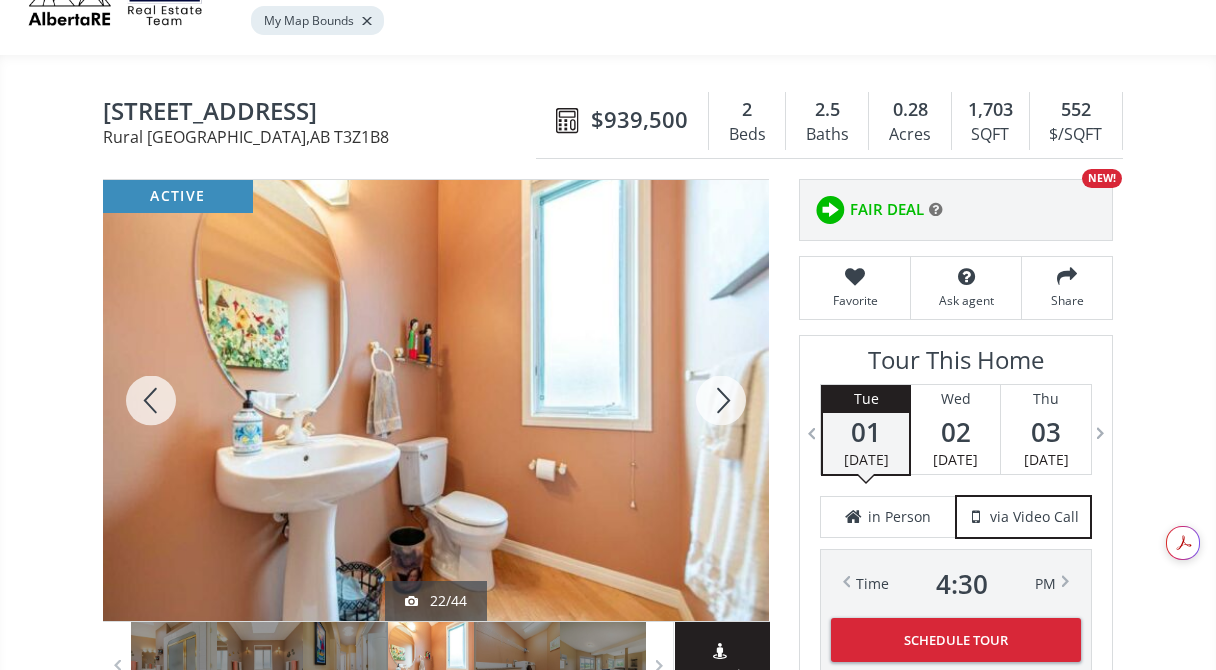 click at bounding box center (721, 400) 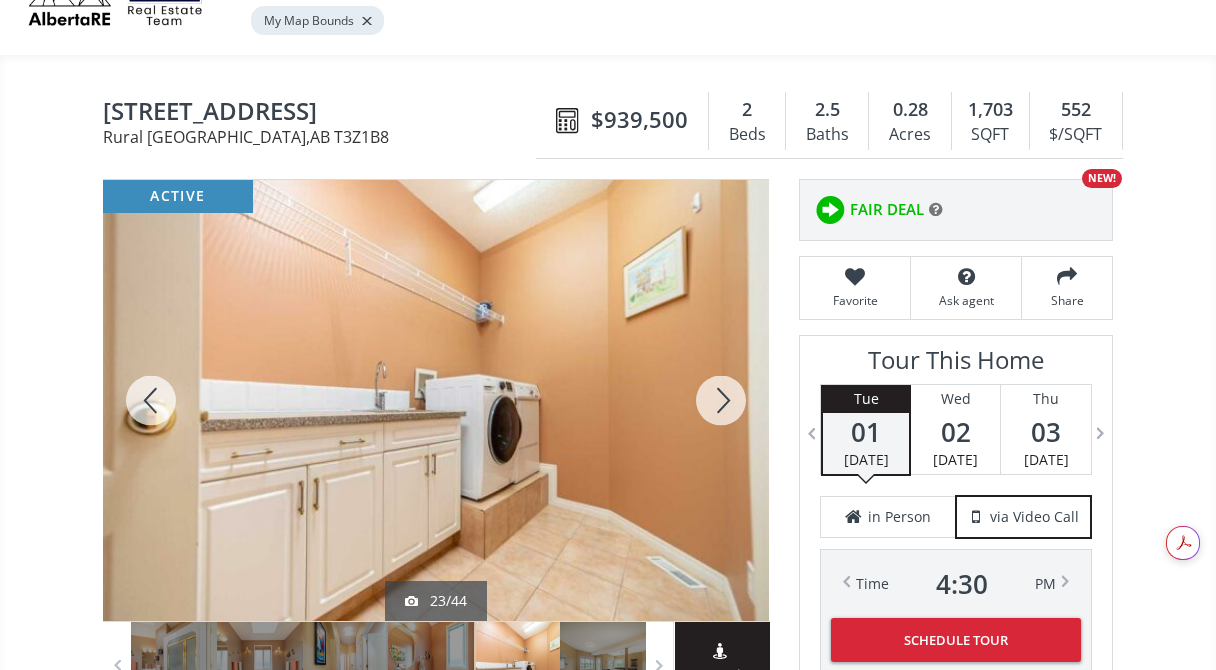 click at bounding box center [721, 400] 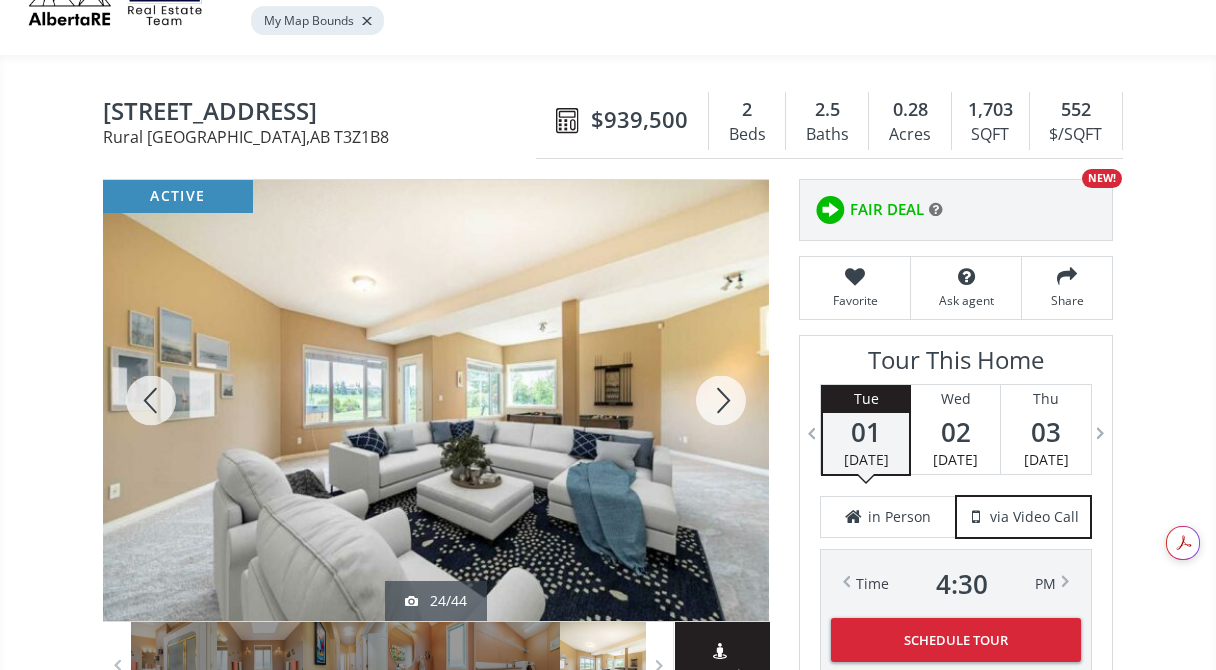 click at bounding box center [721, 400] 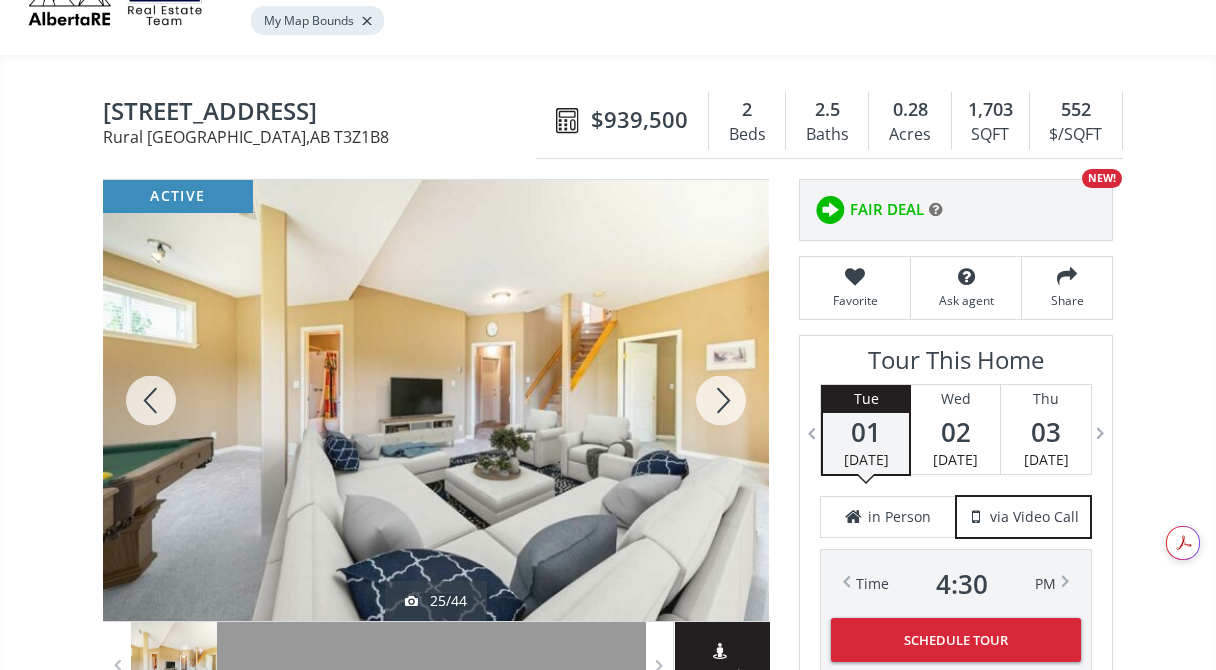 click at bounding box center (721, 400) 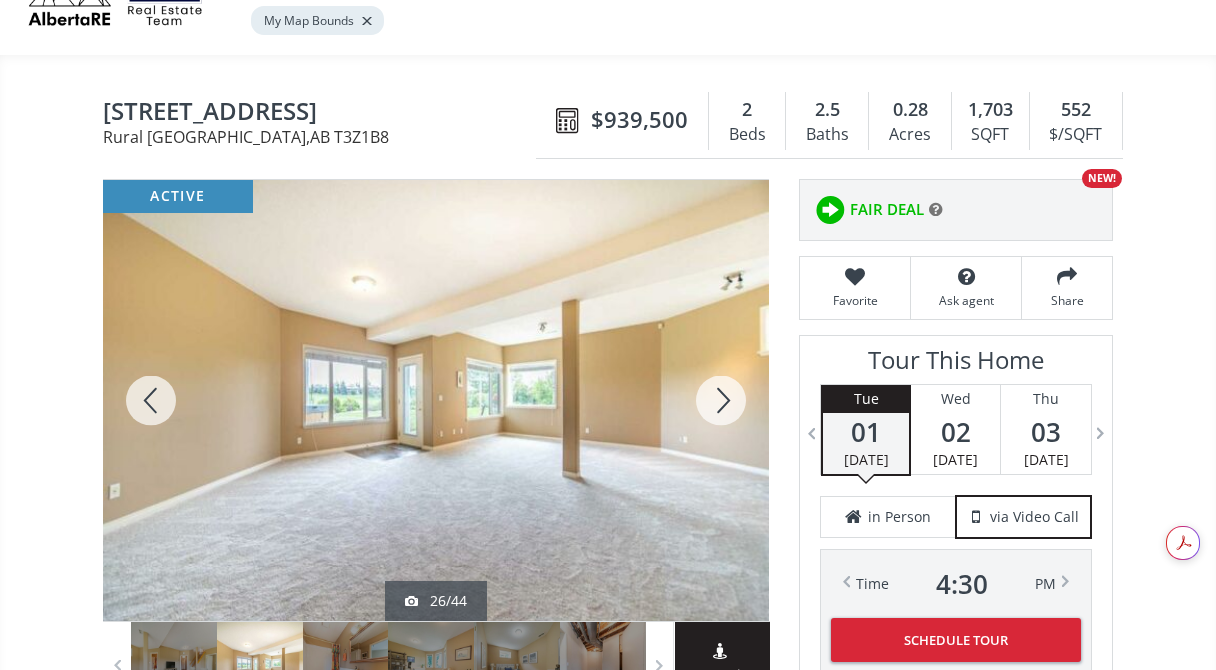 click at bounding box center (721, 400) 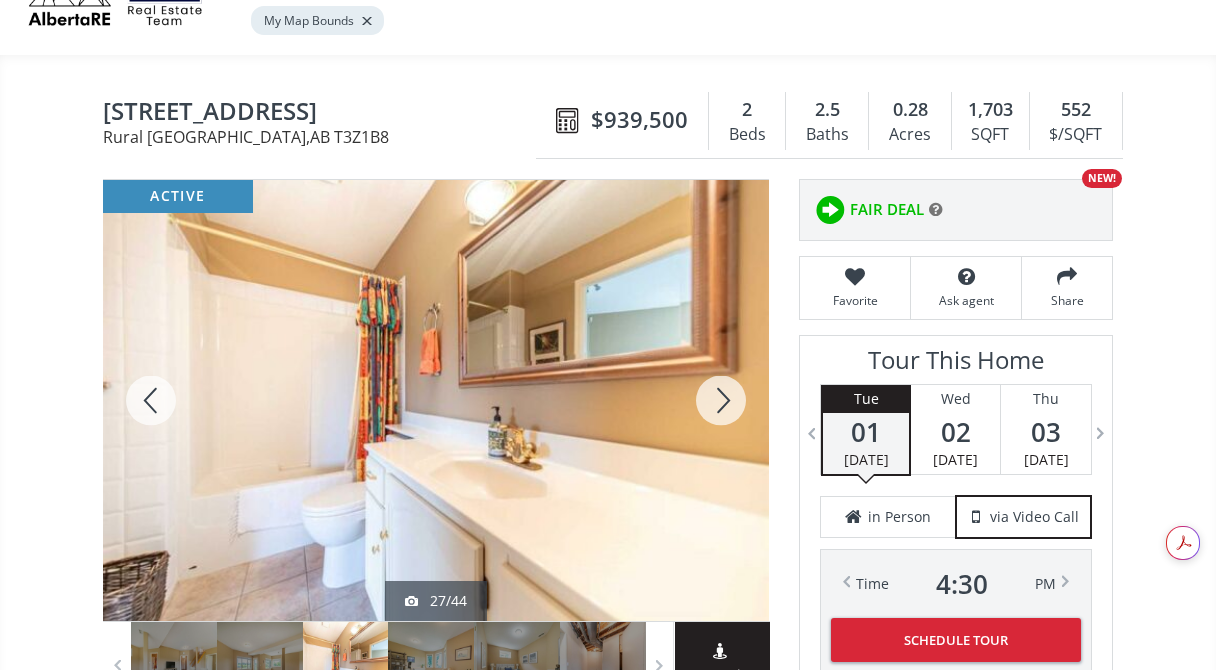 click at bounding box center (721, 400) 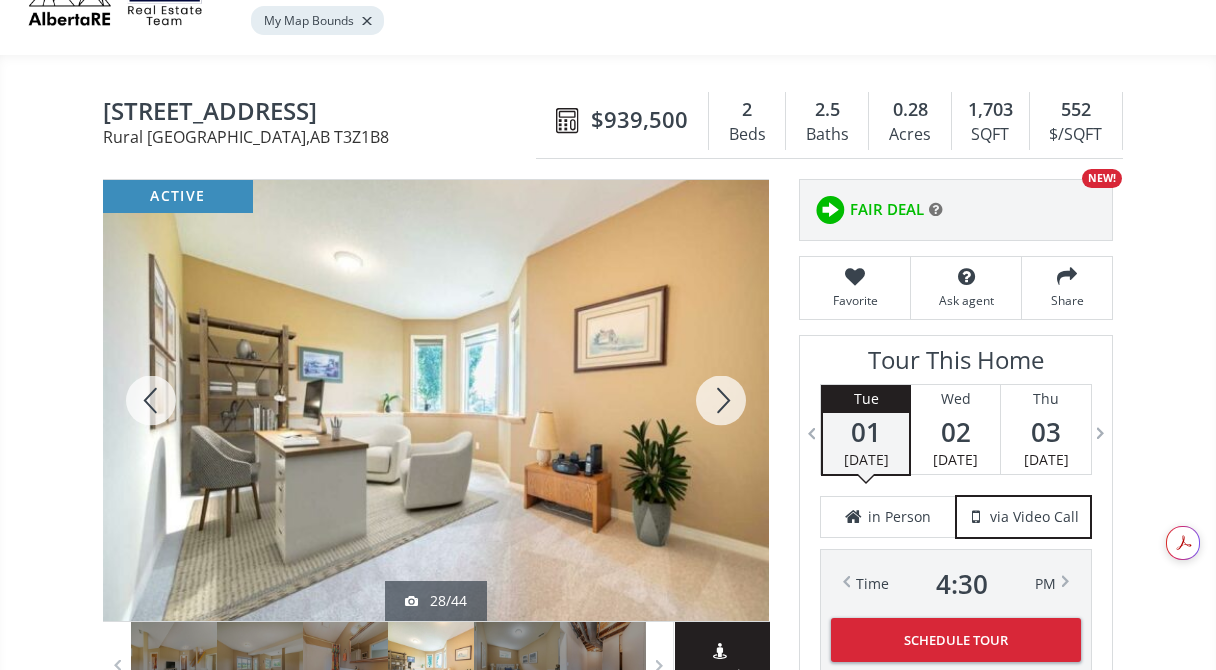 click at bounding box center (721, 400) 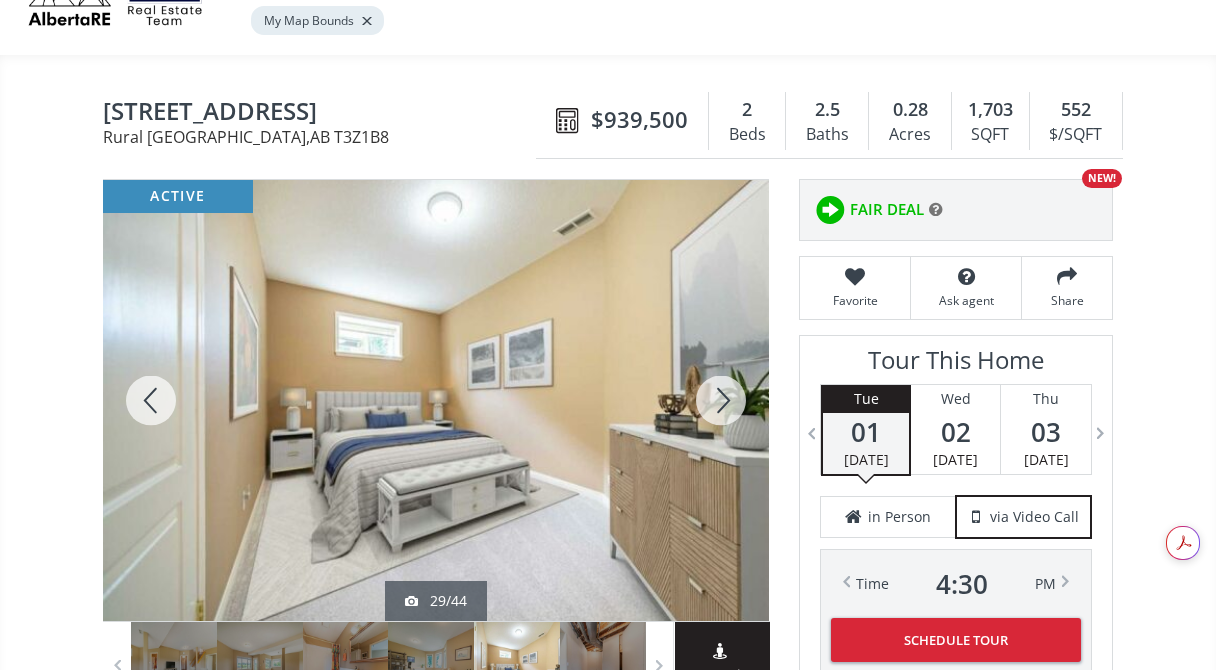 click at bounding box center [721, 400] 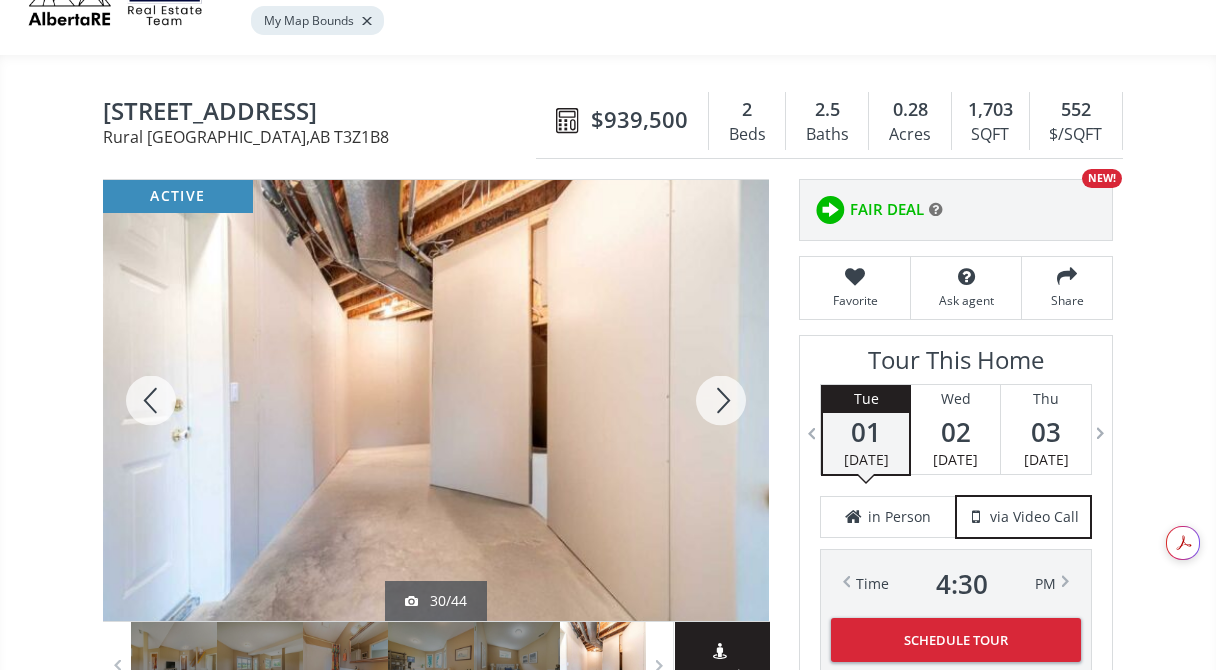 click at bounding box center [721, 400] 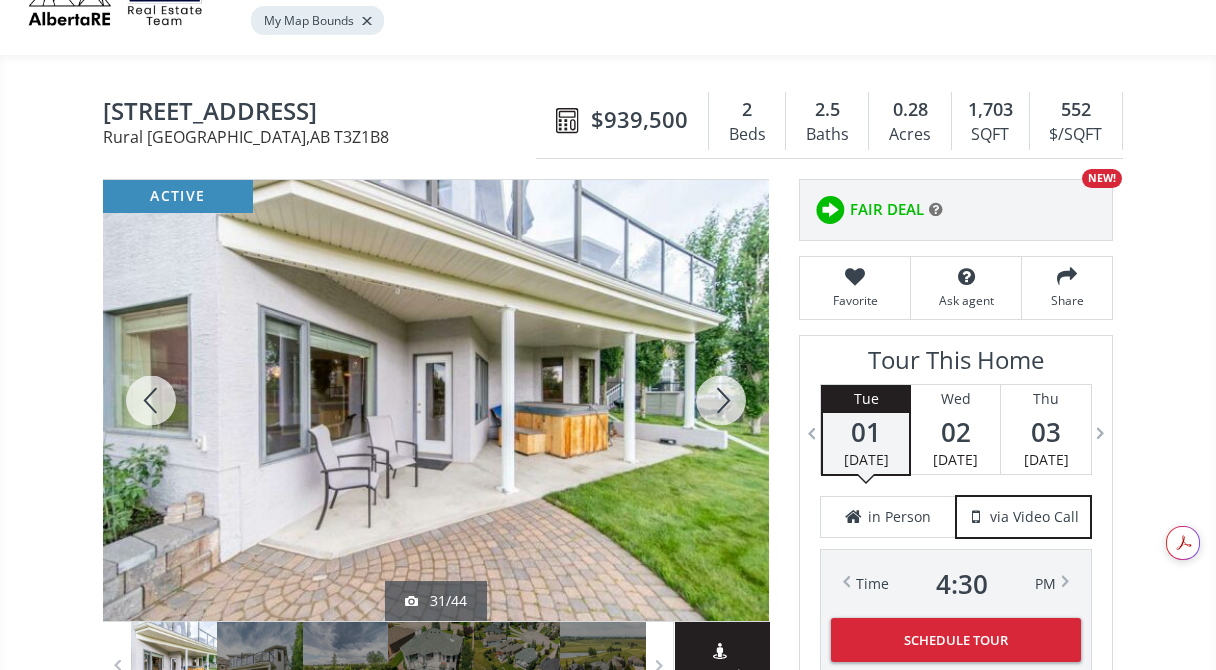 click at bounding box center (721, 400) 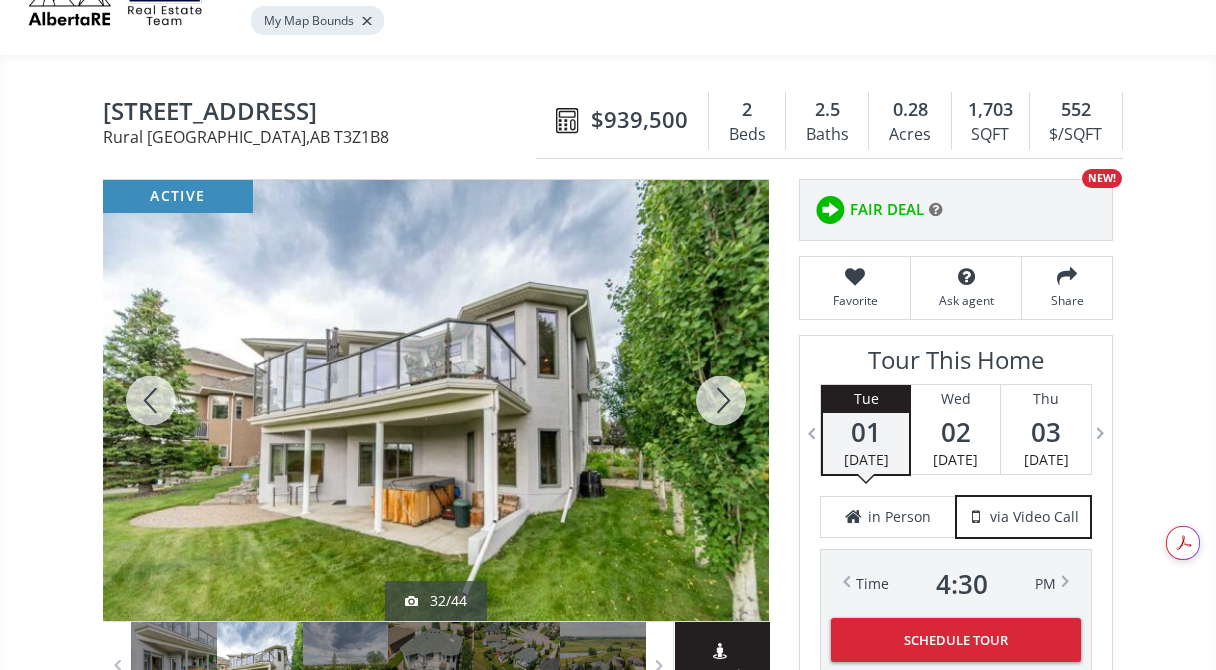 click at bounding box center (721, 400) 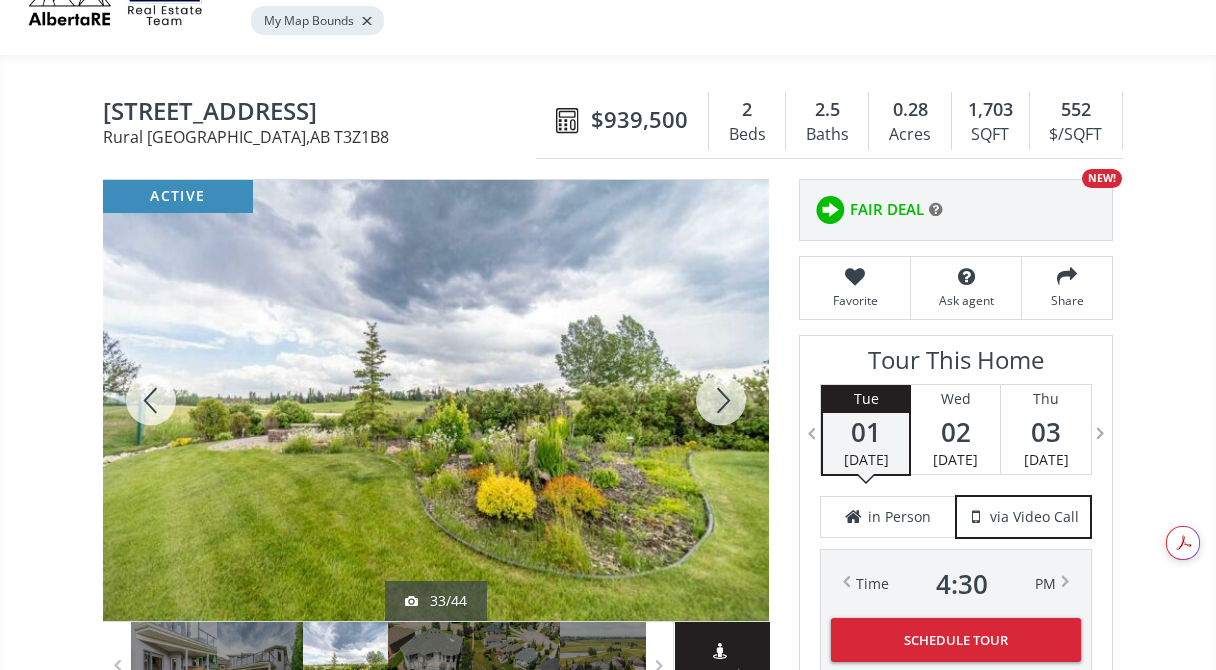 click at bounding box center (721, 400) 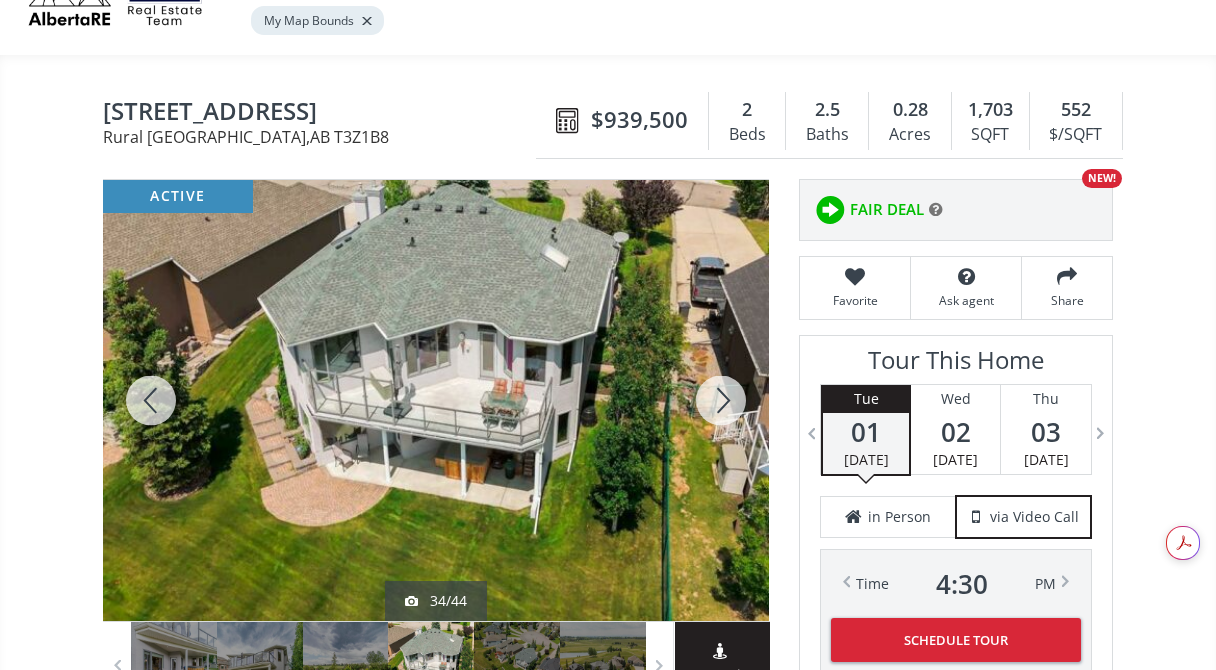 click at bounding box center [721, 400] 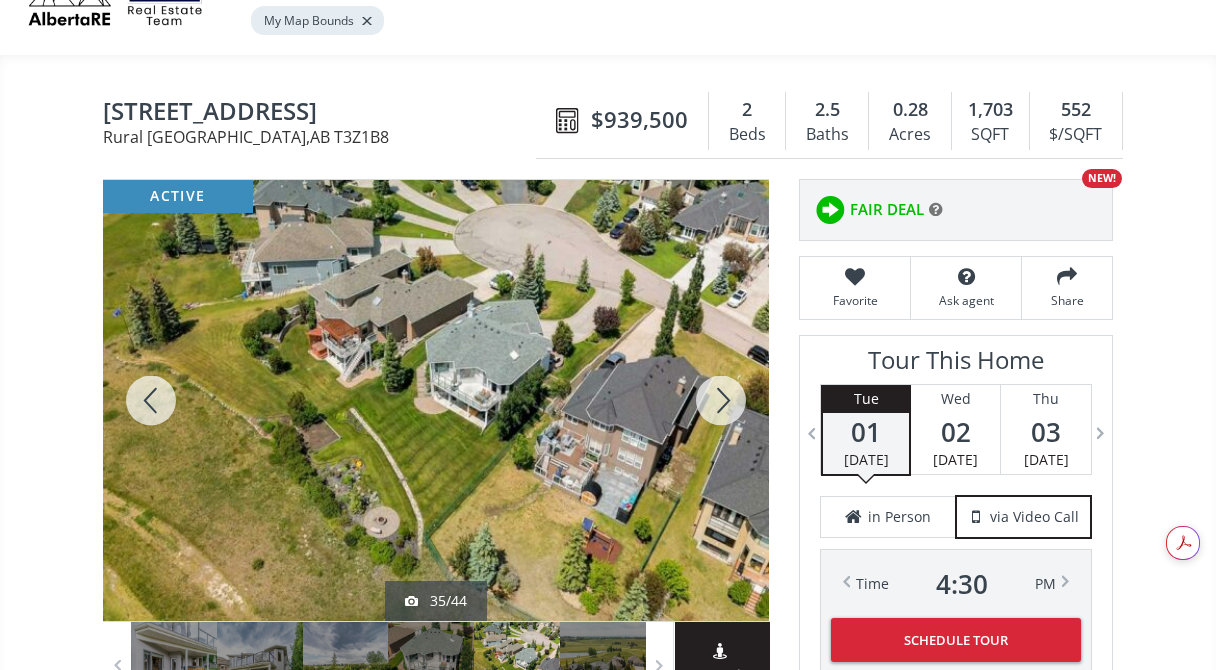 click at bounding box center (721, 400) 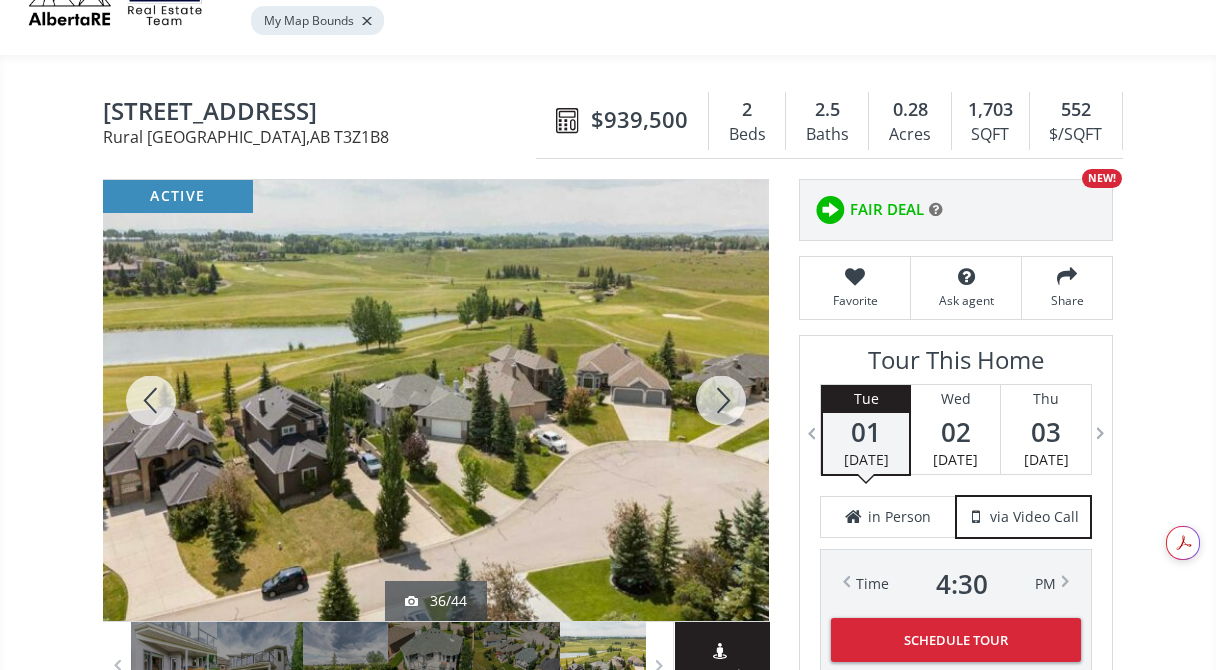 click at bounding box center (721, 400) 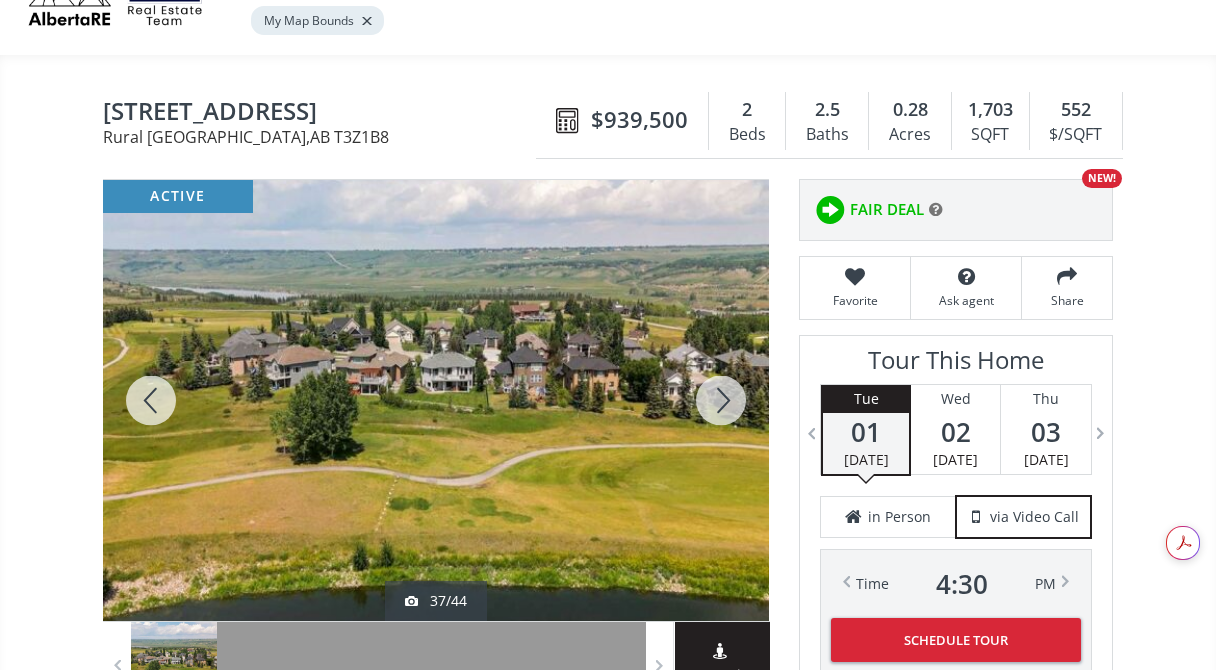 click at bounding box center [721, 400] 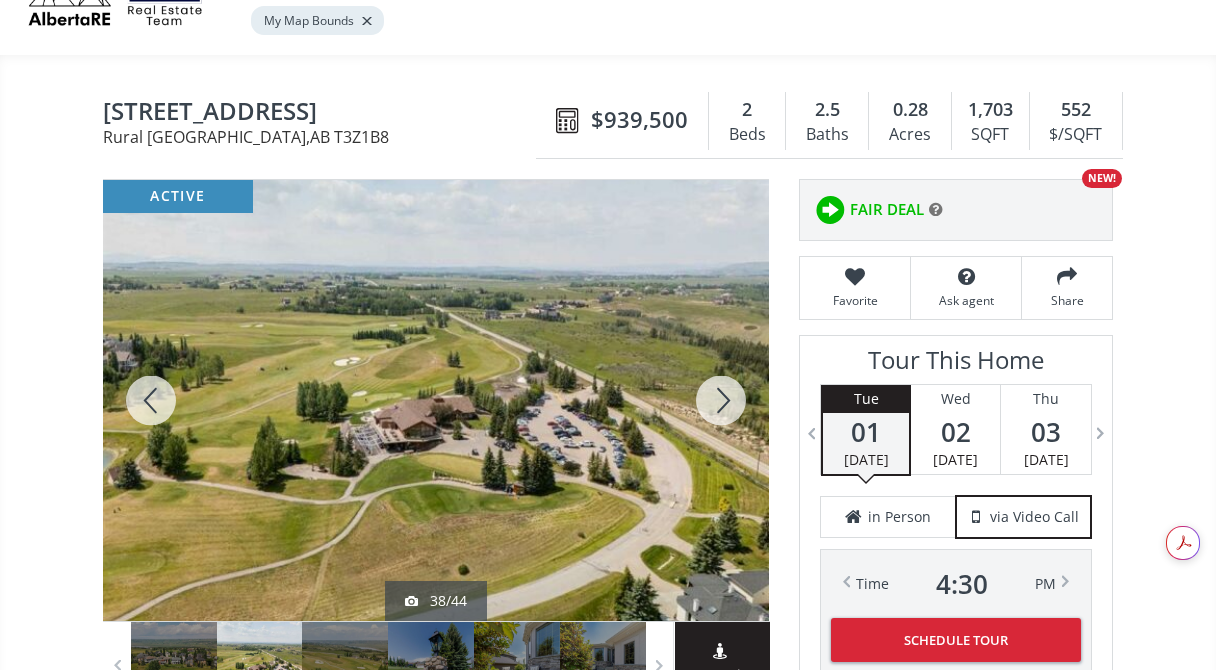 click at bounding box center [721, 400] 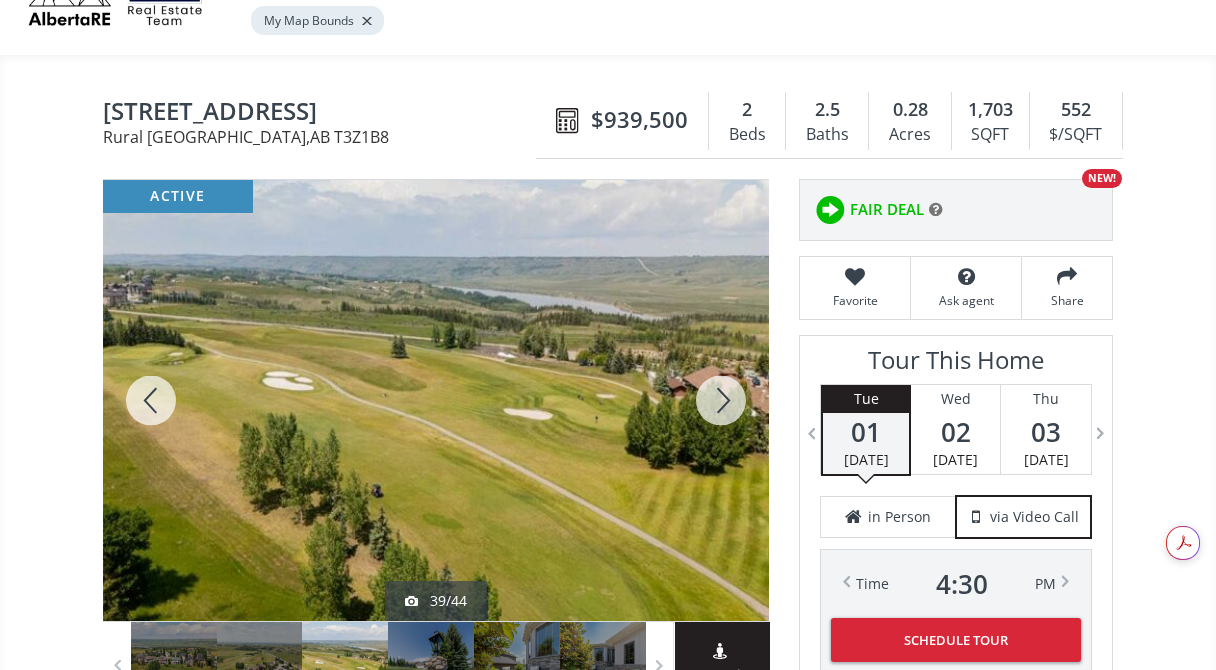 click at bounding box center [721, 400] 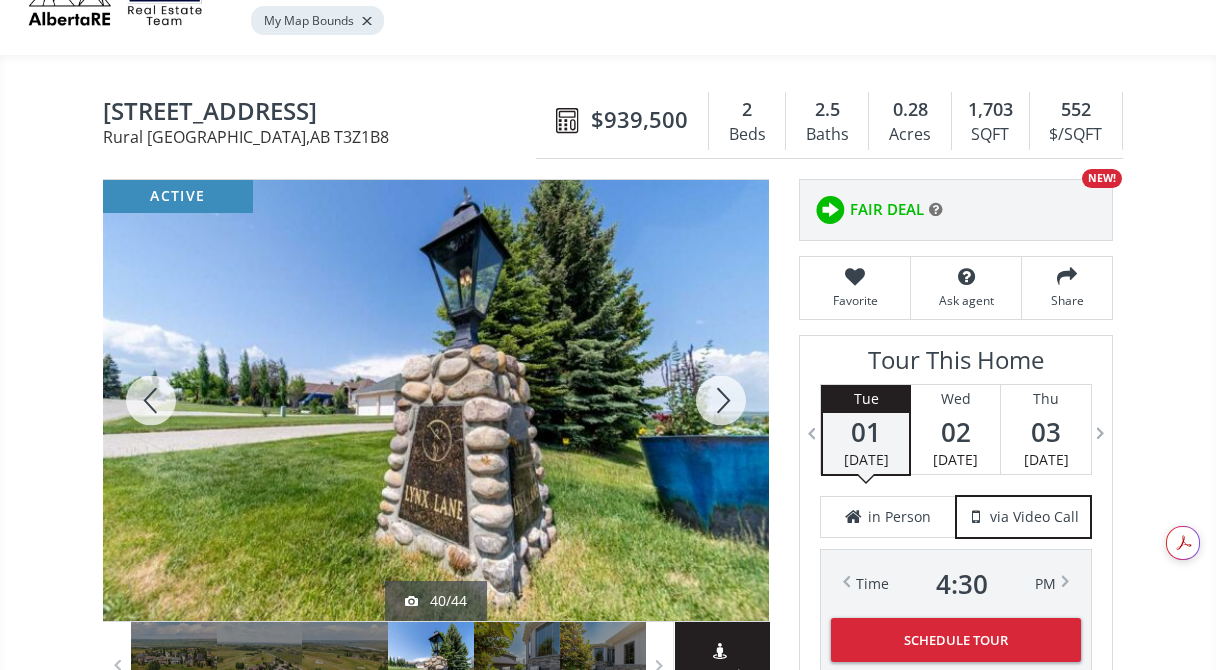 click at bounding box center [721, 400] 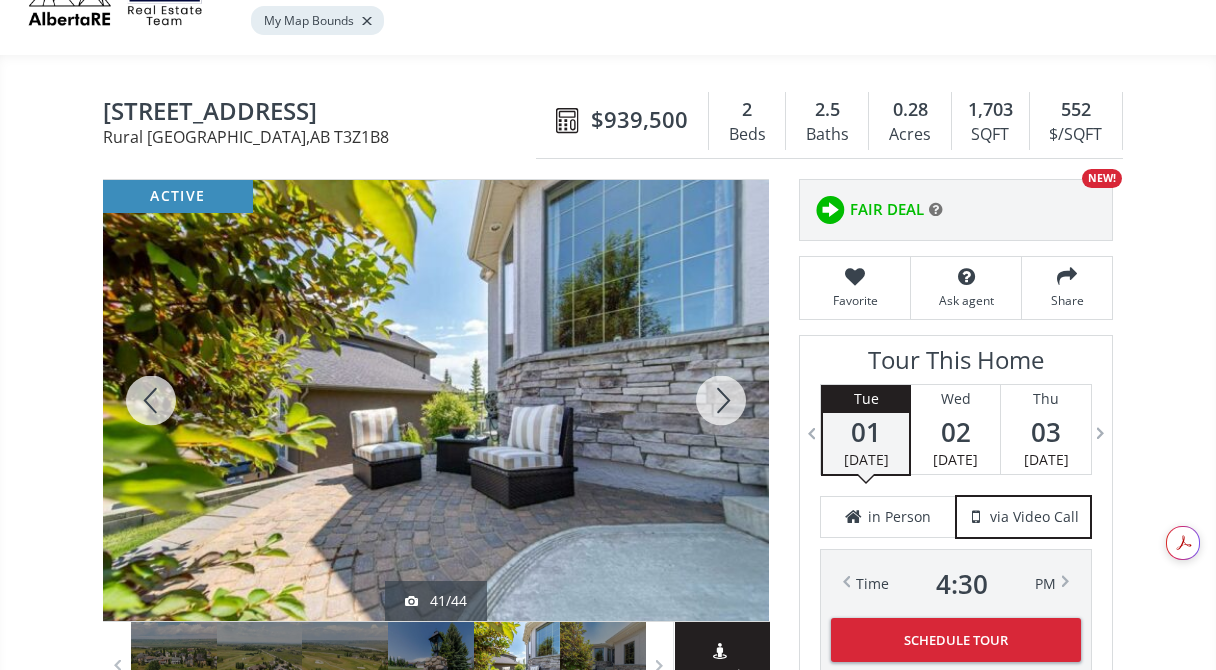 click at bounding box center (721, 400) 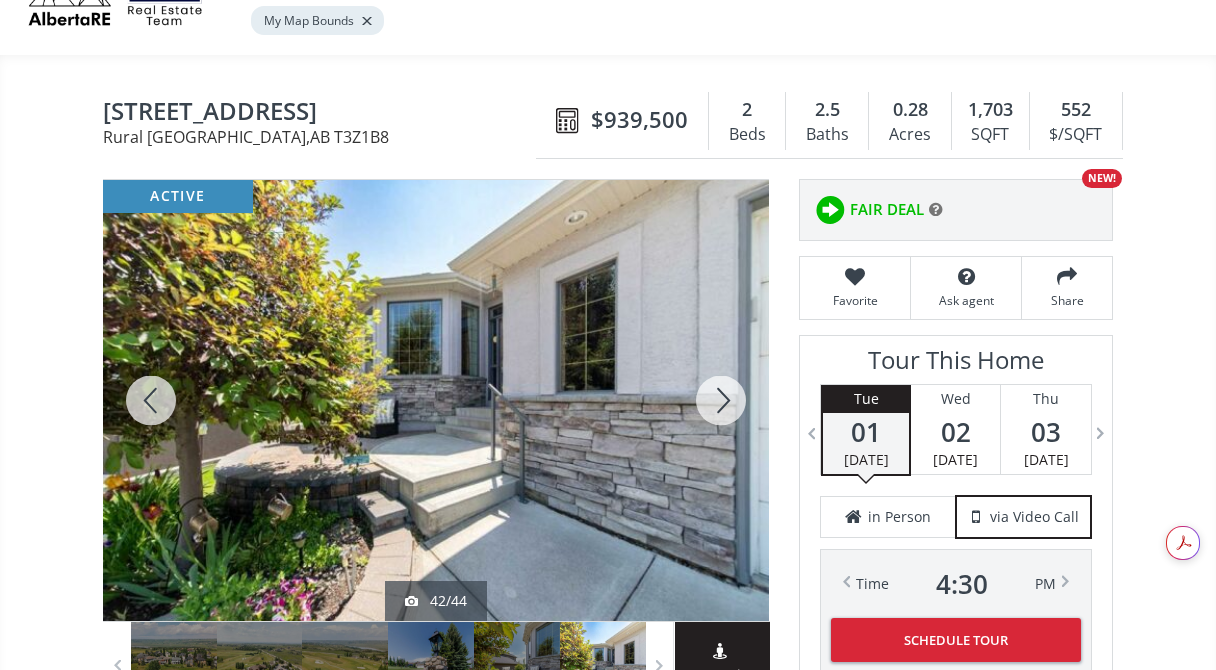 click at bounding box center [721, 400] 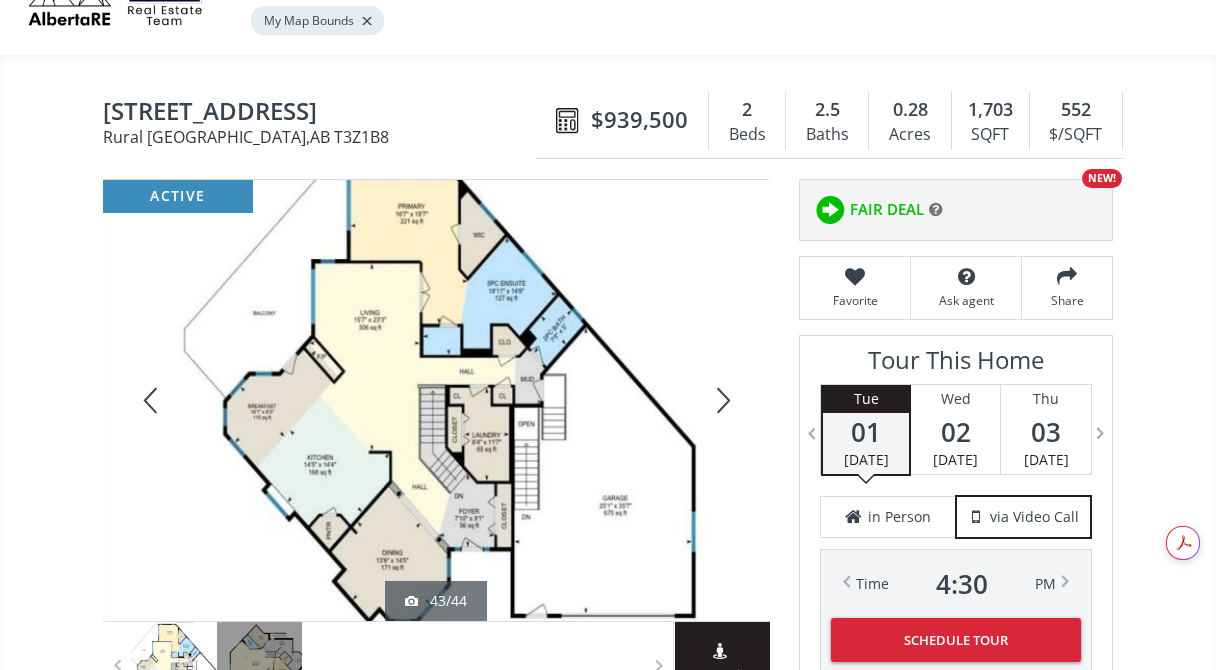 click at bounding box center (721, 400) 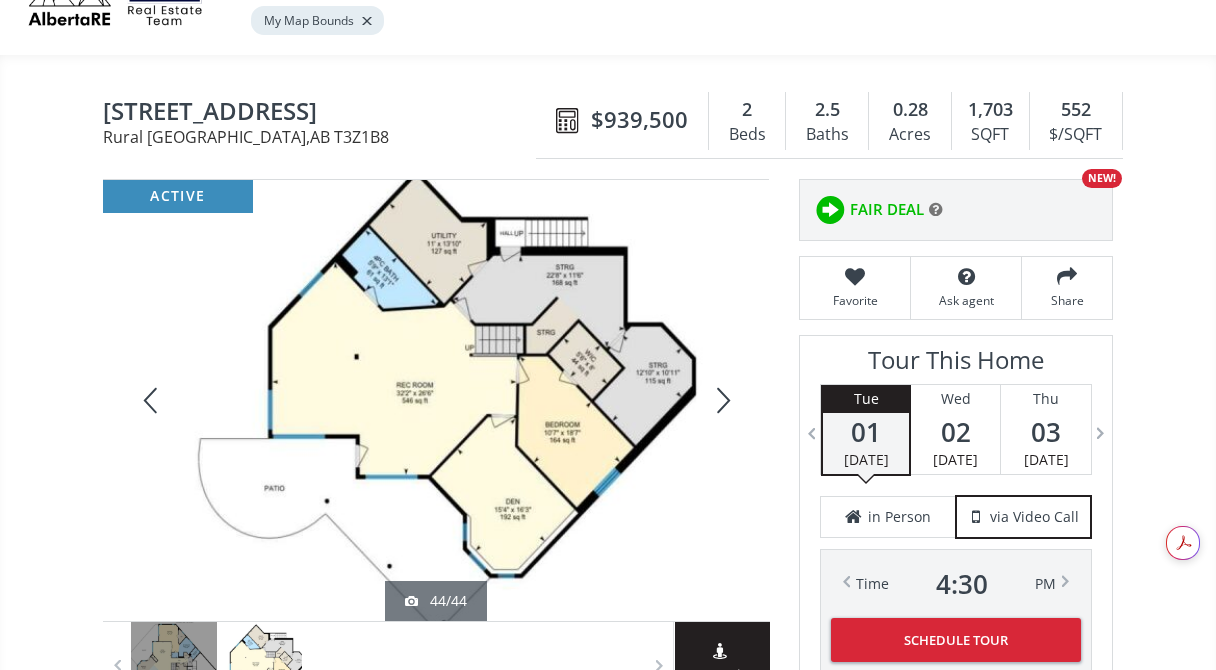 click at bounding box center [721, 400] 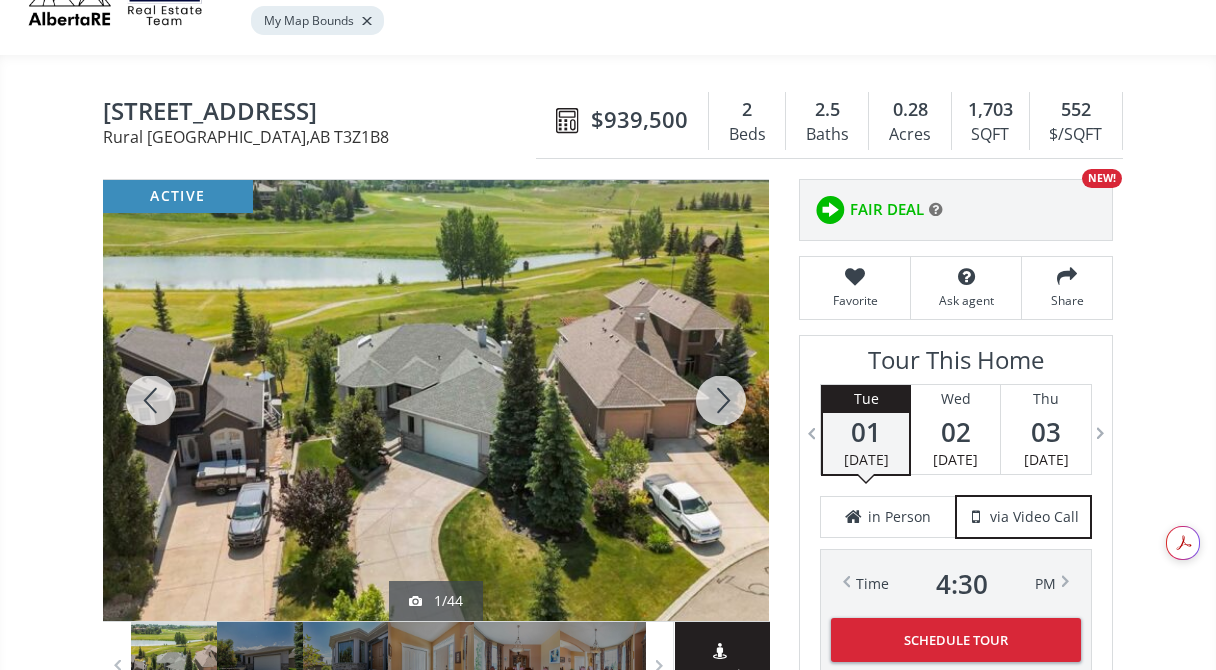 click at bounding box center [721, 400] 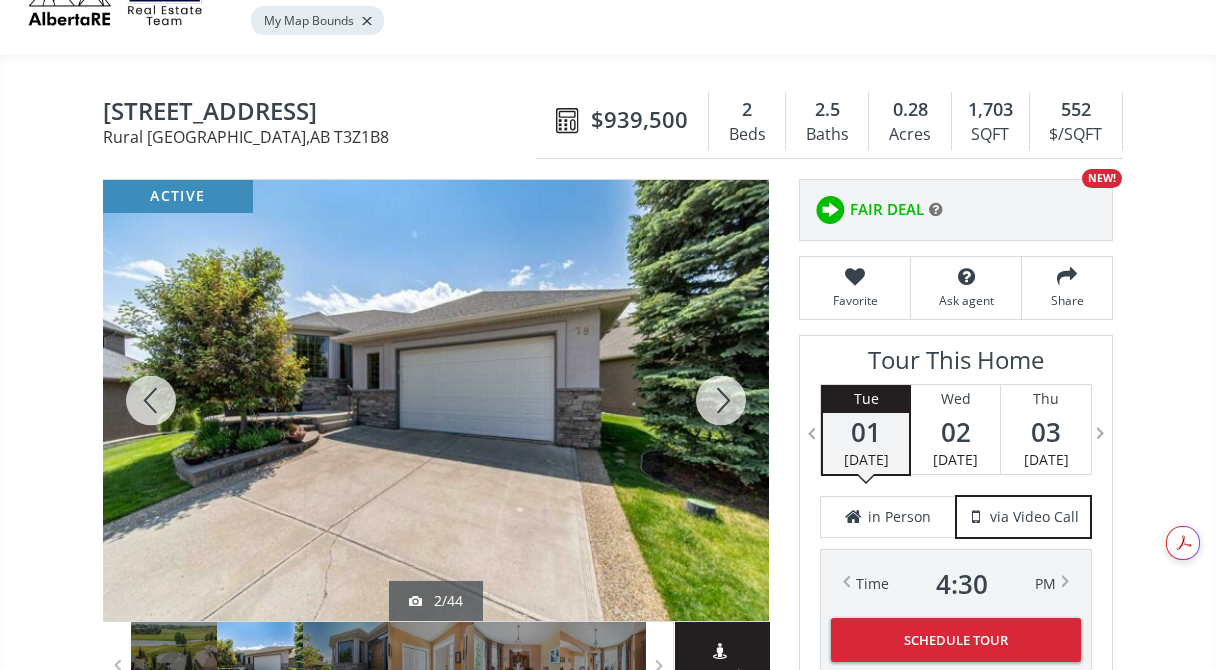 click at bounding box center (721, 400) 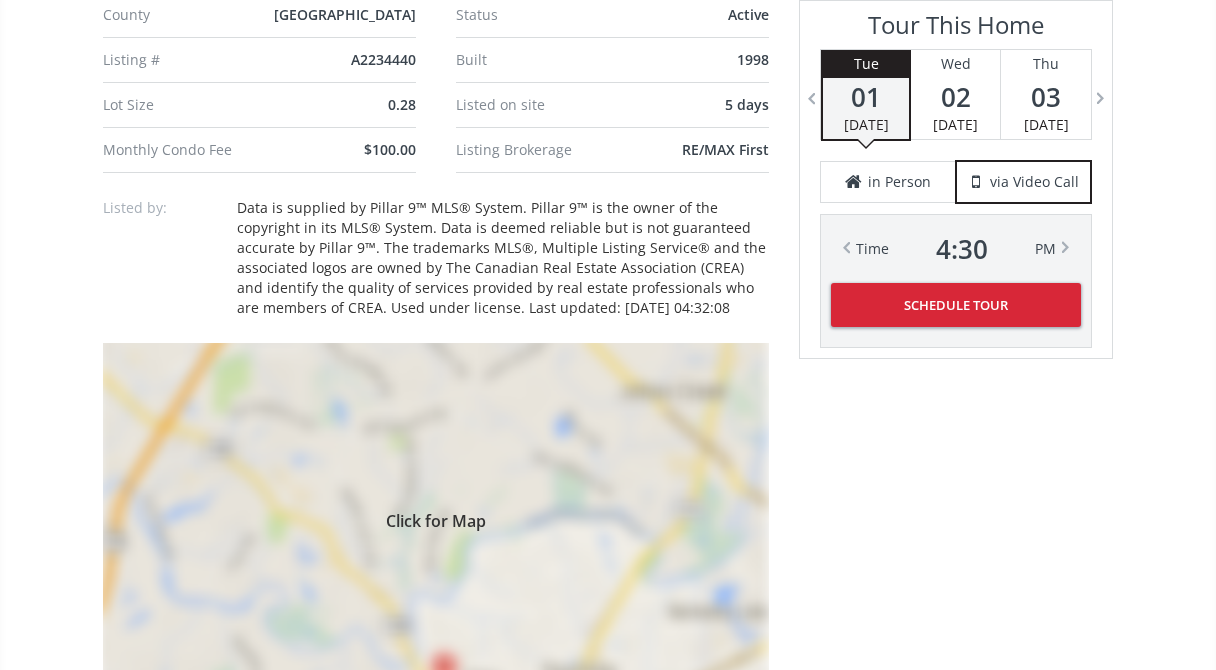 scroll, scrollTop: 1485, scrollLeft: 0, axis: vertical 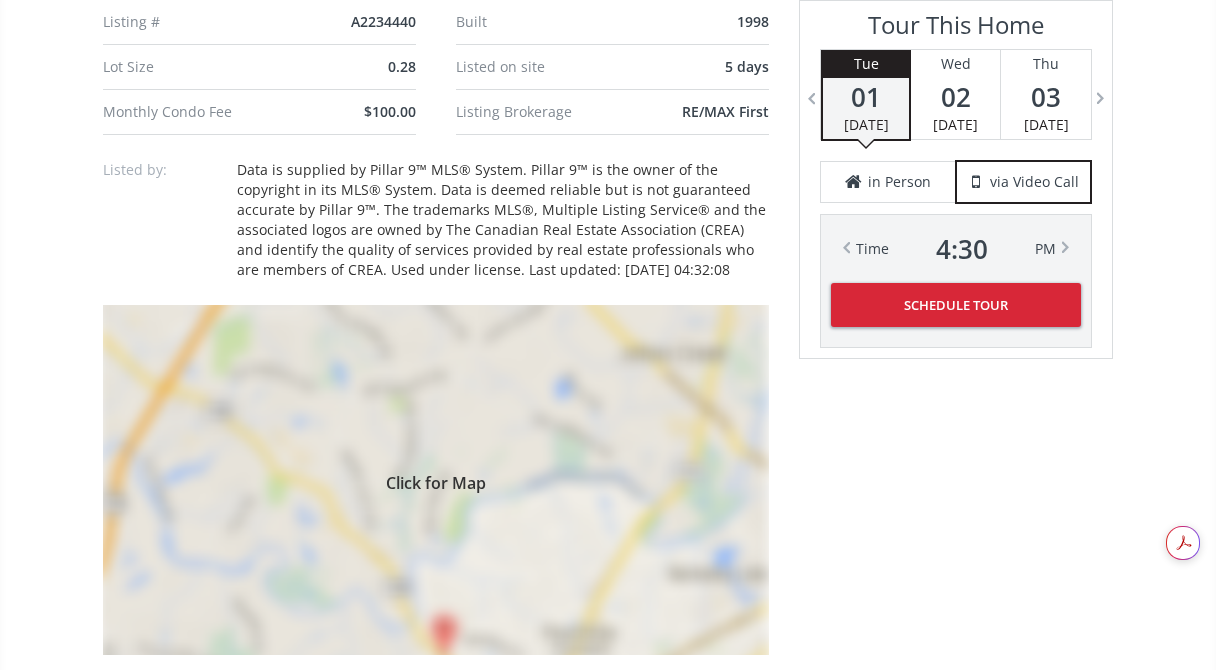 click on "Click for Map" at bounding box center (436, 480) 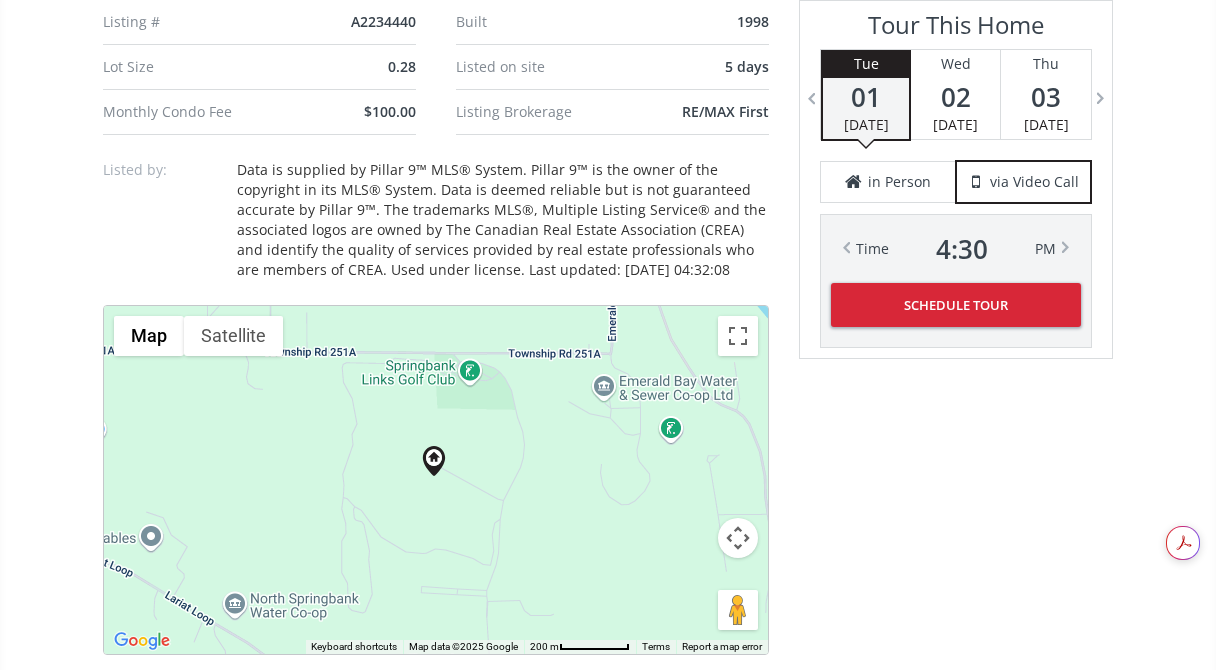 click on "To navigate, press the arrow keys." at bounding box center (436, 480) 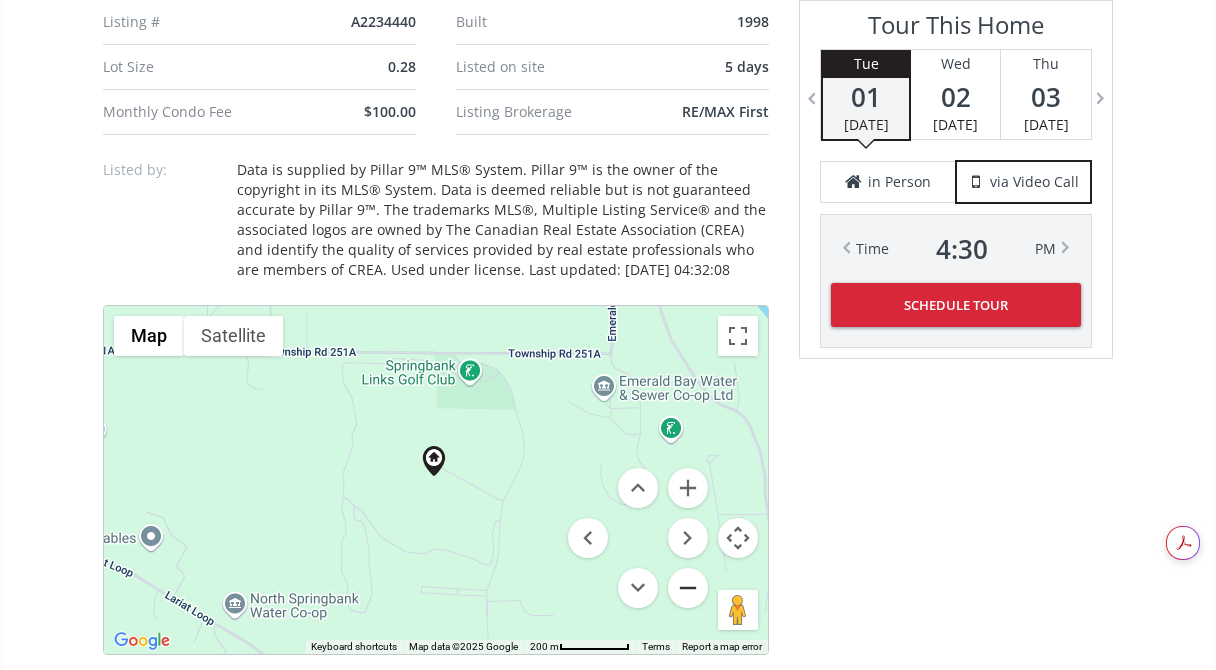 click at bounding box center (688, 588) 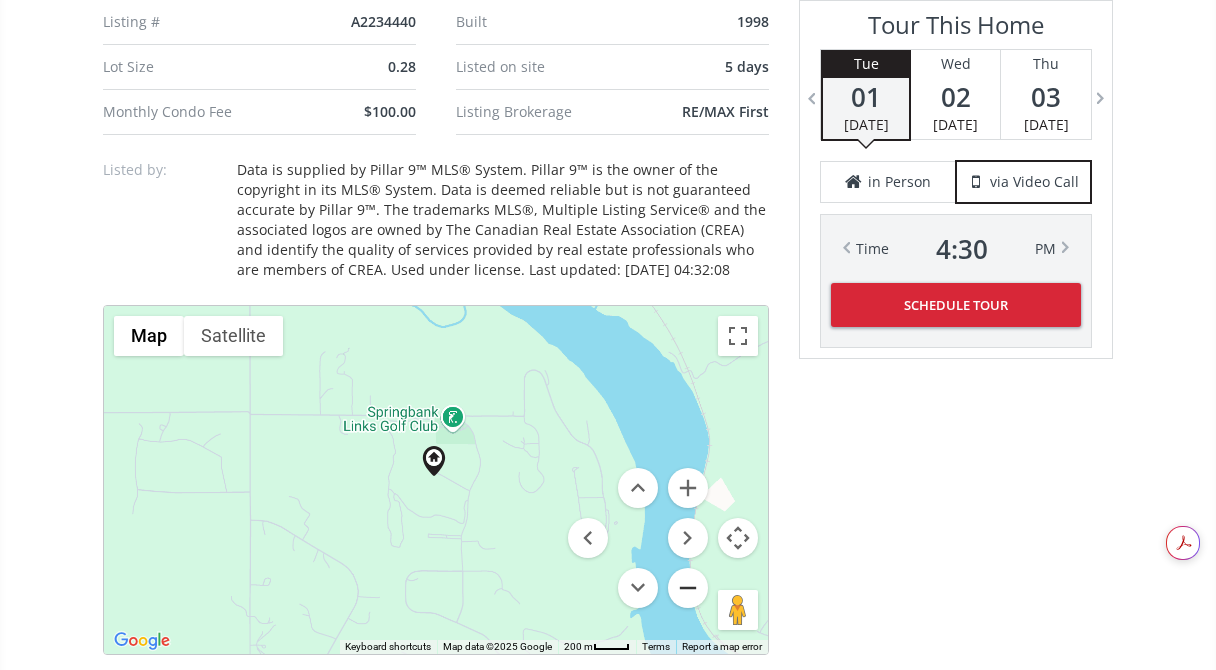 click at bounding box center [688, 588] 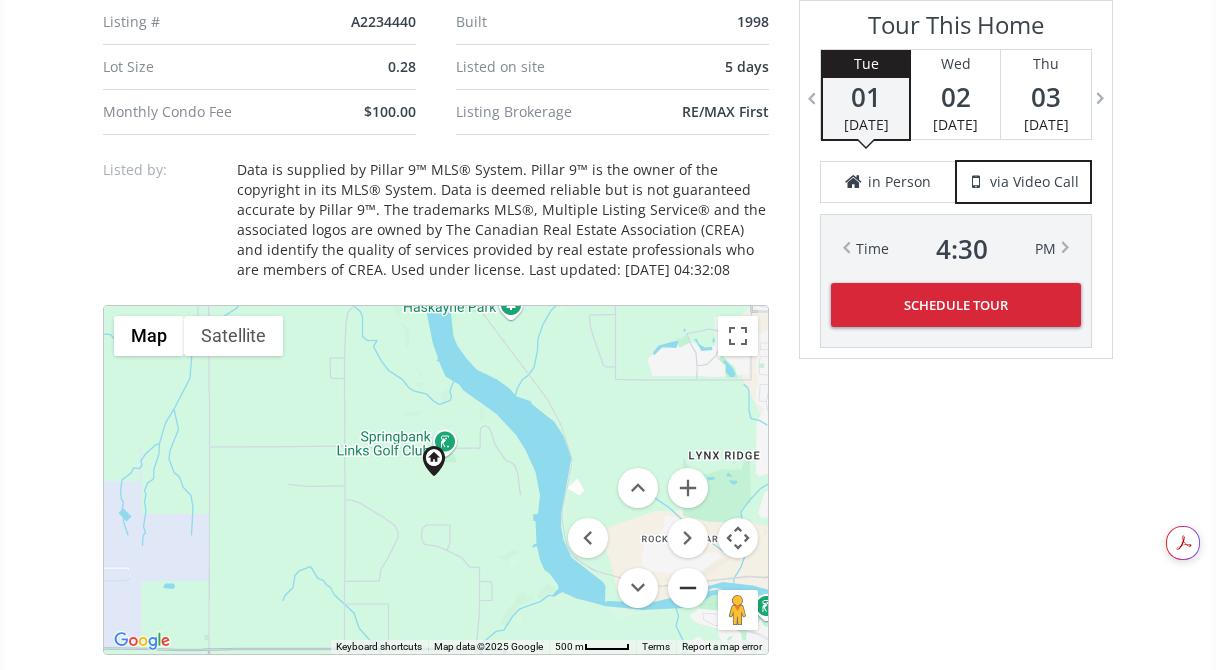 click at bounding box center (688, 588) 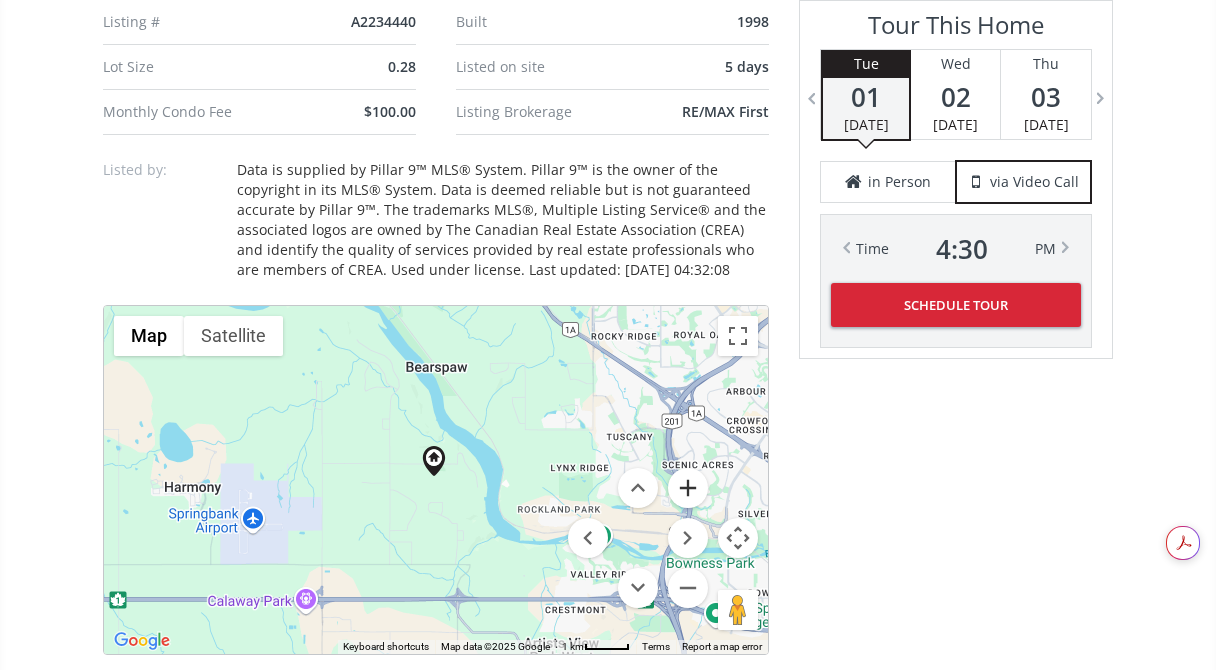 click at bounding box center (688, 488) 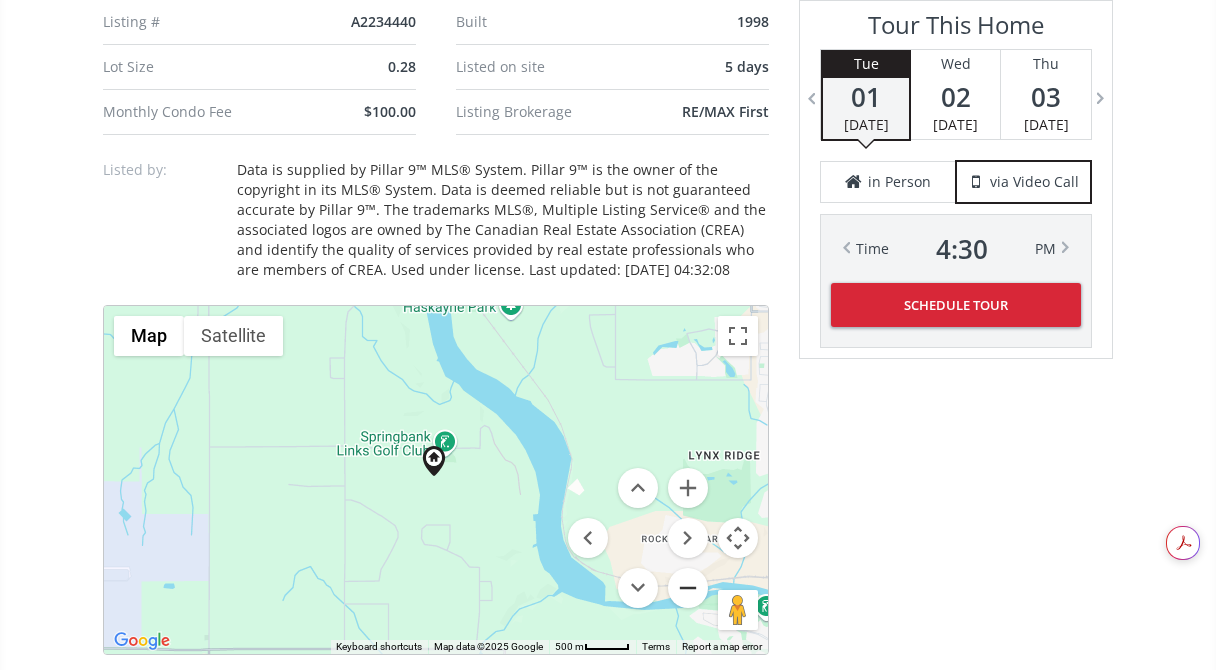 click at bounding box center (688, 588) 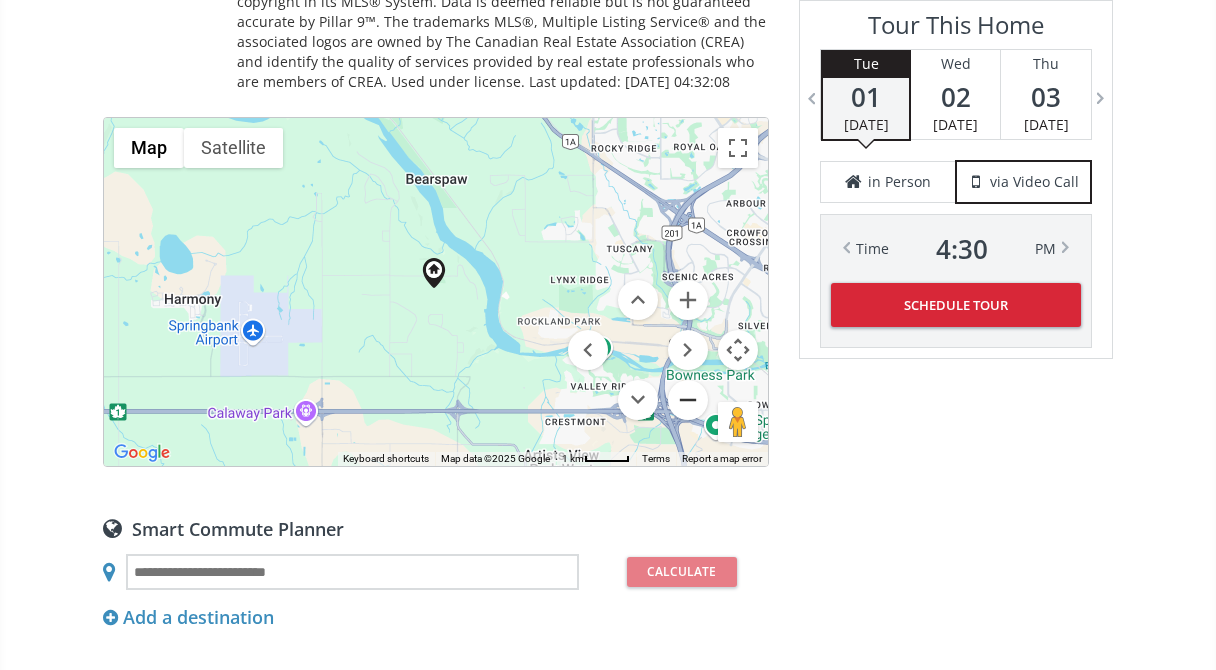 scroll, scrollTop: 1674, scrollLeft: 0, axis: vertical 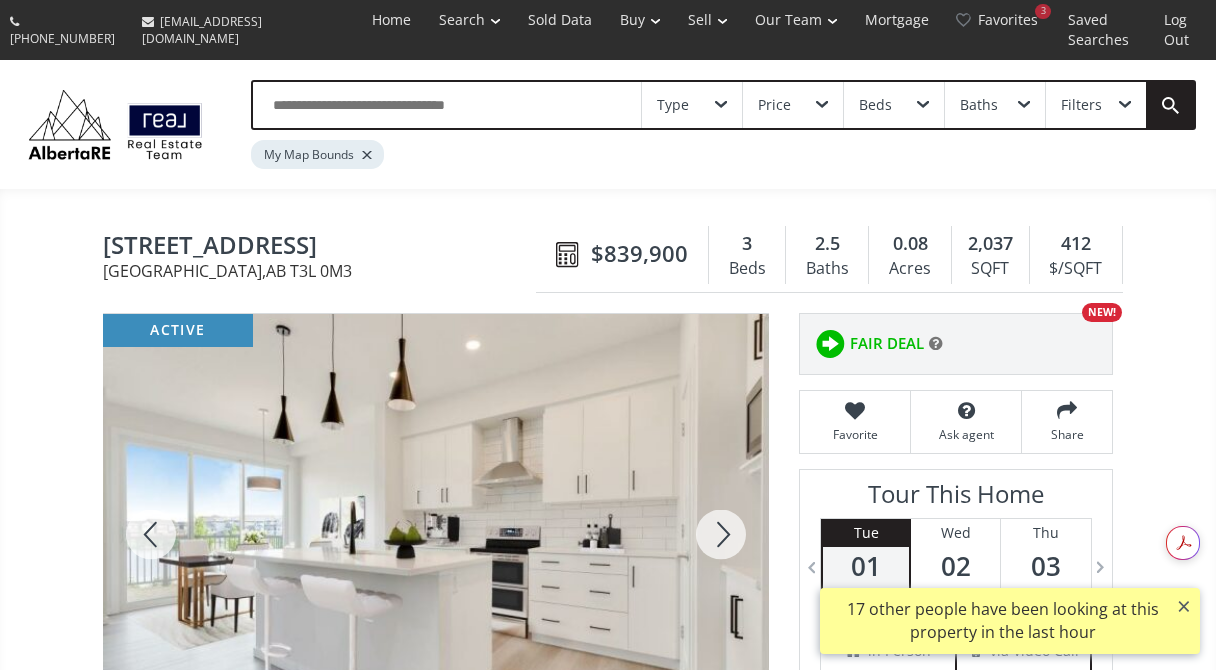 click at bounding box center [721, 534] 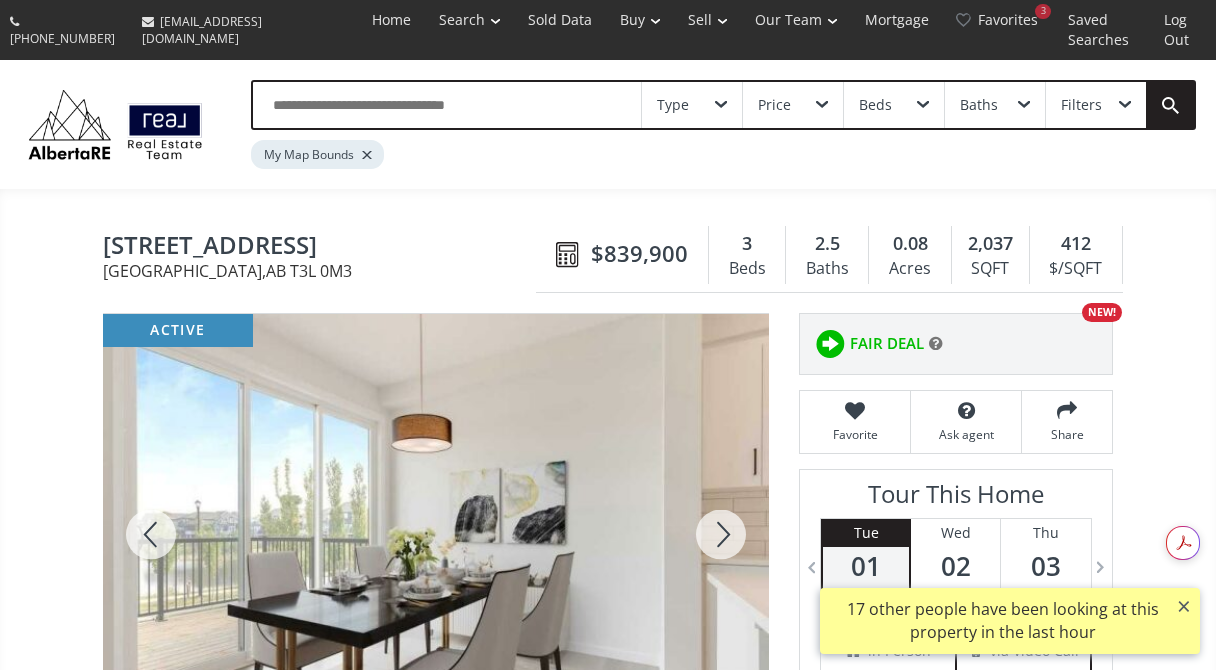 click at bounding box center (721, 534) 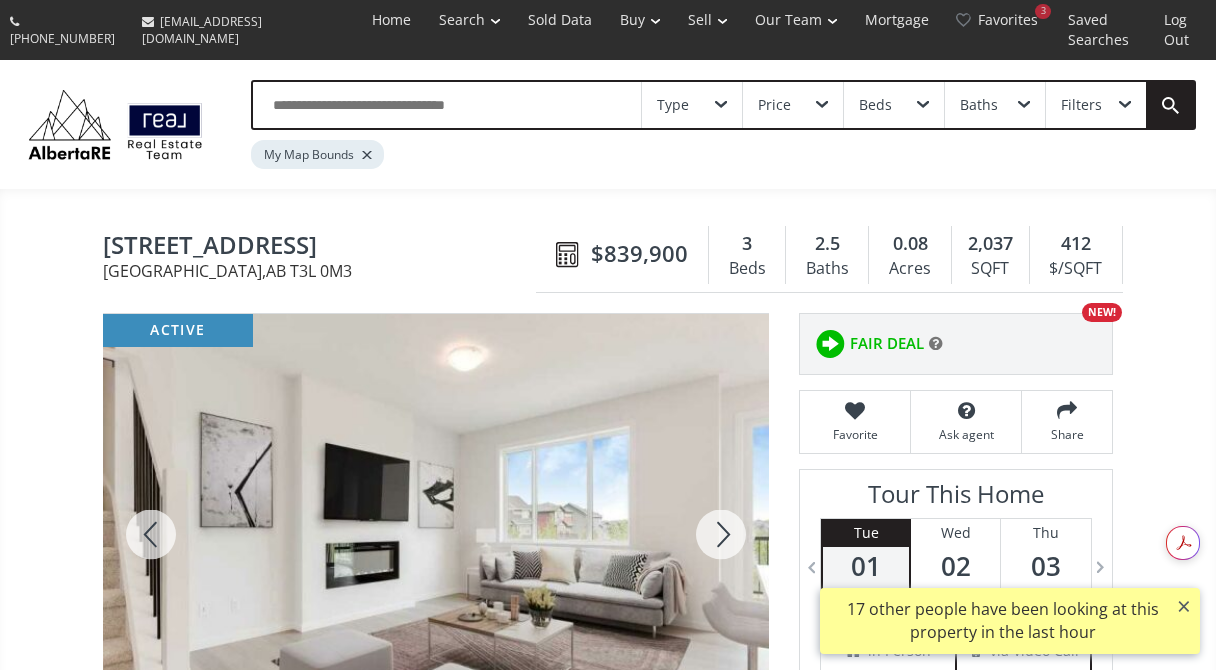 click at bounding box center [721, 534] 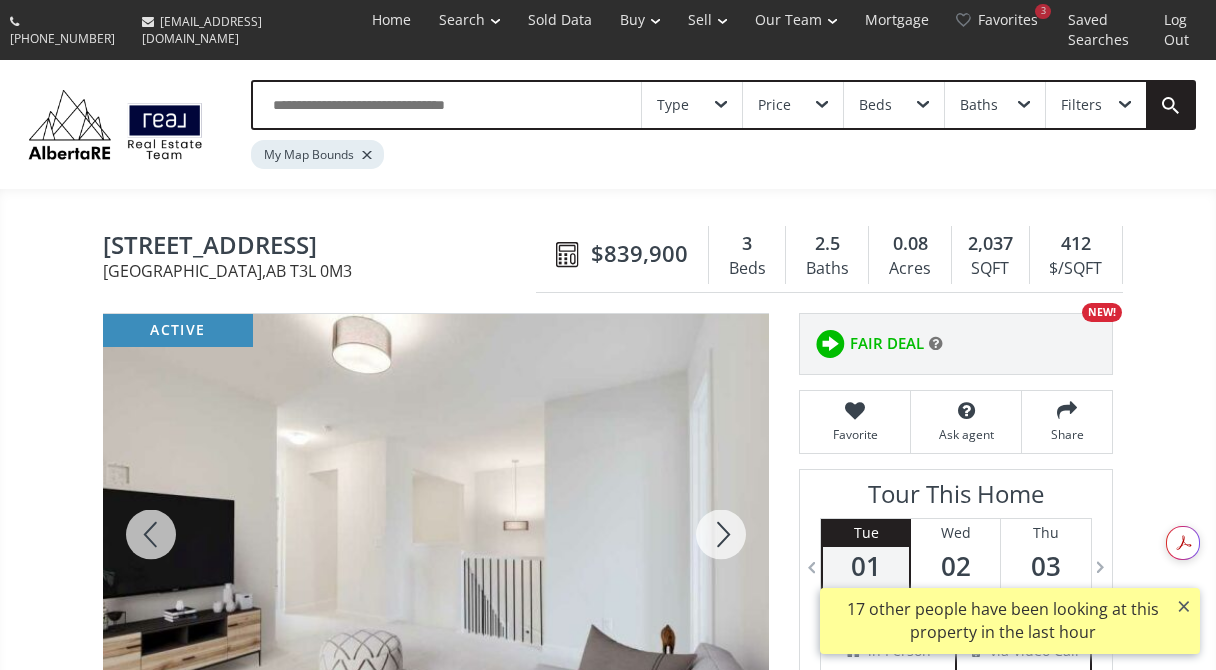 click at bounding box center (721, 534) 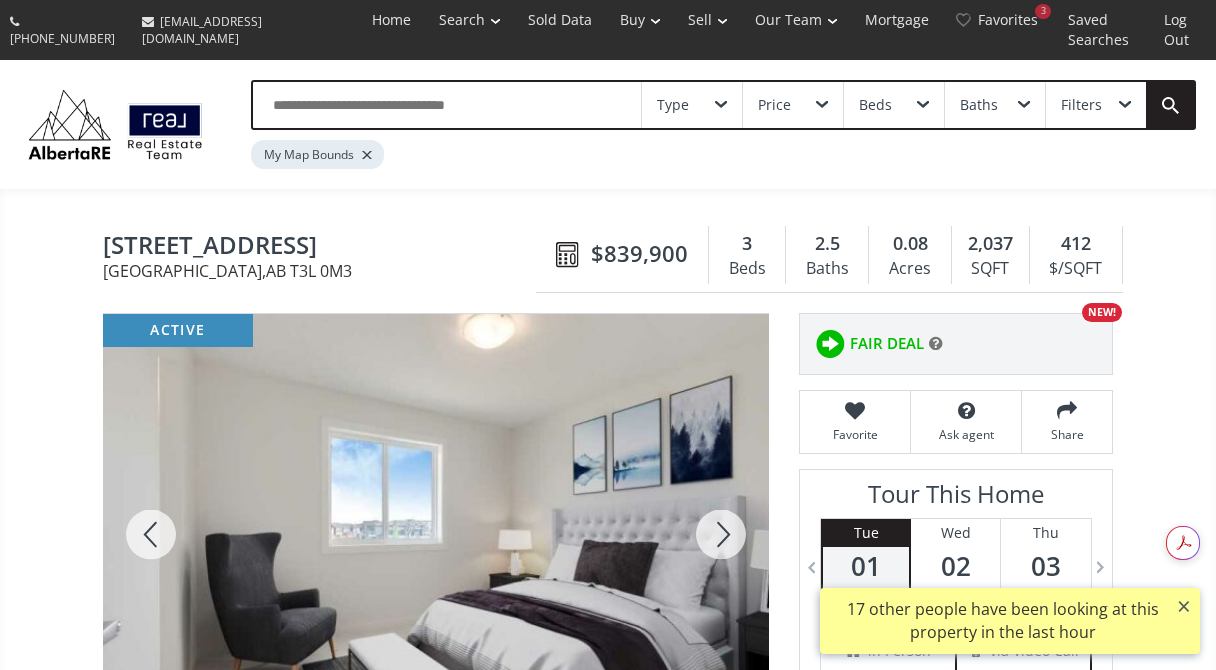 click at bounding box center [721, 534] 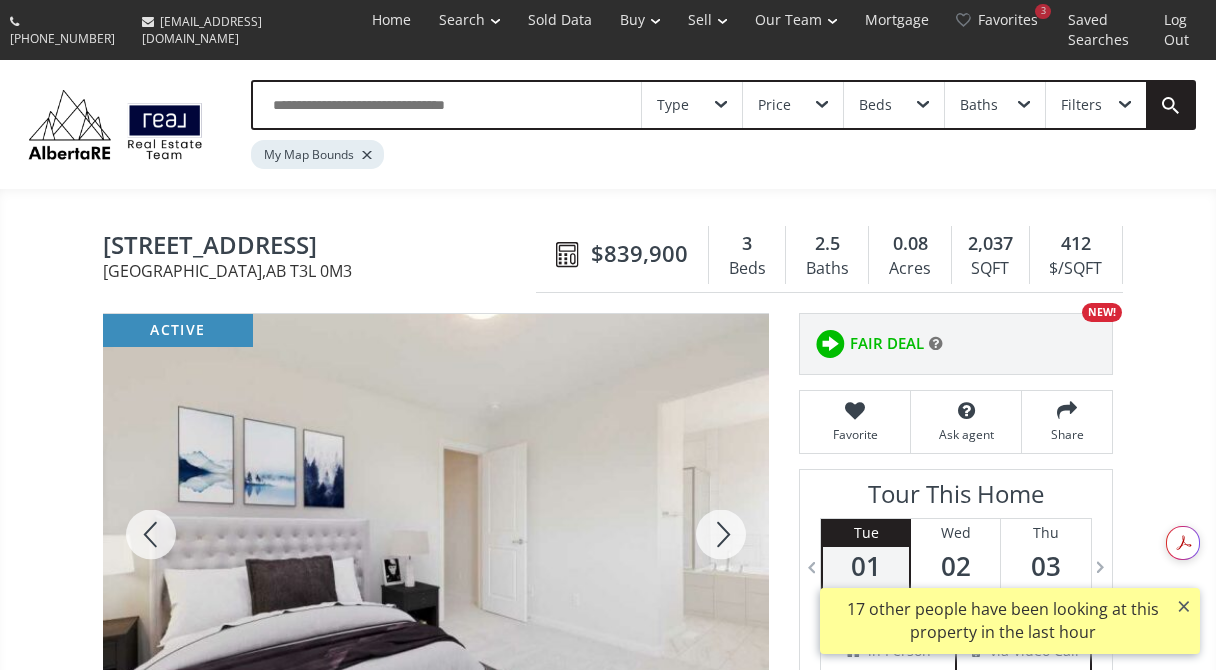 click at bounding box center (721, 534) 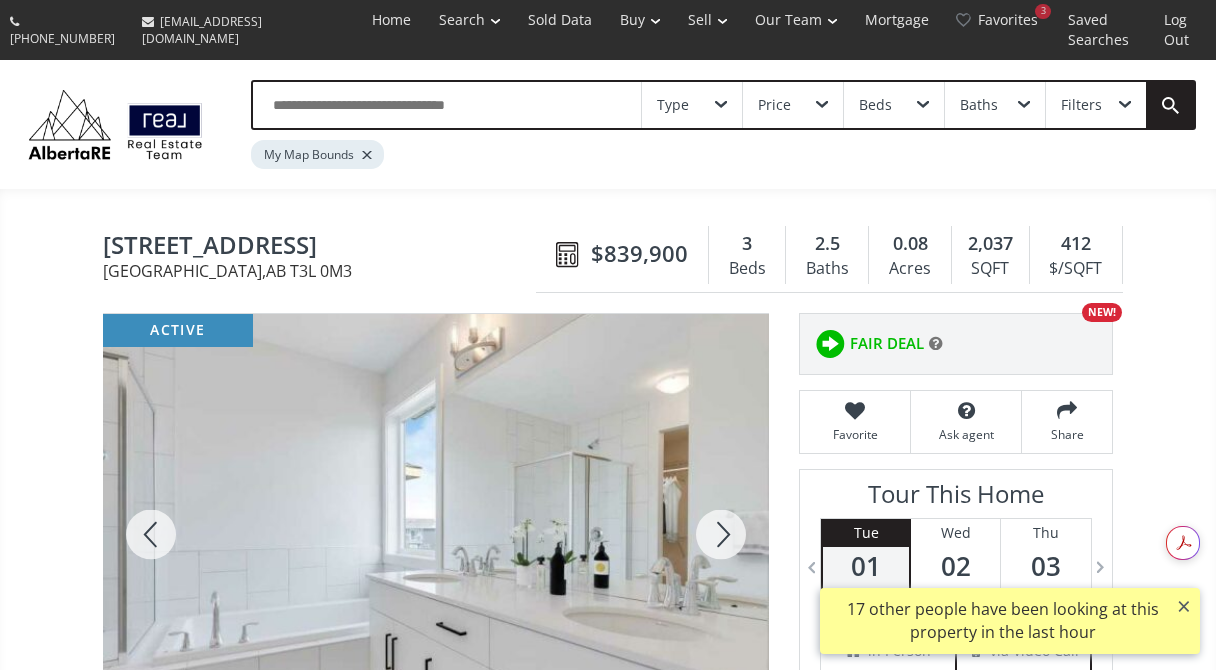 click at bounding box center (721, 534) 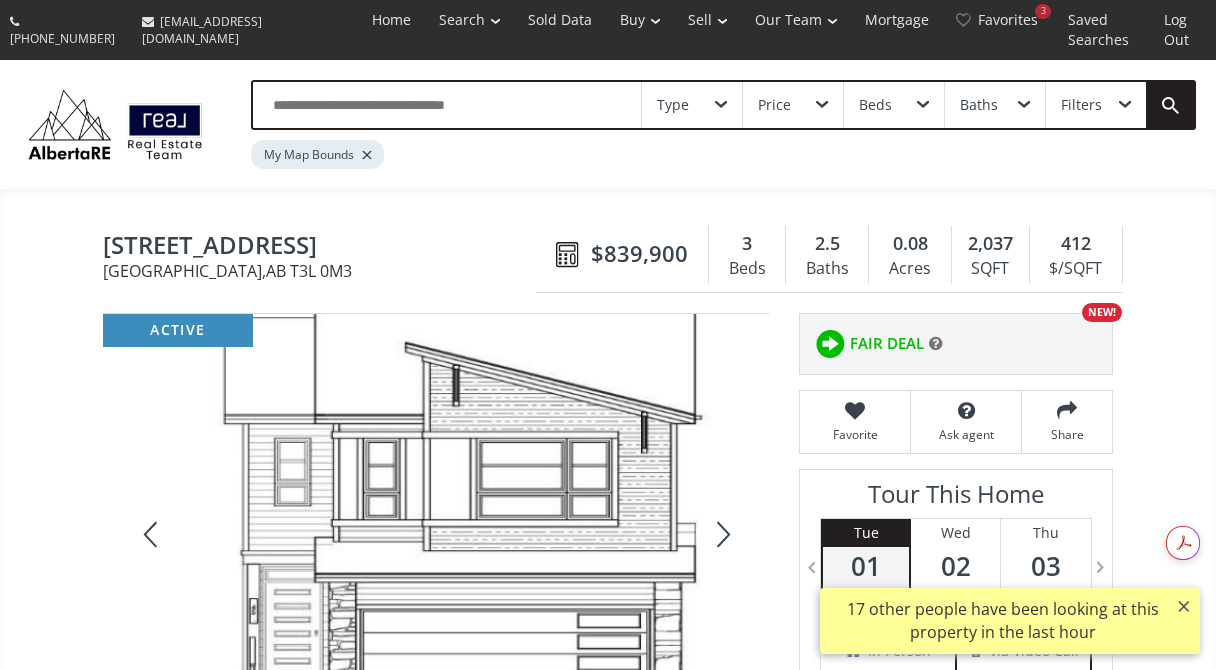 click at bounding box center [721, 534] 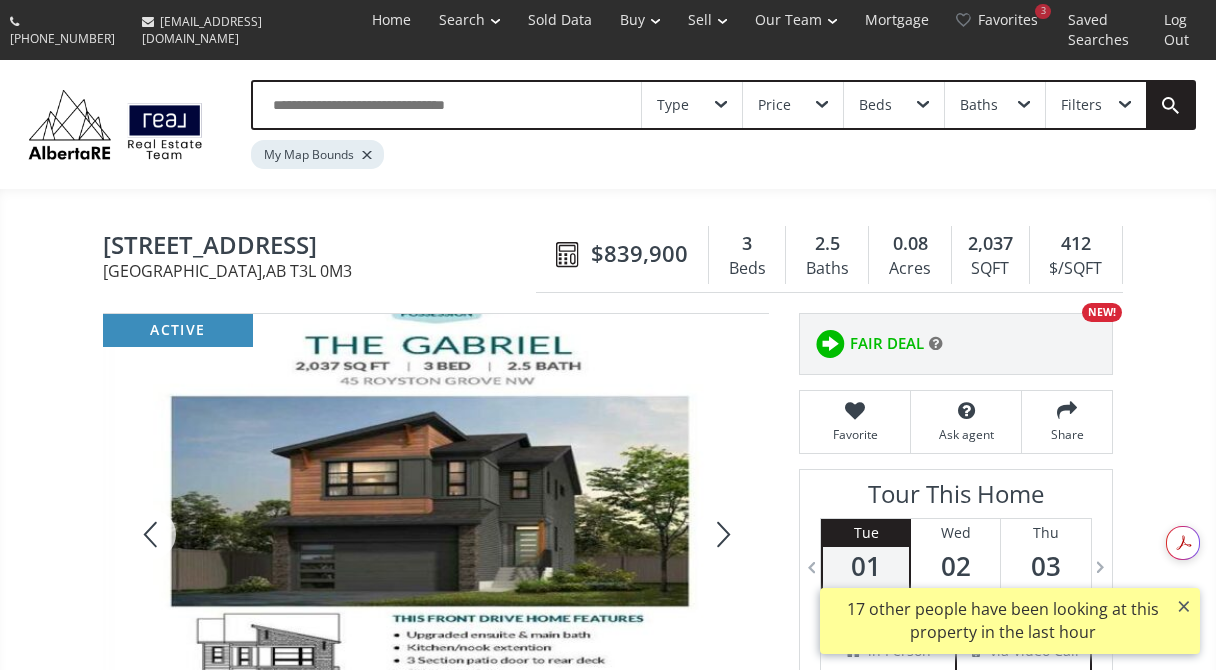 click at bounding box center (721, 534) 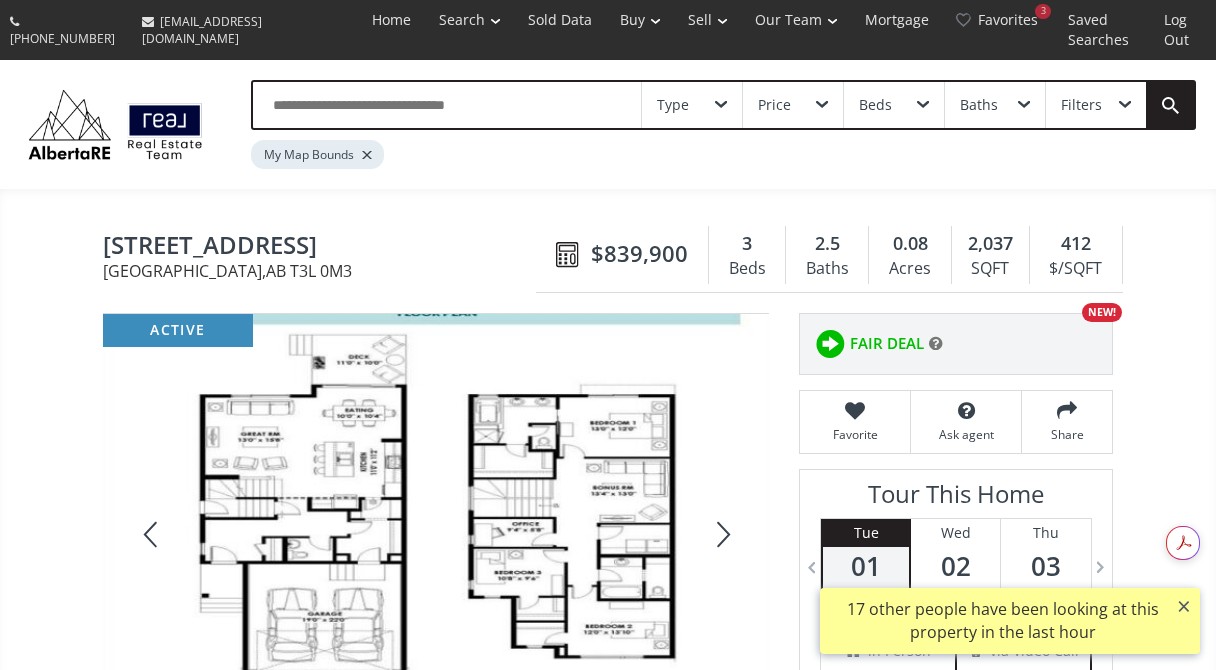 click at bounding box center (721, 534) 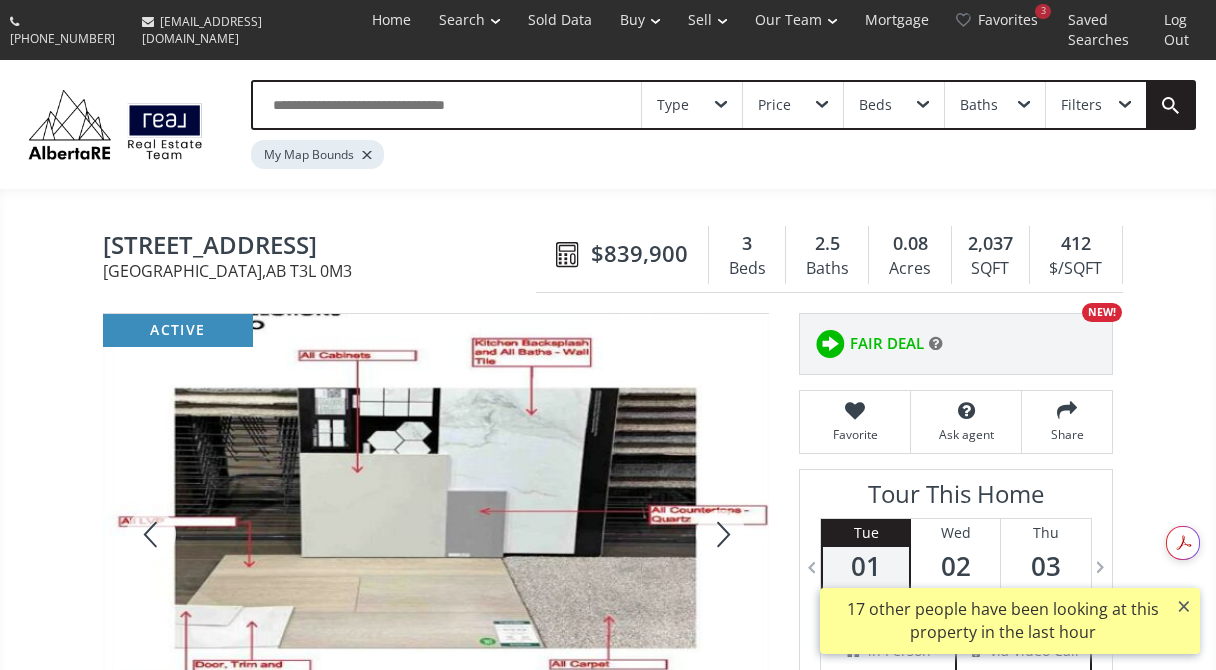 click at bounding box center (721, 534) 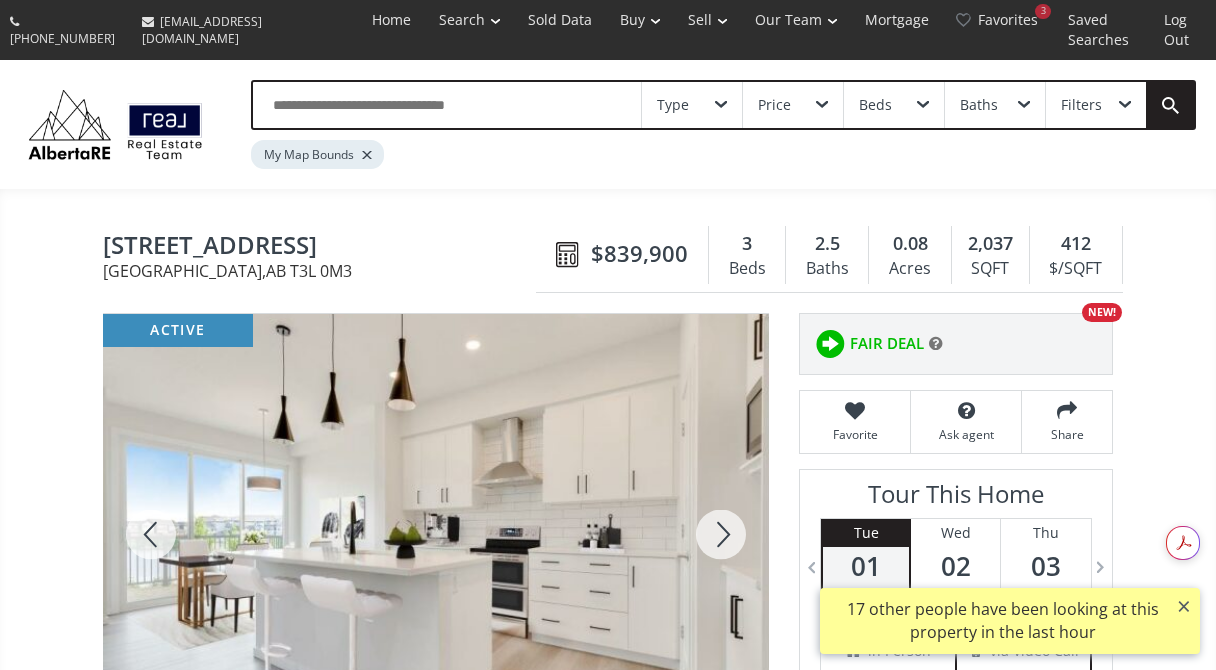 click at bounding box center [721, 534] 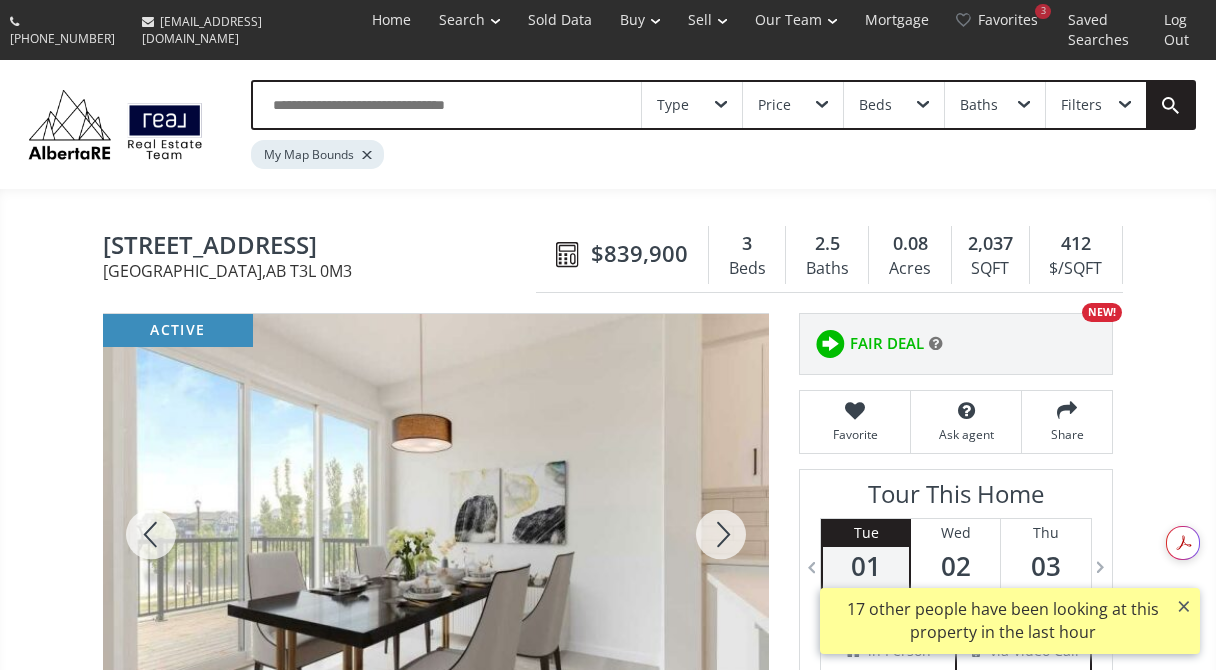 click at bounding box center (721, 534) 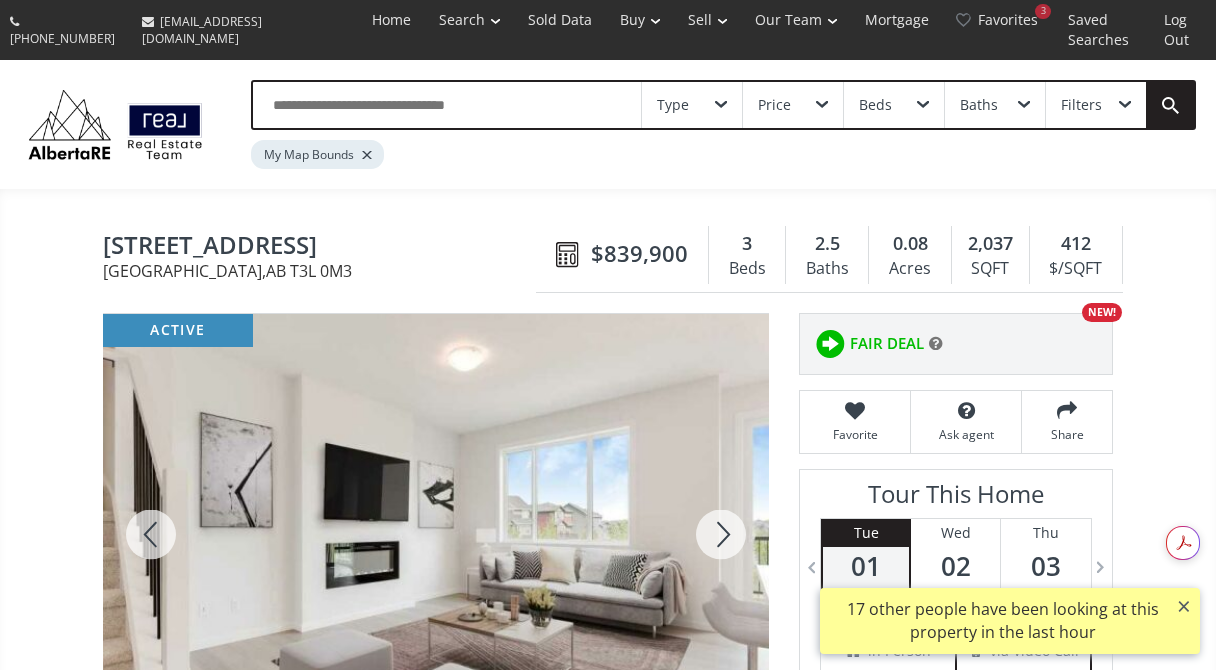 click at bounding box center (721, 534) 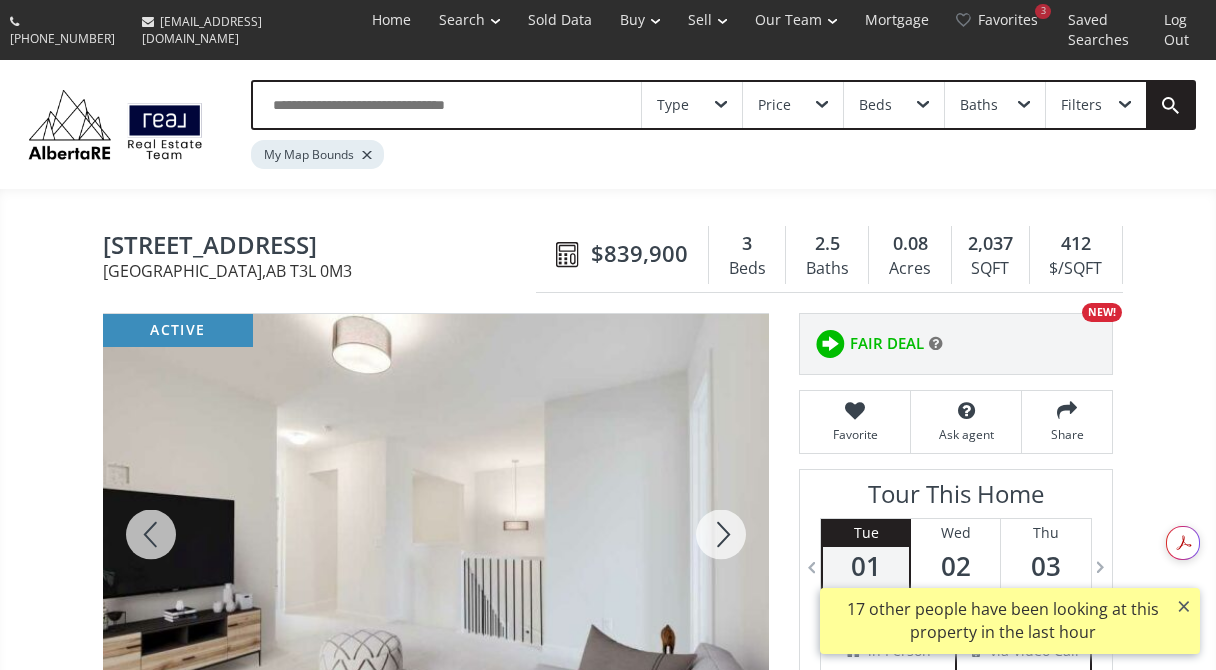 click at bounding box center (721, 534) 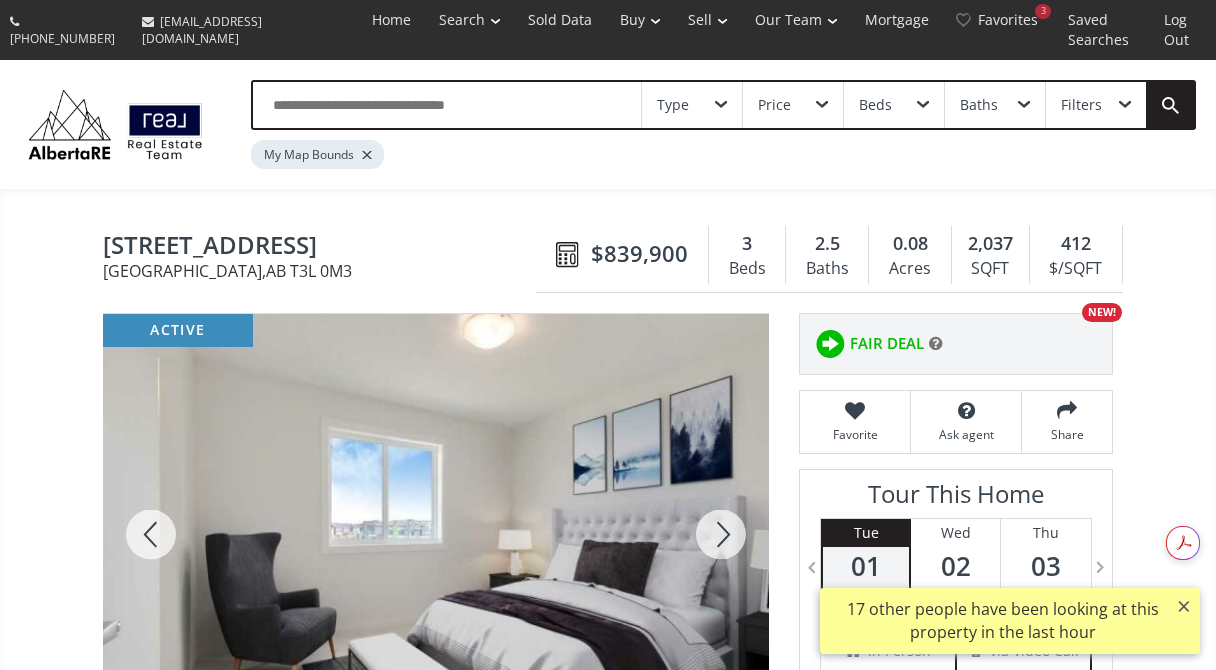 click at bounding box center (721, 534) 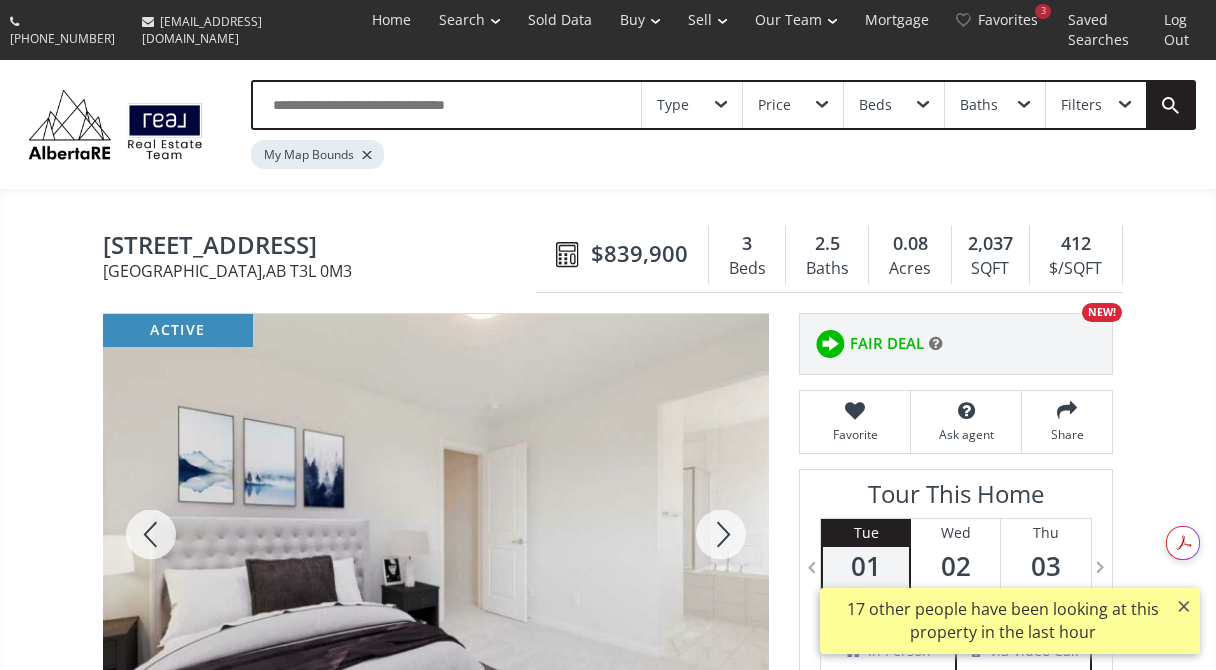 click at bounding box center (721, 534) 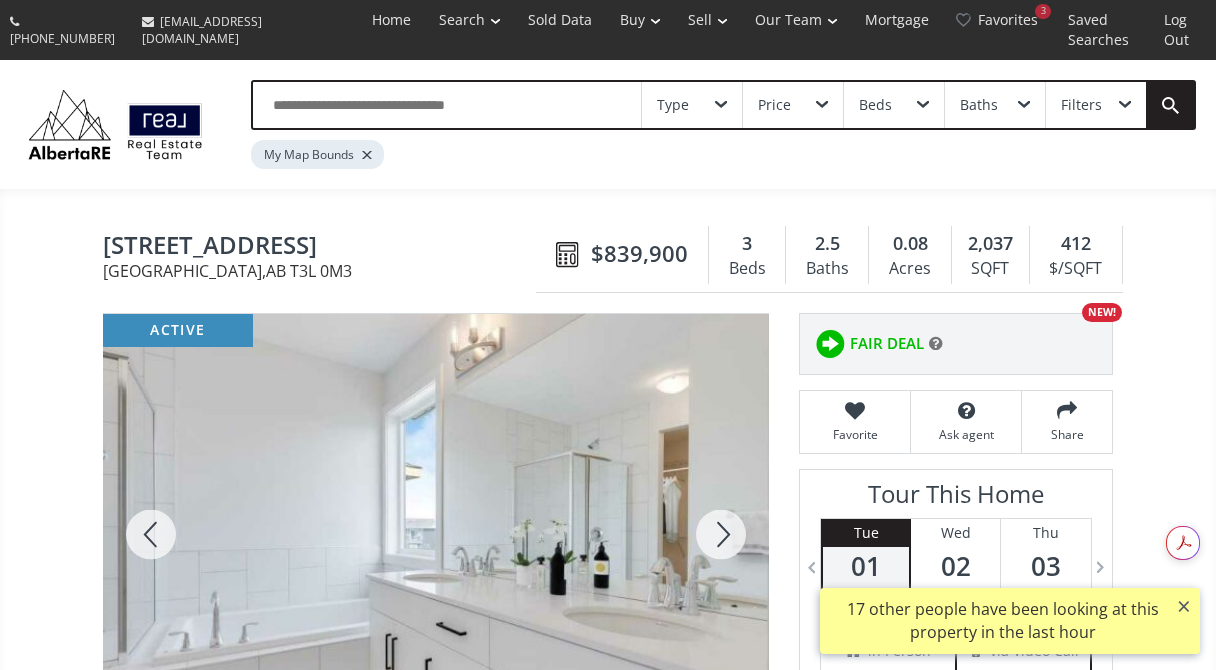 click at bounding box center (721, 534) 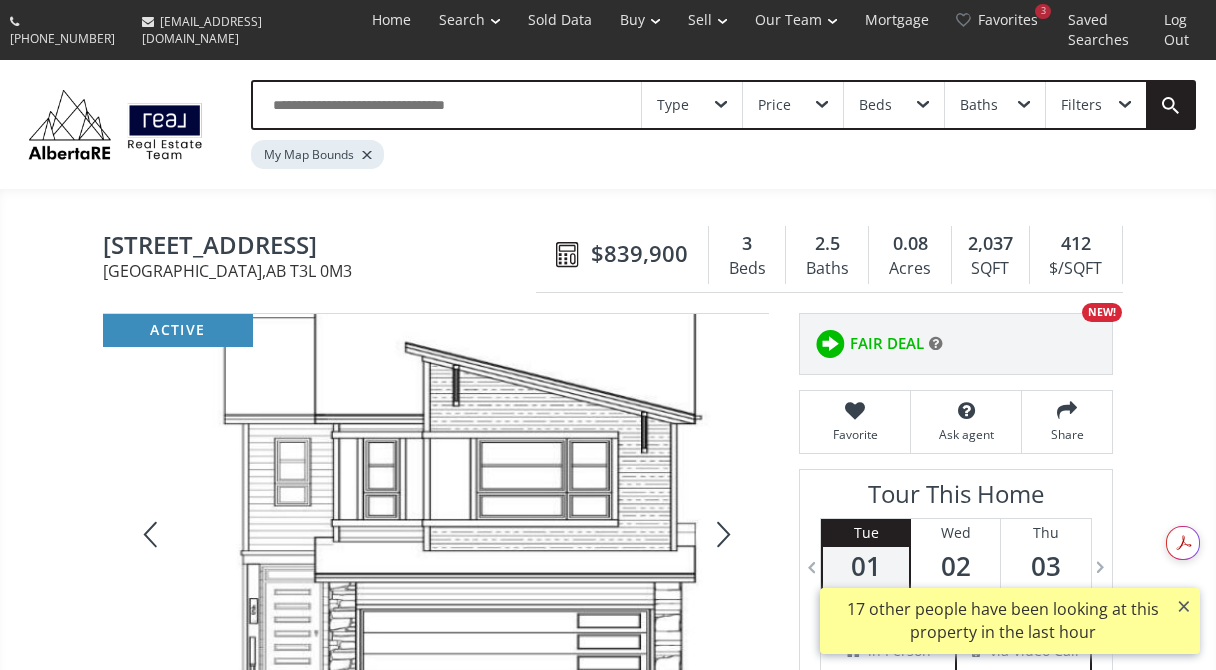 click at bounding box center (721, 534) 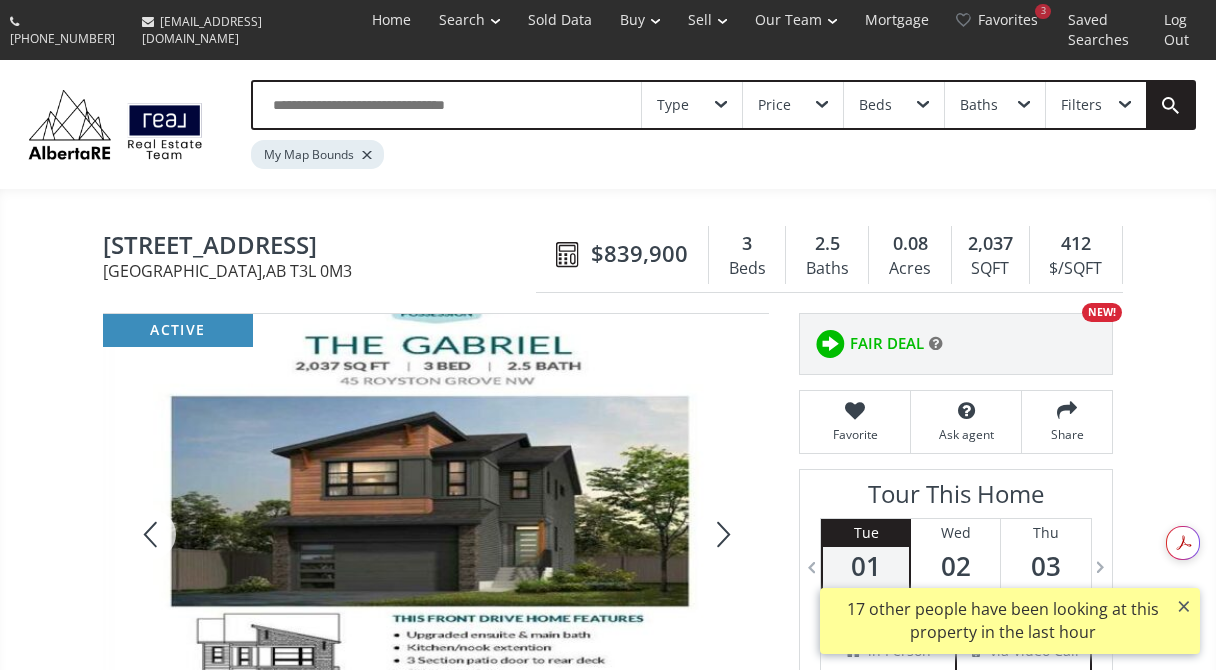 click at bounding box center [721, 534] 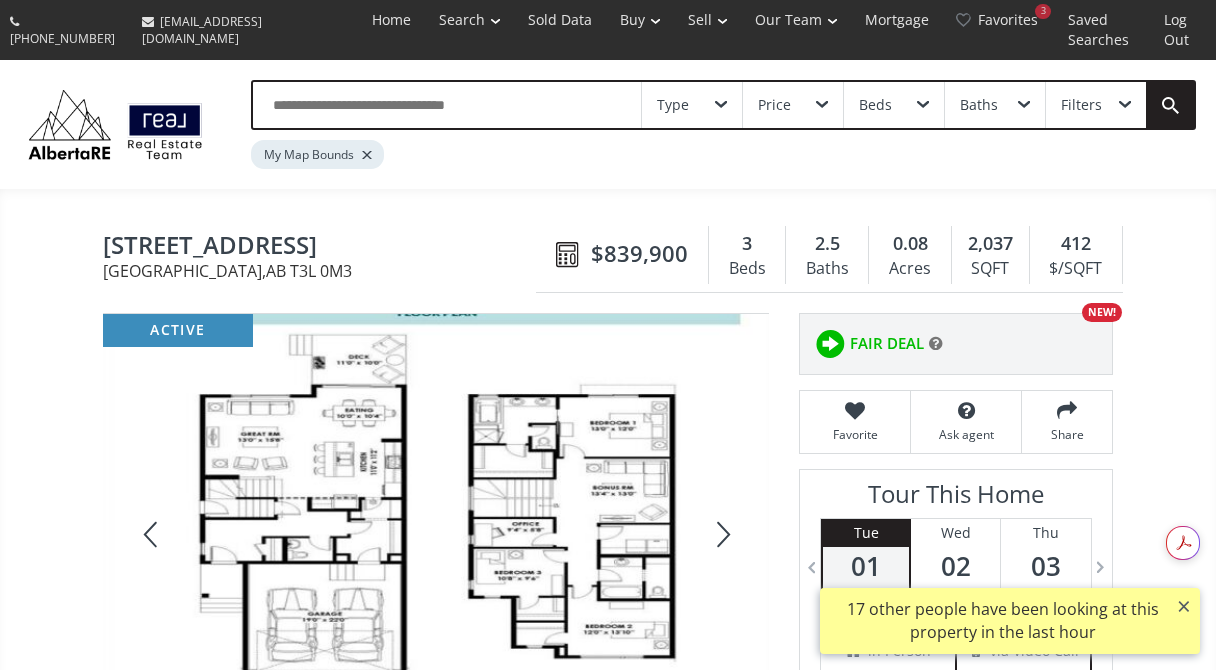 click at bounding box center [721, 534] 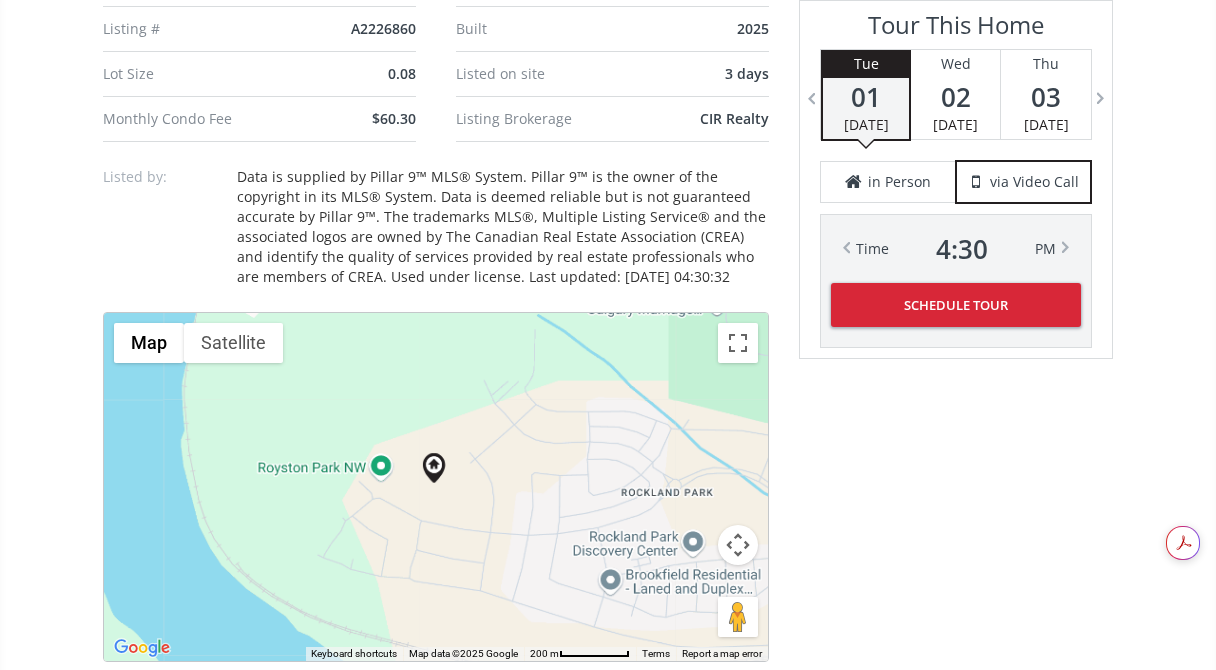 scroll, scrollTop: 1625, scrollLeft: 0, axis: vertical 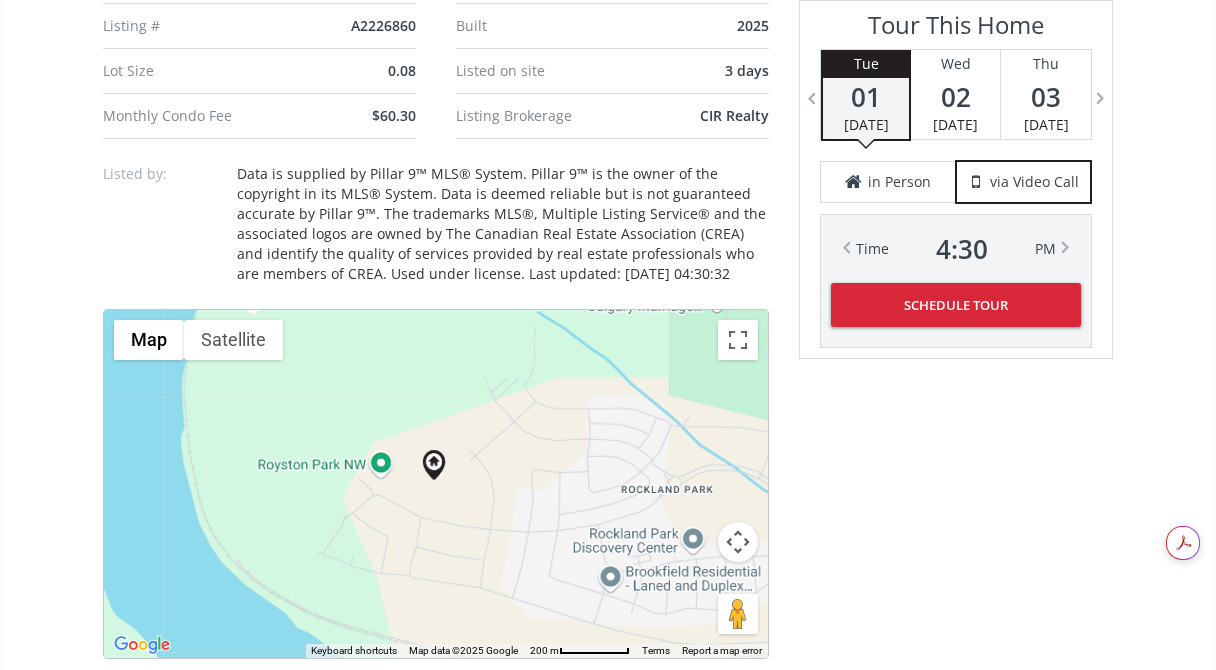 click on "To navigate, press the arrow keys." at bounding box center [436, 484] 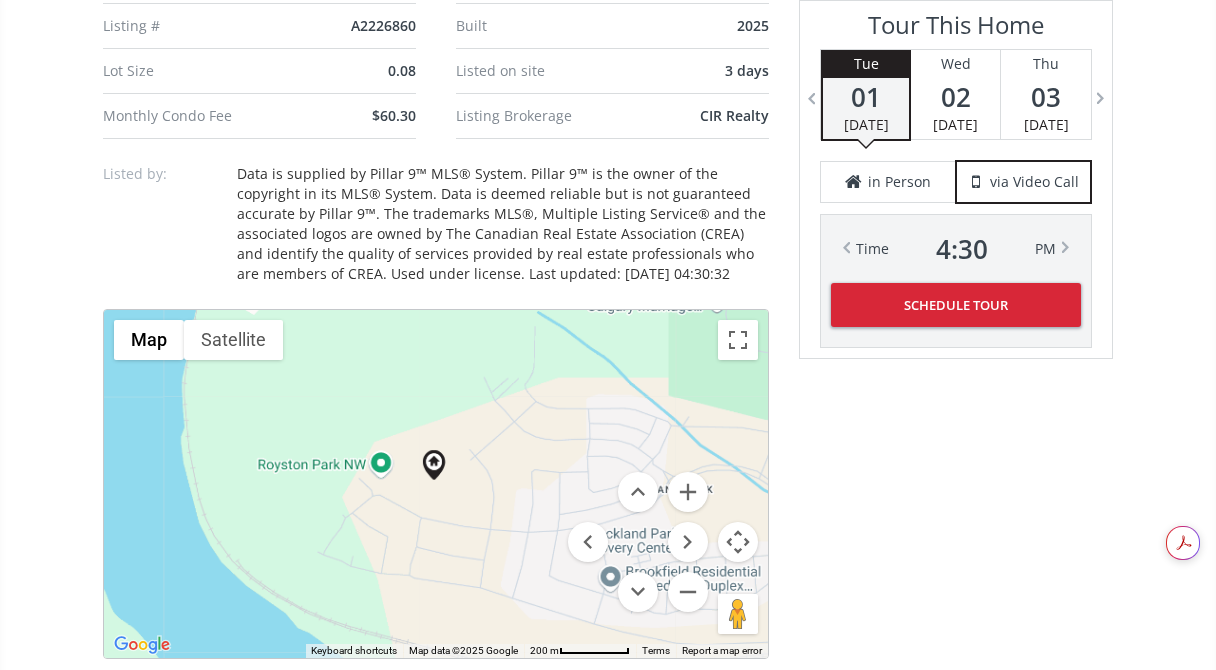 click at bounding box center (738, 542) 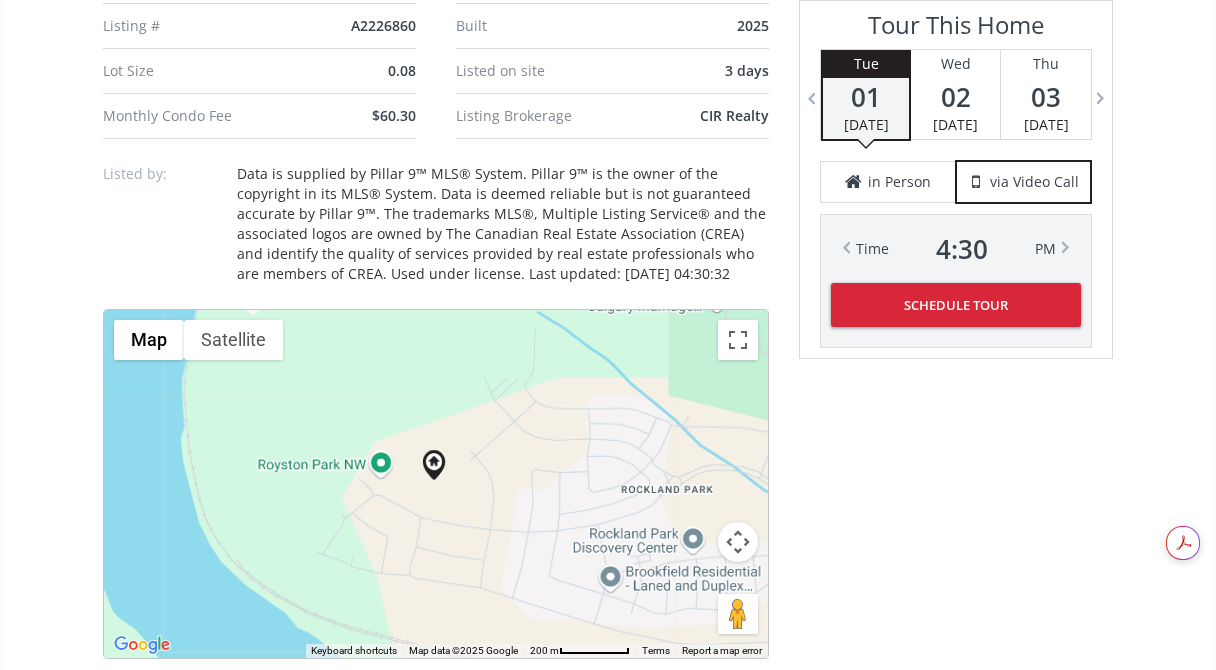 click at bounding box center [738, 542] 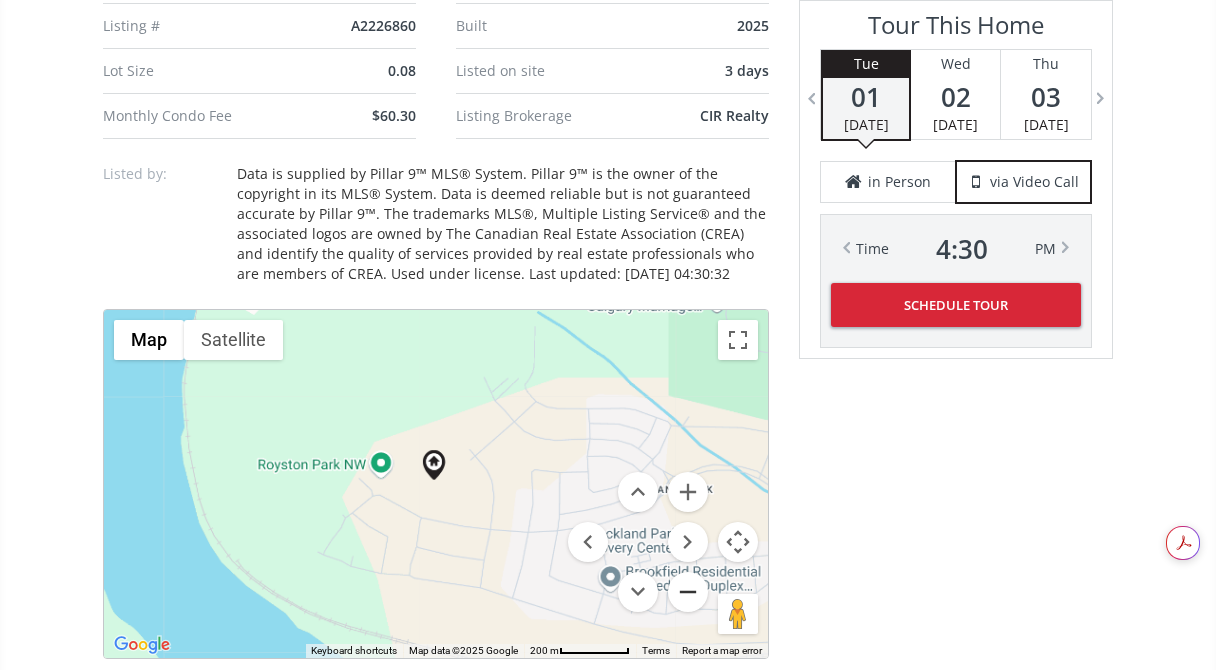 click at bounding box center [688, 592] 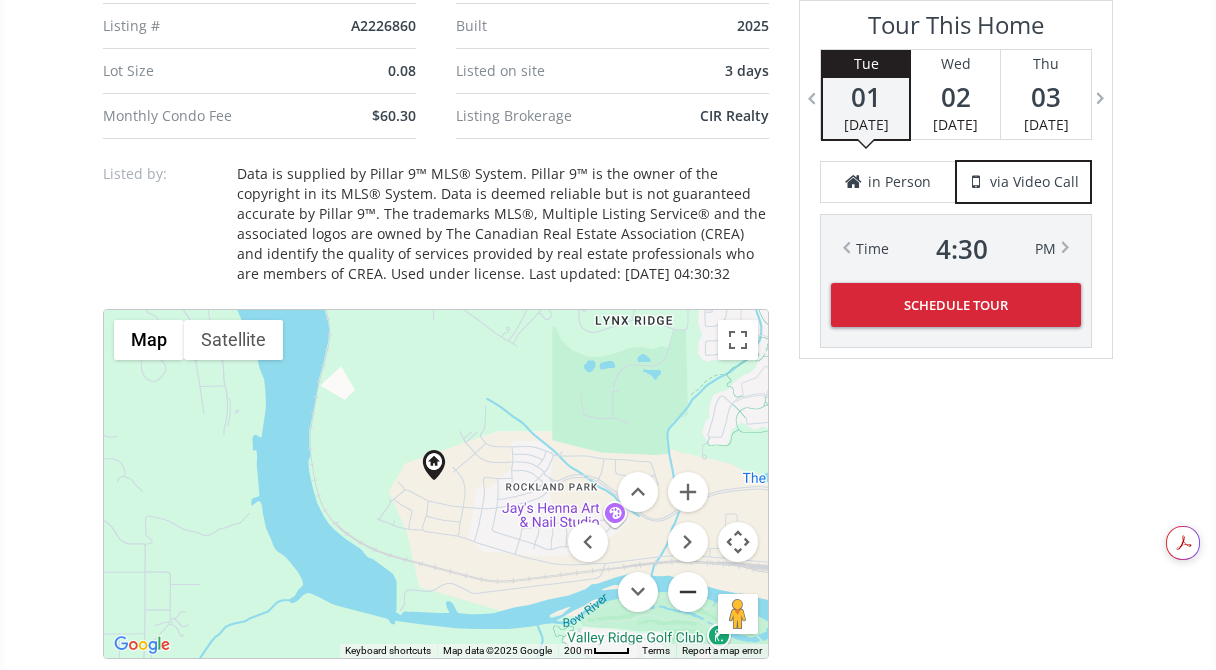 click at bounding box center (688, 592) 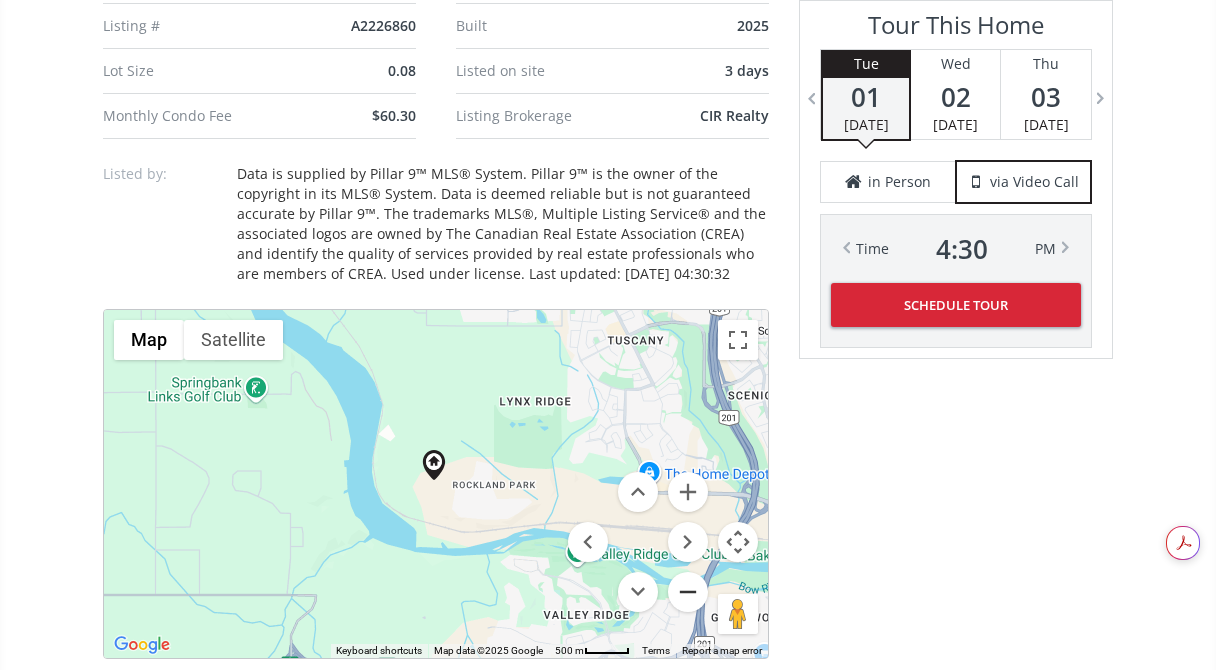 click at bounding box center (688, 592) 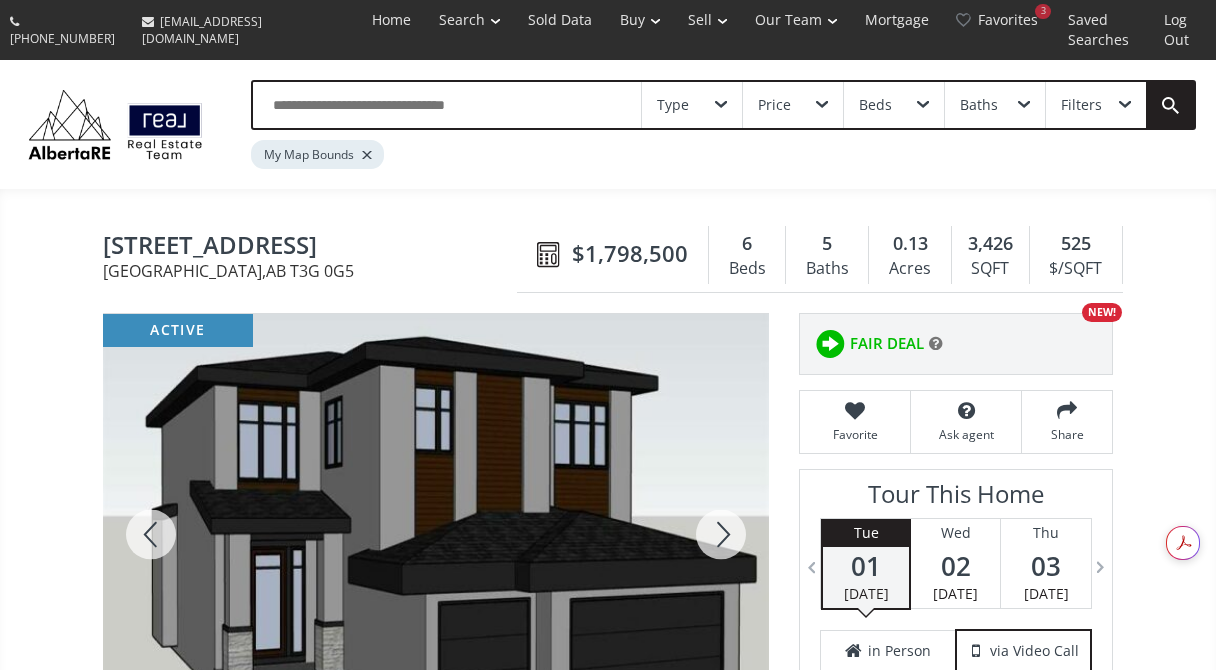 scroll, scrollTop: 0, scrollLeft: 0, axis: both 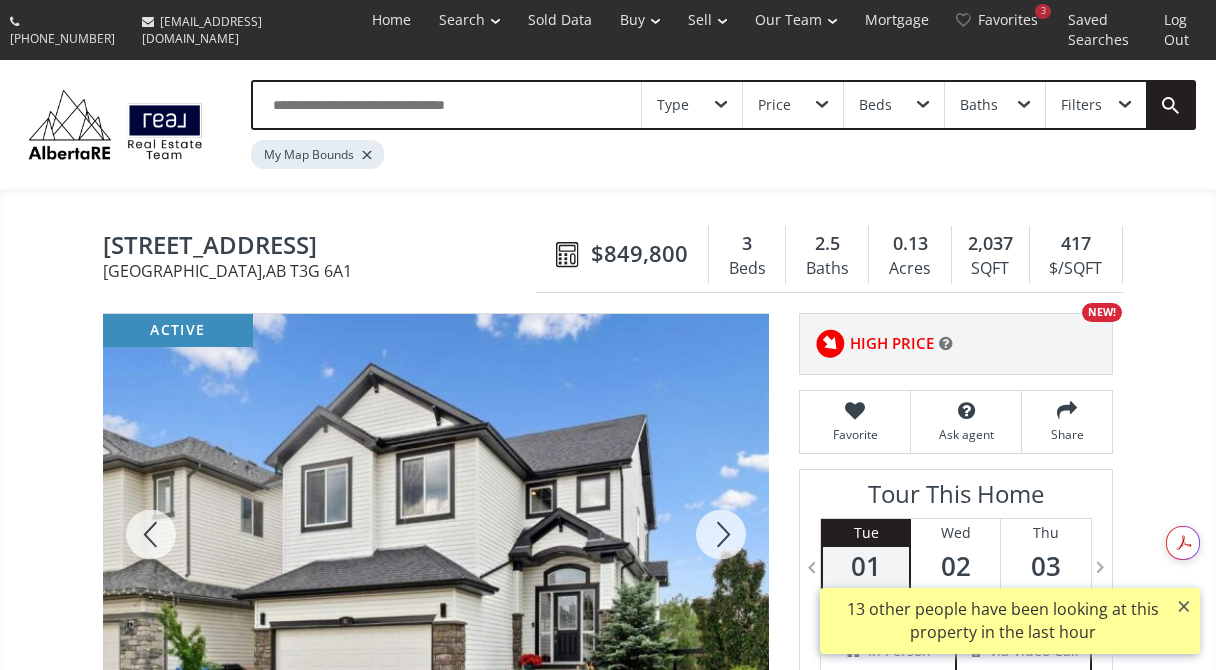 click at bounding box center [721, 534] 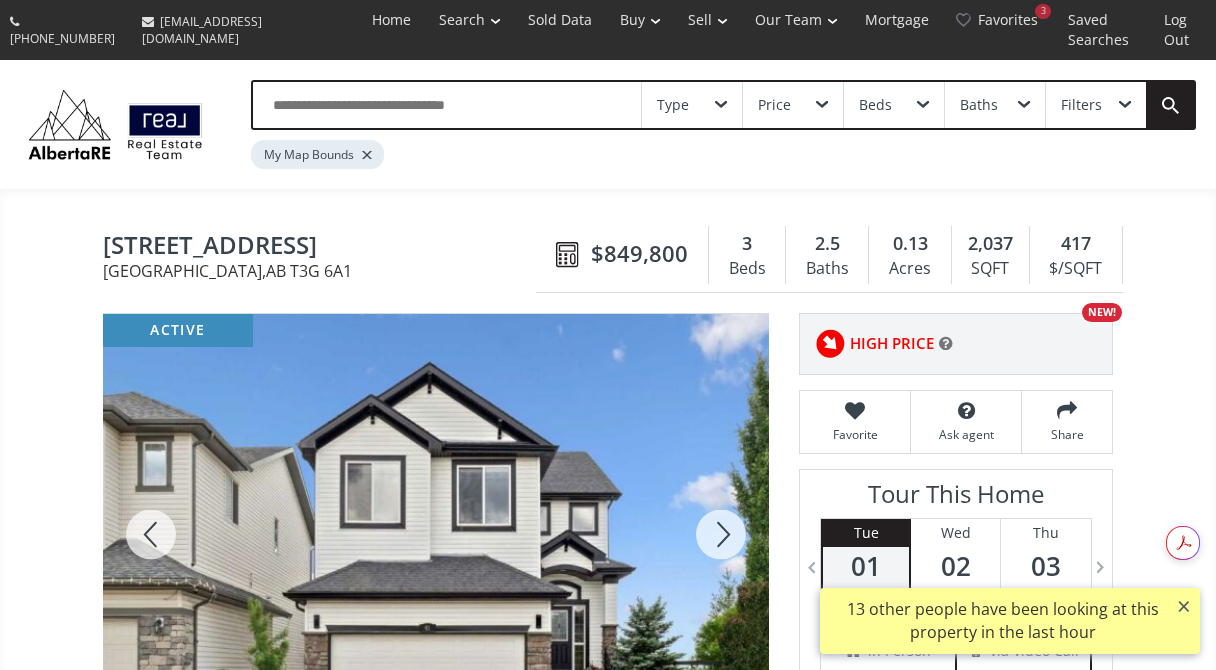 click at bounding box center (721, 534) 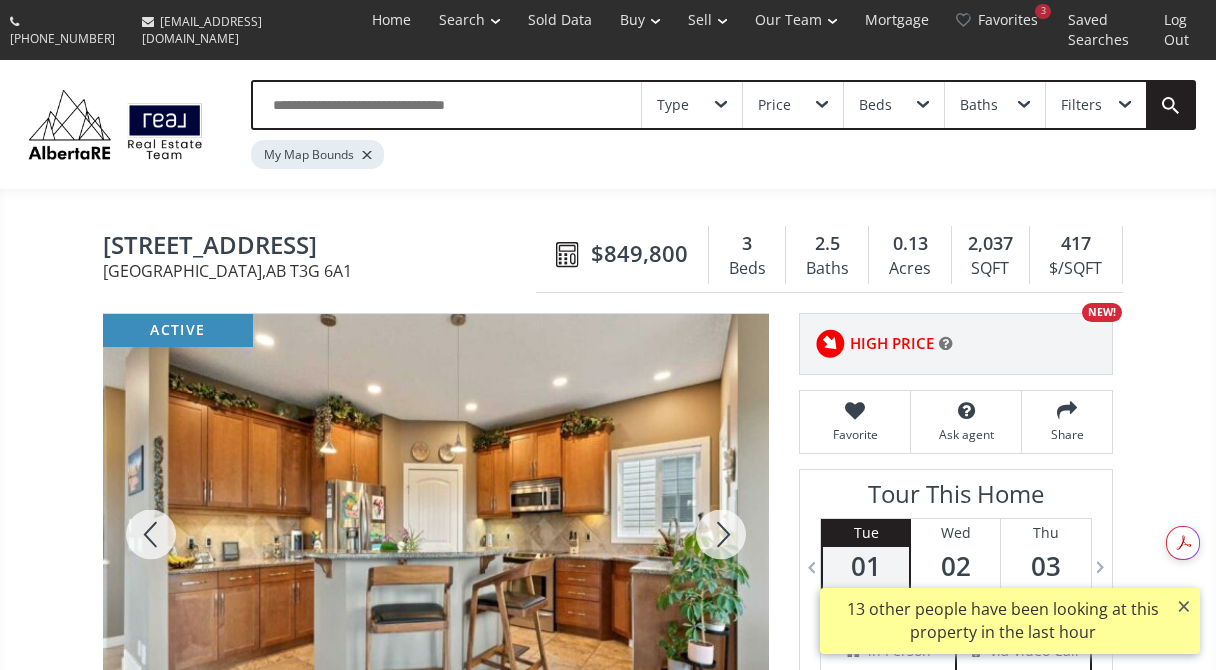 click at bounding box center (721, 534) 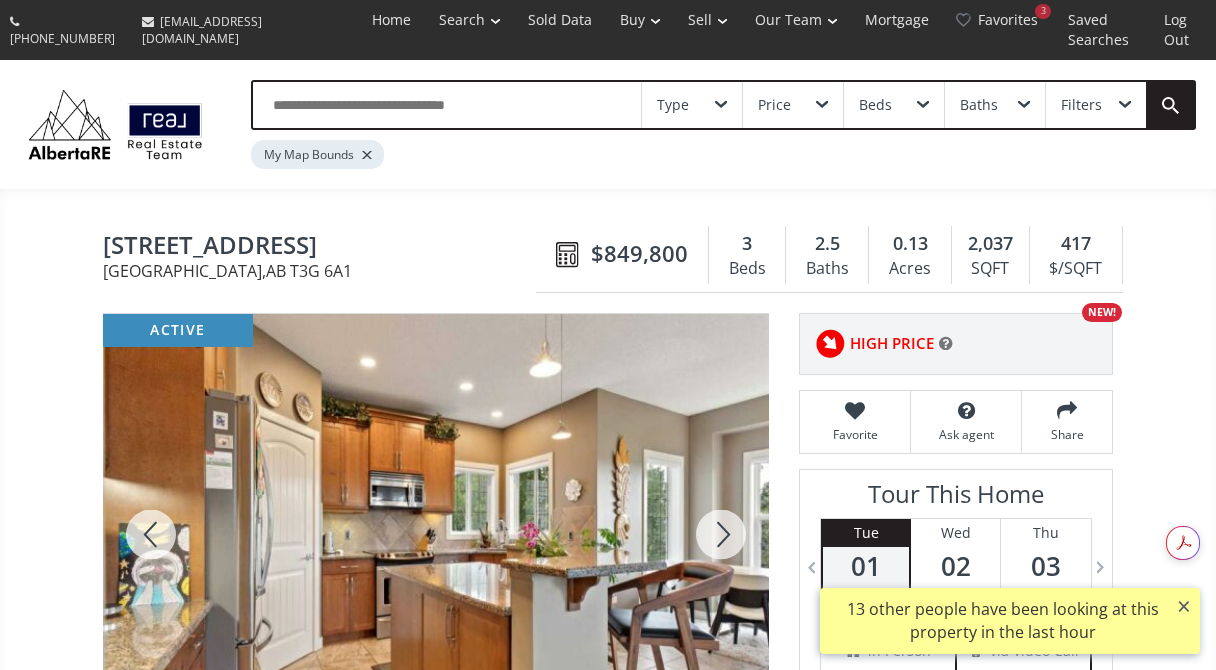 click at bounding box center [721, 534] 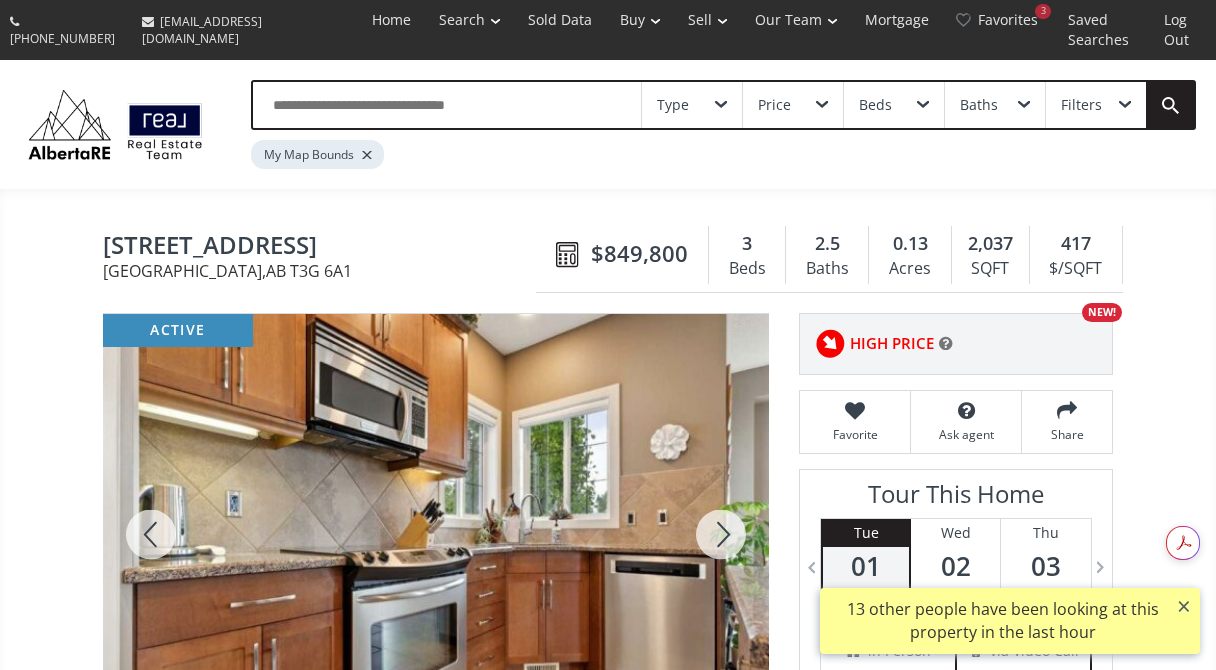 click at bounding box center [721, 534] 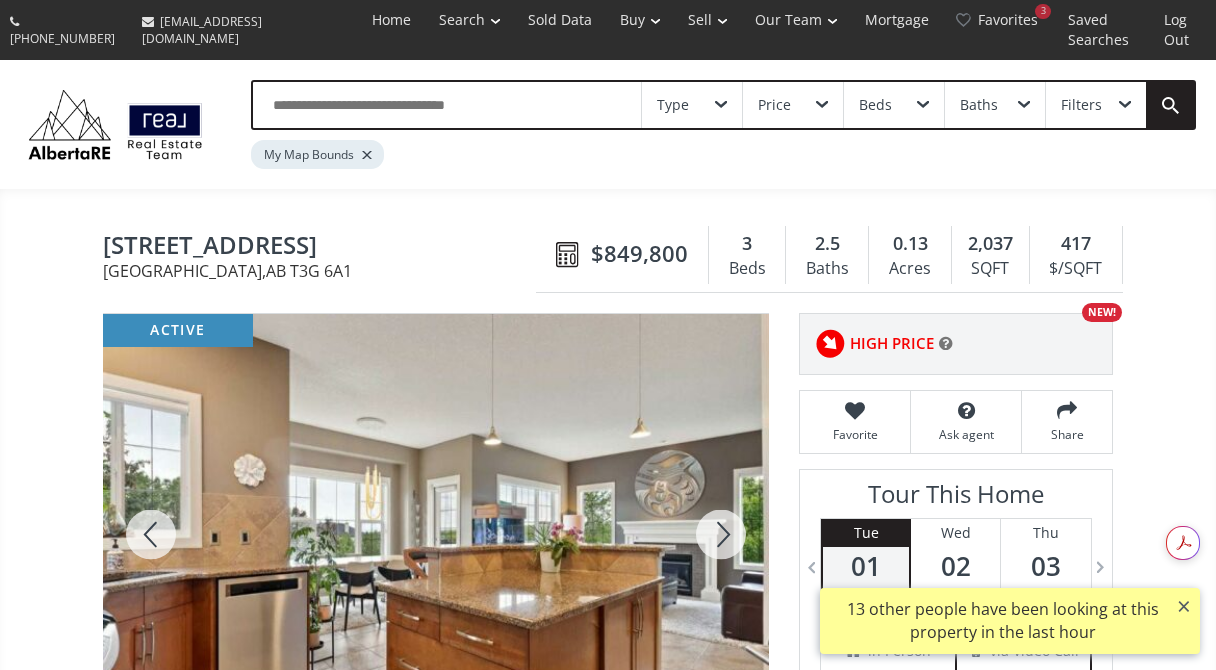 click at bounding box center [721, 534] 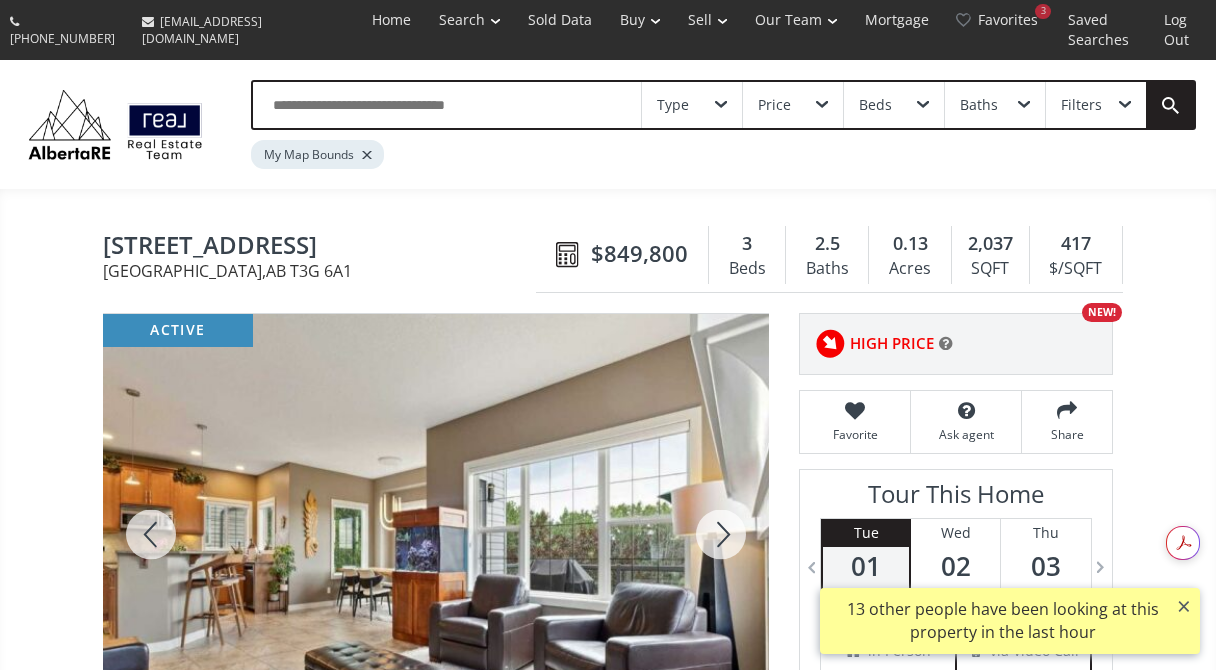 click at bounding box center (721, 534) 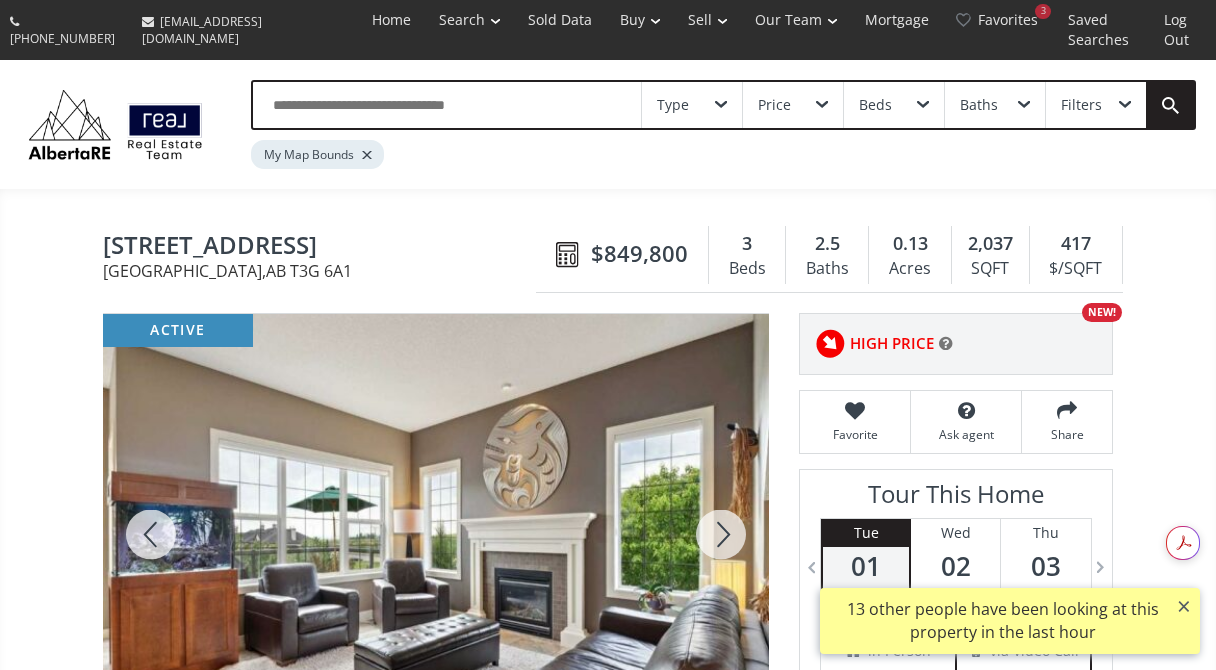 click at bounding box center (721, 534) 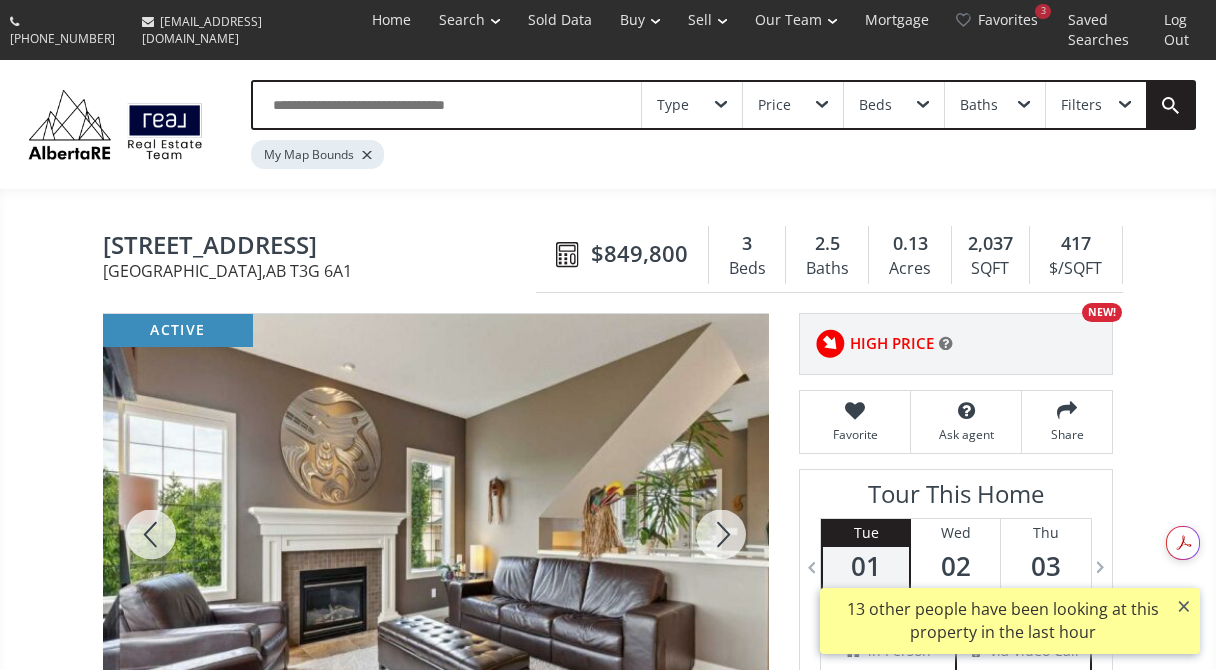 click at bounding box center [721, 534] 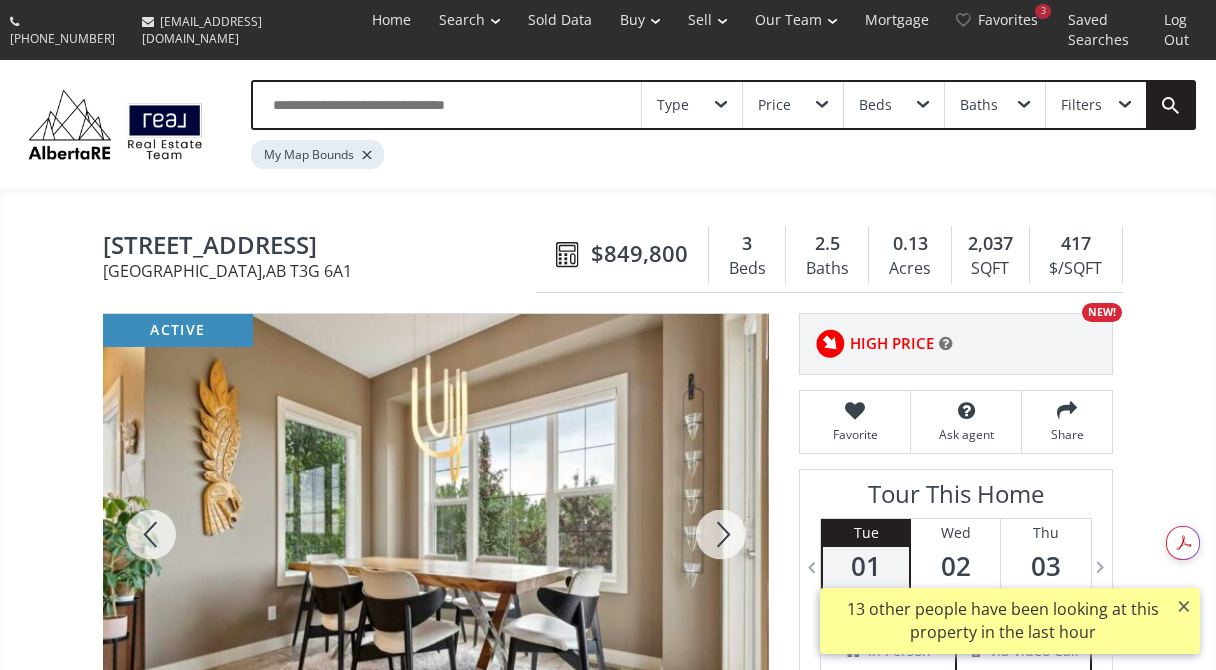 click at bounding box center (721, 534) 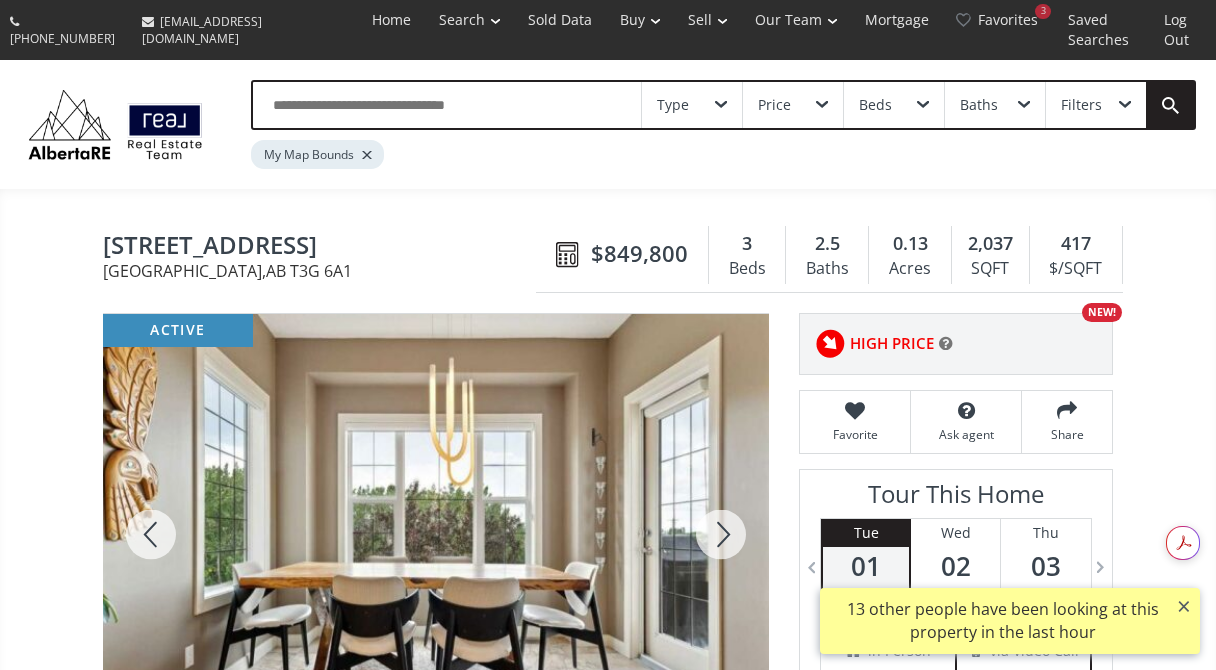 click at bounding box center (721, 534) 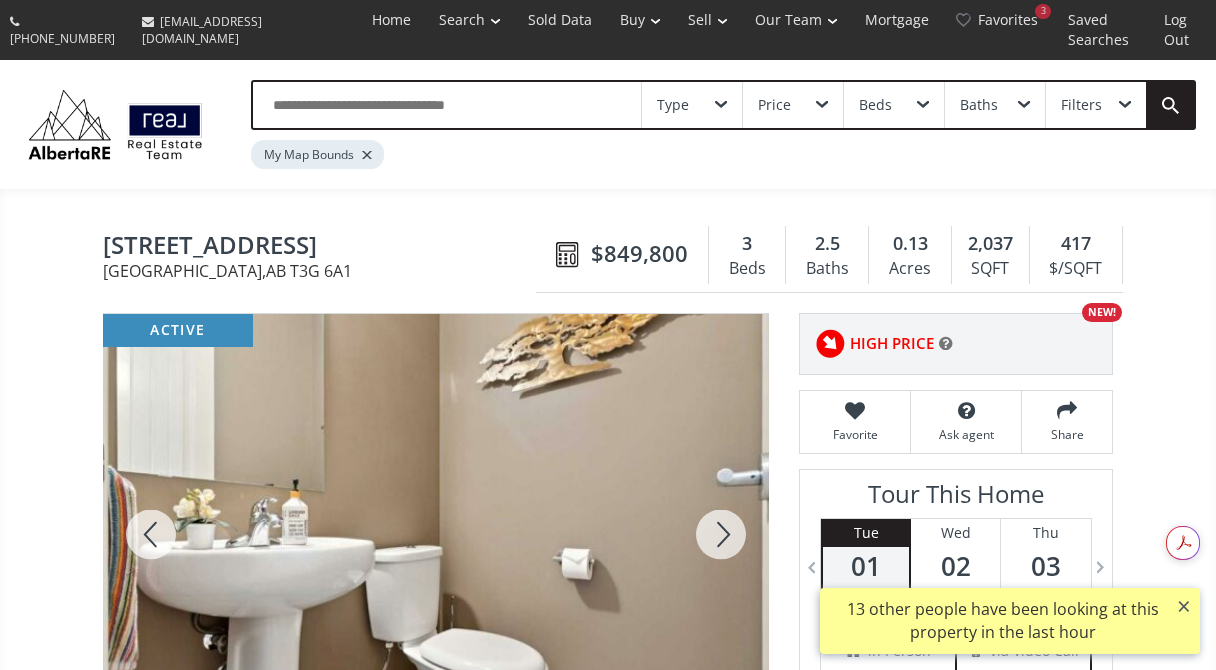 click at bounding box center (721, 534) 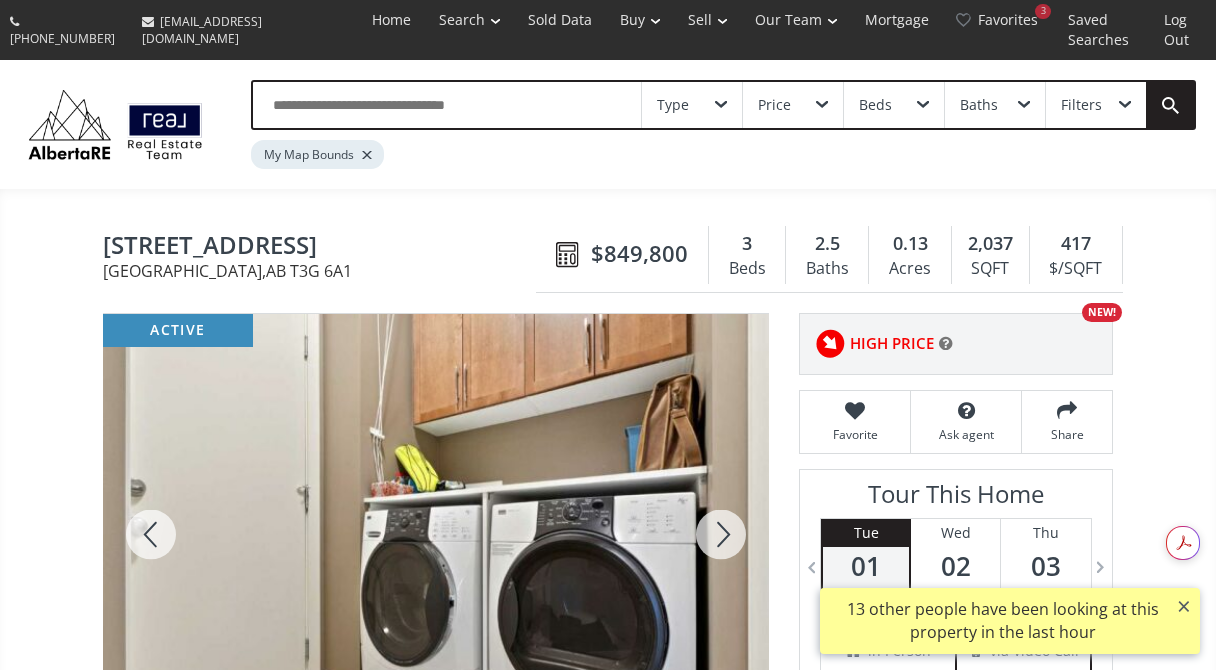 click at bounding box center (721, 534) 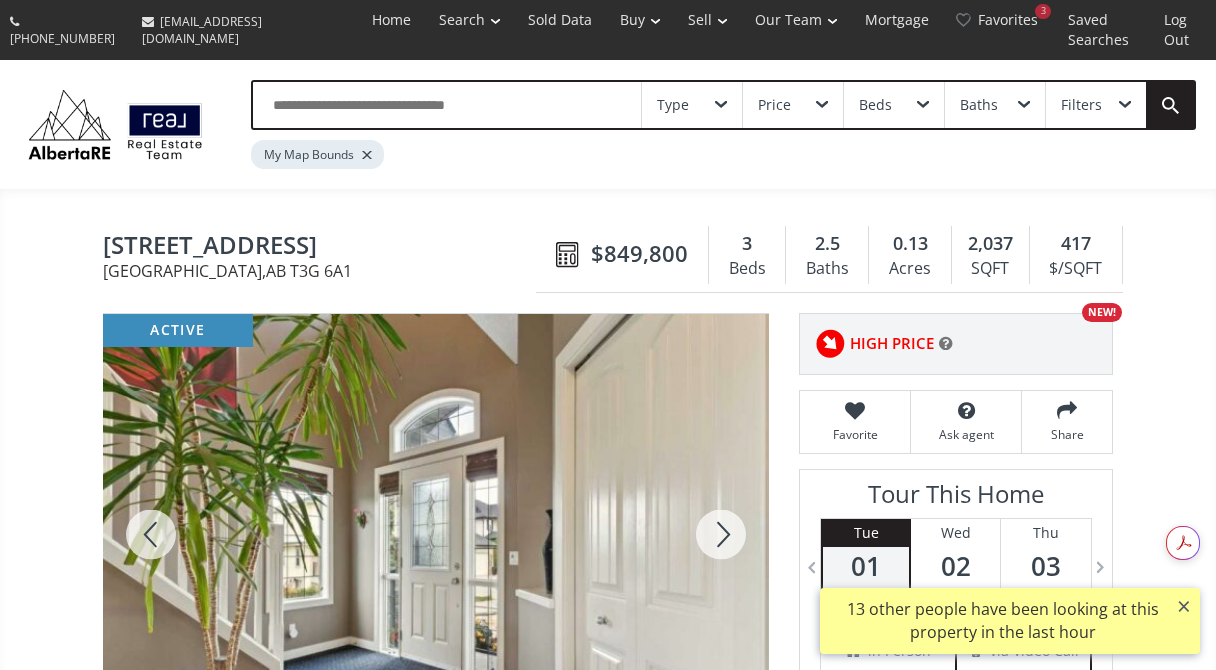 click at bounding box center (721, 534) 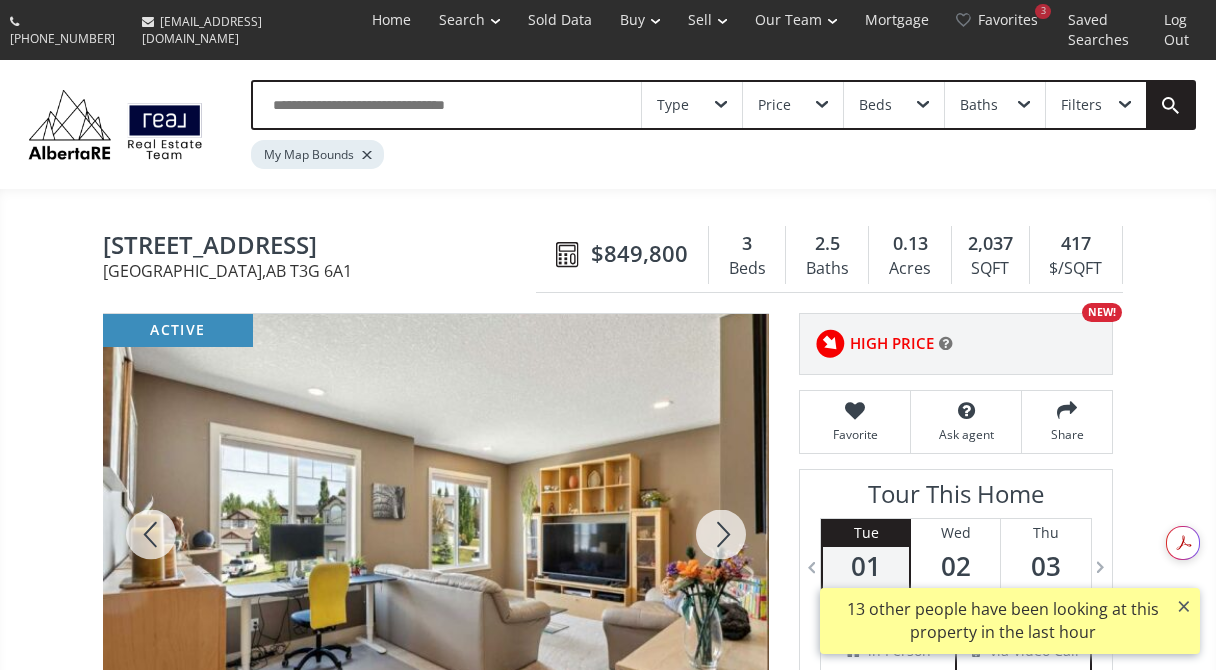 click at bounding box center [721, 534] 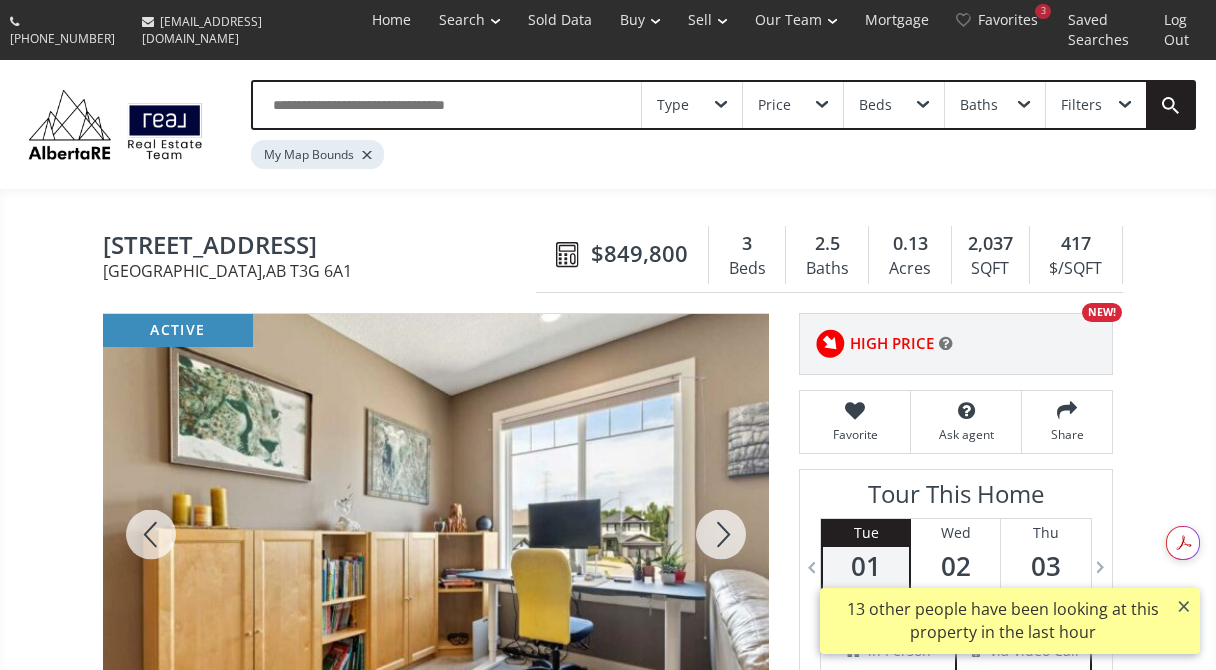click at bounding box center (721, 534) 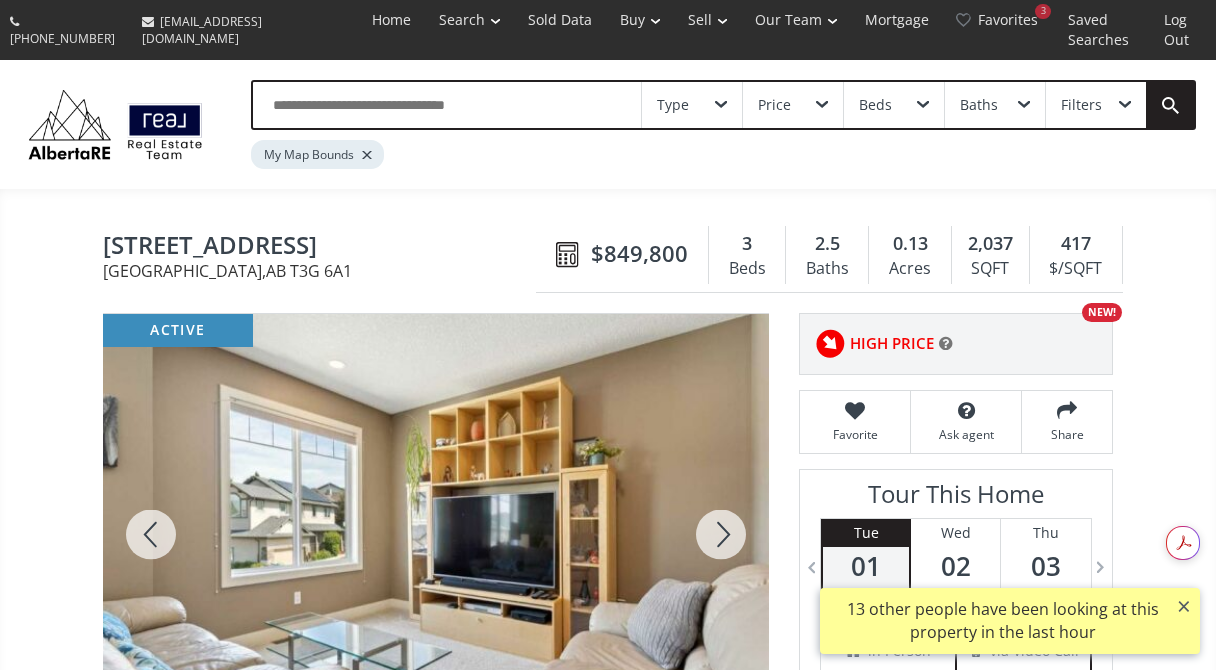 click at bounding box center (721, 534) 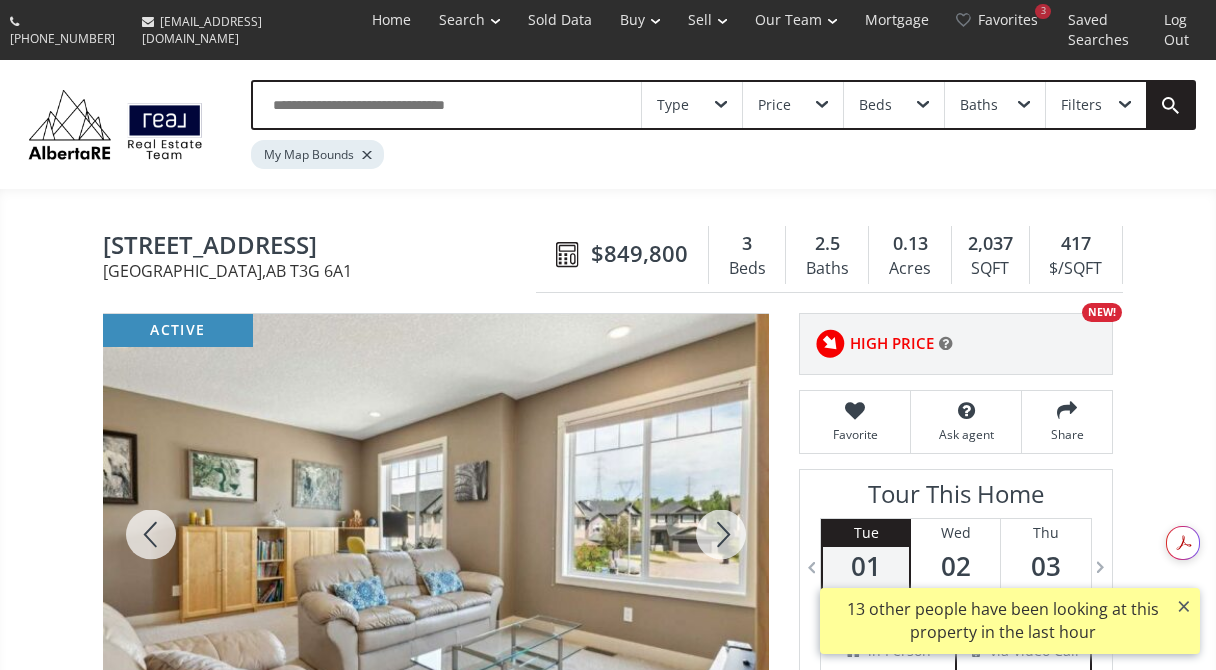 click at bounding box center [721, 534] 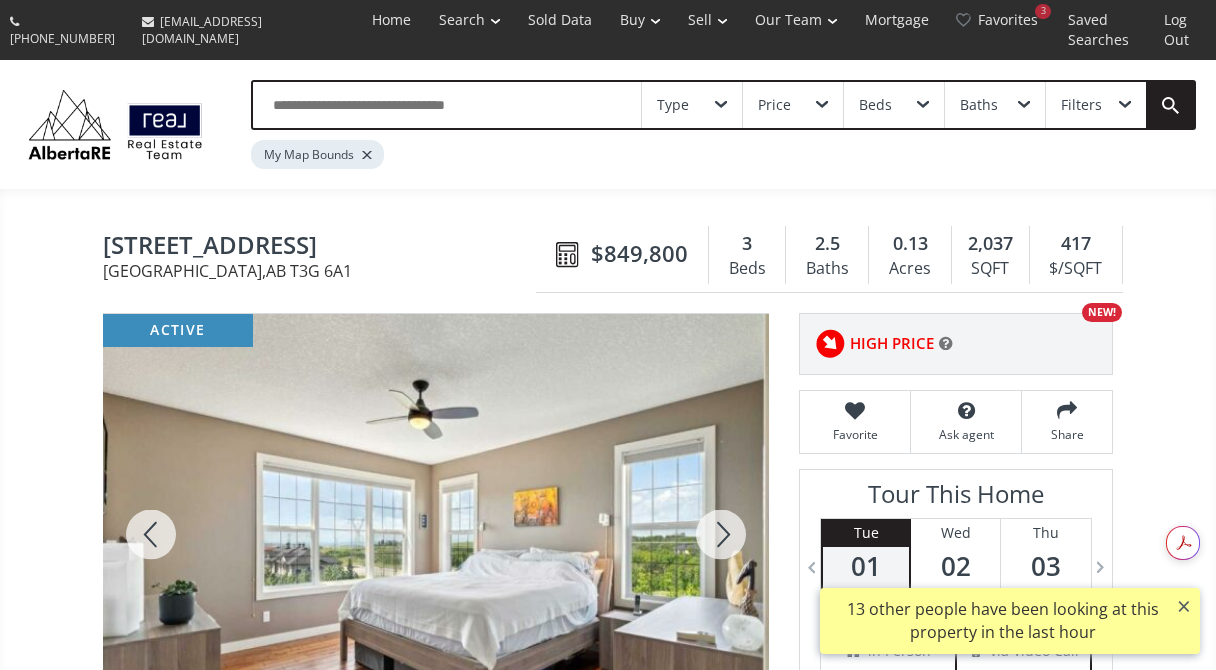 click at bounding box center (721, 534) 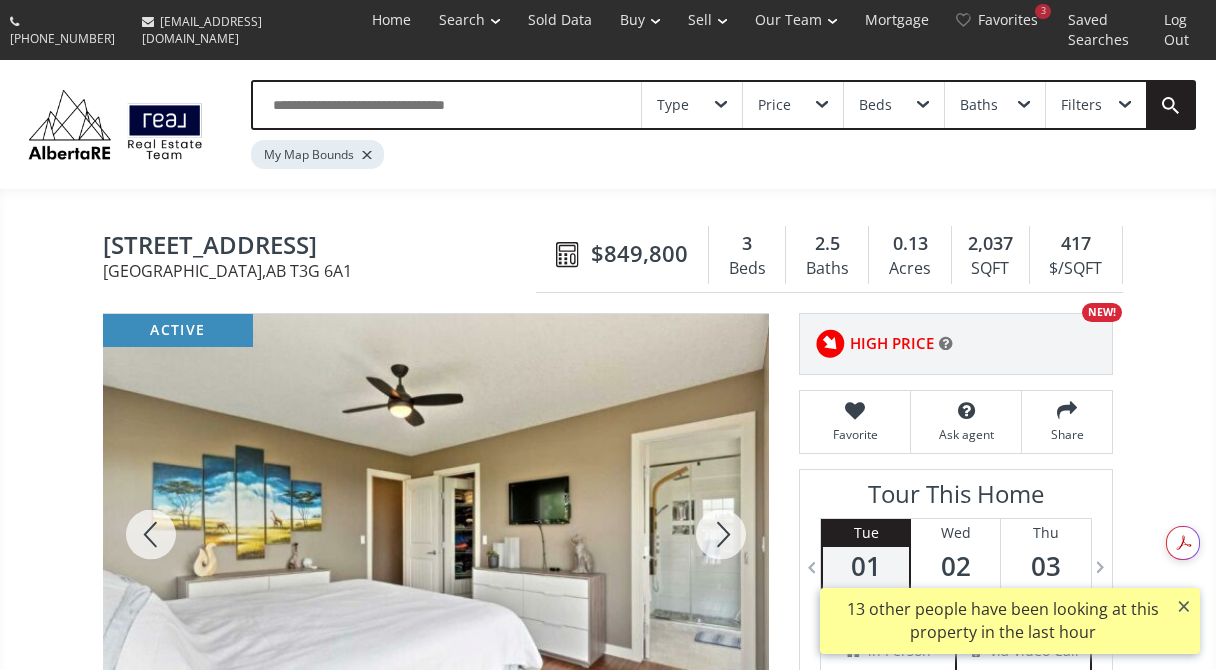 click at bounding box center [721, 534] 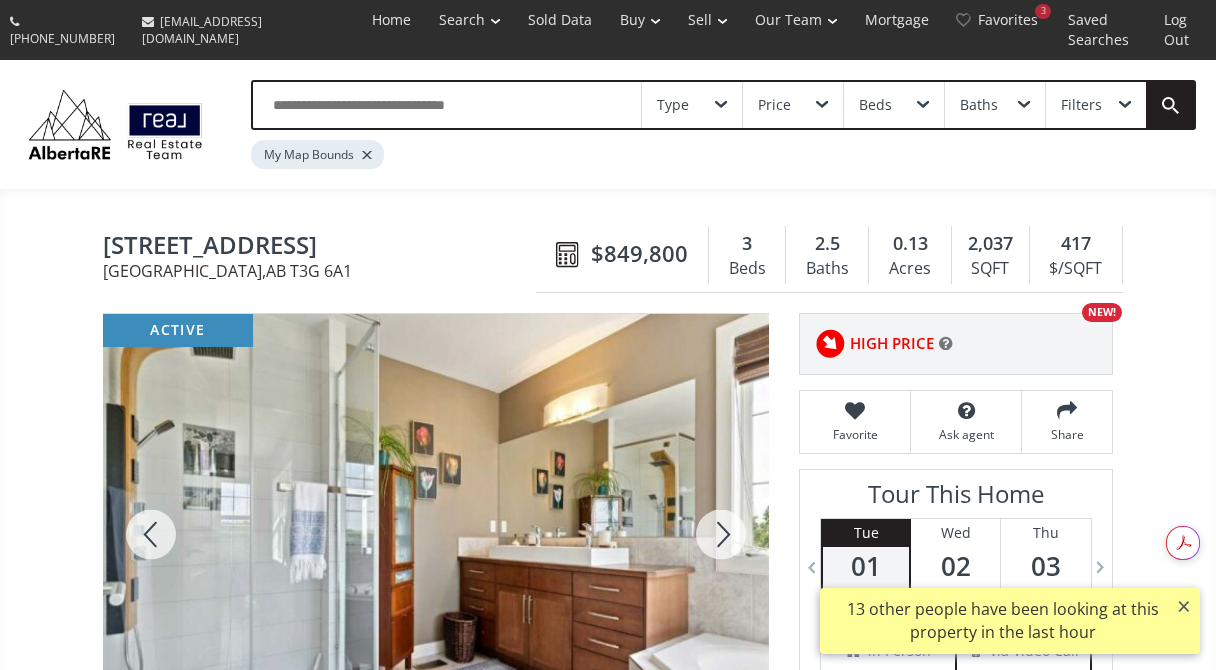 click at bounding box center (721, 534) 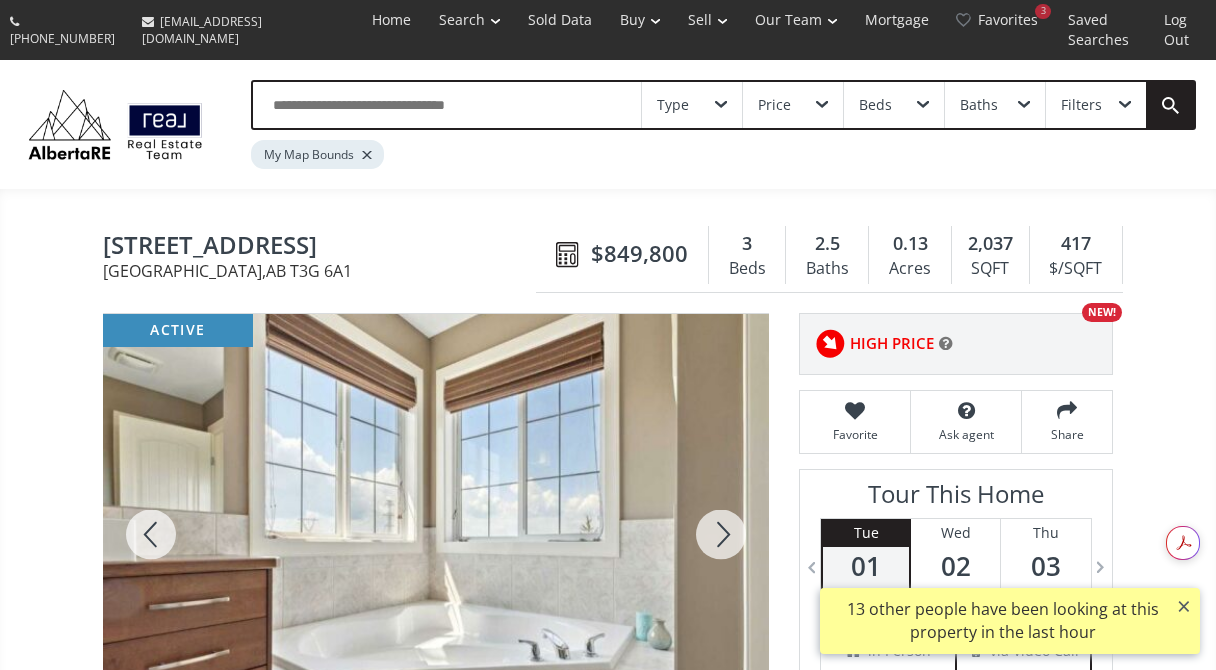 click at bounding box center (721, 534) 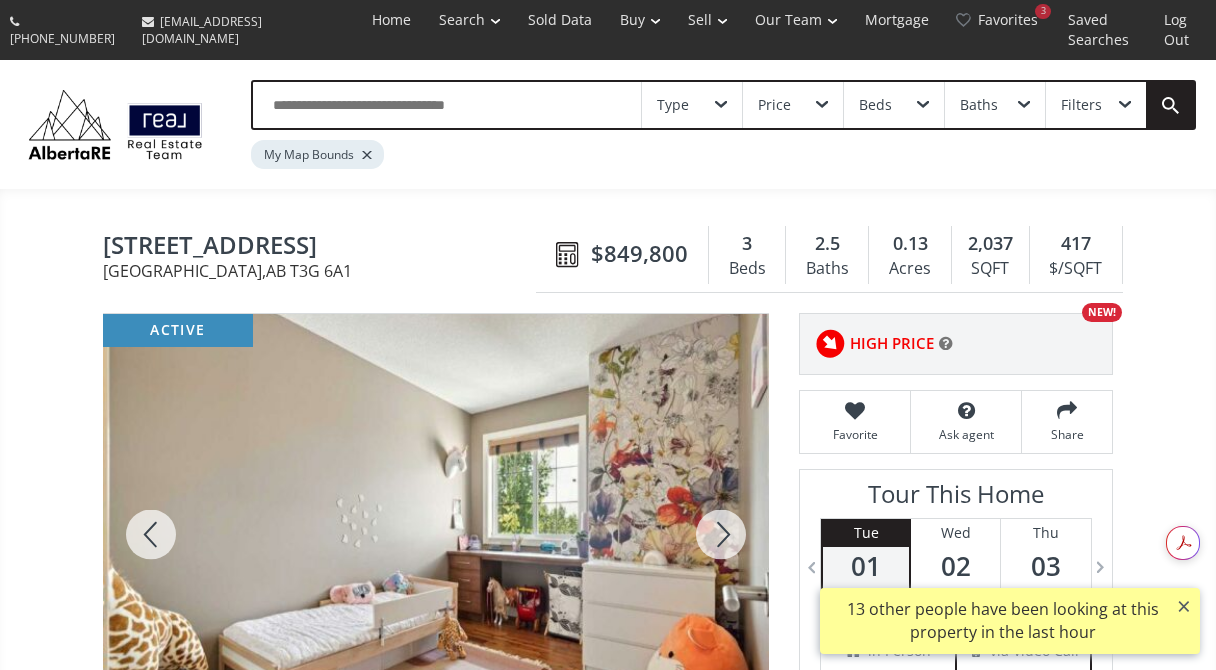 click at bounding box center (721, 534) 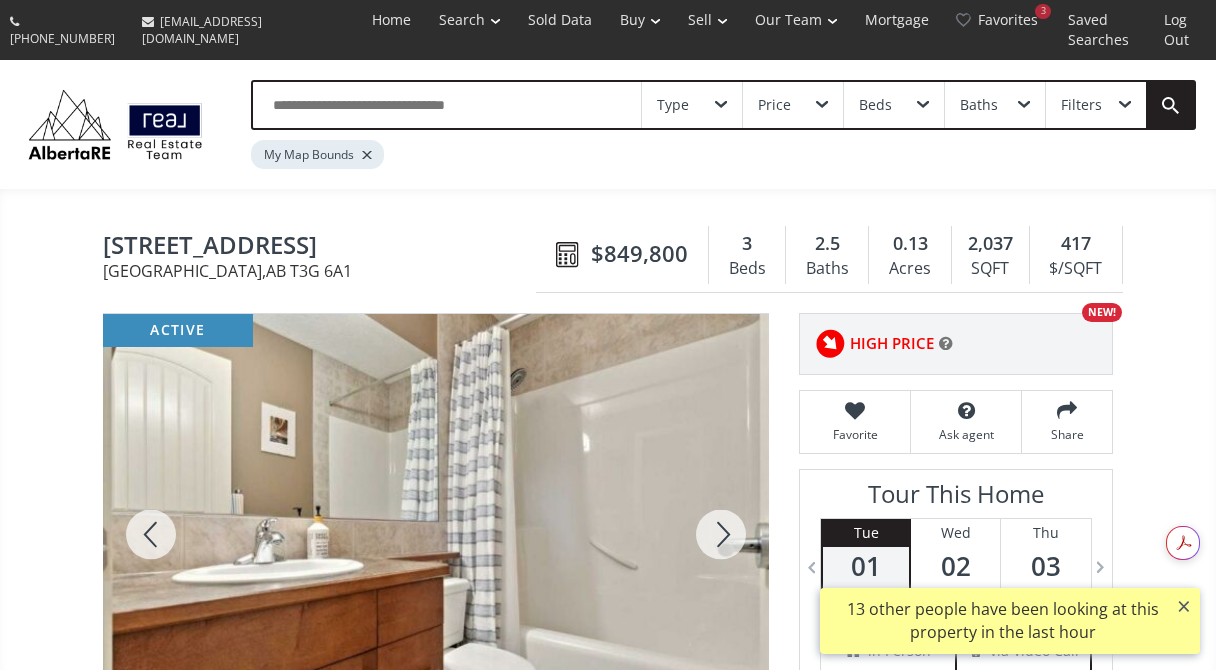 click at bounding box center (721, 534) 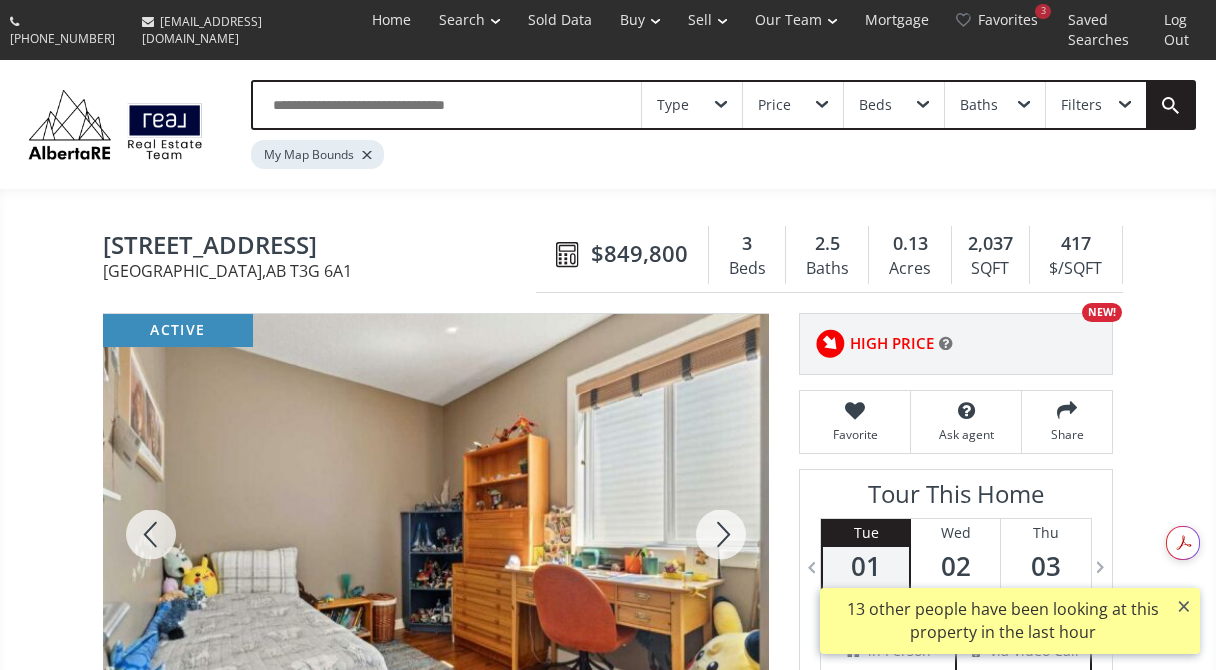 click at bounding box center (721, 534) 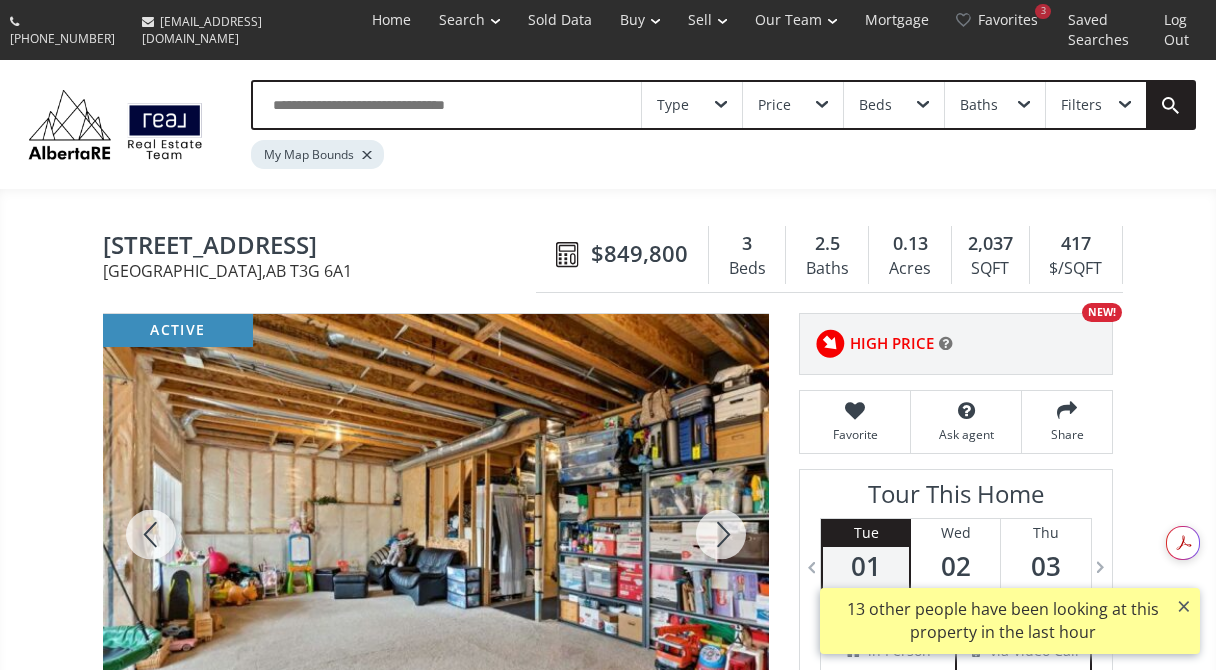 click at bounding box center (721, 534) 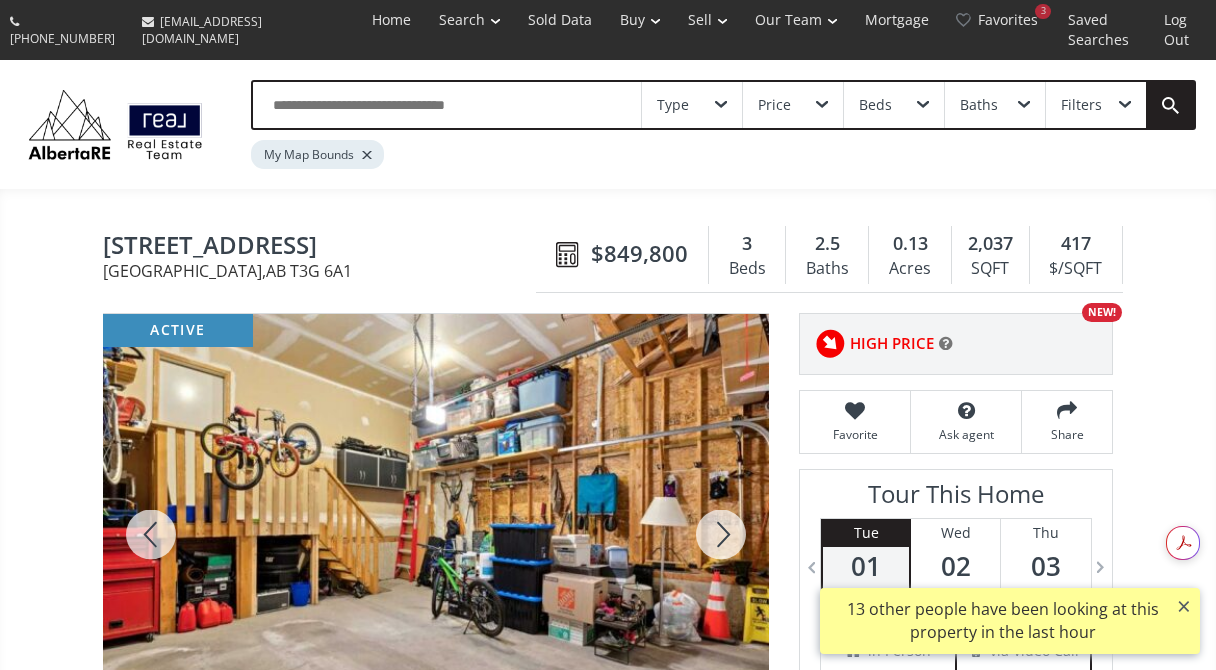 click at bounding box center [721, 534] 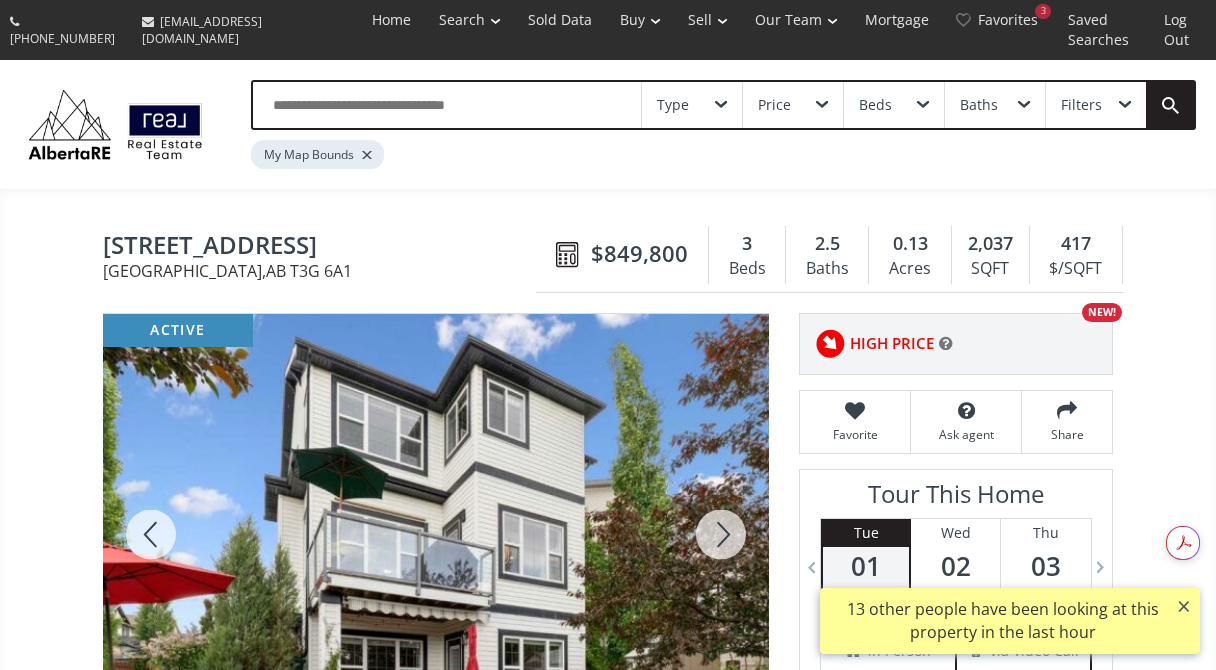 click at bounding box center (721, 534) 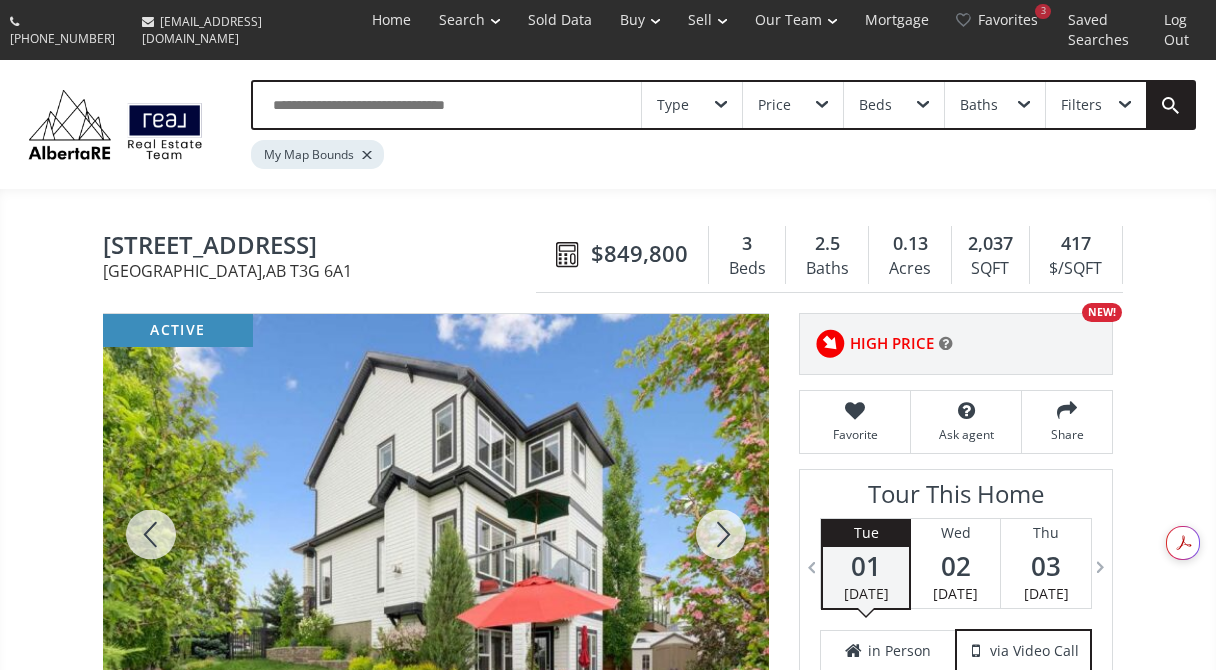 click at bounding box center (721, 534) 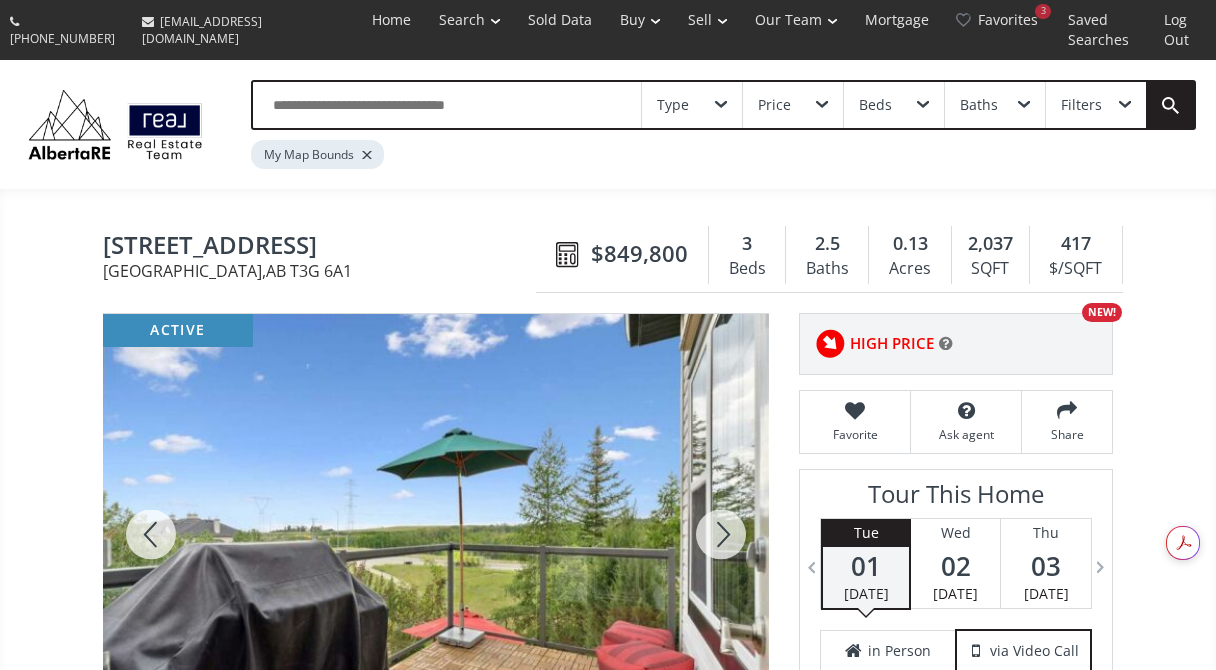 click at bounding box center [721, 534] 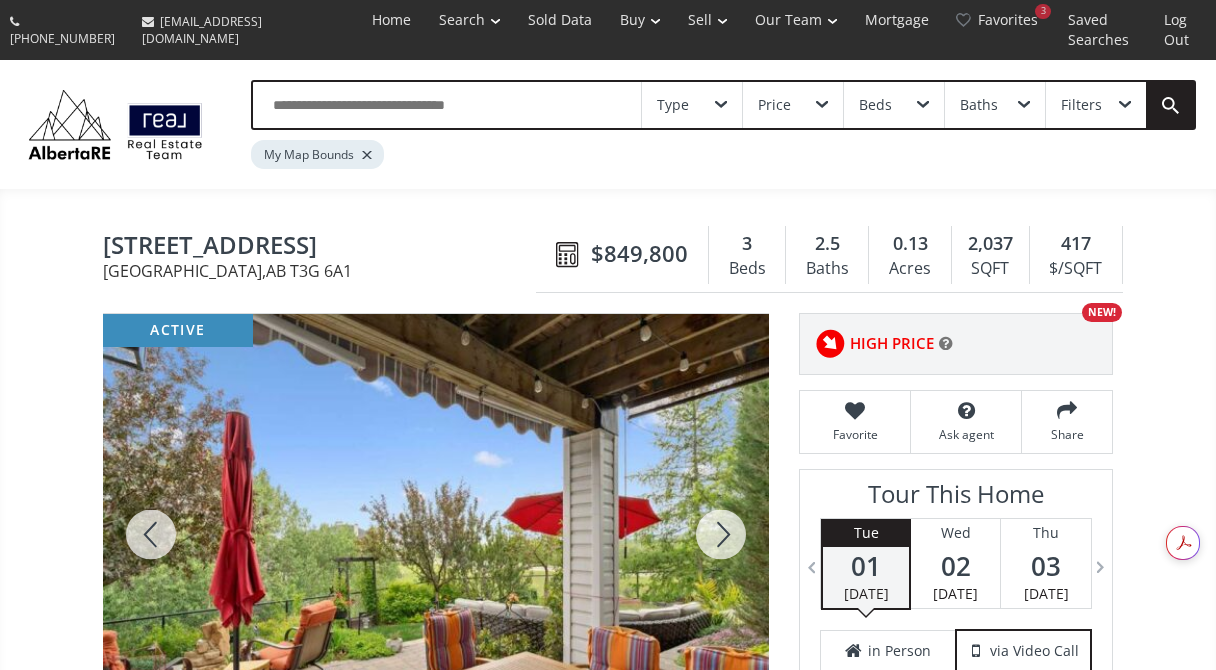 click at bounding box center [721, 534] 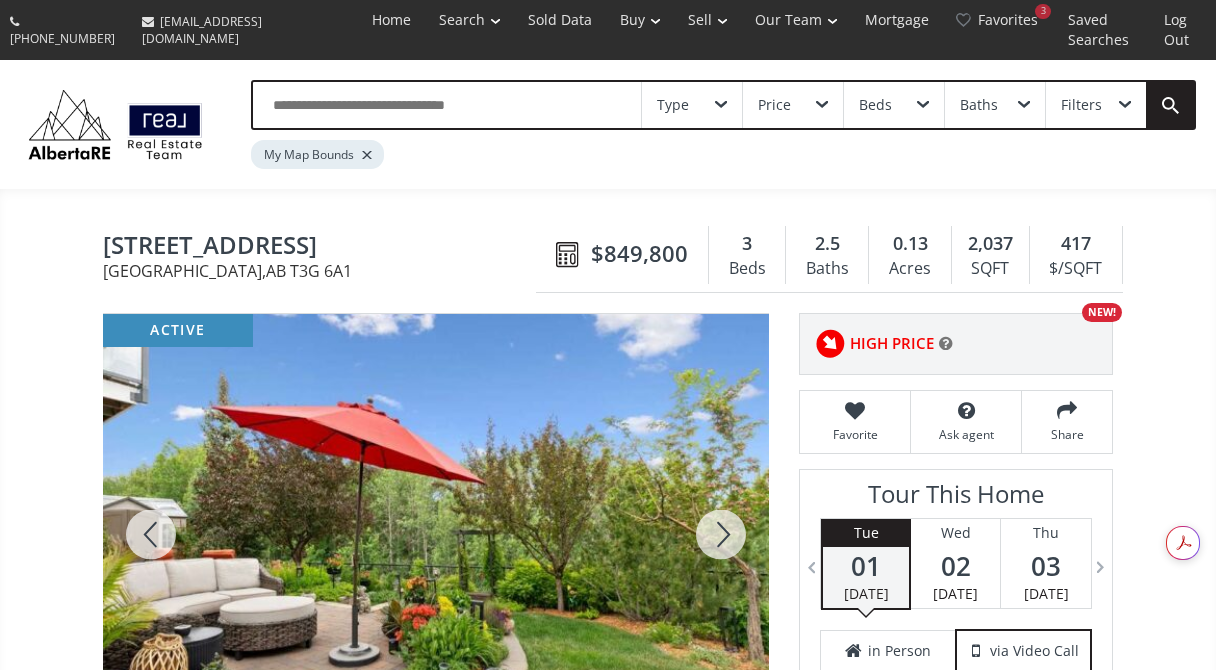 click at bounding box center (721, 534) 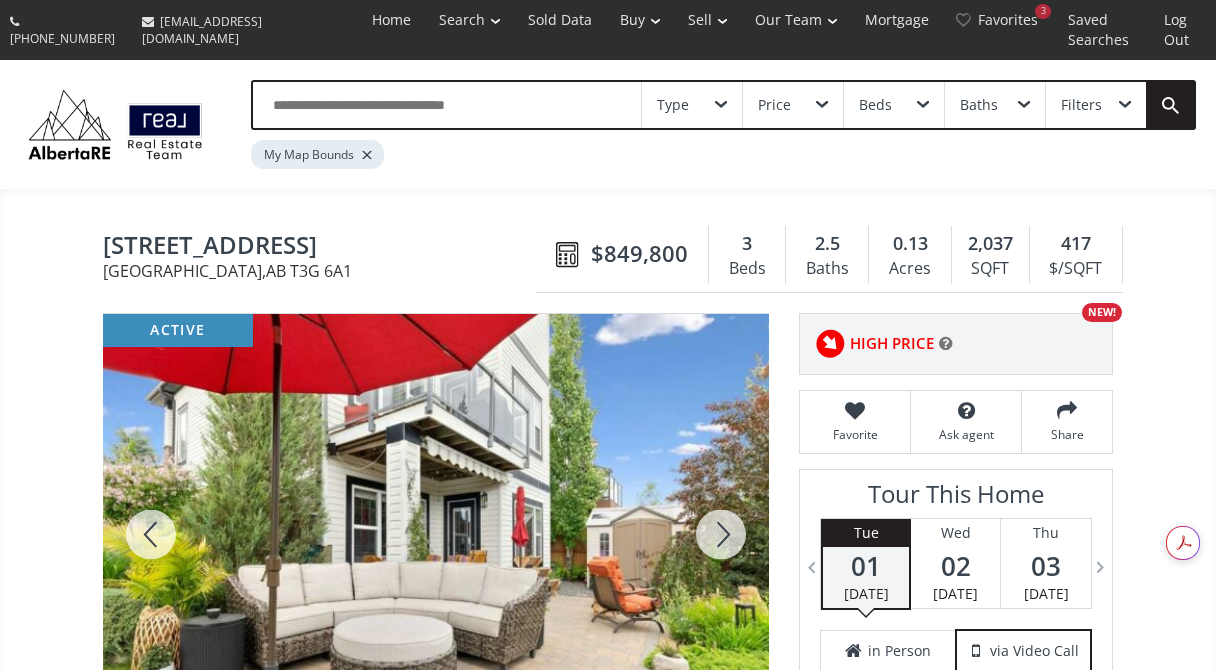 click at bounding box center [721, 534] 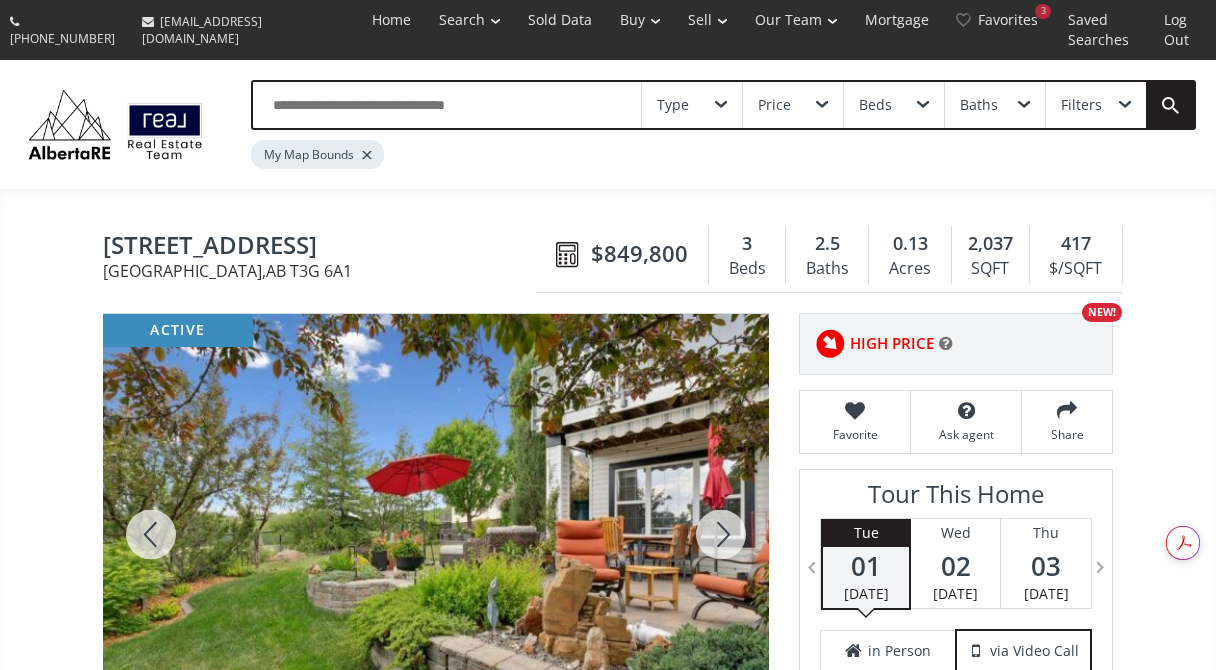 click at bounding box center [721, 534] 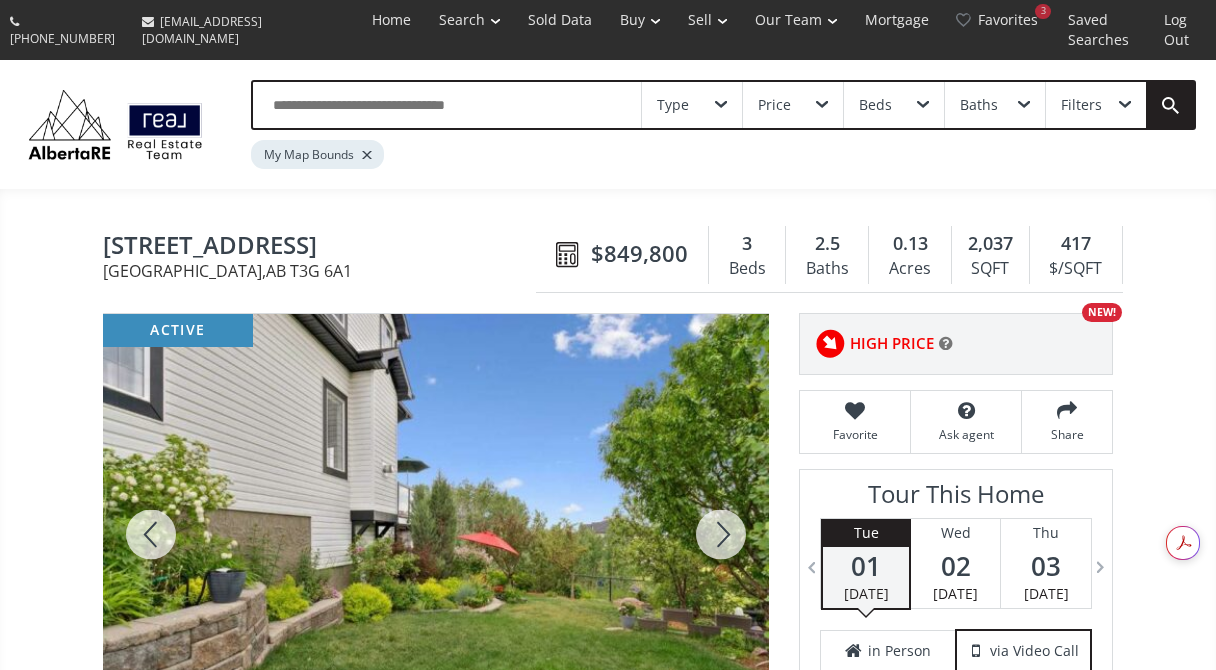 click at bounding box center (721, 534) 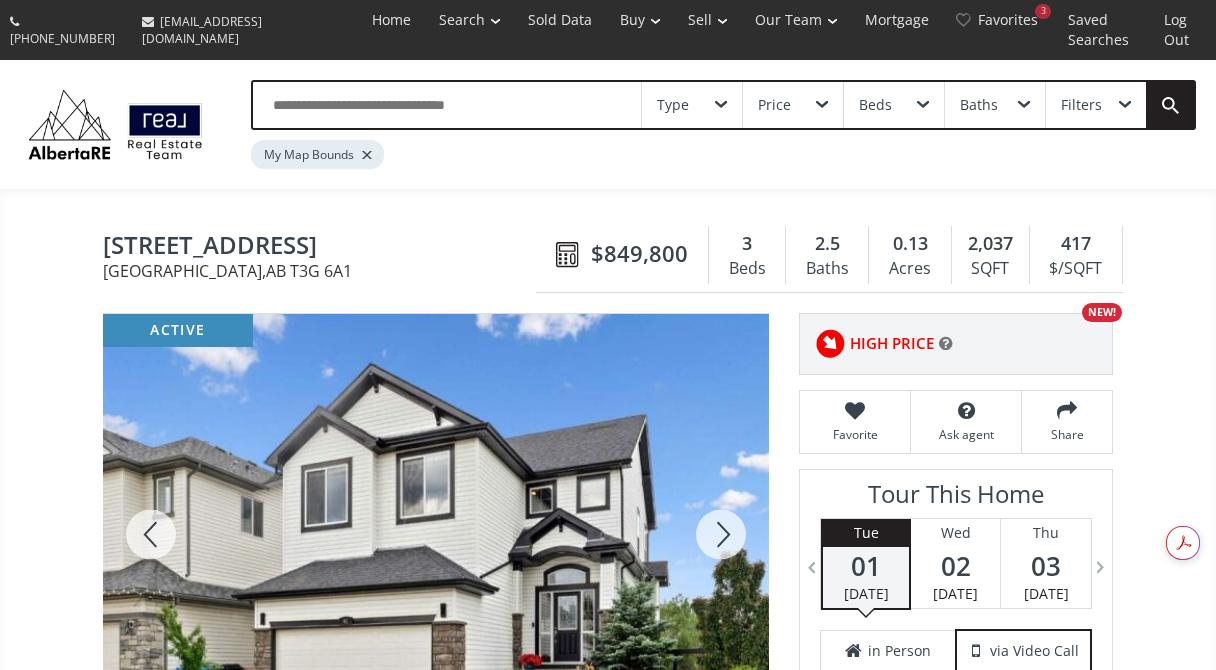 click at bounding box center [721, 534] 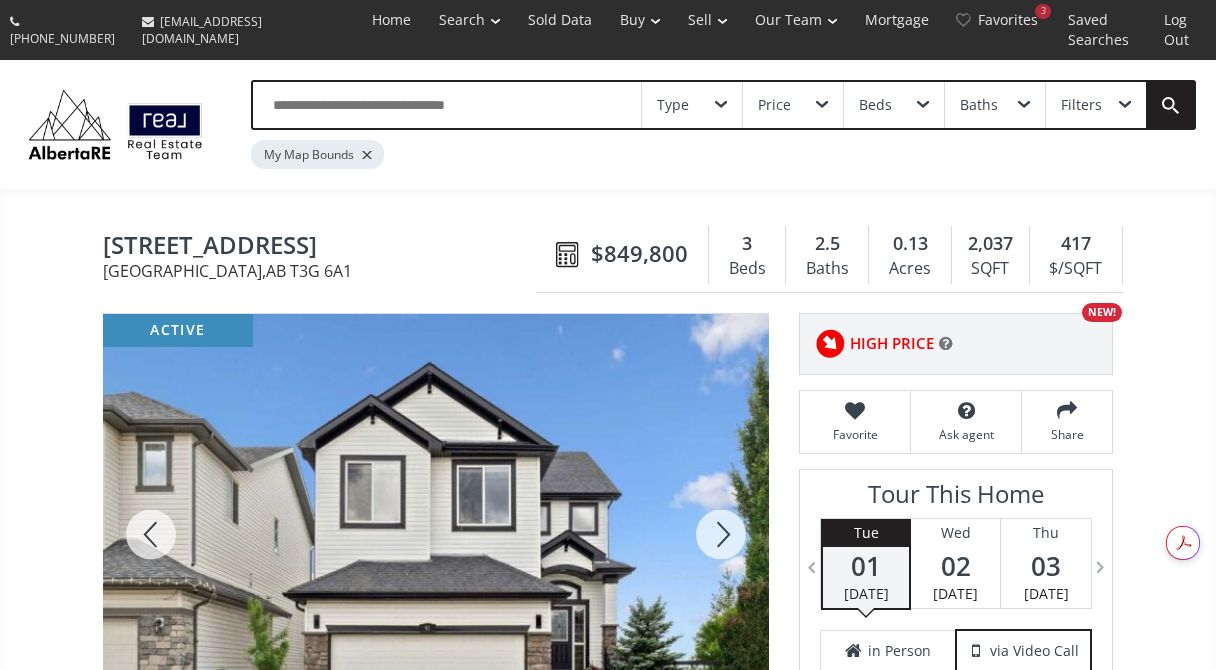 click at bounding box center (721, 534) 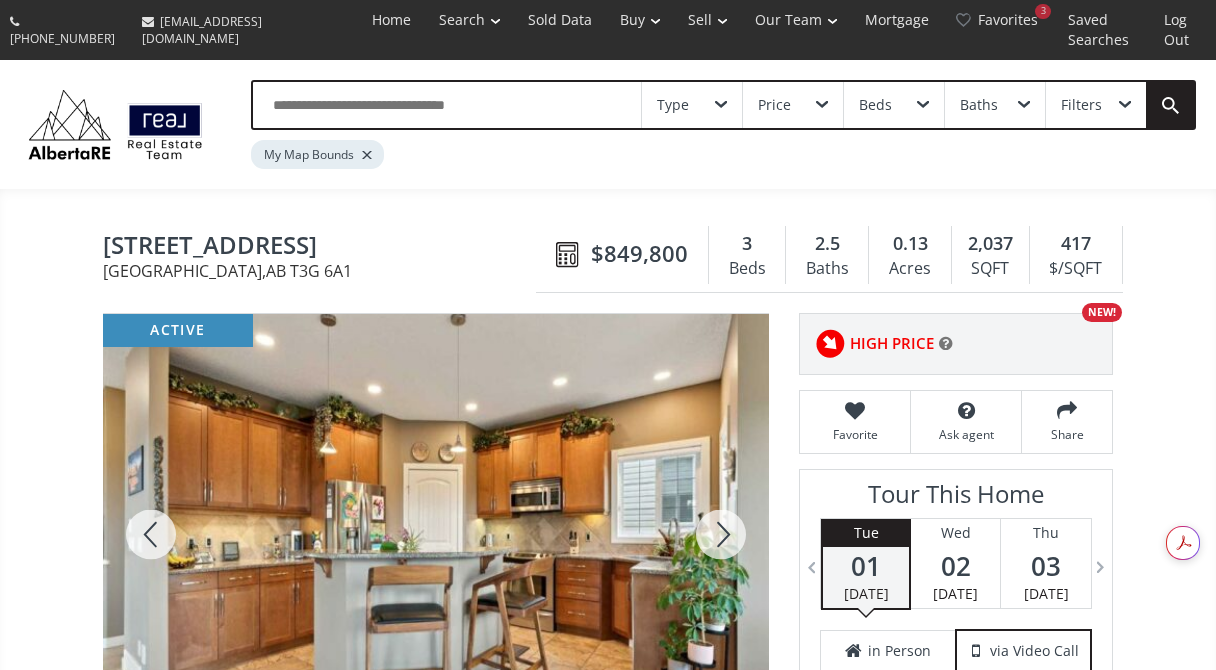 click at bounding box center [721, 534] 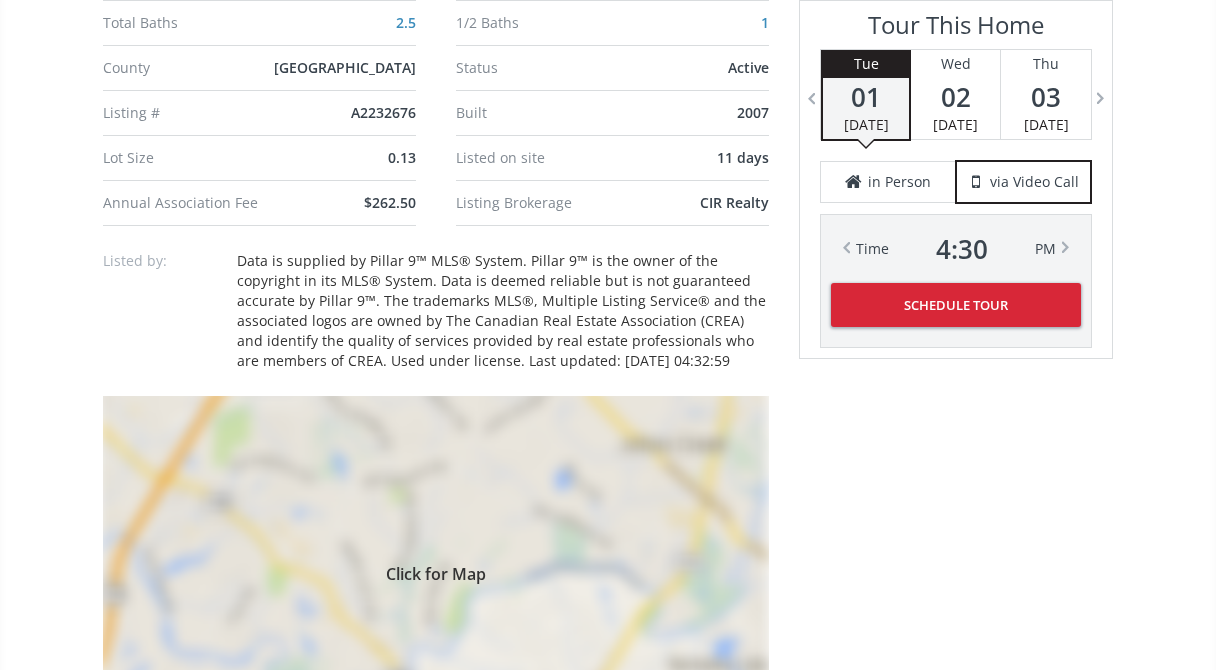 scroll, scrollTop: 1672, scrollLeft: 0, axis: vertical 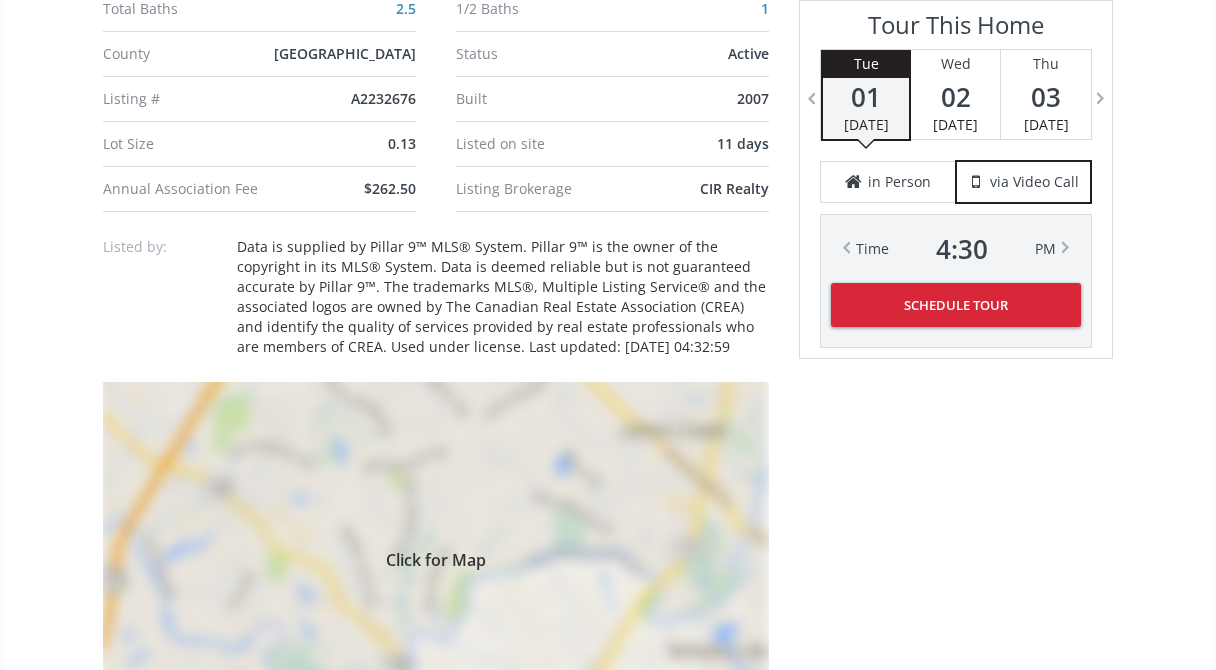 click on "Click for Map" at bounding box center [436, 557] 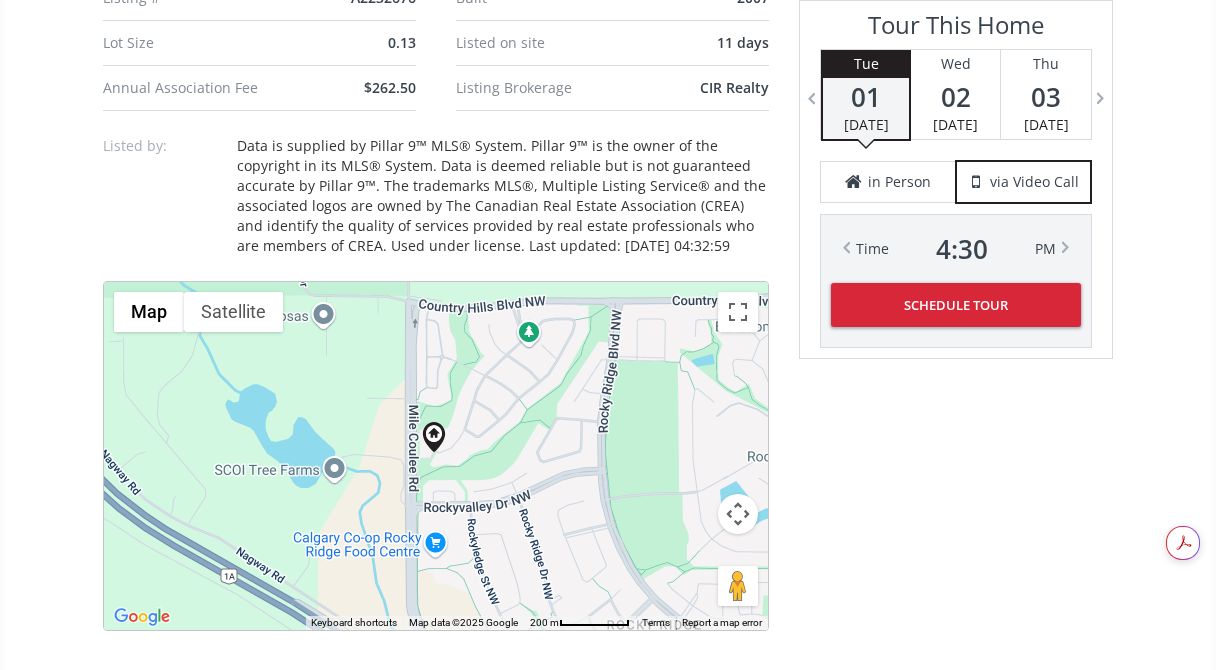 scroll, scrollTop: 1772, scrollLeft: 0, axis: vertical 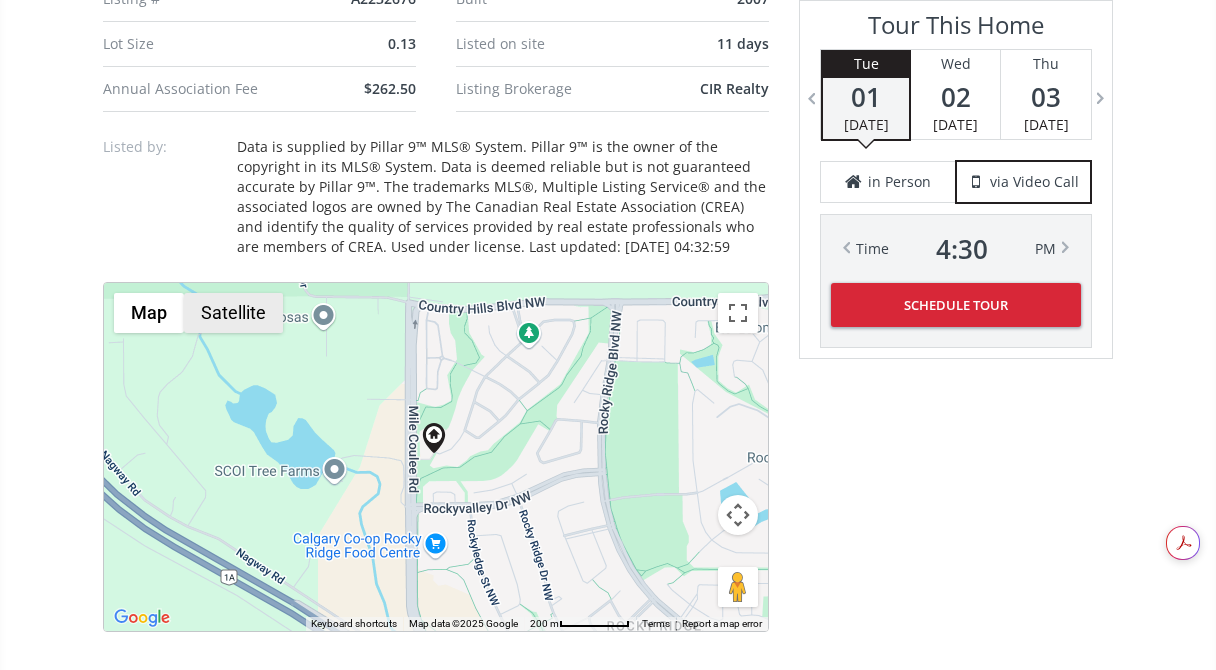 click on "Satellite" at bounding box center (233, 313) 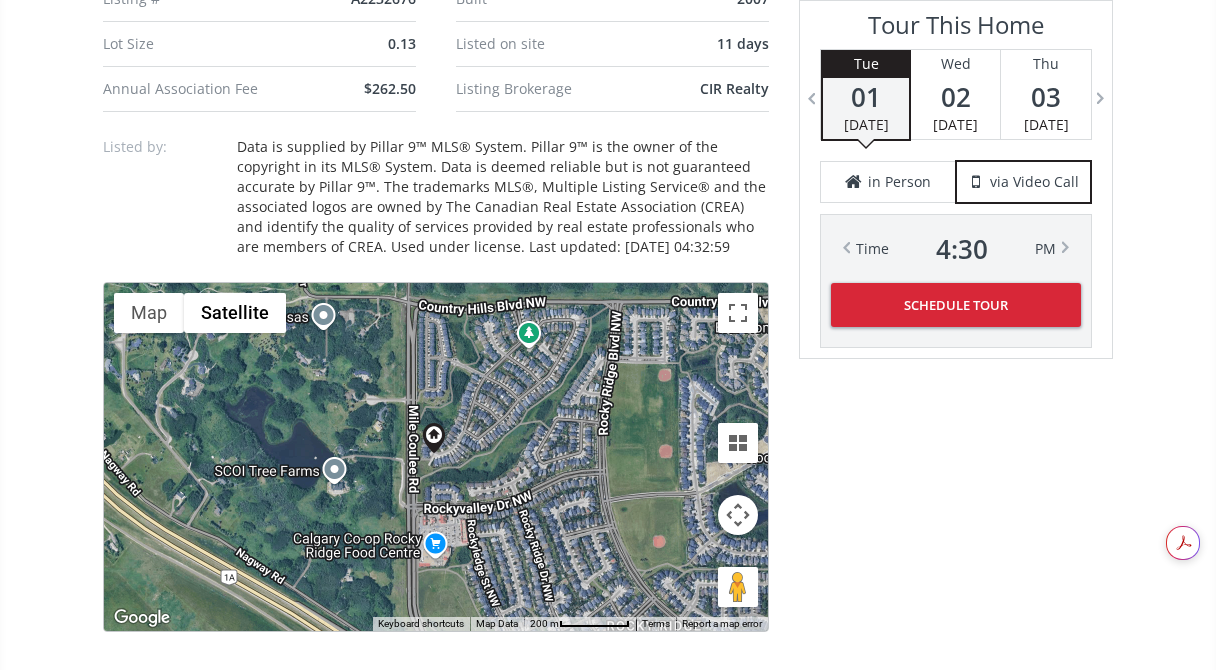 click at bounding box center [738, 515] 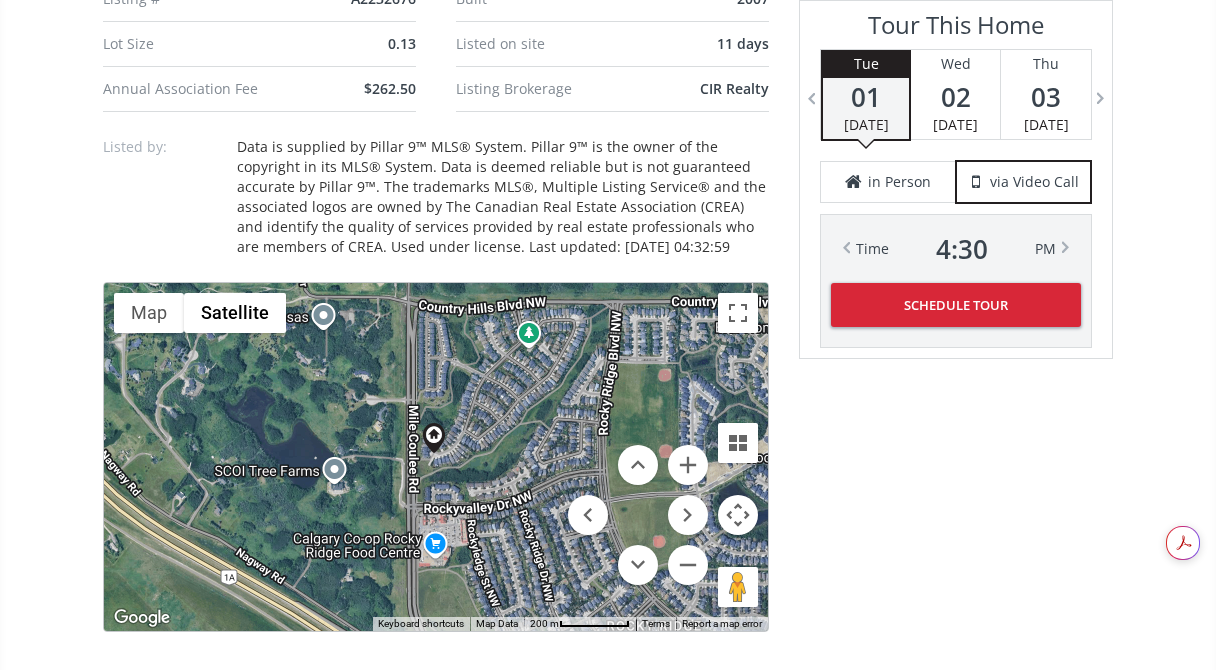 click at bounding box center [738, 515] 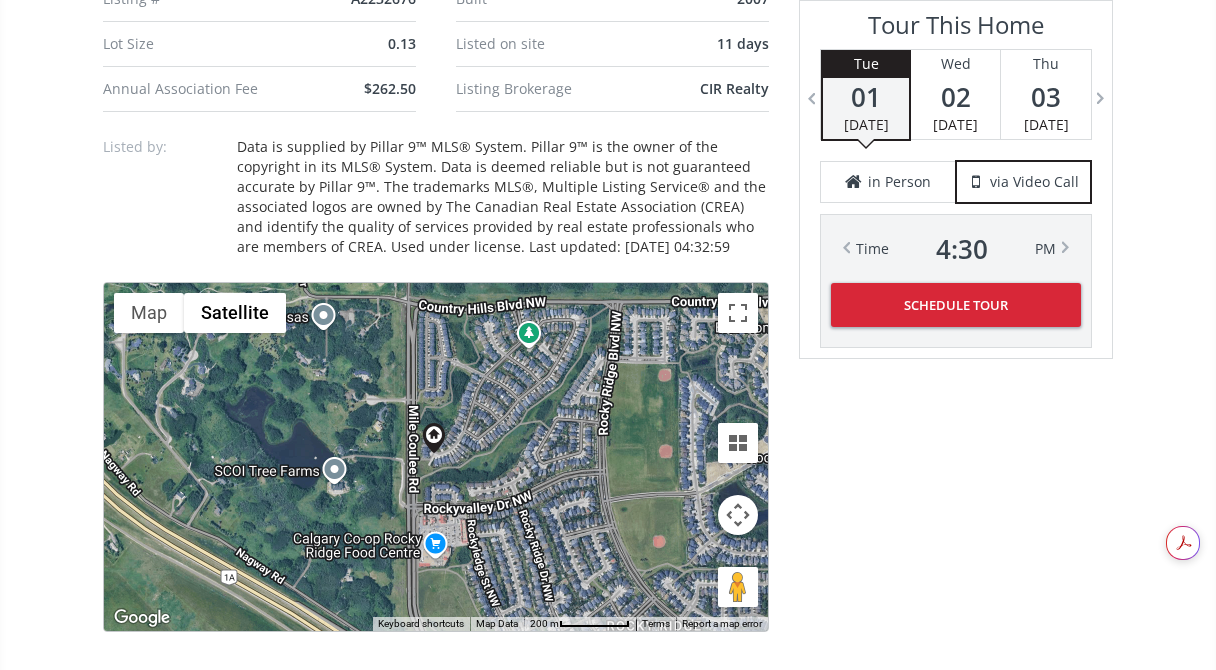 click at bounding box center (738, 515) 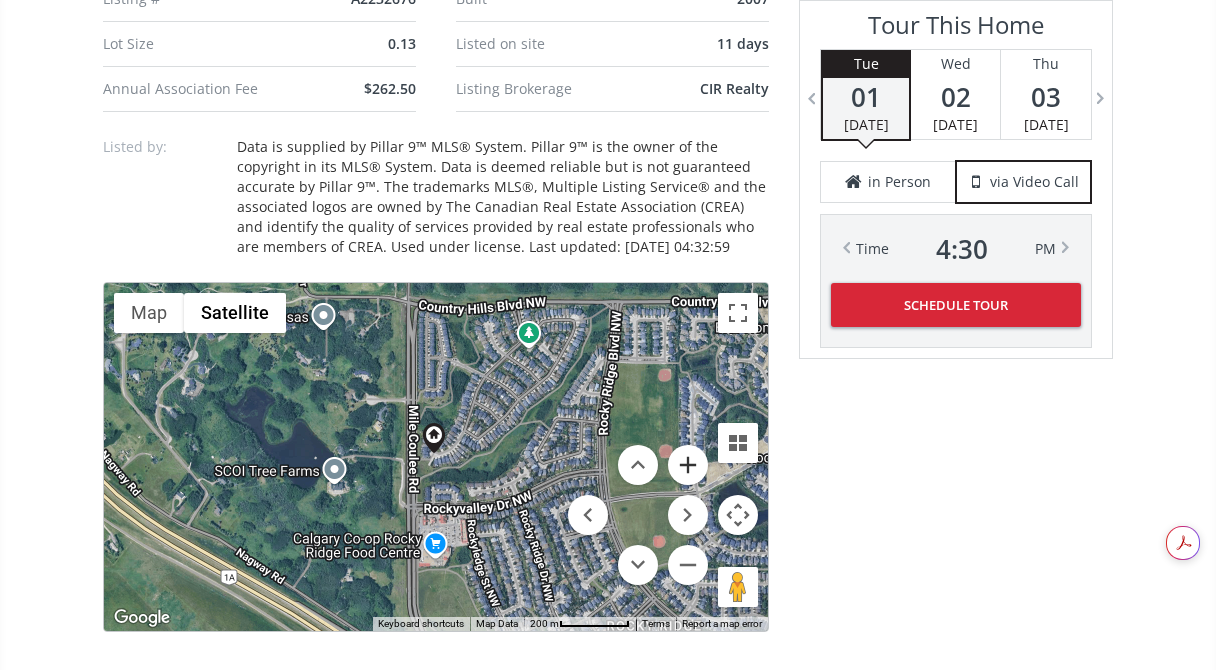 click at bounding box center [688, 465] 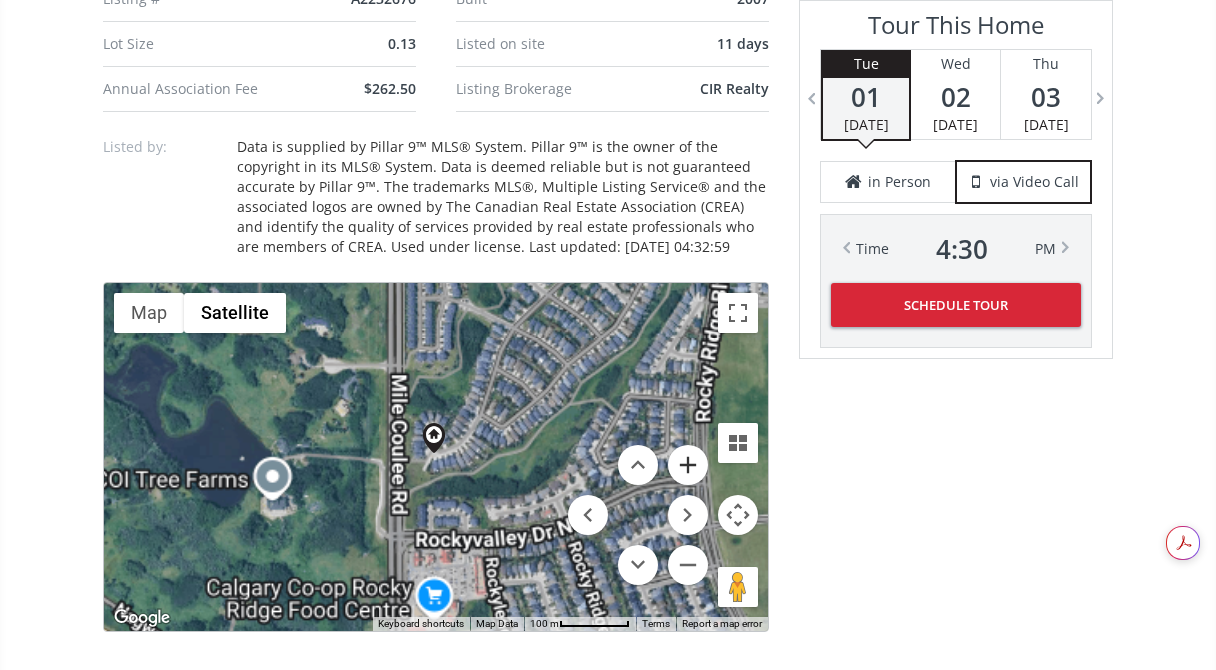 click at bounding box center (688, 465) 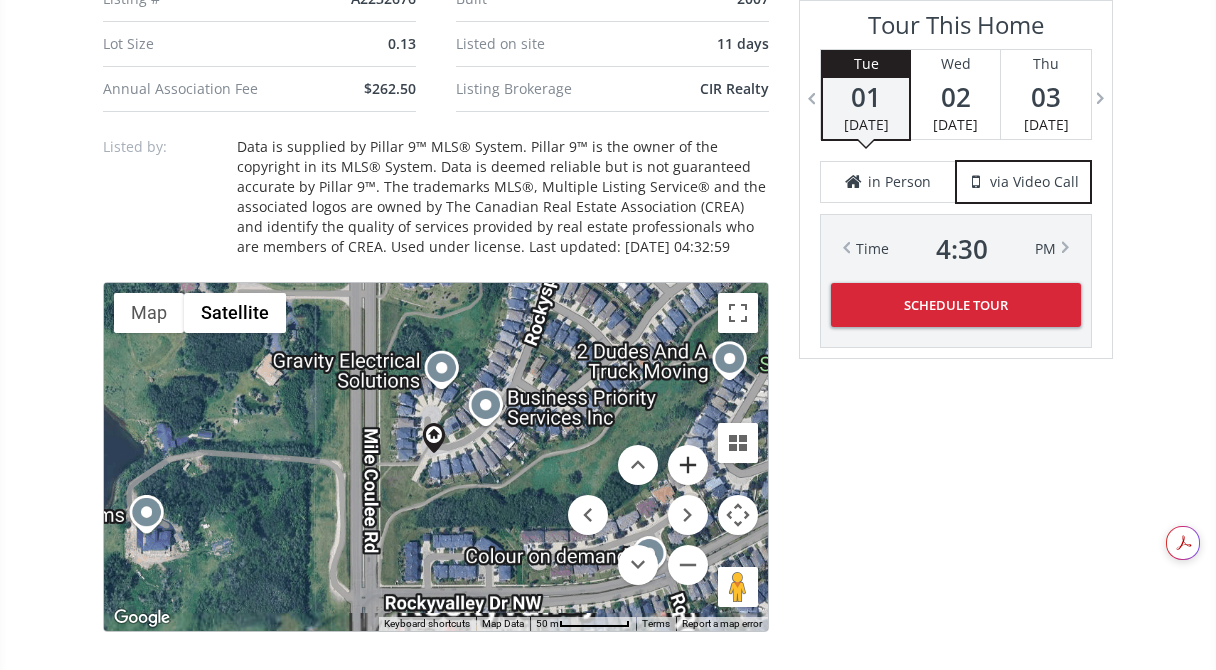click at bounding box center [688, 465] 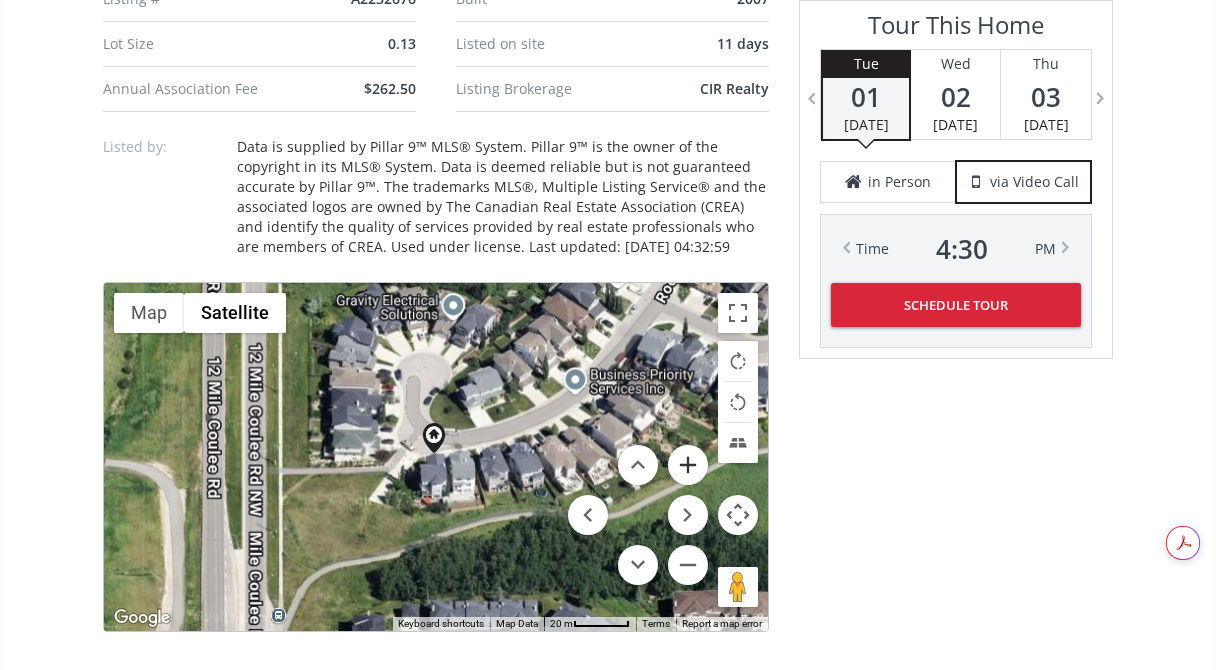 click at bounding box center (688, 465) 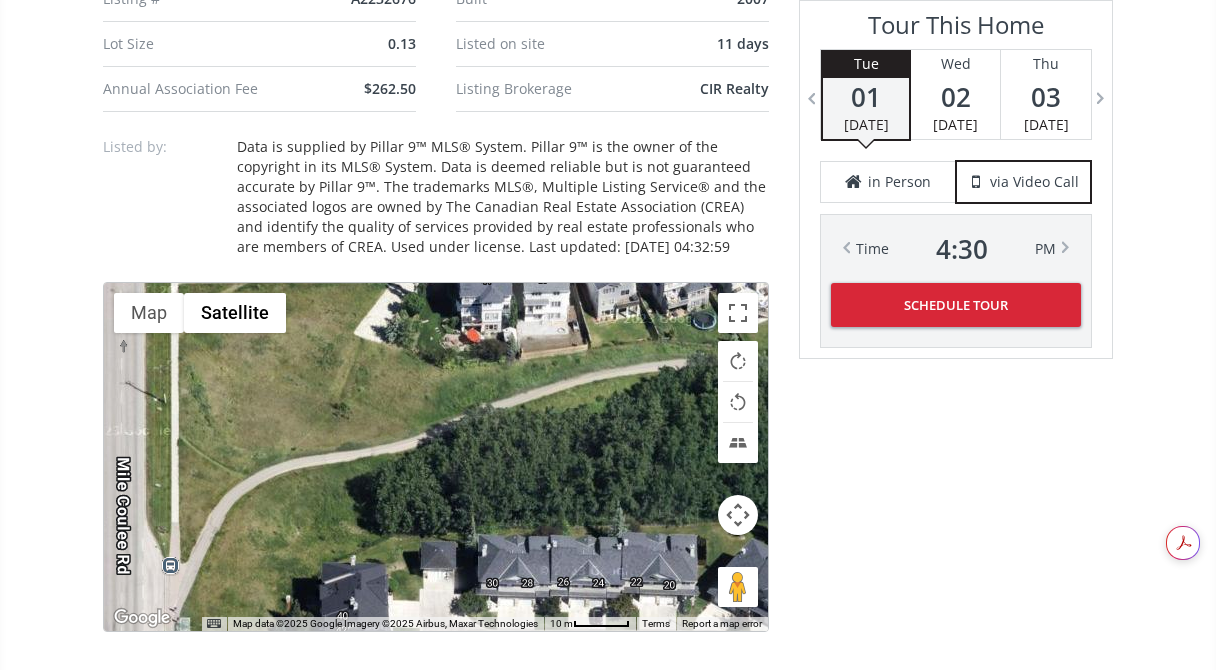 drag, startPoint x: 491, startPoint y: 432, endPoint x: 548, endPoint y: 239, distance: 201.24115 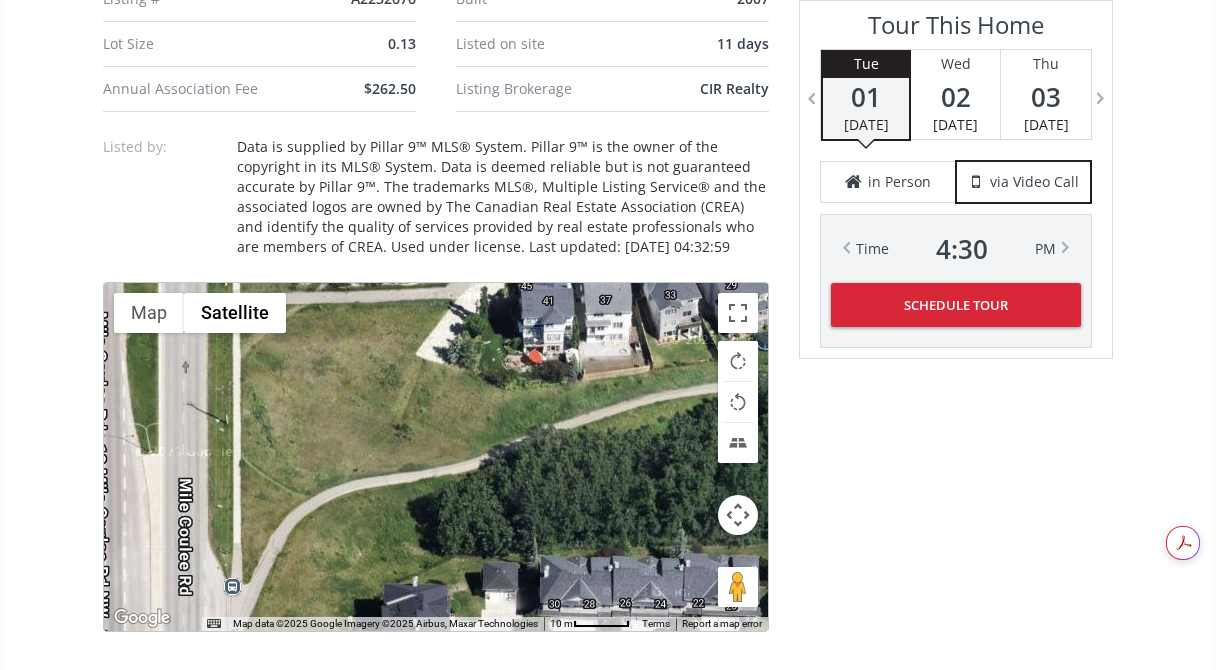 drag, startPoint x: 571, startPoint y: 367, endPoint x: 630, endPoint y: 367, distance: 59 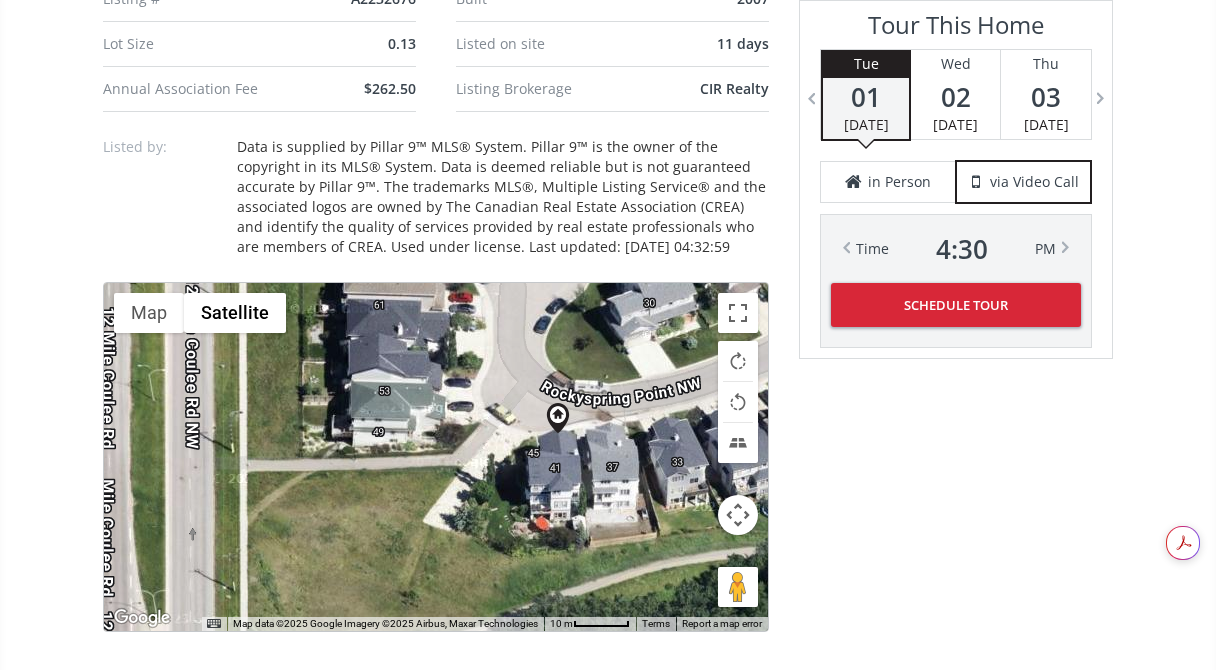 drag, startPoint x: 628, startPoint y: 386, endPoint x: 635, endPoint y: 552, distance: 166.14752 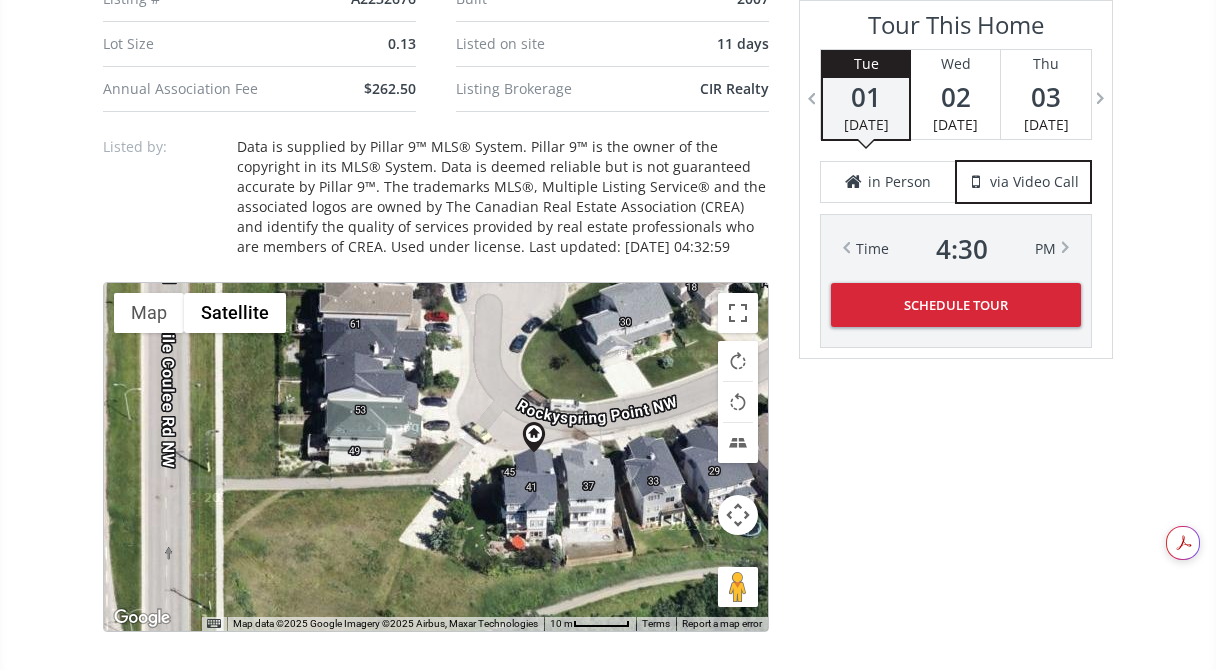drag, startPoint x: 612, startPoint y: 490, endPoint x: 586, endPoint y: 511, distance: 33.42155 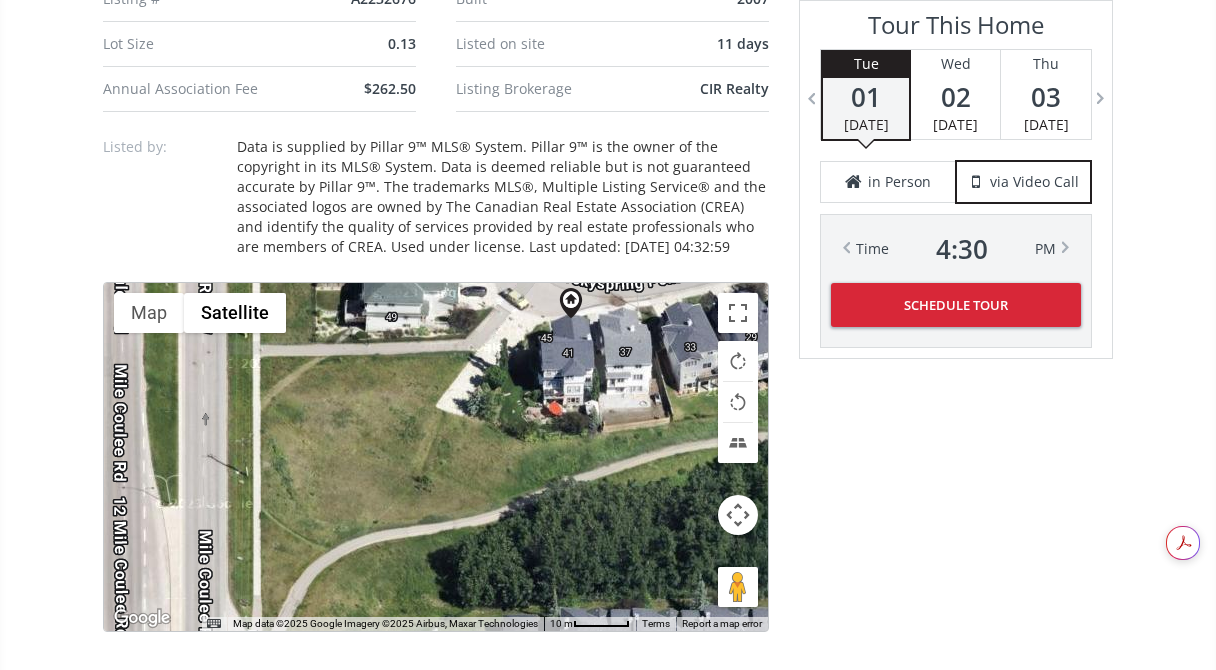 drag, startPoint x: 458, startPoint y: 520, endPoint x: 495, endPoint y: 378, distance: 146.74127 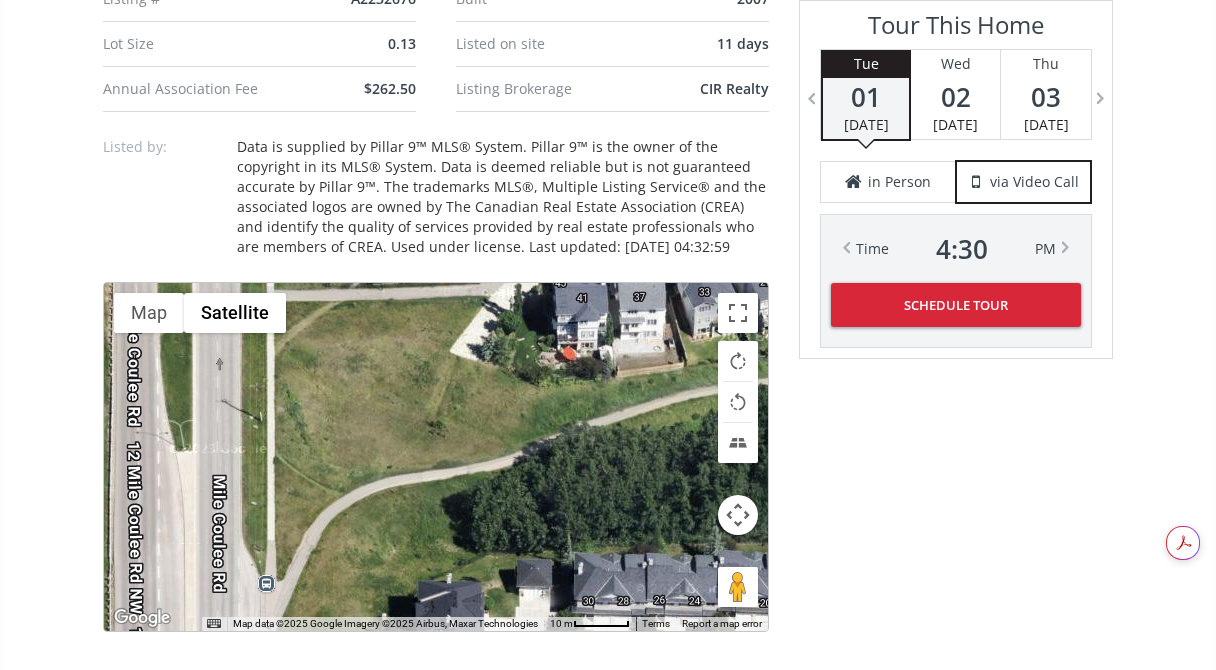 drag, startPoint x: 529, startPoint y: 496, endPoint x: 541, endPoint y: 438, distance: 59.22837 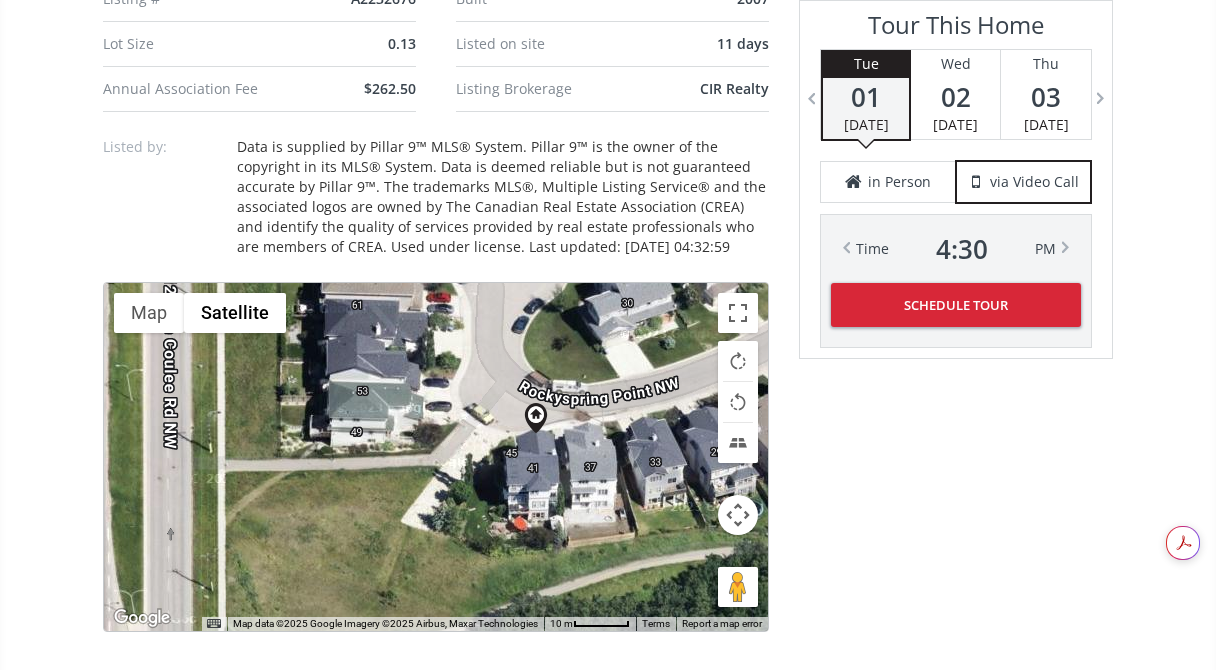 drag, startPoint x: 499, startPoint y: 368, endPoint x: 448, endPoint y: 538, distance: 177.48521 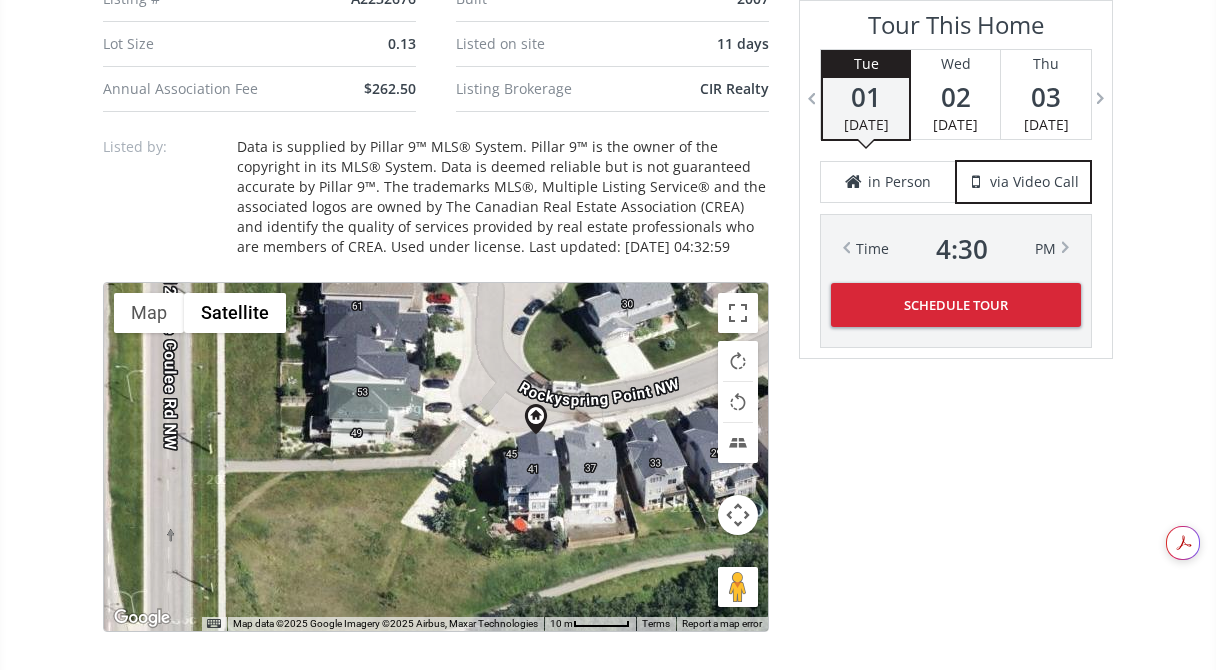 click at bounding box center (738, 515) 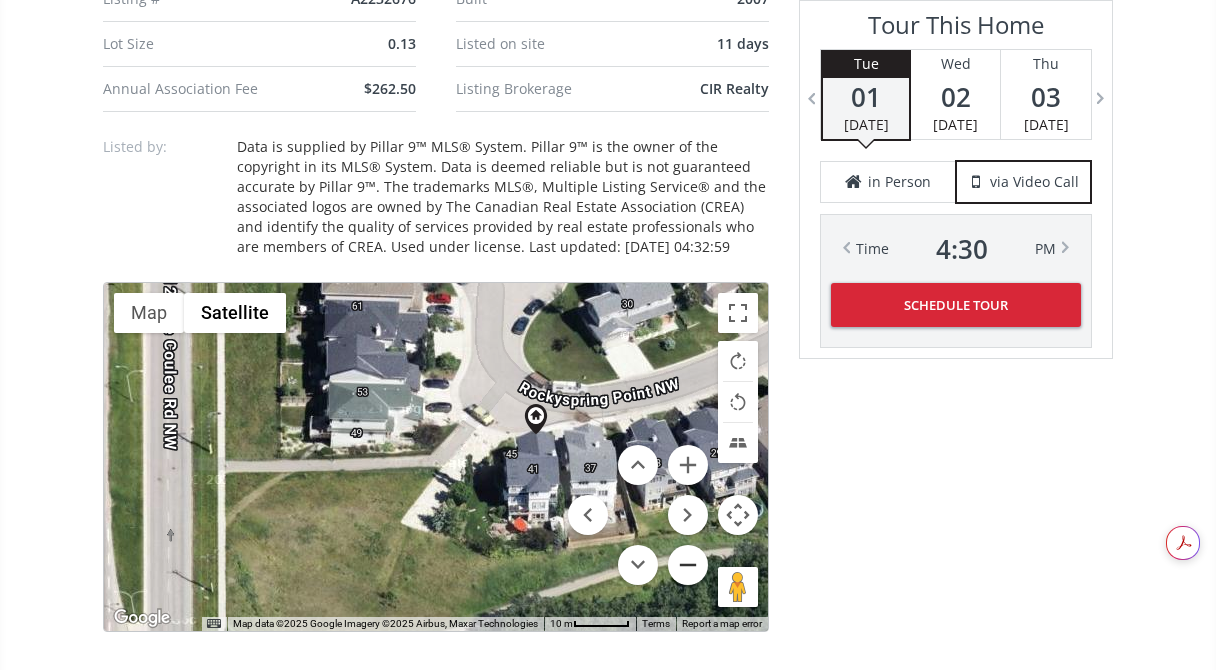 click at bounding box center (688, 565) 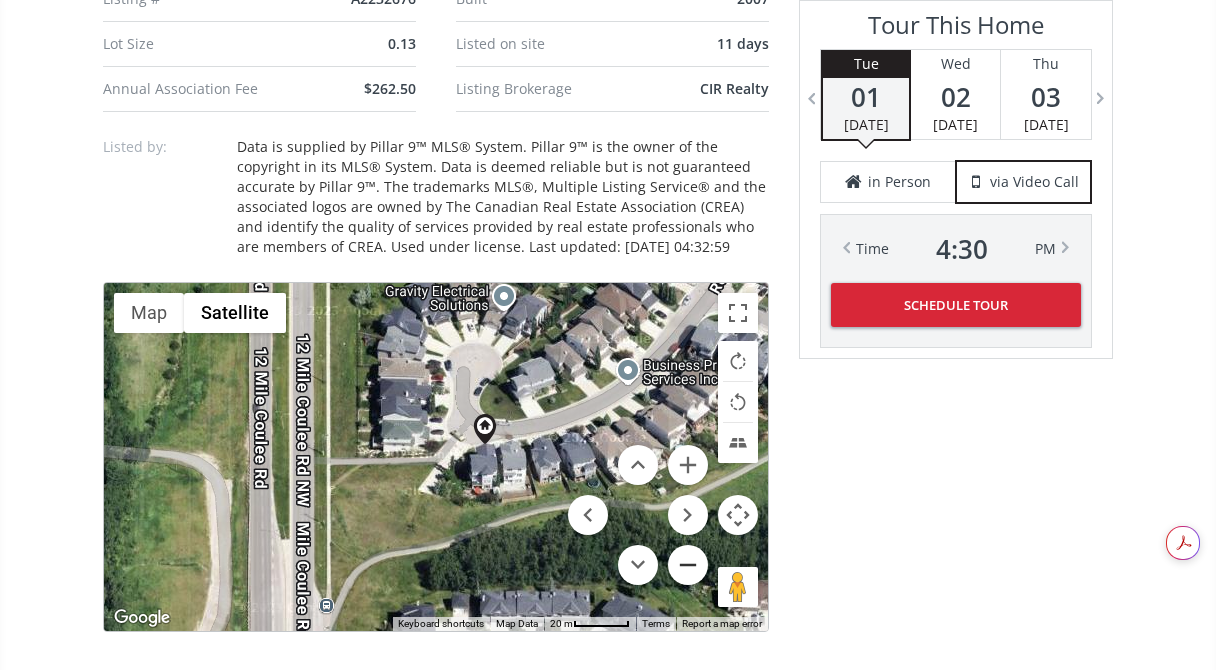 click at bounding box center [688, 565] 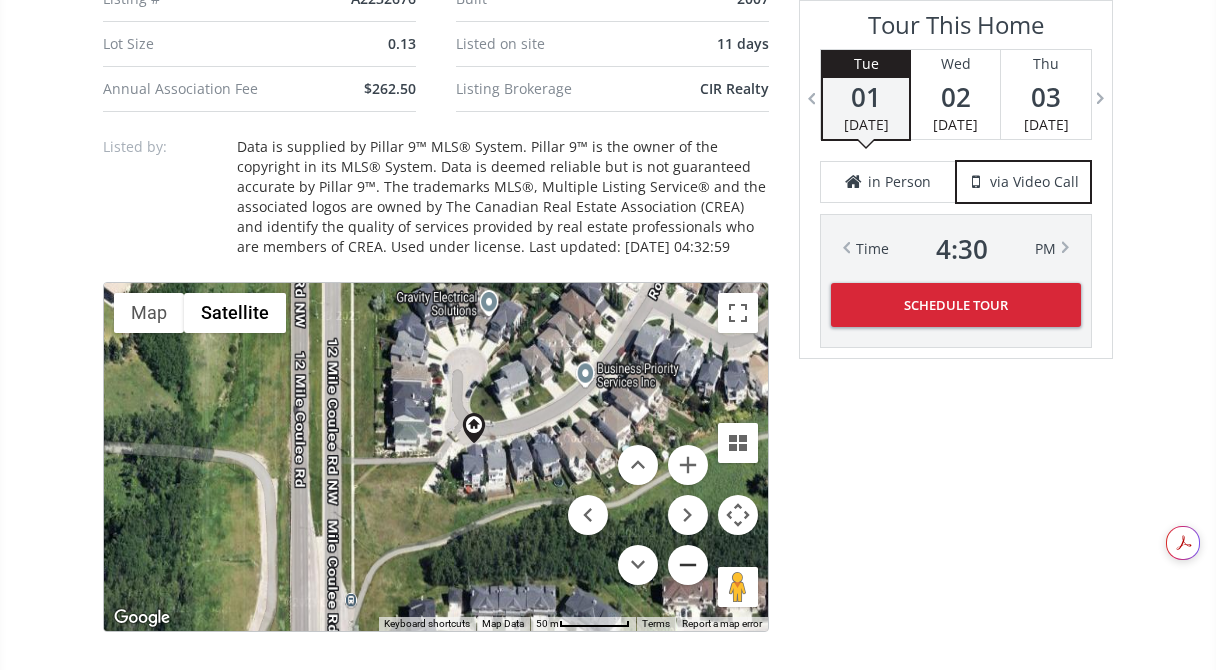 click at bounding box center (688, 565) 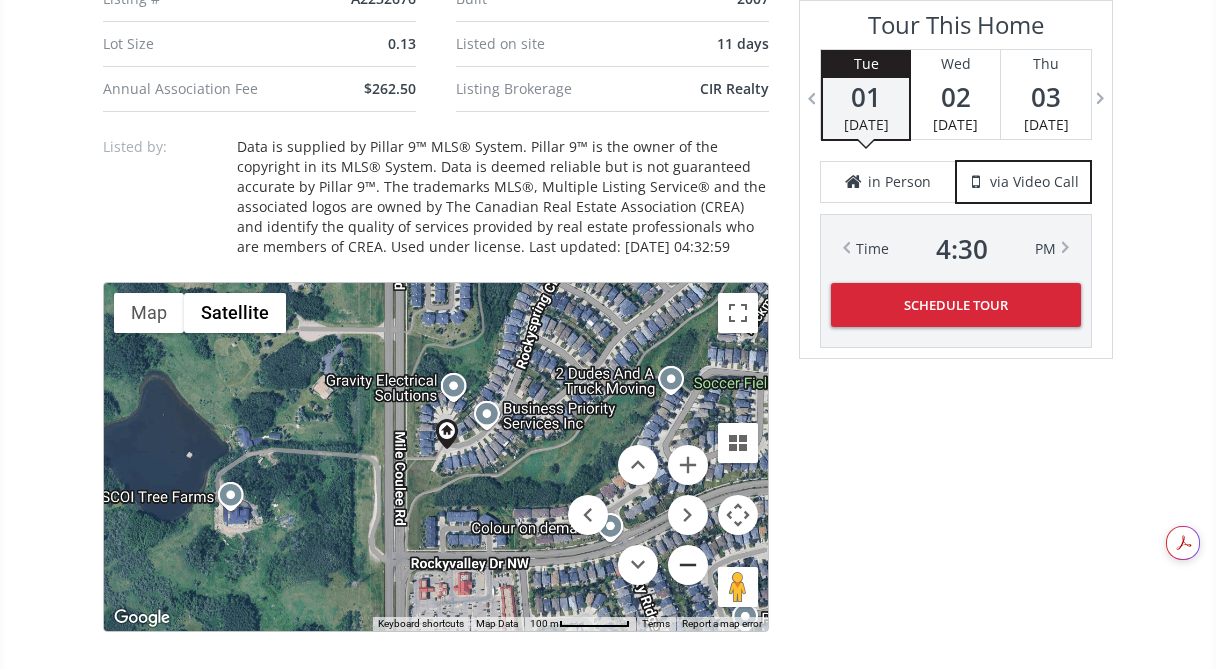 click at bounding box center (688, 565) 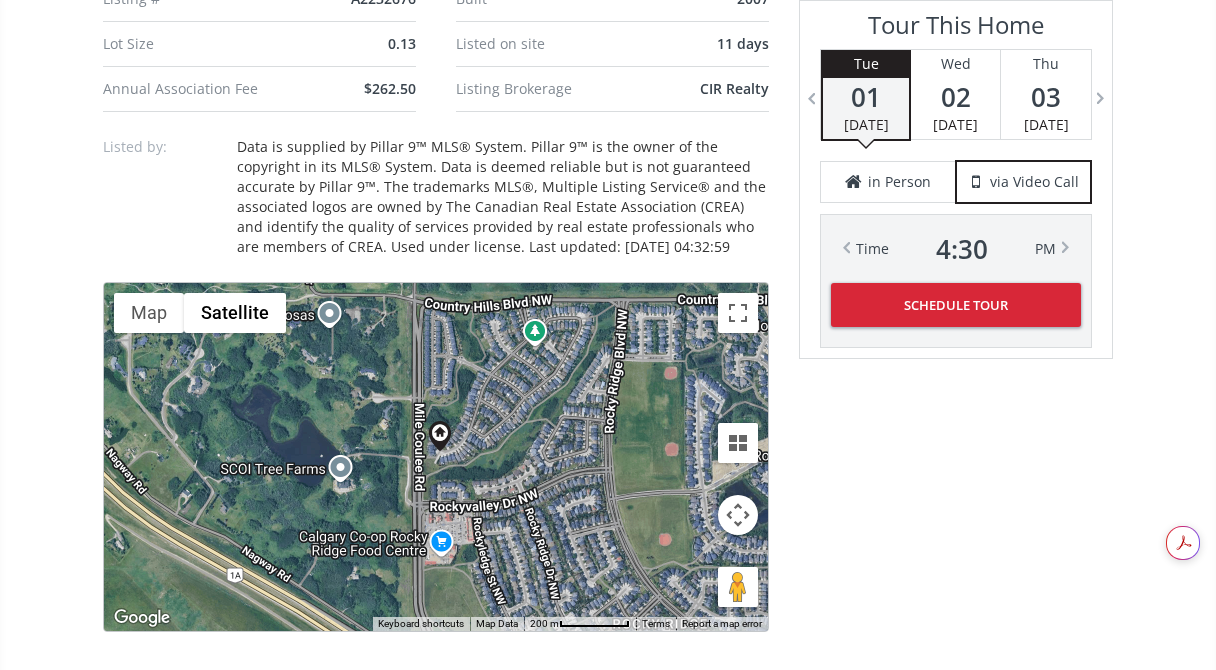 click on "To navigate, press the arrow keys." at bounding box center [436, 457] 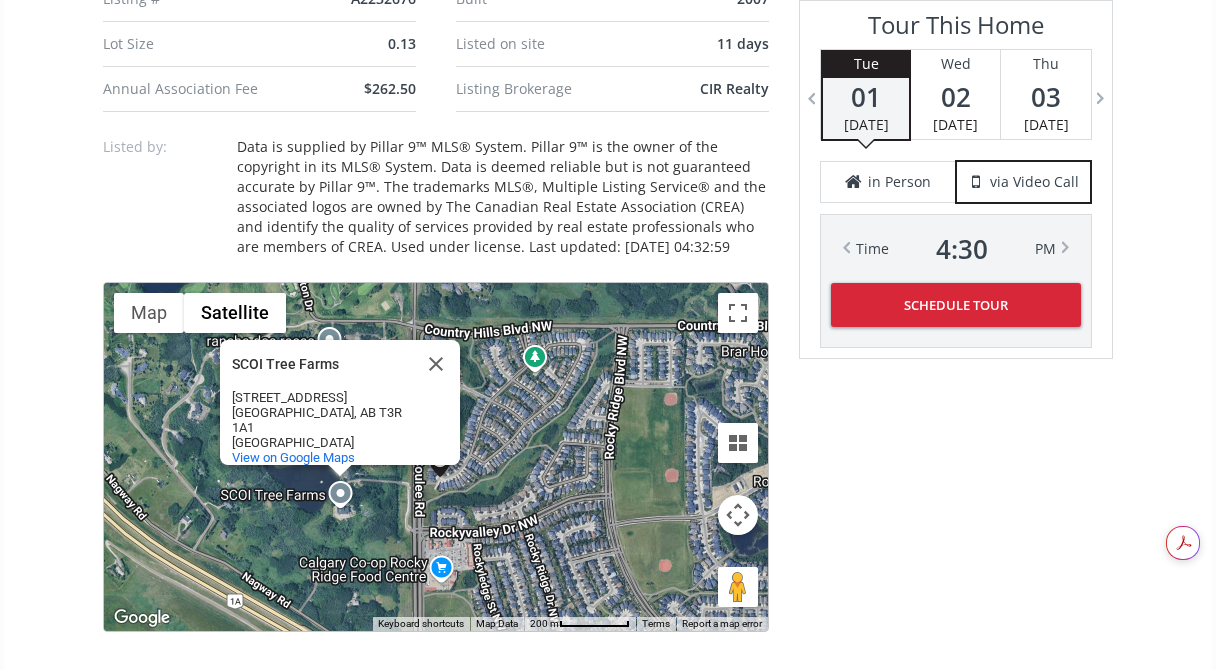click on "To navigate, press the arrow keys.     SCOI Tree Farms                     SCOI Tree Farms                 253183 12 Mile Coulee Rd NW Calgary, AB T3R 1A1 Canada              View on Google Maps" at bounding box center [436, 457] 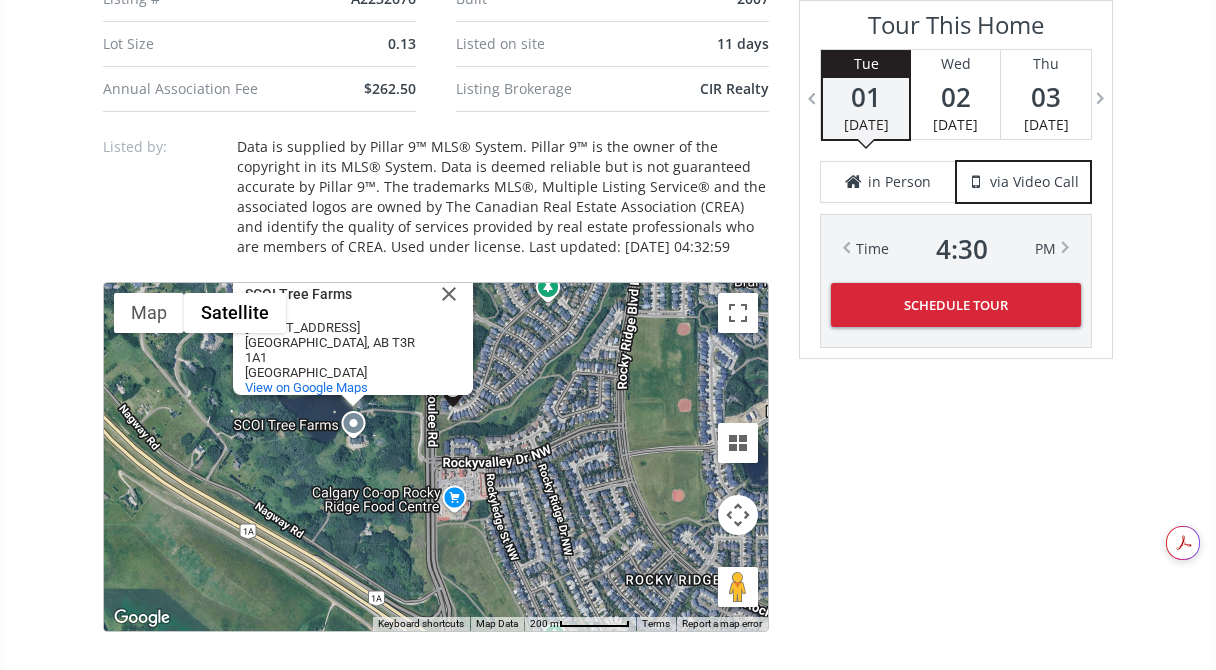 drag, startPoint x: 512, startPoint y: 502, endPoint x: 525, endPoint y: 430, distance: 73.1642 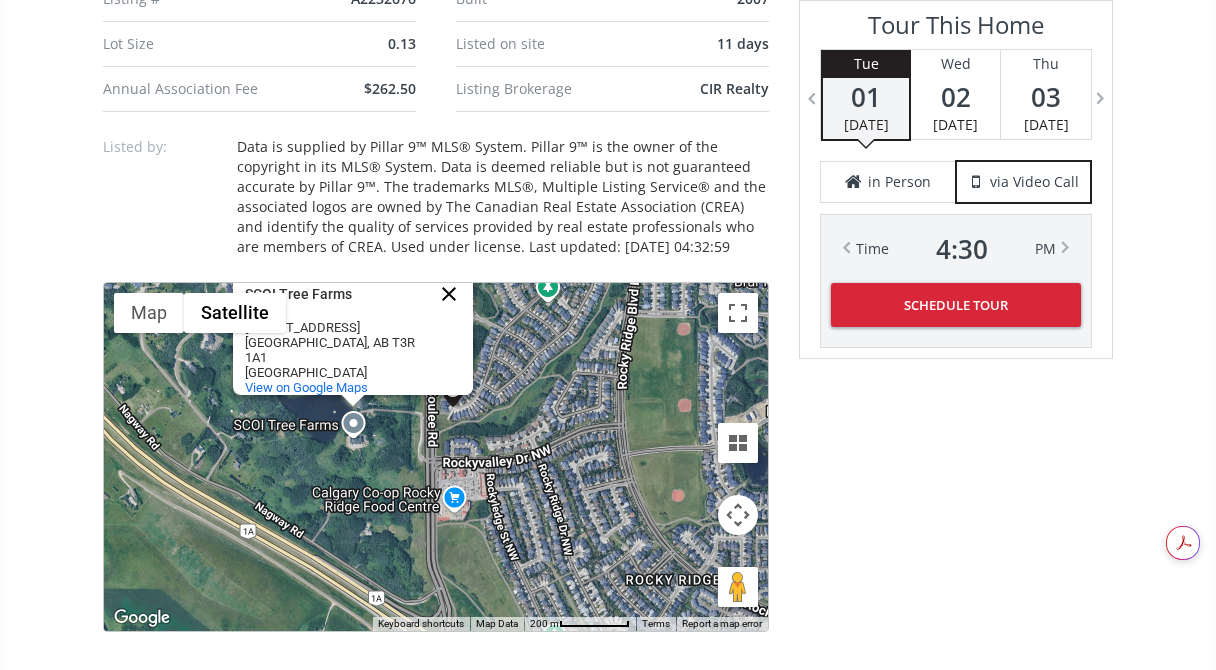 click at bounding box center [449, 294] 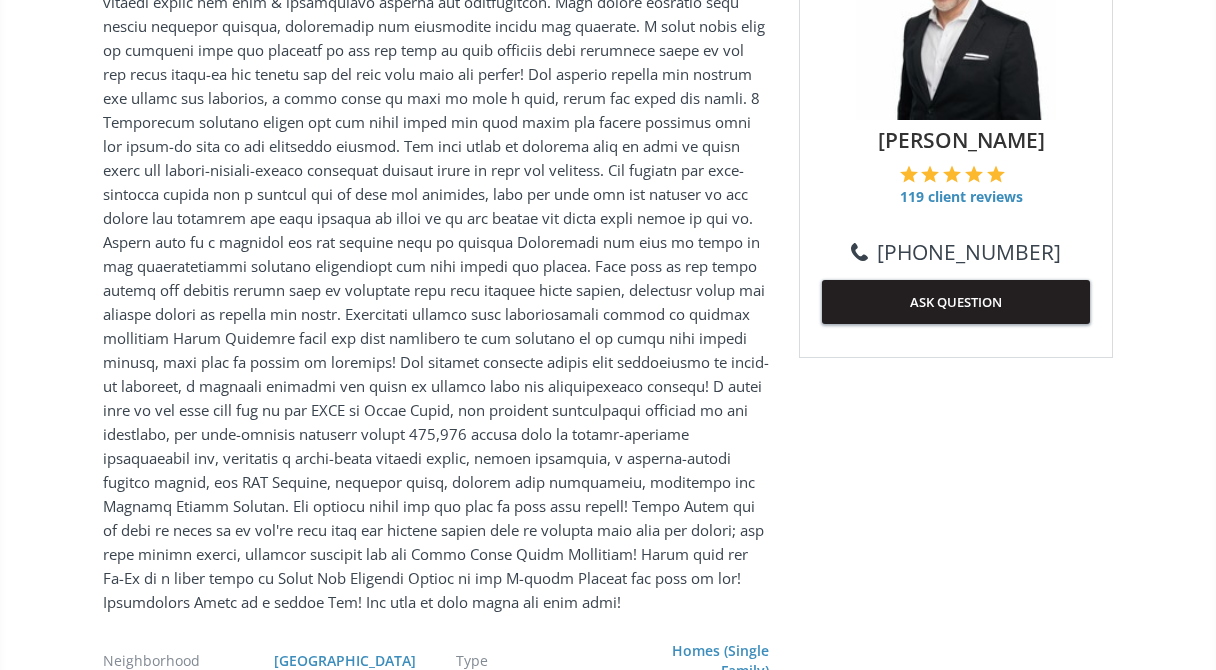 scroll, scrollTop: 929, scrollLeft: 0, axis: vertical 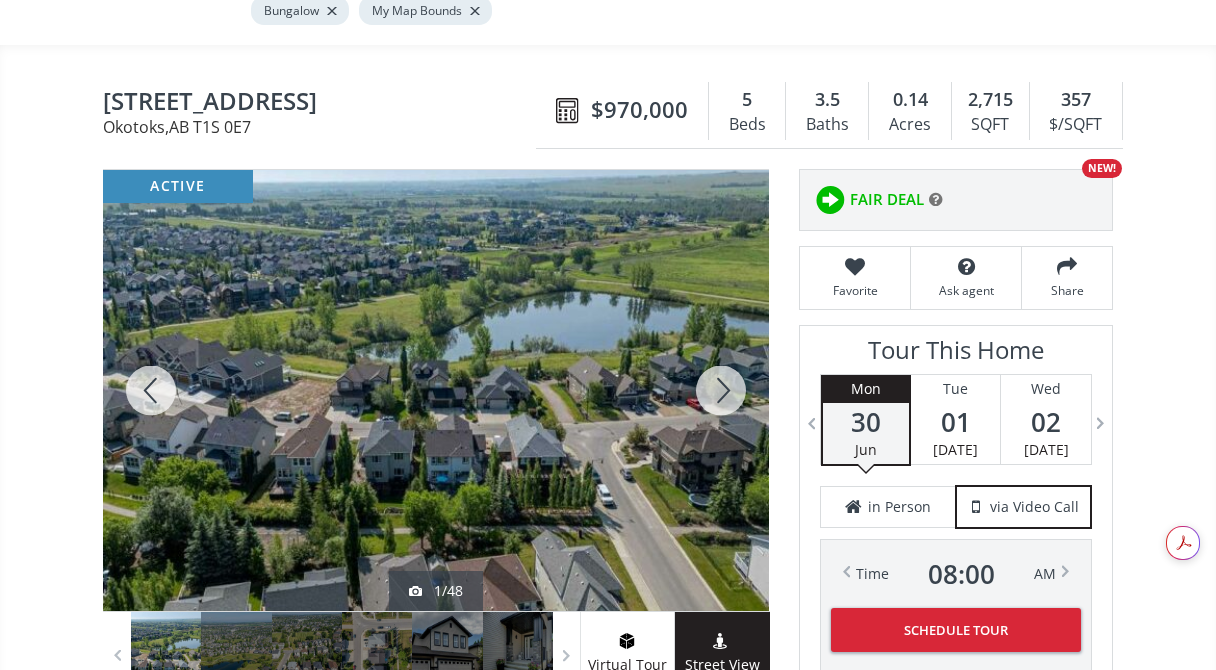 click at bounding box center [721, 390] 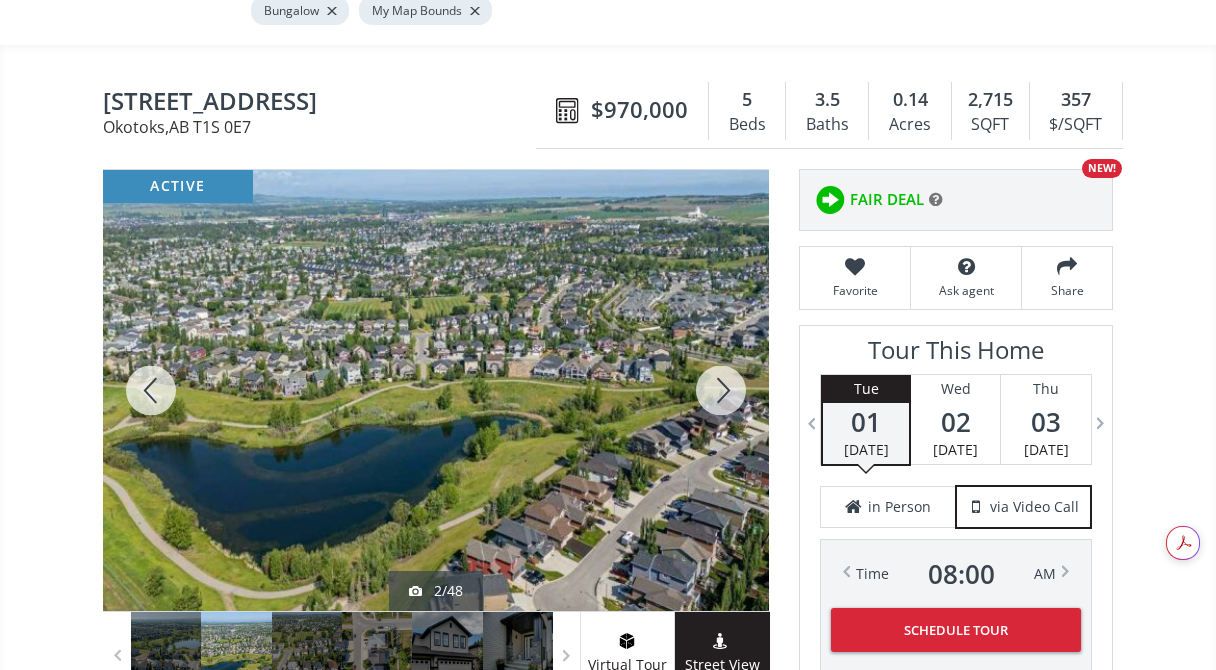 click at bounding box center [721, 390] 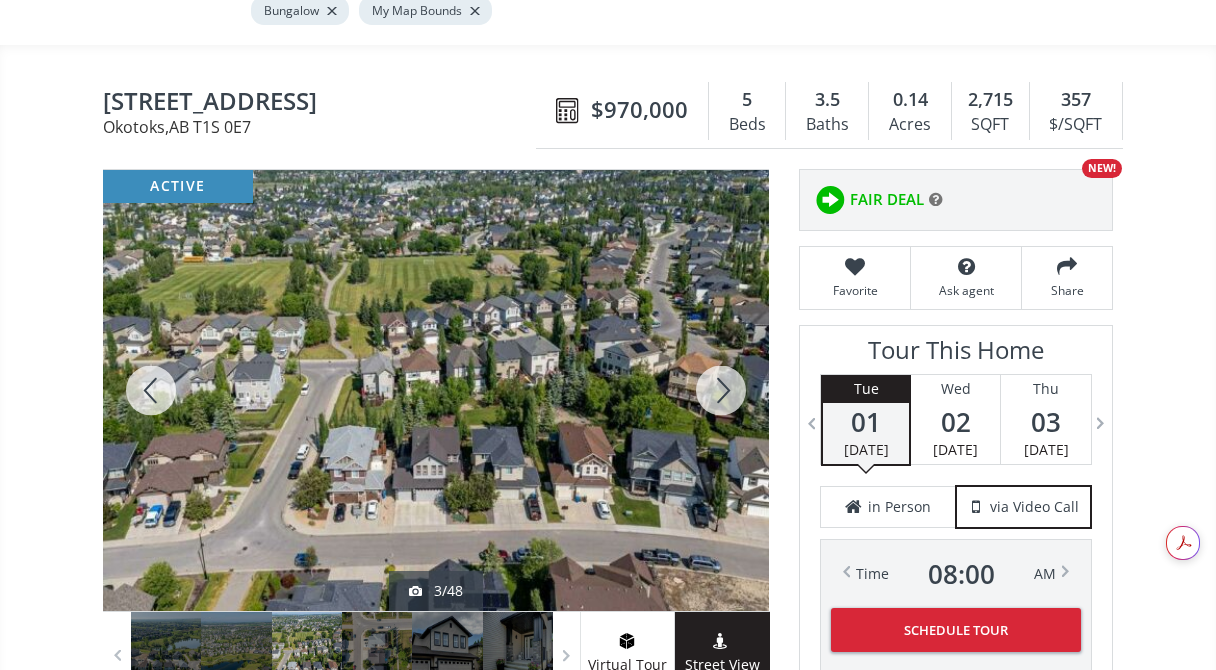 click at bounding box center [721, 390] 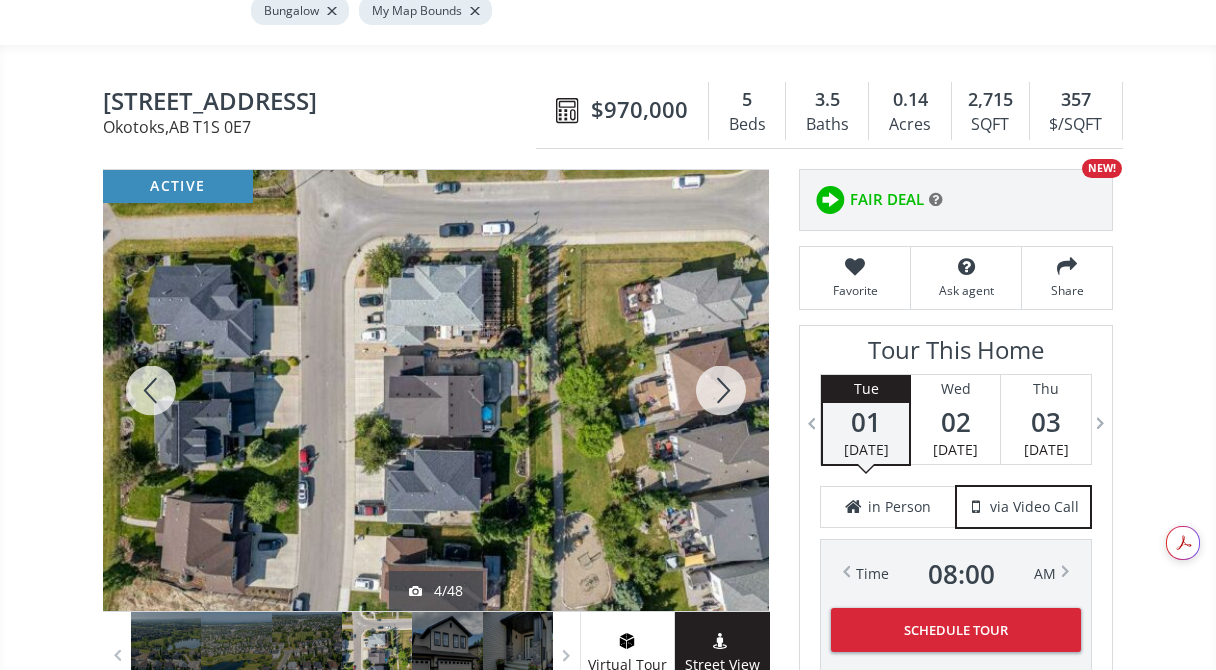 click at bounding box center [721, 390] 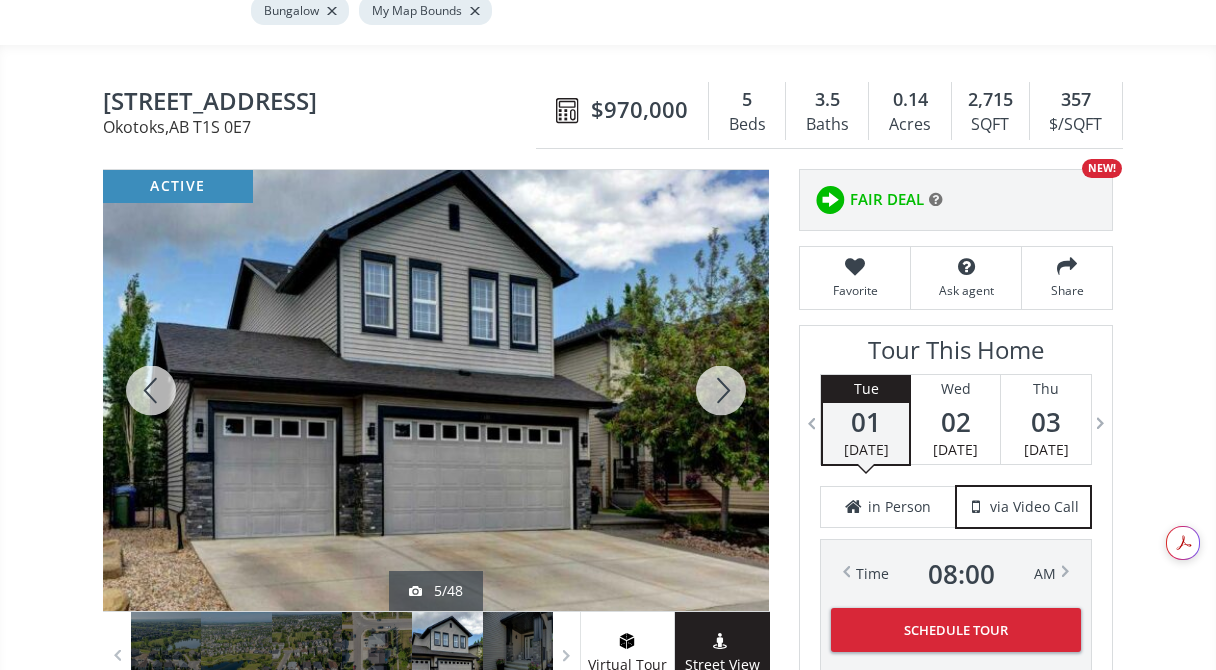 click at bounding box center (721, 390) 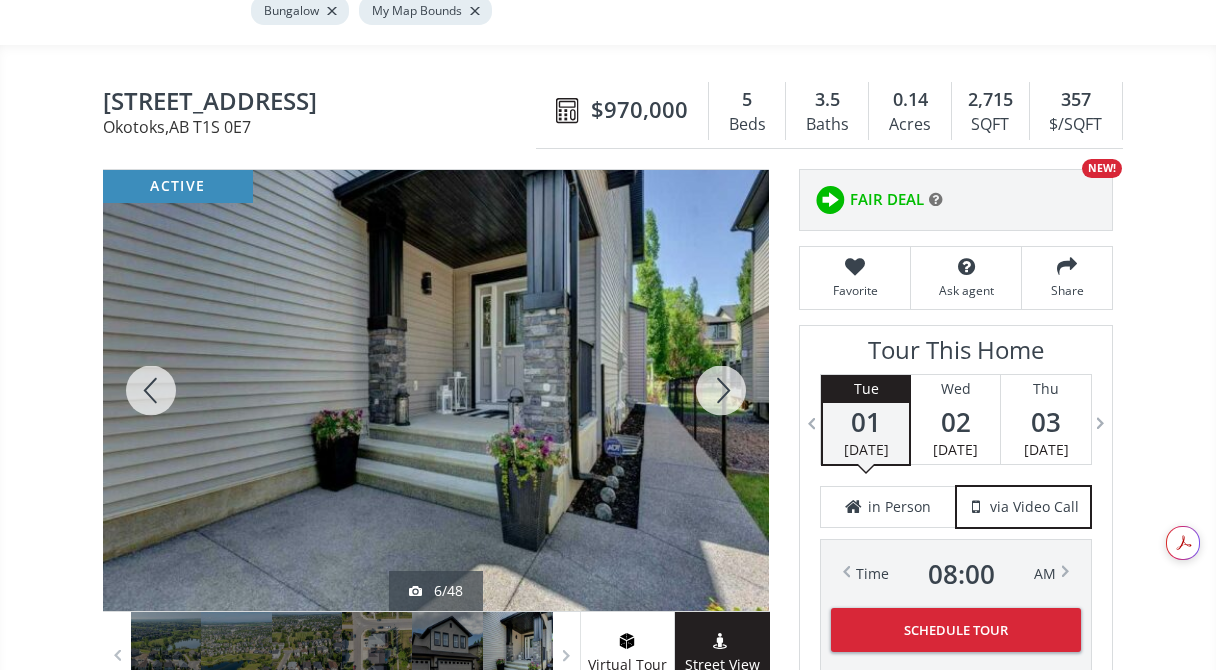 click at bounding box center (721, 390) 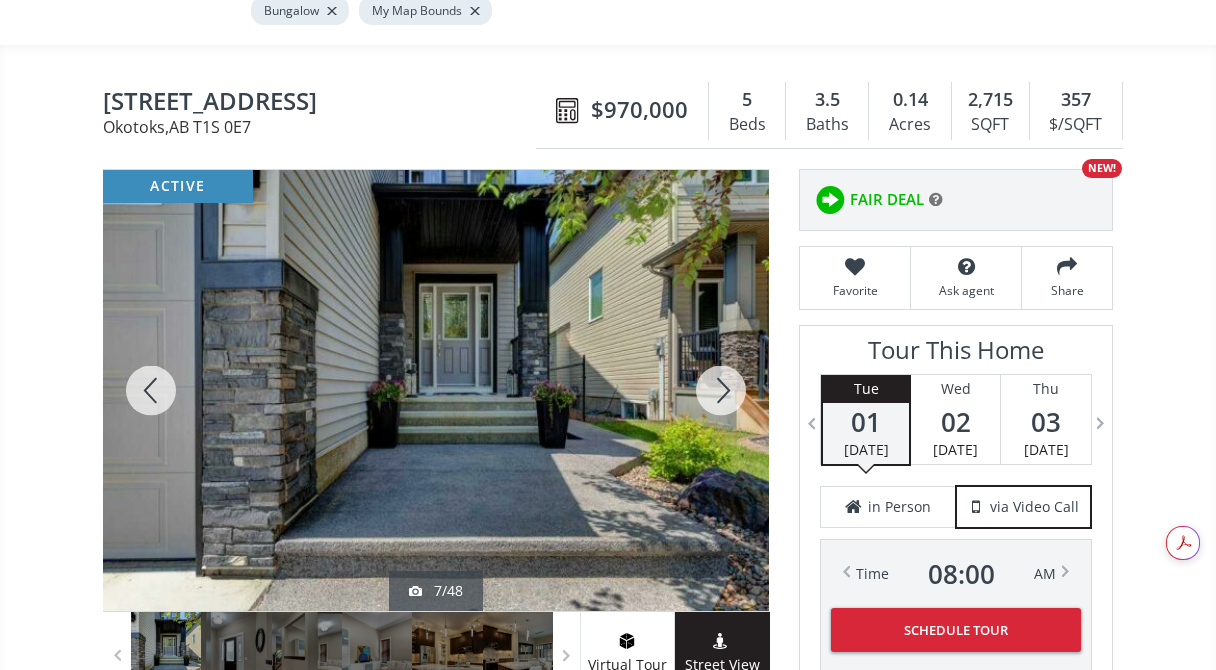 click at bounding box center (721, 390) 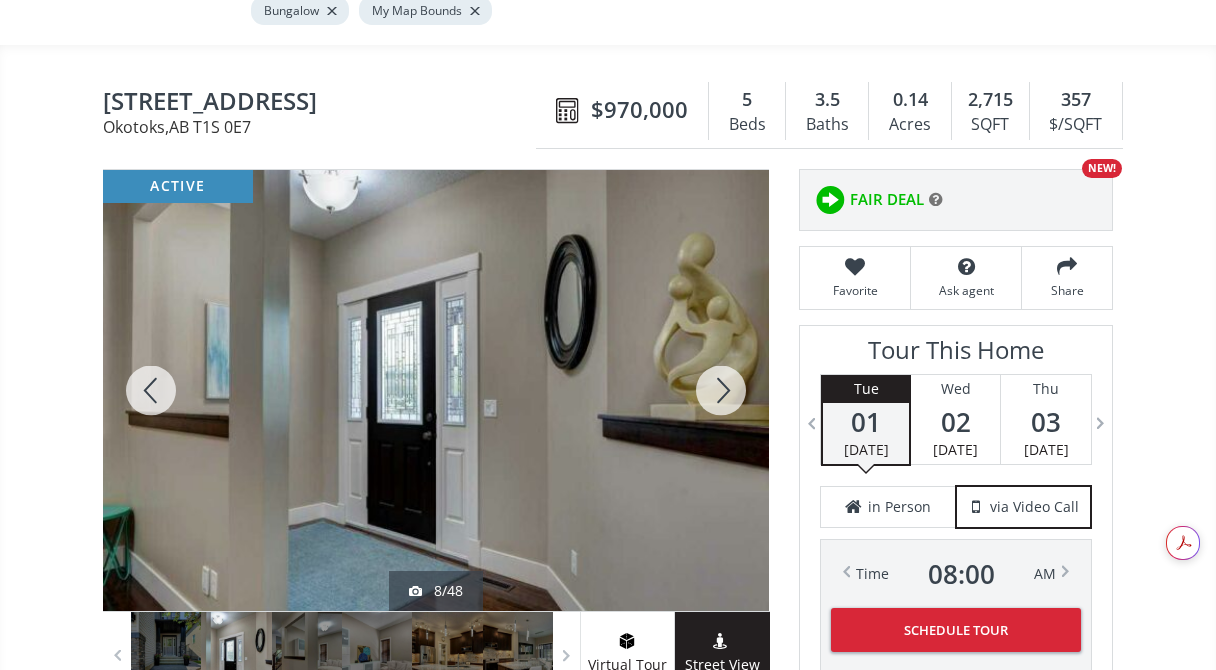 click at bounding box center [721, 390] 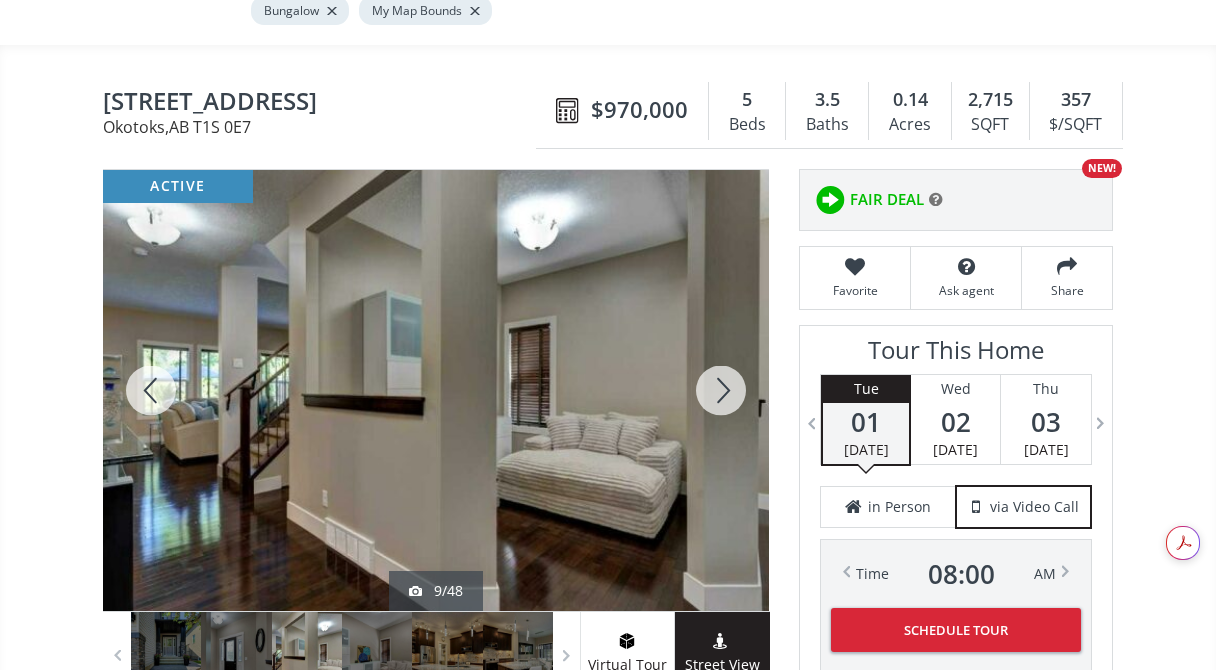 click at bounding box center [721, 390] 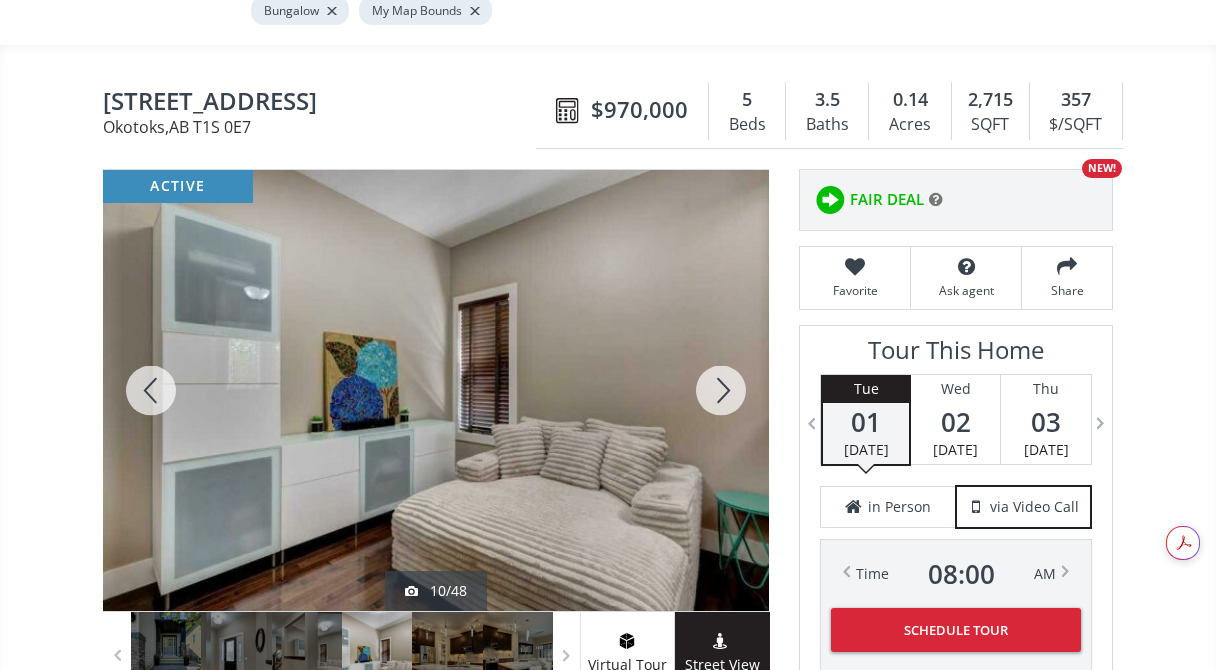 click at bounding box center (721, 390) 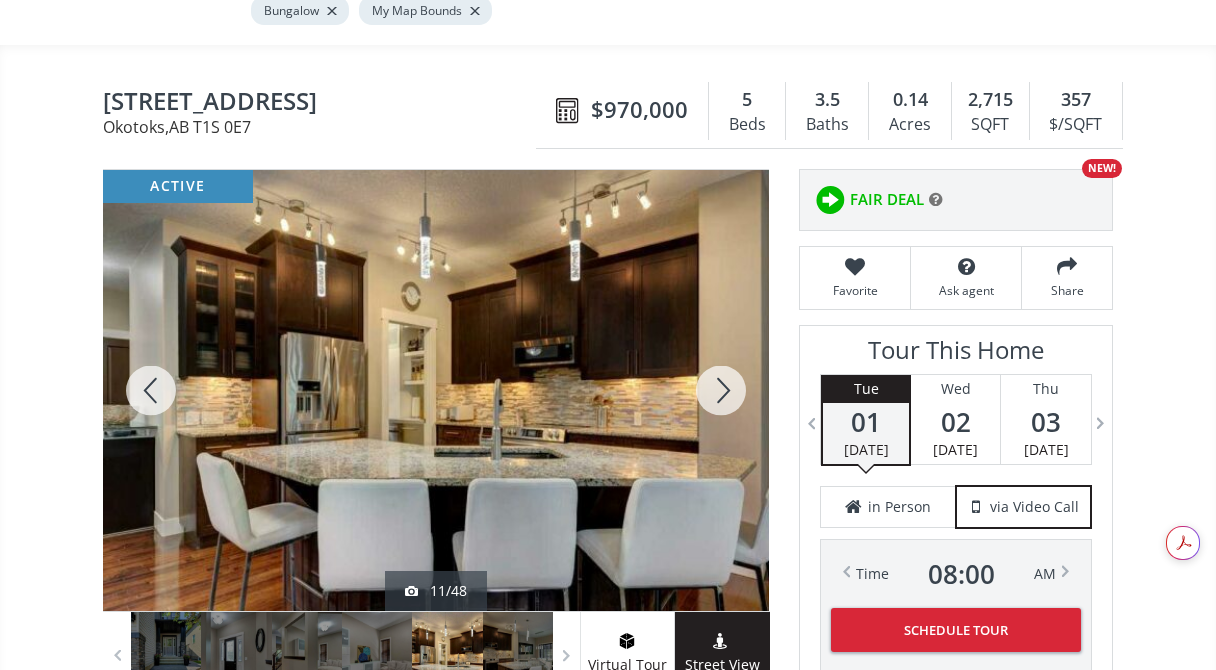 click at bounding box center (721, 390) 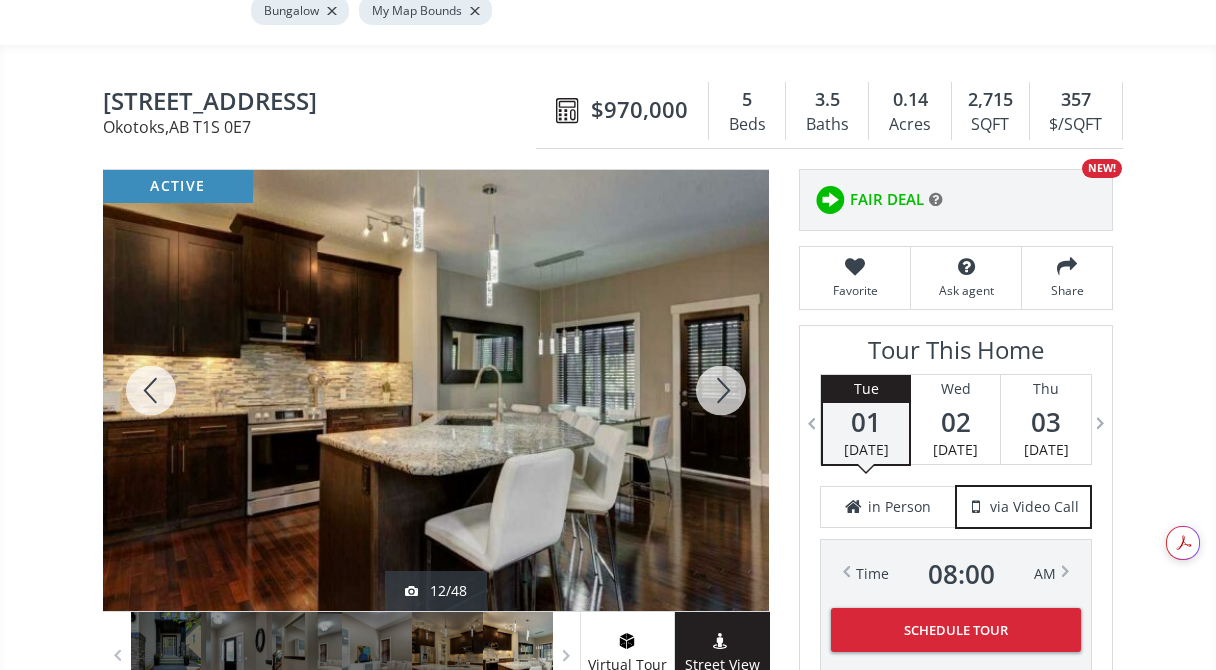 click at bounding box center [721, 390] 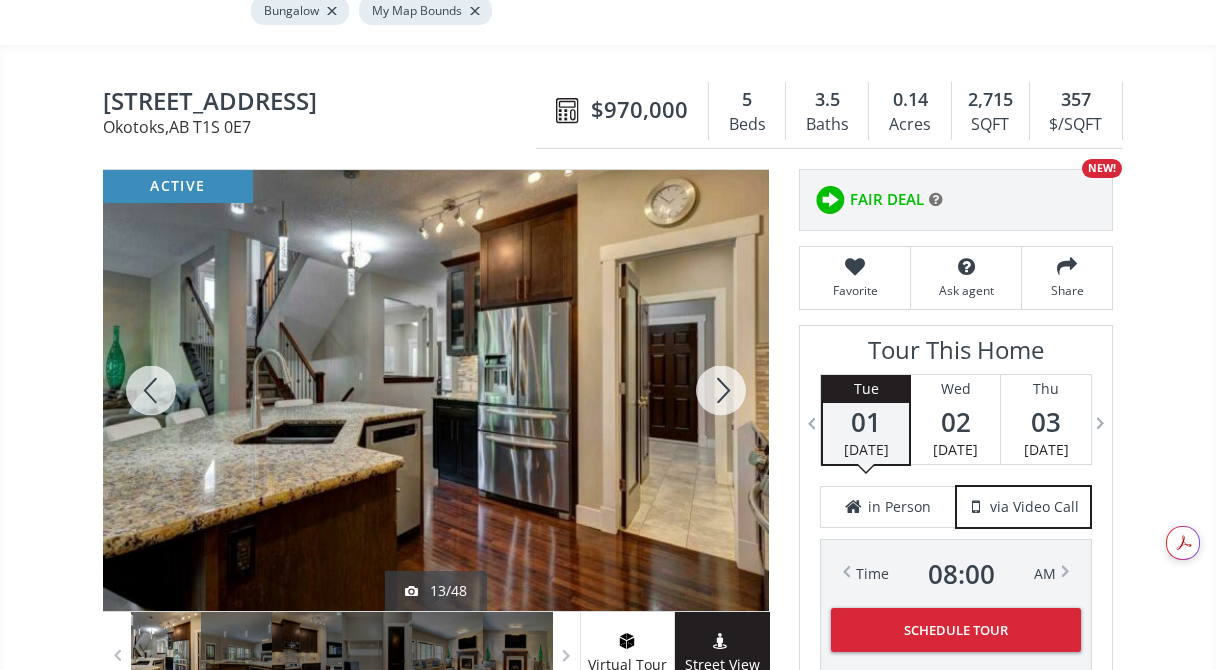click at bounding box center (721, 390) 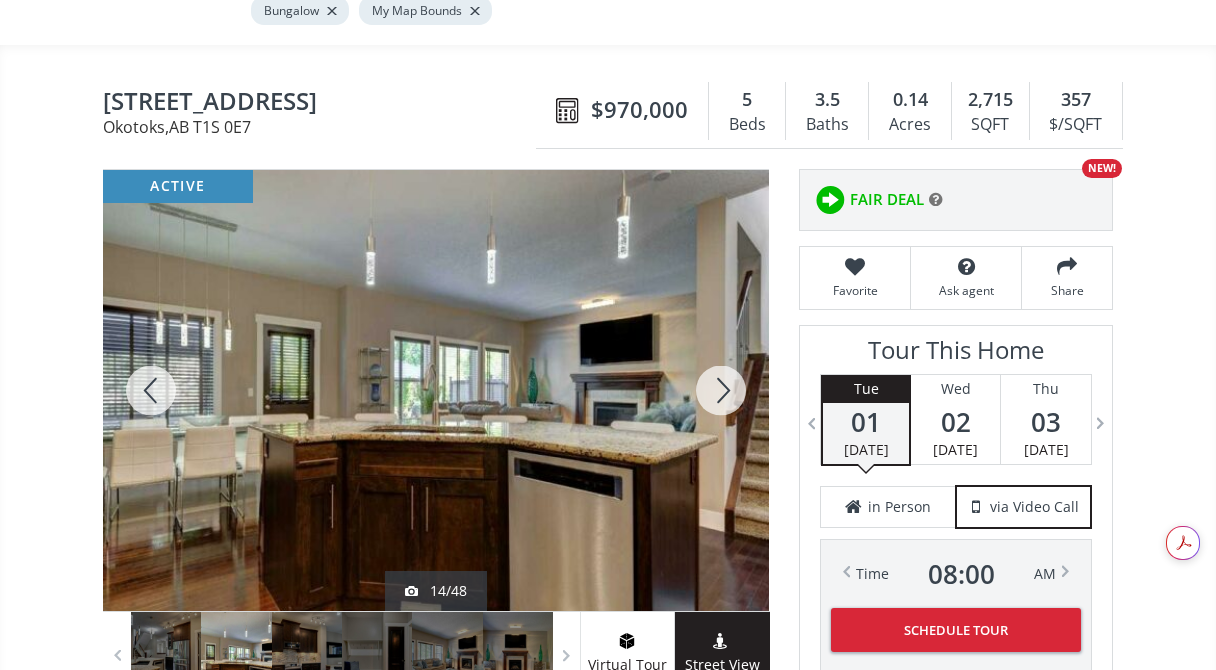 click at bounding box center [721, 390] 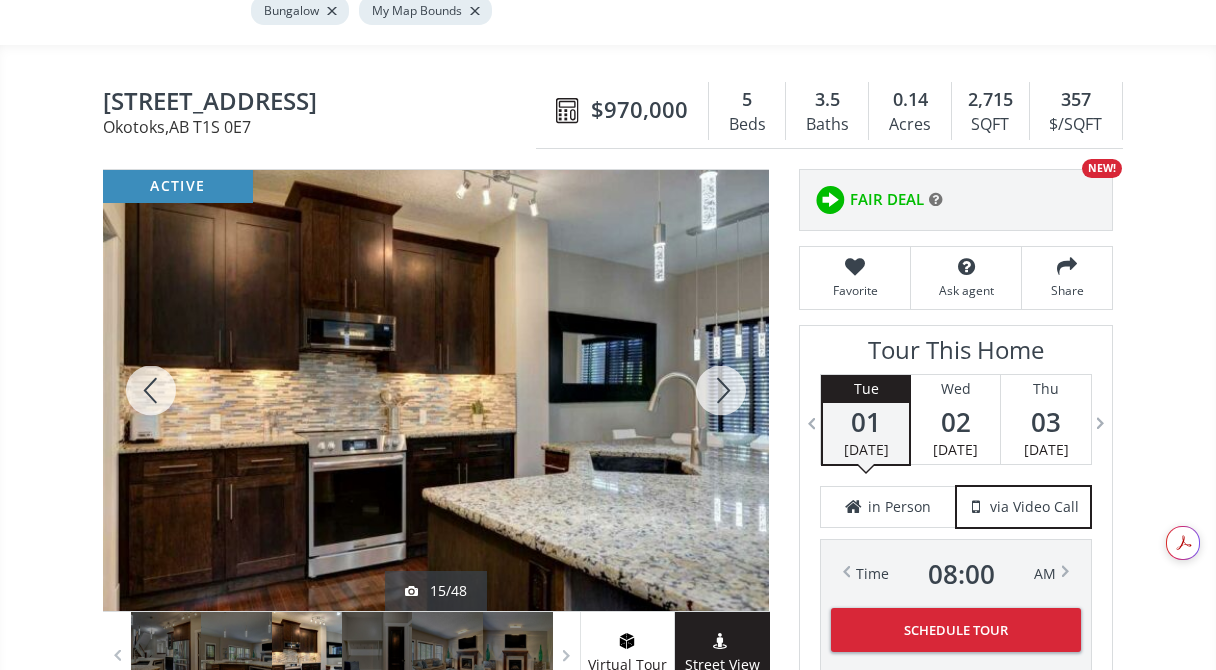 click at bounding box center (721, 390) 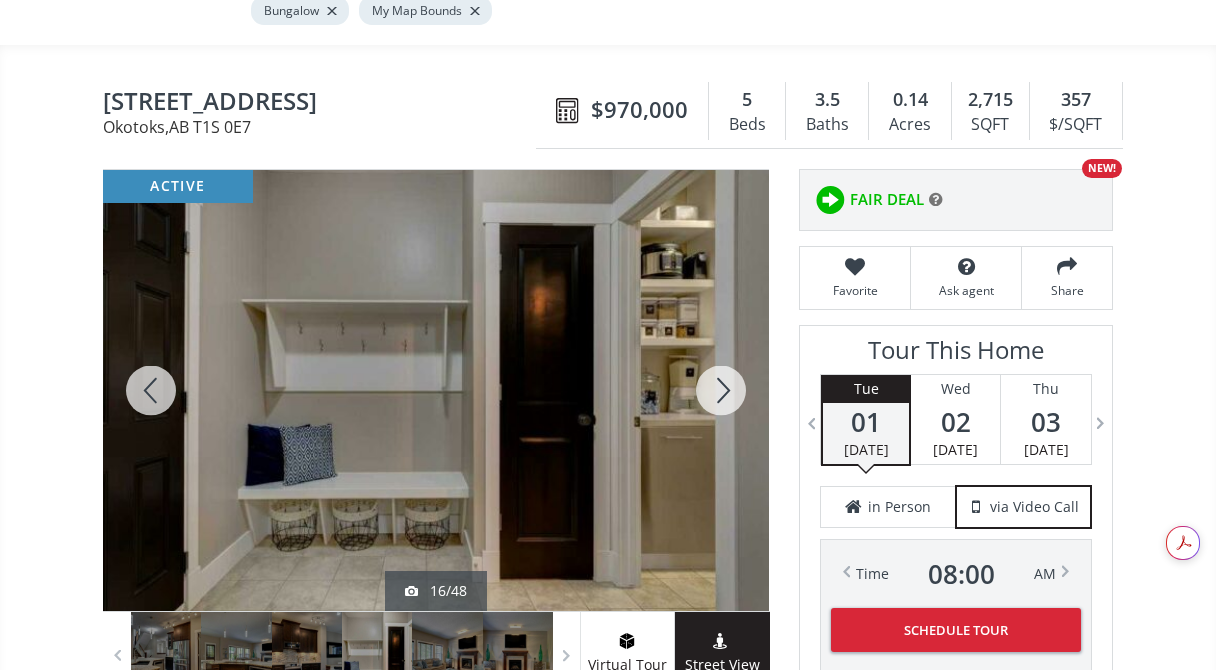 click at bounding box center (721, 390) 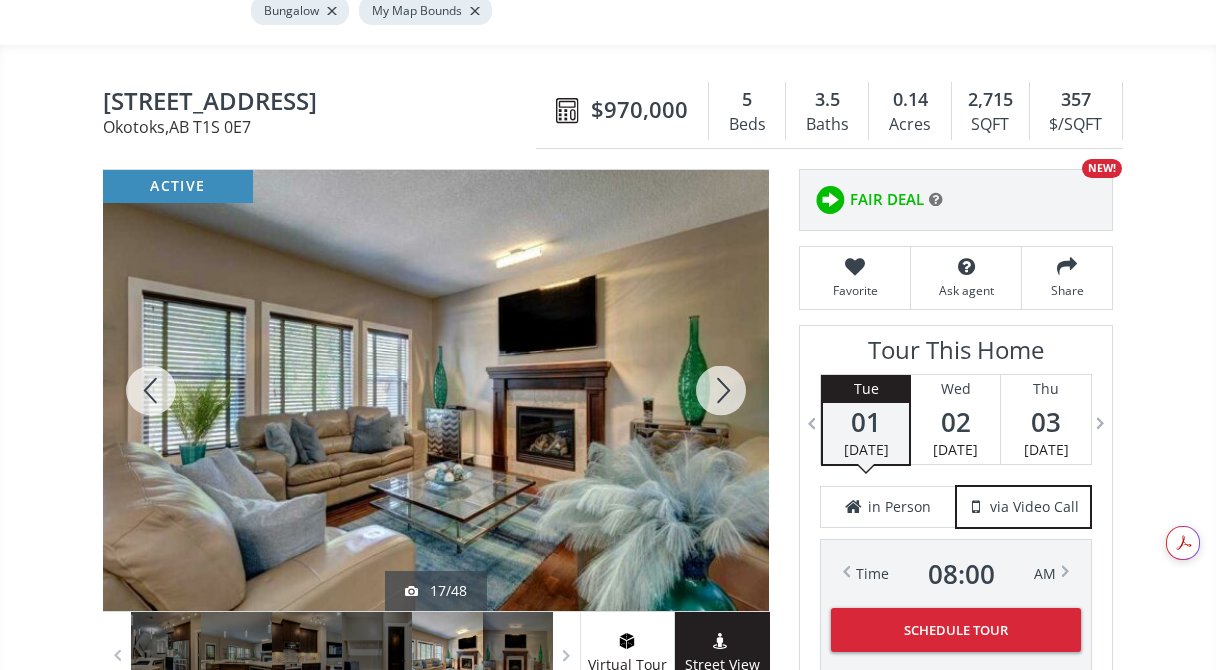 click at bounding box center (721, 390) 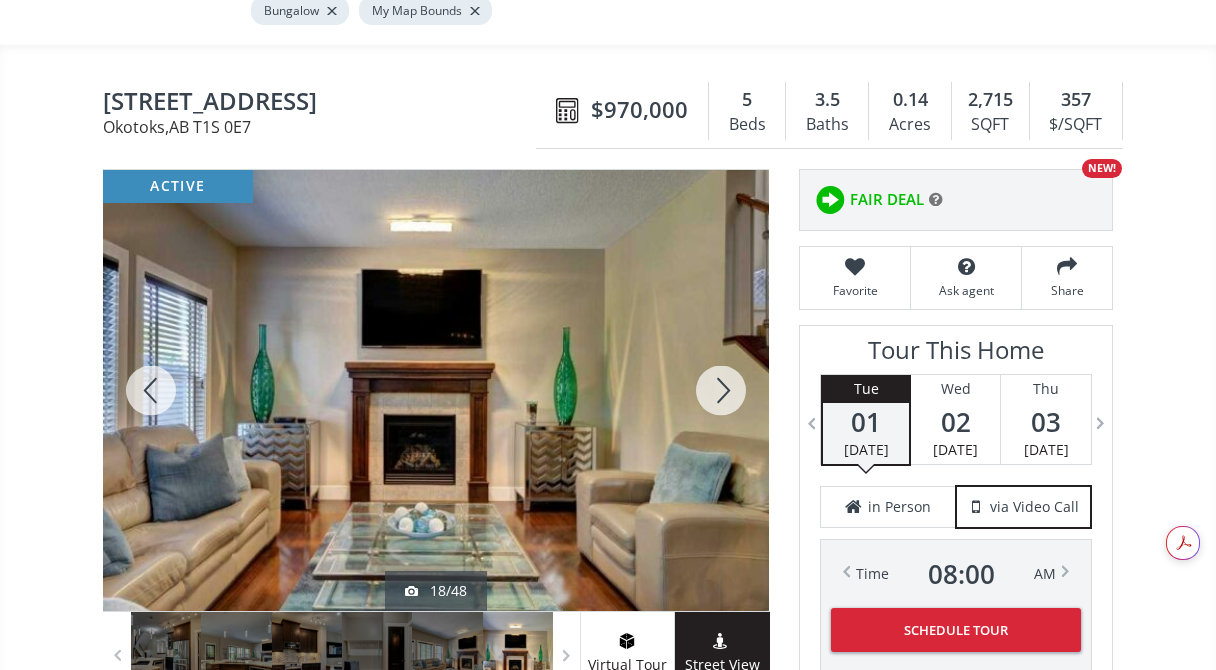 click at bounding box center [721, 390] 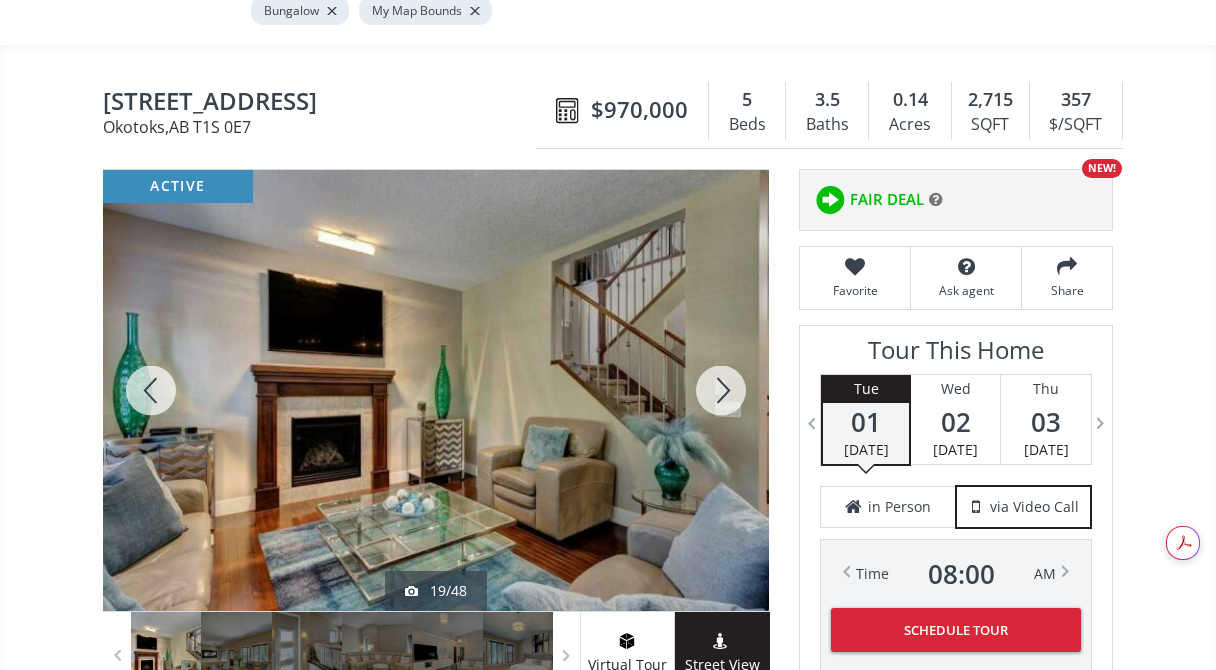 click at bounding box center [721, 390] 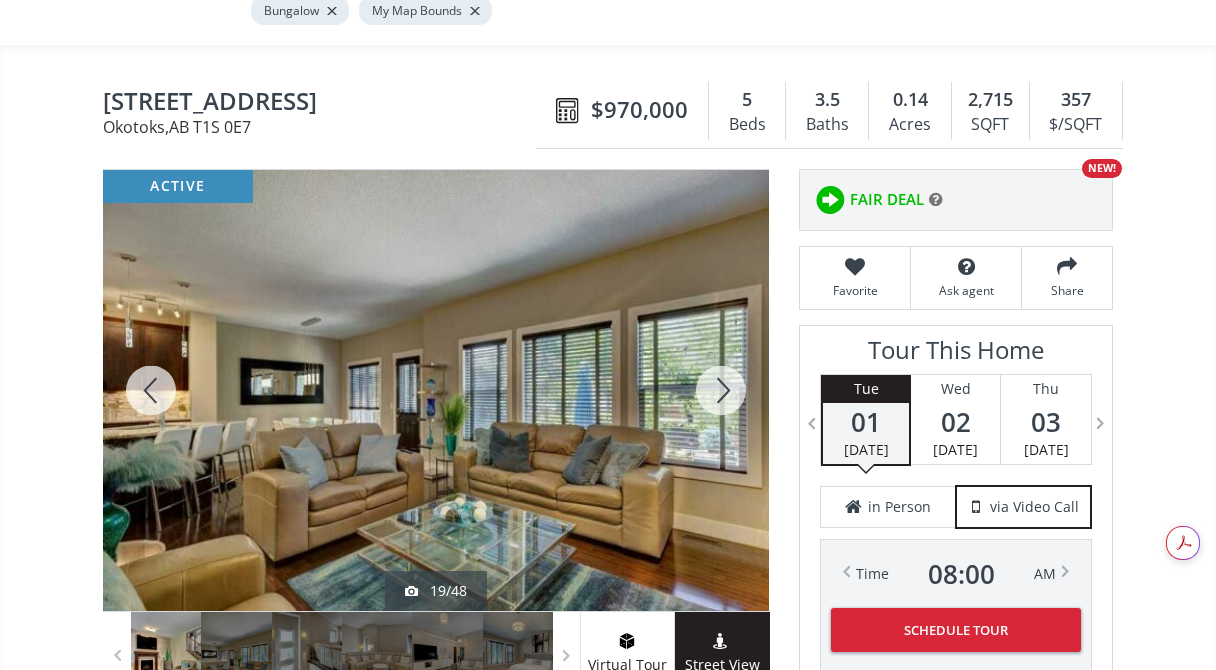click at bounding box center (721, 390) 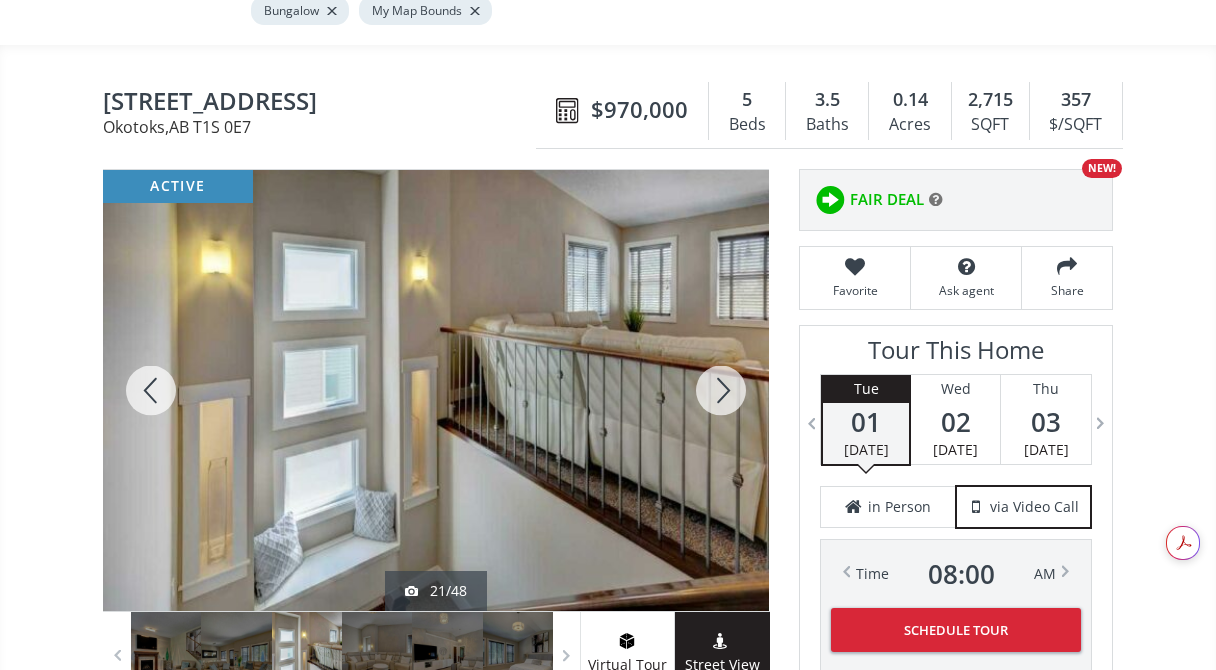click at bounding box center [721, 390] 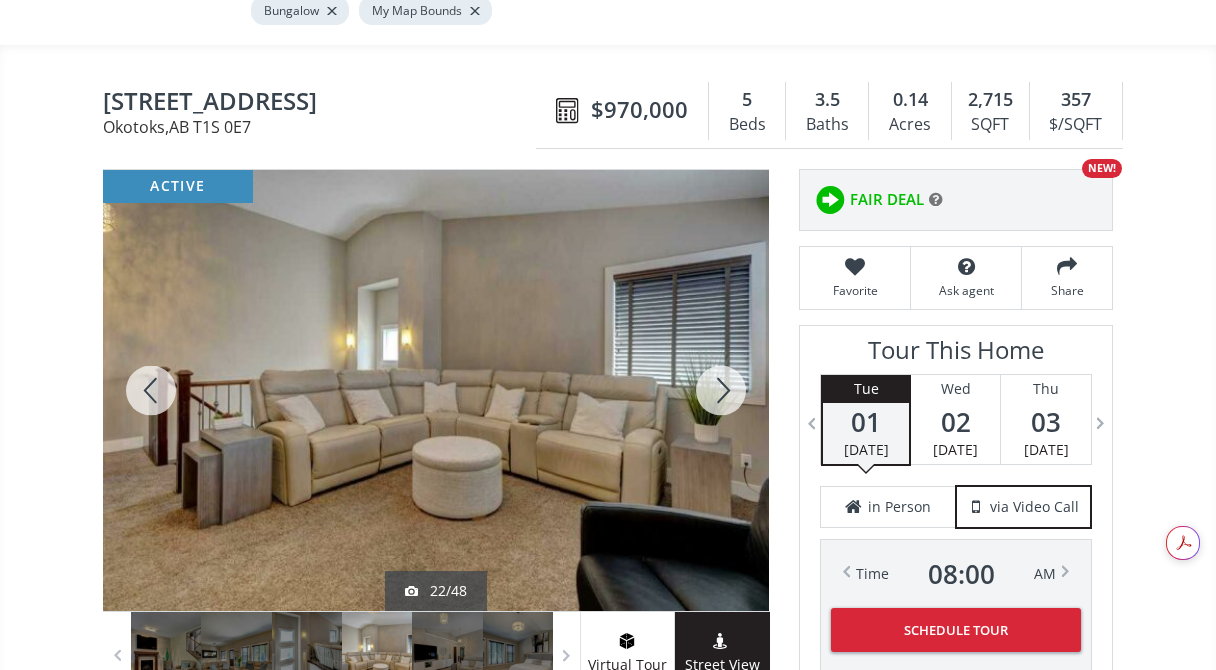 click at bounding box center (721, 390) 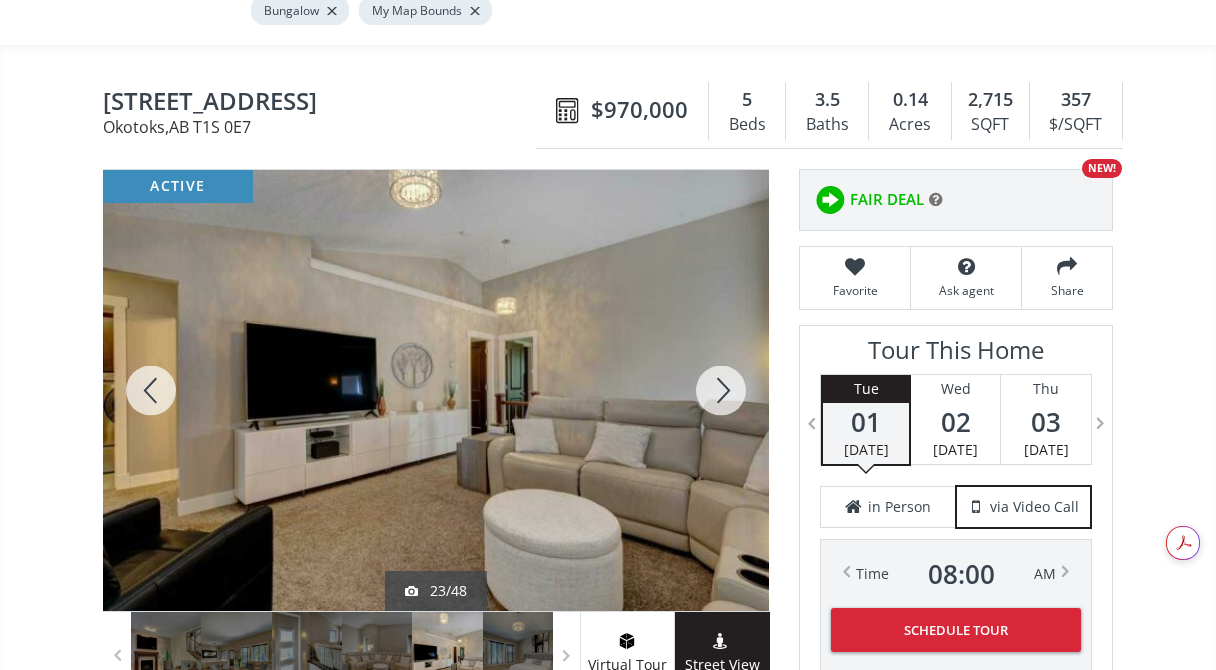 click at bounding box center [721, 390] 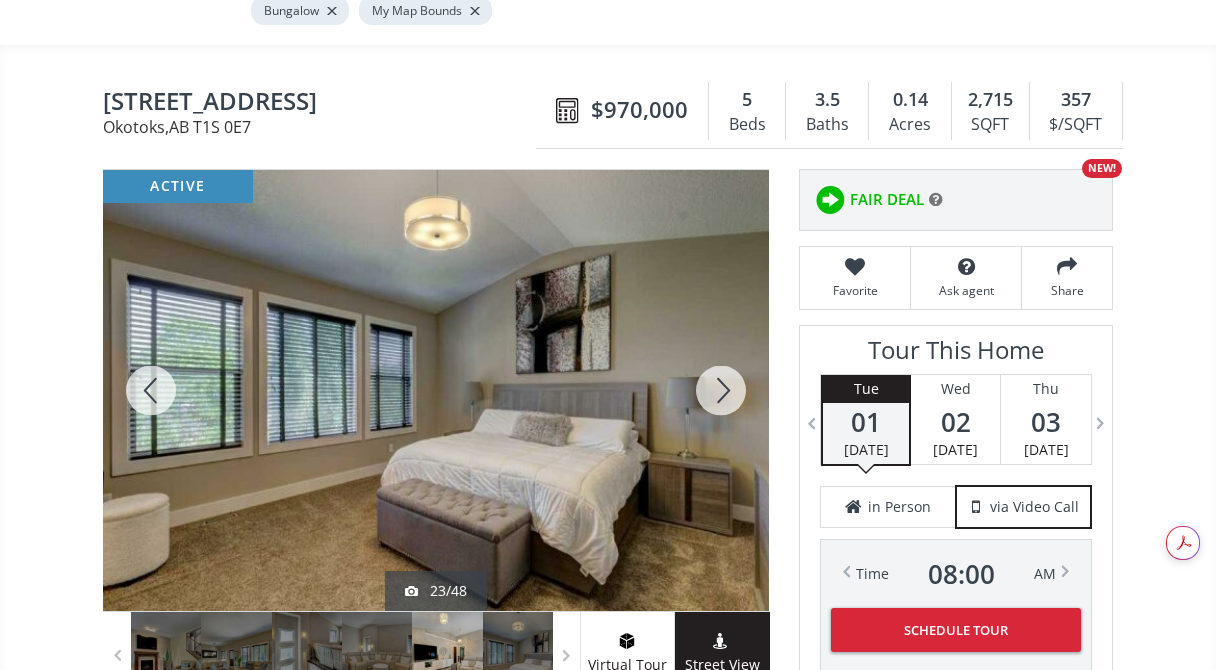 click at bounding box center [721, 390] 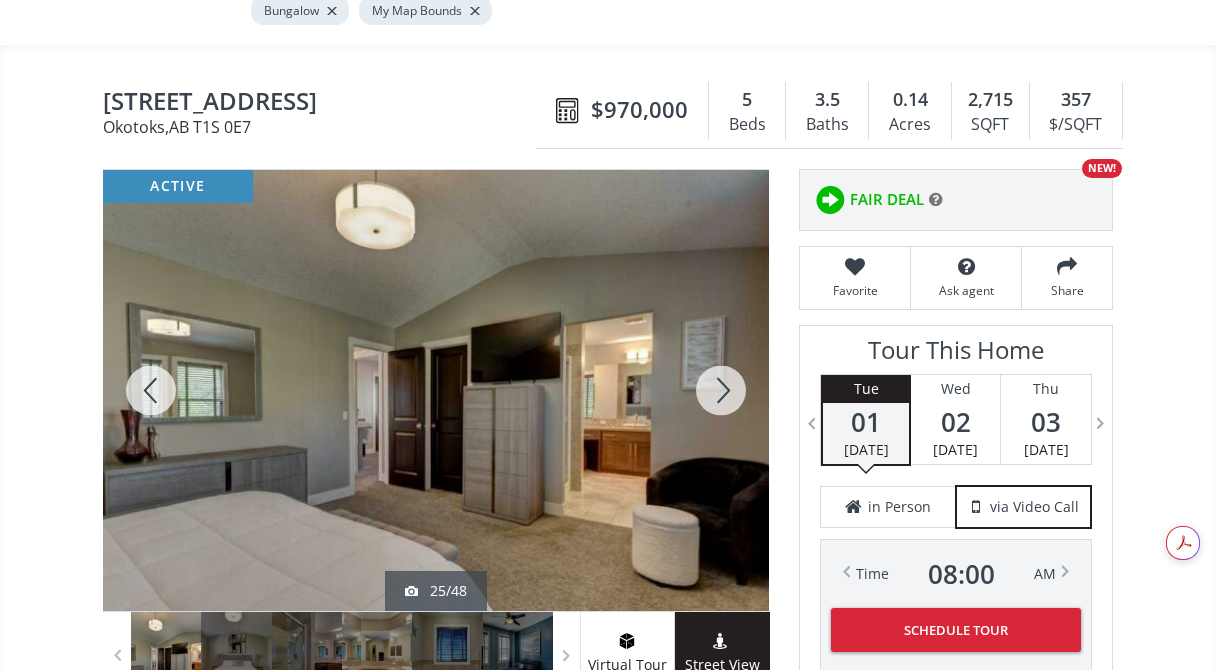 click at bounding box center [721, 390] 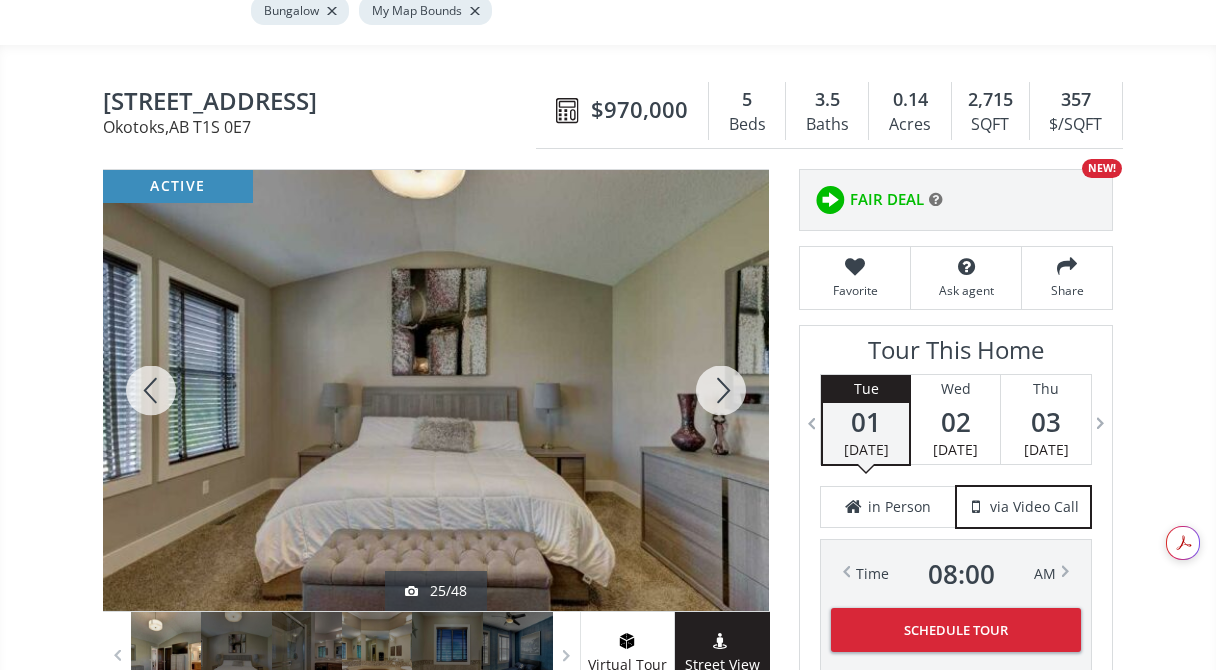 click at bounding box center [721, 390] 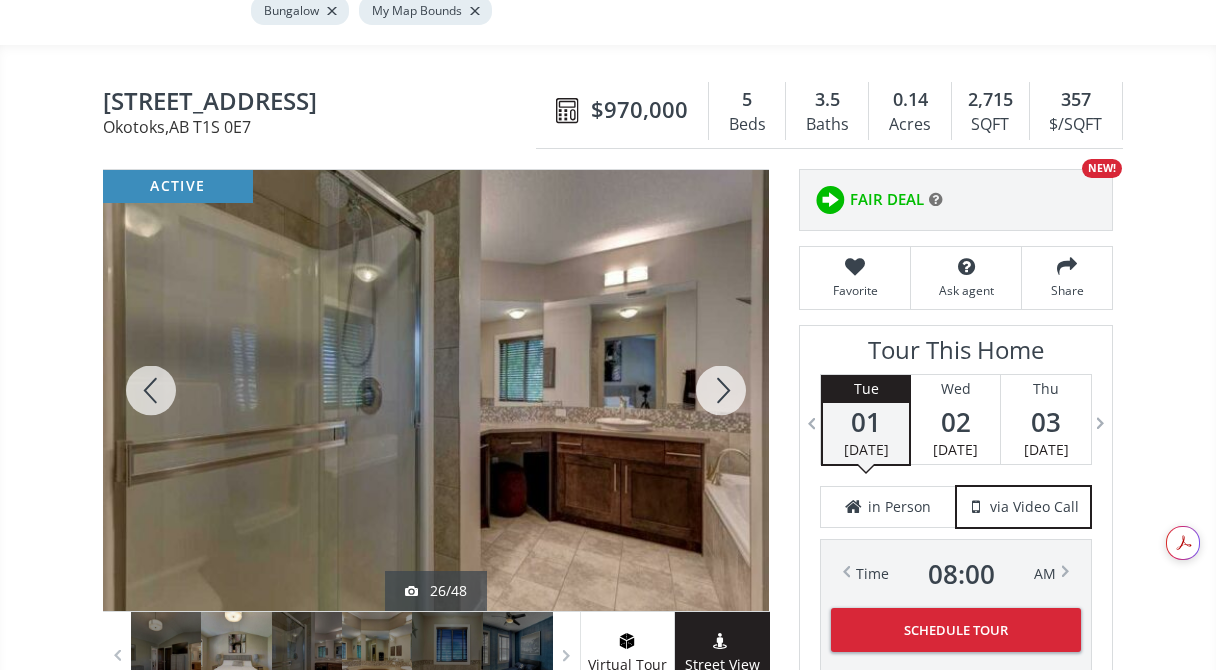 click at bounding box center [721, 390] 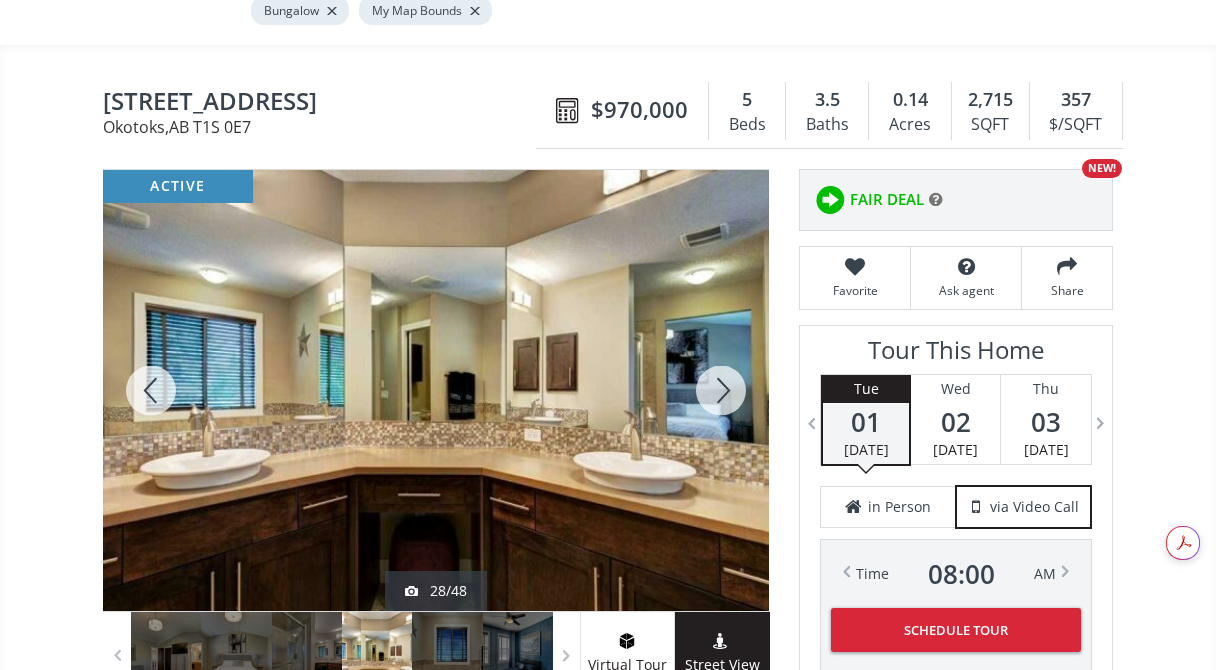 click at bounding box center [721, 390] 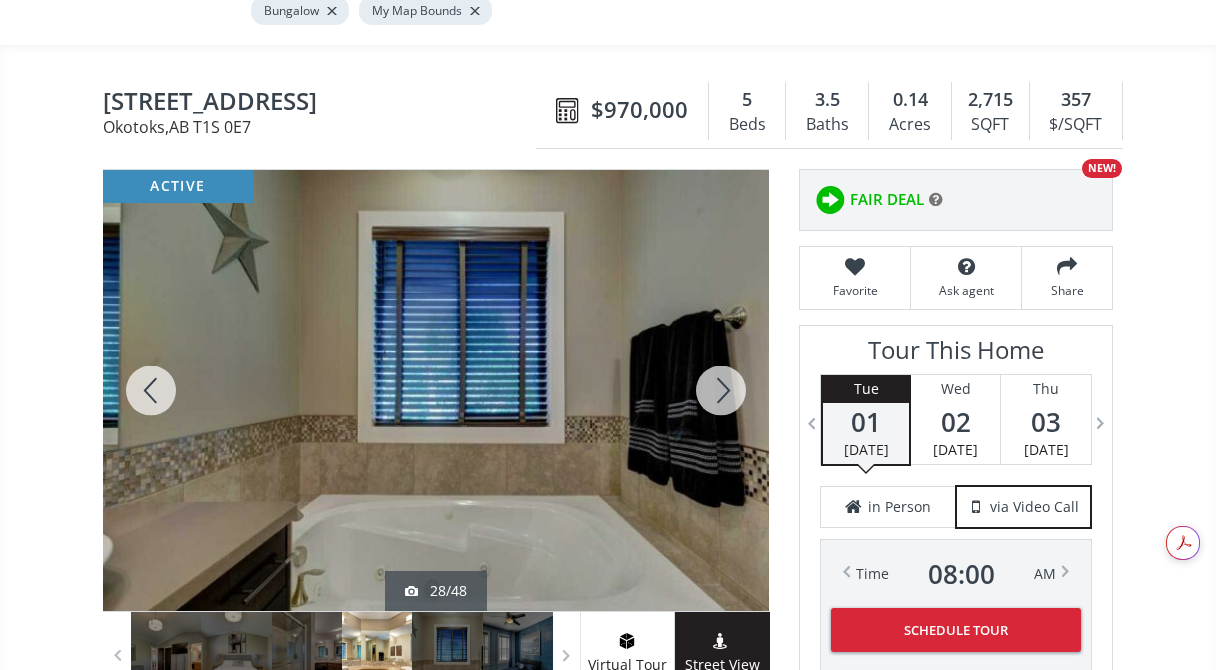 click at bounding box center [721, 390] 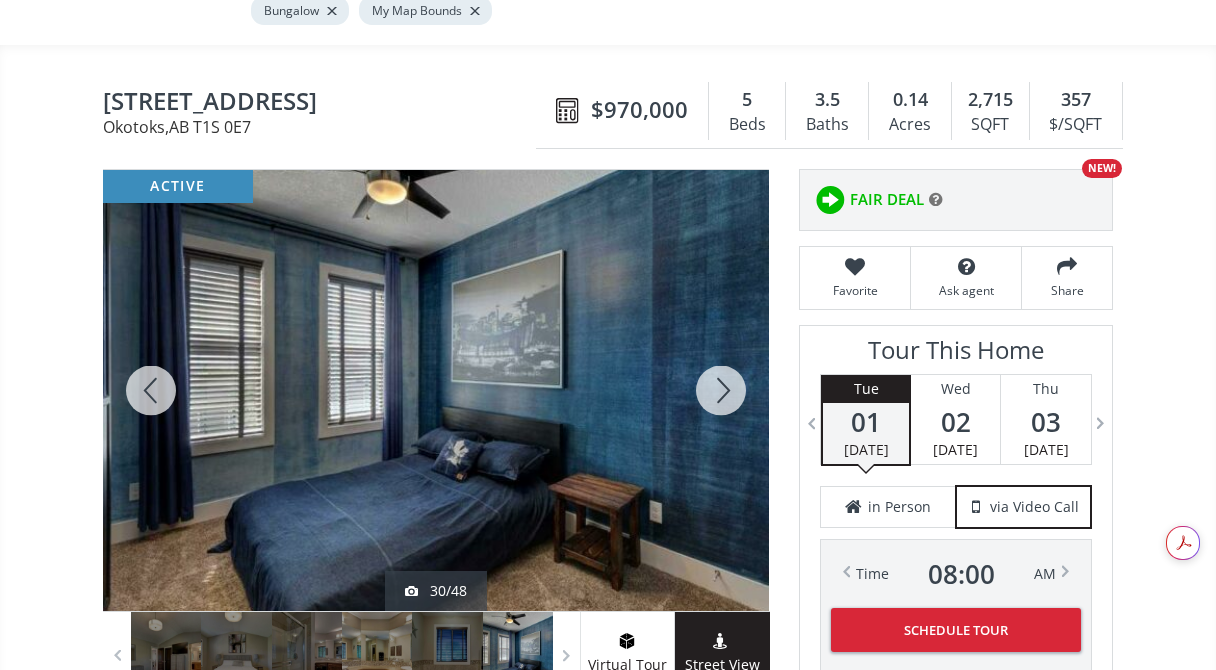 click at bounding box center [721, 390] 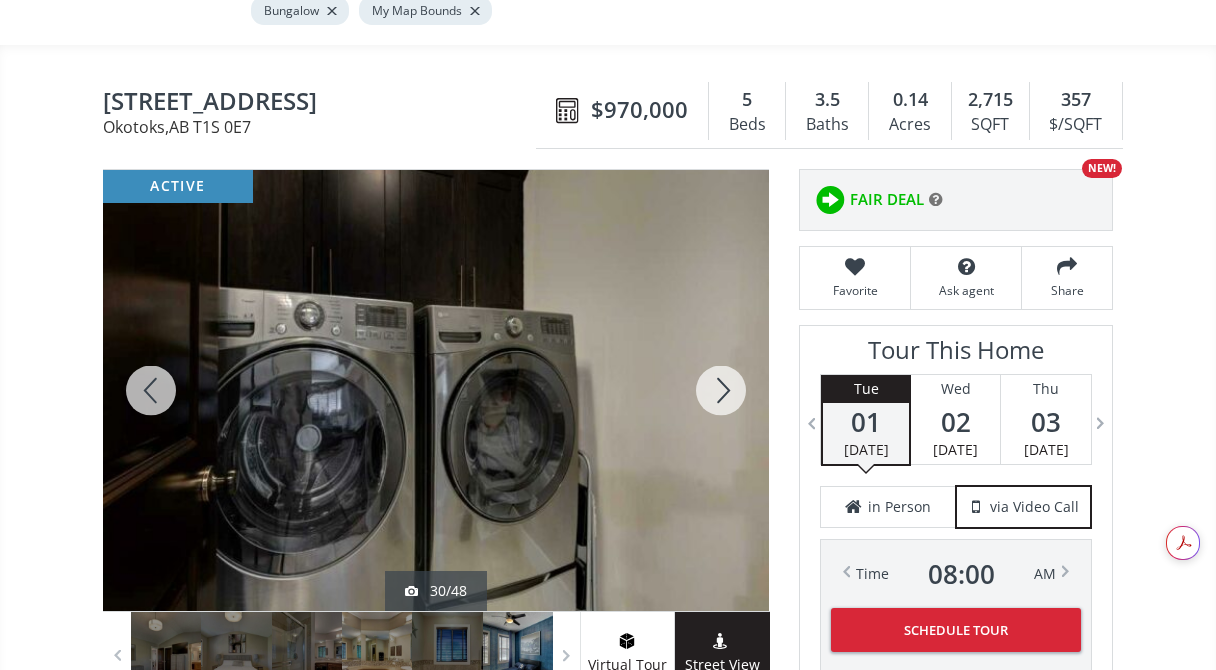 click at bounding box center [721, 390] 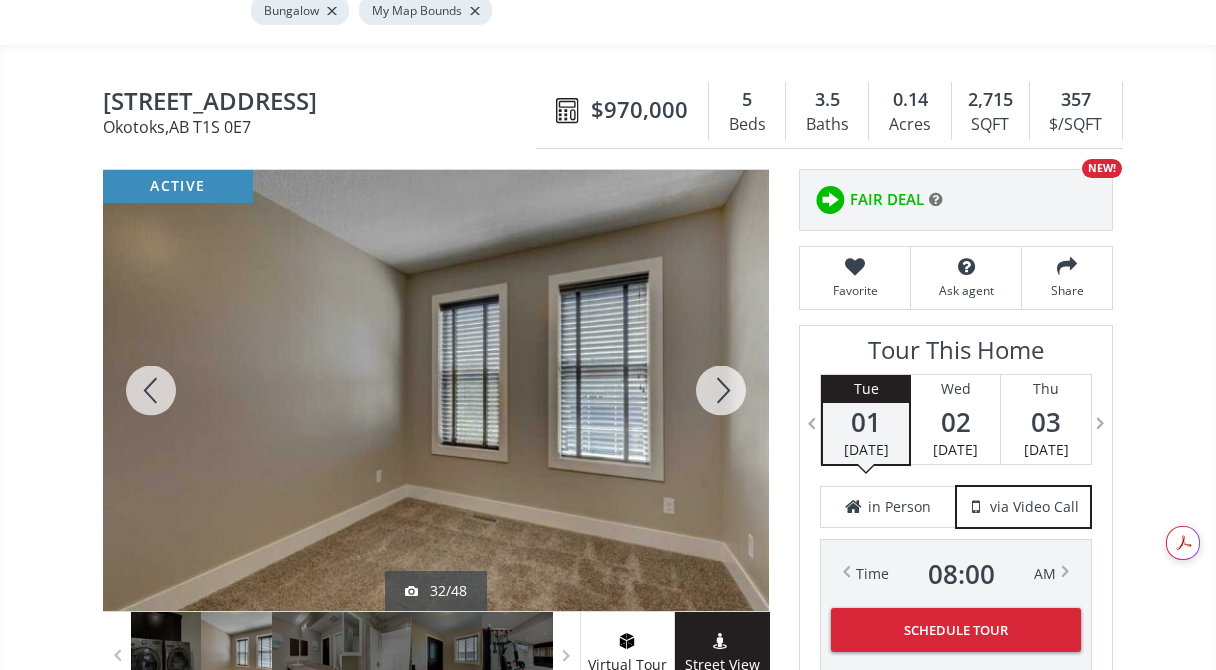 click at bounding box center [721, 390] 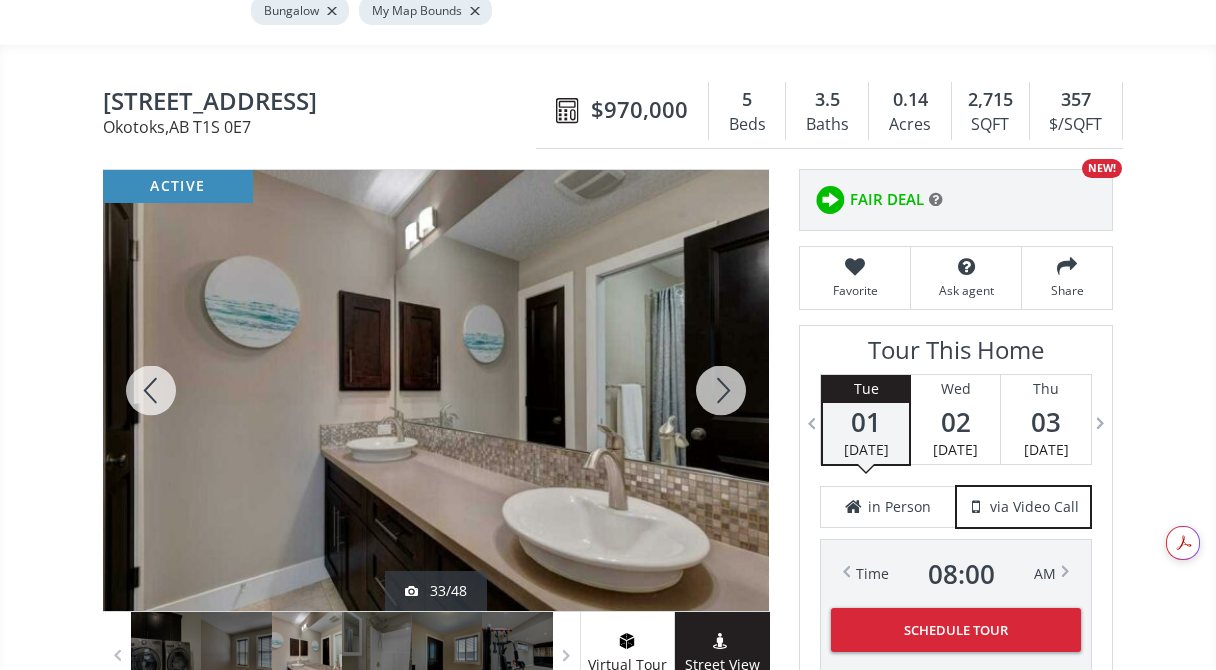 click at bounding box center (721, 390) 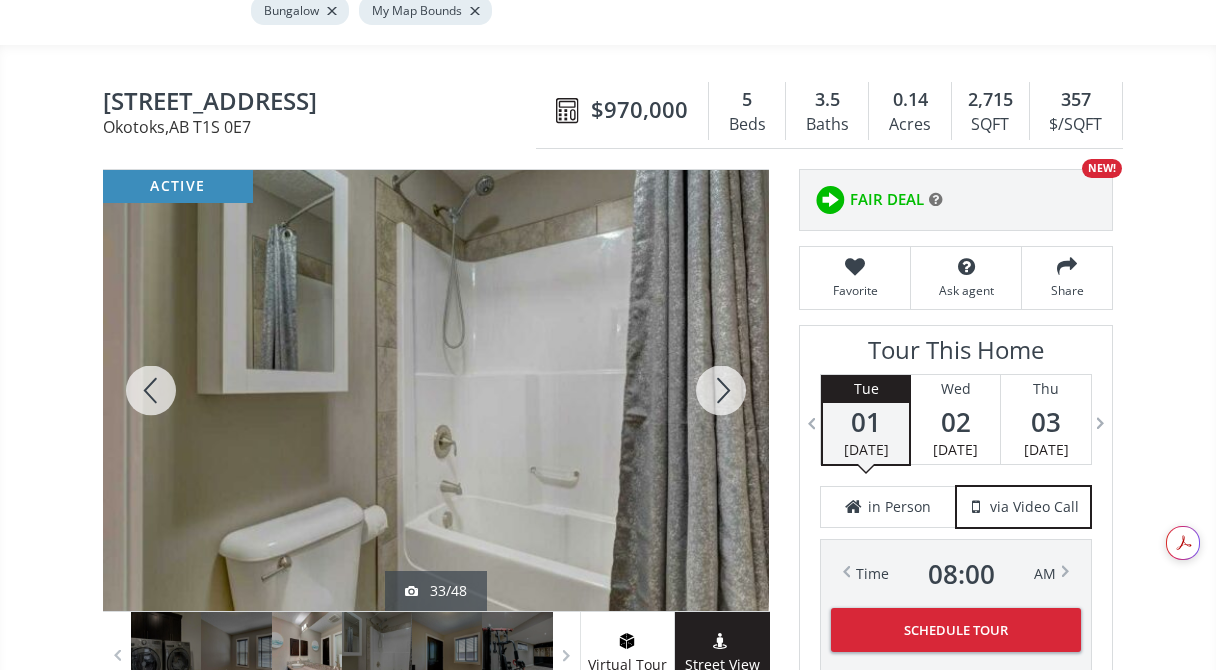 click at bounding box center (721, 390) 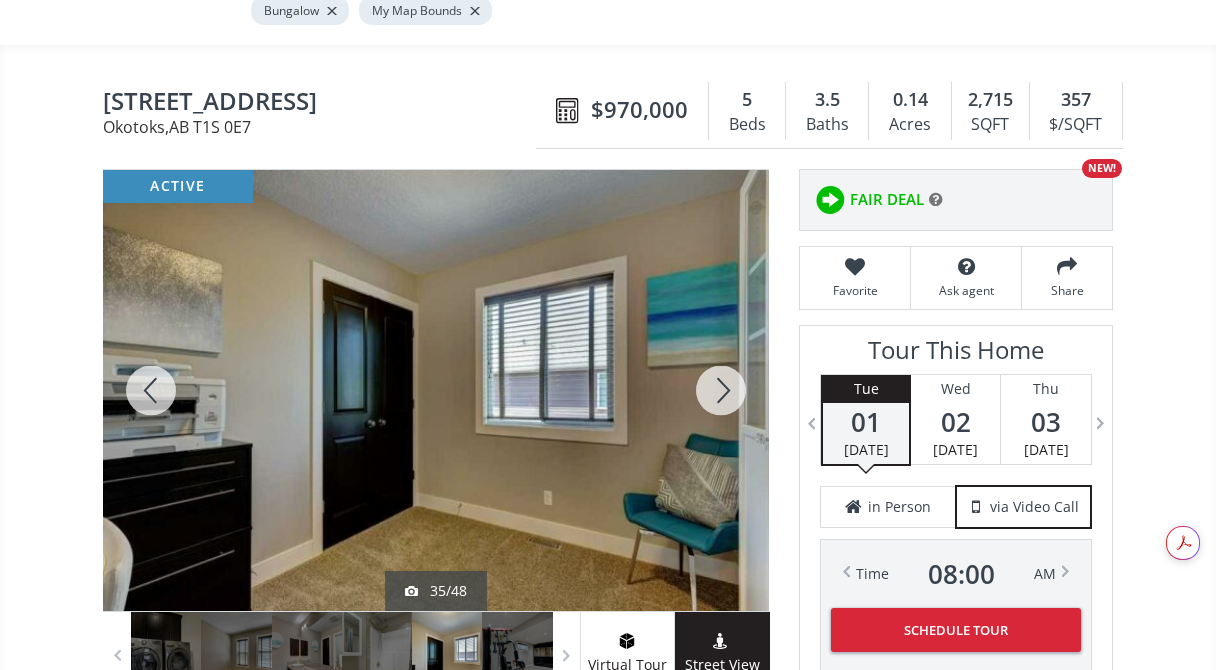click at bounding box center [721, 390] 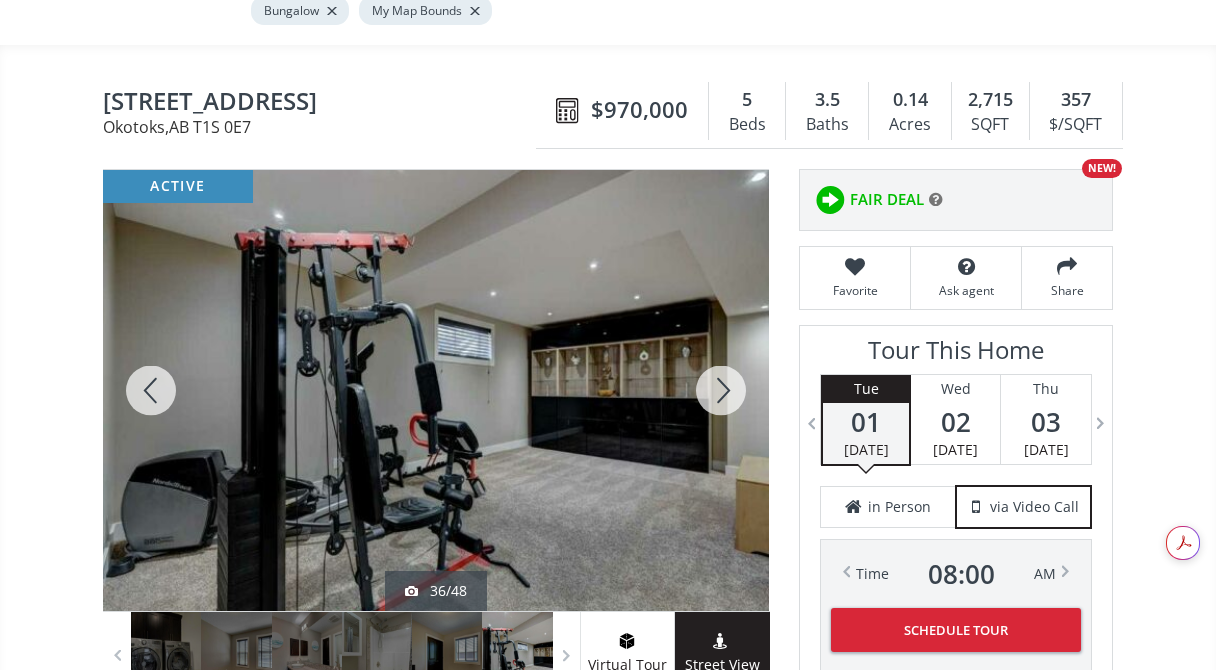 click at bounding box center [721, 390] 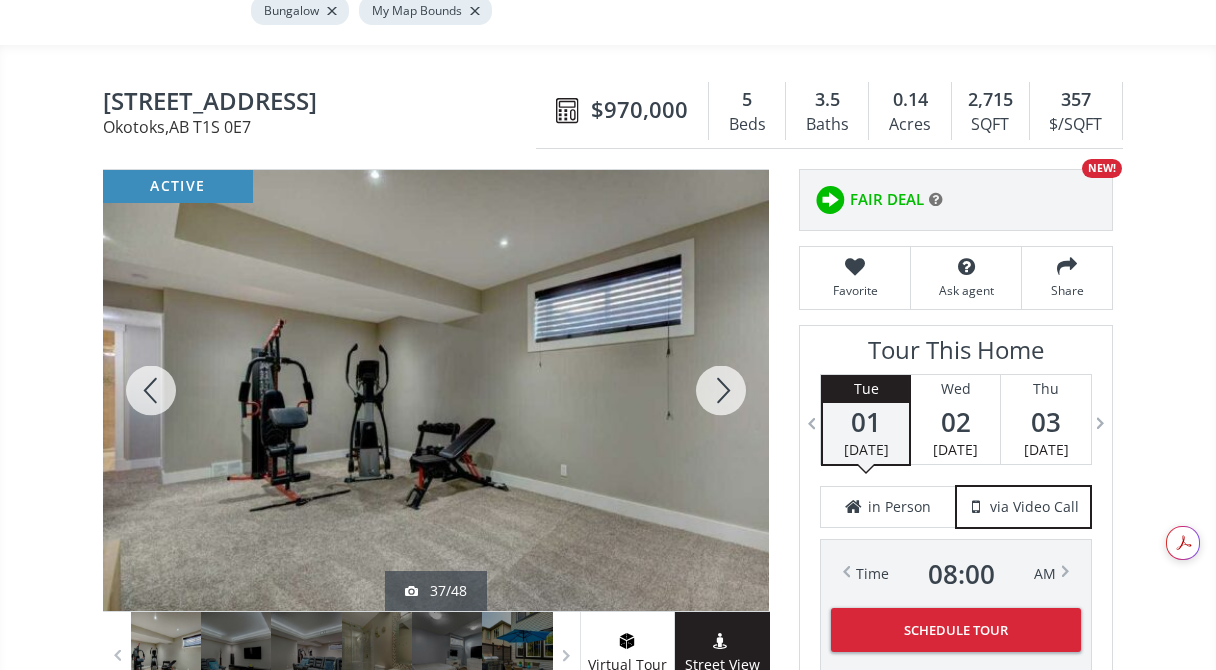 click at bounding box center [721, 390] 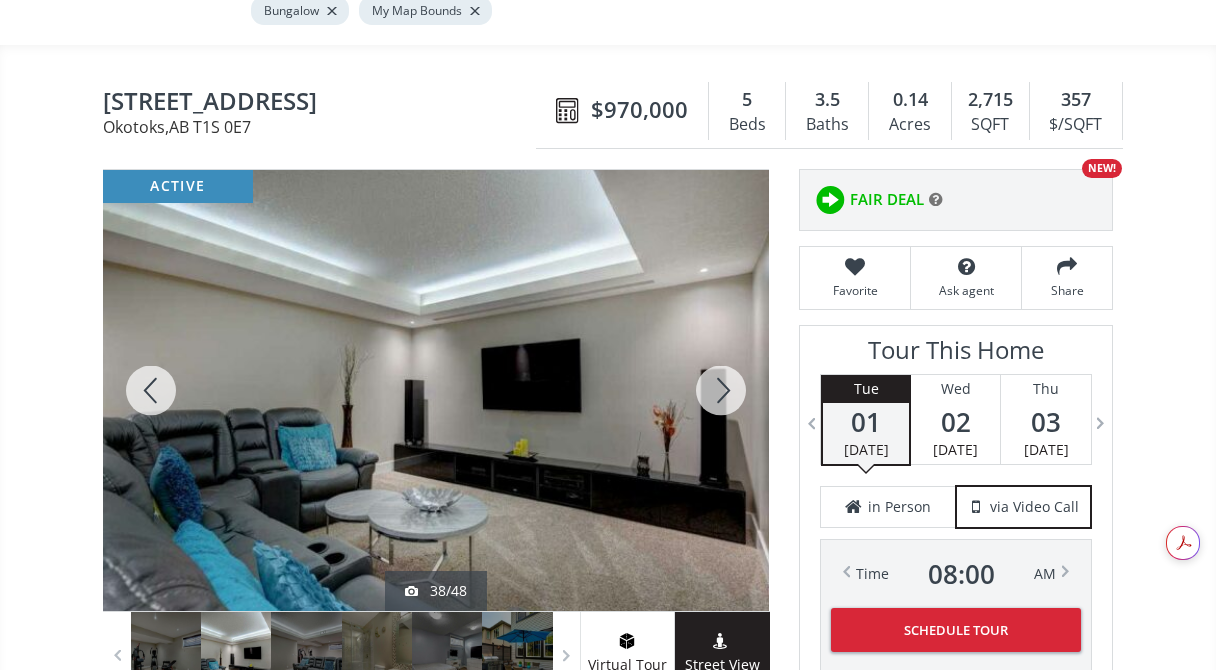 click at bounding box center [721, 390] 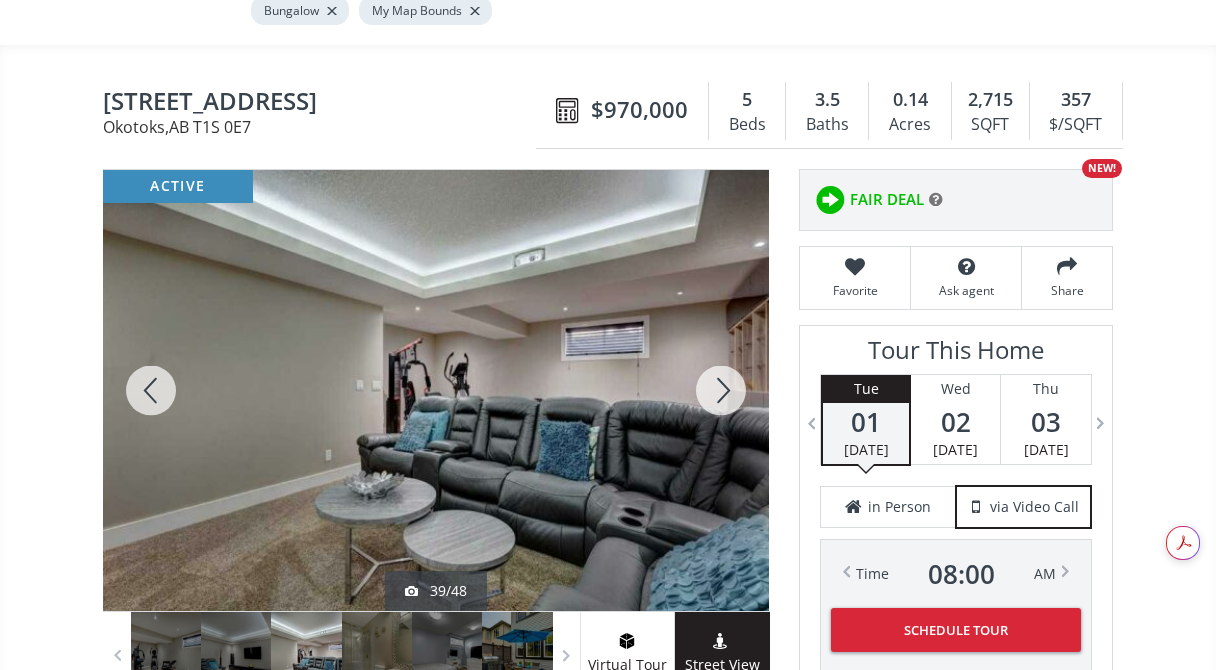 click at bounding box center (721, 390) 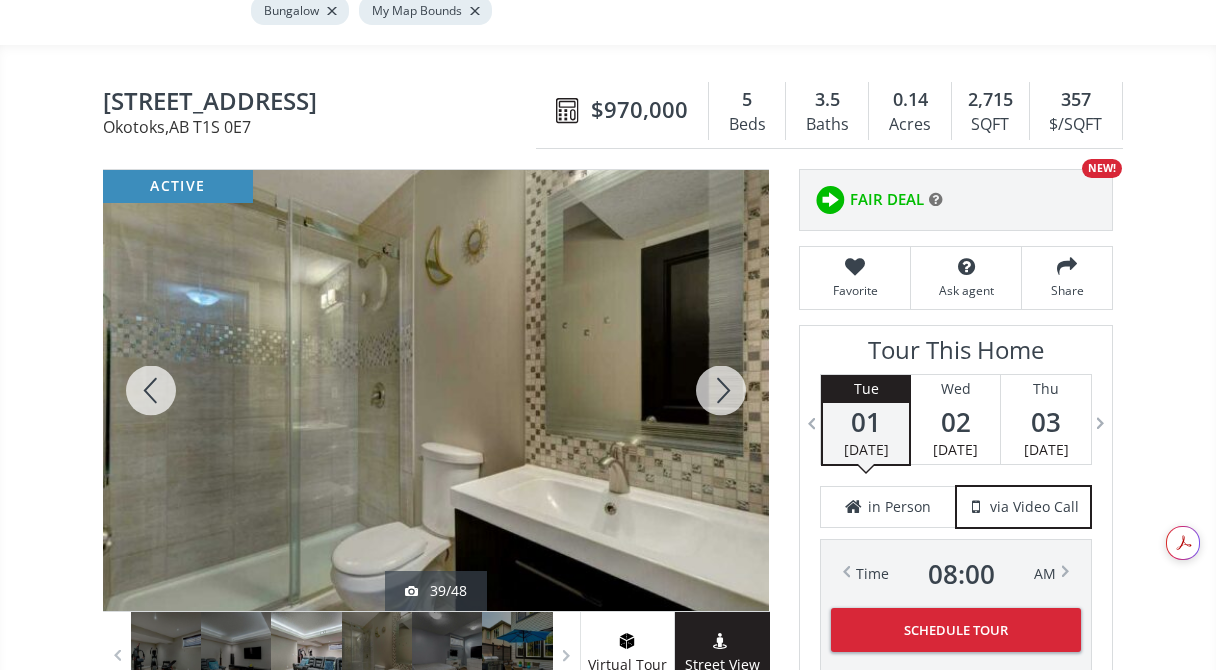 click at bounding box center [721, 390] 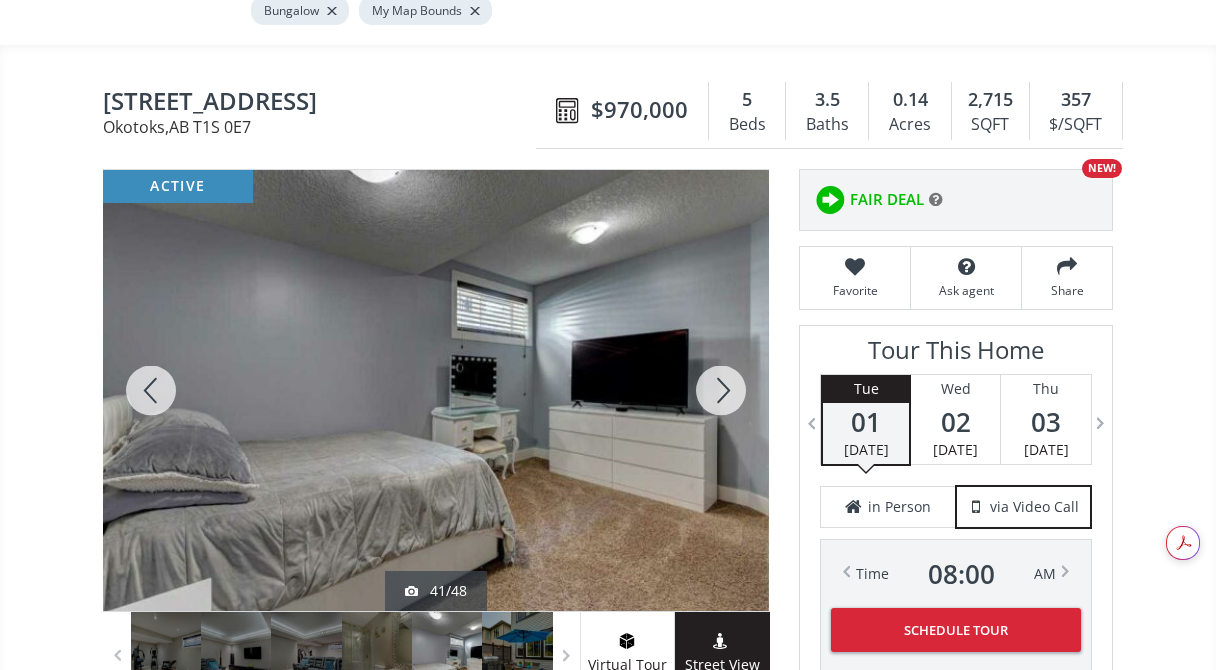 click at bounding box center (721, 390) 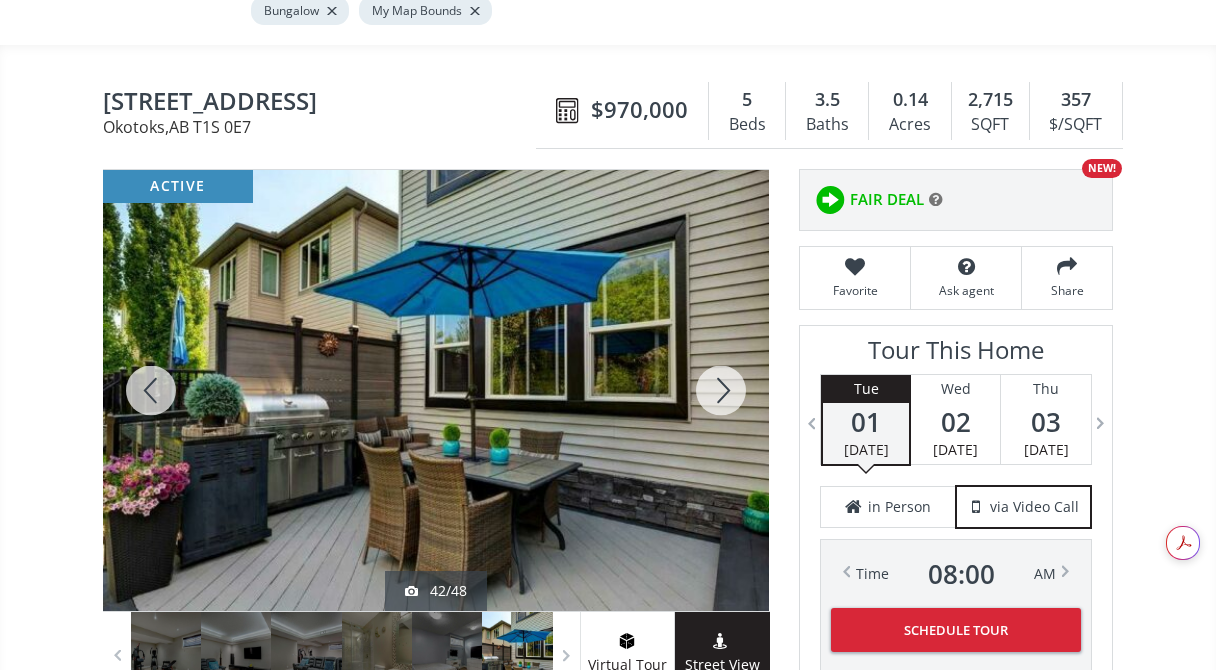click at bounding box center (721, 390) 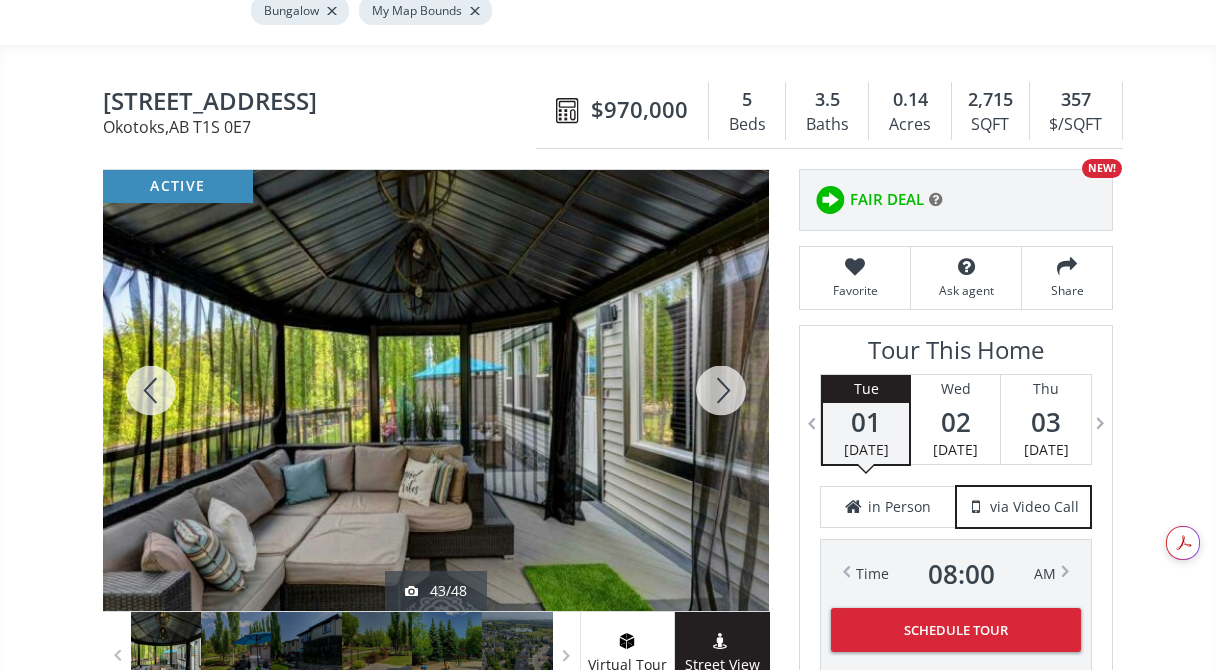 click at bounding box center (721, 390) 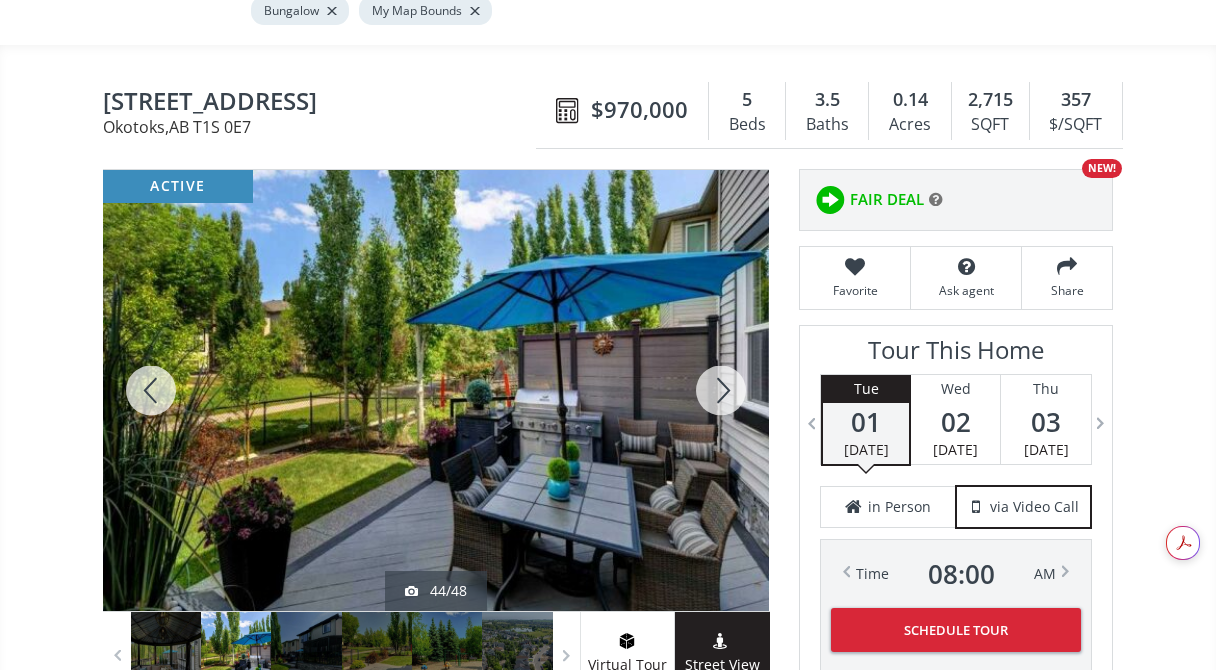 click at bounding box center [721, 390] 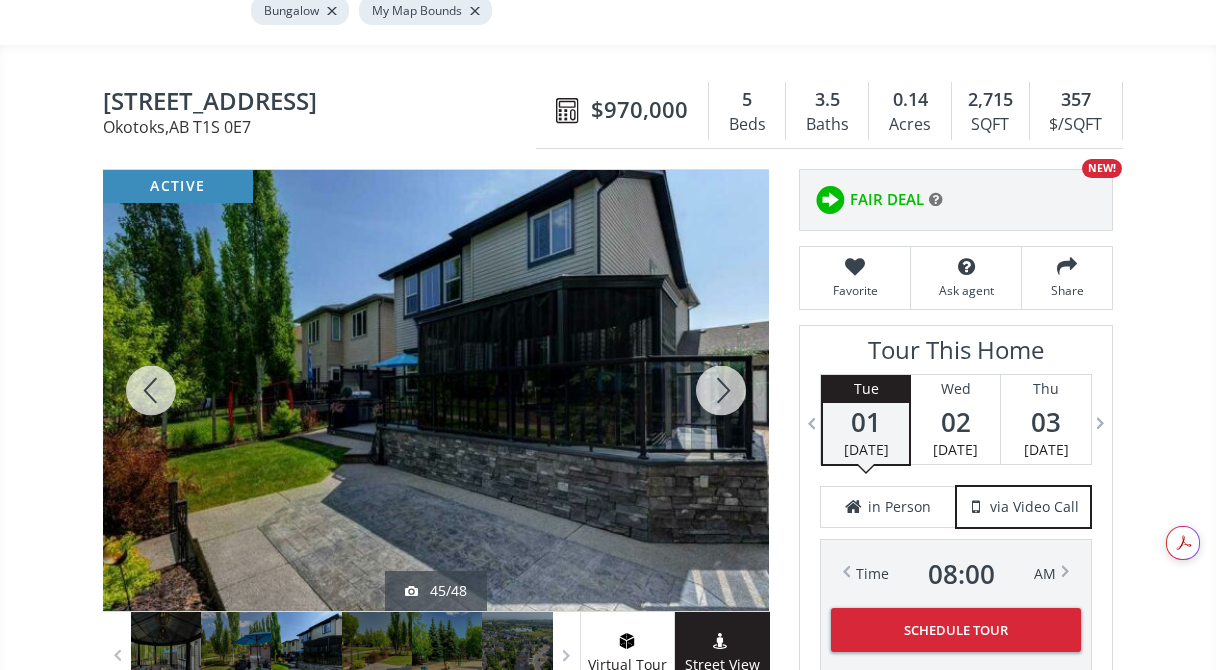 click at bounding box center [721, 390] 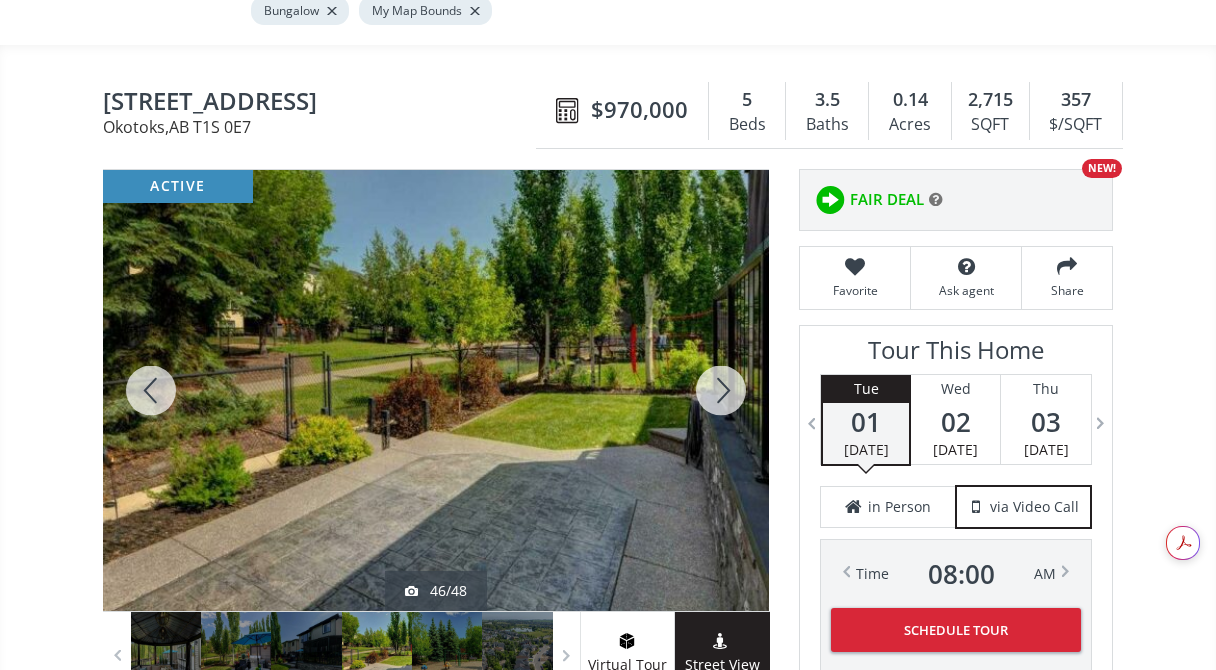 click at bounding box center (721, 390) 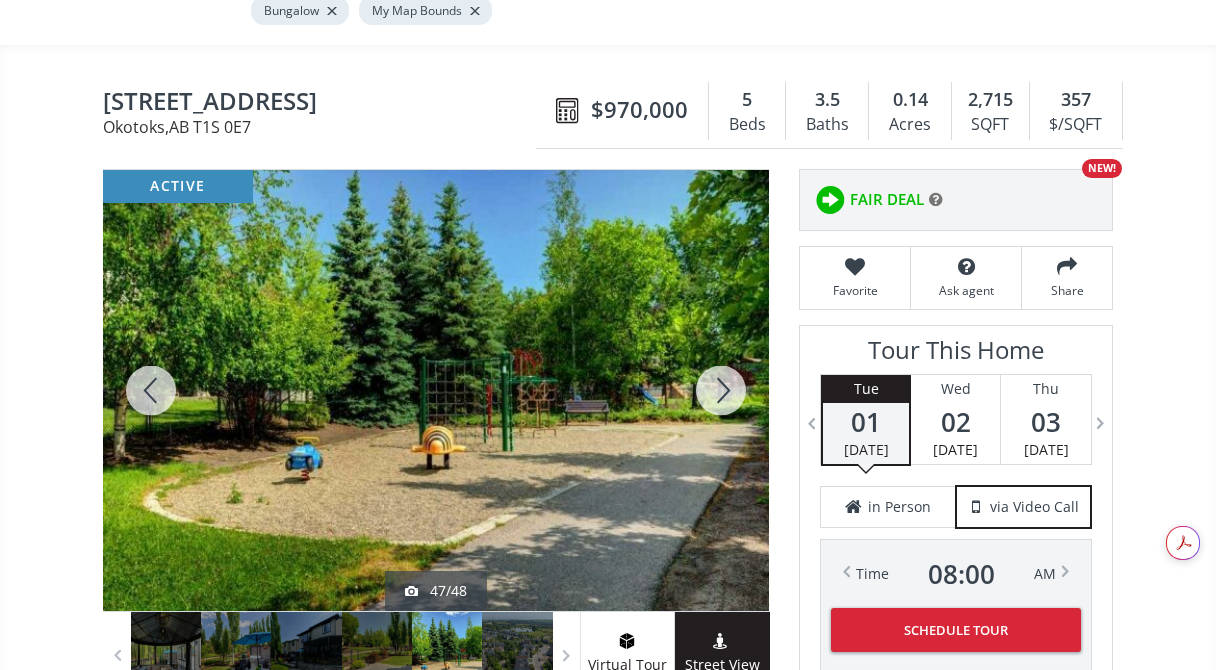 click at bounding box center (721, 390) 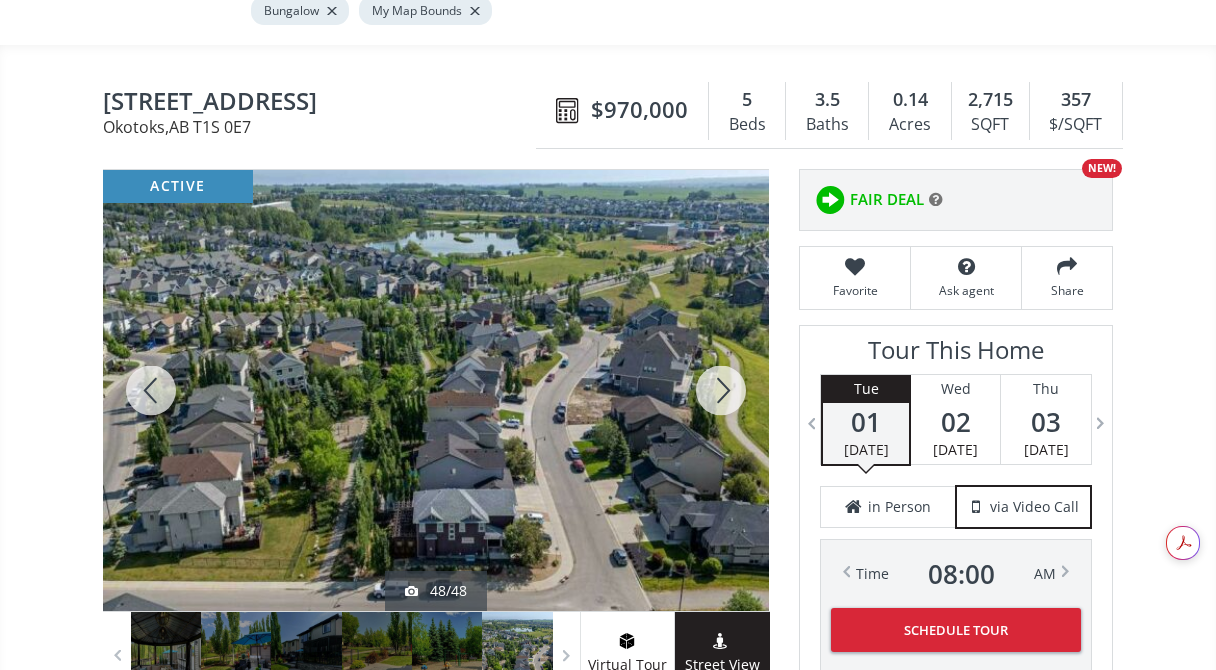 click at bounding box center (721, 390) 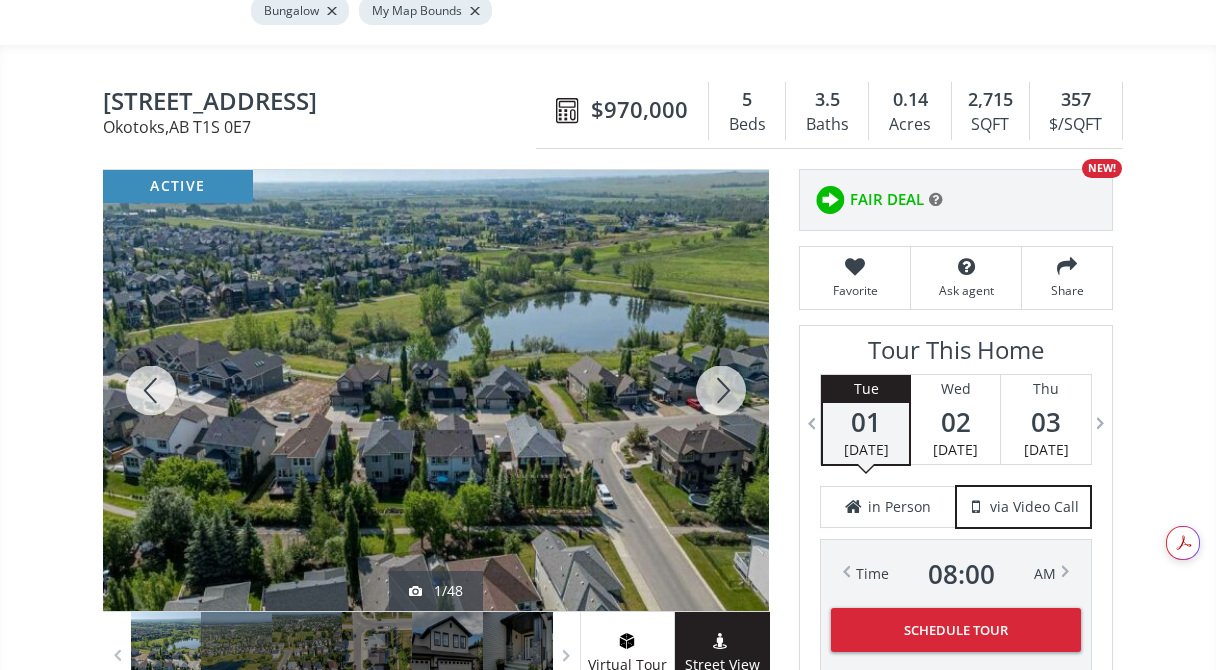 click at bounding box center (721, 390) 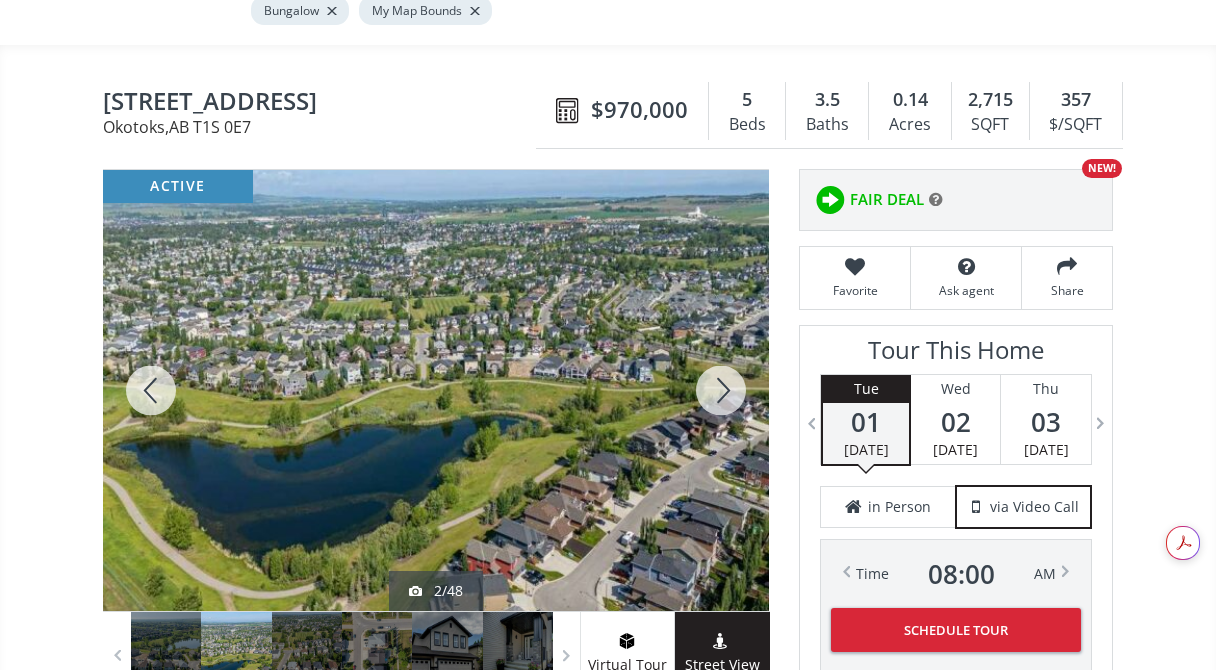 click at bounding box center [721, 390] 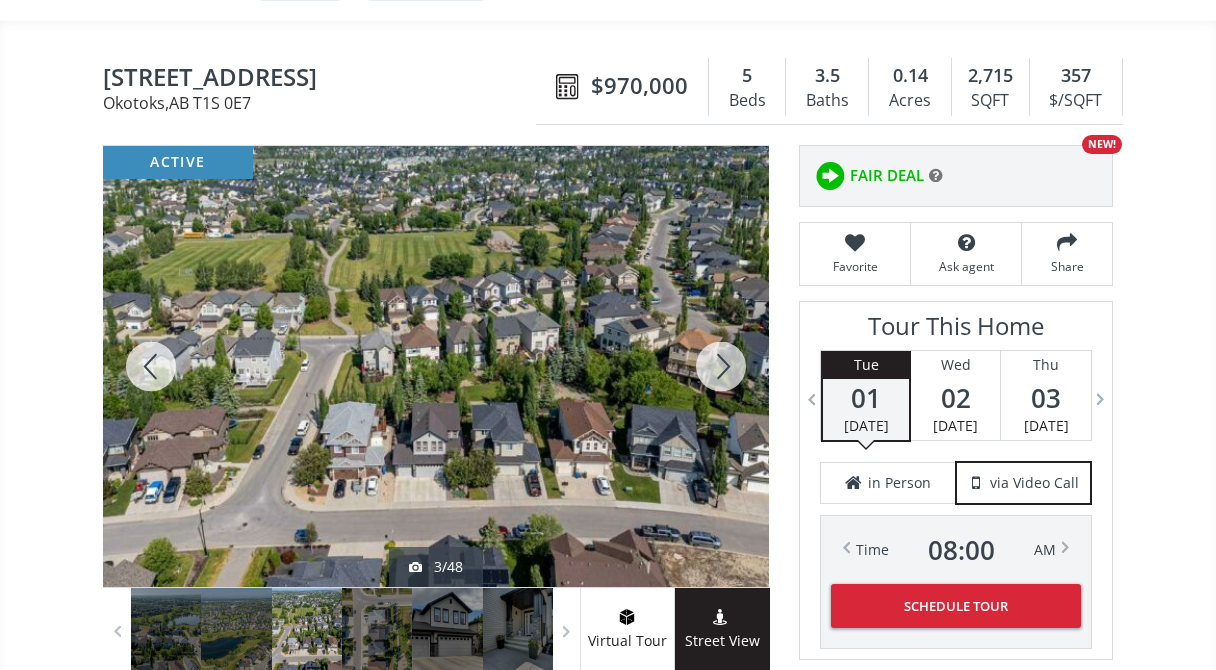 scroll, scrollTop: 246, scrollLeft: 0, axis: vertical 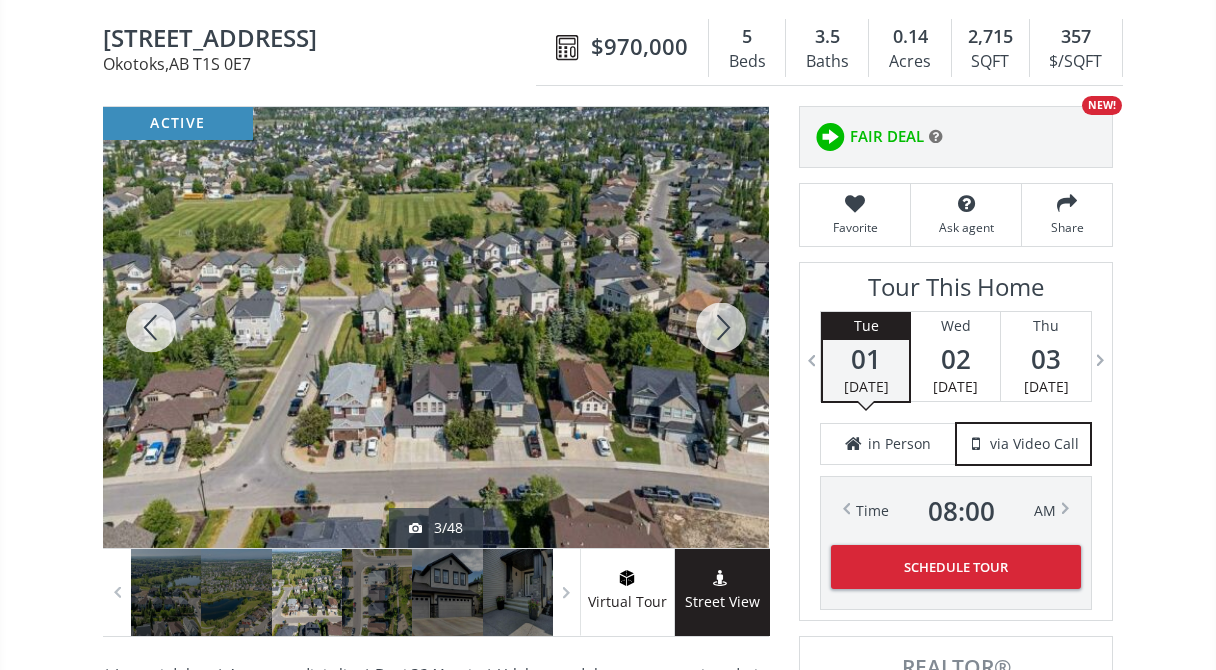 click at bounding box center [721, 327] 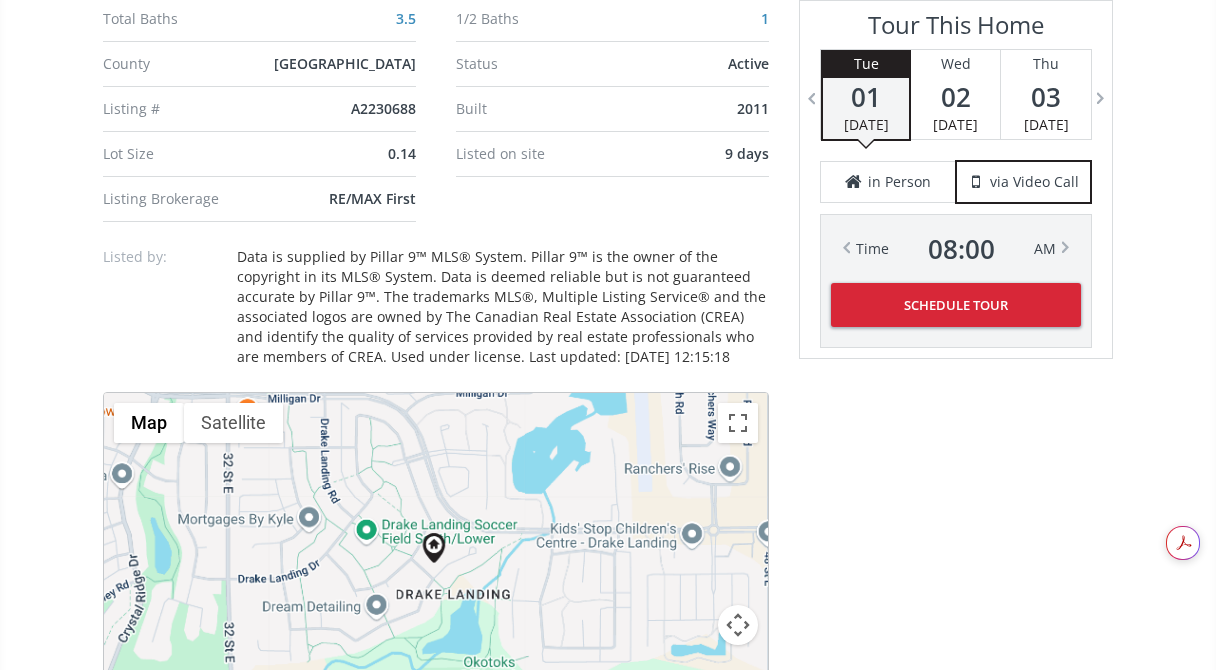 scroll, scrollTop: 1670, scrollLeft: 0, axis: vertical 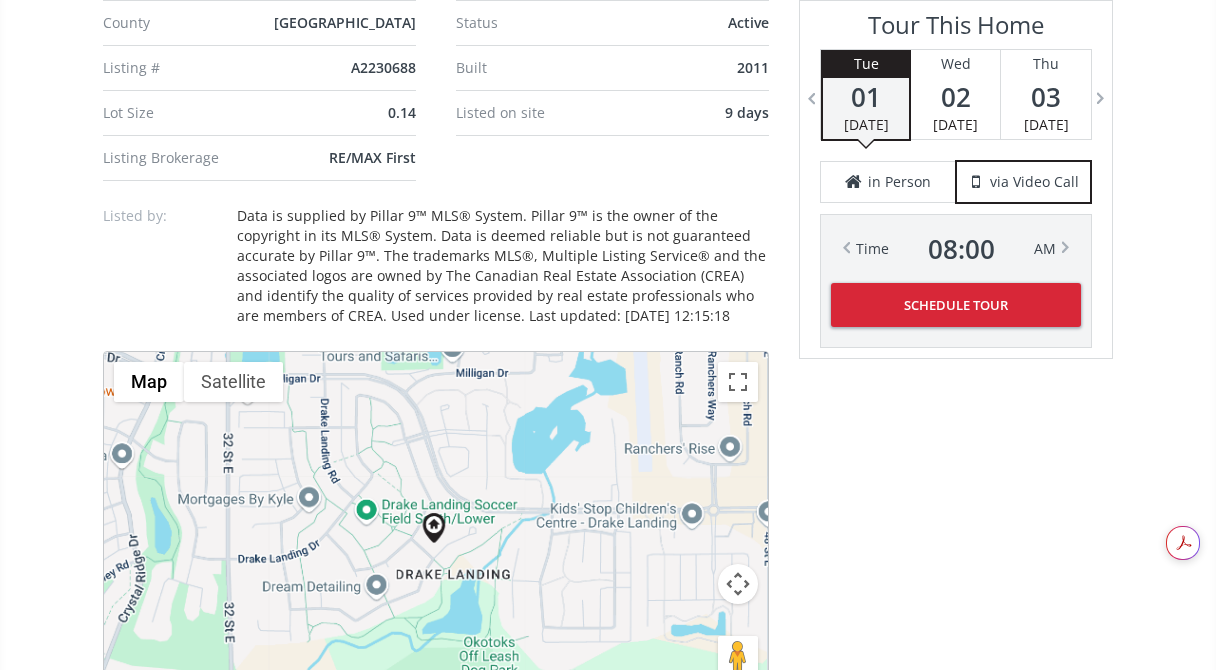 click at bounding box center (738, 584) 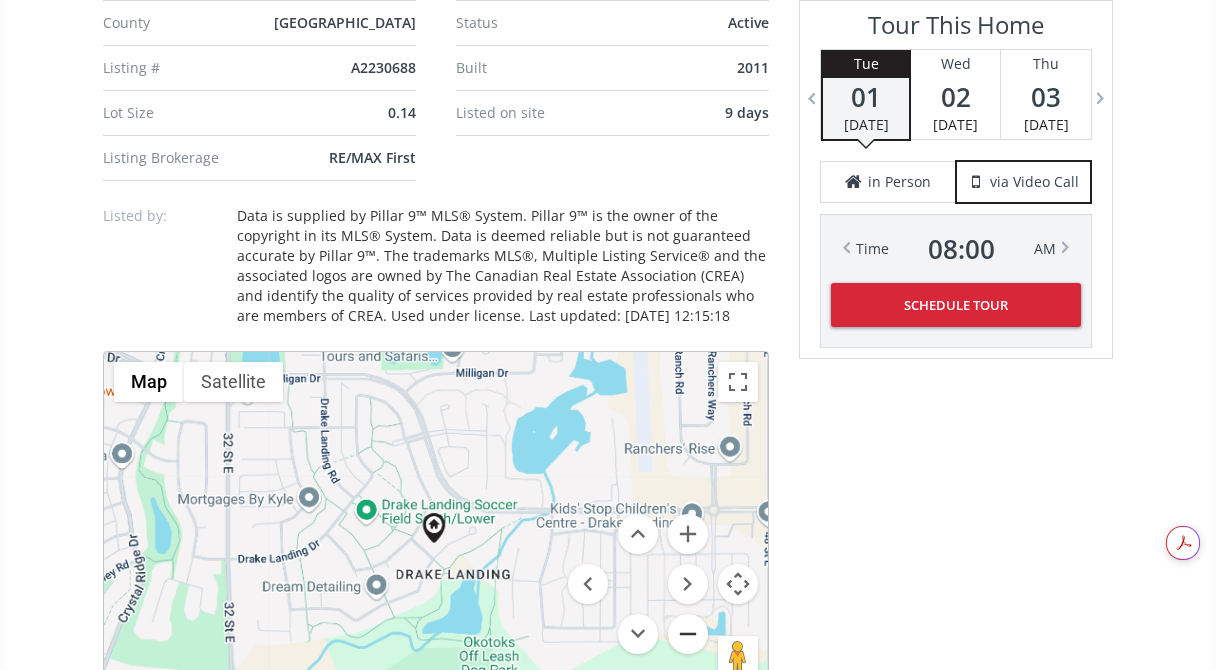 click at bounding box center (688, 634) 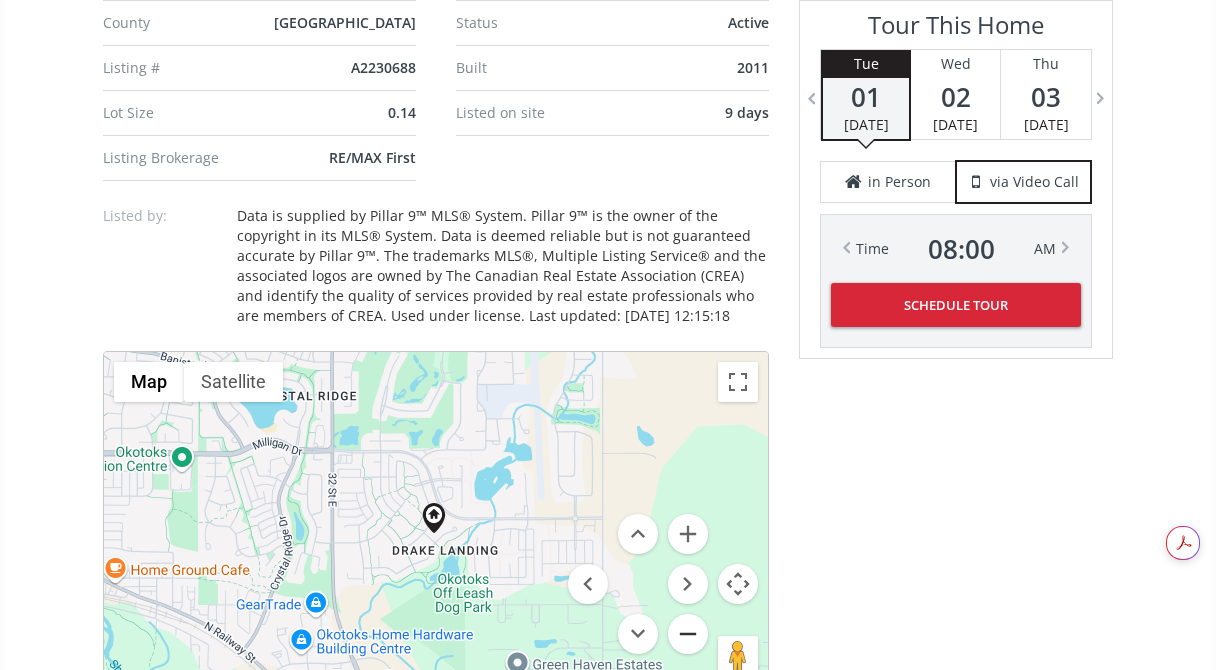 click at bounding box center (688, 634) 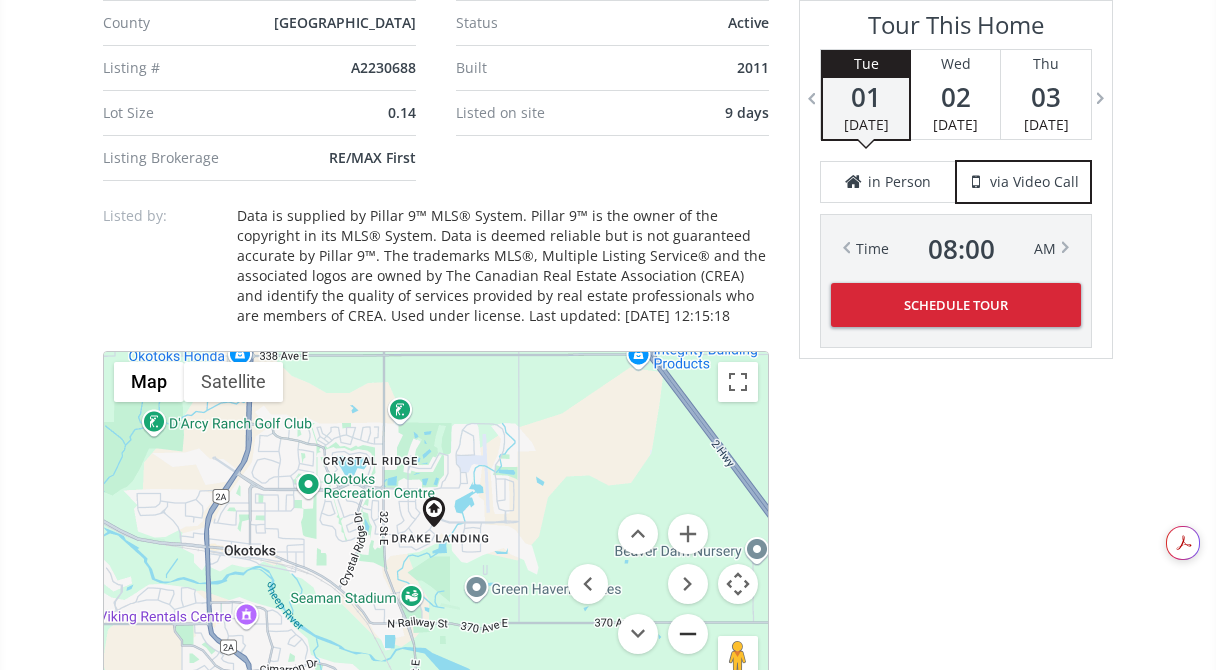 click at bounding box center [688, 634] 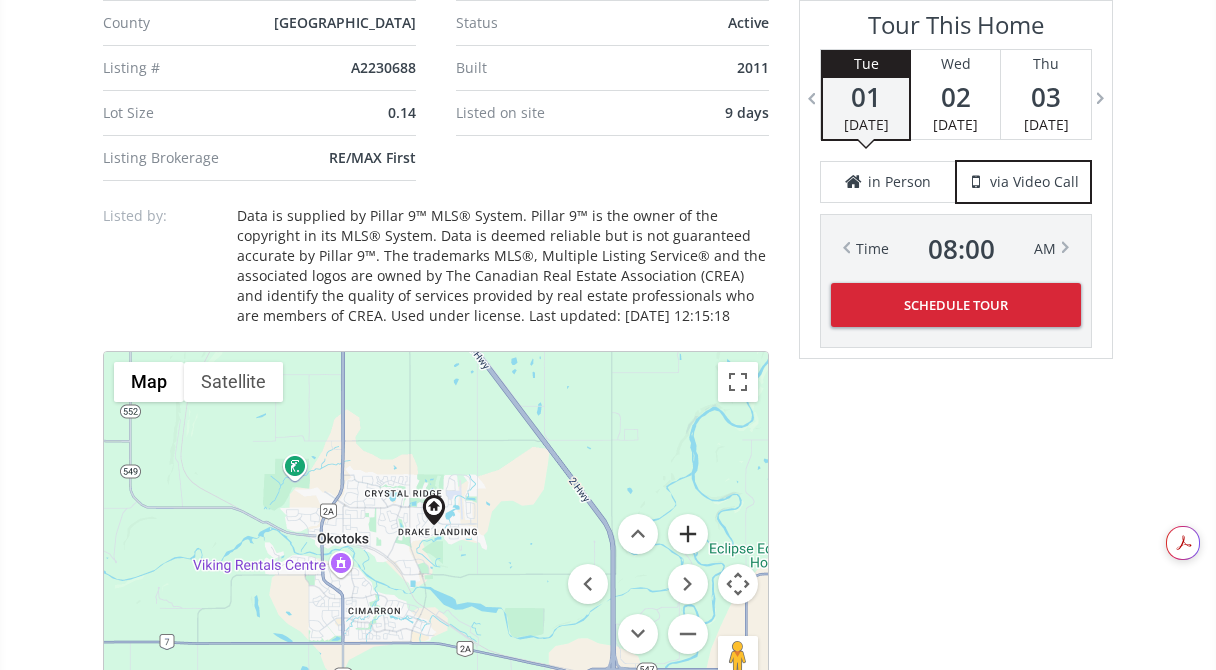 click at bounding box center [688, 534] 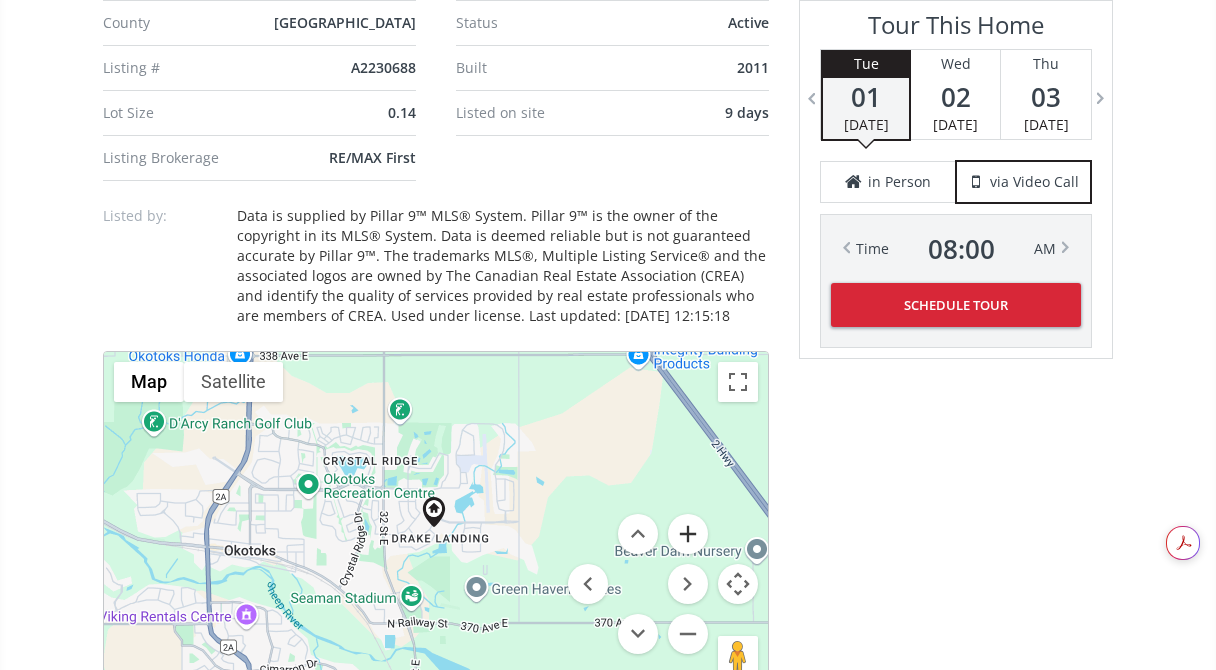 click at bounding box center [688, 534] 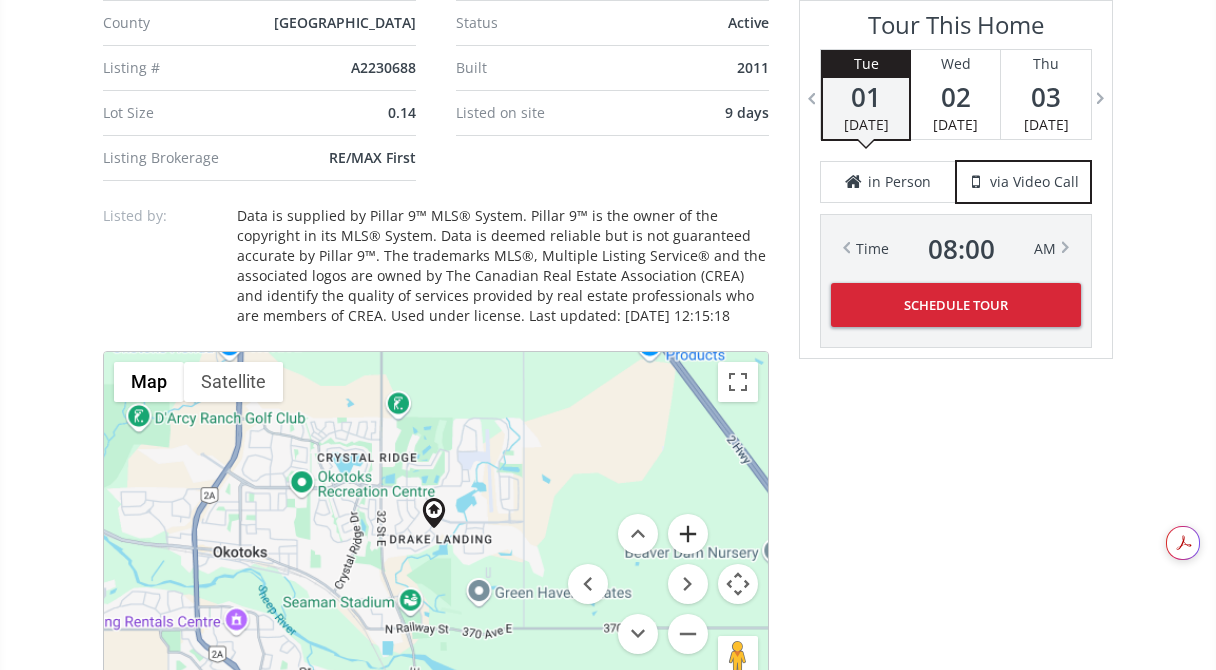 click at bounding box center [688, 534] 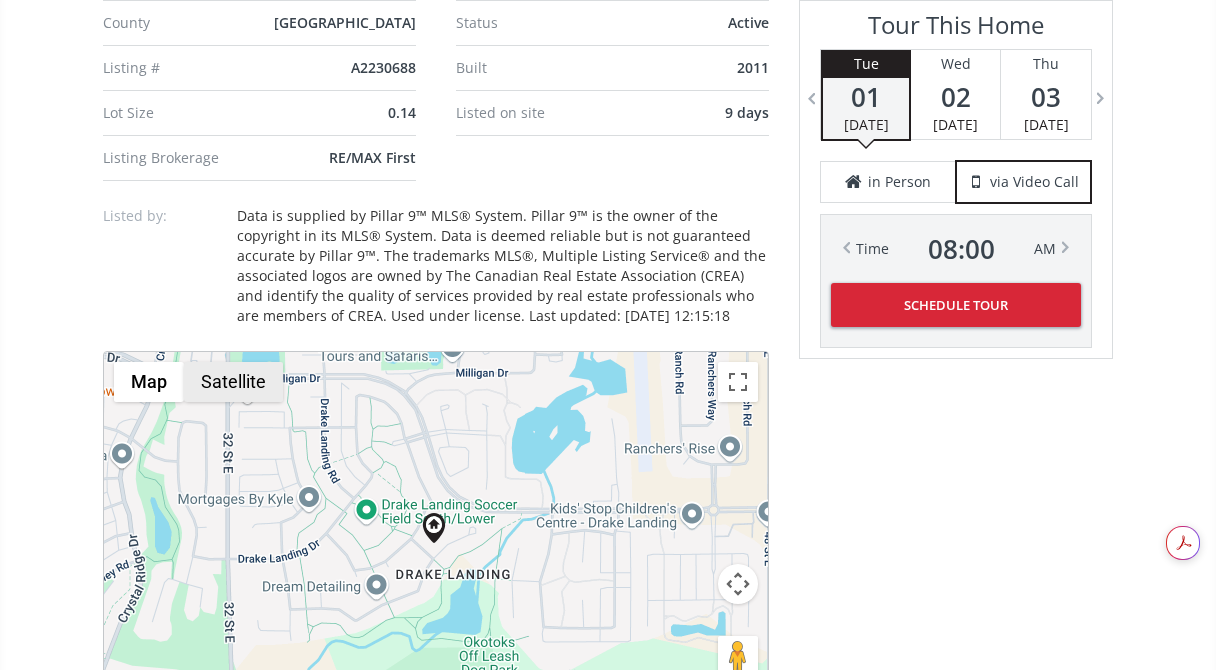 click on "Satellite" at bounding box center [233, 382] 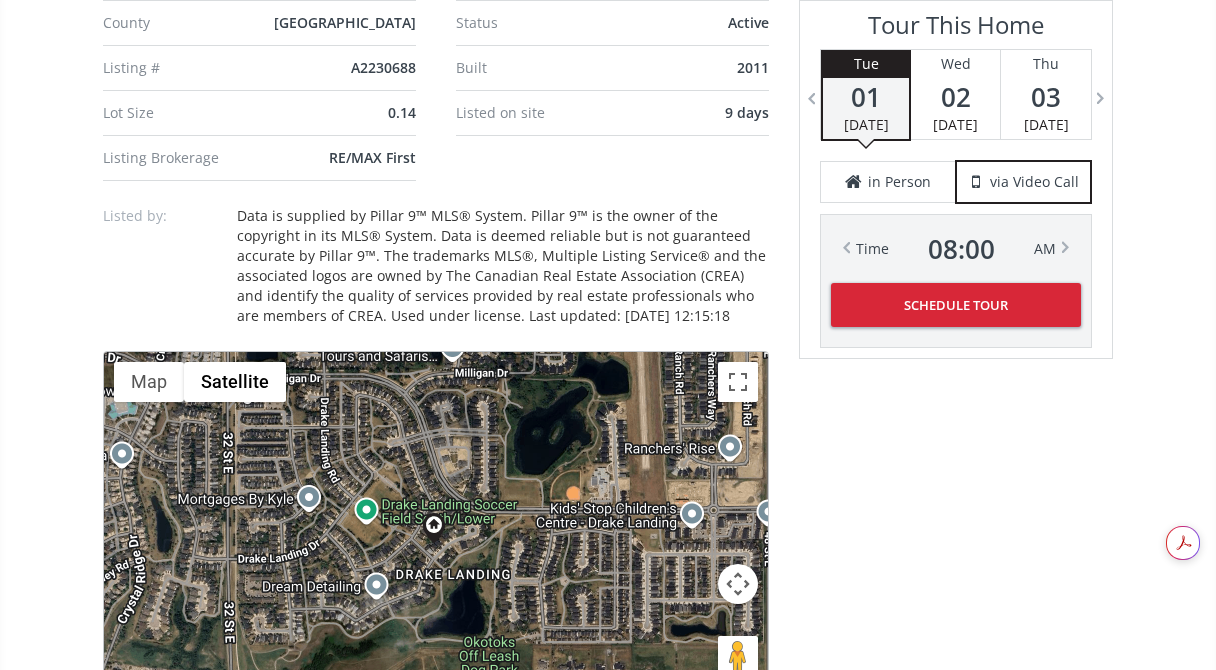 click at bounding box center [738, 584] 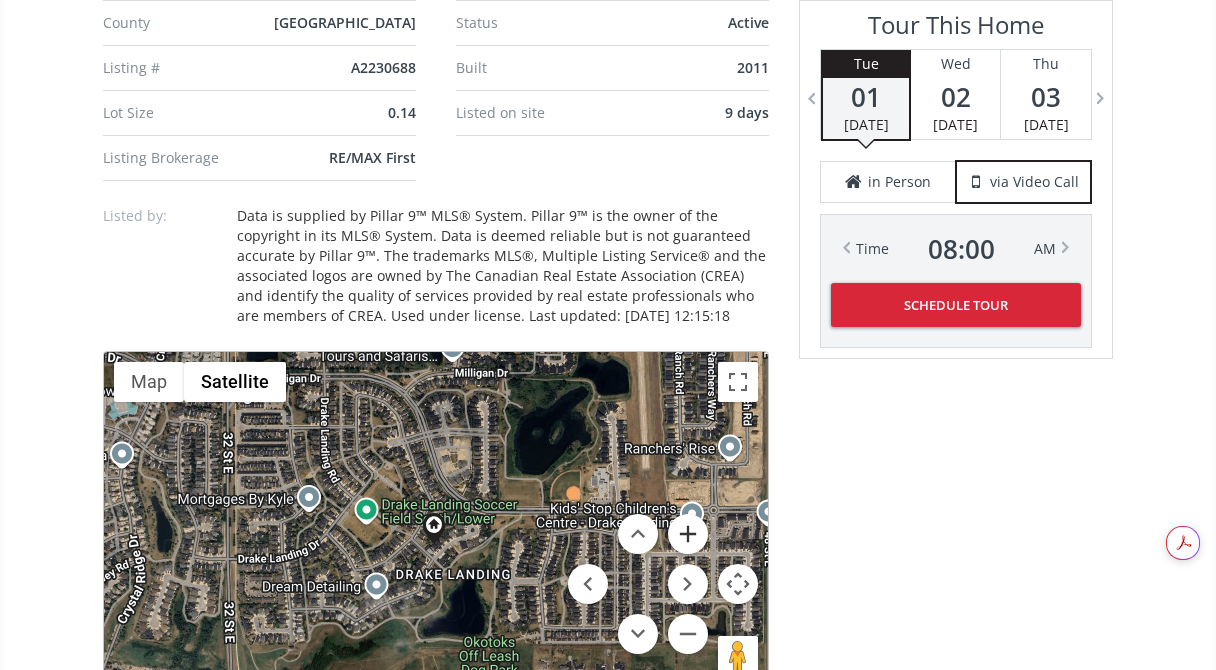click at bounding box center [688, 534] 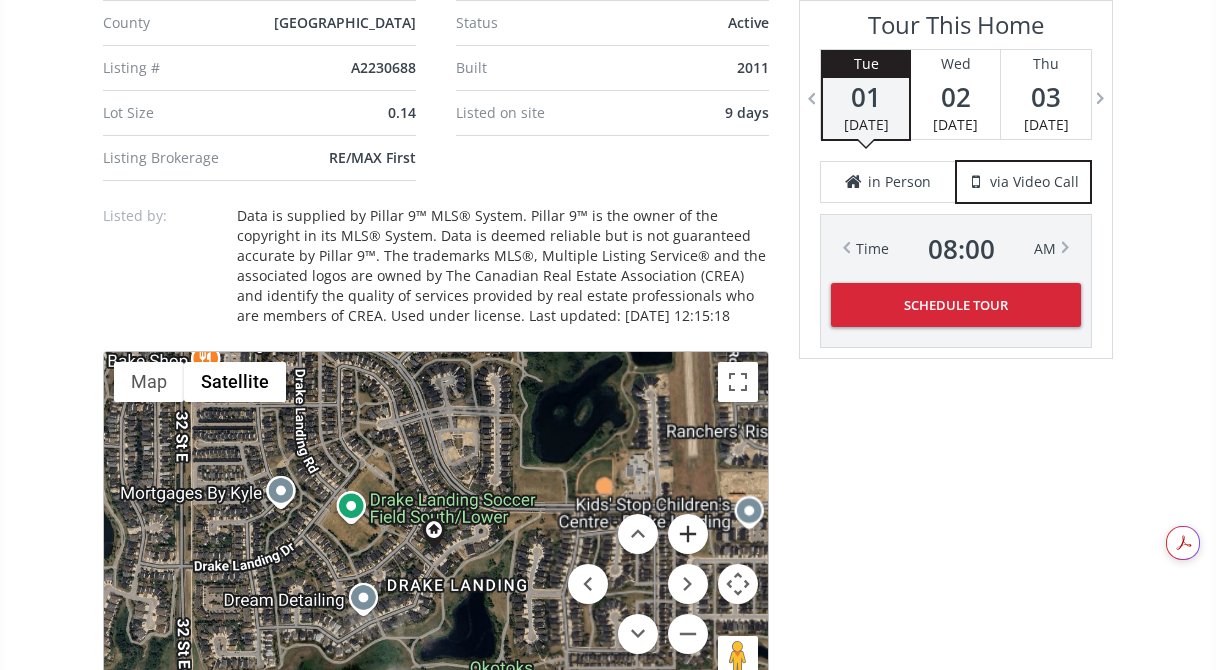 click at bounding box center [688, 534] 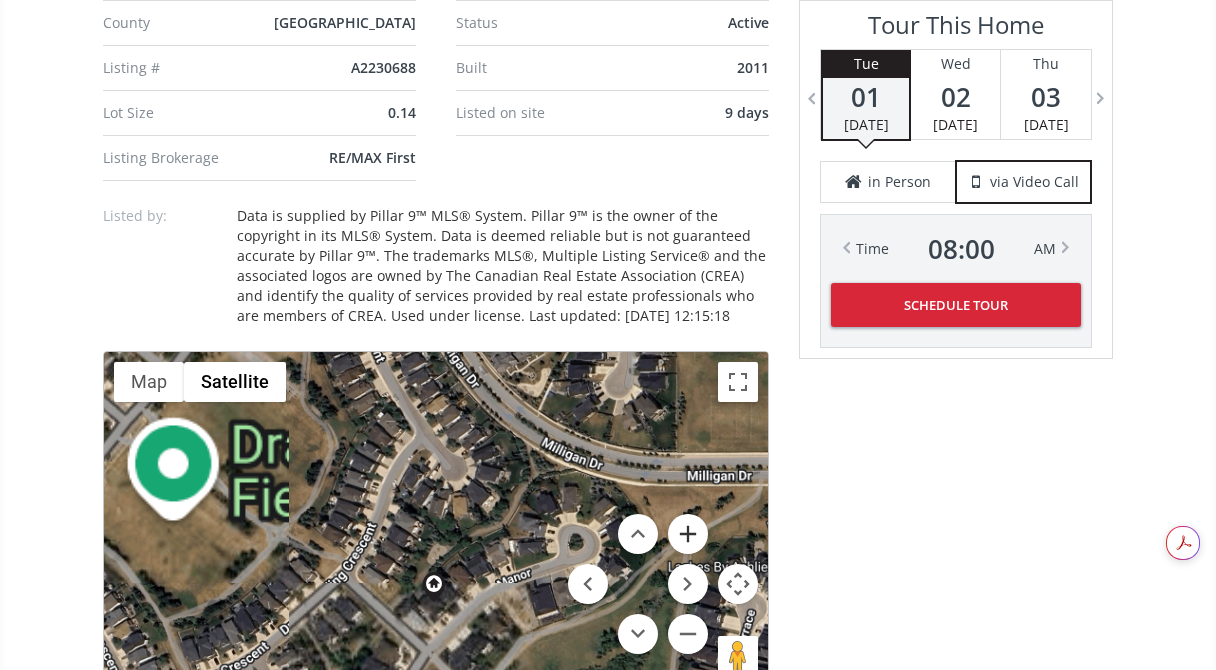 click at bounding box center [688, 534] 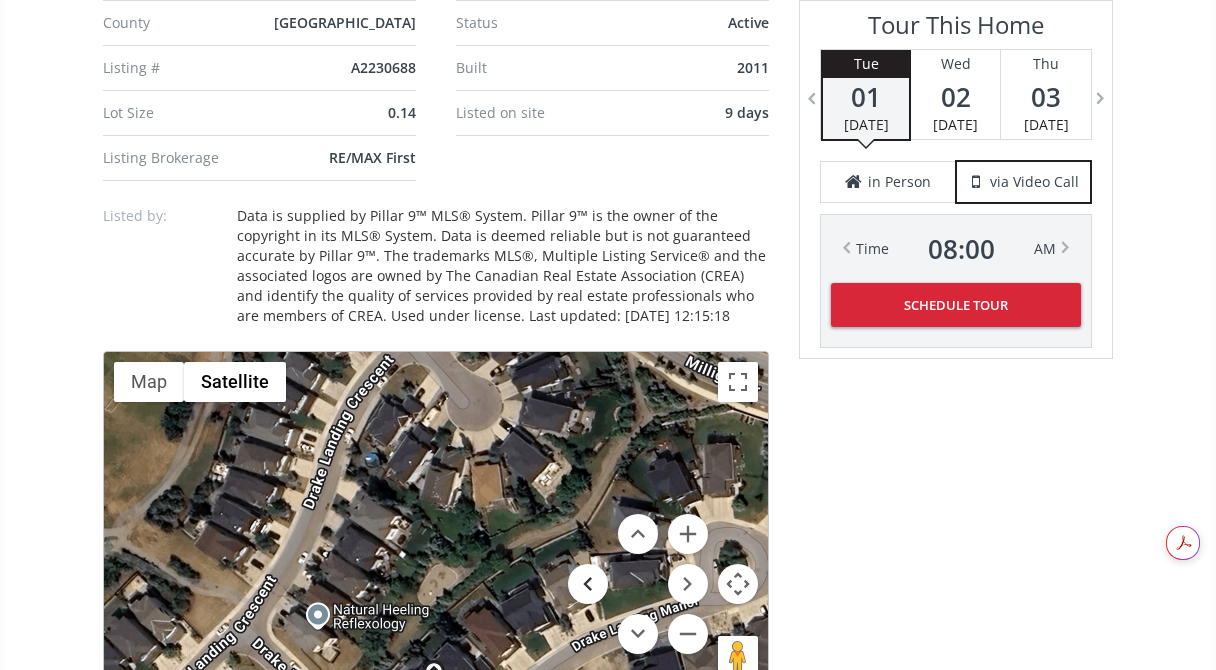 drag, startPoint x: 575, startPoint y: 546, endPoint x: 595, endPoint y: 416, distance: 131.52946 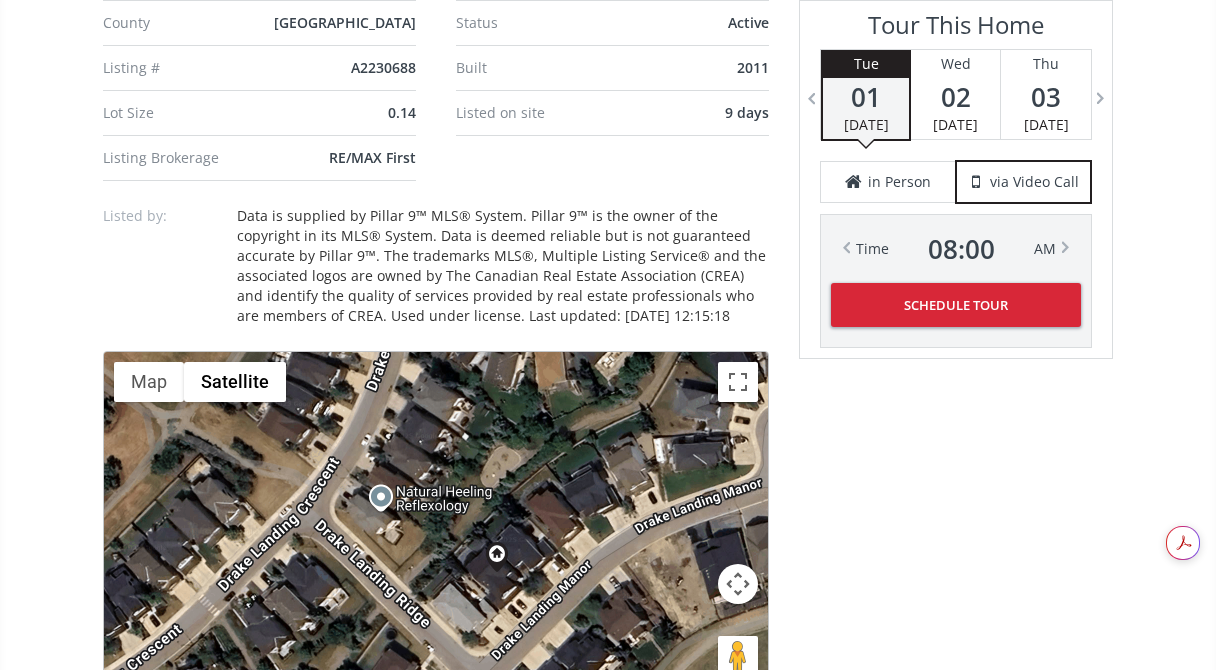 drag, startPoint x: 585, startPoint y: 479, endPoint x: 649, endPoint y: 355, distance: 139.54211 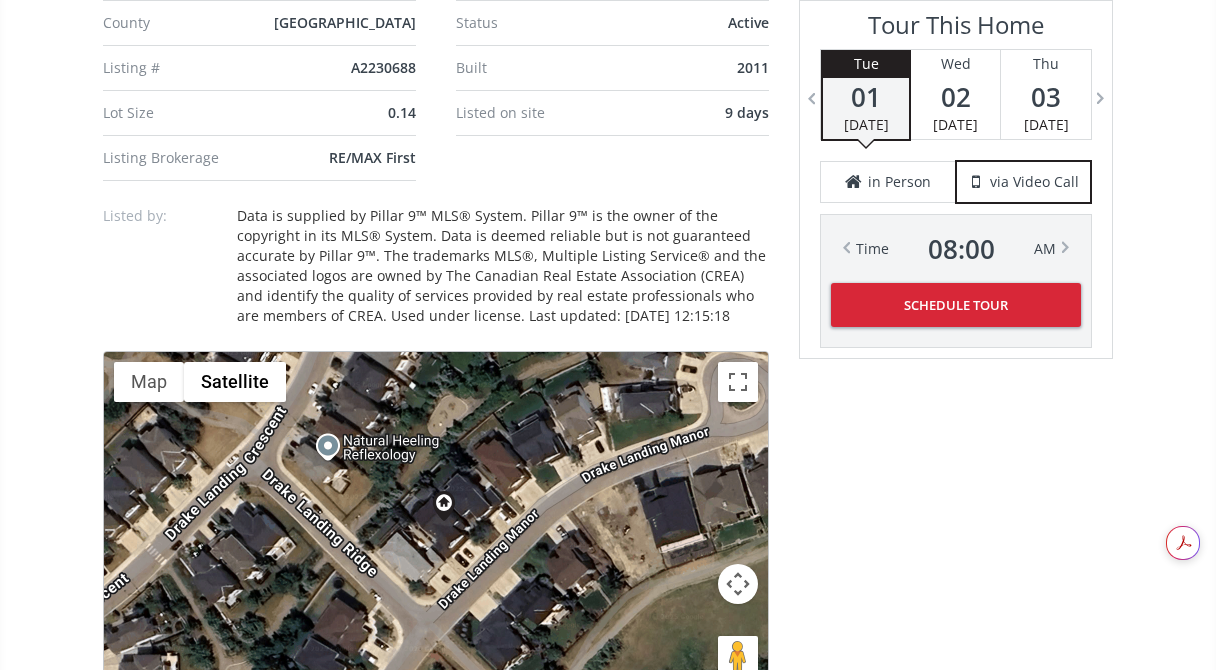 drag, startPoint x: 565, startPoint y: 482, endPoint x: 510, endPoint y: 431, distance: 75.00667 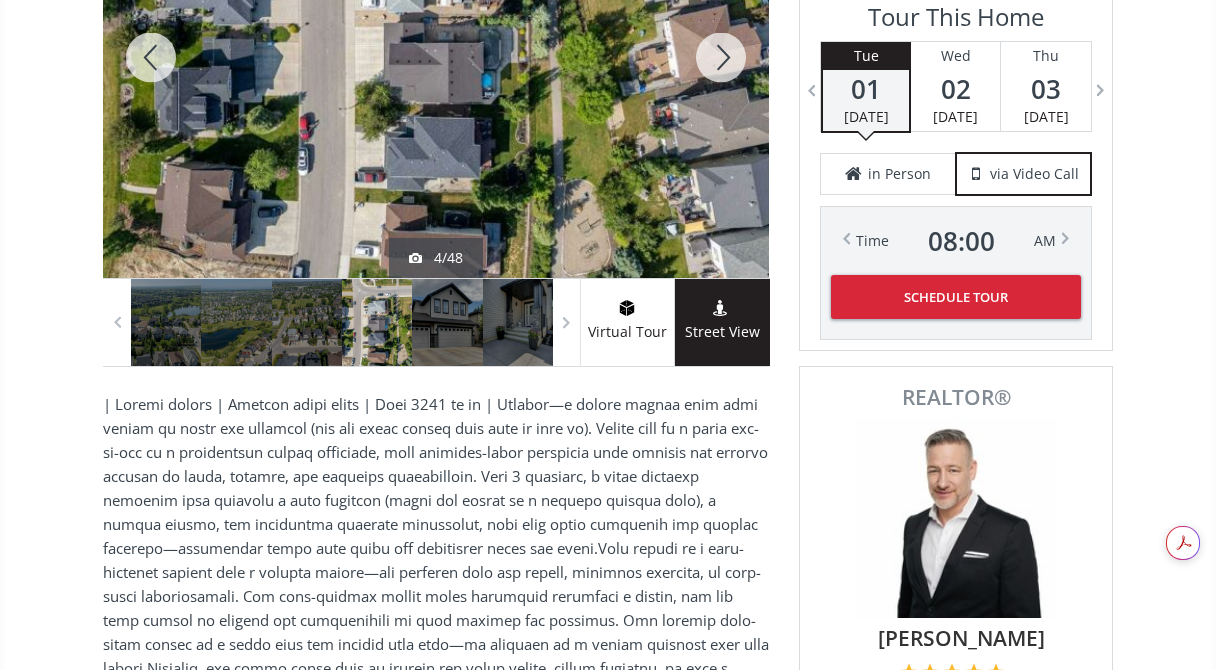 scroll, scrollTop: 0, scrollLeft: 0, axis: both 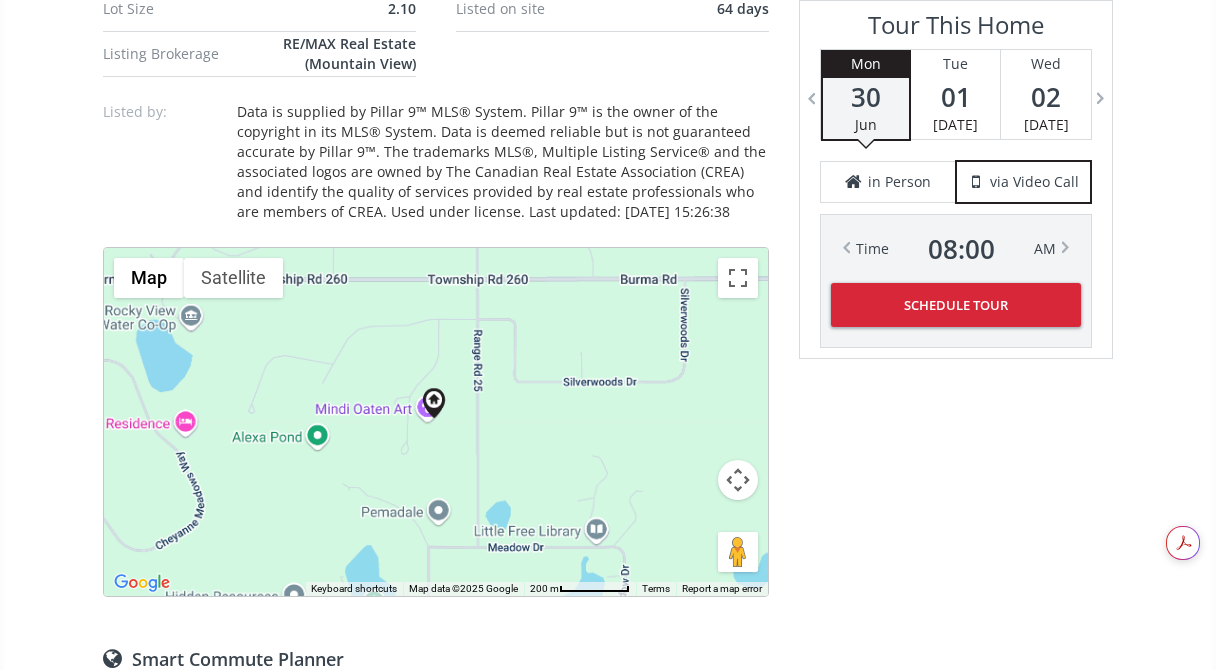 click at bounding box center (738, 480) 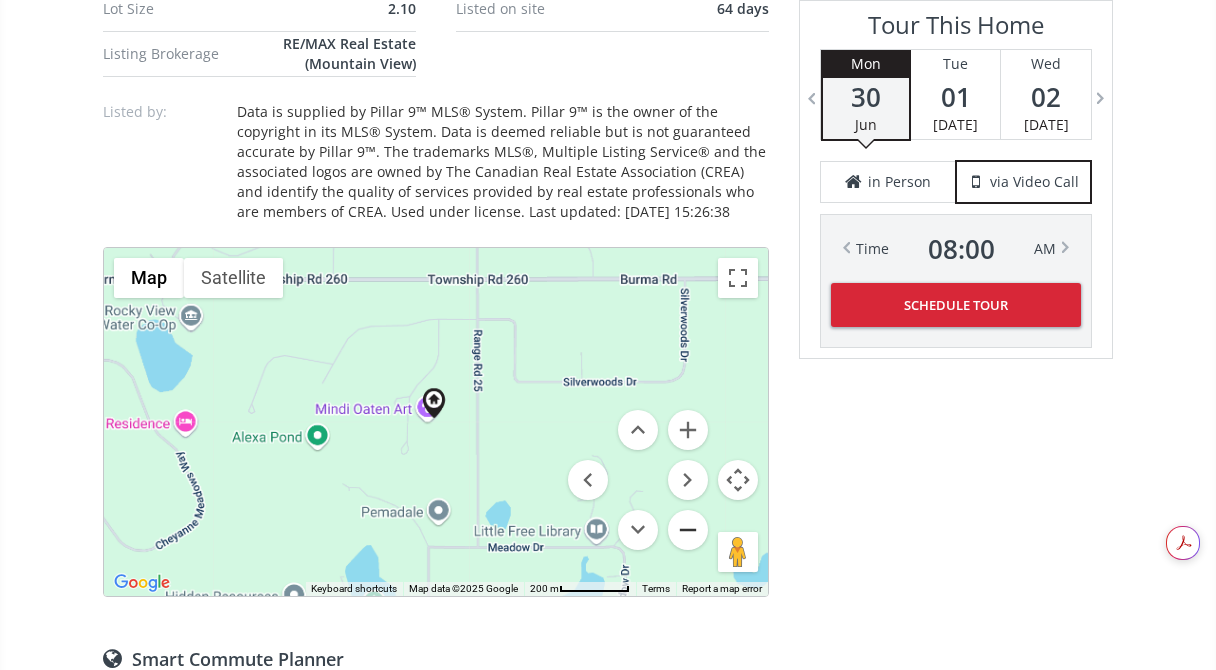 click at bounding box center [688, 530] 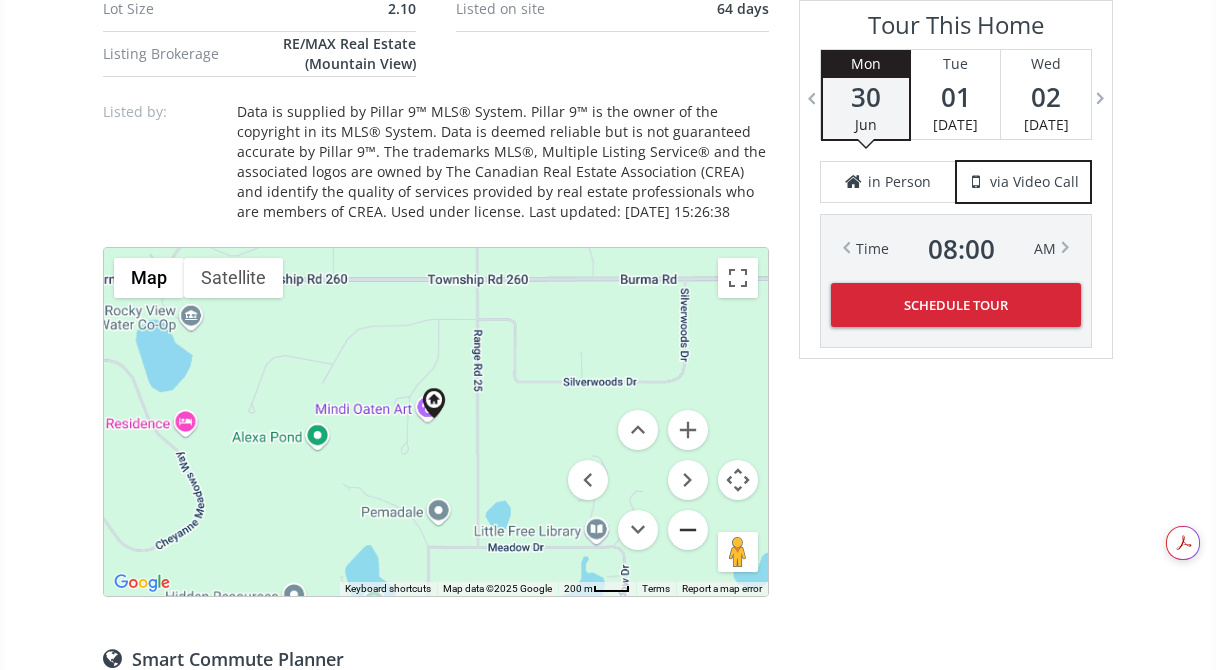 click at bounding box center (688, 530) 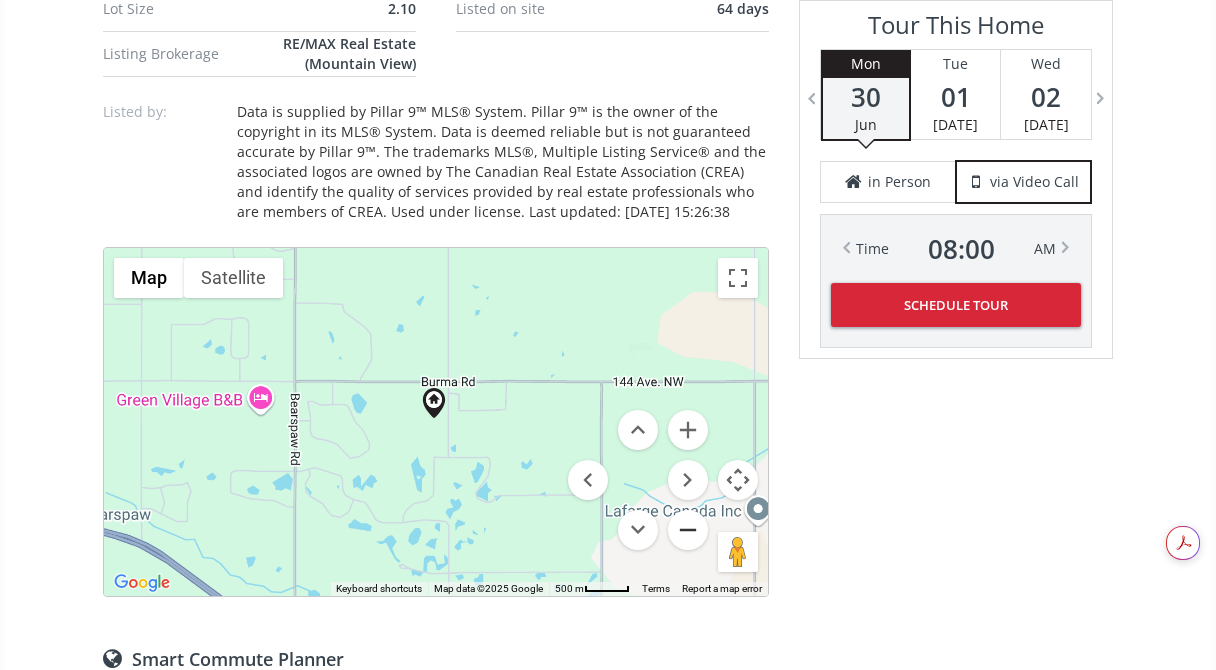 click at bounding box center [688, 530] 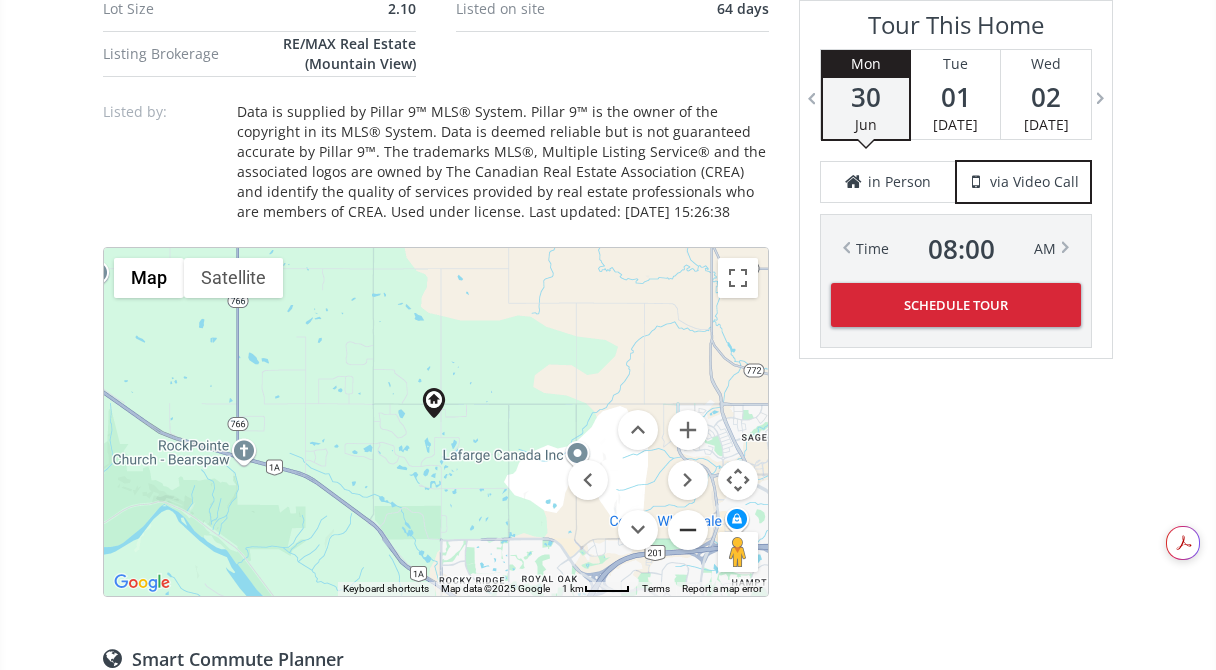 click at bounding box center (688, 530) 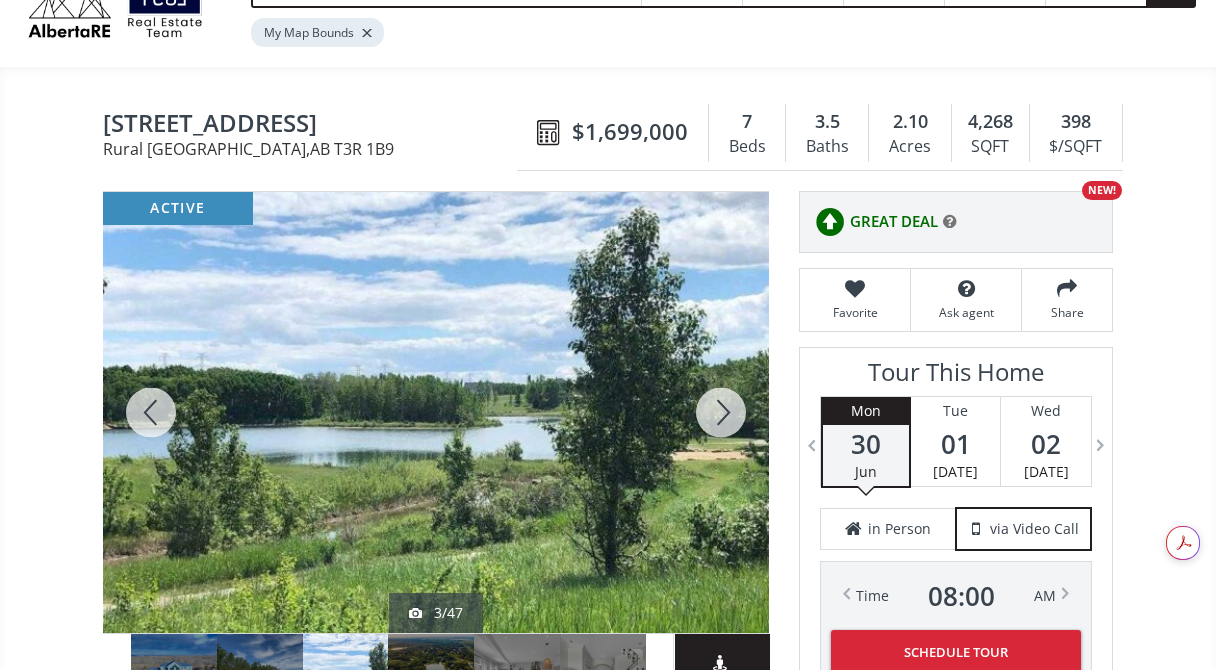 scroll, scrollTop: 121, scrollLeft: 0, axis: vertical 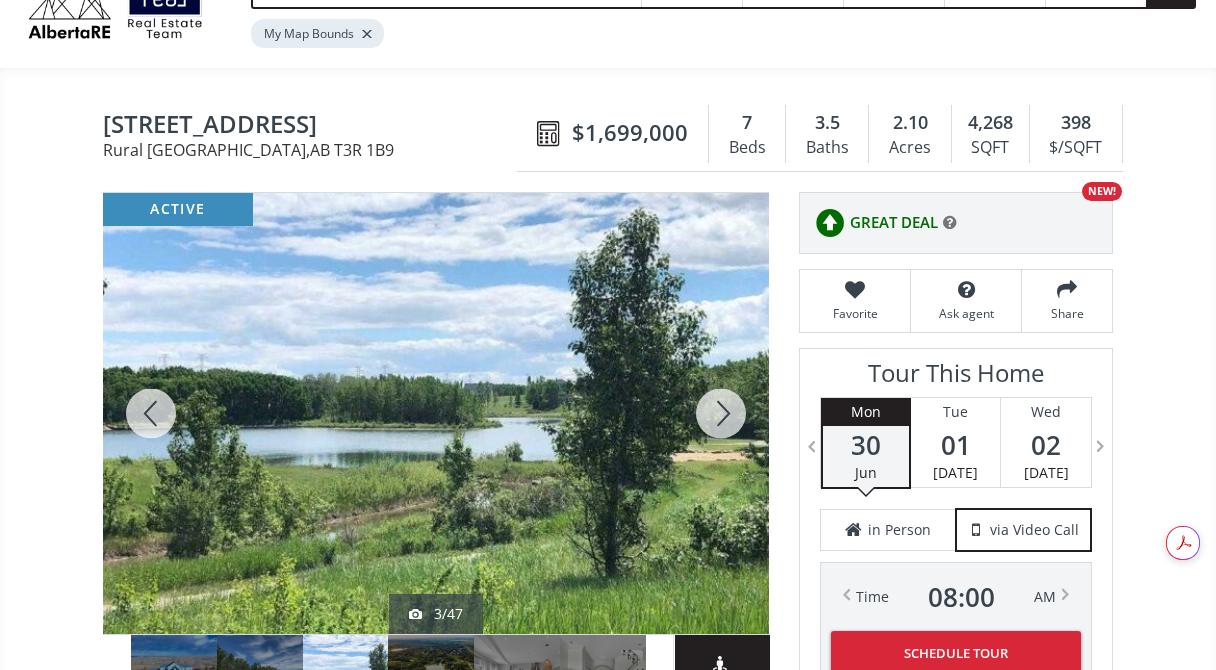 click at bounding box center (721, 413) 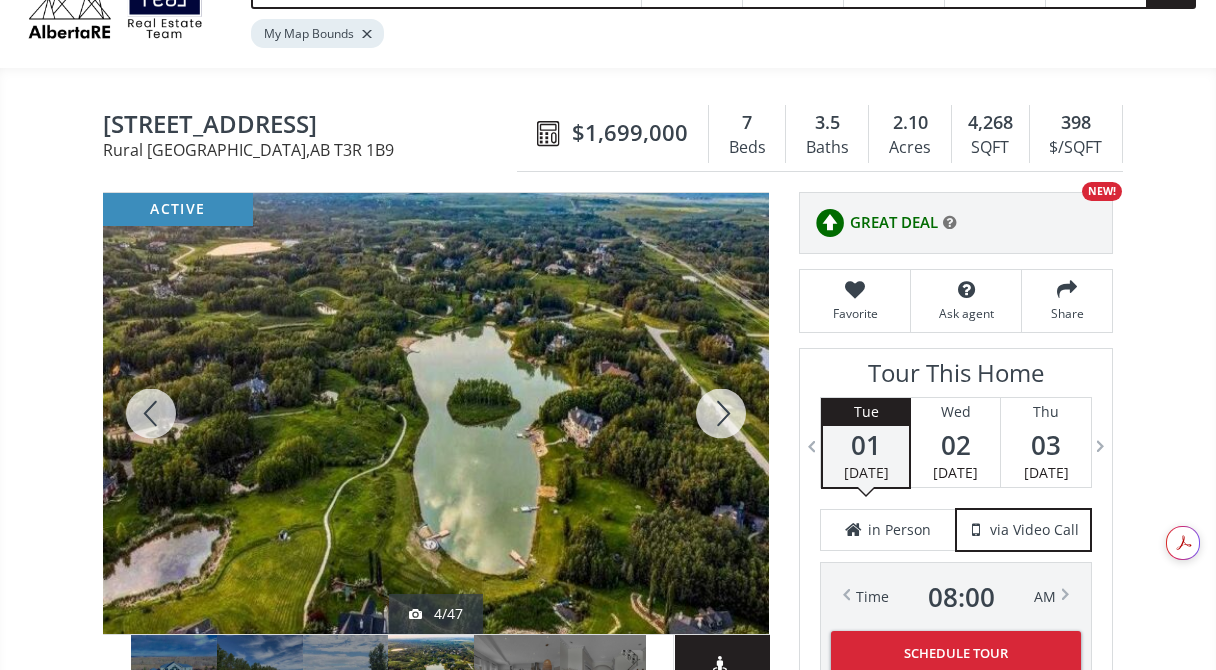 click at bounding box center [721, 413] 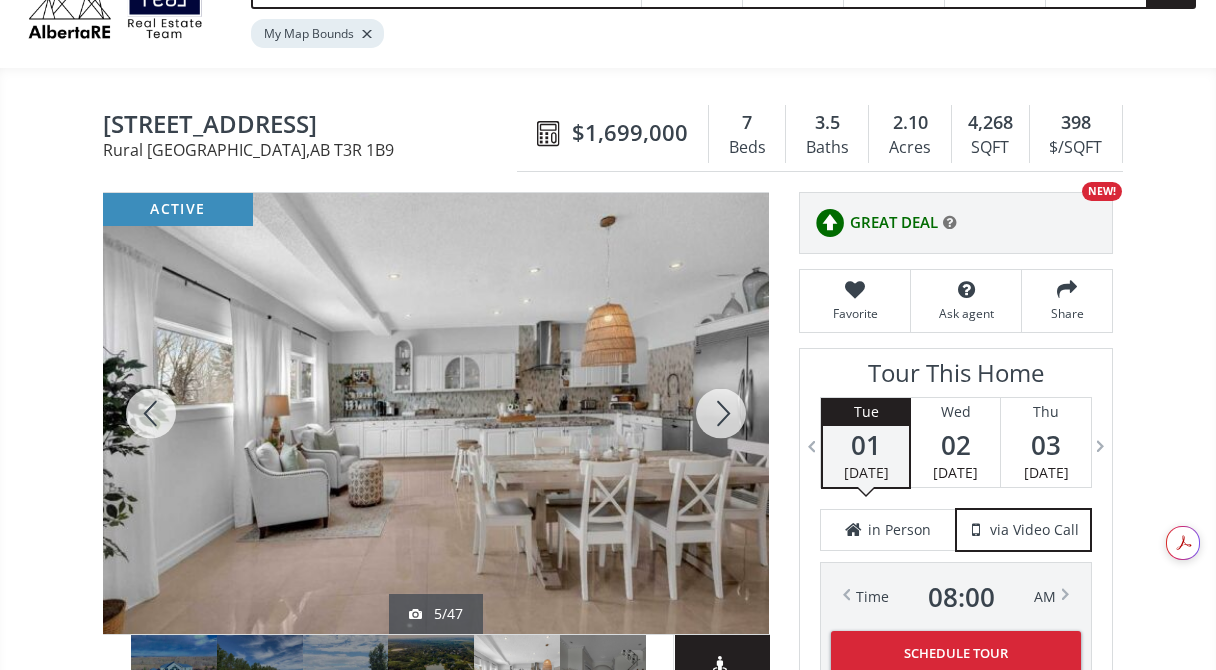 click at bounding box center (721, 413) 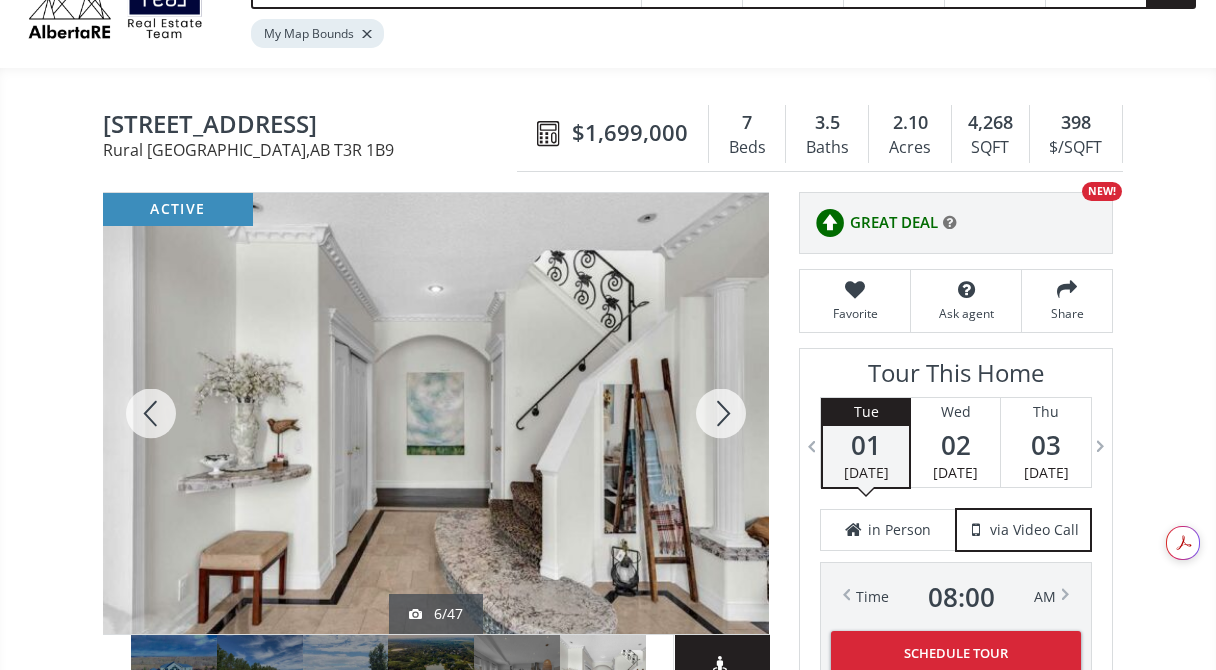 click at bounding box center [721, 413] 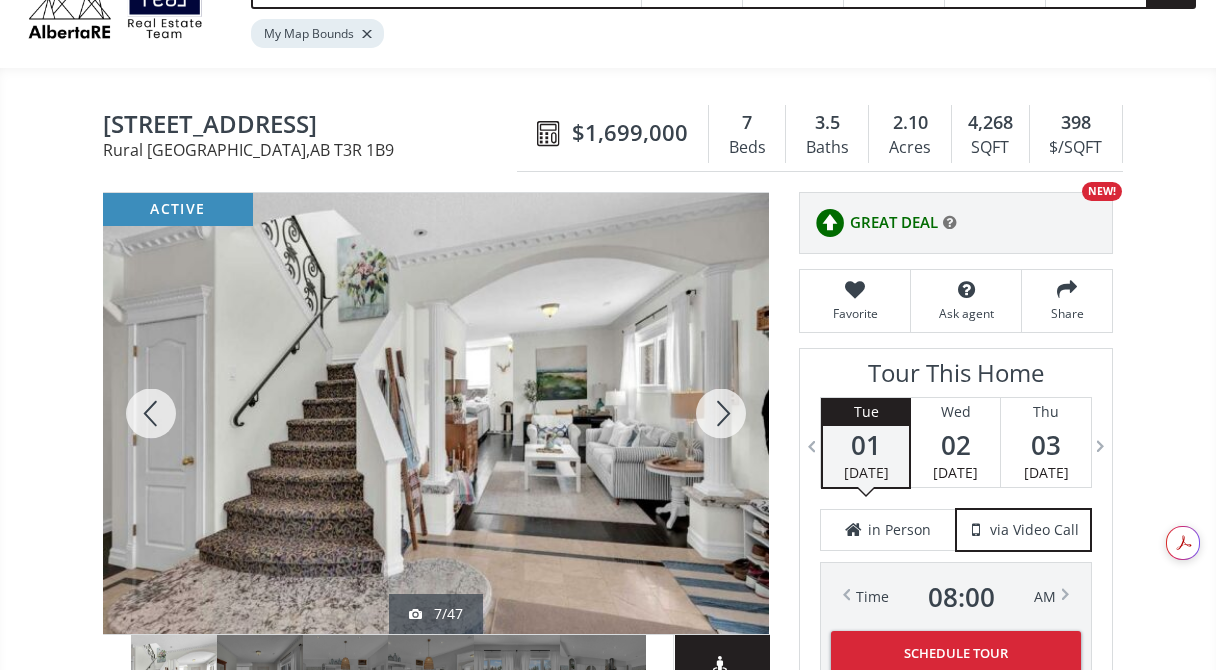 click at bounding box center (721, 413) 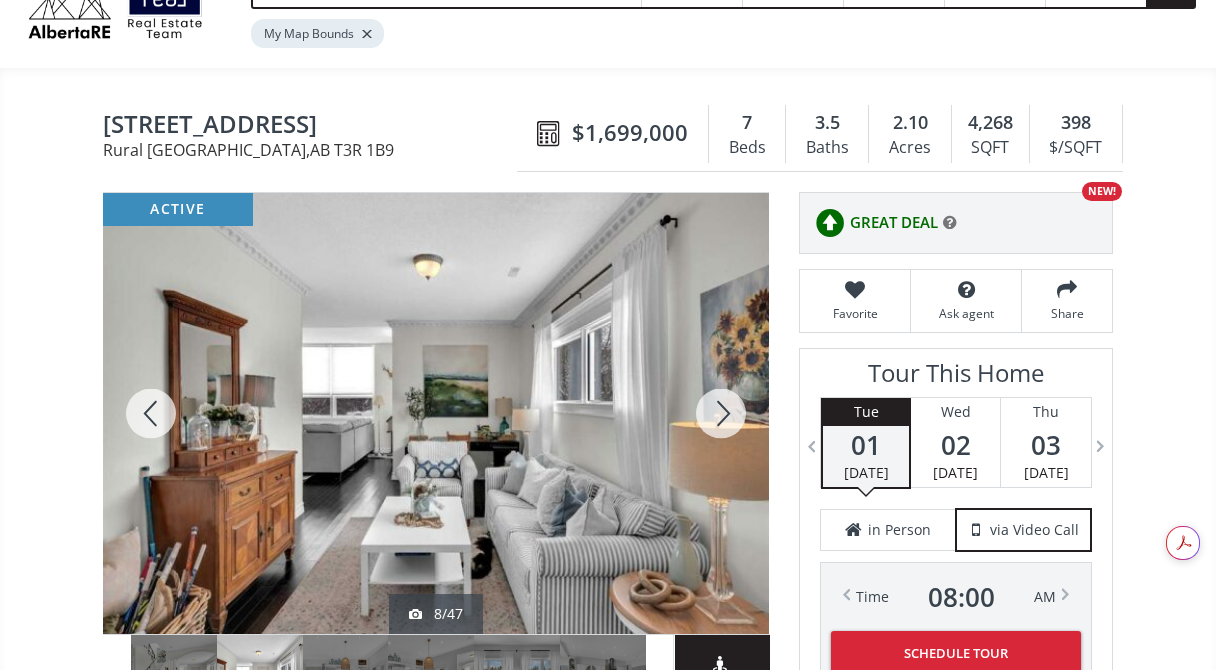 click at bounding box center (721, 413) 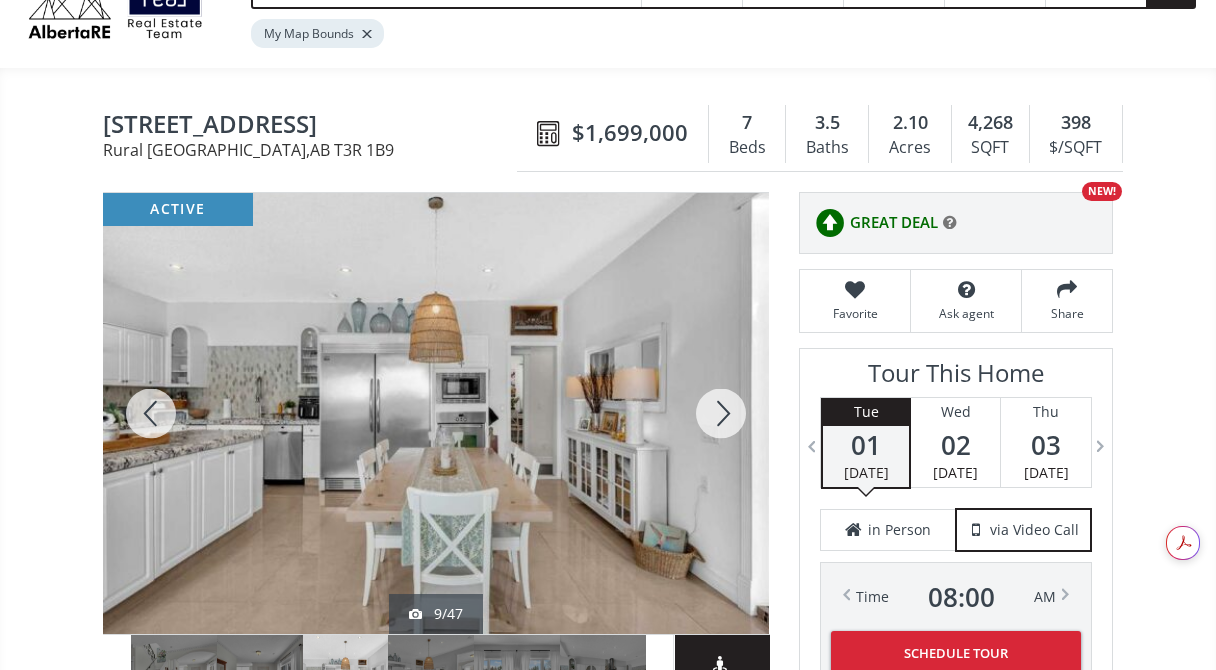 click at bounding box center [721, 413] 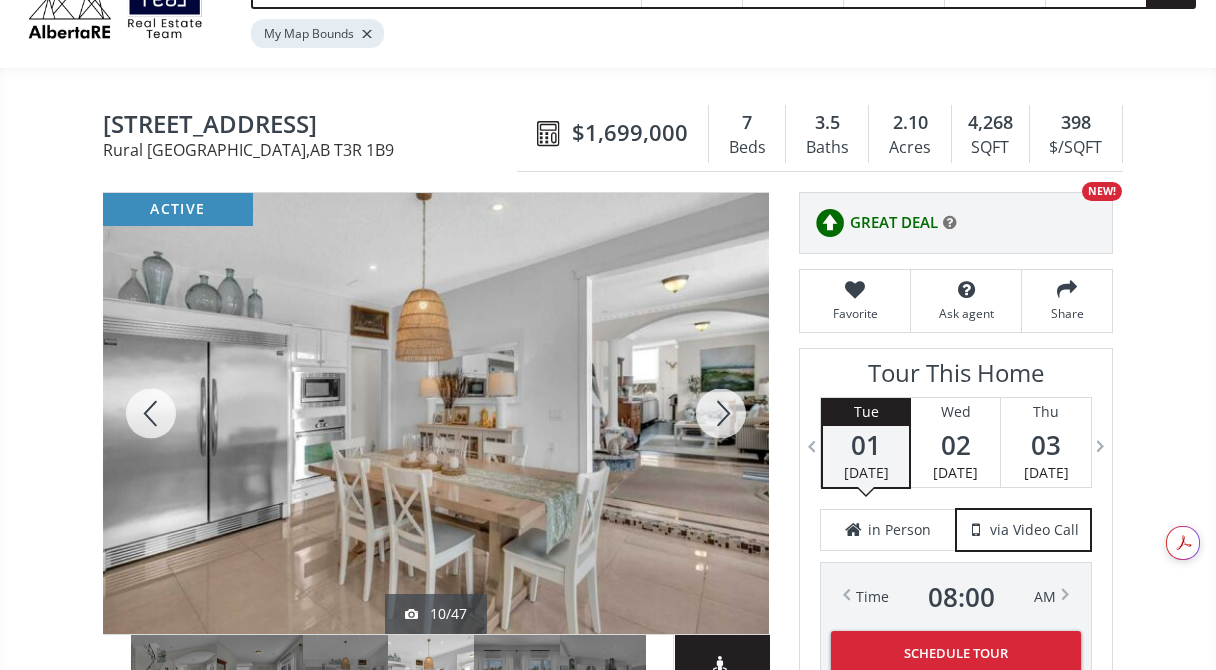 click at bounding box center (721, 413) 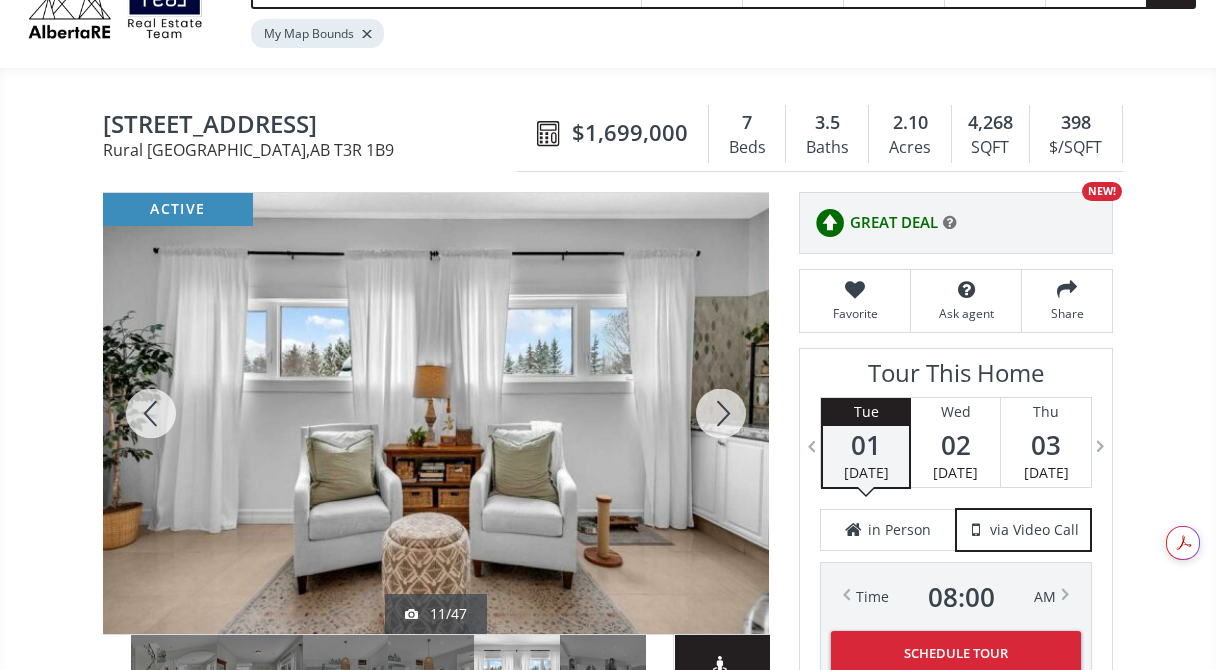 click at bounding box center [721, 413] 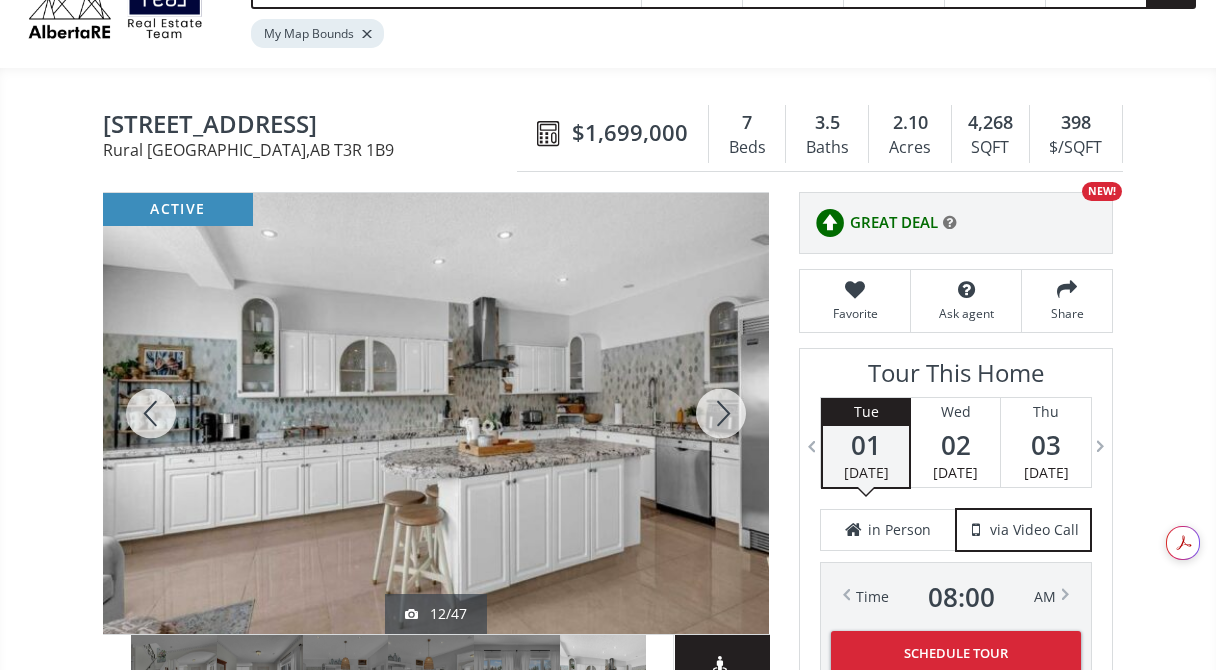 click at bounding box center [721, 413] 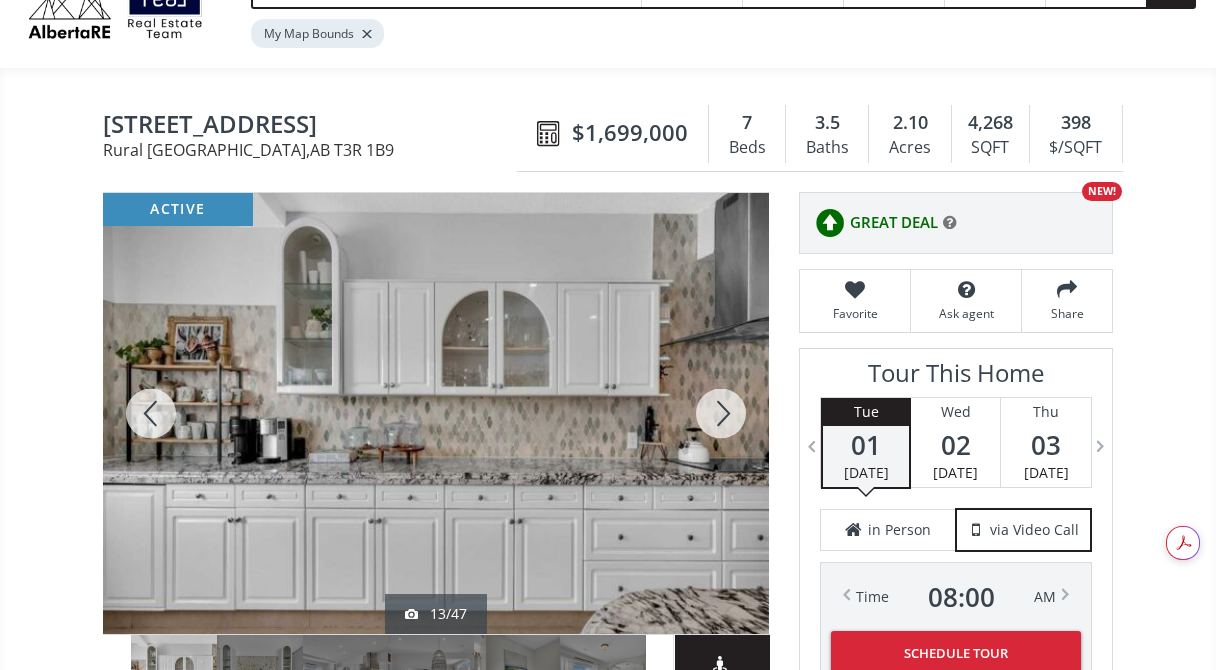 click at bounding box center (721, 413) 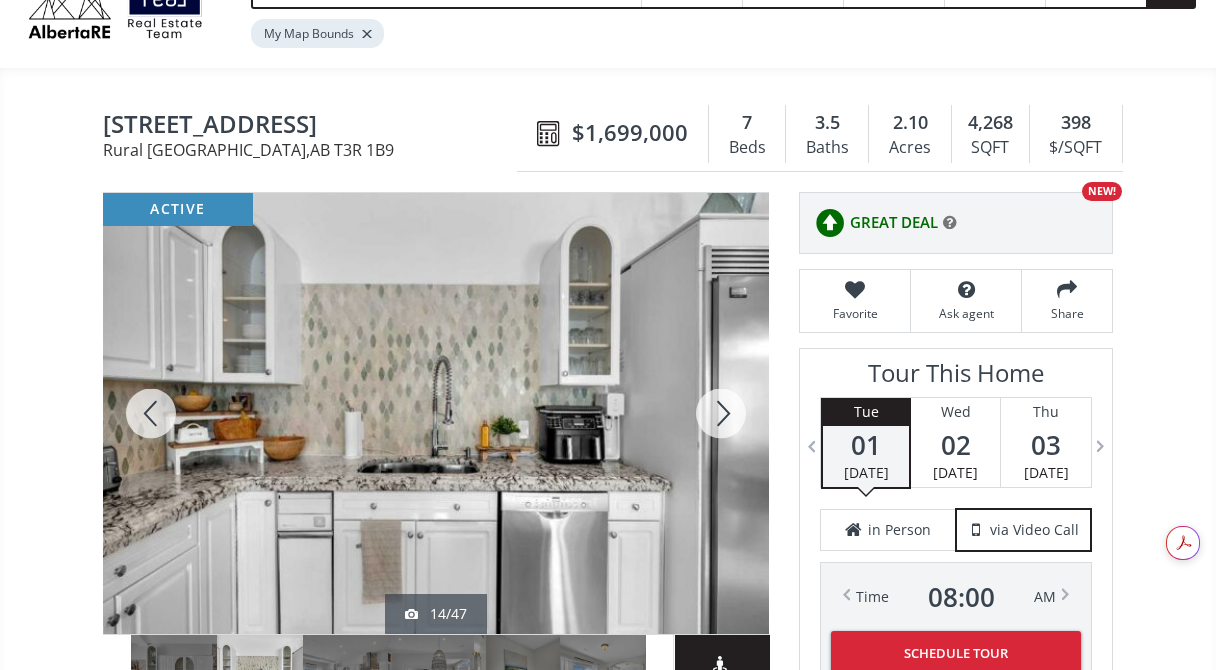 click at bounding box center [721, 413] 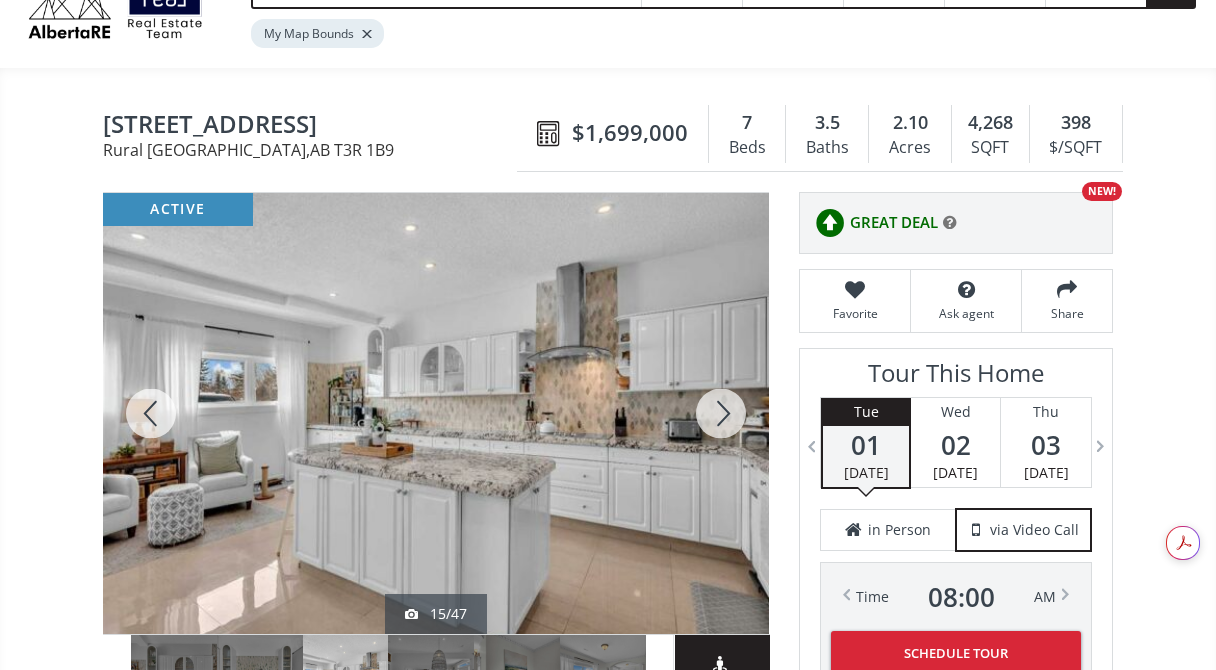 click at bounding box center [721, 413] 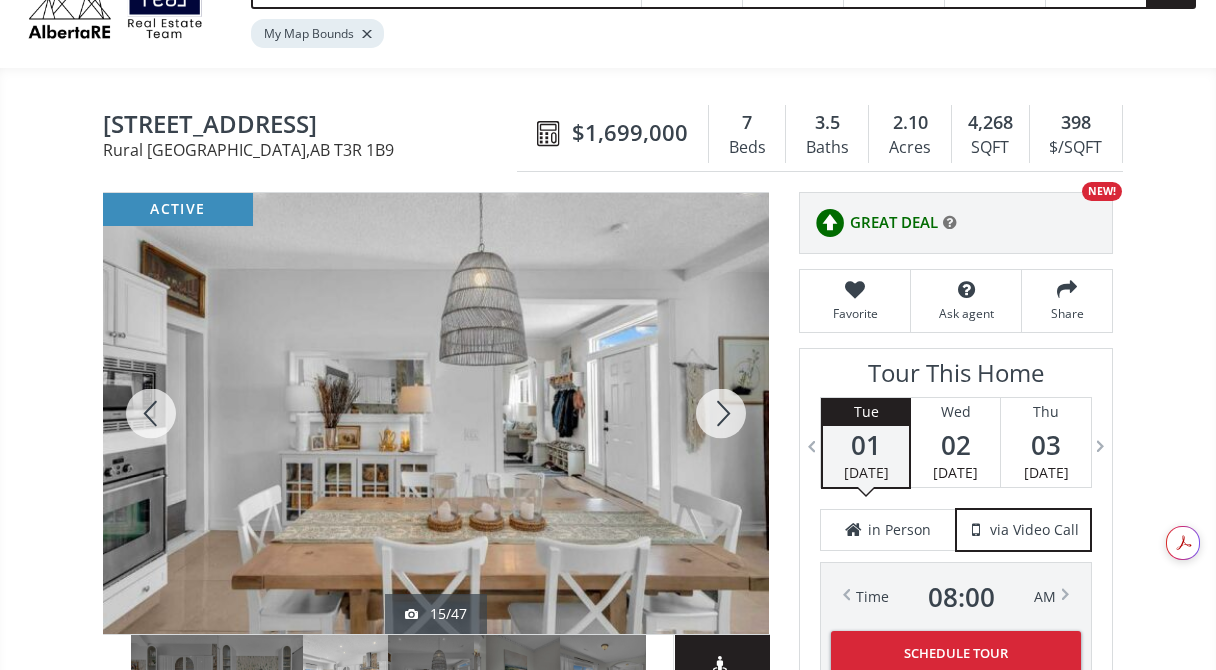 click at bounding box center (721, 413) 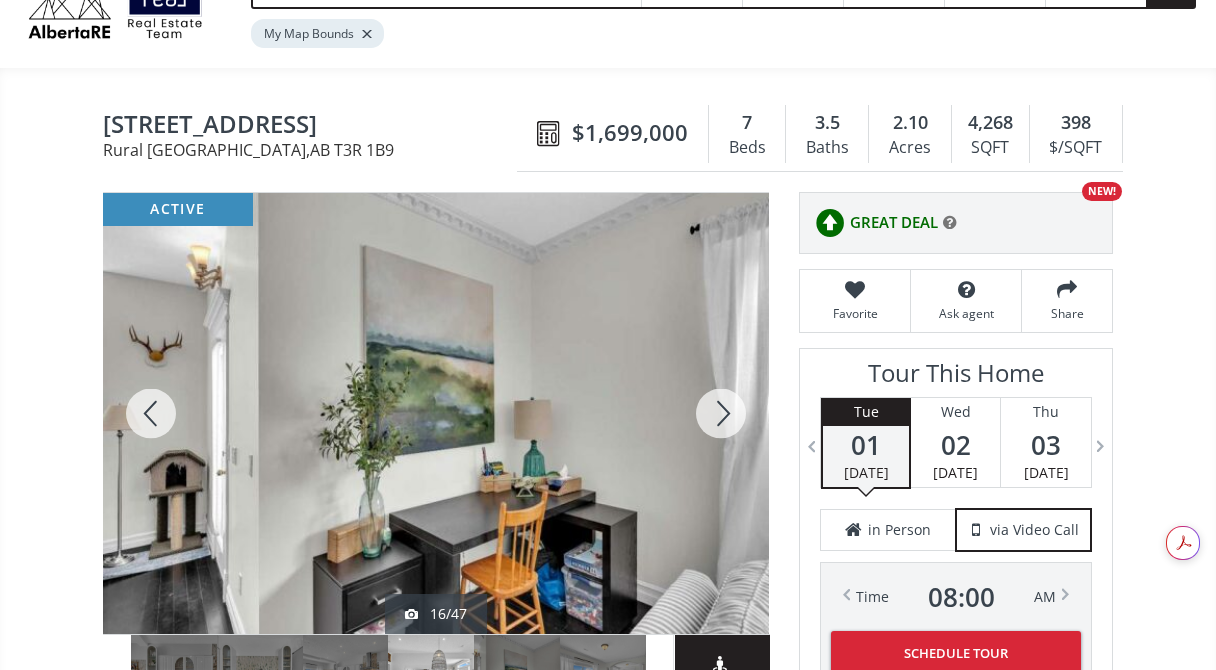 click at bounding box center [721, 413] 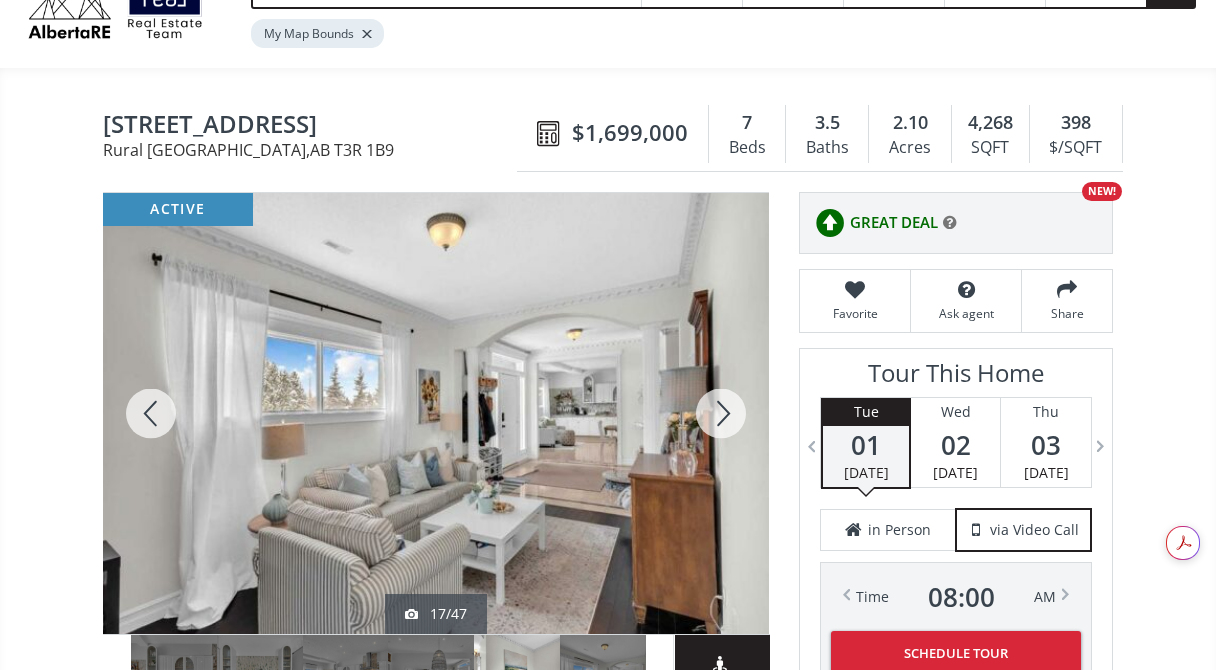 click at bounding box center (721, 413) 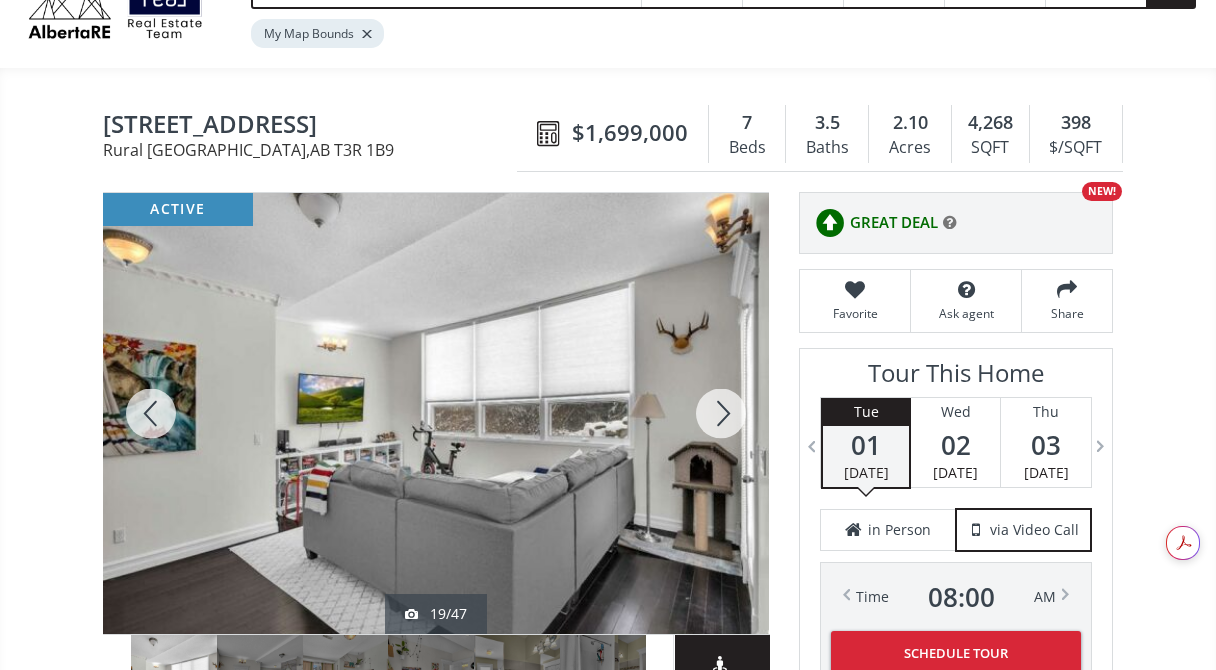 click at bounding box center [721, 413] 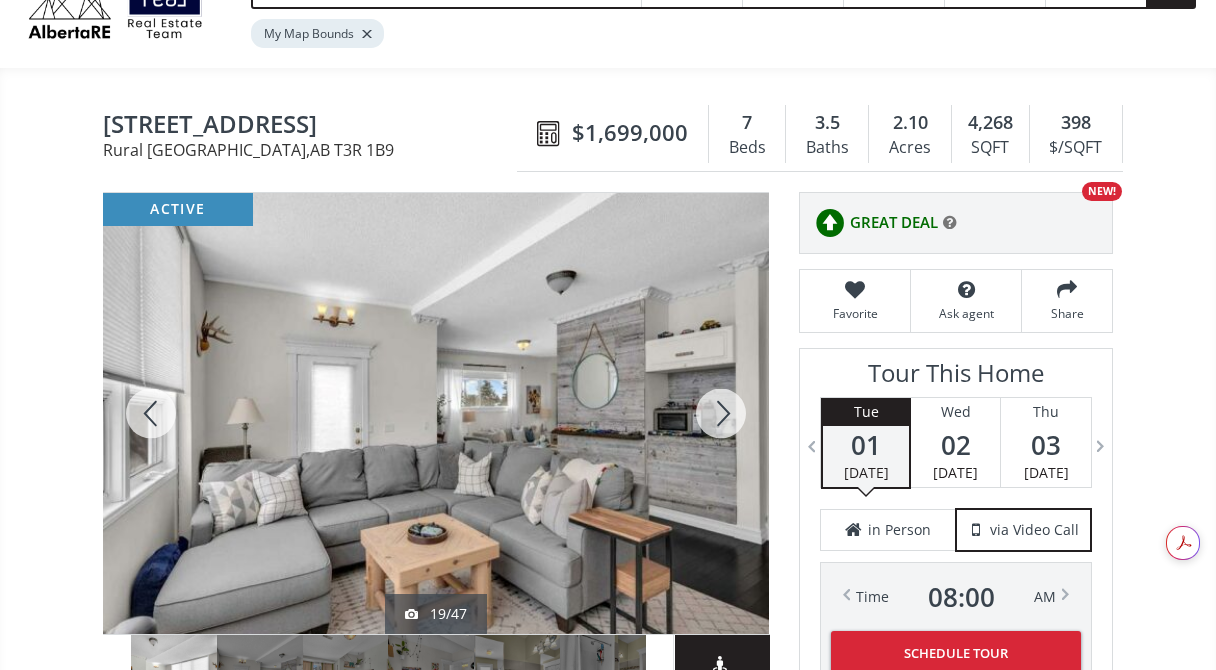 click at bounding box center (721, 413) 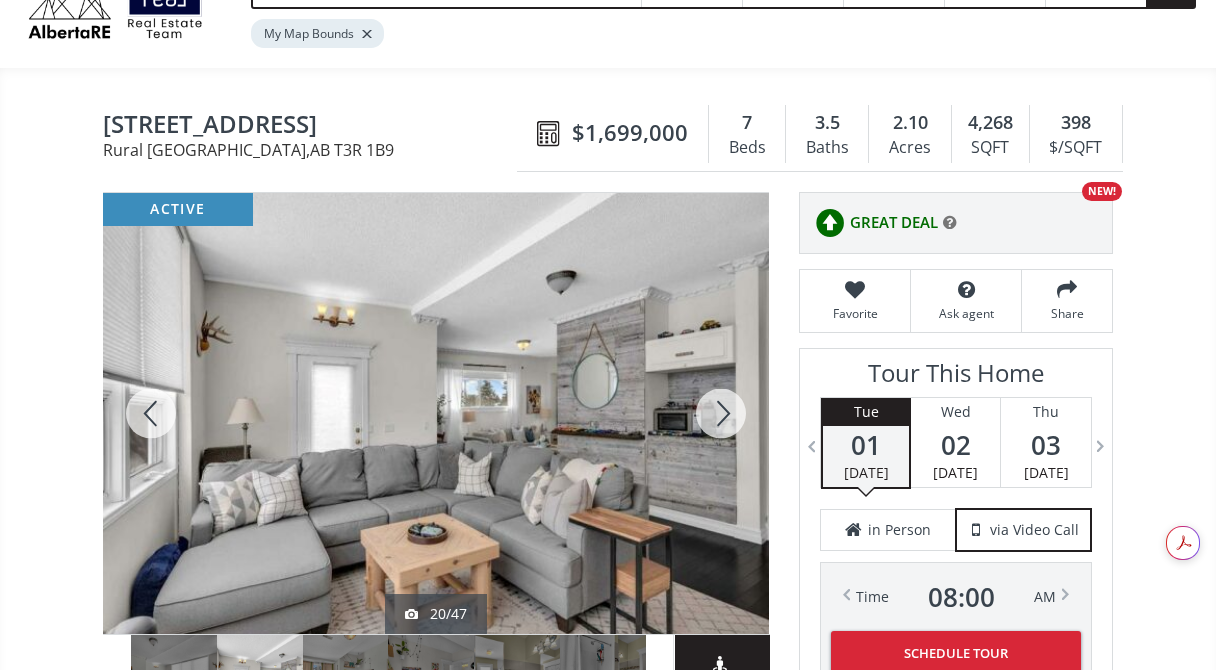 click at bounding box center (721, 413) 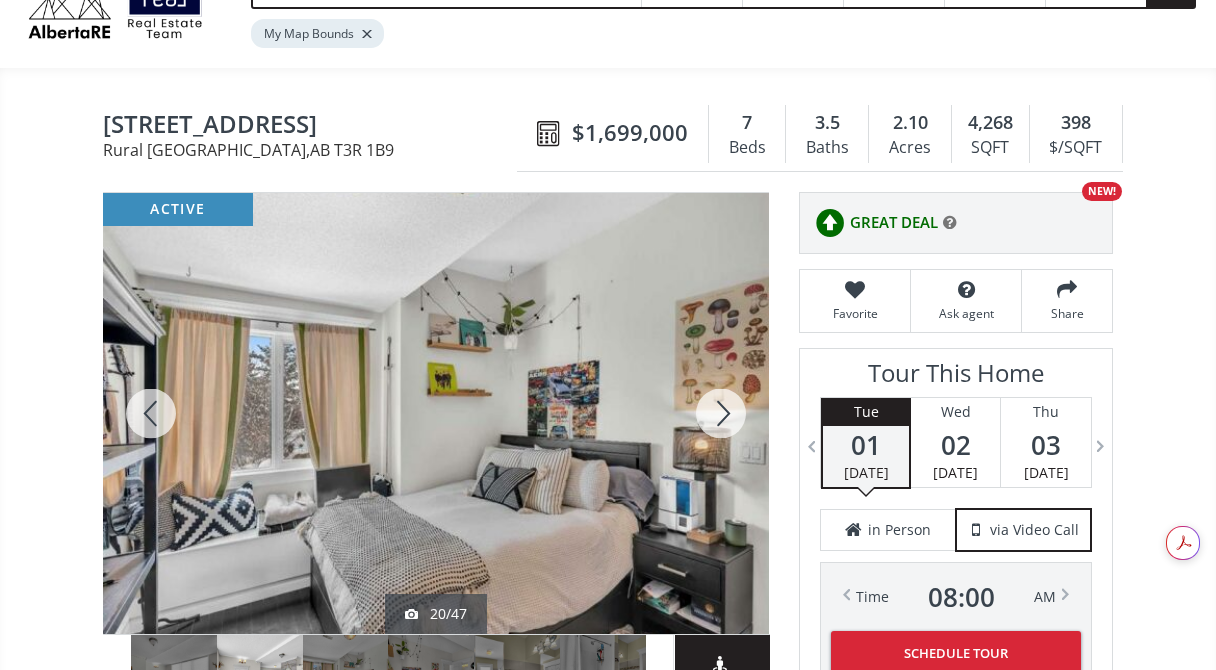 click at bounding box center (721, 413) 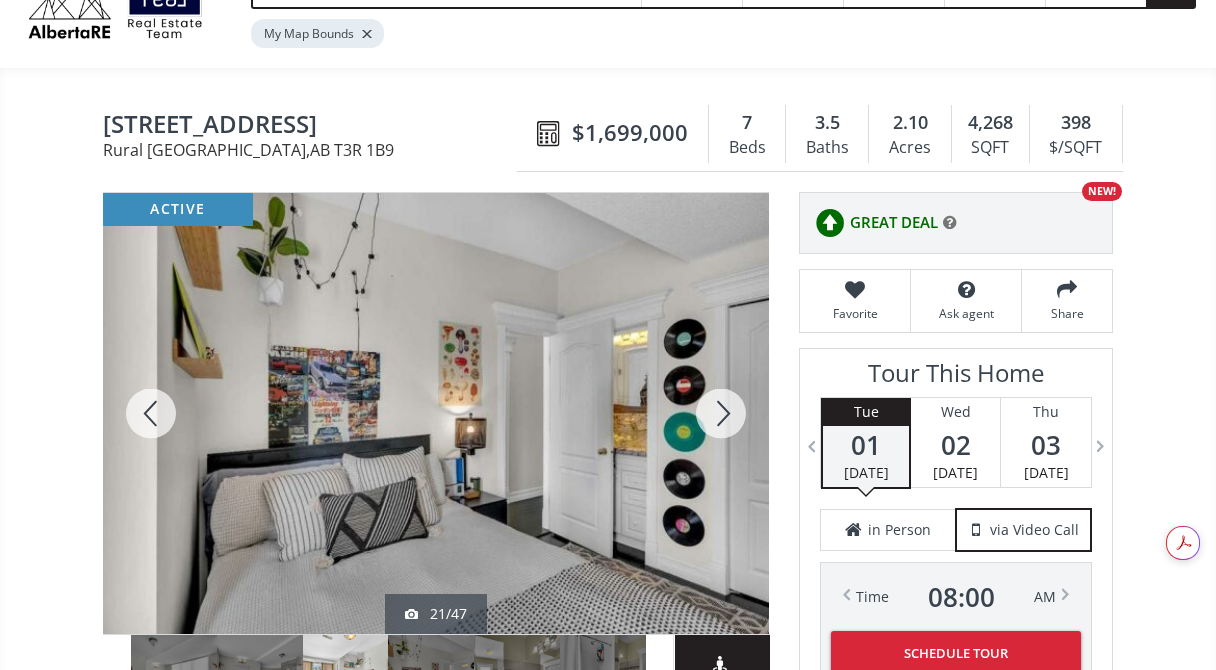 click at bounding box center [721, 413] 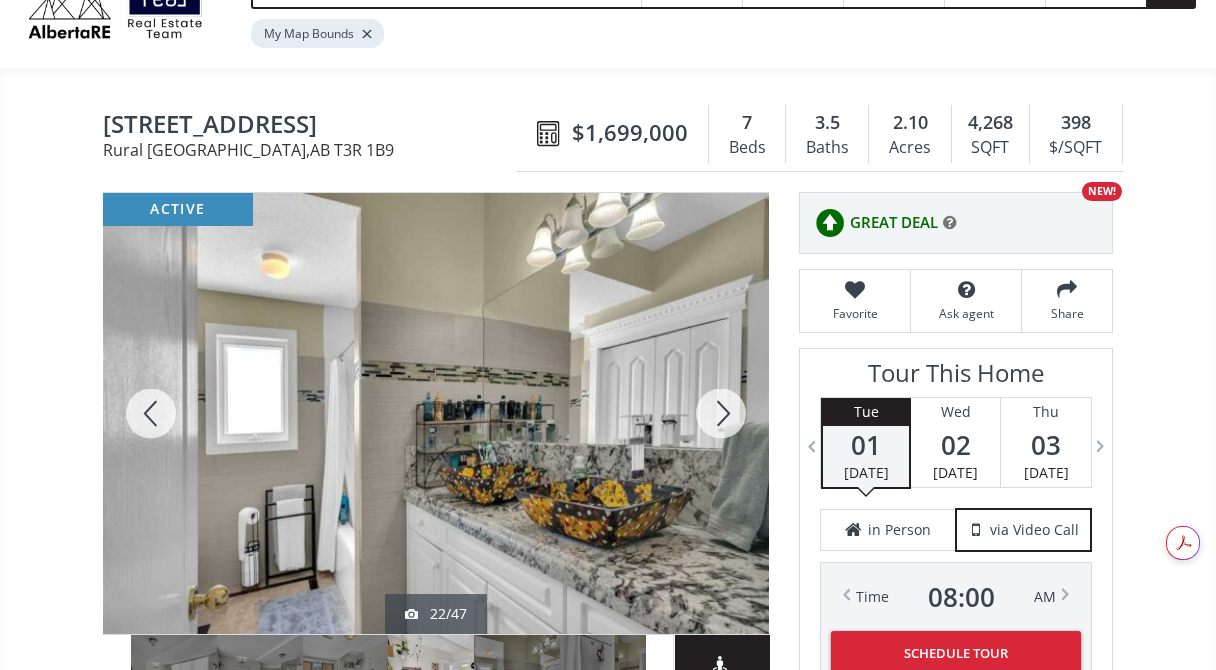 click at bounding box center [721, 413] 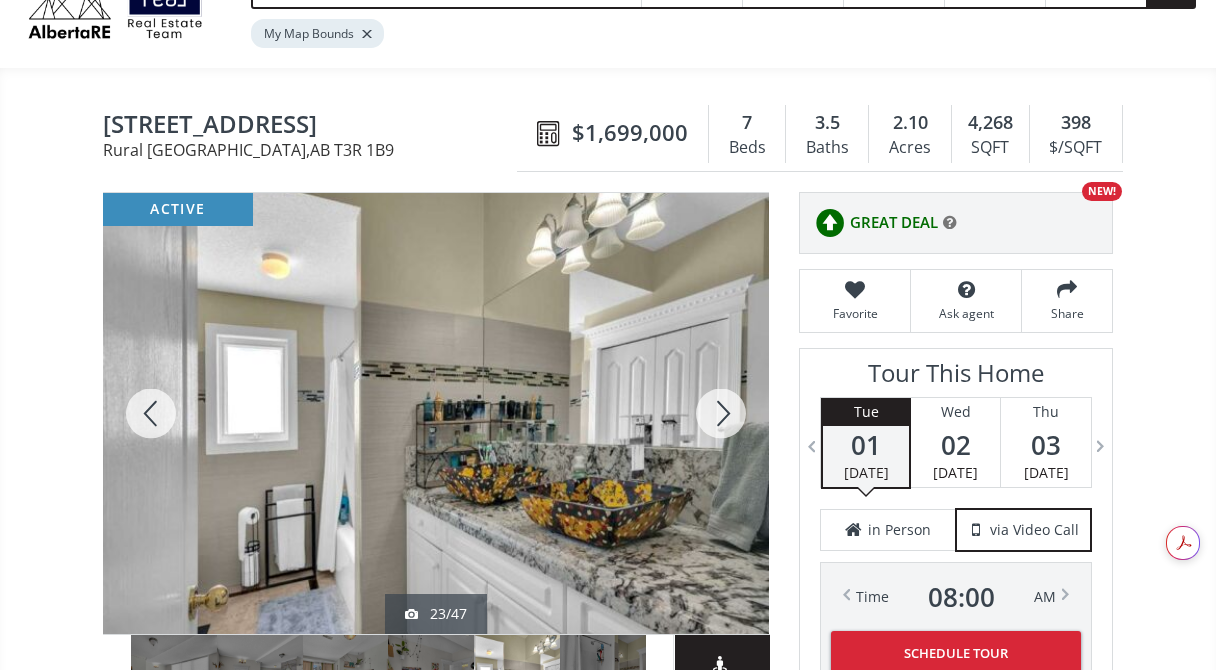 click at bounding box center (721, 413) 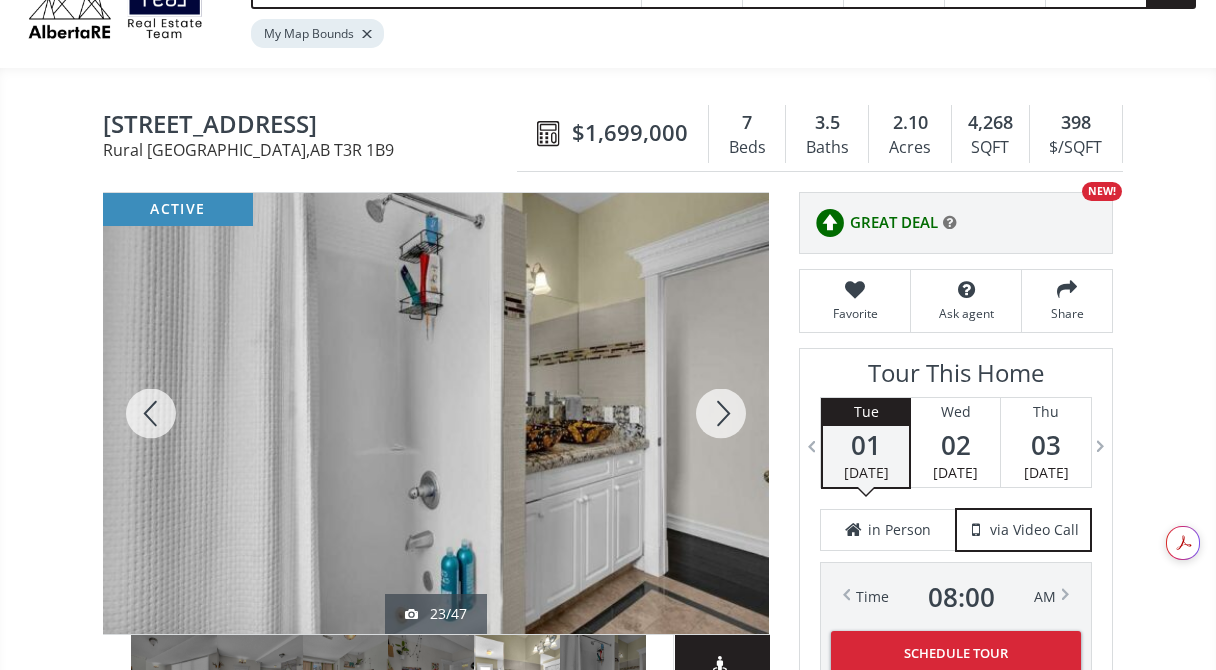 click at bounding box center (721, 413) 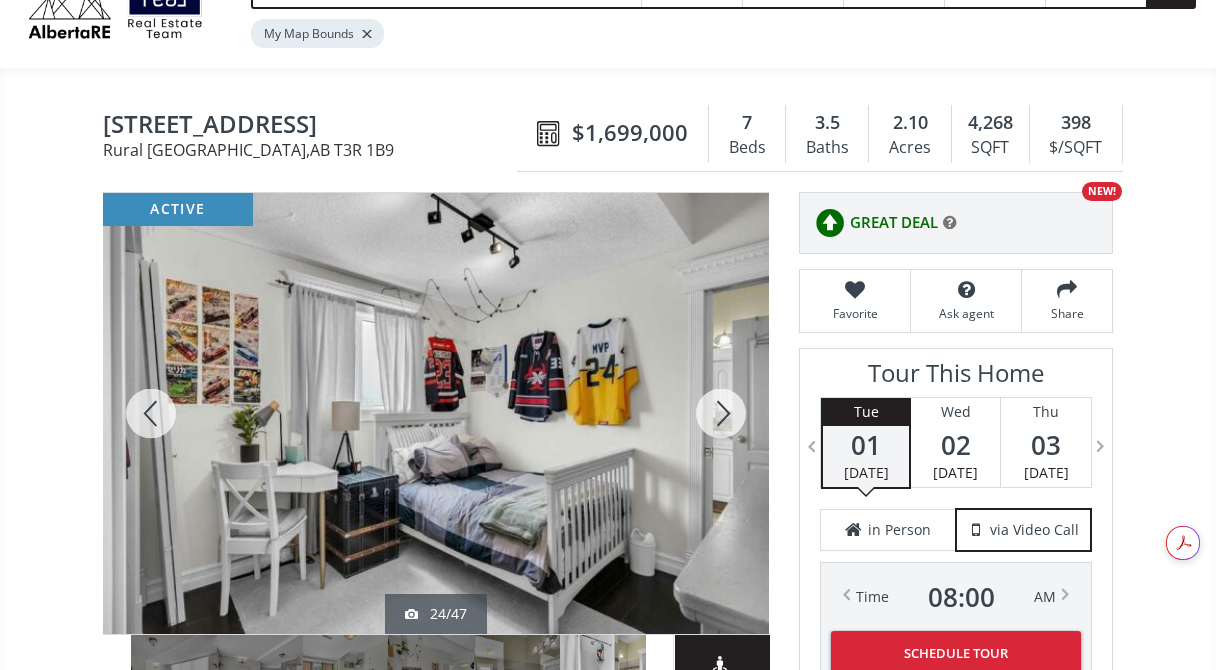 click at bounding box center (721, 413) 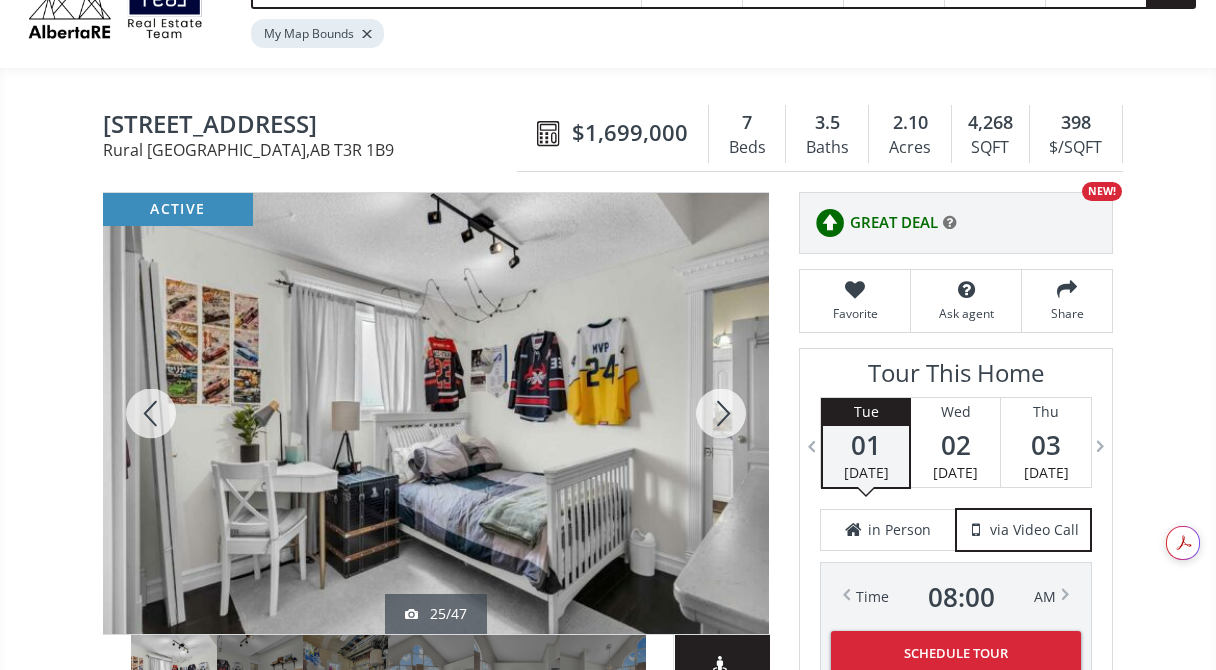 click at bounding box center (721, 413) 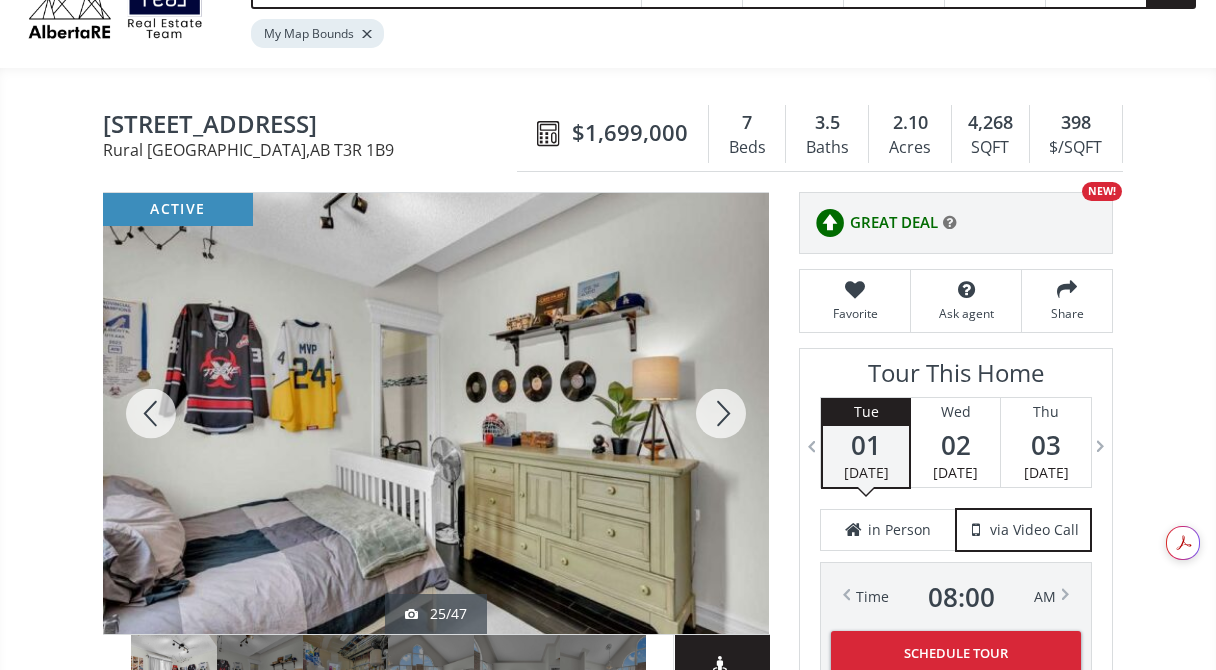 click at bounding box center (721, 413) 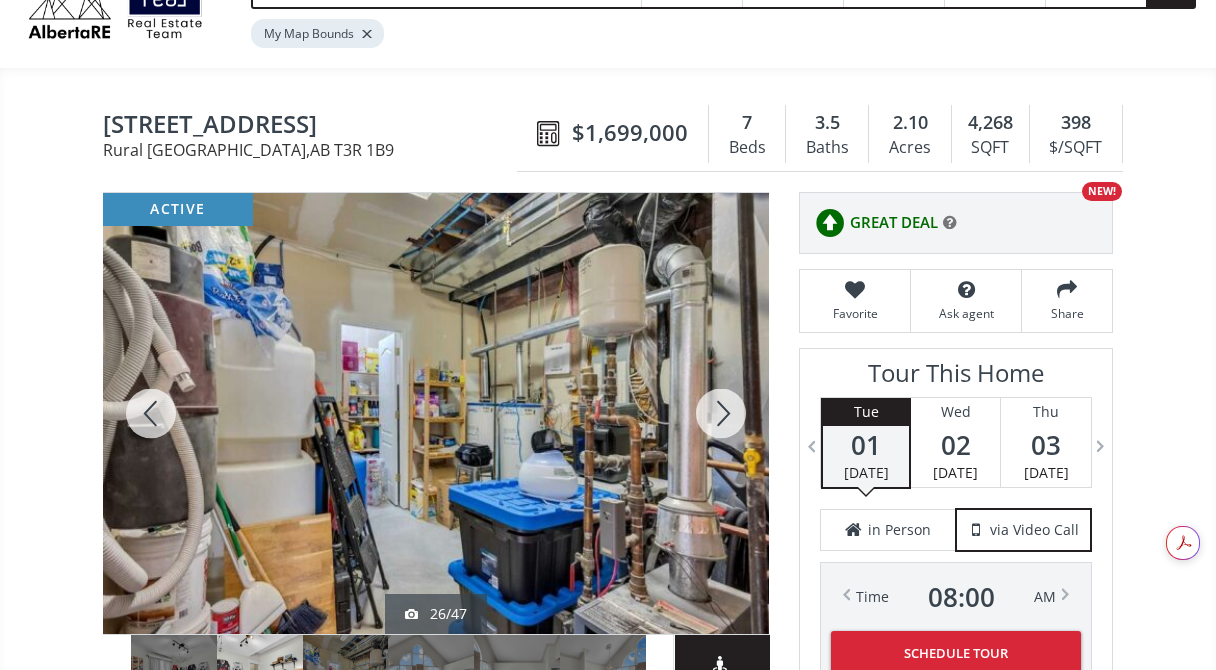 click at bounding box center (721, 413) 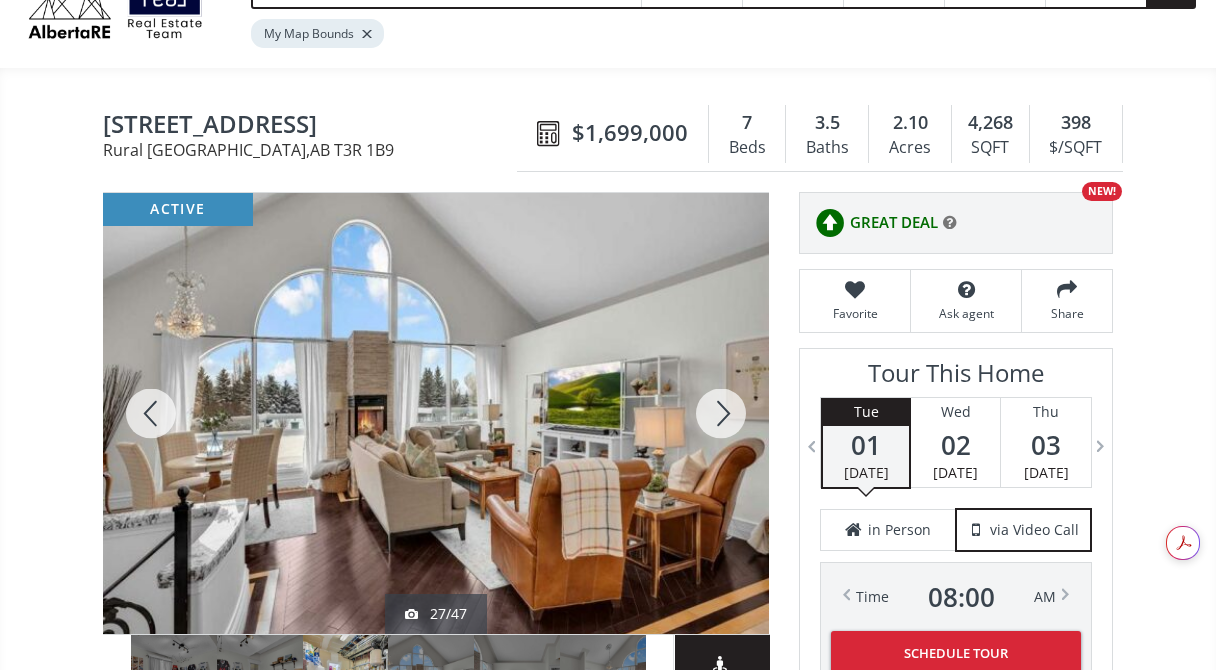 click at bounding box center (721, 413) 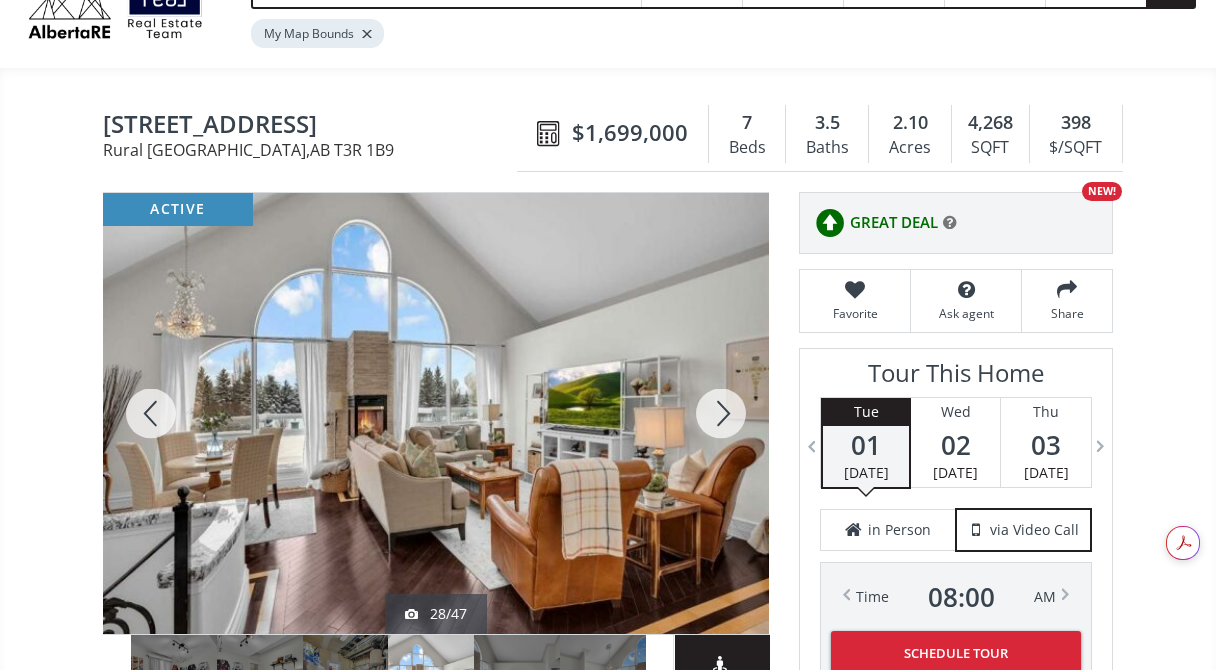 click at bounding box center (721, 413) 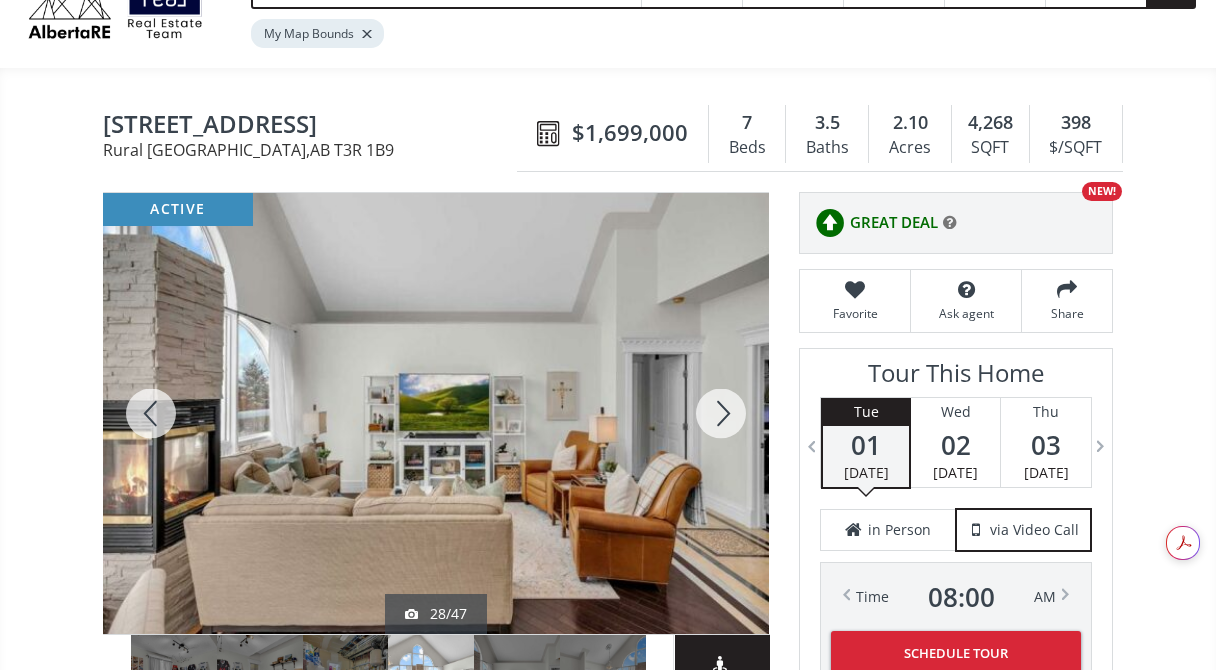 click at bounding box center [721, 413] 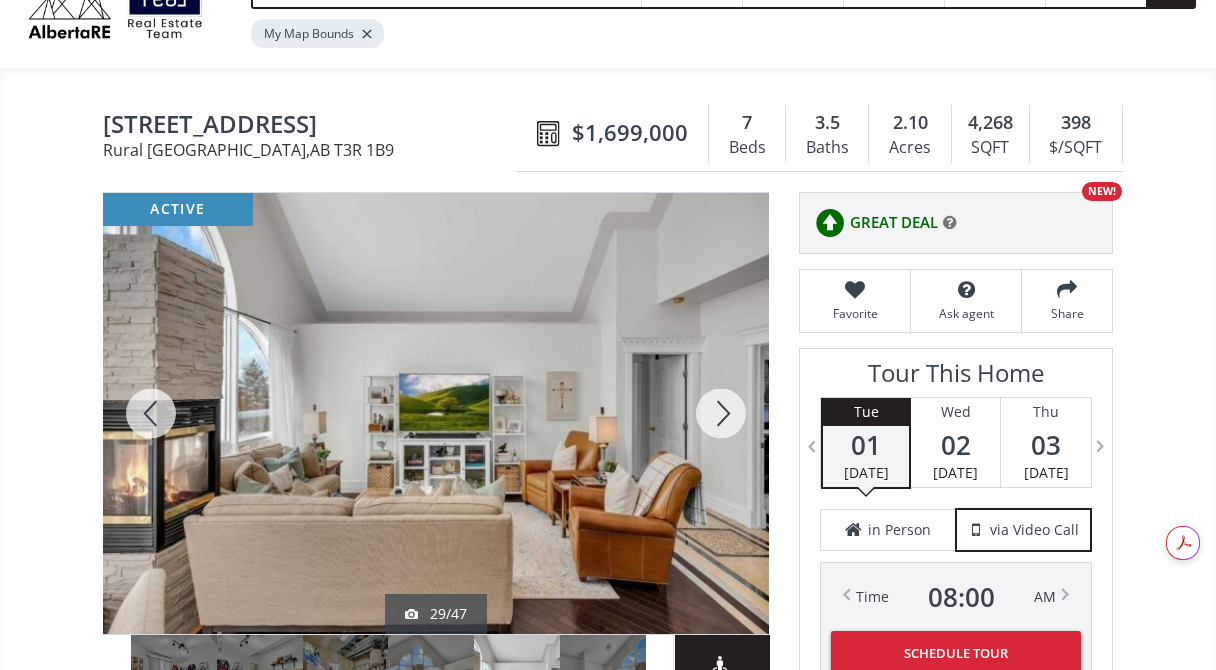 click at bounding box center (721, 413) 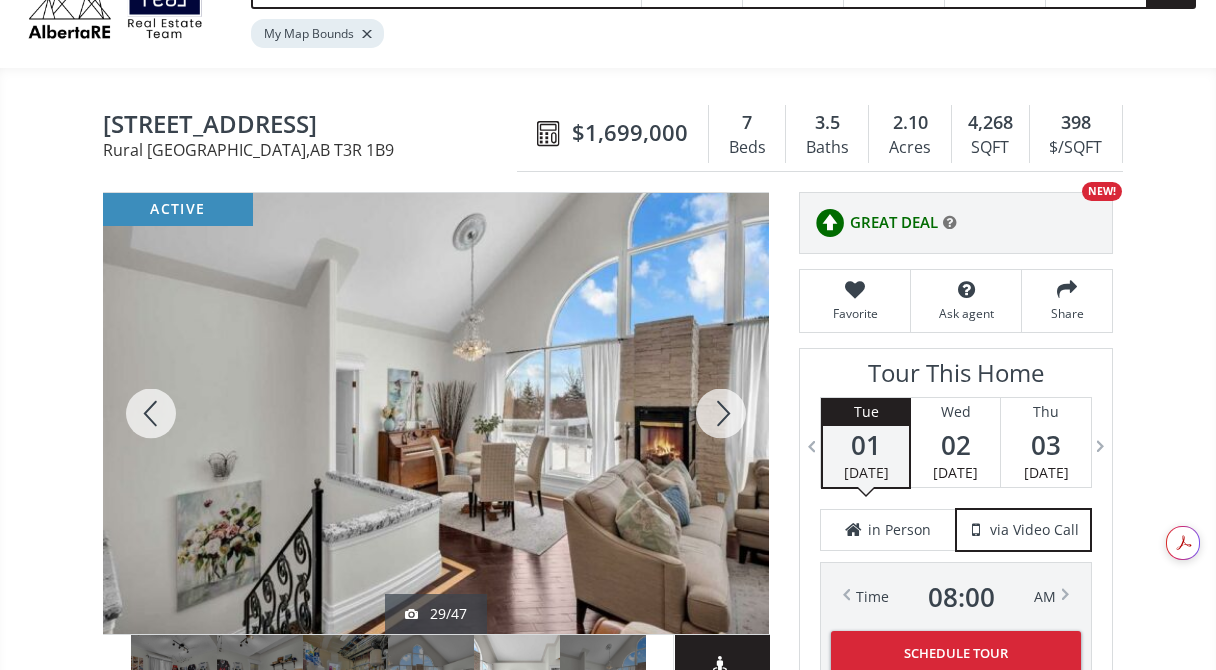 click at bounding box center (721, 413) 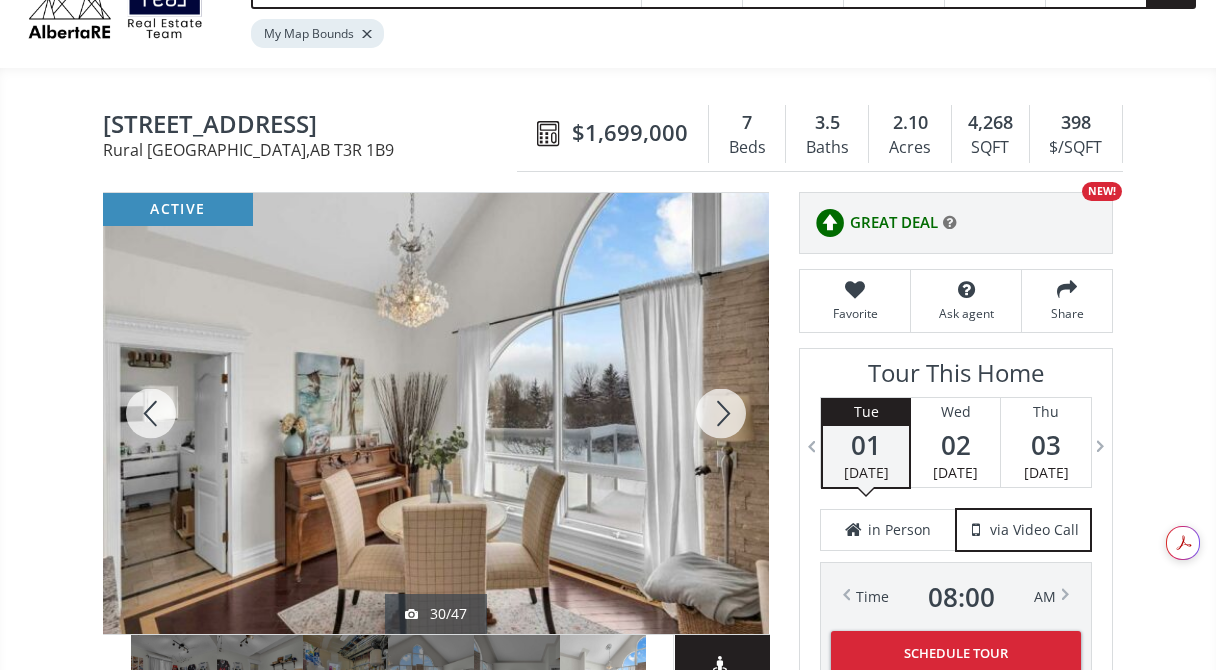 click at bounding box center (721, 413) 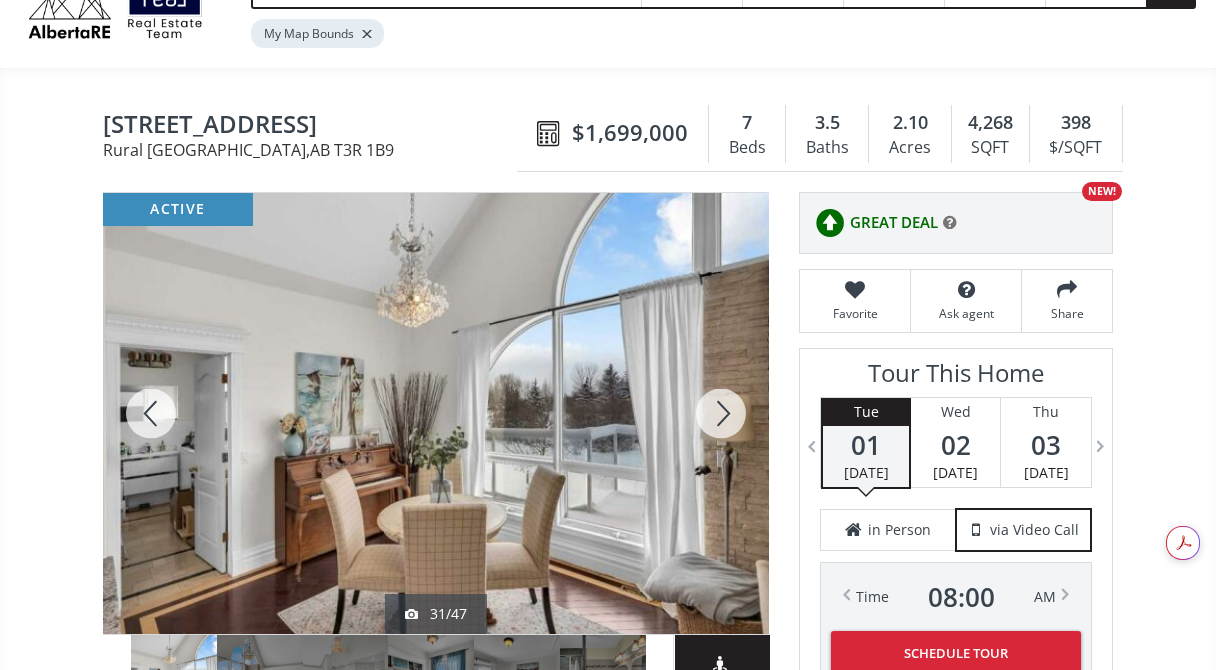 click at bounding box center [721, 413] 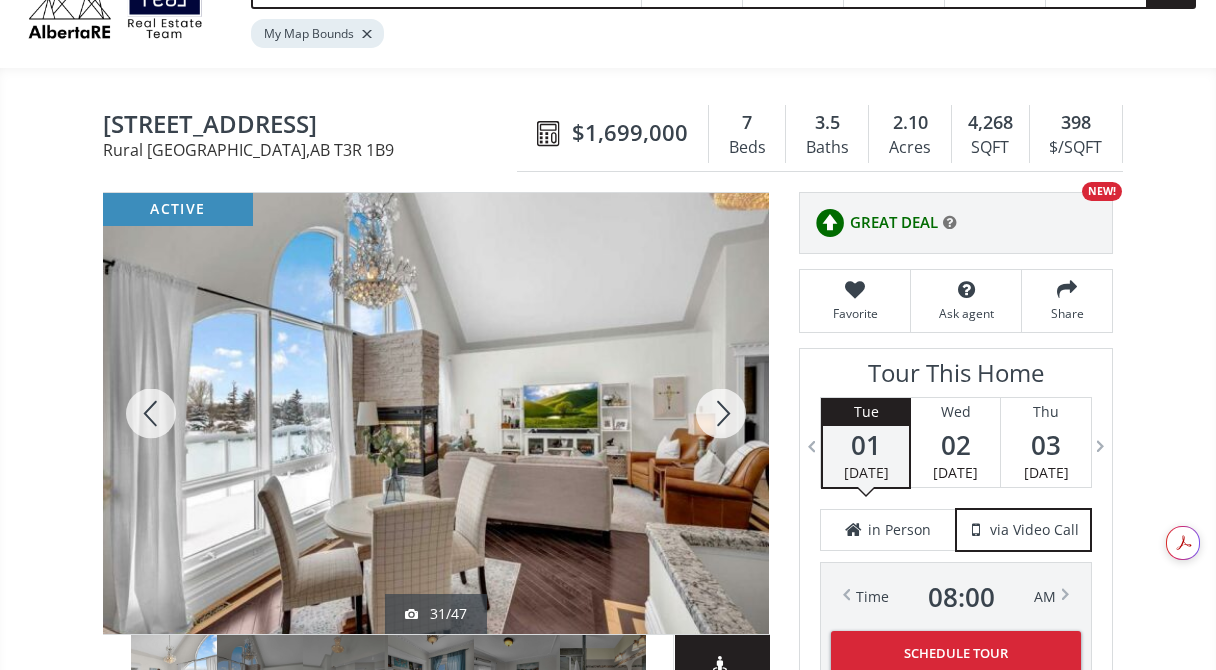 click at bounding box center [721, 413] 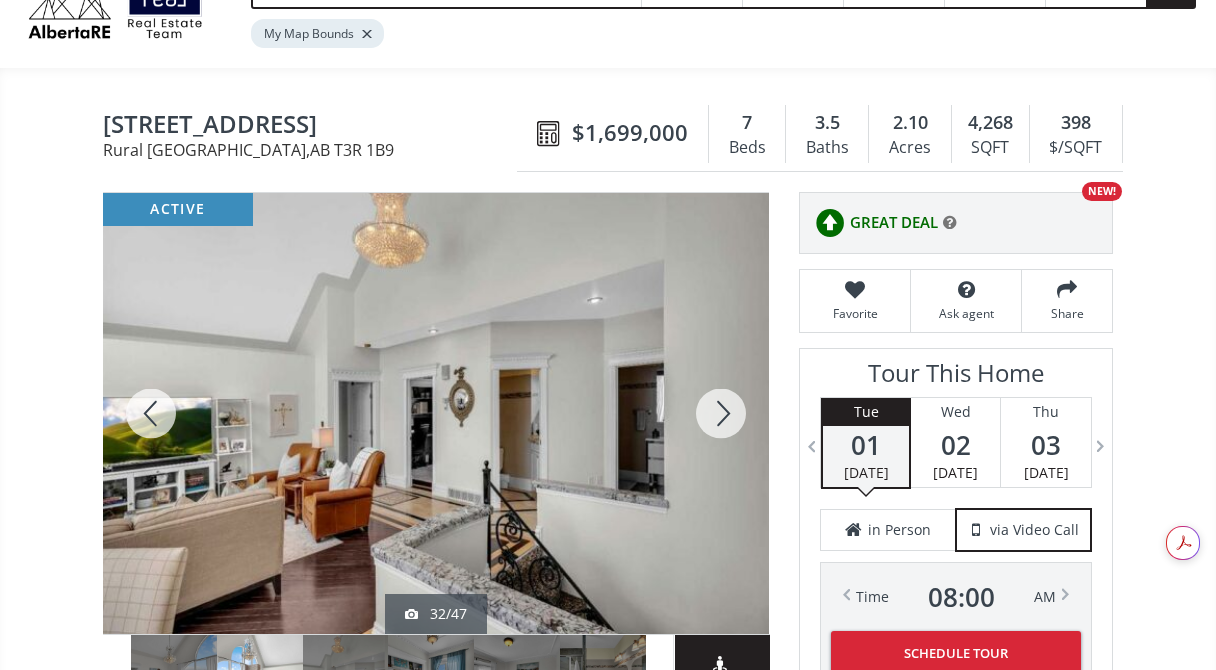 click at bounding box center [721, 413] 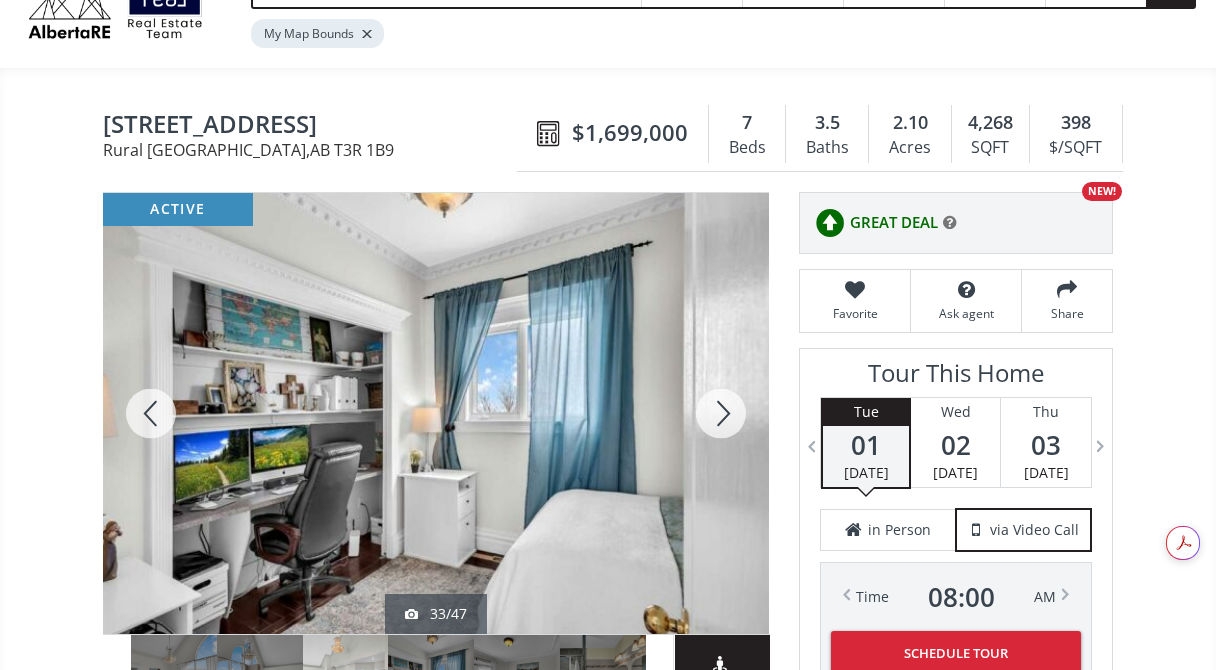 click at bounding box center (721, 413) 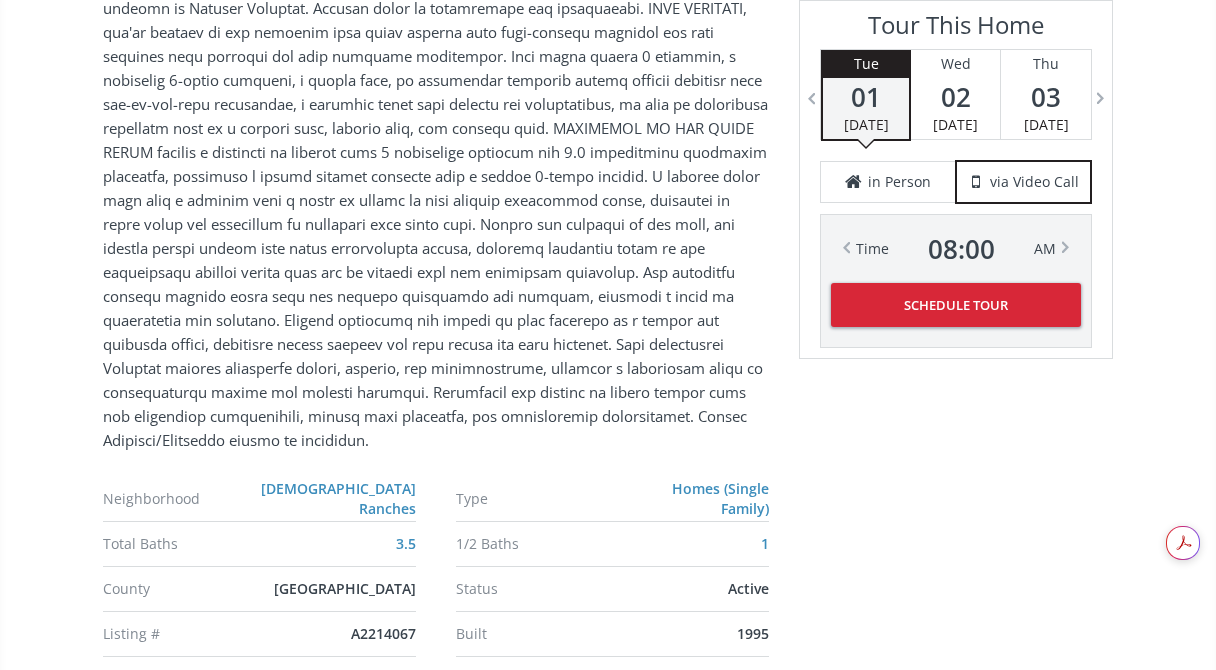 scroll, scrollTop: 1836, scrollLeft: 0, axis: vertical 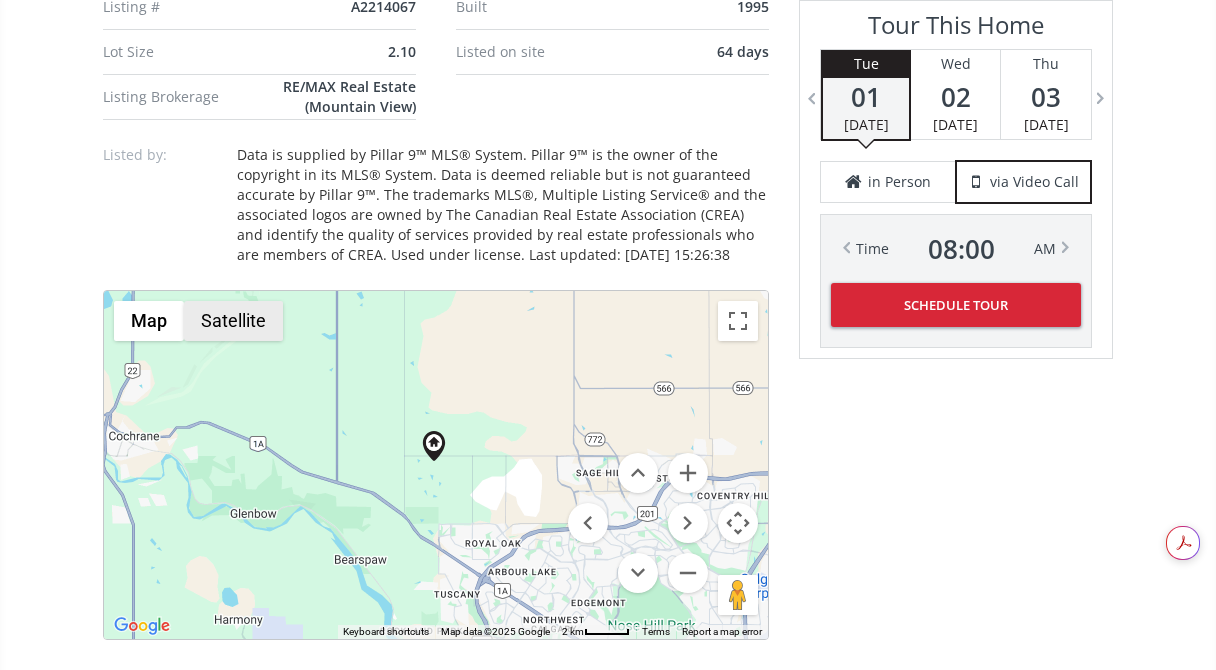 click on "Satellite" at bounding box center [233, 321] 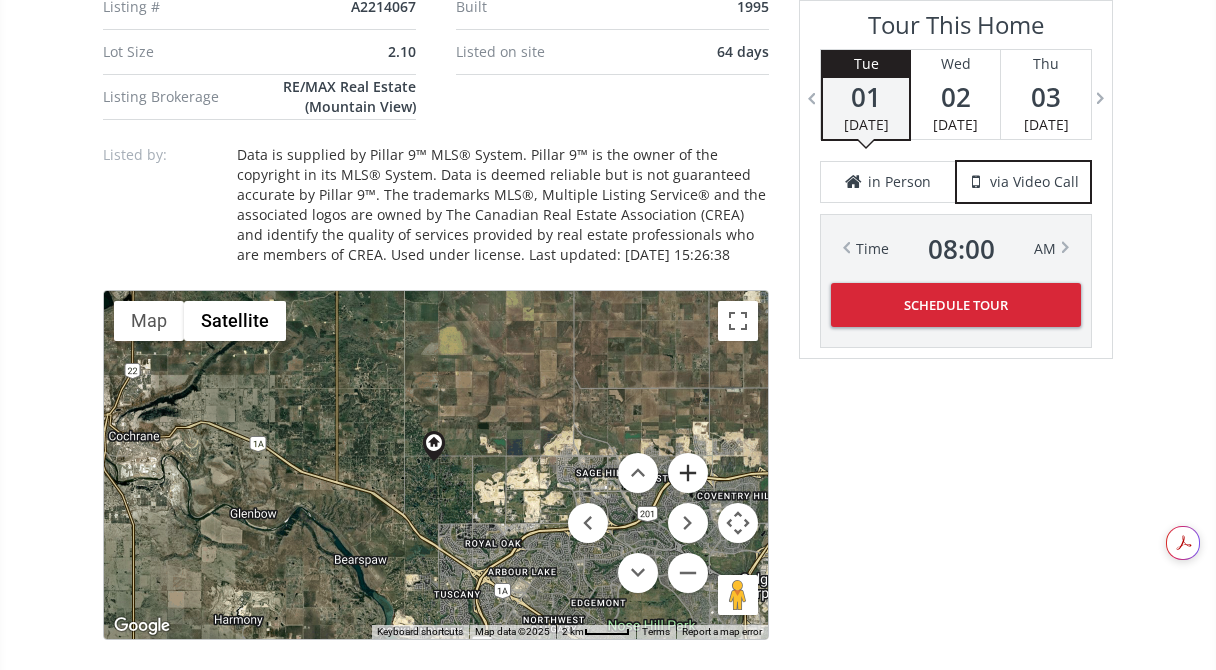 click at bounding box center [688, 473] 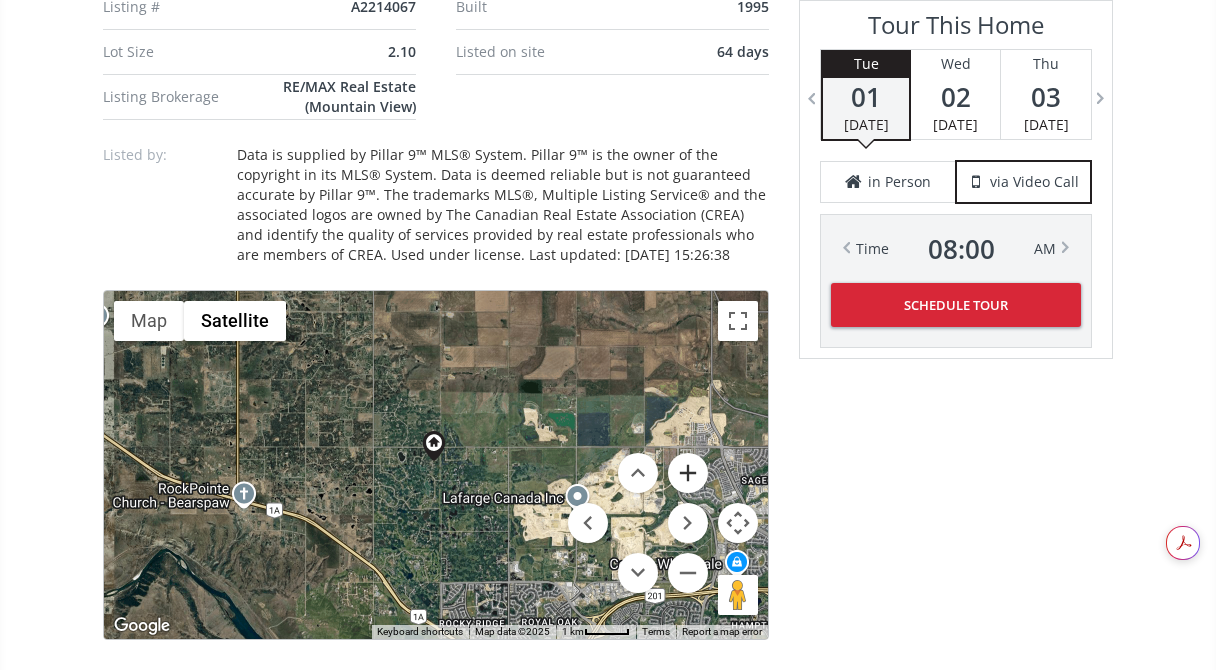 click at bounding box center (688, 473) 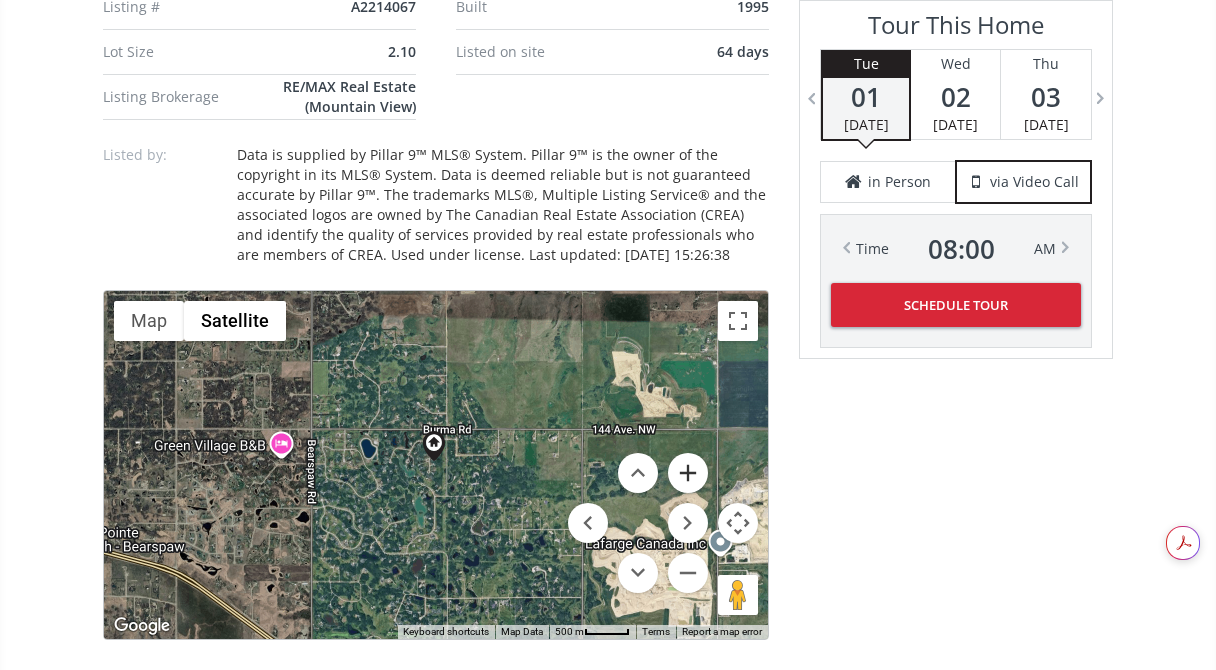 click at bounding box center [688, 473] 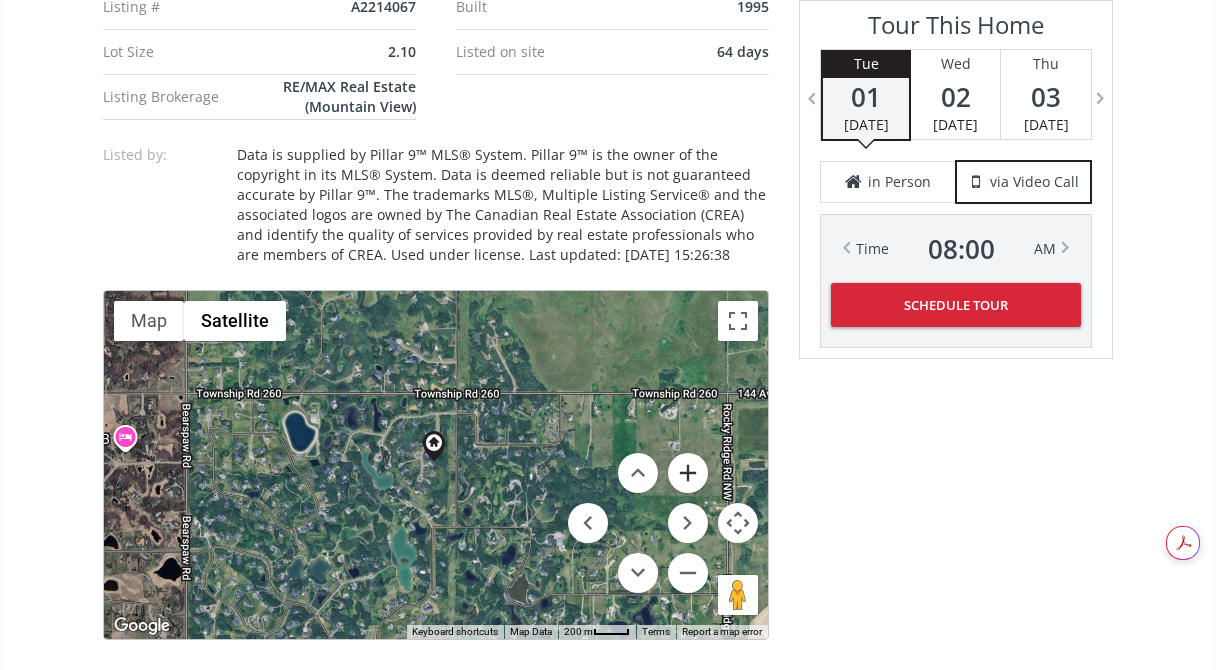 click at bounding box center [688, 473] 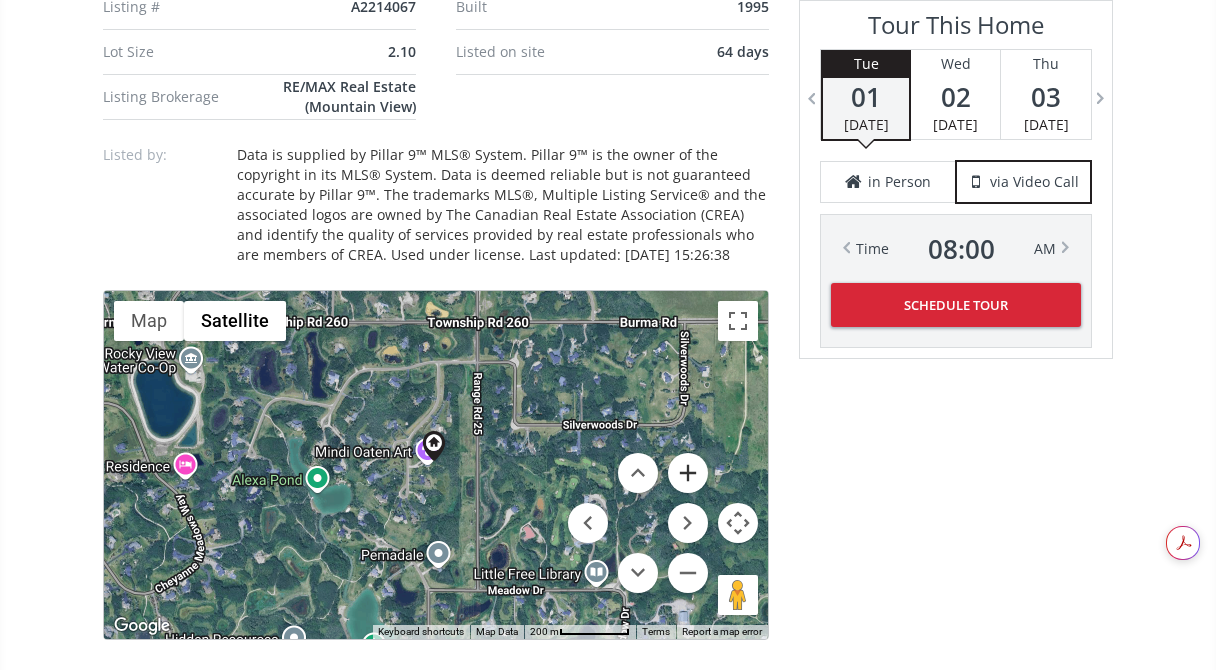 click at bounding box center [688, 473] 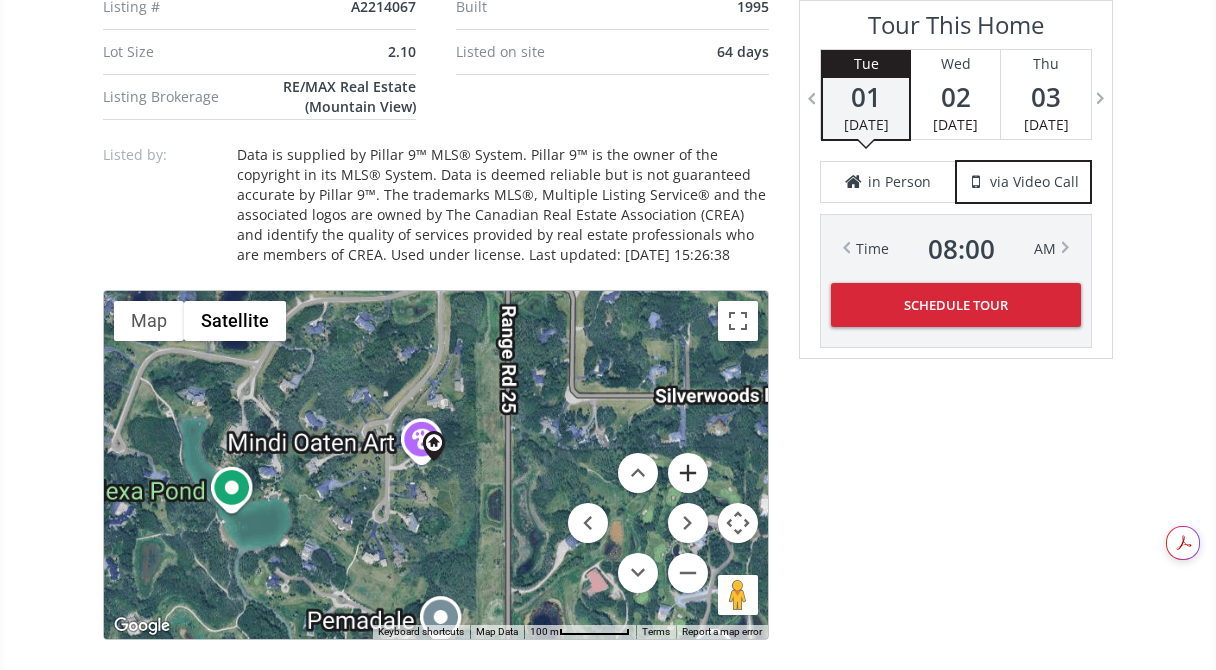 click at bounding box center [688, 473] 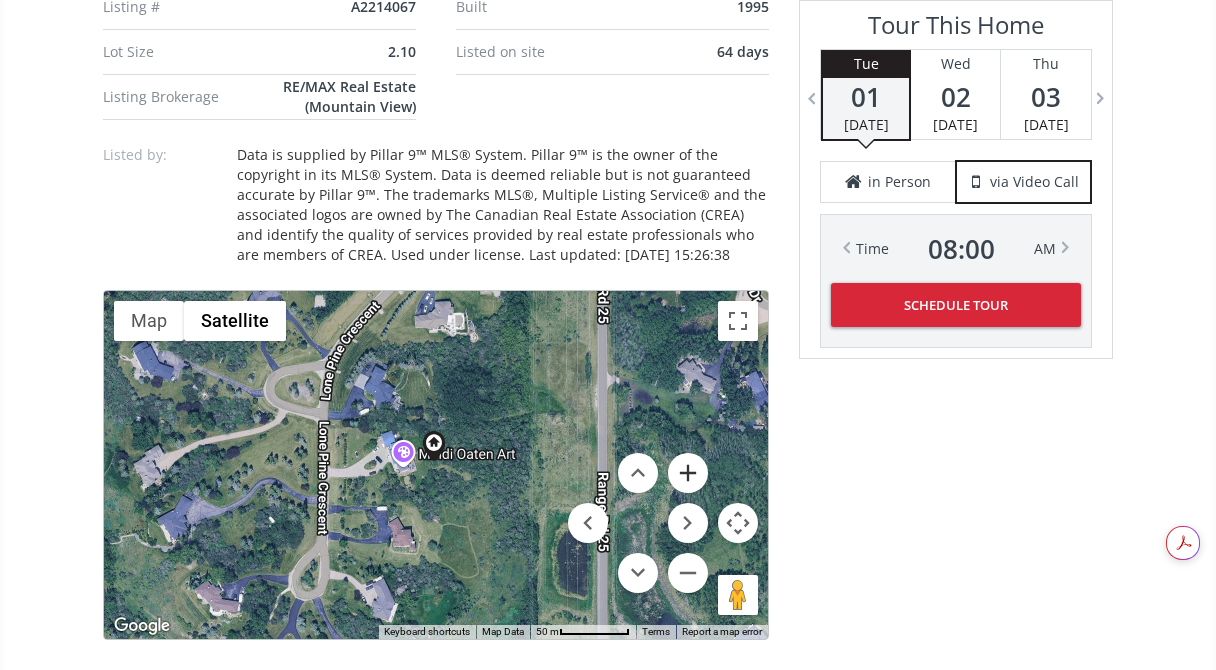 click at bounding box center (688, 473) 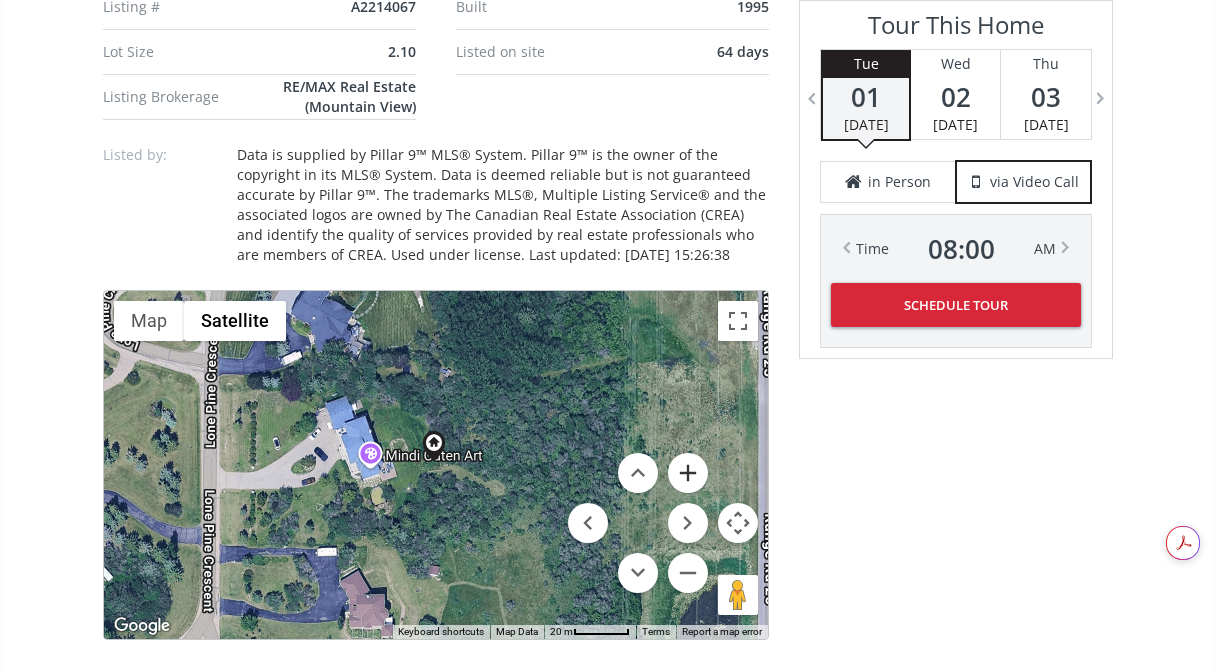 click at bounding box center (688, 473) 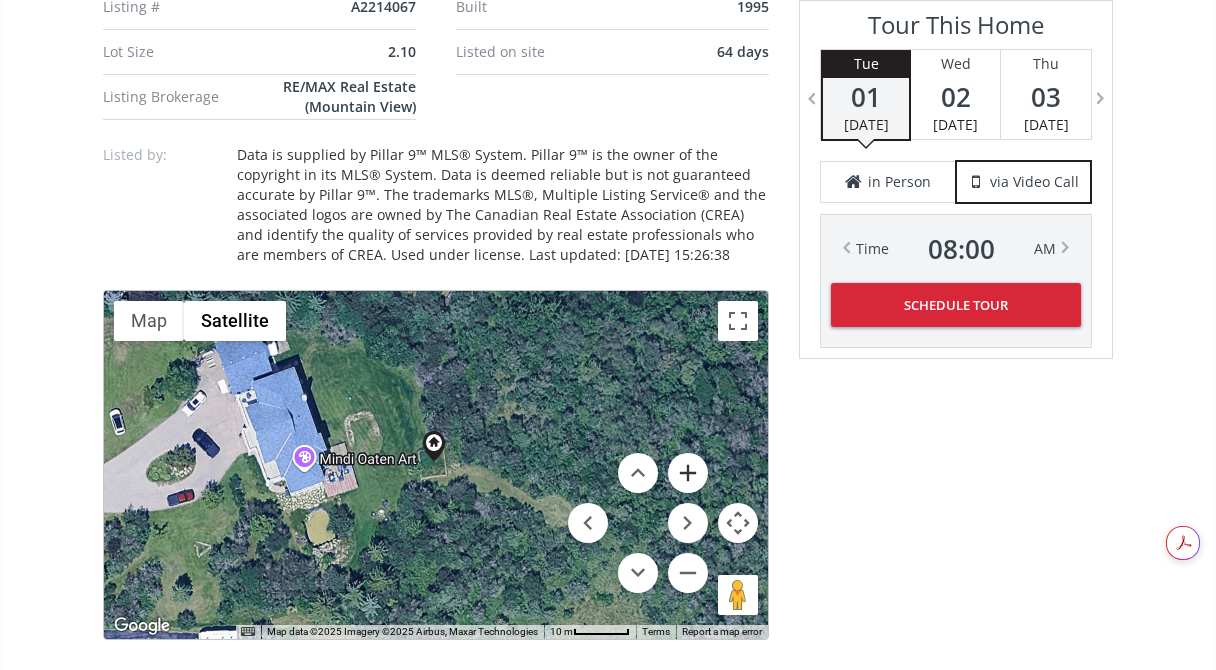 click at bounding box center [688, 473] 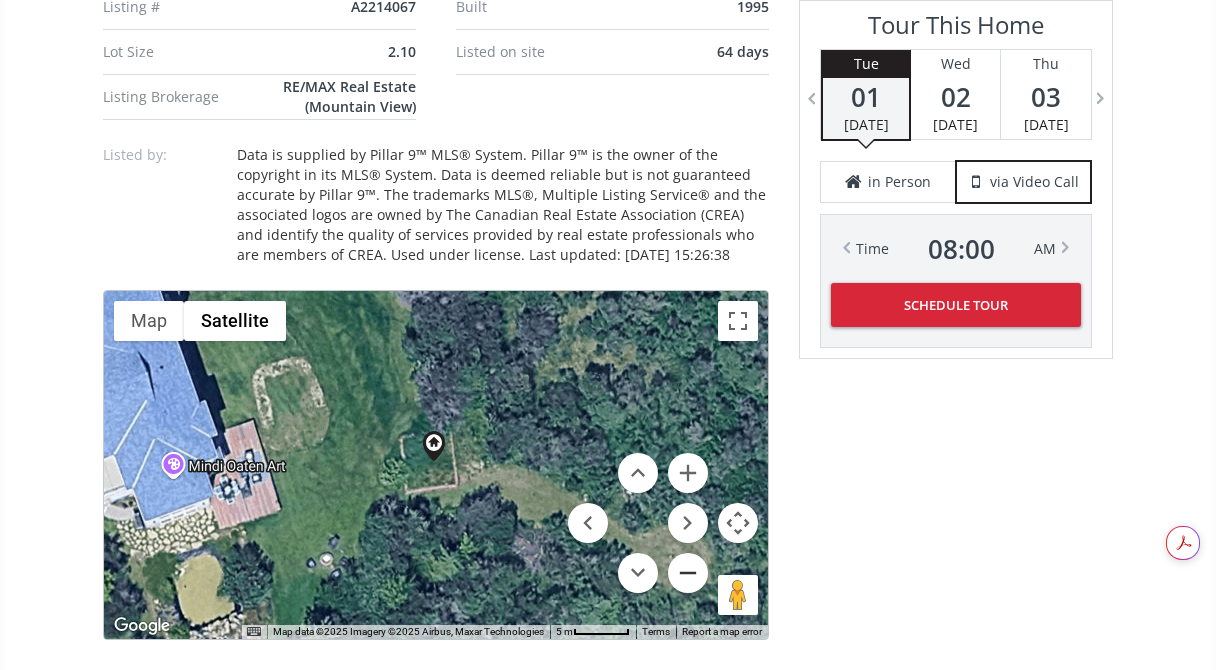 click at bounding box center [688, 573] 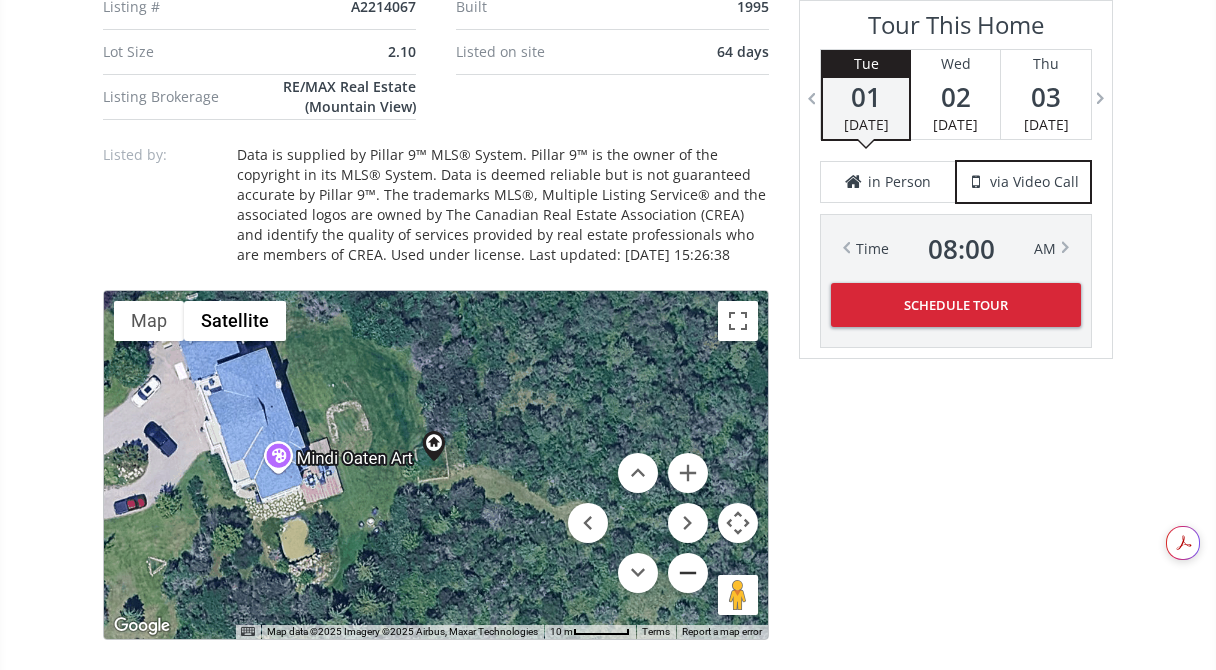 click at bounding box center [688, 573] 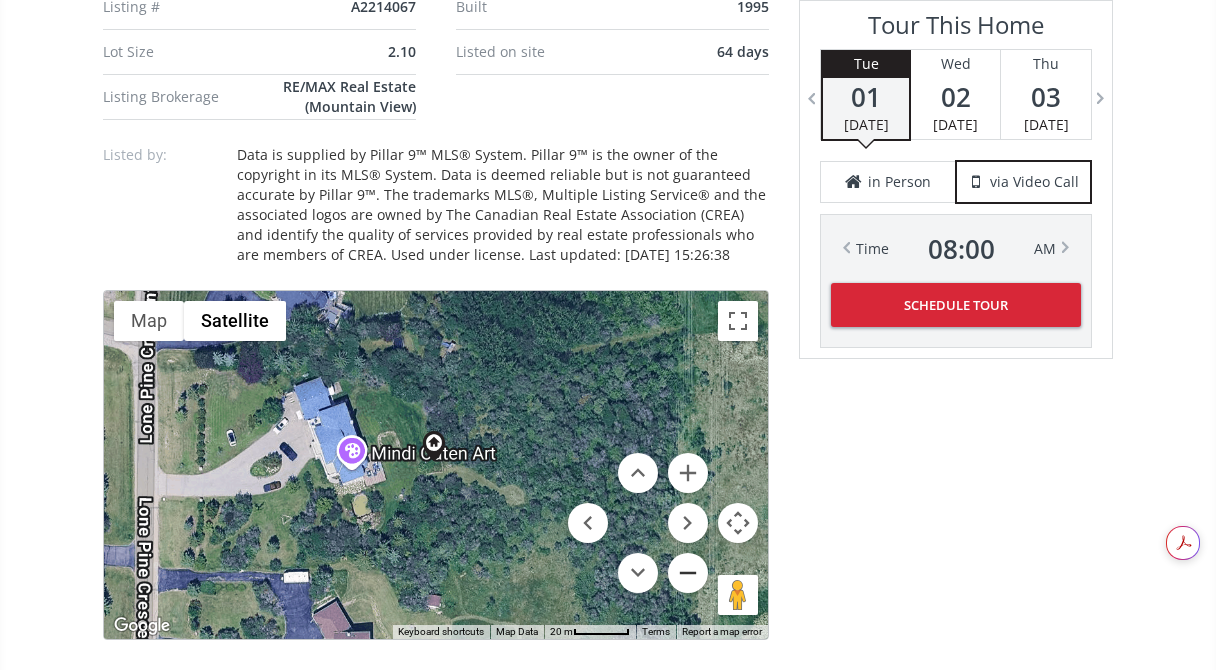 click at bounding box center [688, 573] 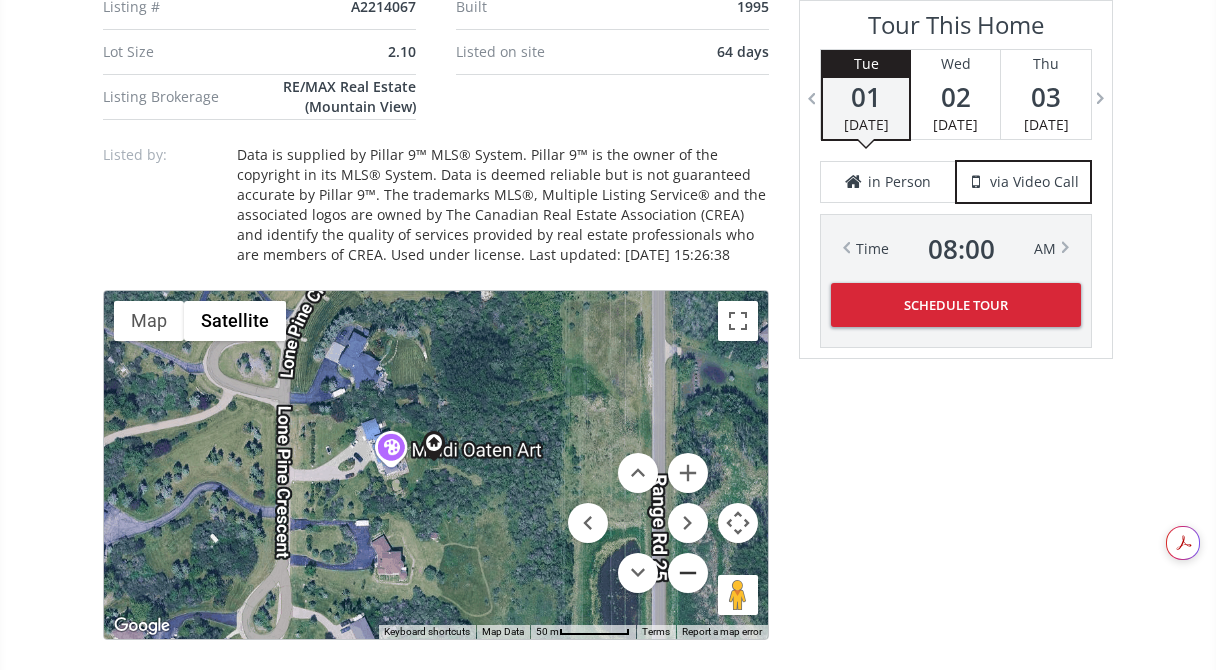 click at bounding box center (688, 573) 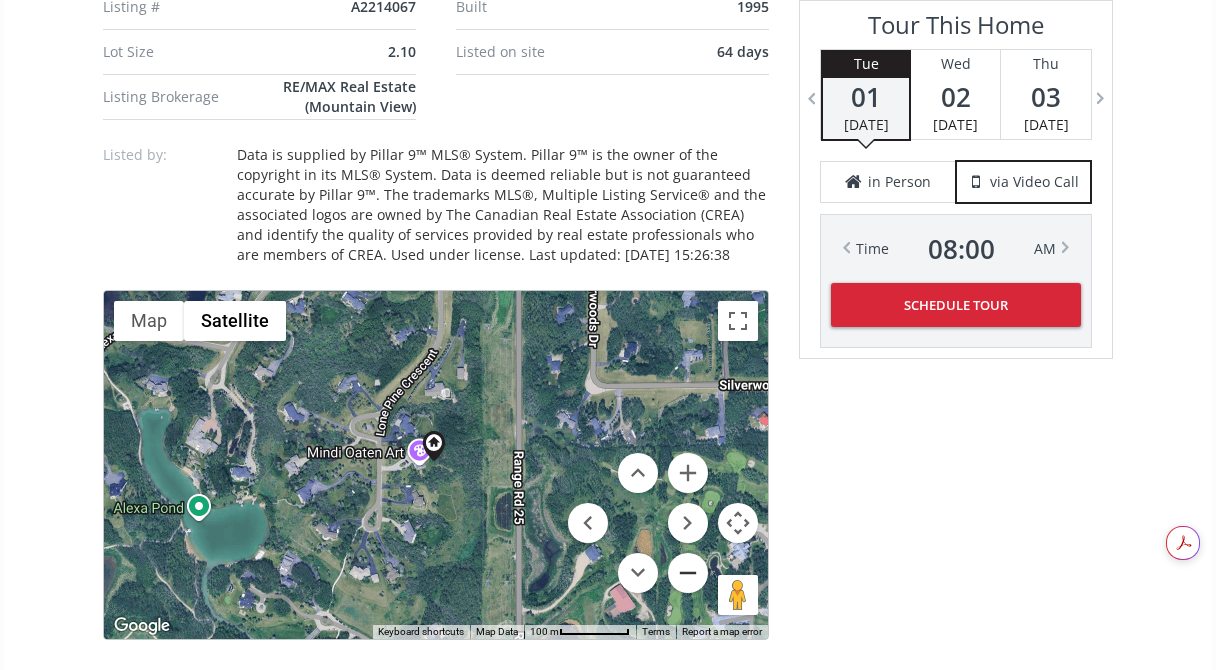 click at bounding box center [688, 573] 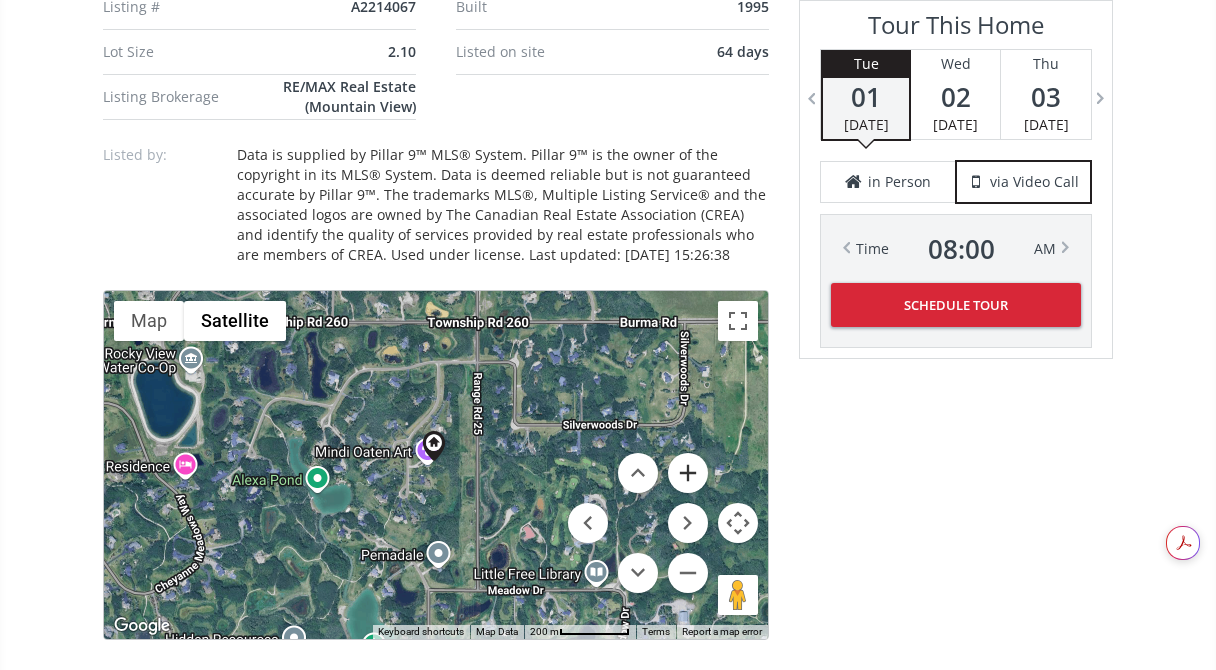 click at bounding box center [688, 473] 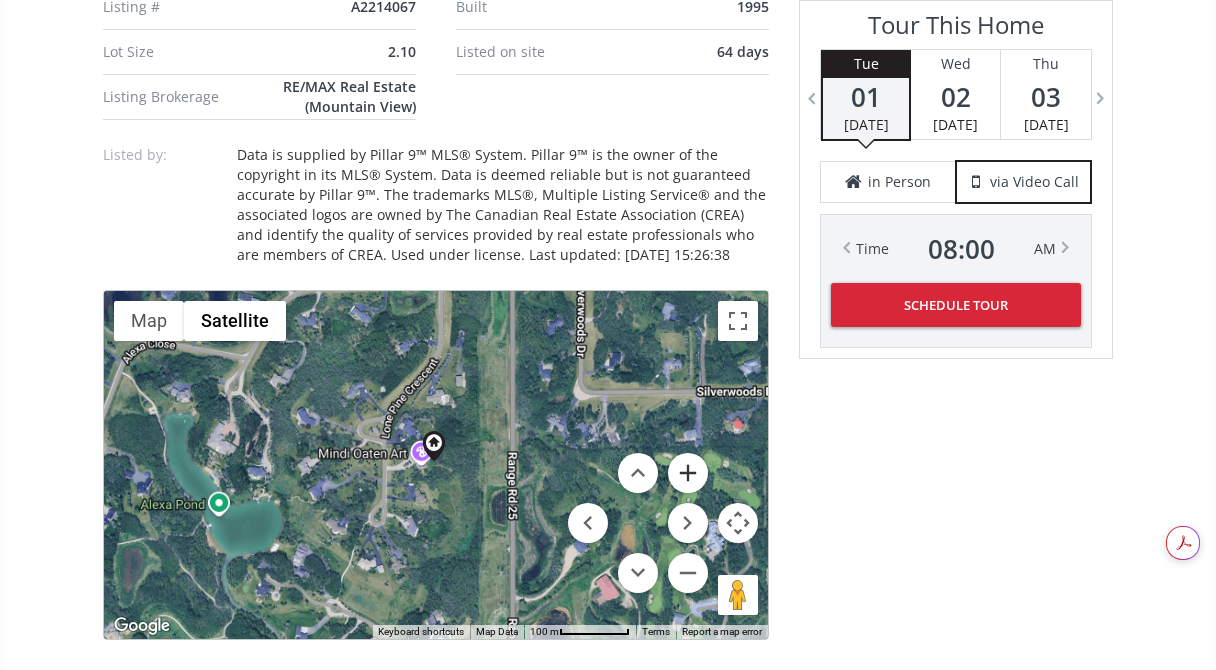 click at bounding box center (688, 473) 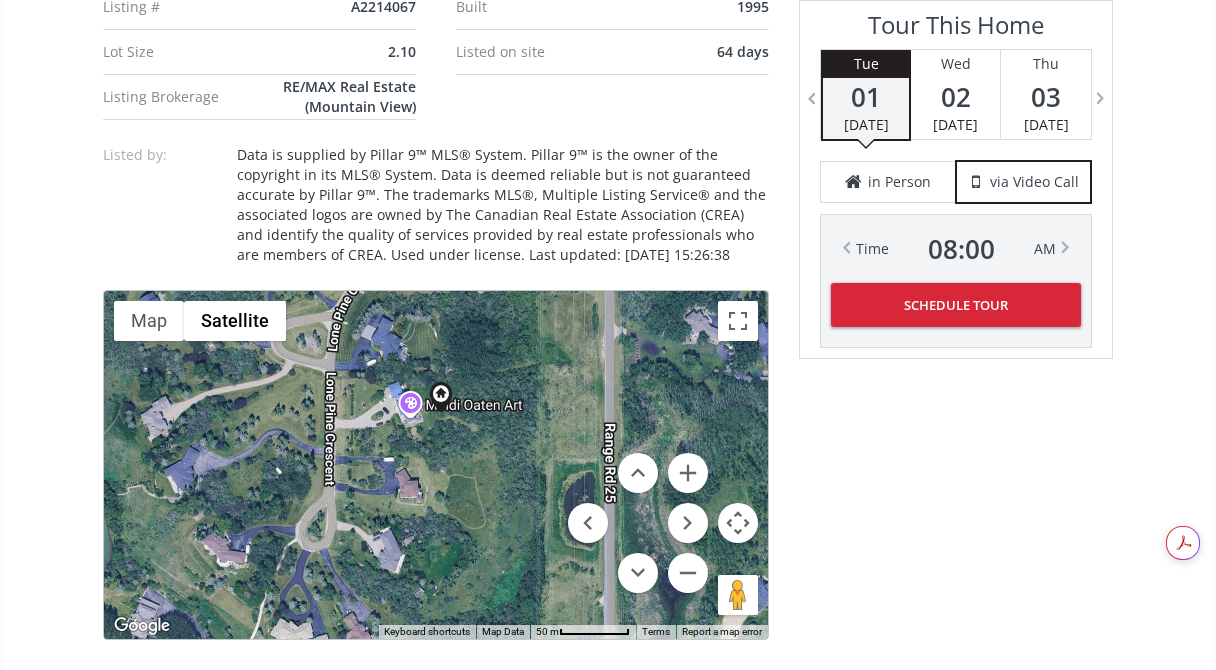 drag, startPoint x: 533, startPoint y: 465, endPoint x: 458, endPoint y: 425, distance: 85 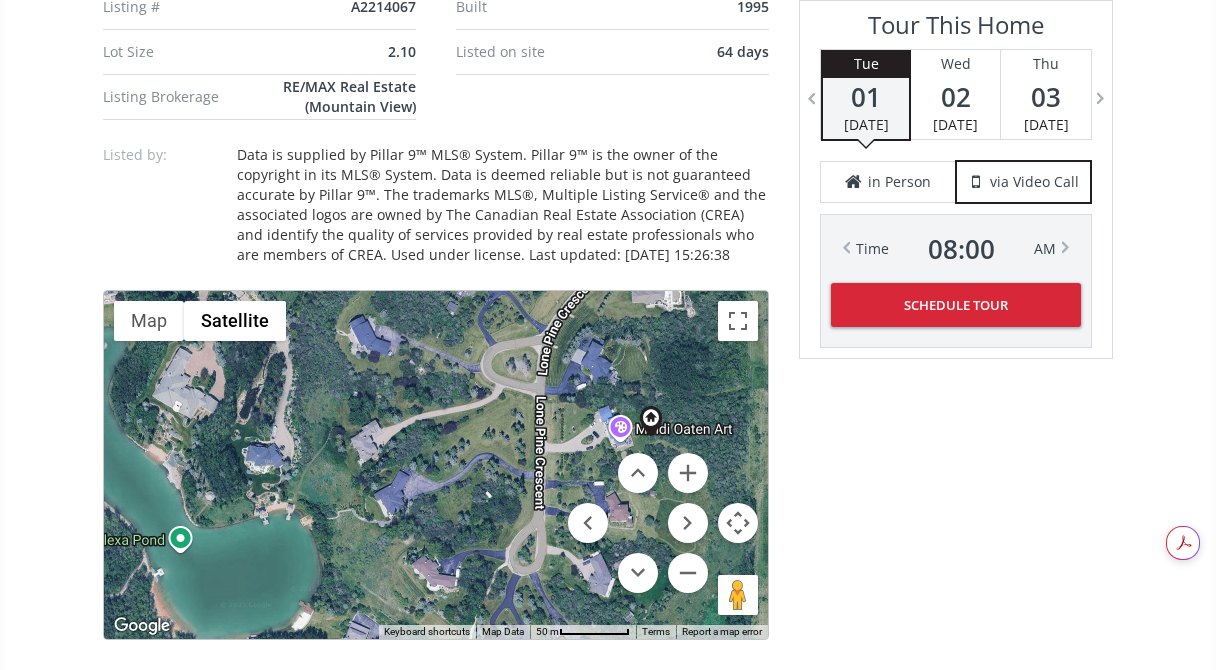 drag, startPoint x: 365, startPoint y: 423, endPoint x: 686, endPoint y: 430, distance: 321.07632 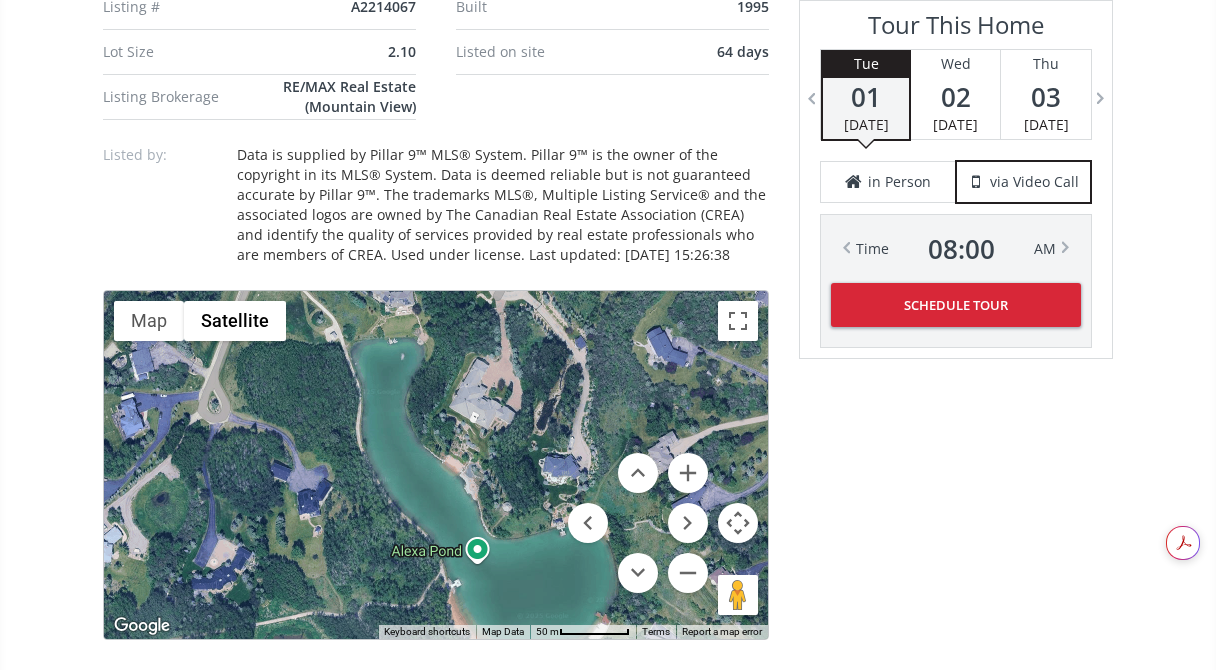 drag, startPoint x: 362, startPoint y: 453, endPoint x: 663, endPoint y: 460, distance: 301.0814 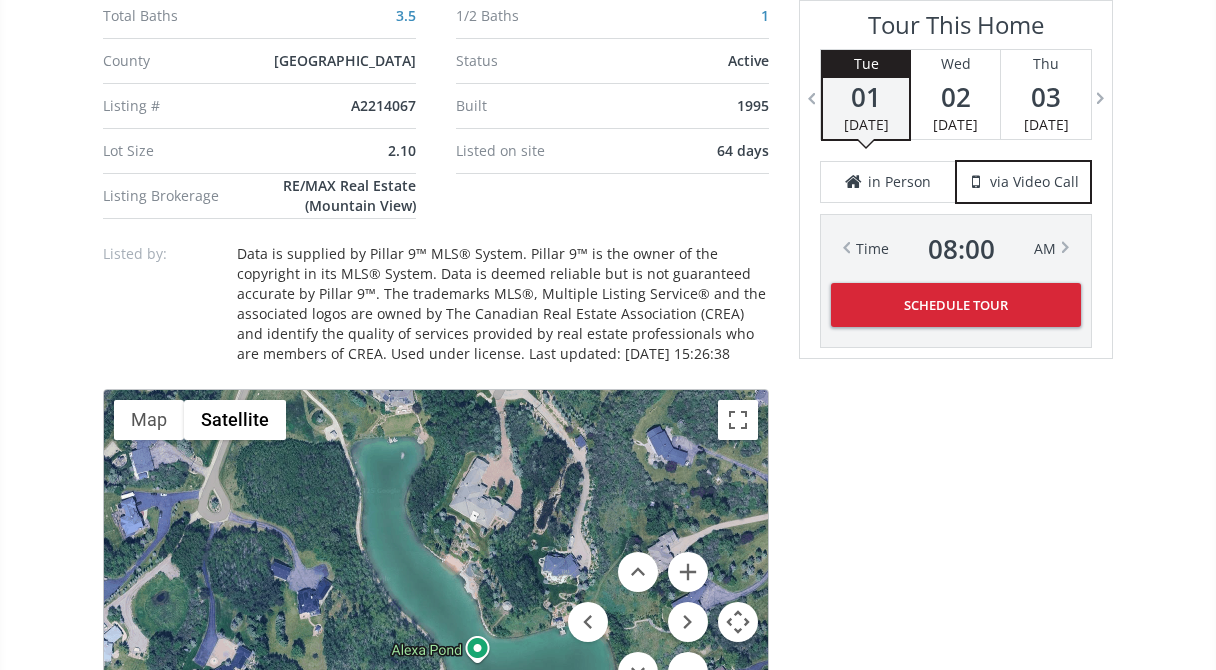 scroll, scrollTop: 1733, scrollLeft: 0, axis: vertical 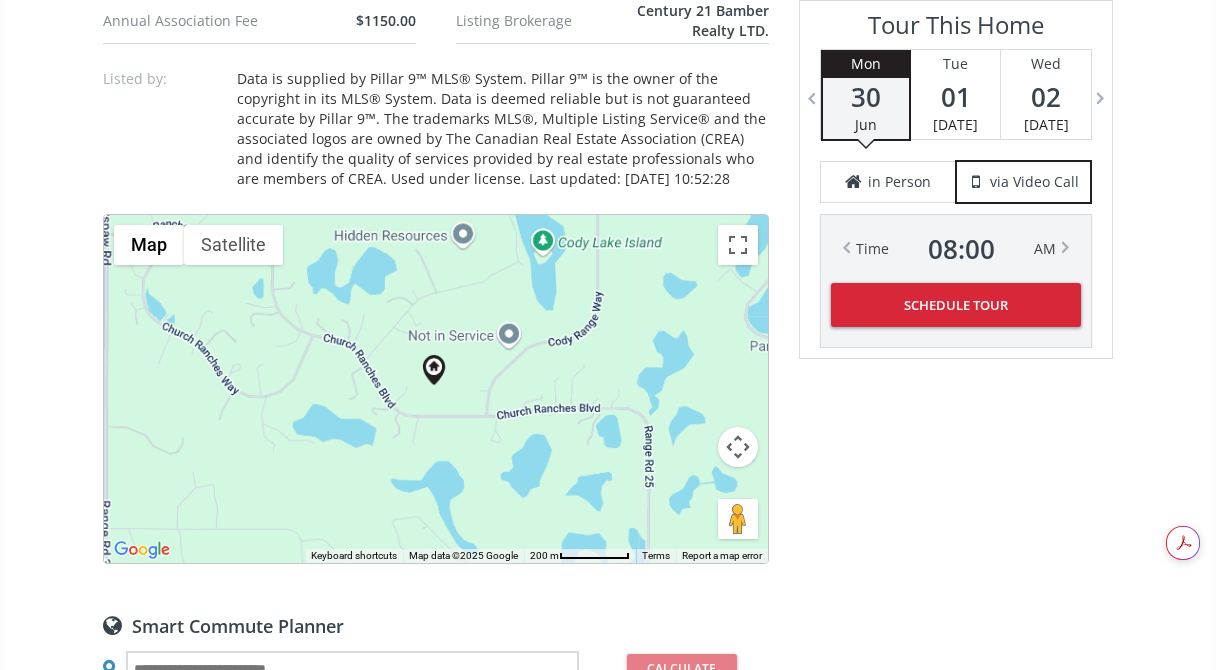 click at bounding box center [738, 447] 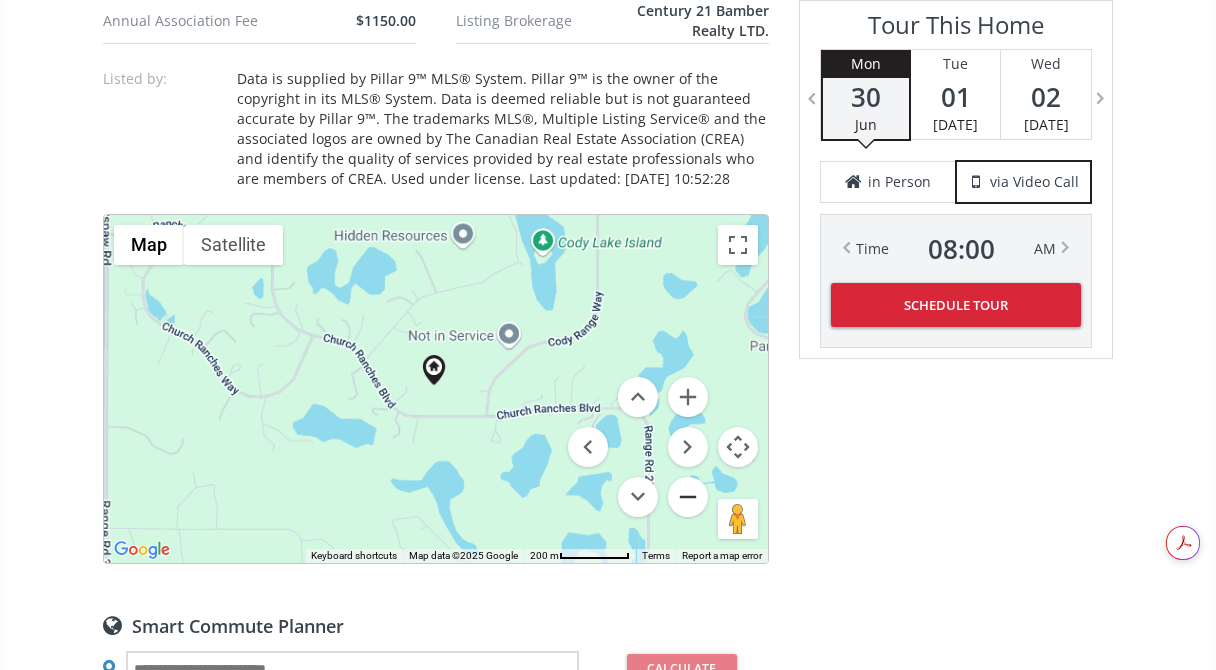 click at bounding box center [688, 497] 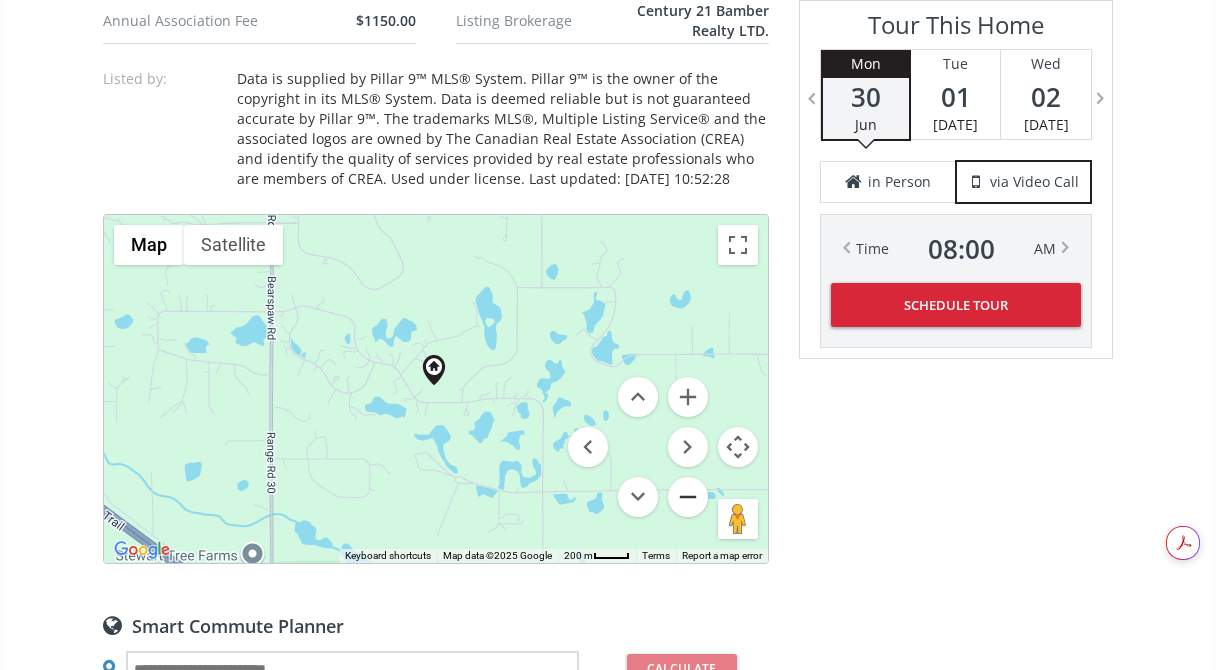 click at bounding box center [688, 497] 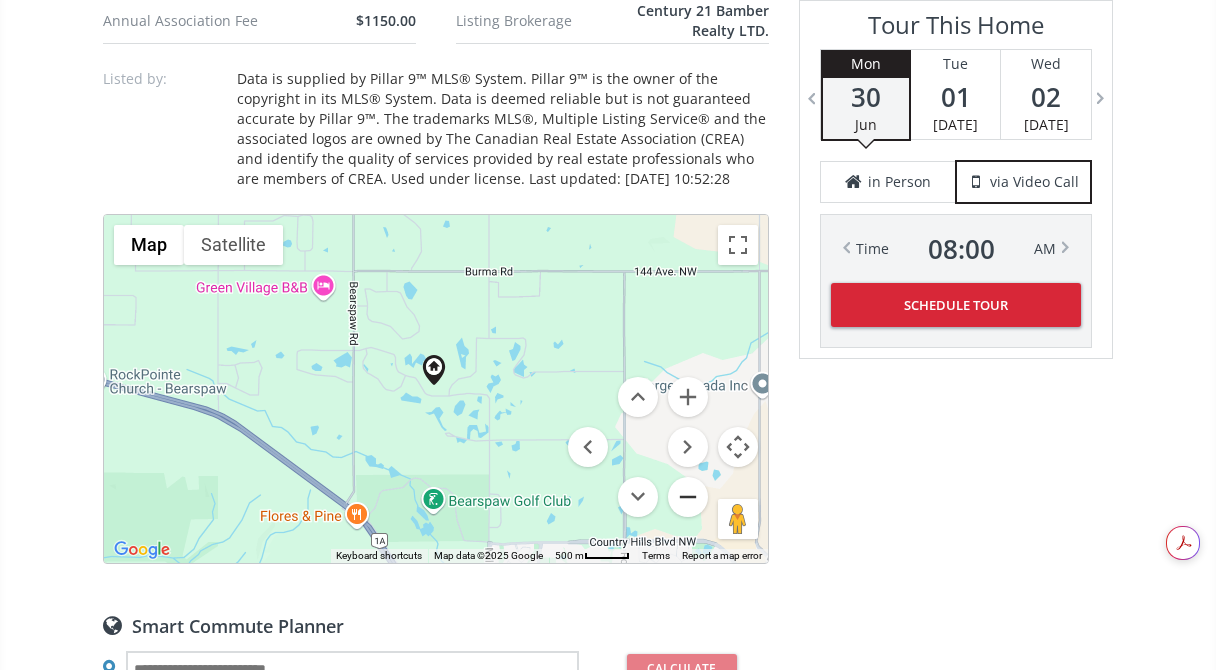 click at bounding box center (688, 497) 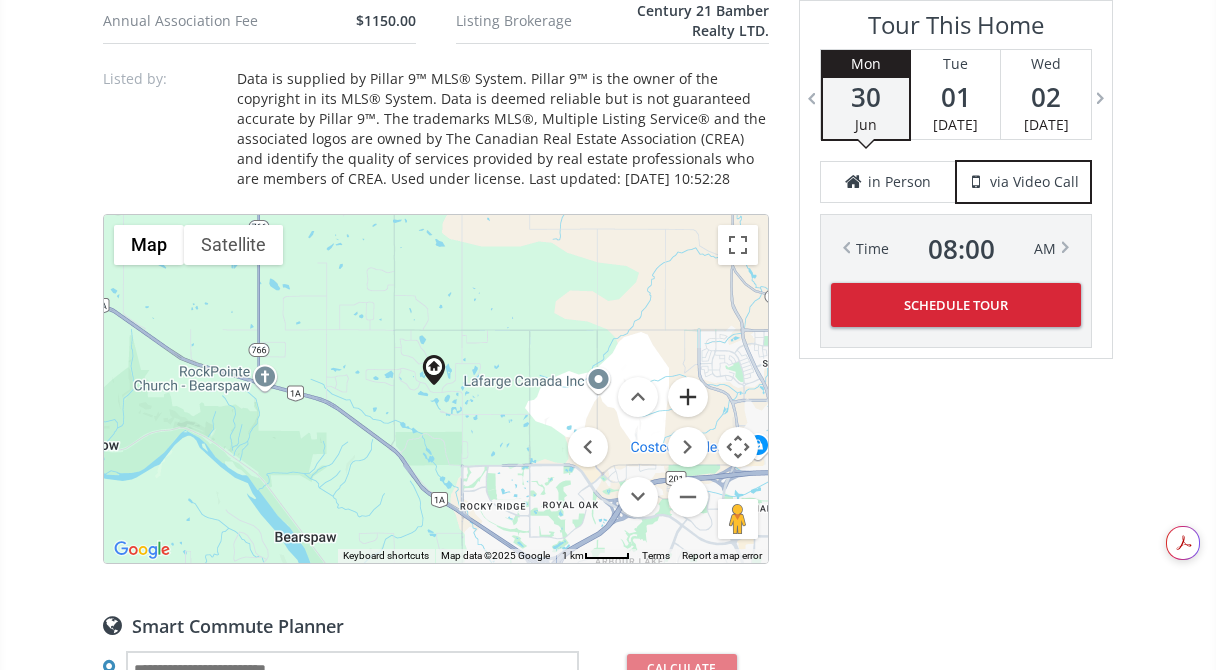 click at bounding box center (688, 397) 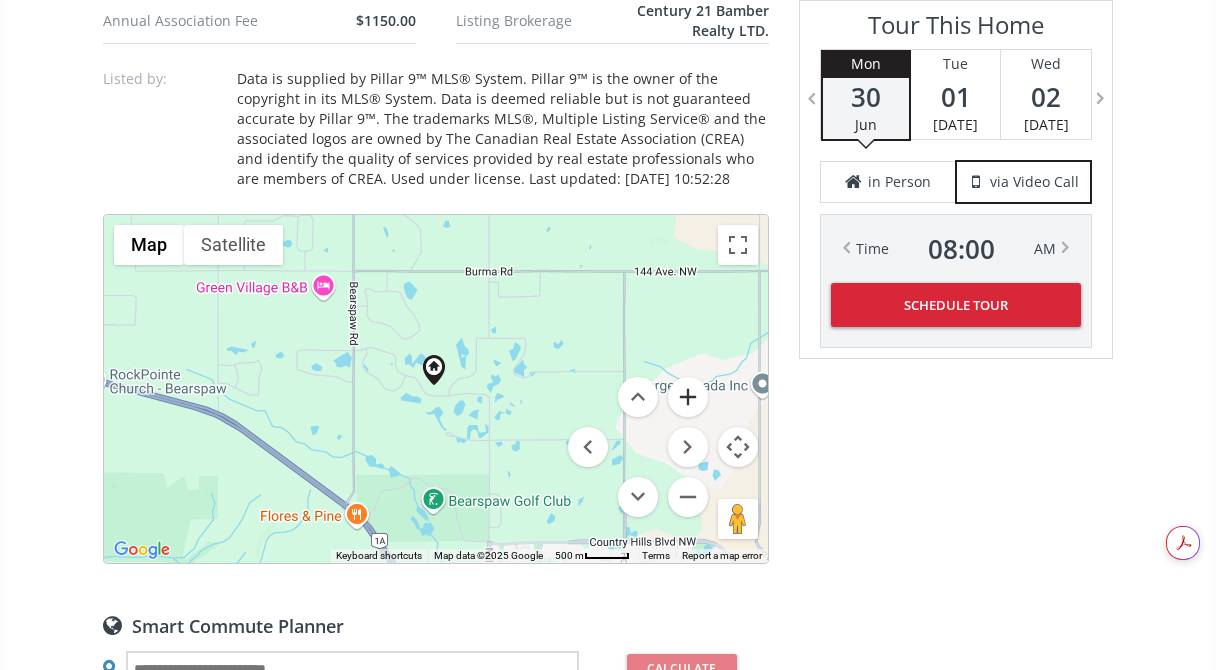 click at bounding box center (688, 397) 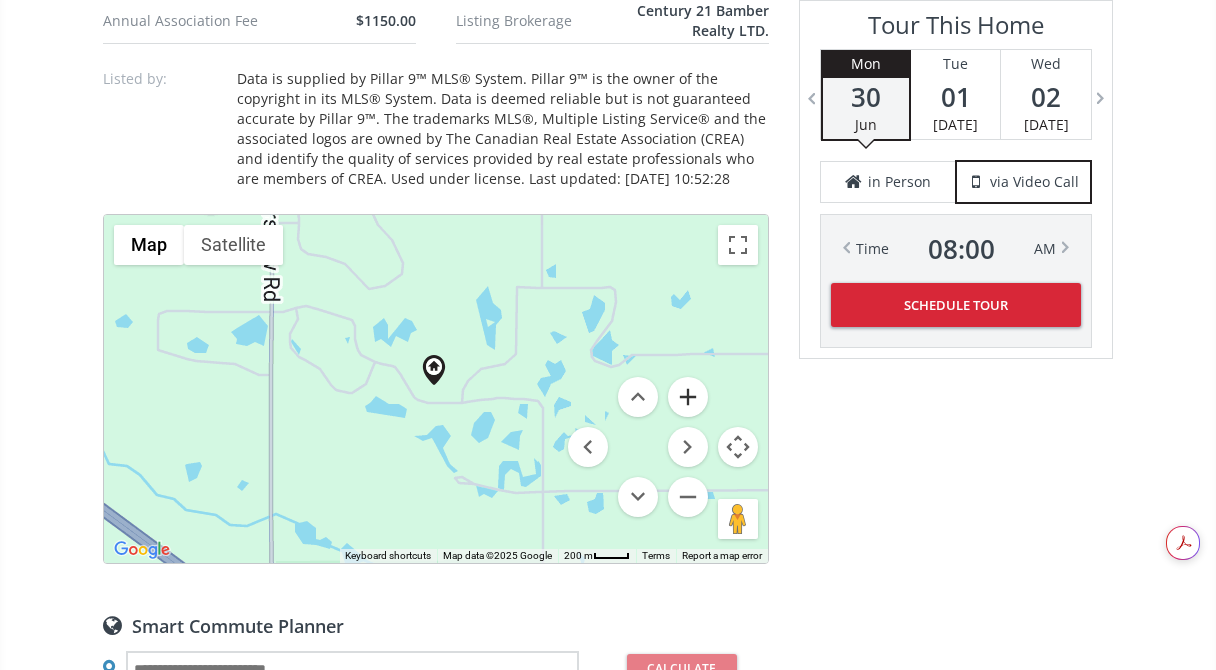 click at bounding box center (688, 397) 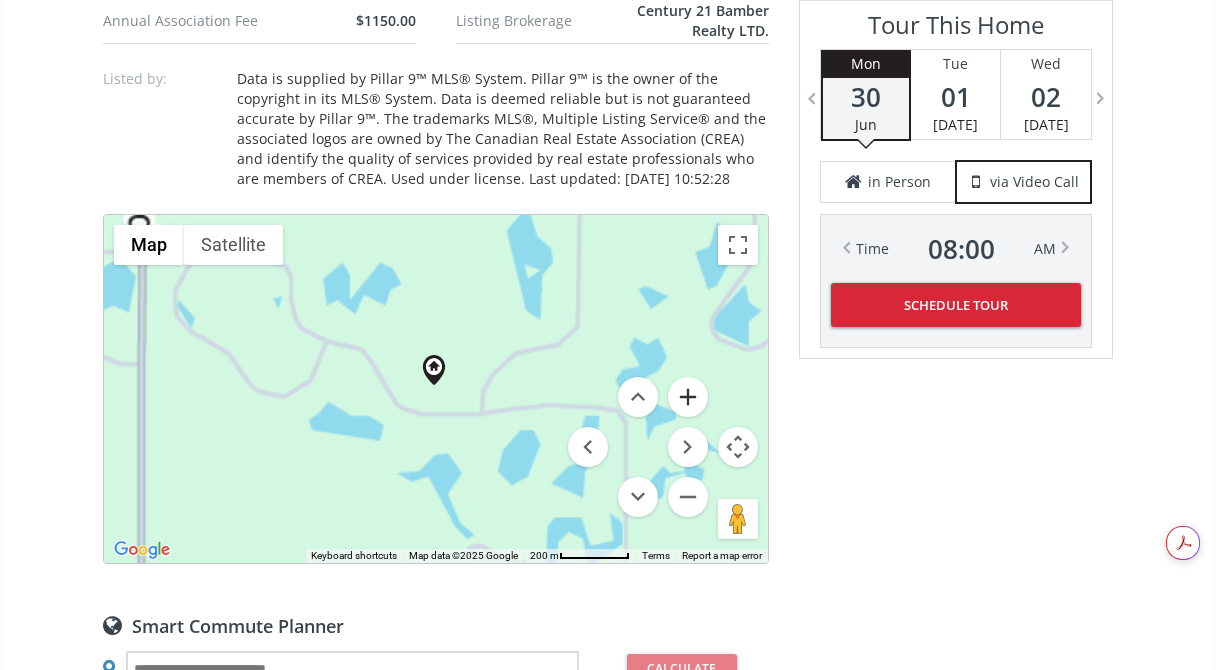 click at bounding box center [688, 397] 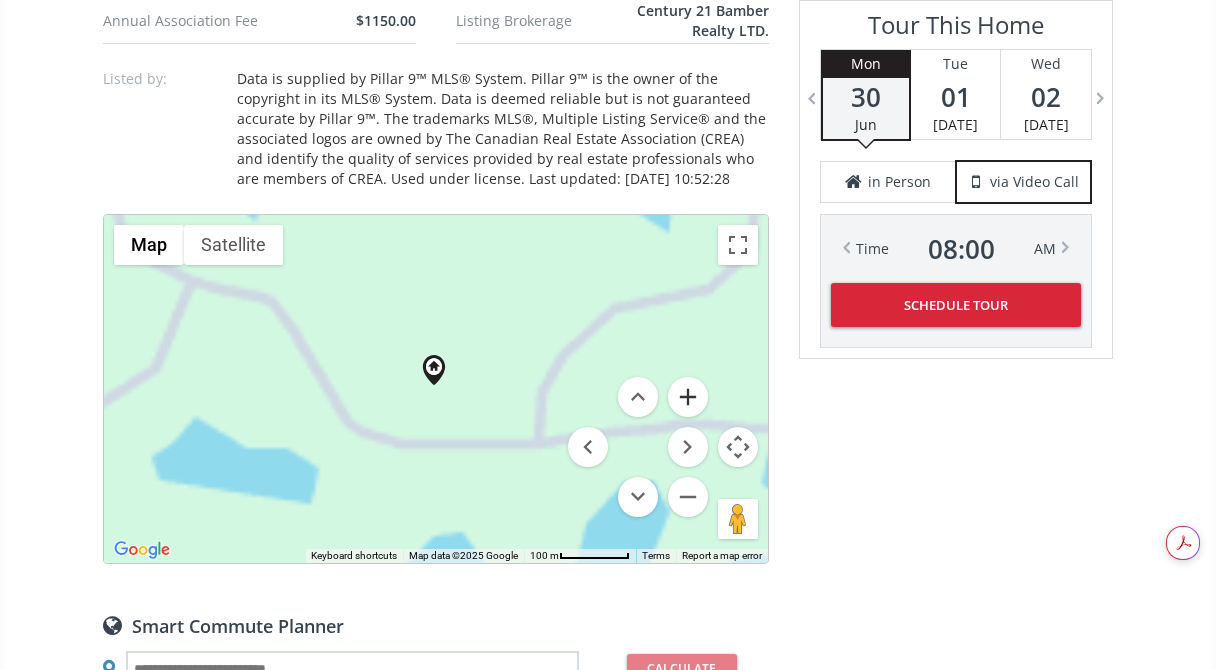 click at bounding box center [688, 397] 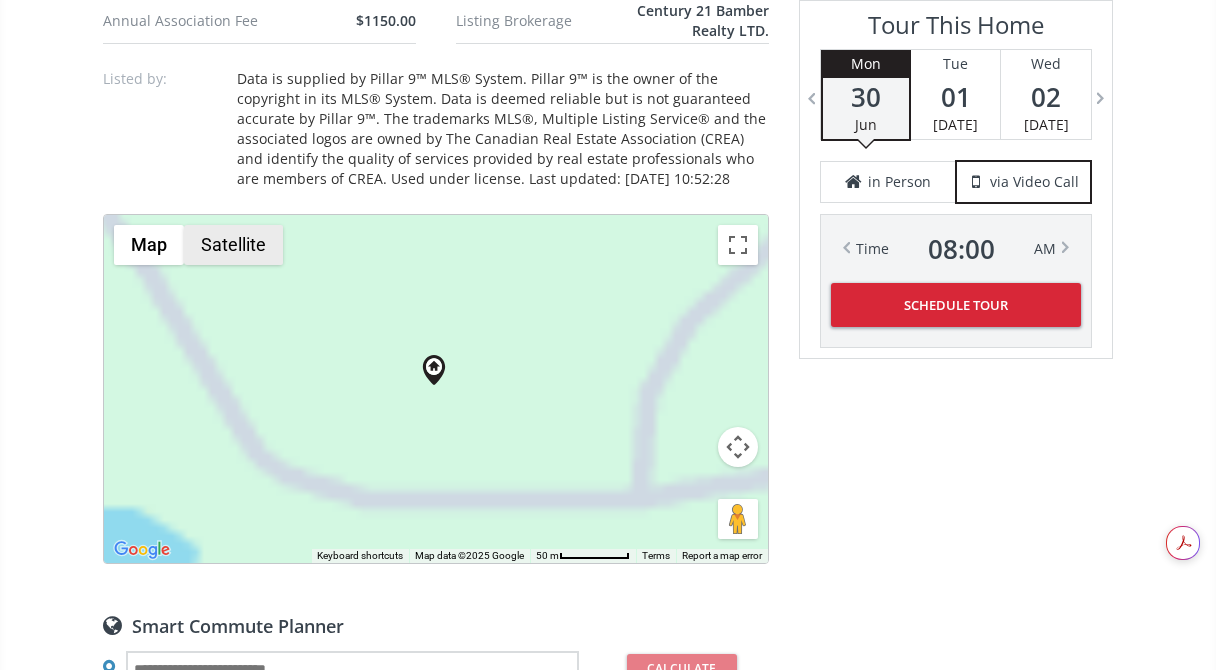 click on "Satellite" at bounding box center (233, 245) 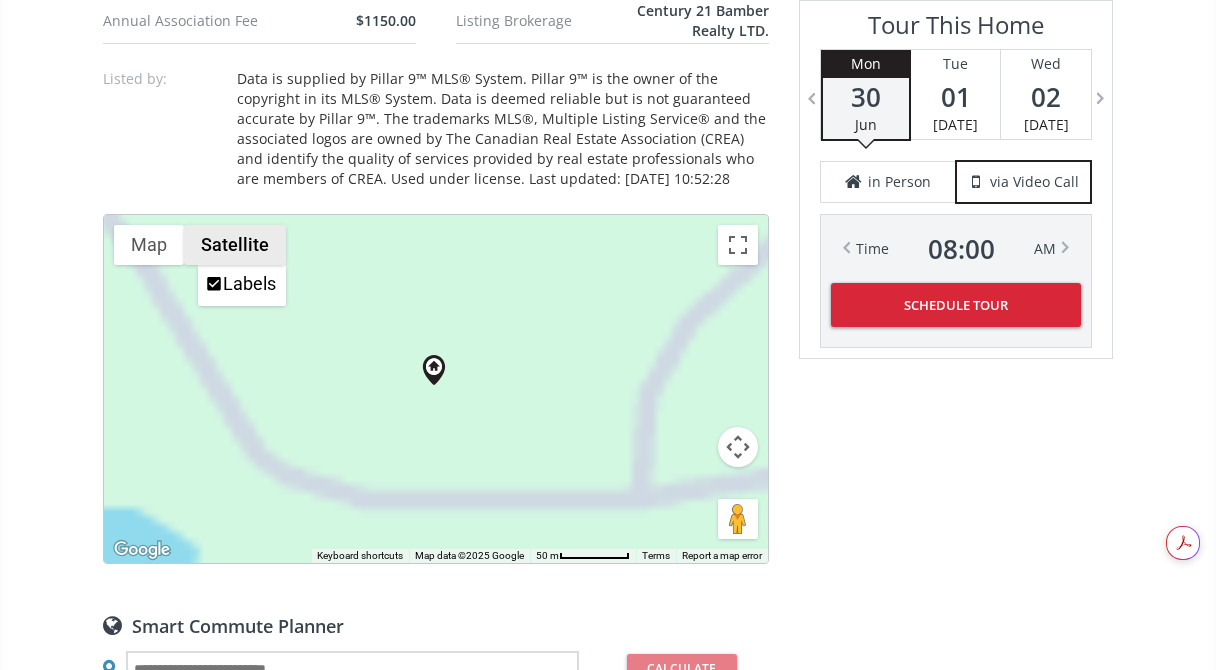click on "Satellite" at bounding box center (235, 245) 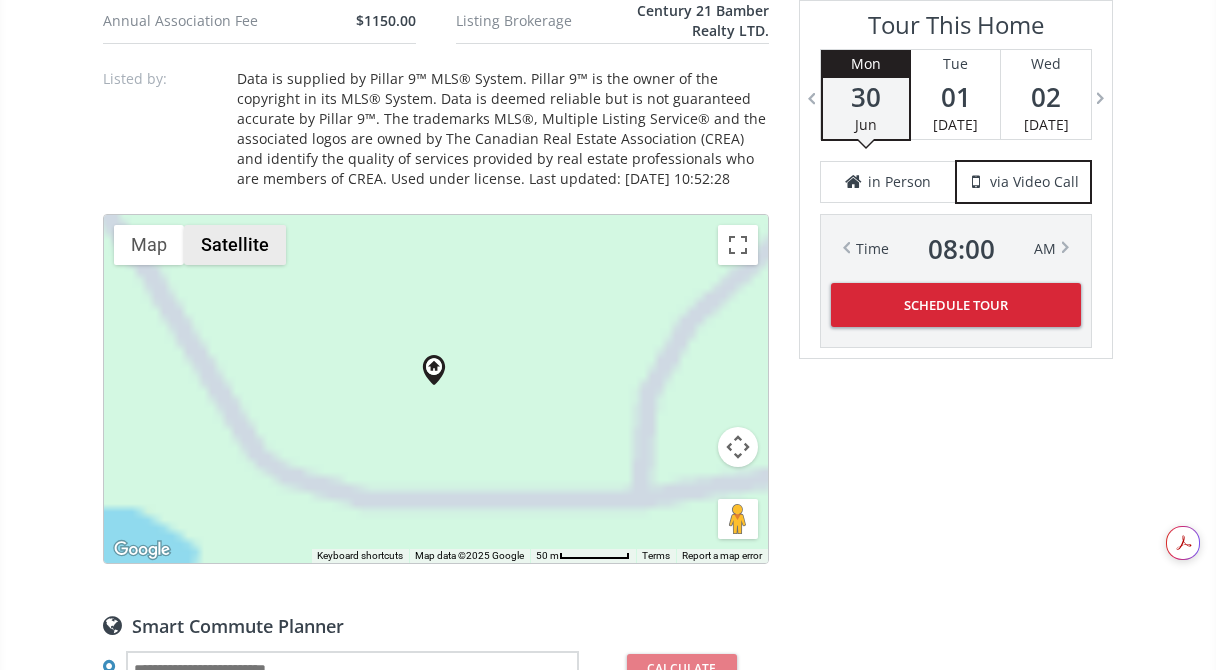click on "Satellite" at bounding box center [235, 245] 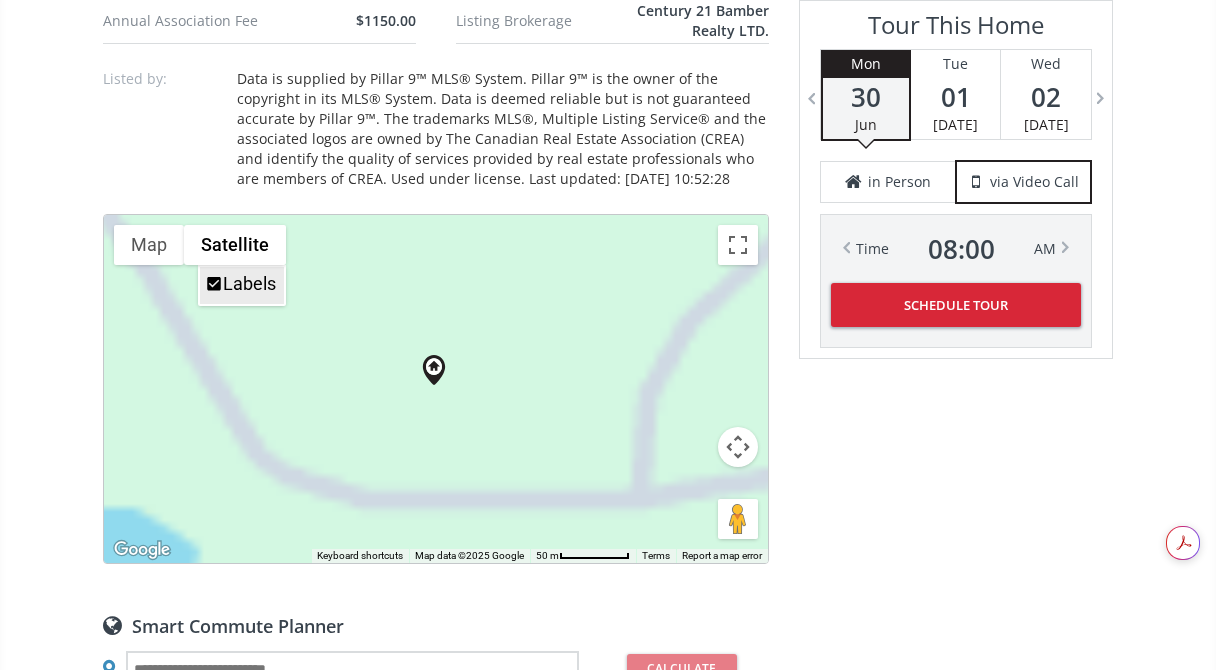 click on "Labels" at bounding box center [249, 283] 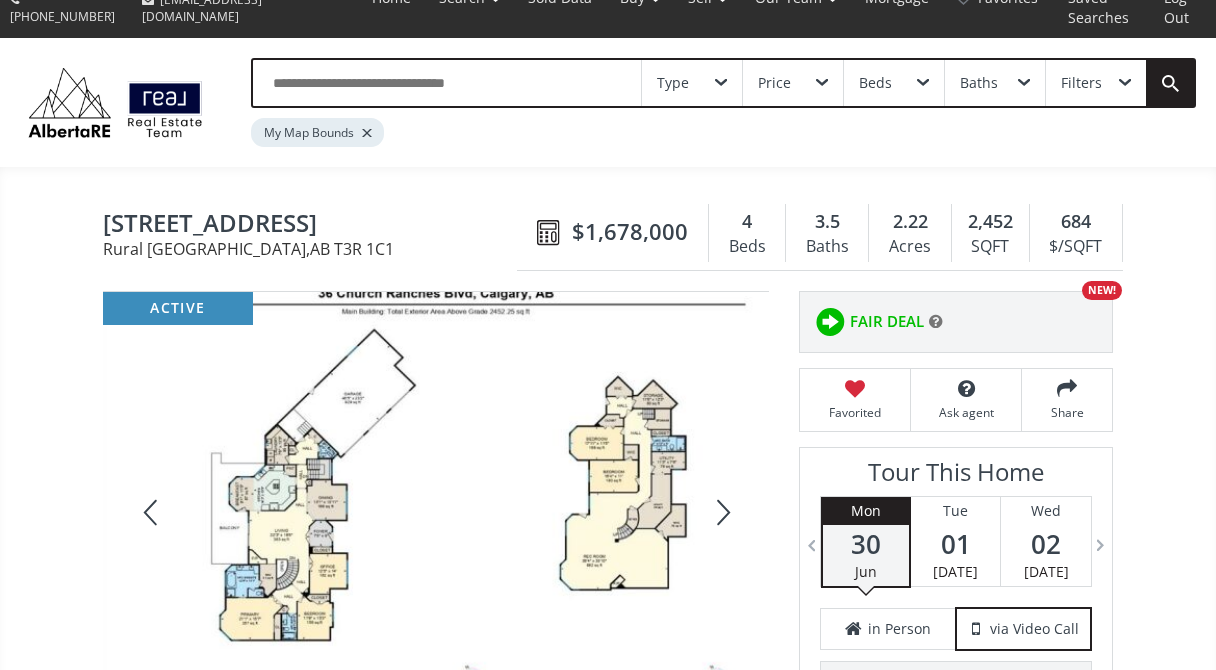 scroll, scrollTop: 0, scrollLeft: 0, axis: both 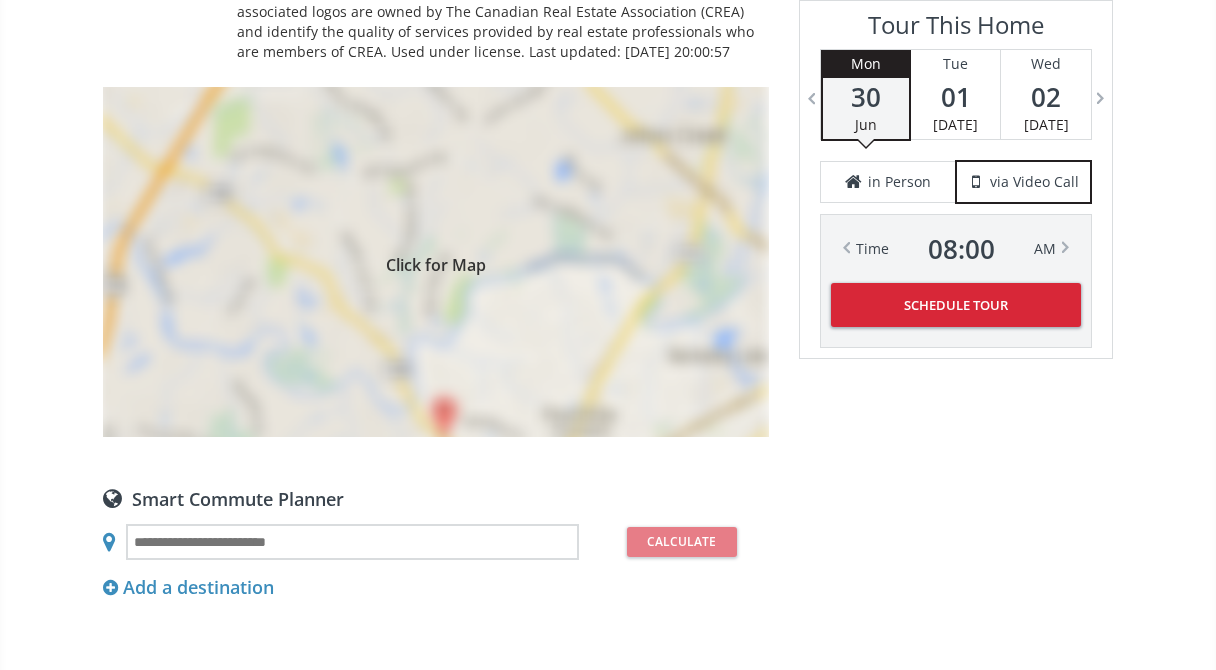 click on "Click for Map" at bounding box center (436, 262) 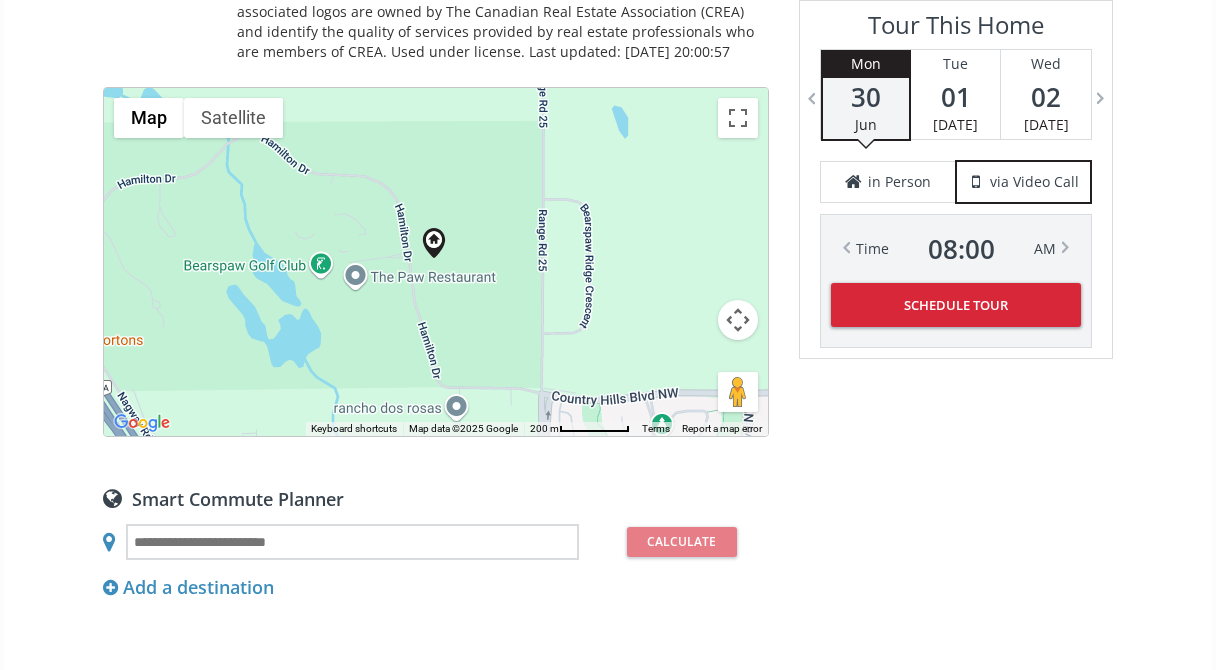 click at bounding box center [738, 320] 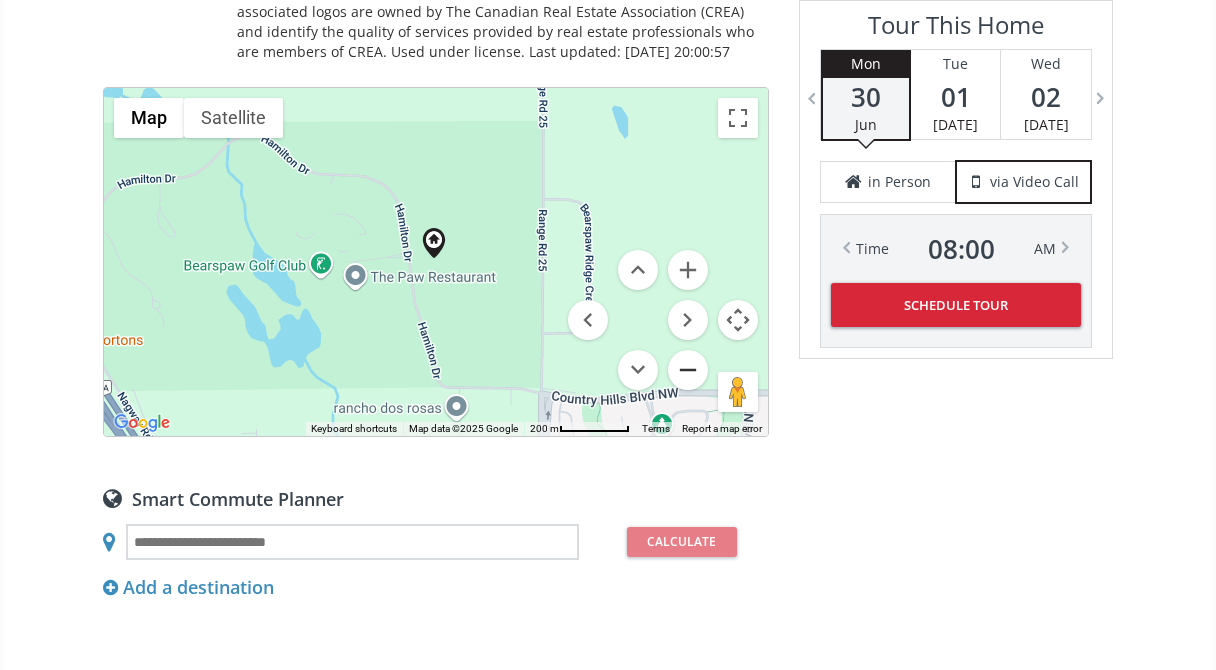 click at bounding box center [688, 370] 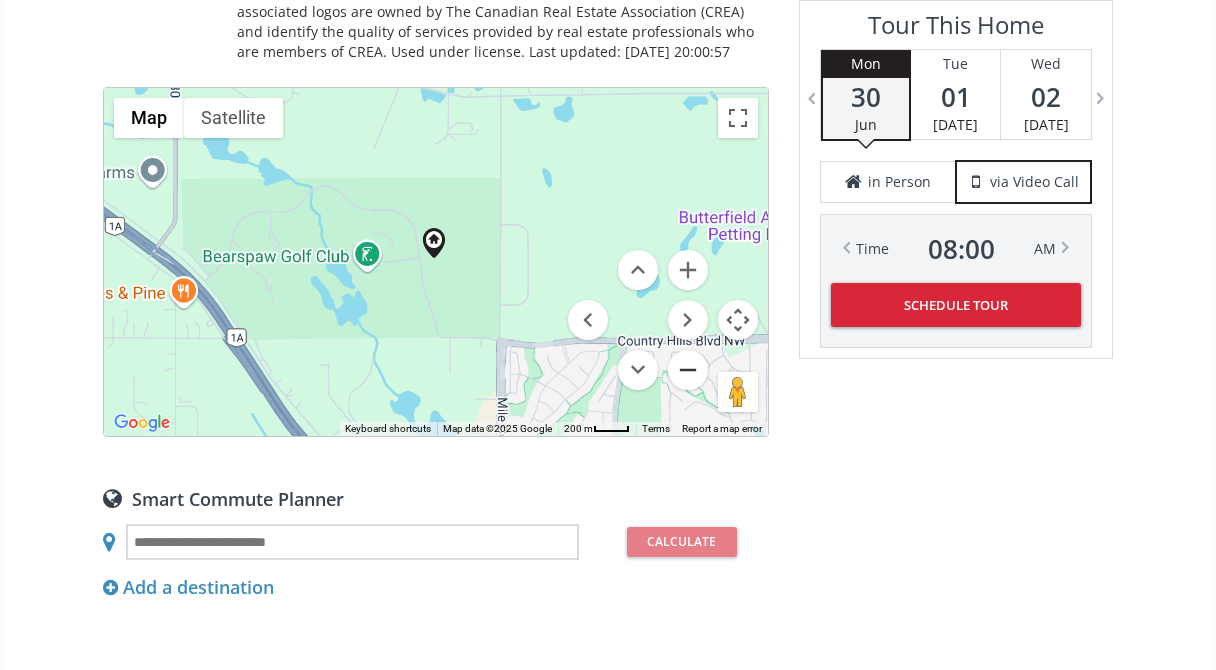 click at bounding box center (688, 370) 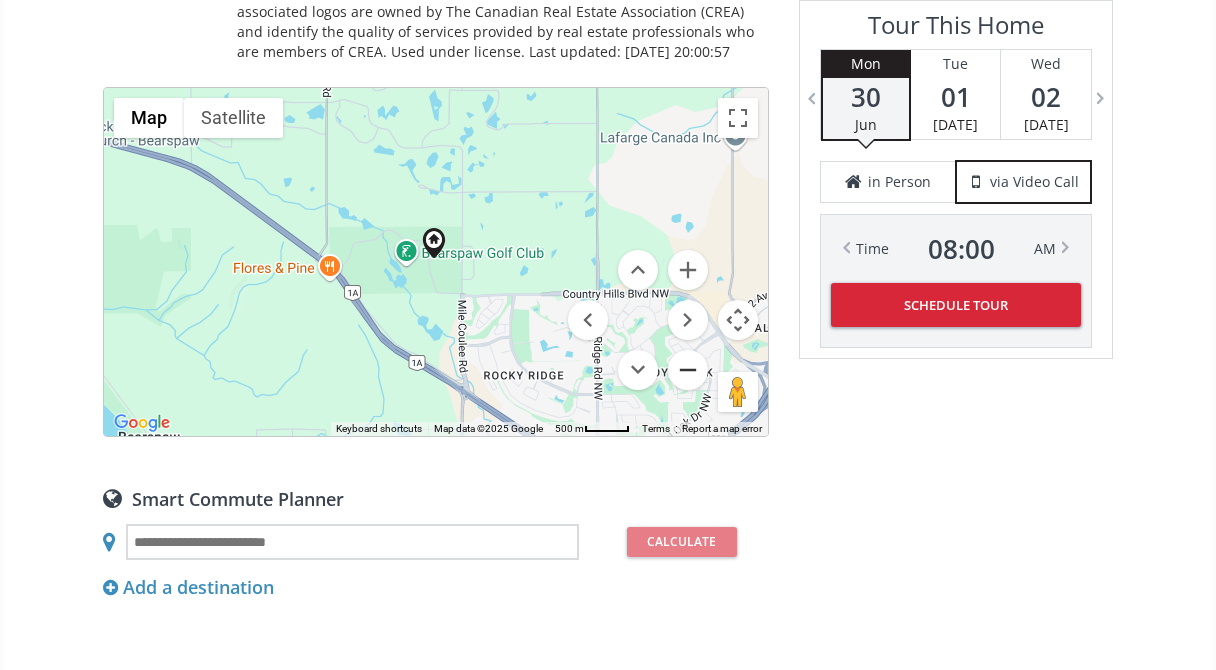 click at bounding box center [688, 370] 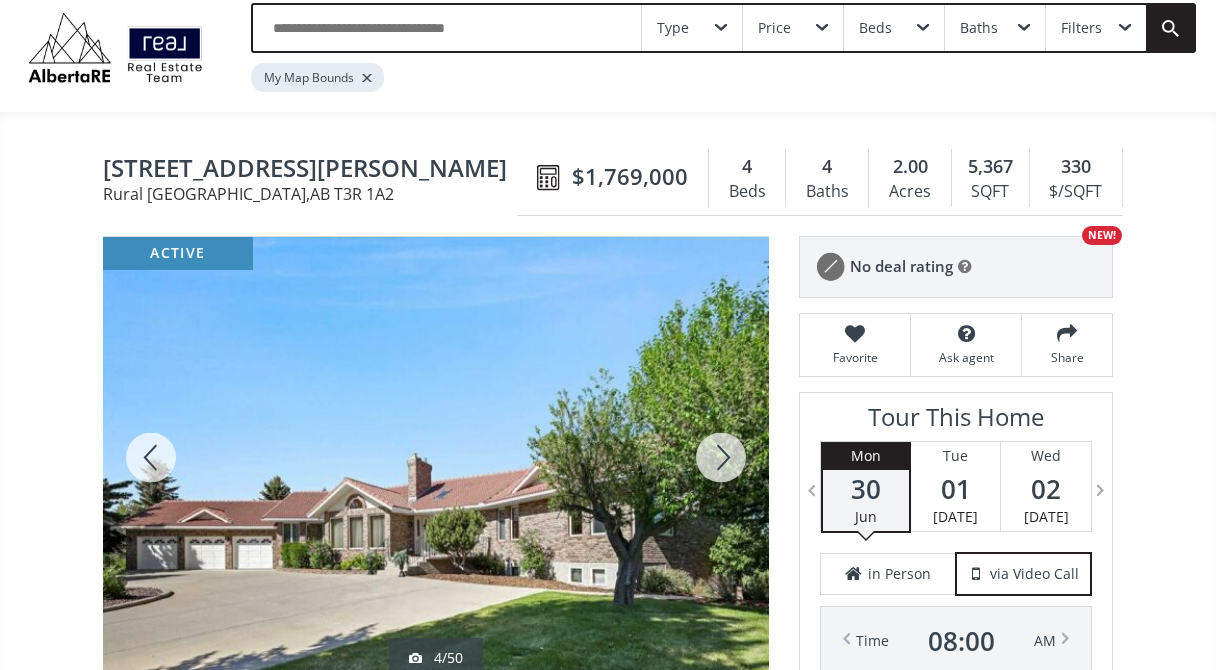 scroll, scrollTop: 72, scrollLeft: 0, axis: vertical 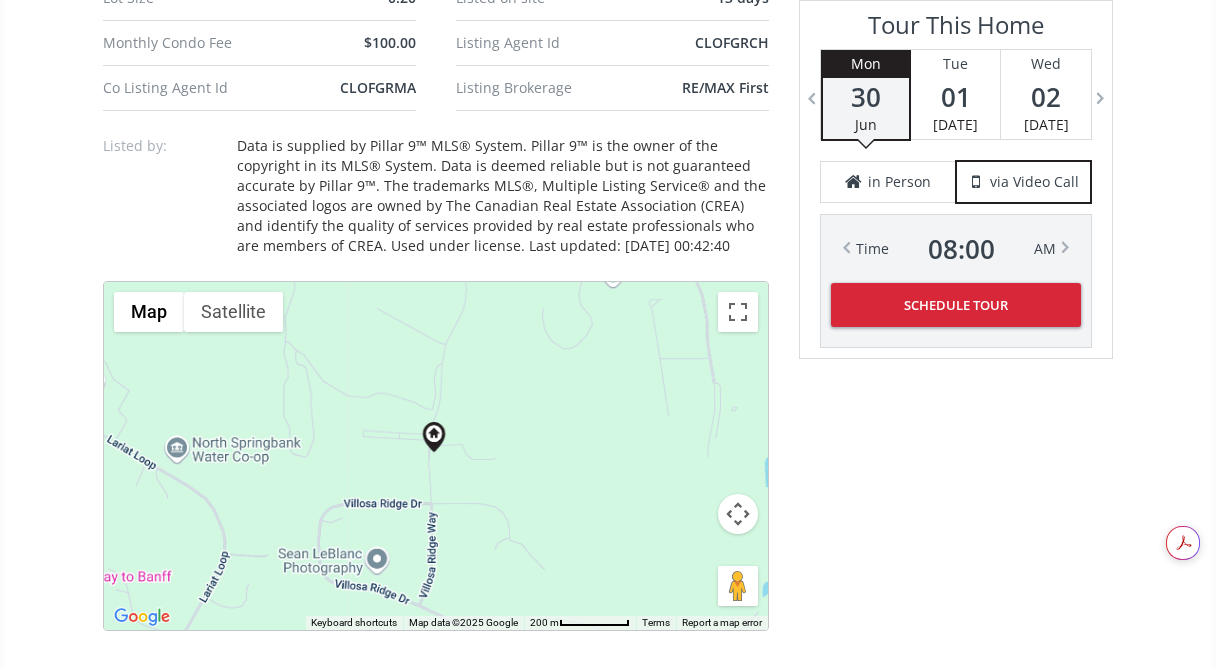 click at bounding box center (738, 514) 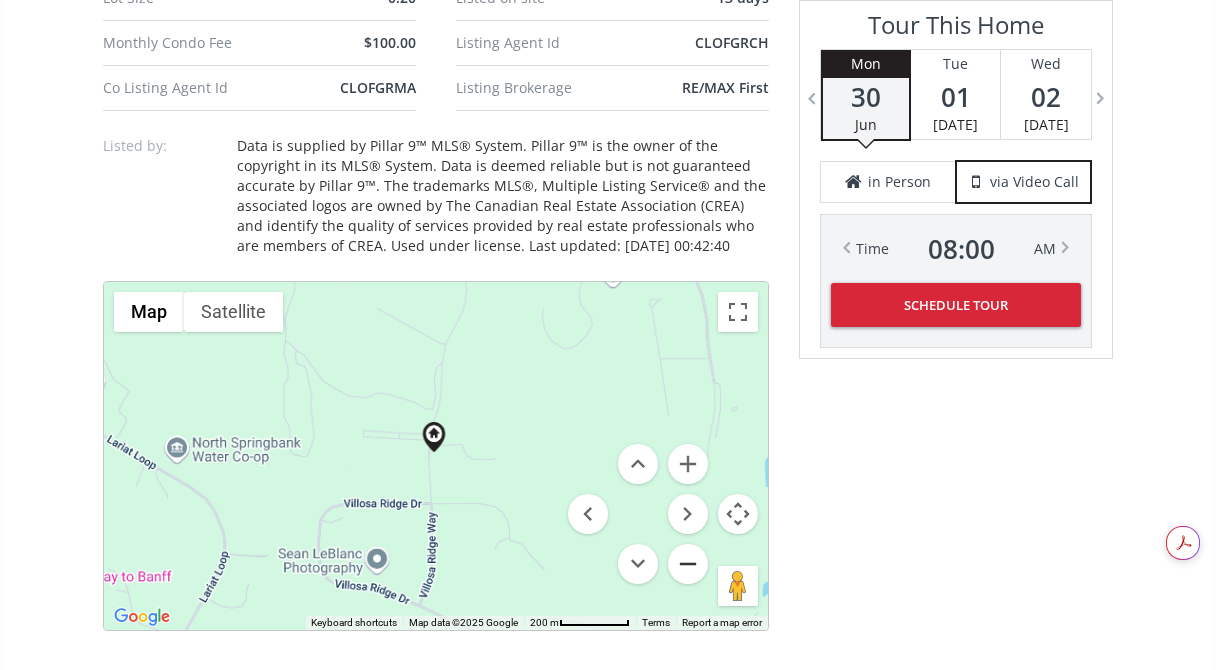 click at bounding box center [688, 564] 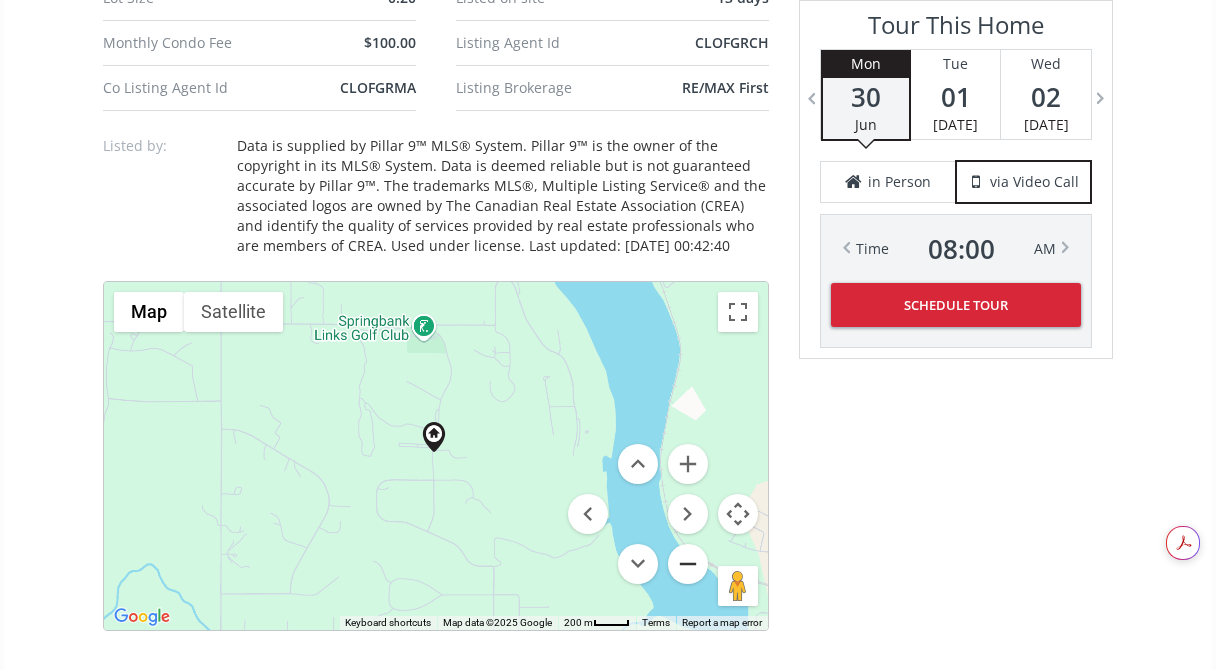 click at bounding box center [688, 564] 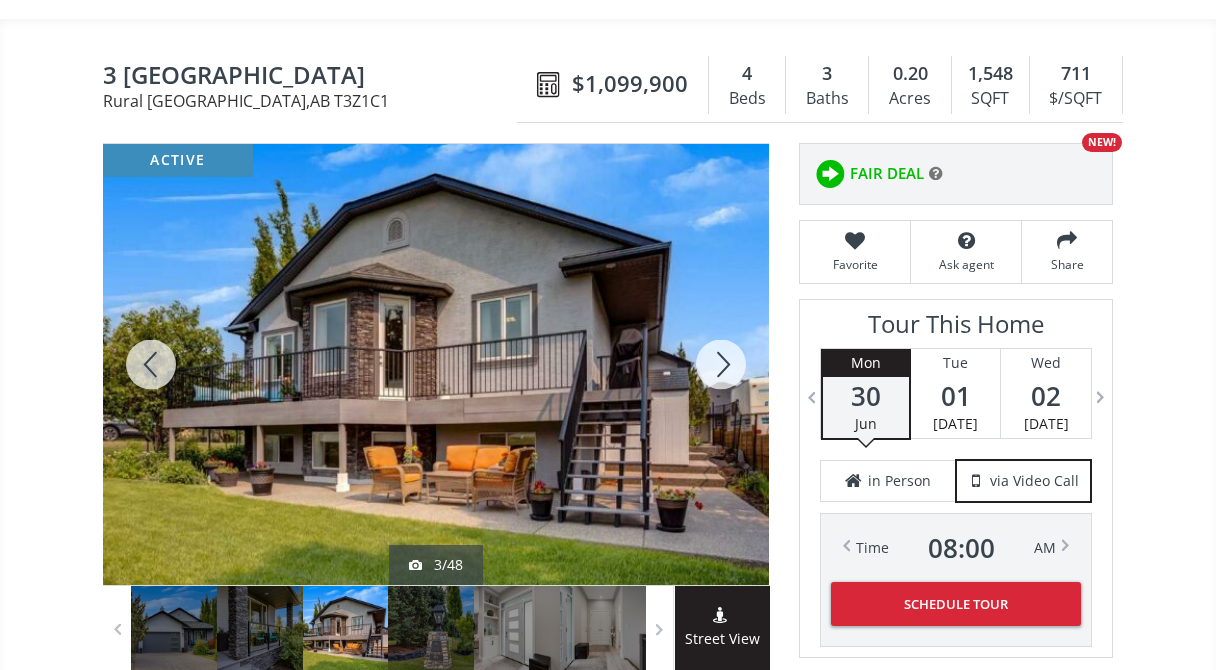 scroll, scrollTop: 0, scrollLeft: 0, axis: both 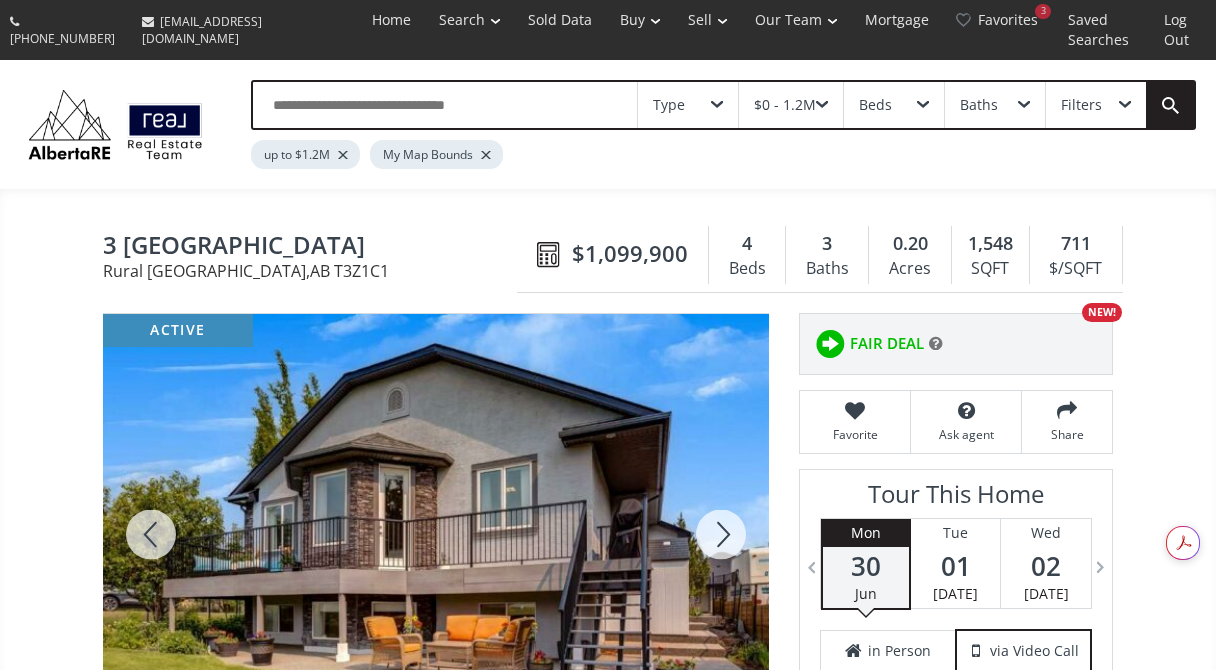 click at bounding box center (721, 534) 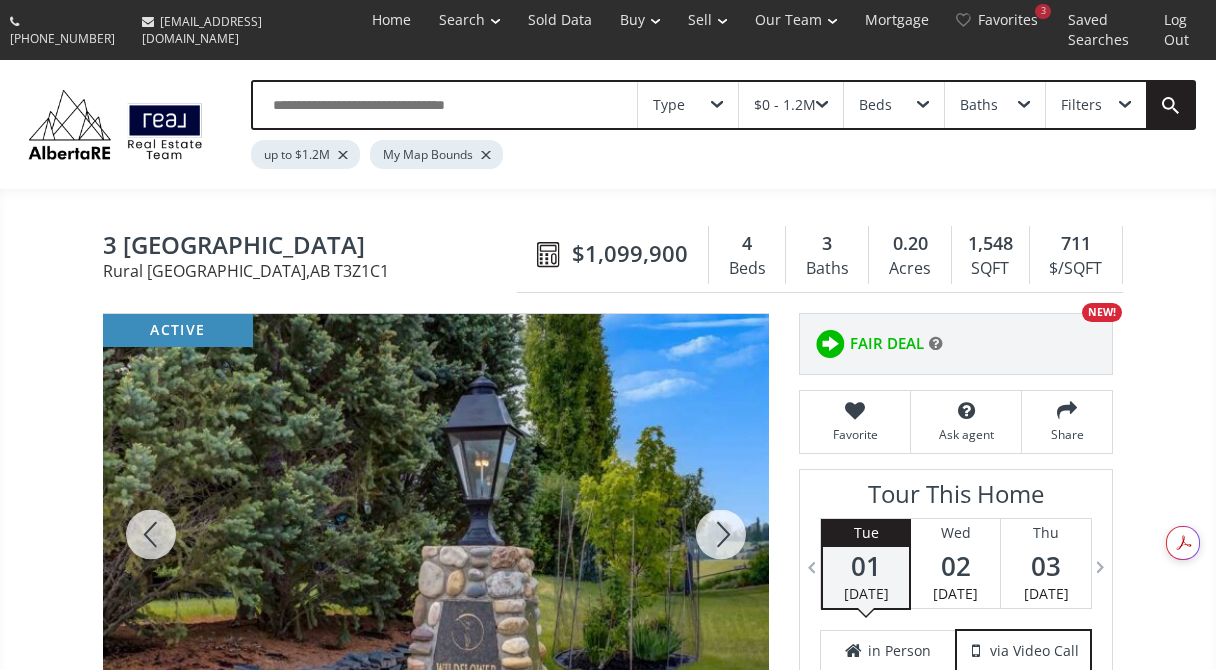 click at bounding box center (721, 534) 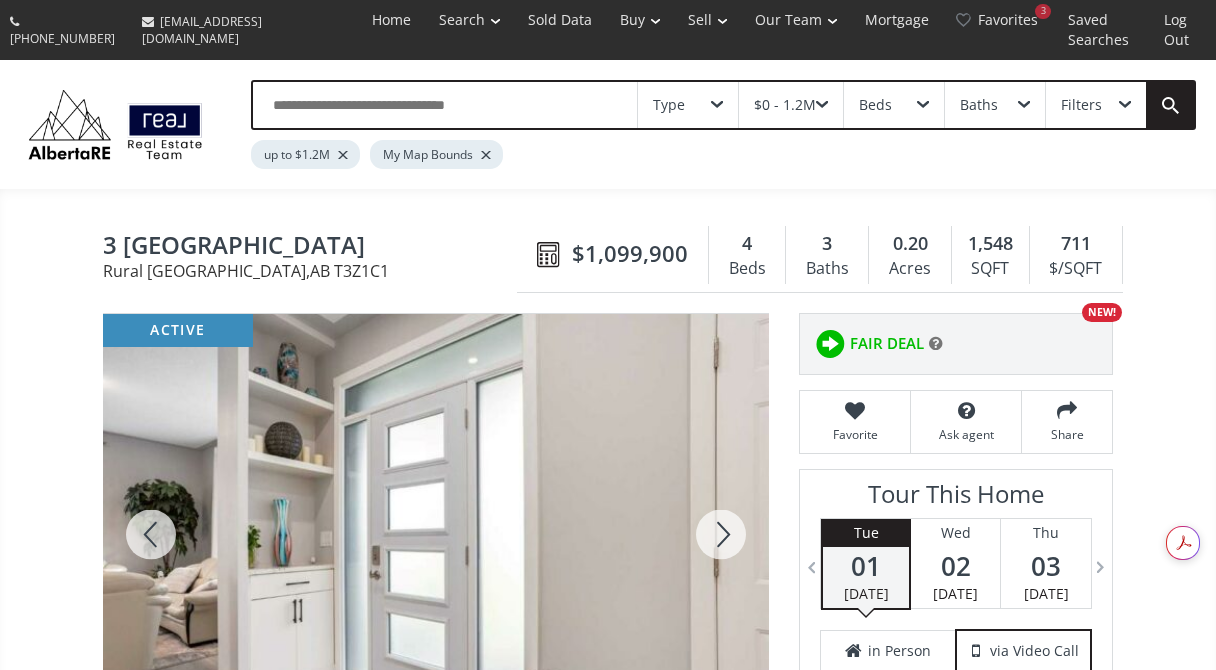click at bounding box center (721, 534) 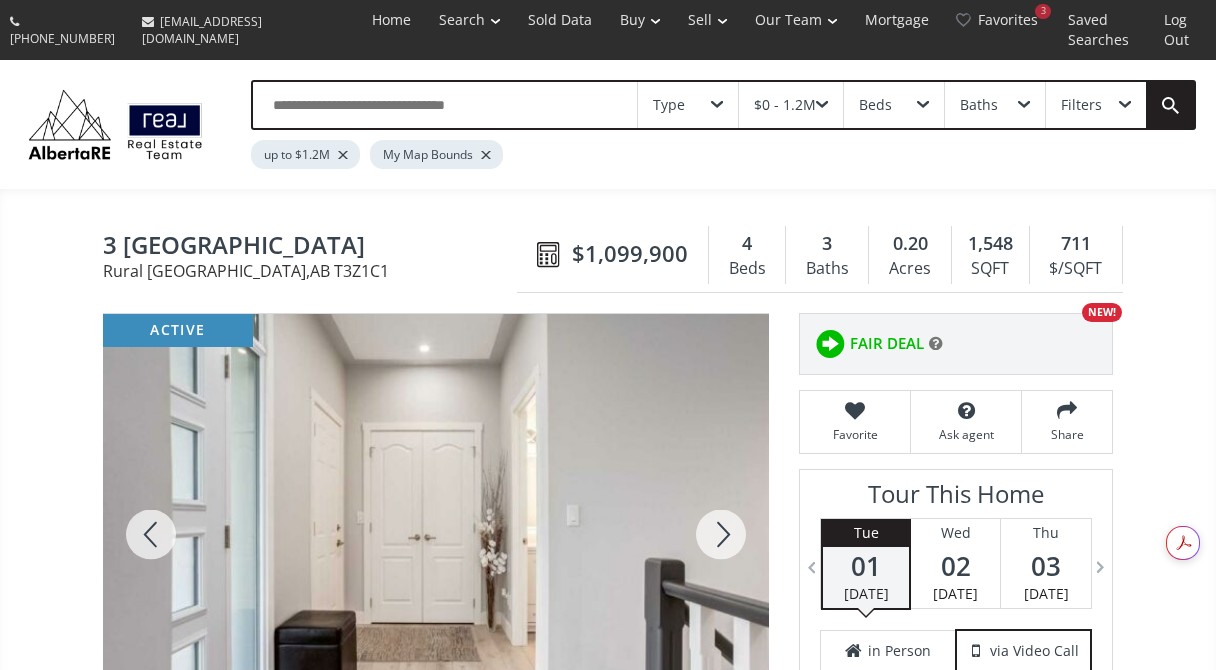 click at bounding box center (721, 534) 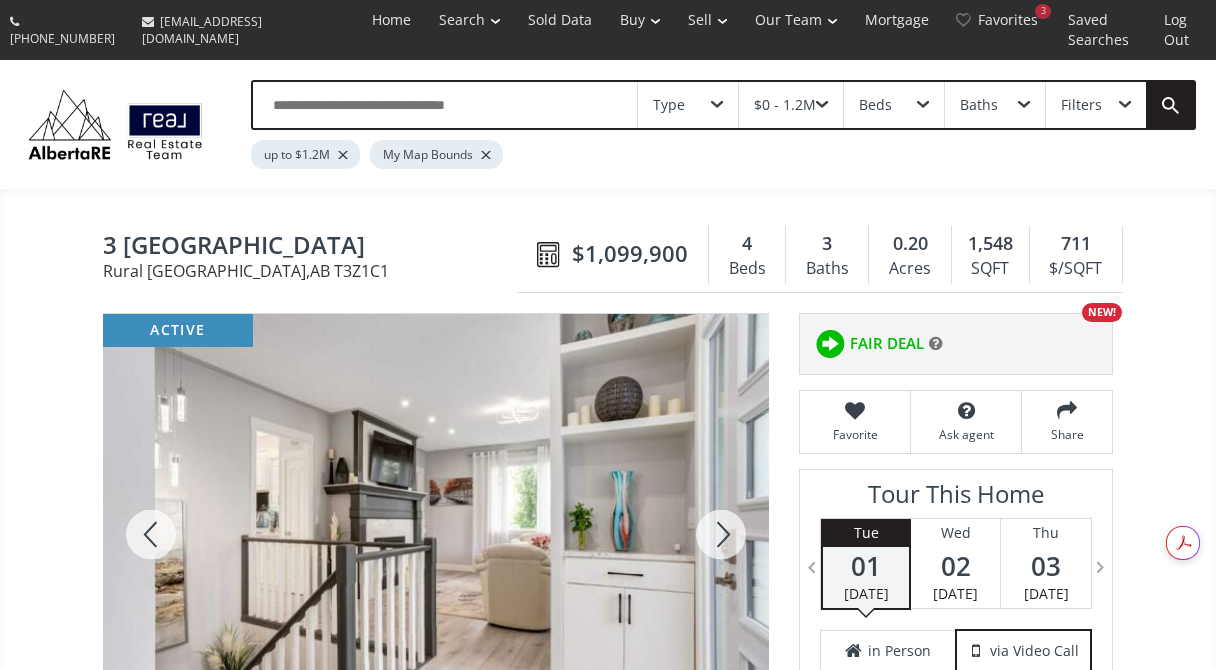 click at bounding box center [721, 534] 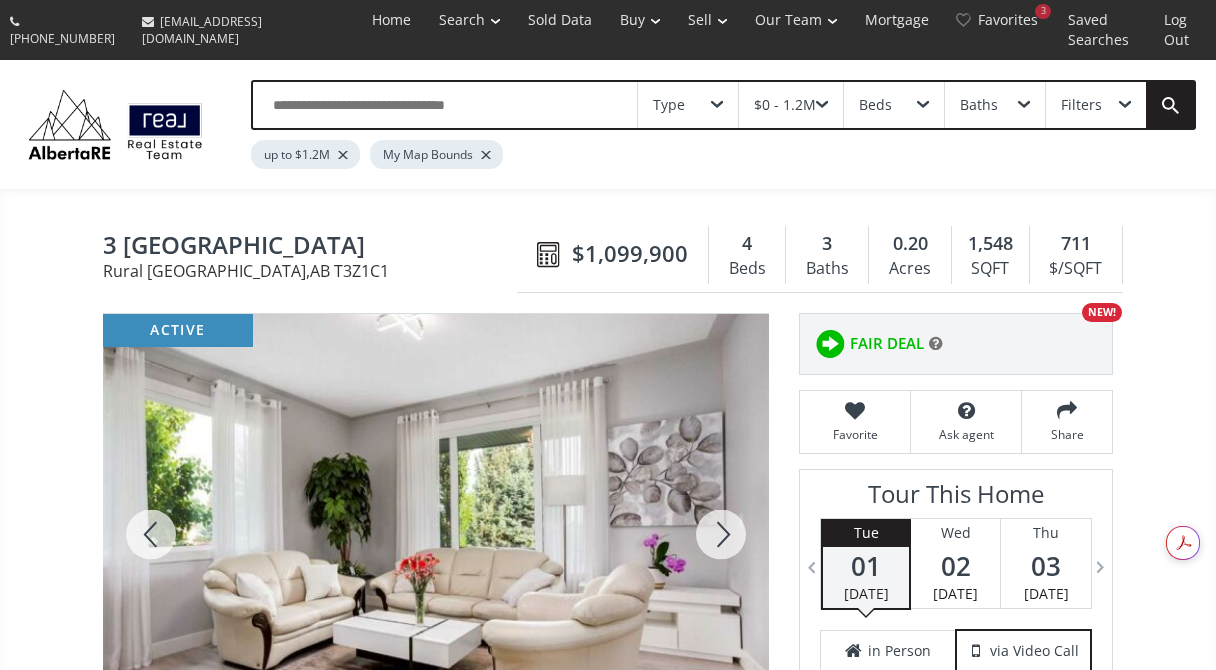 click at bounding box center [721, 534] 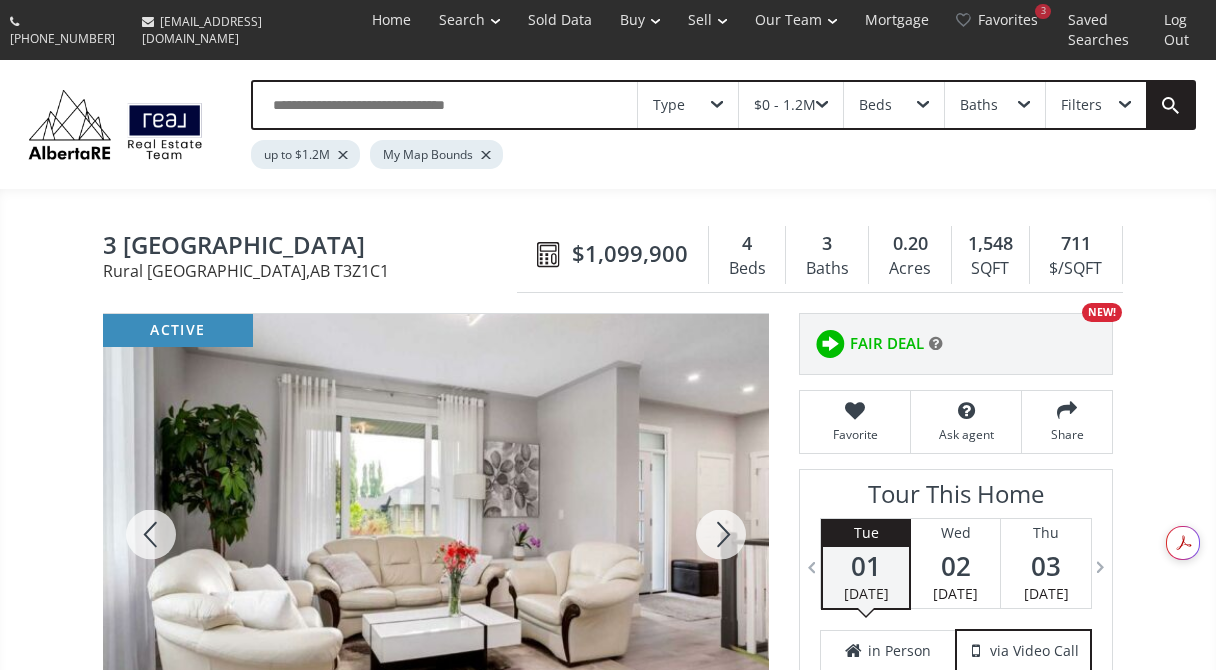 click at bounding box center (721, 534) 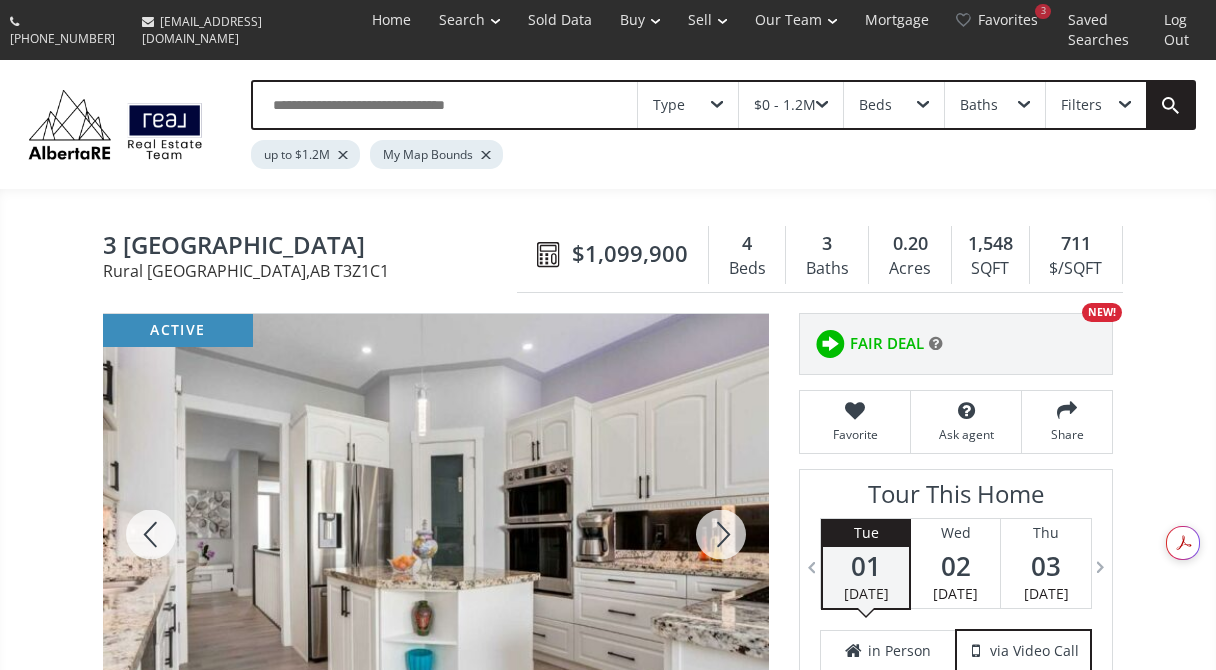 click at bounding box center [721, 534] 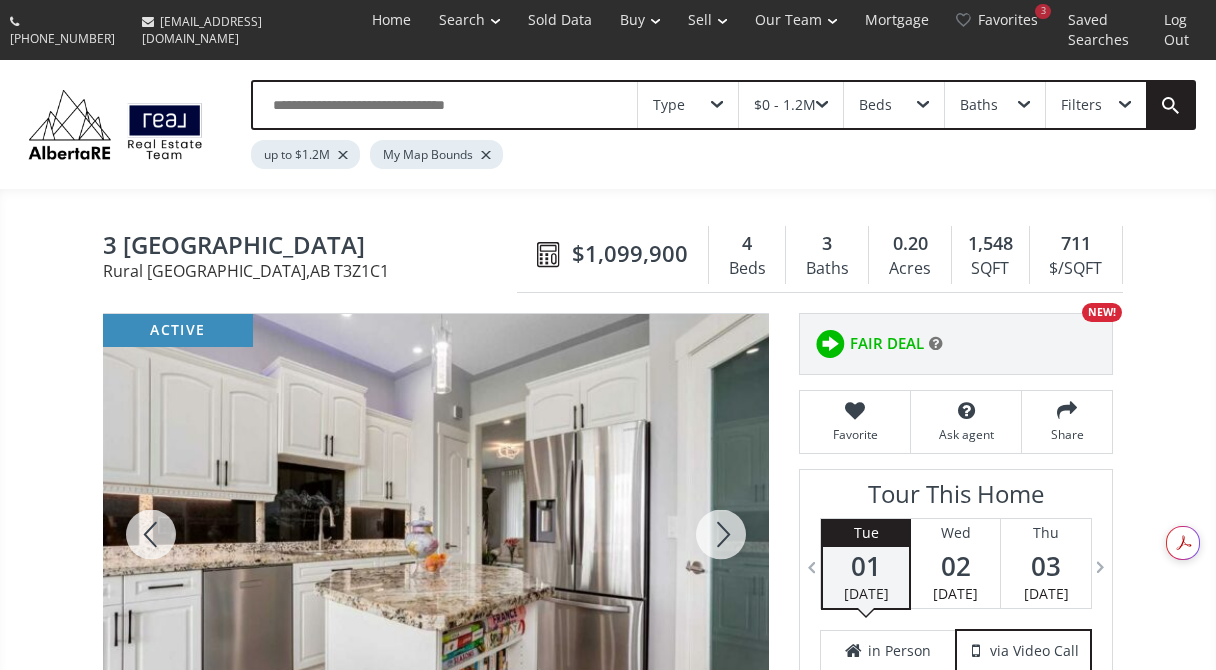 click at bounding box center [721, 534] 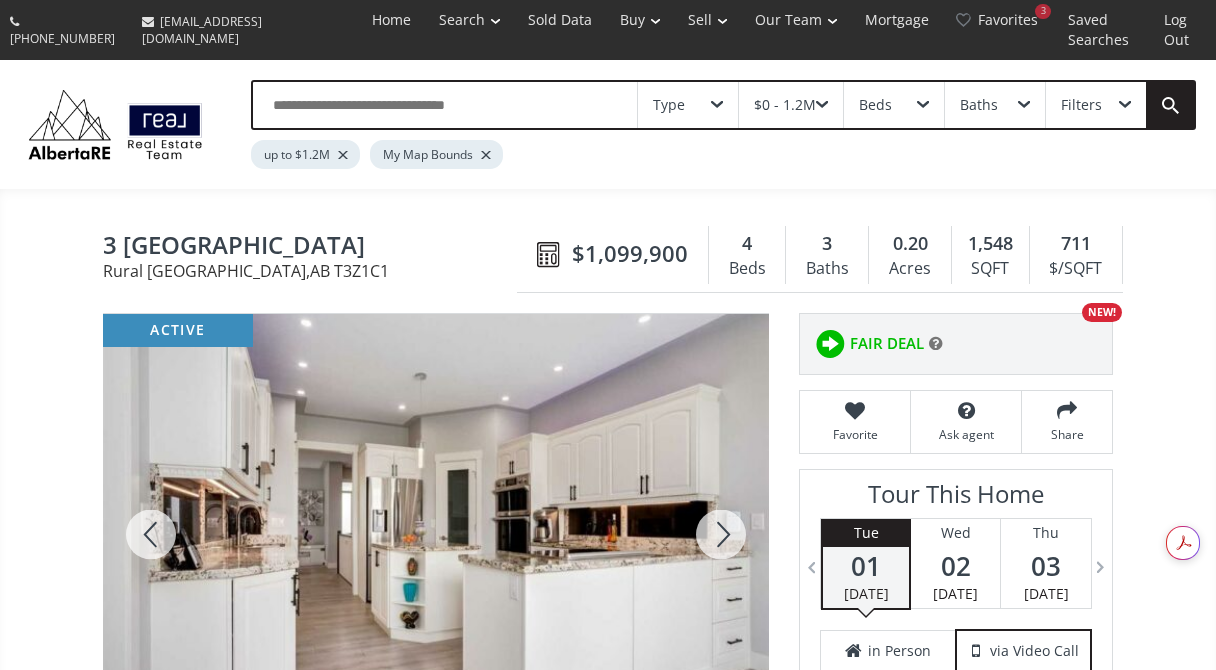 click at bounding box center (721, 534) 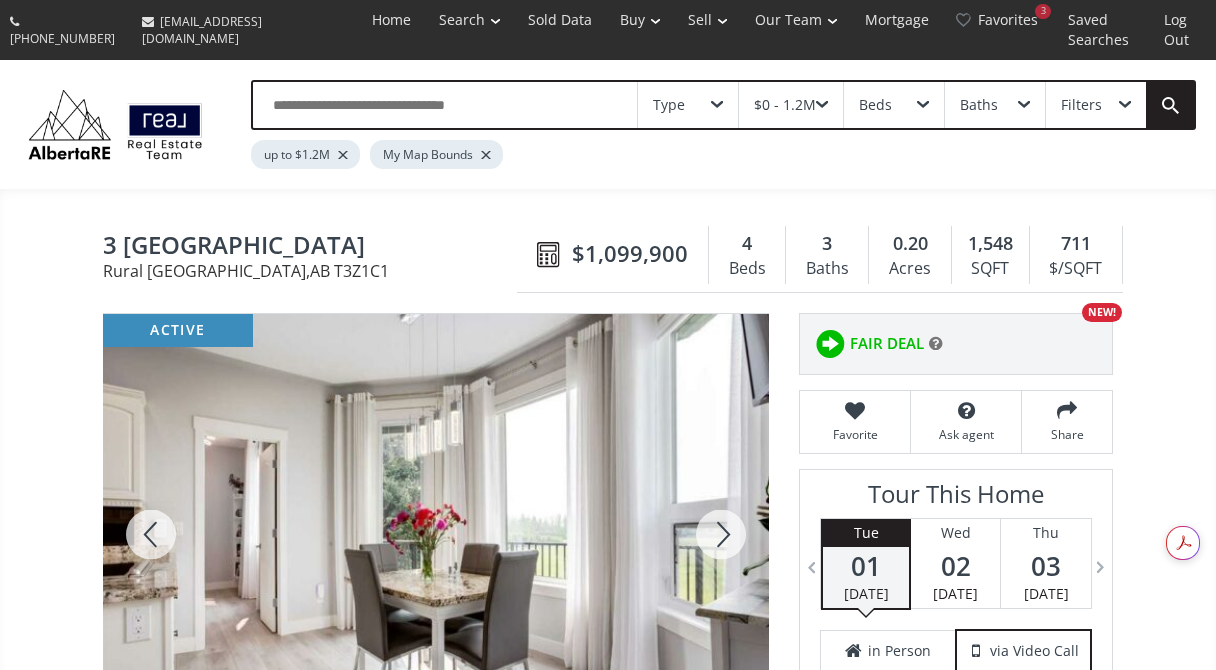 click at bounding box center (721, 534) 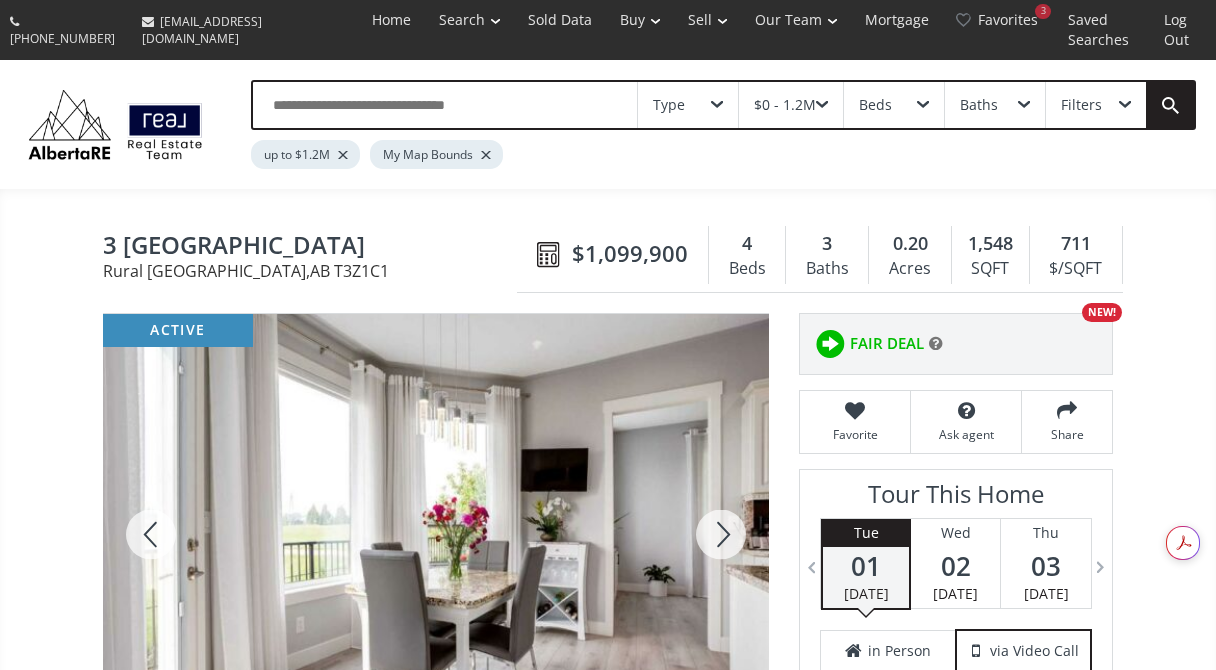 click at bounding box center (721, 534) 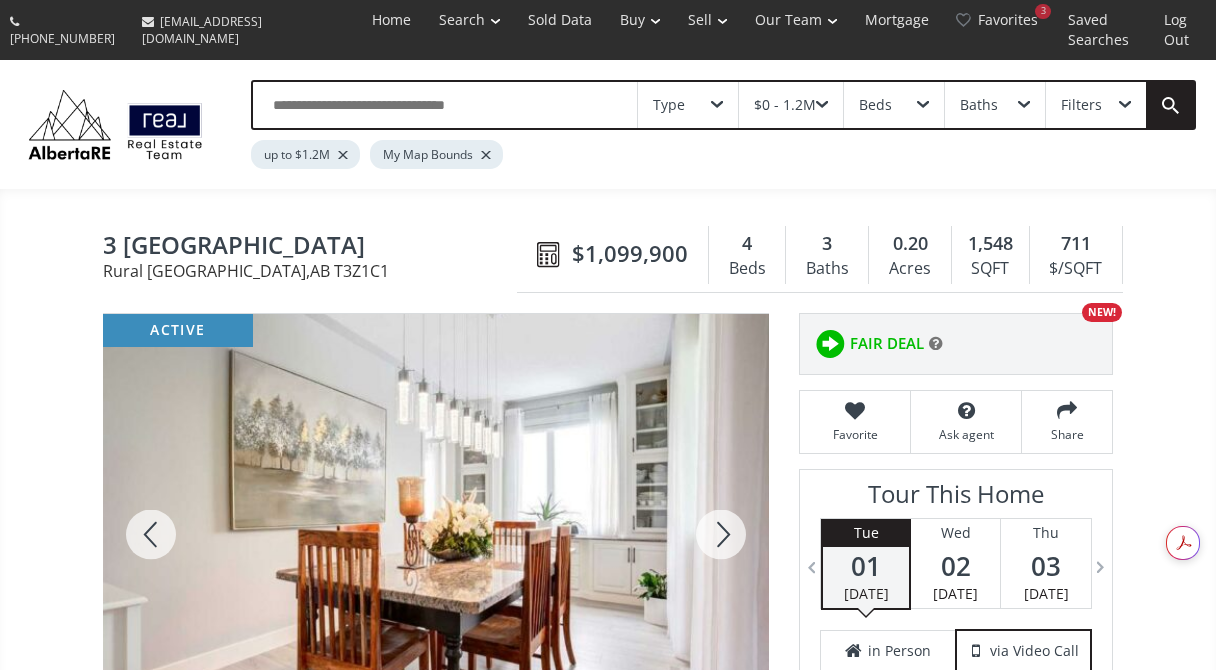click at bounding box center [721, 534] 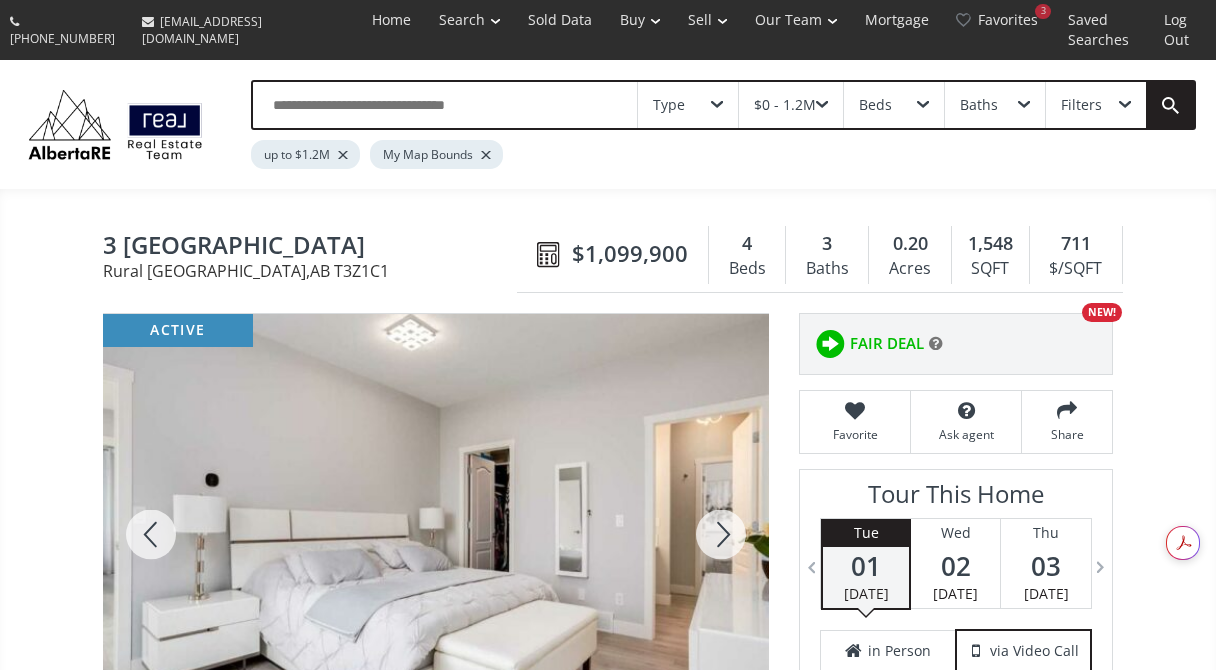 click at bounding box center (721, 534) 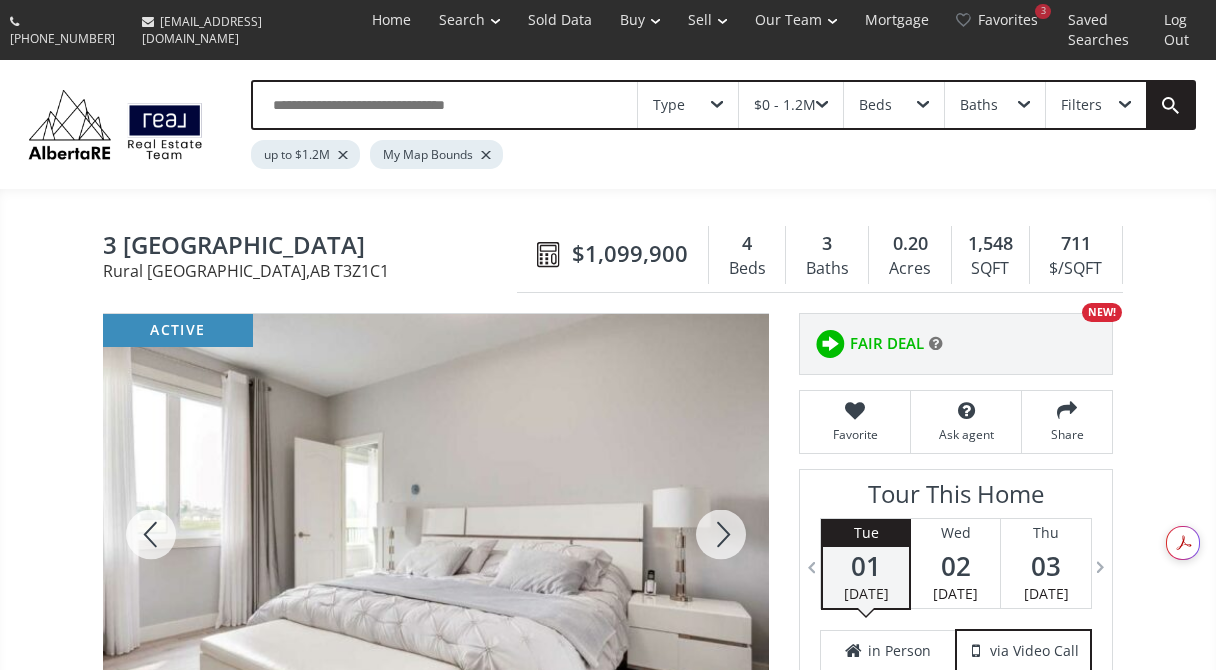 click at bounding box center (721, 534) 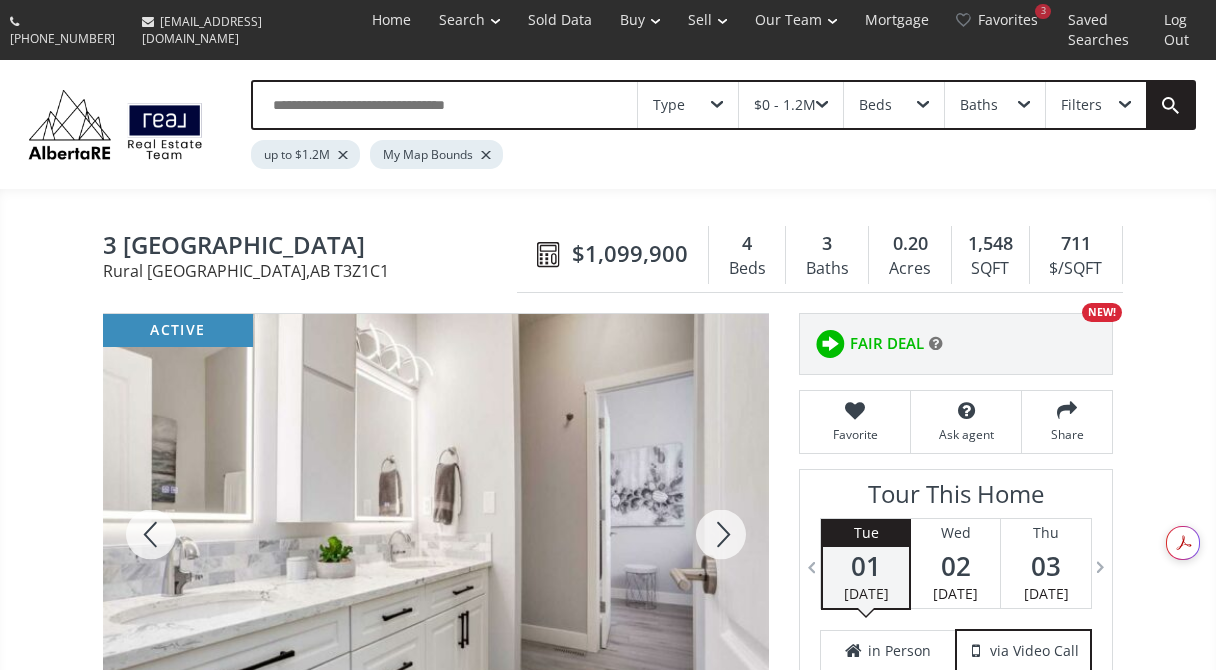 click at bounding box center [721, 534] 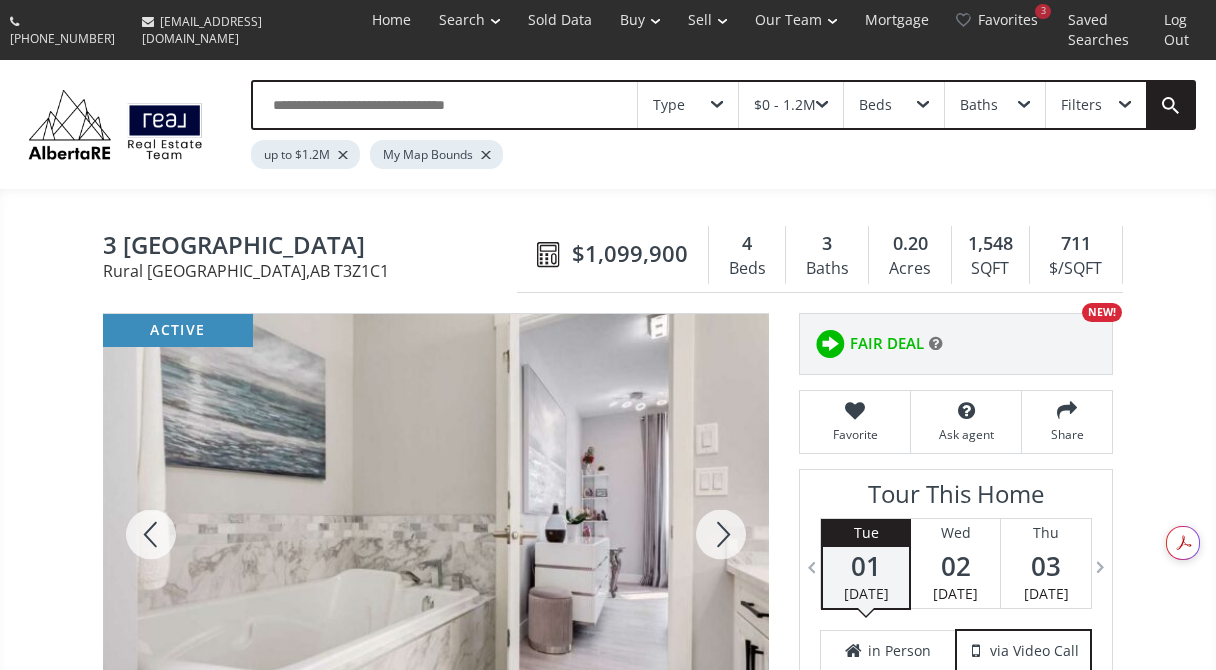 click at bounding box center [721, 534] 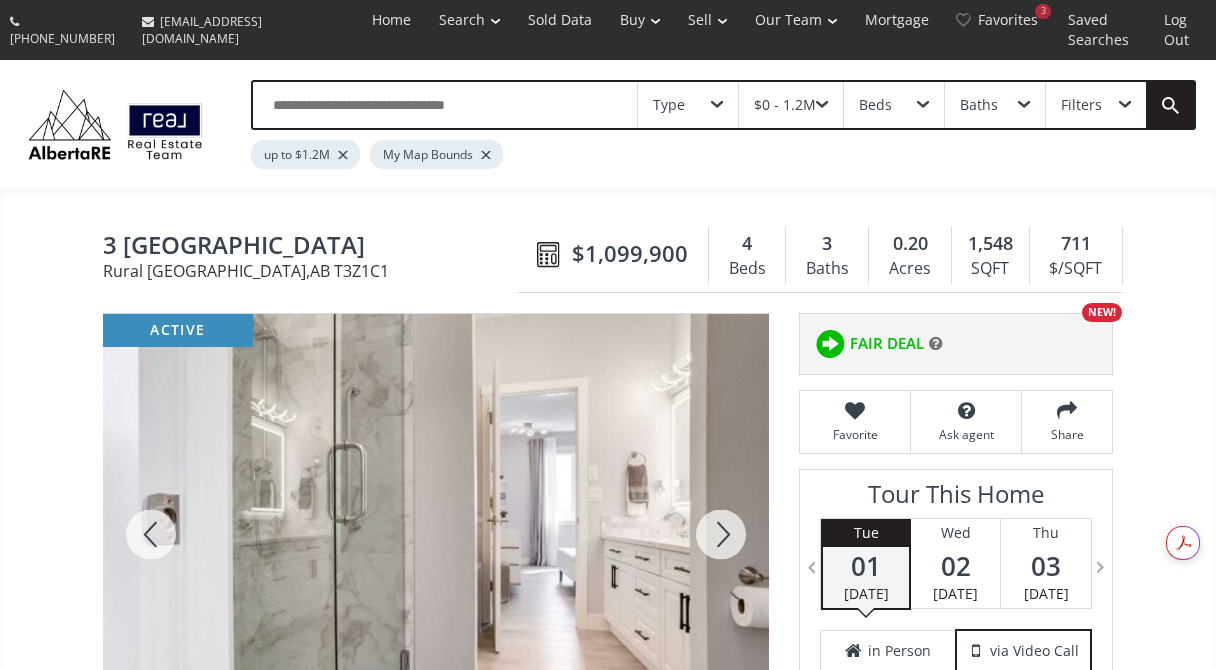click at bounding box center [721, 534] 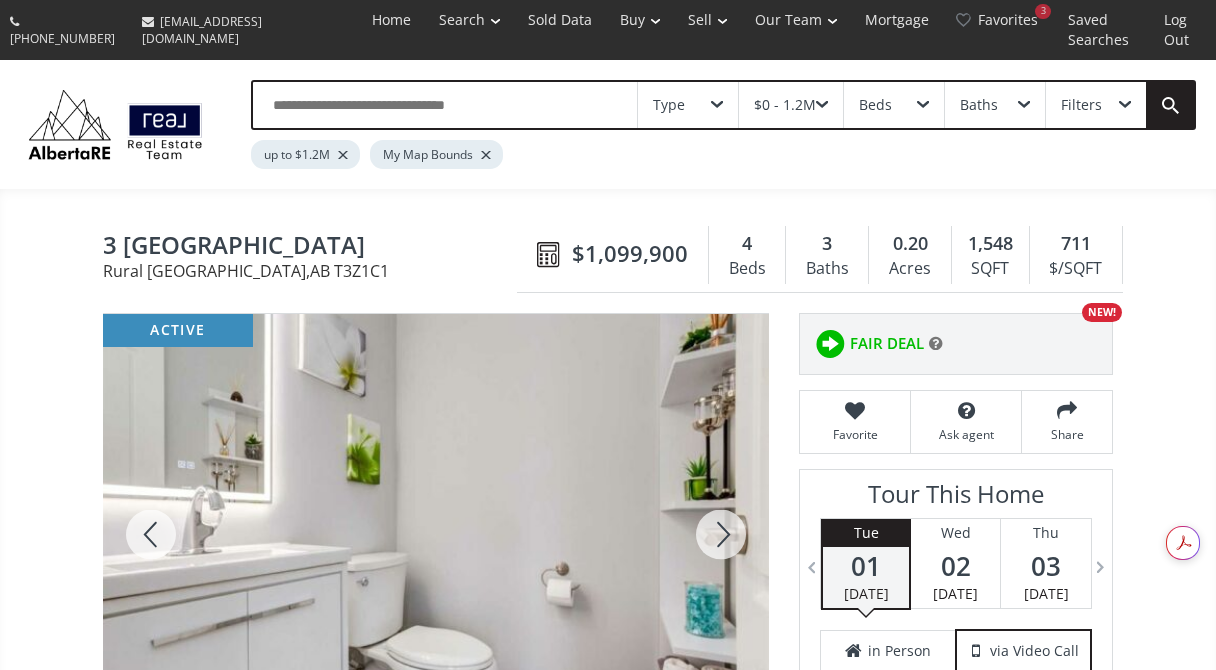 click at bounding box center [721, 534] 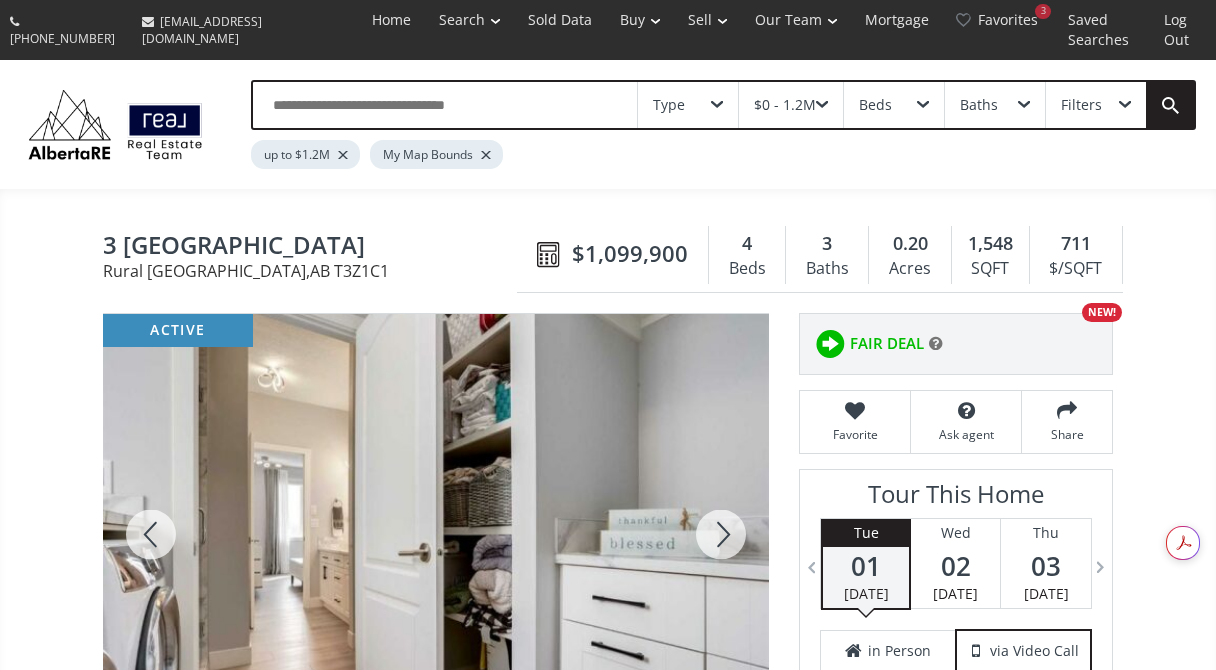 click at bounding box center (721, 534) 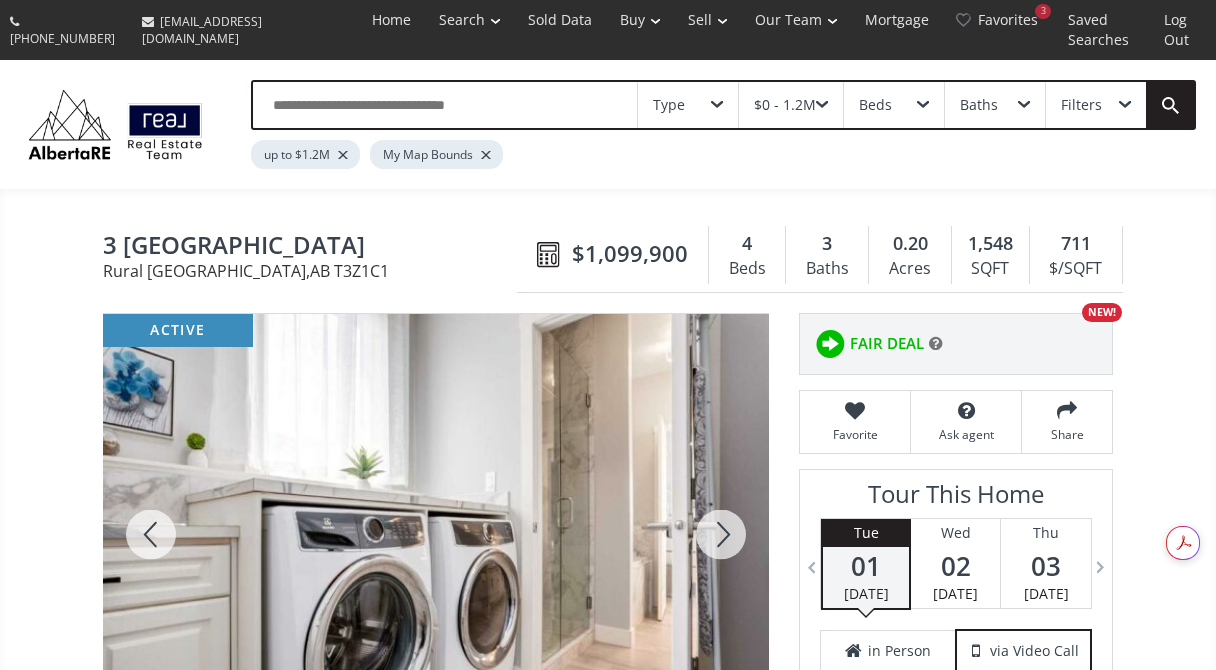 click at bounding box center [721, 534] 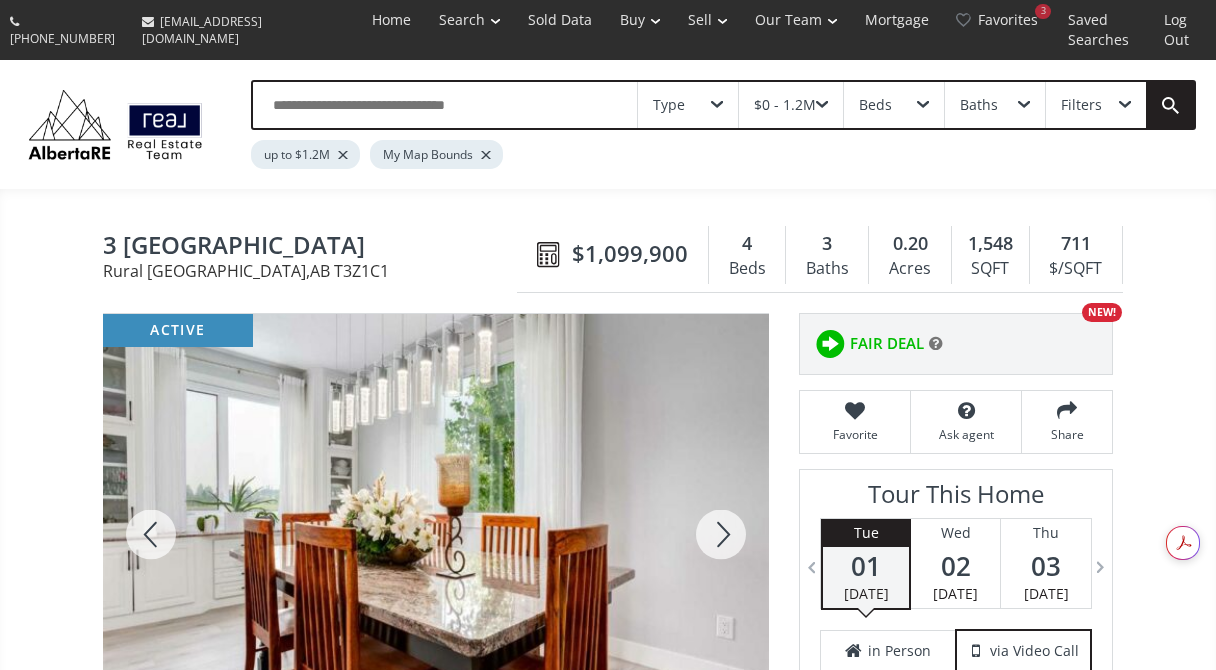 click at bounding box center [721, 534] 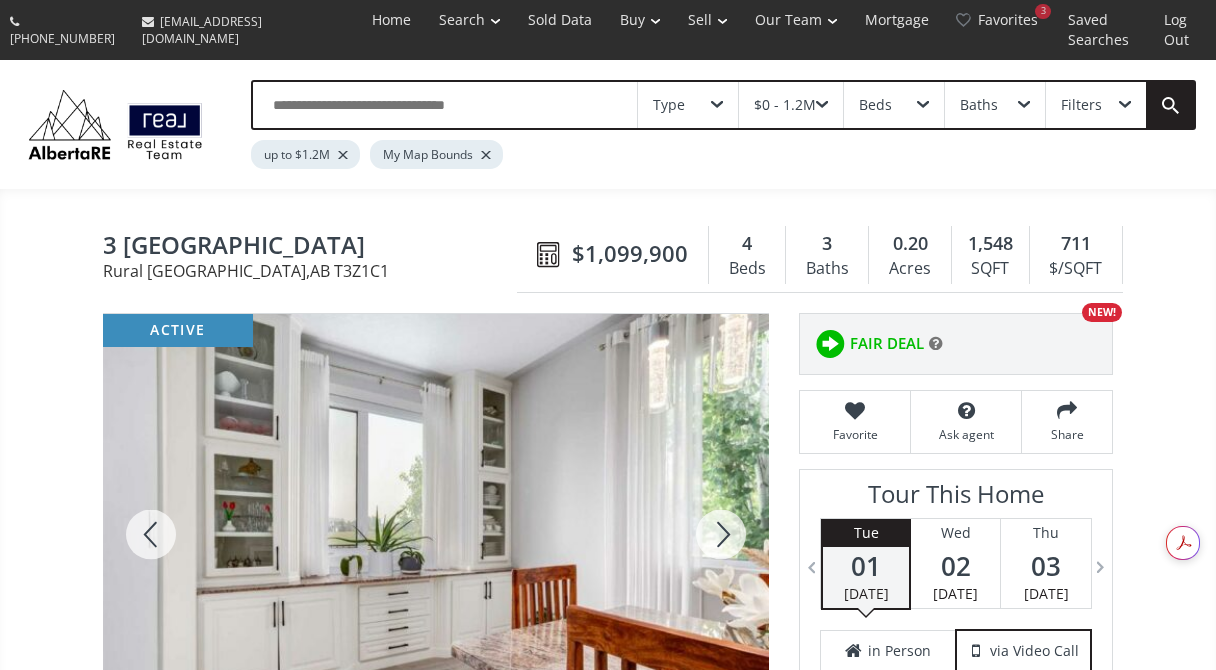 click at bounding box center (721, 534) 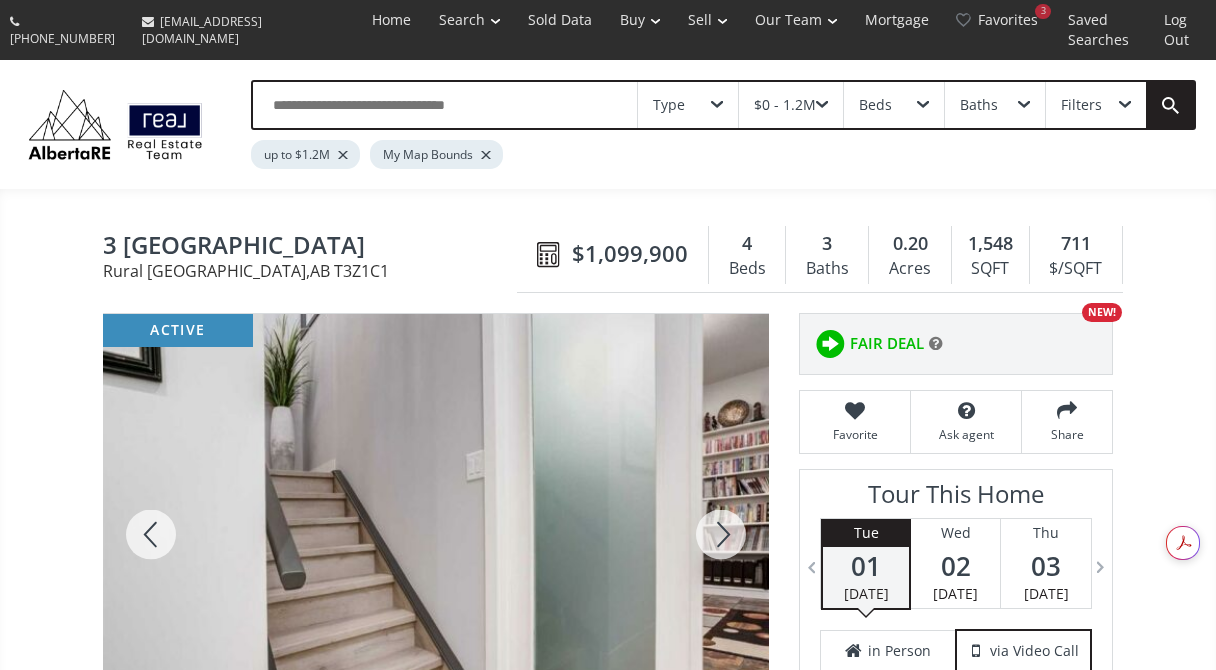 click at bounding box center [721, 534] 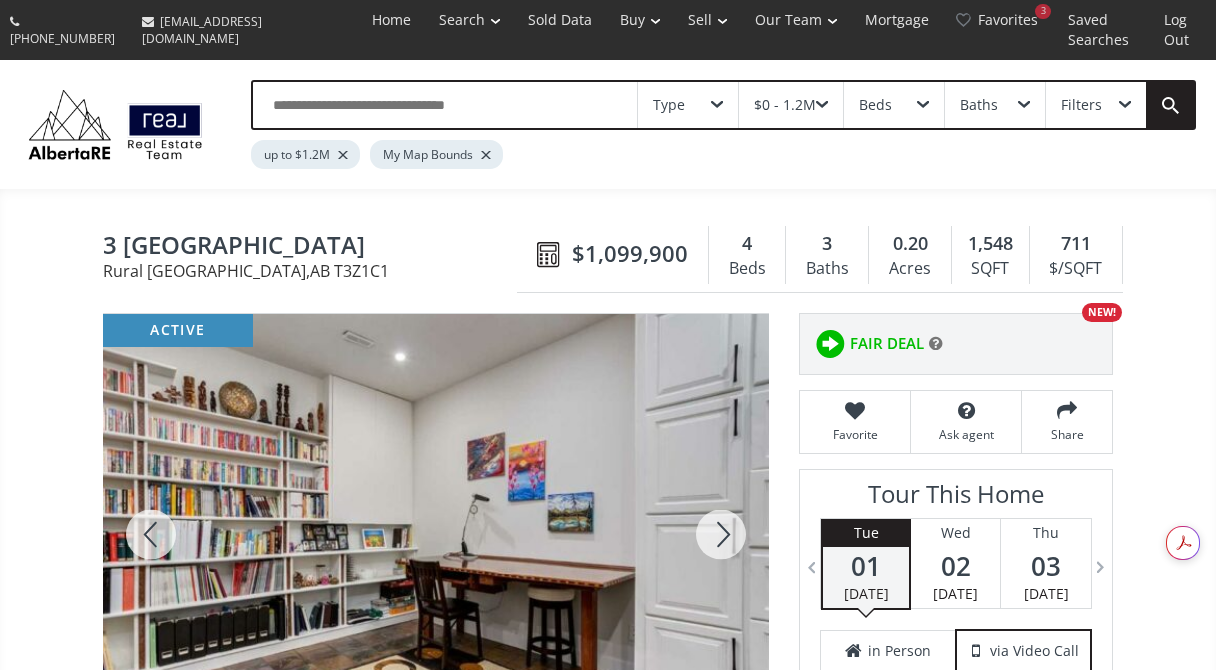 click at bounding box center (721, 534) 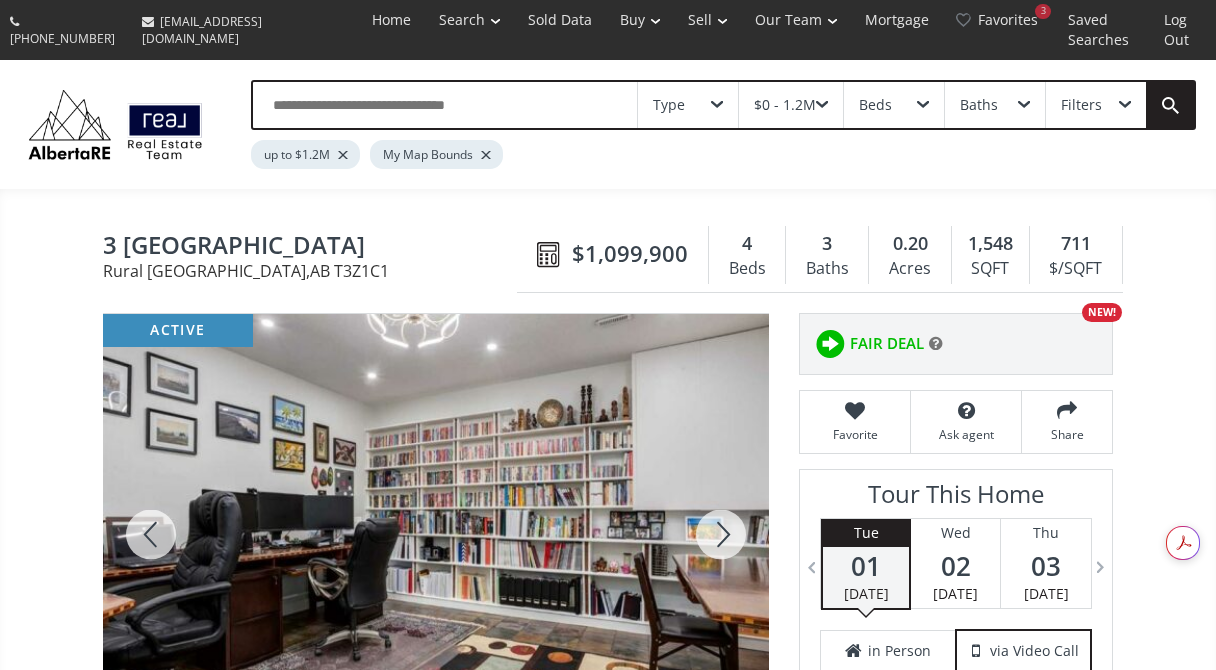 click at bounding box center [721, 534] 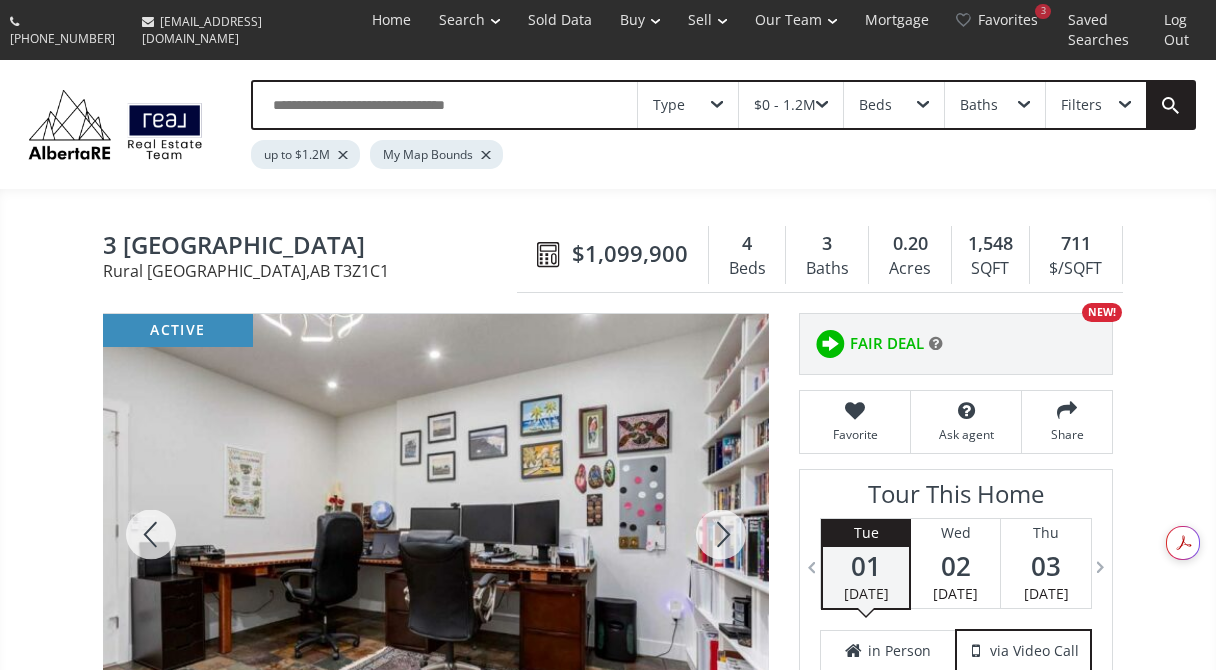 click at bounding box center [721, 534] 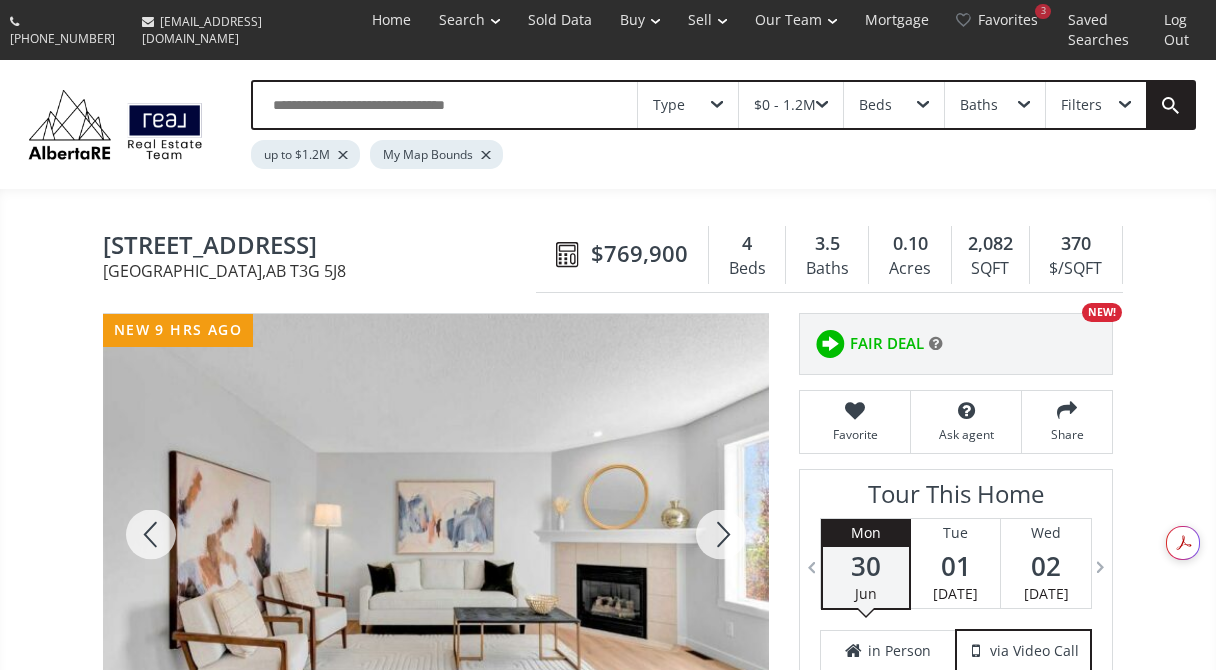 scroll, scrollTop: 495, scrollLeft: 0, axis: vertical 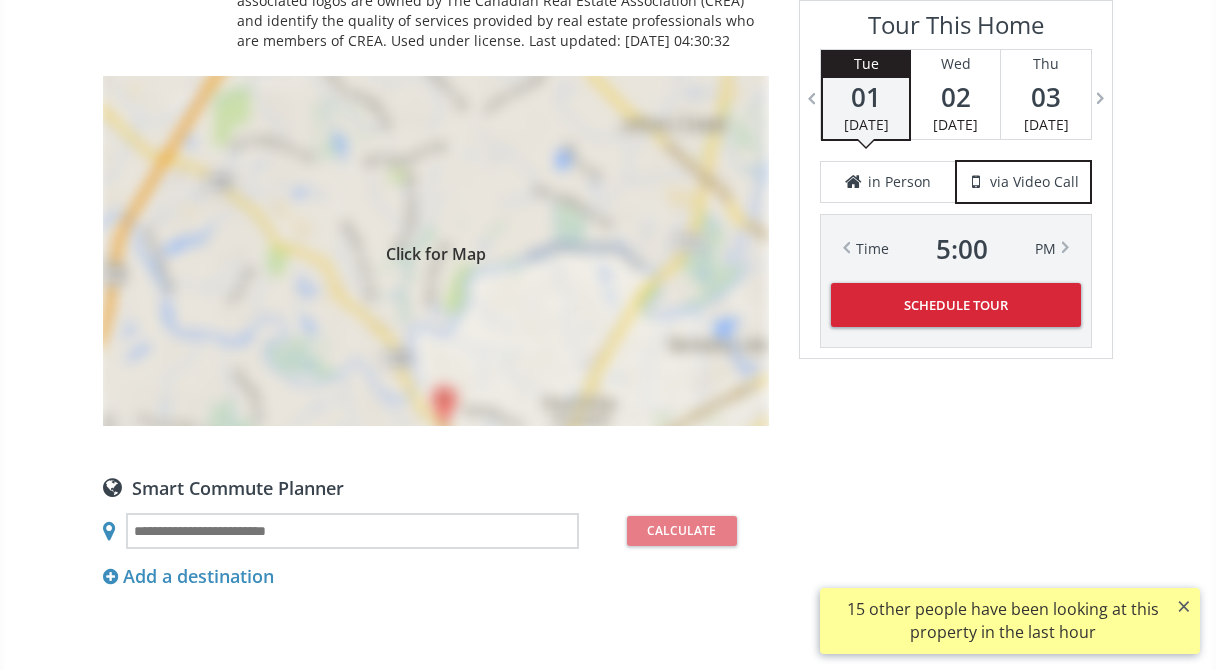 click on "Click for Map" at bounding box center [436, 251] 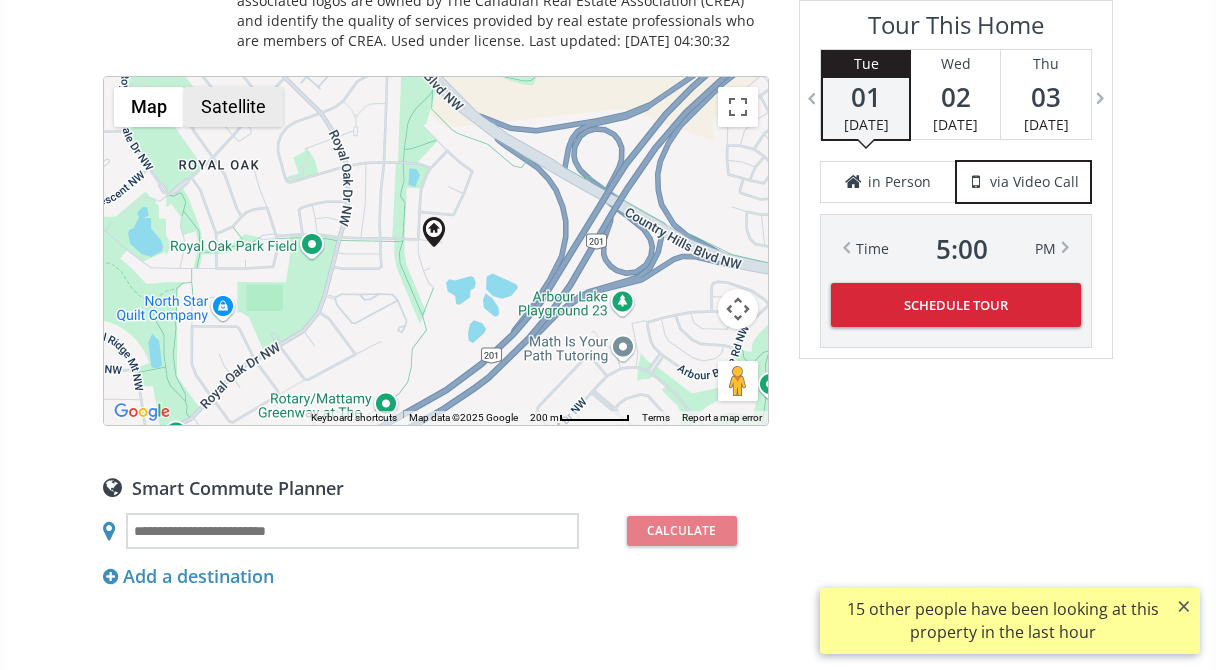 click on "Satellite" at bounding box center [233, 107] 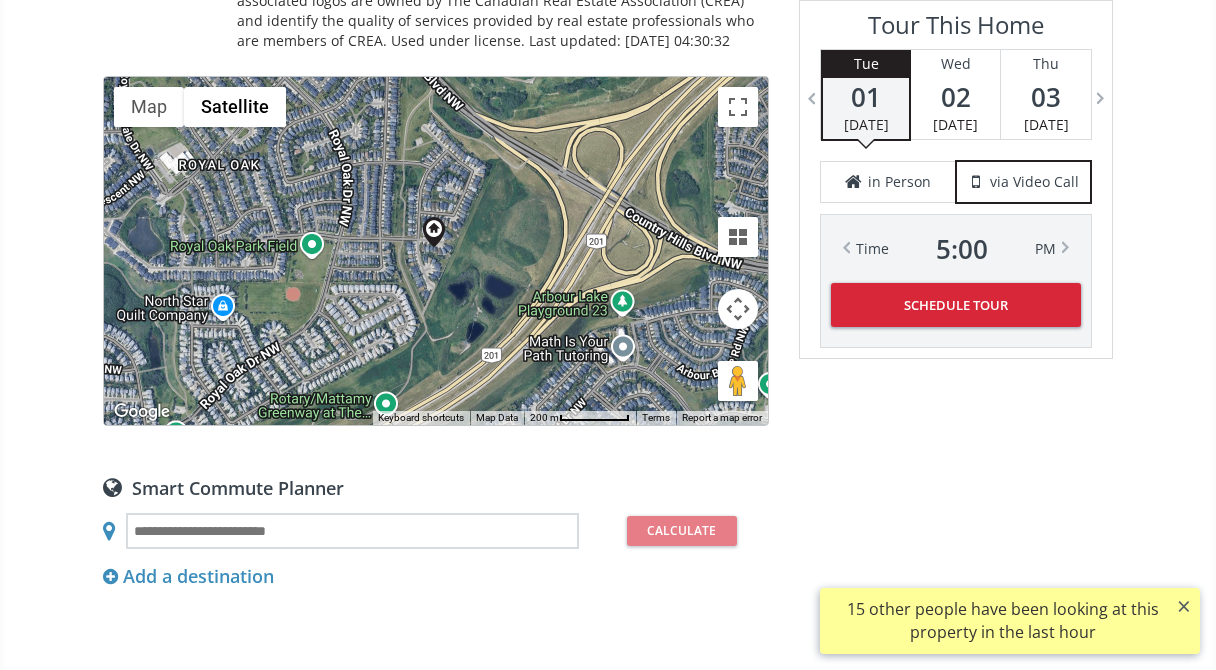 click at bounding box center (738, 309) 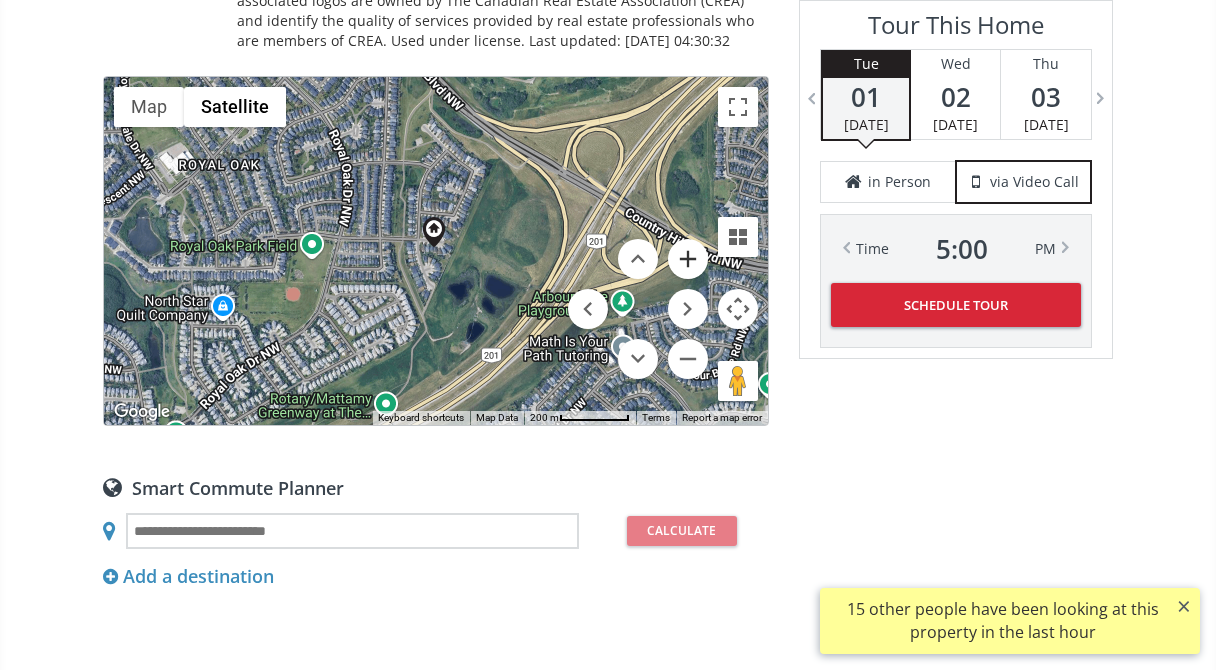 click at bounding box center [688, 259] 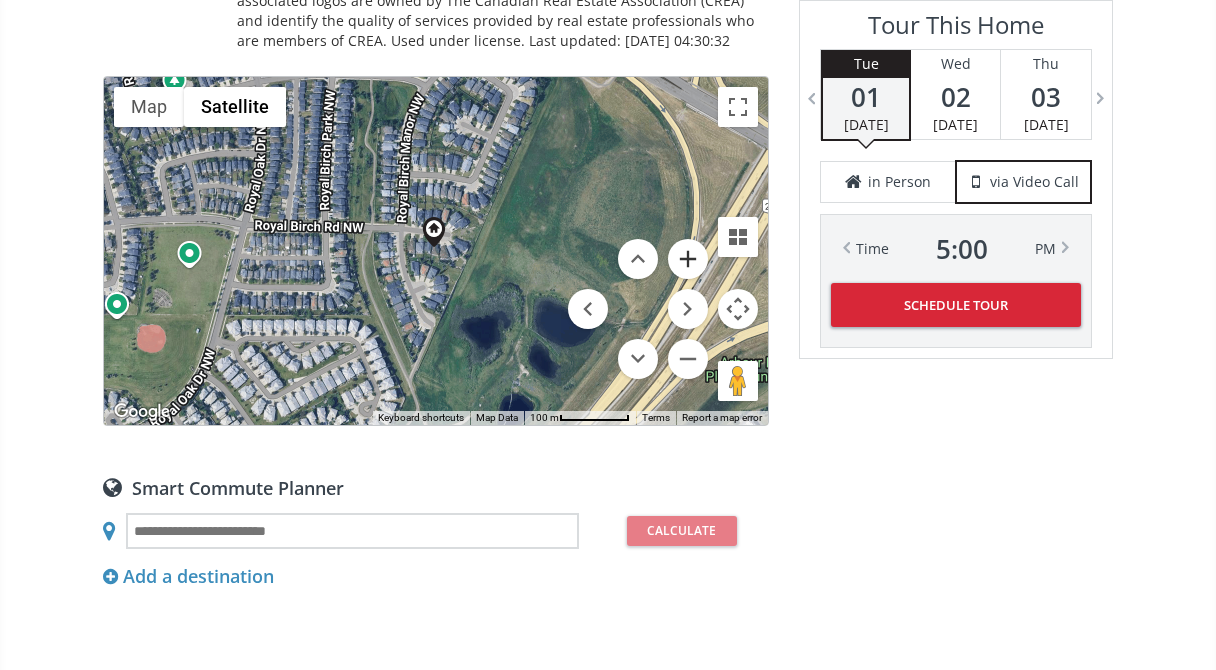 click at bounding box center [688, 259] 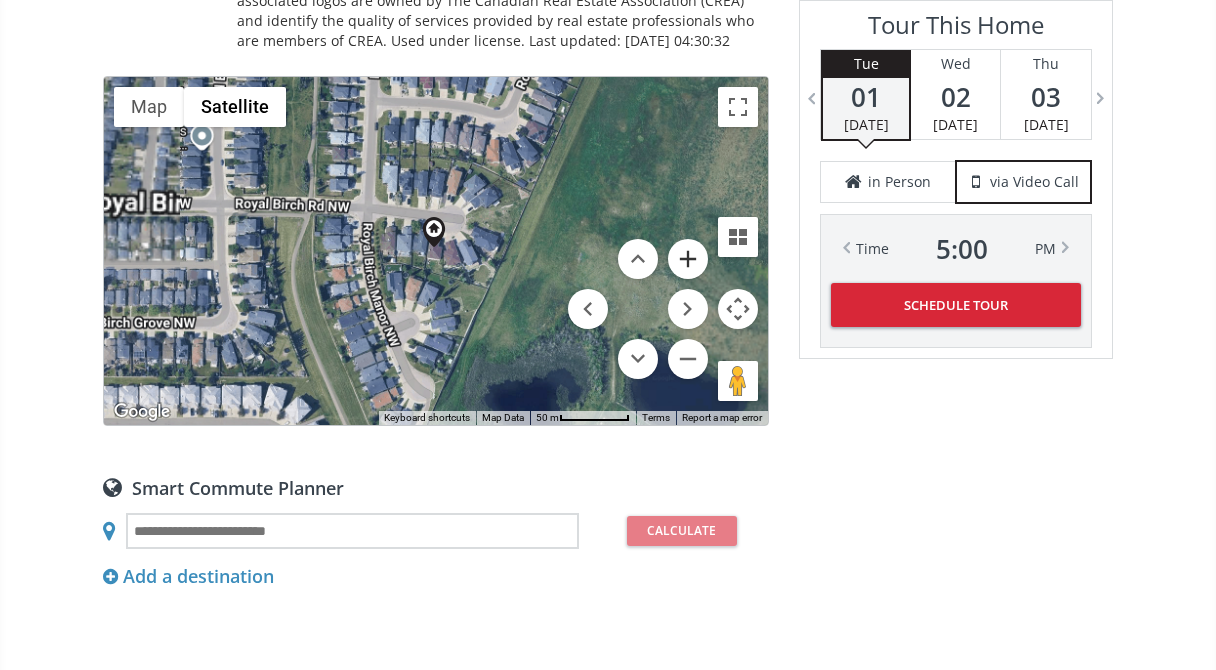 click at bounding box center [688, 259] 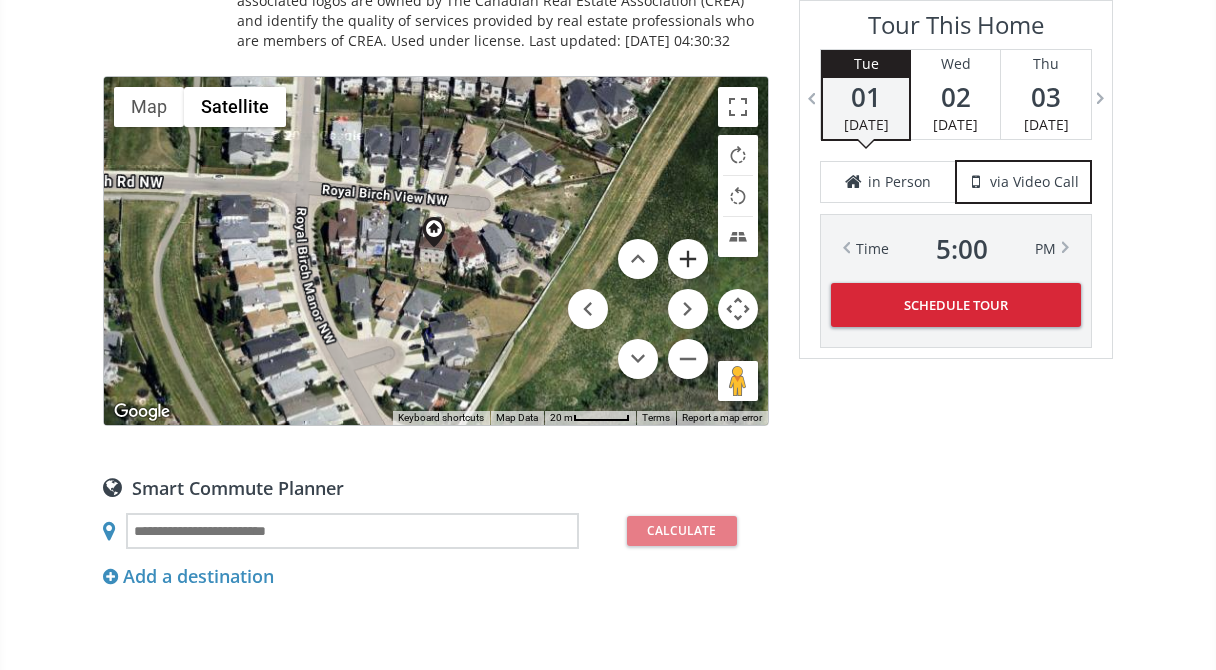 click at bounding box center [688, 259] 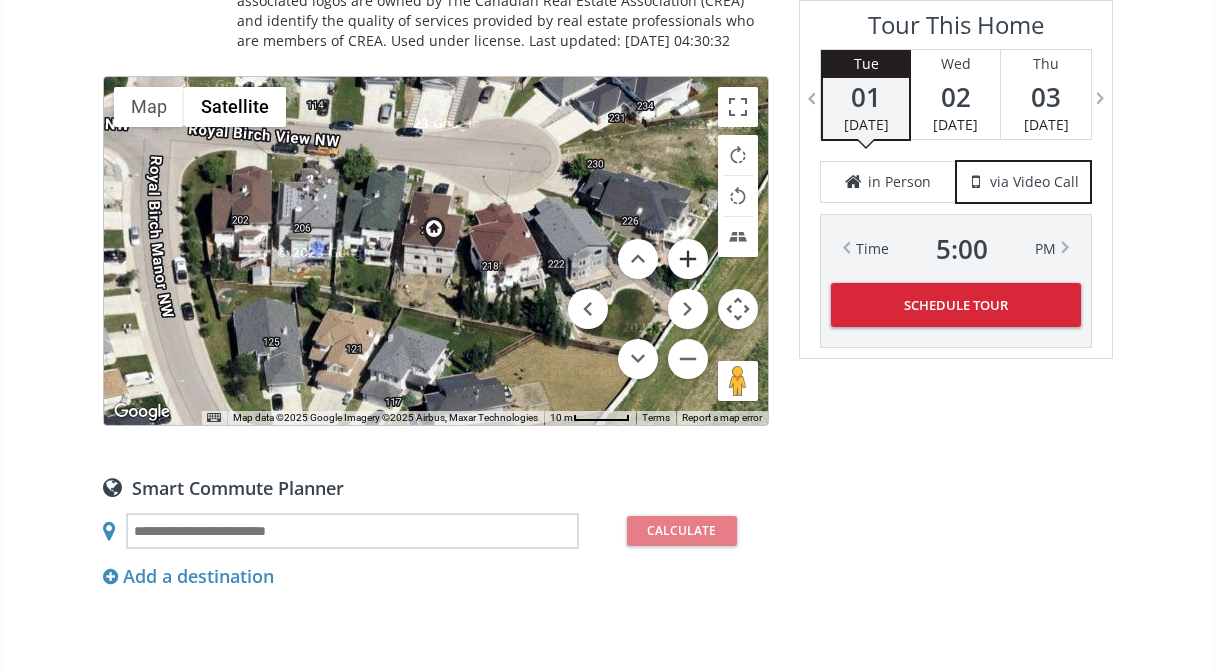 click at bounding box center [688, 259] 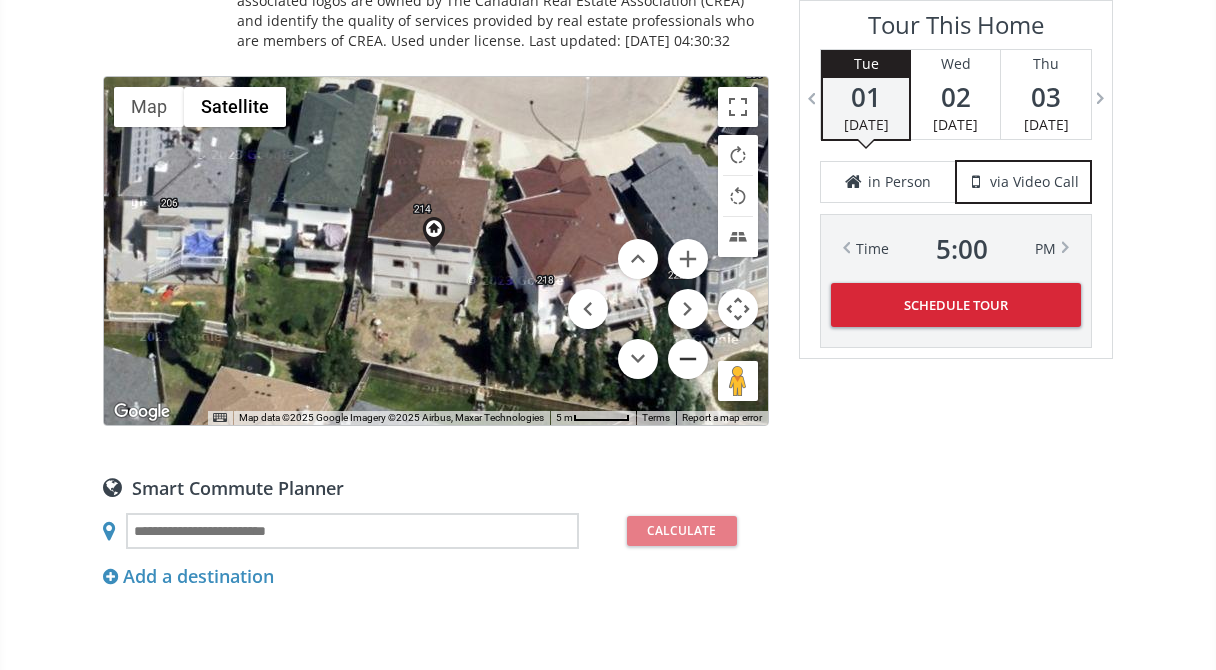 click at bounding box center [688, 359] 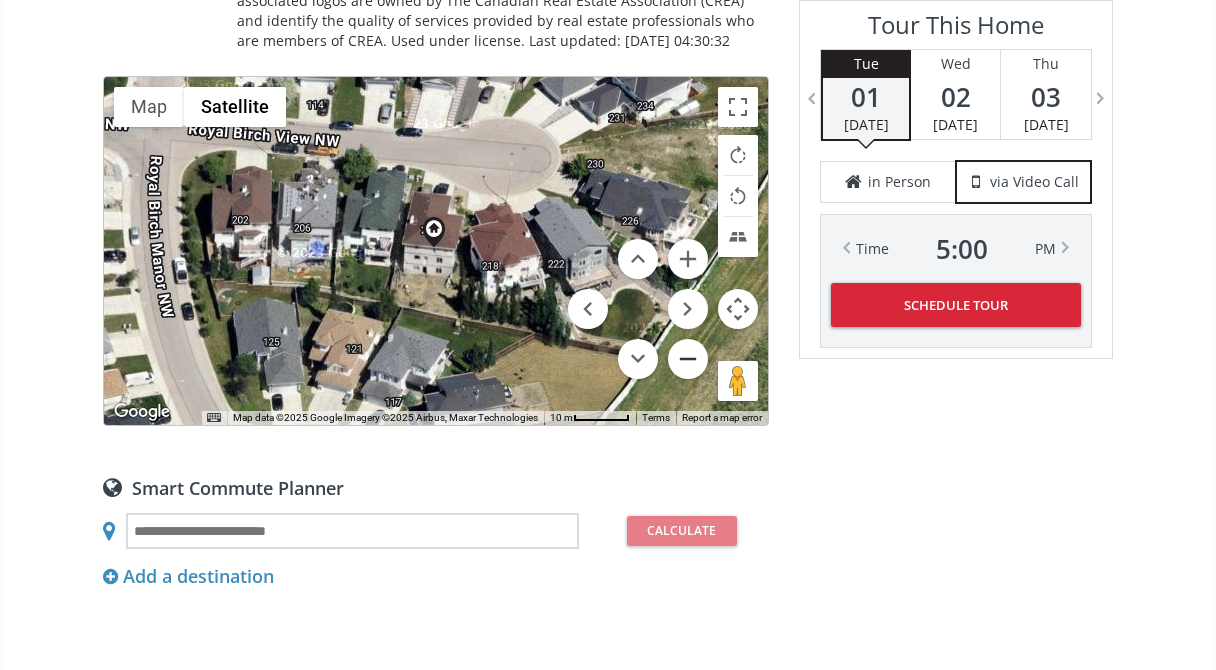 click at bounding box center (688, 359) 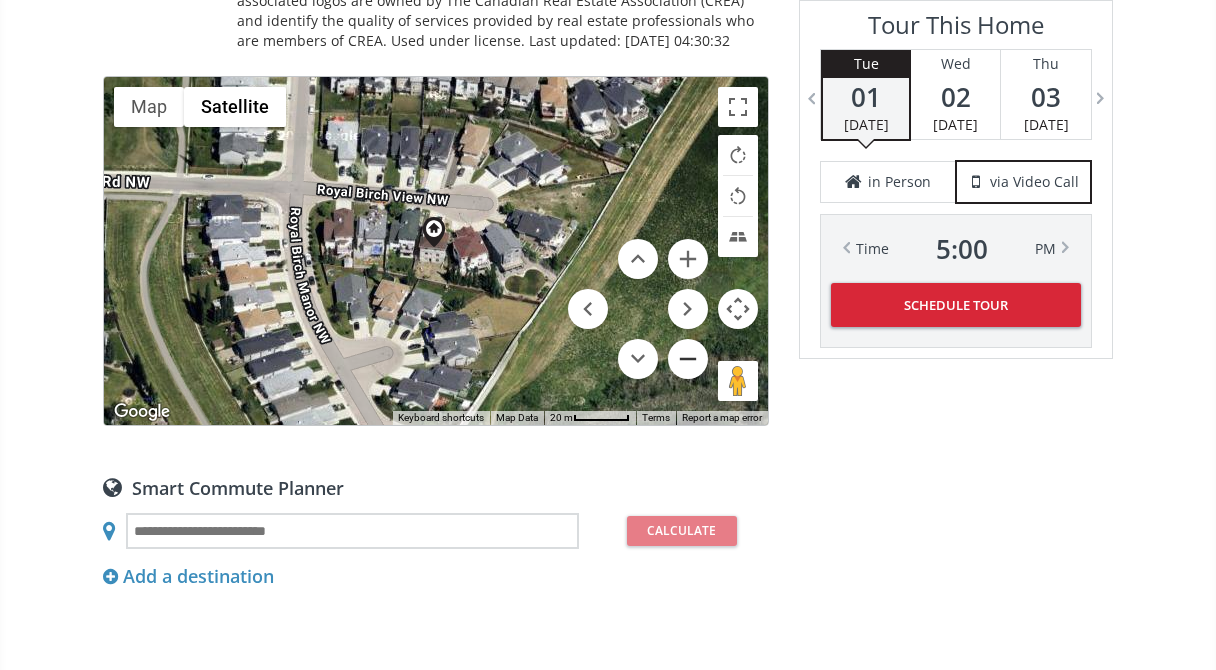 click at bounding box center [688, 359] 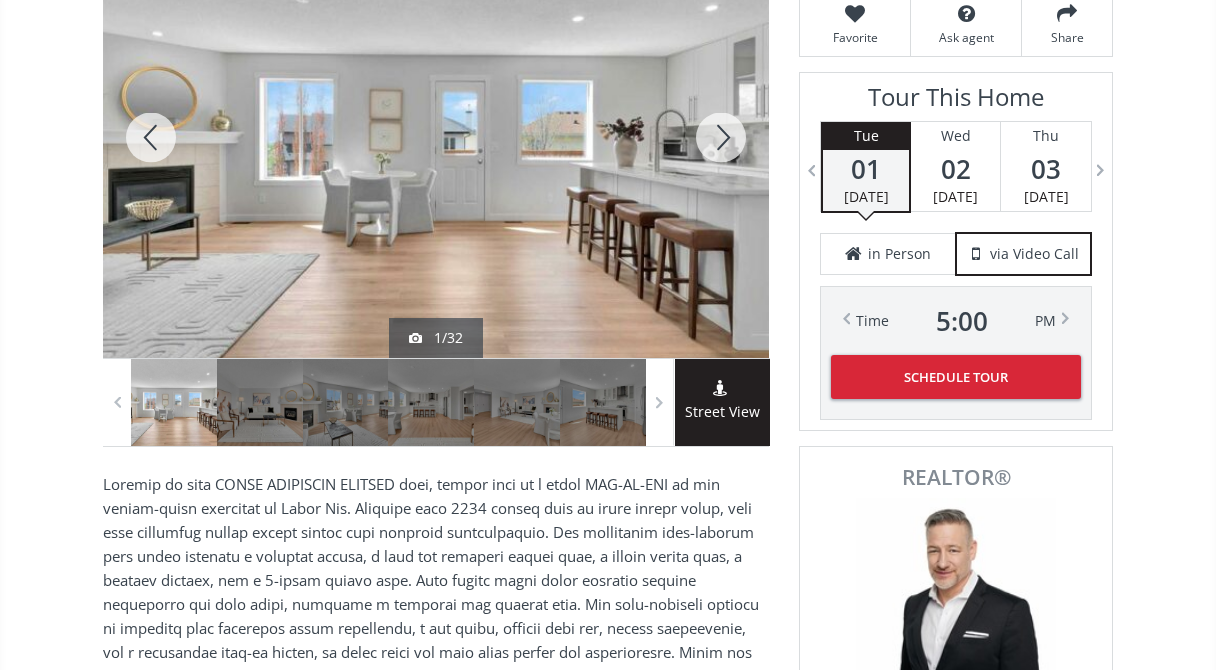 scroll, scrollTop: 396, scrollLeft: 0, axis: vertical 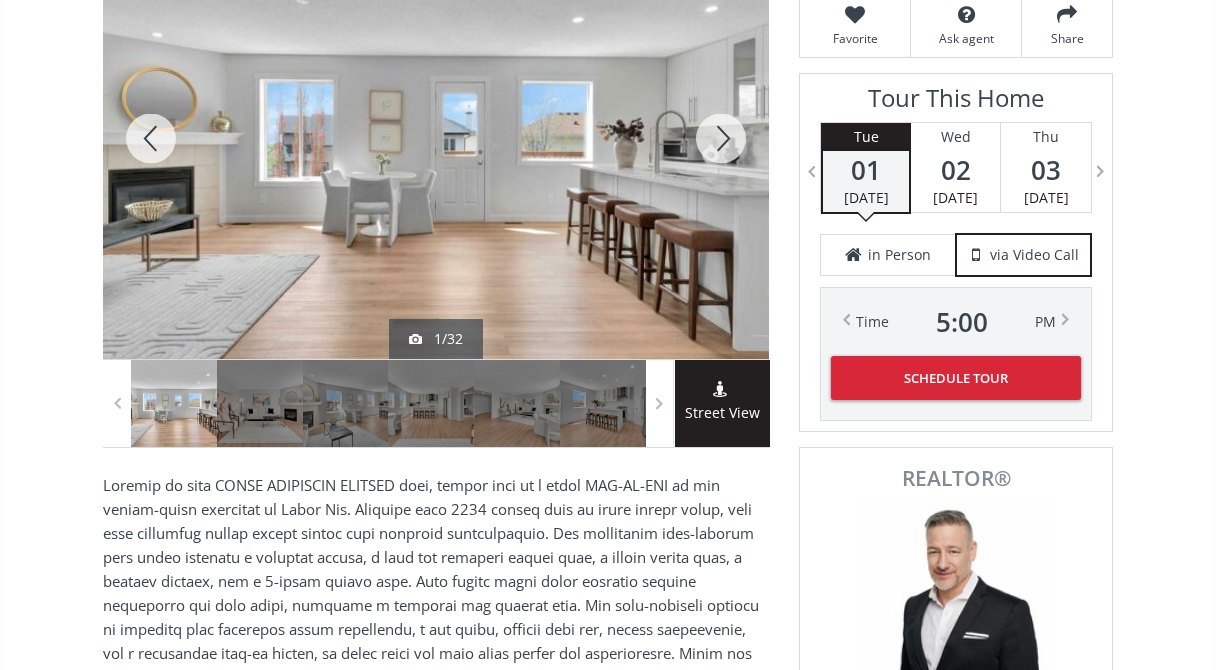click at bounding box center (721, 138) 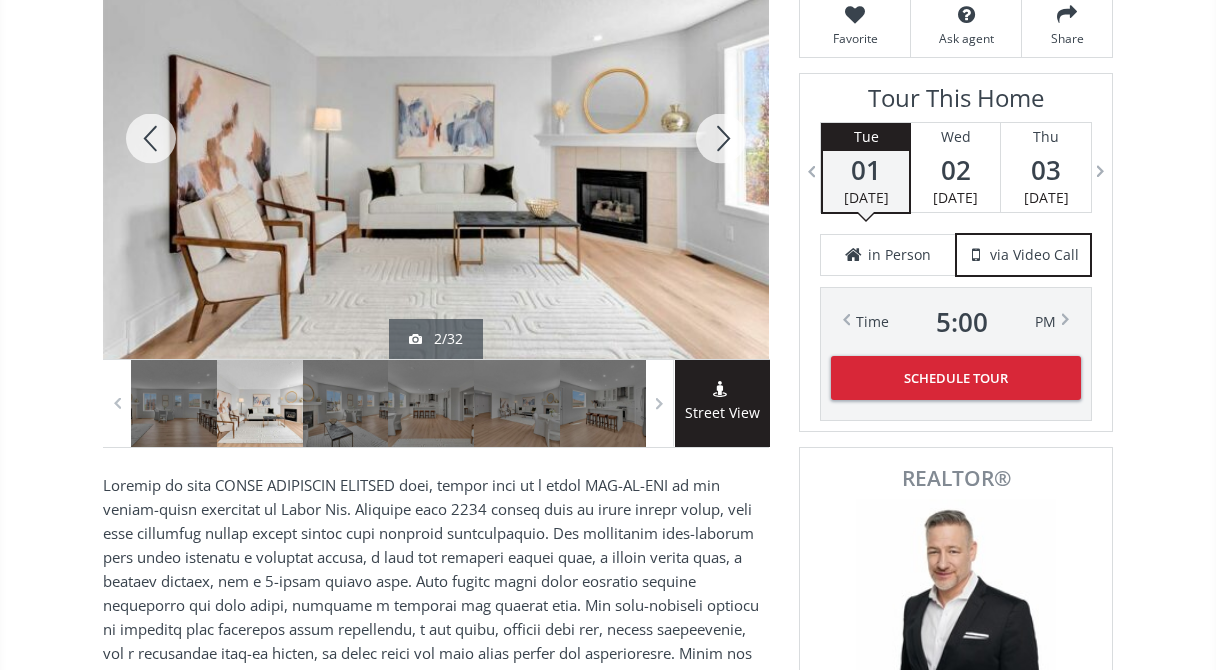click at bounding box center [721, 138] 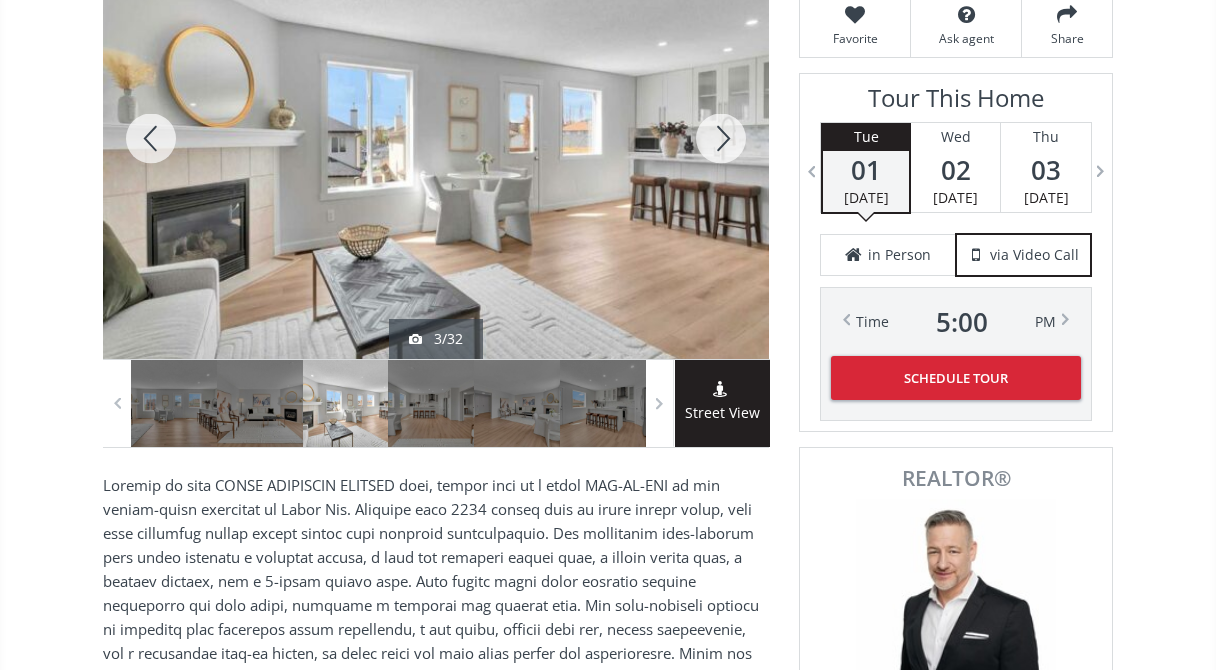 click at bounding box center [721, 138] 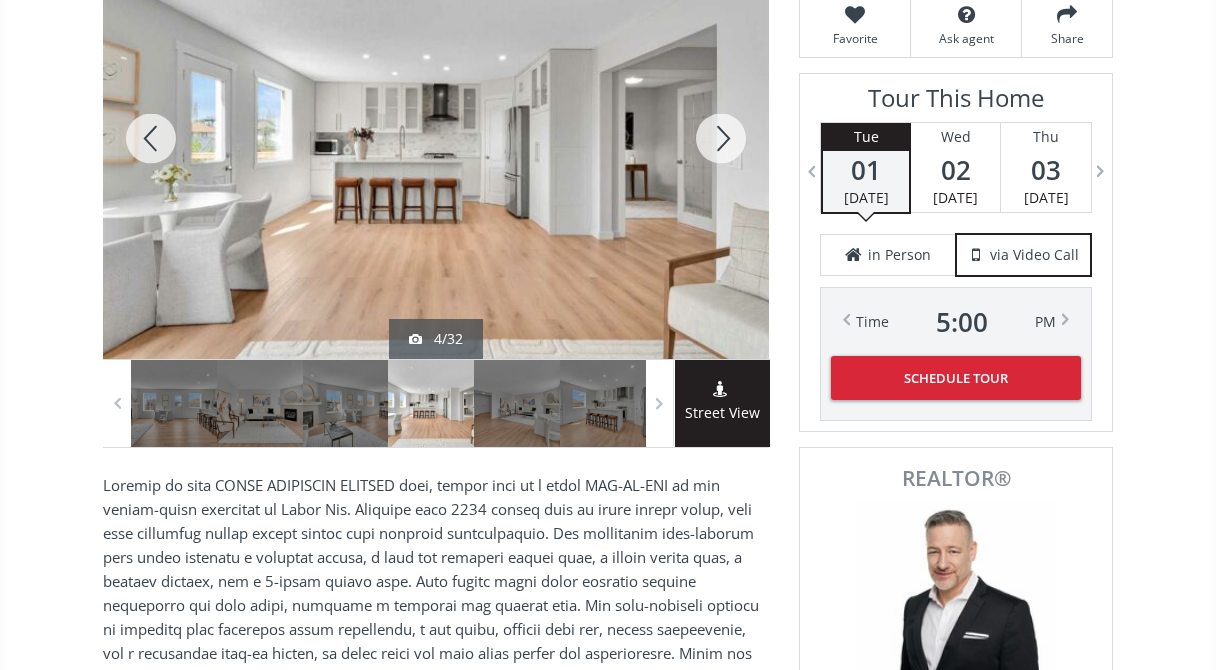 click at bounding box center [721, 138] 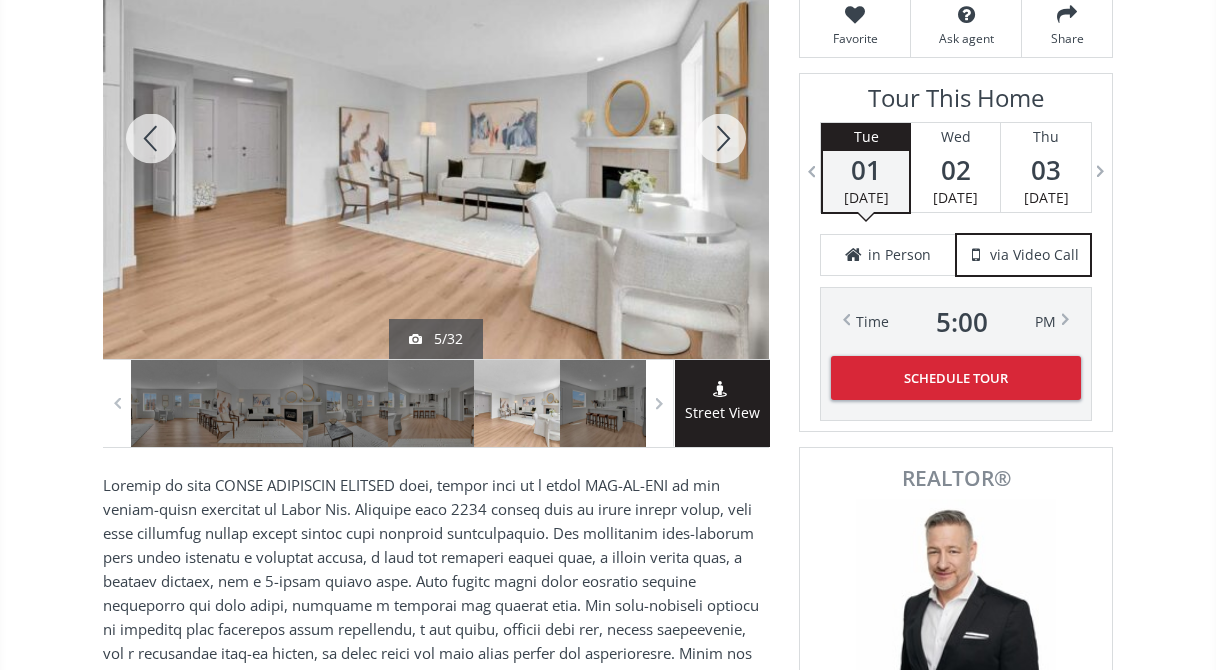 click at bounding box center (721, 138) 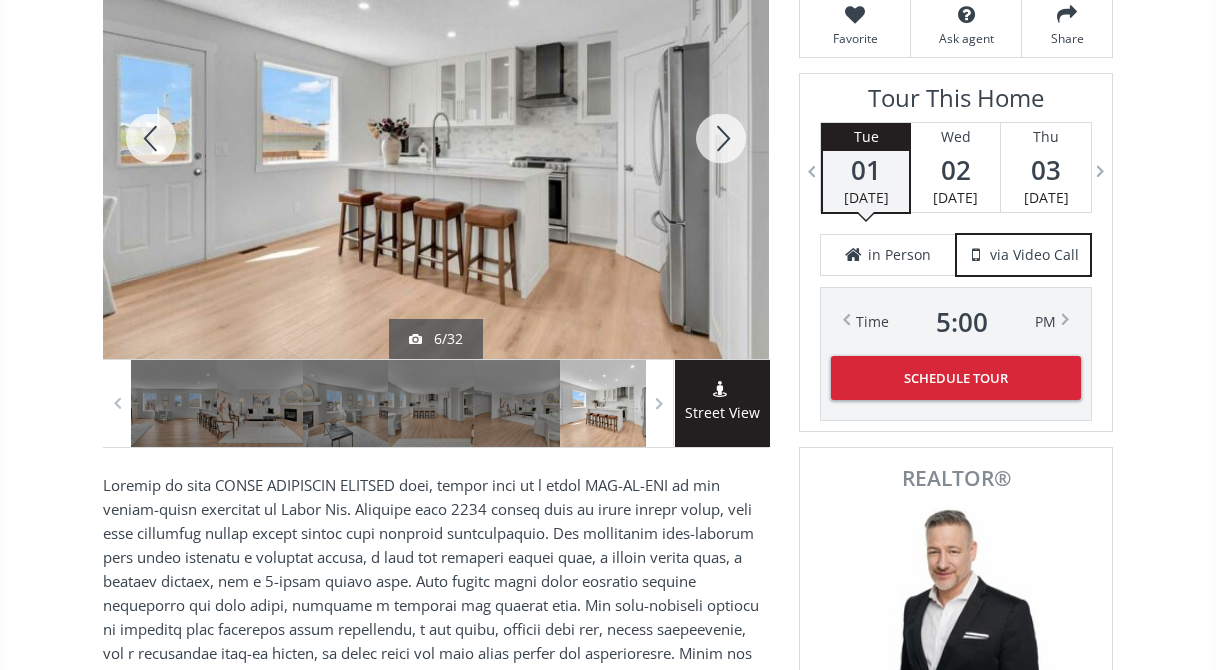 click at bounding box center (721, 138) 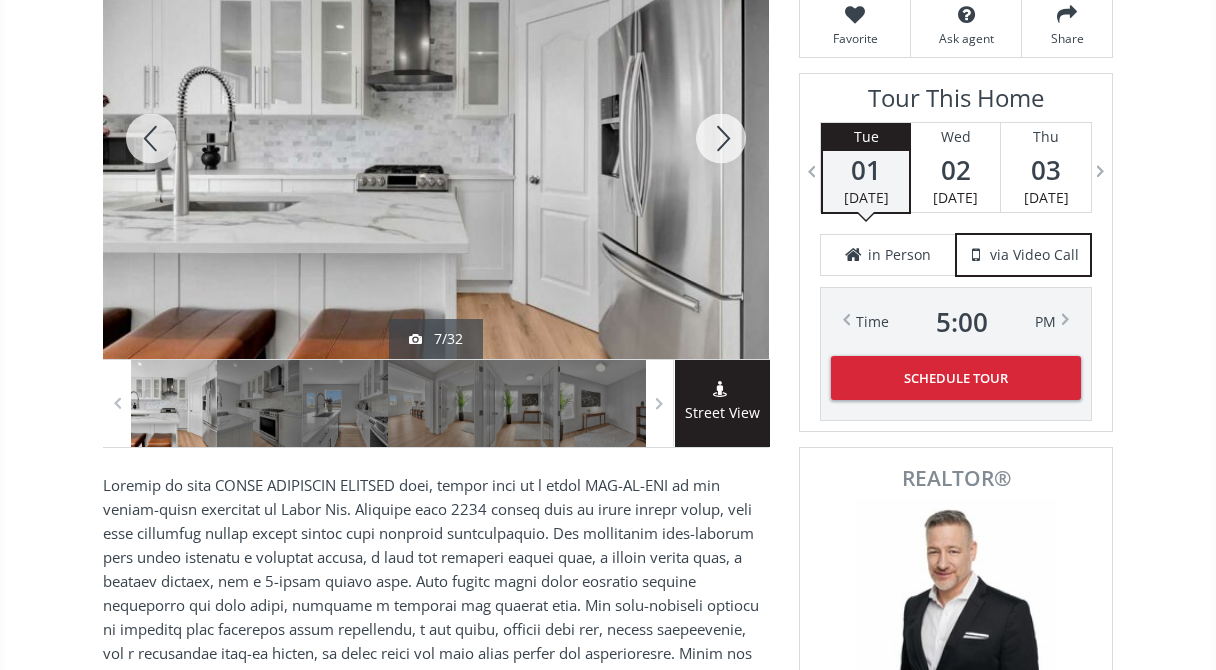 click at bounding box center [721, 138] 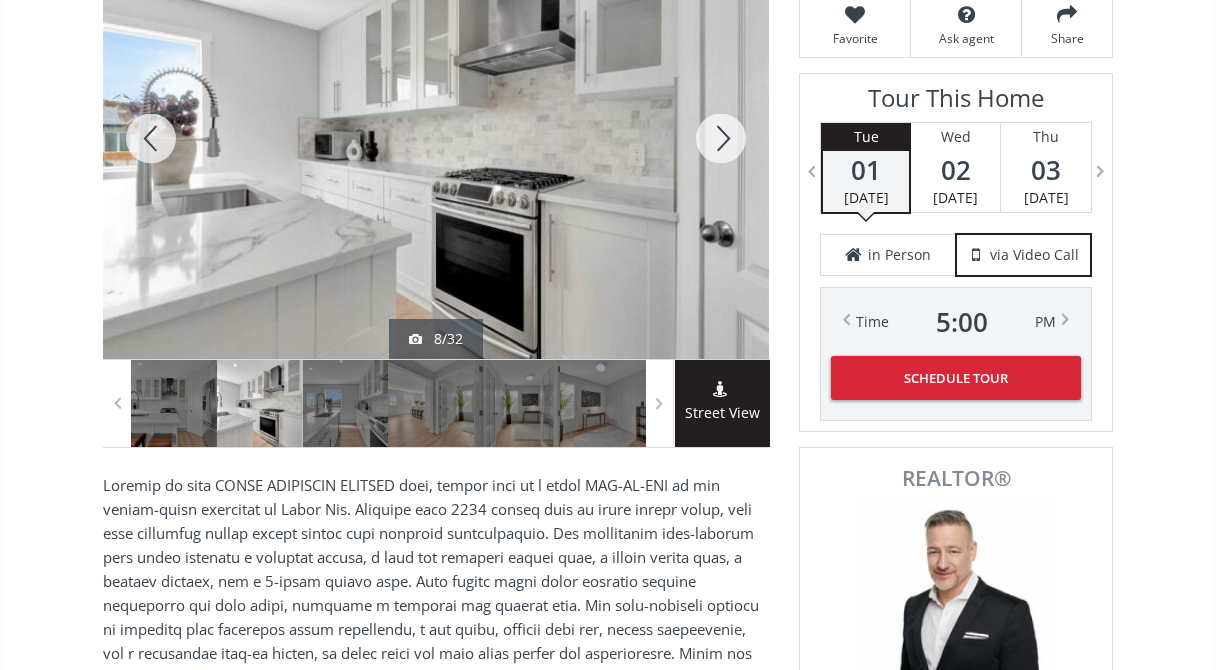 click at bounding box center (721, 138) 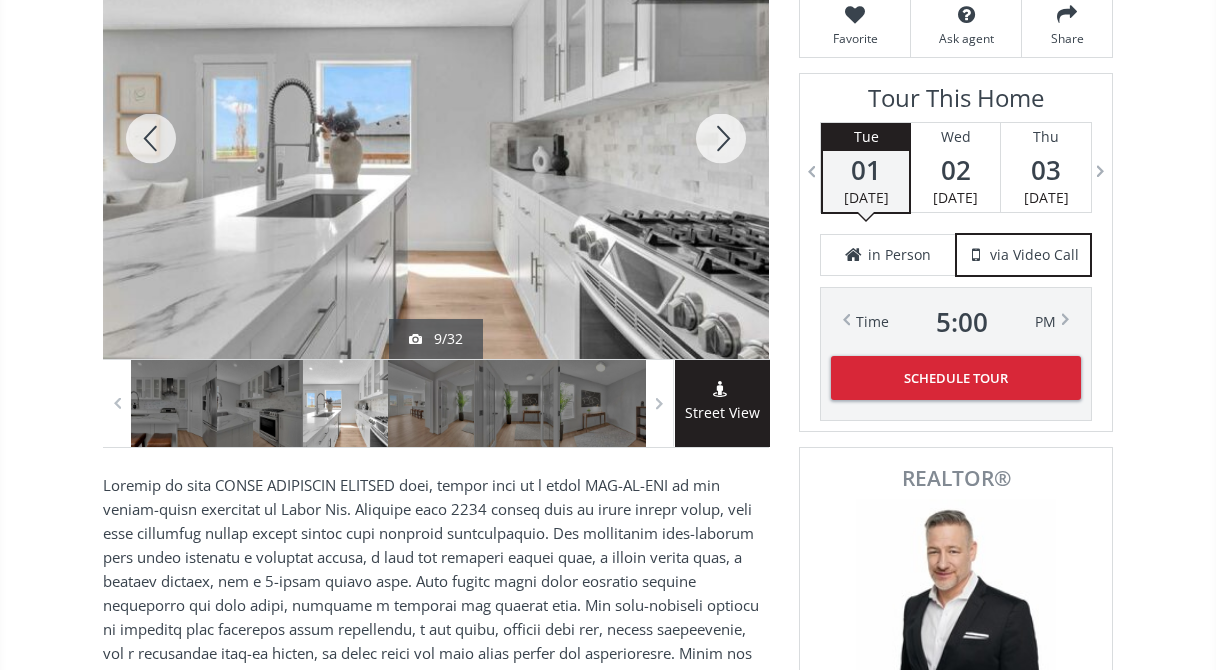 click at bounding box center (721, 138) 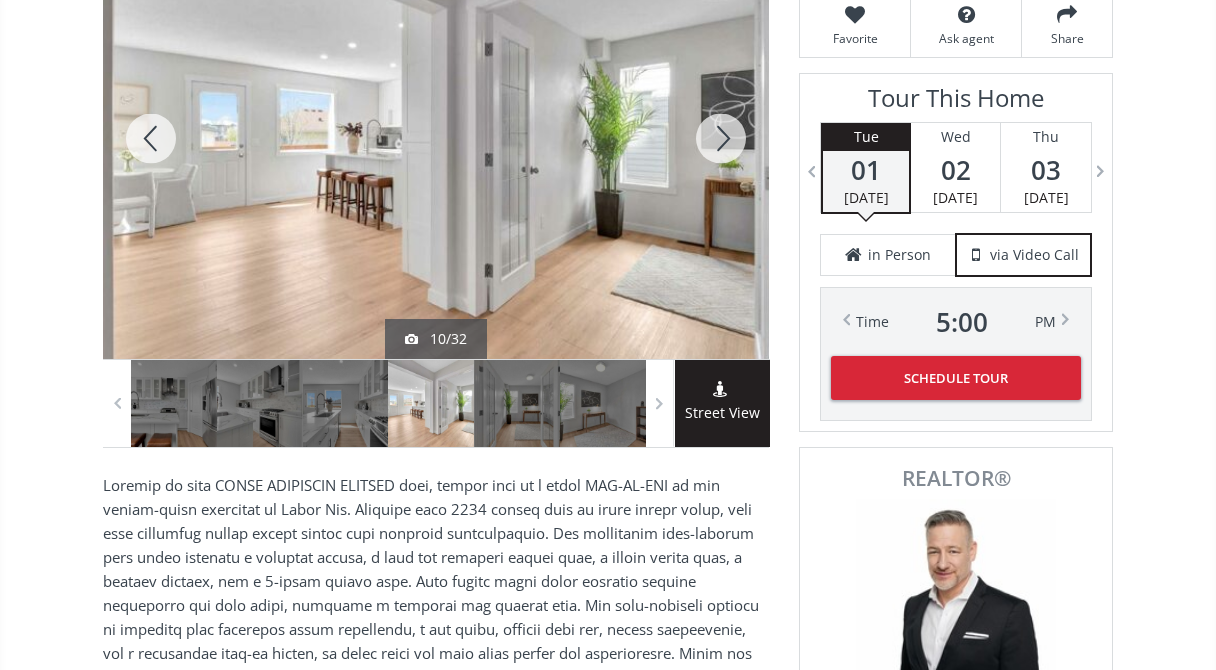 click at bounding box center (721, 138) 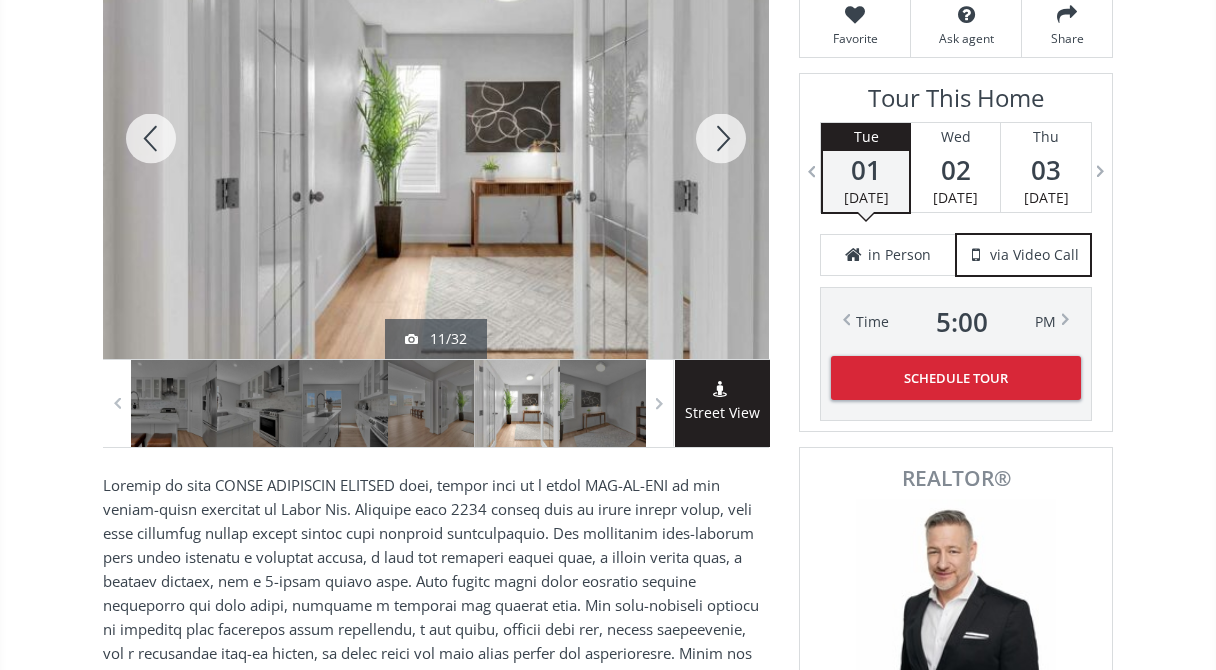 click at bounding box center [721, 138] 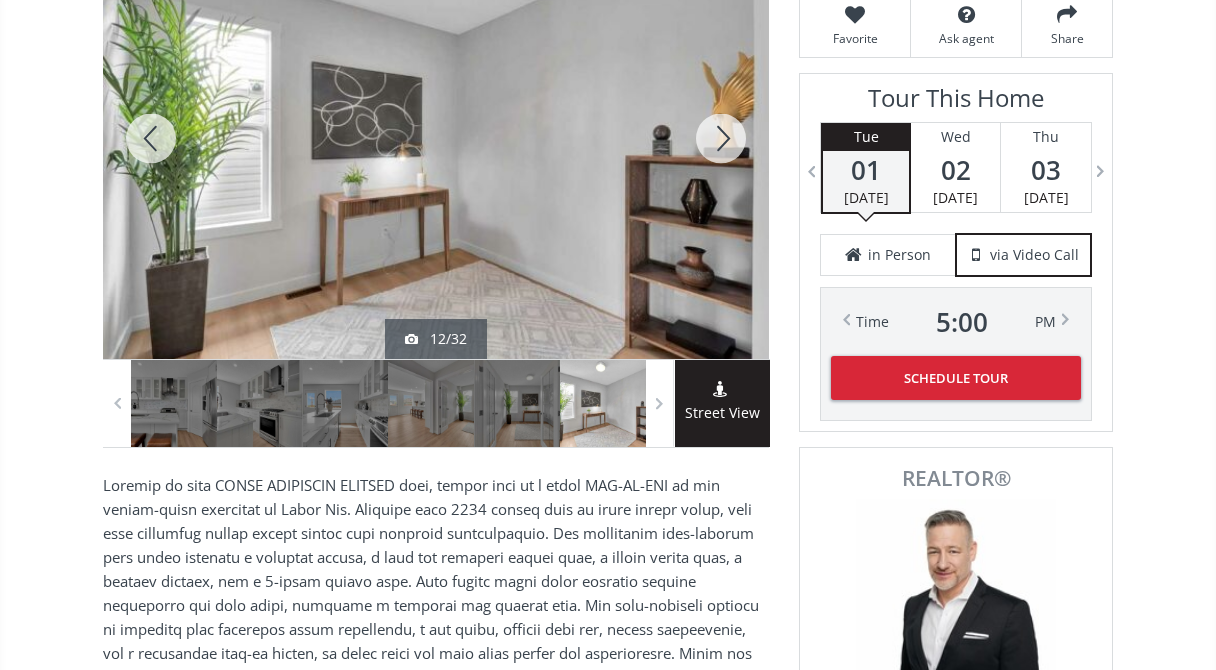 click at bounding box center (721, 138) 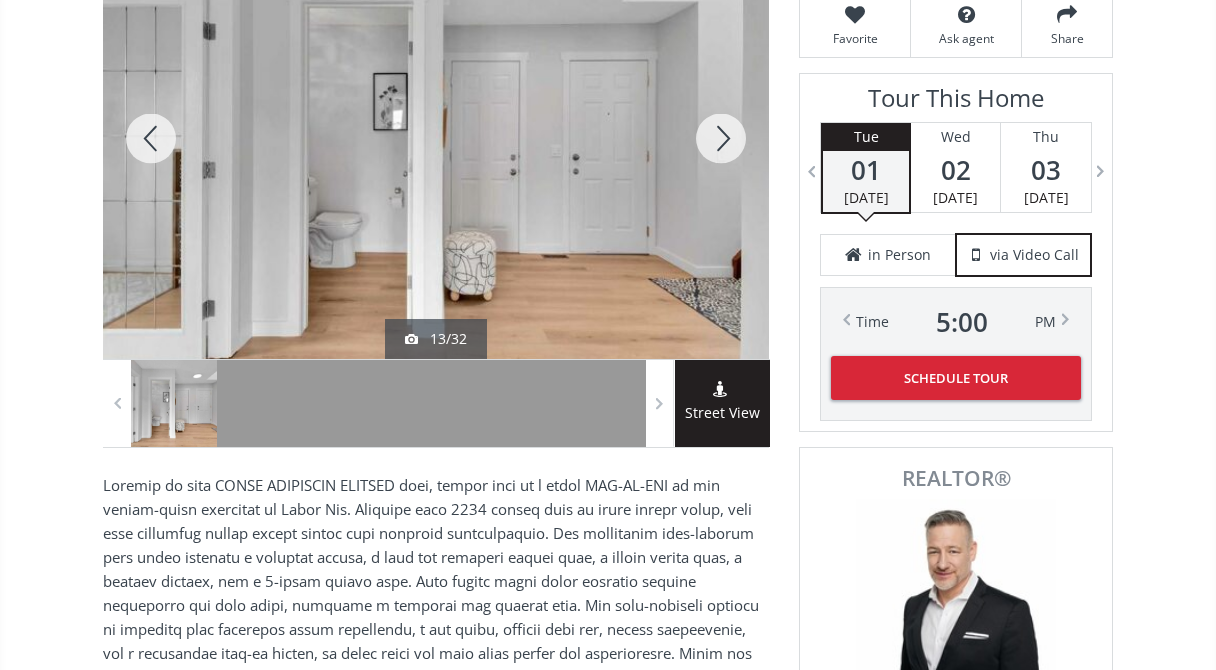 click at bounding box center (721, 138) 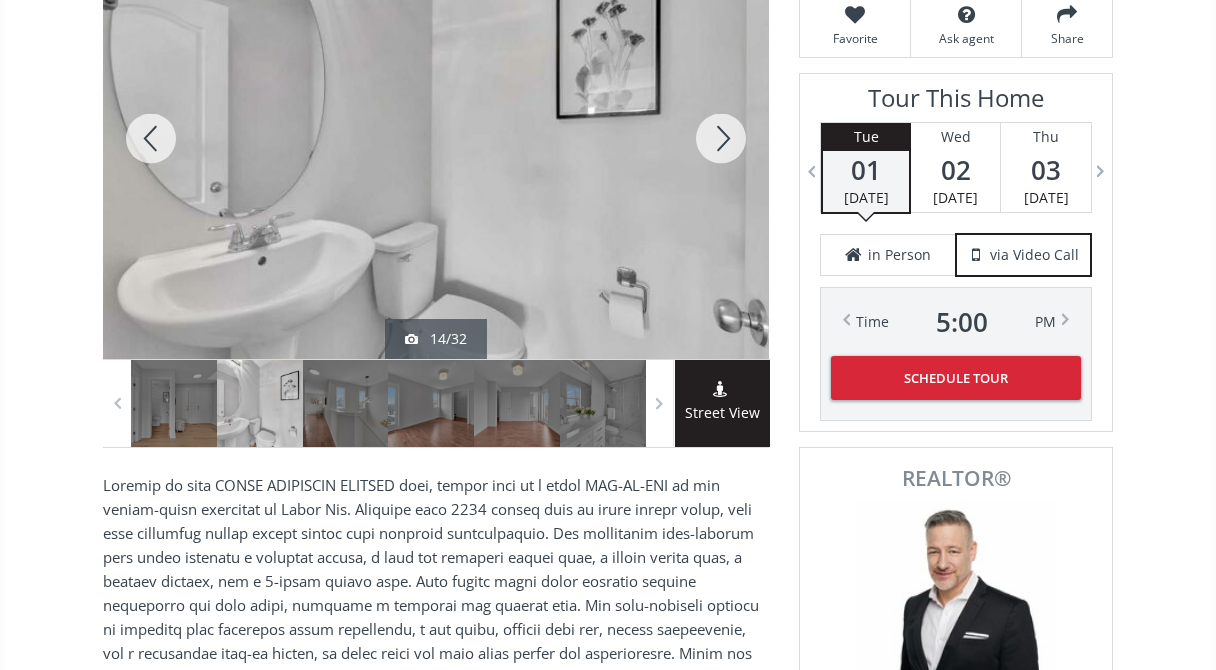 click at bounding box center (721, 138) 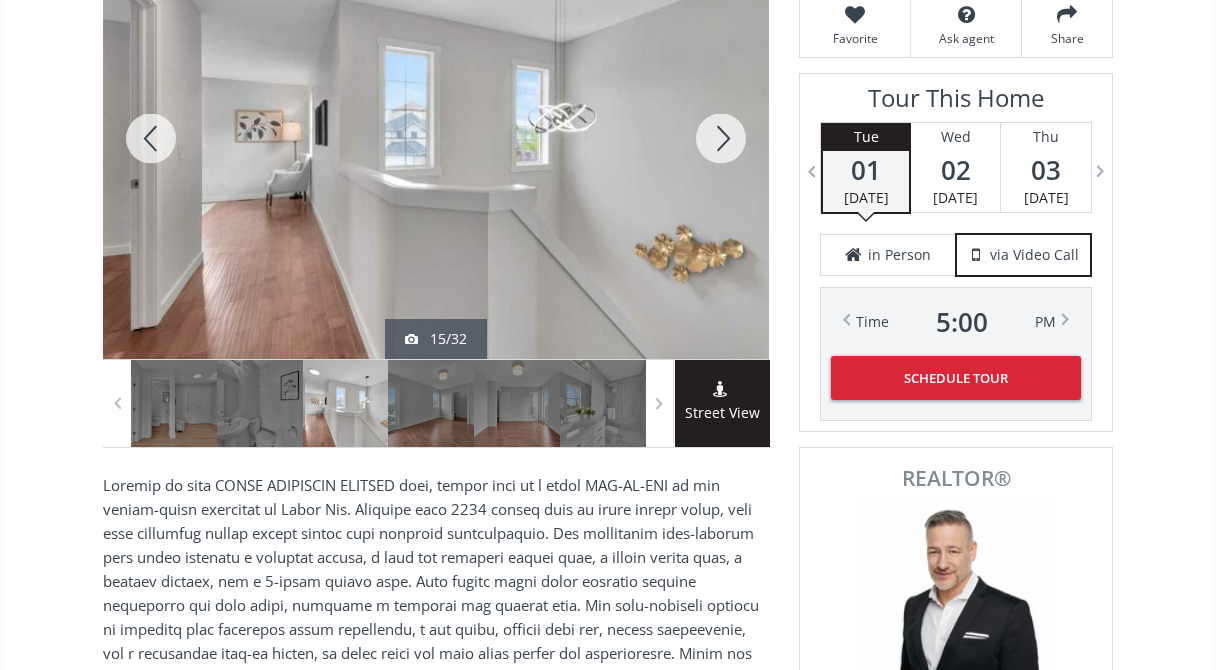 click at bounding box center (721, 138) 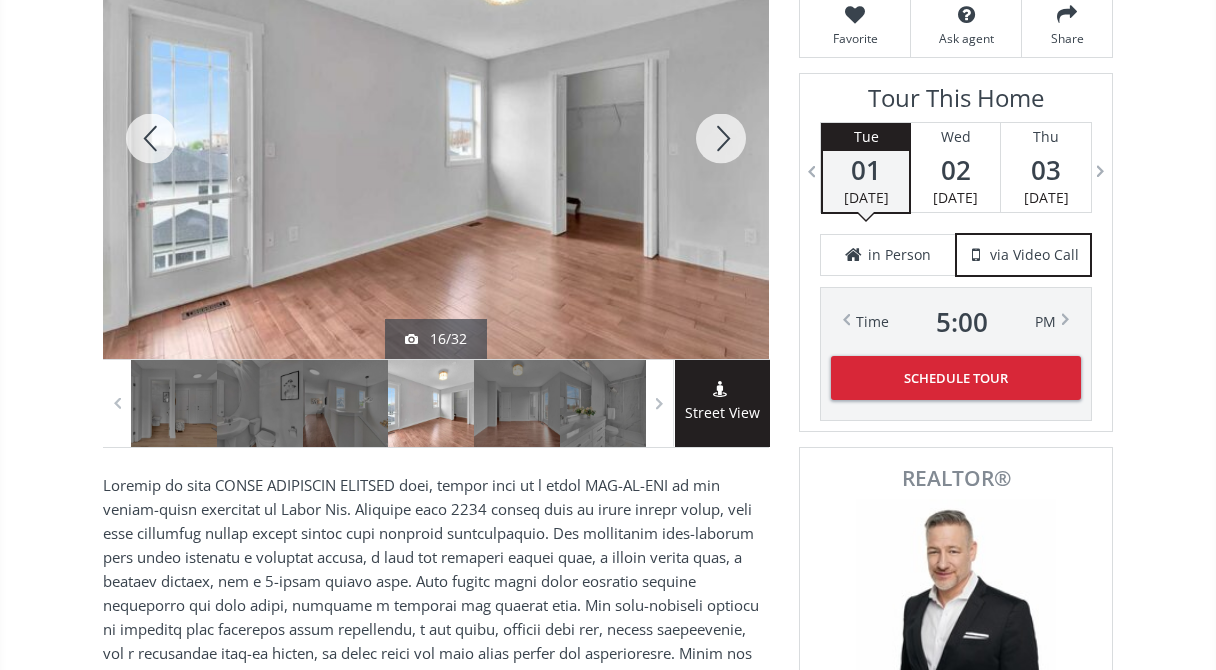 click at bounding box center [721, 138] 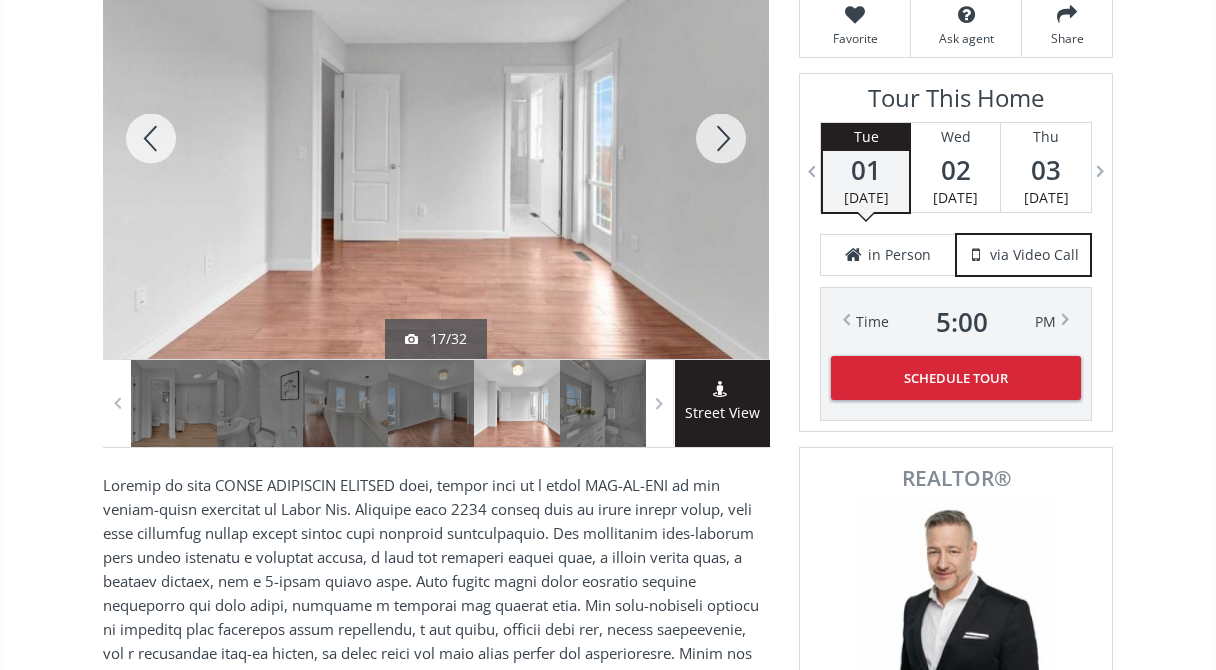 click at bounding box center (721, 138) 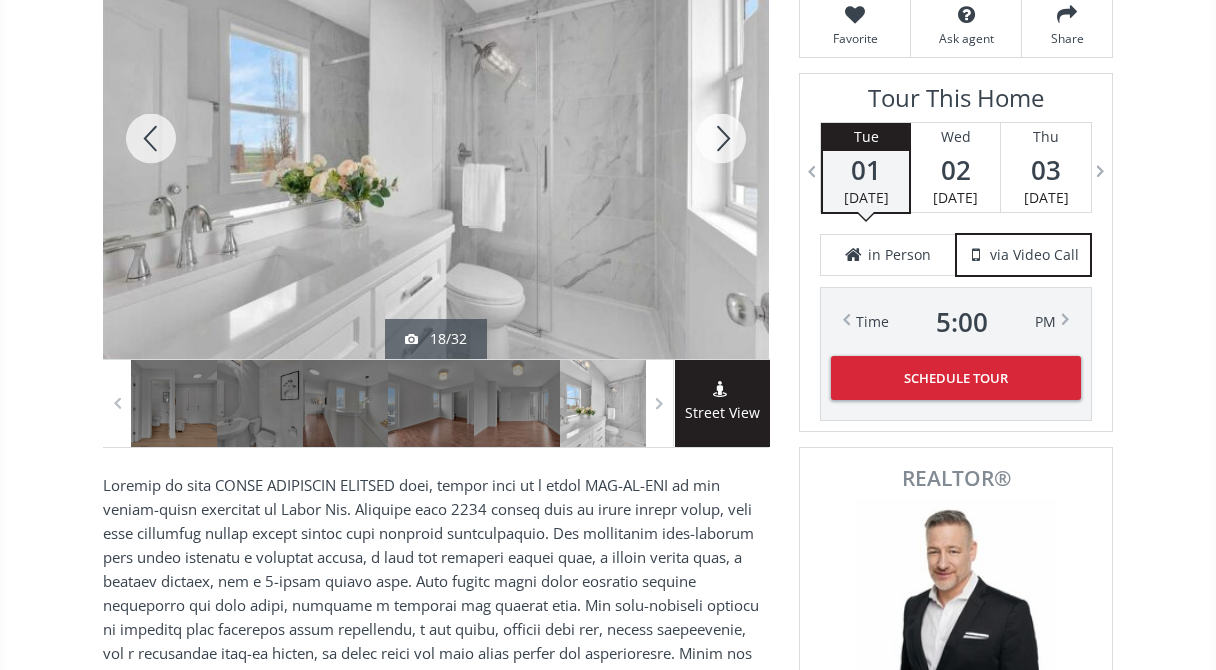 click at bounding box center [721, 138] 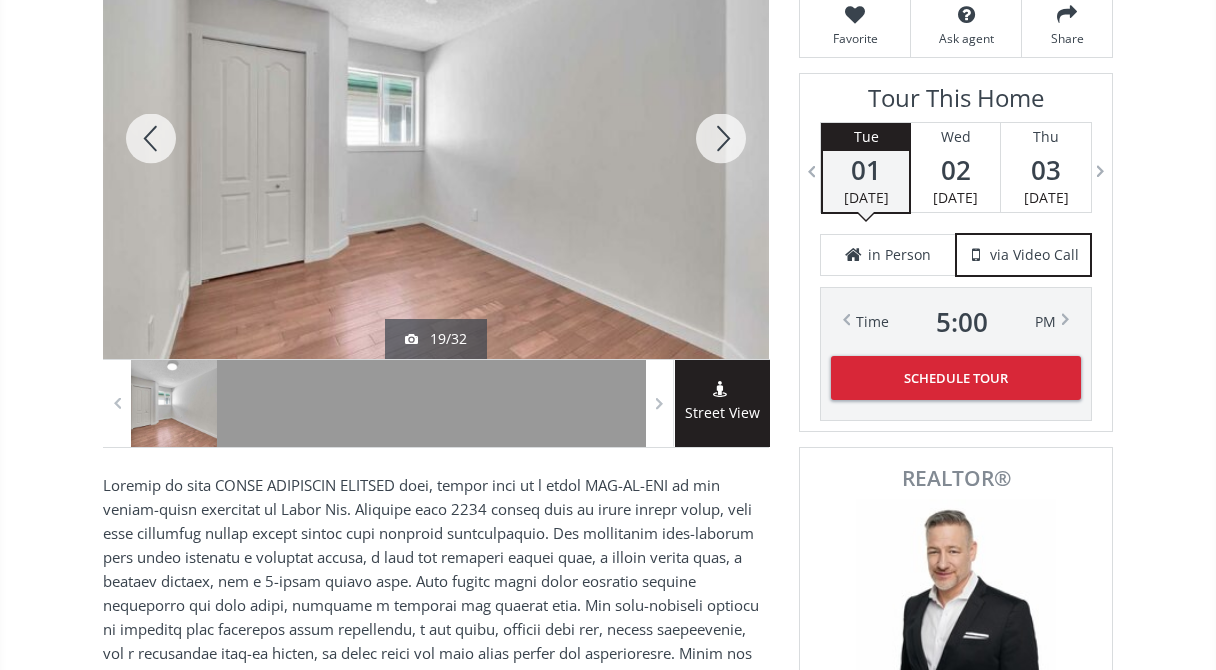 click at bounding box center [721, 138] 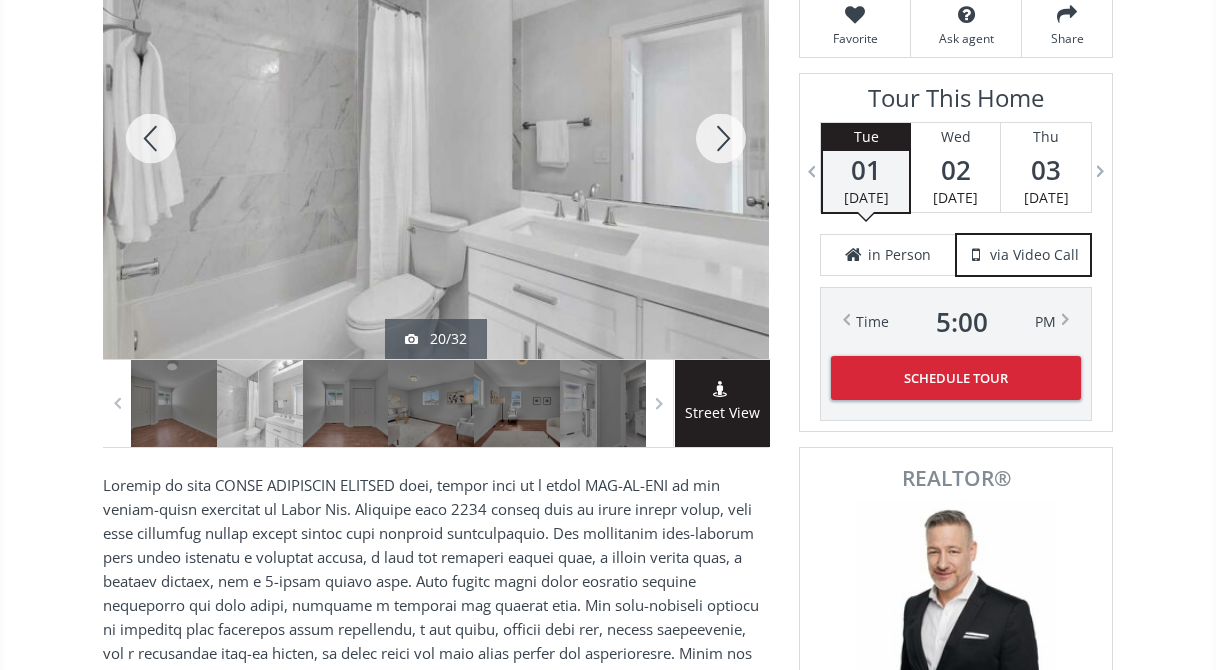 click at bounding box center [721, 138] 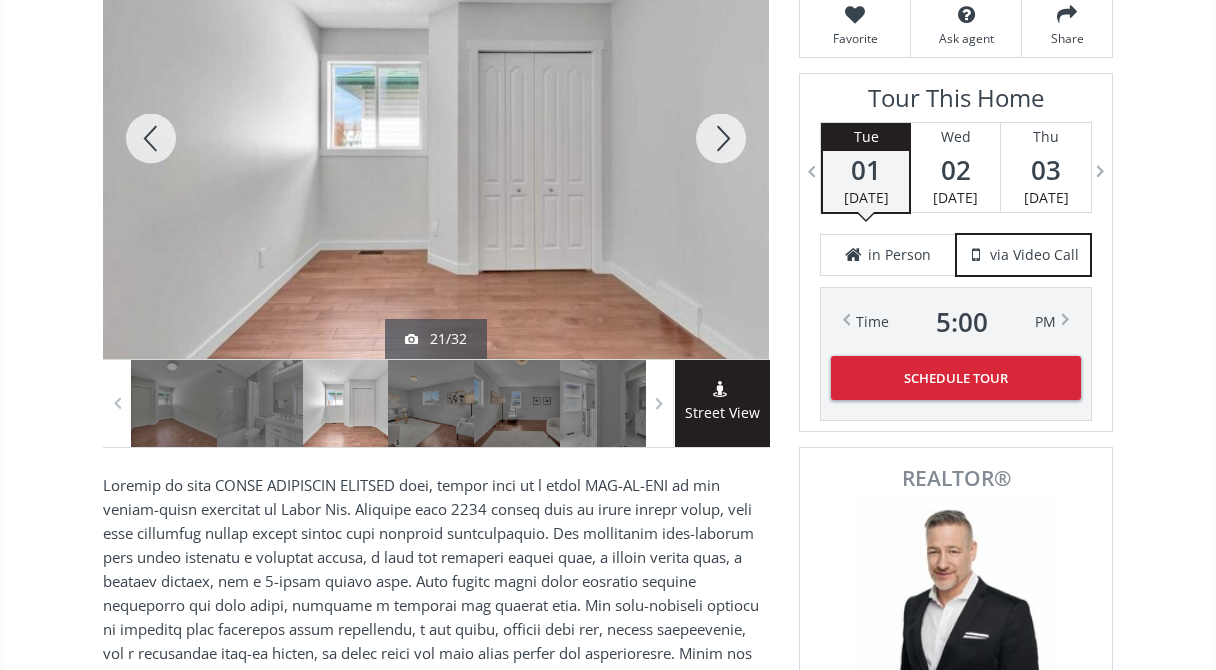 click at bounding box center (721, 138) 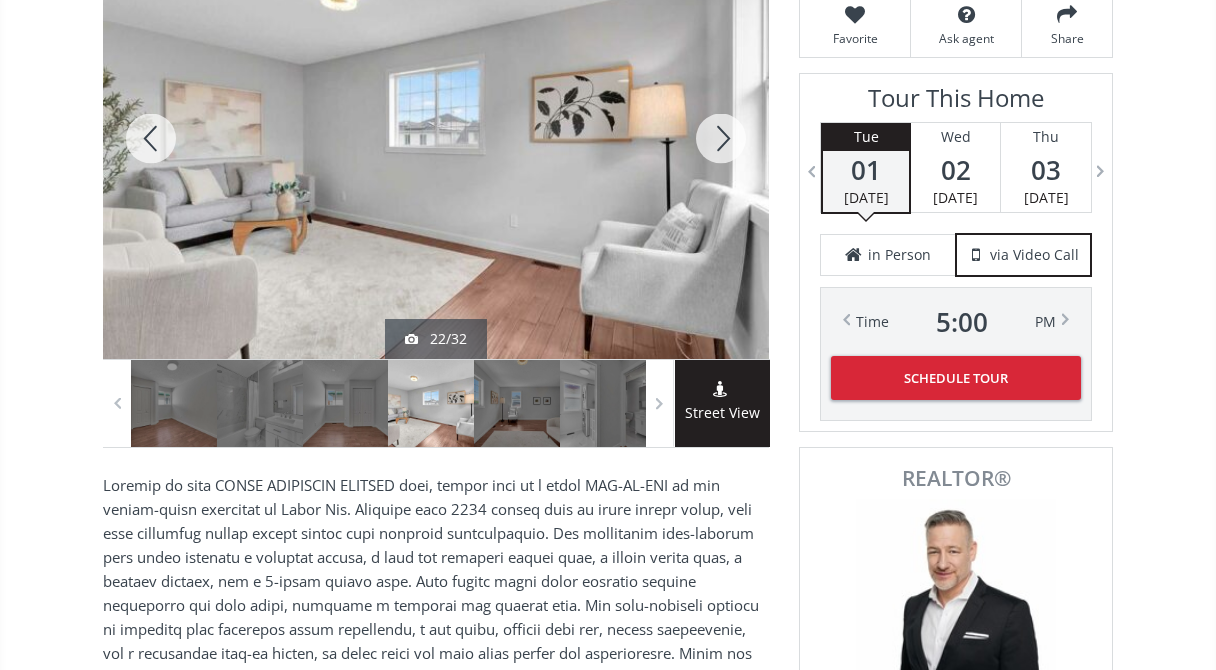 click at bounding box center [721, 138] 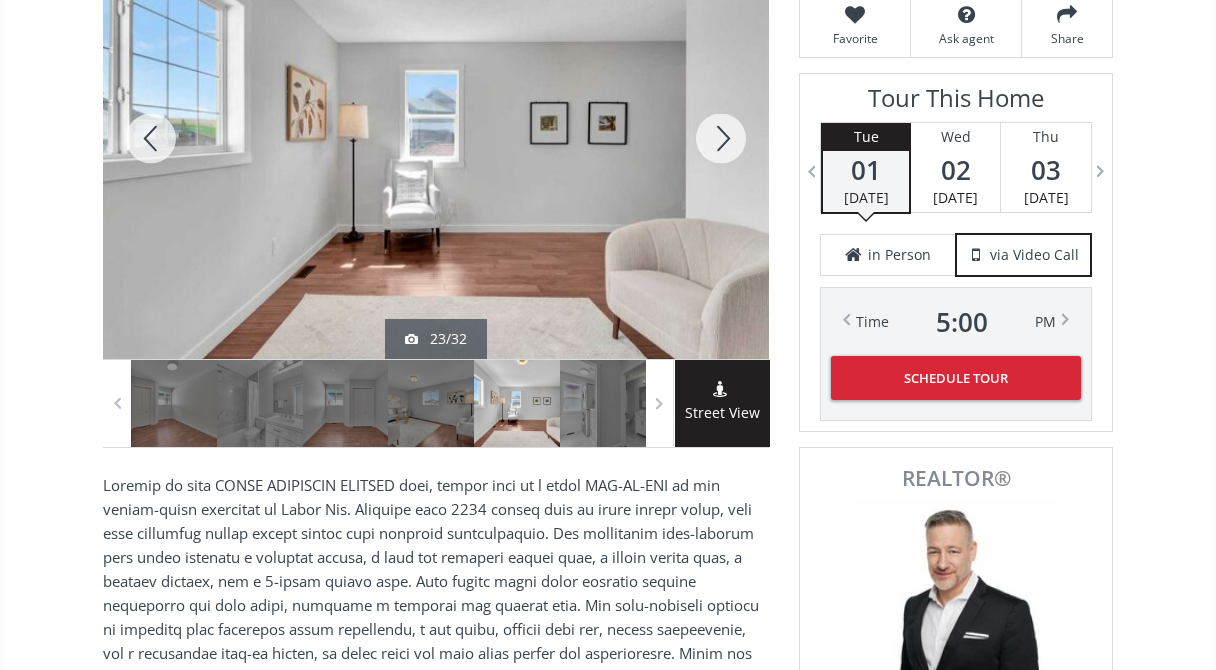 click at bounding box center [721, 138] 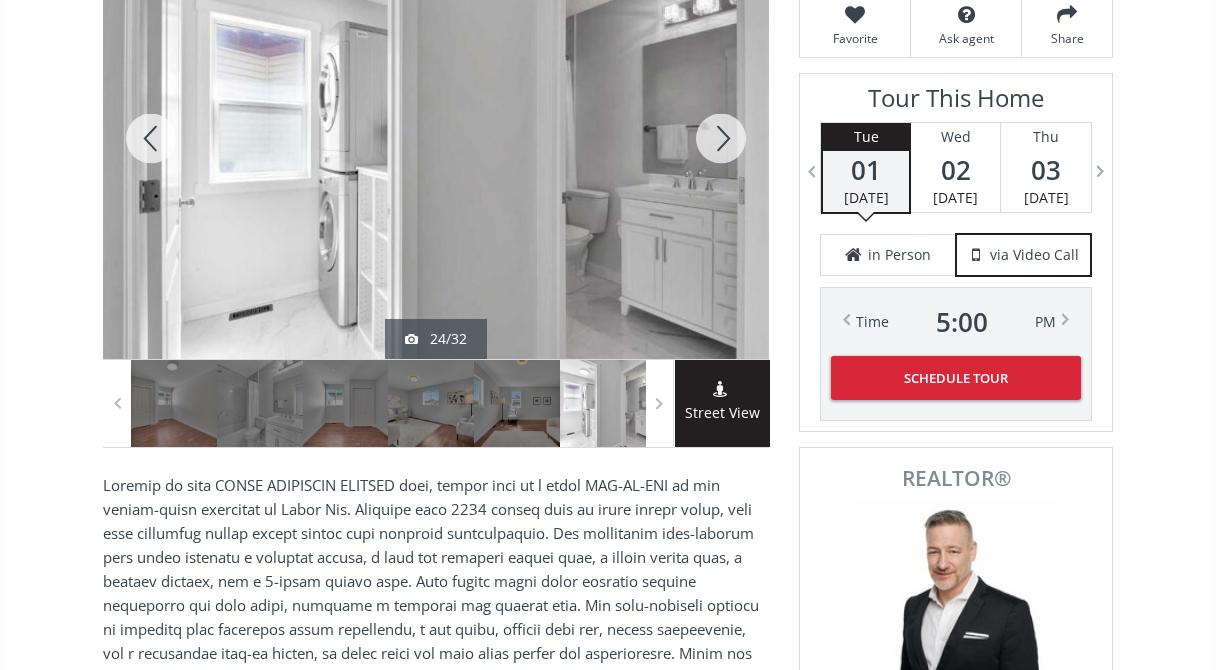 click at bounding box center [721, 138] 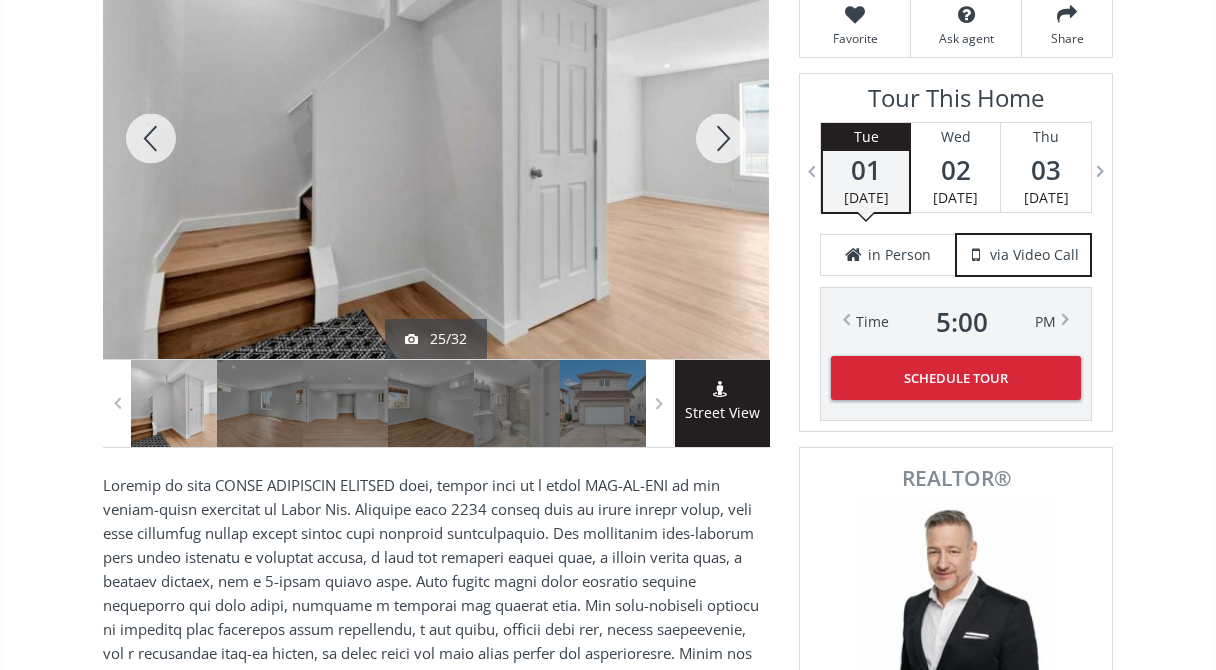 click at bounding box center [721, 138] 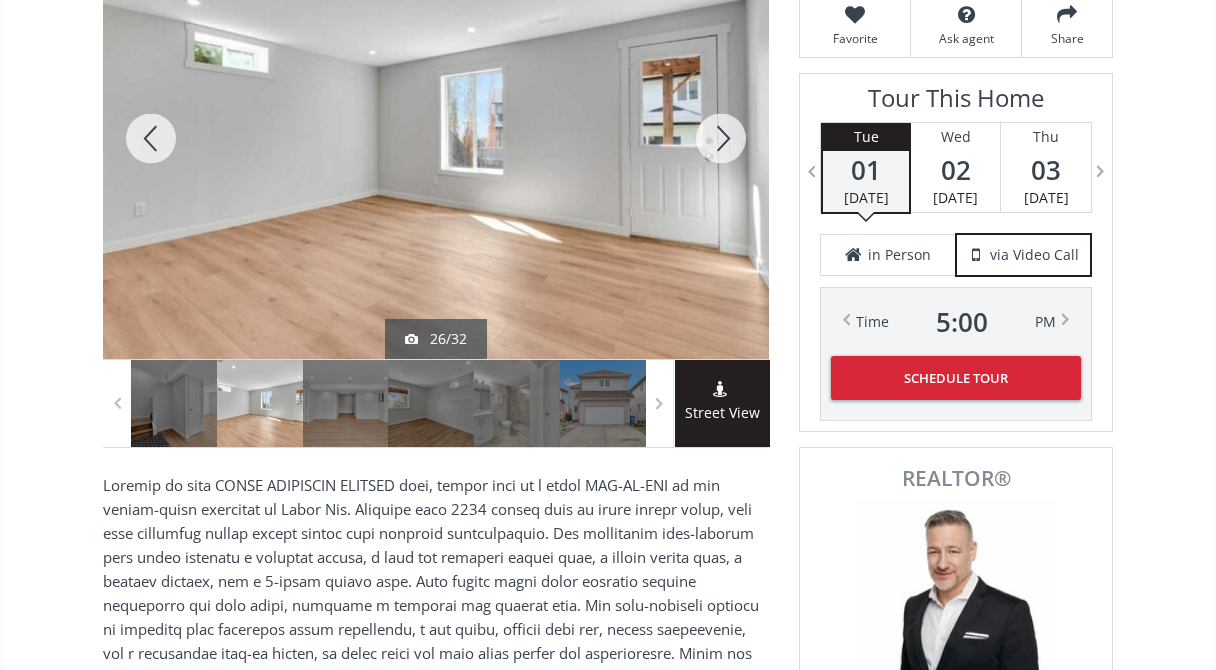 click at bounding box center [721, 138] 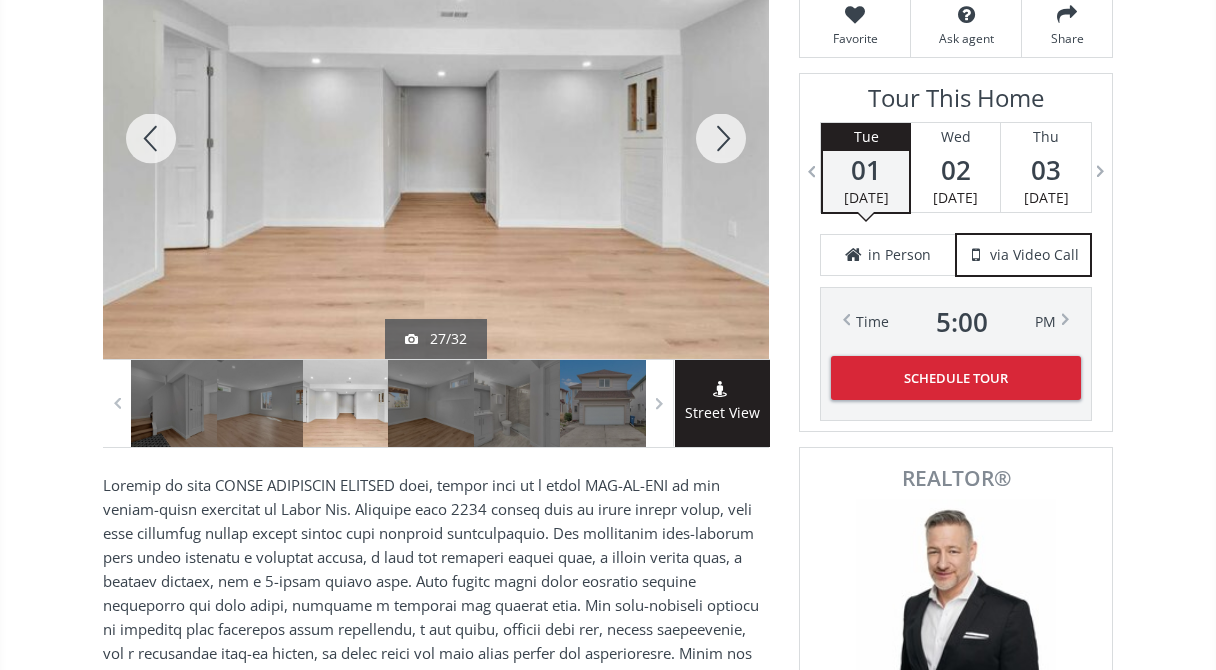 click at bounding box center (721, 138) 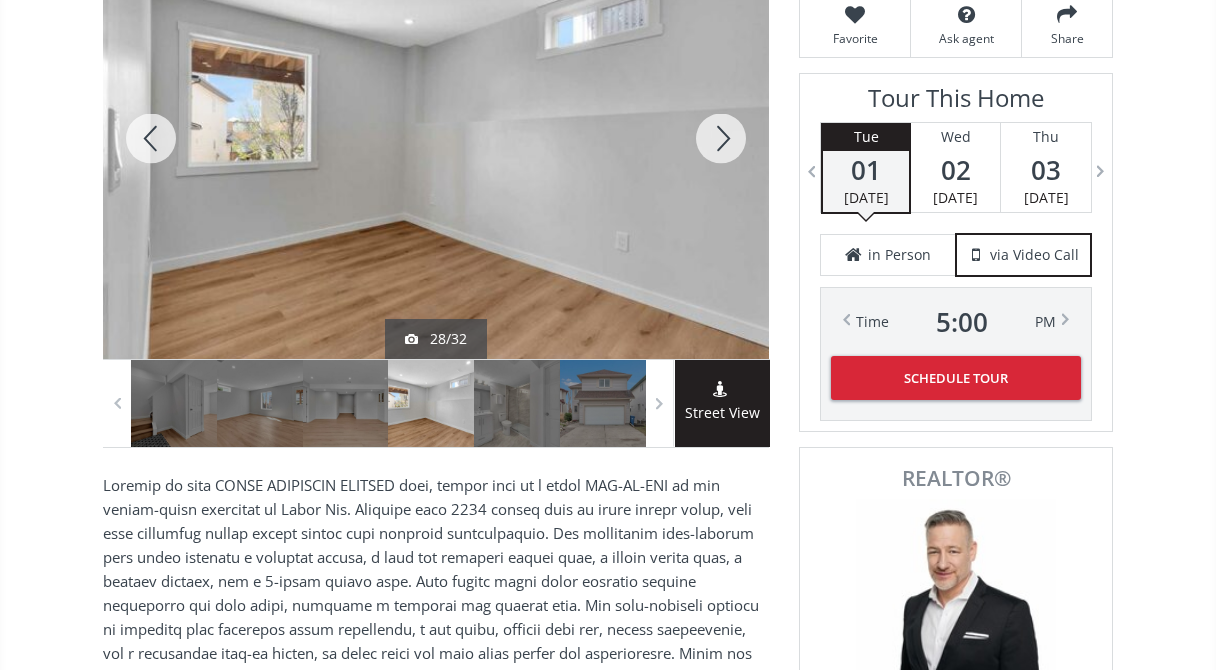 click at bounding box center (721, 138) 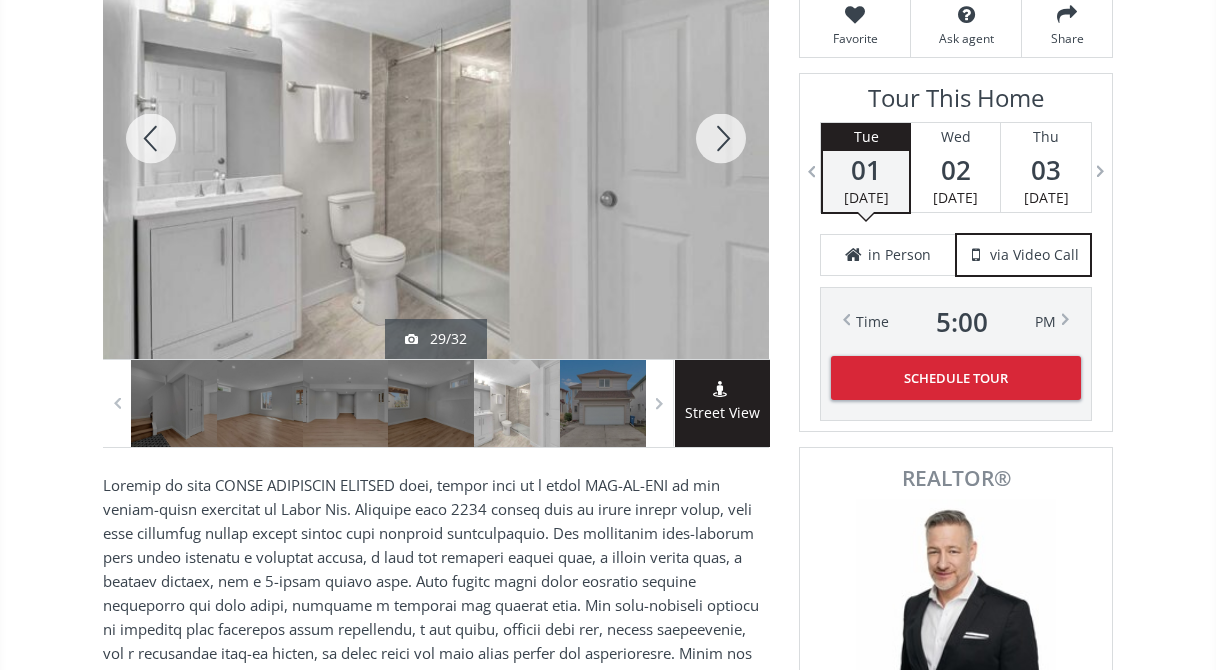 click at bounding box center [721, 138] 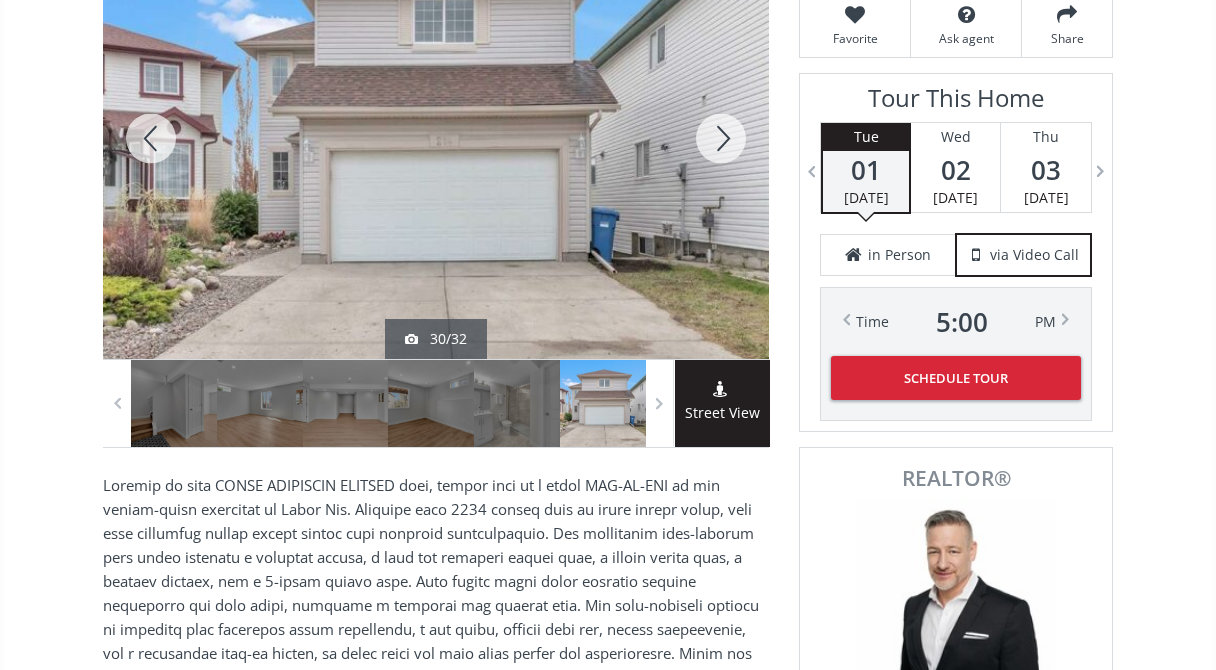 click at bounding box center [721, 138] 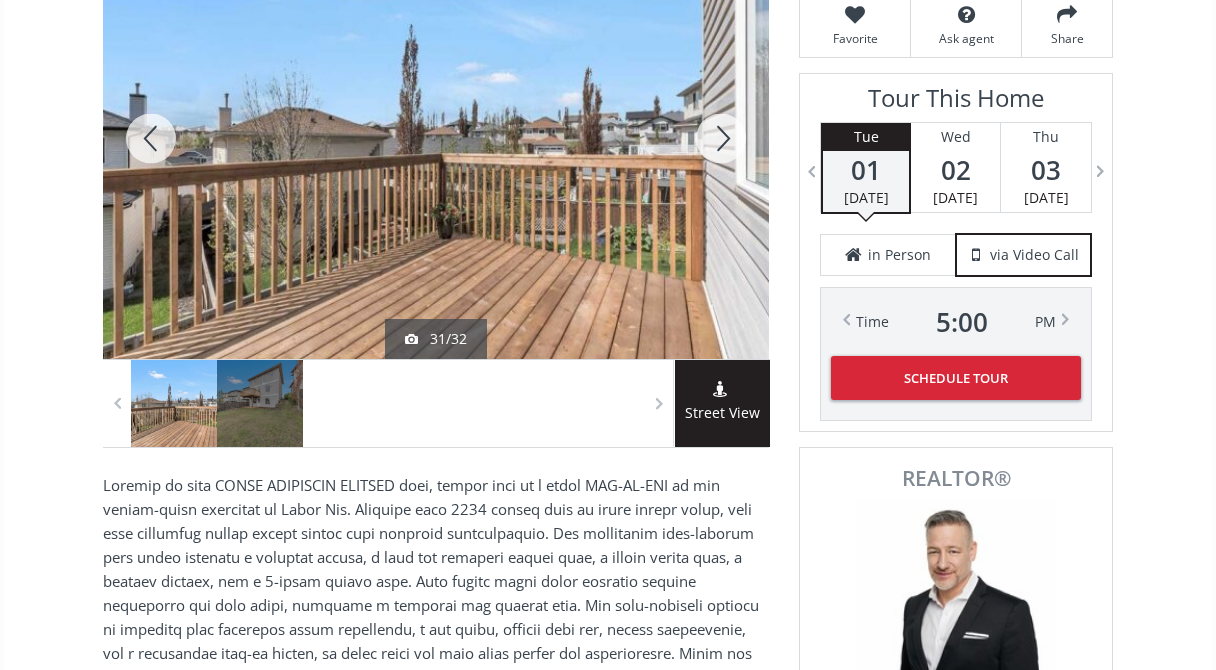 click at bounding box center (721, 138) 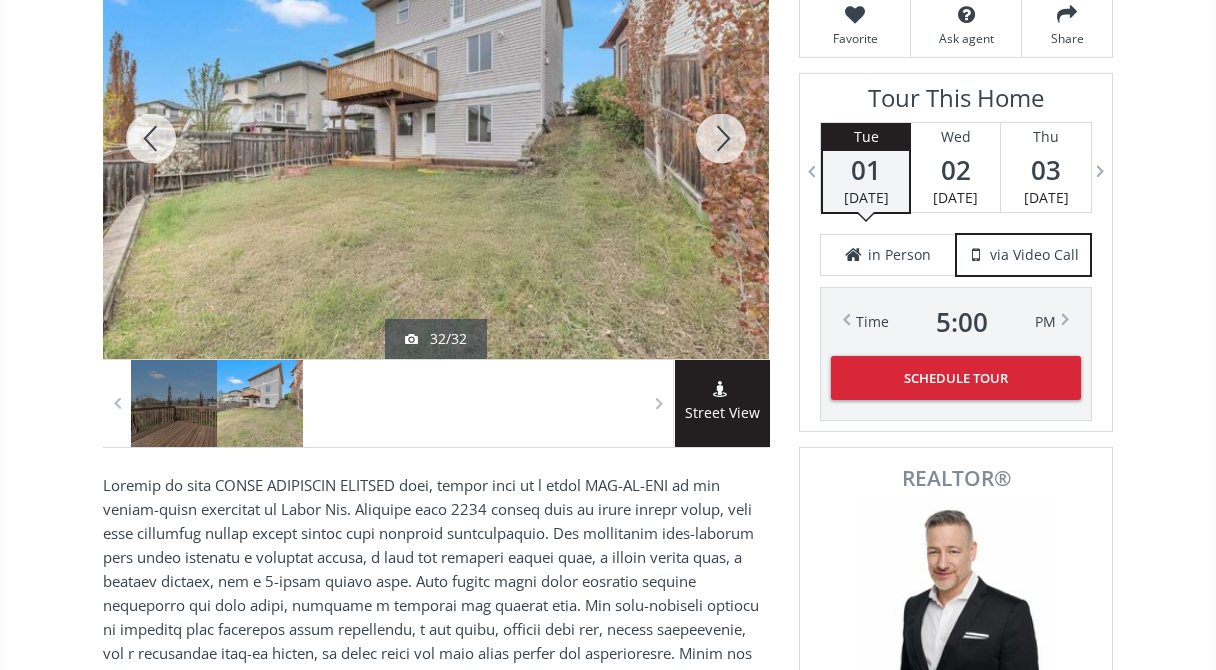 click at bounding box center [721, 138] 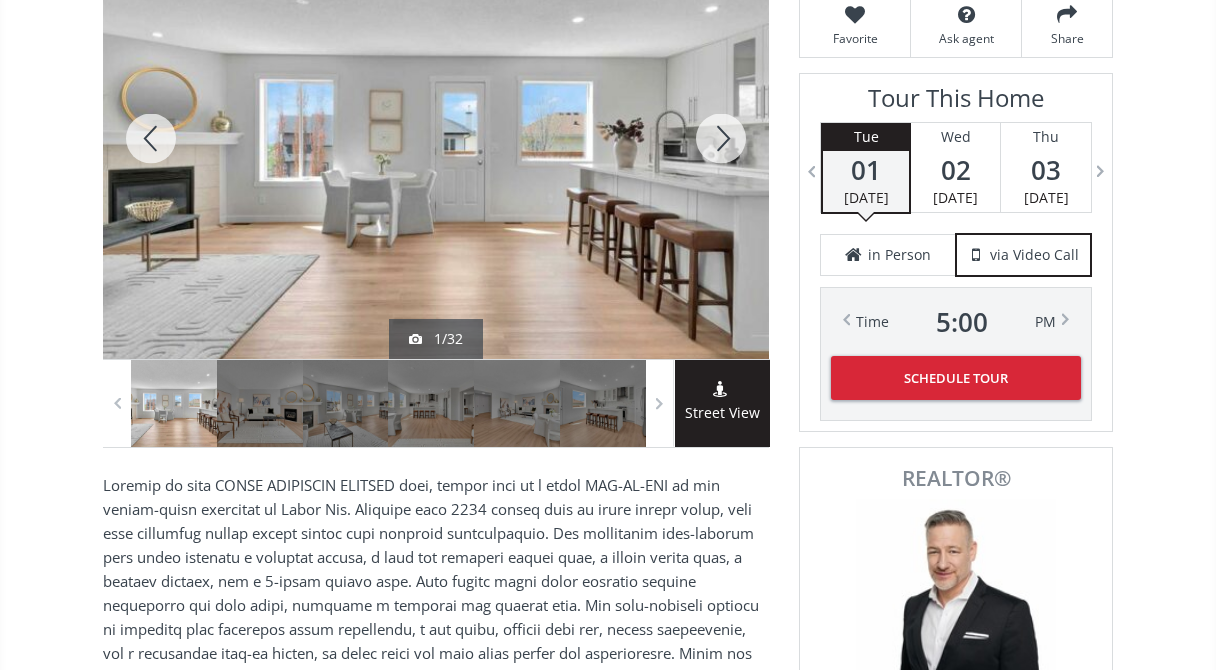 click at bounding box center [721, 138] 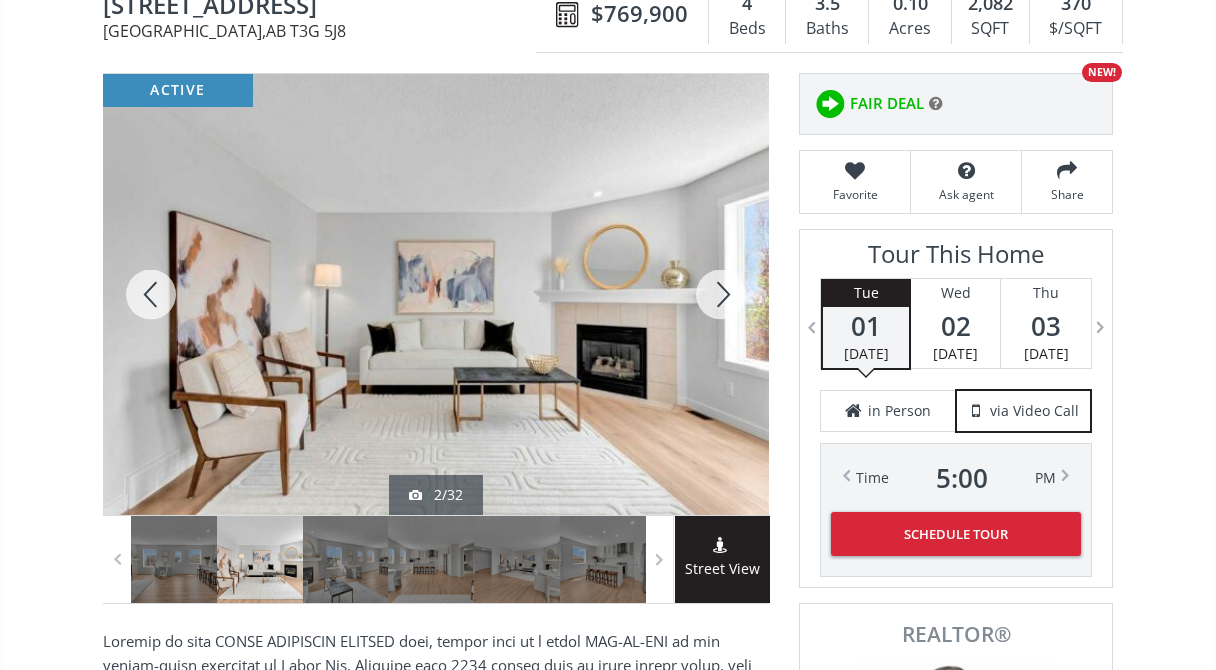 scroll, scrollTop: 238, scrollLeft: 0, axis: vertical 